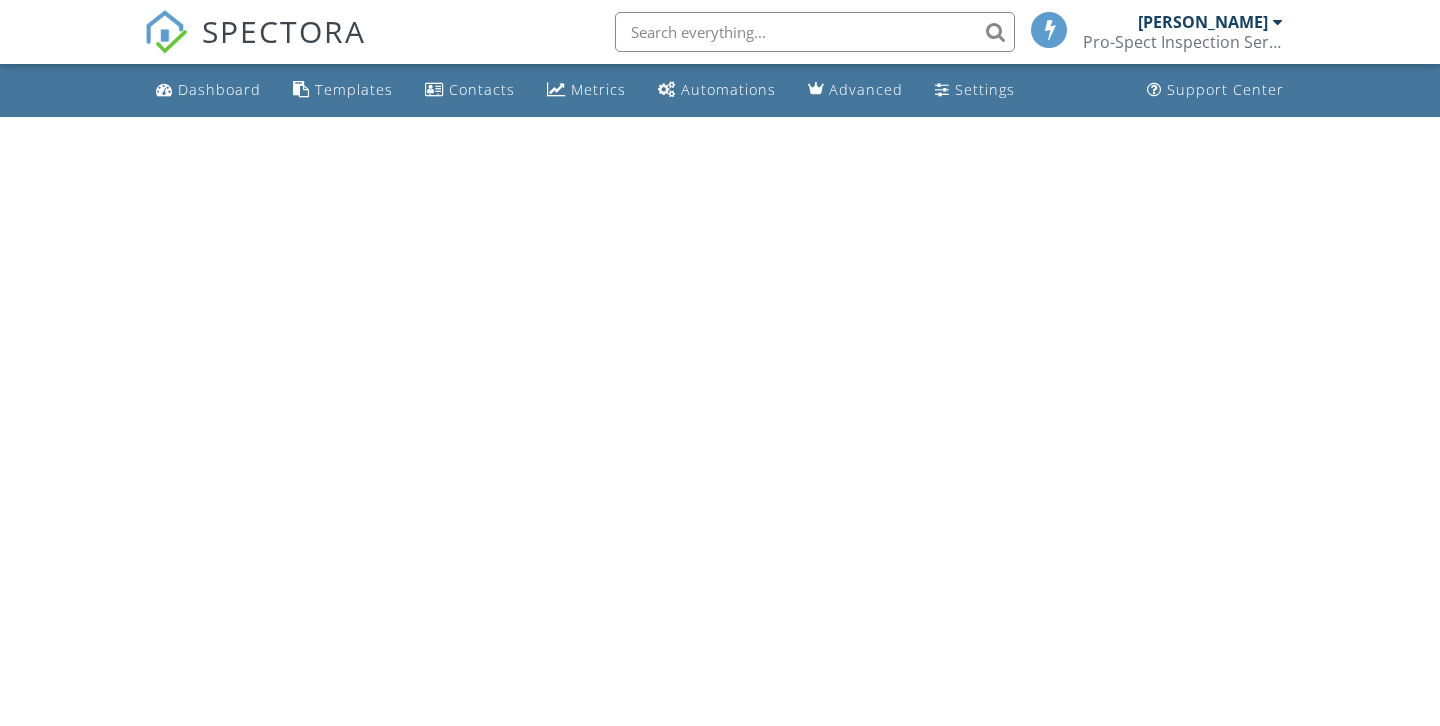 scroll, scrollTop: 0, scrollLeft: 0, axis: both 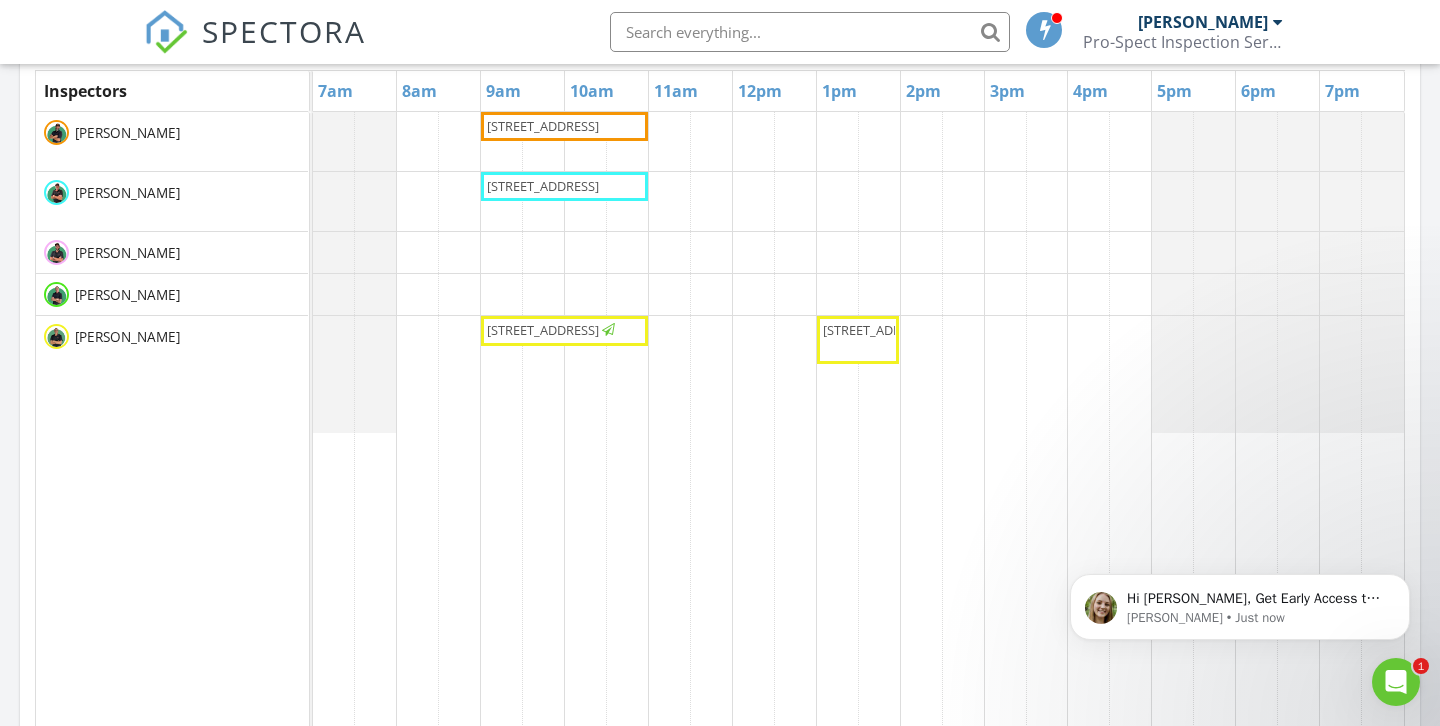 click on "[STREET_ADDRESS]" at bounding box center [543, 126] 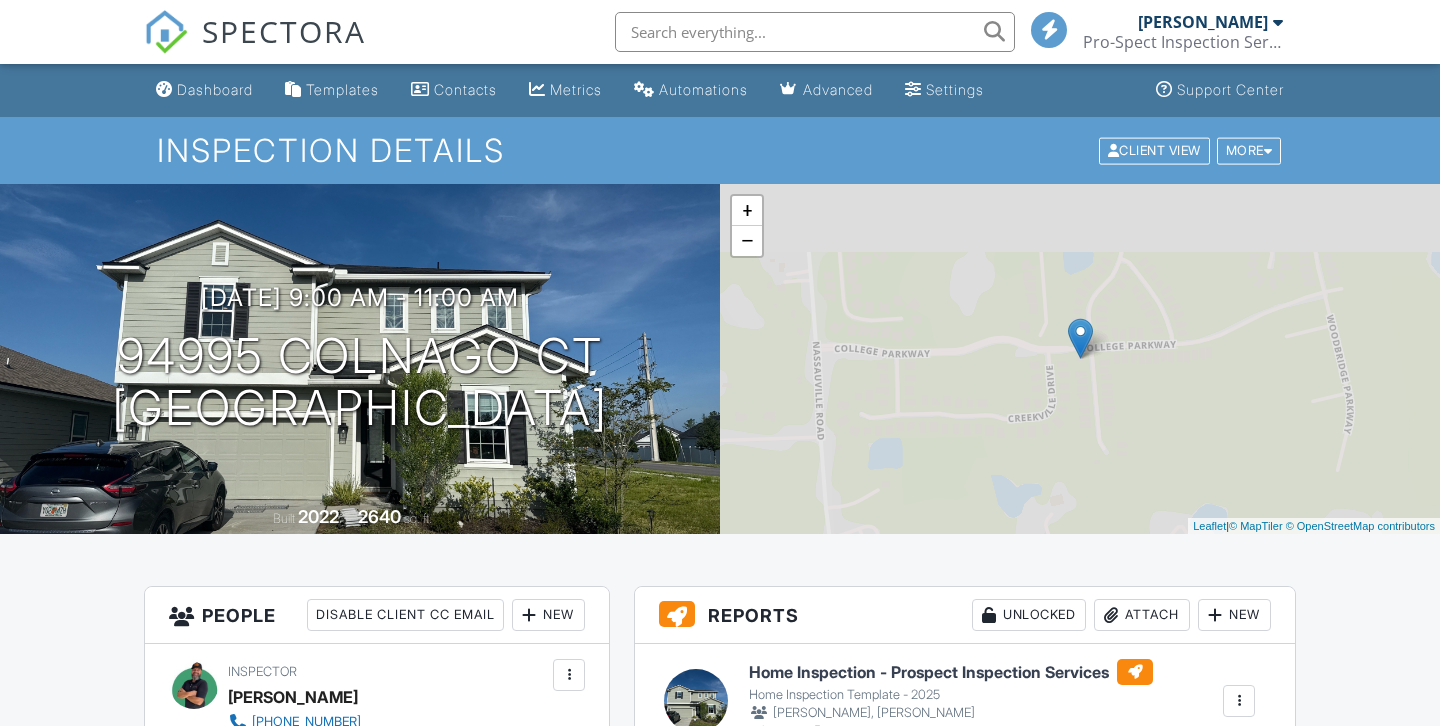 scroll, scrollTop: 0, scrollLeft: 0, axis: both 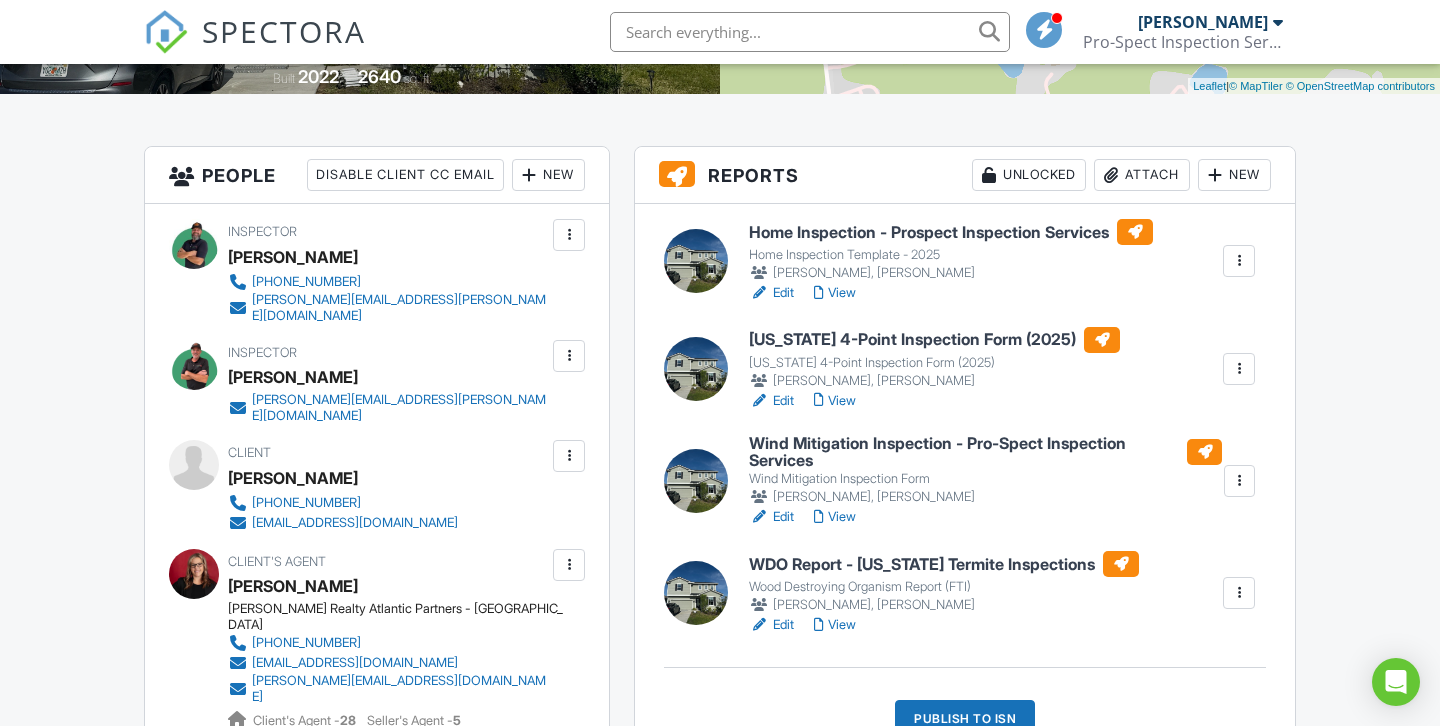 click on "View" at bounding box center [835, 293] 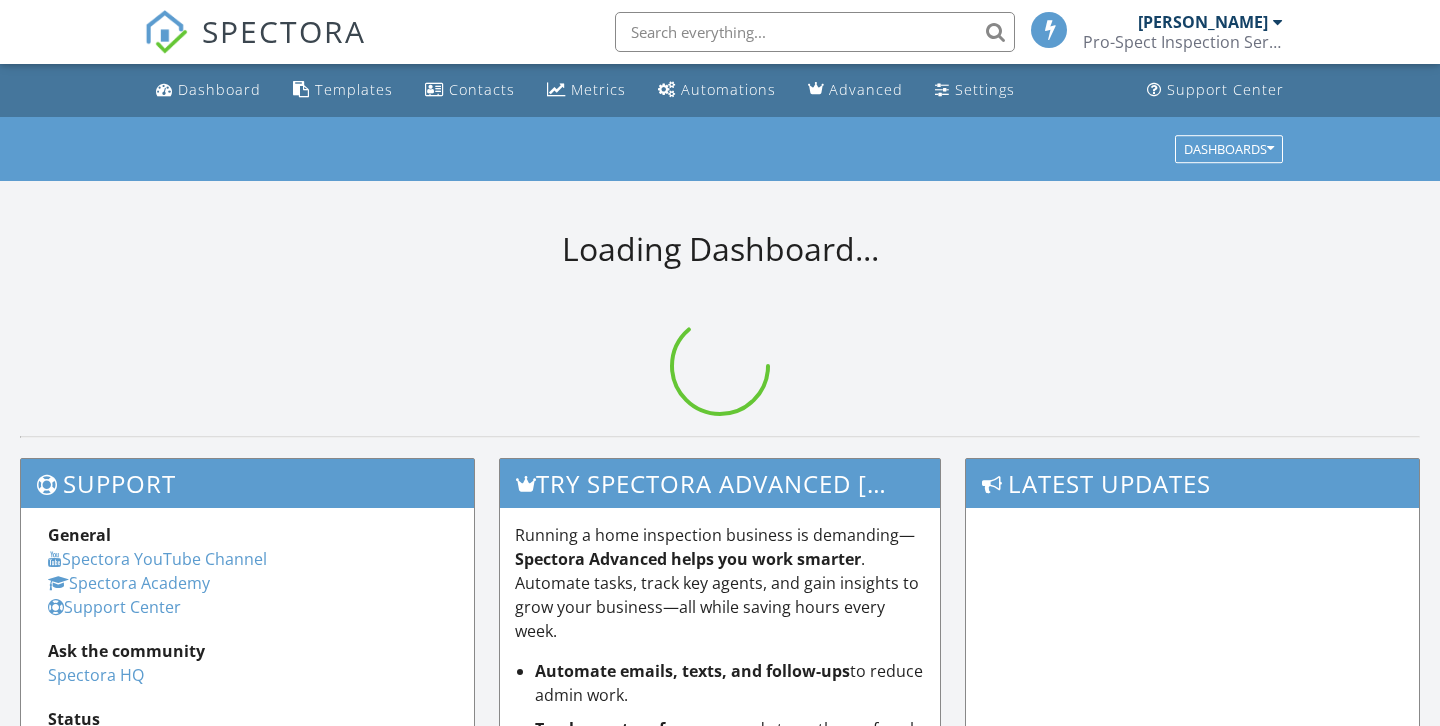scroll, scrollTop: 0, scrollLeft: 0, axis: both 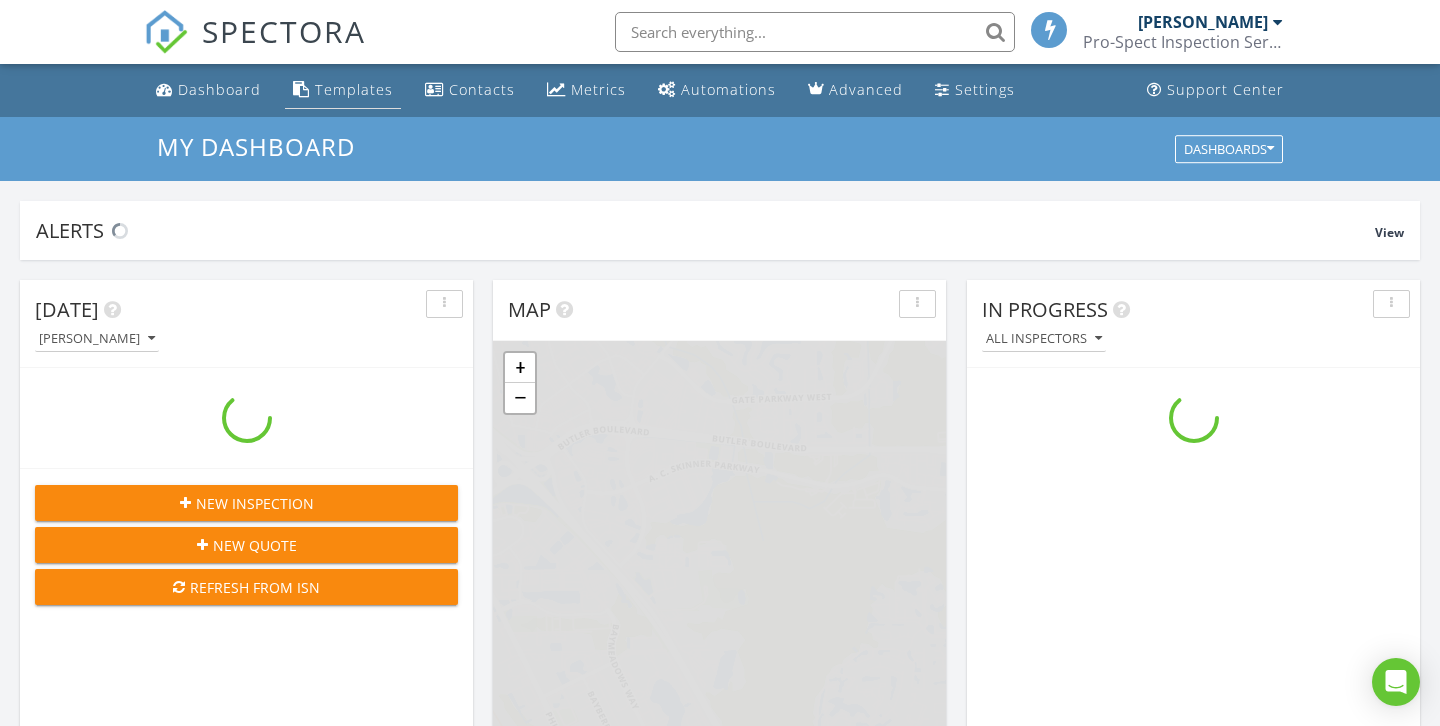 click on "Templates" at bounding box center [354, 89] 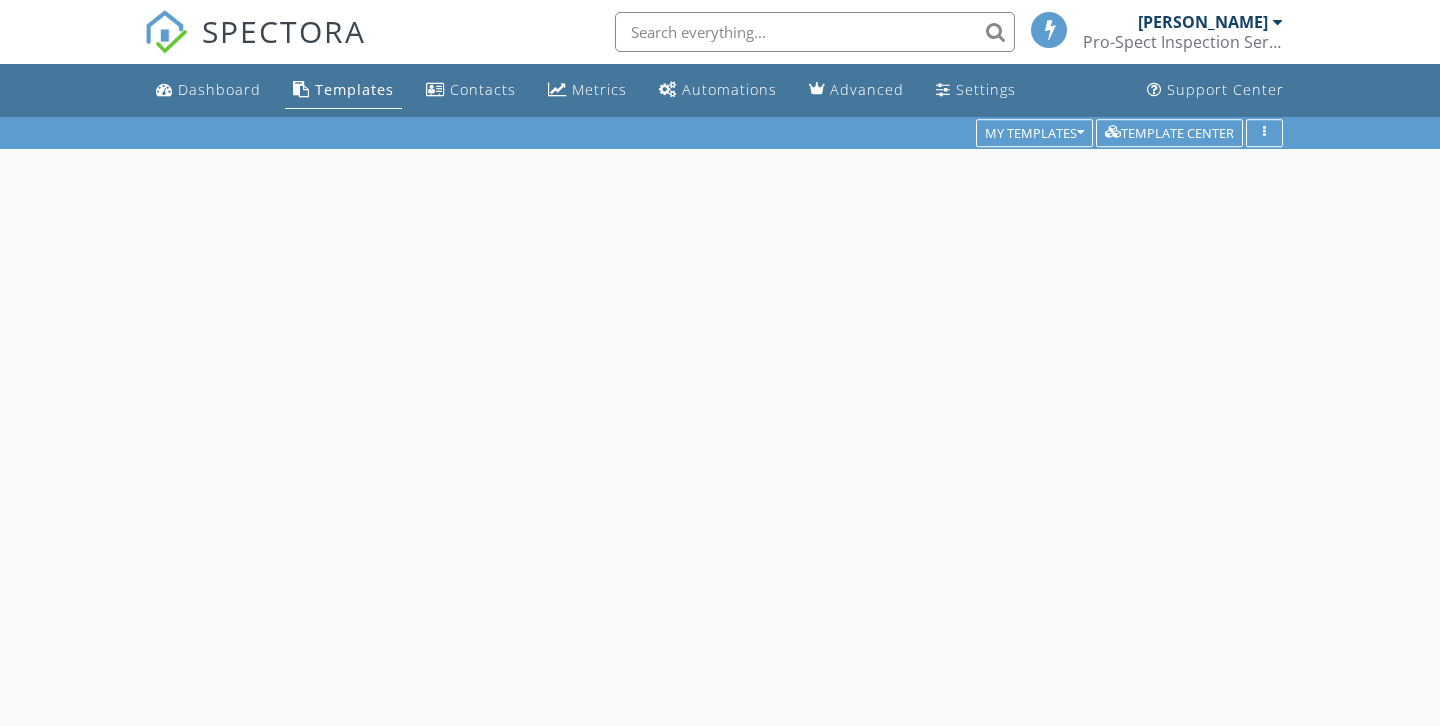 scroll, scrollTop: 0, scrollLeft: 0, axis: both 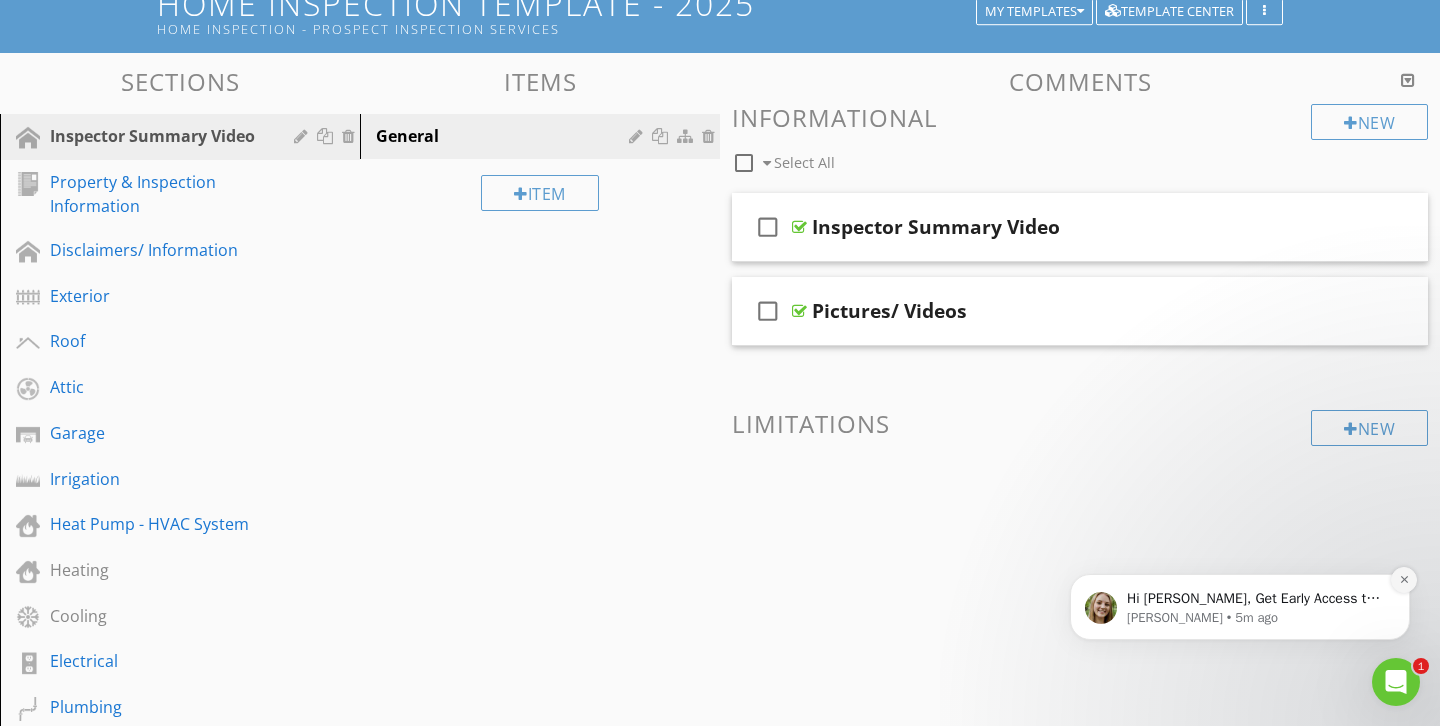 click 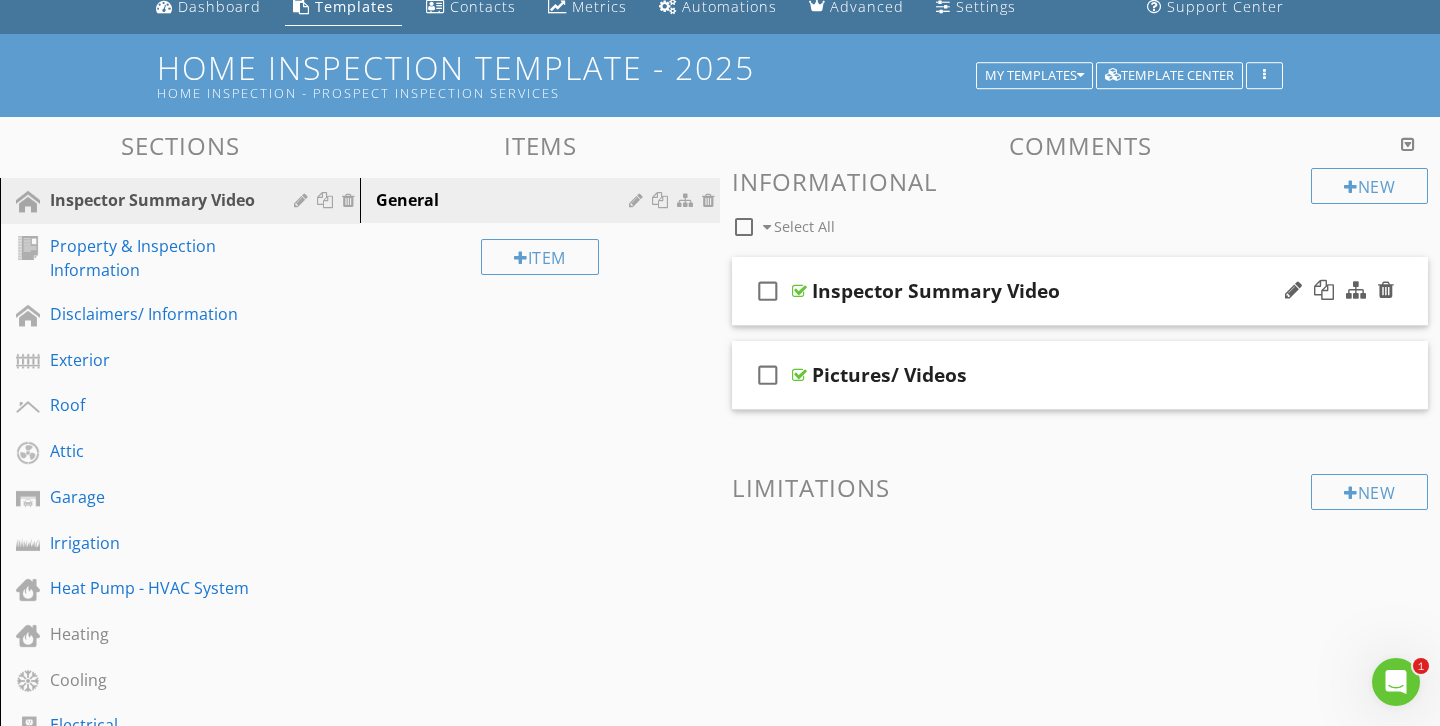 scroll, scrollTop: 0, scrollLeft: 0, axis: both 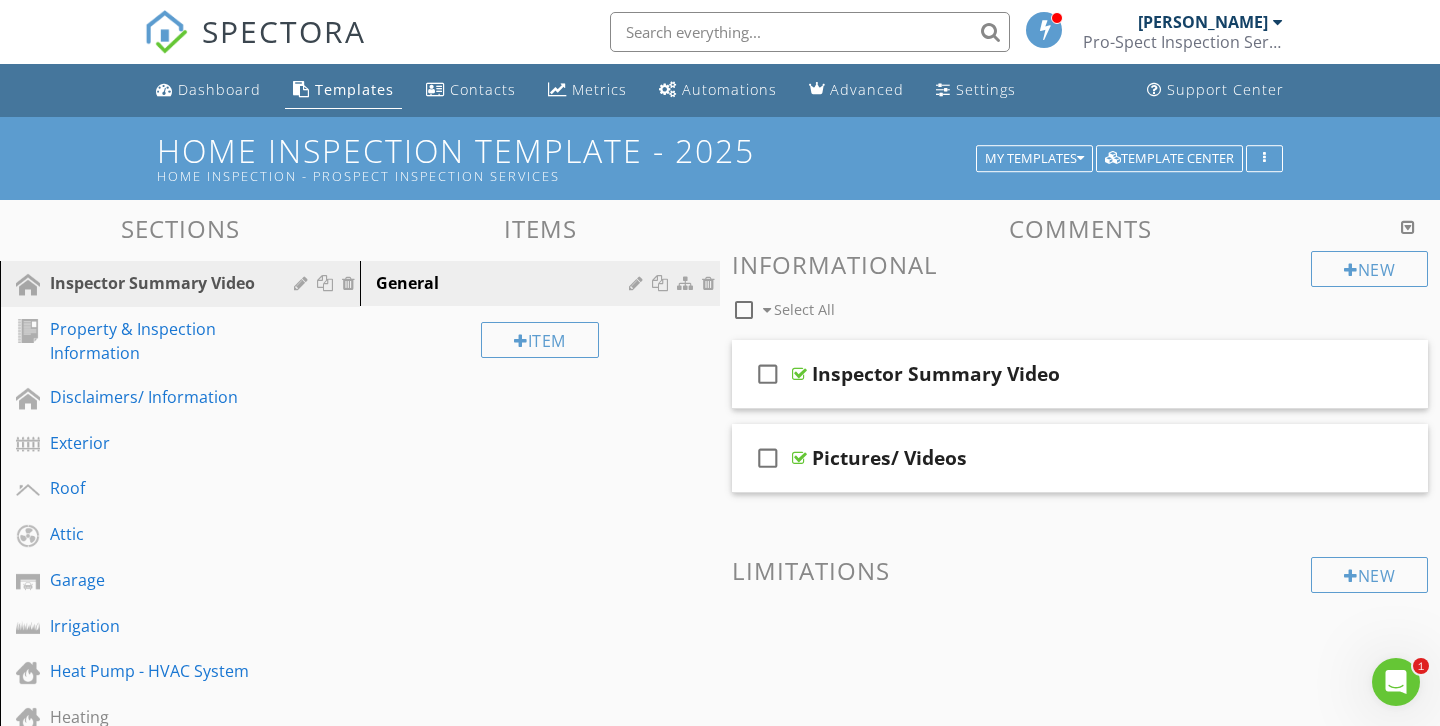 click on "Home Inspection Template - 2025
Home Inspection - Prospect Inspection Services
My Templates
Template Center" at bounding box center (720, 158) 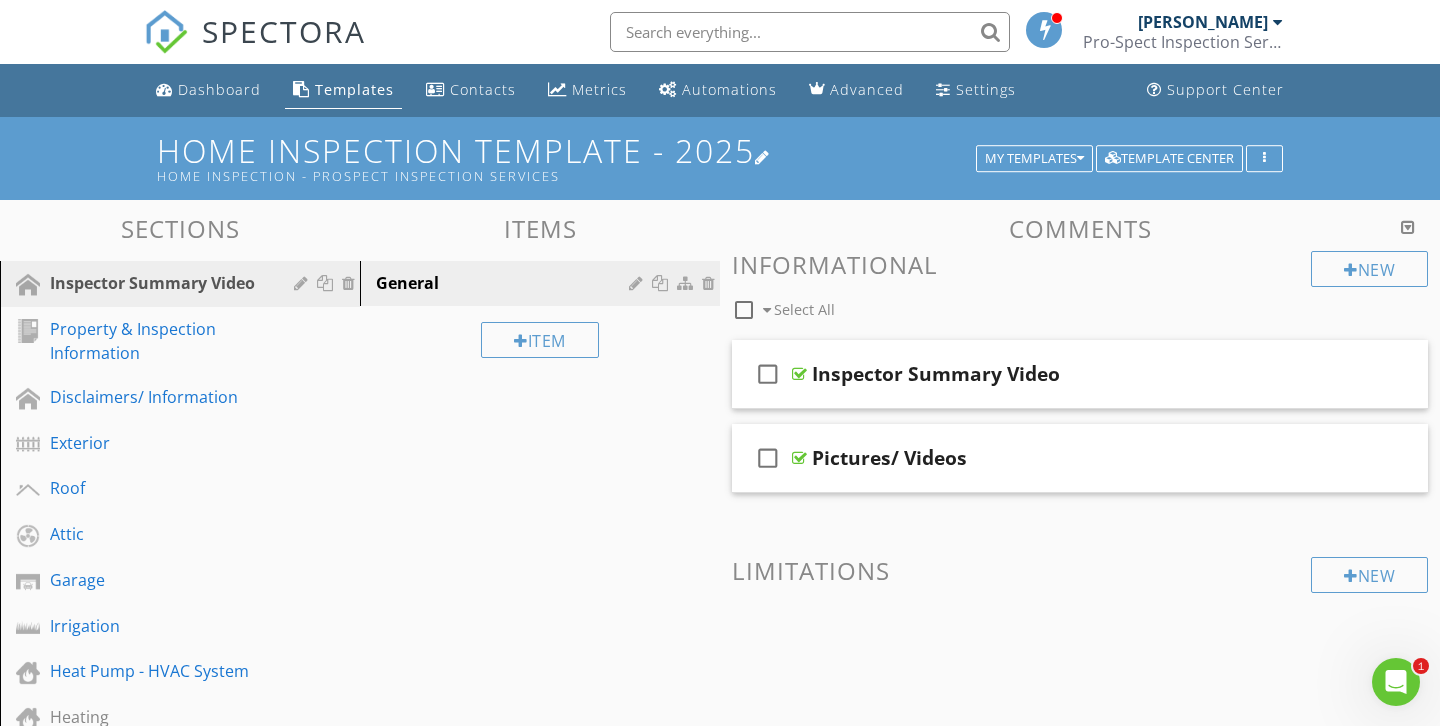 click on "Home Inspection Template - 2025
Home Inspection - Prospect Inspection Services" at bounding box center [720, 158] 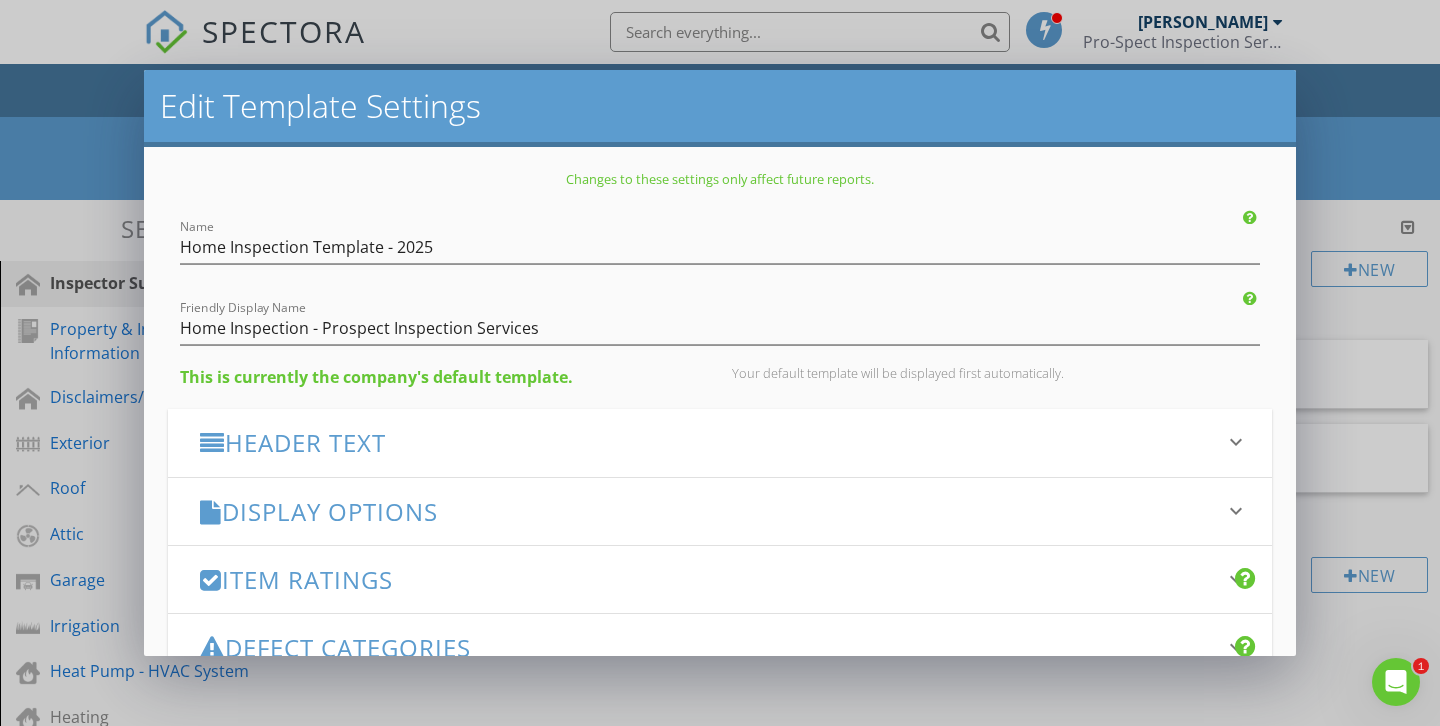 click on "Header Text" at bounding box center [708, 442] 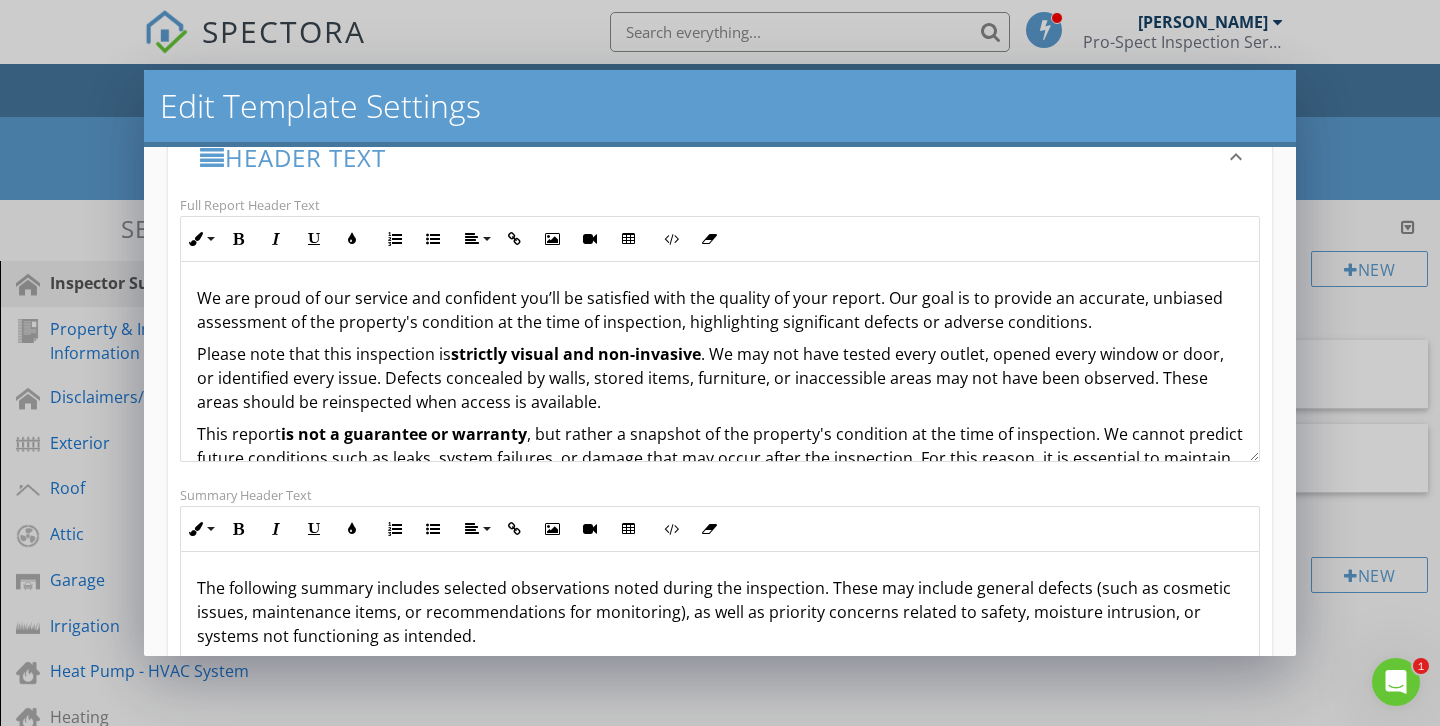 scroll, scrollTop: 284, scrollLeft: 0, axis: vertical 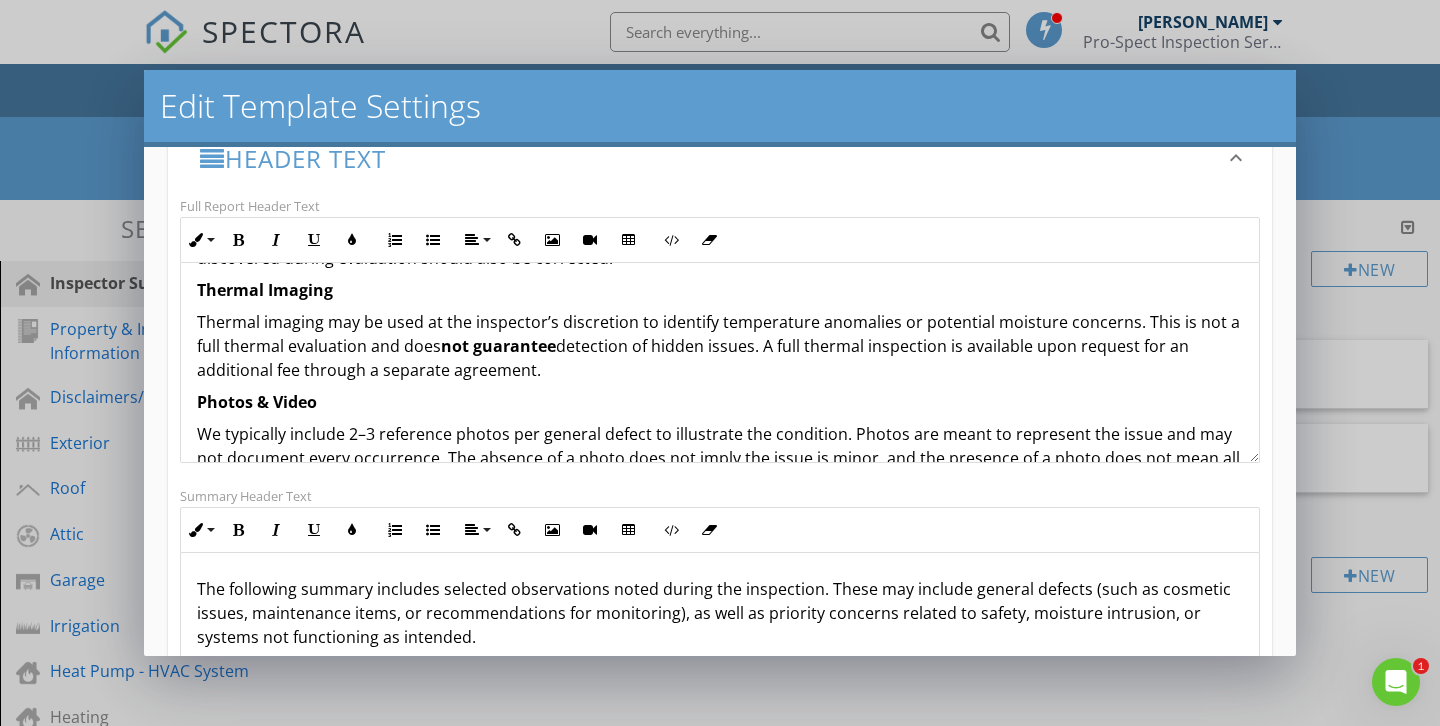 click on "We are proud of our service and confident you’ll be satisfied with the quality of your report. Our goal is to provide an accurate, unbiased assessment of the property's condition at the time of inspection, highlighting significant defects or adverse conditions. Please note that this inspection is  strictly visual and non-invasive . We may not have tested every outlet, opened every window or door, or identified every issue. Defects concealed by walls, stored items, furniture, or inaccessible areas may not have been observed. These areas should be reinspected when access is available. This report  is not a guarantee or warranty , but rather a snapshot of the property's condition at the time of inspection. We cannot predict future conditions such as leaks, system failures, or damage that may occur after the inspection. For this reason, it is essential to maintain a comprehensive homeowner’s insurance policy. Client Responsibility : It is your responsibility to read the  entire report Re-Inspection : : : : :" at bounding box center [720, -182] 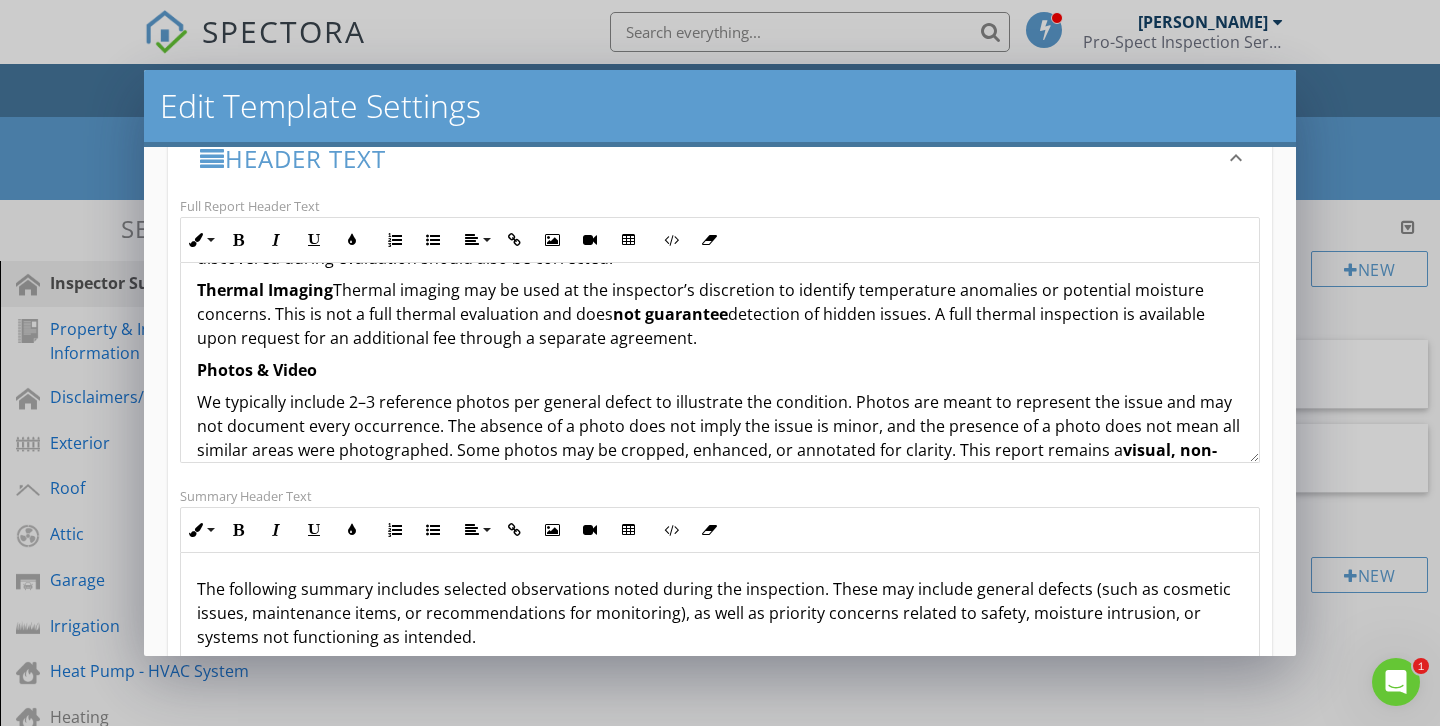 type 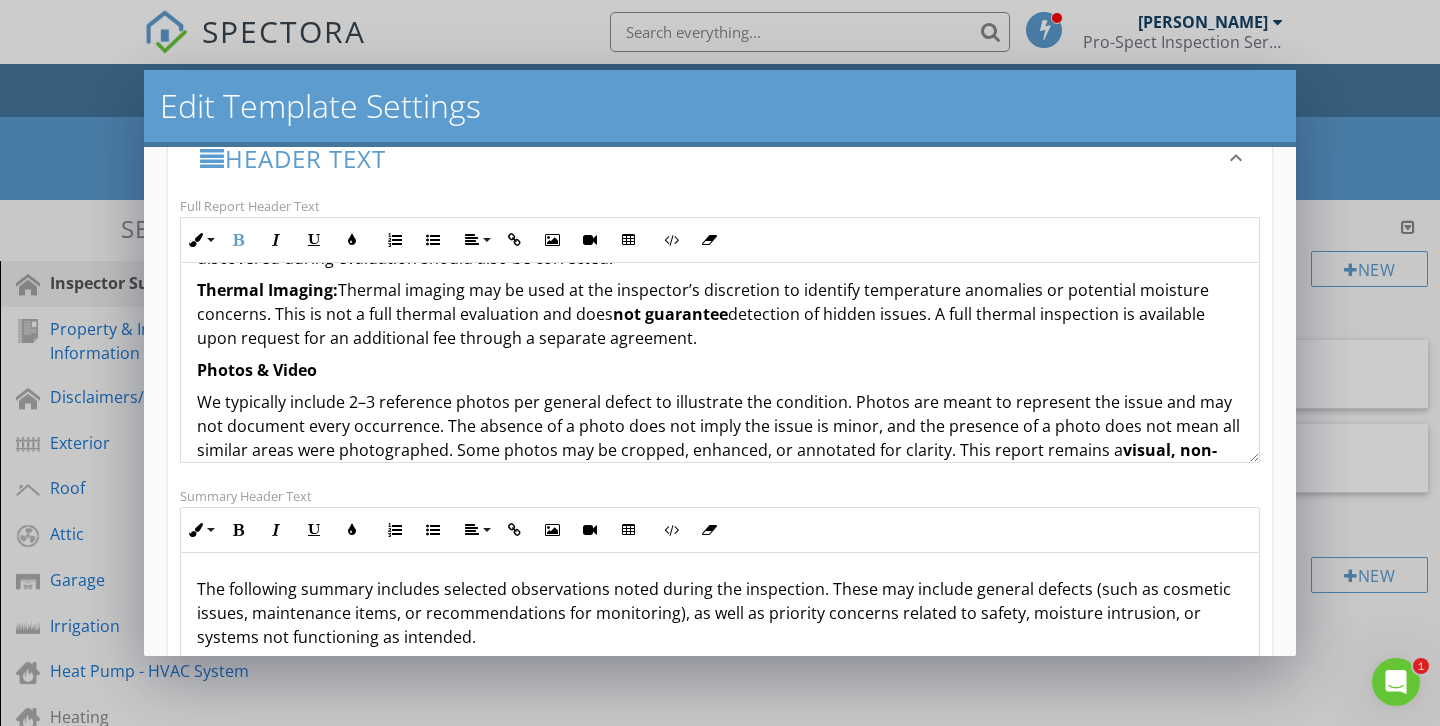 click on "We are proud of our service and confident you’ll be satisfied with the quality of your report. Our goal is to provide an accurate, unbiased assessment of the property's condition at the time of inspection, highlighting significant defects or adverse conditions. Please note that this inspection is  strictly visual and non-invasive . We may not have tested every outlet, opened every window or door, or identified every issue. Defects concealed by walls, stored items, furniture, or inaccessible areas may not have been observed. These areas should be reinspected when access is available. This report  is not a guarantee or warranty , but rather a snapshot of the property's condition at the time of inspection. We cannot predict future conditions such as leaks, system failures, or damage that may occur after the inspection. For this reason, it is essential to maintain a comprehensive homeowner’s insurance policy. Client Responsibility : It is your responsibility to read the  entire report Re-Inspection : : : : :" at bounding box center (720, -198) 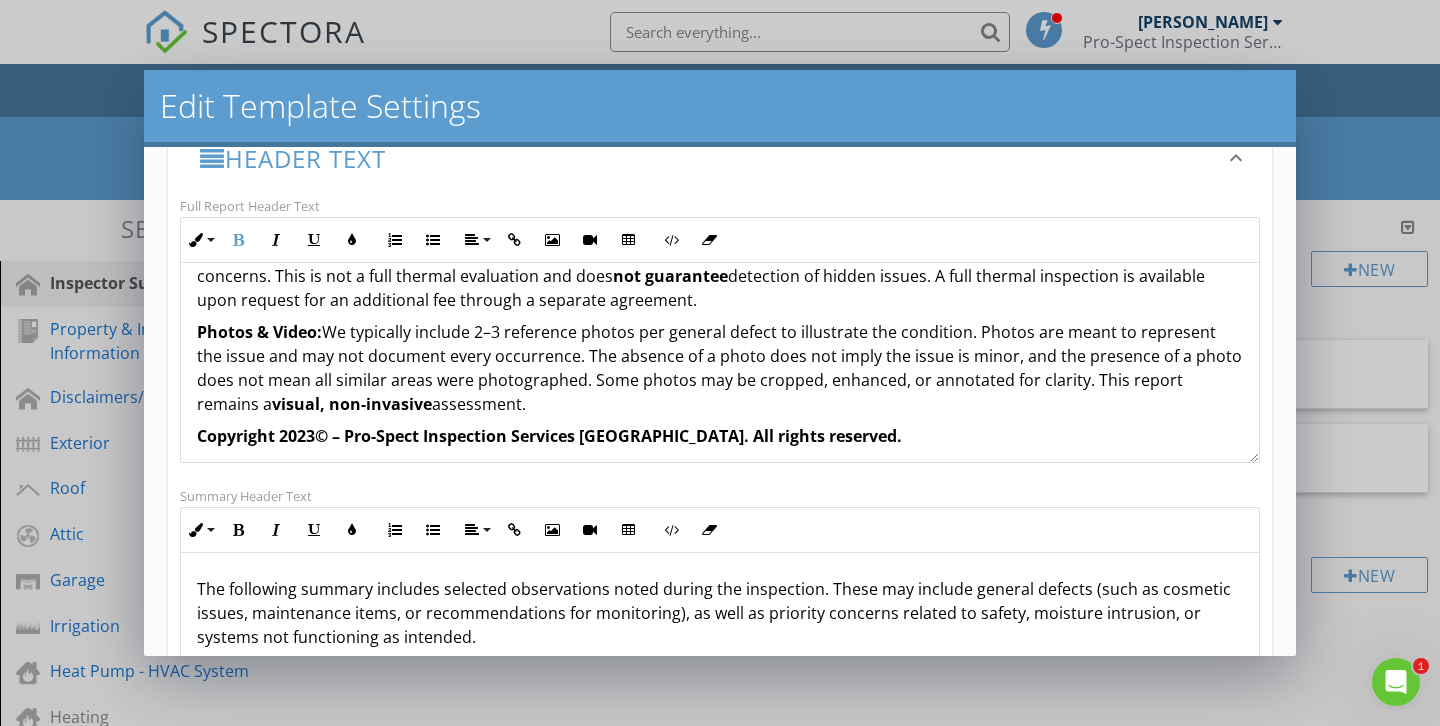 scroll, scrollTop: 1238, scrollLeft: 0, axis: vertical 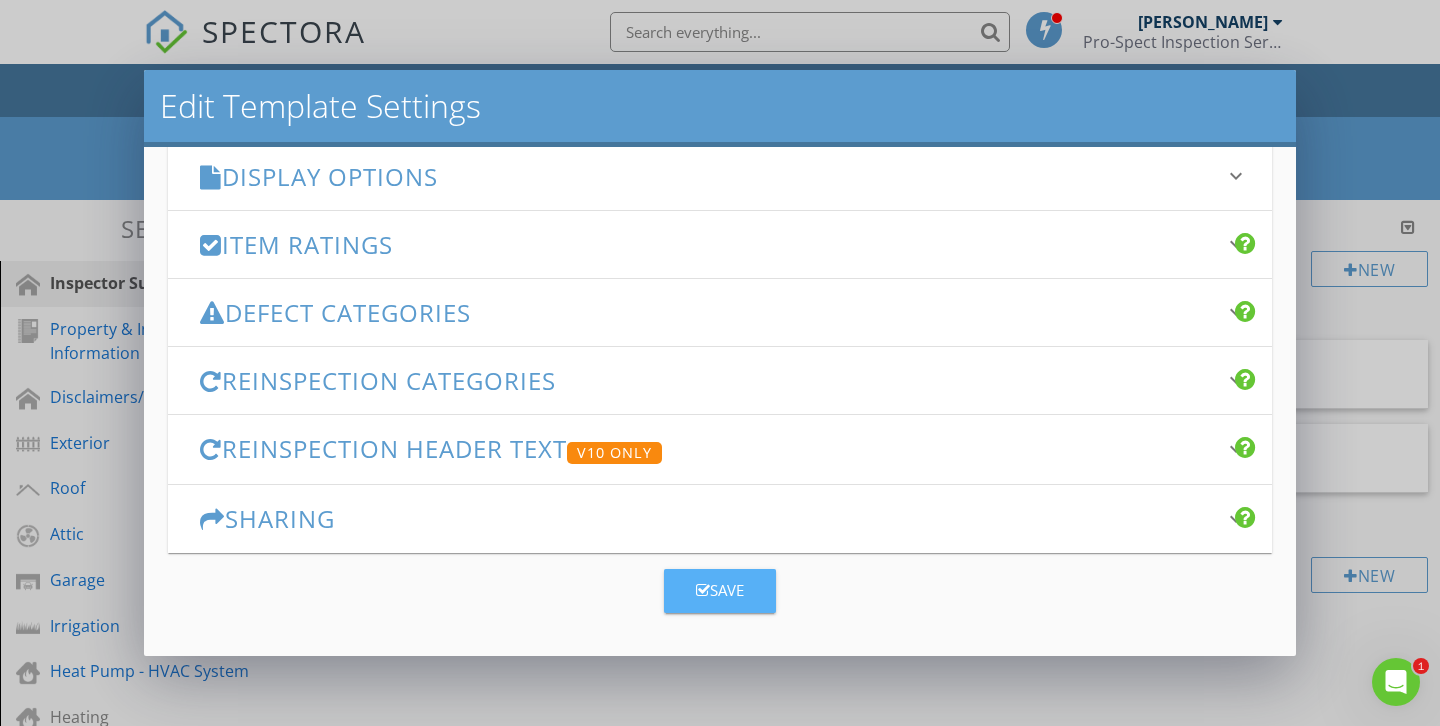 click on "Save" at bounding box center (720, 590) 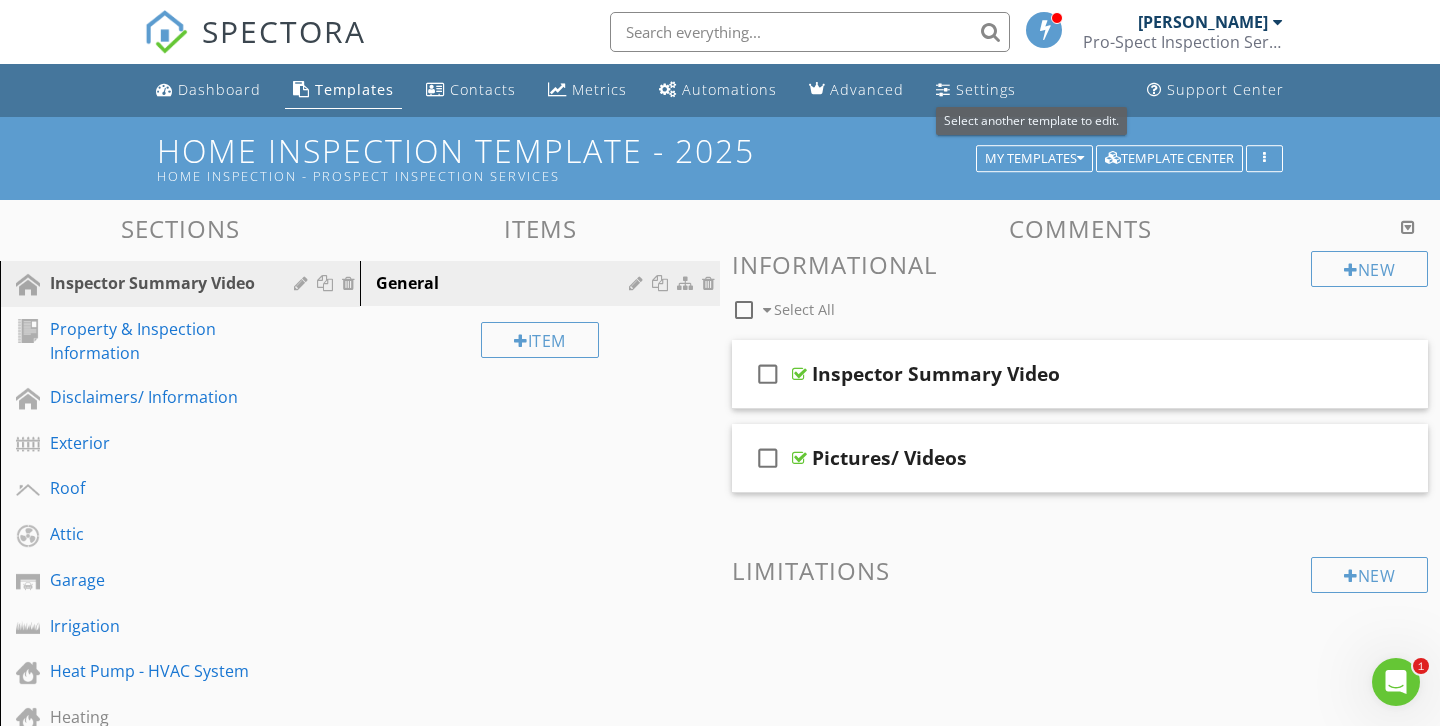 click on "Kyle Lipko
Pro-Spect Inspection Services Jacksonville Division" at bounding box center [1183, 32] 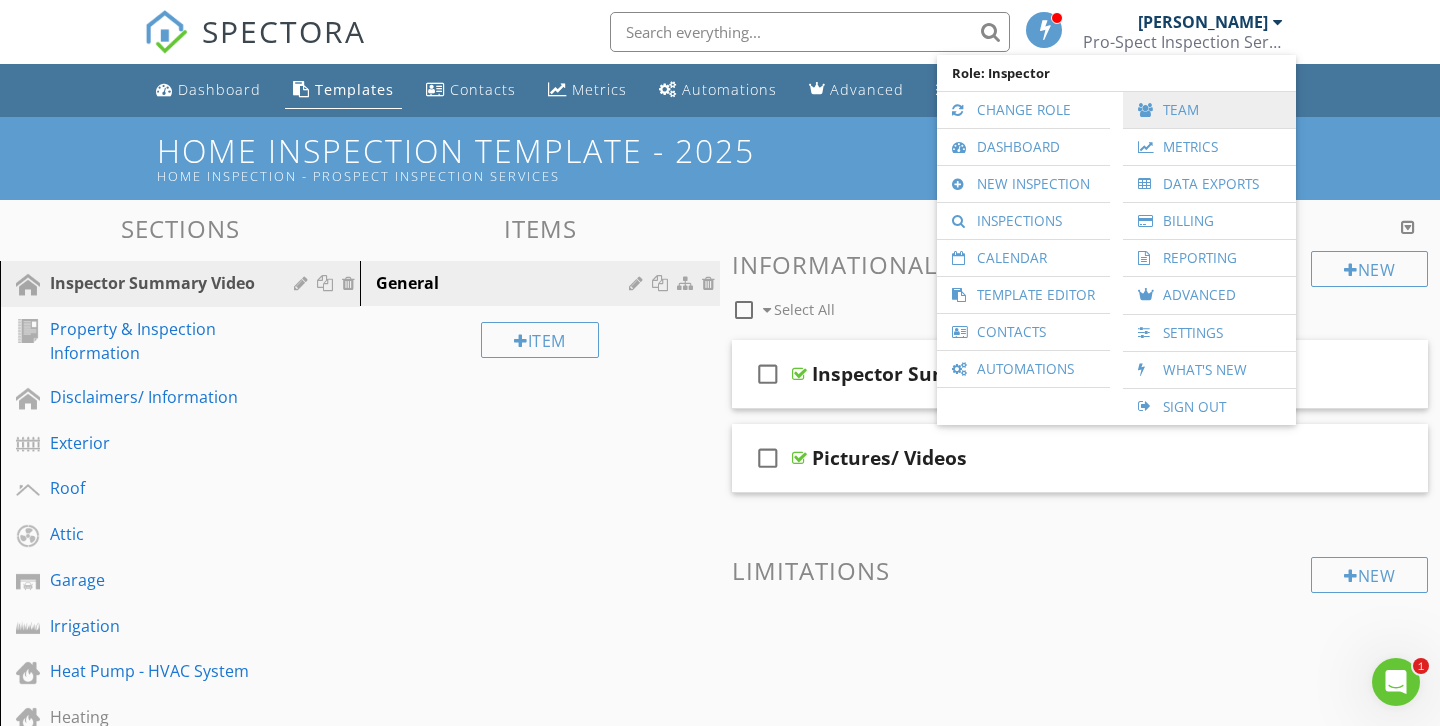 click on "Team" at bounding box center (1209, 110) 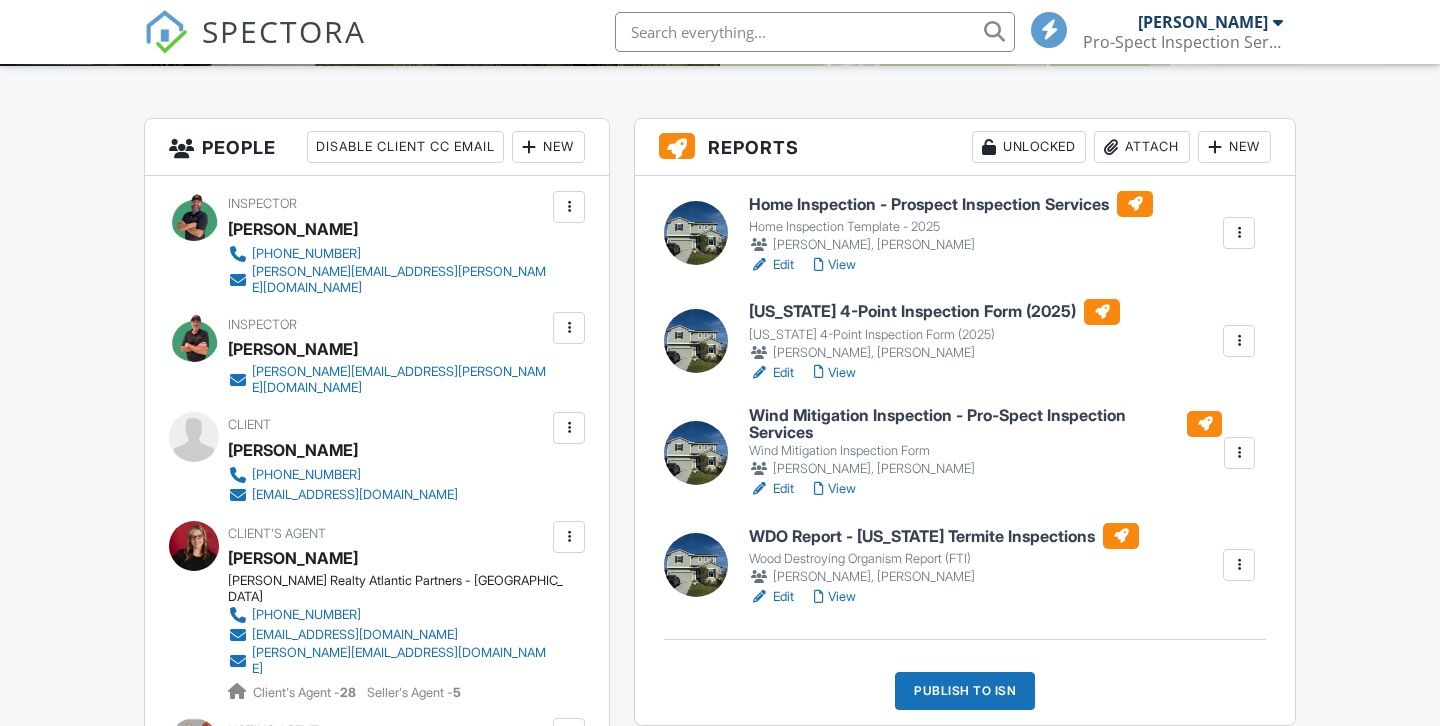 scroll, scrollTop: 468, scrollLeft: 0, axis: vertical 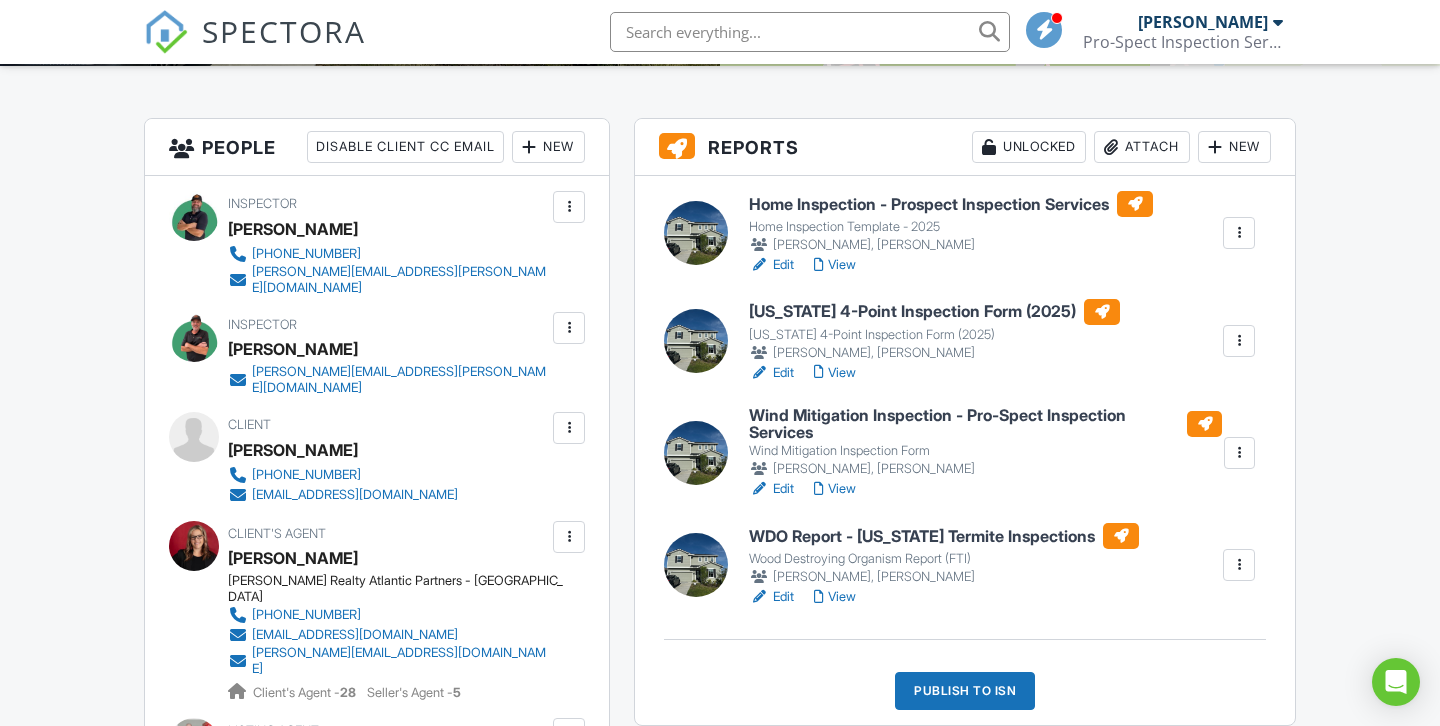 click on "View" at bounding box center (835, 373) 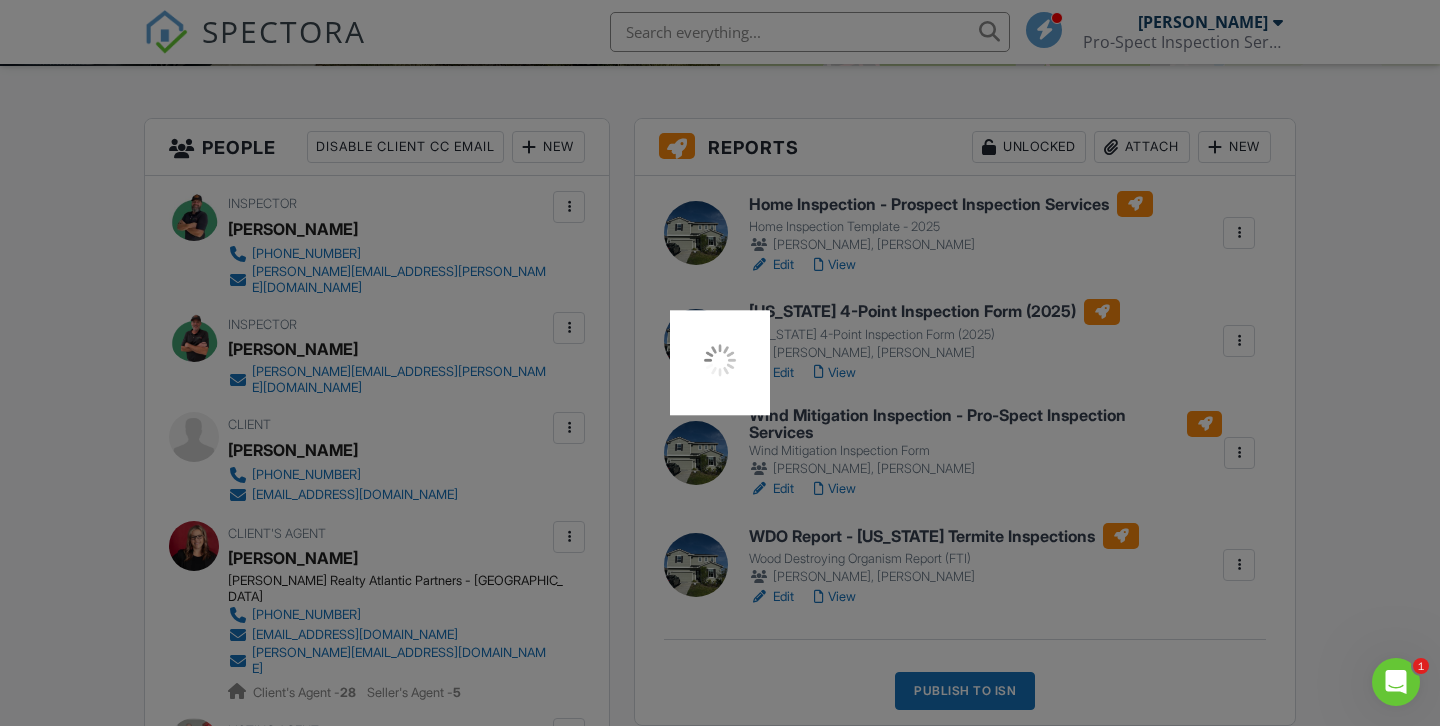 scroll, scrollTop: 0, scrollLeft: 0, axis: both 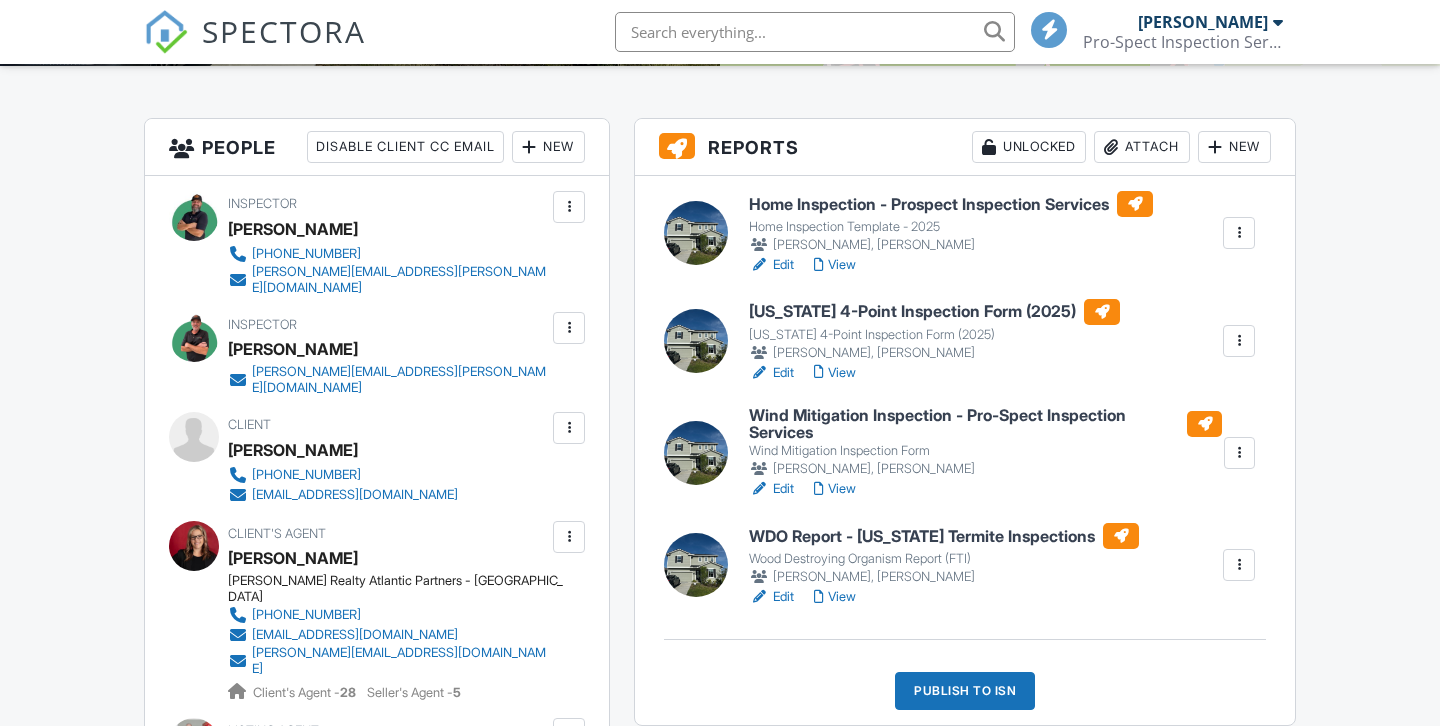 click on "View" at bounding box center [835, 489] 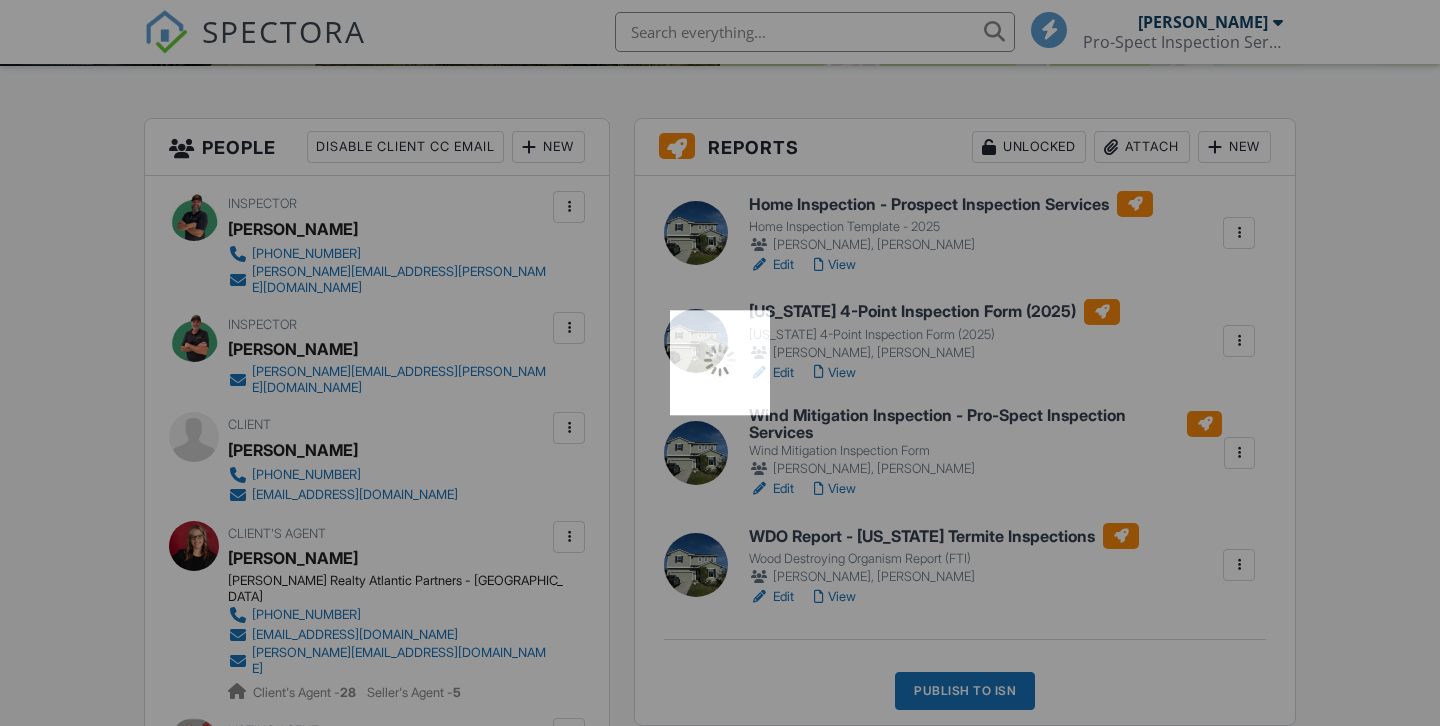 scroll, scrollTop: 0, scrollLeft: 0, axis: both 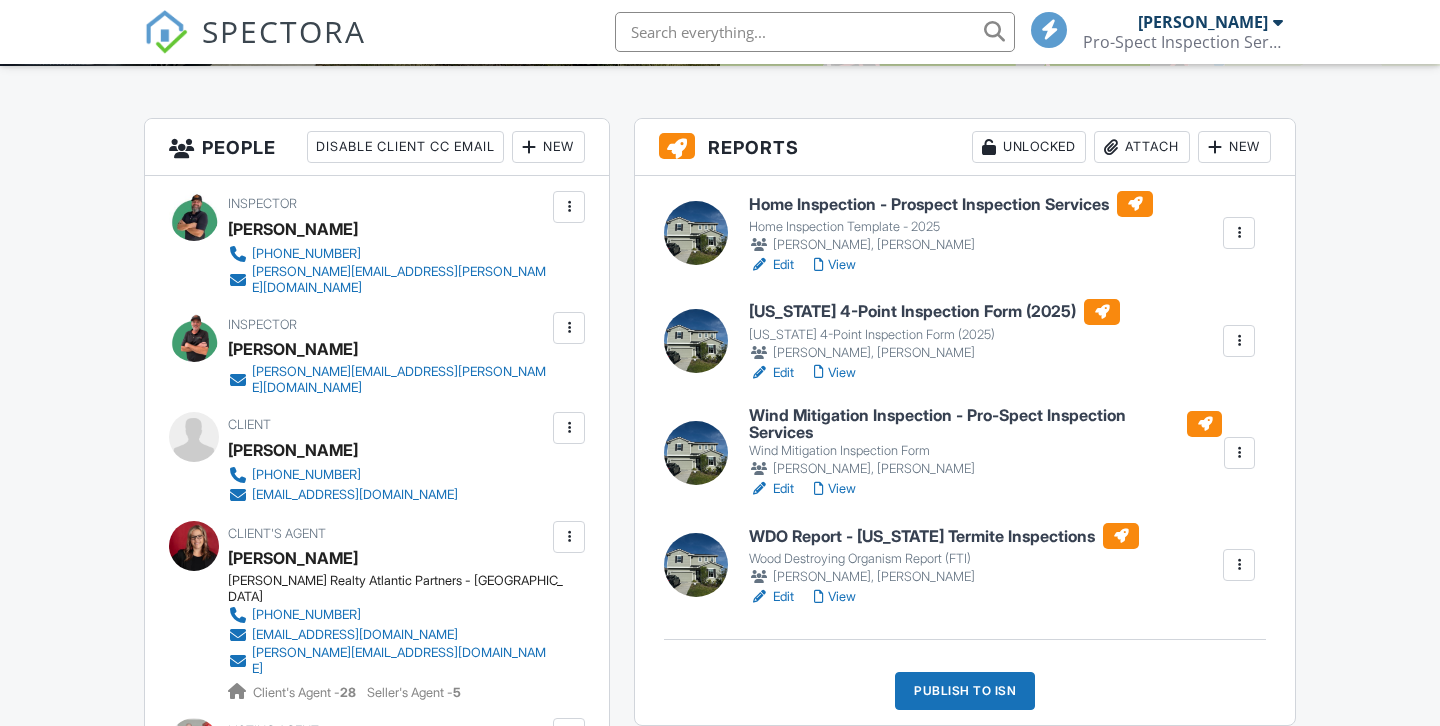 click on "View" at bounding box center [835, 597] 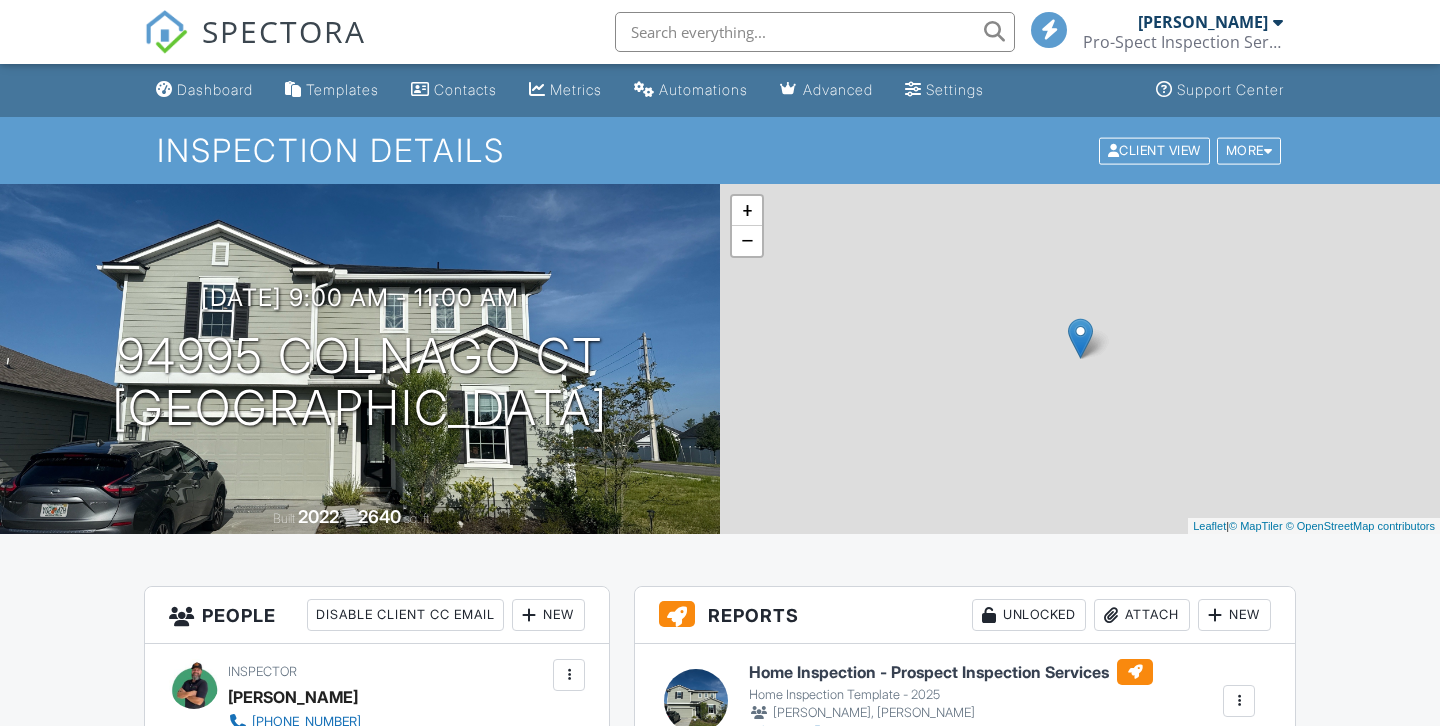 scroll, scrollTop: 0, scrollLeft: 0, axis: both 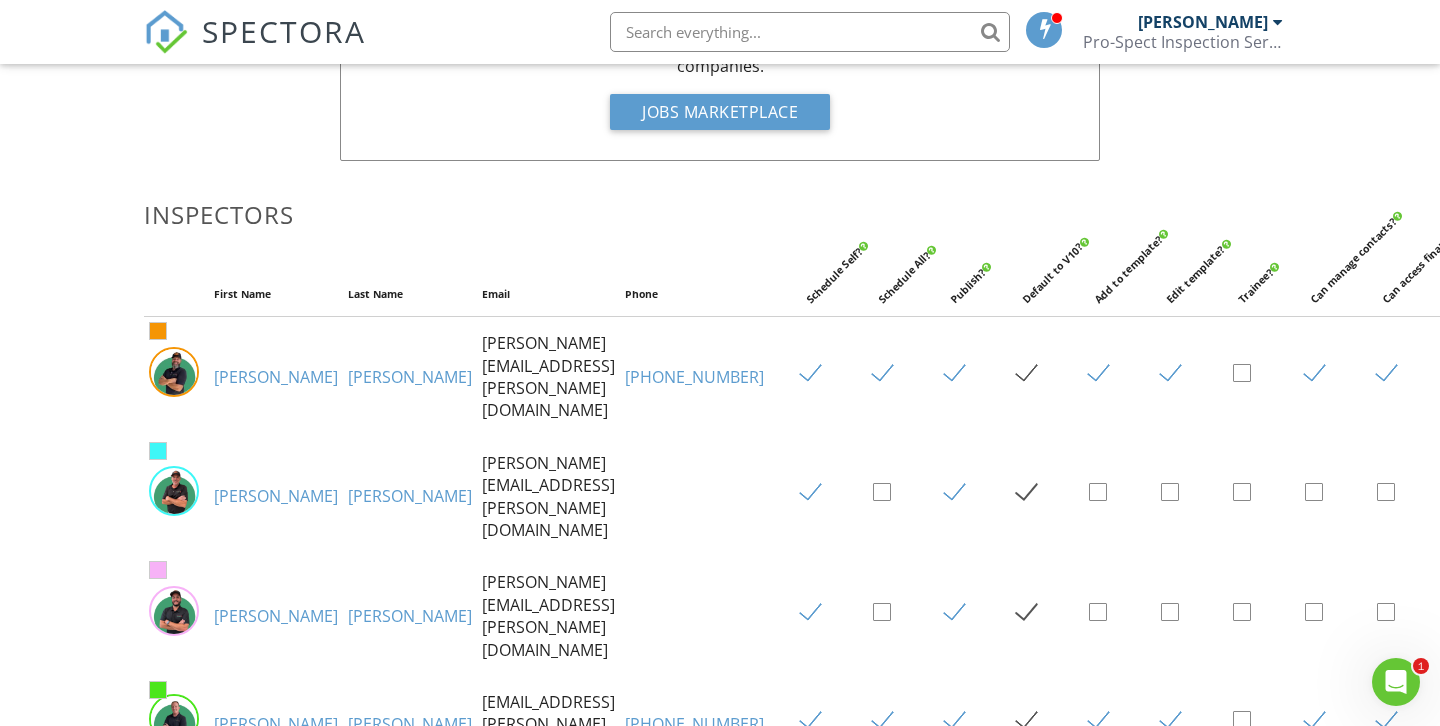 click on "[PERSON_NAME]" at bounding box center (276, 377) 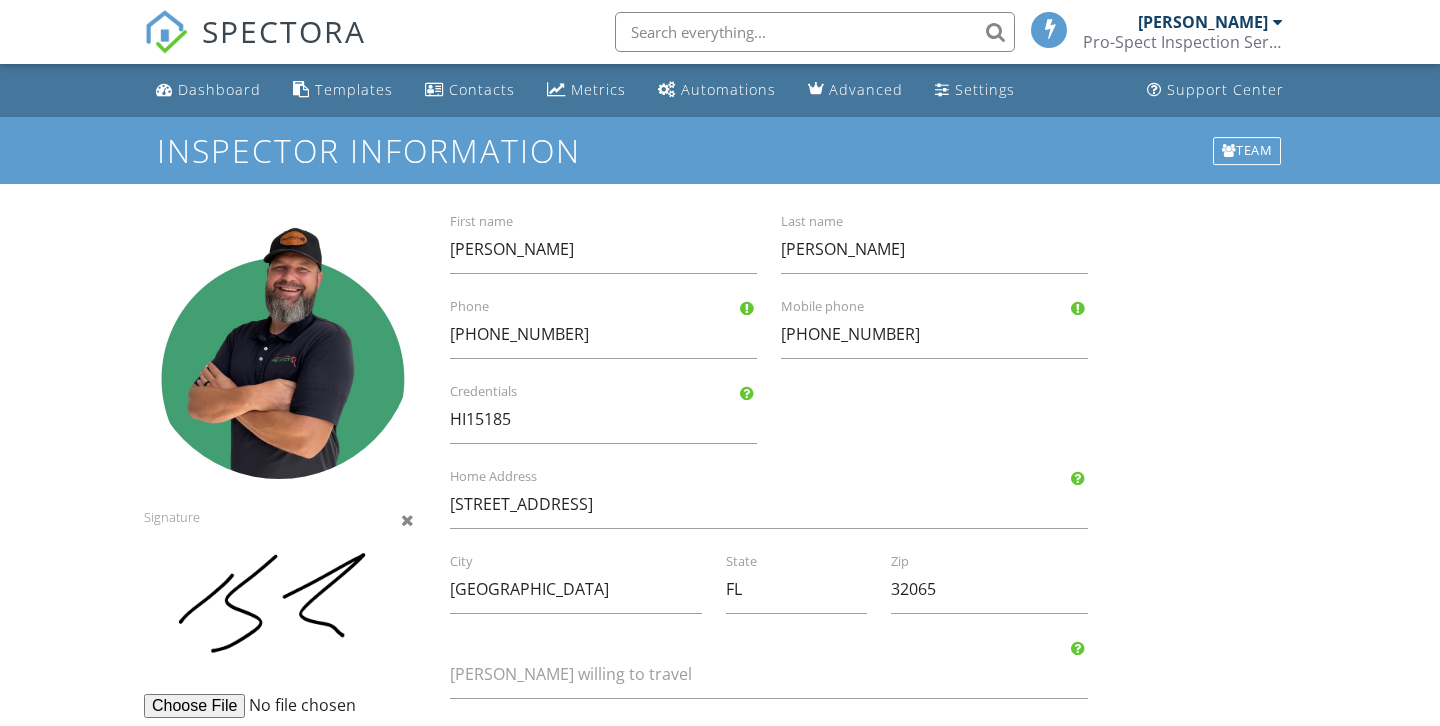scroll, scrollTop: 0, scrollLeft: 0, axis: both 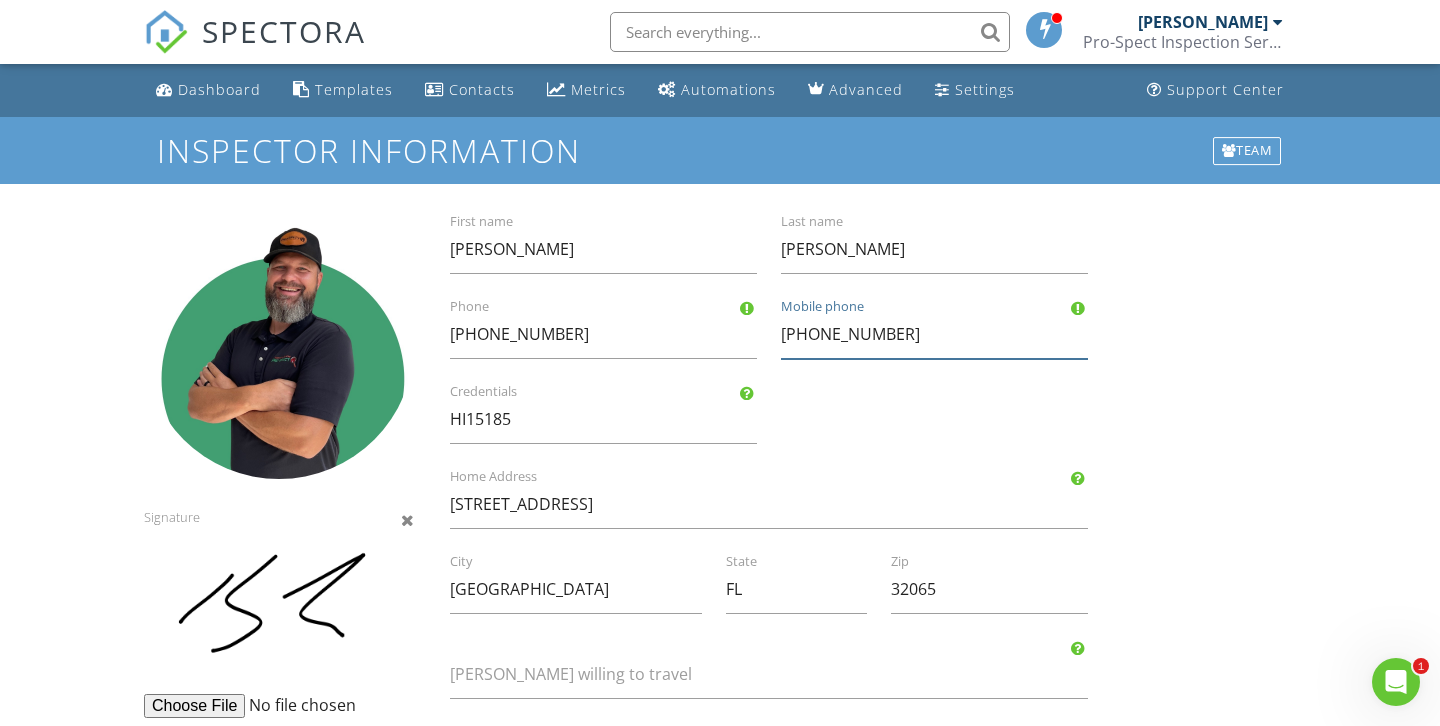 drag, startPoint x: 905, startPoint y: 331, endPoint x: 735, endPoint y: 321, distance: 170.29387 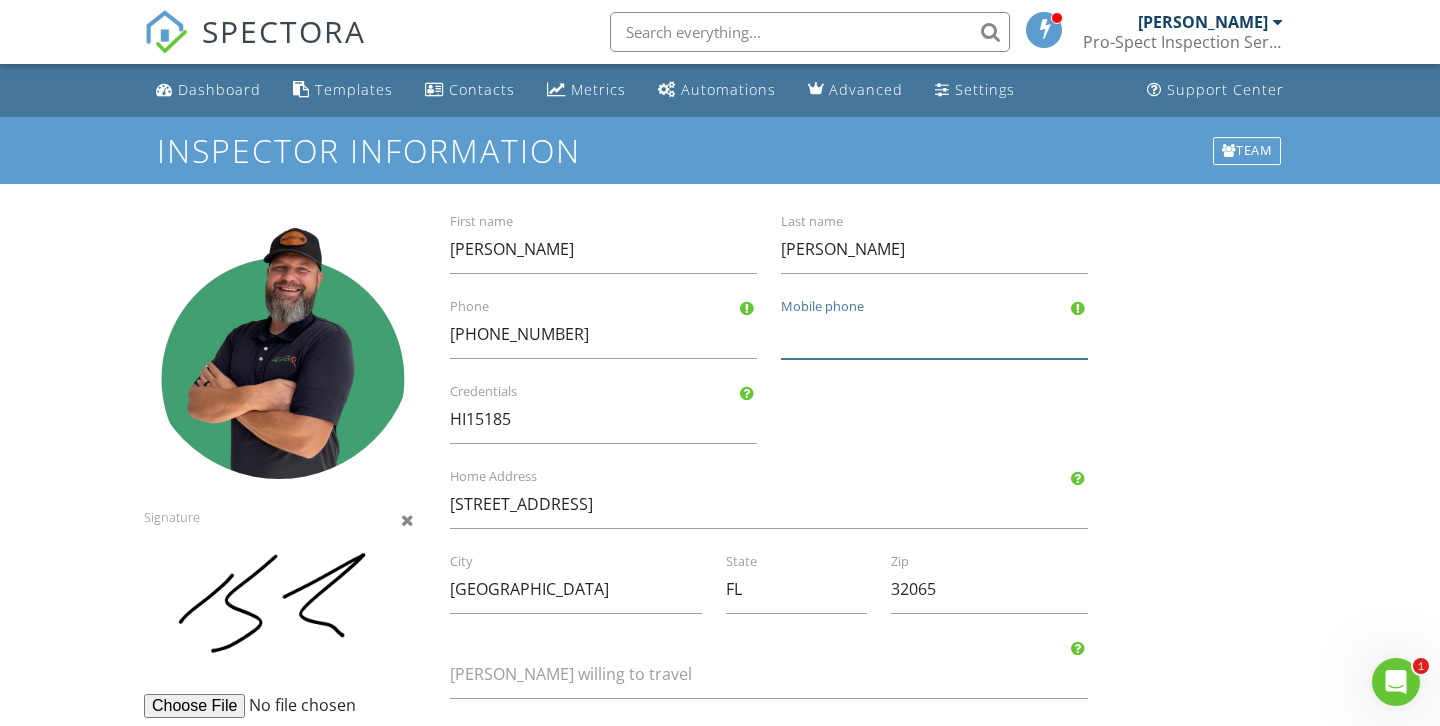 type 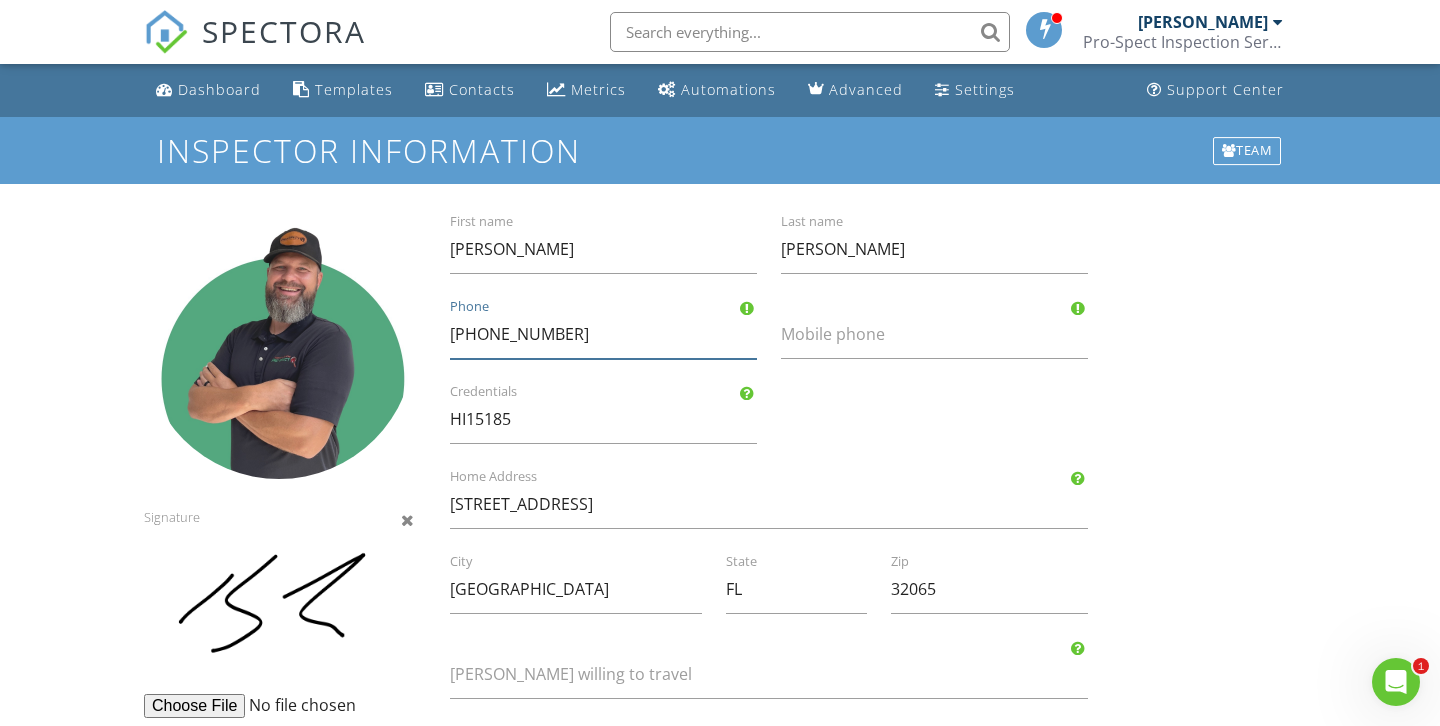 drag, startPoint x: 608, startPoint y: 329, endPoint x: 404, endPoint y: 329, distance: 204 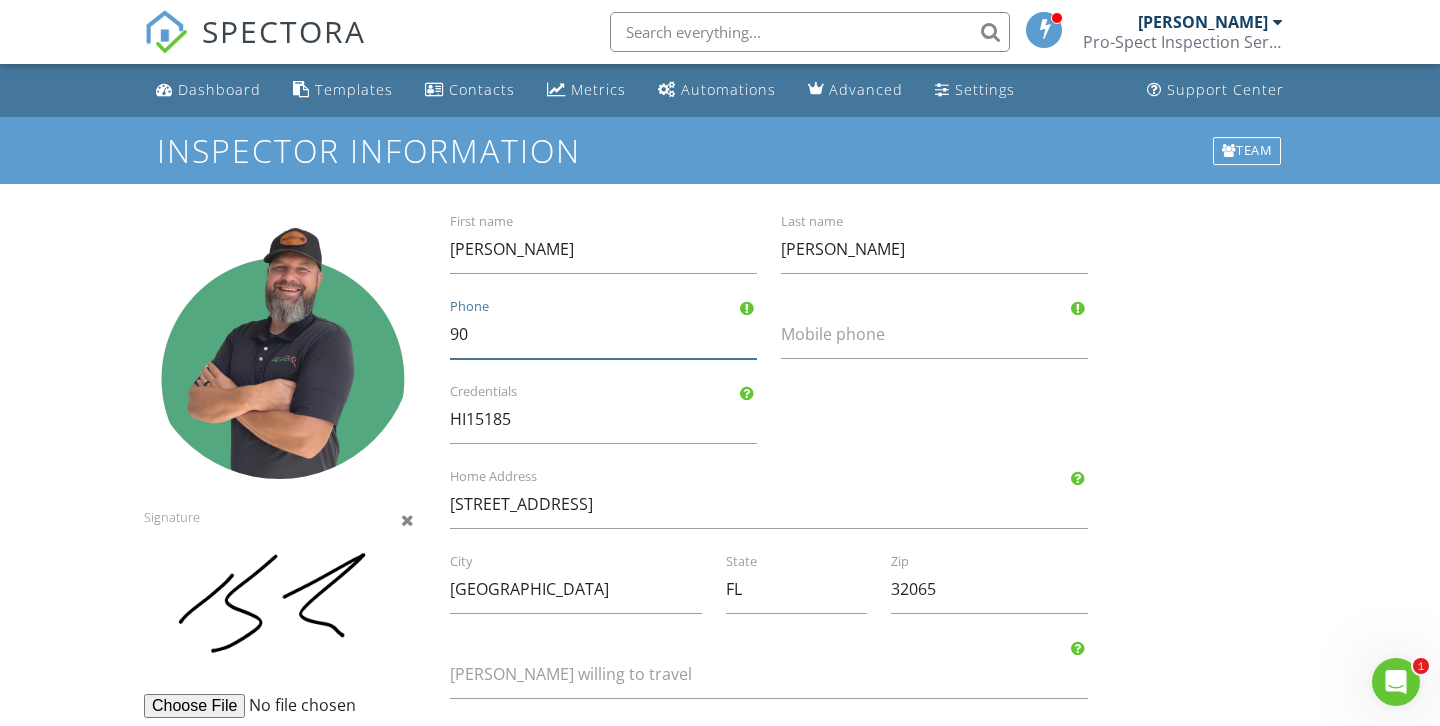 type on "9" 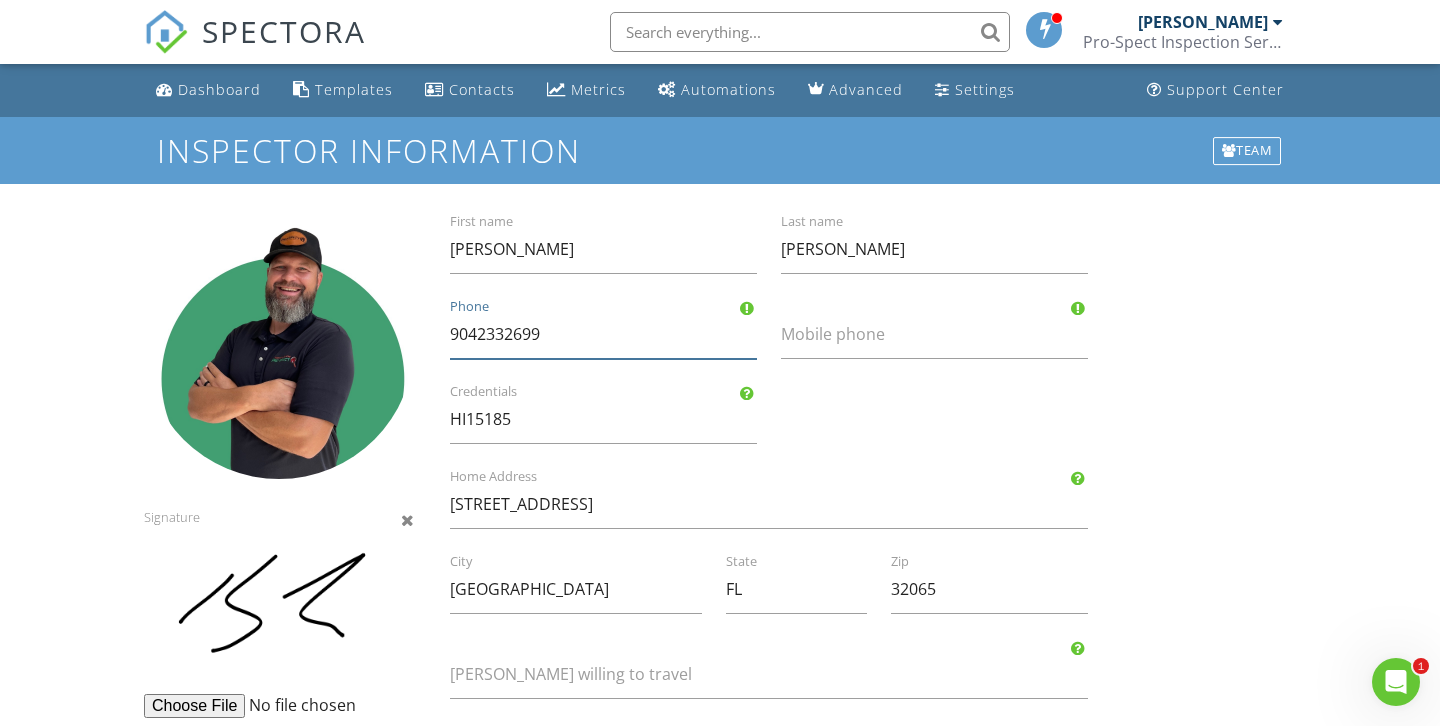 click on "9042332699" at bounding box center (603, 334) 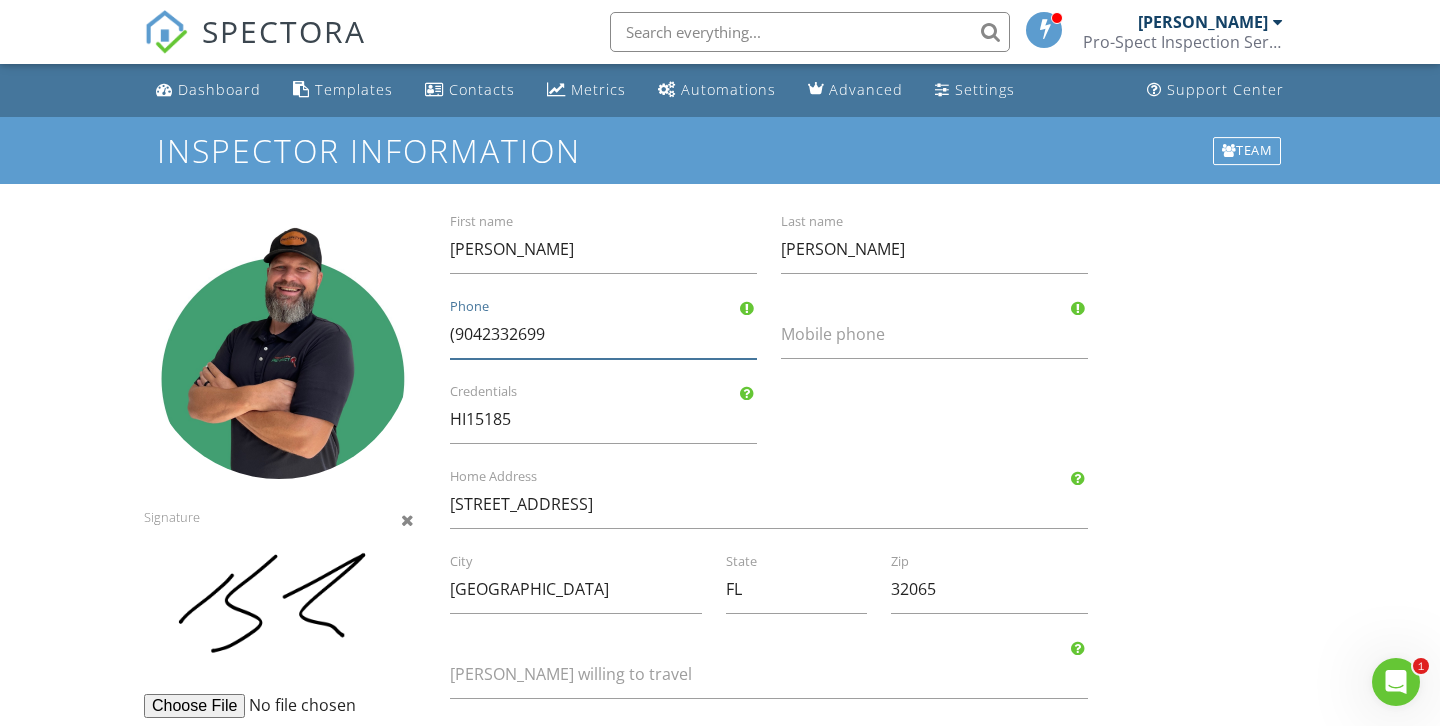 click on "(9042332699" at bounding box center [603, 334] 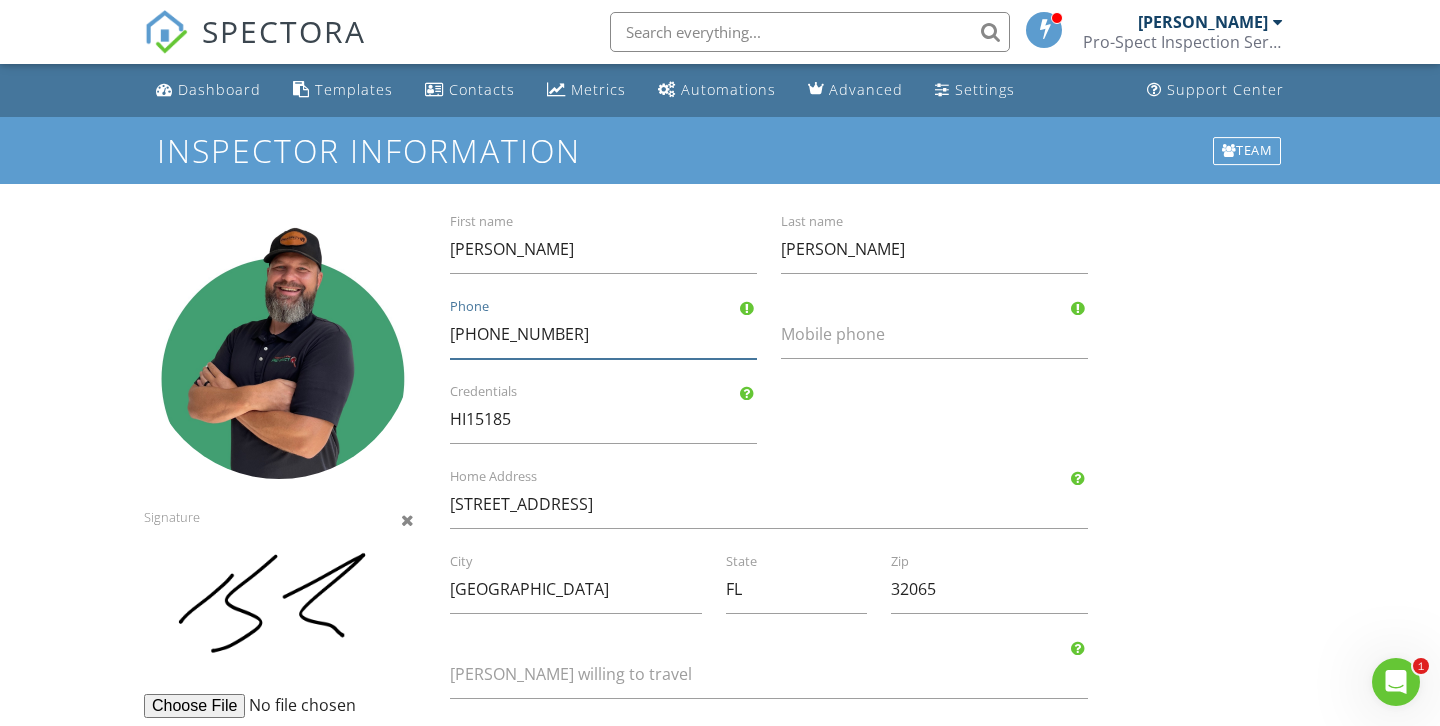 click on "(904) 2332699" at bounding box center [603, 334] 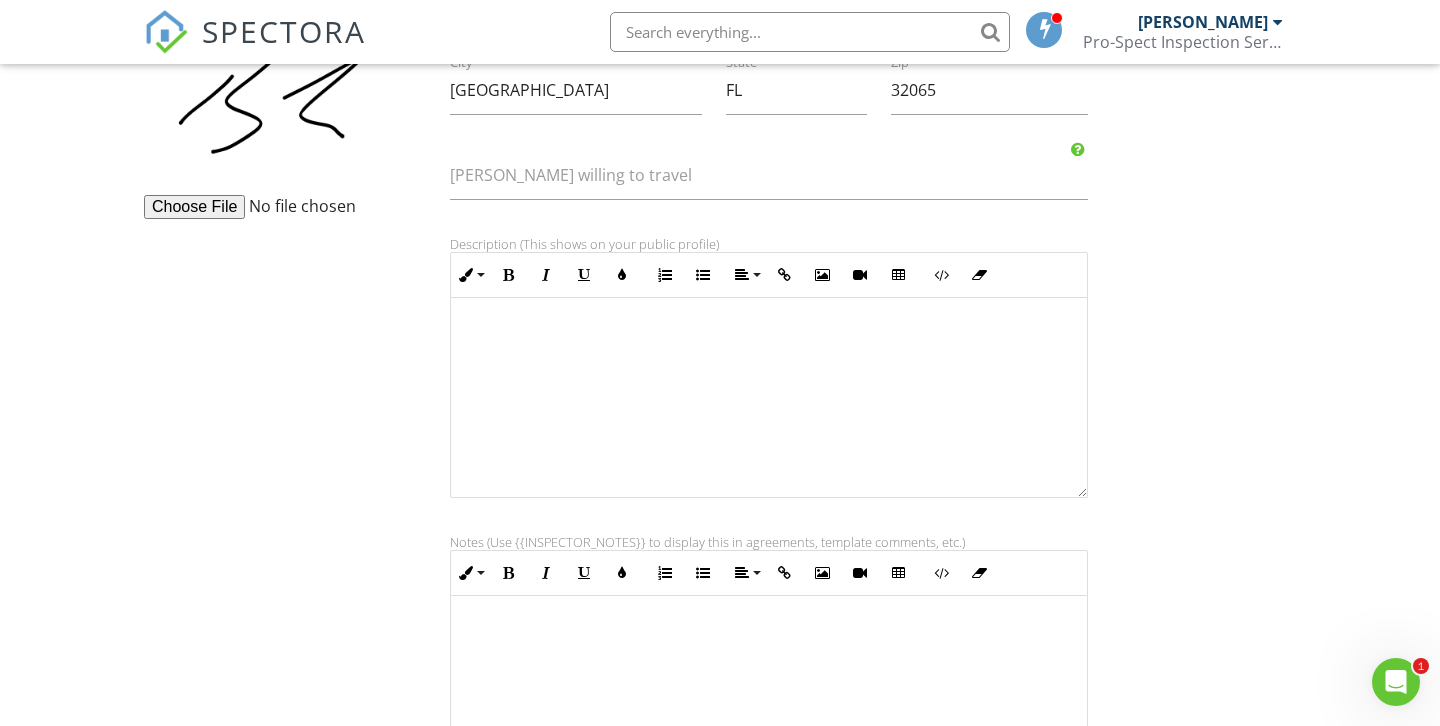 scroll, scrollTop: 714, scrollLeft: 0, axis: vertical 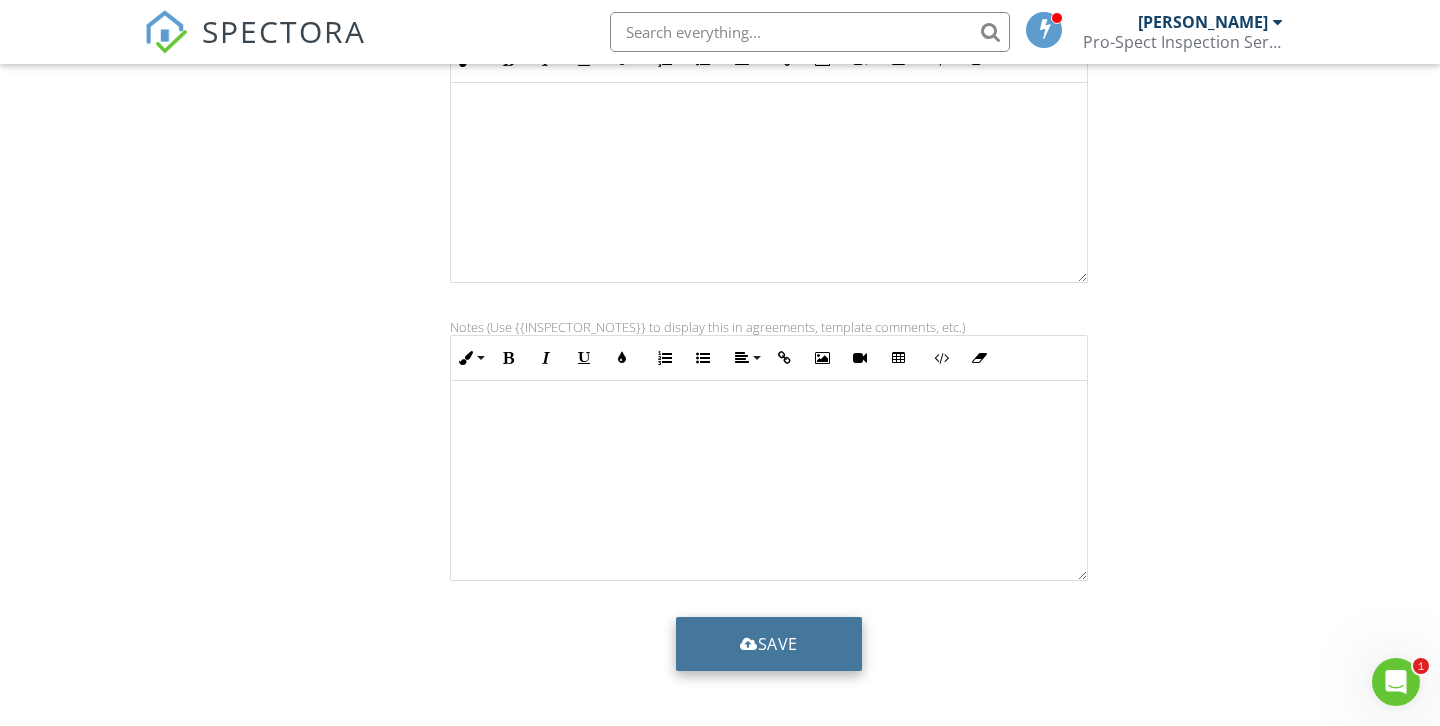 type on "(904) 233-2699" 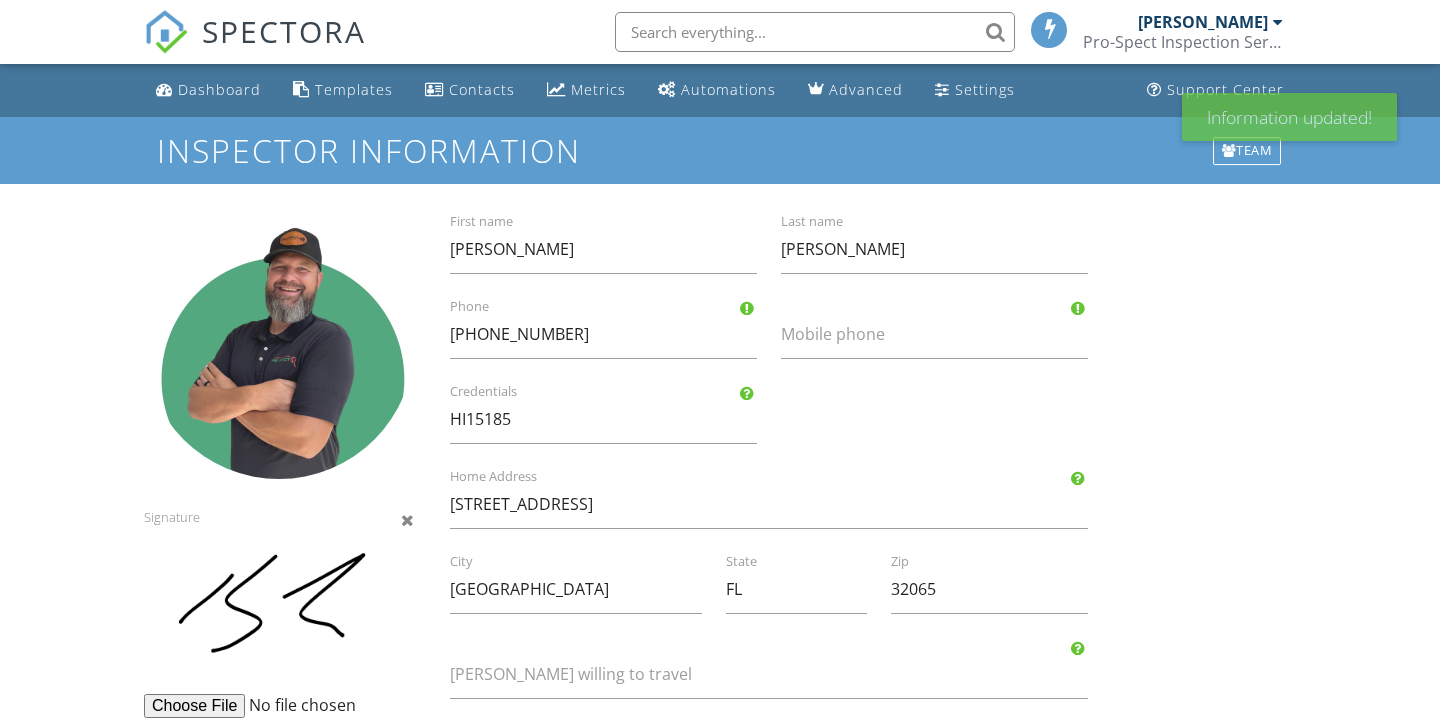 scroll, scrollTop: 0, scrollLeft: 0, axis: both 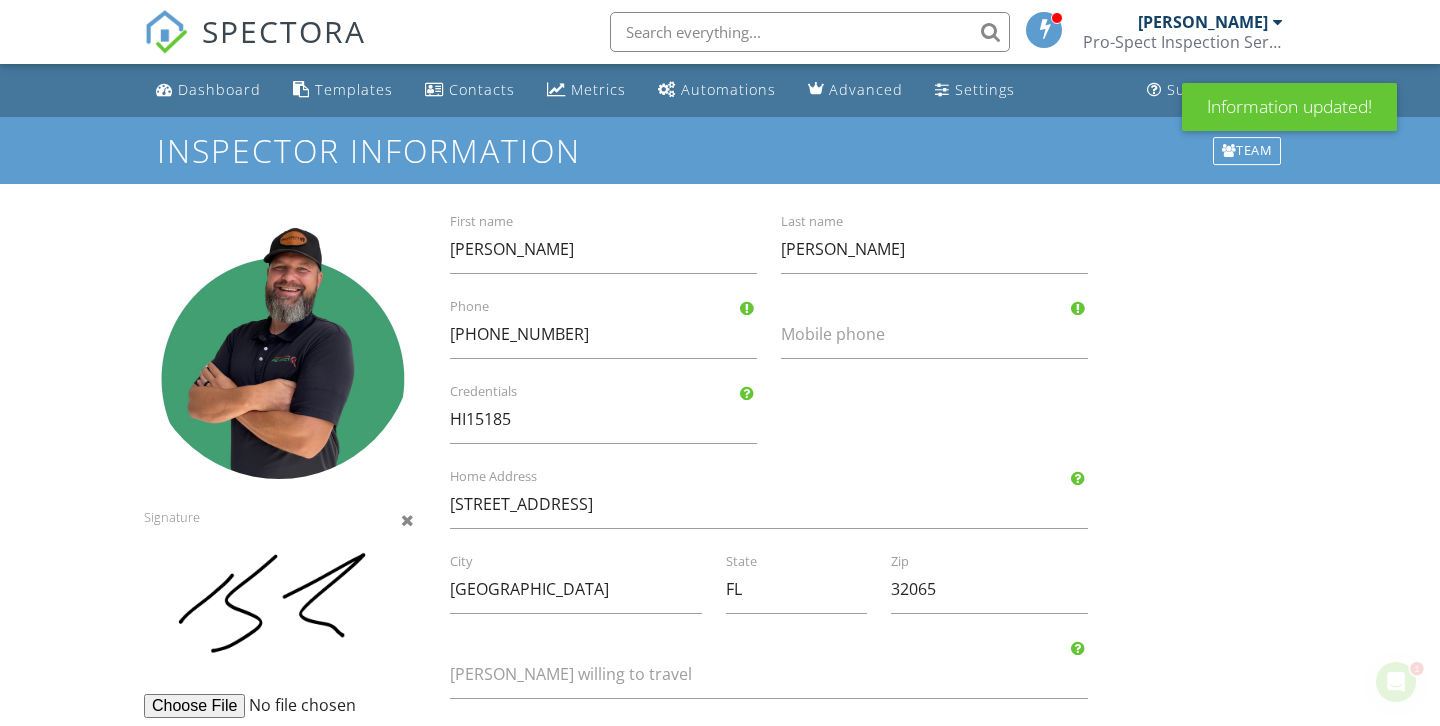 click on "Pro-Spect Inspection Services Jacksonville Division" at bounding box center [1183, 42] 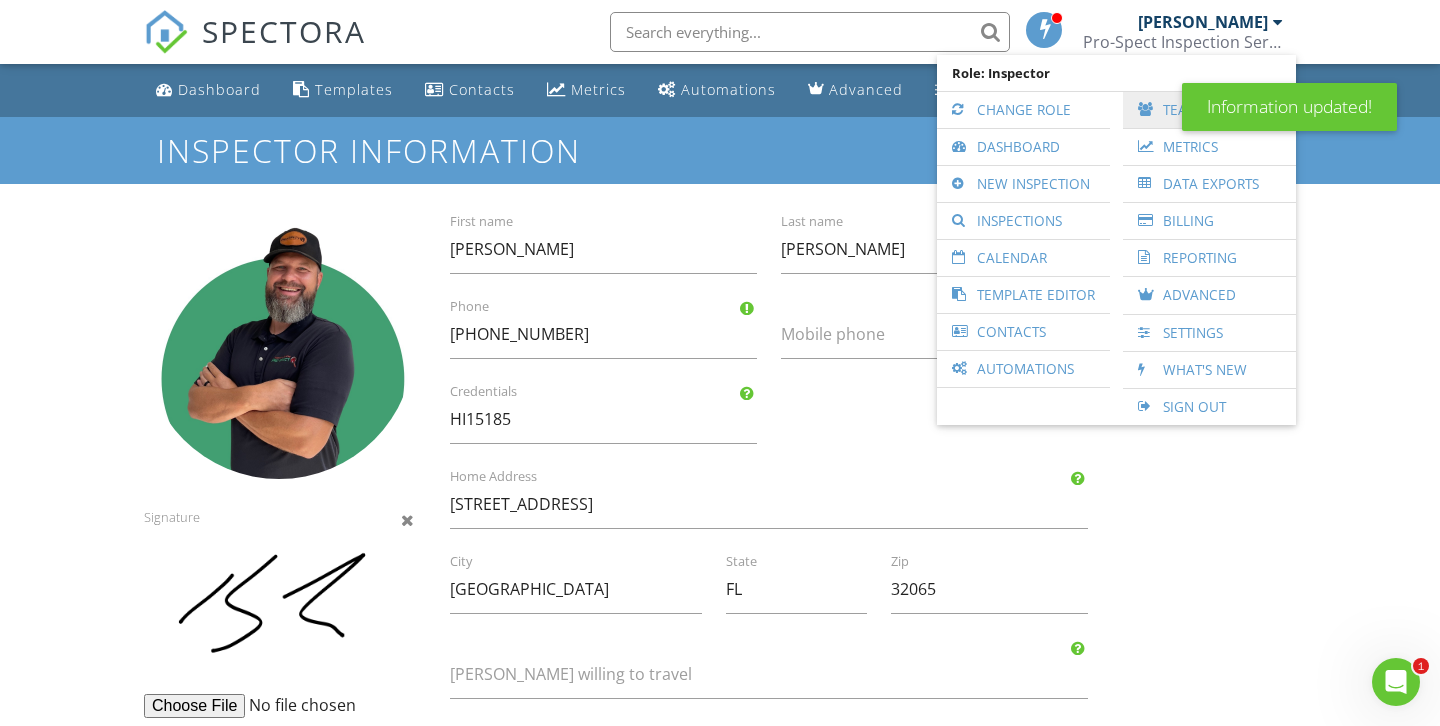 click on "Team" at bounding box center [1209, 110] 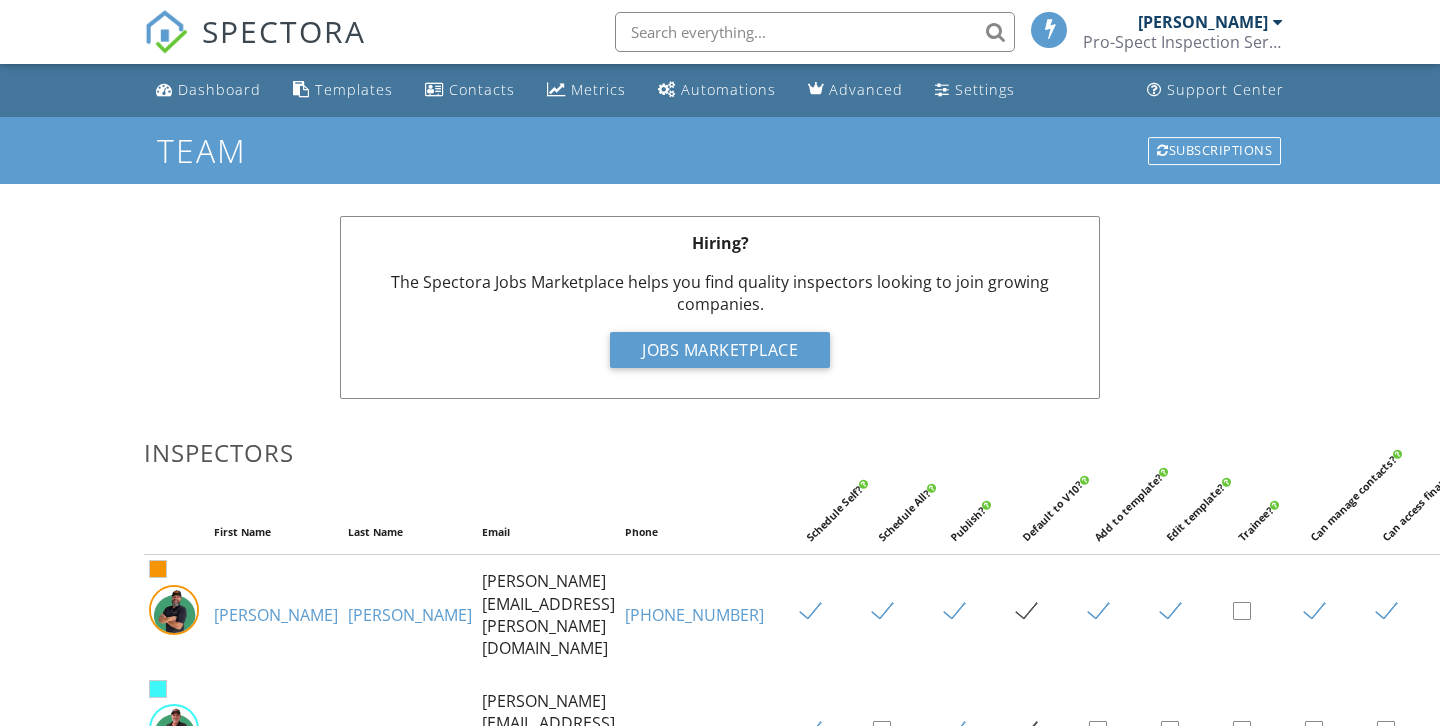 scroll, scrollTop: 0, scrollLeft: 0, axis: both 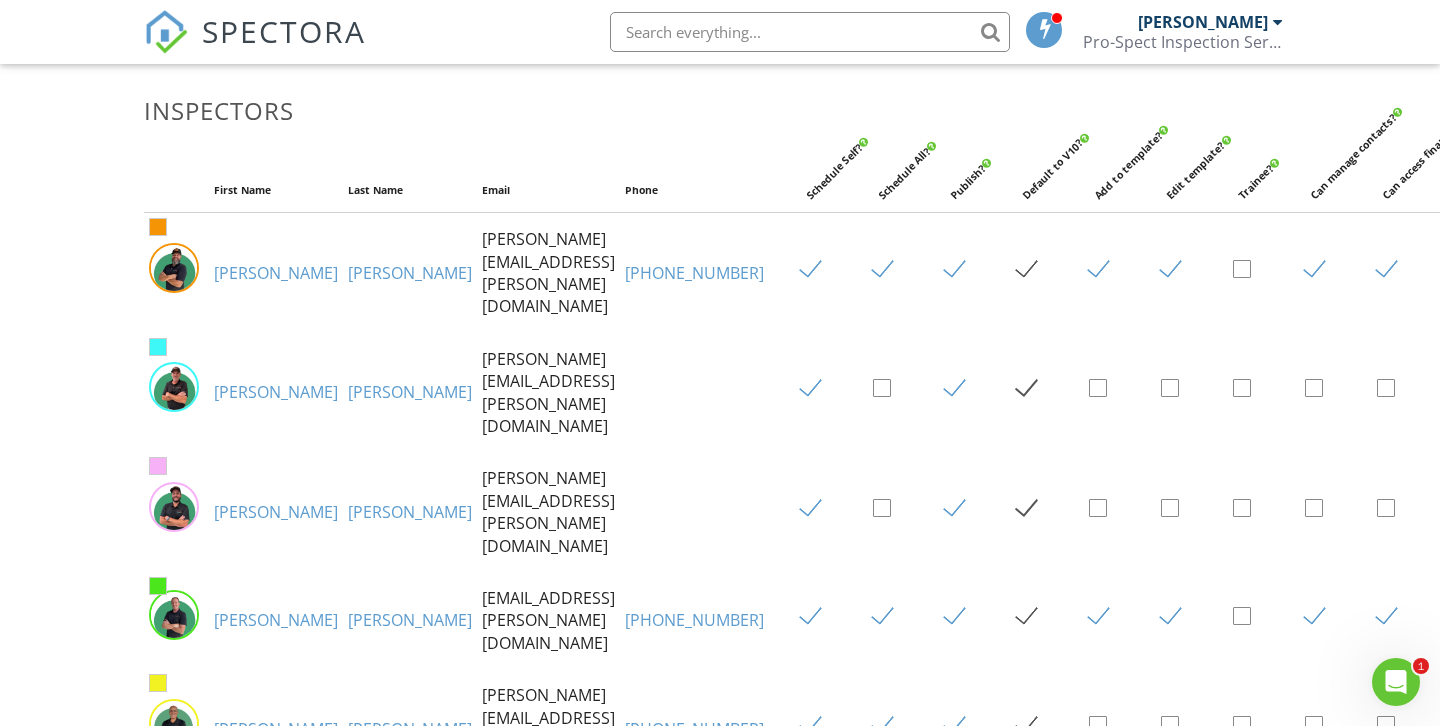 click on "[PERSON_NAME]" at bounding box center [410, 392] 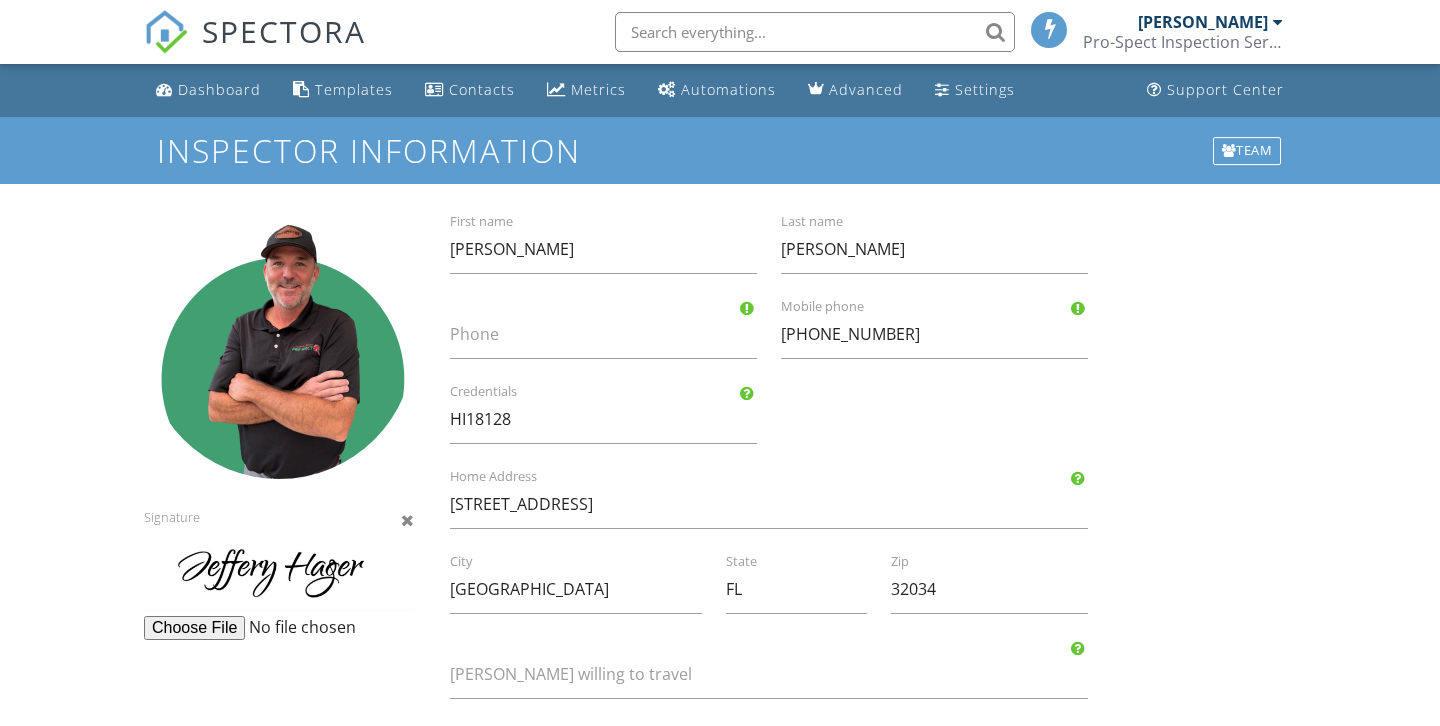 scroll, scrollTop: 0, scrollLeft: 0, axis: both 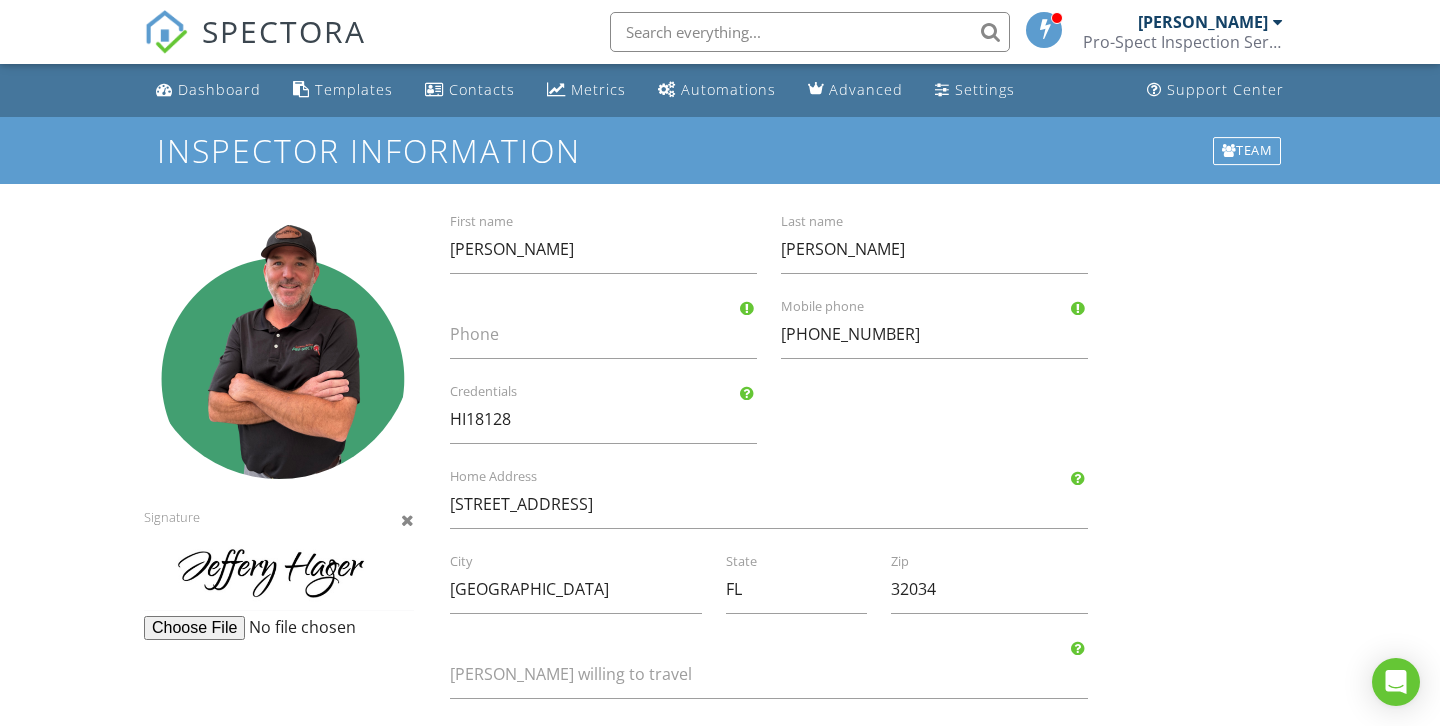 click on "Phone" at bounding box center (615, 334) 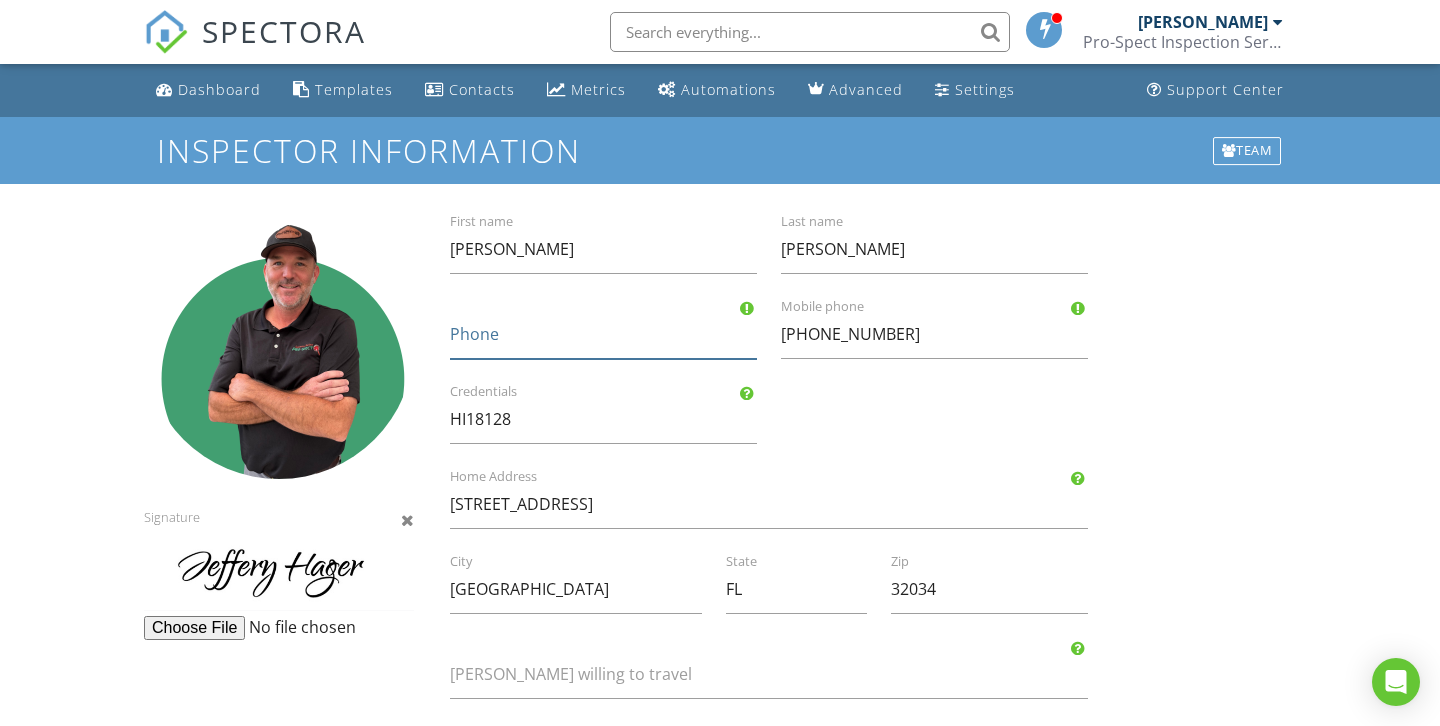 click on "Phone" at bounding box center [603, 334] 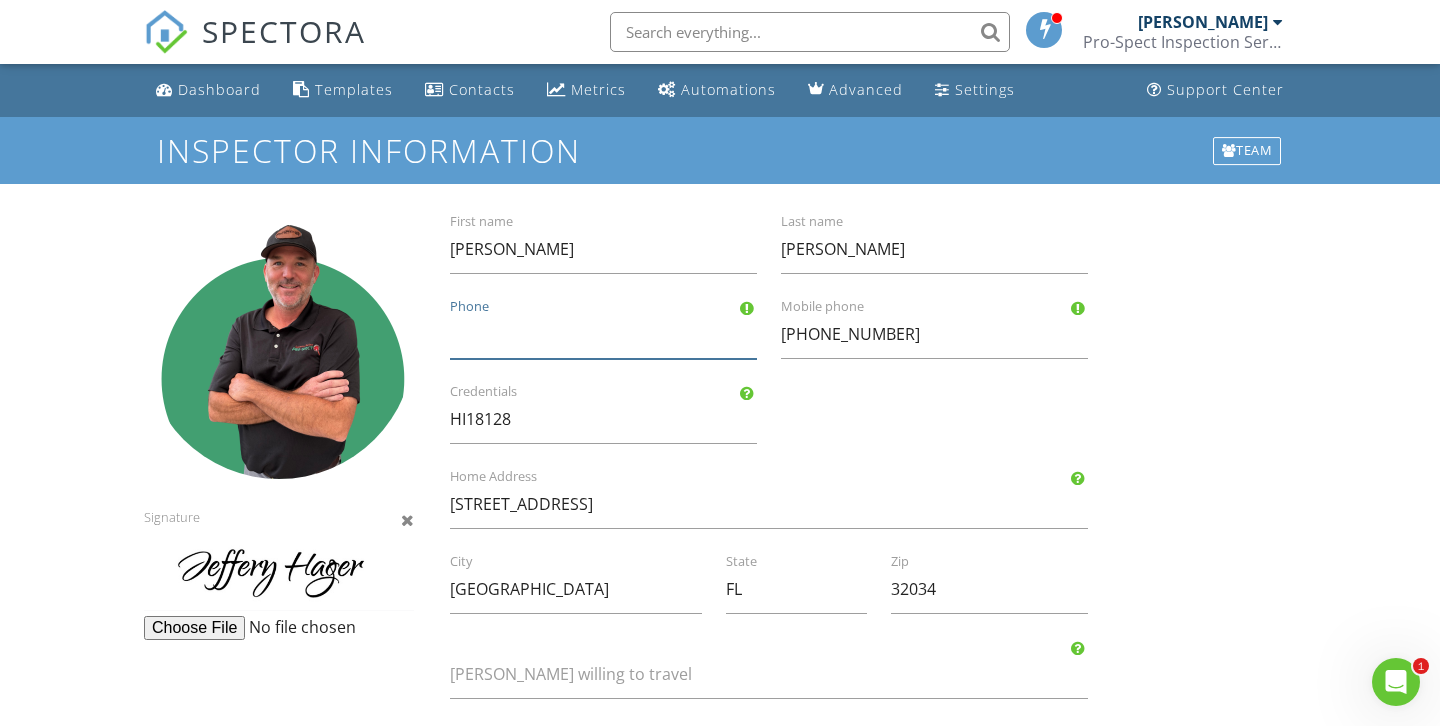 scroll, scrollTop: 0, scrollLeft: 0, axis: both 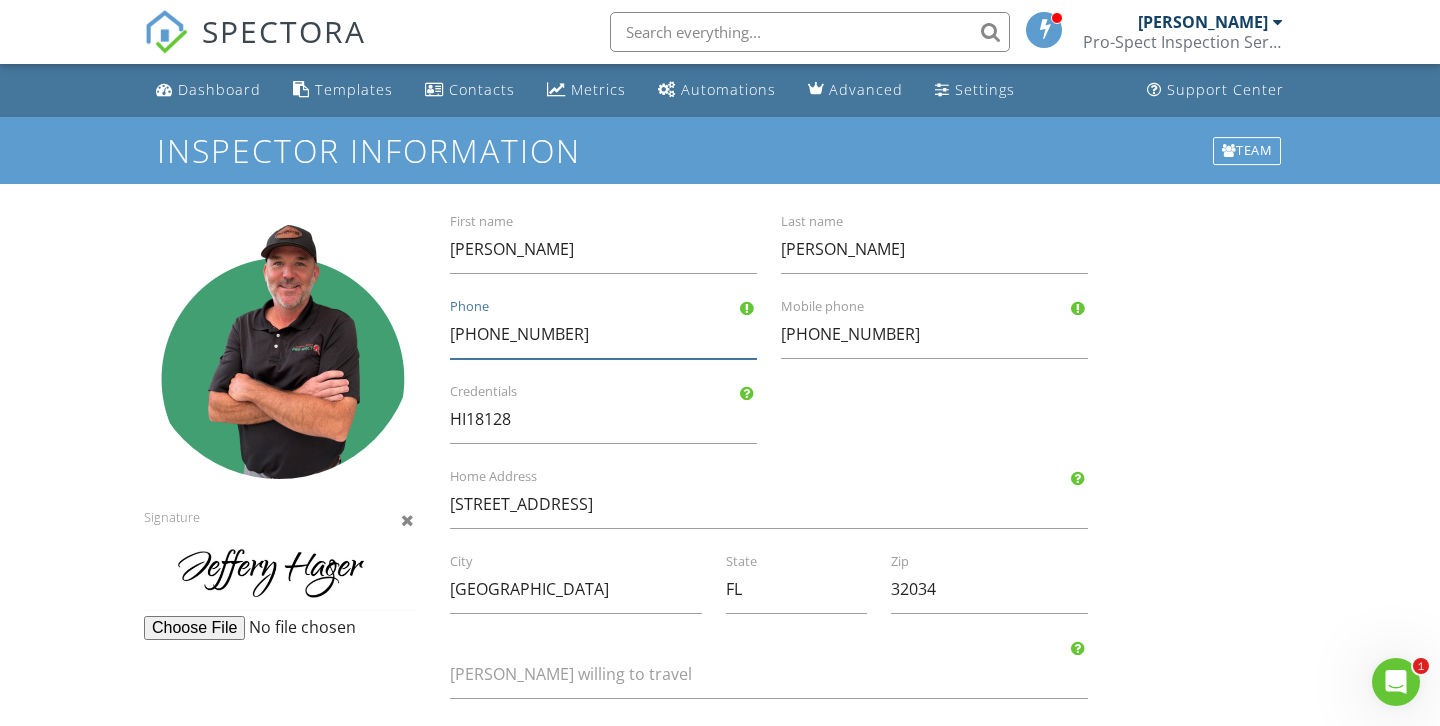 click on "‭[PHONE_NUMBER]‬" at bounding box center (603, 334) 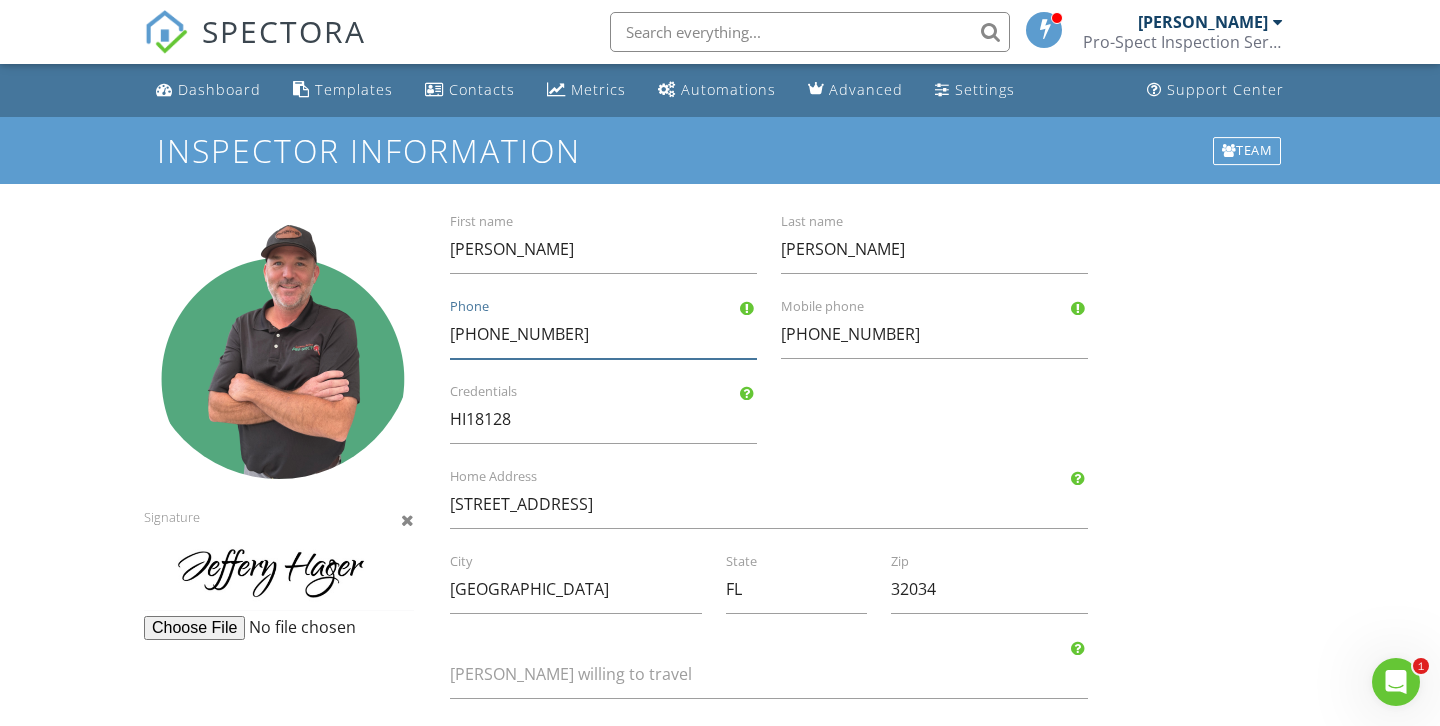 drag, startPoint x: 474, startPoint y: 336, endPoint x: 412, endPoint y: 337, distance: 62.008064 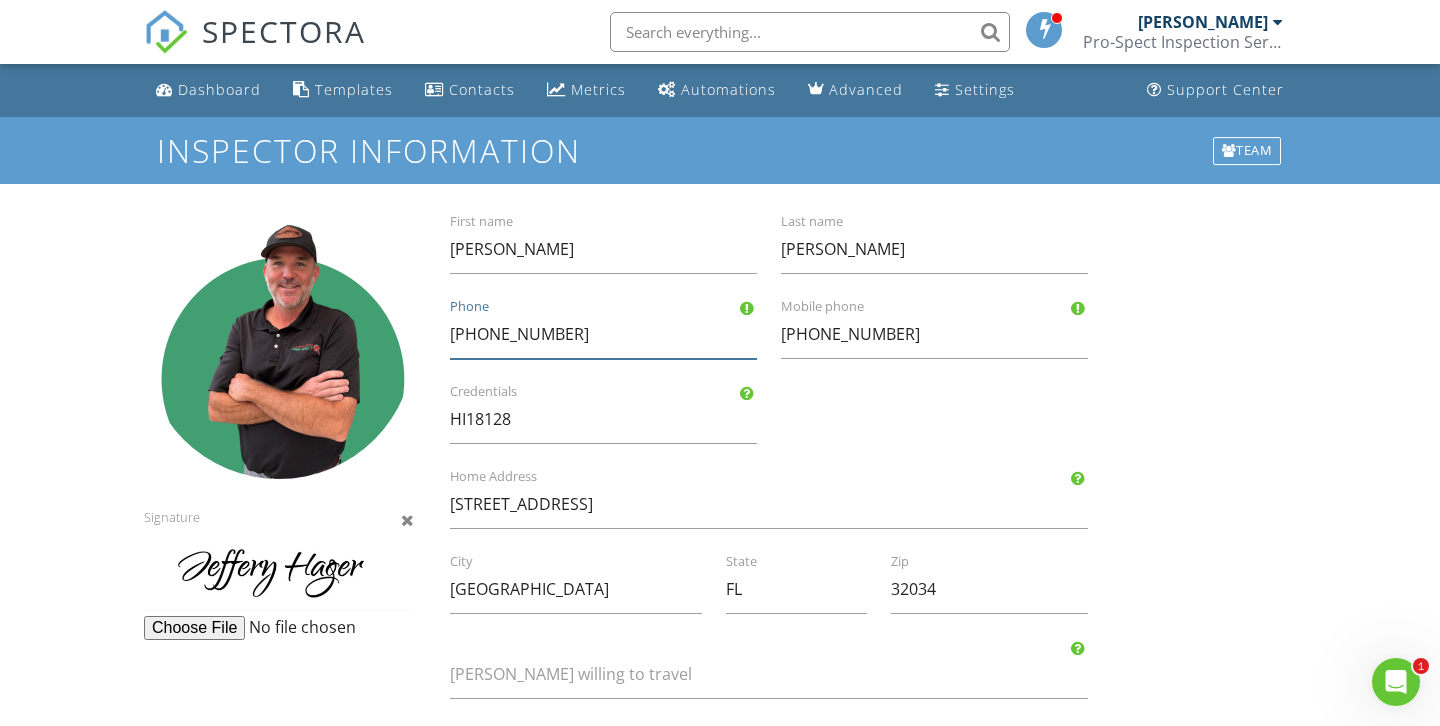 type on "[PHONE_NUMBER]‬" 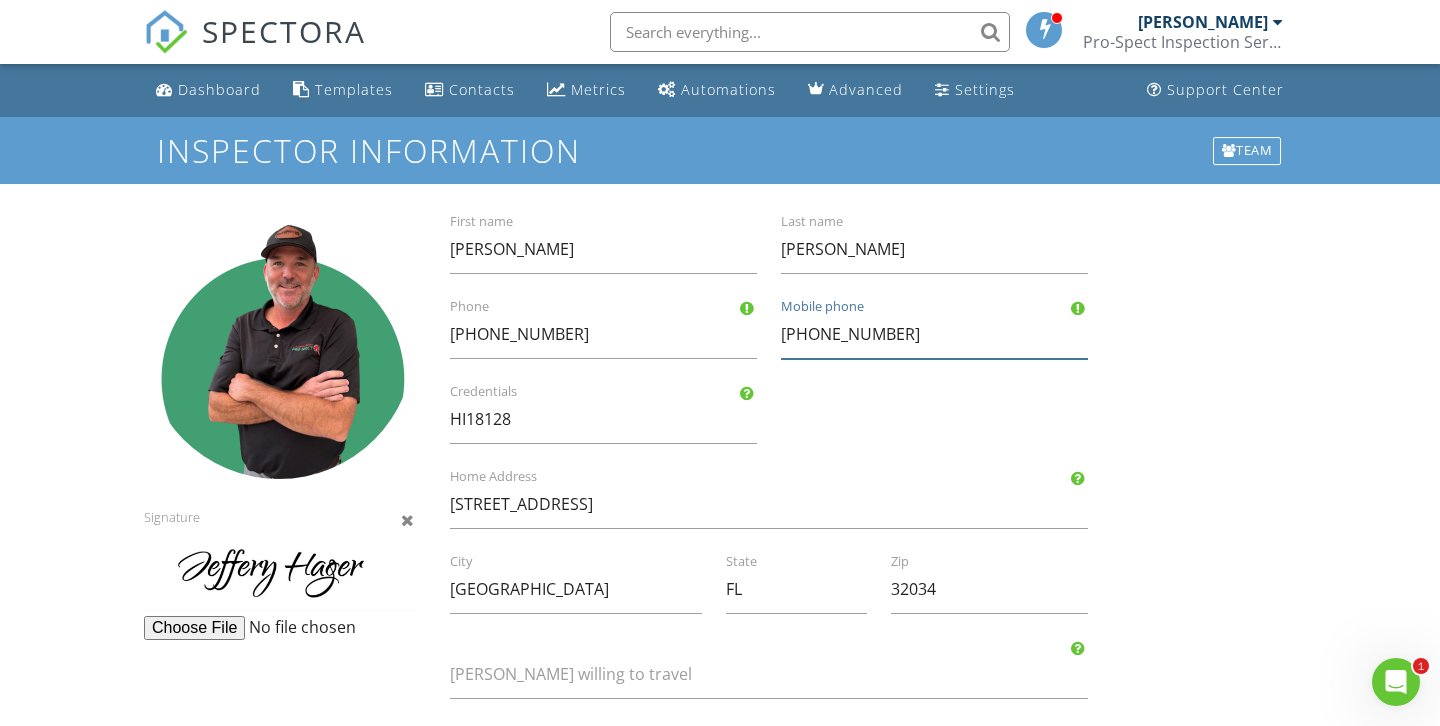 drag, startPoint x: 905, startPoint y: 344, endPoint x: 778, endPoint y: 332, distance: 127.56567 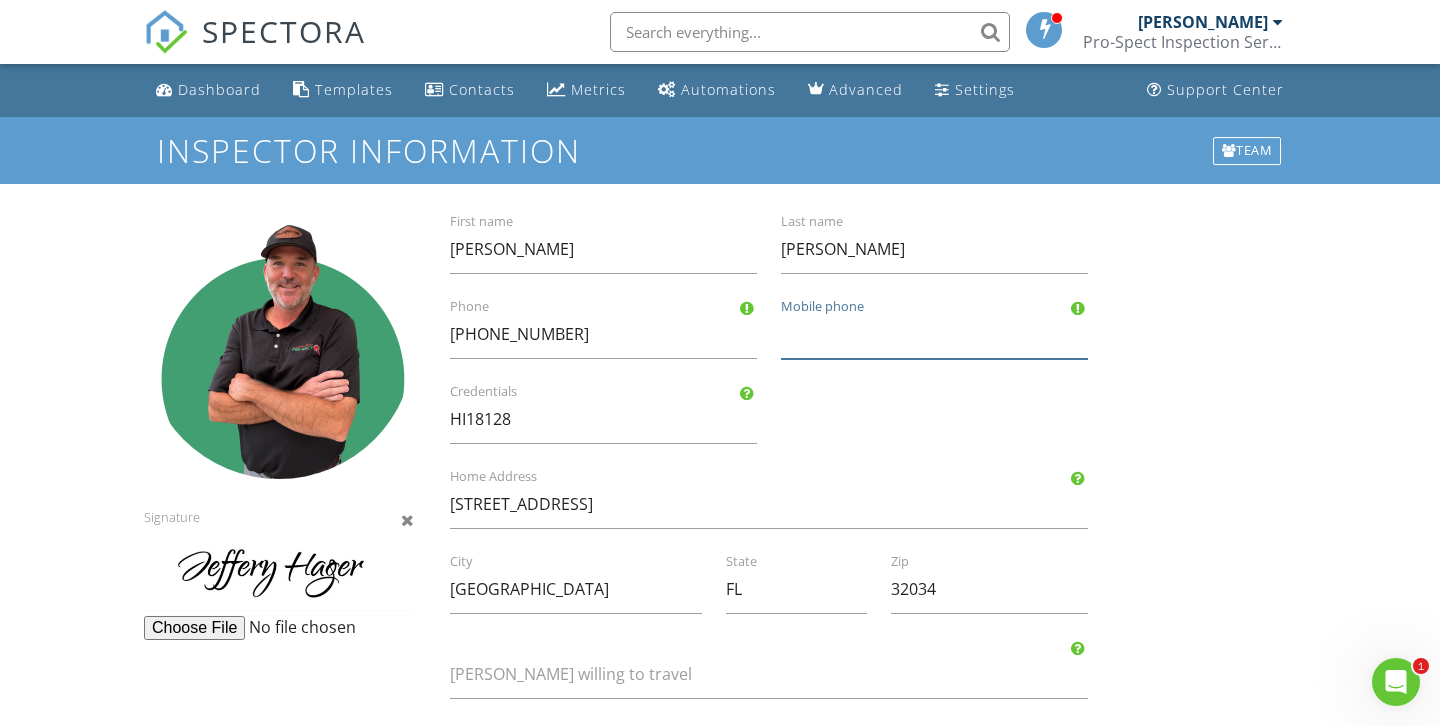 type 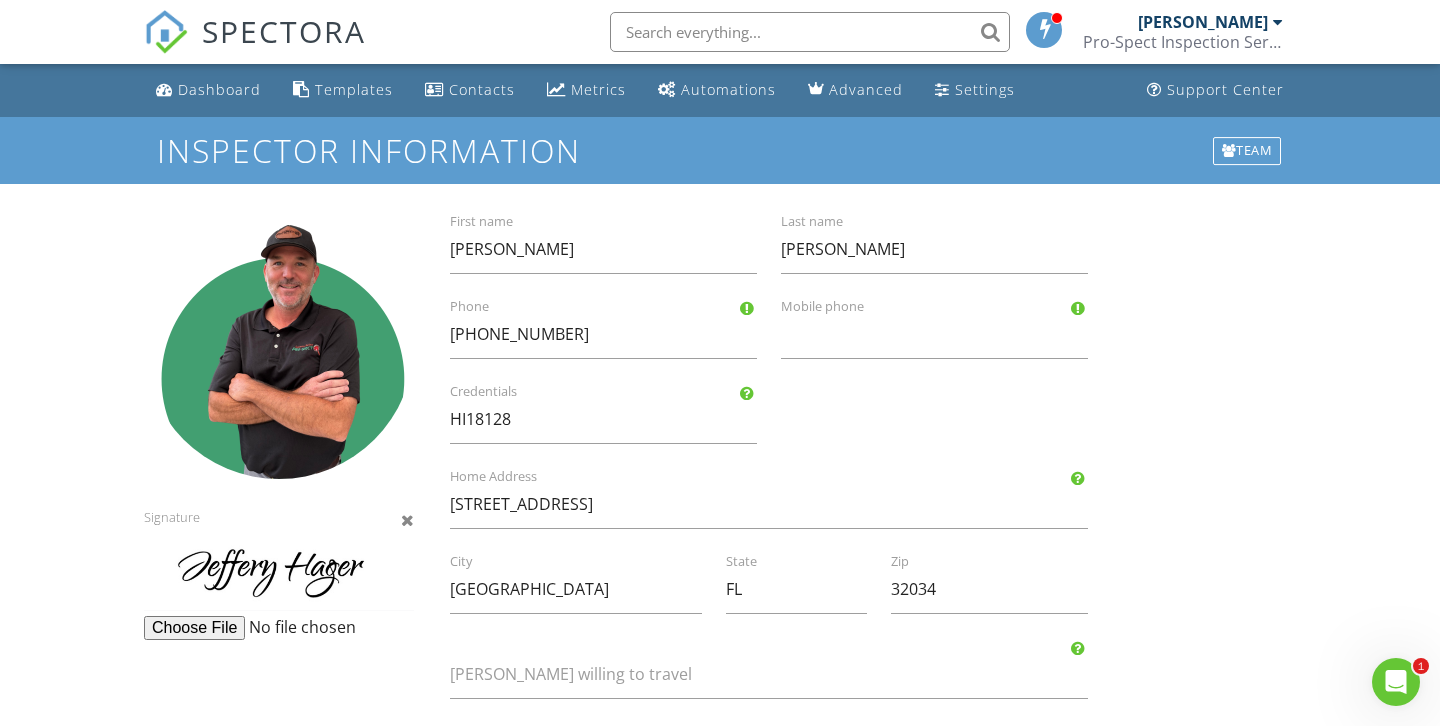 click on "[PERSON_NAME]
First name
[PERSON_NAME]
Last name
[PHONE_NUMBER]‬
Phone
Mobile phone
HI18128
Credentials
[STREET_ADDRESS]
Home Address
[GEOGRAPHIC_DATA]
FL
State
32034
Zip
[PERSON_NAME] willing to travel
Description (This shows on your public profile)
Inline Style XLarge Large Normal Small Light Small/Light Bold Italic Underline Colors Ordered List Unordered List Align Align Left Align Center Align Right Align Justify Insert Link Insert Image Insert Video Insert Table Code View Clear Formatting
Notes (Use {{INSPECTOR_NOTES}} to display this in agreements, template comments, etc.)
Inline Style XLarge Large Normal Small Light Small/Light Bold Italic Underline Colors Ordered List Unordered List Align Align Left Align Center Align Right Align Justify Insert Link Insert Image Insert Video Insert Table Code View Clear Formatting
Save" at bounding box center (769, 814) 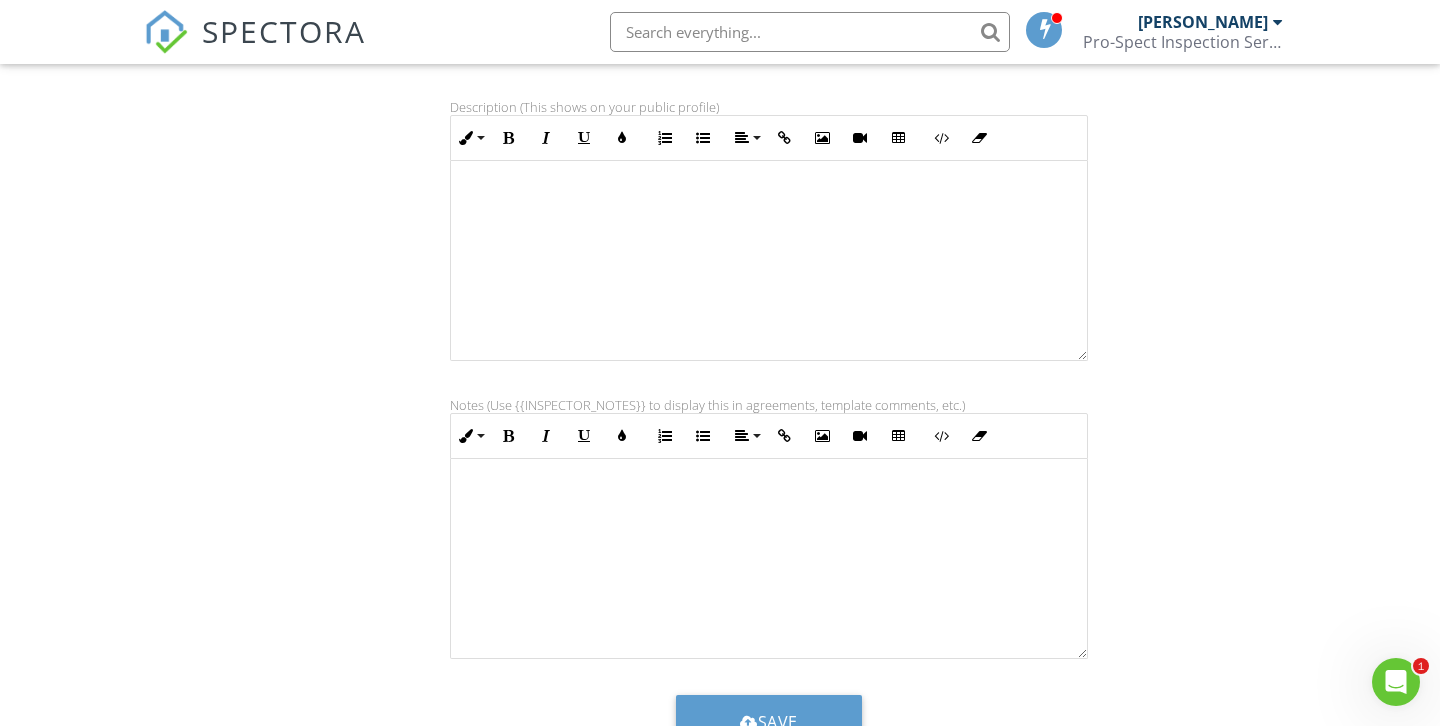 scroll, scrollTop: 714, scrollLeft: 0, axis: vertical 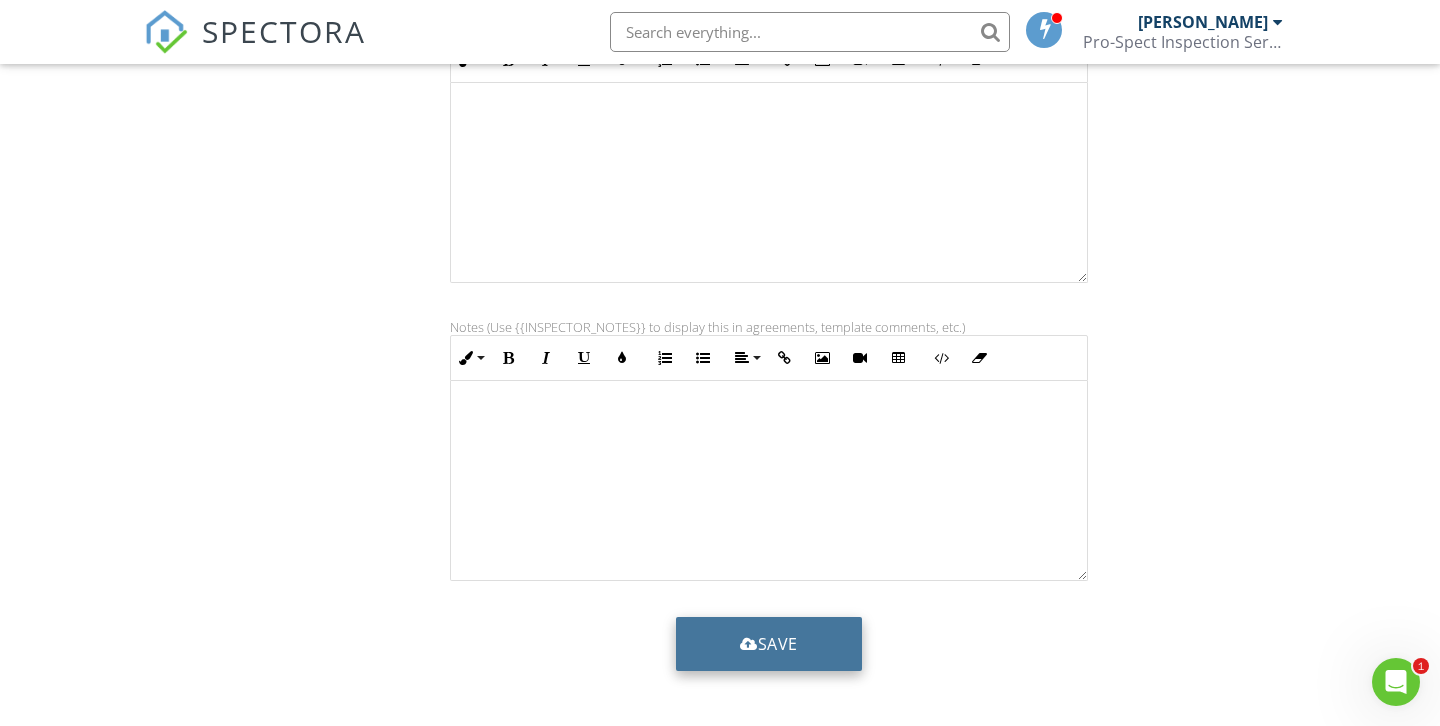 click on "Save" at bounding box center [769, 644] 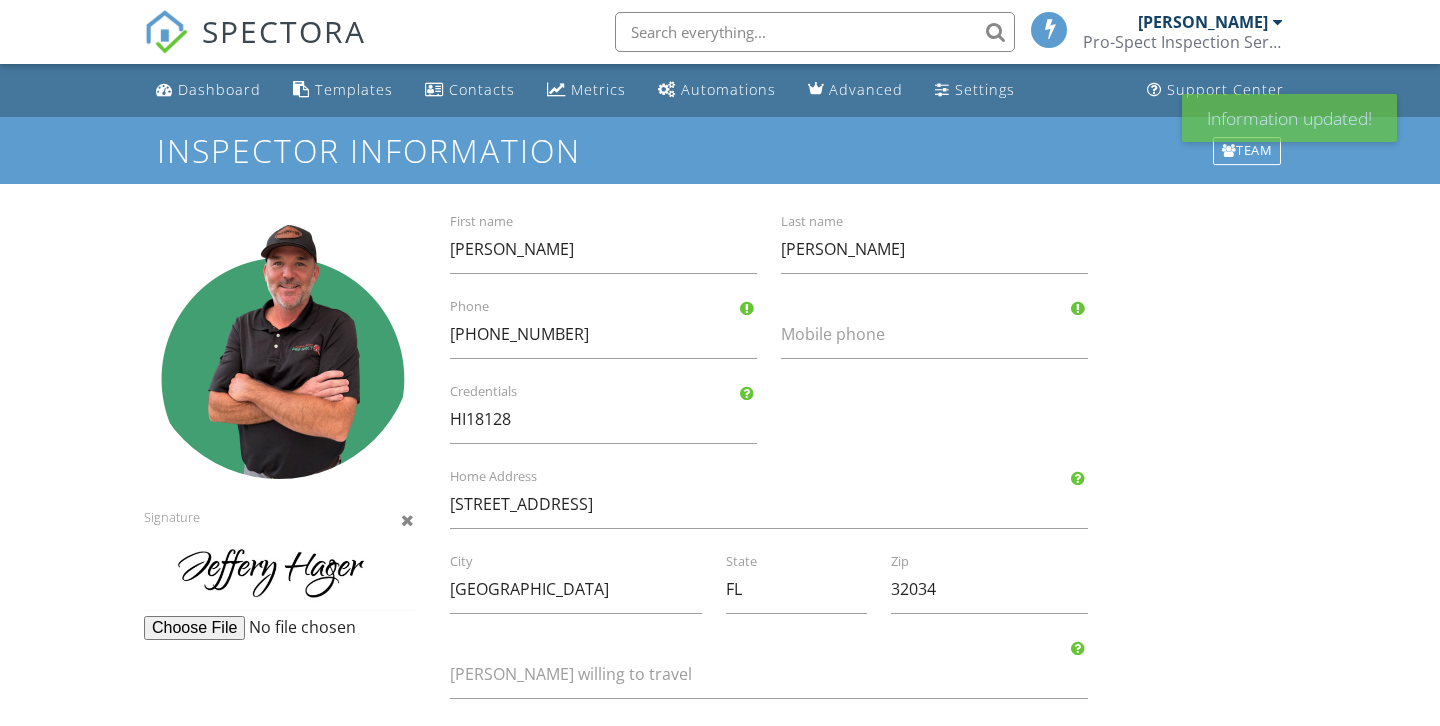 scroll, scrollTop: 0, scrollLeft: 0, axis: both 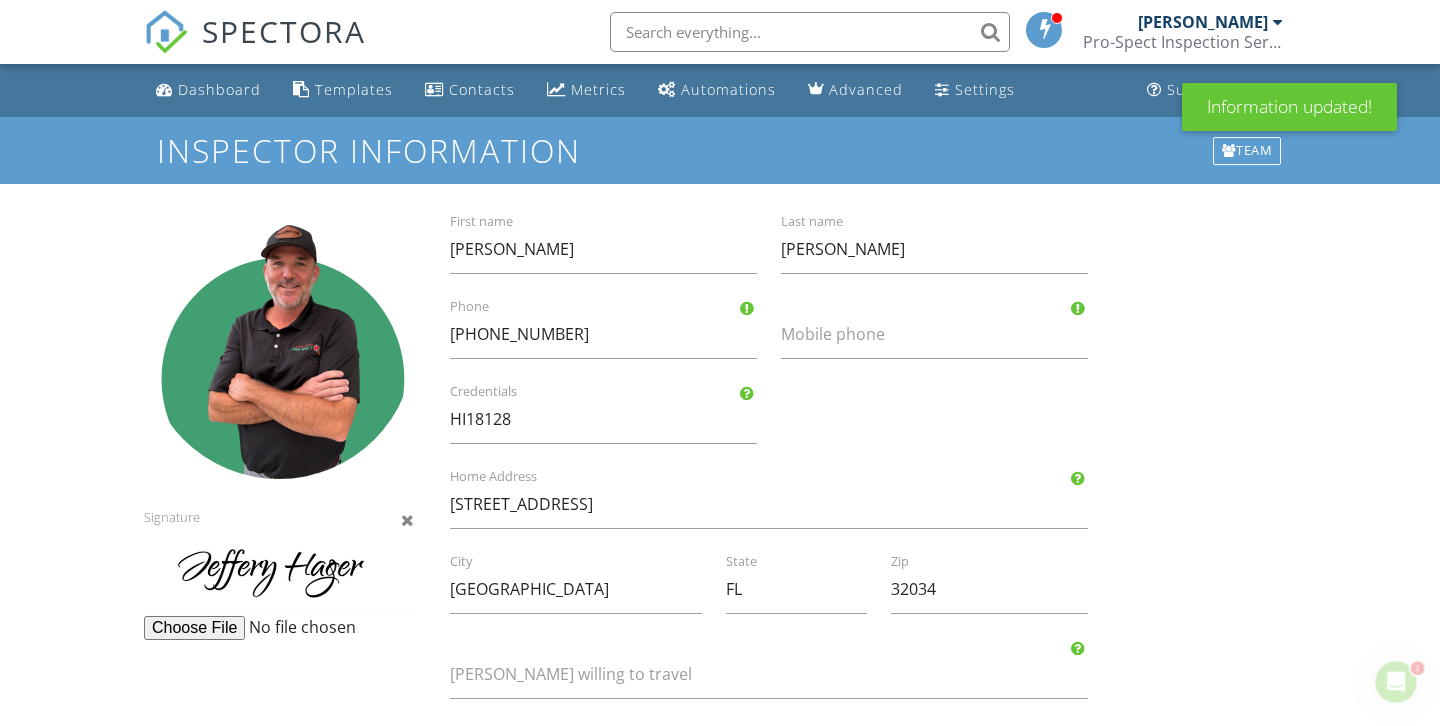 click on "[PERSON_NAME]" at bounding box center [1203, 22] 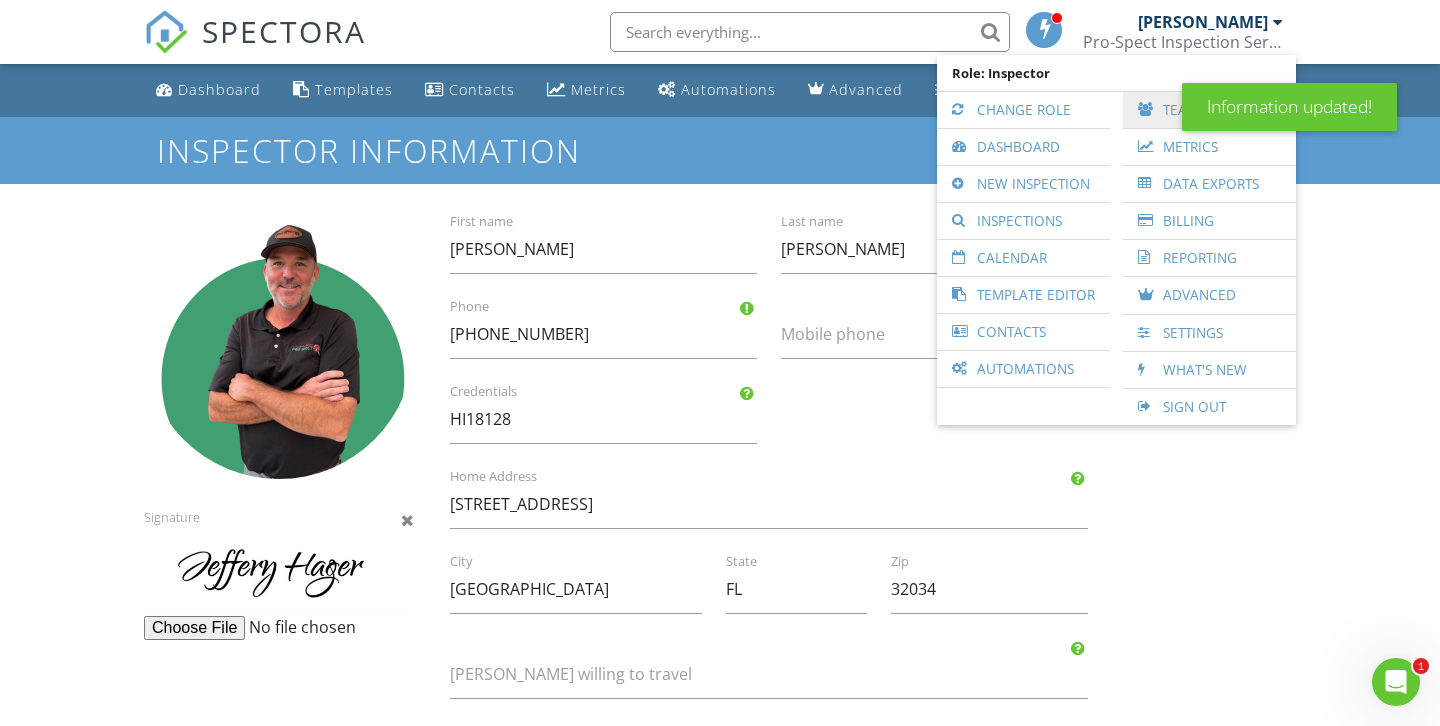 click at bounding box center (1148, 110) 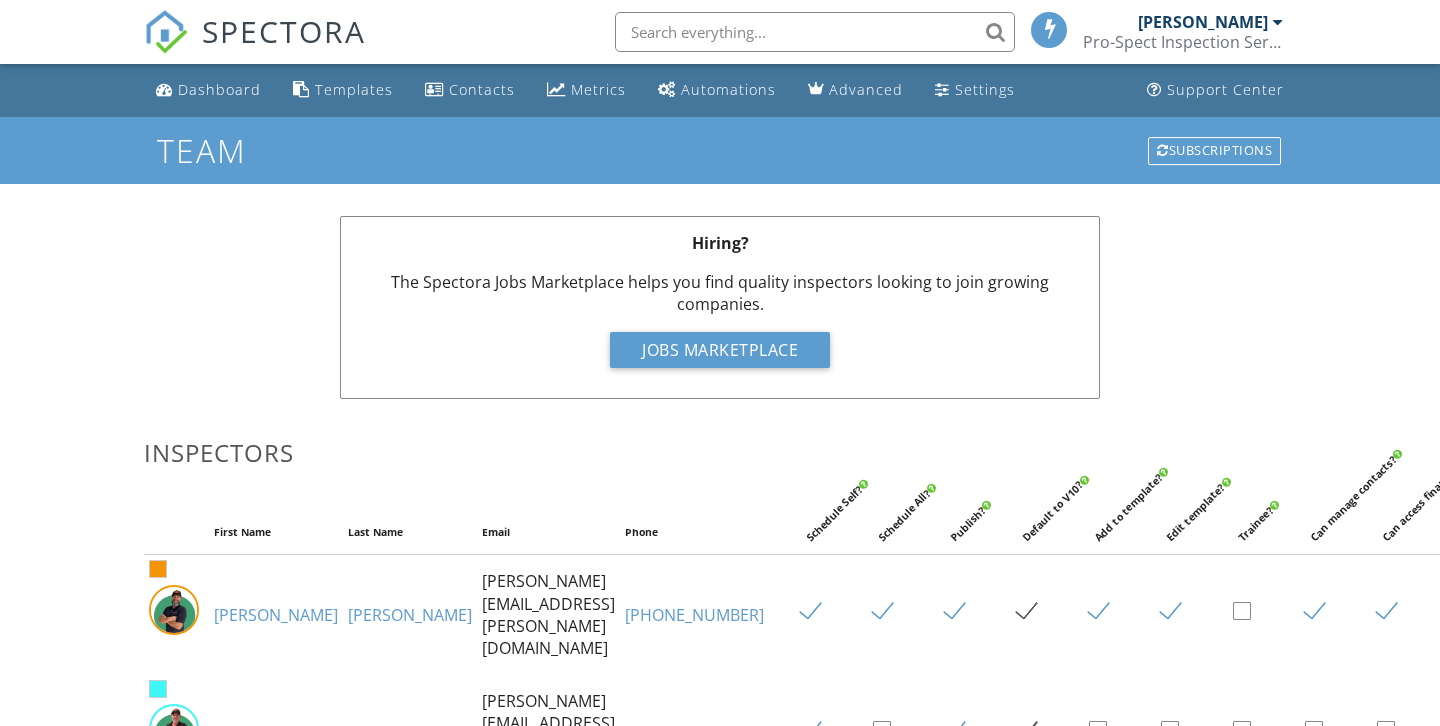 scroll, scrollTop: 0, scrollLeft: 0, axis: both 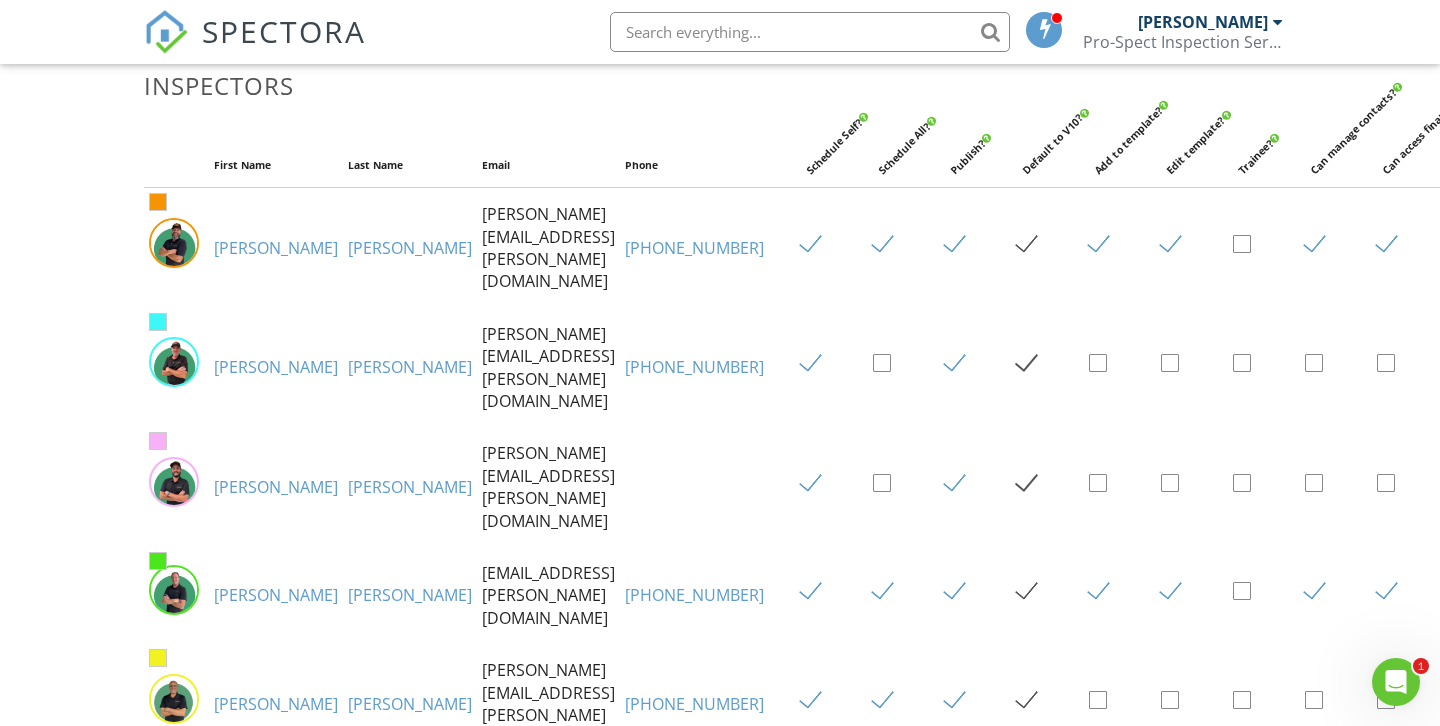 click on "[PERSON_NAME]" at bounding box center (410, 487) 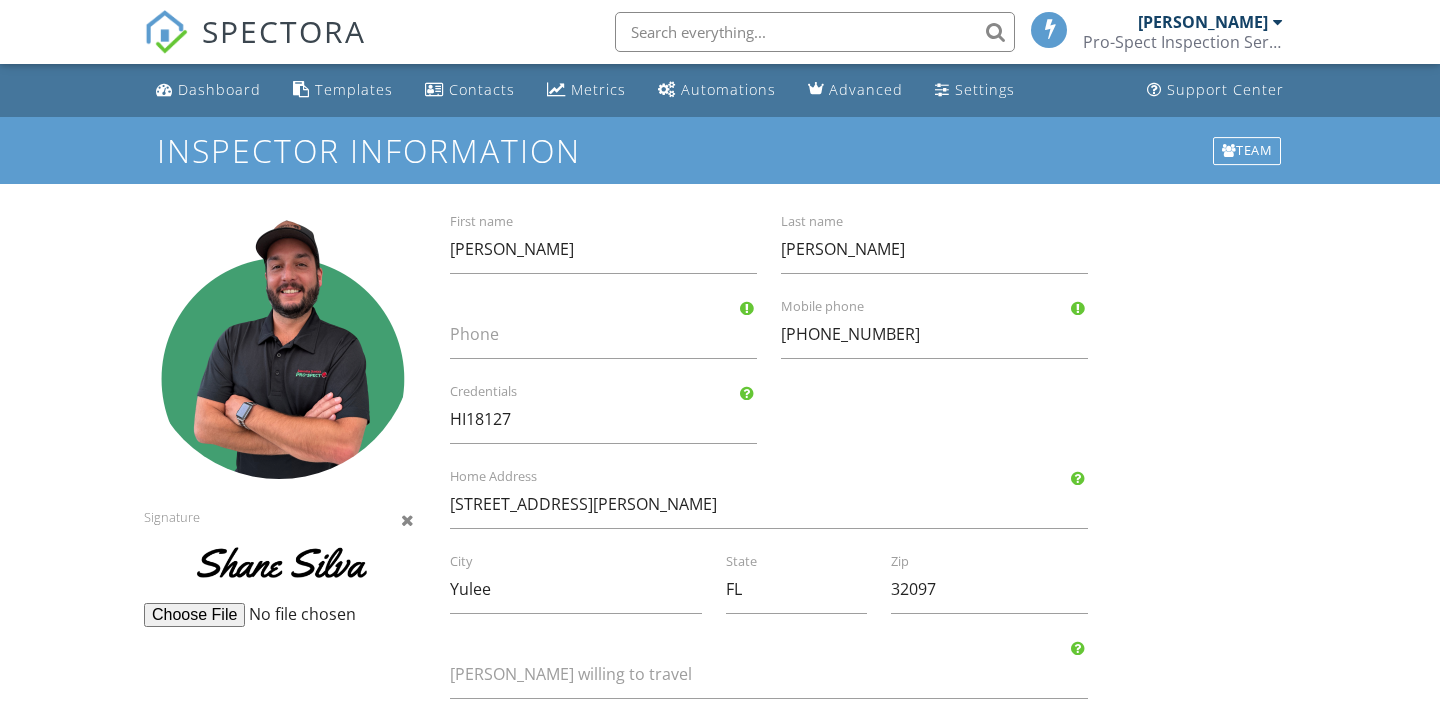 scroll, scrollTop: 0, scrollLeft: 0, axis: both 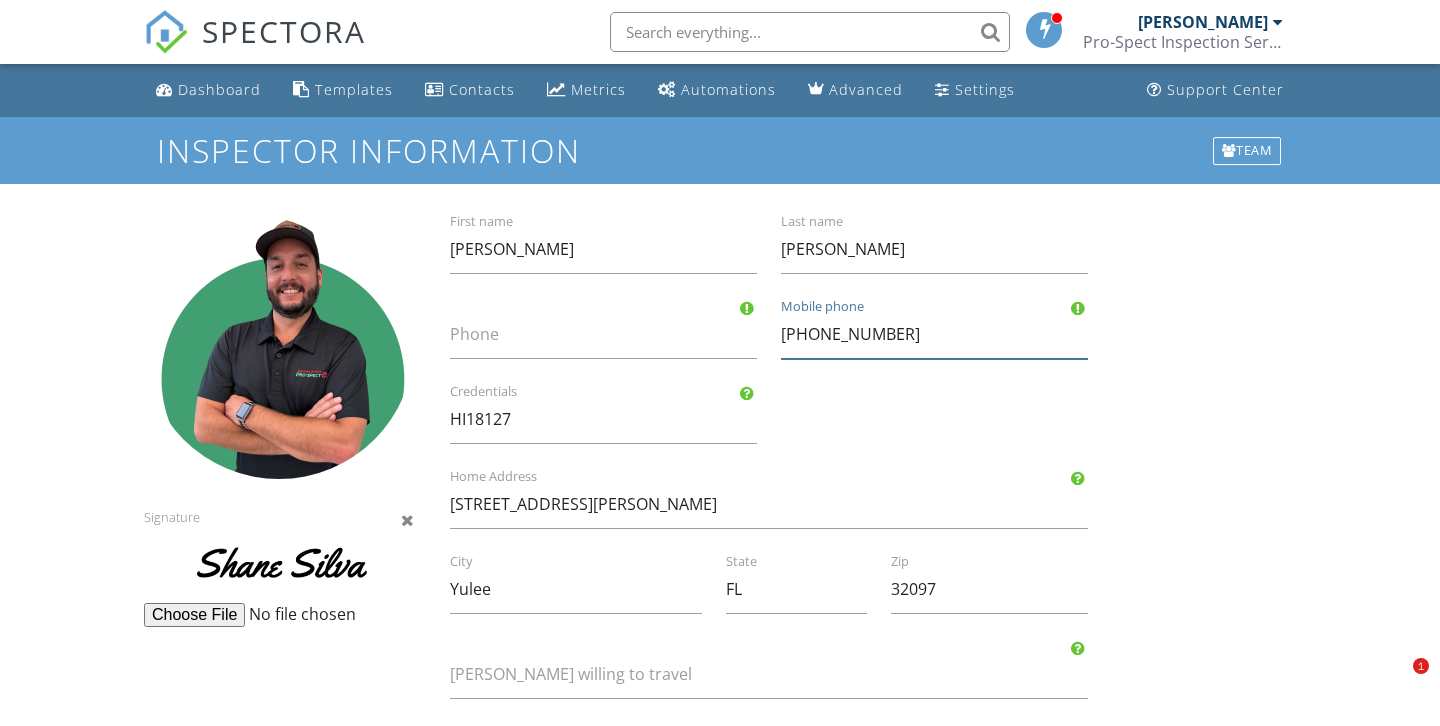 drag, startPoint x: 938, startPoint y: 333, endPoint x: 686, endPoint y: 325, distance: 252.12695 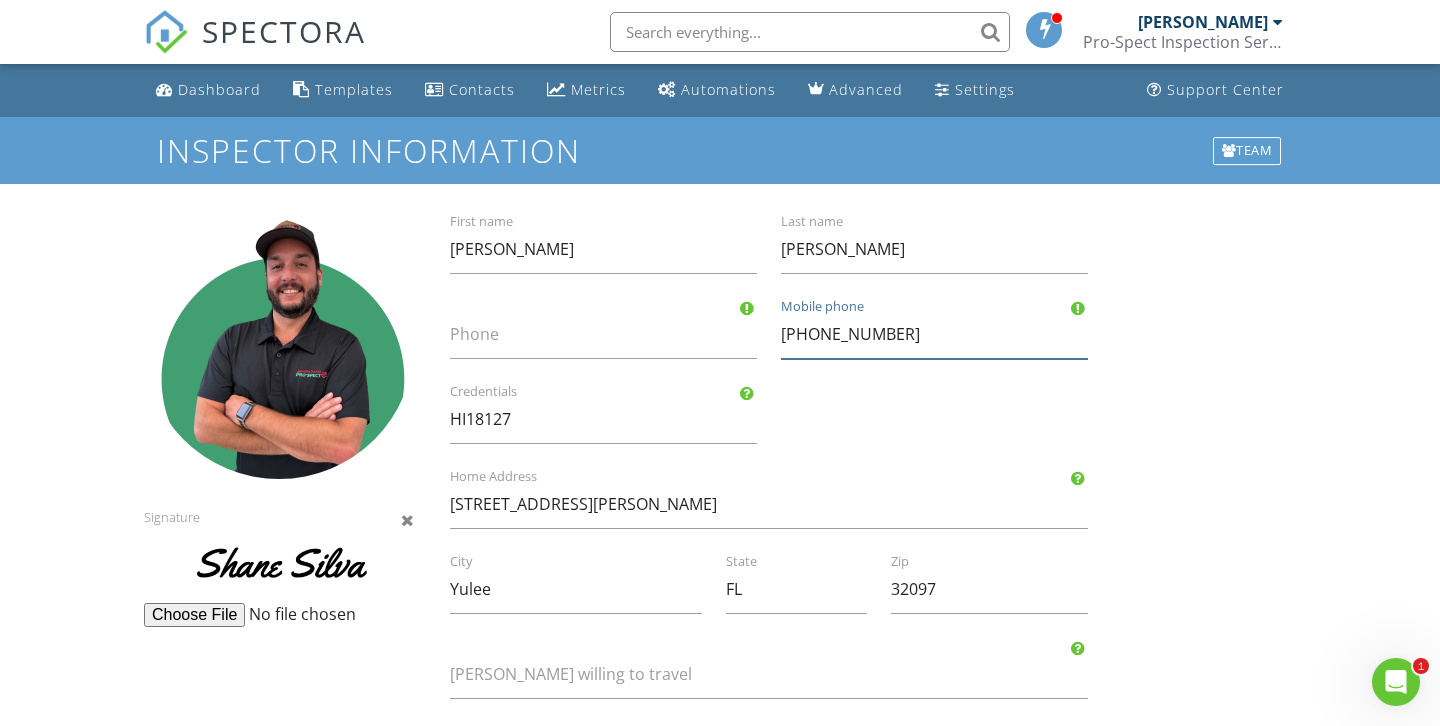 scroll, scrollTop: 0, scrollLeft: 0, axis: both 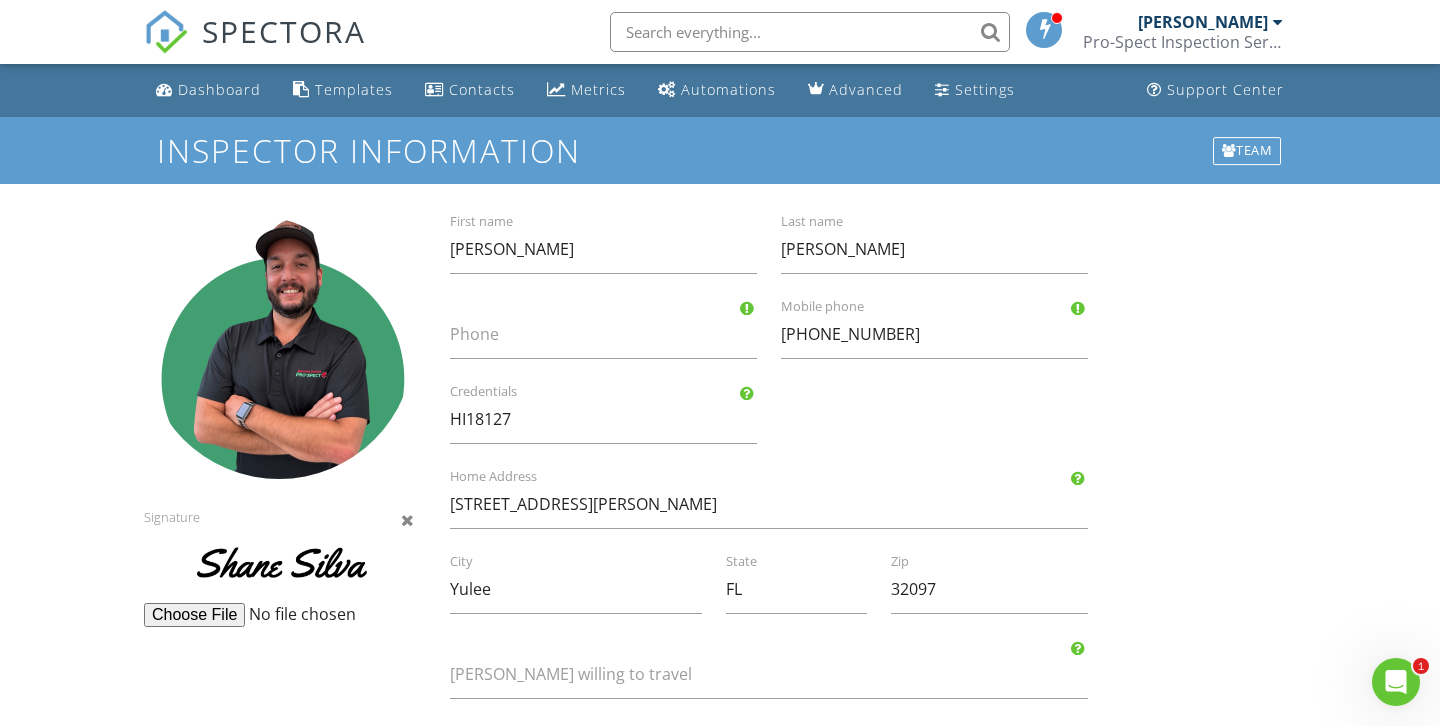 click on "Phone" at bounding box center [615, 334] 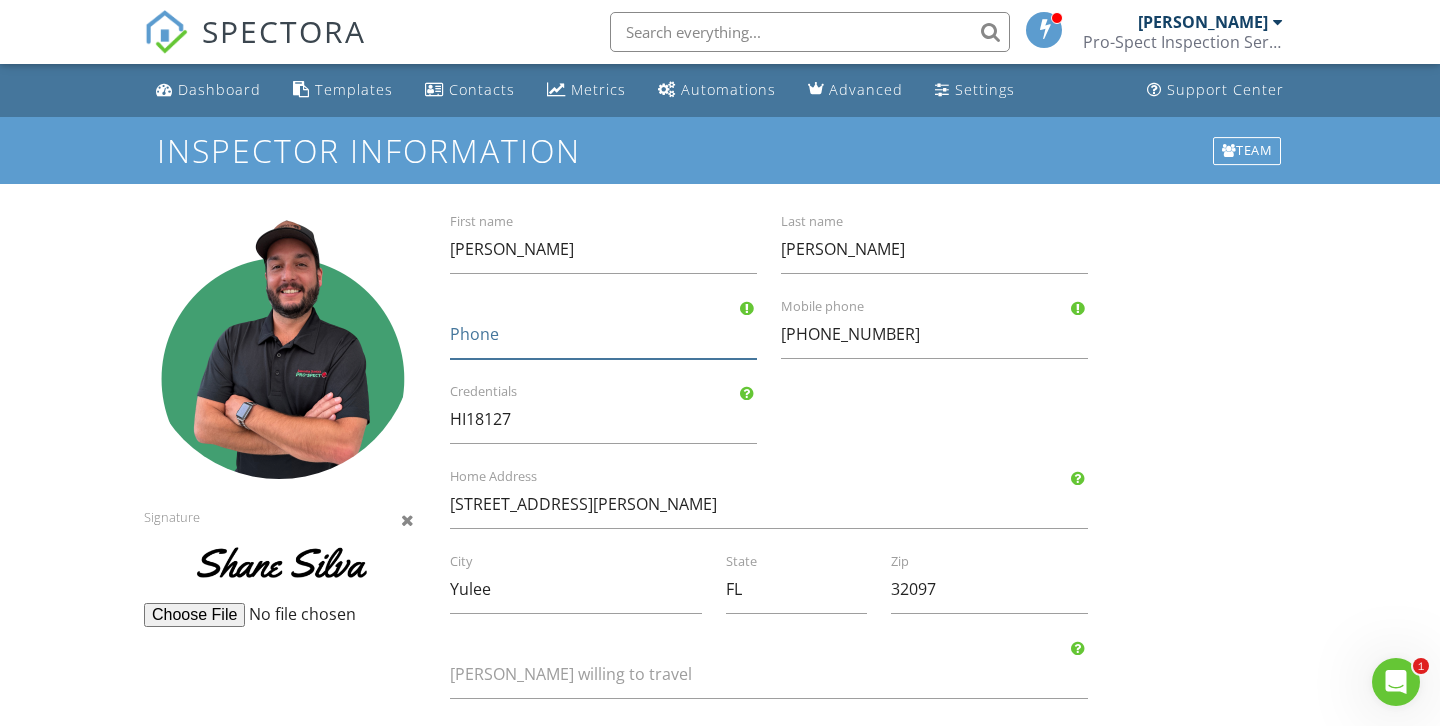 click on "Phone" at bounding box center (603, 334) 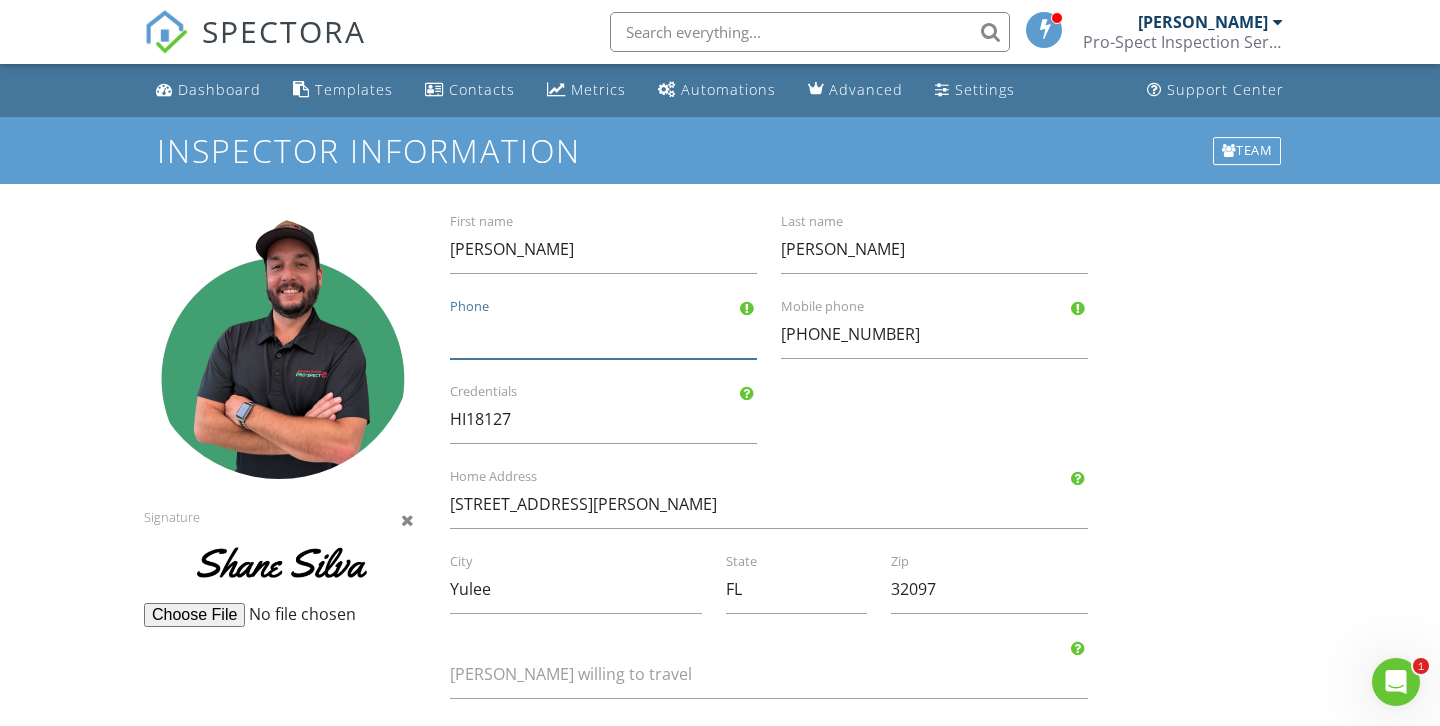 paste on "[PHONE_NUMBER]" 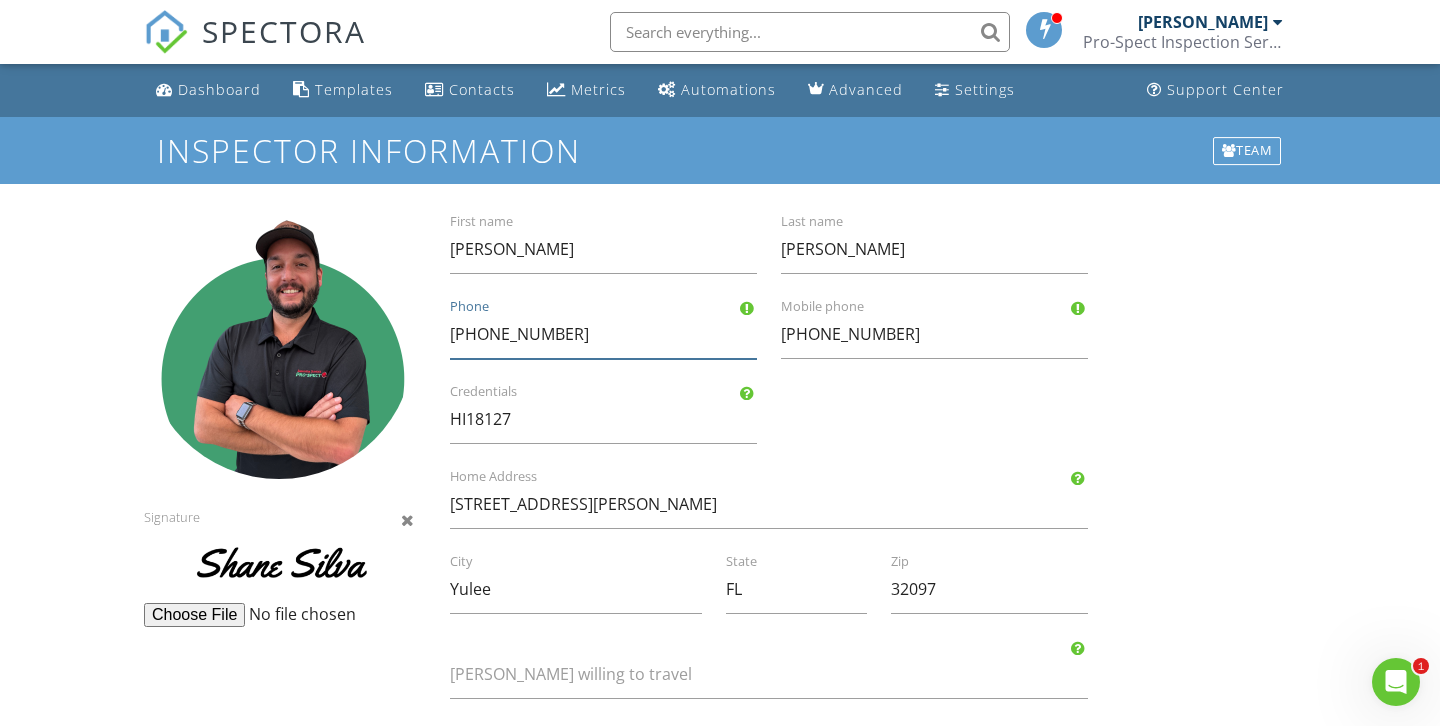 type on "[PHONE_NUMBER]" 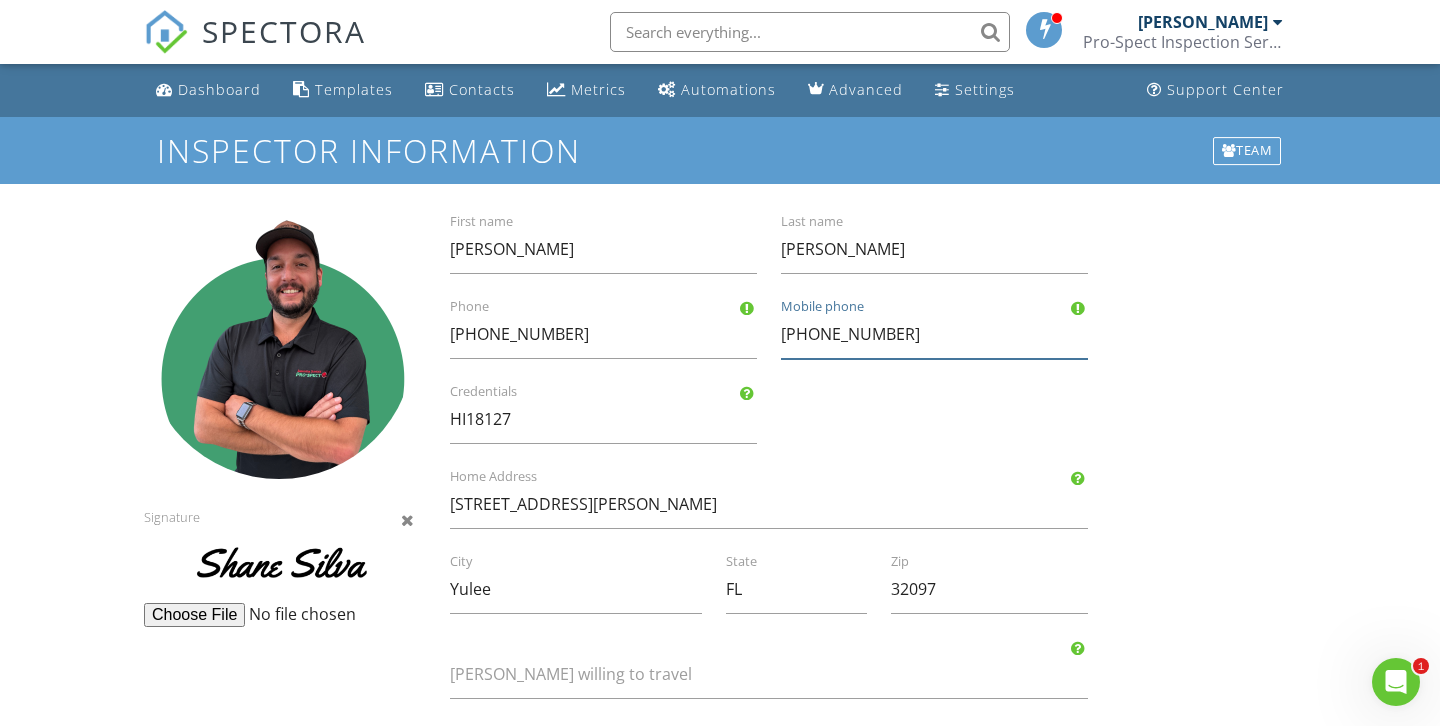 drag, startPoint x: 922, startPoint y: 342, endPoint x: 648, endPoint y: 336, distance: 274.06567 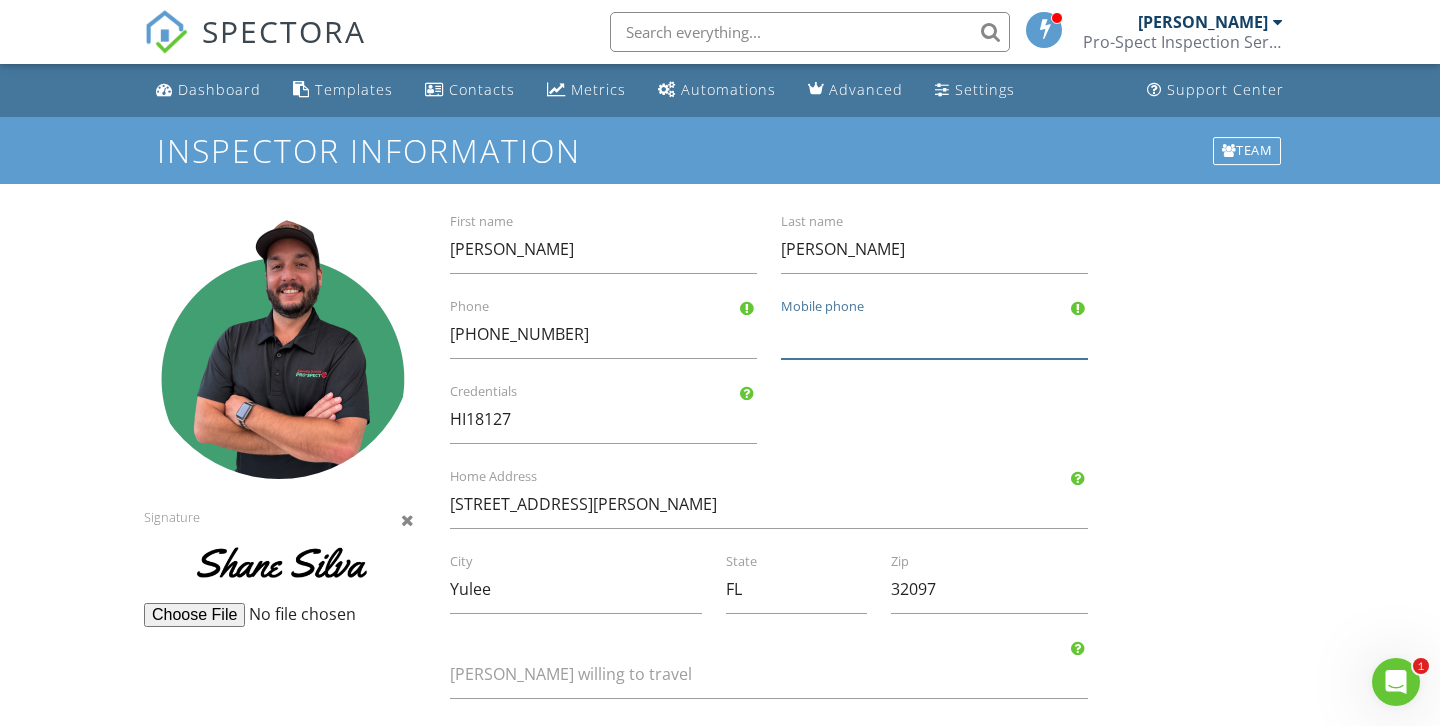 type 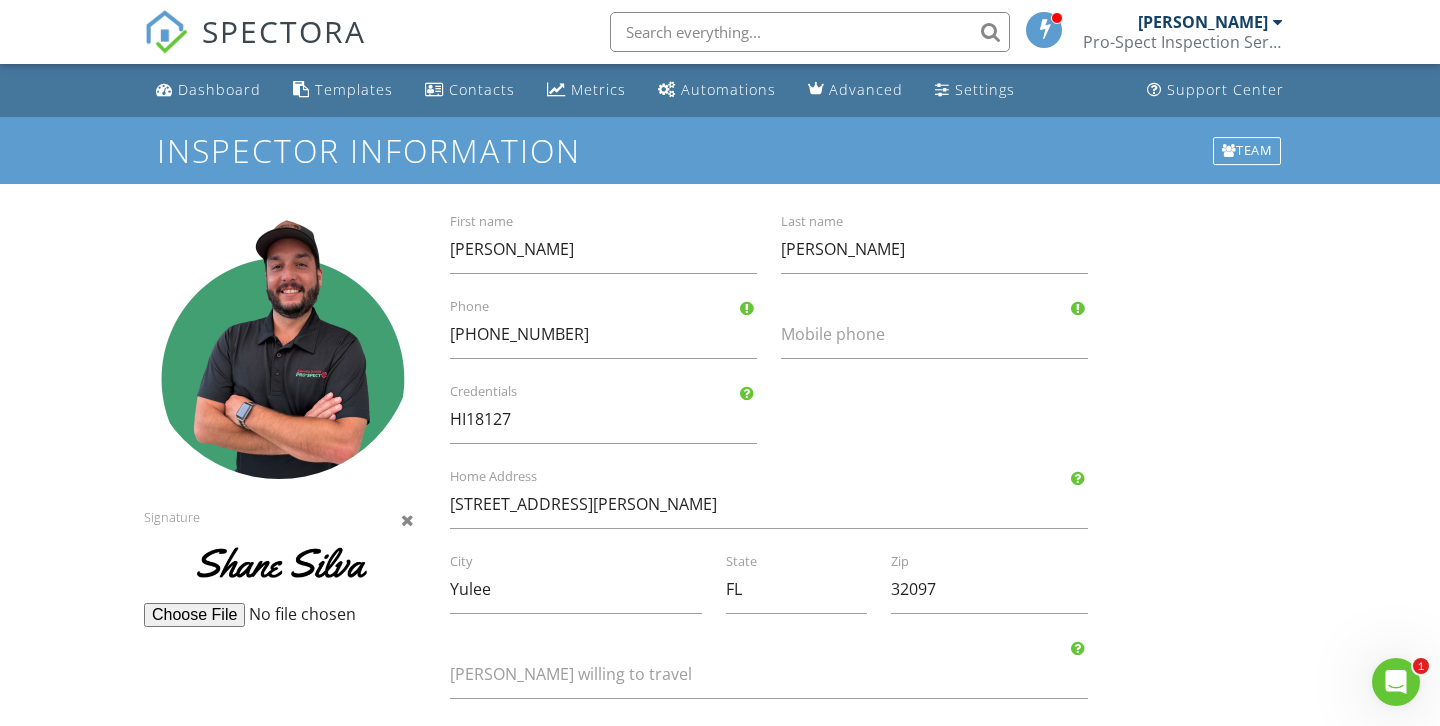 click on "Signature
Shane
First name
Silva
Last name
(904) 583-0816
Phone
Mobile phone
HI18127
Credentials
95913 Graylon Drive
Home Address
Yulee
City
FL
State
32097
Zip
Miles willing to travel
Description (This shows on your public profile)
Inline Style XLarge Large Normal Small Light Small/Light Bold Italic Underline Colors Ordered List Unordered List Align Align Left Align Center Align Right Align Justify Insert Link Insert Image Insert Video Insert Table Code View Clear Formatting
Notes (Use {{INSPECTOR_NOTES}} to display this in agreements, template comments, etc.)
Inline Style XLarge Large Normal Small Light Small/Light Bold Italic Underline Colors Ordered List Unordered List Align Align Left Align Center Align Right Align Justify Insert Link Insert Image Insert Video Insert Table Code View Clear Formatting
Save" at bounding box center [720, 814] 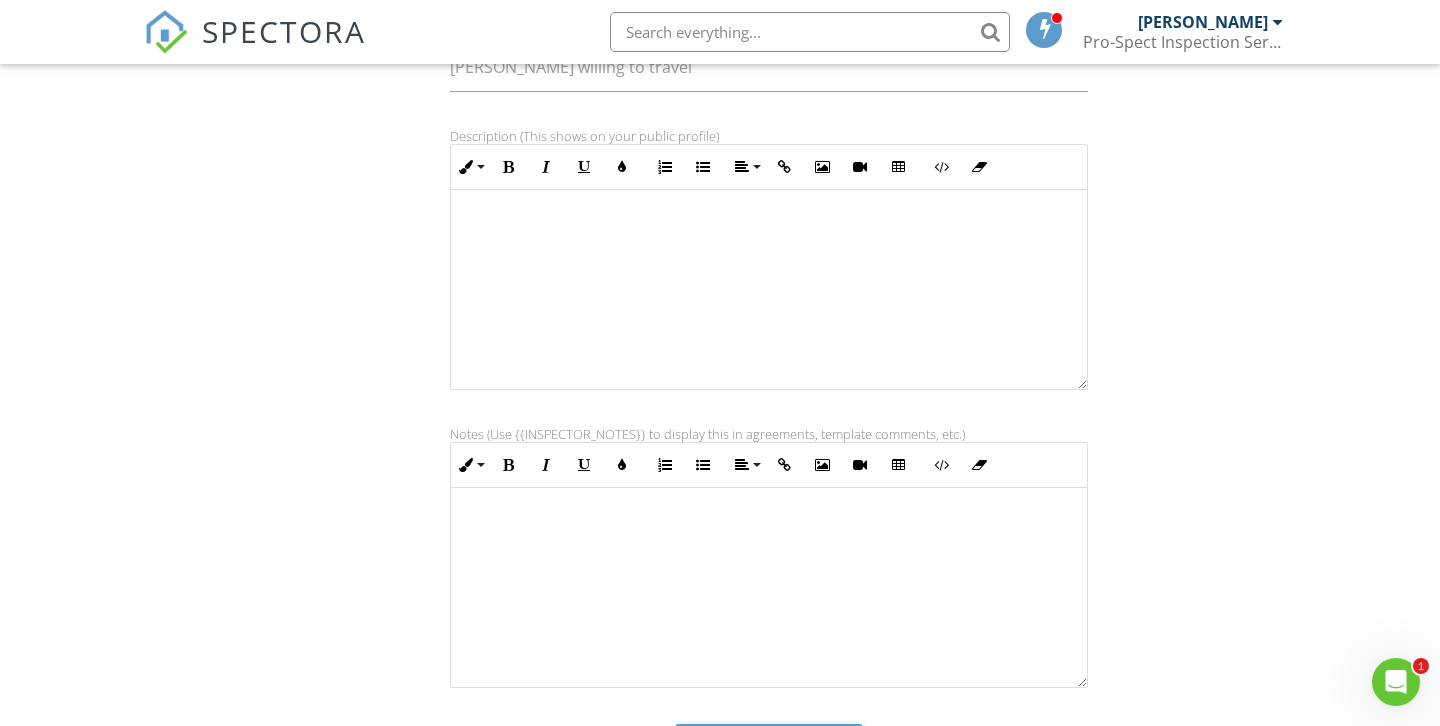 scroll, scrollTop: 653, scrollLeft: 0, axis: vertical 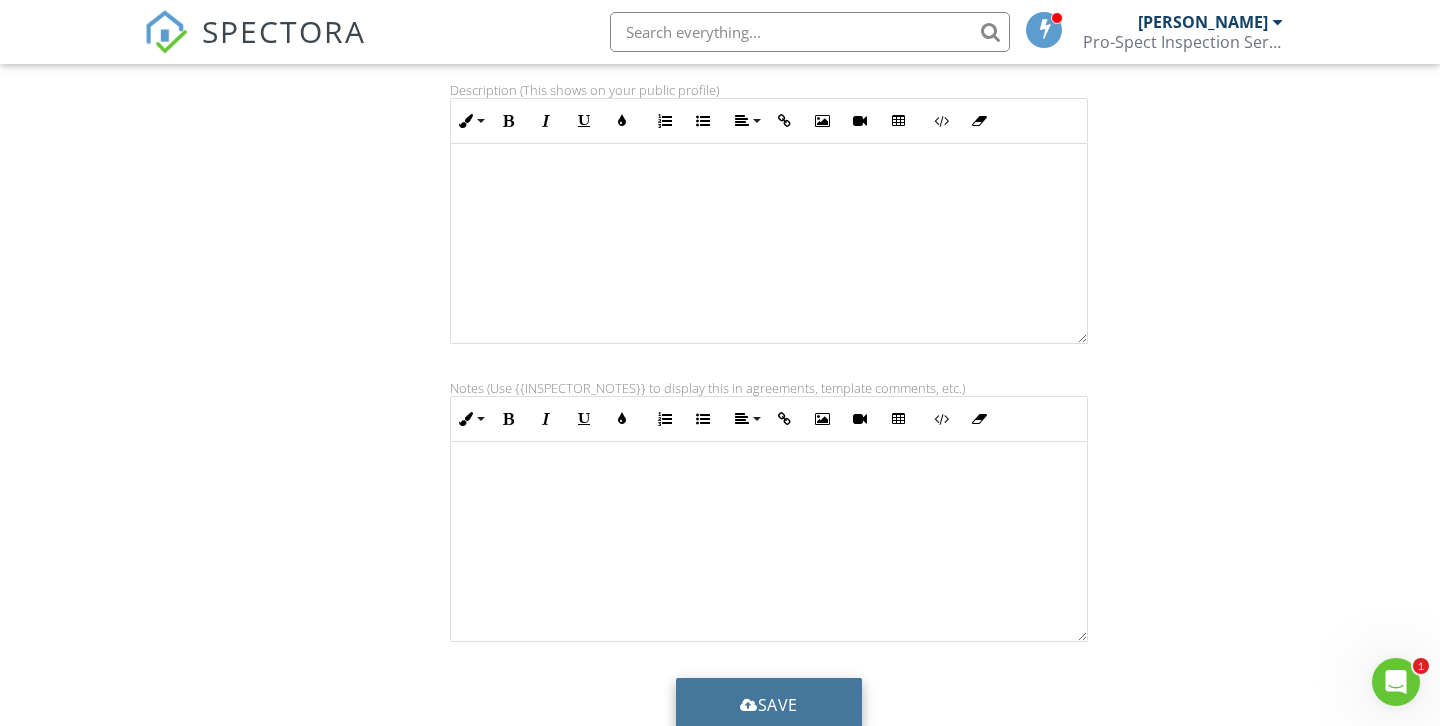 click on "Save" at bounding box center [769, 705] 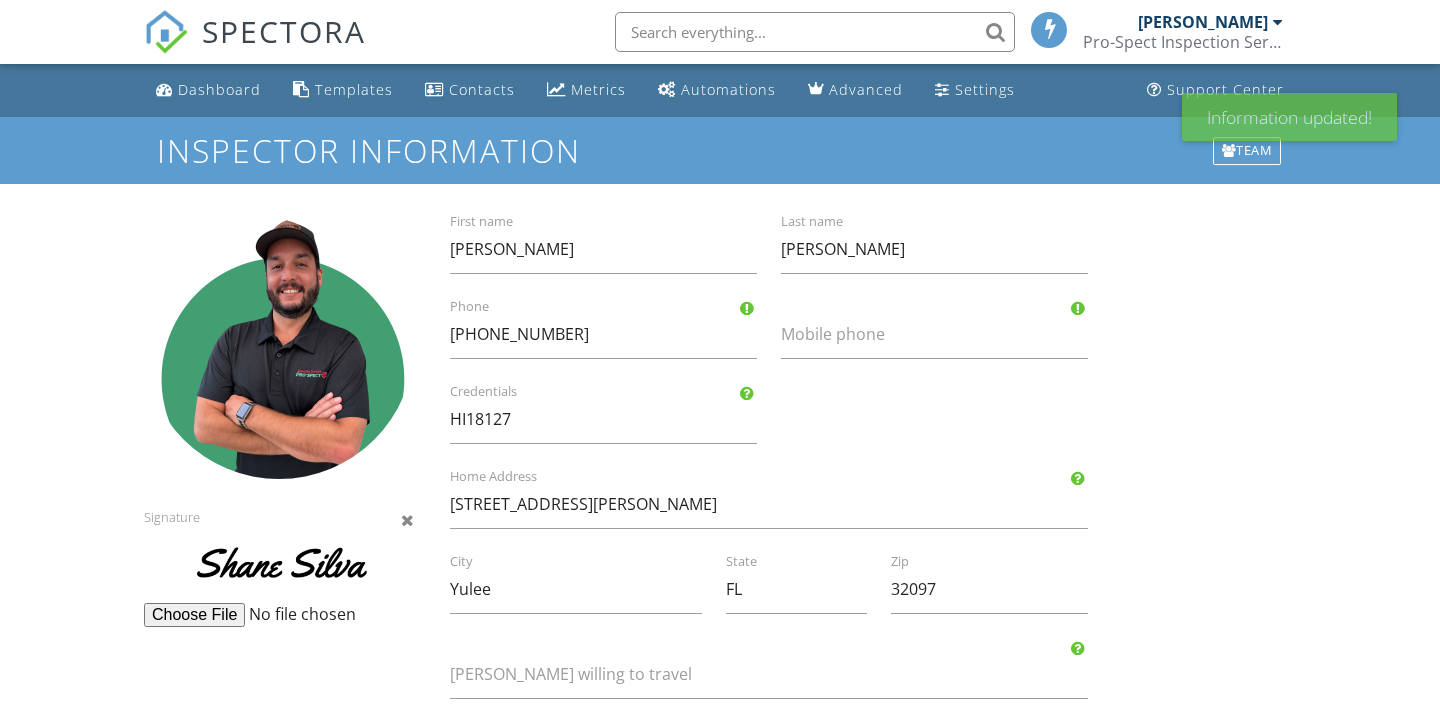 scroll, scrollTop: 0, scrollLeft: 0, axis: both 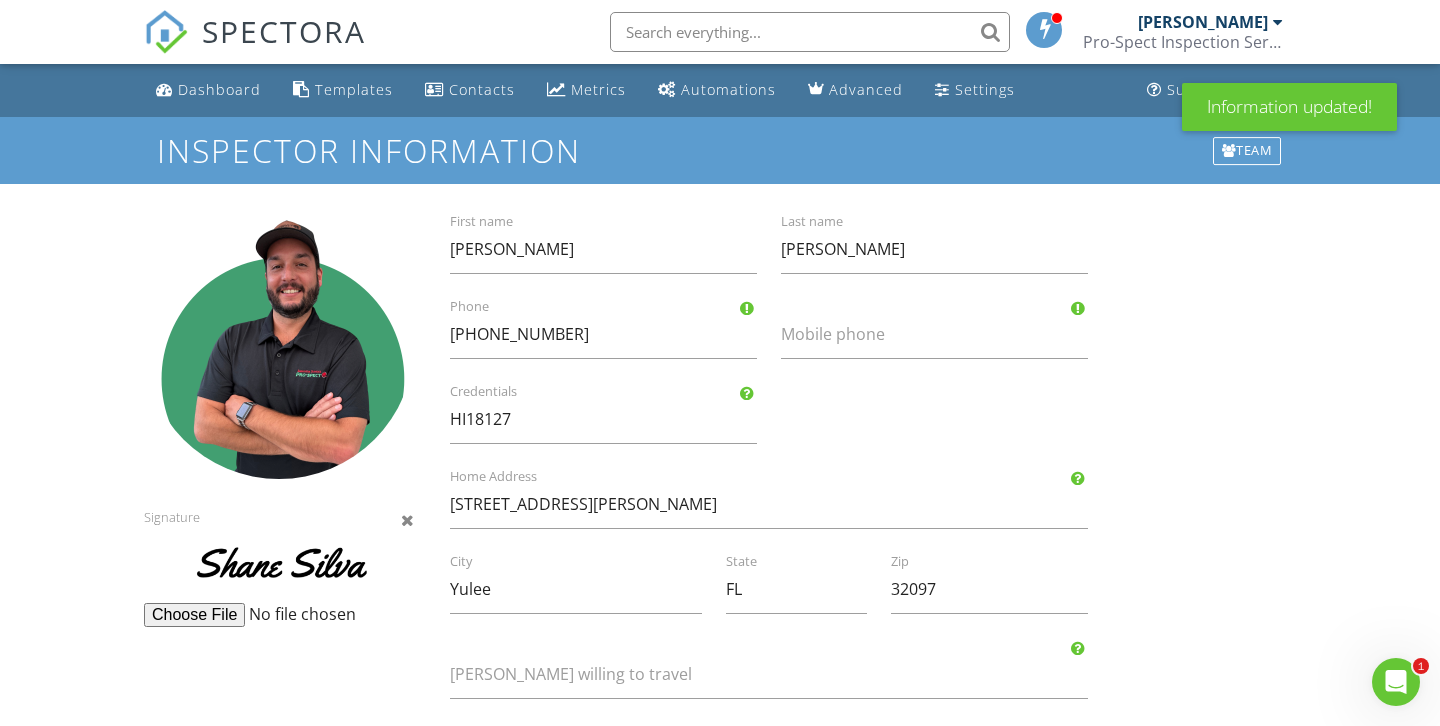 drag, startPoint x: 0, startPoint y: 0, endPoint x: 1182, endPoint y: 32, distance: 1182.4331 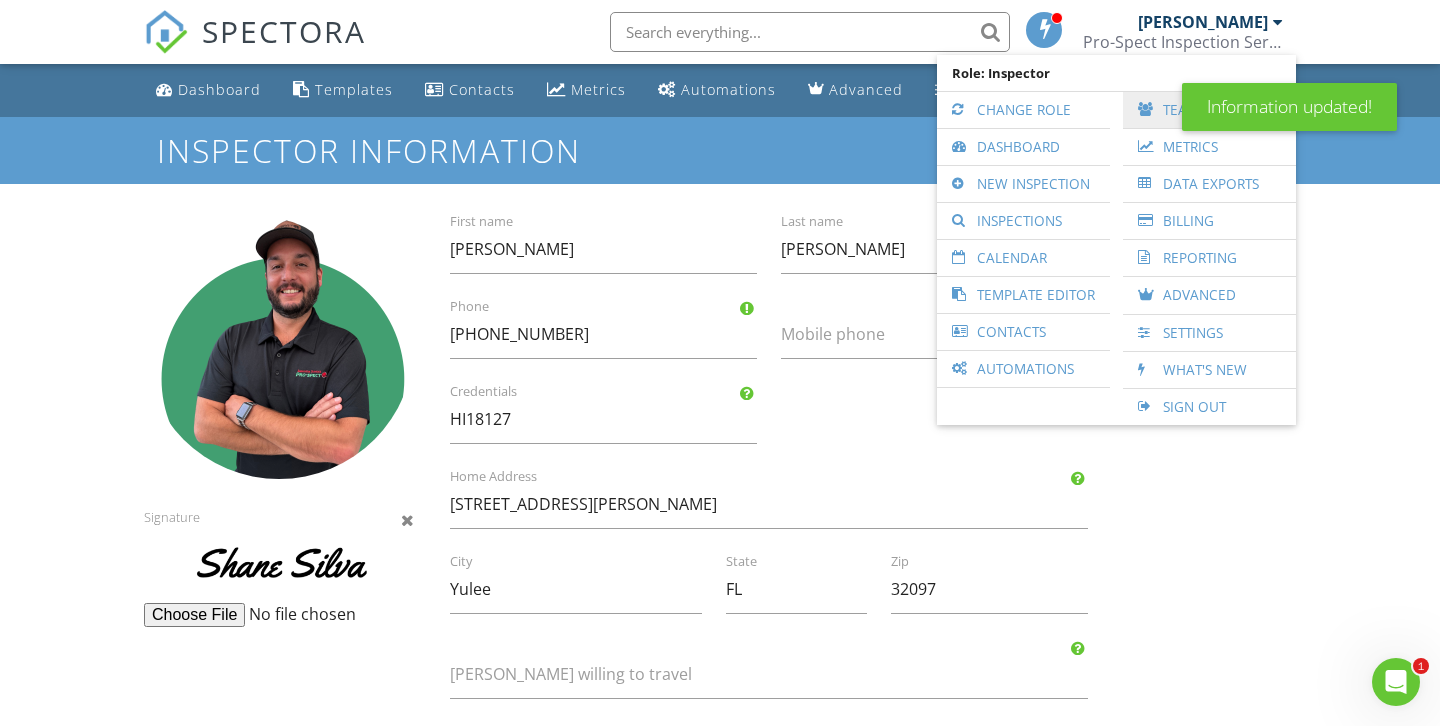 click at bounding box center (1148, 110) 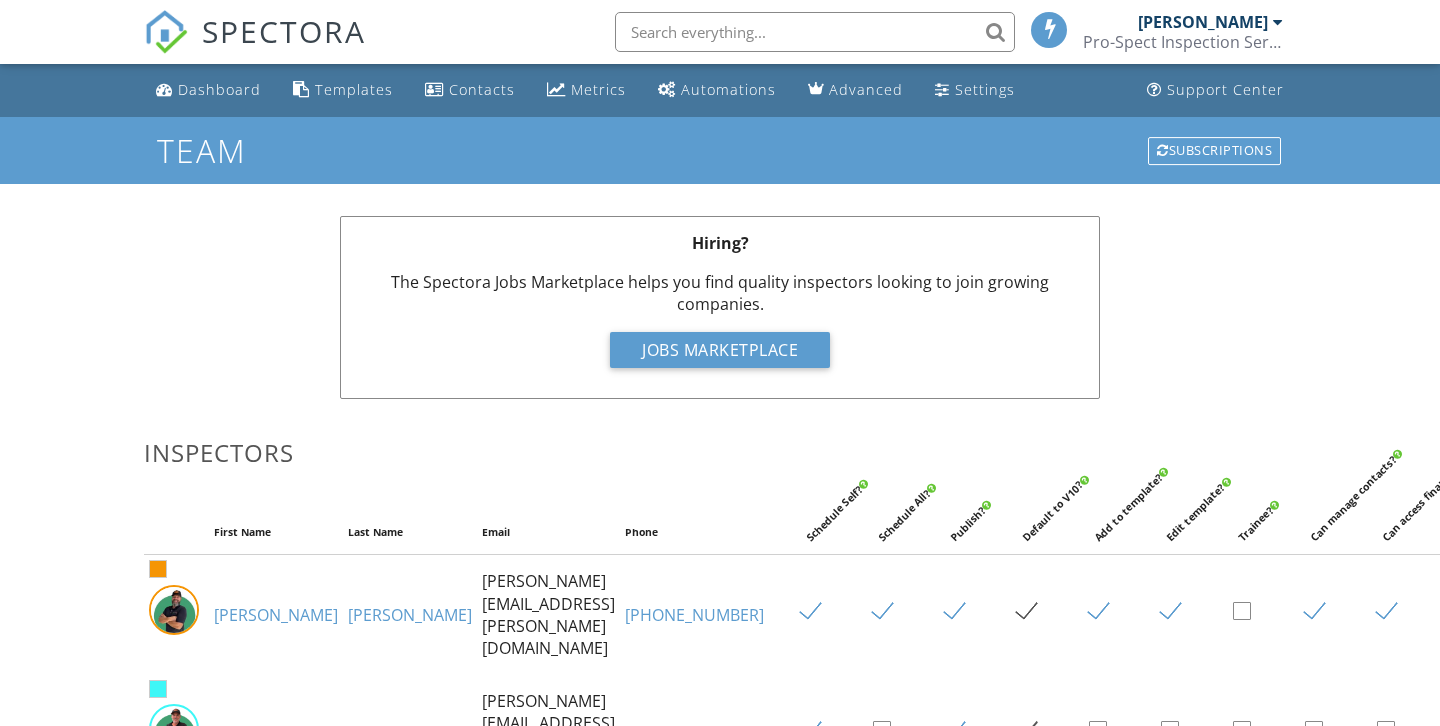 scroll, scrollTop: 0, scrollLeft: 0, axis: both 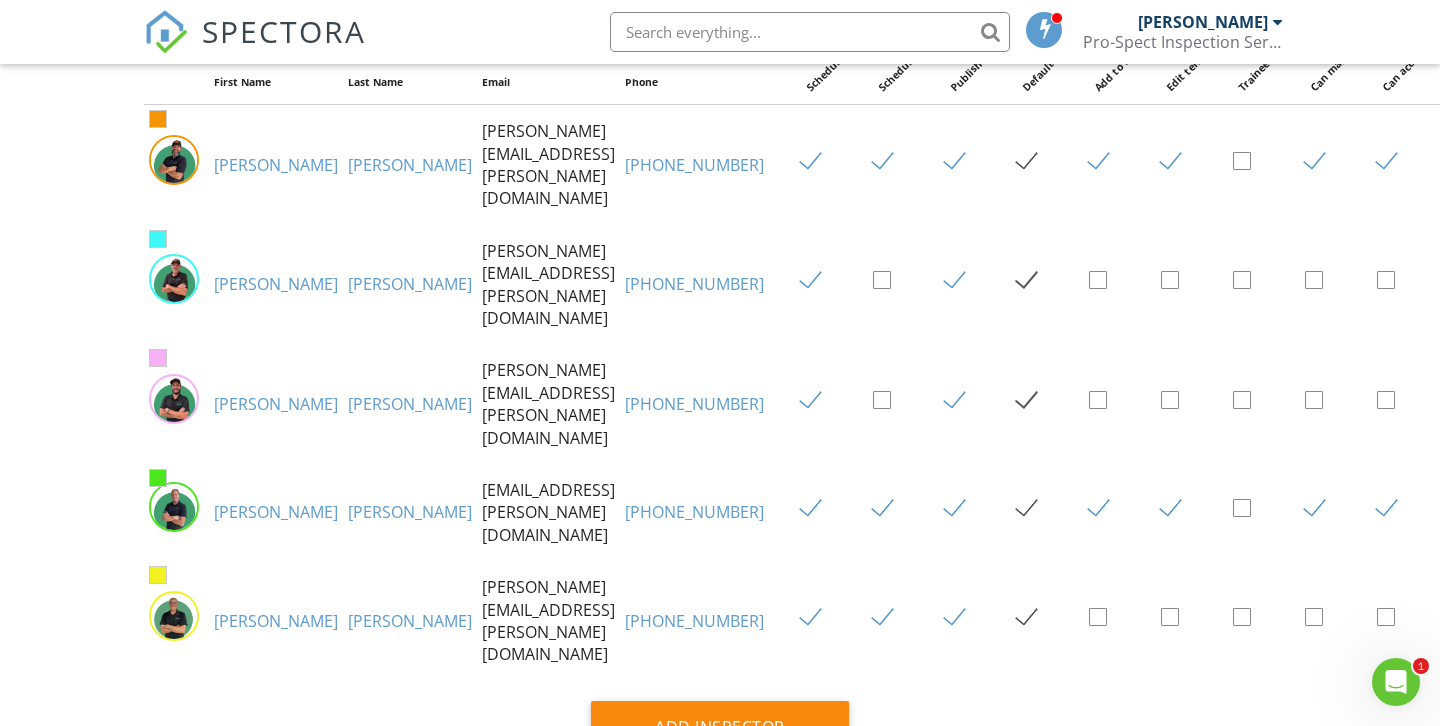 click on "[PERSON_NAME]" at bounding box center [276, 512] 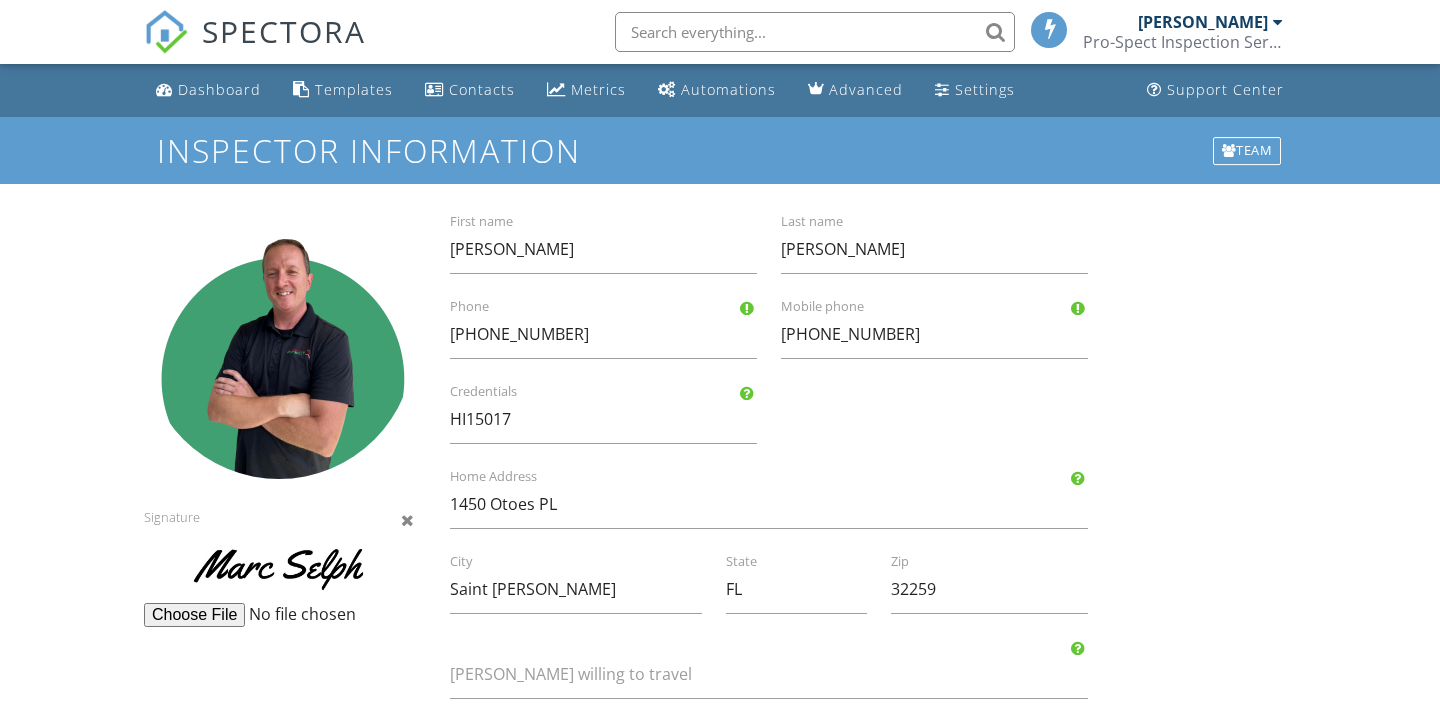 scroll, scrollTop: 0, scrollLeft: 0, axis: both 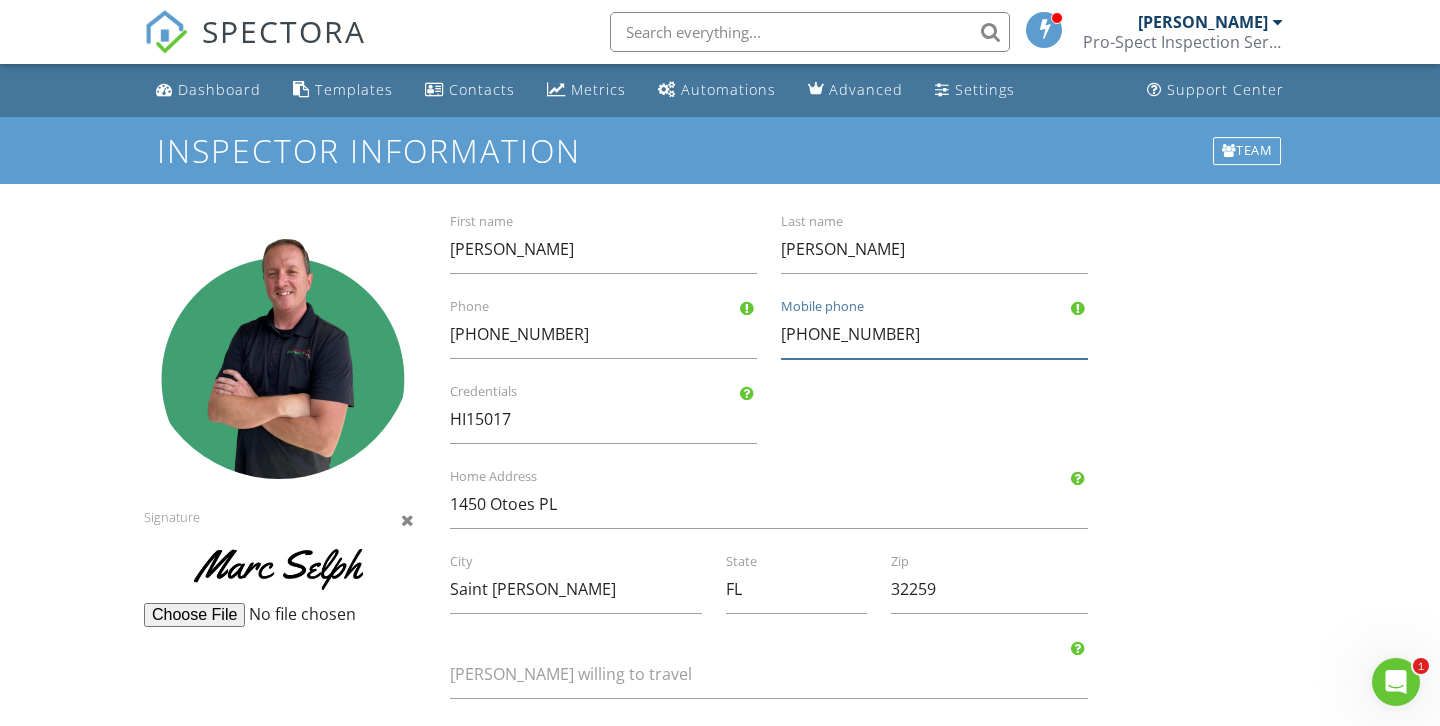 drag, startPoint x: 916, startPoint y: 332, endPoint x: 727, endPoint y: 331, distance: 189.00264 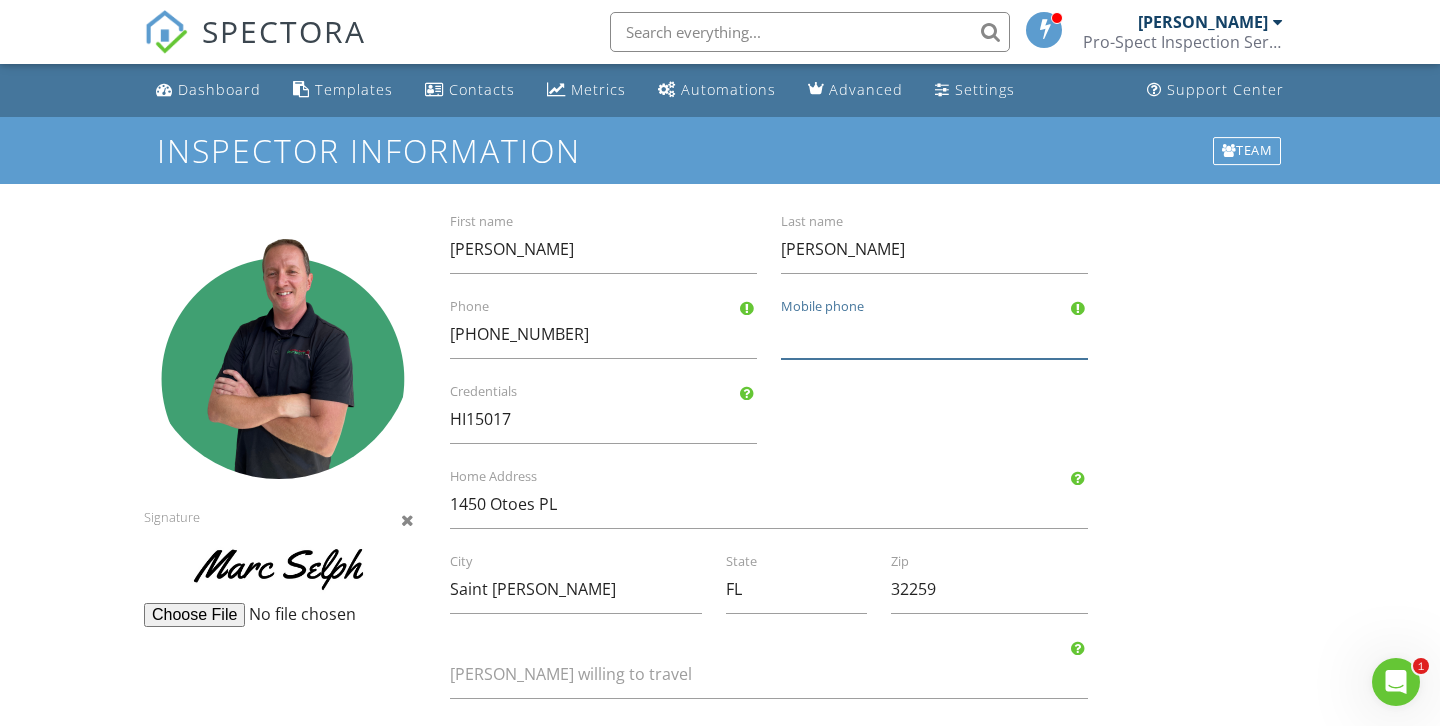 type 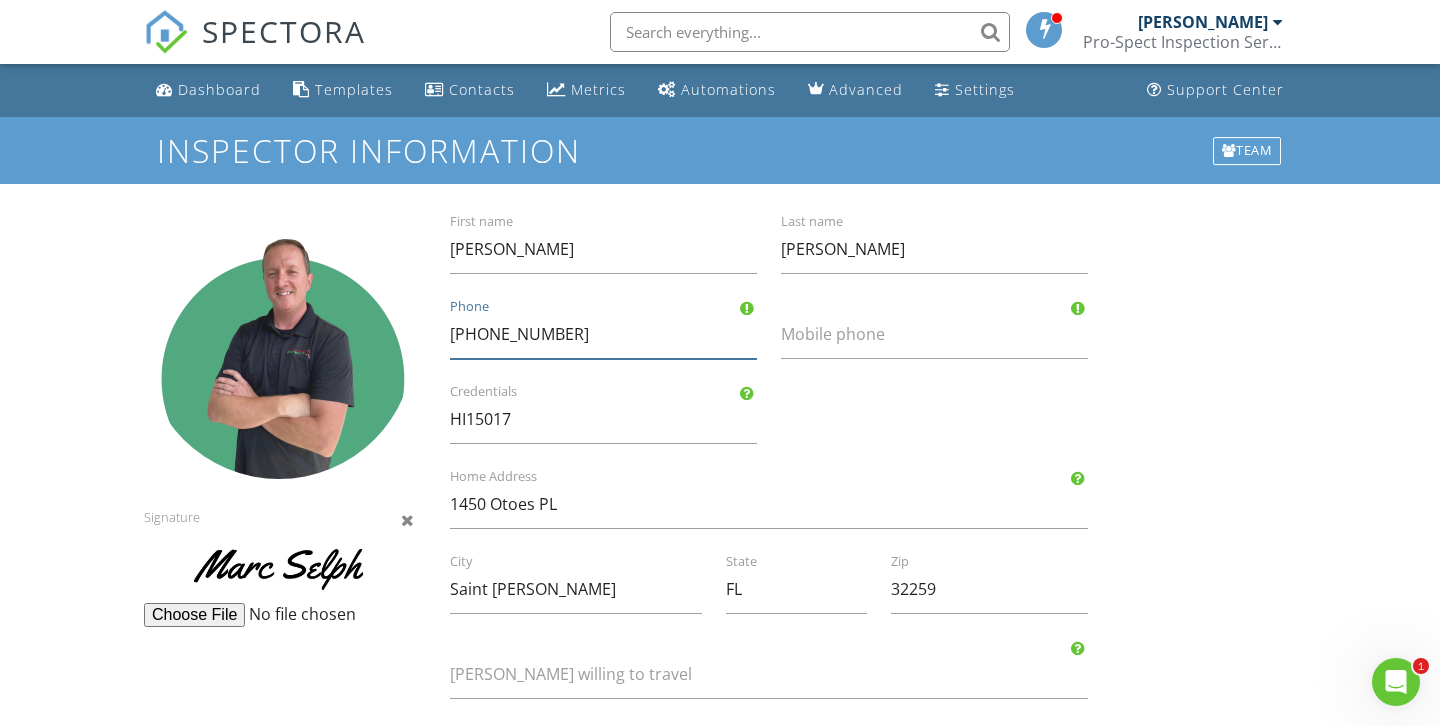 drag, startPoint x: 638, startPoint y: 338, endPoint x: 380, endPoint y: 323, distance: 258.43567 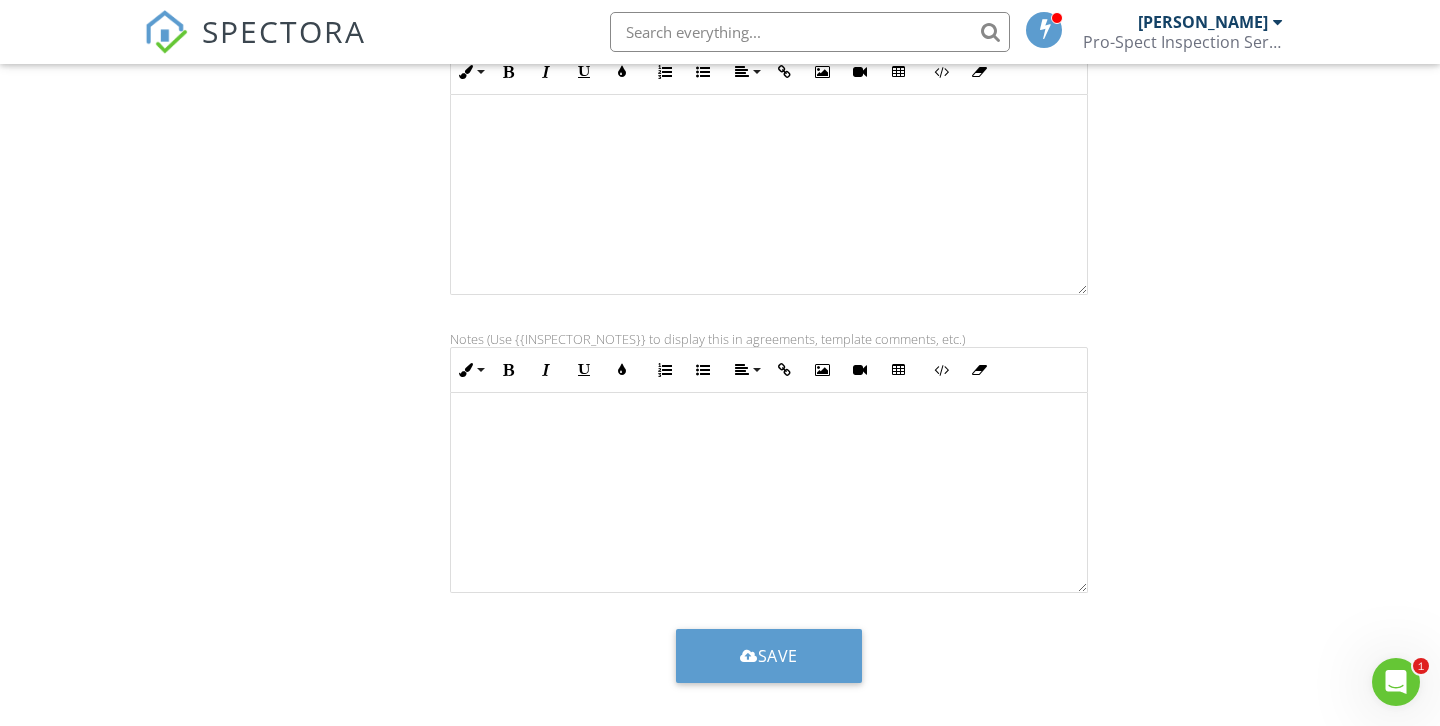 scroll, scrollTop: 714, scrollLeft: 0, axis: vertical 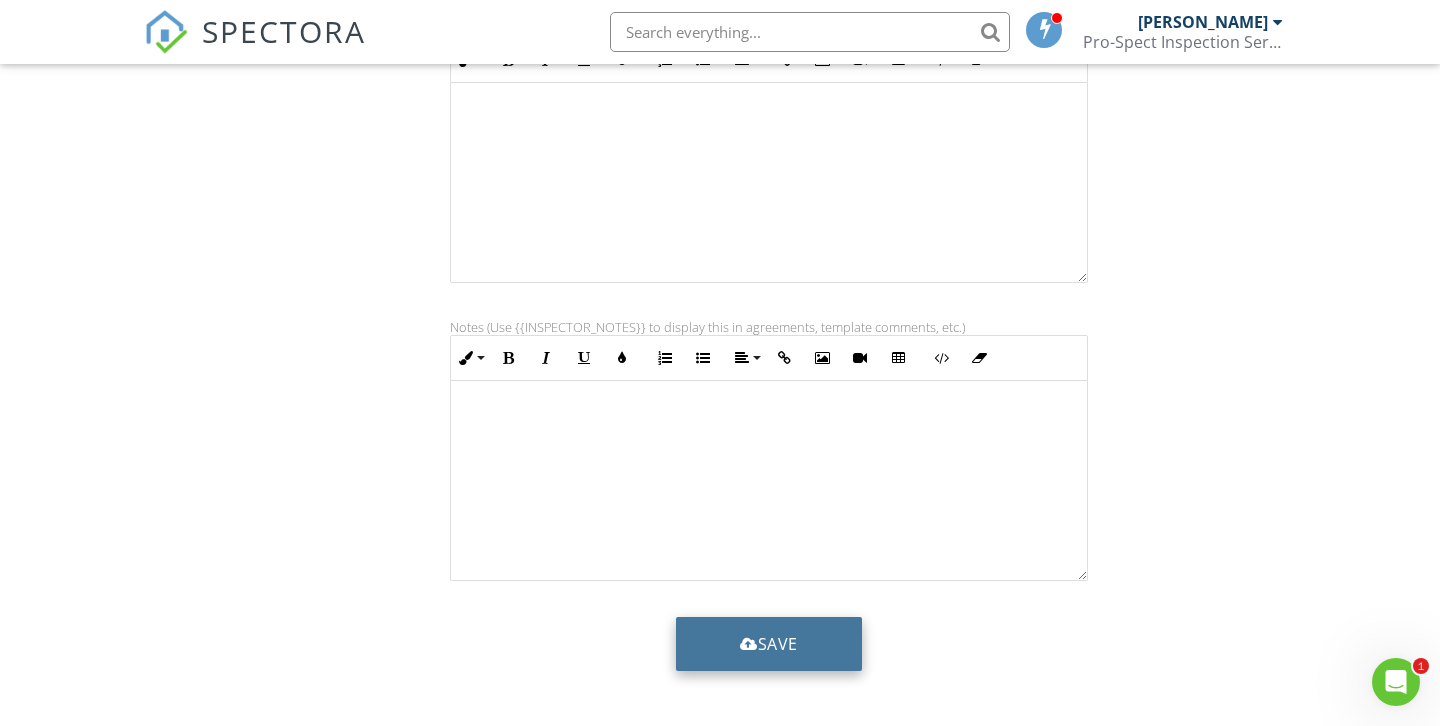 type on "[PHONE_NUMBER]" 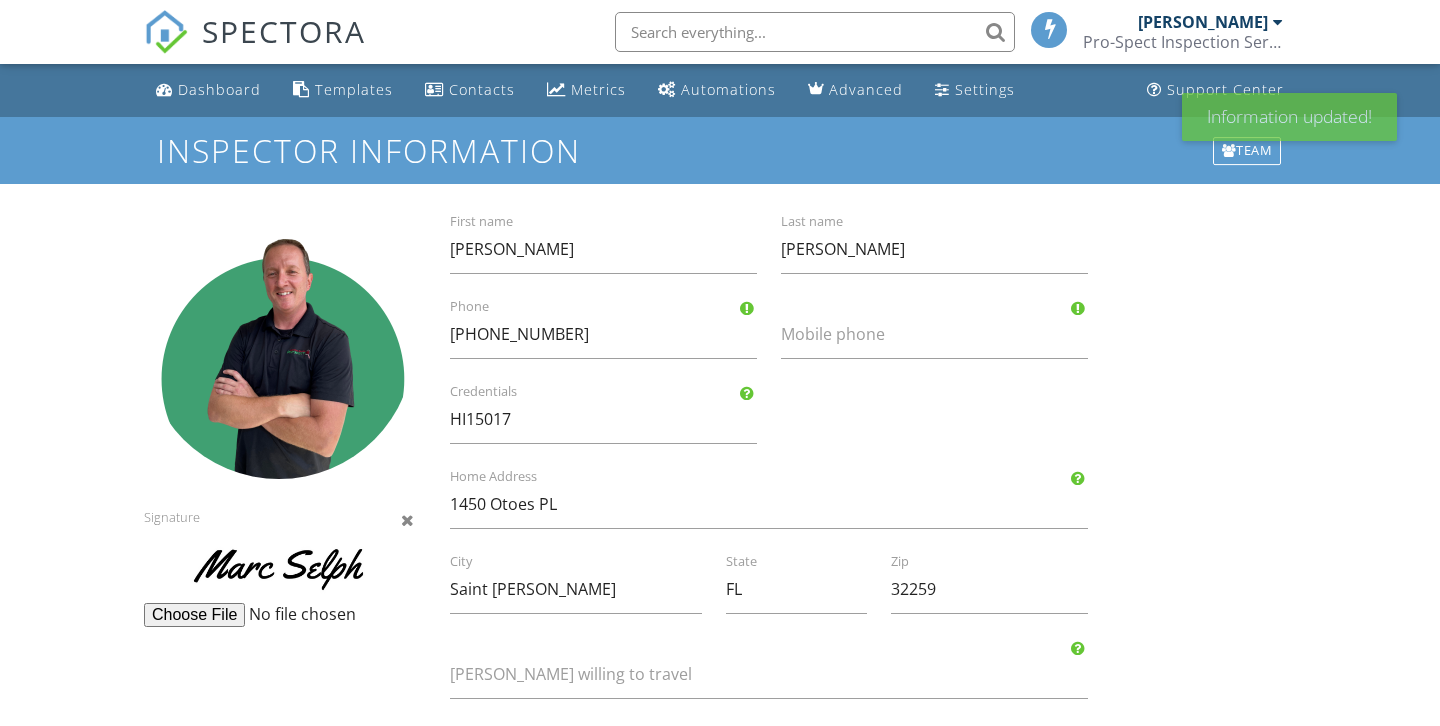 scroll, scrollTop: 0, scrollLeft: 0, axis: both 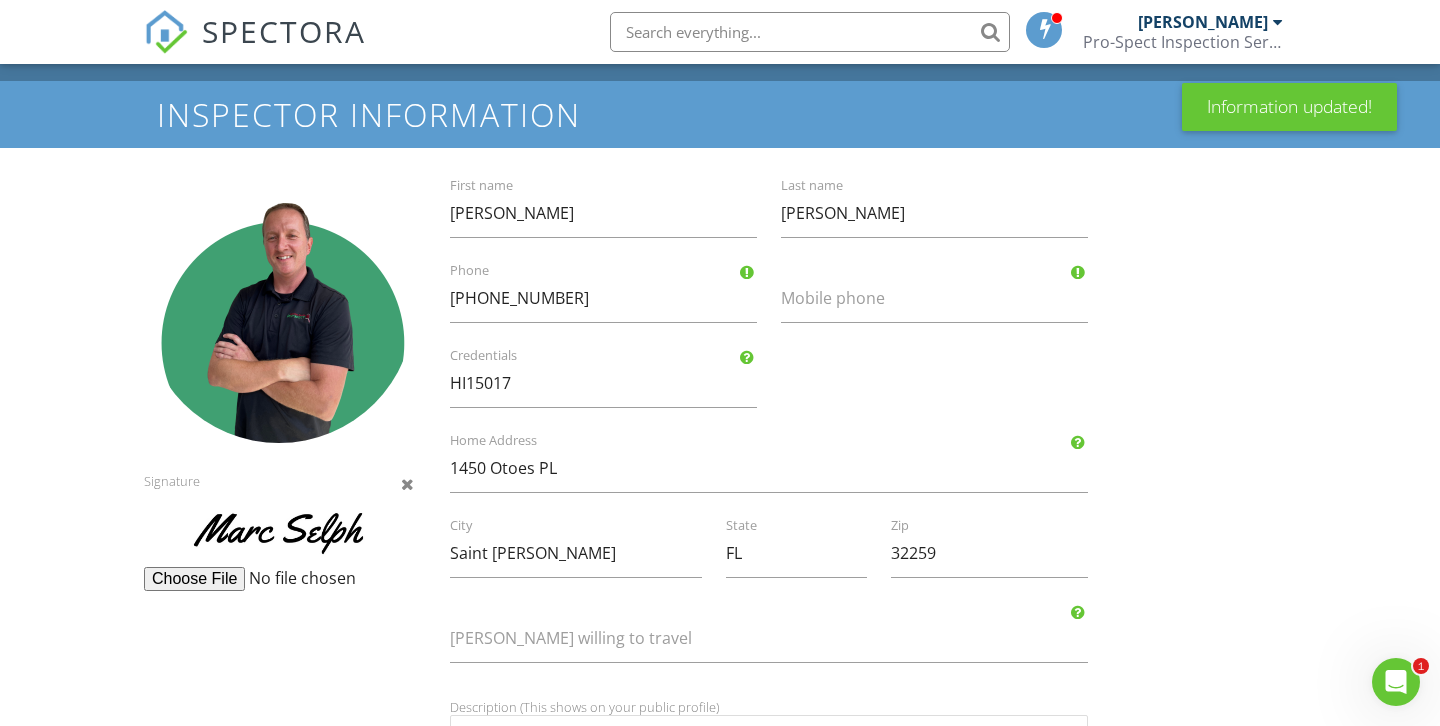 click on "Pro-Spect Inspection Services Jacksonville Division" at bounding box center (1183, 42) 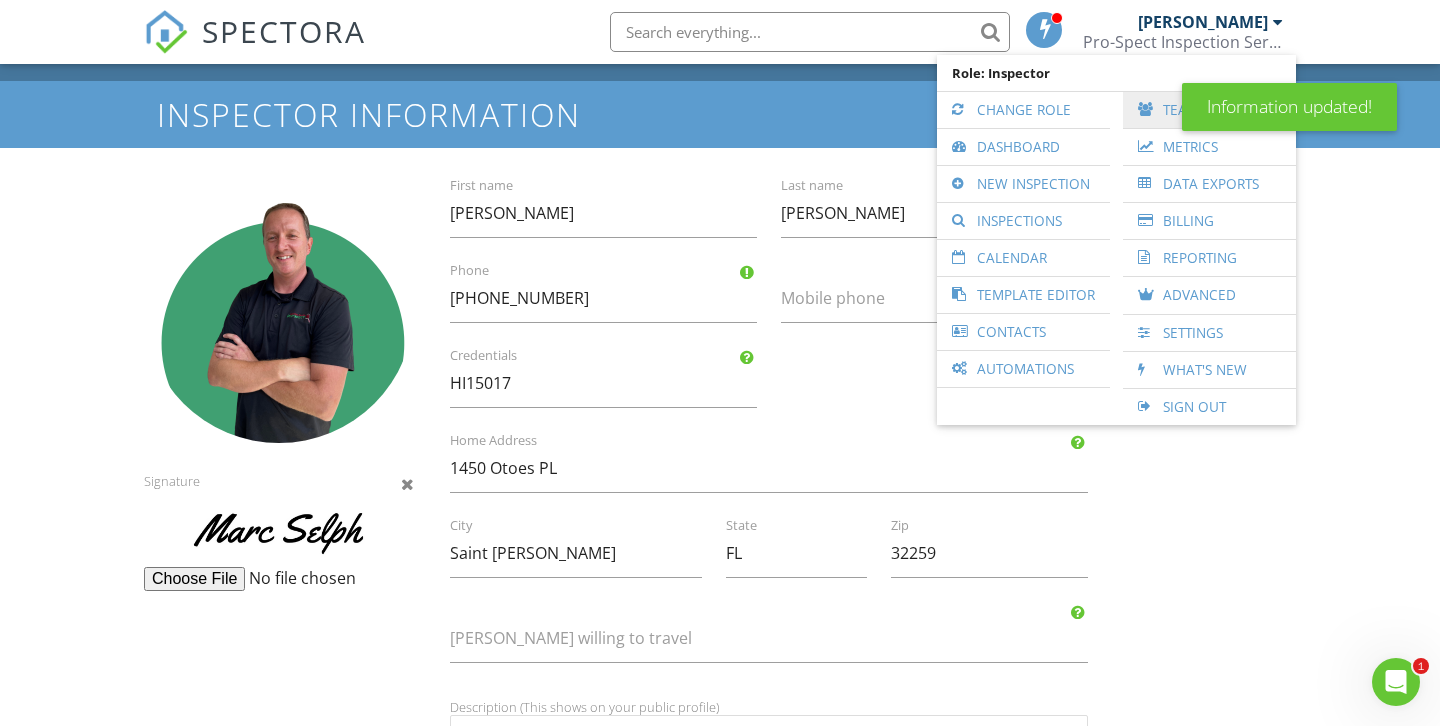 click on "Team" at bounding box center [1209, 110] 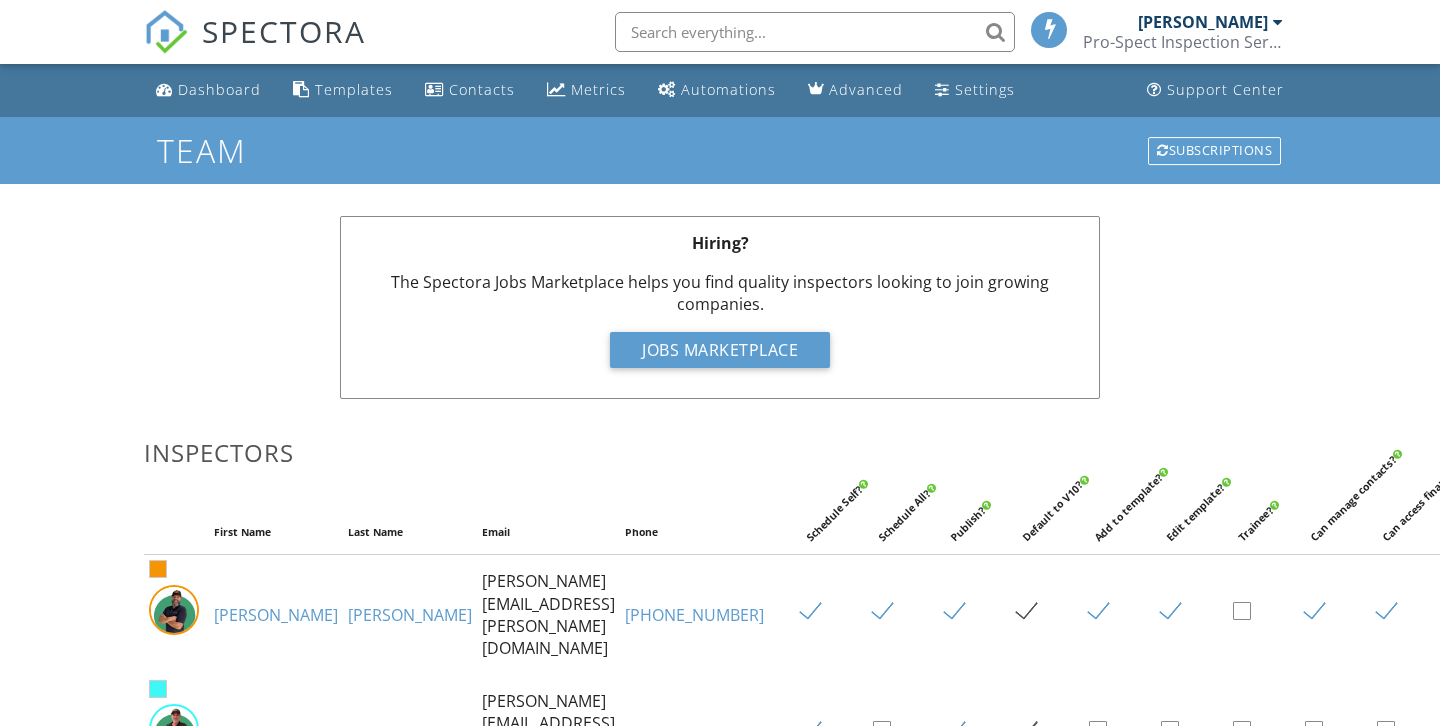 scroll, scrollTop: 0, scrollLeft: 0, axis: both 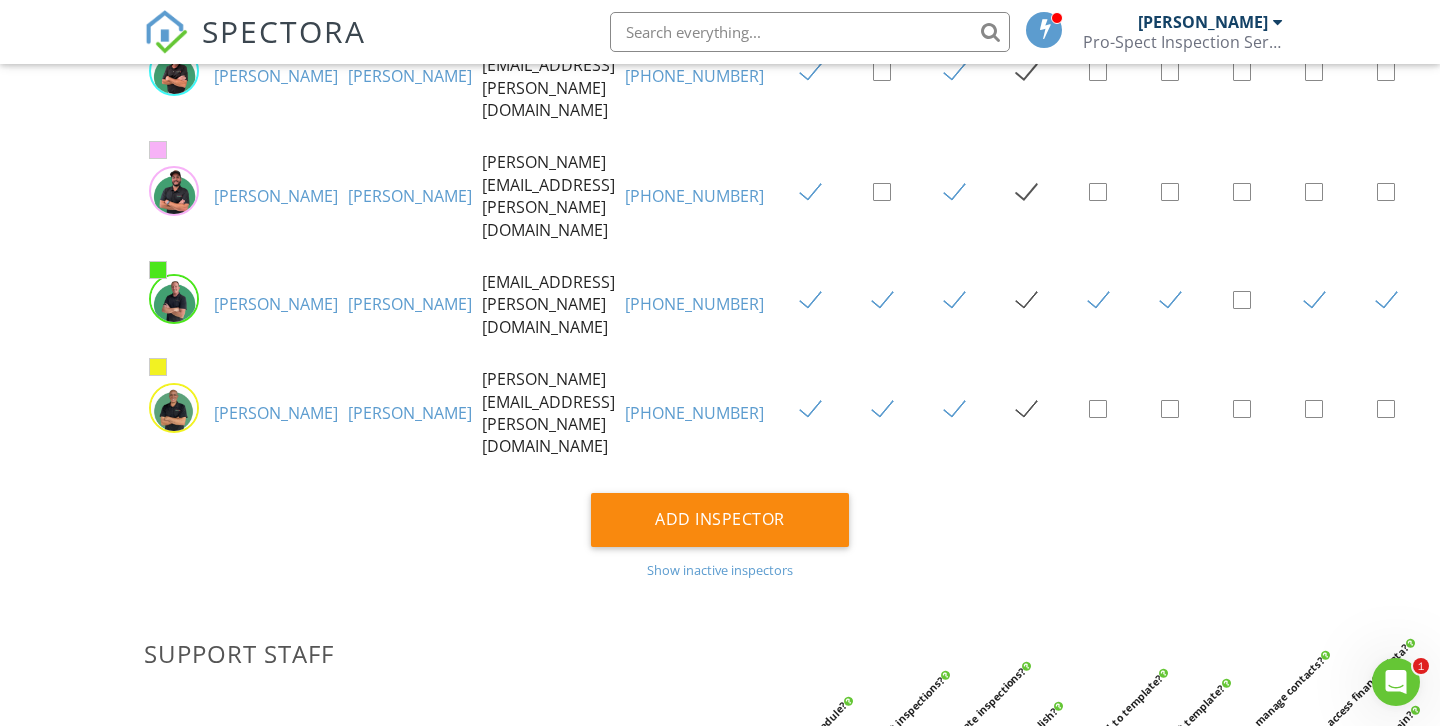click on "Reid" at bounding box center (410, 413) 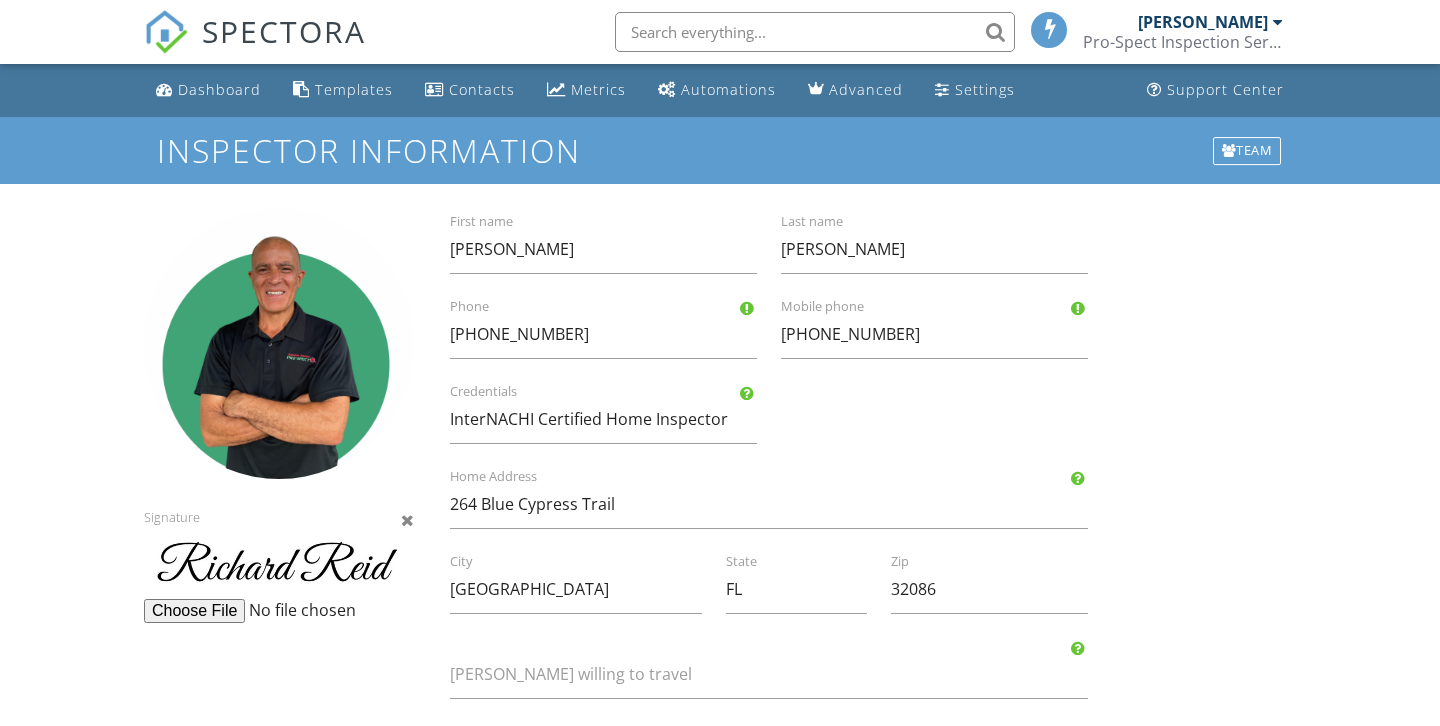 scroll, scrollTop: 0, scrollLeft: 0, axis: both 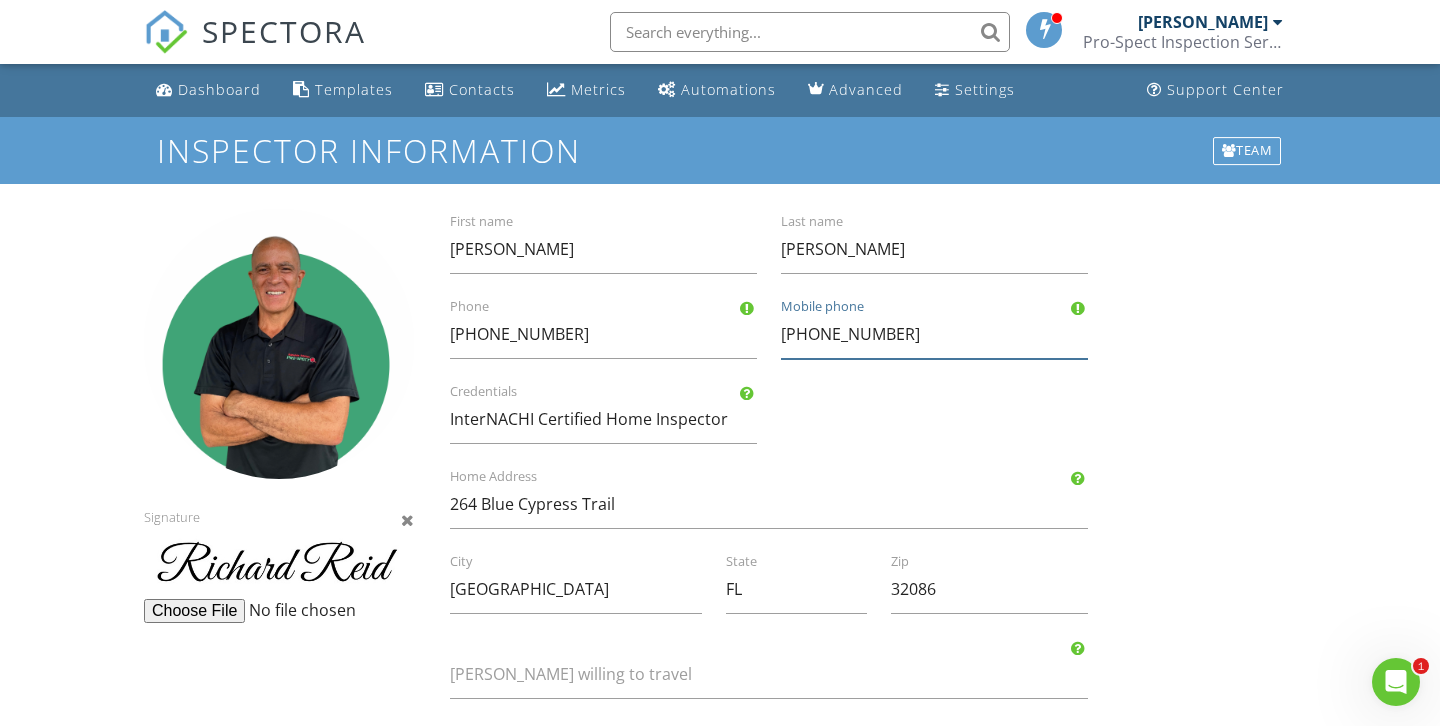drag, startPoint x: 911, startPoint y: 329, endPoint x: 742, endPoint y: 323, distance: 169.10648 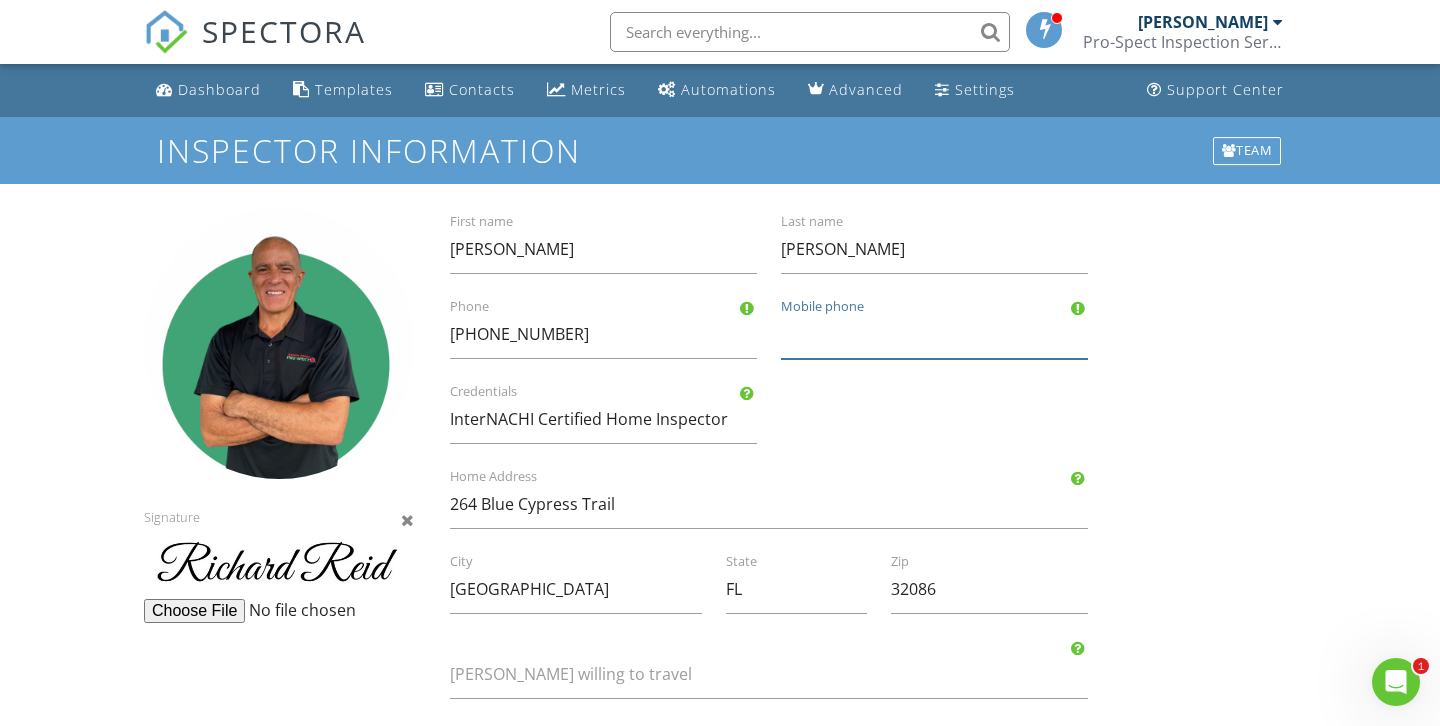 type 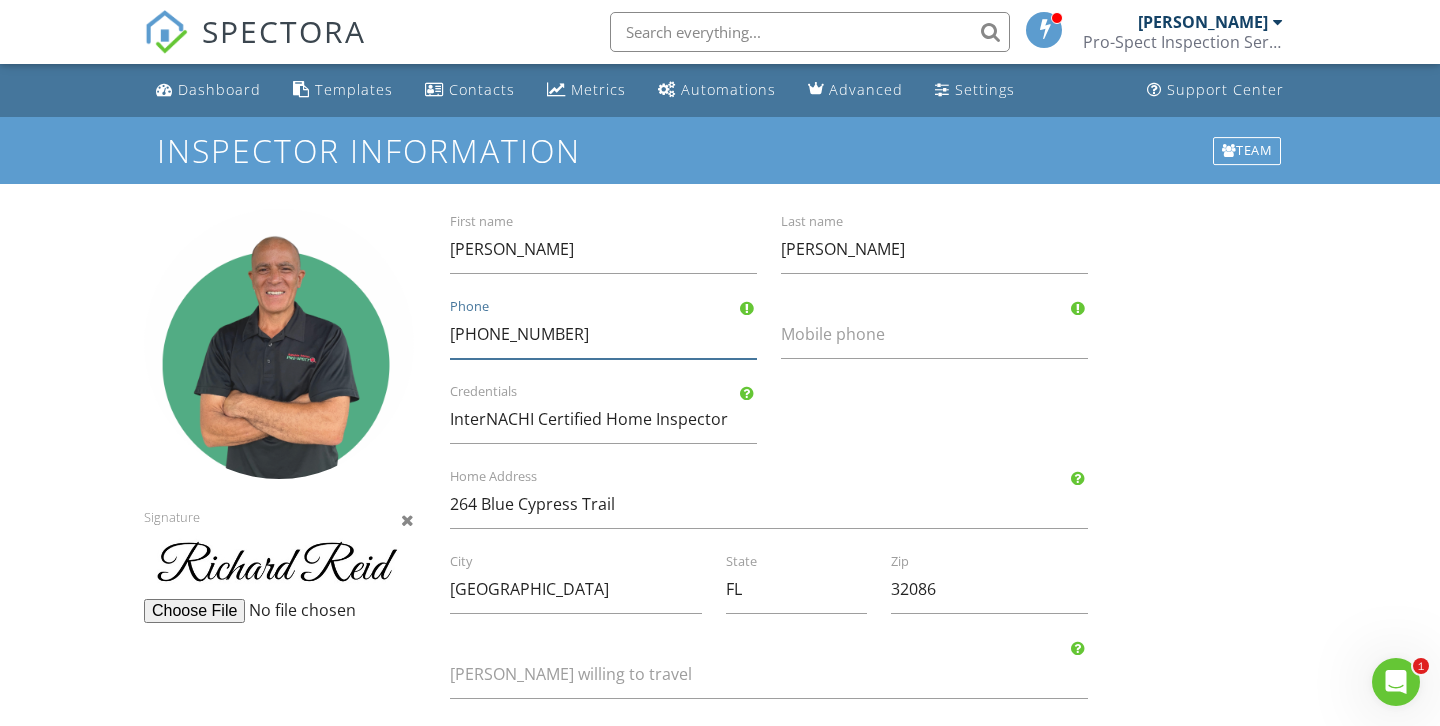 drag, startPoint x: 598, startPoint y: 340, endPoint x: 368, endPoint y: 336, distance: 230.03477 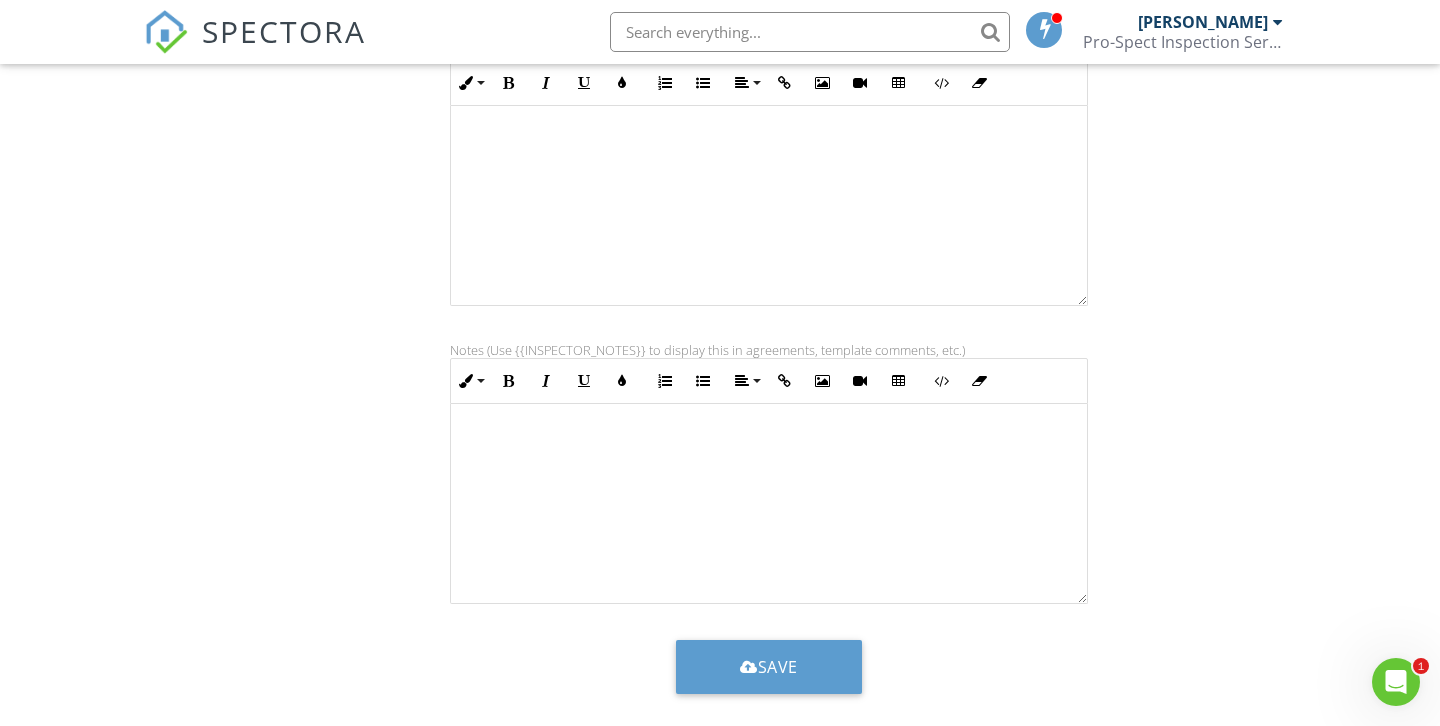 scroll, scrollTop: 714, scrollLeft: 0, axis: vertical 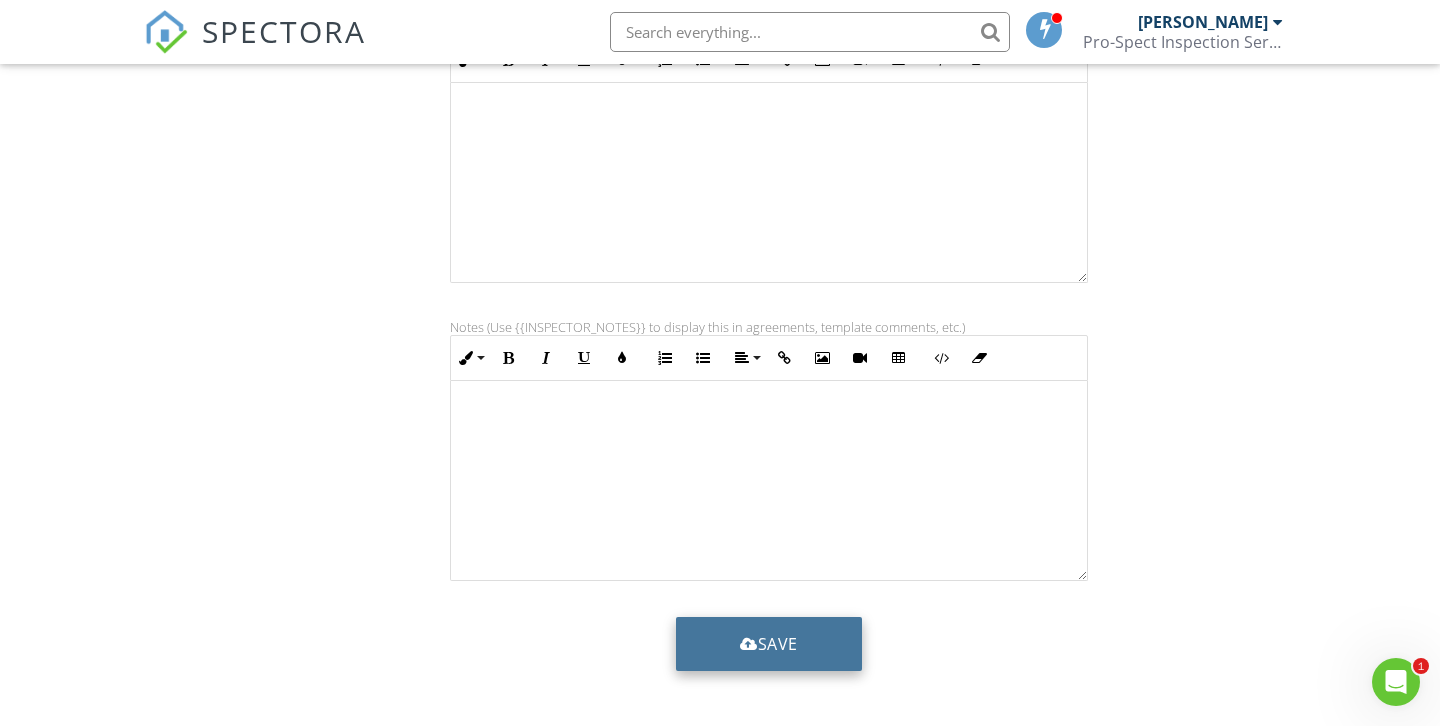 type on "954-614-7790" 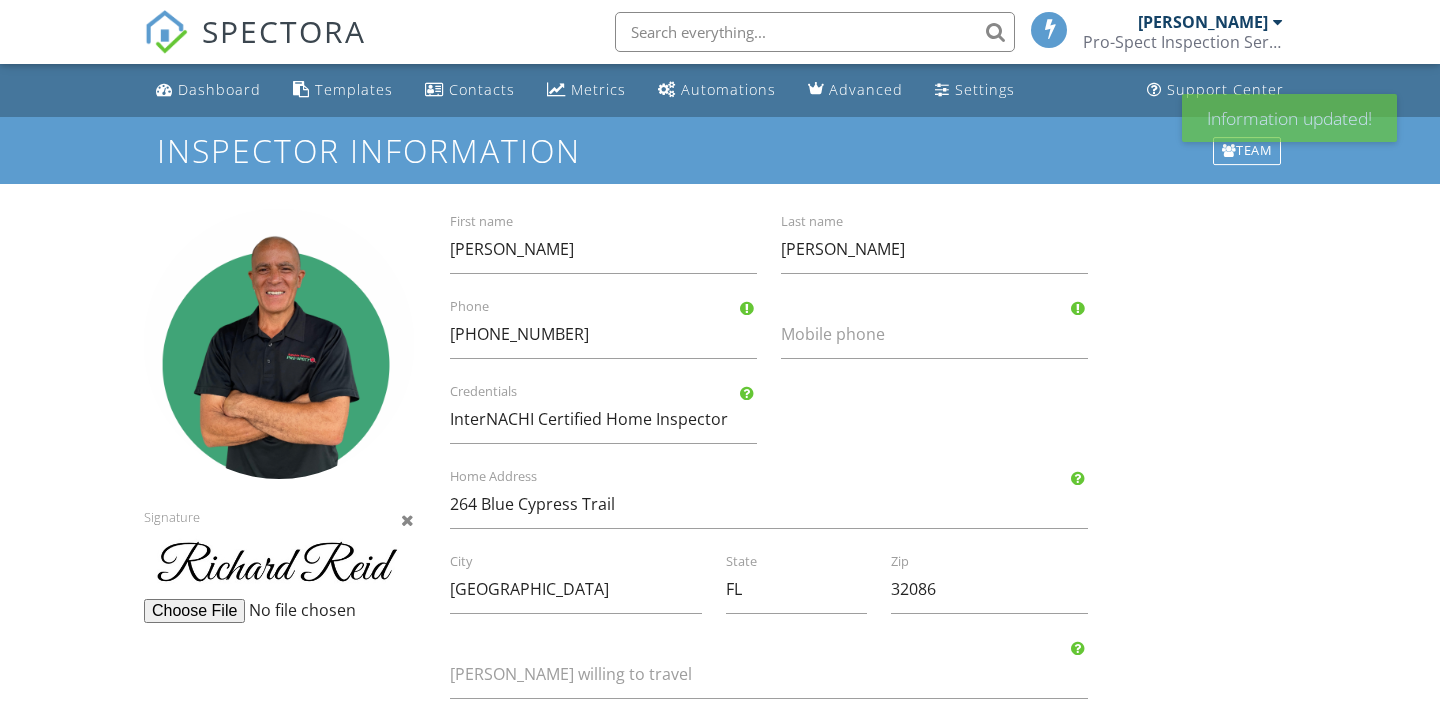 scroll, scrollTop: 0, scrollLeft: 0, axis: both 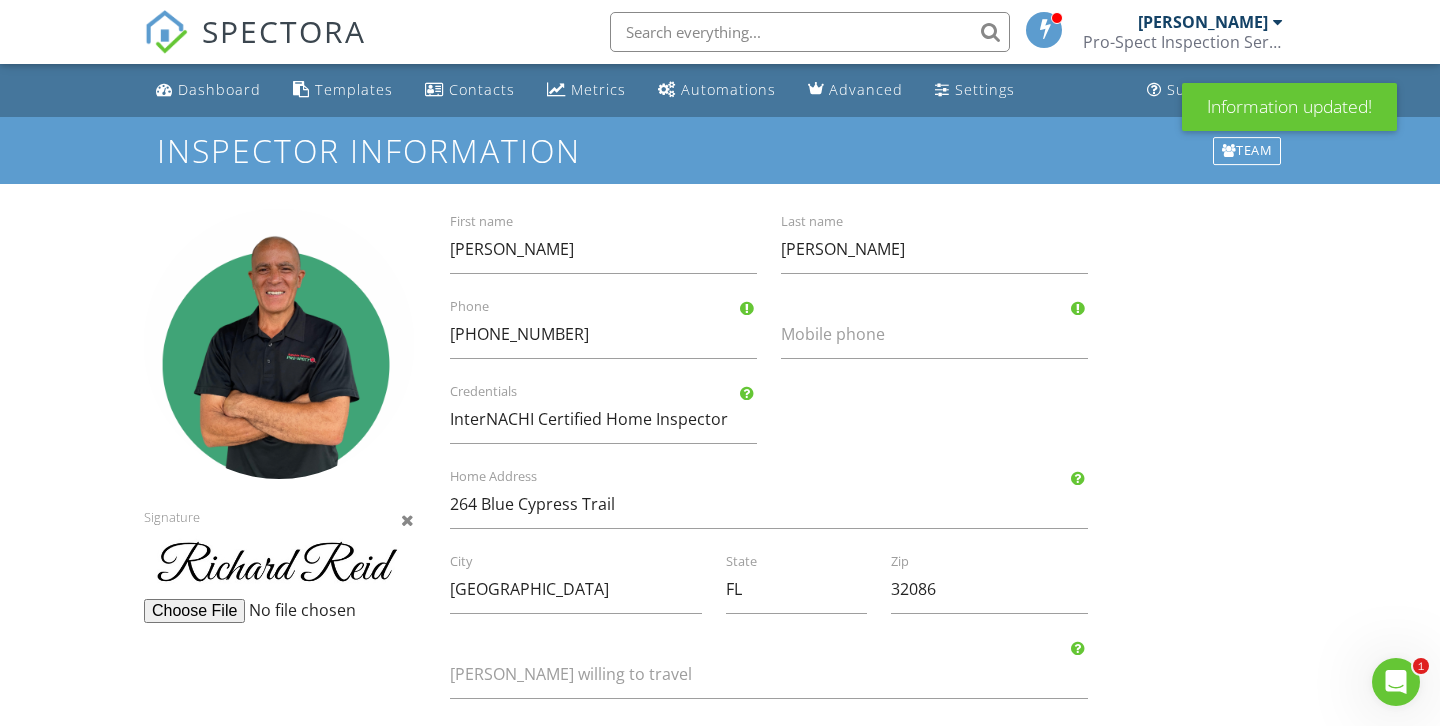 click at bounding box center (166, 32) 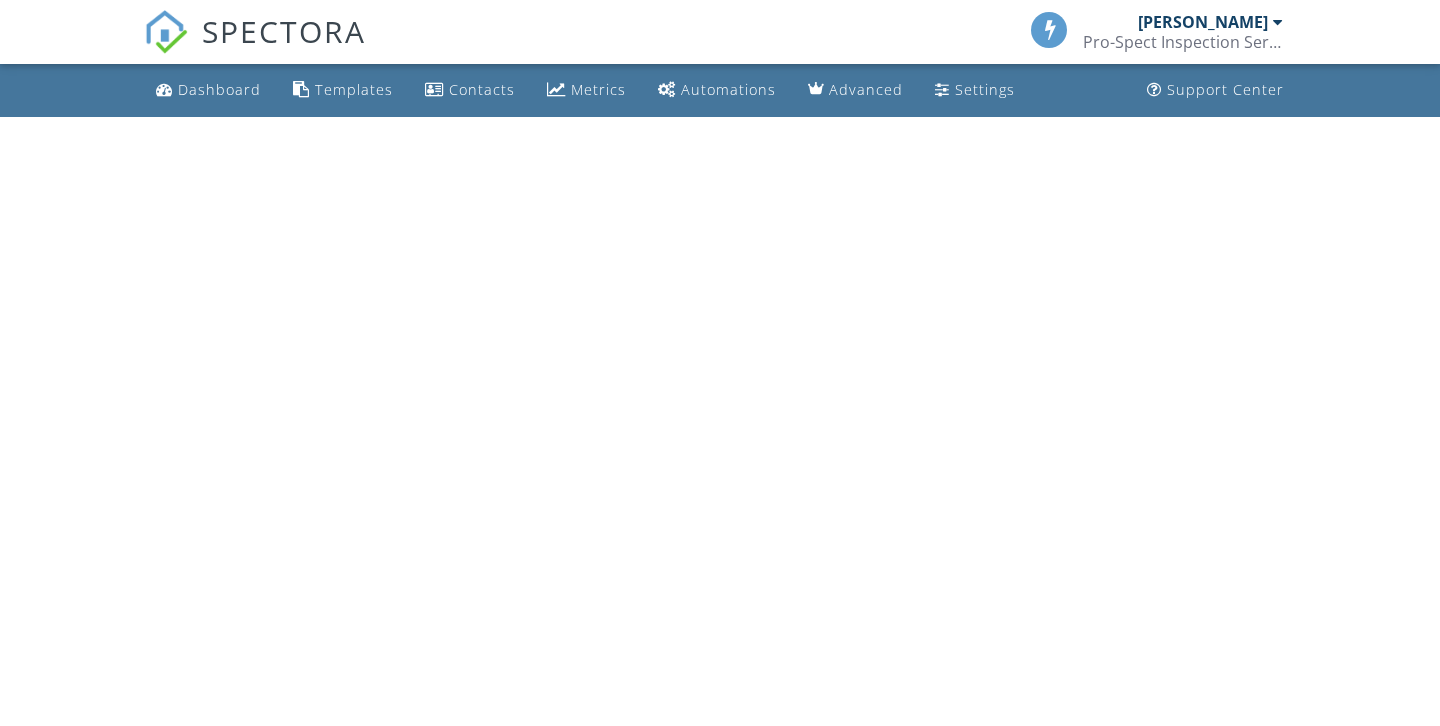 scroll, scrollTop: 0, scrollLeft: 0, axis: both 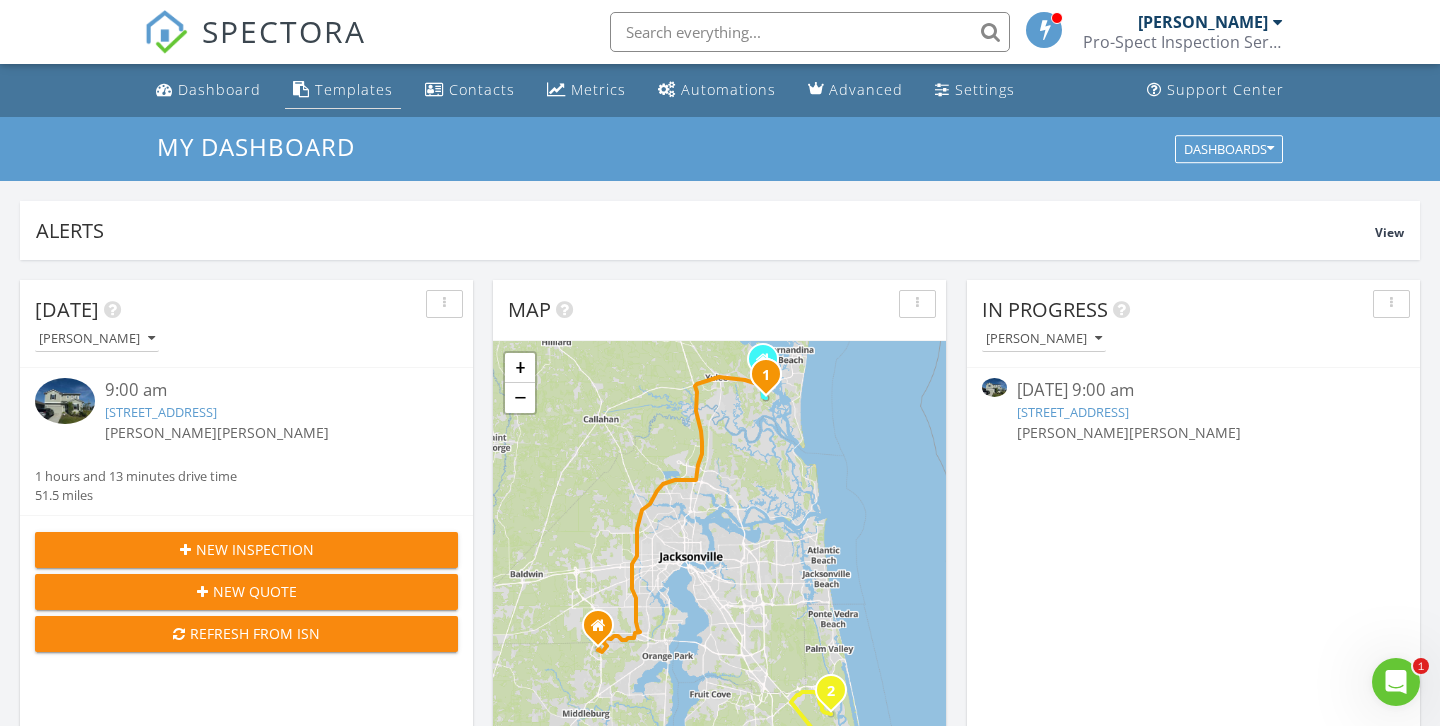 click on "Templates" at bounding box center [354, 89] 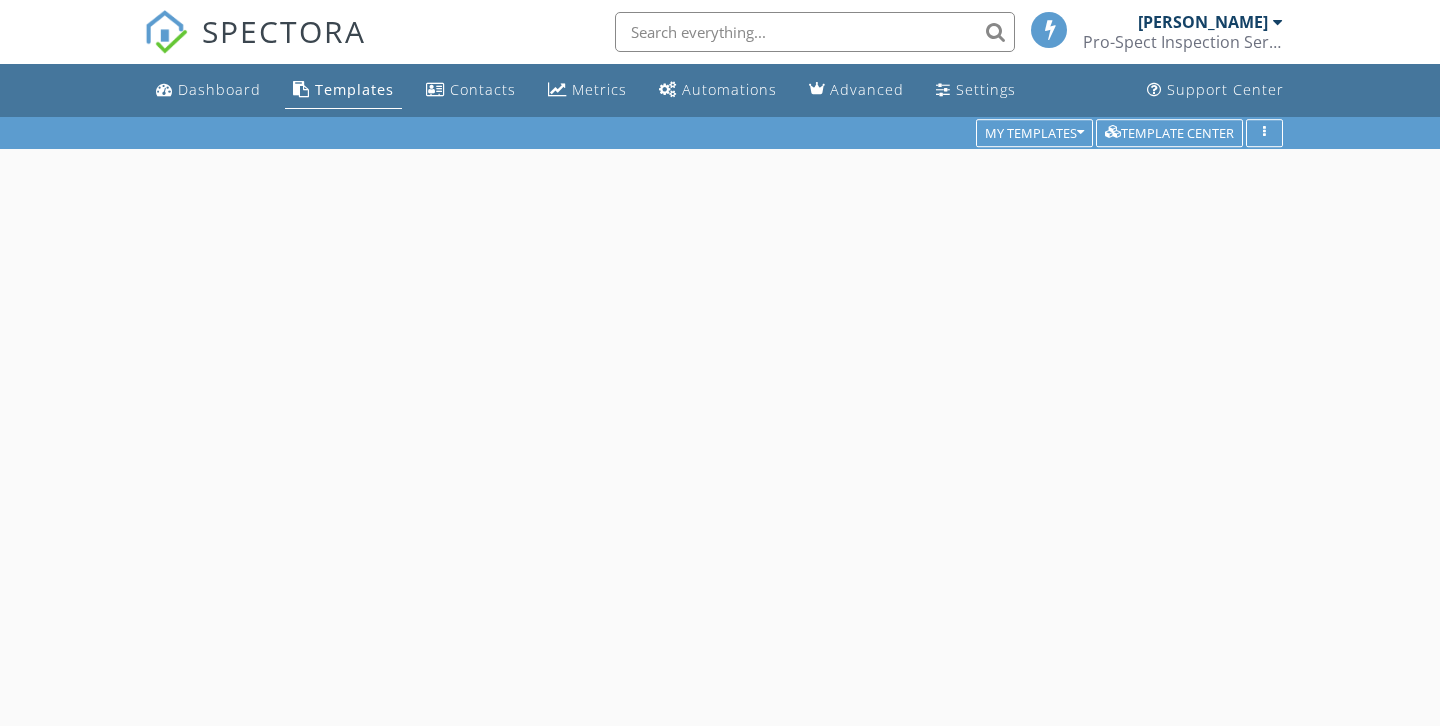 scroll, scrollTop: 0, scrollLeft: 0, axis: both 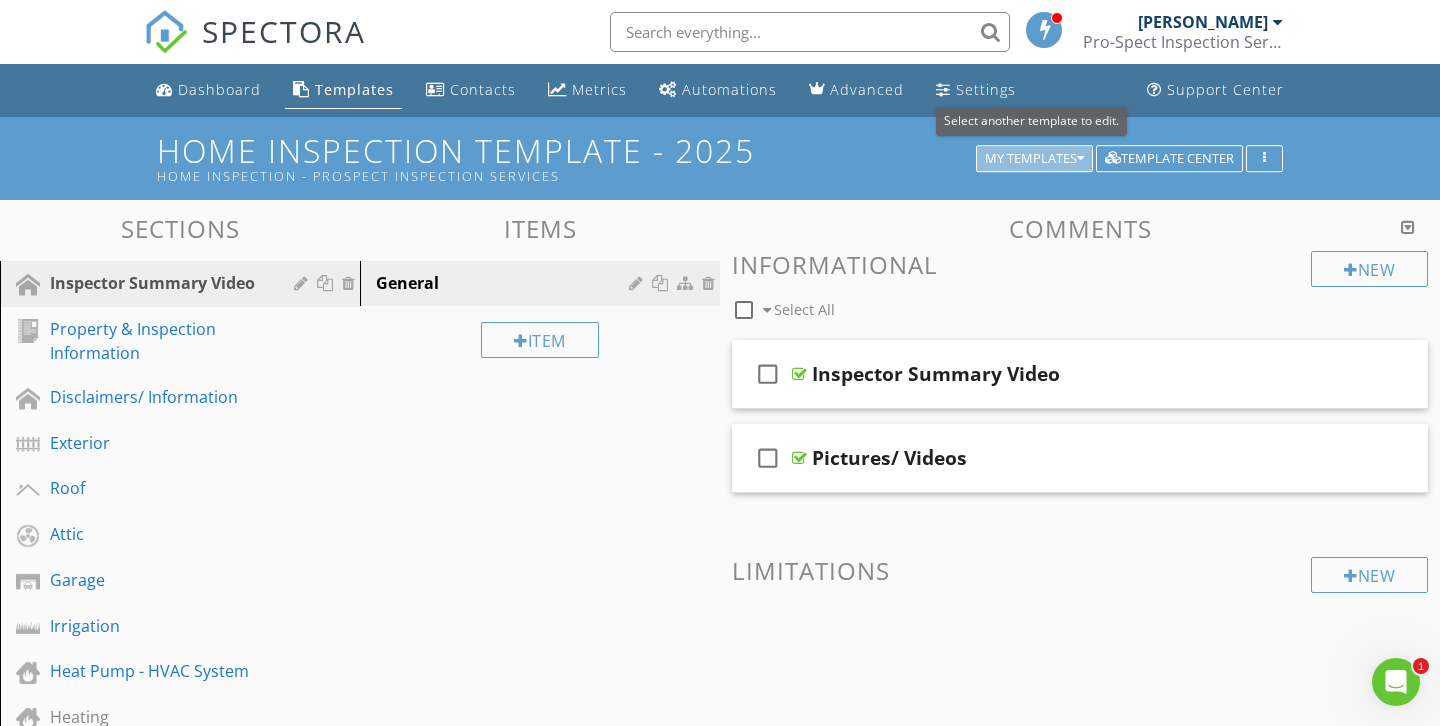 click at bounding box center (1080, 159) 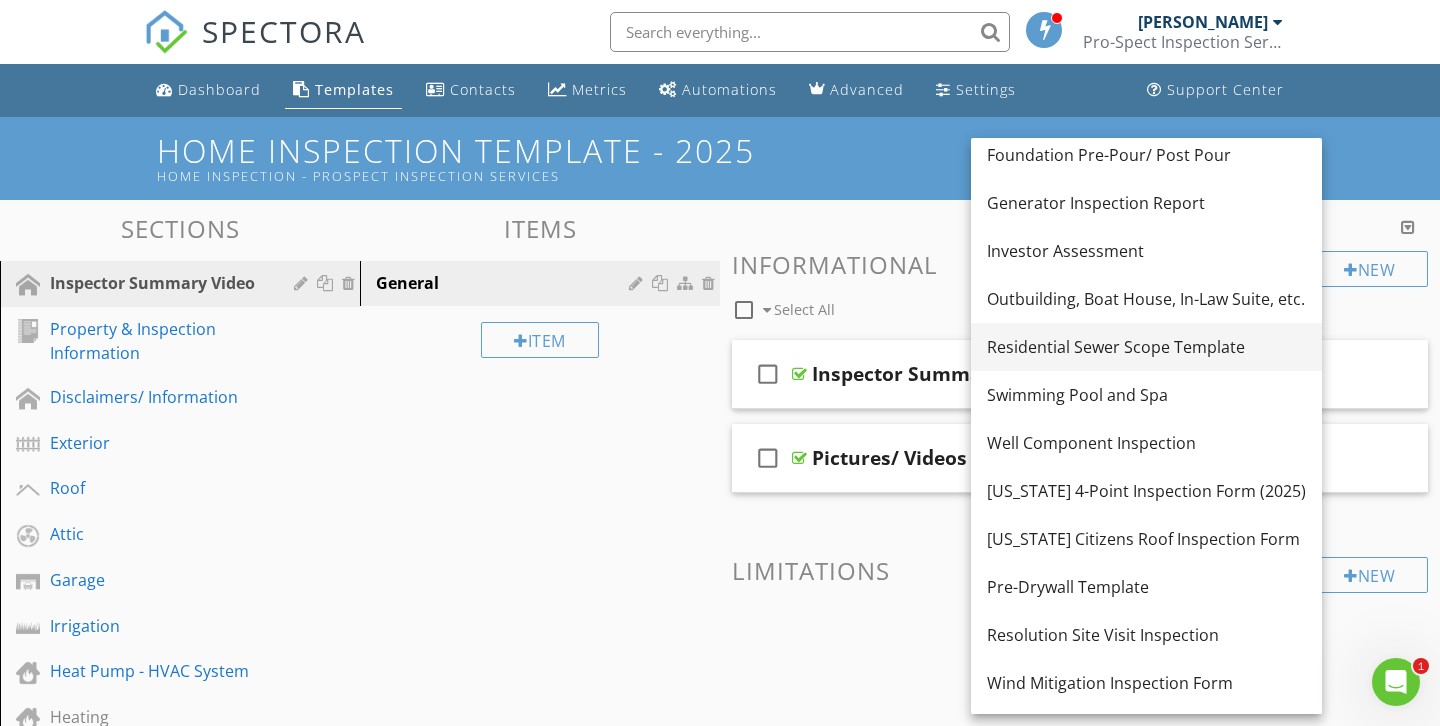 scroll, scrollTop: 144, scrollLeft: 0, axis: vertical 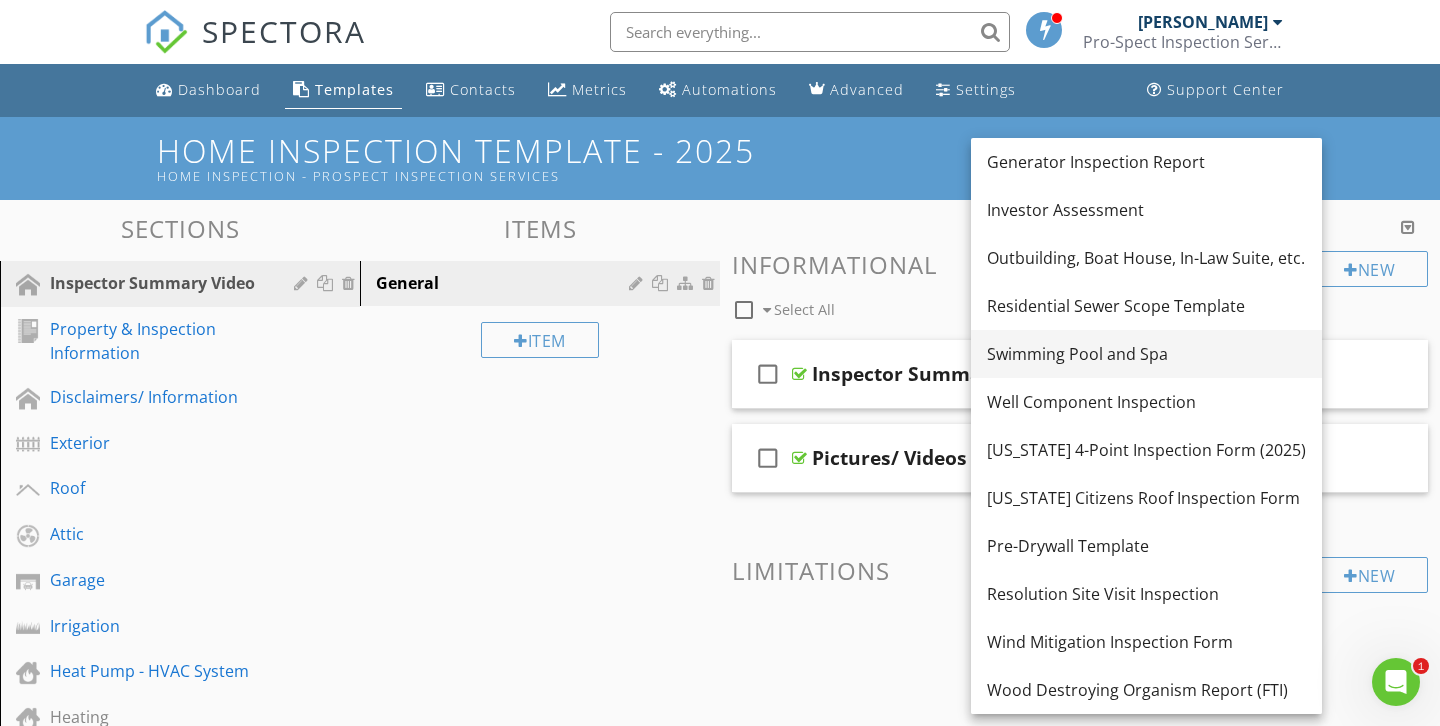 click on "Swimming Pool and Spa" at bounding box center [1146, 354] 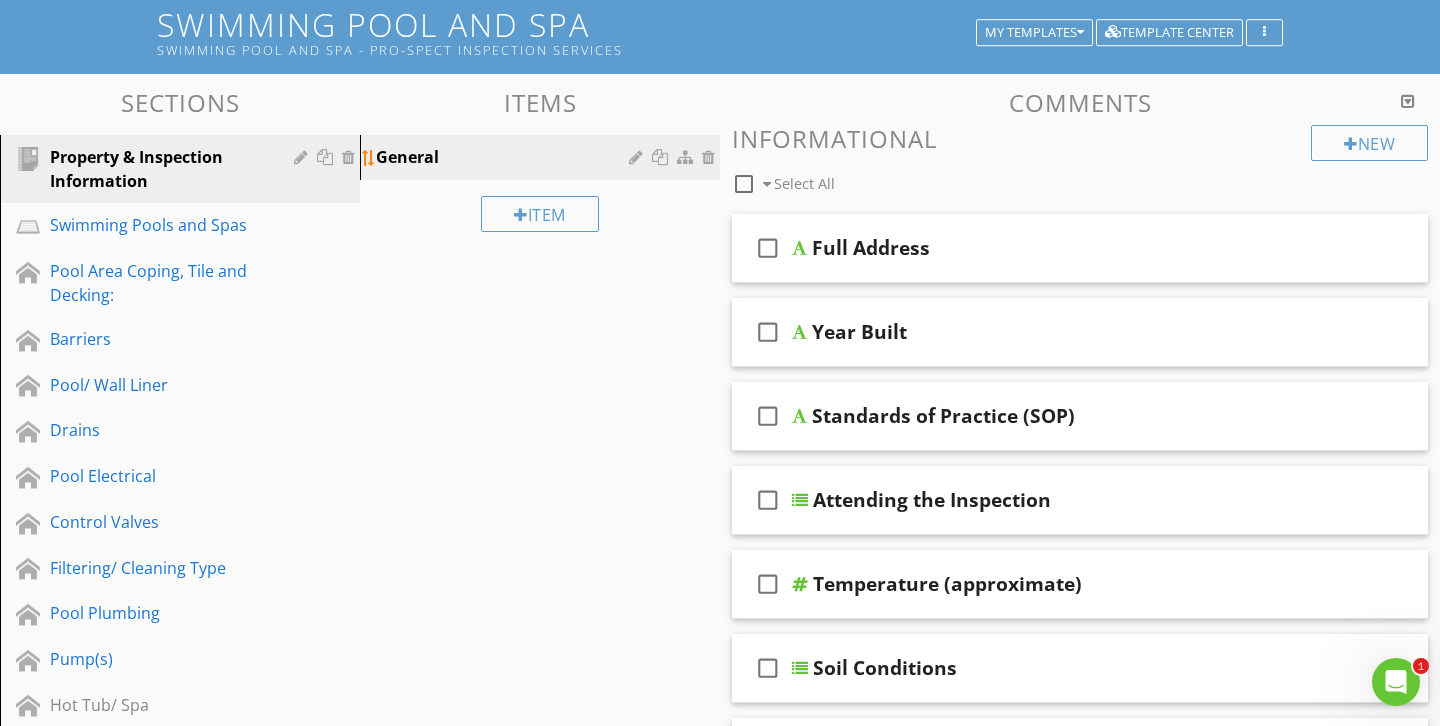 scroll, scrollTop: 136, scrollLeft: 0, axis: vertical 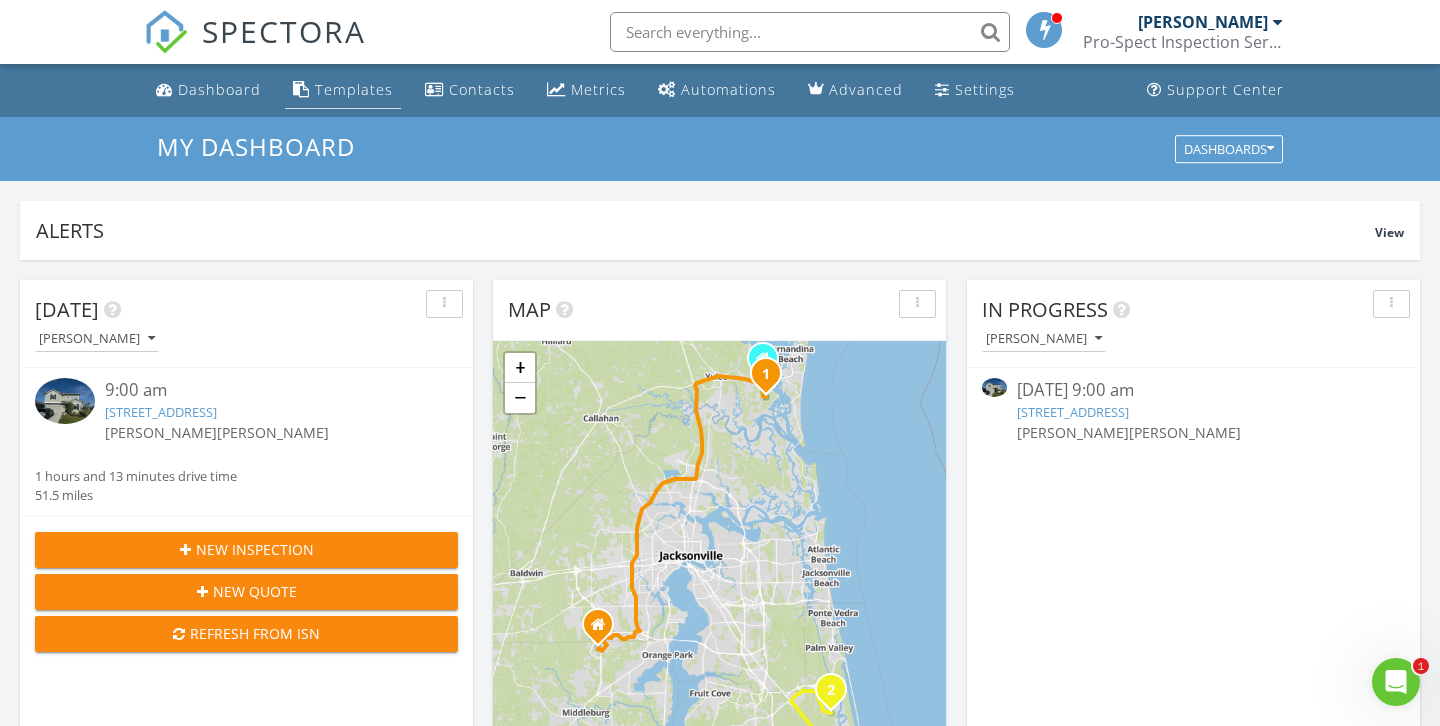 click on "Templates" at bounding box center [343, 90] 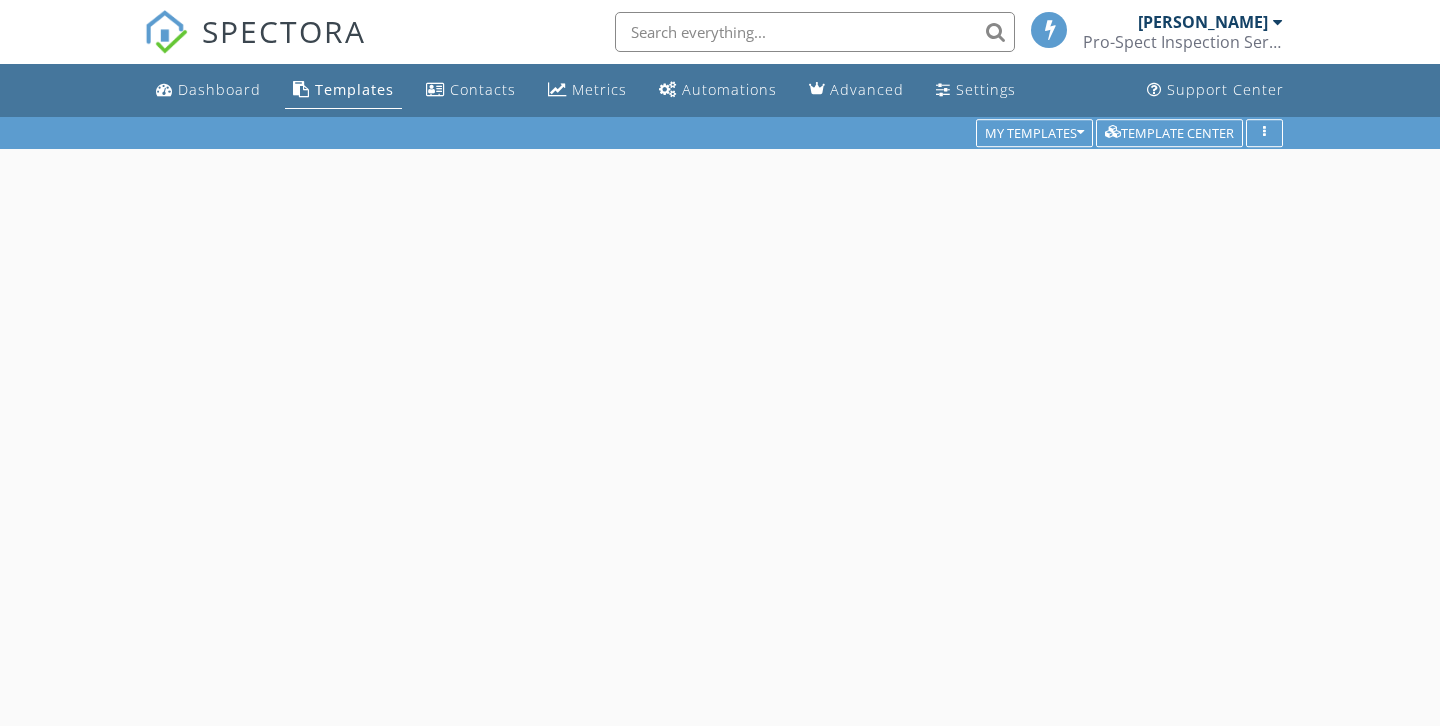 scroll, scrollTop: 0, scrollLeft: 0, axis: both 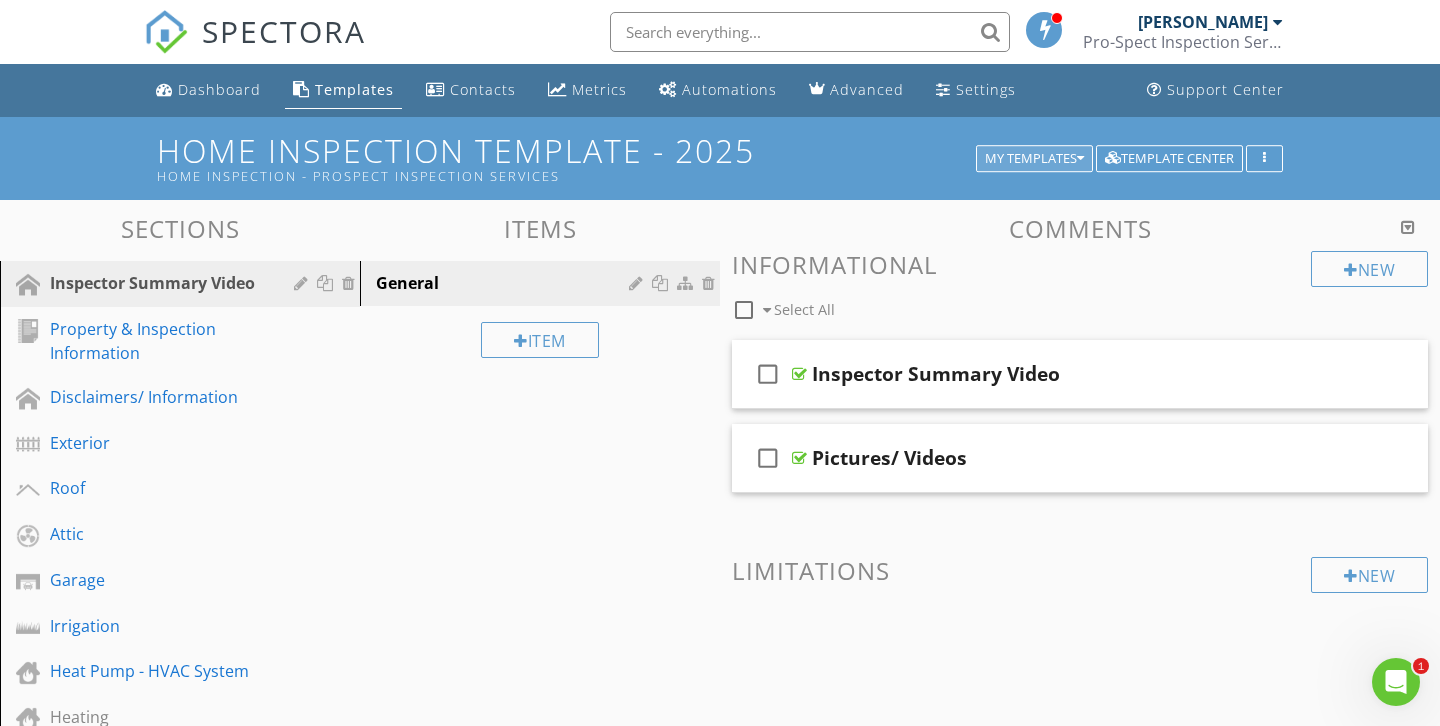 click on "My Templates" at bounding box center [1034, 159] 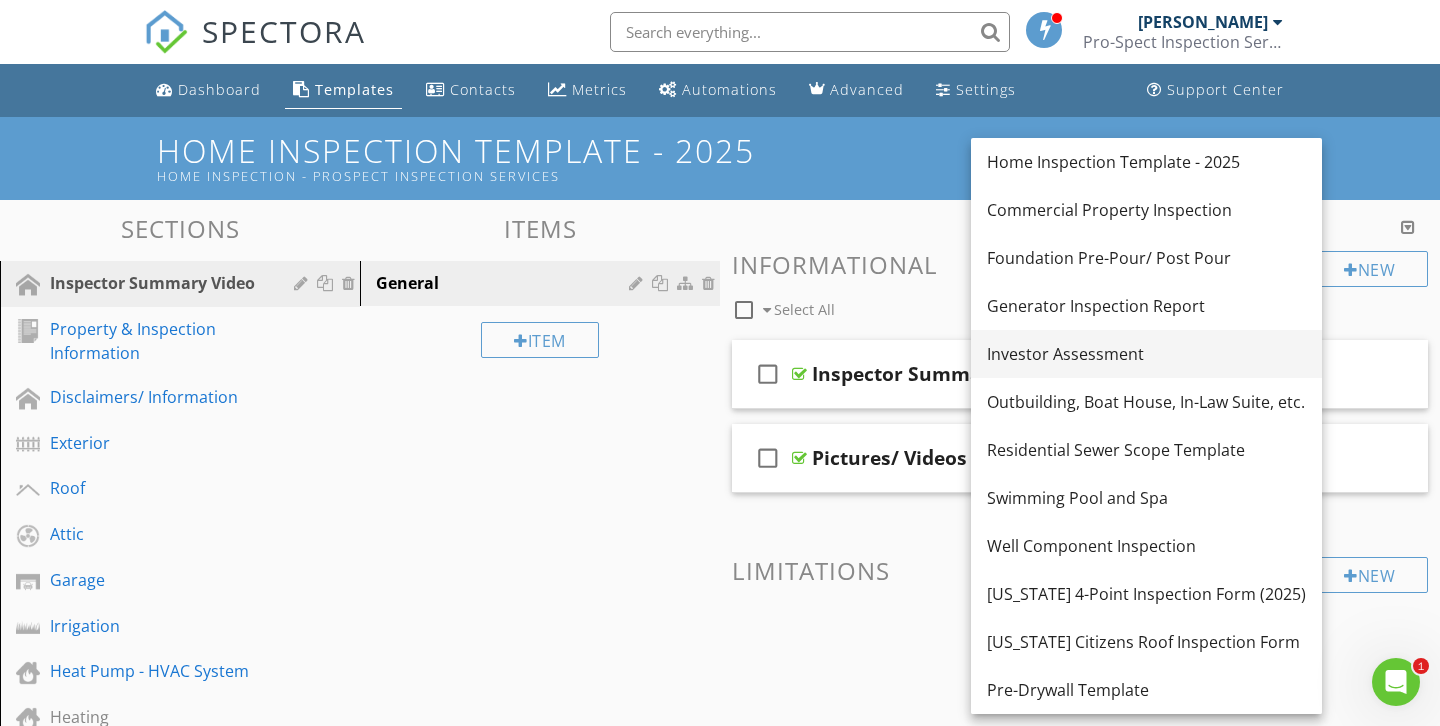 click on "Investor Assessment" at bounding box center [1146, 354] 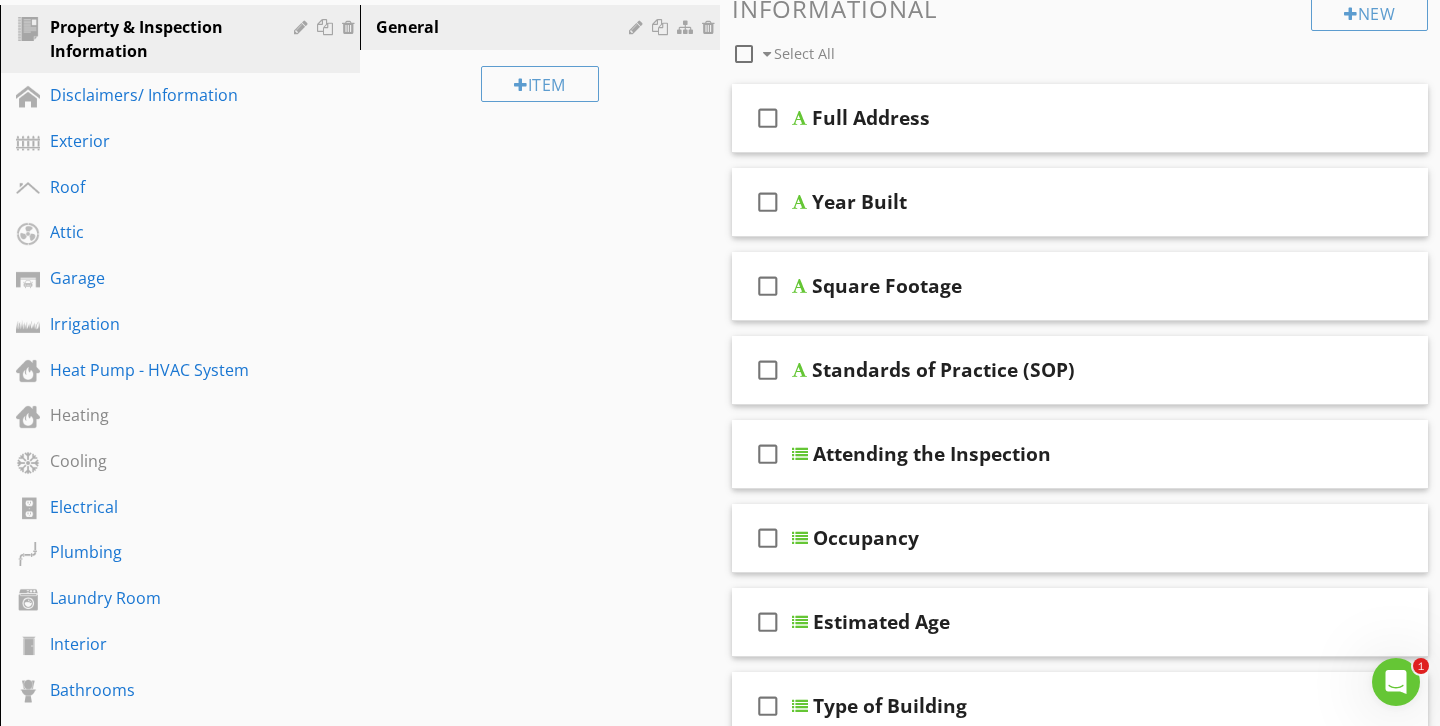 scroll, scrollTop: 263, scrollLeft: 0, axis: vertical 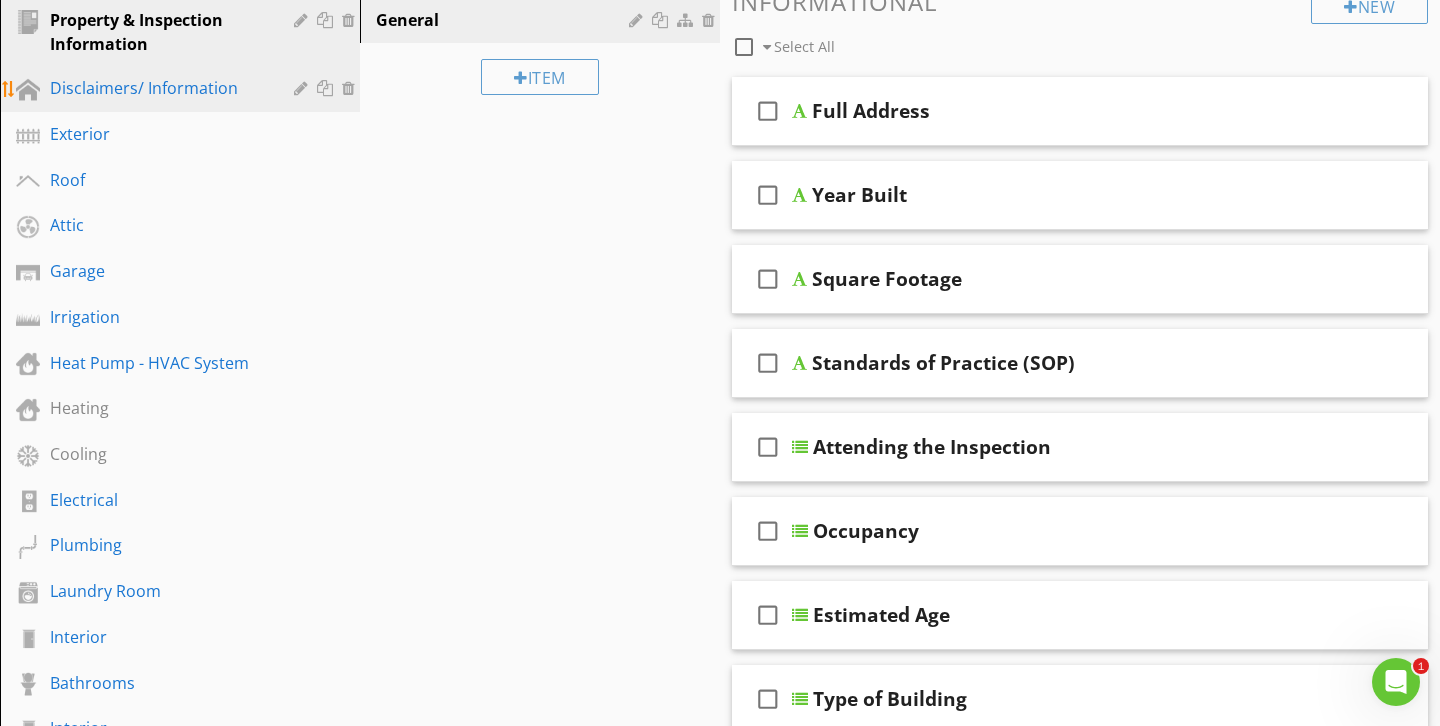 click on "Disclaimers/ Information" at bounding box center (157, 88) 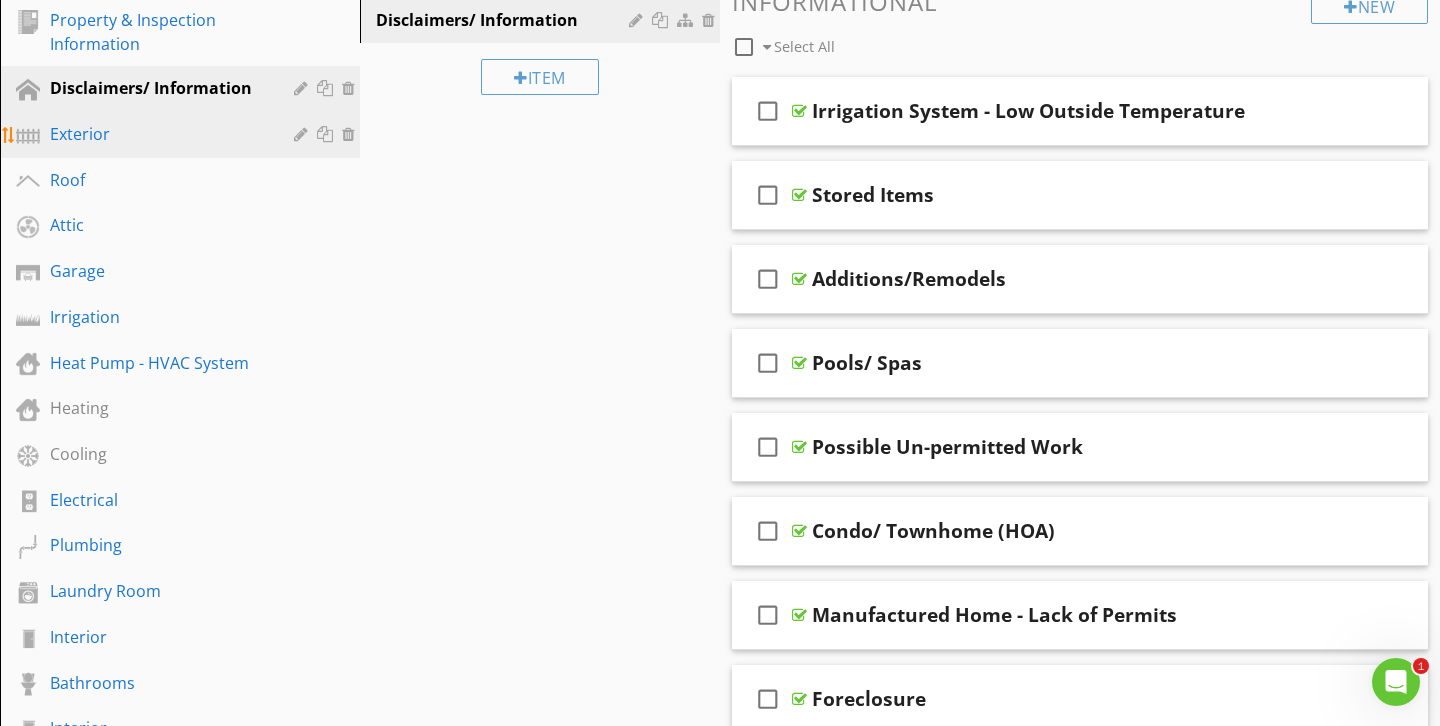 click on "Exterior" at bounding box center (157, 134) 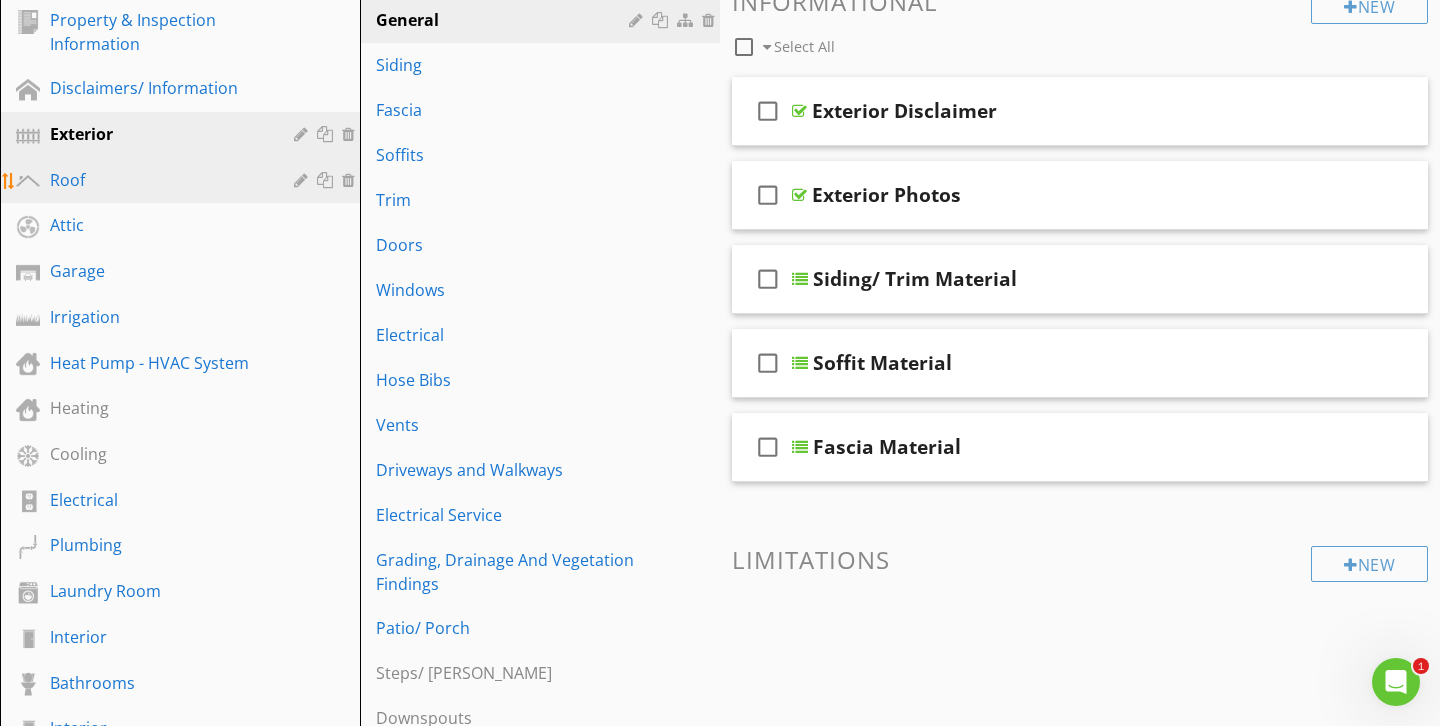 click on "Roof" at bounding box center [157, 180] 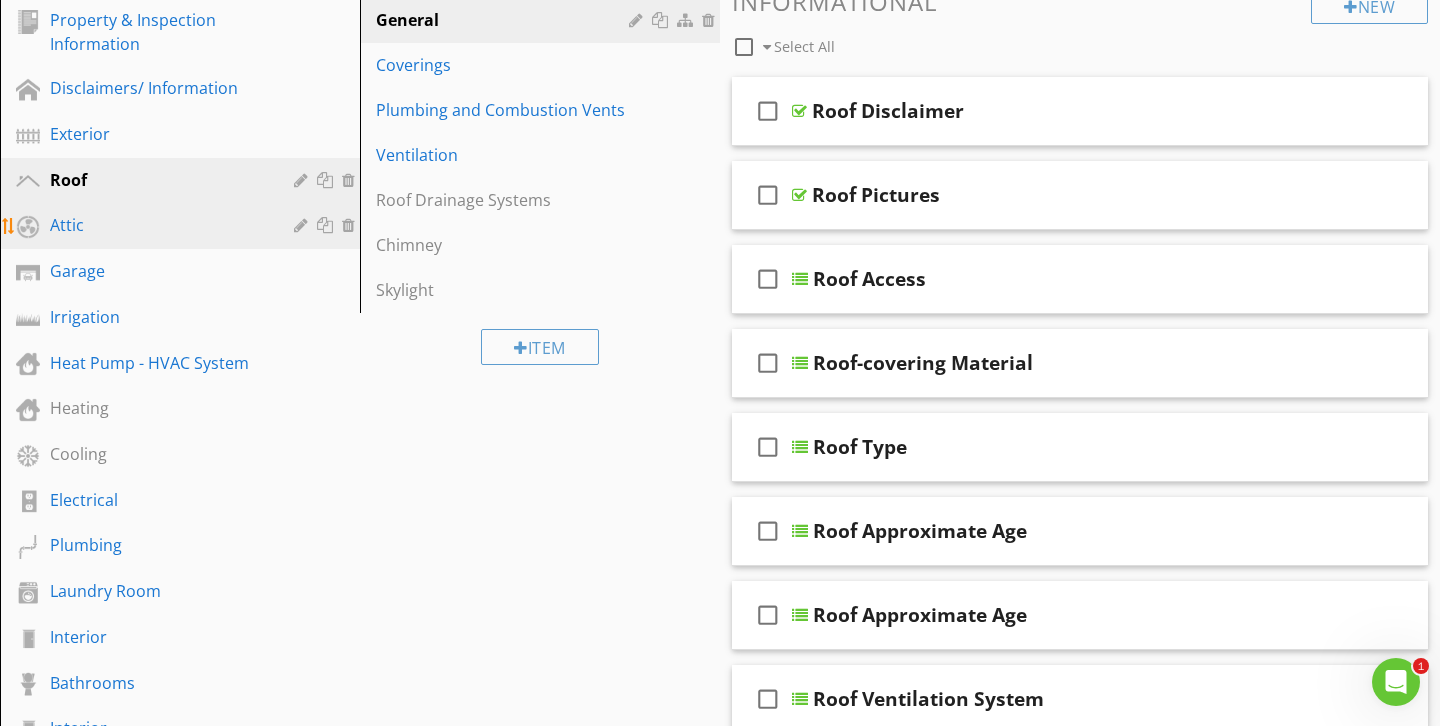 click on "Attic" at bounding box center (157, 225) 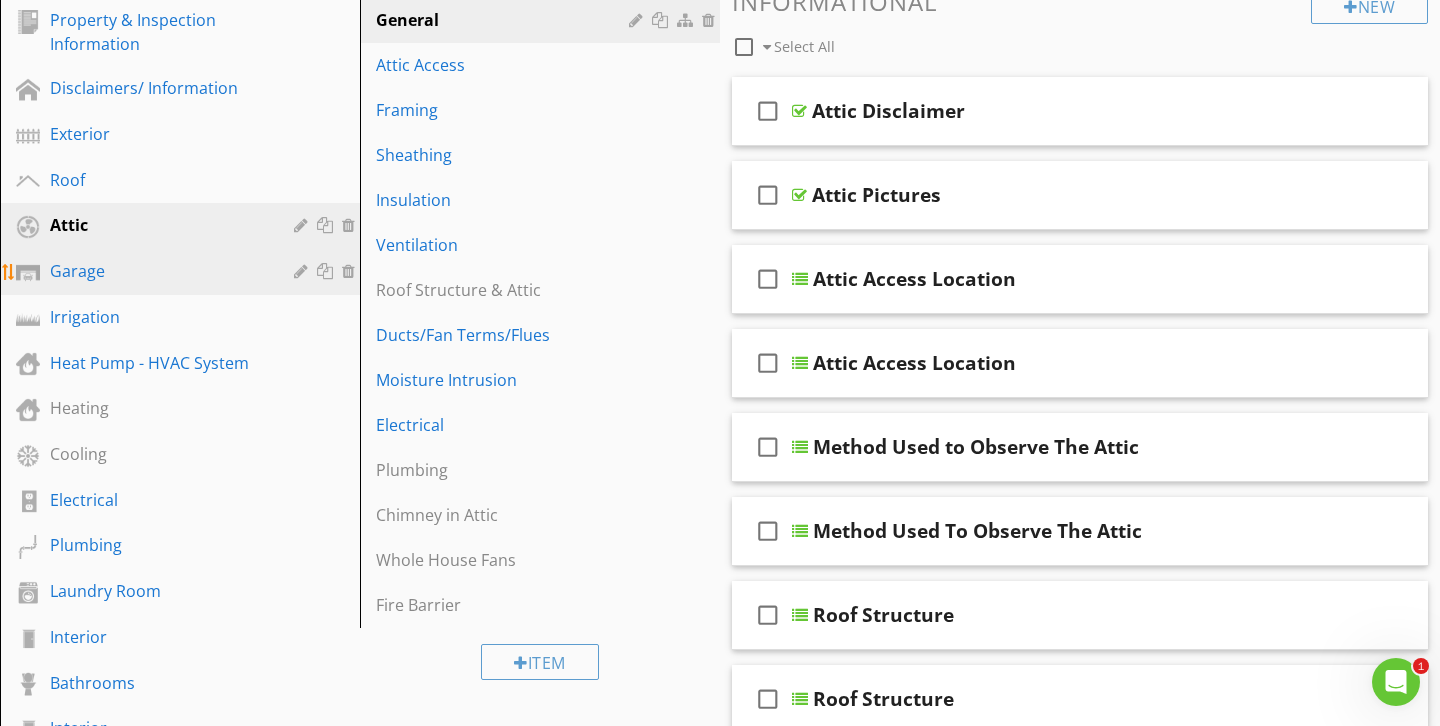 click on "Garage" at bounding box center (157, 271) 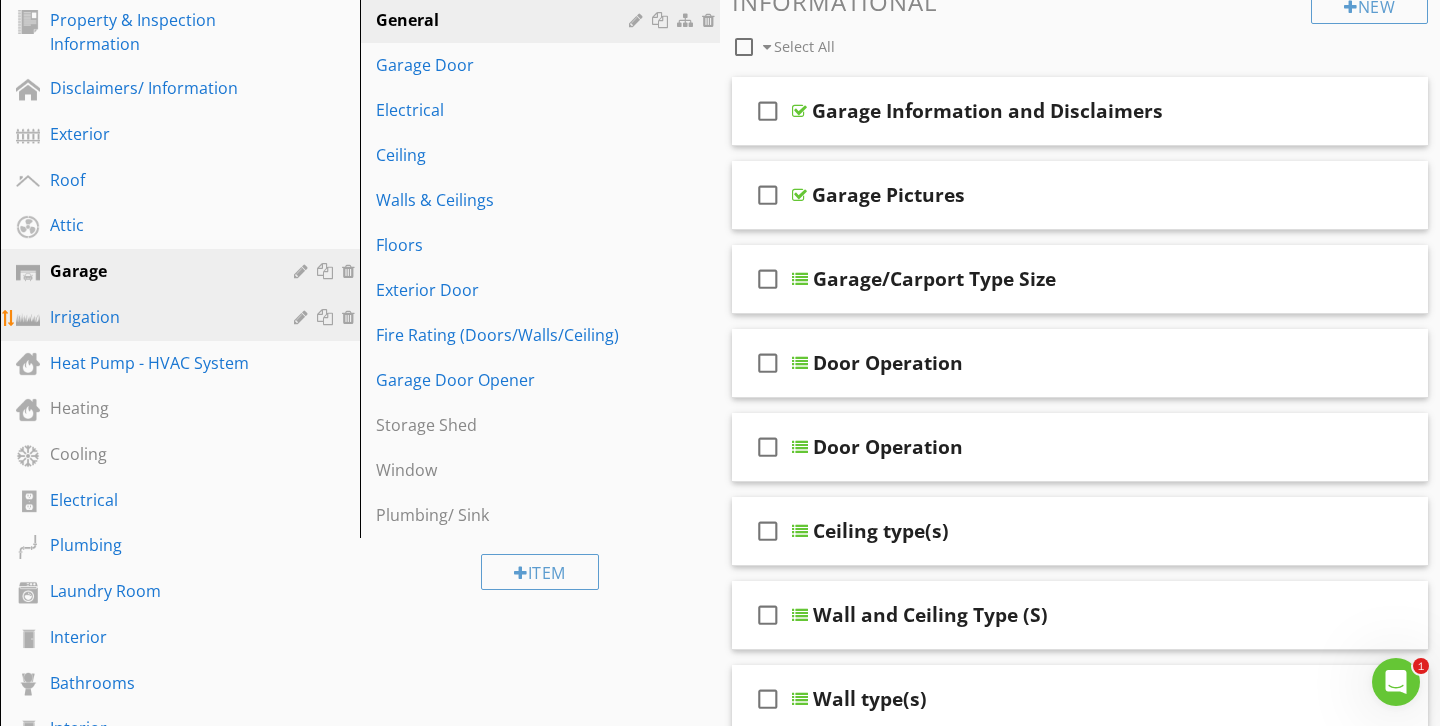 click on "Irrigation" at bounding box center (157, 317) 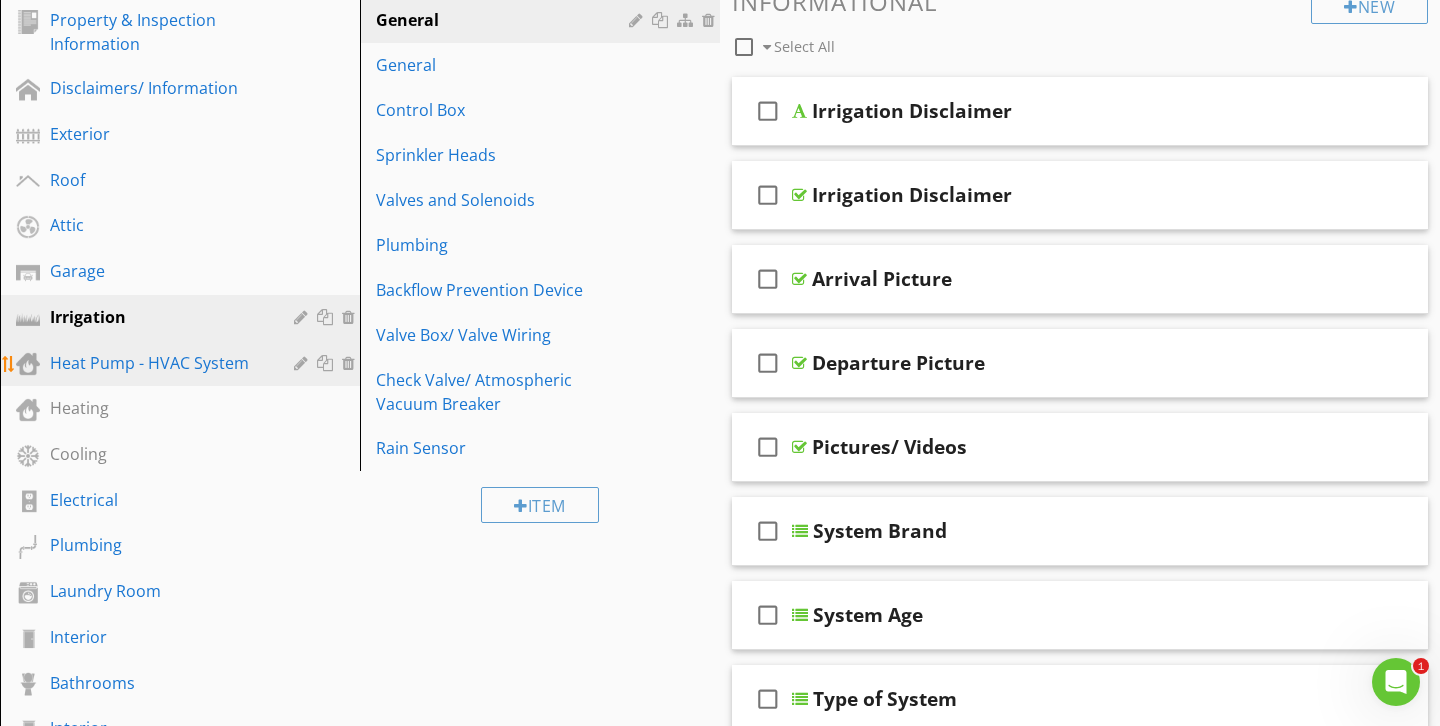 click on "Heat Pump - HVAC System" at bounding box center [157, 363] 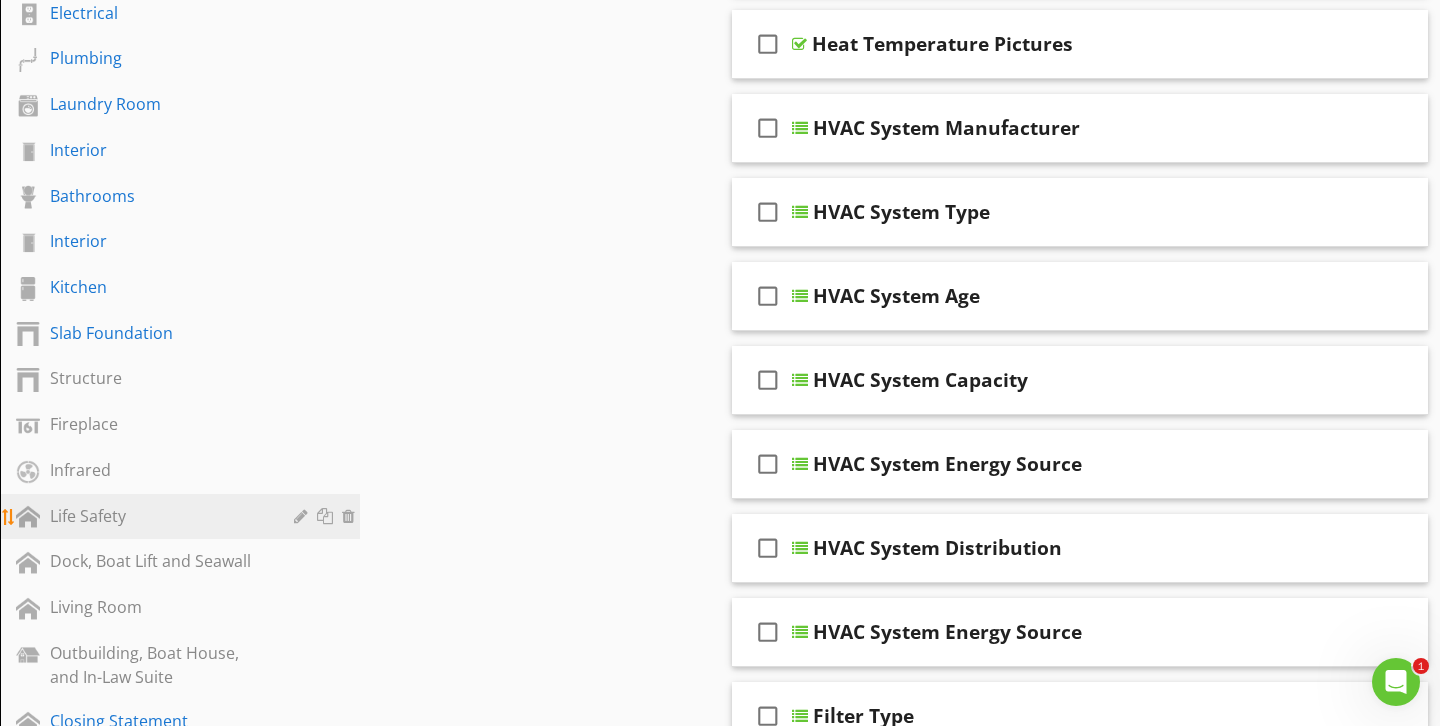 scroll, scrollTop: 770, scrollLeft: 0, axis: vertical 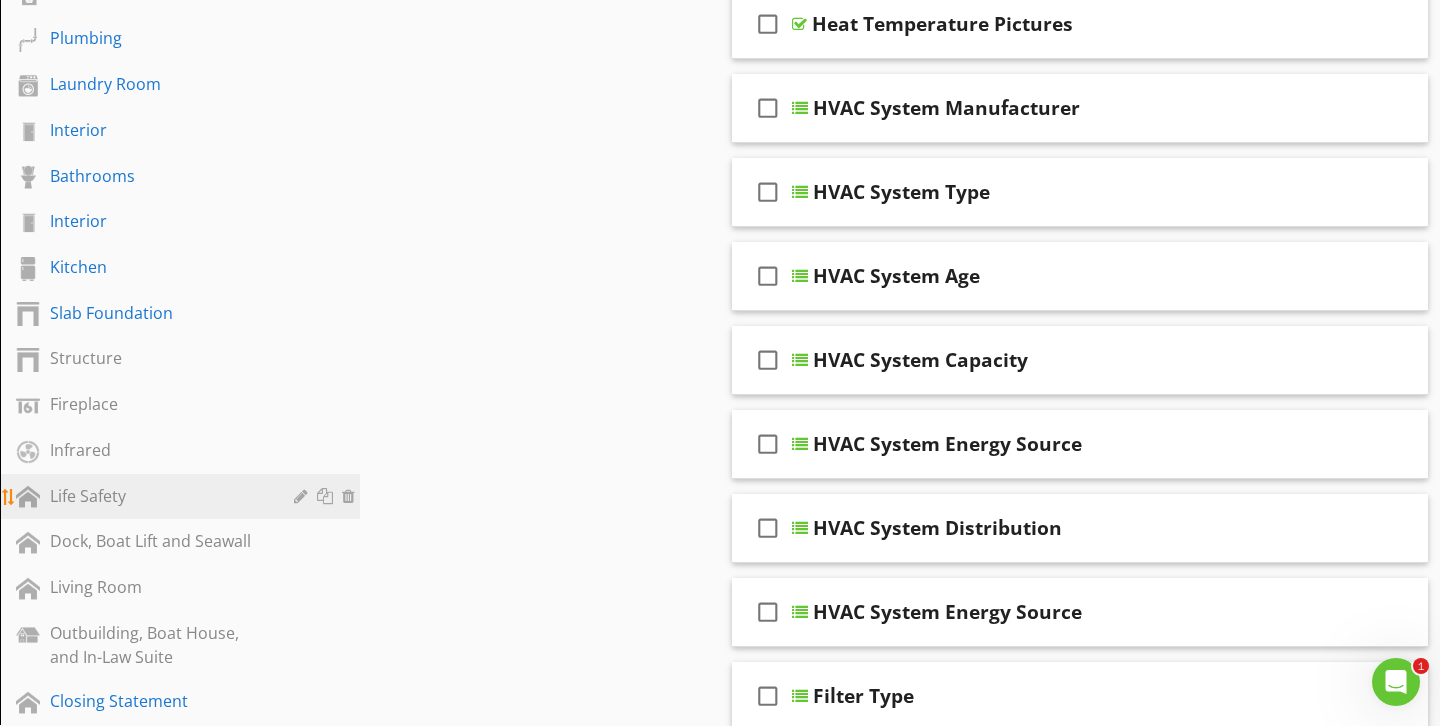 click at bounding box center (303, 496) 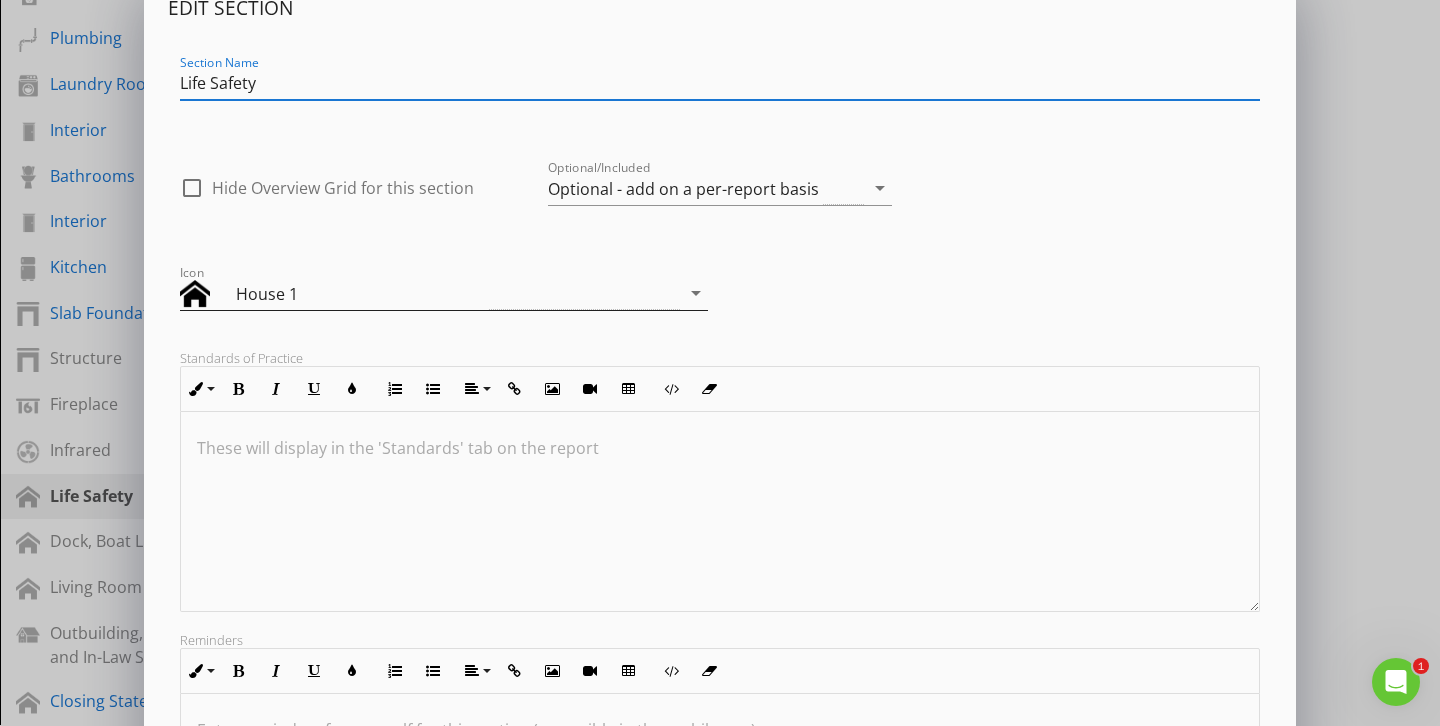 scroll, scrollTop: 33, scrollLeft: 0, axis: vertical 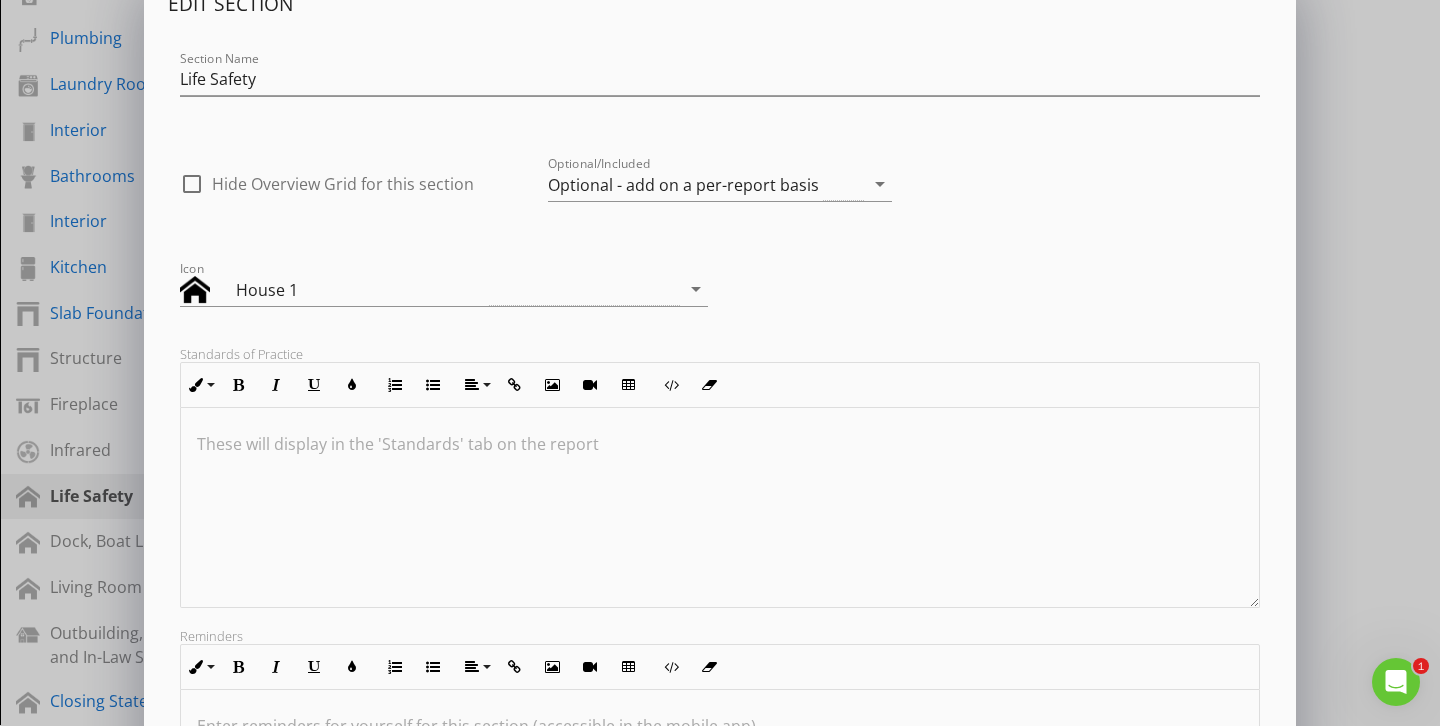 click on "Optional/Included Optional - add on a per-report basis arrow_drop_down" at bounding box center (720, 188) 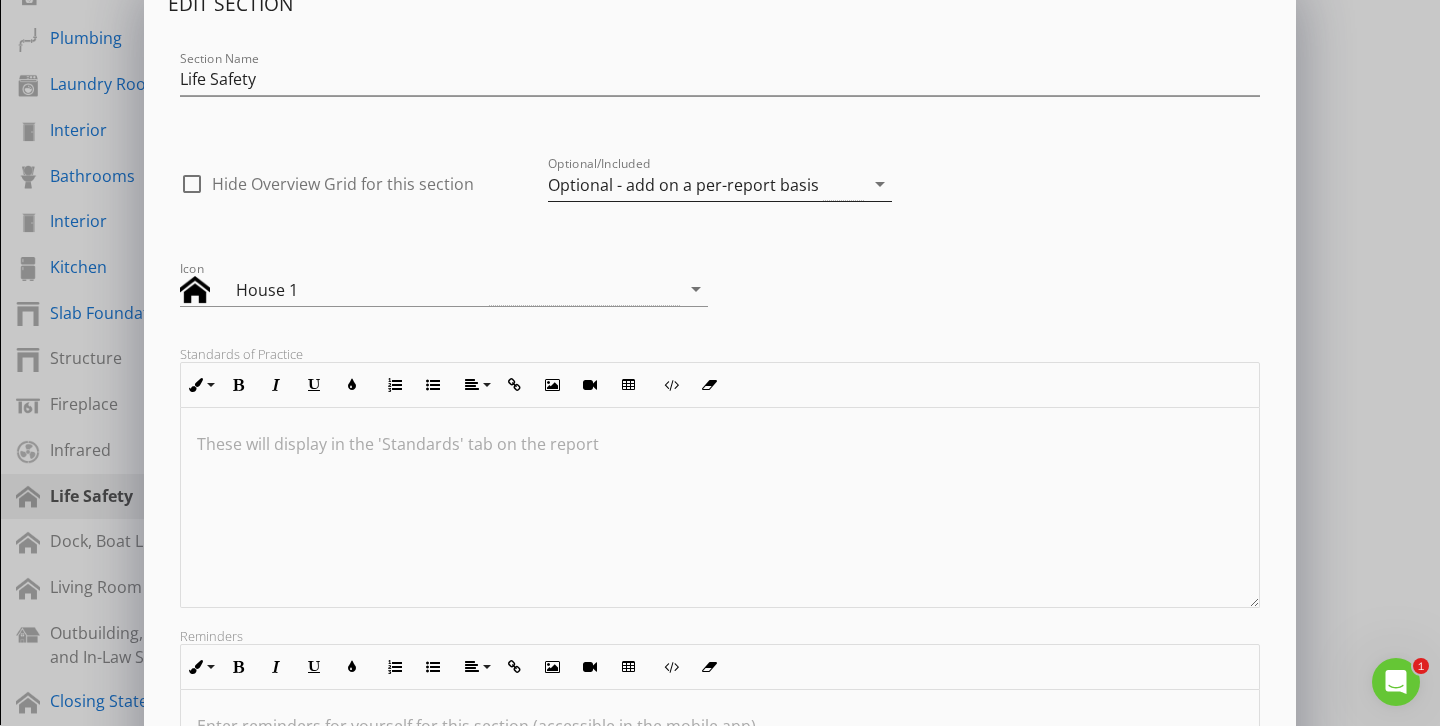 click on "Optional - add on a per-report basis" at bounding box center (683, 185) 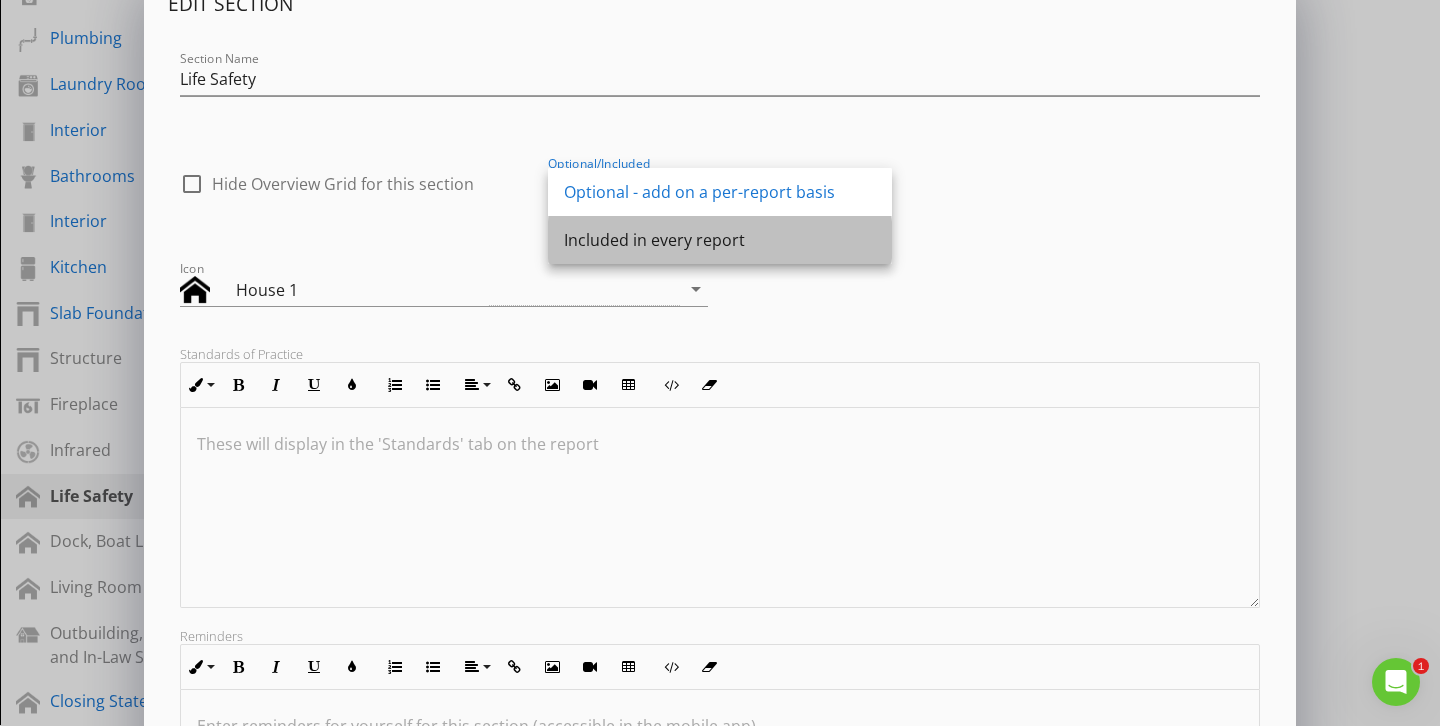 click on "Included in every report" at bounding box center [720, 240] 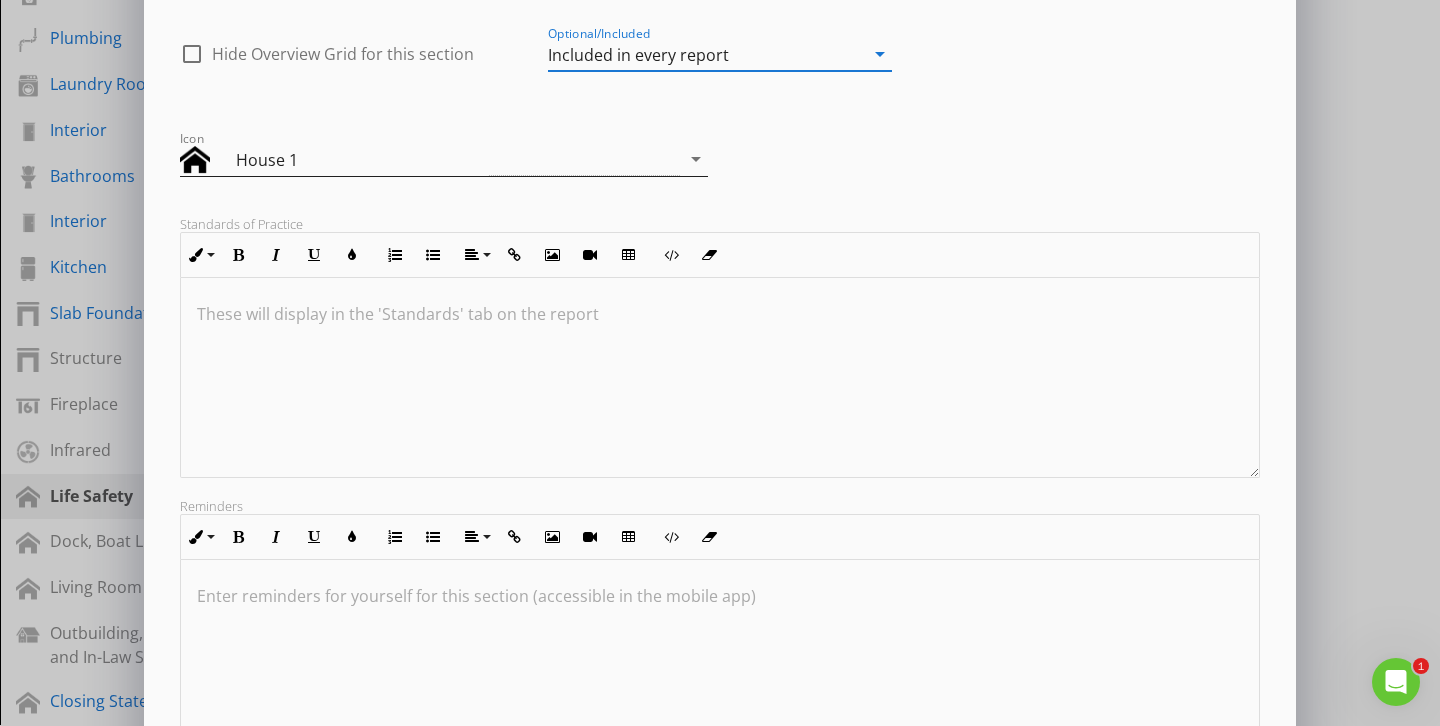 scroll, scrollTop: 333, scrollLeft: 0, axis: vertical 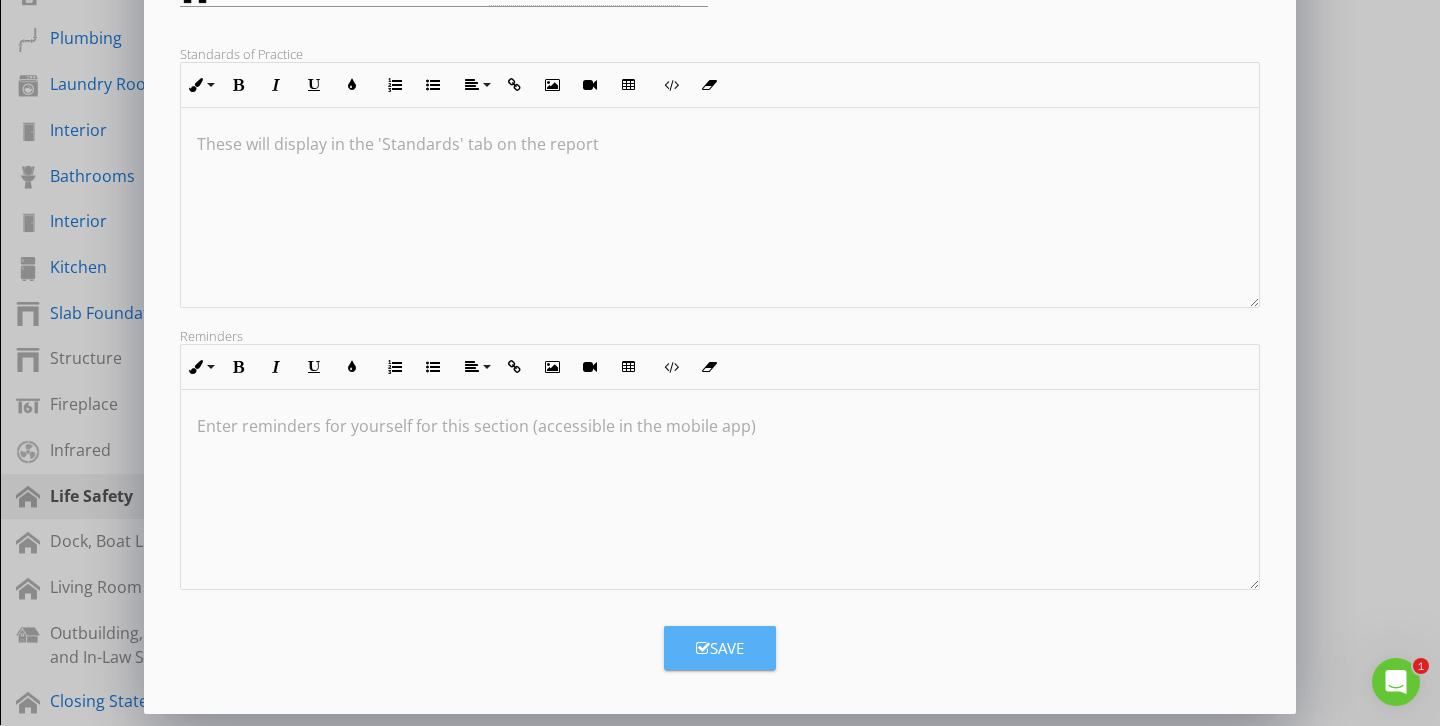 click on "Save" at bounding box center [720, 648] 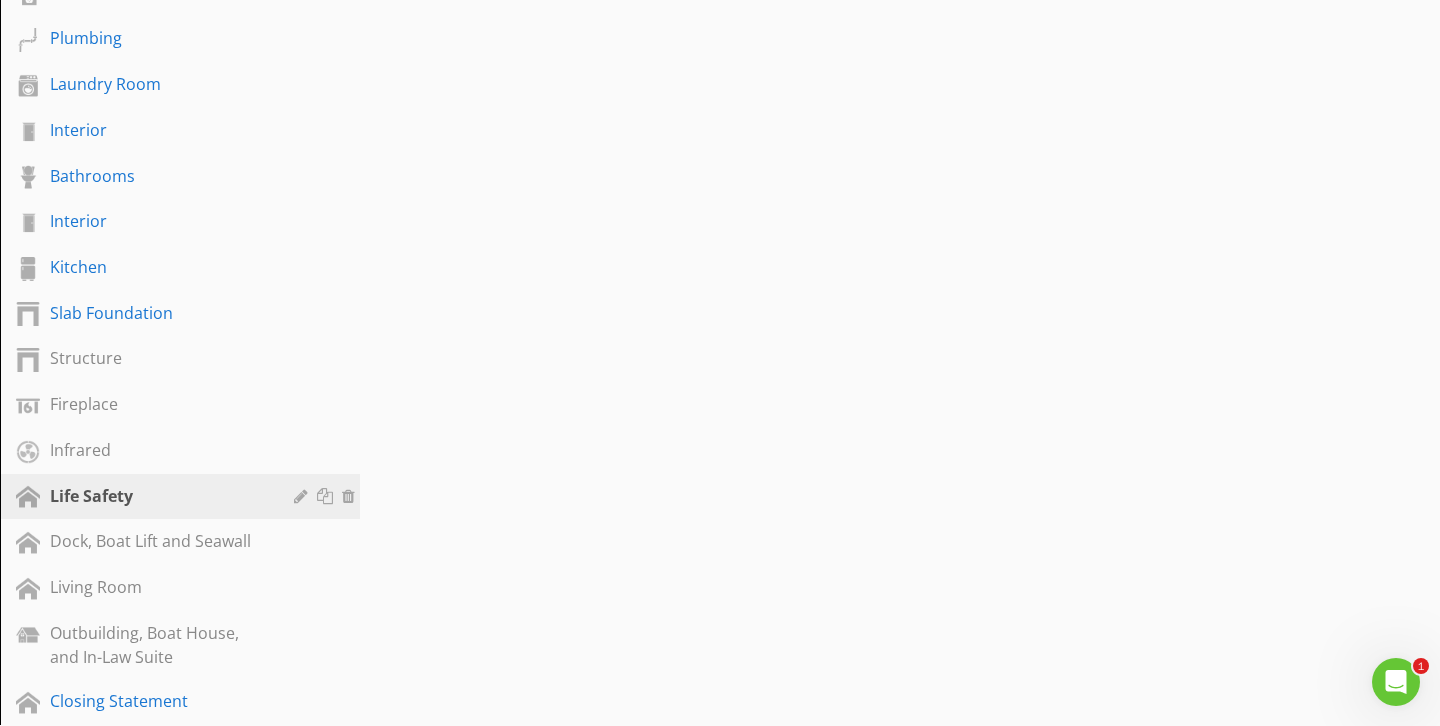scroll, scrollTop: 116, scrollLeft: 0, axis: vertical 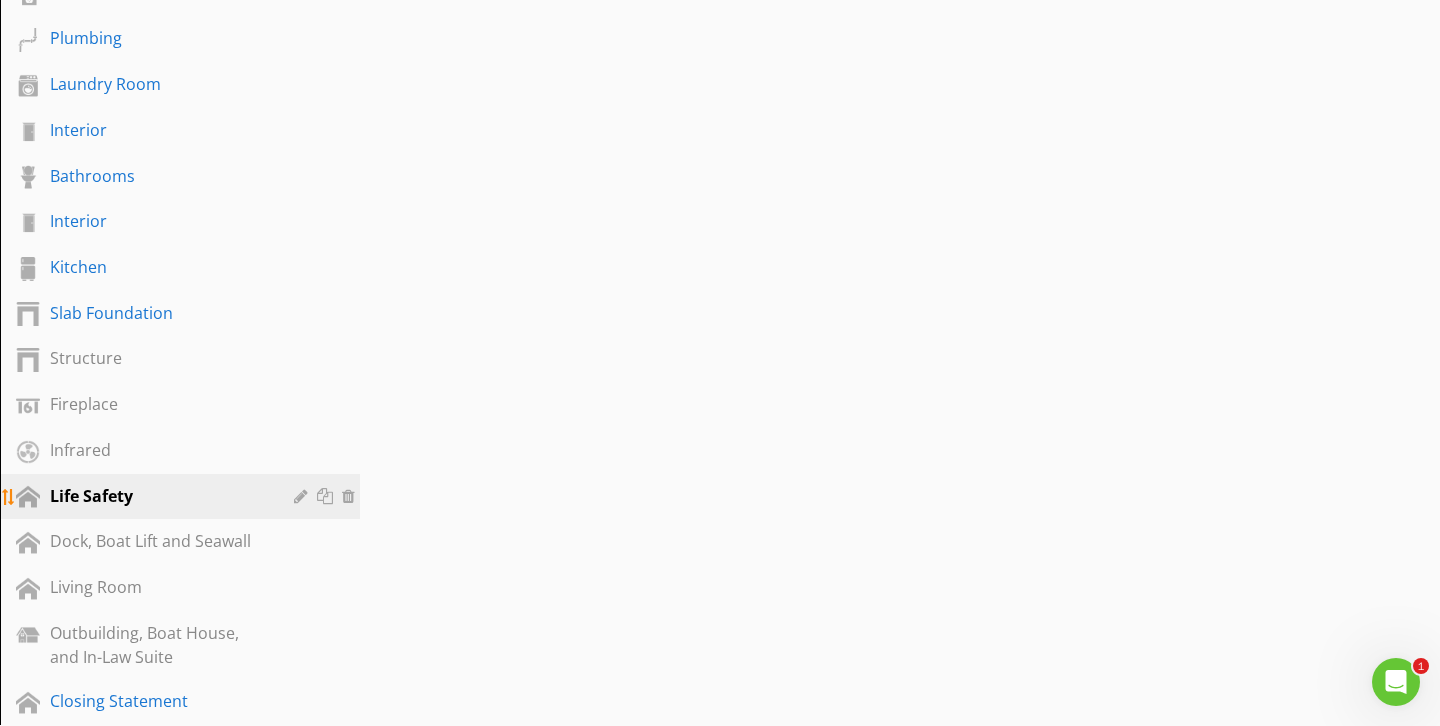 type 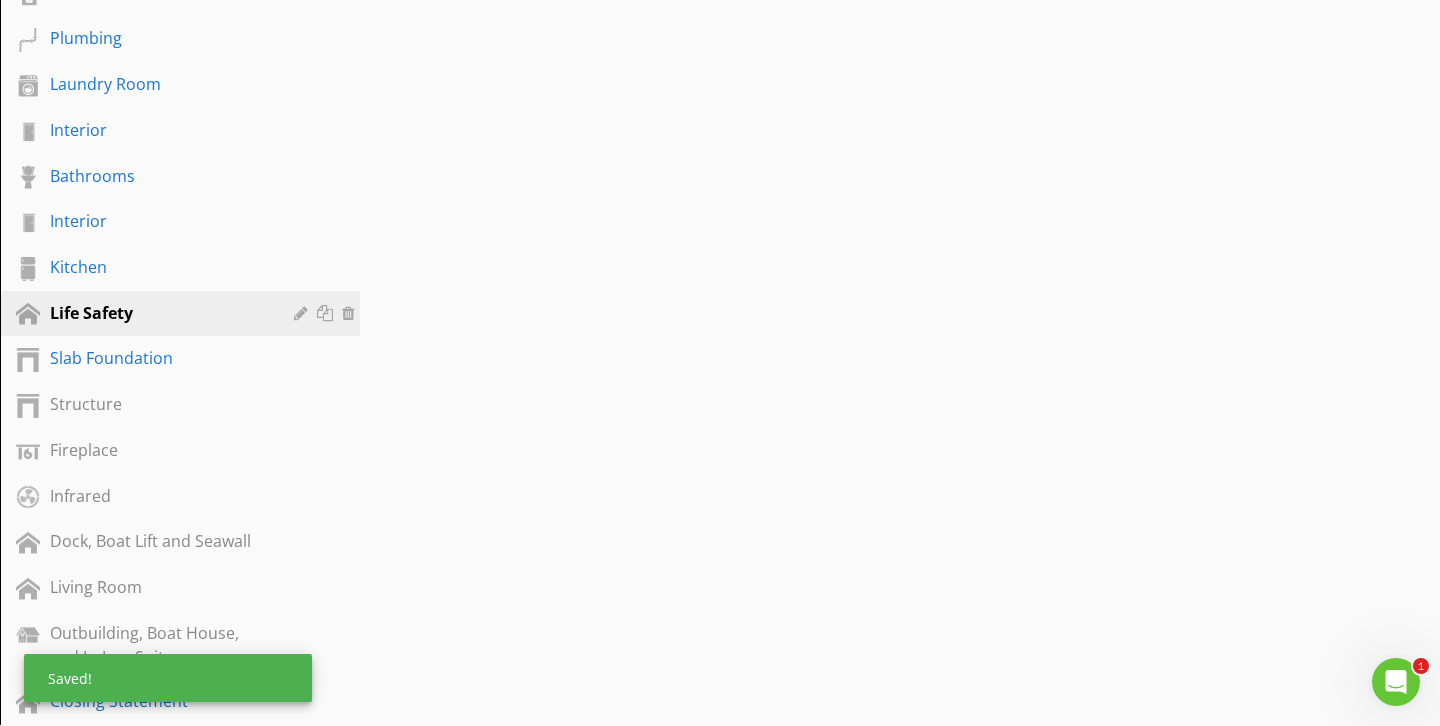 click on "Sections
Property & Inspection Information           Disclaimers/ Information           Exterior           Roof           Attic           Garage           Irrigation           Heat Pump - HVAC System           Heating           Cooling           Electrical           Plumbing           Laundry Room           Interior           Bathrooms           Interior           Kitchen           Life Safety           Slab Foundation           Structure           Fireplace           Infrared           Dock, Boat Lift and Seawall           Living Room           Outbuilding, Boat House, and In-Law Suite           Closing Statement
Section
Attachments
Attachment
Items
General           Fire Access Roads           Address Visibility           Fire Hydrants           Flammable and Combustible Materials Storage           Fire Safety Systems and Compliance           Exit and Egress Safety" at bounding box center (720, 200) 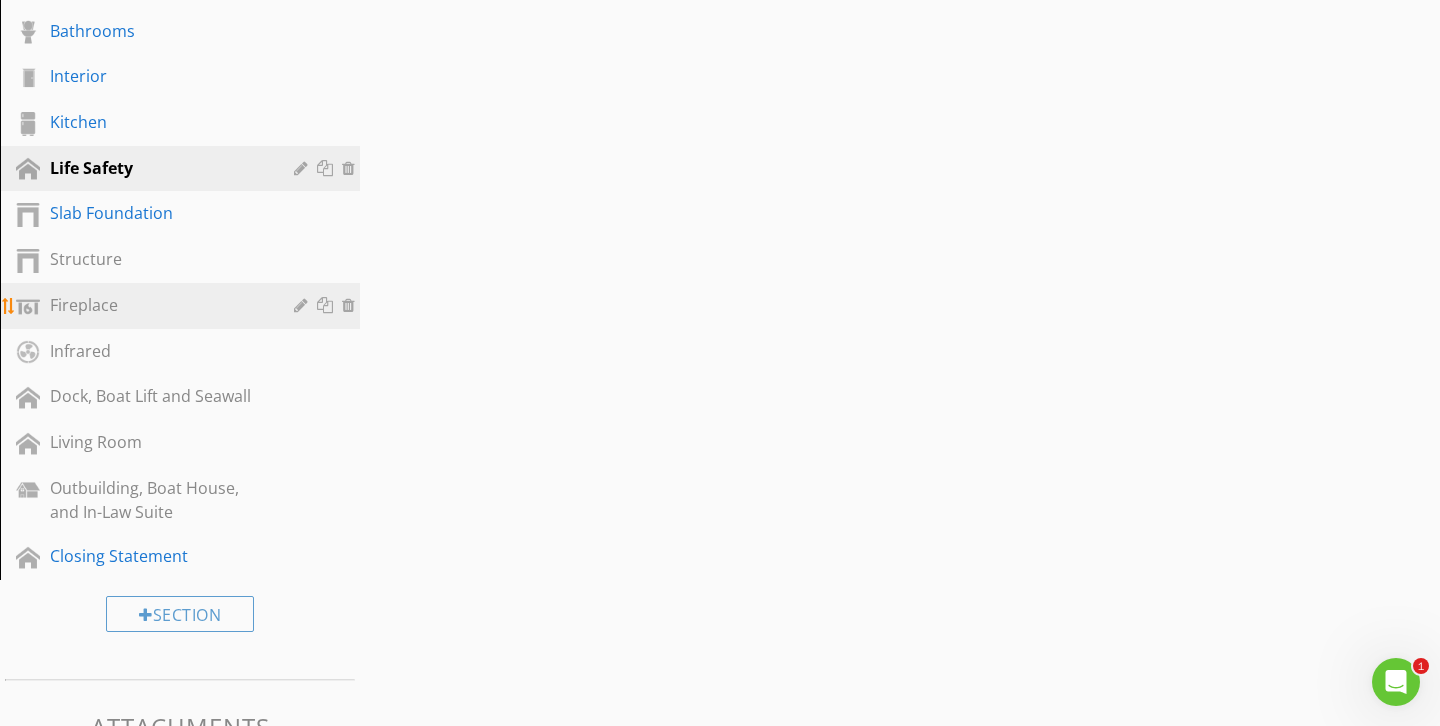 scroll, scrollTop: 914, scrollLeft: 0, axis: vertical 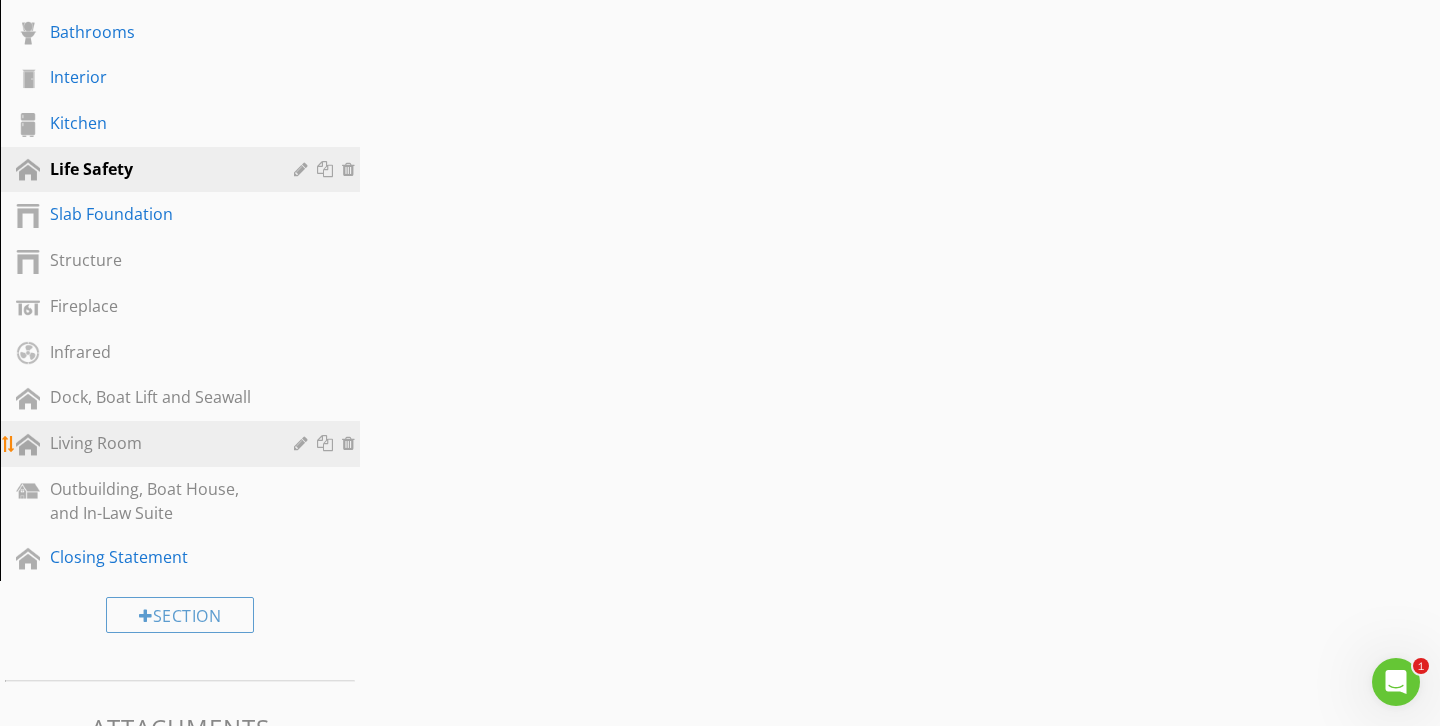 click at bounding box center [351, 443] 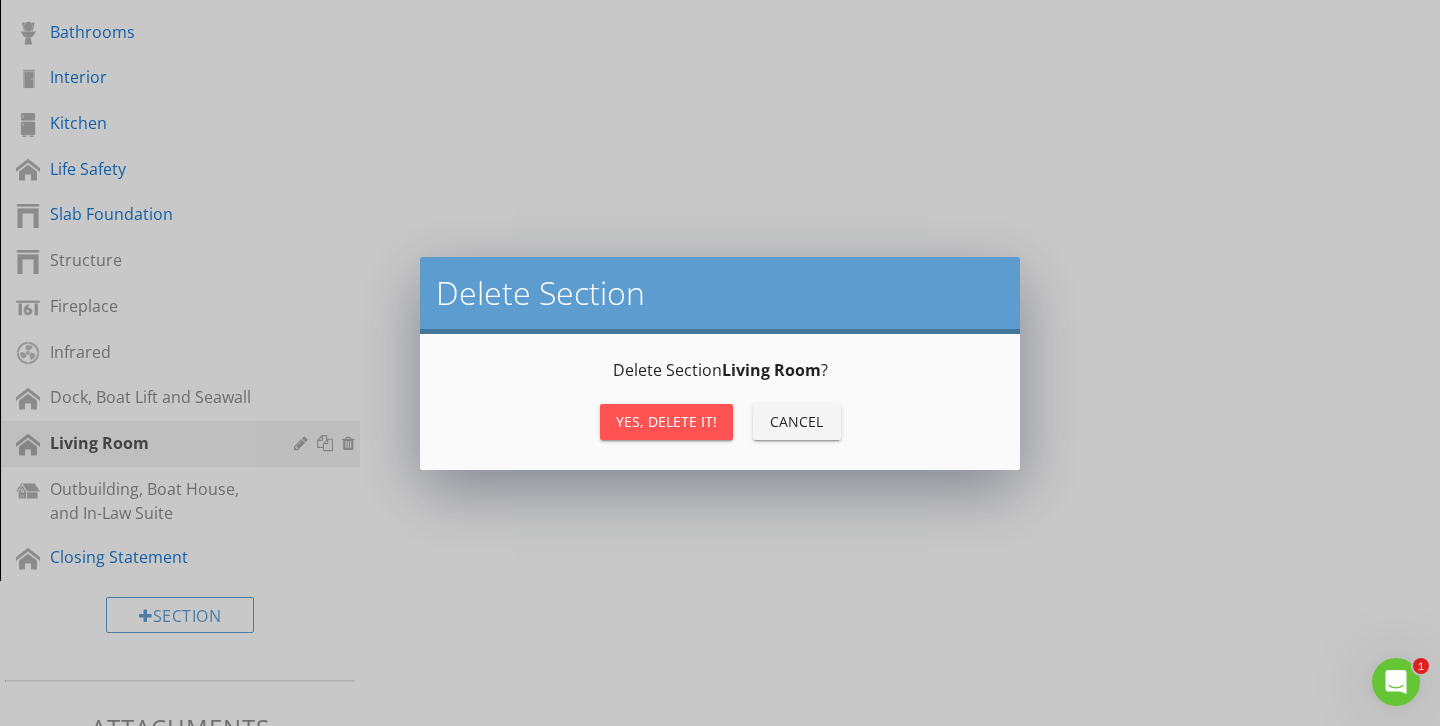 click on "Yes, Delete it!" at bounding box center (666, 421) 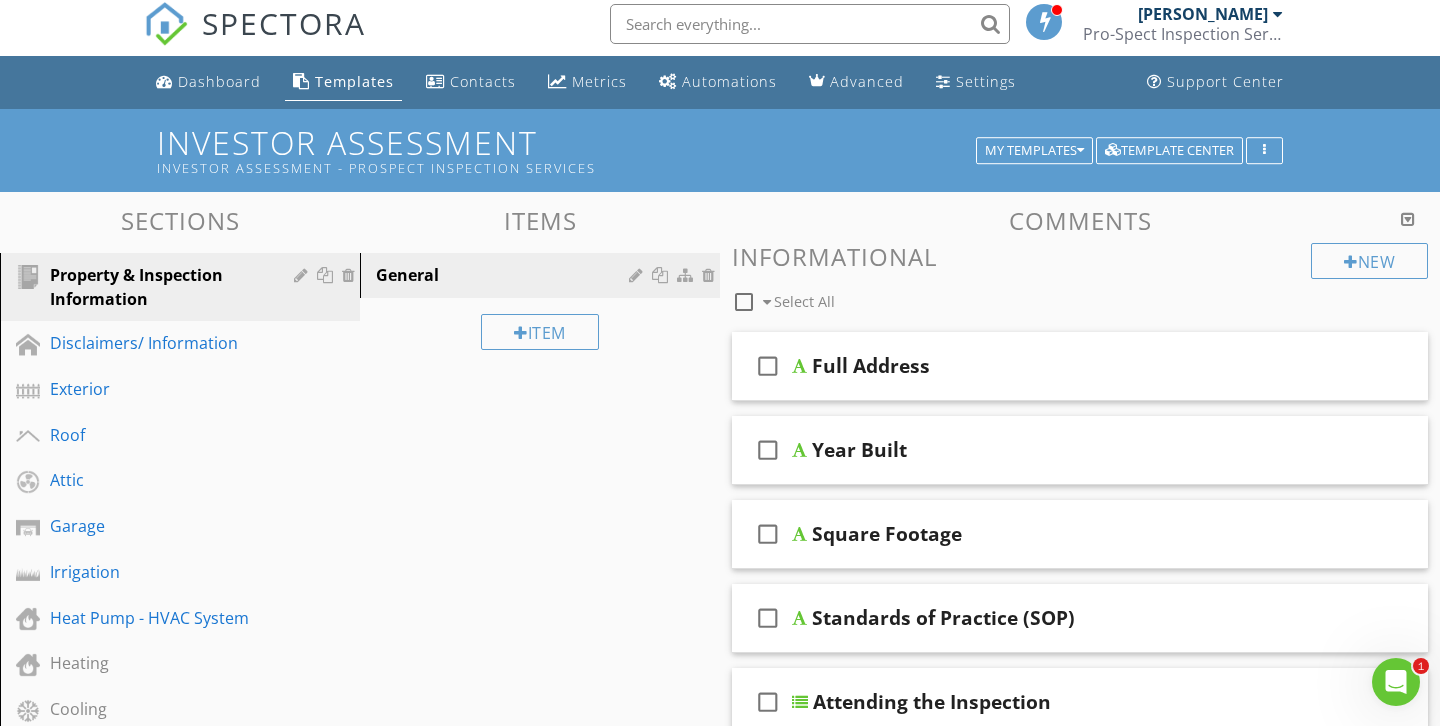 scroll, scrollTop: 0, scrollLeft: 0, axis: both 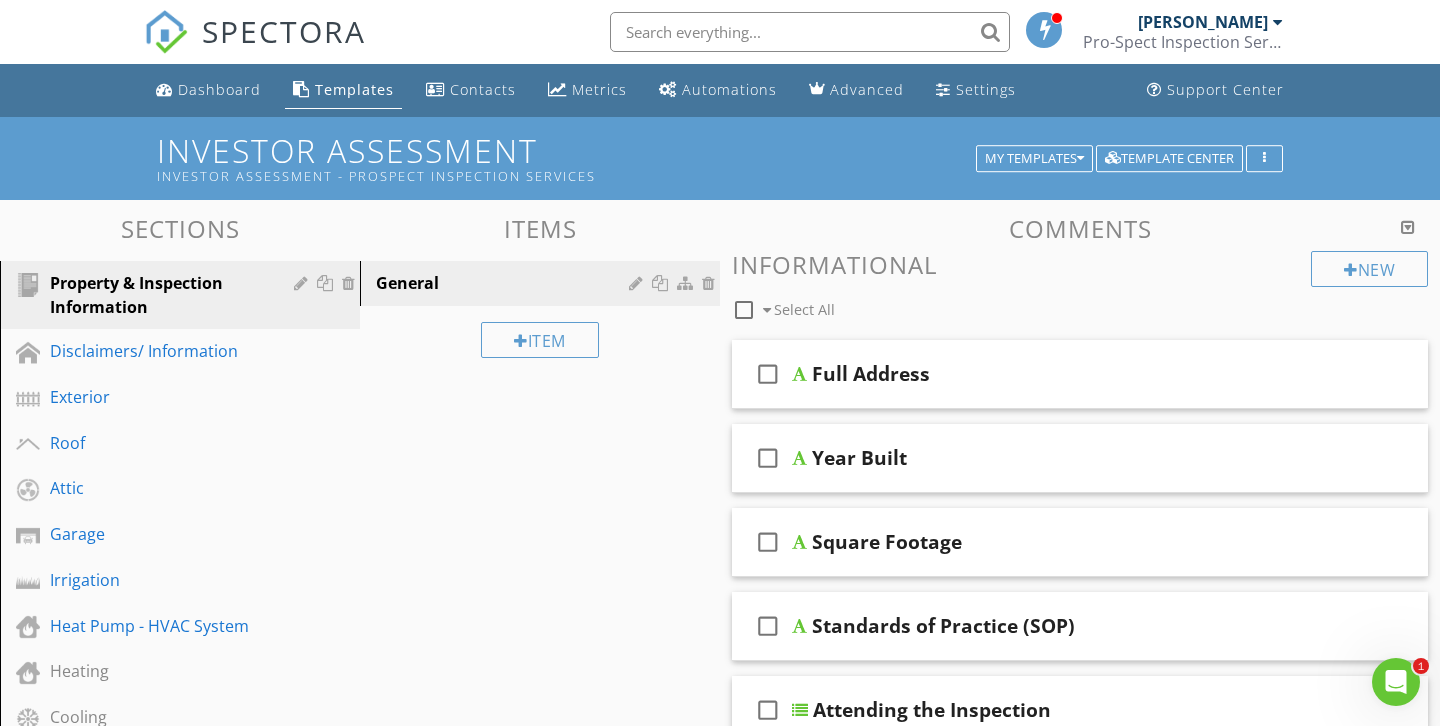 click on "Investor Assessment
Investor Assessment - Prospect Inspection Services
My Templates
Template Center" at bounding box center [720, 158] 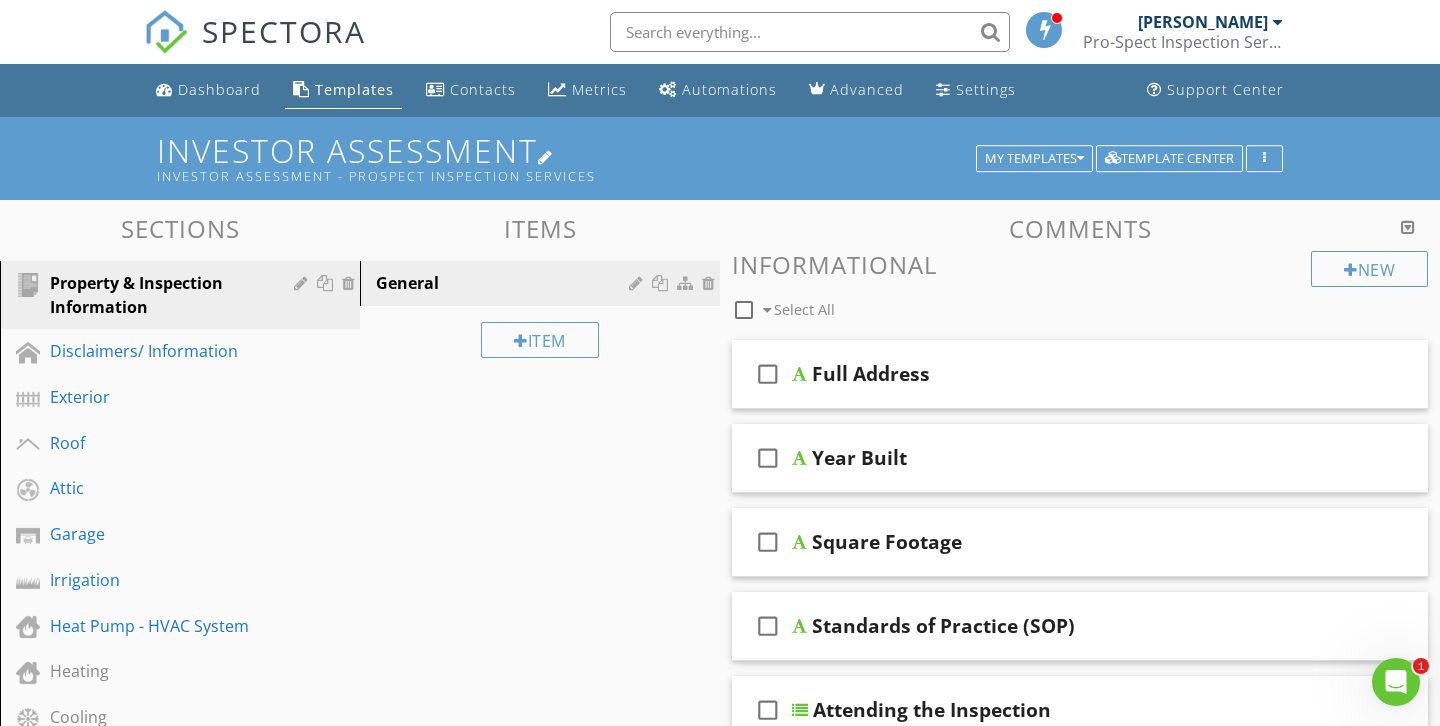 click on "Investor Assessment
Investor Assessment - Prospect Inspection Services" at bounding box center [720, 158] 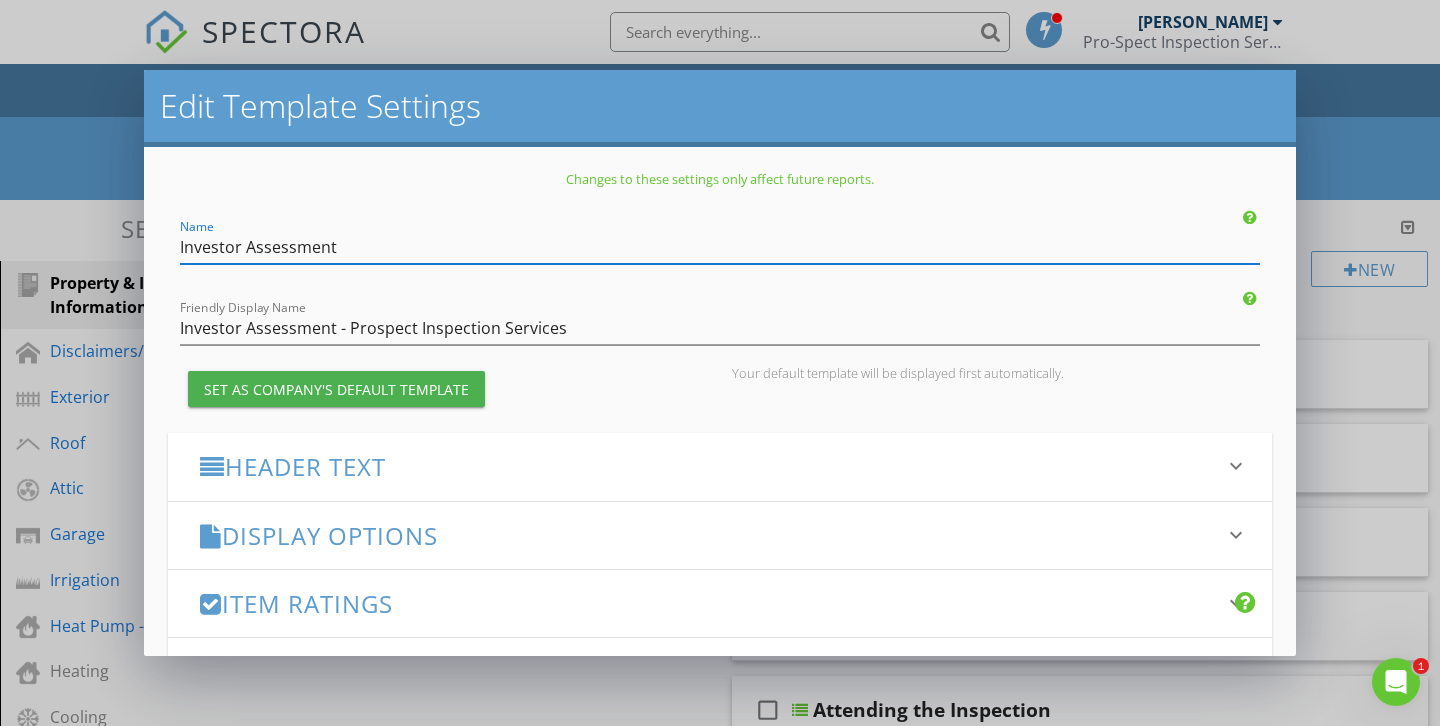 click on "Header Text
keyboard_arrow_down" at bounding box center (720, 466) 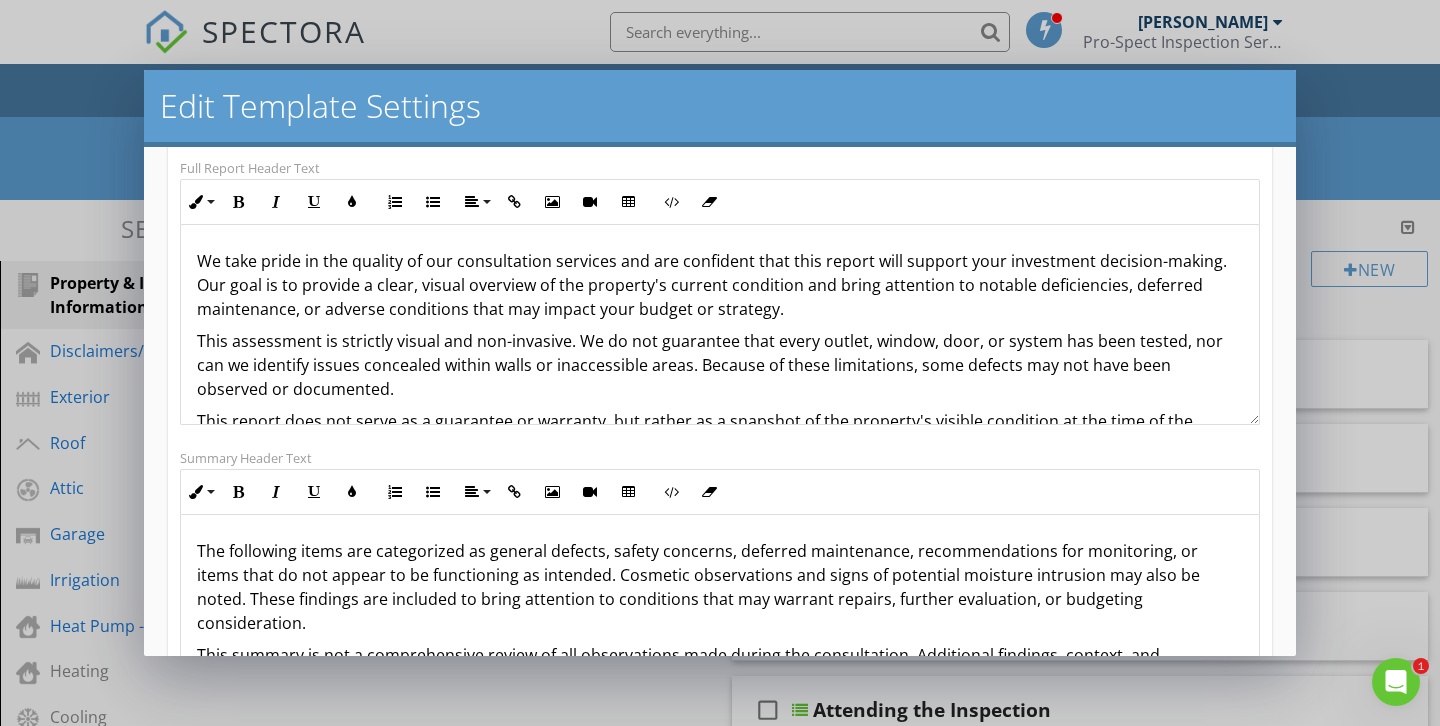 scroll, scrollTop: 357, scrollLeft: 0, axis: vertical 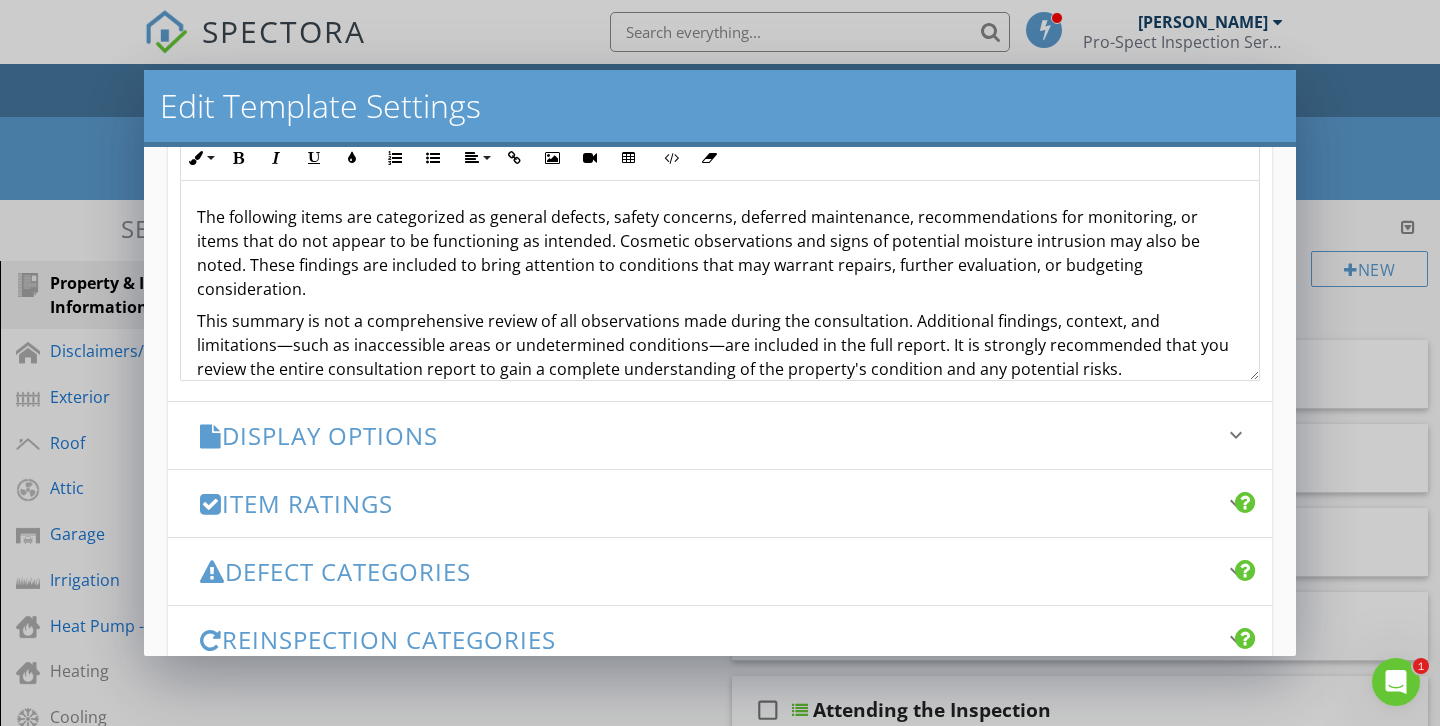 click on "Display Options" at bounding box center [708, 435] 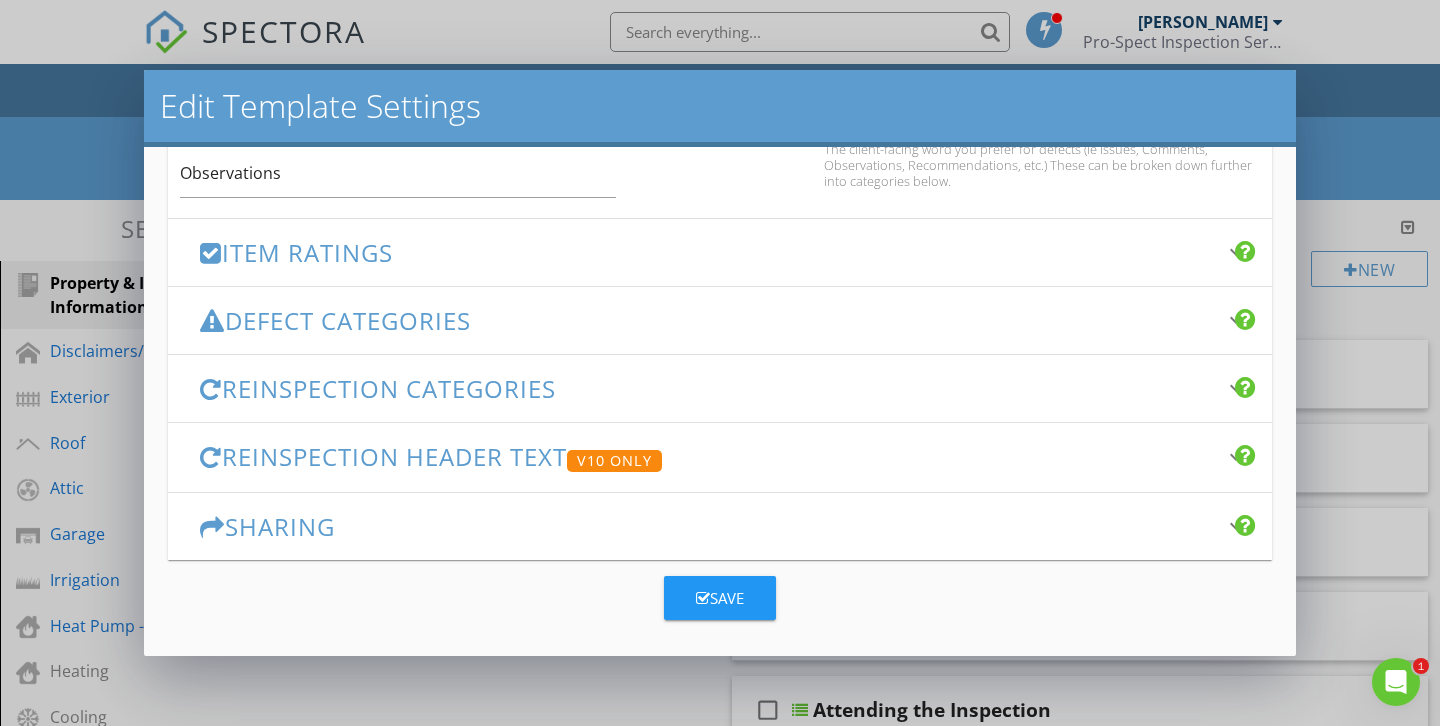 scroll, scrollTop: 1459, scrollLeft: 0, axis: vertical 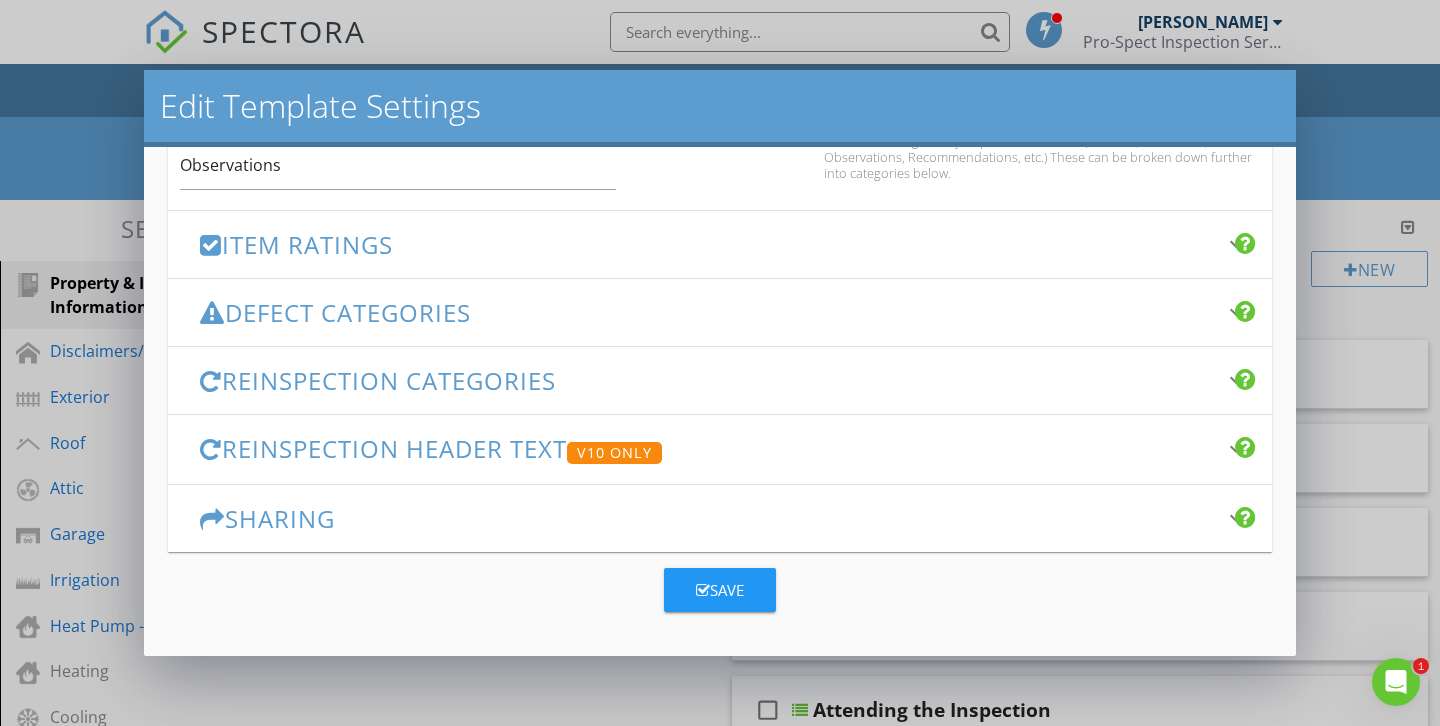 click on "Item Ratings
keyboard_arrow_down" at bounding box center (720, 244) 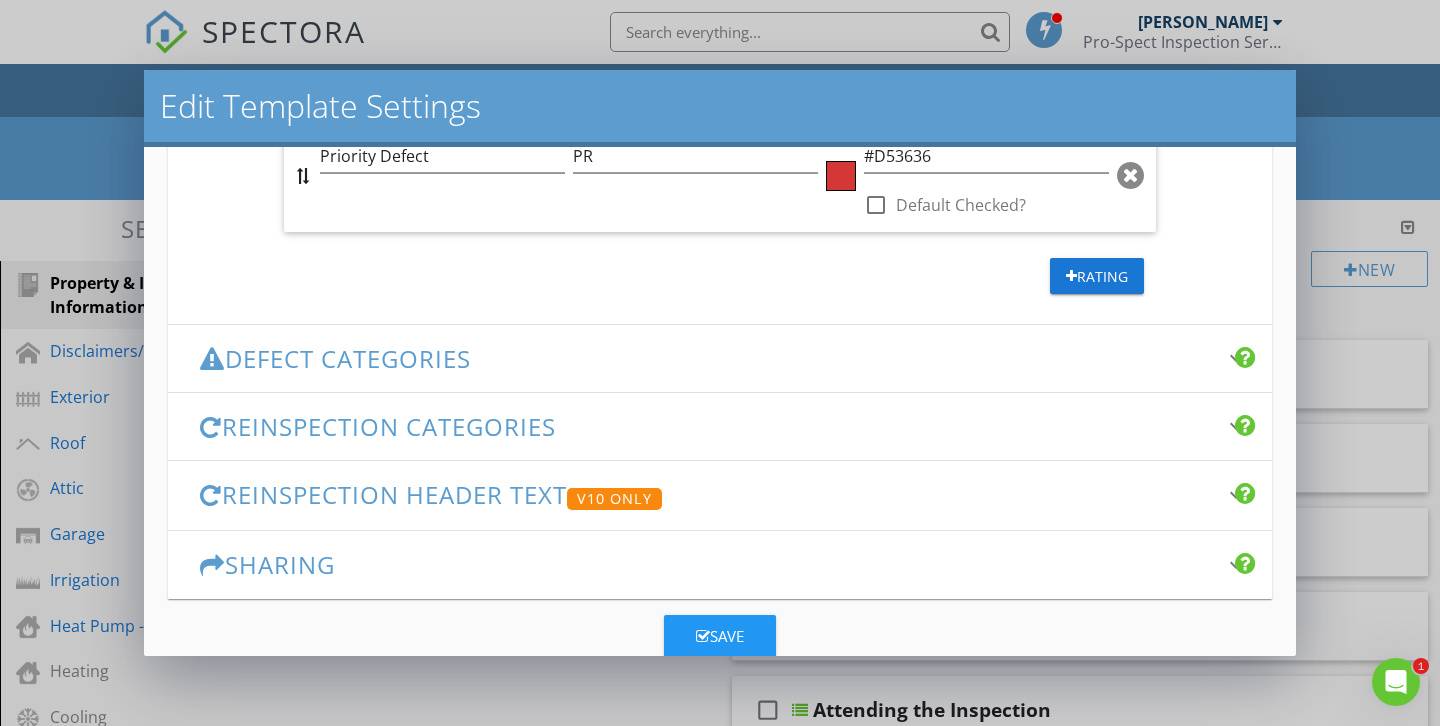 scroll, scrollTop: 1564, scrollLeft: 0, axis: vertical 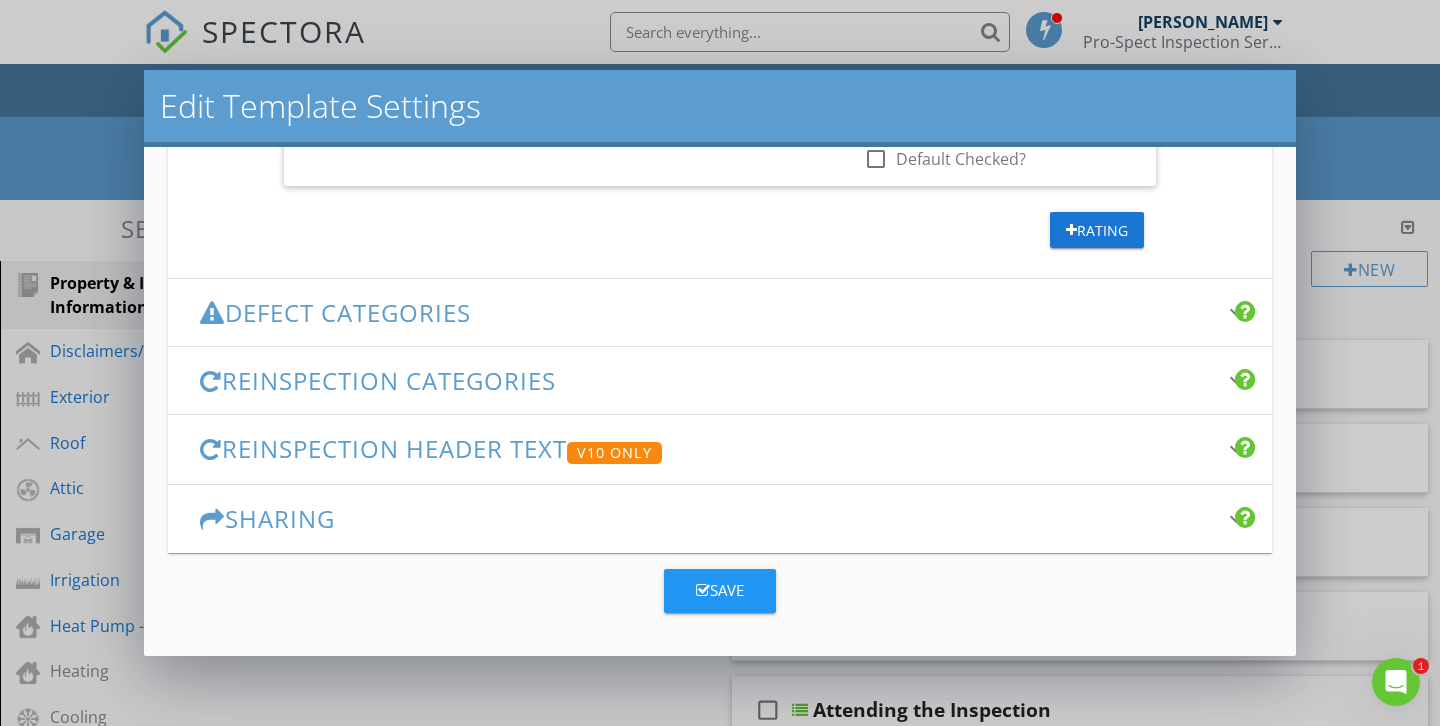 click on "Save" at bounding box center [720, 591] 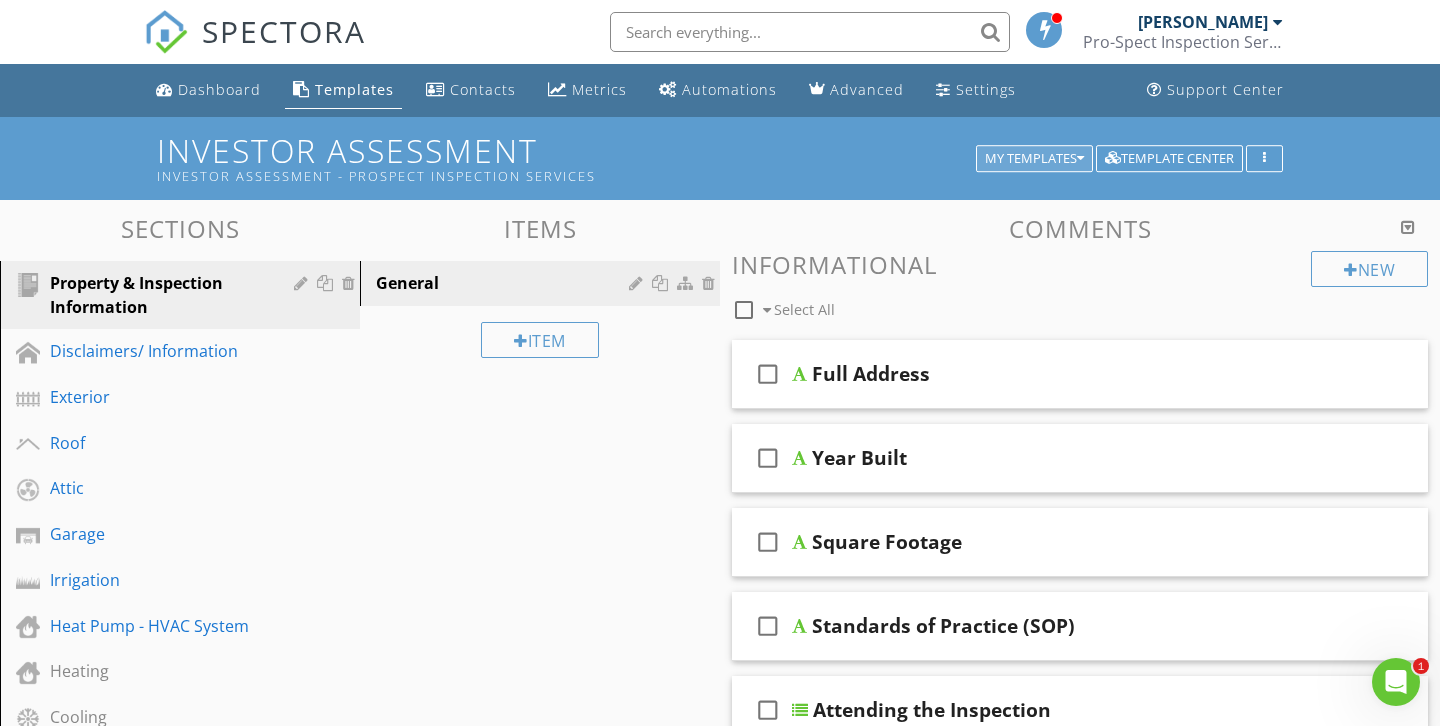 click on "My Templates" at bounding box center (1034, 159) 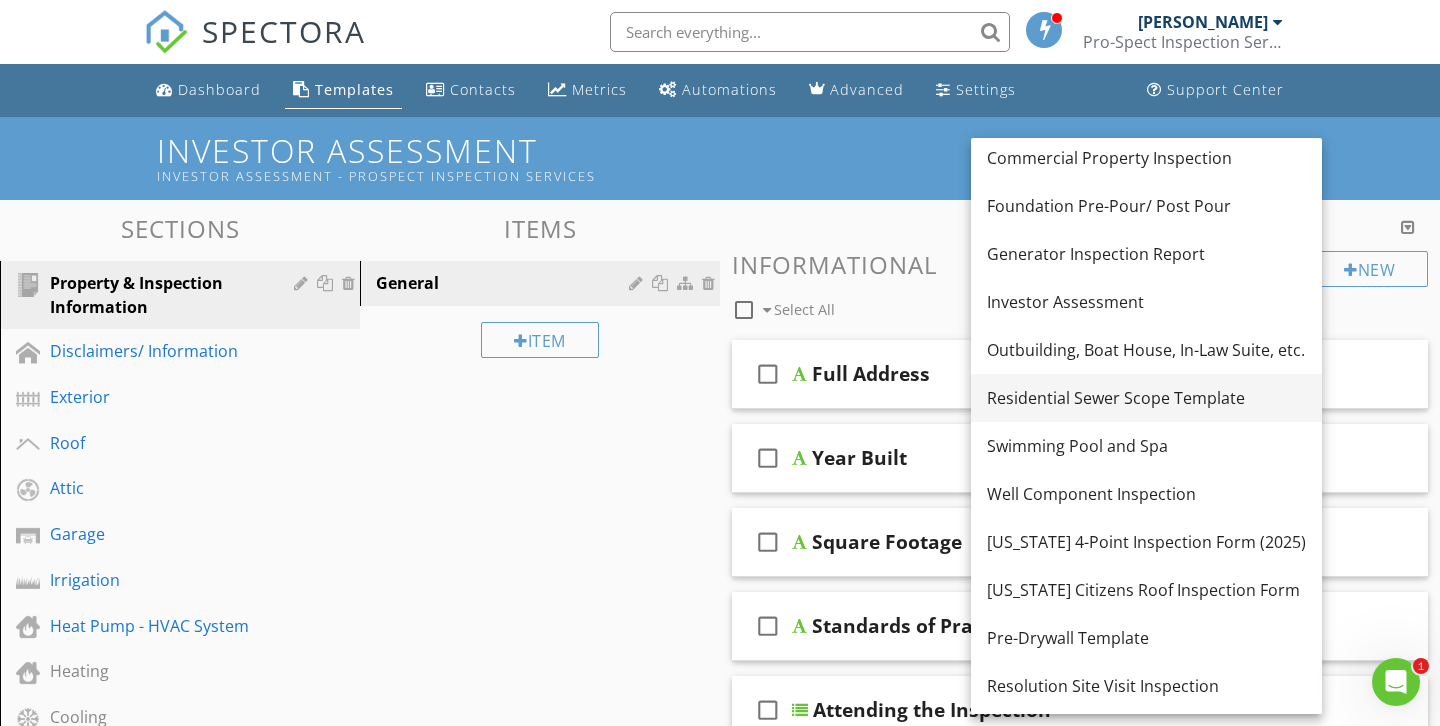scroll, scrollTop: 67, scrollLeft: 0, axis: vertical 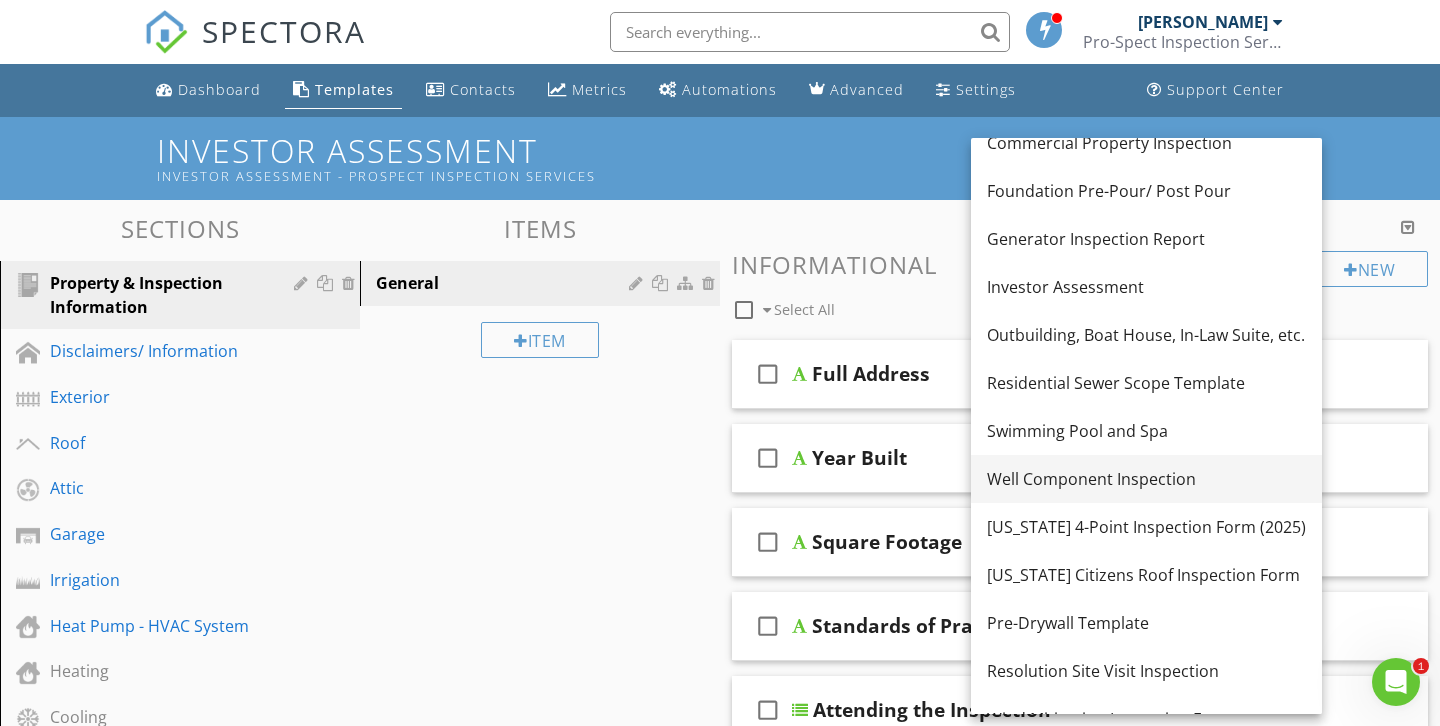 click on "Well Component Inspection" at bounding box center (1146, 479) 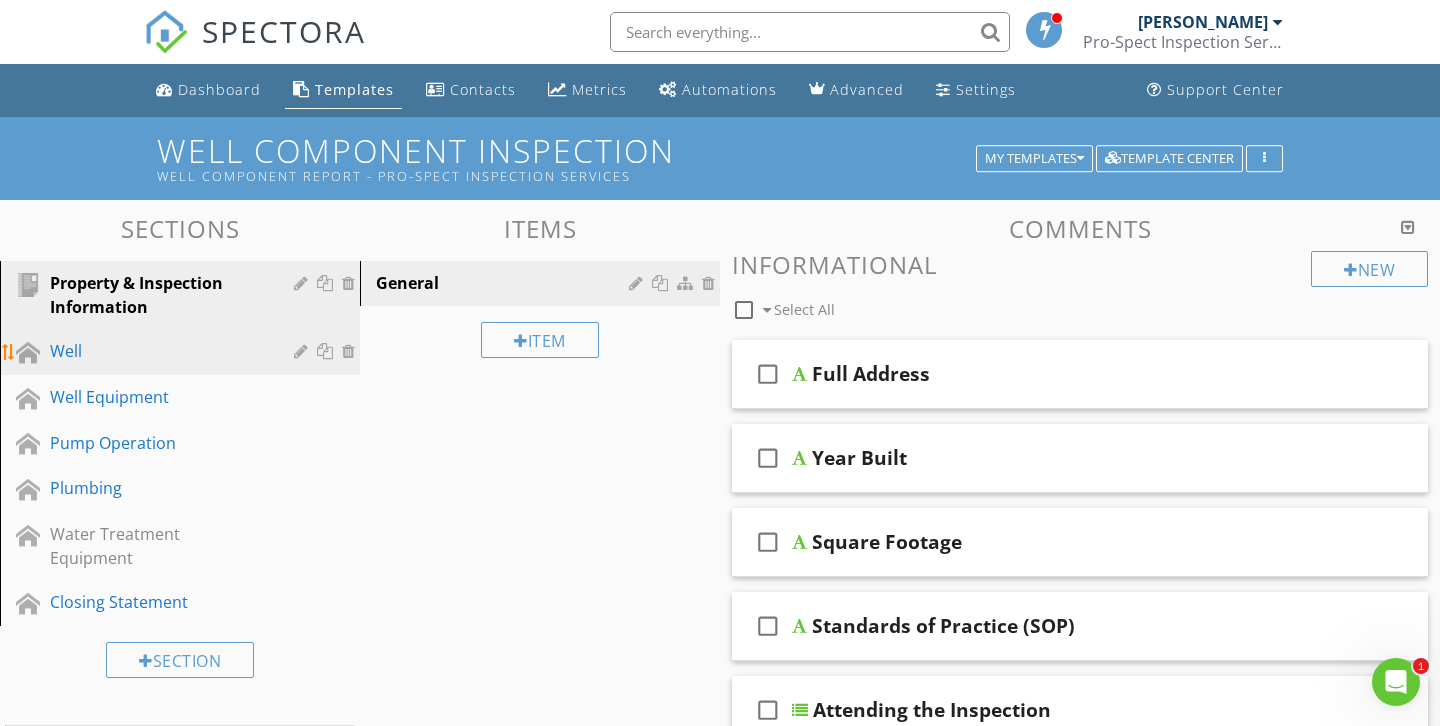 click on "Well" at bounding box center [183, 352] 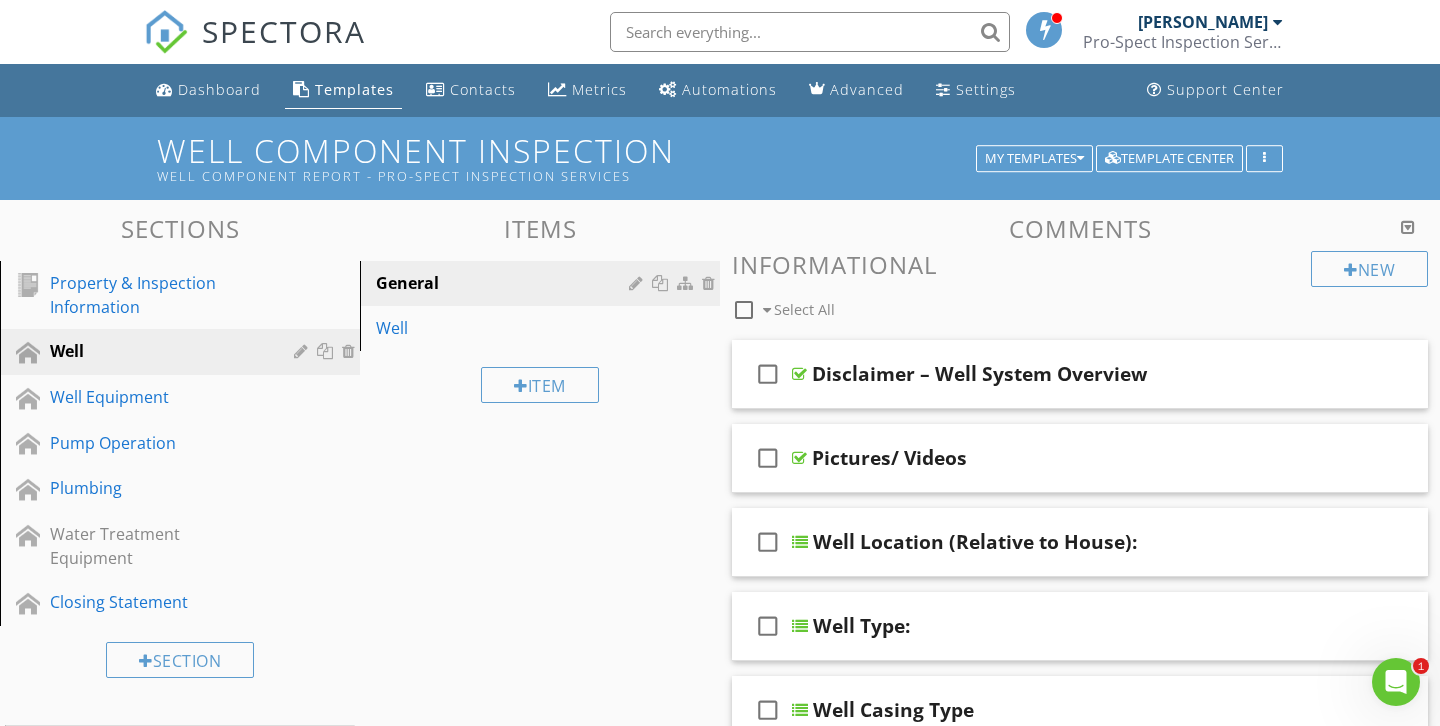 click on "Templates" at bounding box center [354, 89] 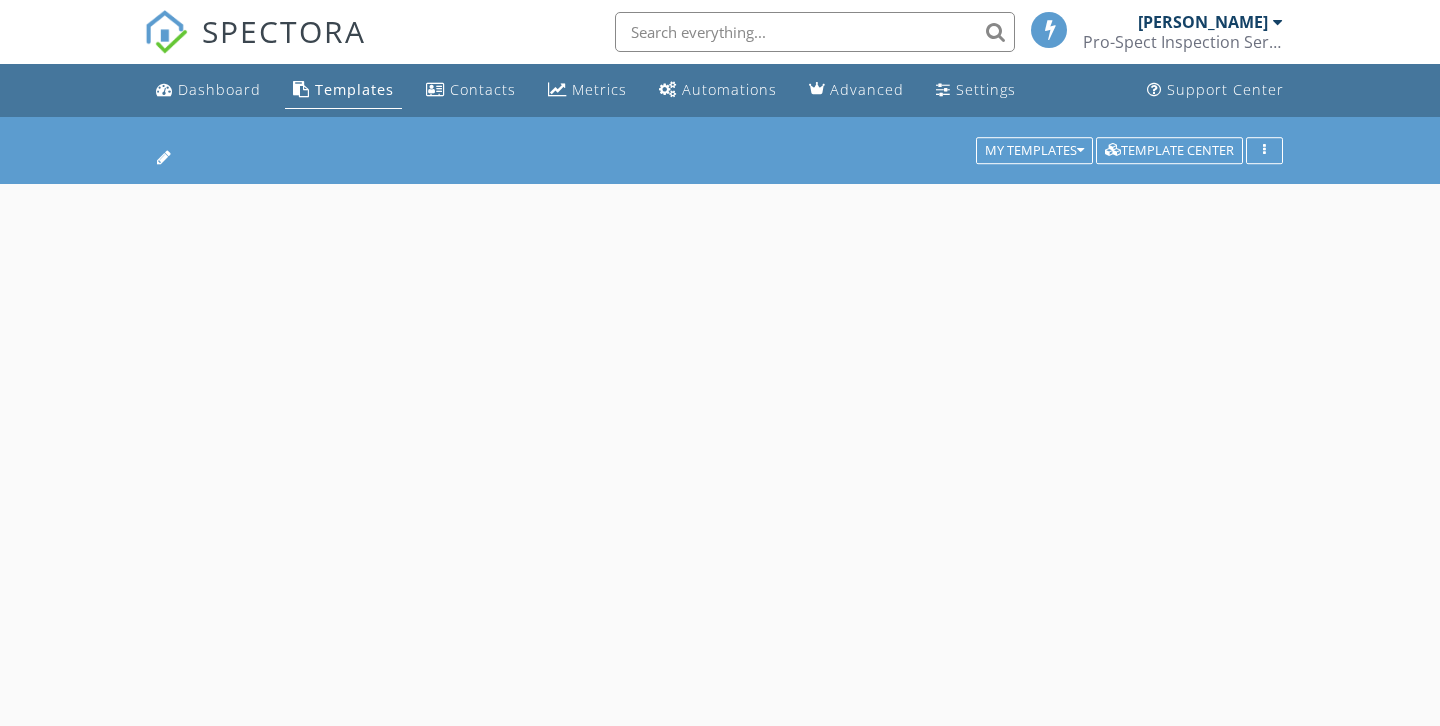 scroll, scrollTop: 0, scrollLeft: 0, axis: both 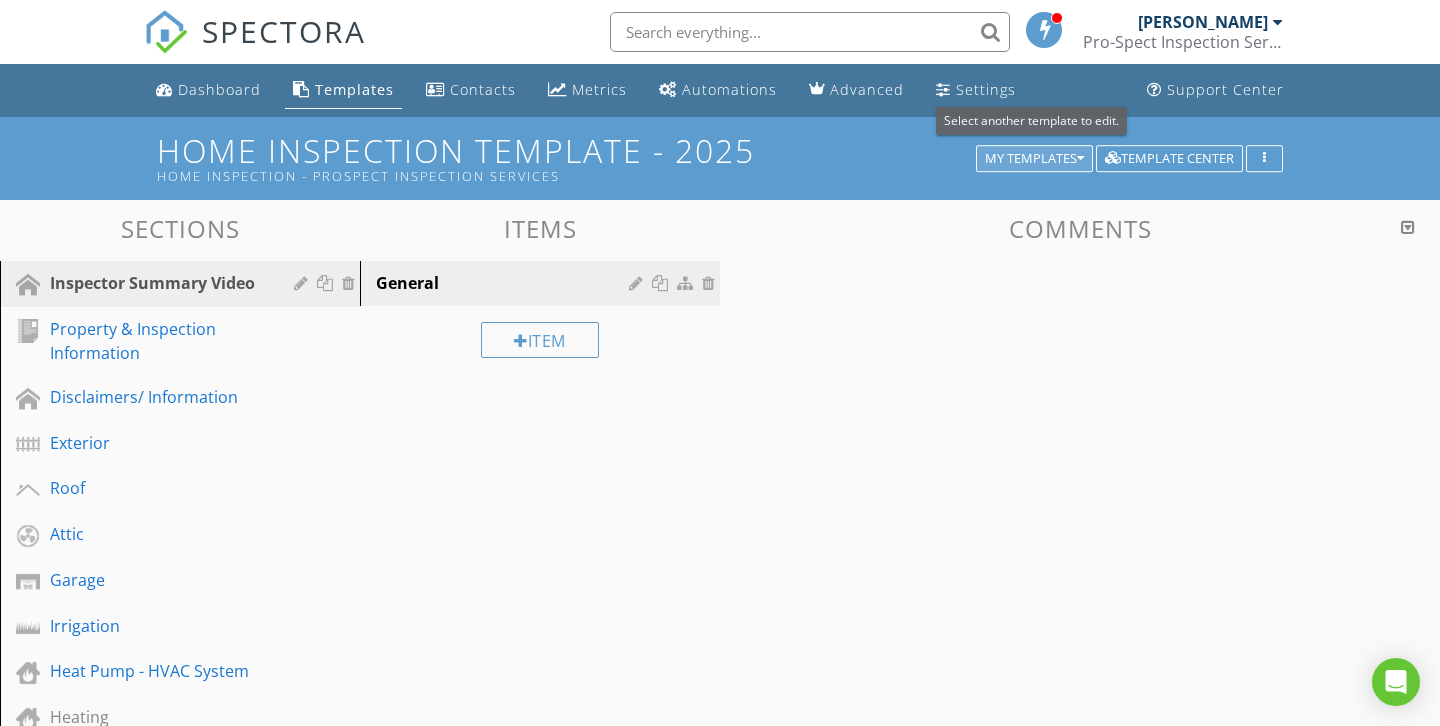 click on "My Templates" at bounding box center (1034, 159) 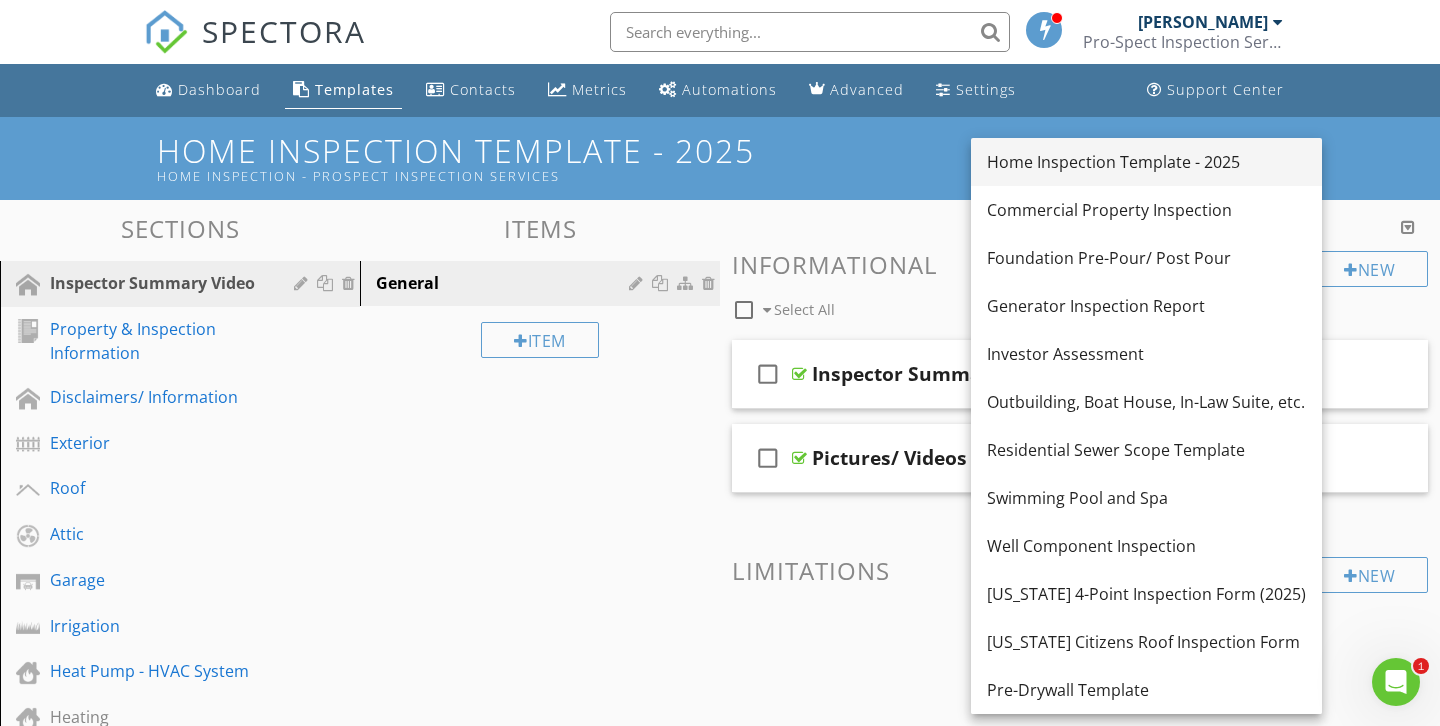 scroll, scrollTop: 0, scrollLeft: 0, axis: both 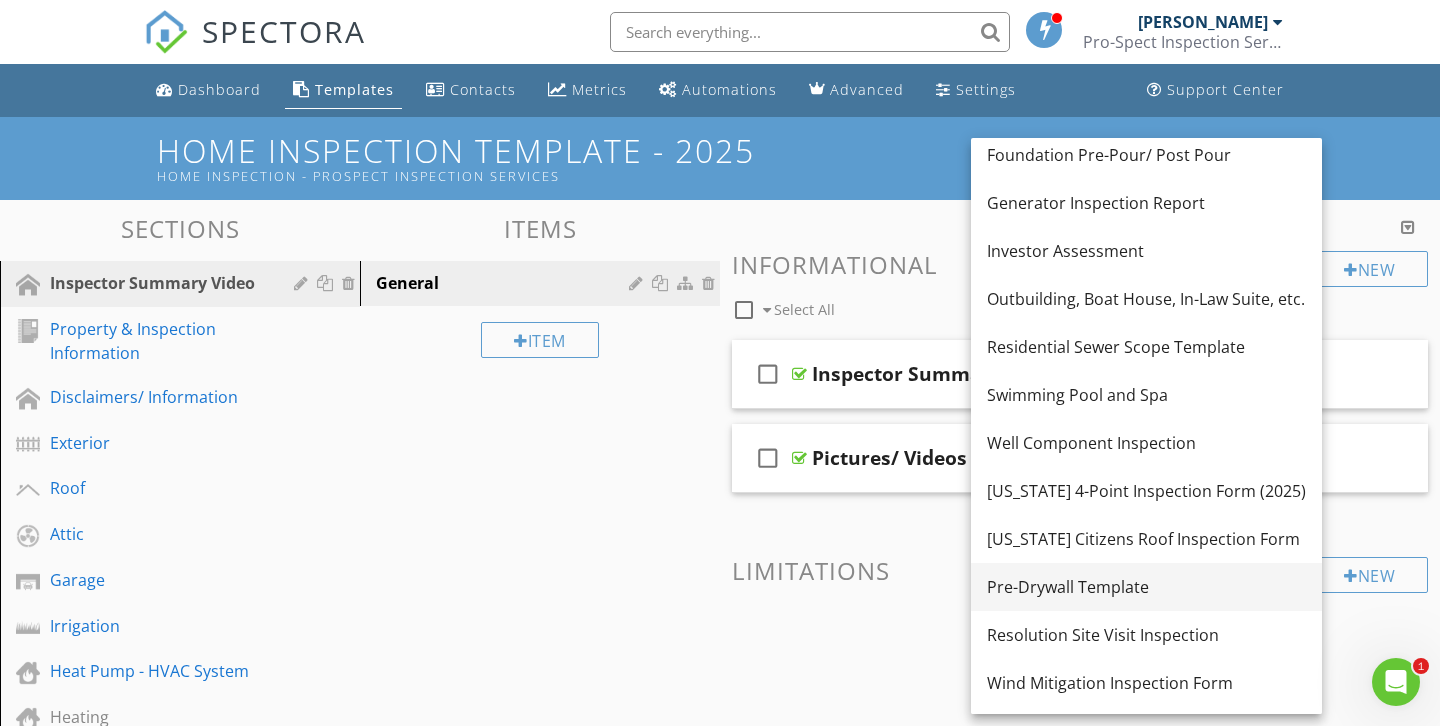 click on "Pre-Drywall Template" at bounding box center [1146, 587] 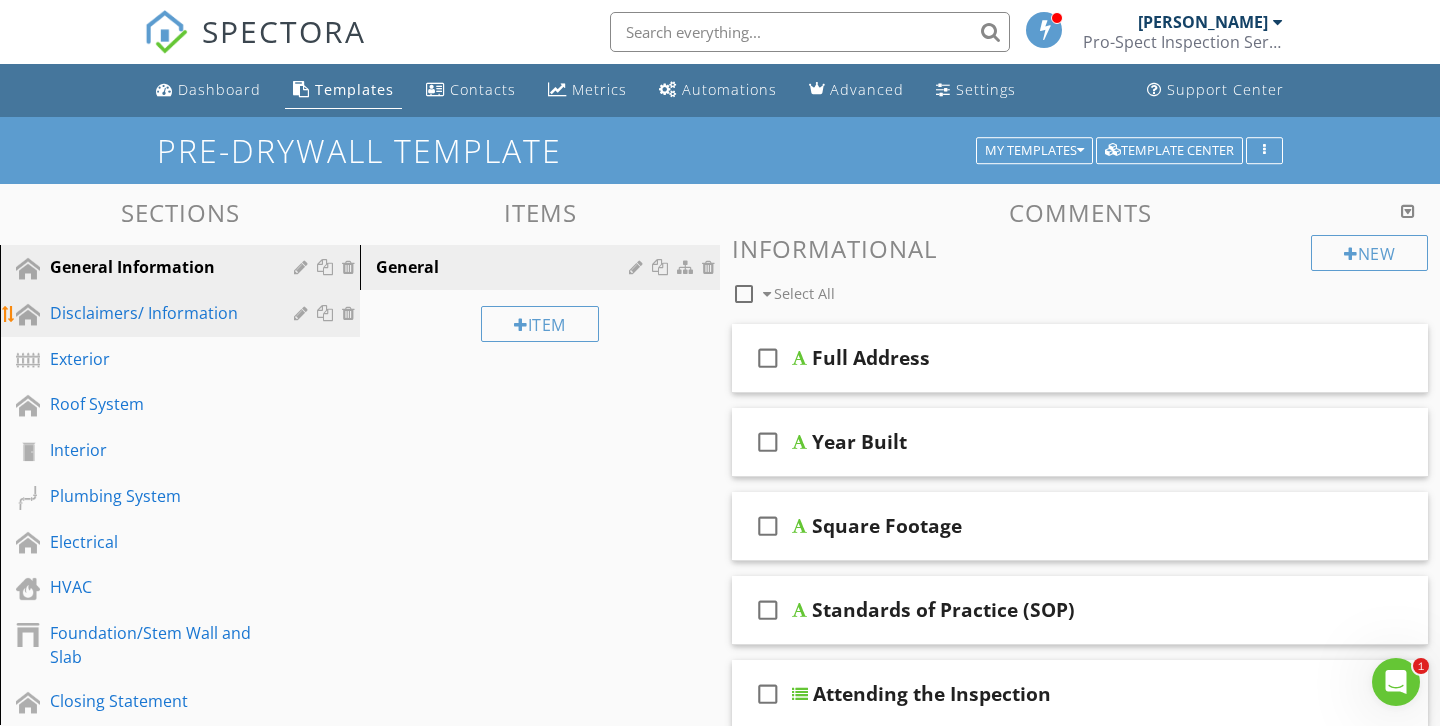 click on "Disclaimers/ Information" at bounding box center (157, 313) 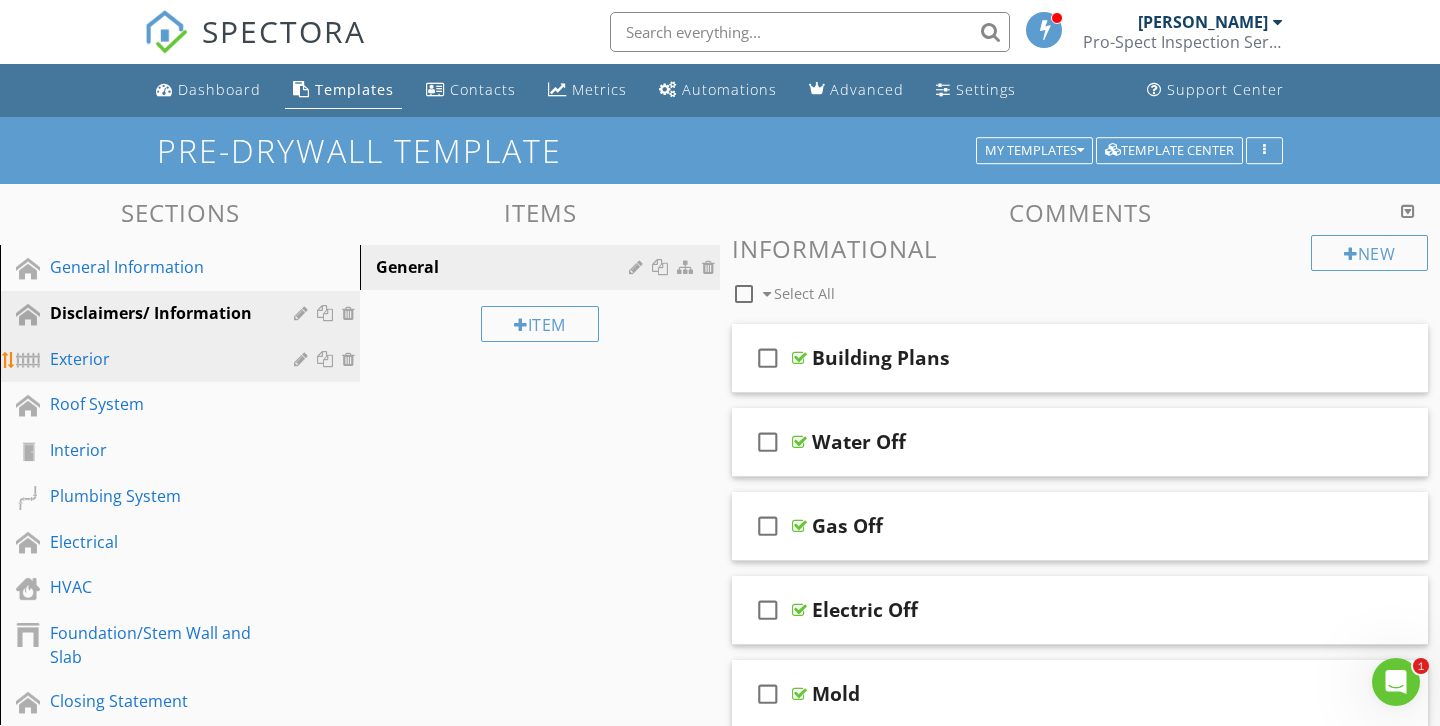 click on "Exterior" at bounding box center [157, 359] 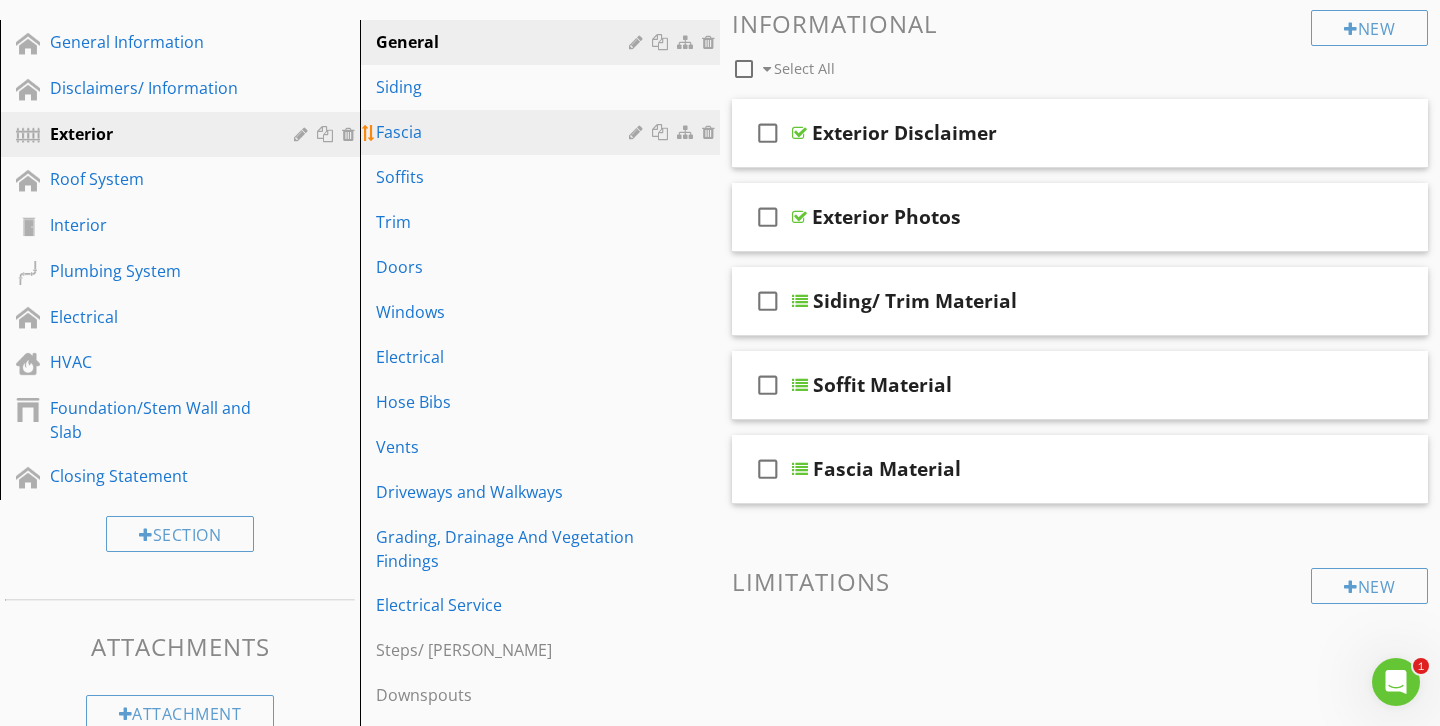 scroll, scrollTop: 215, scrollLeft: 0, axis: vertical 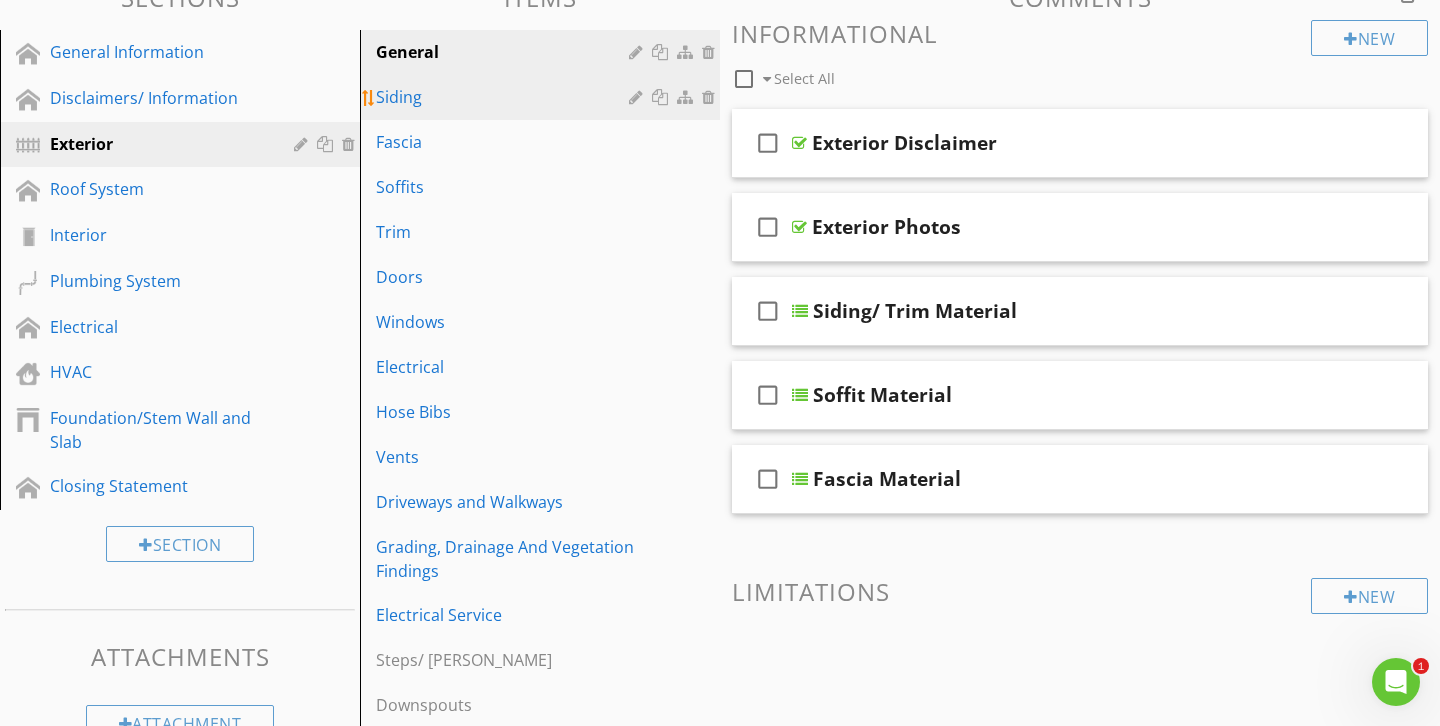 click on "Siding" at bounding box center (505, 97) 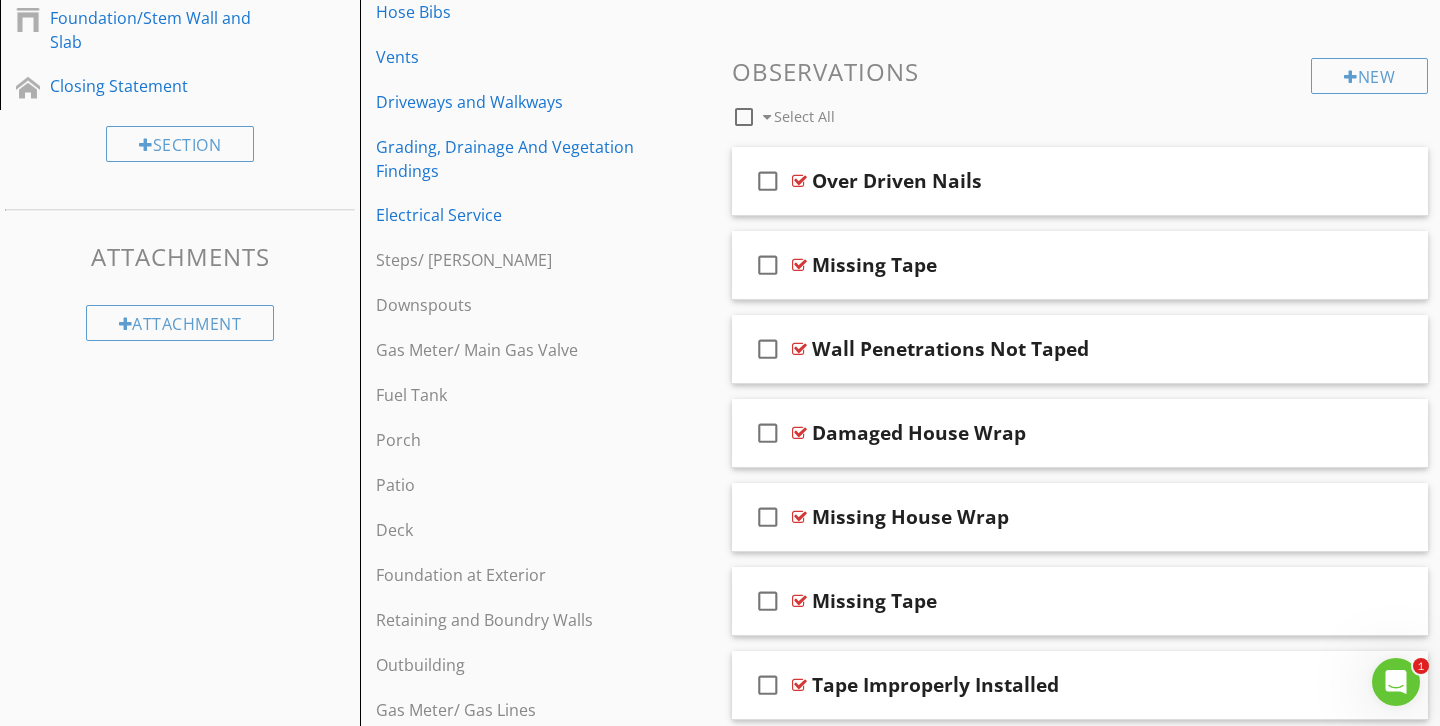 scroll, scrollTop: 622, scrollLeft: 0, axis: vertical 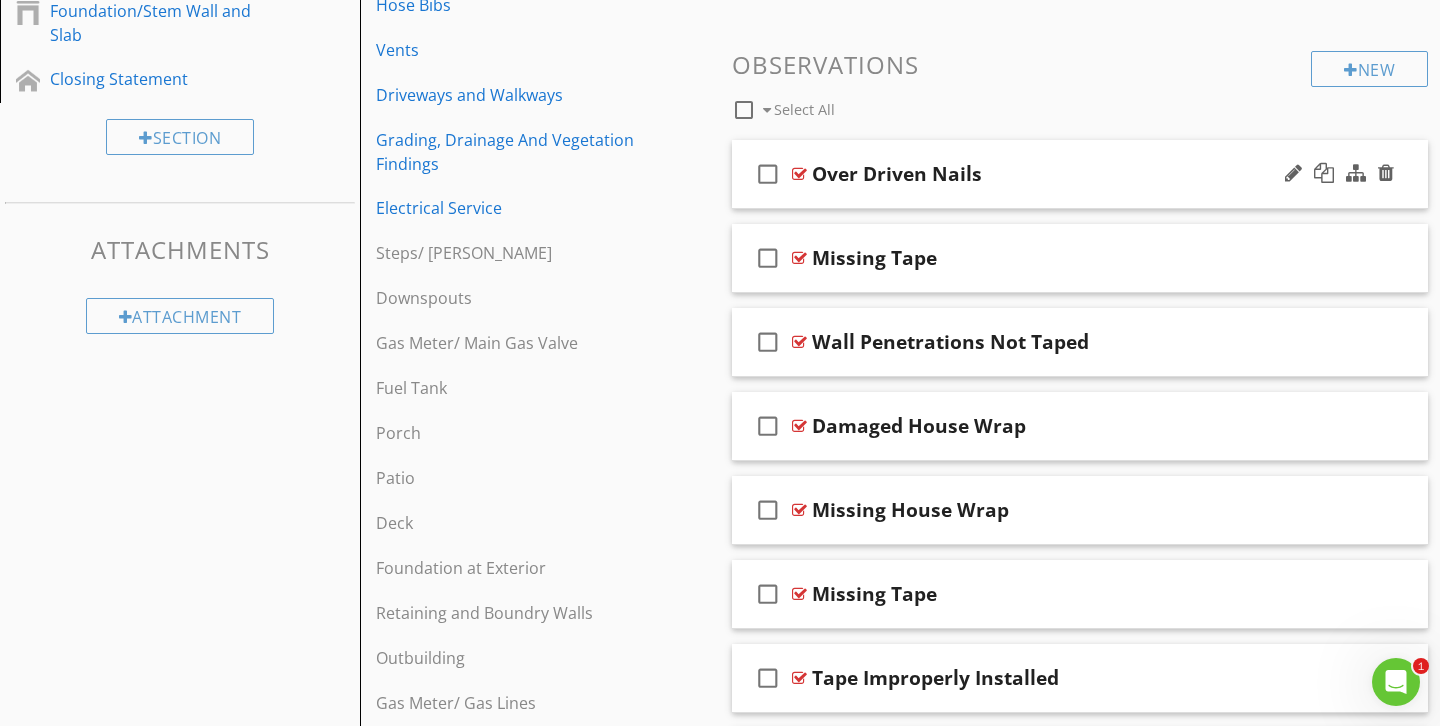 click on "Over Driven Nails" at bounding box center (1058, 174) 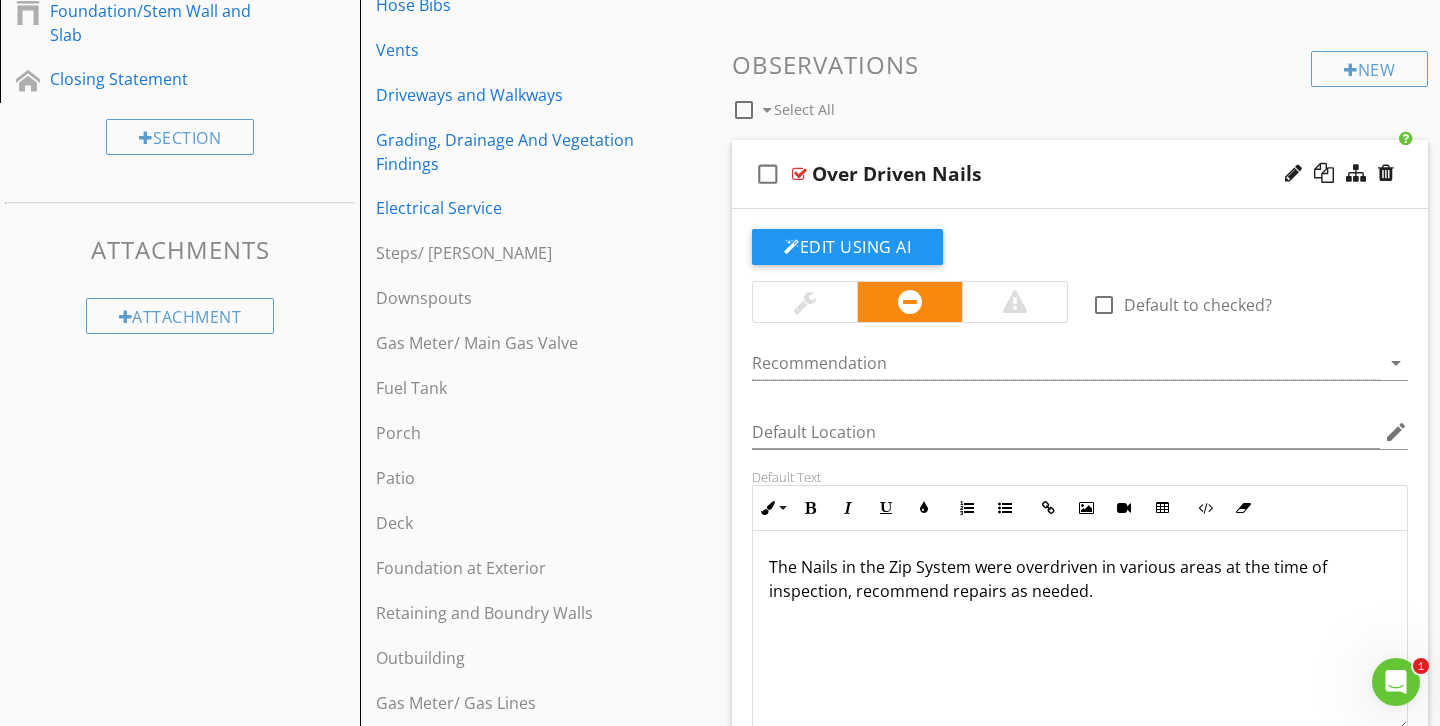 click at bounding box center [805, 302] 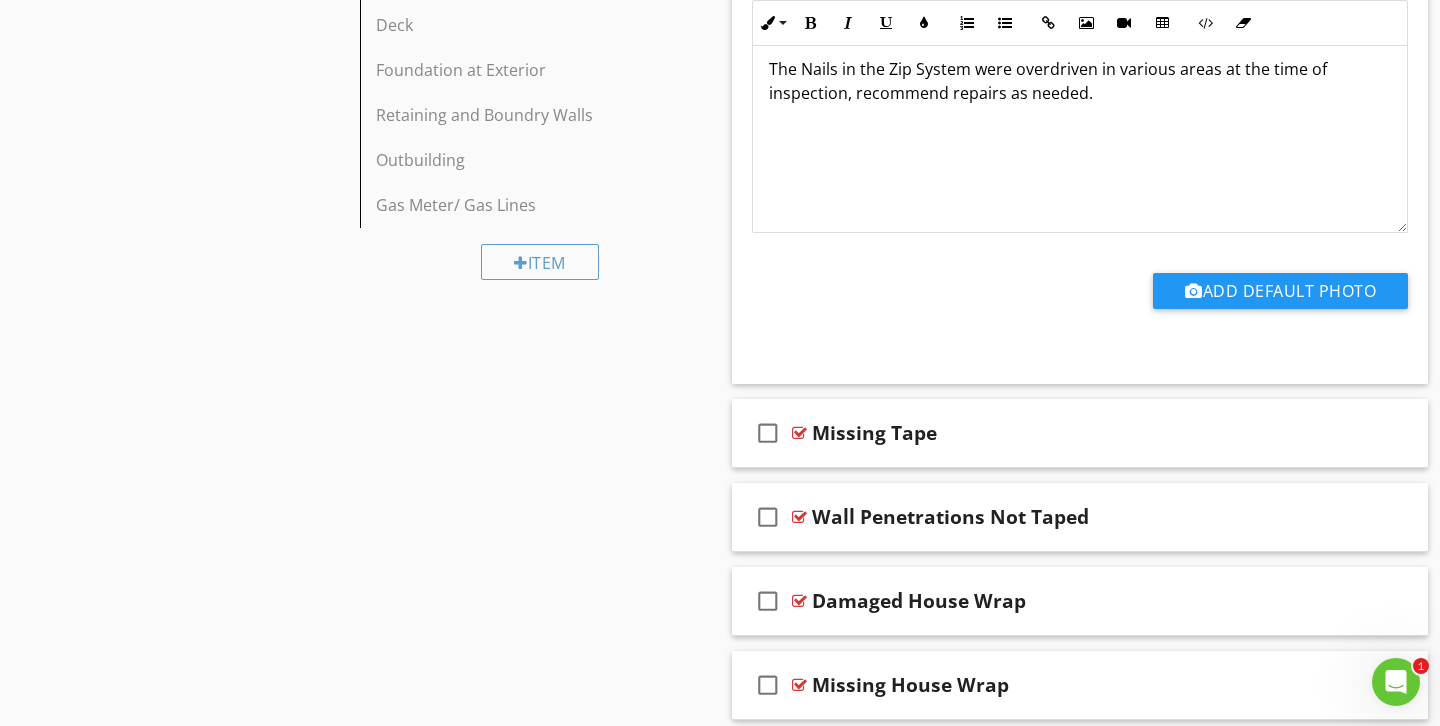 scroll, scrollTop: 1127, scrollLeft: 0, axis: vertical 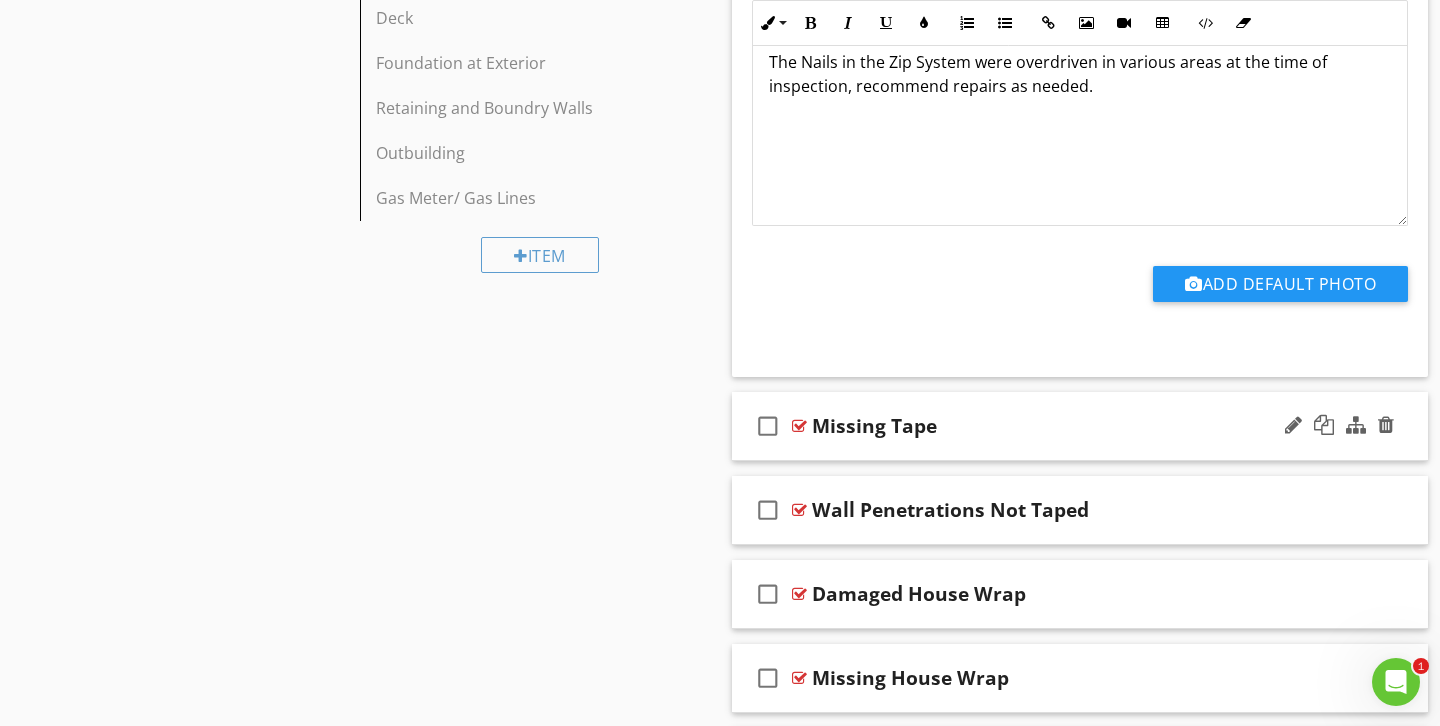 click on "check_box_outline_blank" at bounding box center [768, 426] 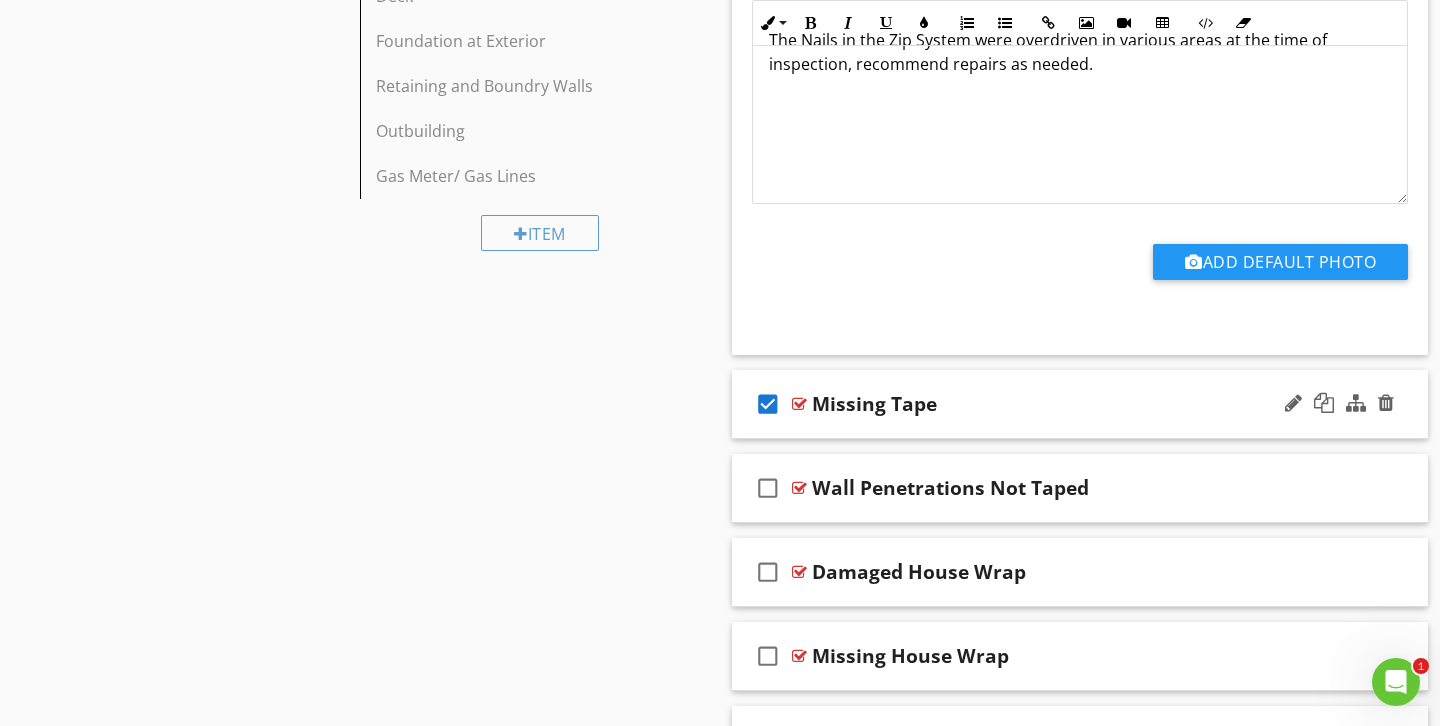 scroll, scrollTop: 1152, scrollLeft: 0, axis: vertical 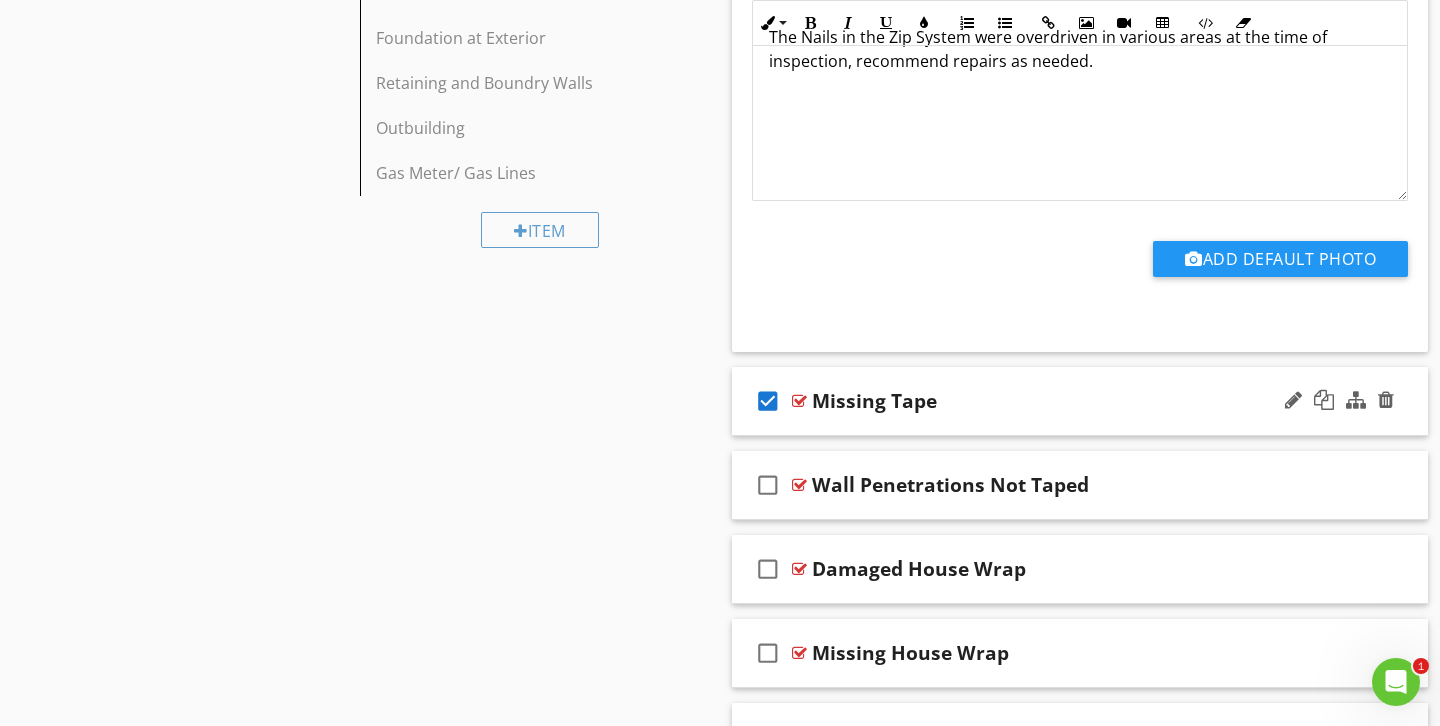 click on "check_box" at bounding box center (768, 401) 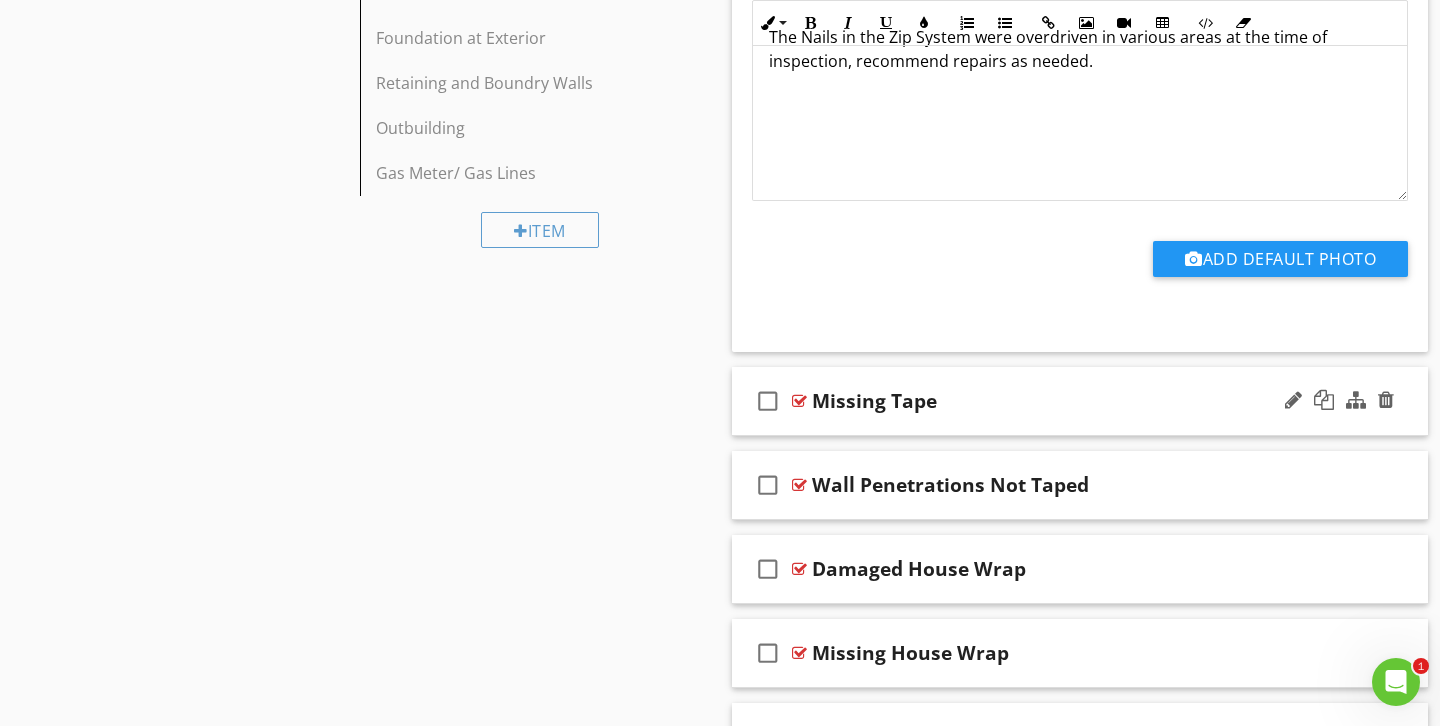 click on "Missing Tape" at bounding box center [1058, 401] 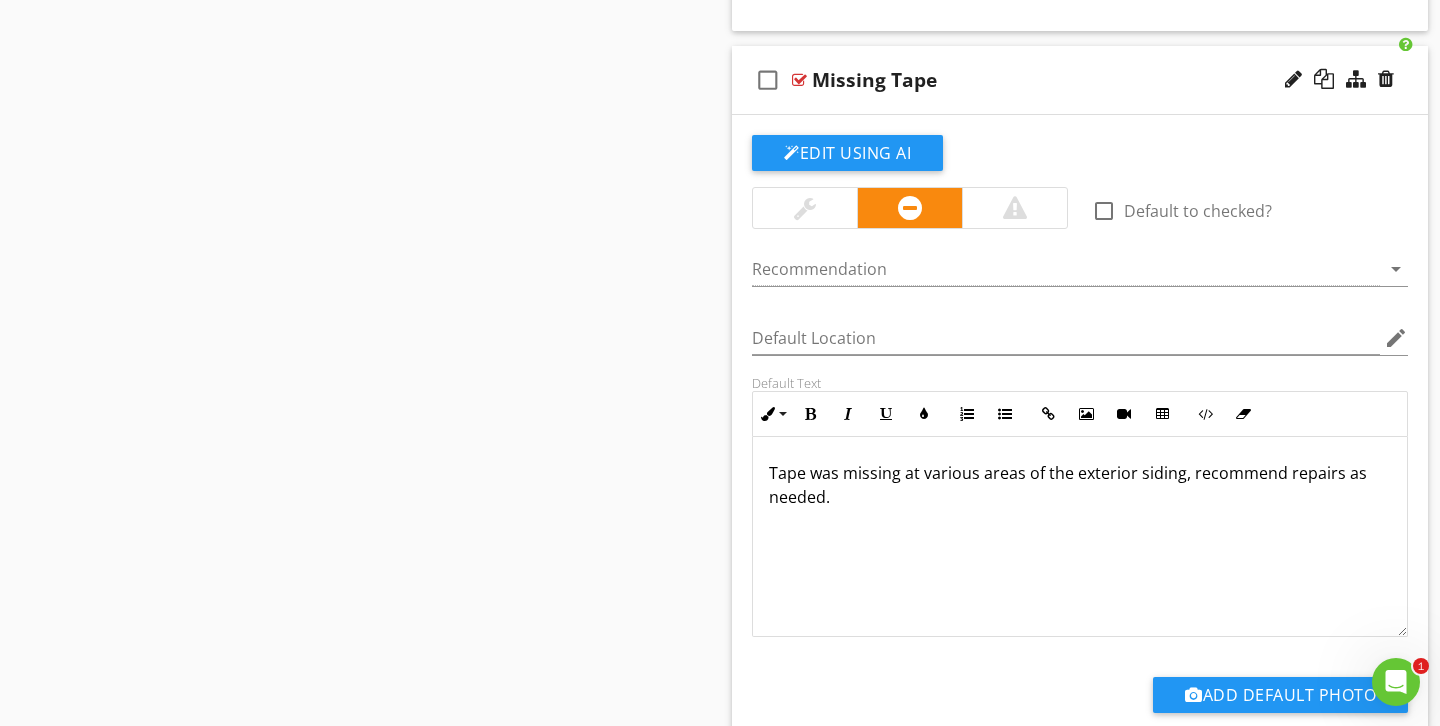 scroll, scrollTop: 1476, scrollLeft: 0, axis: vertical 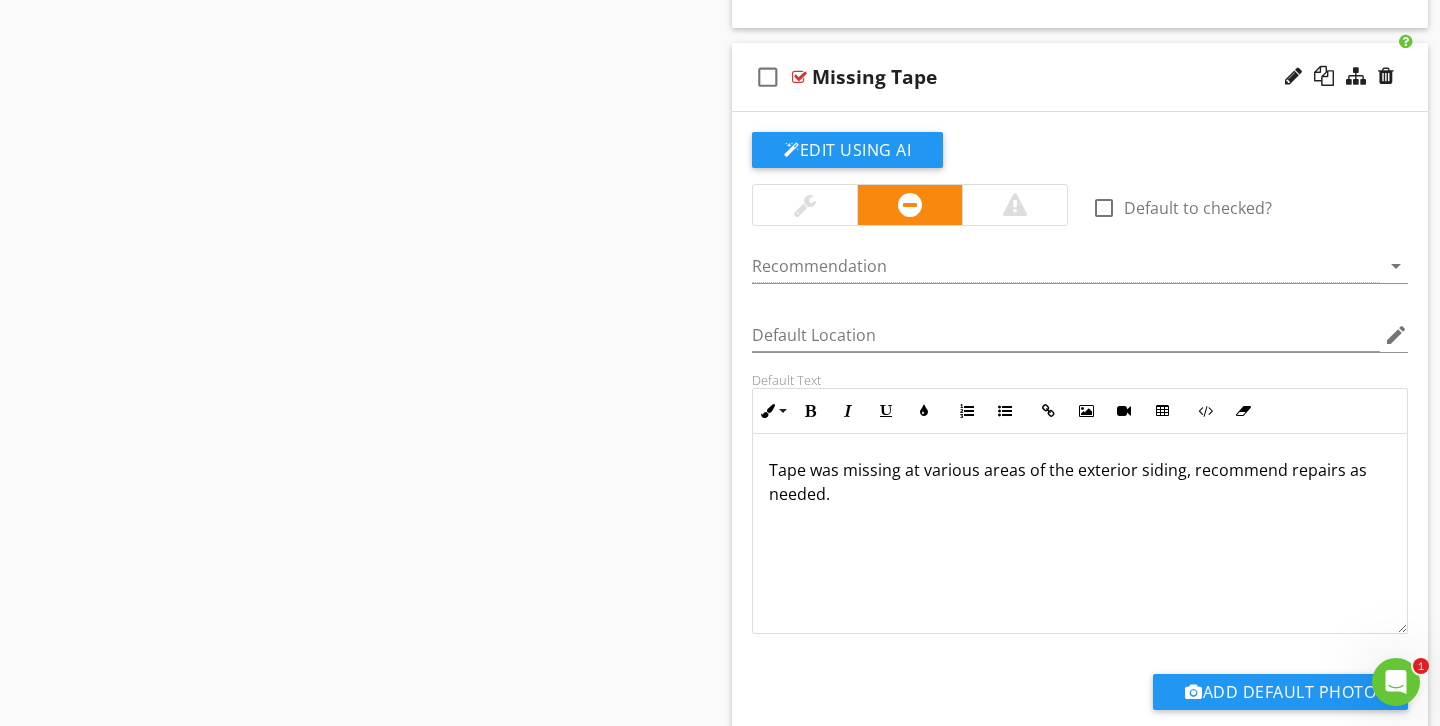 click at bounding box center [805, 205] 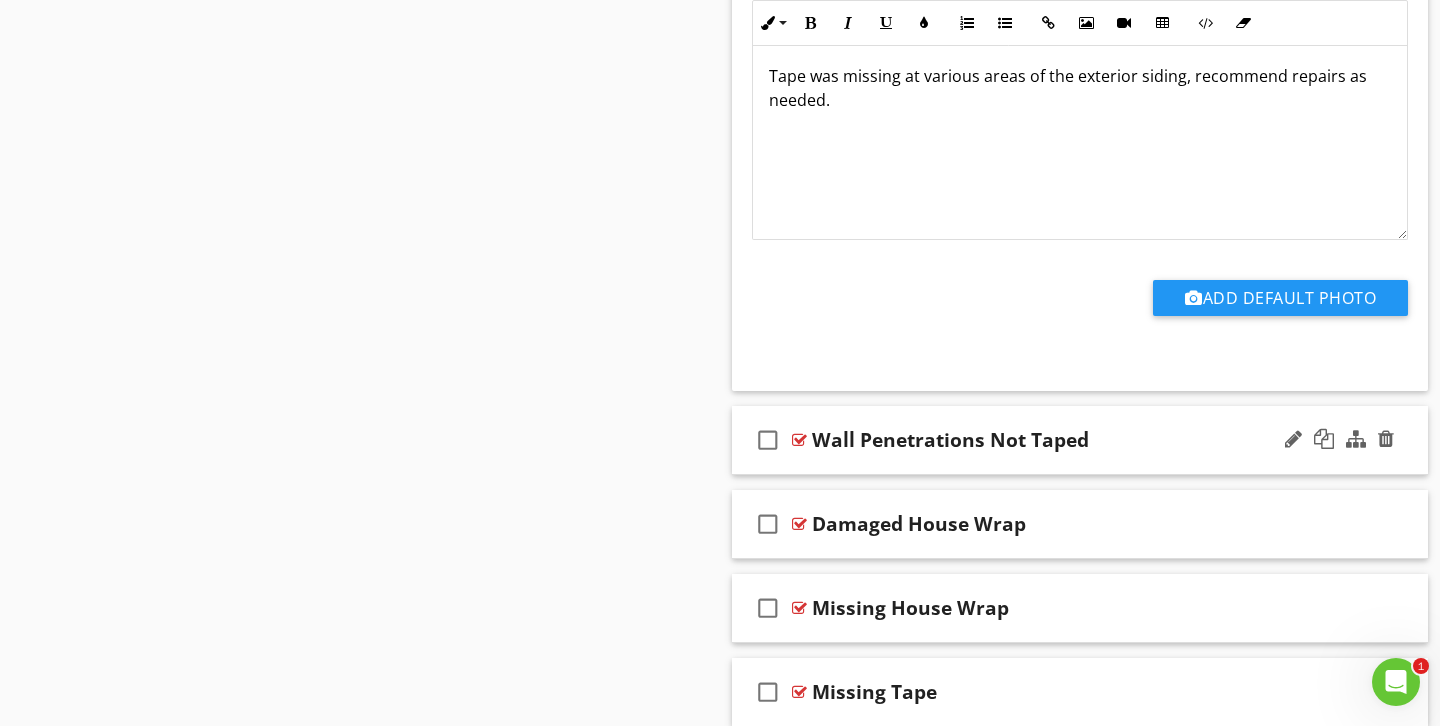 scroll, scrollTop: 1902, scrollLeft: 0, axis: vertical 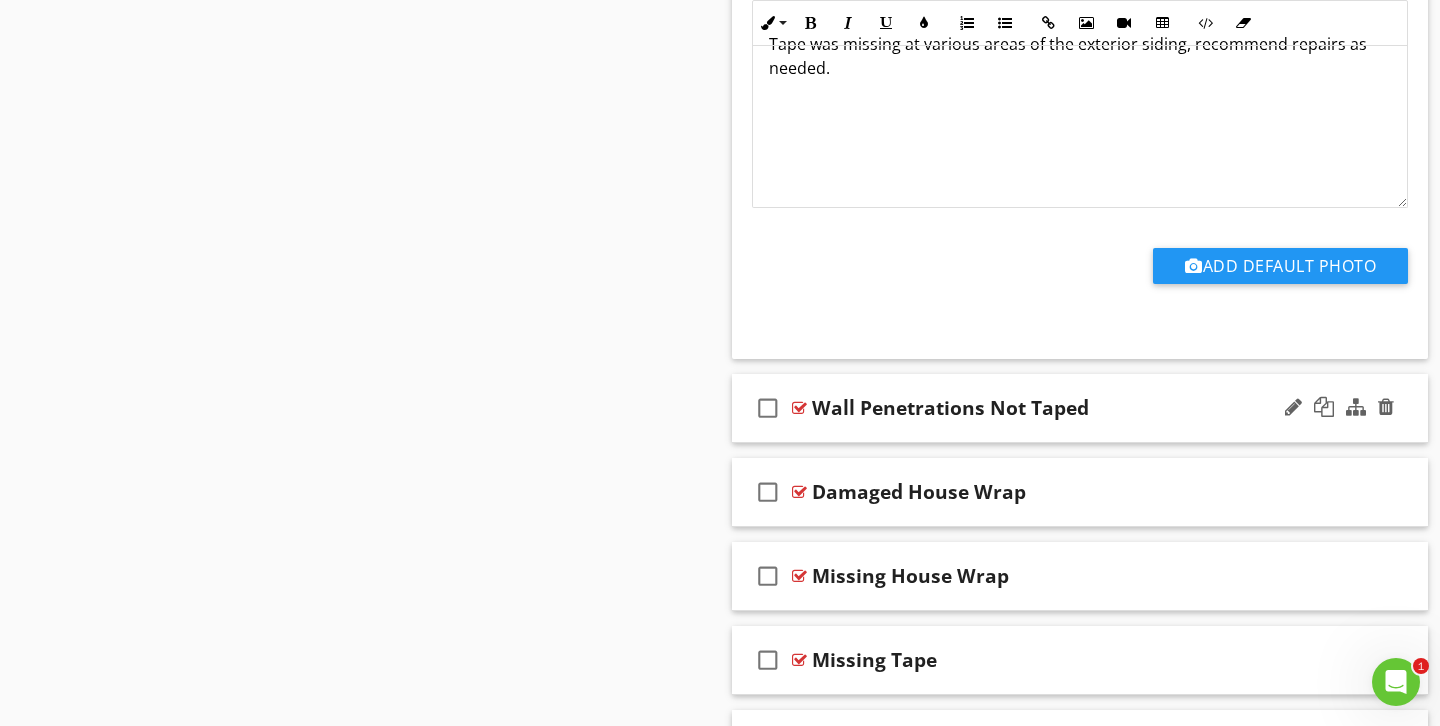 click on "Wall Penetrations Not Taped" at bounding box center [1058, 408] 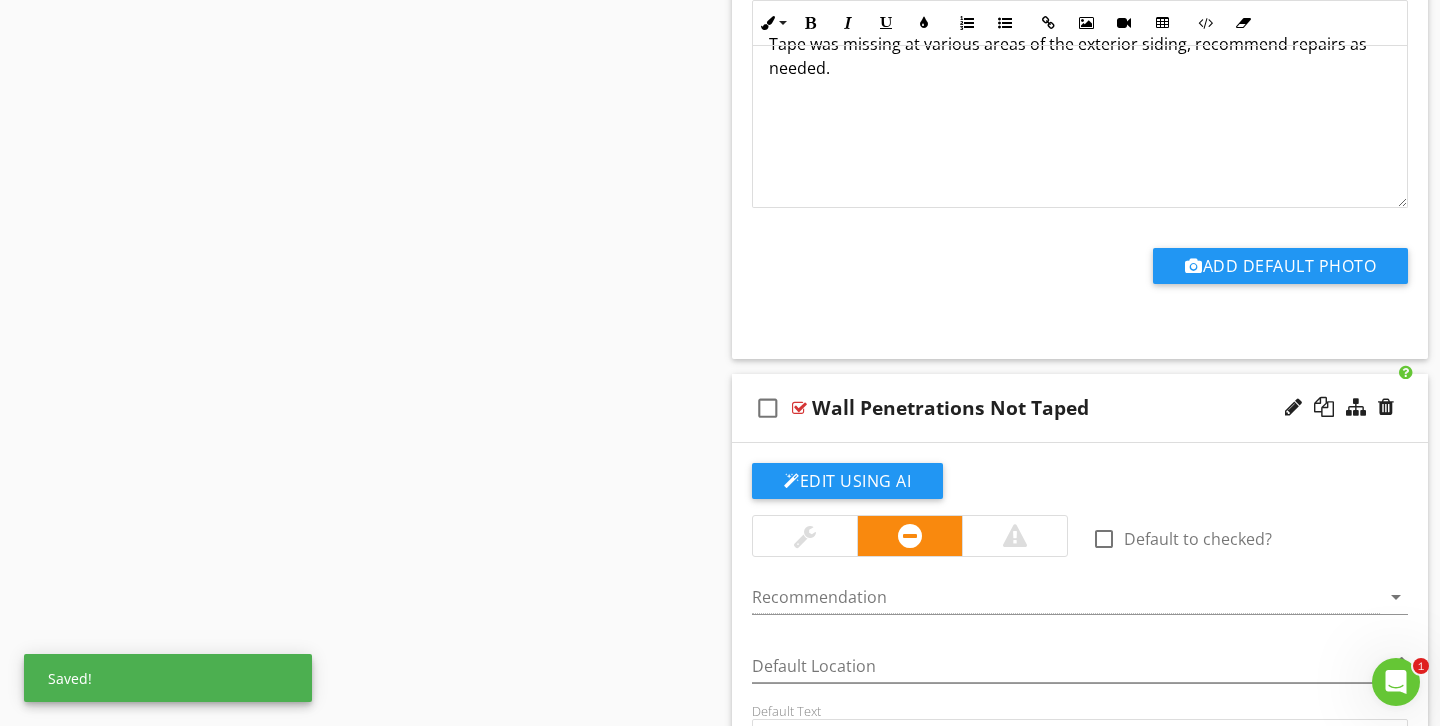 click at bounding box center [805, 536] 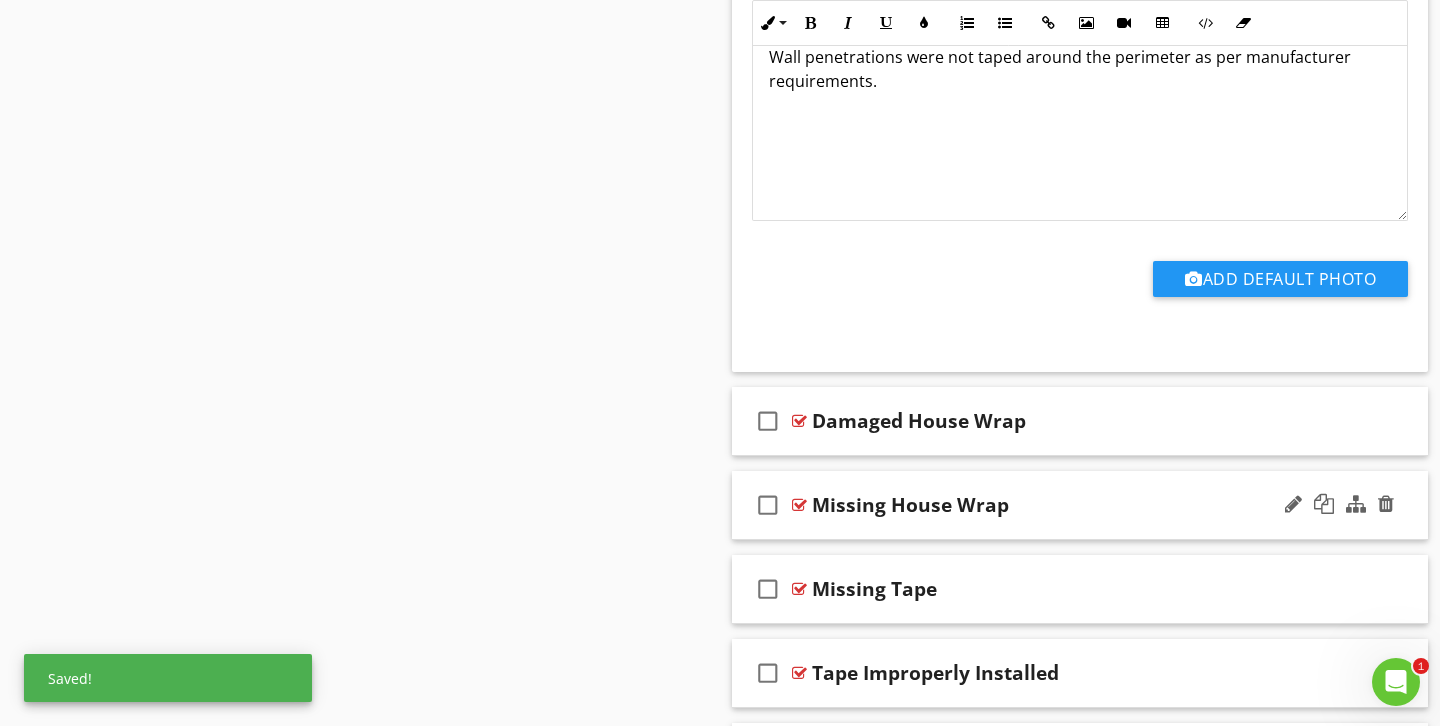scroll, scrollTop: 2668, scrollLeft: 0, axis: vertical 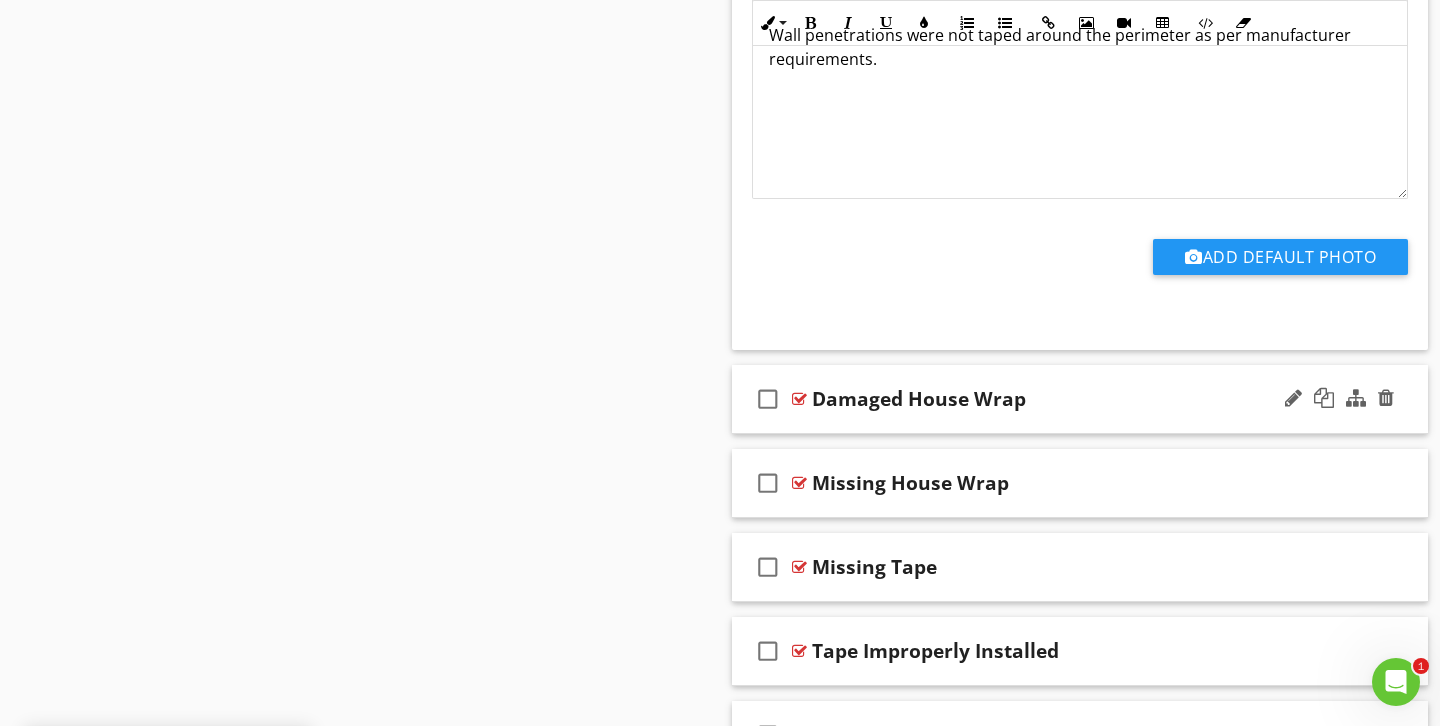click on "check_box_outline_blank
Damaged House Wrap" at bounding box center [1080, 399] 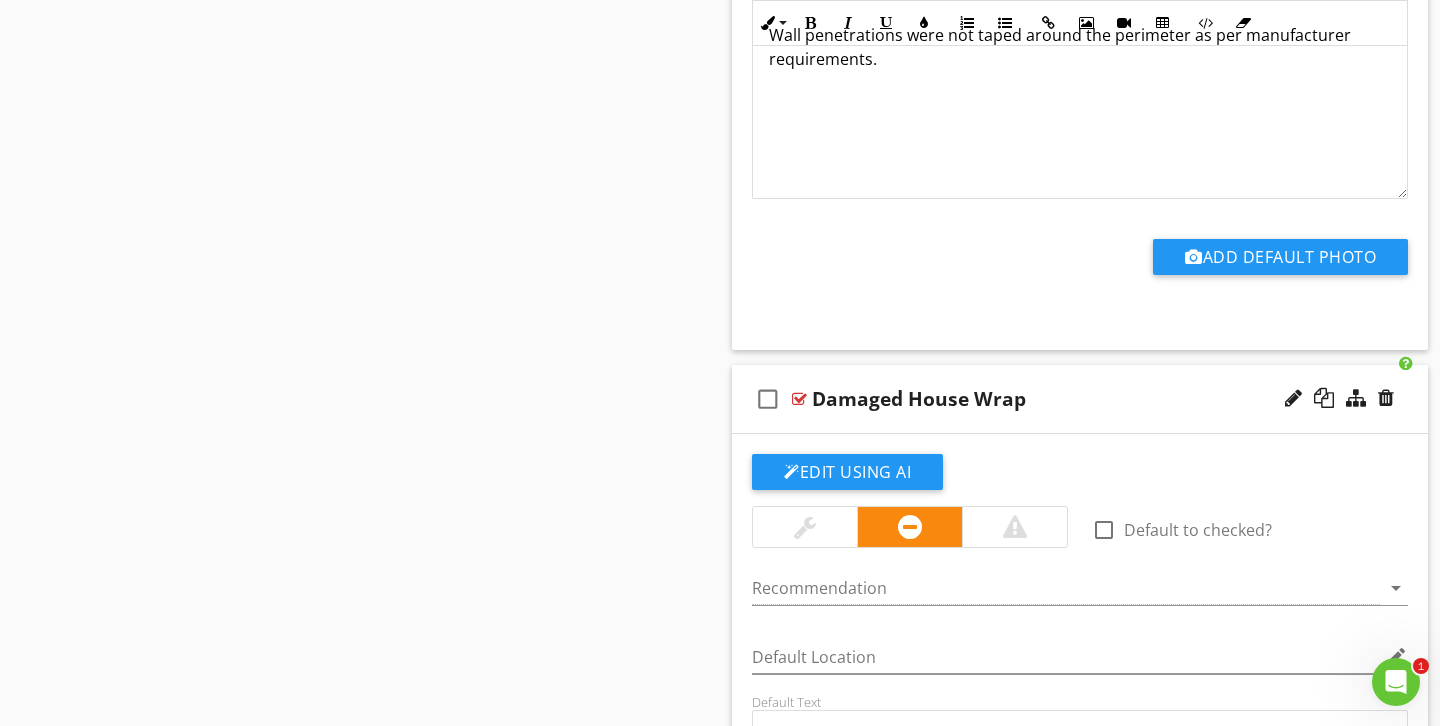 click at bounding box center [805, 527] 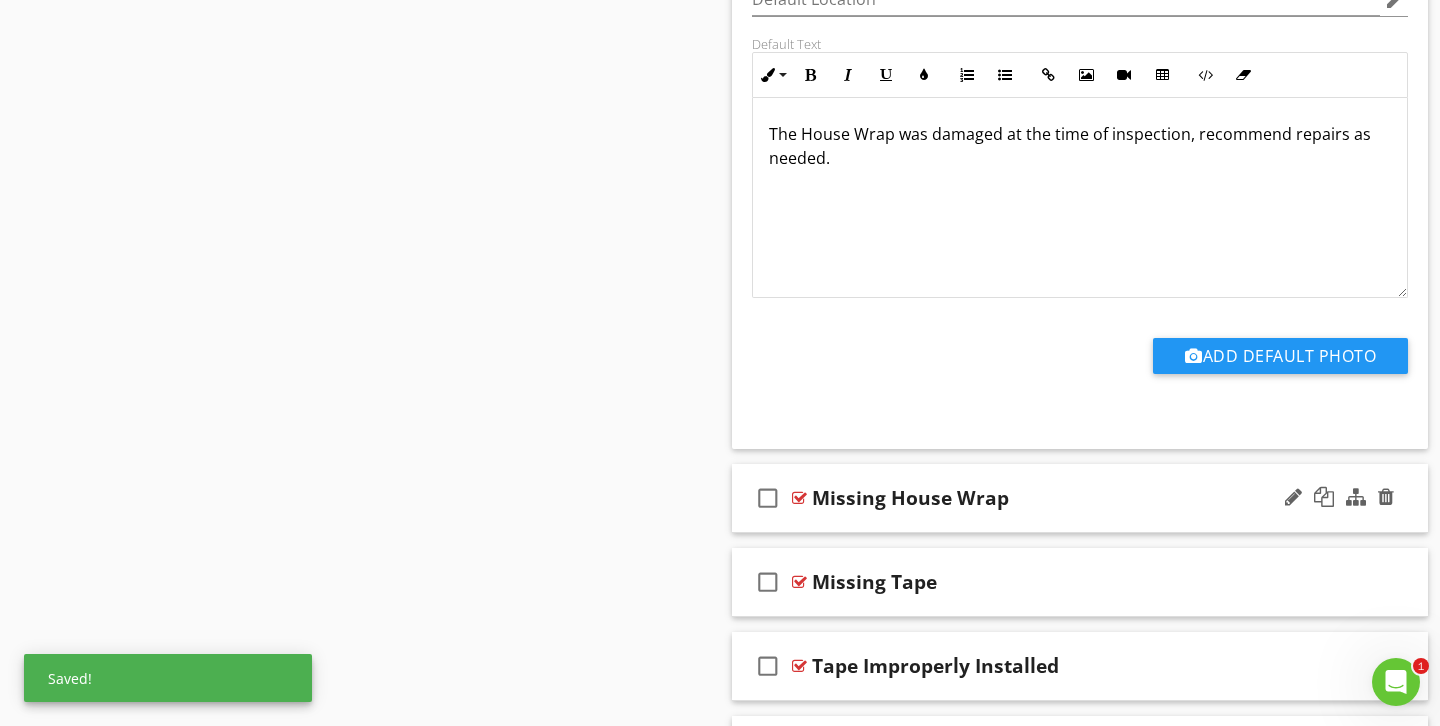 scroll, scrollTop: 3351, scrollLeft: 0, axis: vertical 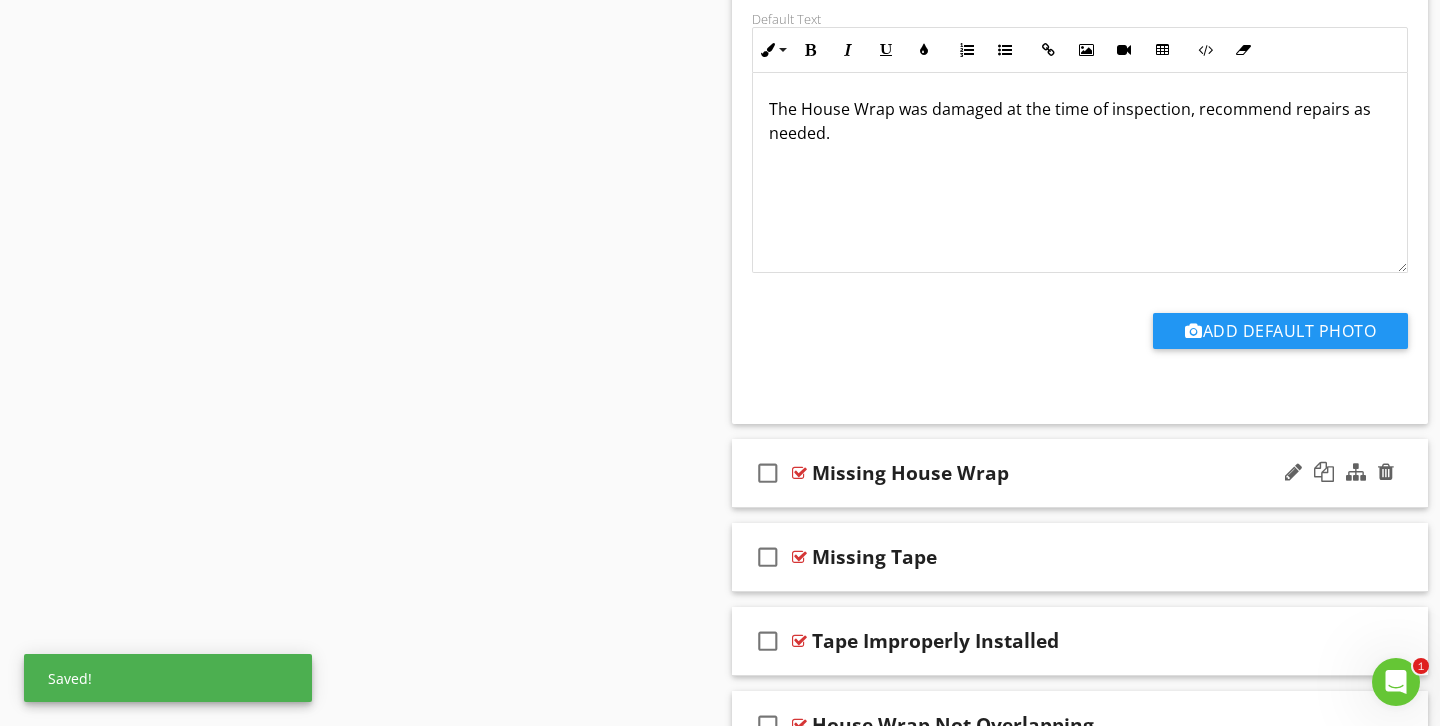 click on "Missing House Wrap" at bounding box center [1058, 473] 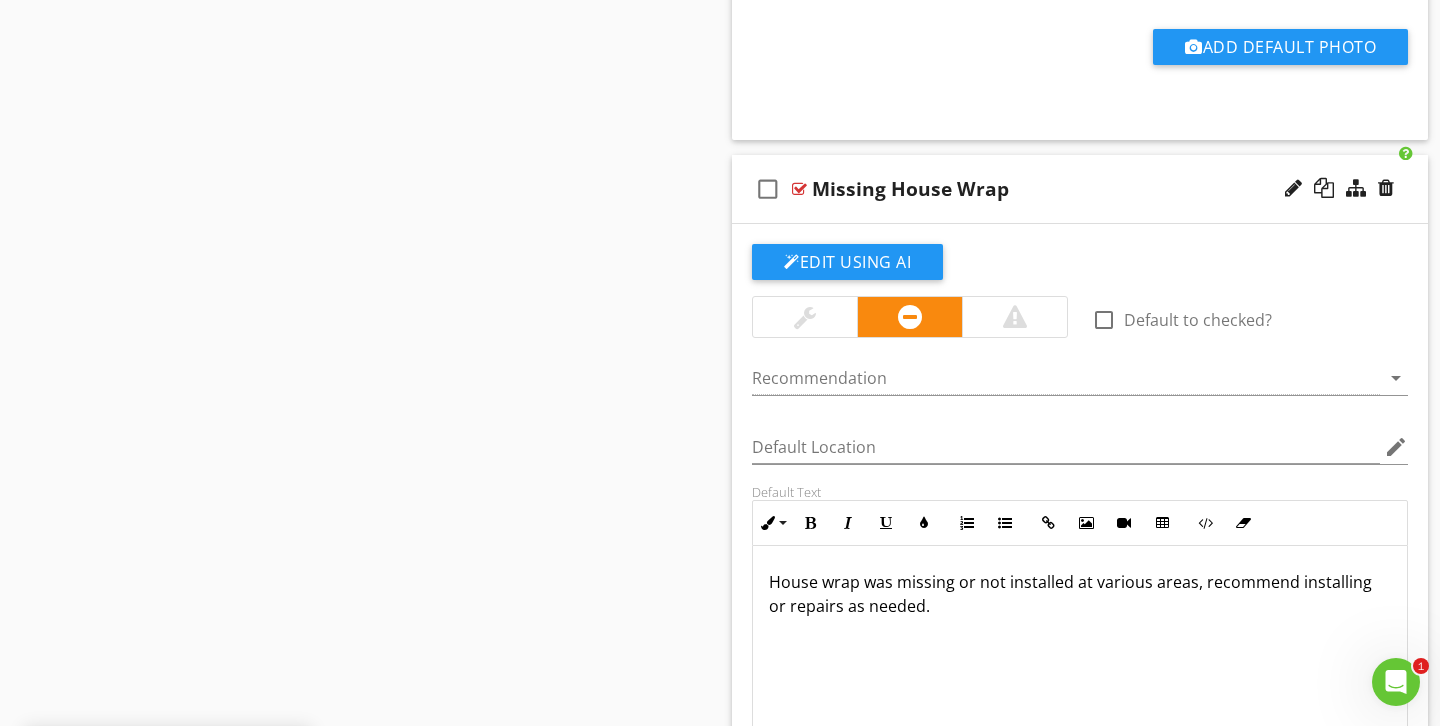 scroll, scrollTop: 3679, scrollLeft: 0, axis: vertical 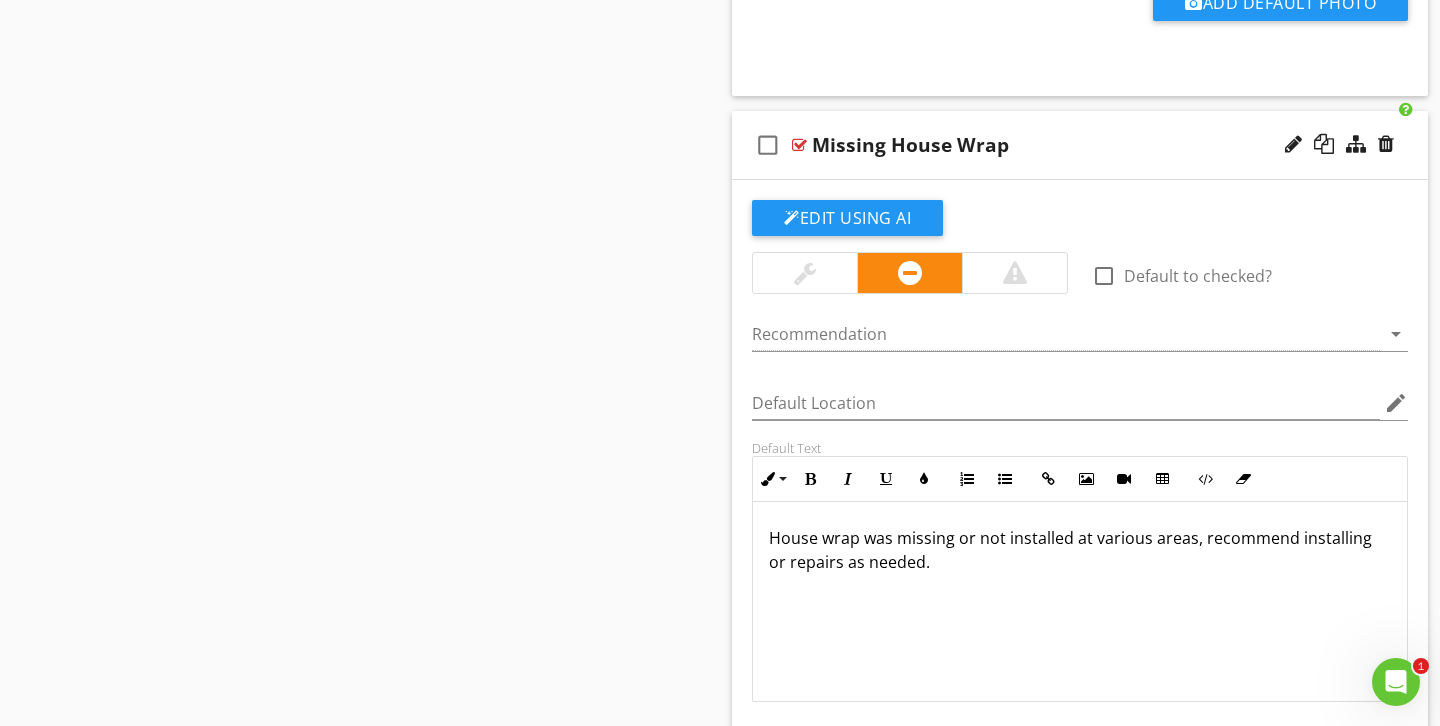 click at bounding box center [805, 273] 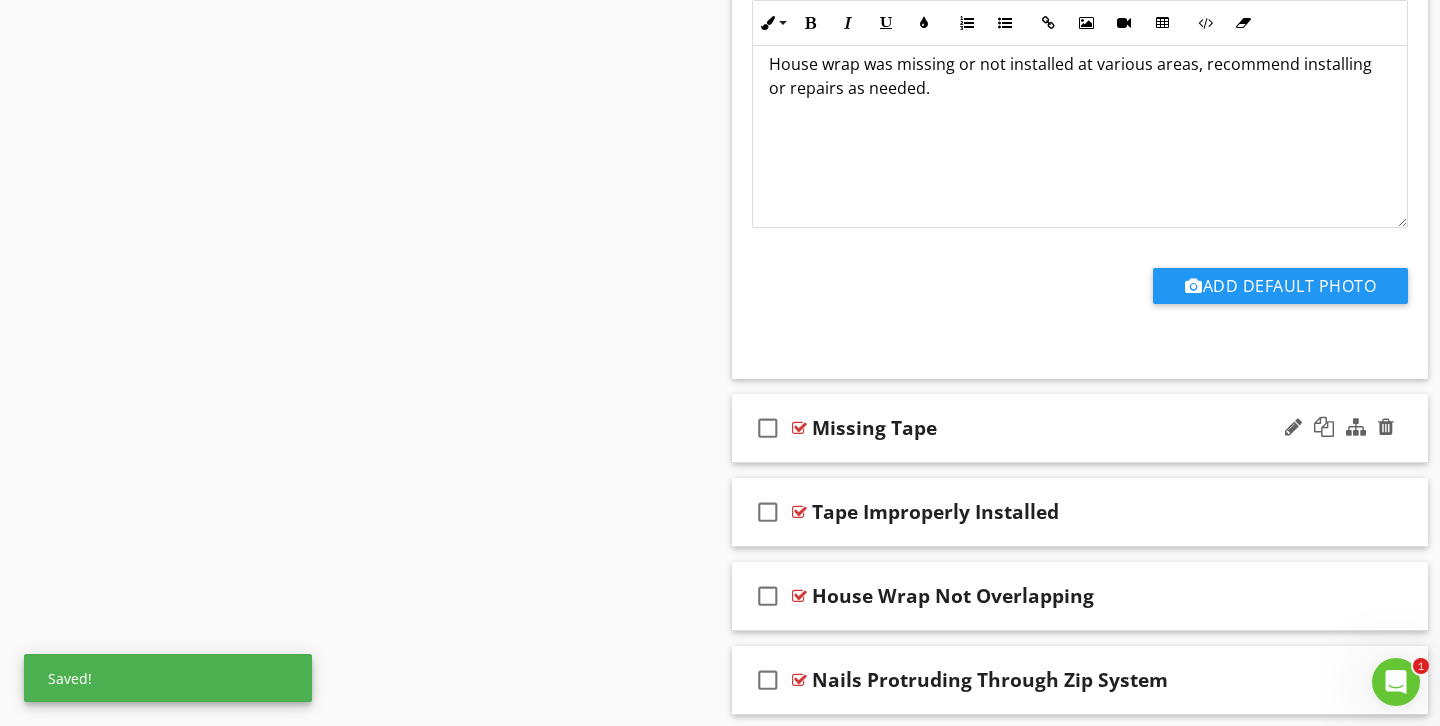 click on "Missing Tape" at bounding box center [1058, 428] 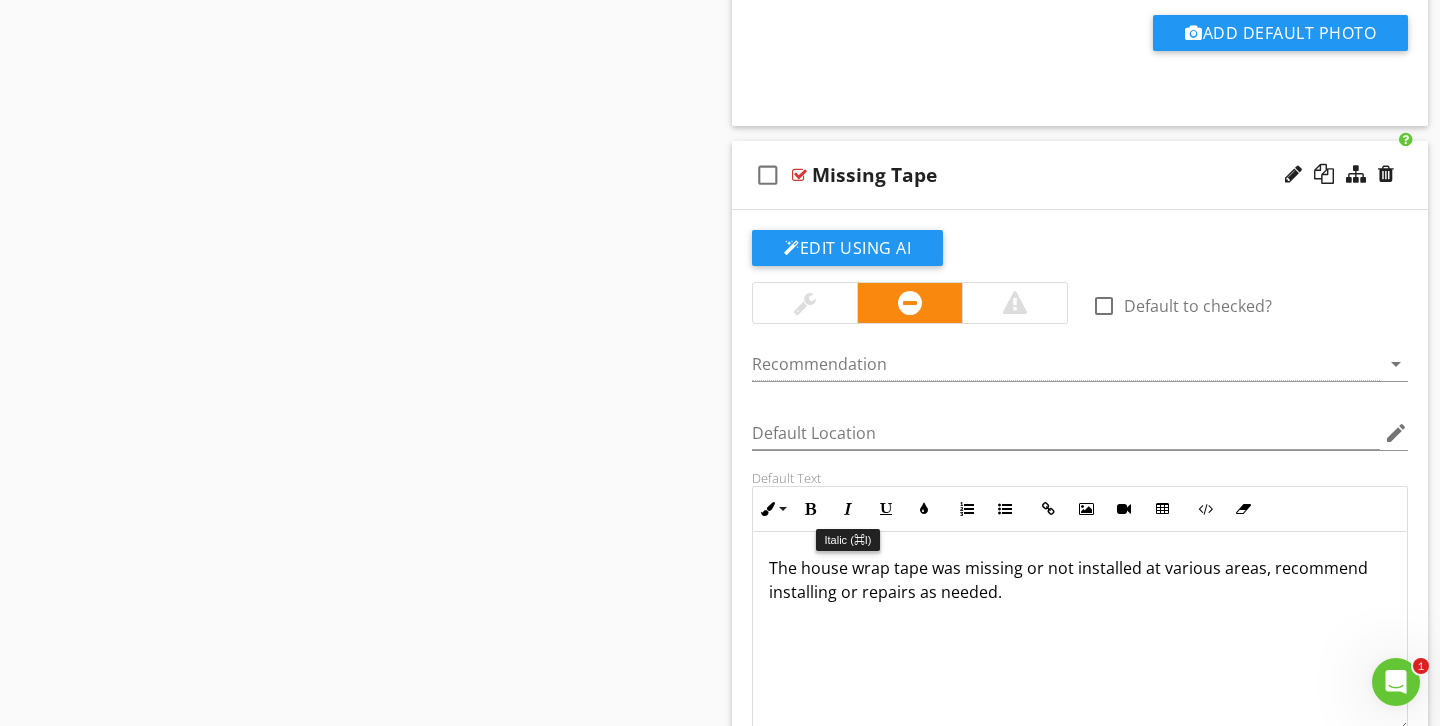 scroll, scrollTop: 4432, scrollLeft: 0, axis: vertical 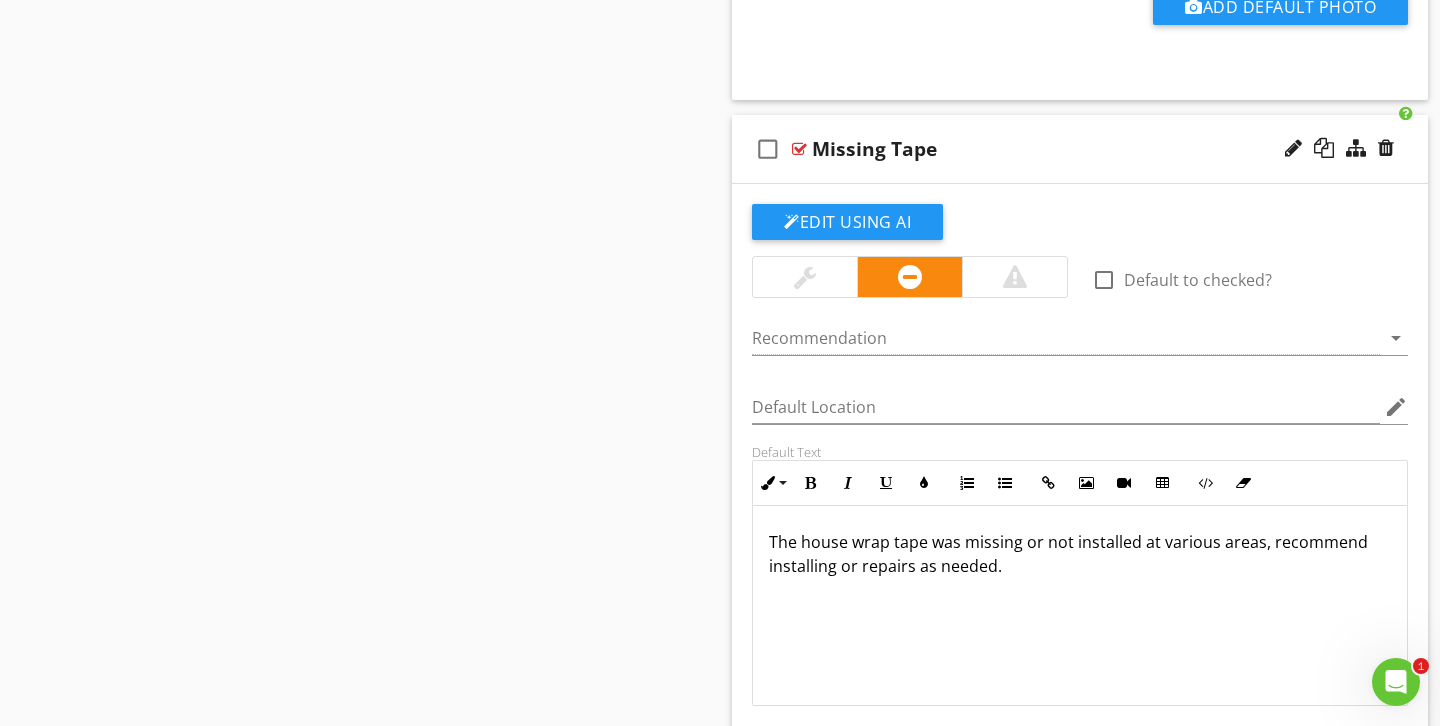click at bounding box center [805, 277] 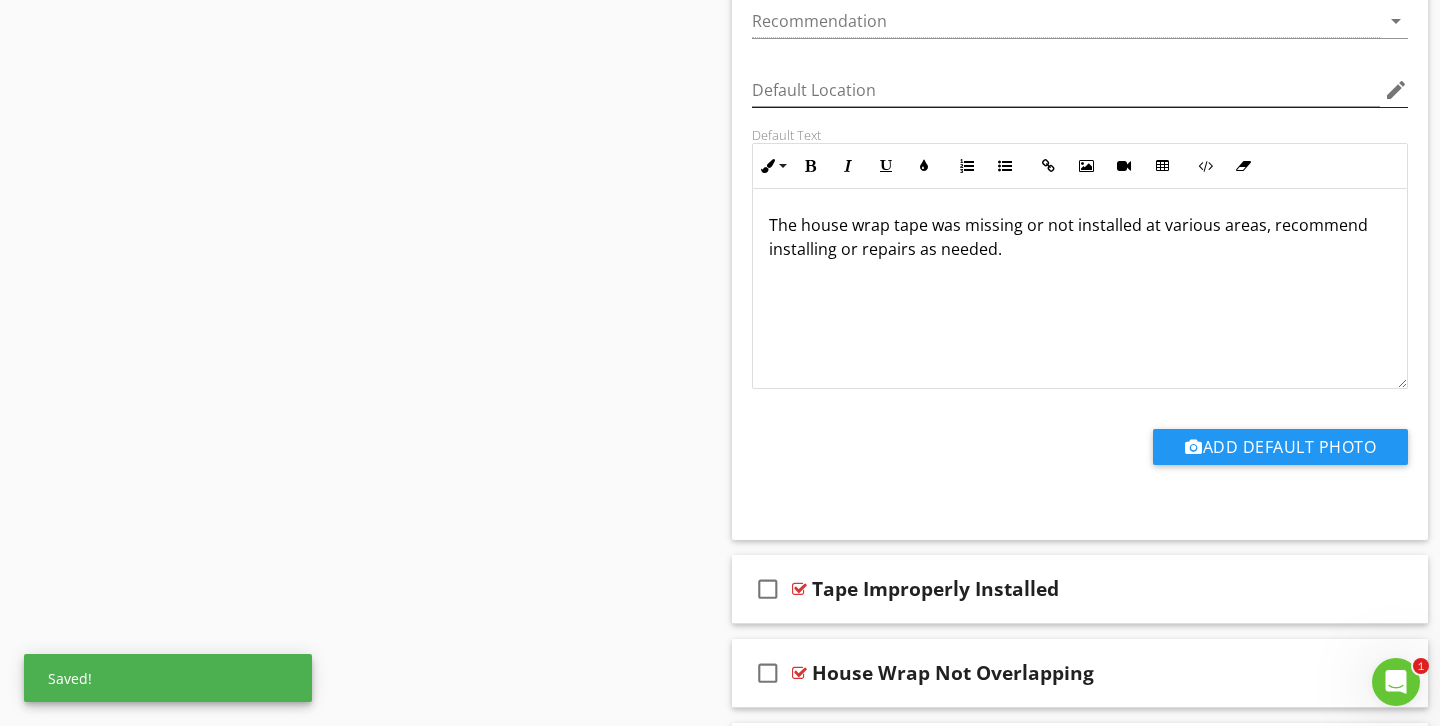 scroll, scrollTop: 4778, scrollLeft: 0, axis: vertical 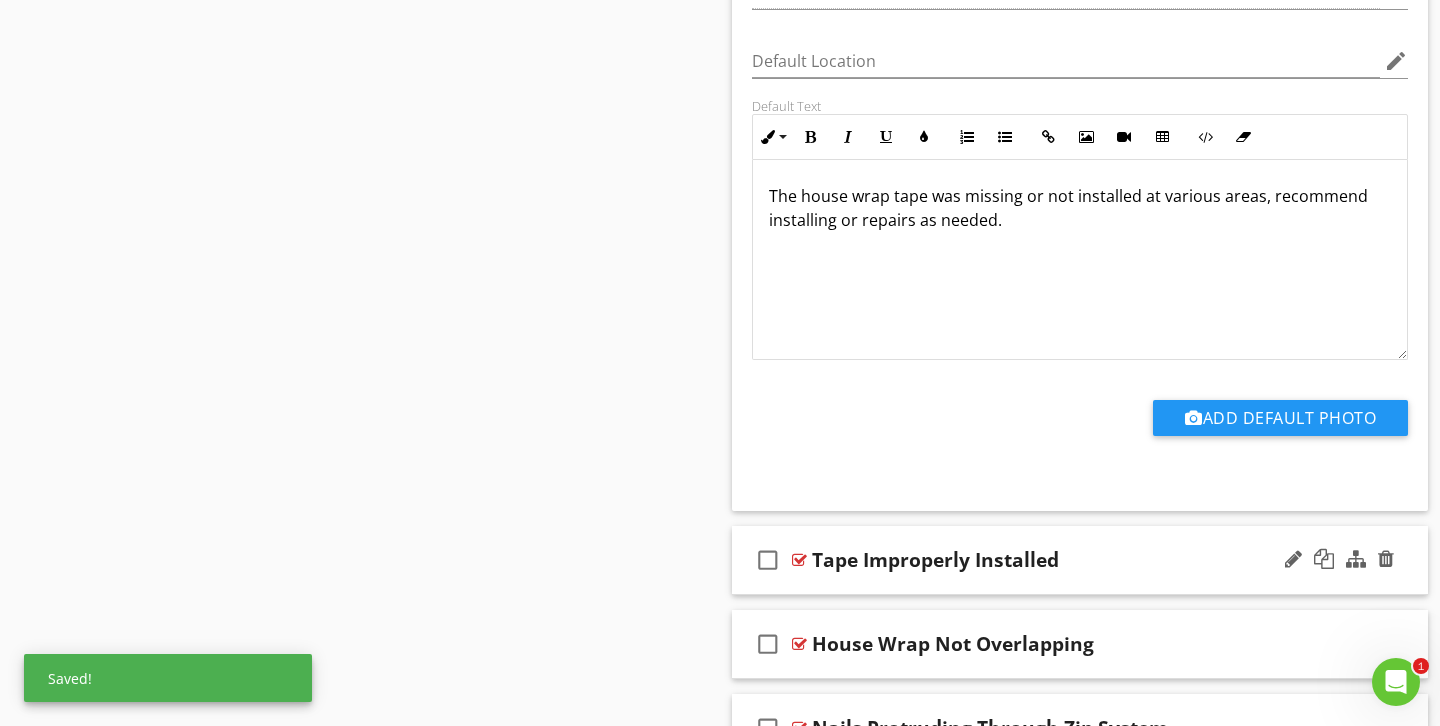 click on "Tape Improperly Installed" at bounding box center (1058, 560) 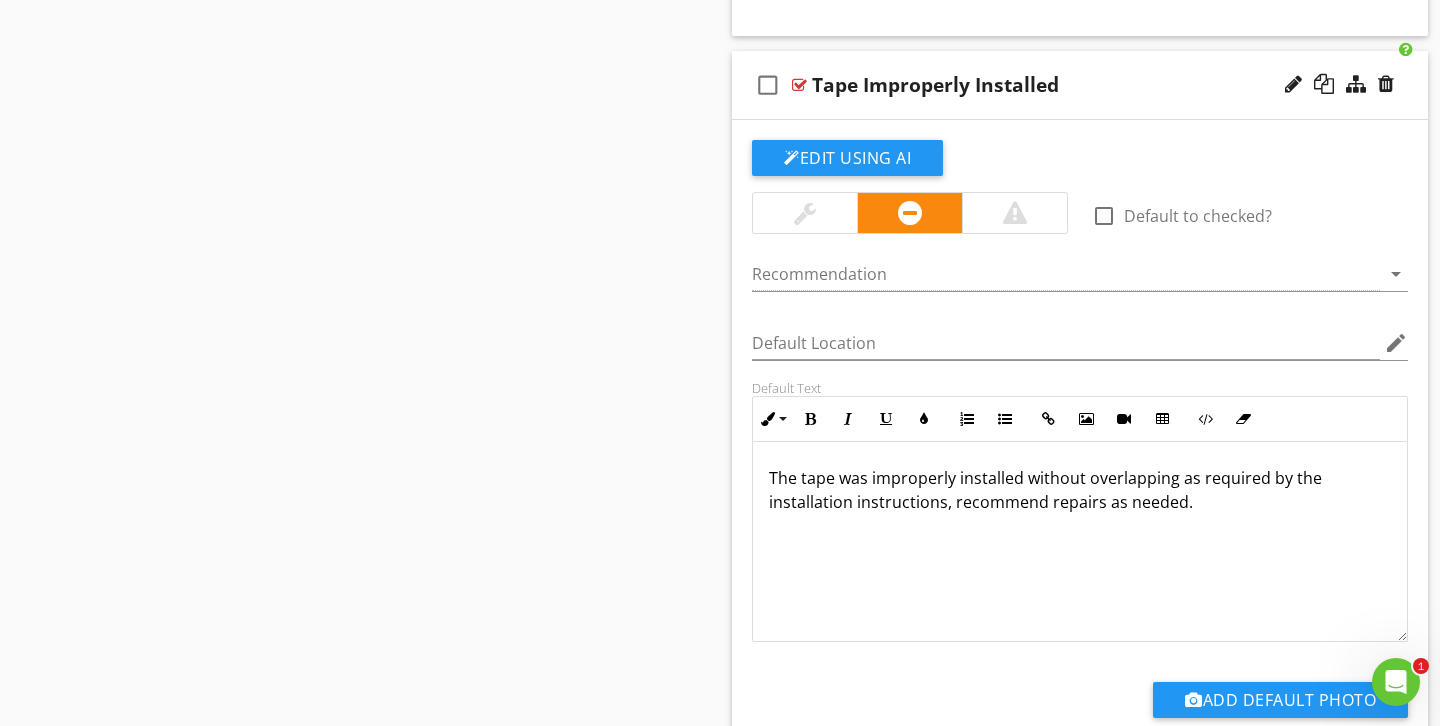 click at bounding box center (805, 213) 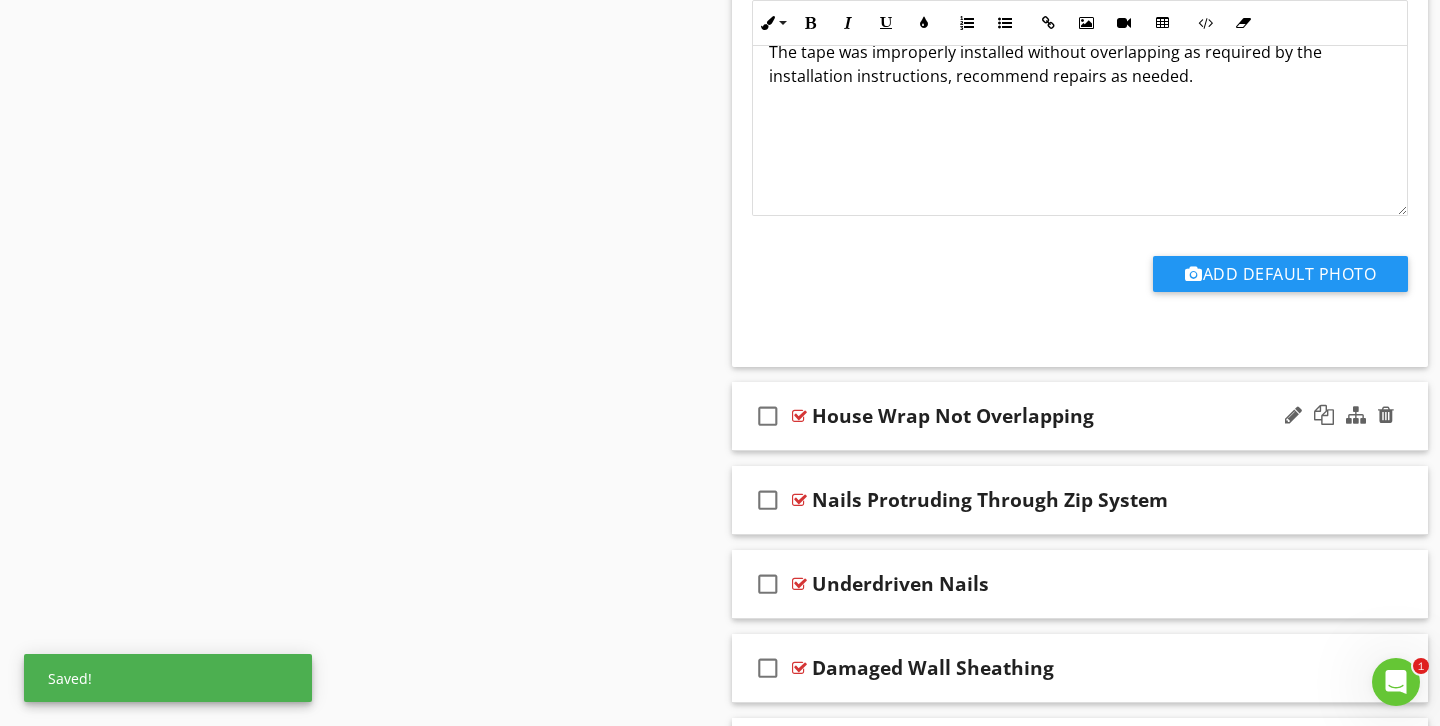 scroll, scrollTop: 5684, scrollLeft: 0, axis: vertical 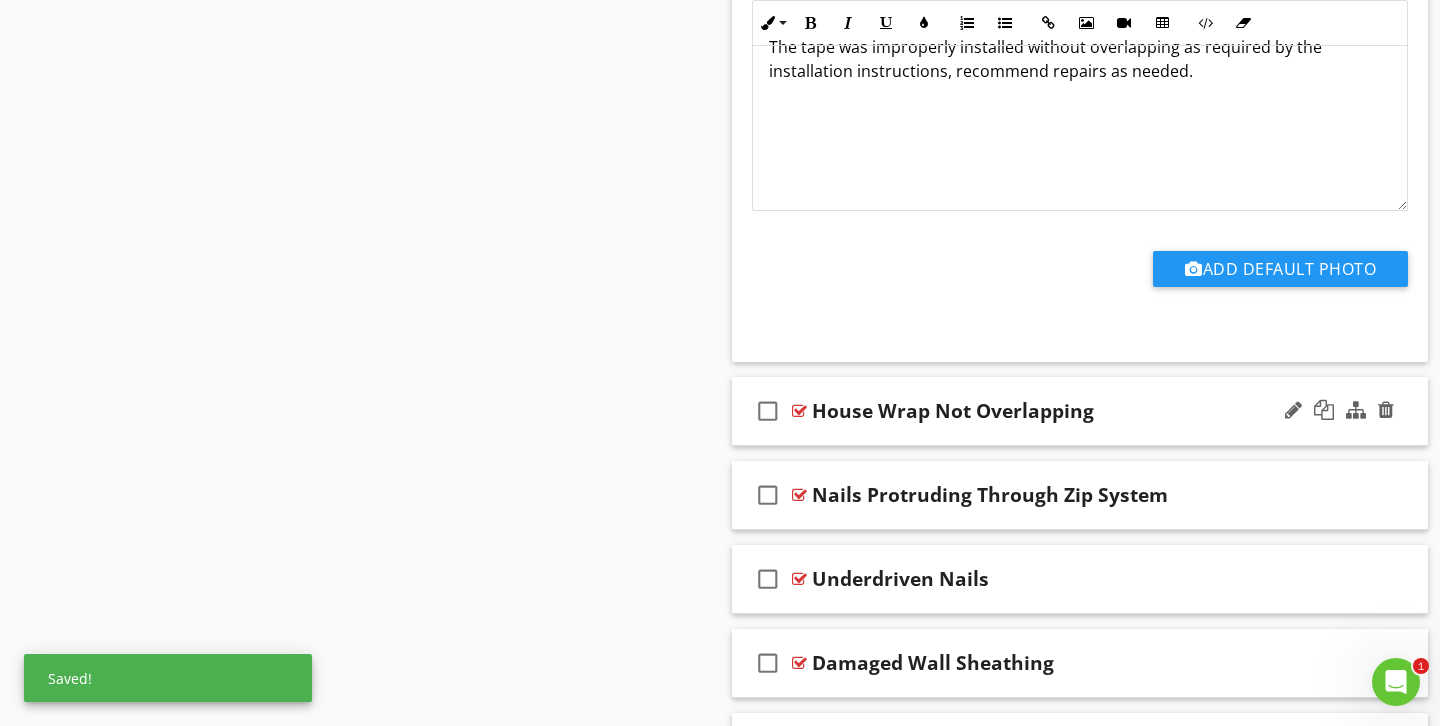 click on "House Wrap Not Overlapping" at bounding box center [1058, 411] 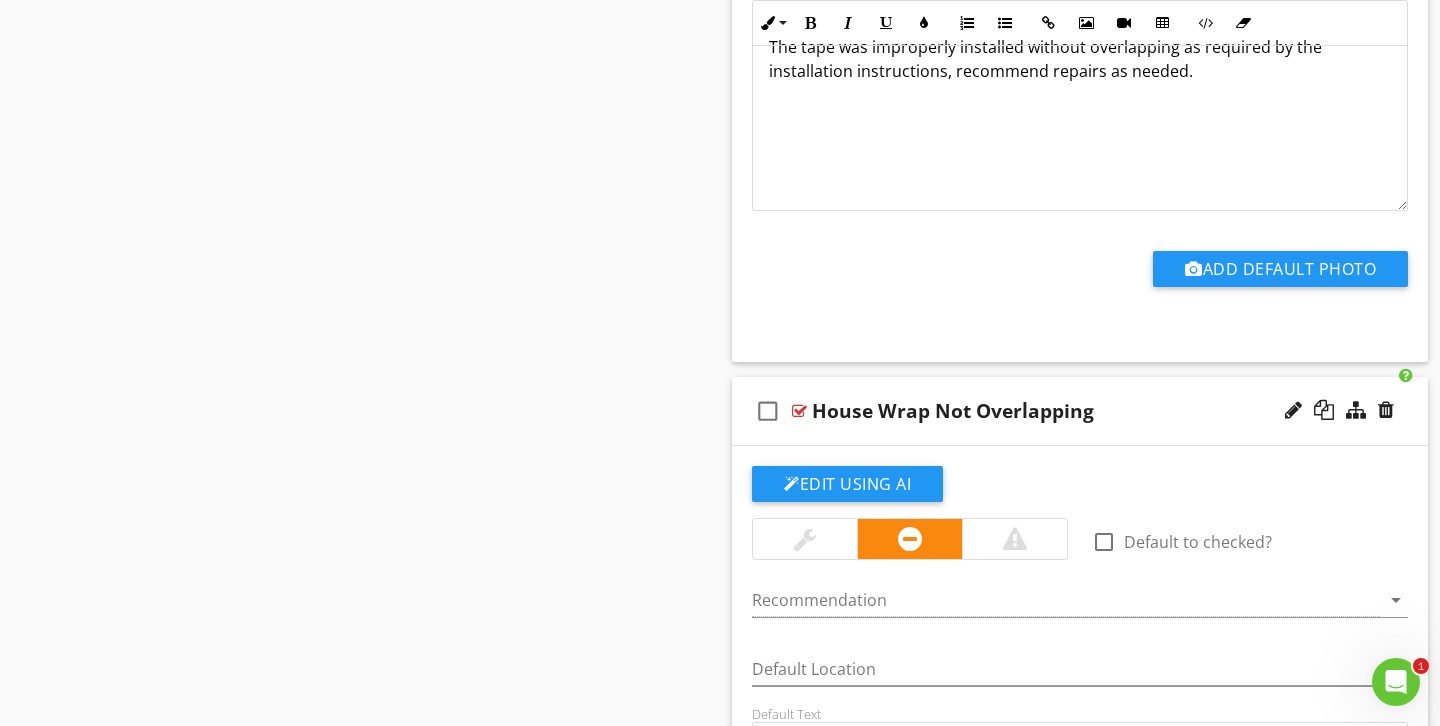 click at bounding box center (805, 539) 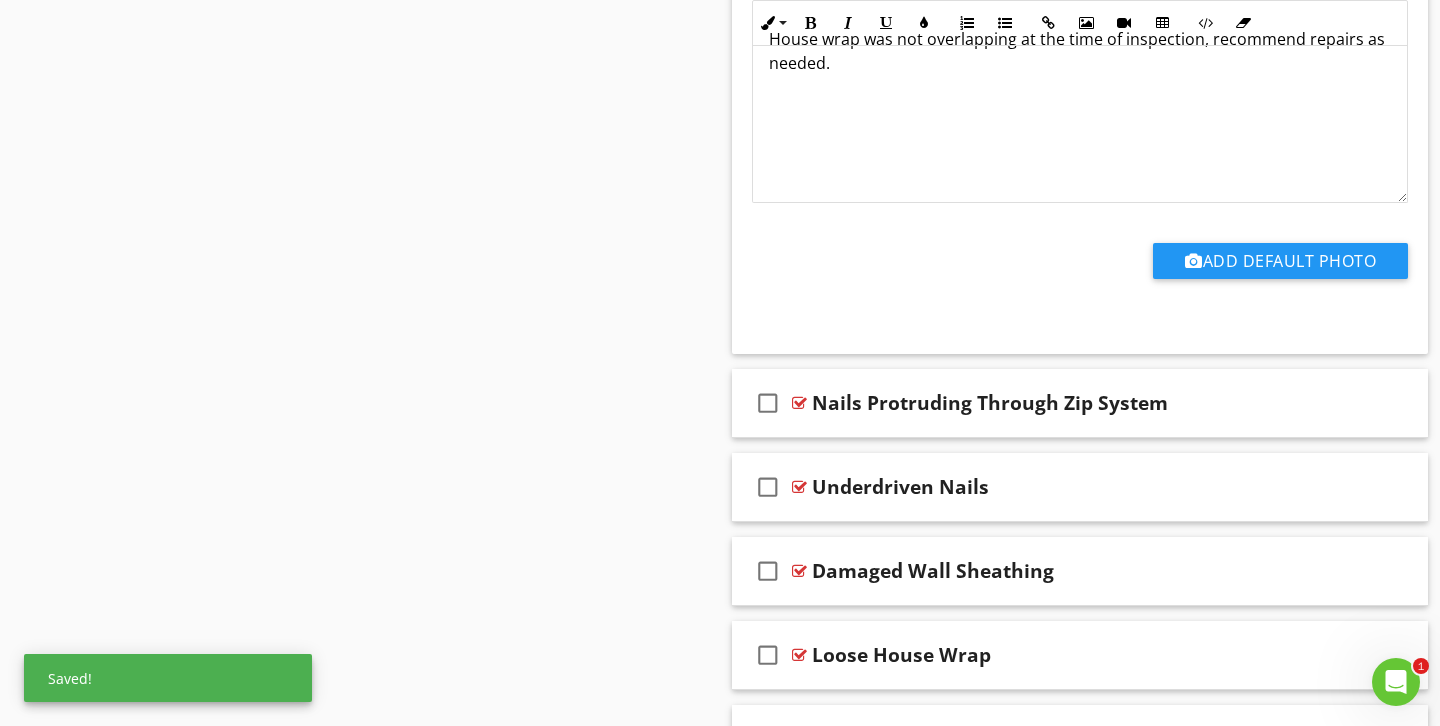 scroll, scrollTop: 6468, scrollLeft: 0, axis: vertical 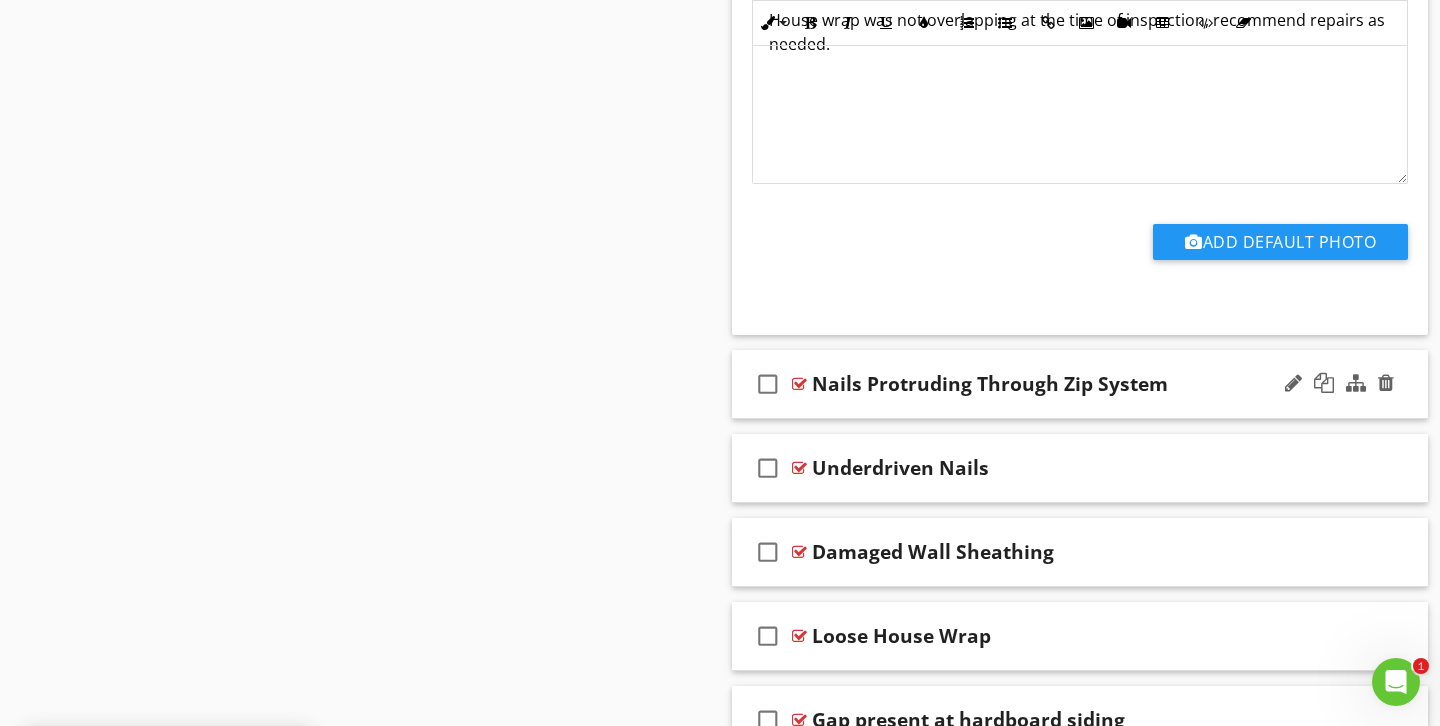 click on "check_box_outline_blank
Nails Protruding Through Zip System" at bounding box center (1080, 384) 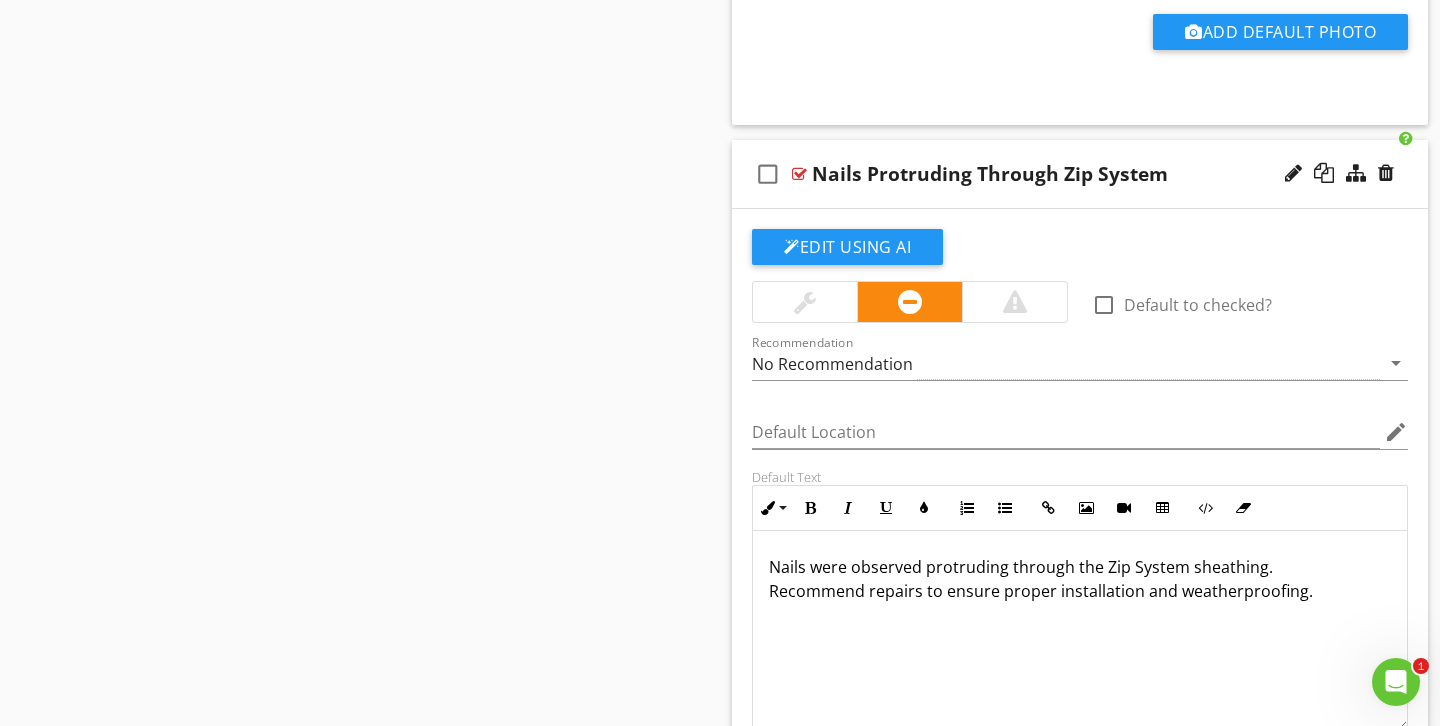 scroll, scrollTop: 6705, scrollLeft: 0, axis: vertical 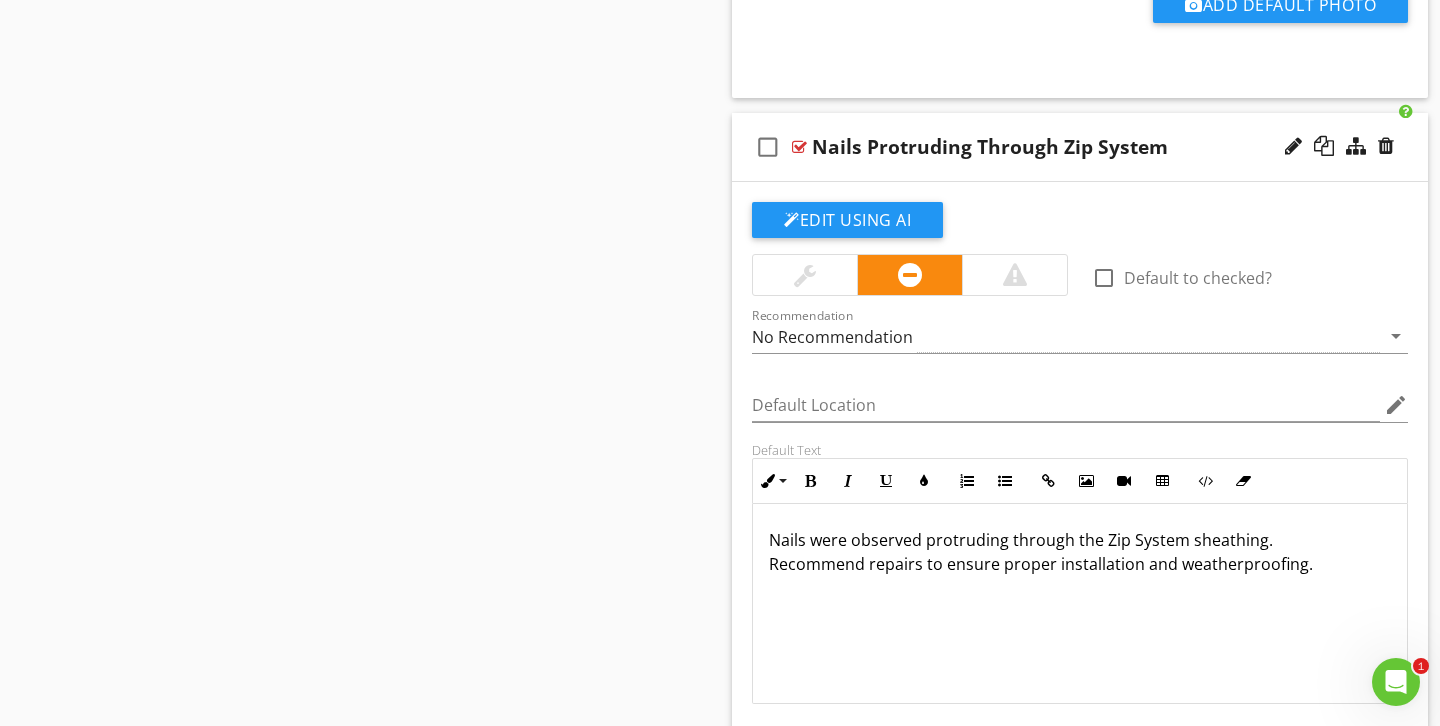 click at bounding box center [805, 275] 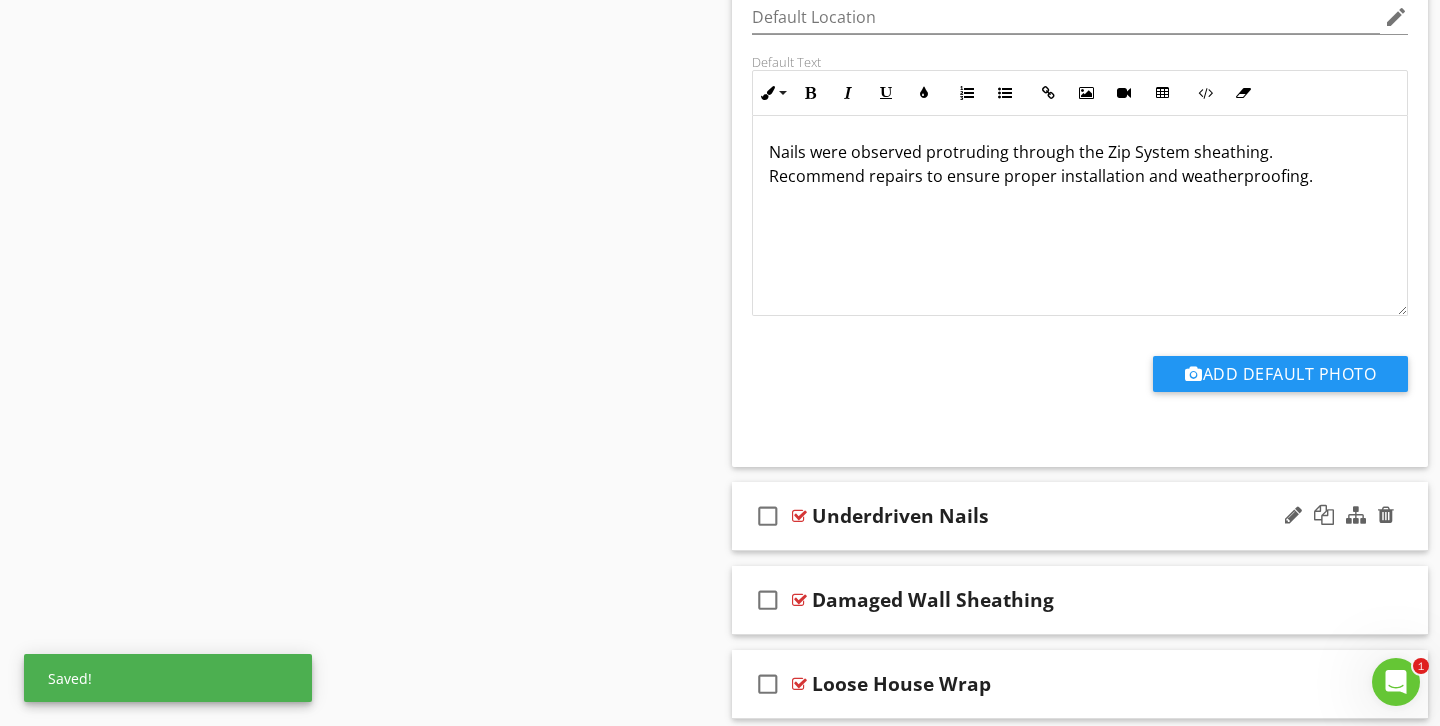 click on "check_box_outline_blank
Underdriven Nails" at bounding box center [1080, 516] 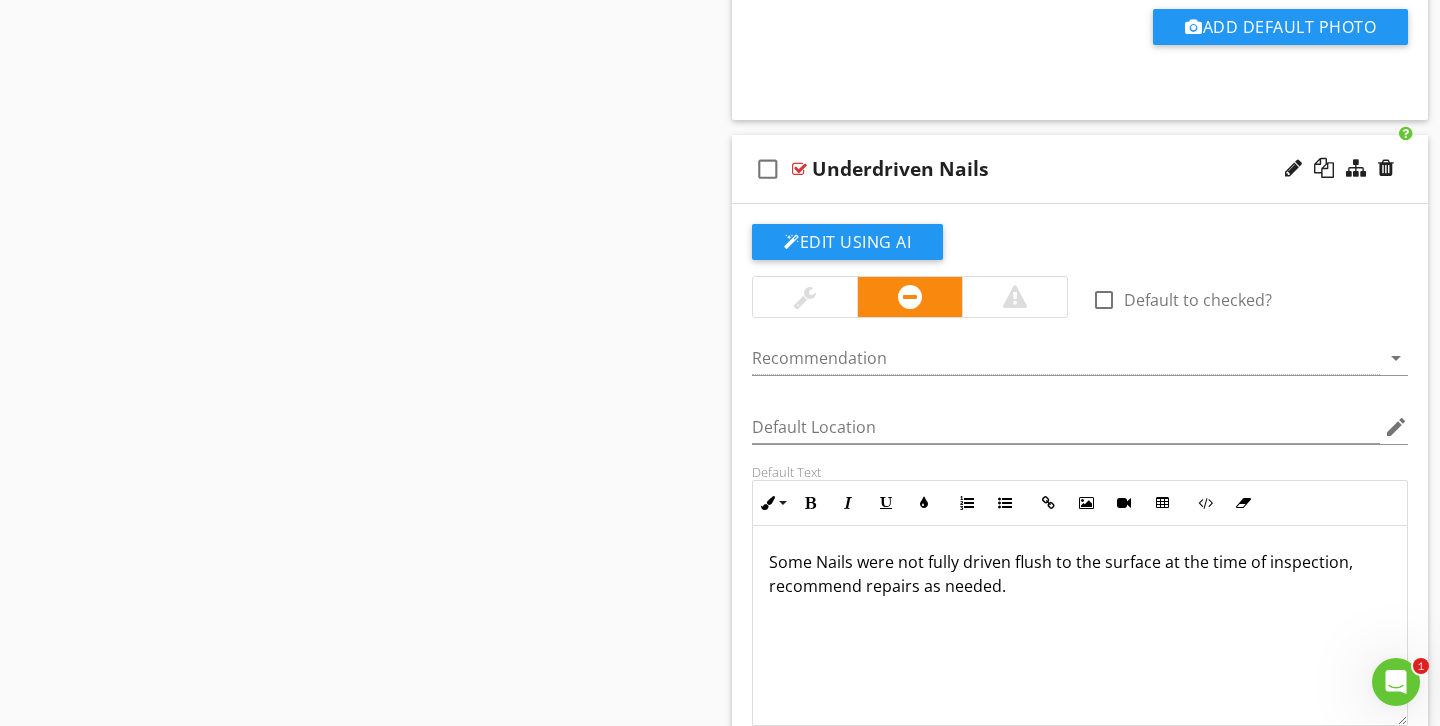 click at bounding box center [805, 297] 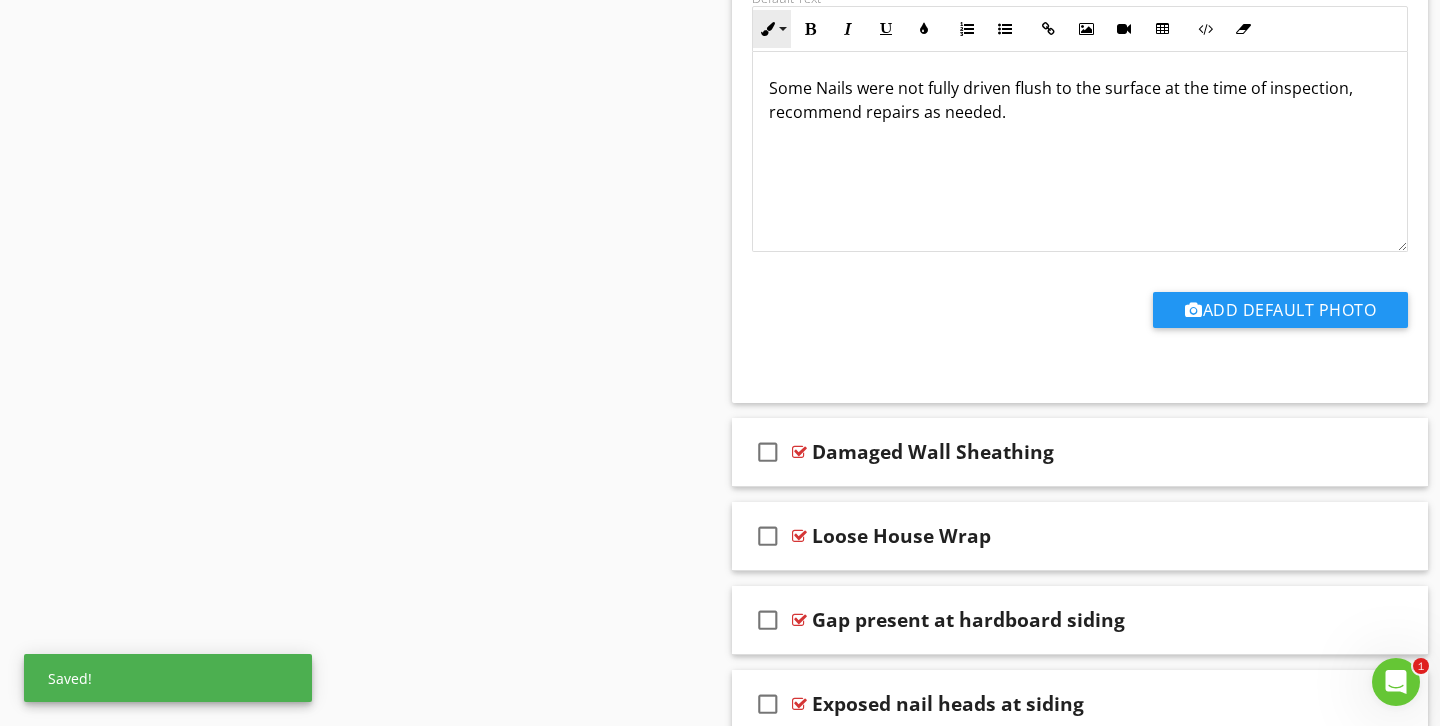 scroll, scrollTop: 7935, scrollLeft: 0, axis: vertical 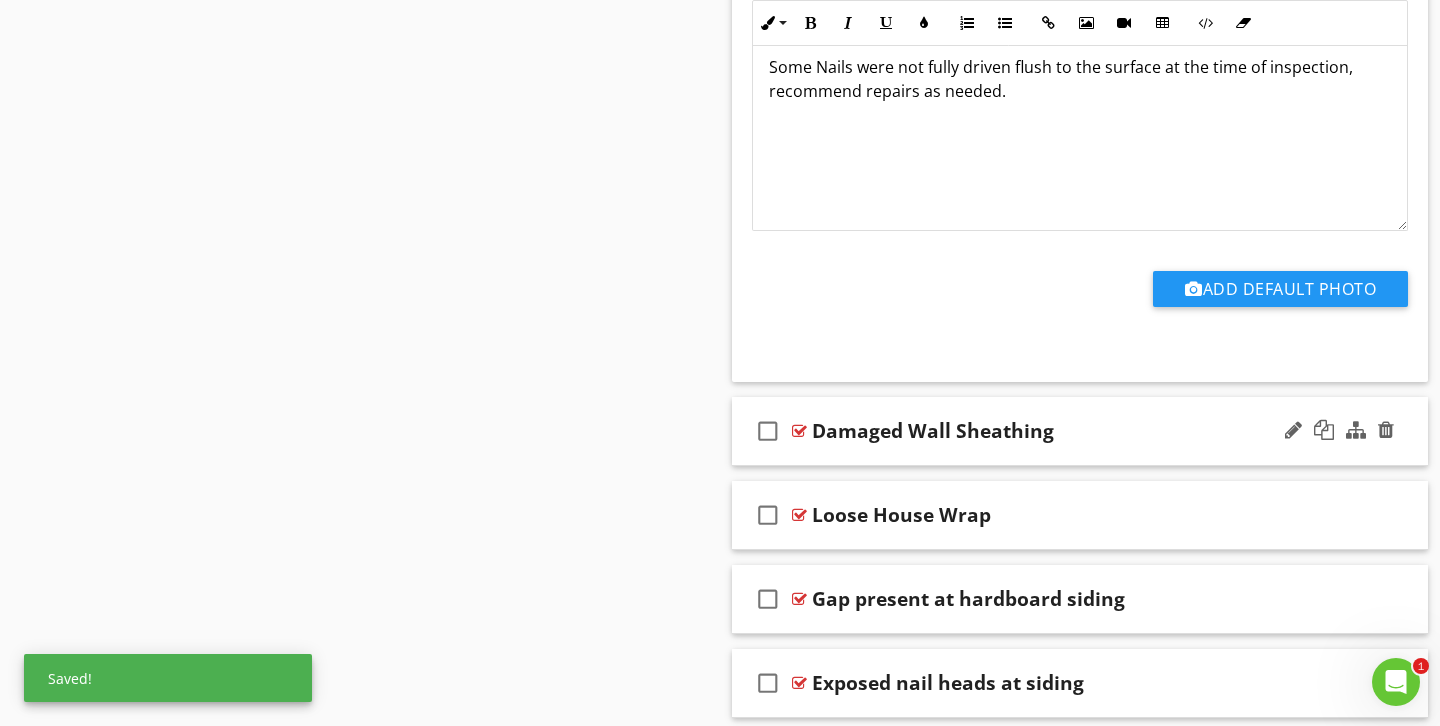click on "check_box_outline_blank
Damaged Wall Sheathing" at bounding box center (1080, 431) 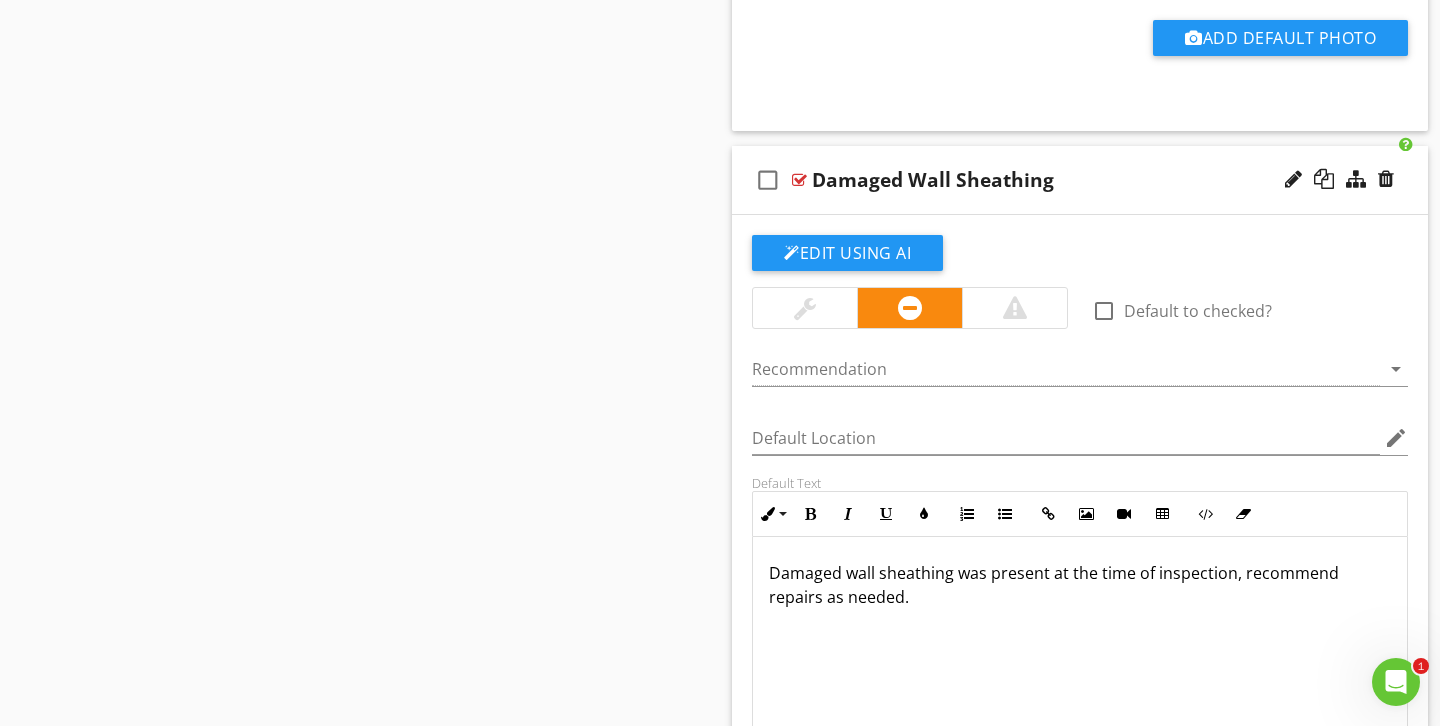 scroll, scrollTop: 8201, scrollLeft: 0, axis: vertical 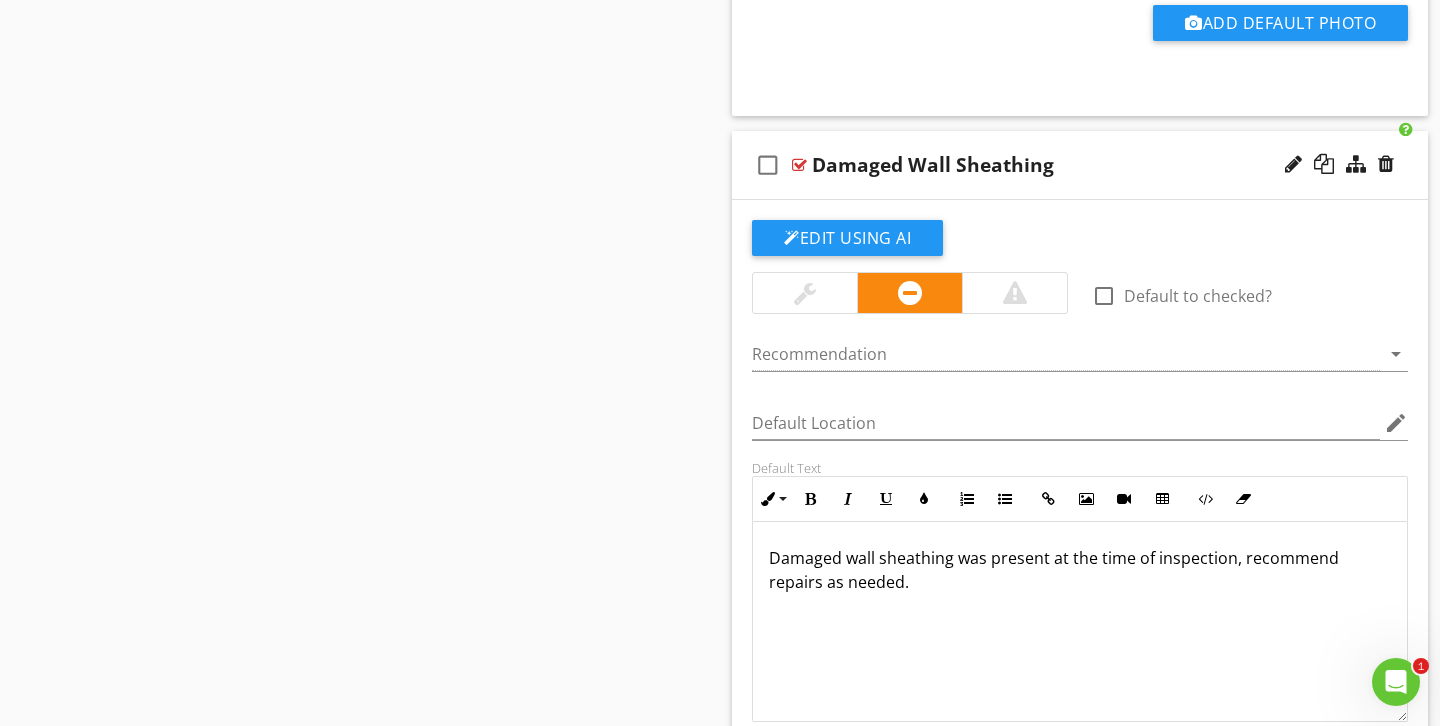 click at bounding box center (805, 293) 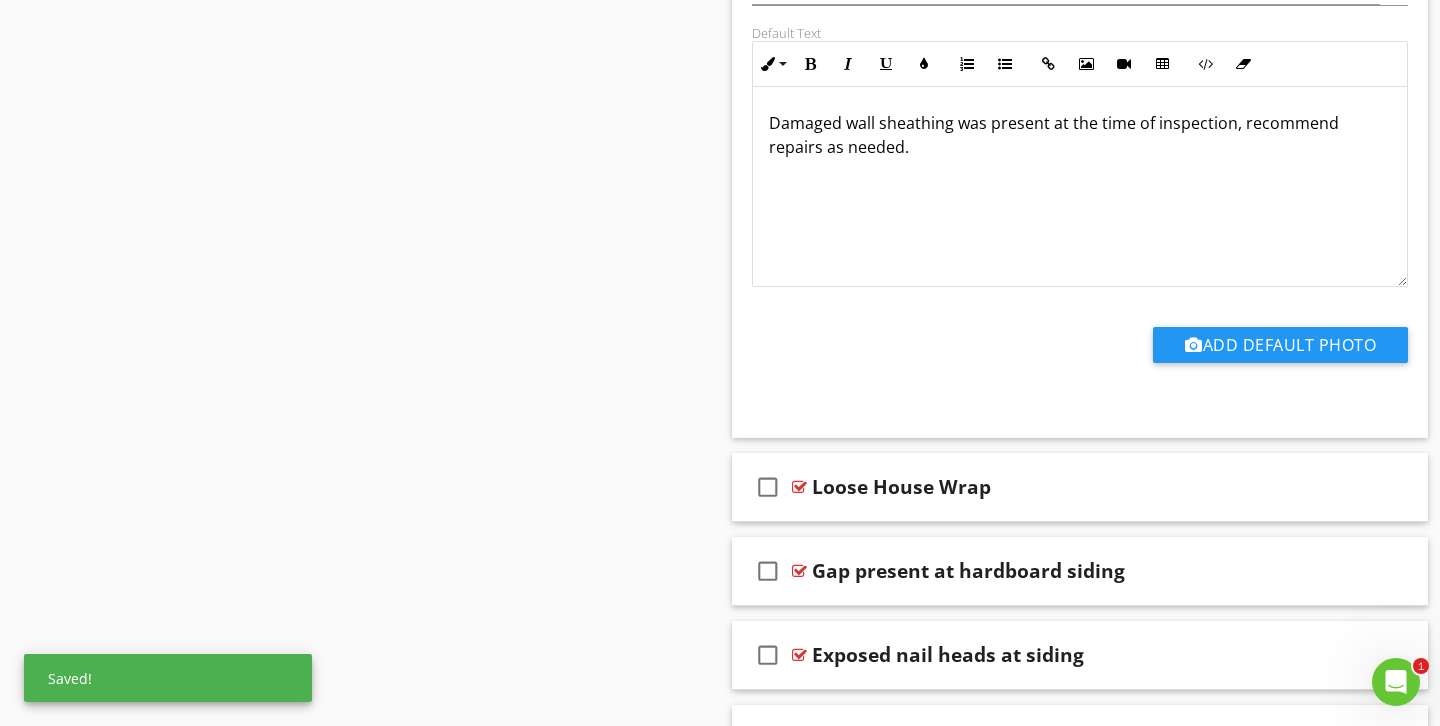 click on "check_box_outline_blank
Loose House Wrap" at bounding box center (1080, 487) 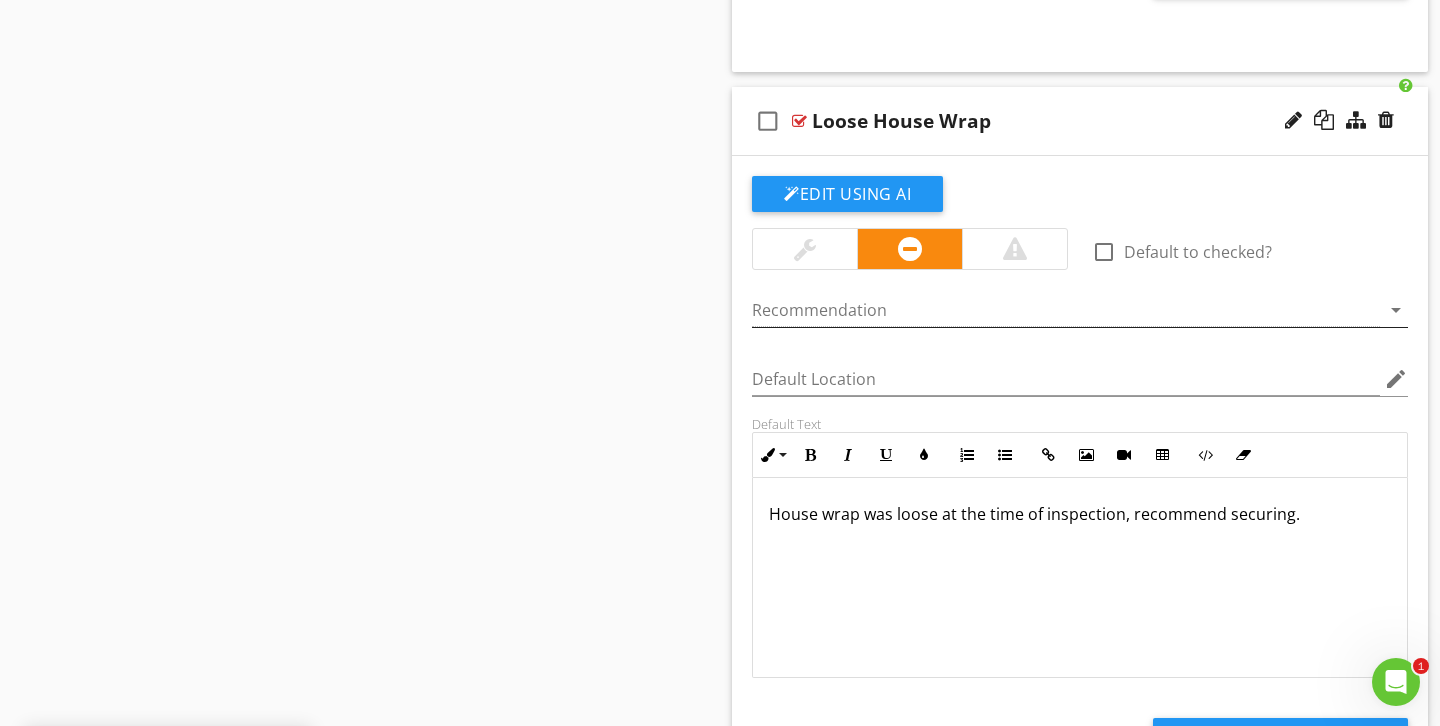scroll, scrollTop: 9007, scrollLeft: 0, axis: vertical 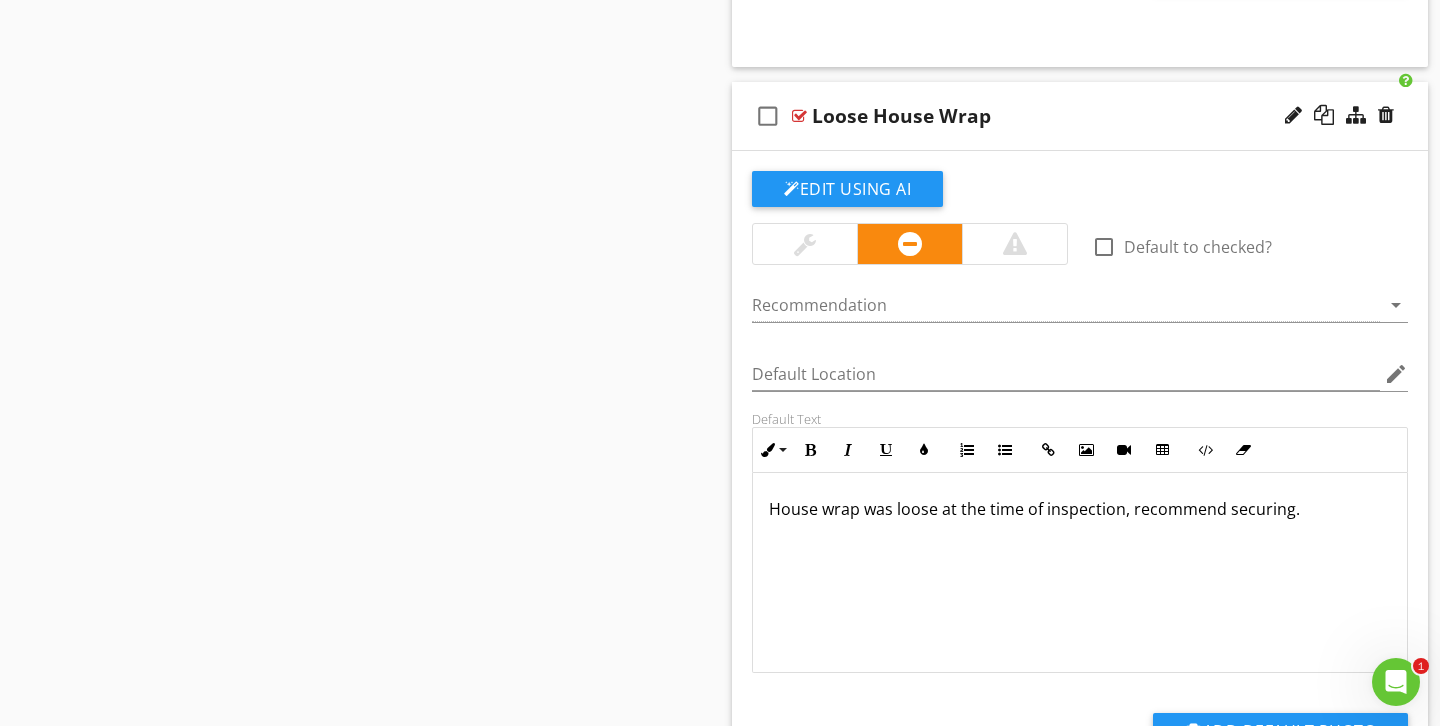 click at bounding box center (805, 244) 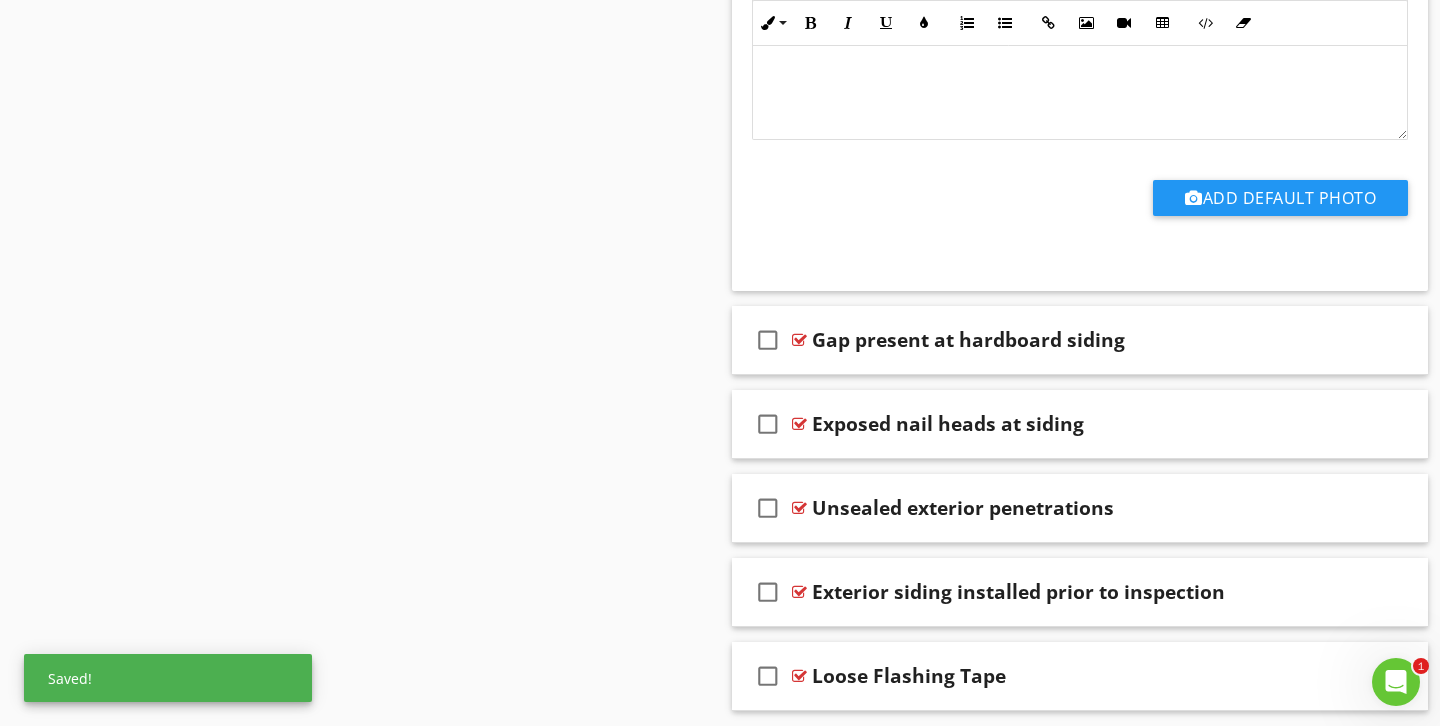 scroll, scrollTop: 9549, scrollLeft: 0, axis: vertical 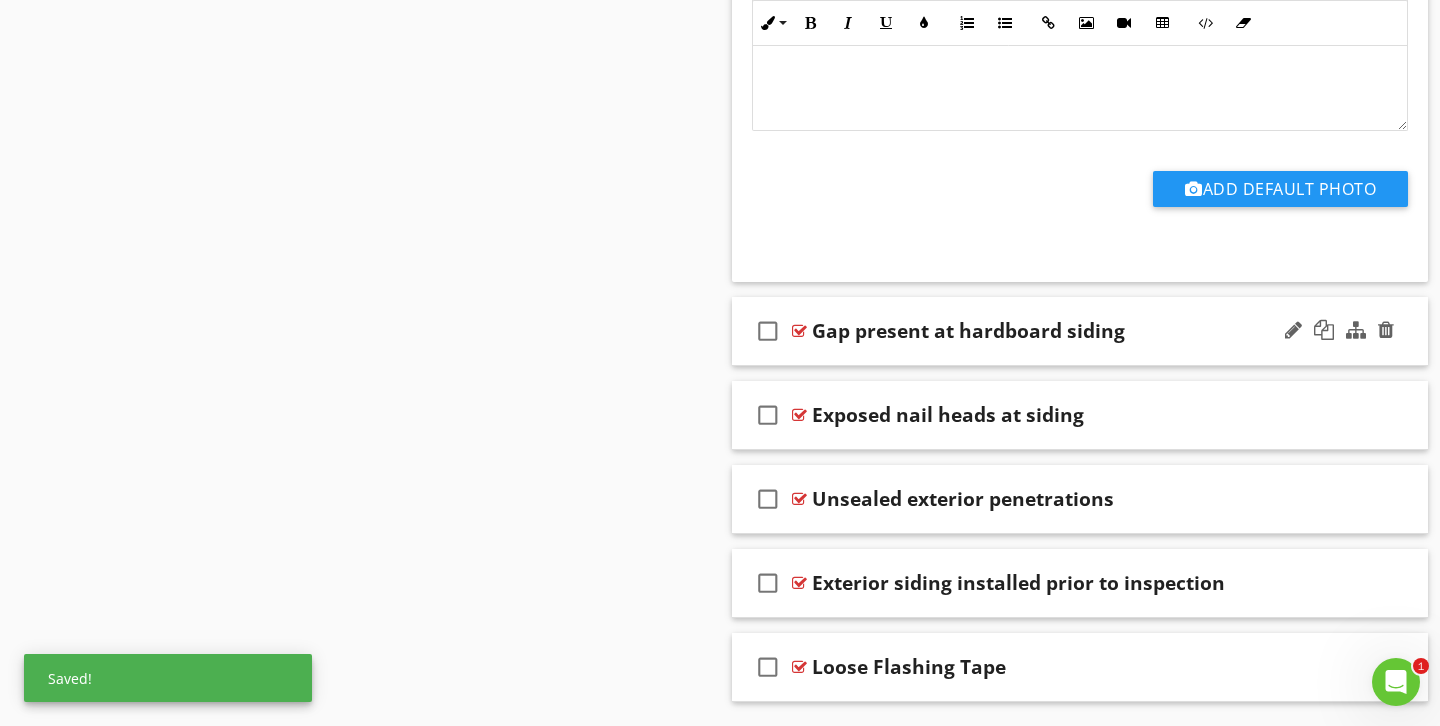 click on "check_box_outline_blank
Gap present at hardboard siding" at bounding box center (1080, 331) 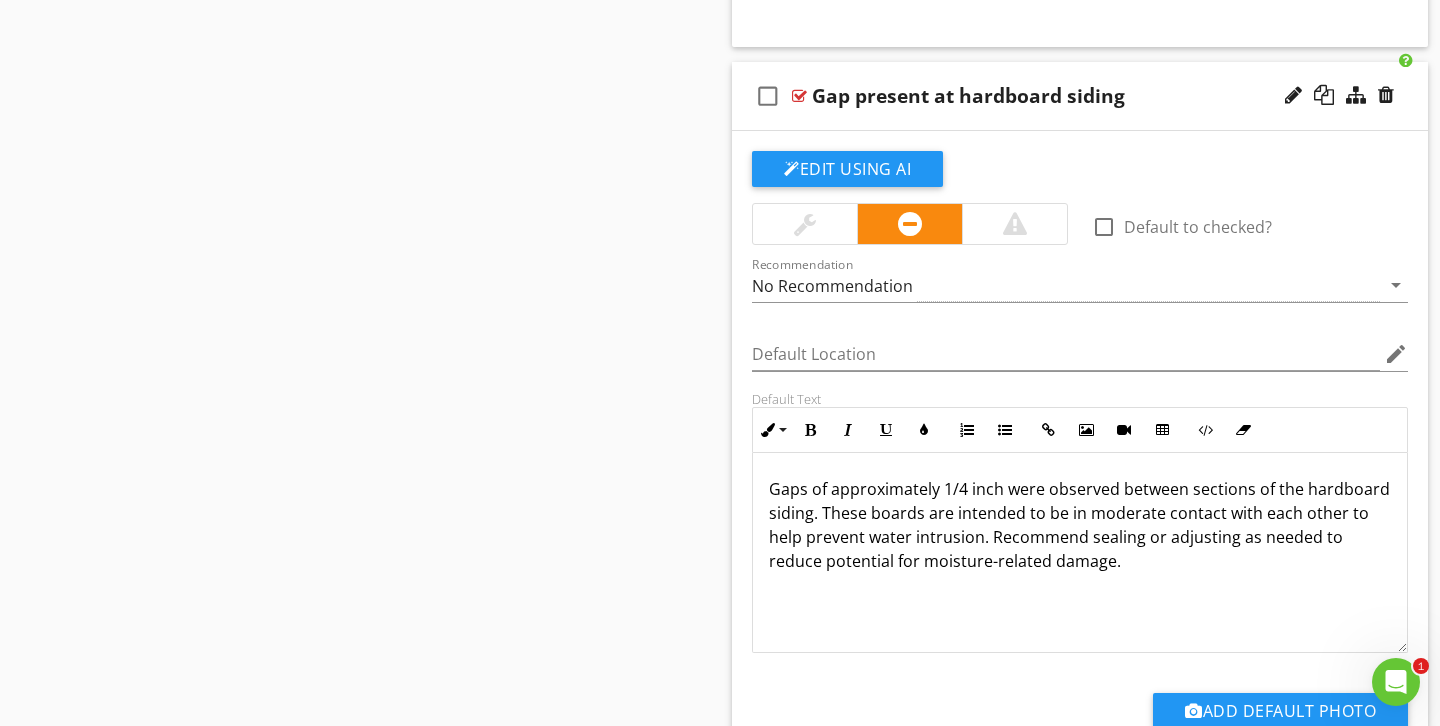 scroll, scrollTop: 9815, scrollLeft: 0, axis: vertical 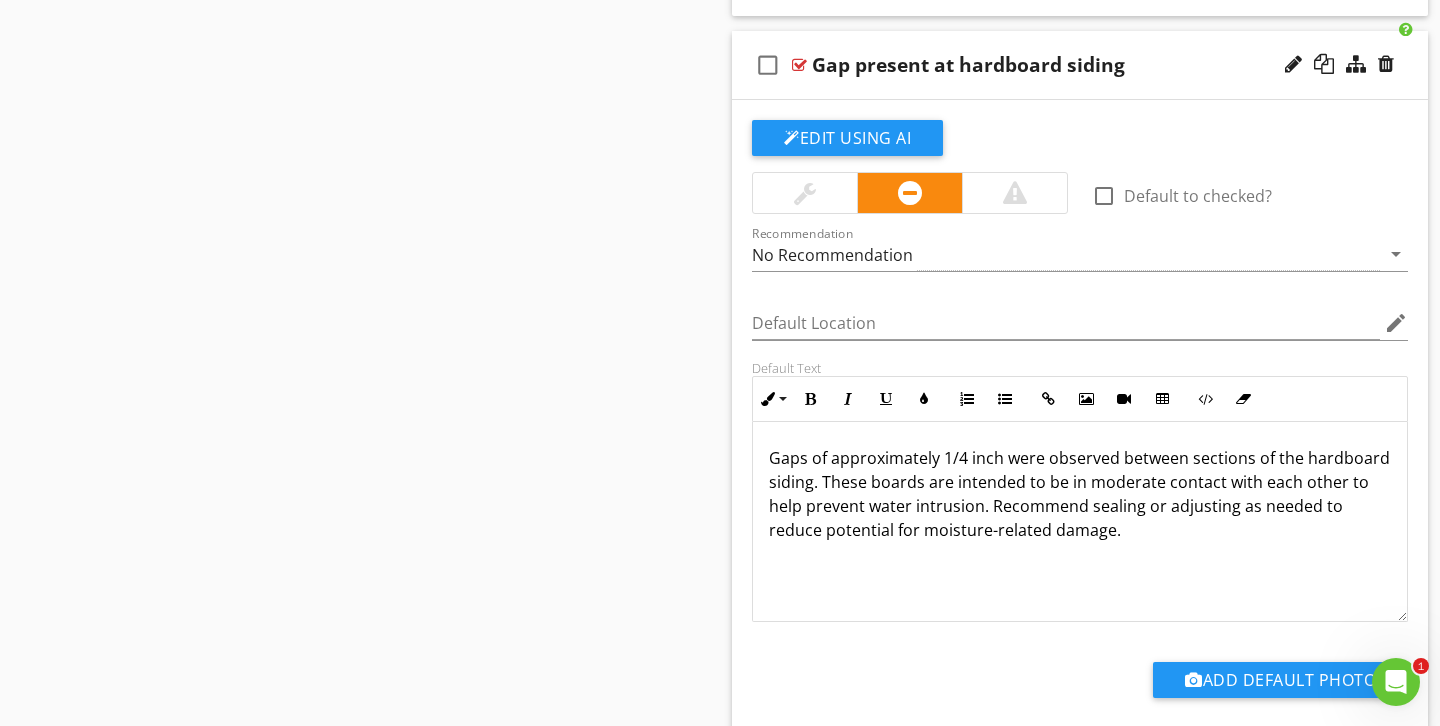 click at bounding box center (805, 193) 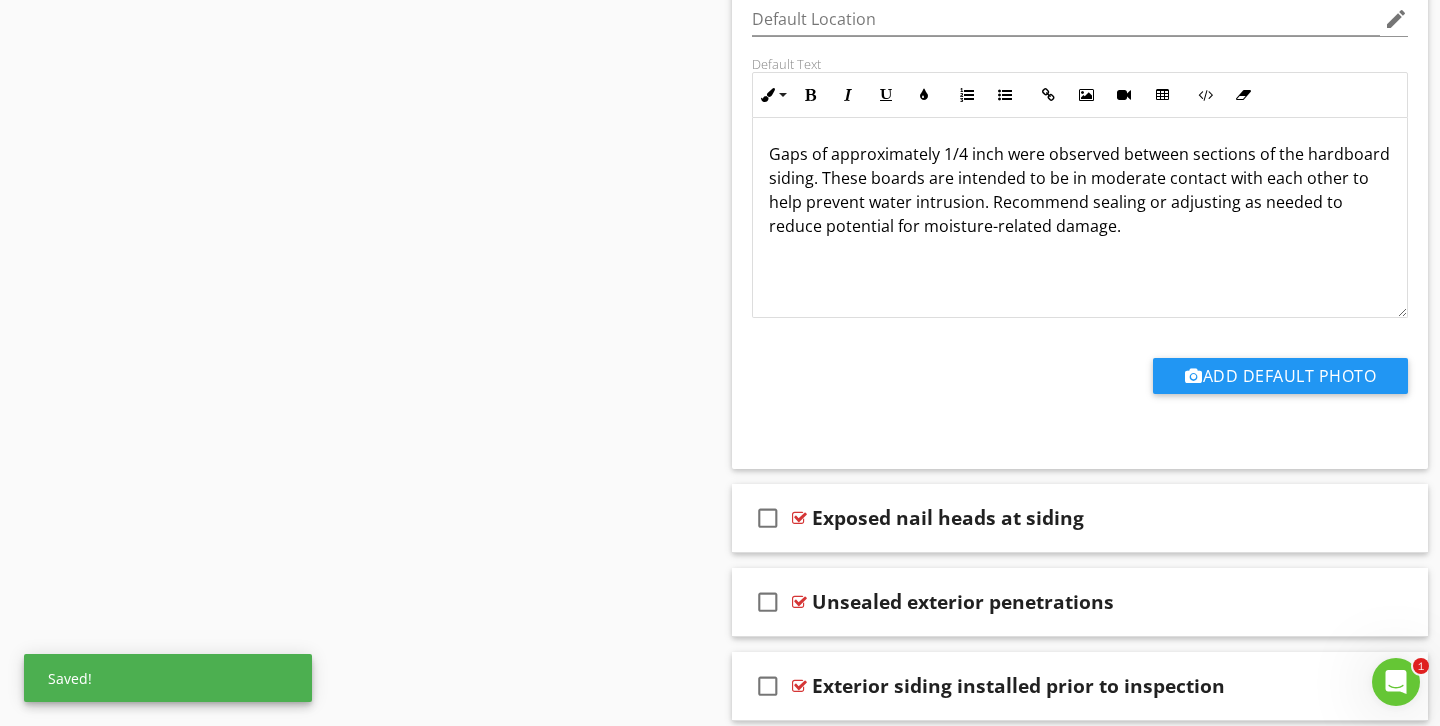 scroll, scrollTop: 10125, scrollLeft: 0, axis: vertical 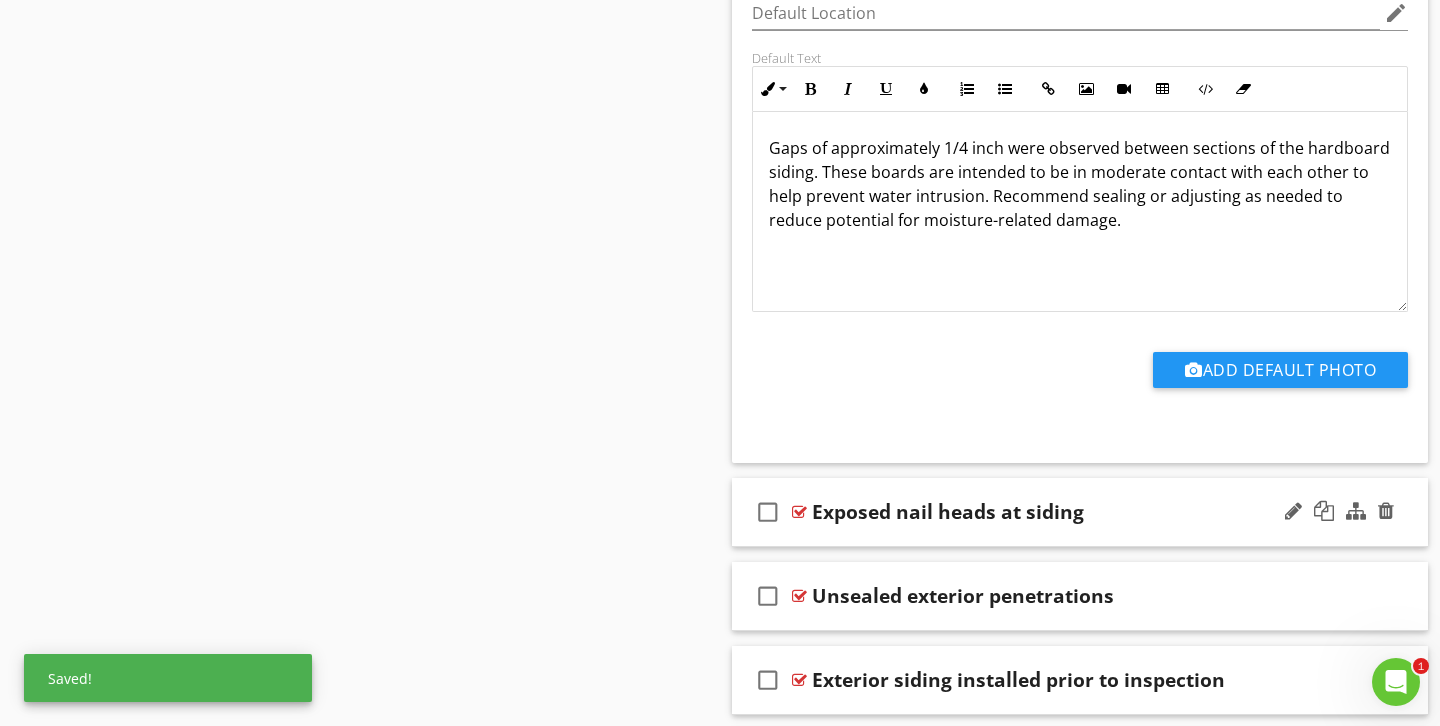 click on "check_box_outline_blank
Exposed nail heads at siding" at bounding box center (1080, 512) 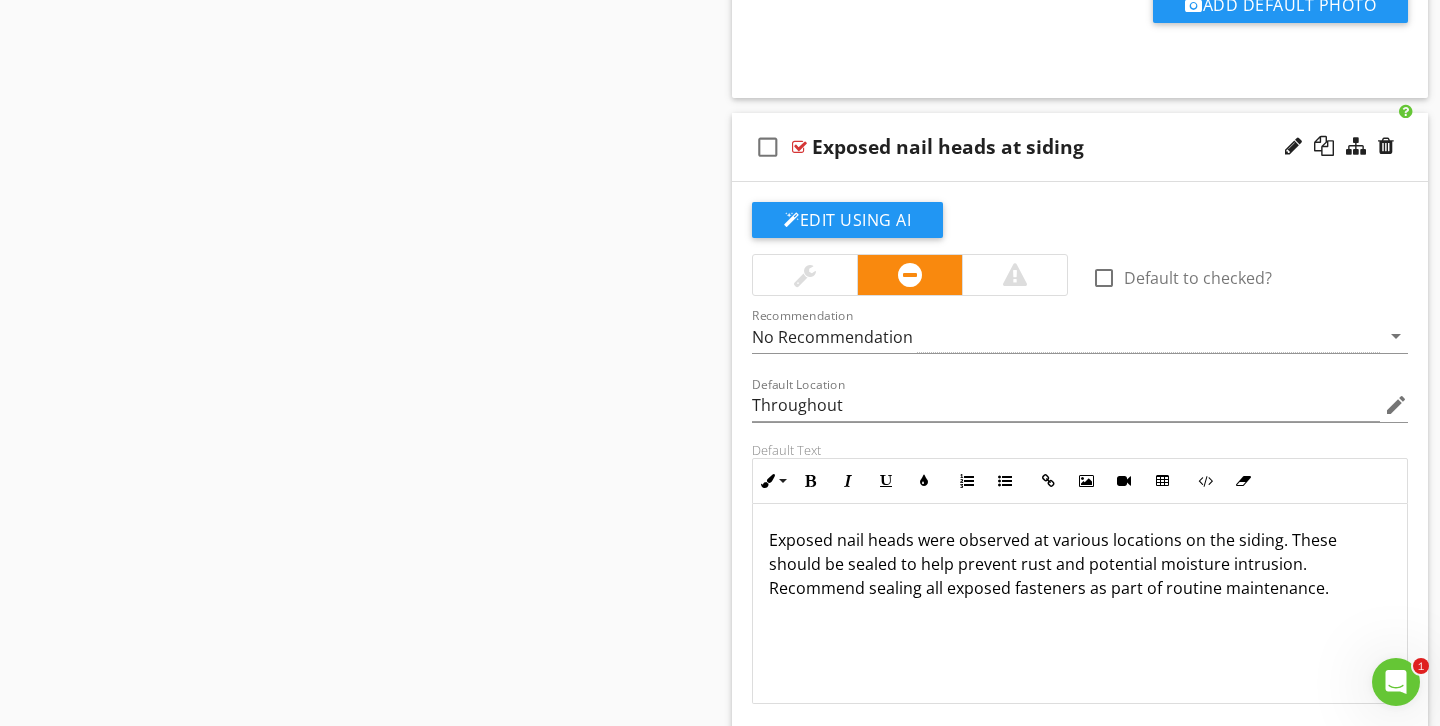 scroll, scrollTop: 10495, scrollLeft: 0, axis: vertical 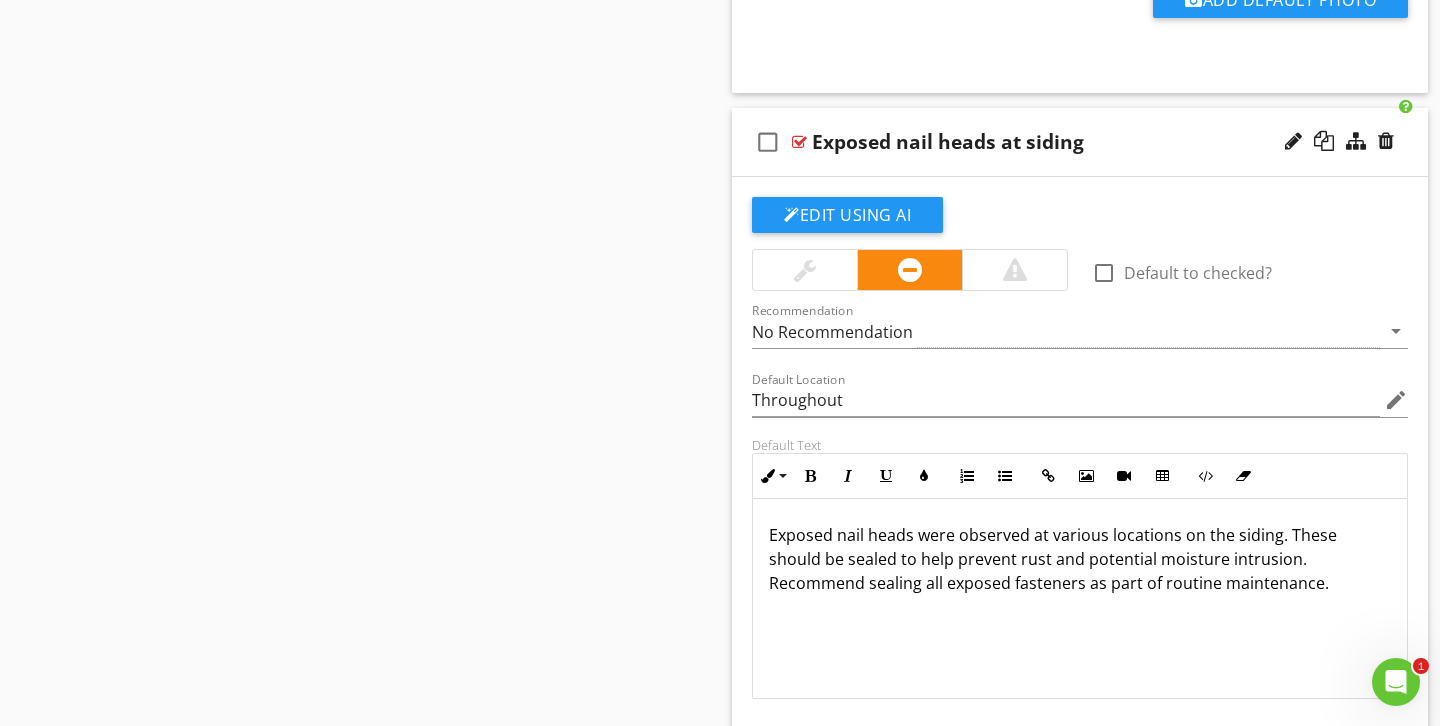 click at bounding box center [805, 270] 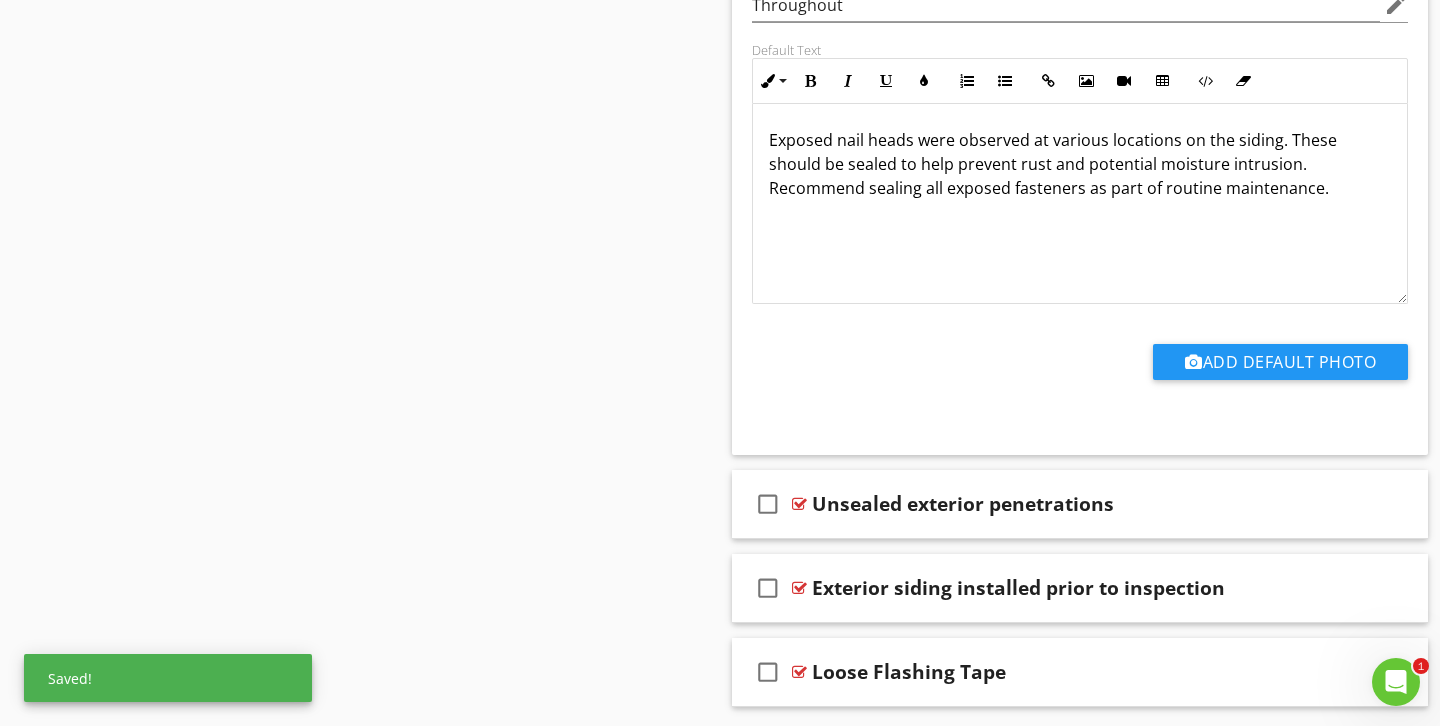 scroll, scrollTop: 10955, scrollLeft: 0, axis: vertical 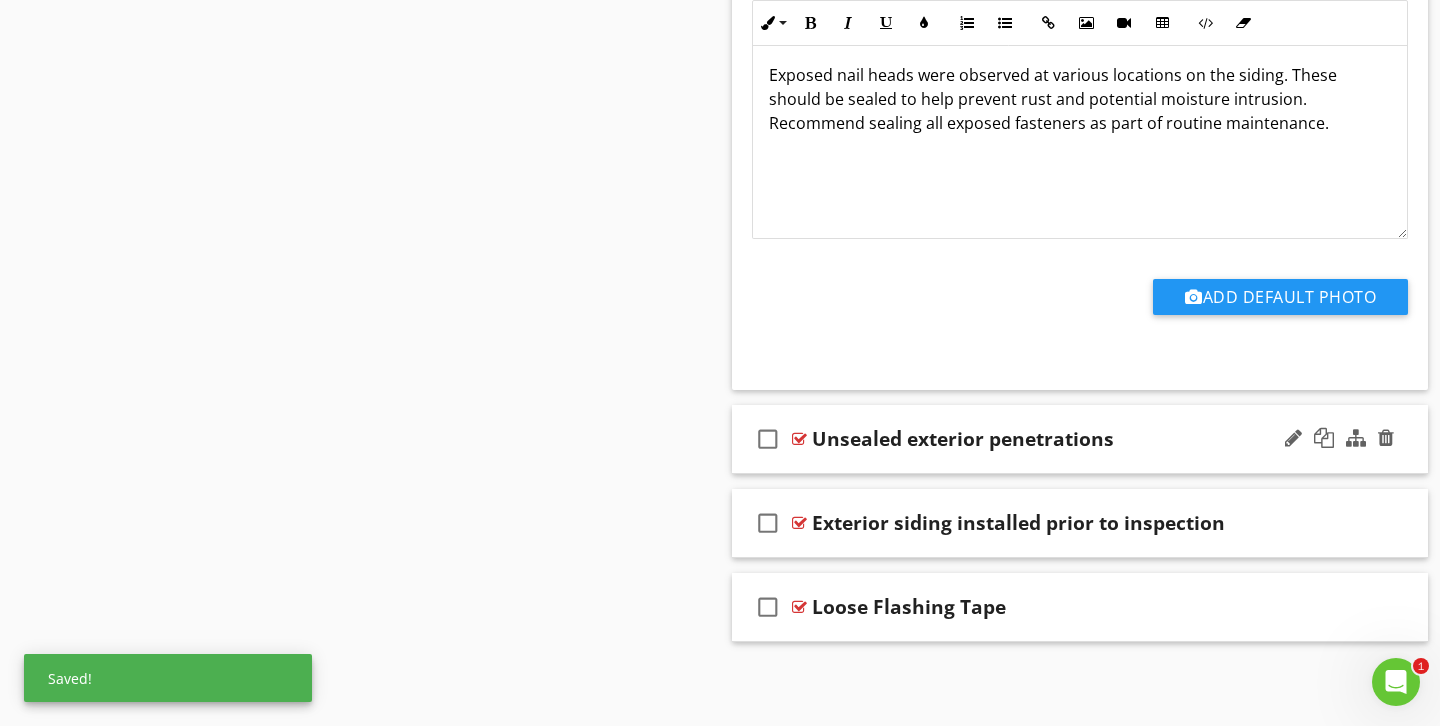 click on "check_box_outline_blank
Unsealed exterior penetrations" at bounding box center [1080, 439] 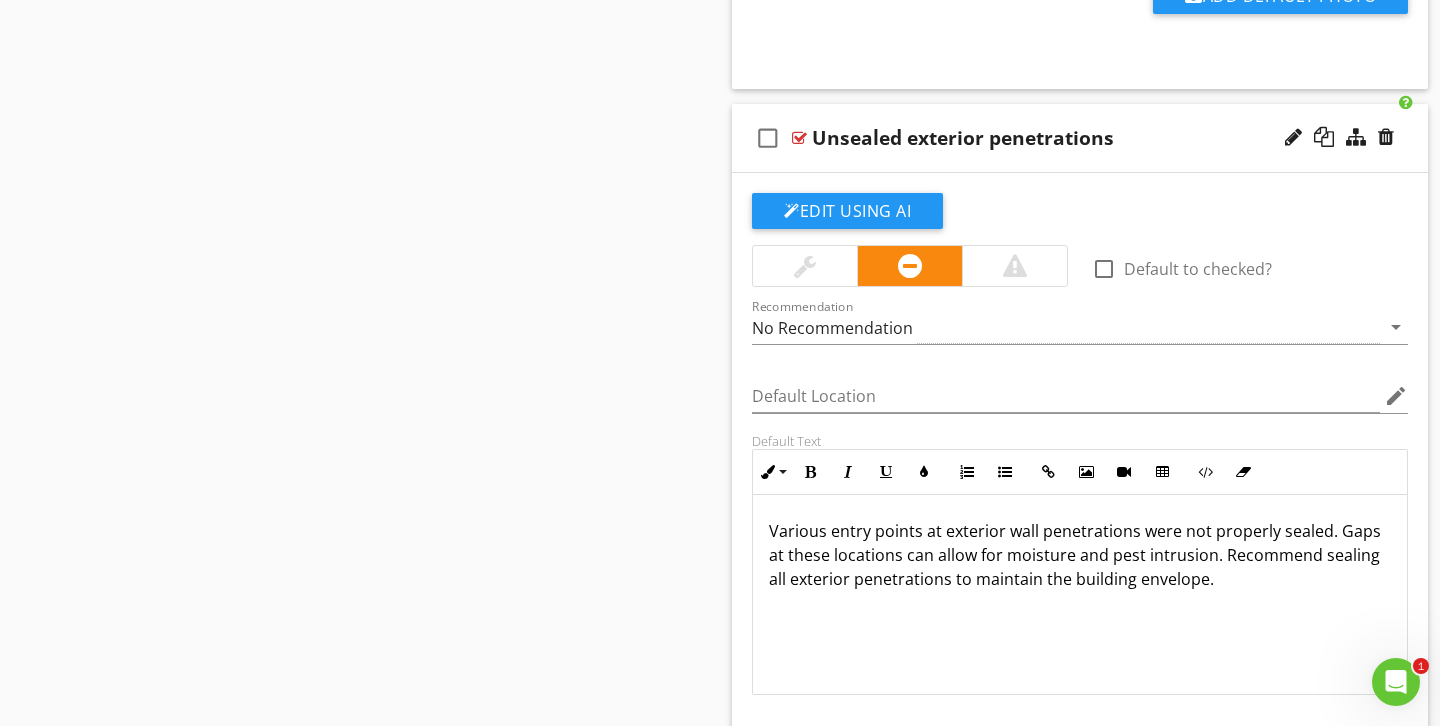 scroll, scrollTop: 11296, scrollLeft: 0, axis: vertical 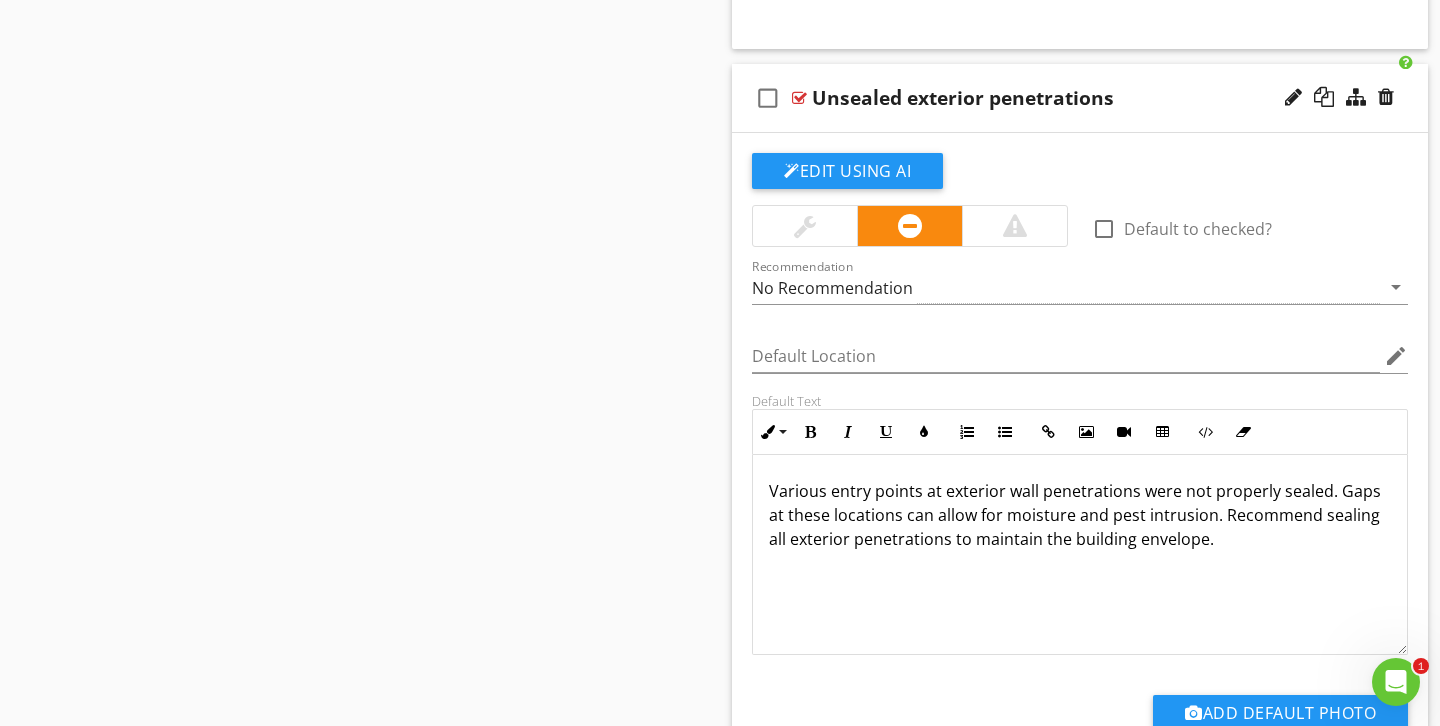 click at bounding box center (805, 226) 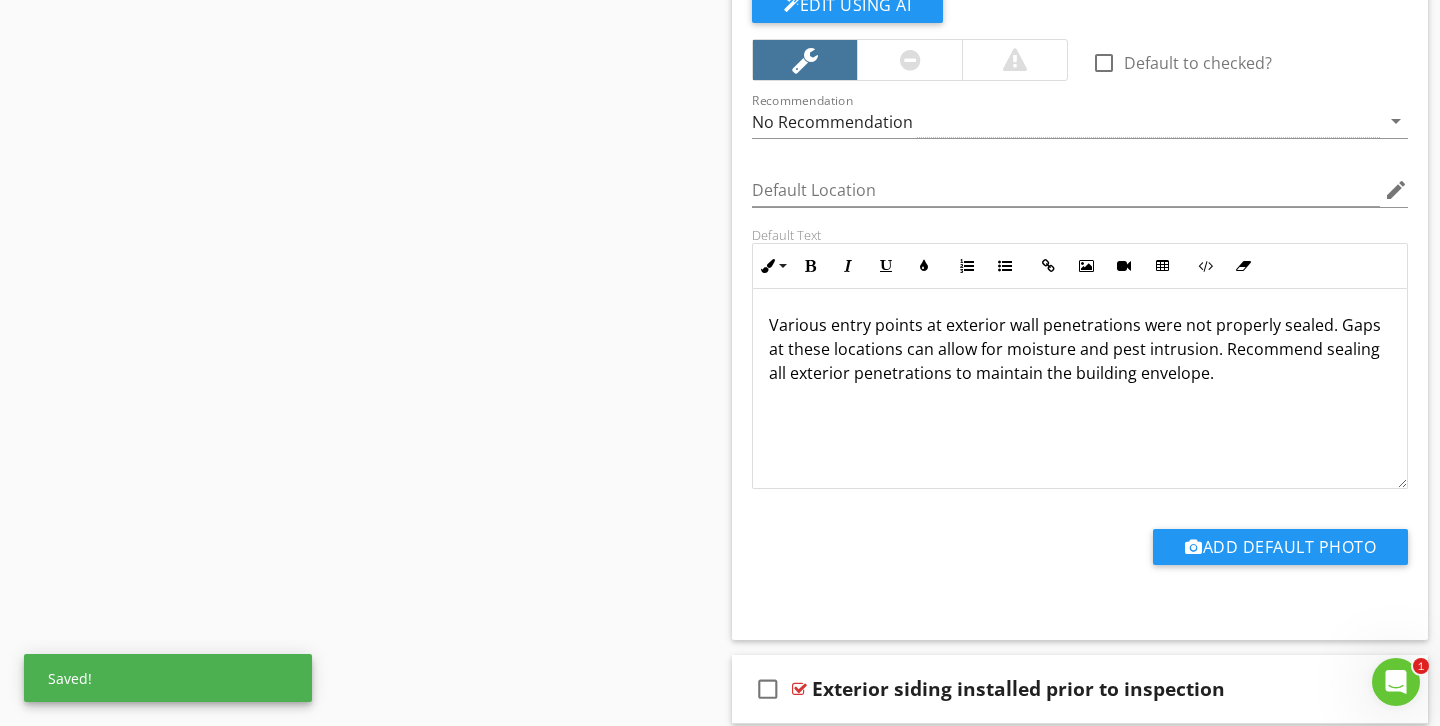 scroll, scrollTop: 11628, scrollLeft: 0, axis: vertical 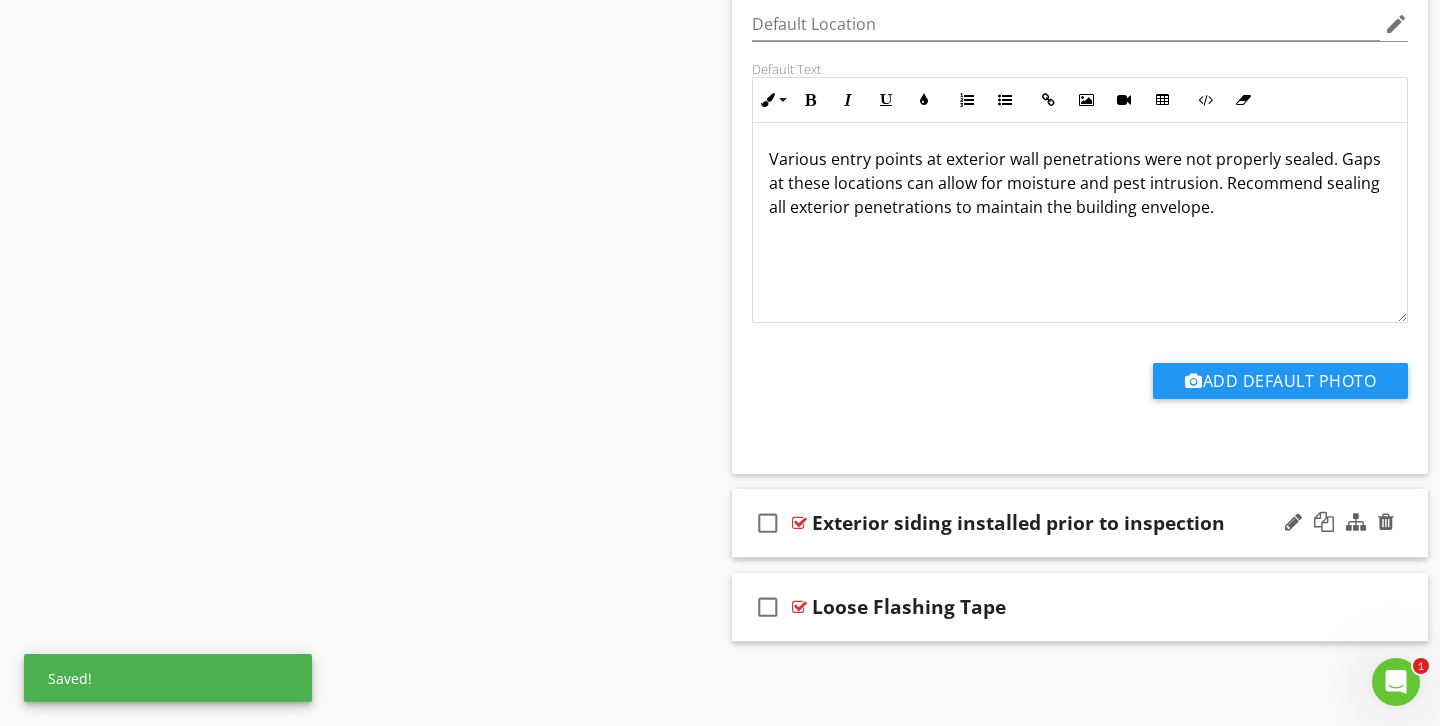 click on "check_box_outline_blank" at bounding box center (768, 523) 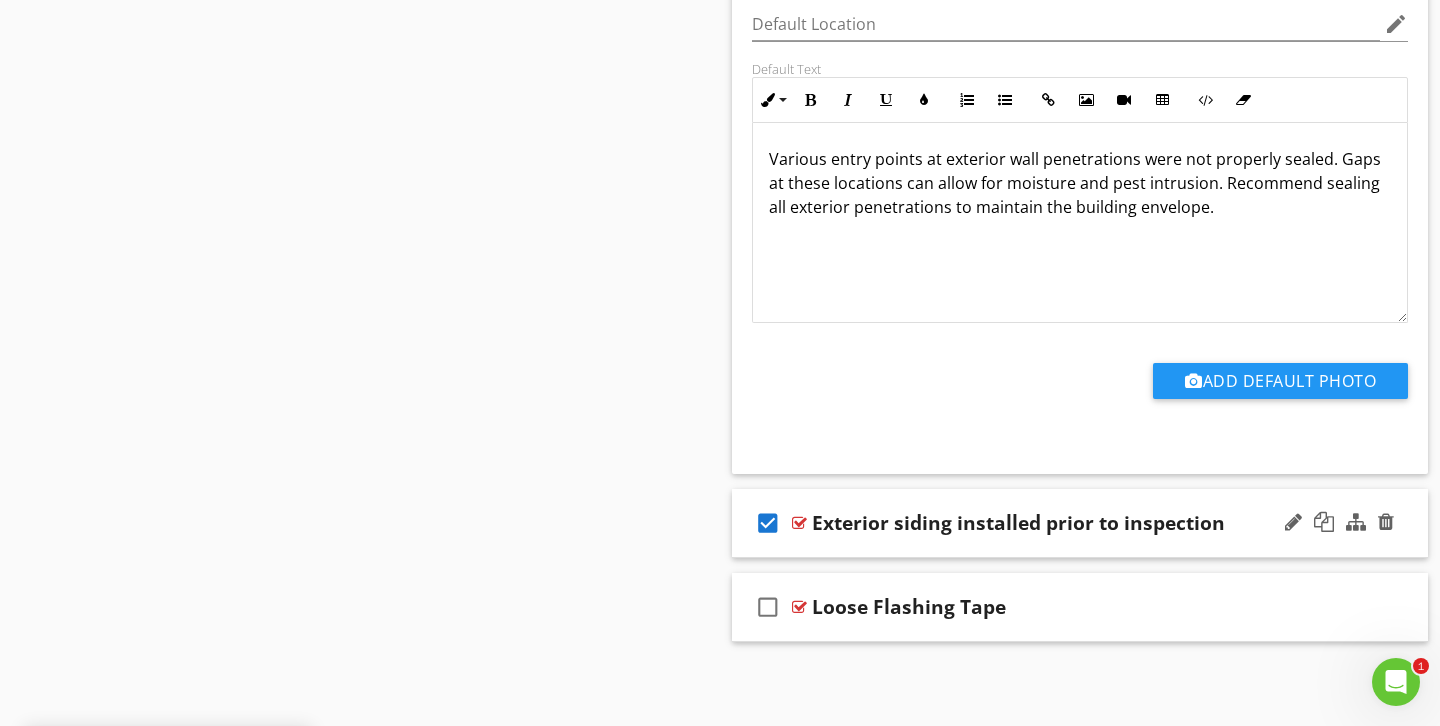 click on "check_box
Exterior siding installed prior to inspection" at bounding box center [1080, 523] 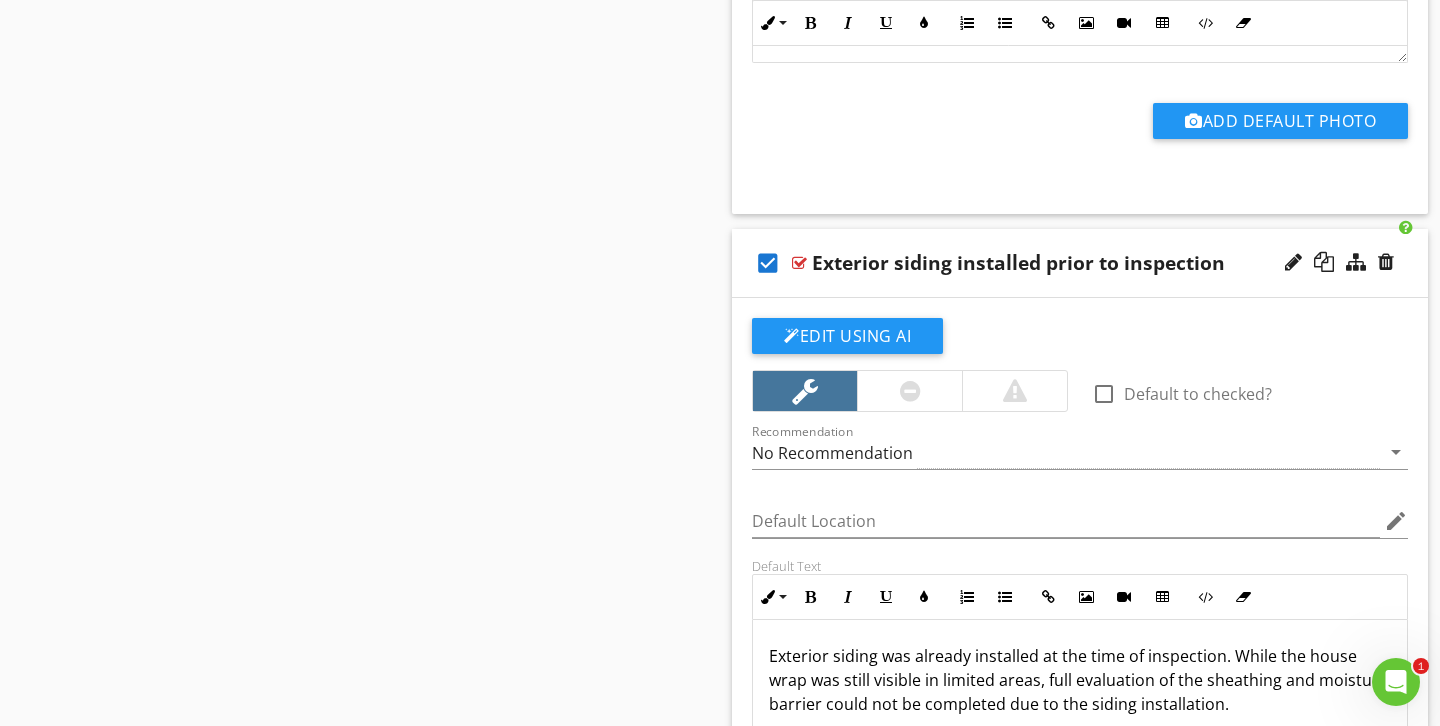 scroll, scrollTop: 11974, scrollLeft: 0, axis: vertical 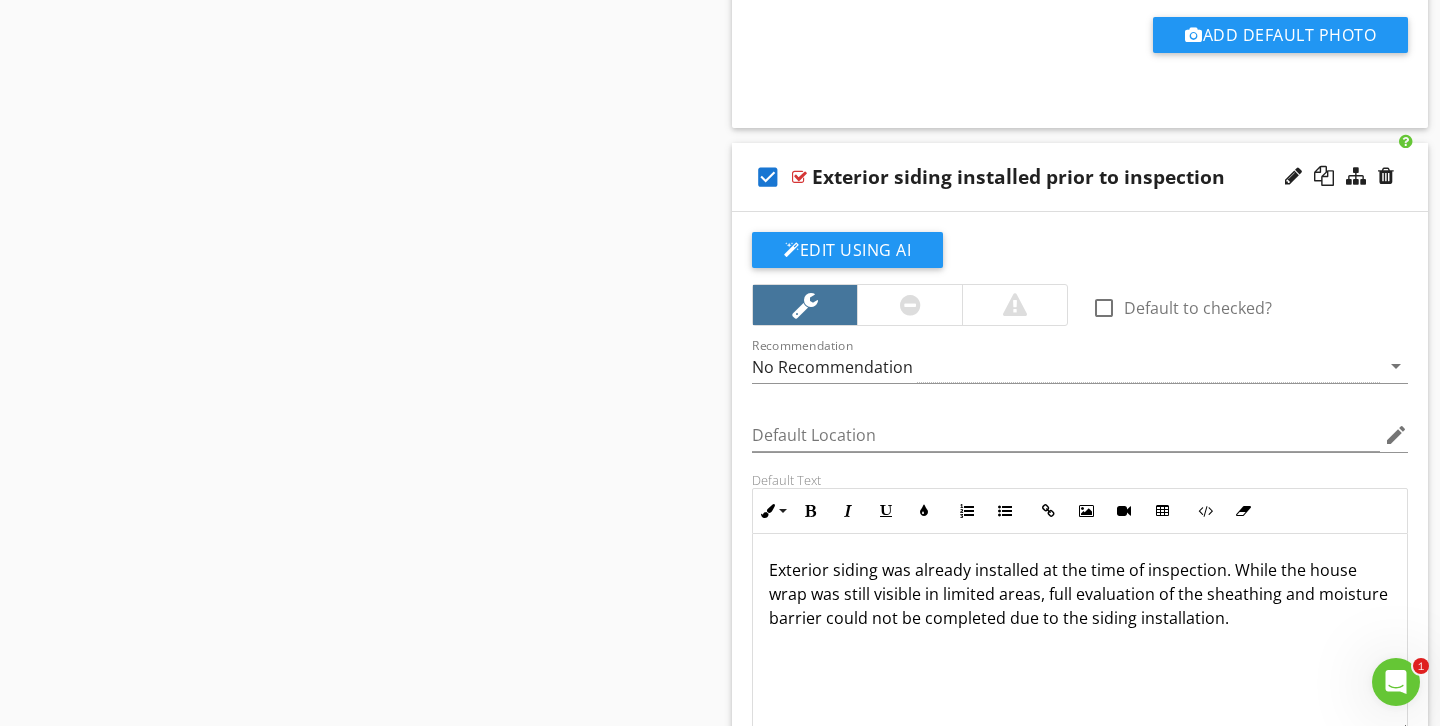 click on "Sections
General Information           Disclaimers/ Information           Exterior           Roof System           Interior           Plumbing System           Electrical           HVAC              Foundation/Stem Wall and Slab             Closing Statement
Section
Attachments
Attachment
Items
General           Siding           Fascia           Soffits           Trim           Doors           Windows           Electrical           Hose Bibs           Vents           Driveways and Walkways           Grading, Drainage And Vegetation Findings           Electrical Service           Steps/ Stoops           Downspouts           Gas Meter/ Main Gas Valve           Fuel Tank           Porch           Patio           Deck           Foundation at Exterior           Retaining and Boundry Walls           Outbuilding           Gas Meter/ Gas Lines
Comments" at bounding box center (720, -5379) 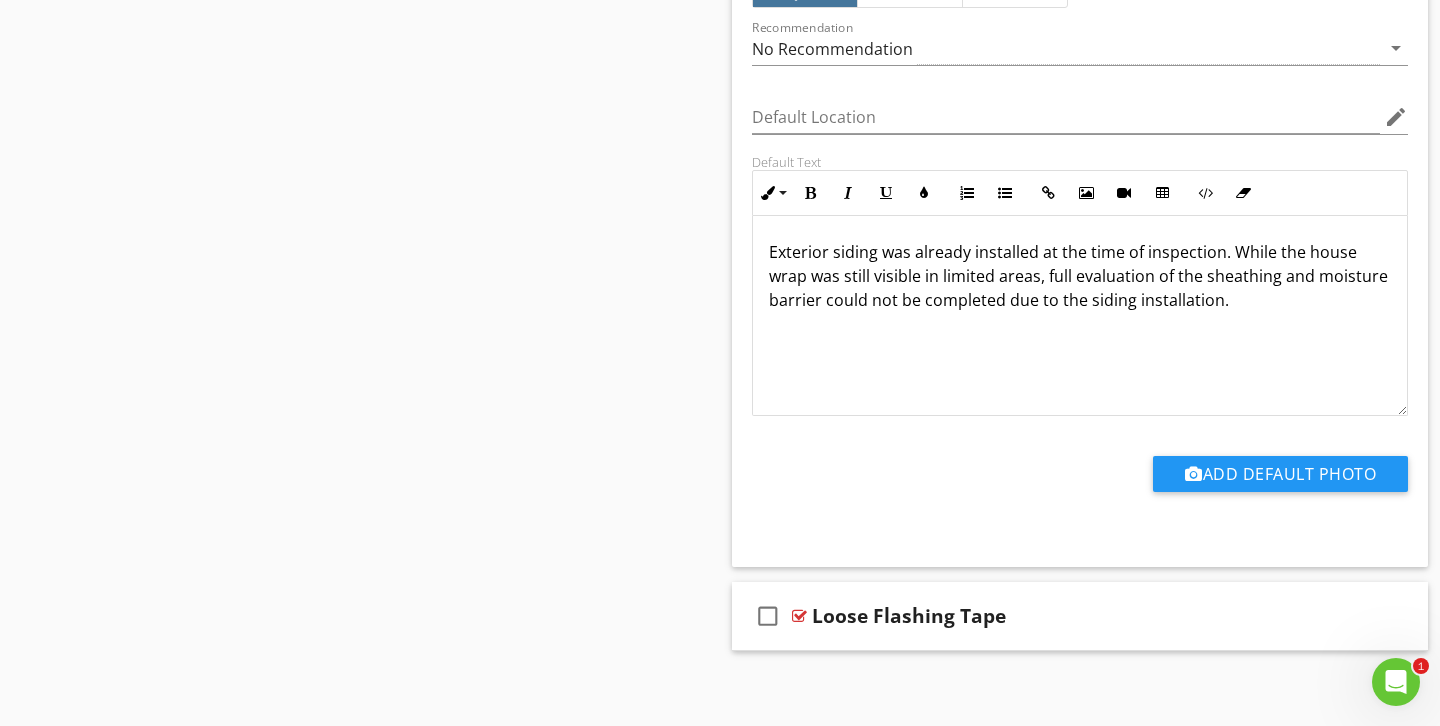 scroll, scrollTop: 12301, scrollLeft: 0, axis: vertical 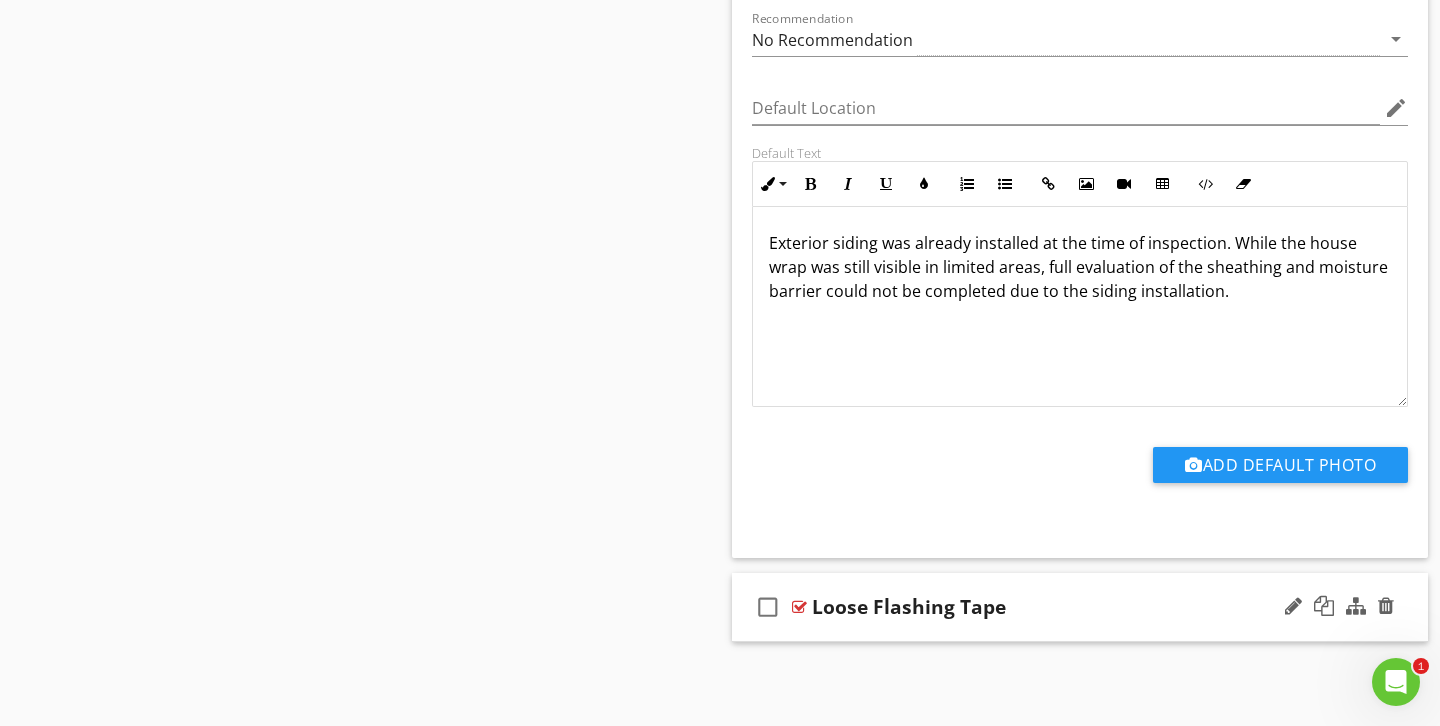 click on "check_box_outline_blank
Loose Flashing Tape" at bounding box center (1080, 607) 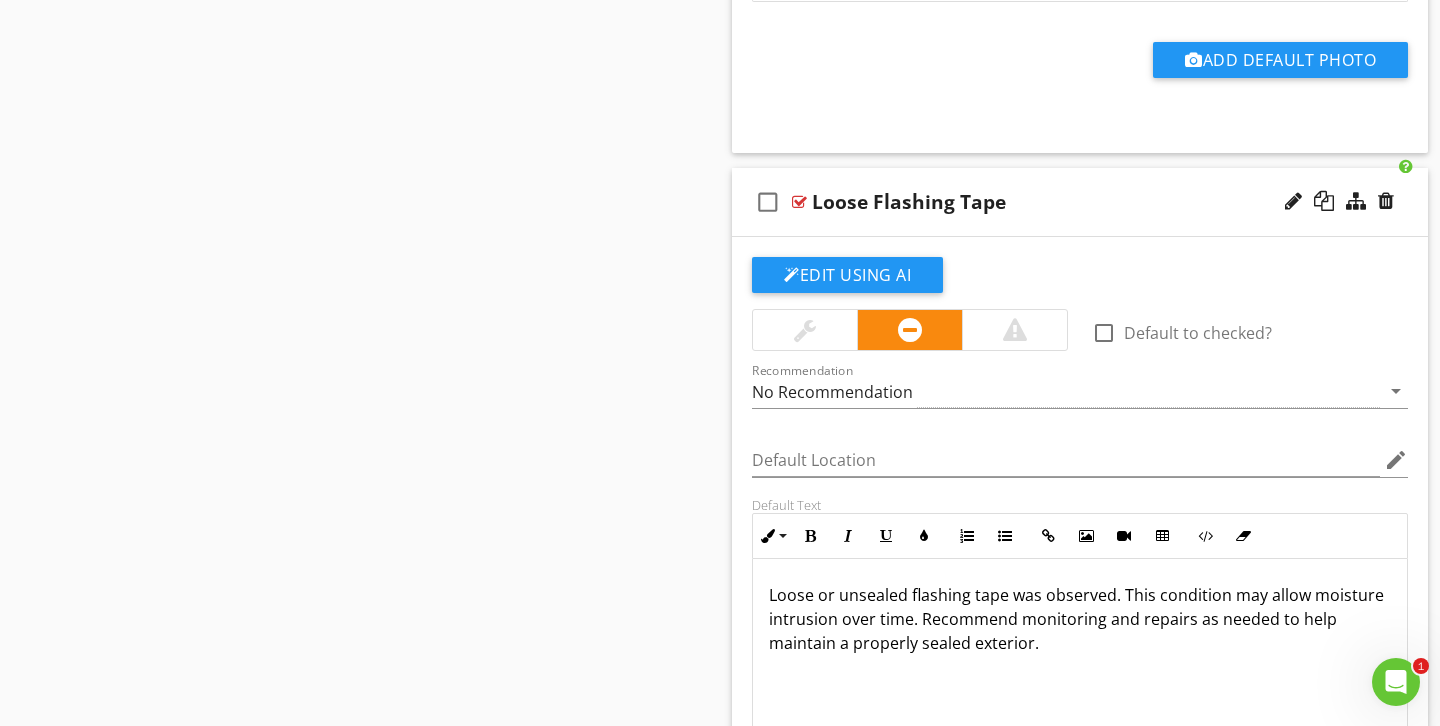 scroll, scrollTop: 12745, scrollLeft: 0, axis: vertical 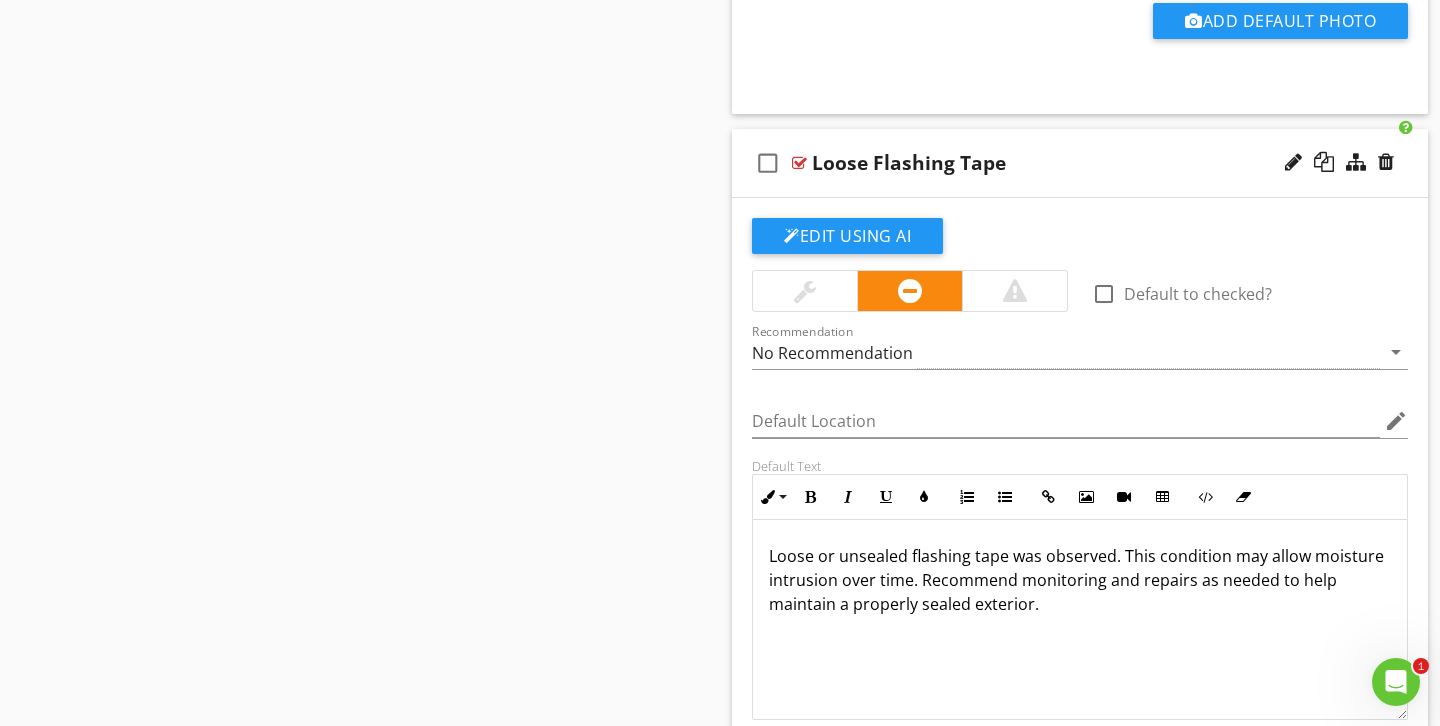 click at bounding box center (910, 291) 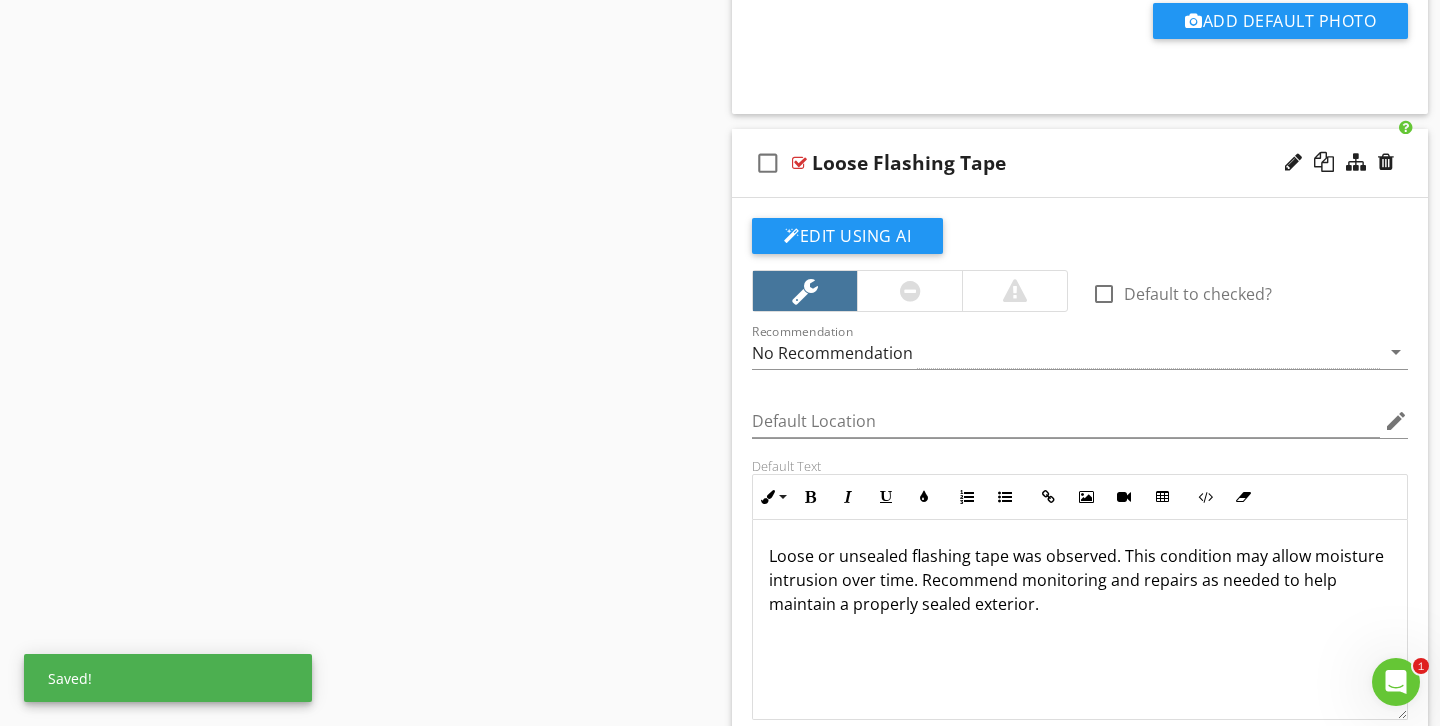 click on "Sections
General Information           Disclaimers/ Information           Exterior           Roof System           Interior           Plumbing System           Electrical           HVAC              Foundation/Stem Wall and Slab             Closing Statement
Section
Attachments
Attachment
Items
General           Siding           Fascia           Soffits           Trim           Doors           Windows           Electrical           Hose Bibs           Vents           Driveways and Walkways           Grading, Drainage And Vegetation Findings           Electrical Service           Steps/ Stoops           Downspouts           Gas Meter/ Main Gas Valve           Fuel Tank           Porch           Patio           Deck           Foundation at Exterior           Retaining and Boundry Walls           Outbuilding           Gas Meter/ Gas Lines
Comments" at bounding box center [720, -5813] 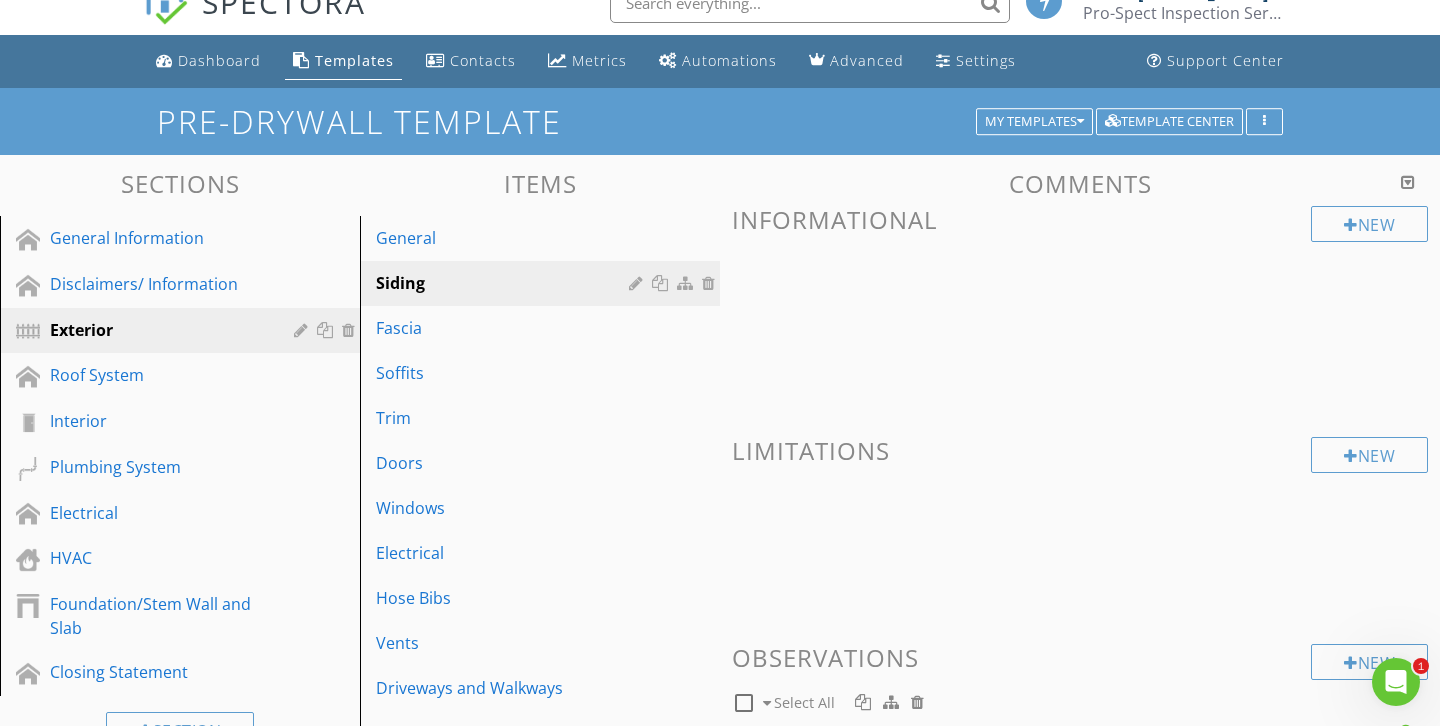 scroll, scrollTop: 0, scrollLeft: 0, axis: both 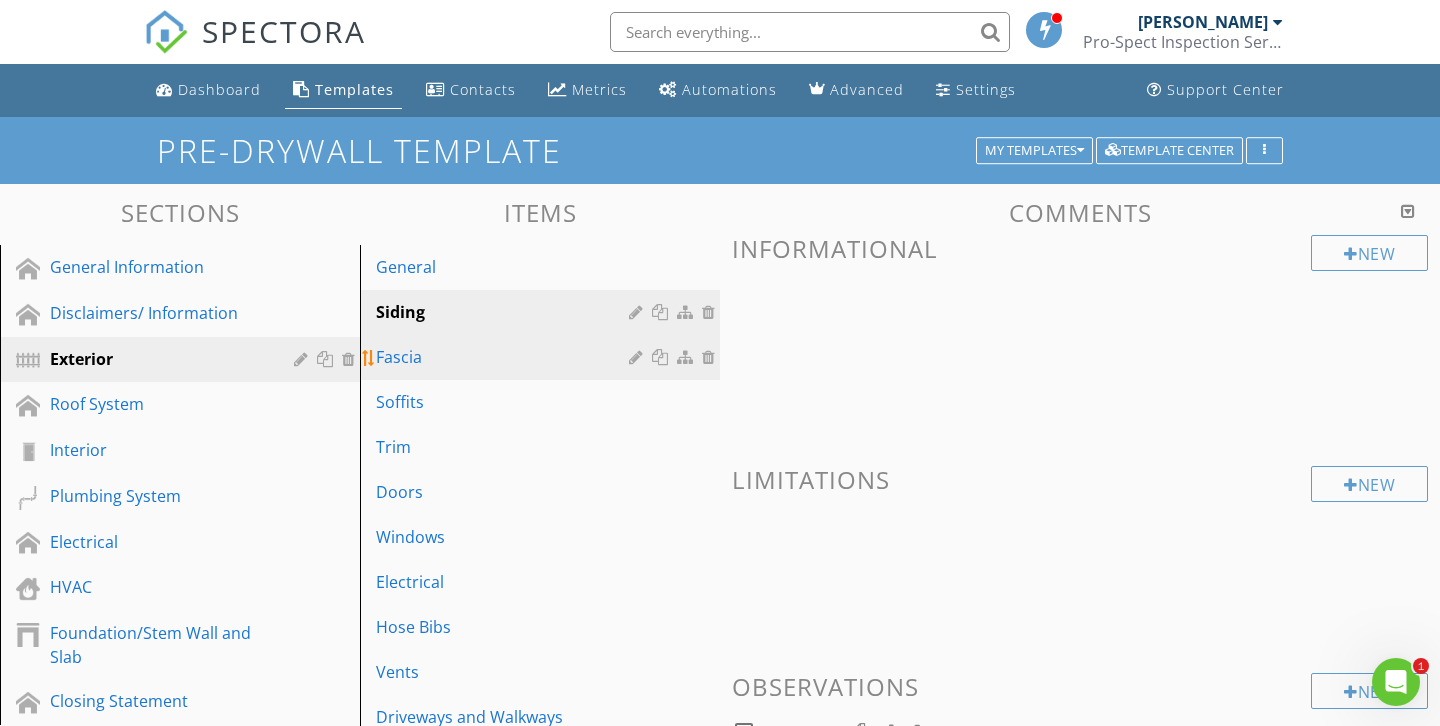 click on "Fascia" at bounding box center (505, 357) 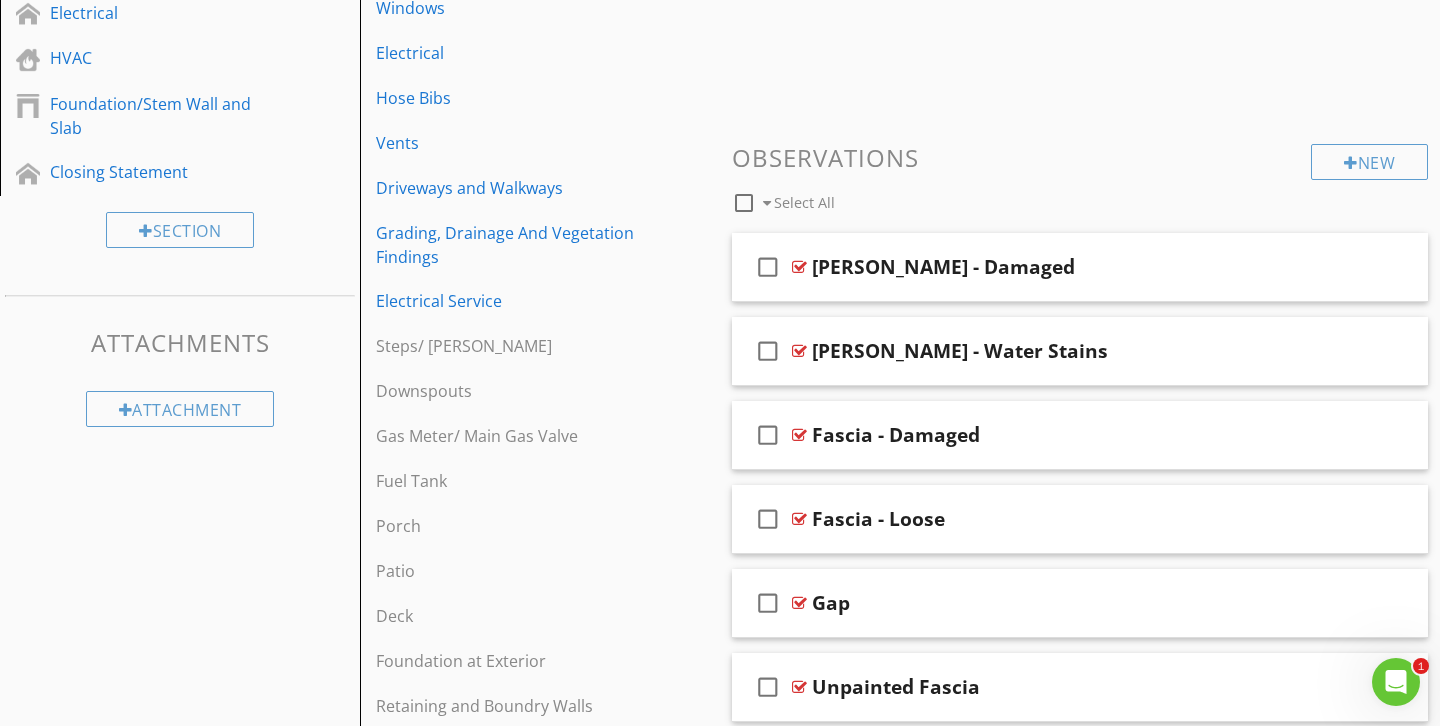 scroll, scrollTop: 1113, scrollLeft: 0, axis: vertical 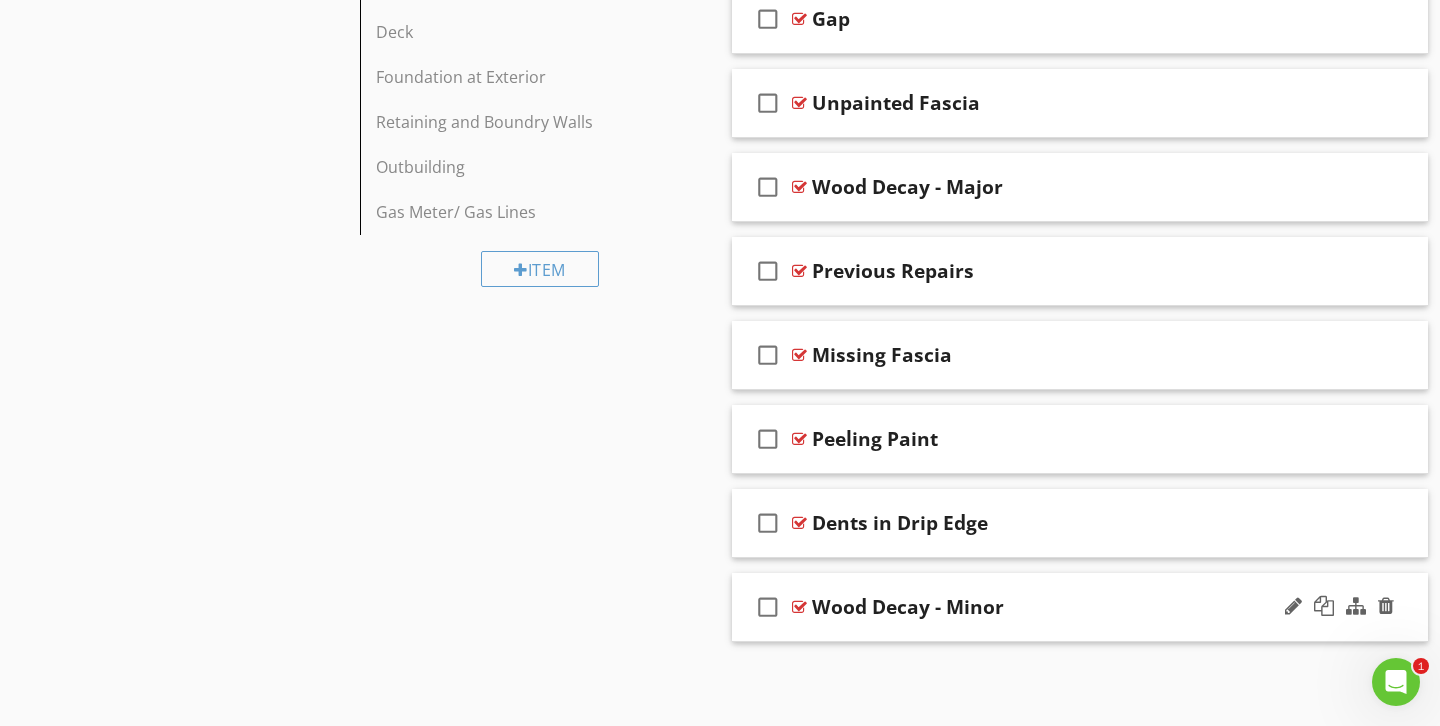 click on "Wood Decay - Minor" at bounding box center (1058, 607) 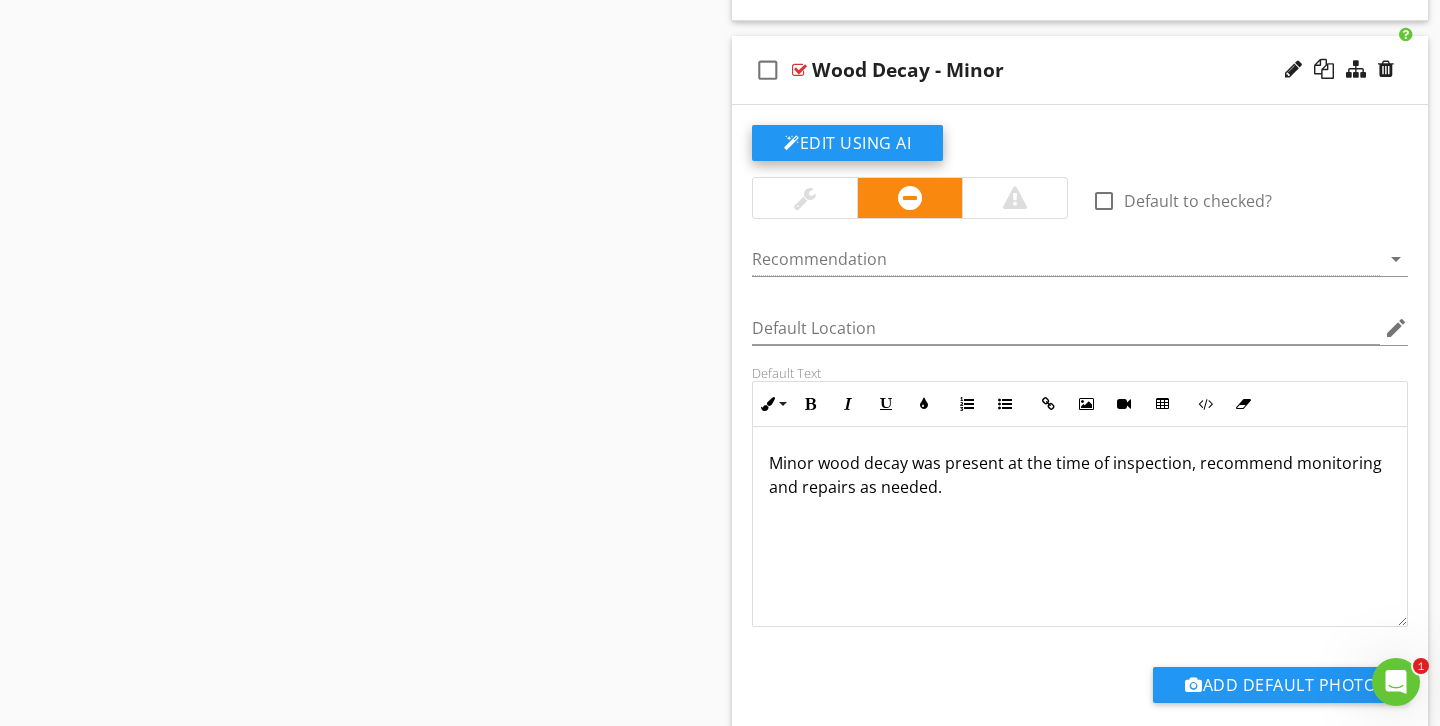 scroll, scrollTop: 1709, scrollLeft: 0, axis: vertical 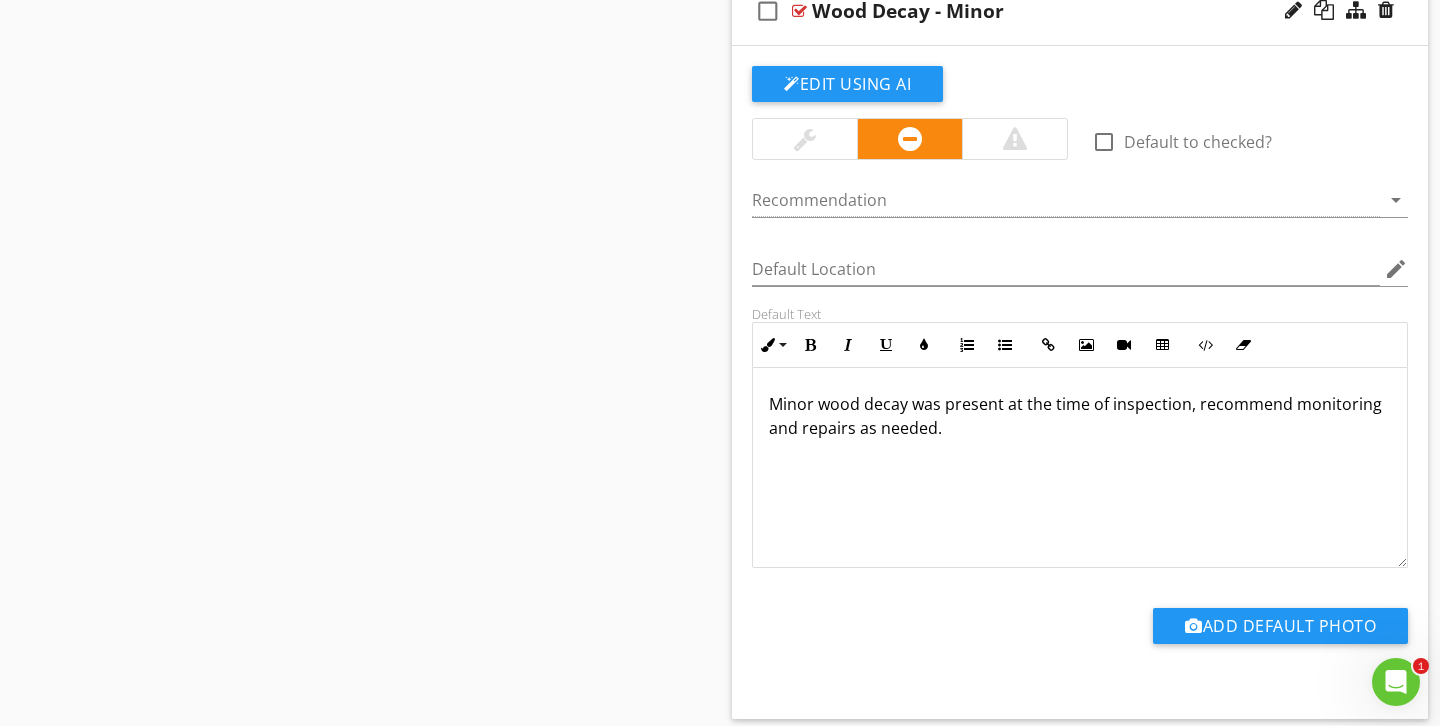 click on "Recommendation arrow_drop_down" at bounding box center (1080, 202) 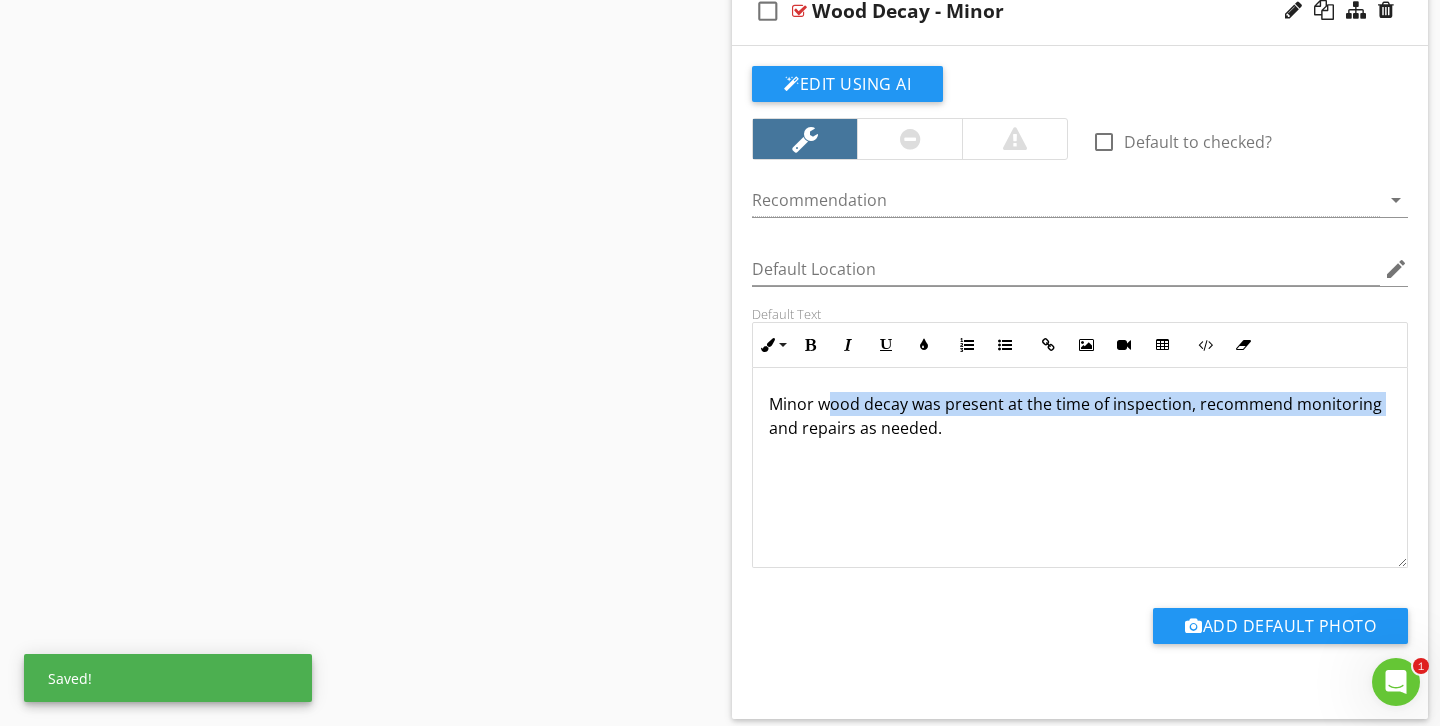 drag, startPoint x: 828, startPoint y: 403, endPoint x: 716, endPoint y: 425, distance: 114.14027 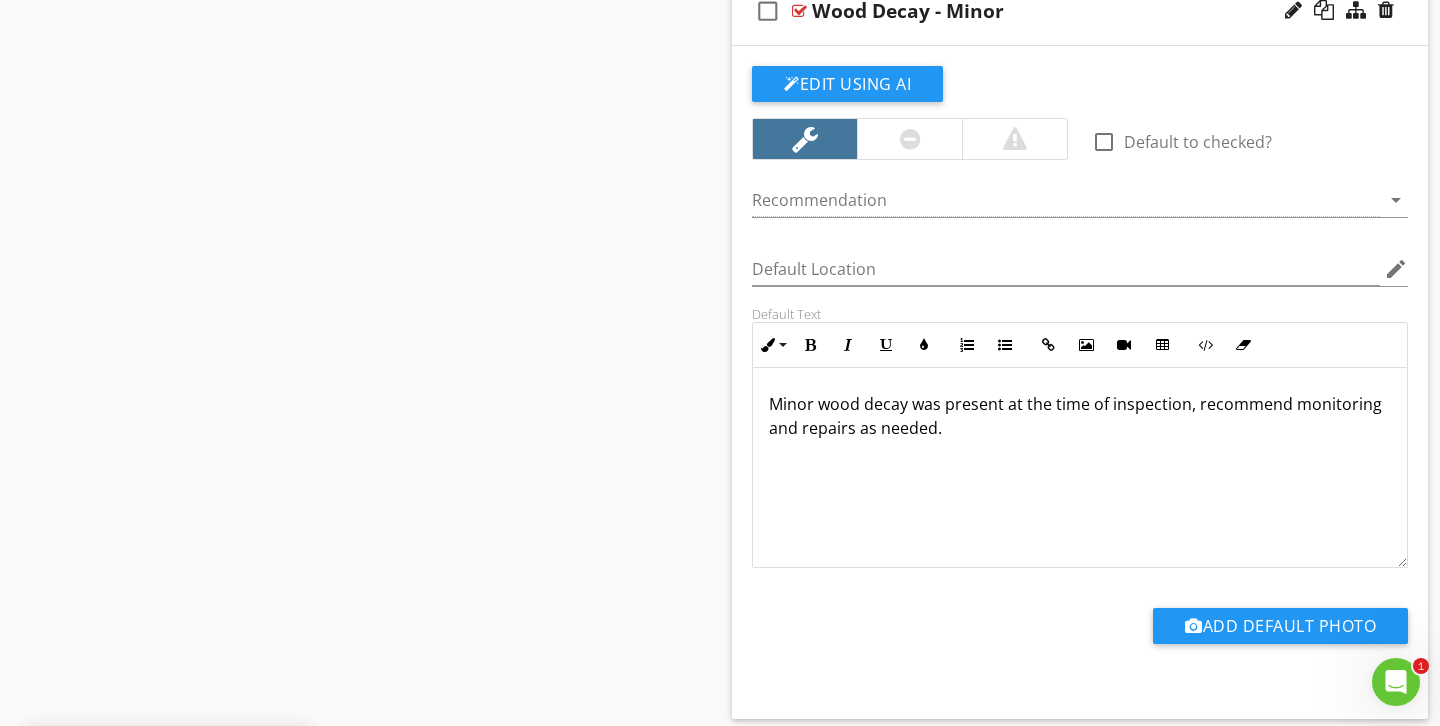 click on "Sections
General Information           Disclaimers/ Information           Exterior           Roof System           Interior           Plumbing System           Electrical           HVAC              Foundation/Stem Wall and Slab             Closing Statement
Section
Attachments
Attachment
Items
General           Siding           Fascia           Soffits           Trim           Doors           Windows           Electrical           Hose Bibs           Vents           Driveways and Walkways           Grading, Drainage And Vegetation Findings           Electrical Service           Steps/ Stoops           Downspouts           Gas Meter/ Main Gas Valve           Fuel Tank           Porch           Patio           Deck           Foundation at Exterior           Retaining and Boundry Walls           Outbuilding           Gas Meter/ Gas Lines
Comments" at bounding box center [720, -371] 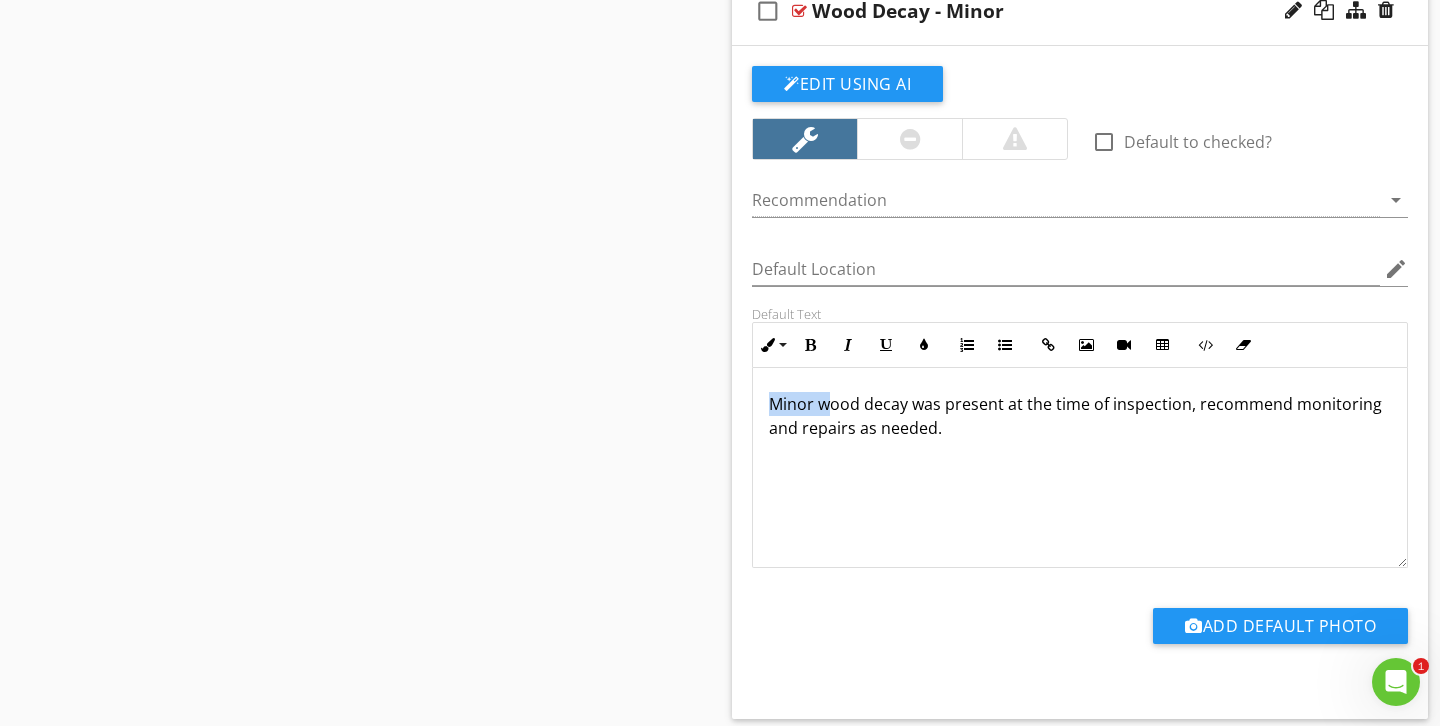 drag, startPoint x: 831, startPoint y: 407, endPoint x: 763, endPoint y: 402, distance: 68.18358 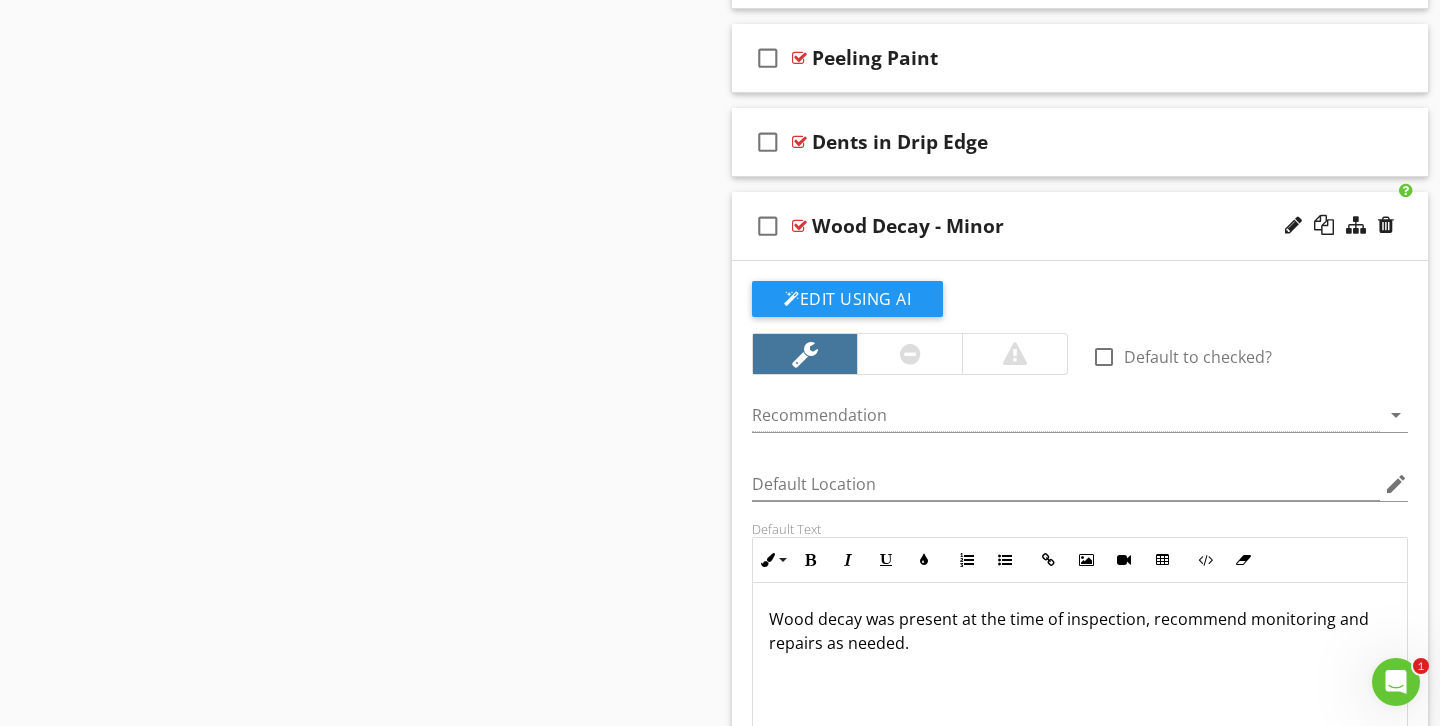 scroll, scrollTop: 1486, scrollLeft: 0, axis: vertical 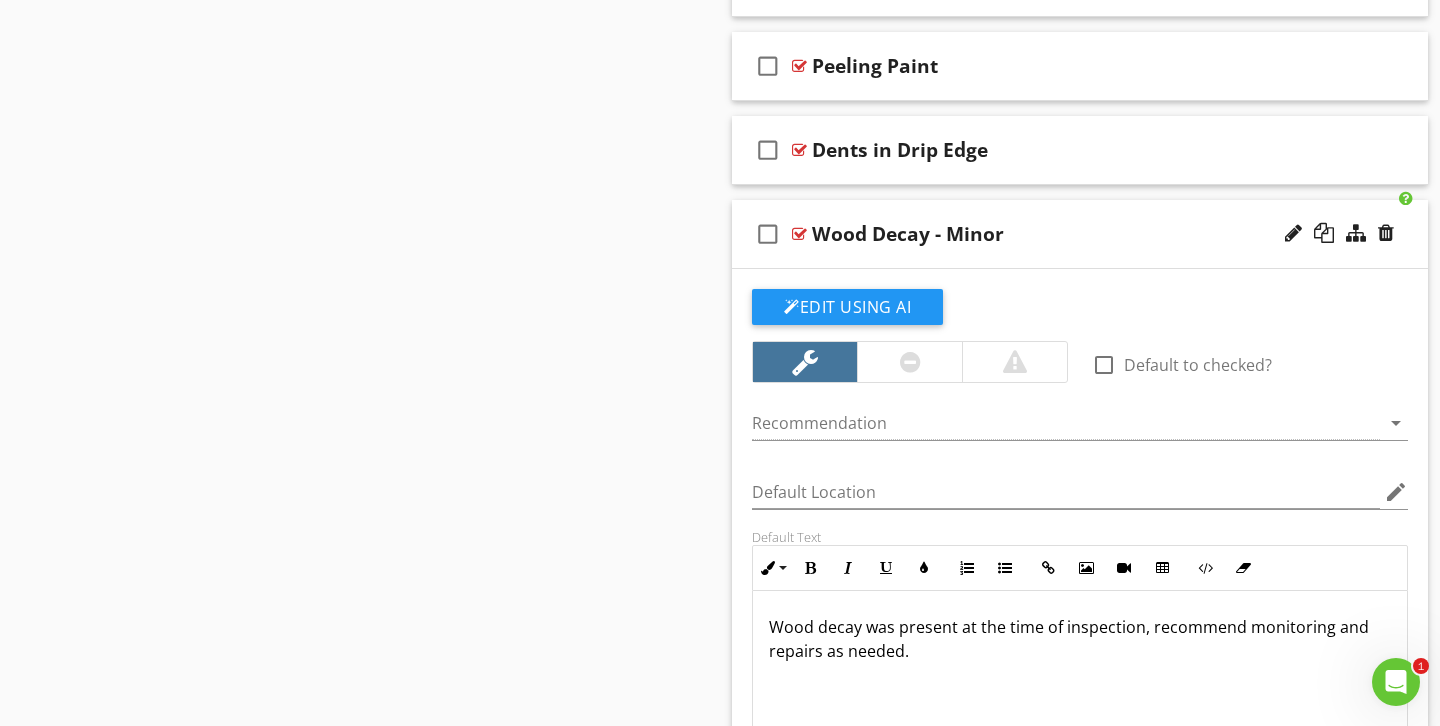 click on "Wood Decay - Minor" at bounding box center [908, 234] 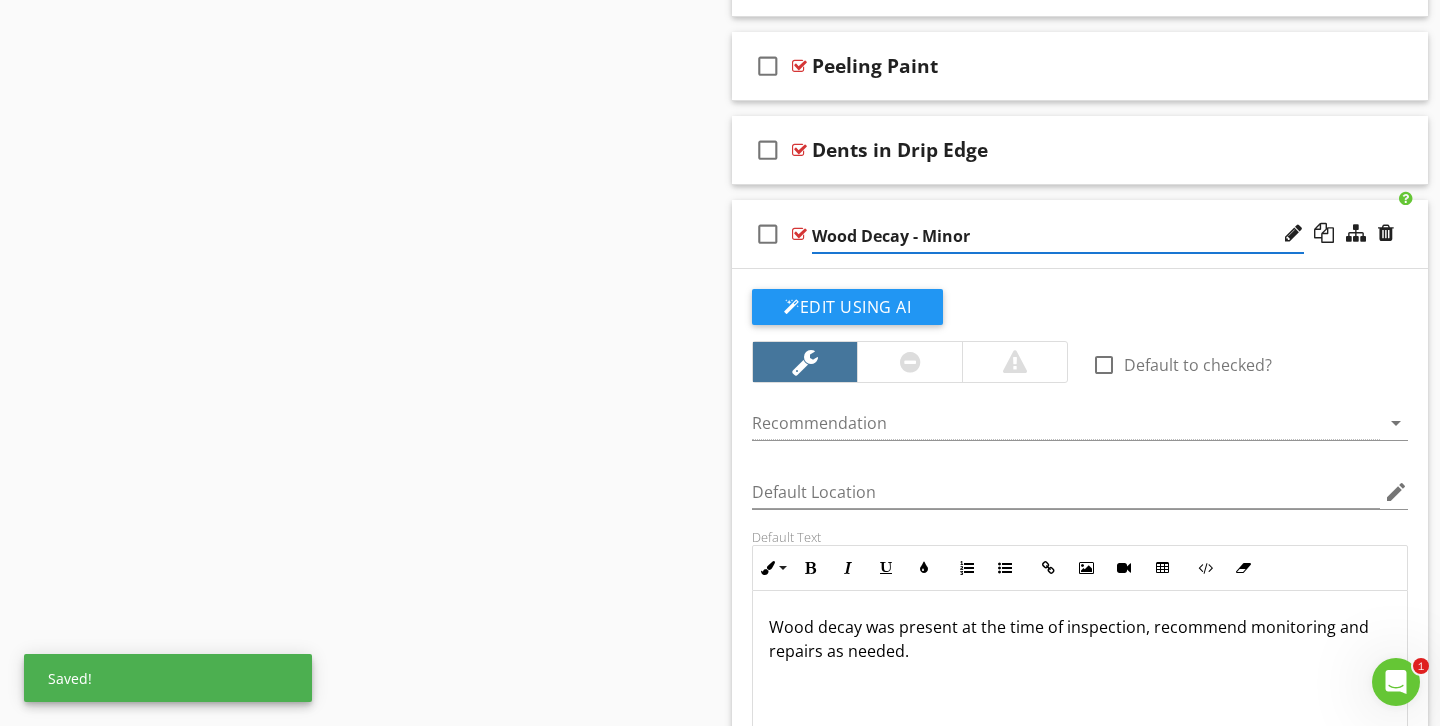 click on "Wood Decay - Minor" at bounding box center [1058, 236] 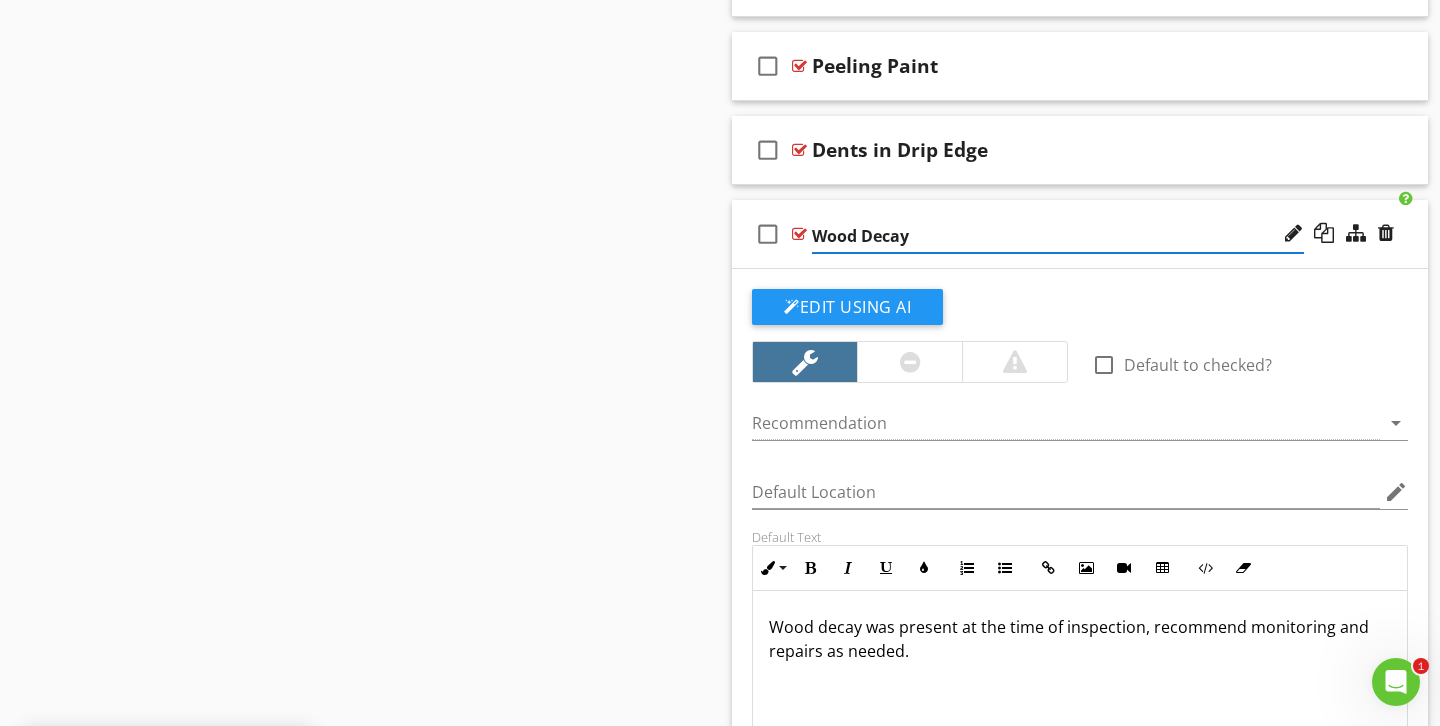 type on "Wood Decay" 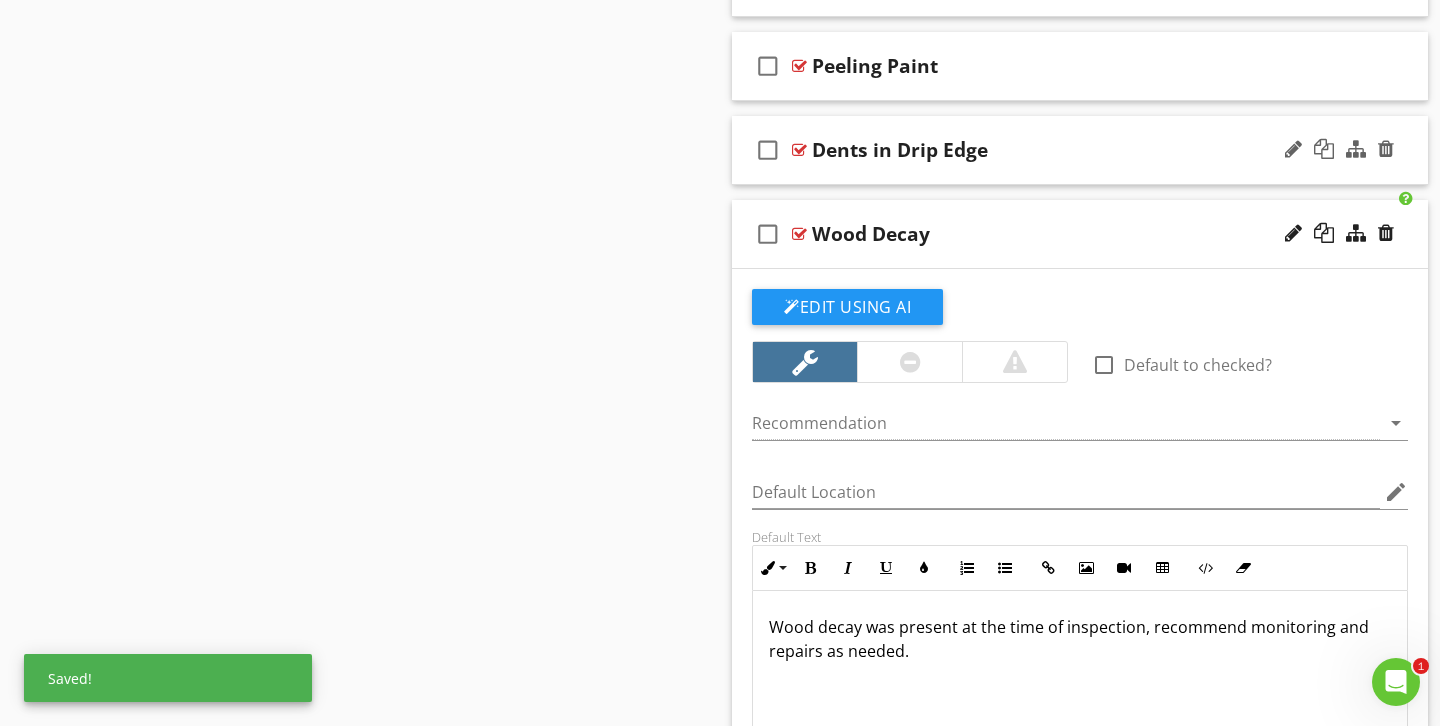 click on "check_box_outline_blank
Dents in Drip Edge" at bounding box center [1080, 150] 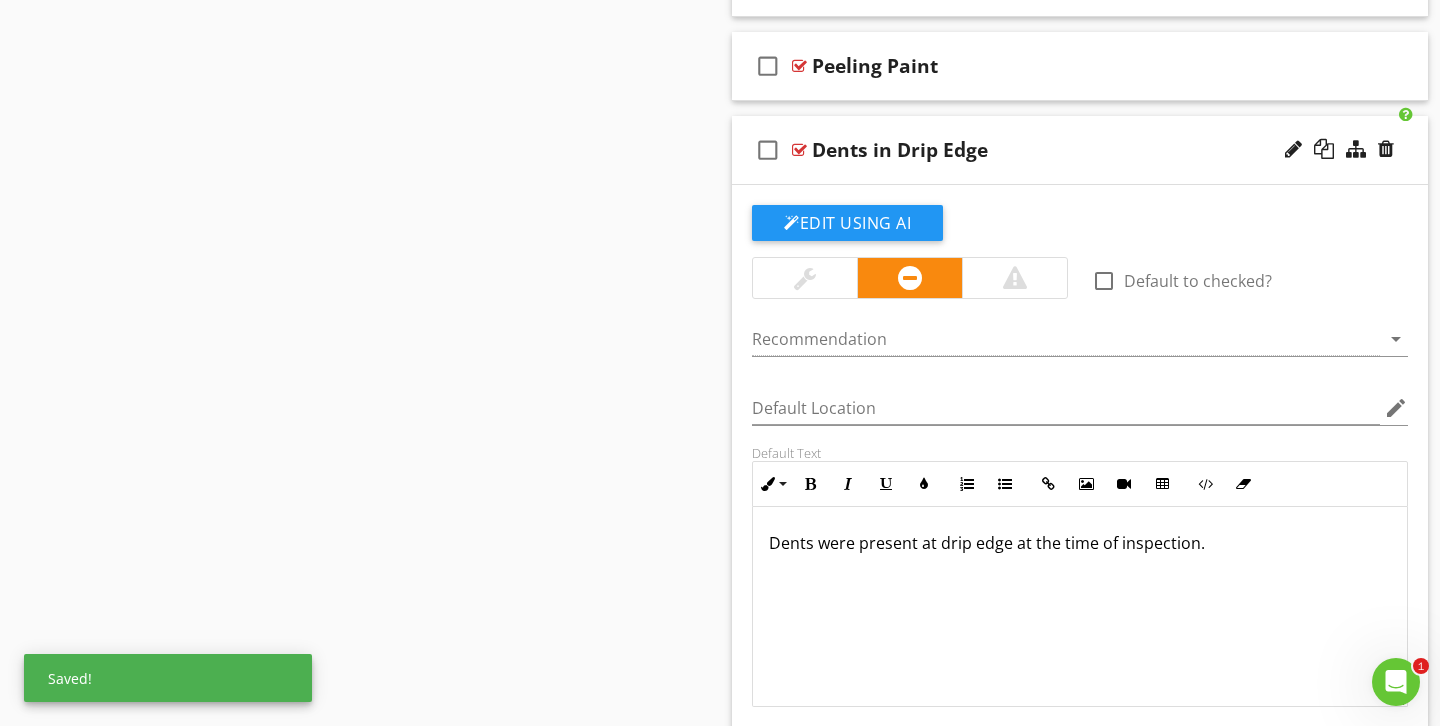 click at bounding box center [805, 278] 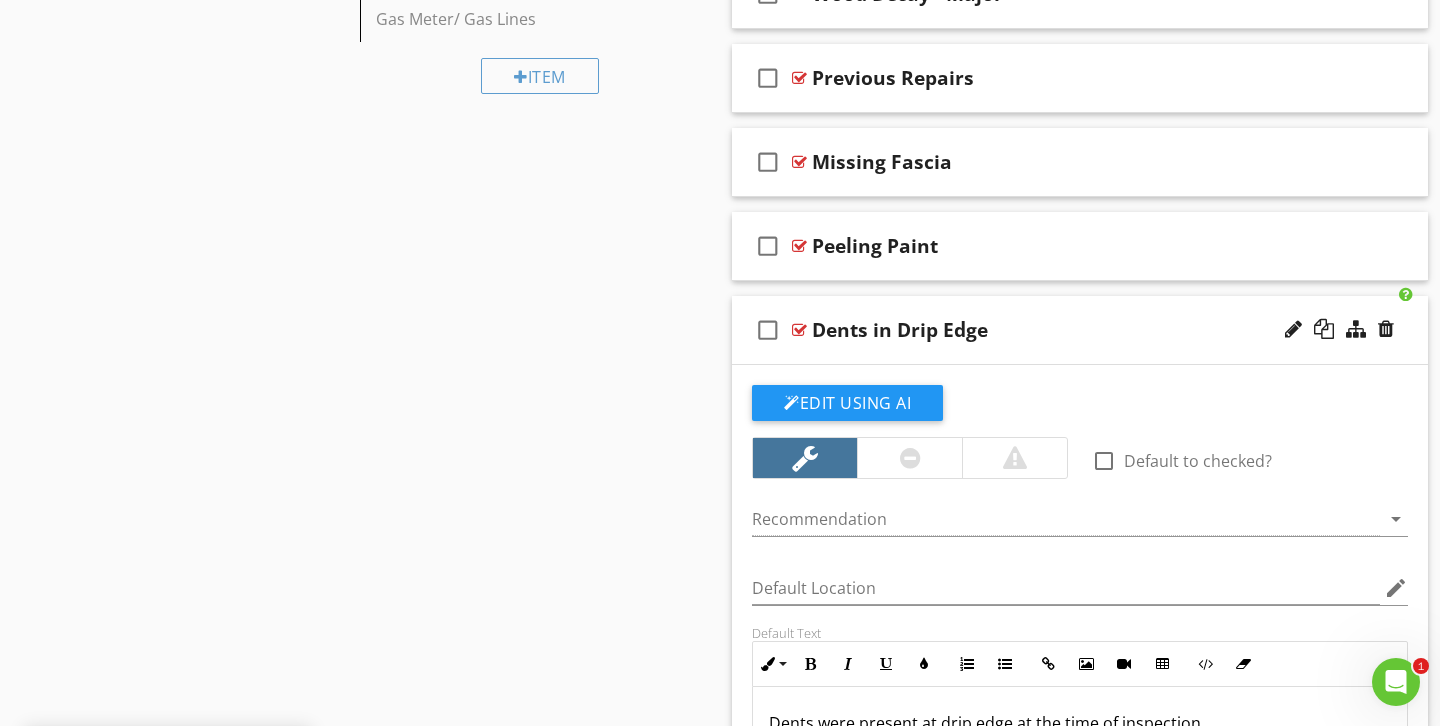 scroll, scrollTop: 1301, scrollLeft: 0, axis: vertical 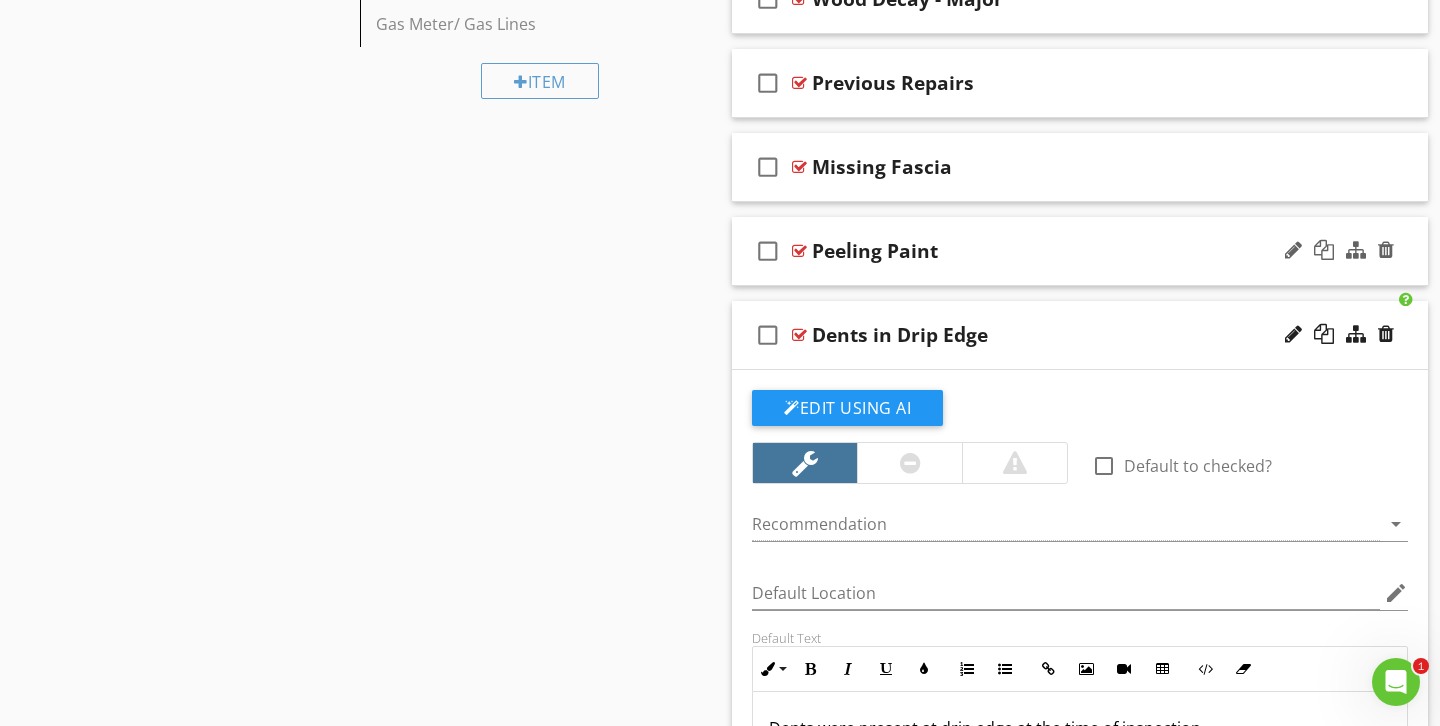 click on "Peeling Paint" at bounding box center [1058, 251] 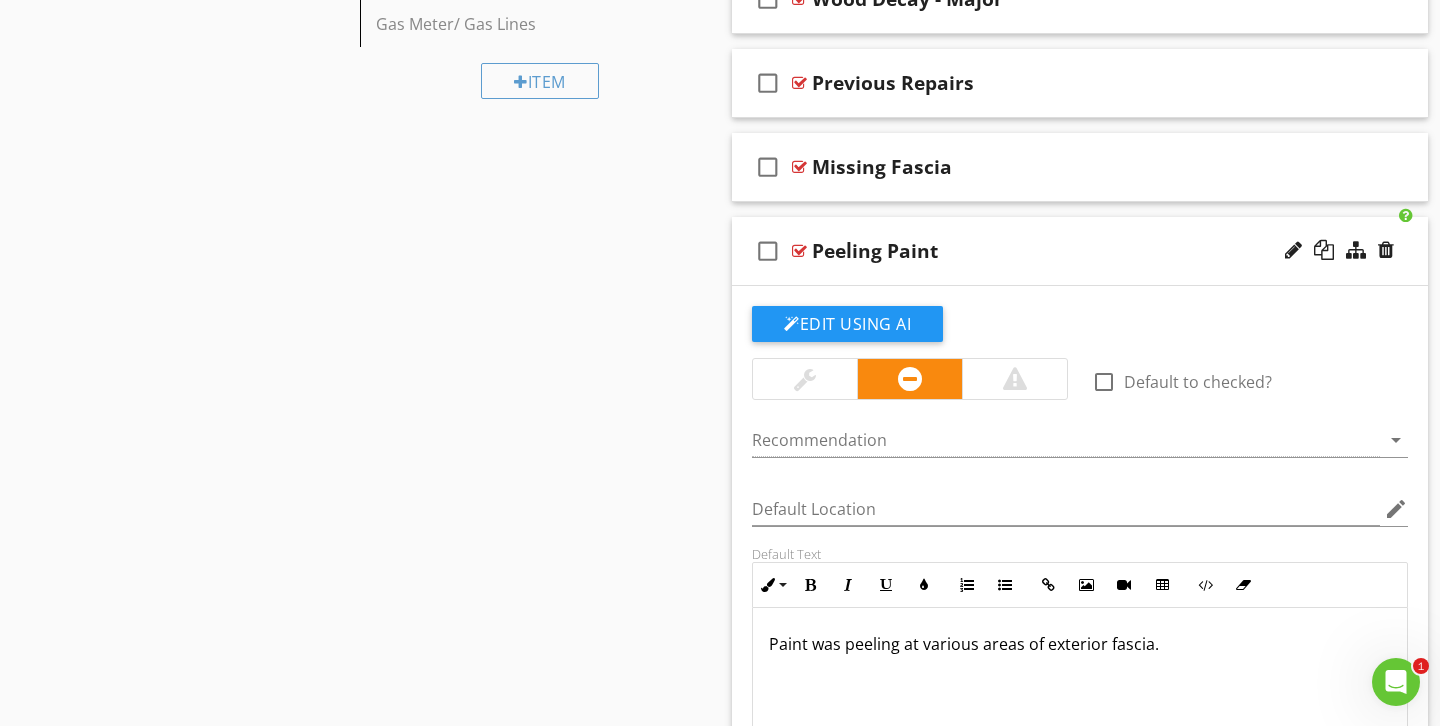click at bounding box center (805, 379) 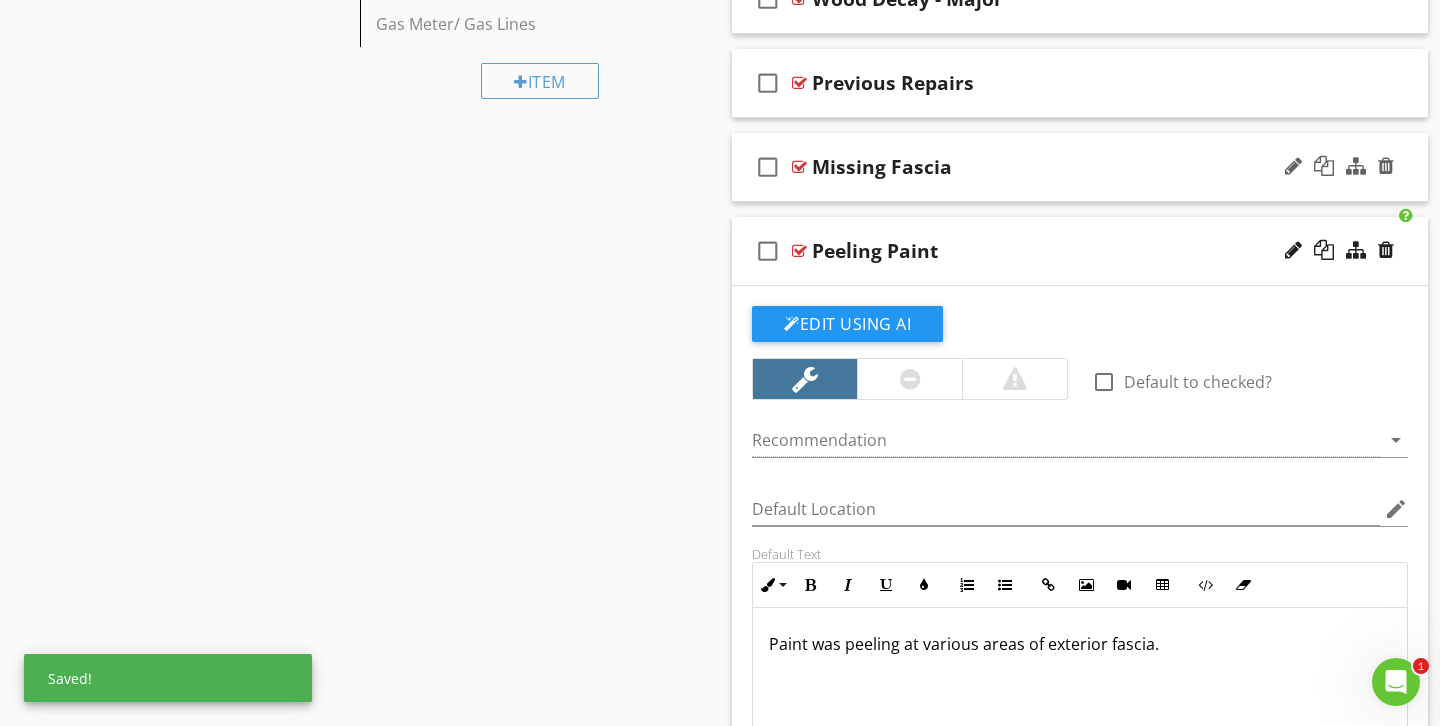 click on "Missing Fascia" at bounding box center [1058, 167] 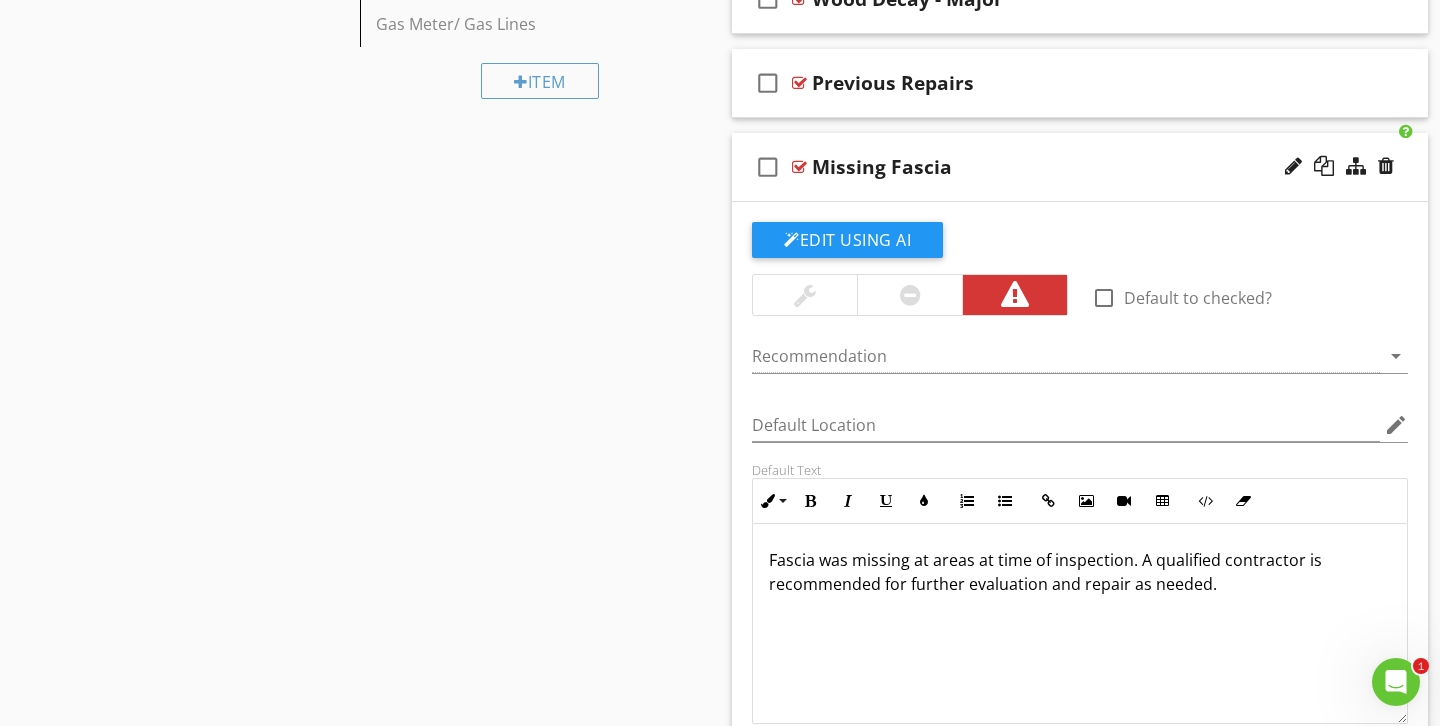 click at bounding box center [909, 295] 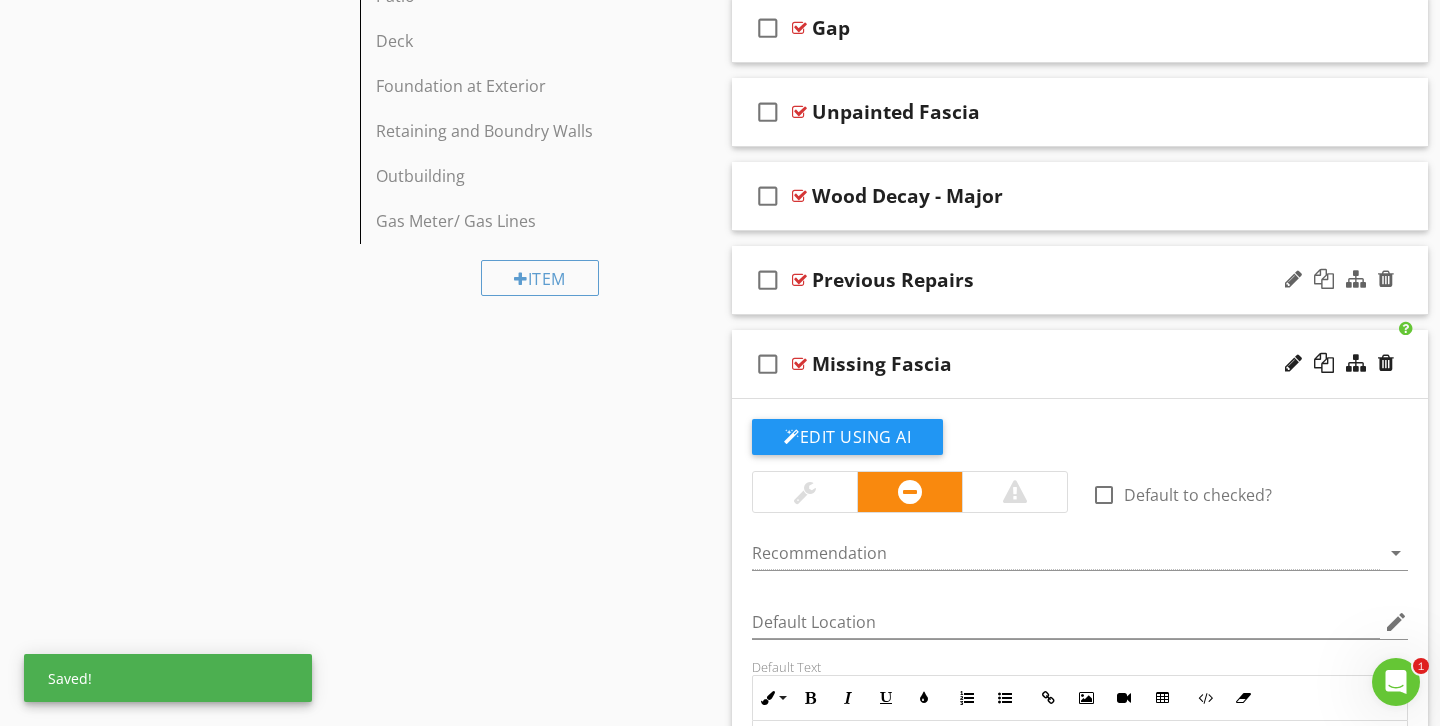 scroll, scrollTop: 1090, scrollLeft: 0, axis: vertical 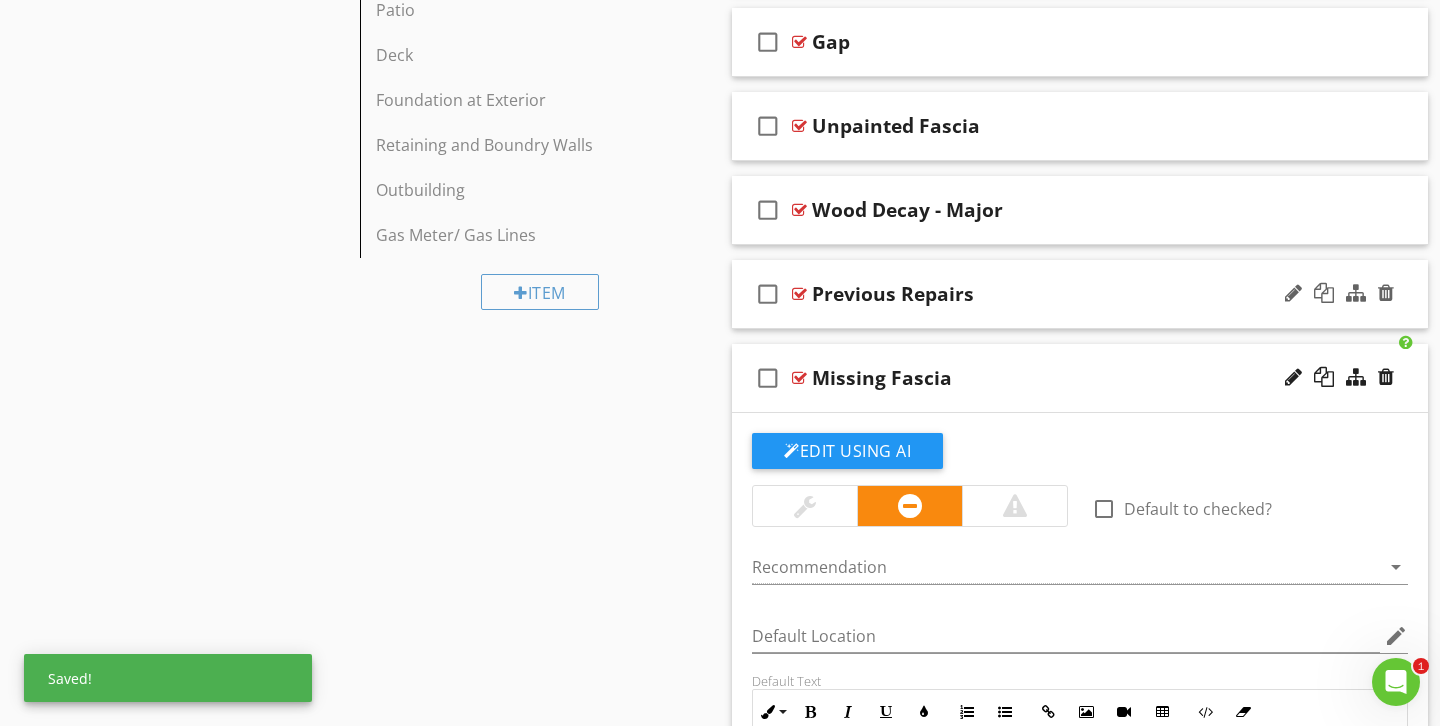 click on "Previous Repairs" at bounding box center [1058, 294] 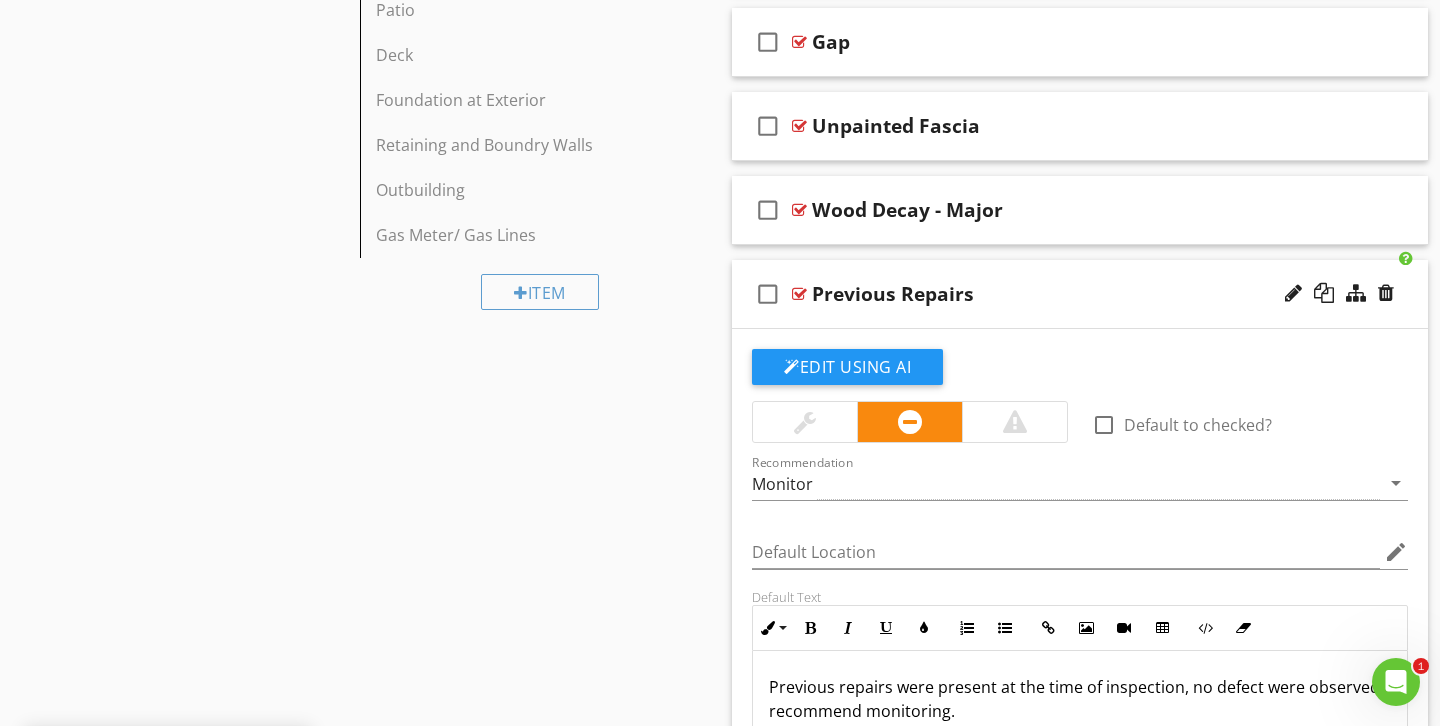click at bounding box center (805, 422) 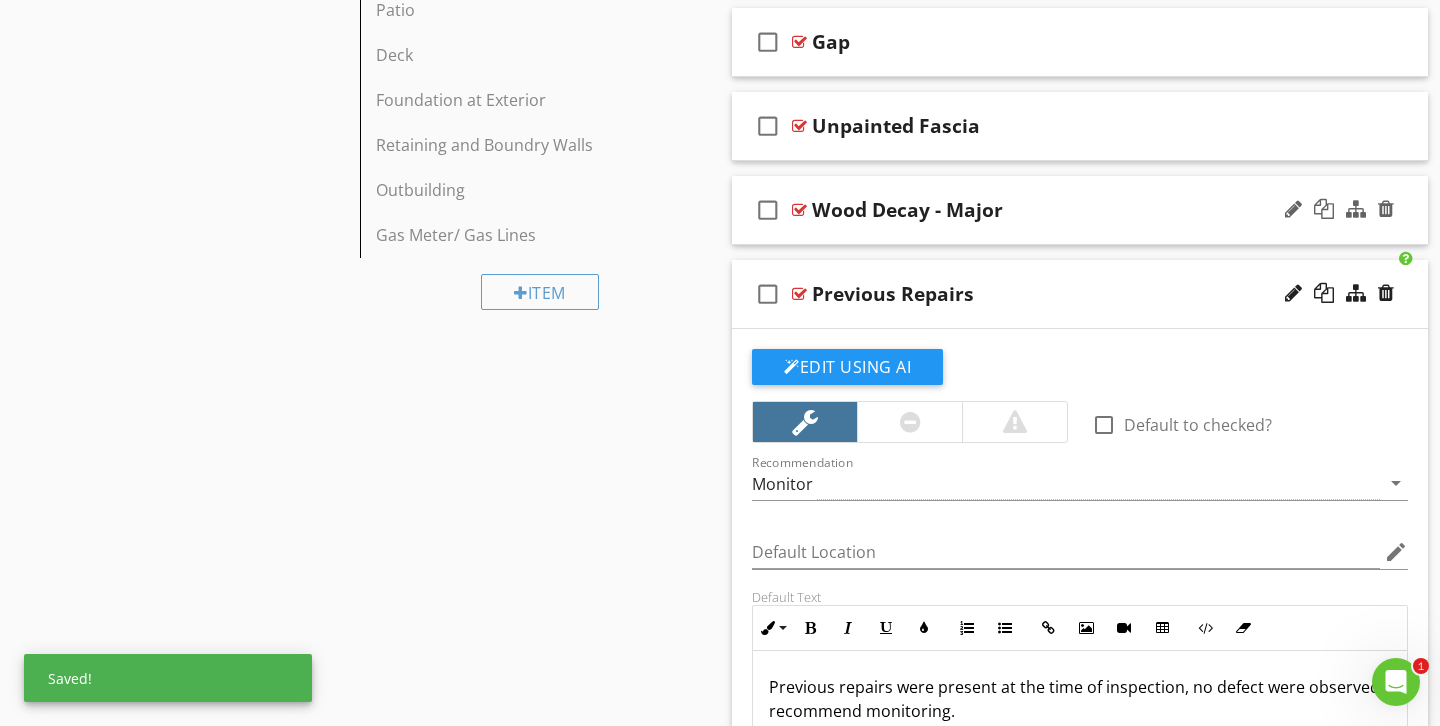 click on "Wood Decay - Major" at bounding box center [1058, 210] 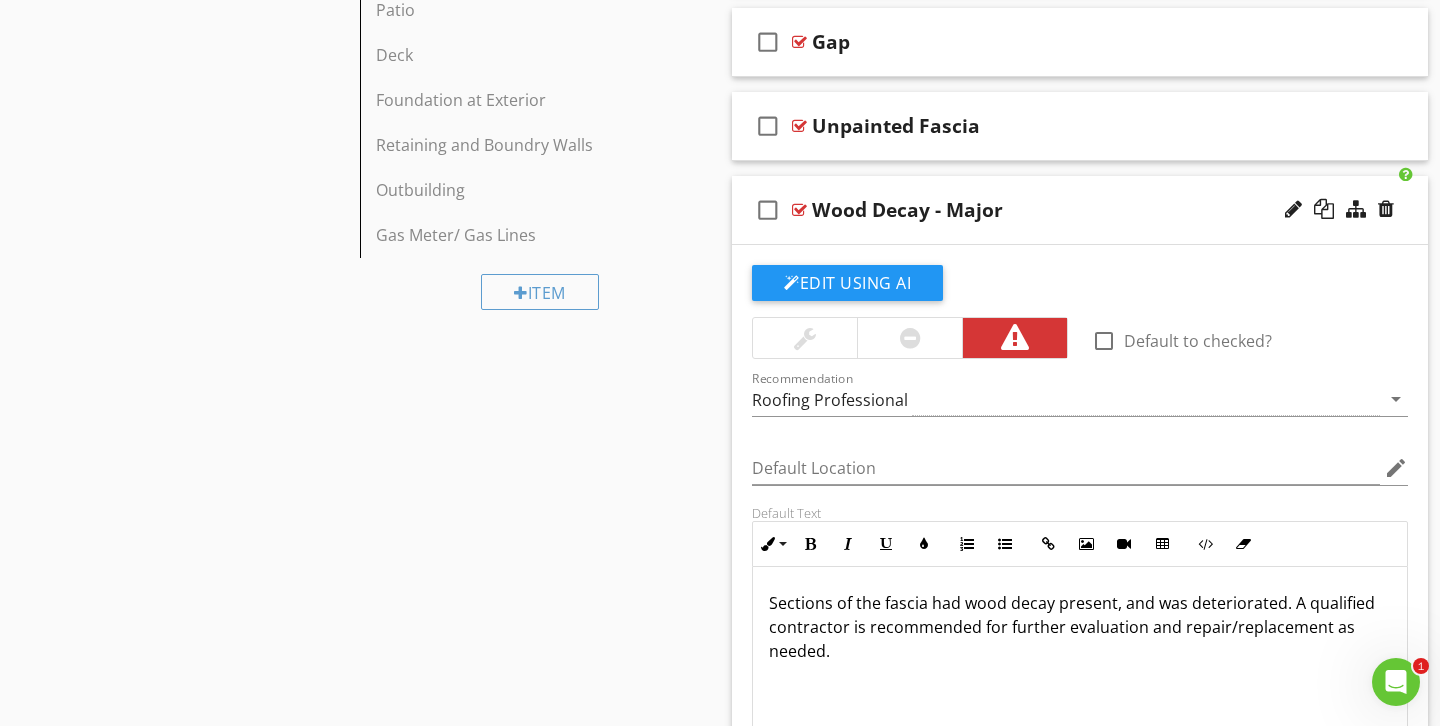 click on "Wood Decay - Major" at bounding box center [907, 210] 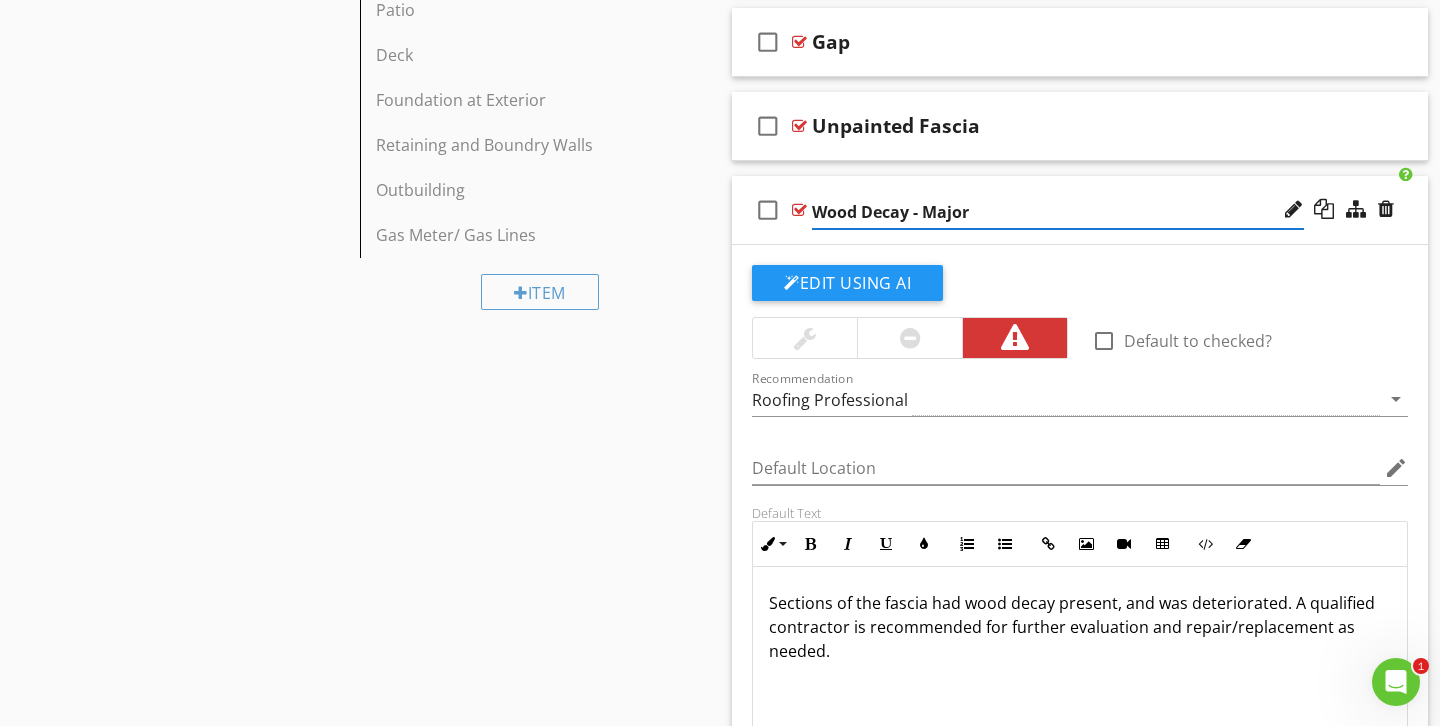 click on "Wood Decay - Major" at bounding box center (1058, 212) 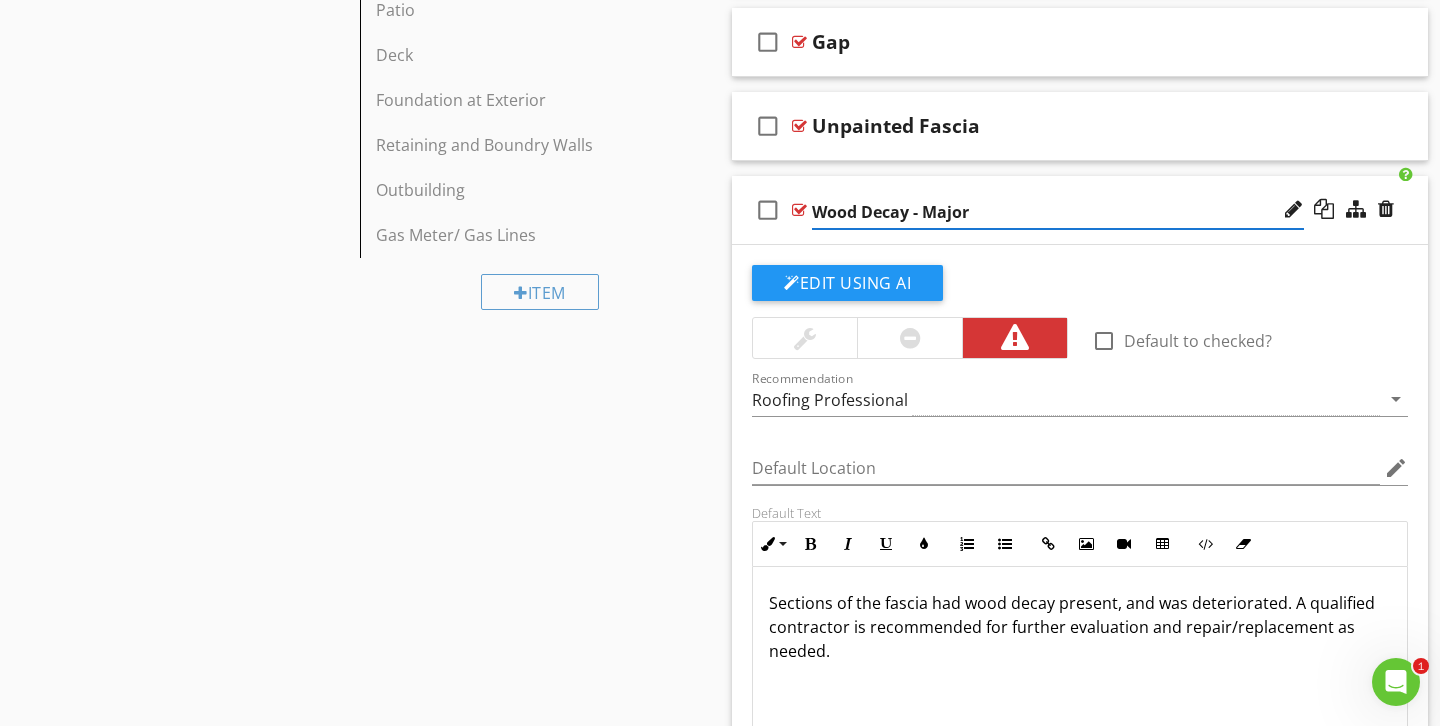 click on "Wood Decay - Major" at bounding box center (1058, 212) 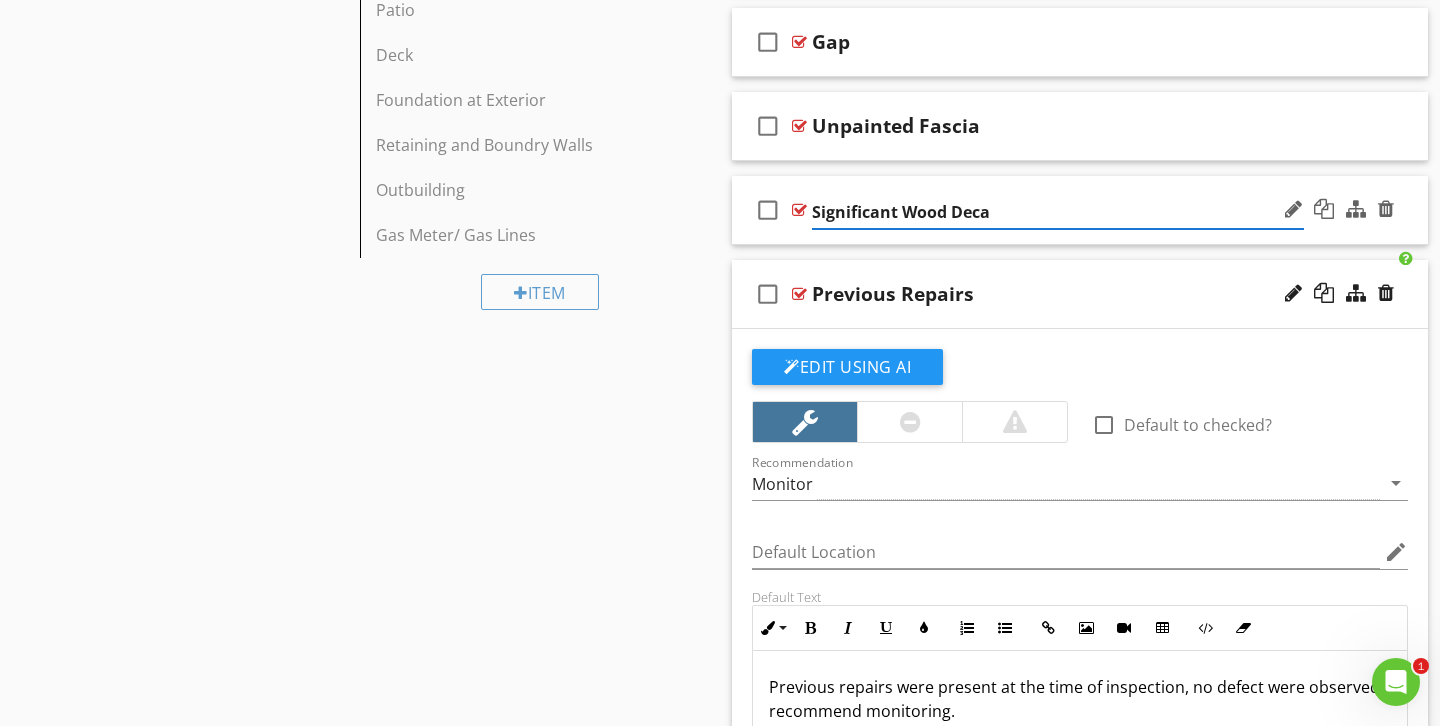 type on "Significant Wood Decay" 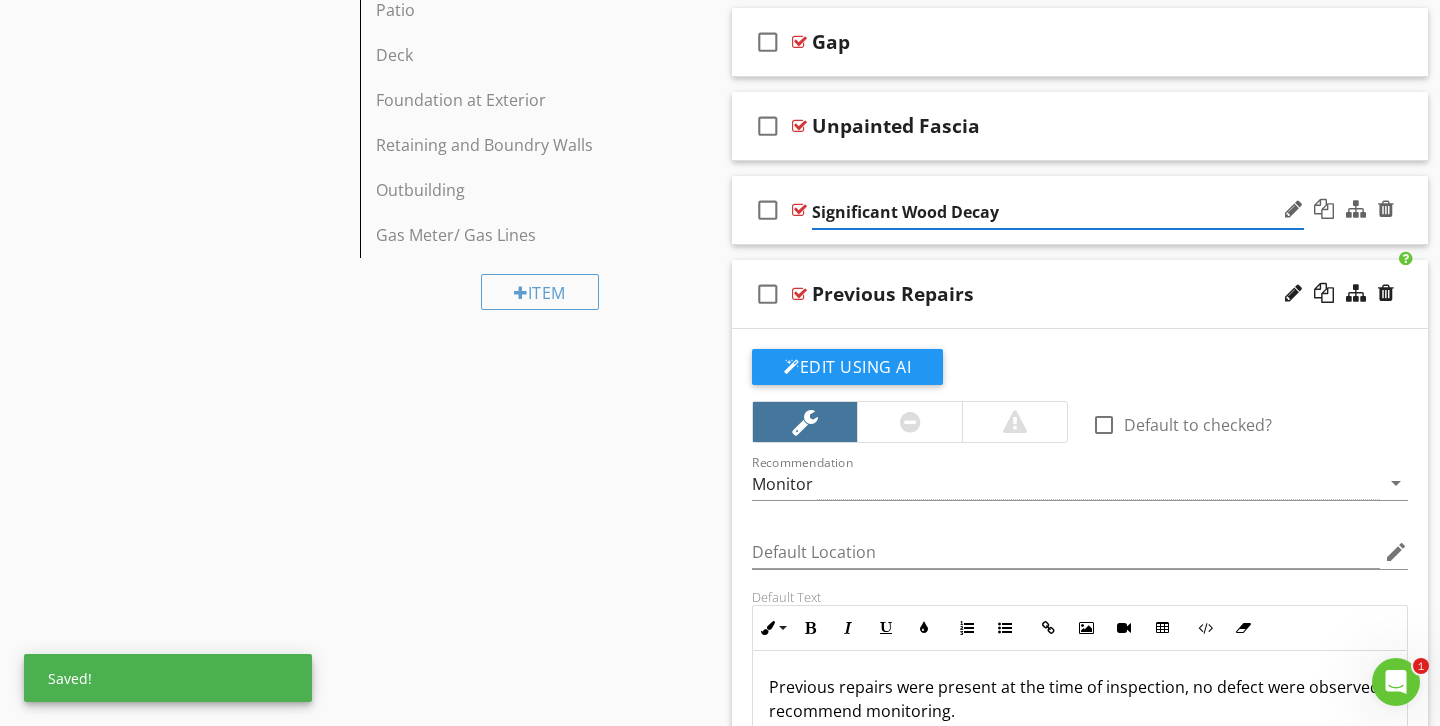 click on "check_box_outline_blank         Significant Wood Decay" at bounding box center (1080, 210) 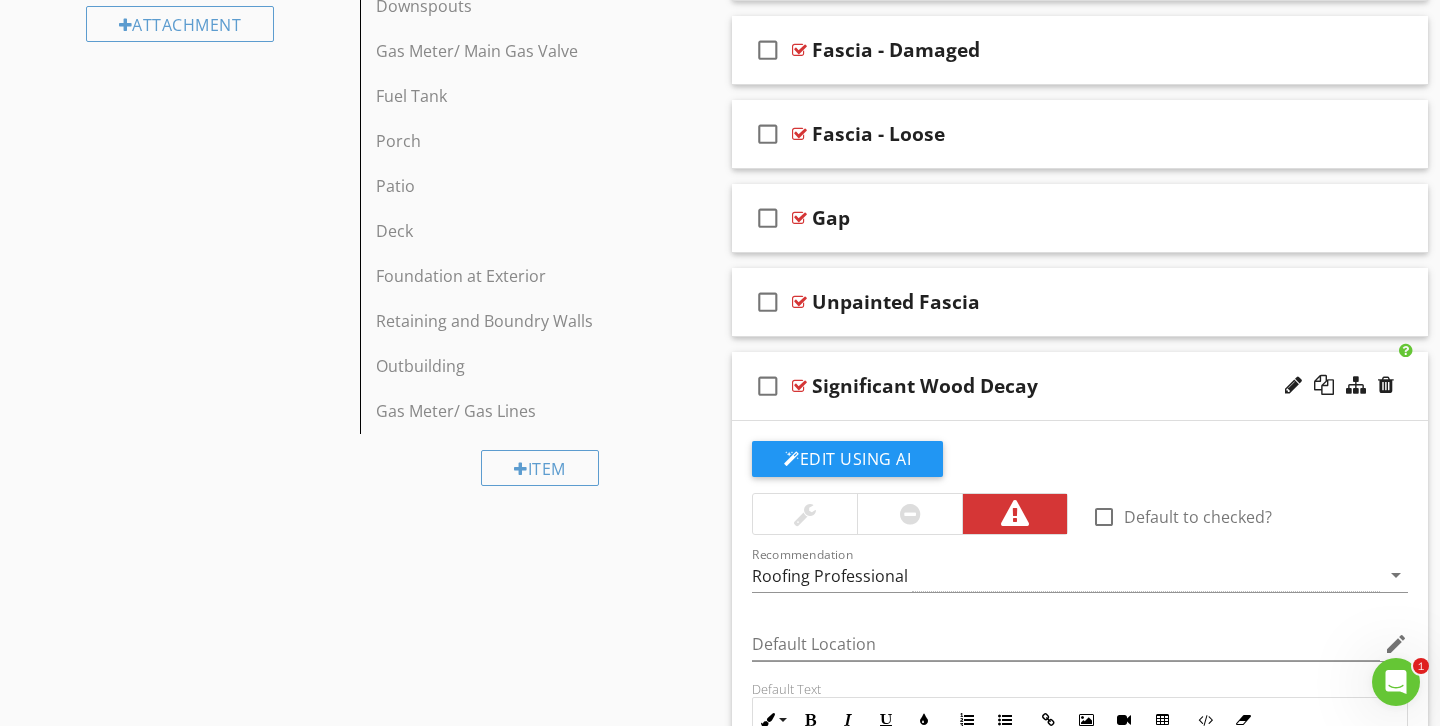 scroll, scrollTop: 909, scrollLeft: 0, axis: vertical 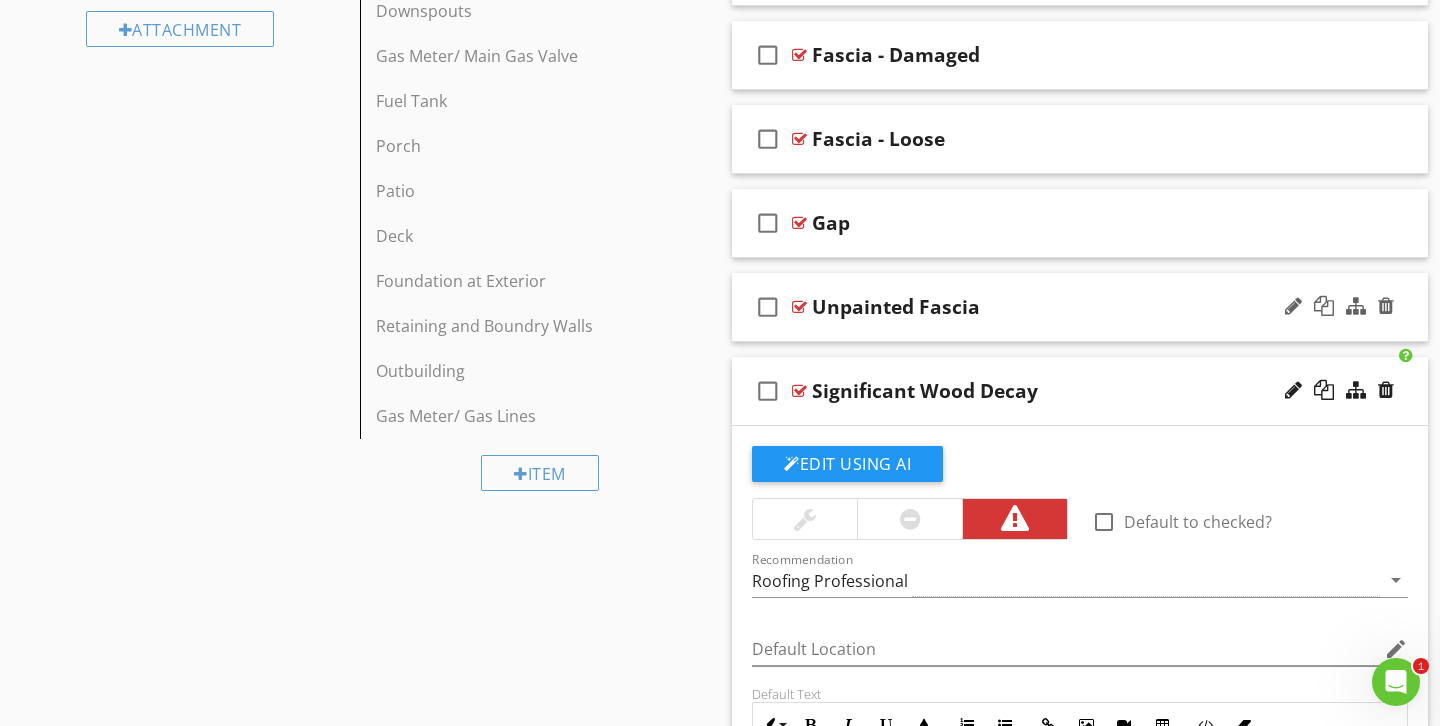 click on "Unpainted Fascia" at bounding box center (1058, 307) 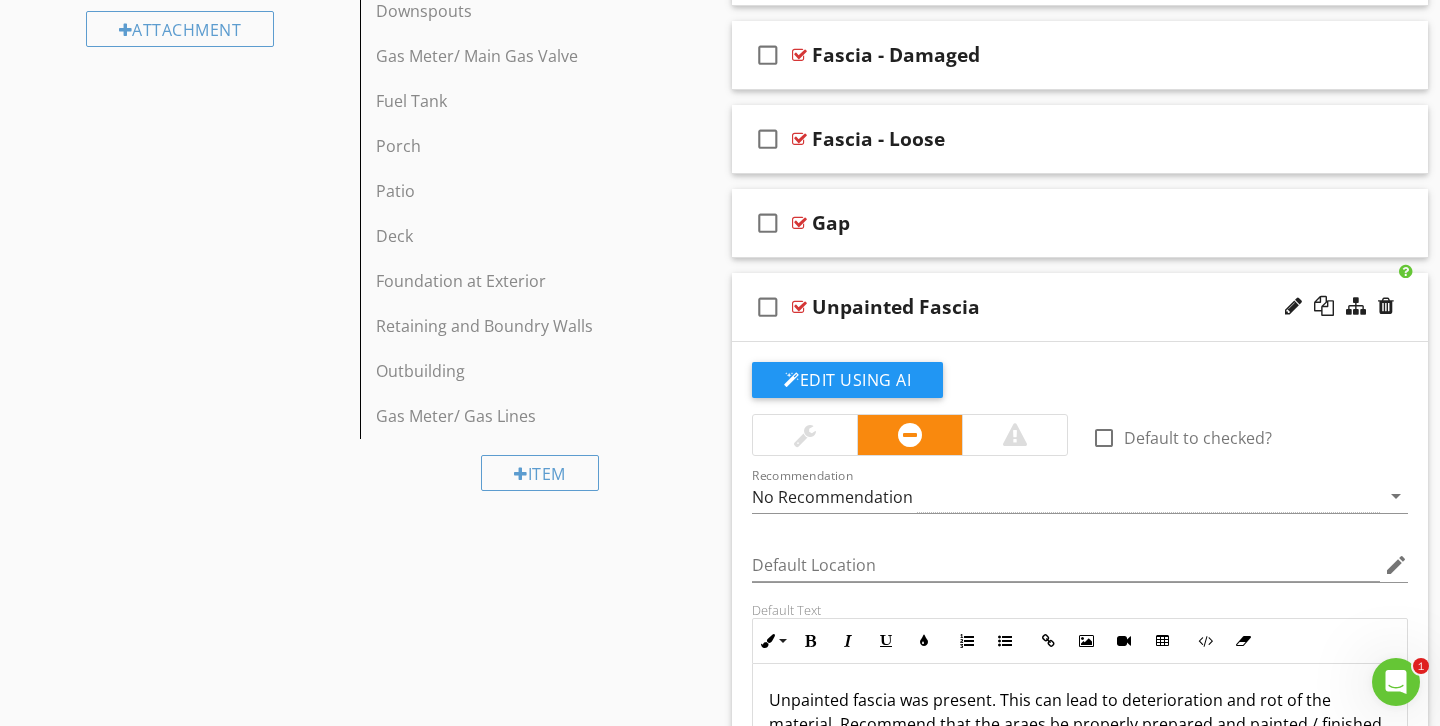 click at bounding box center [805, 435] 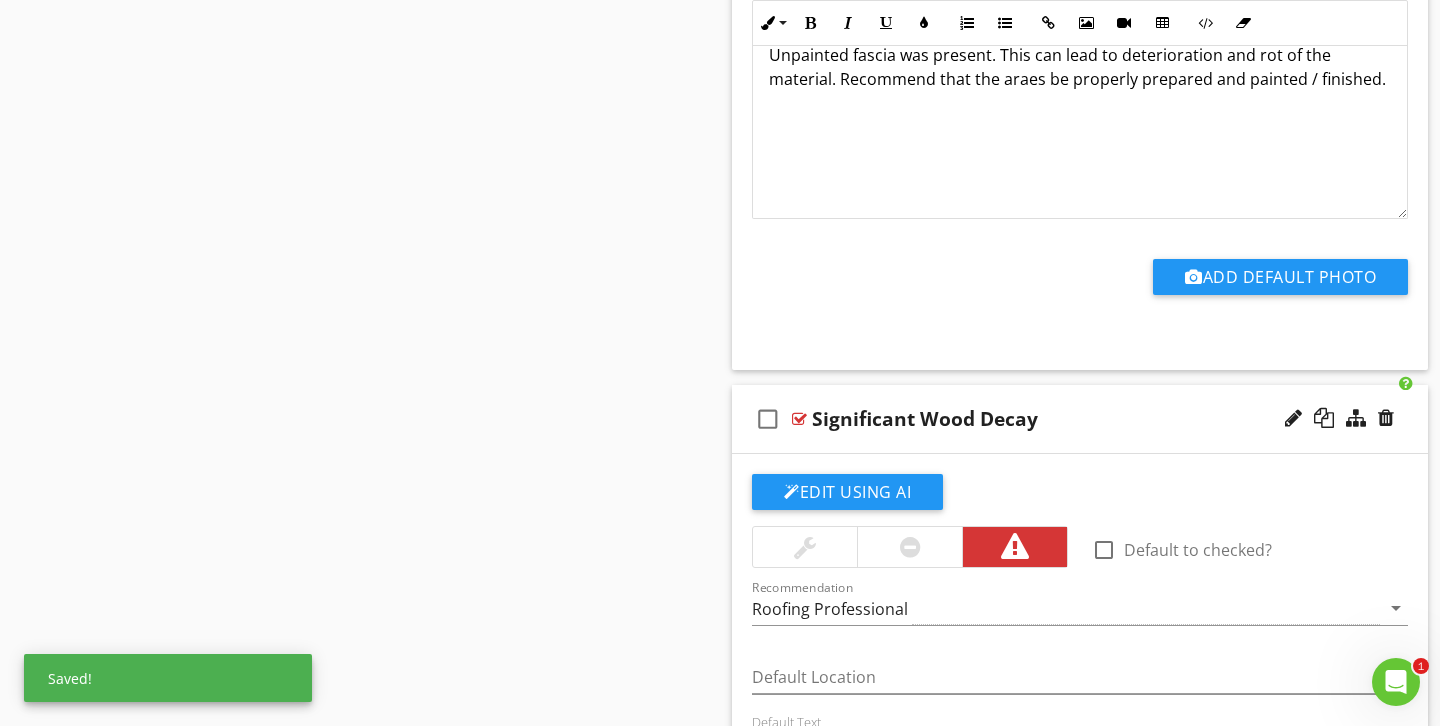 scroll, scrollTop: 1555, scrollLeft: 0, axis: vertical 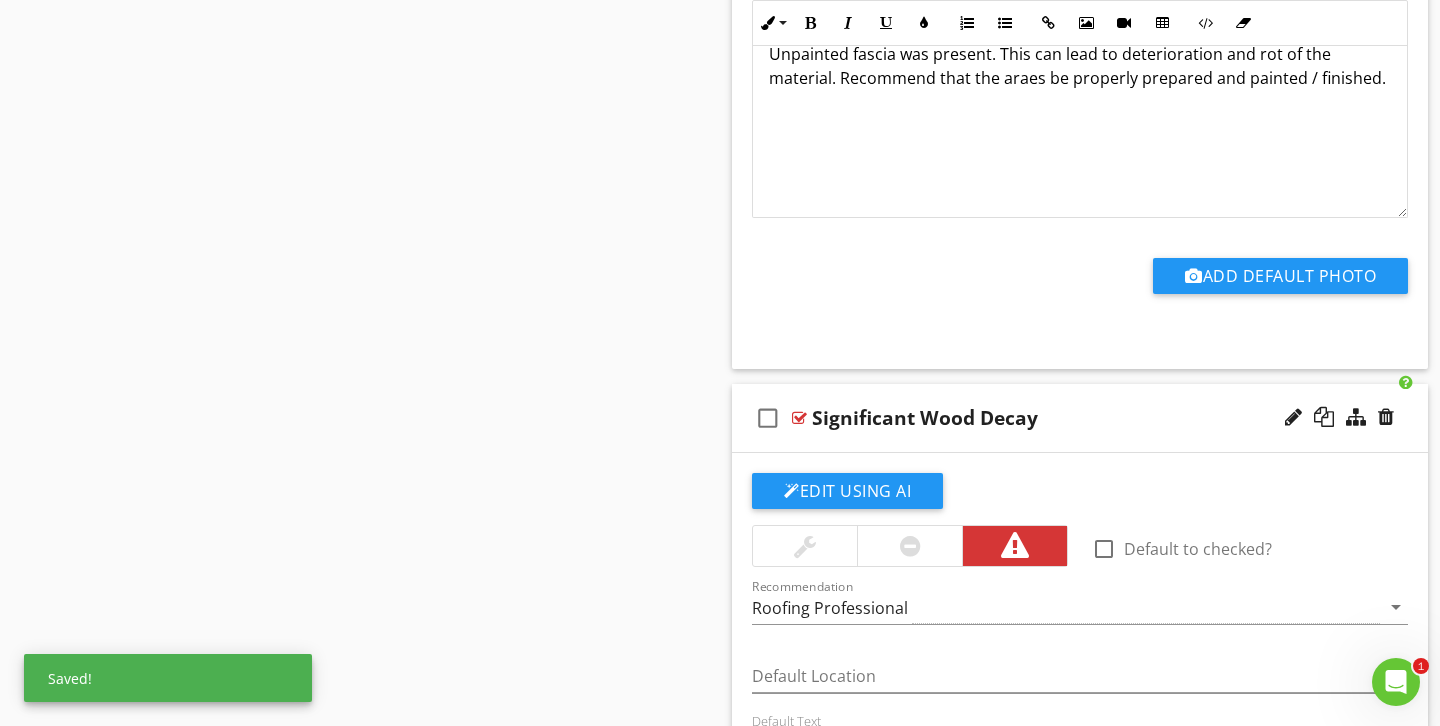 click at bounding box center (910, 546) 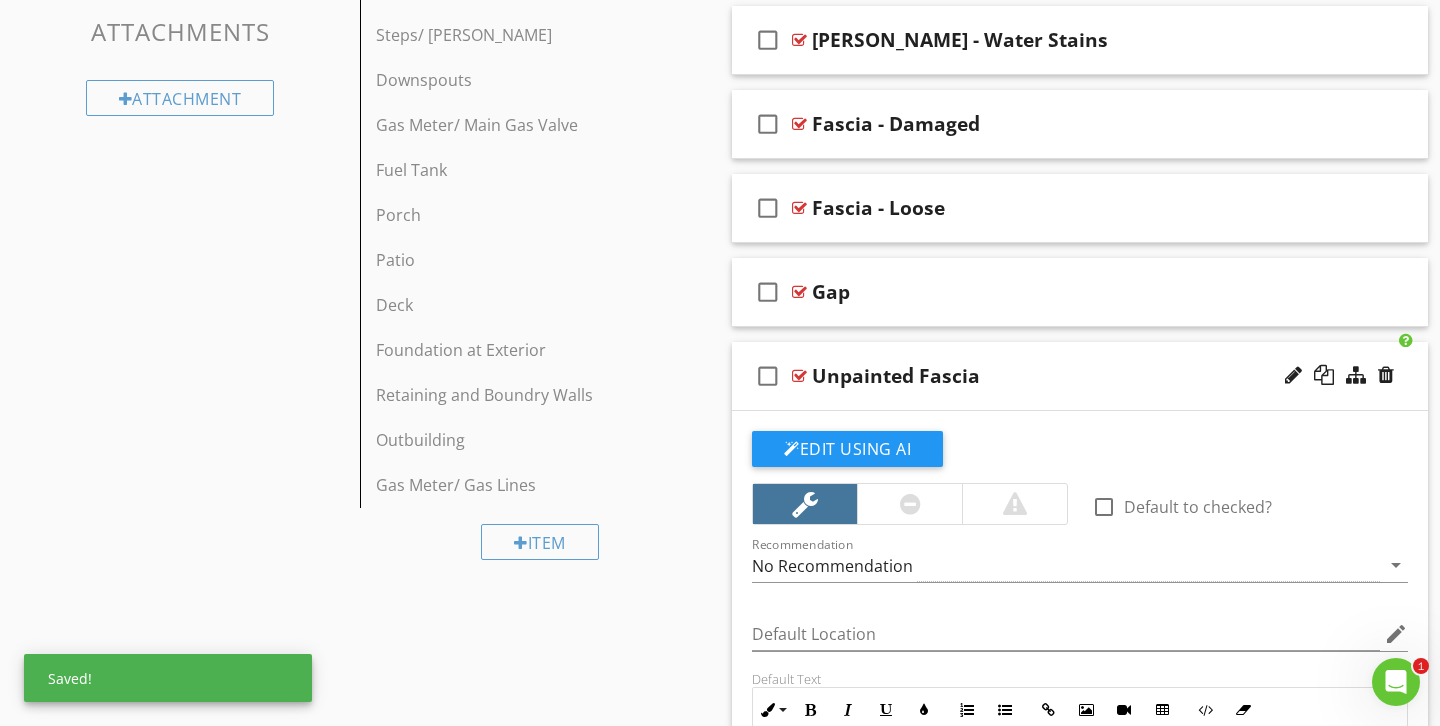 scroll, scrollTop: 775, scrollLeft: 0, axis: vertical 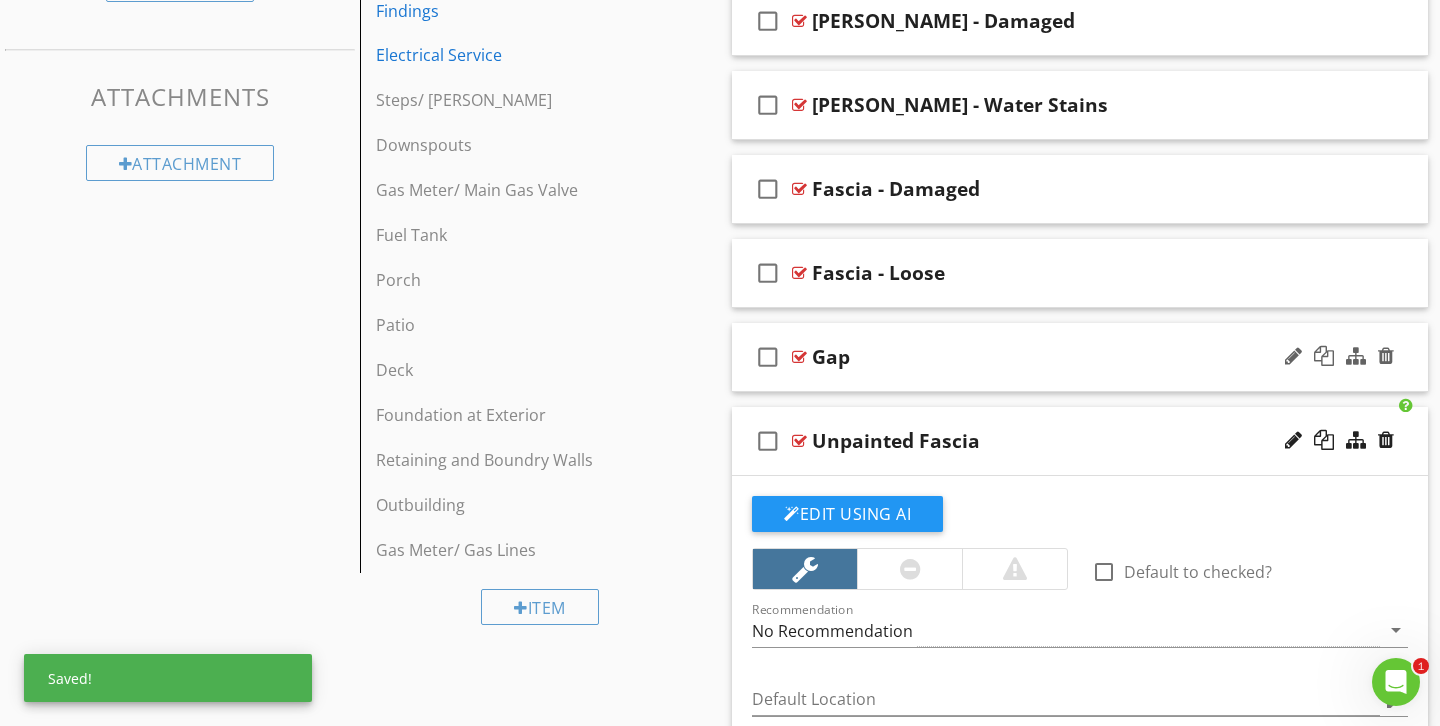 click on "check_box_outline_blank
Gap" at bounding box center [1080, 357] 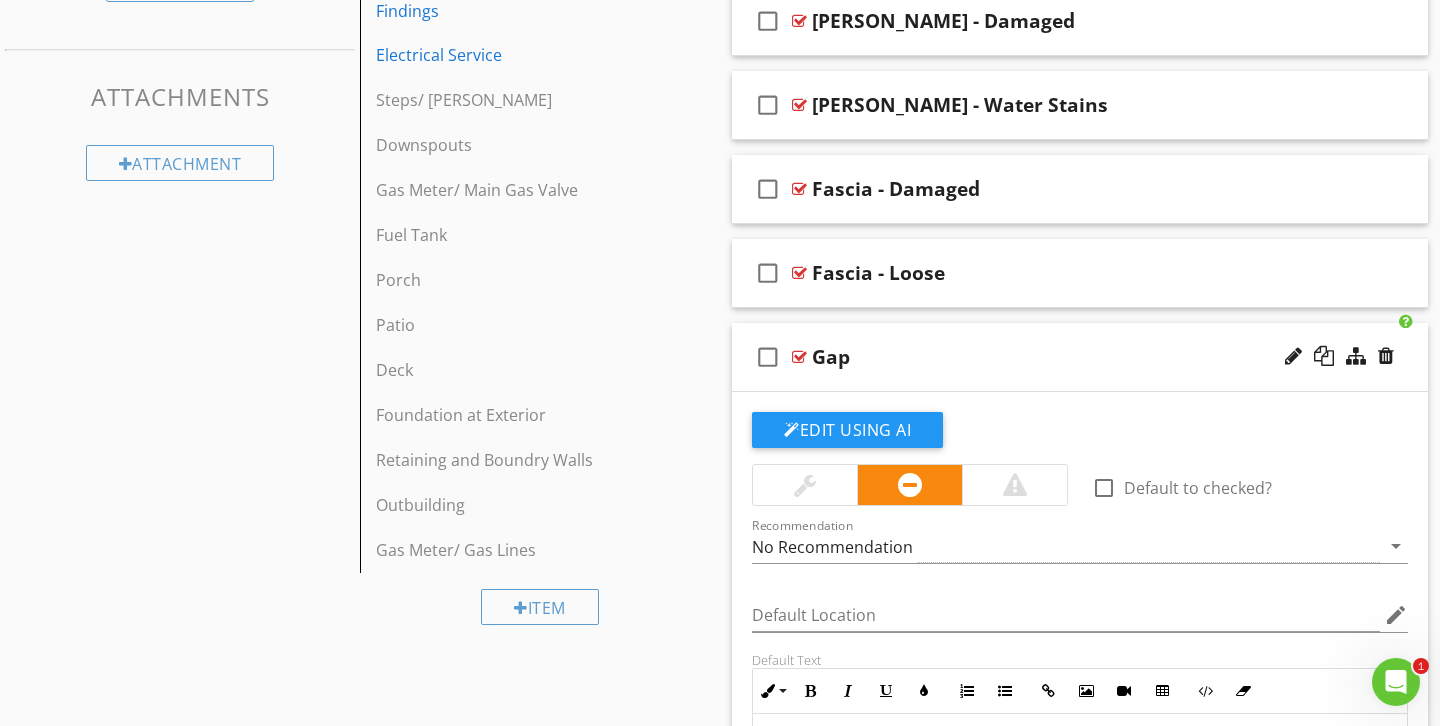 click at bounding box center (805, 485) 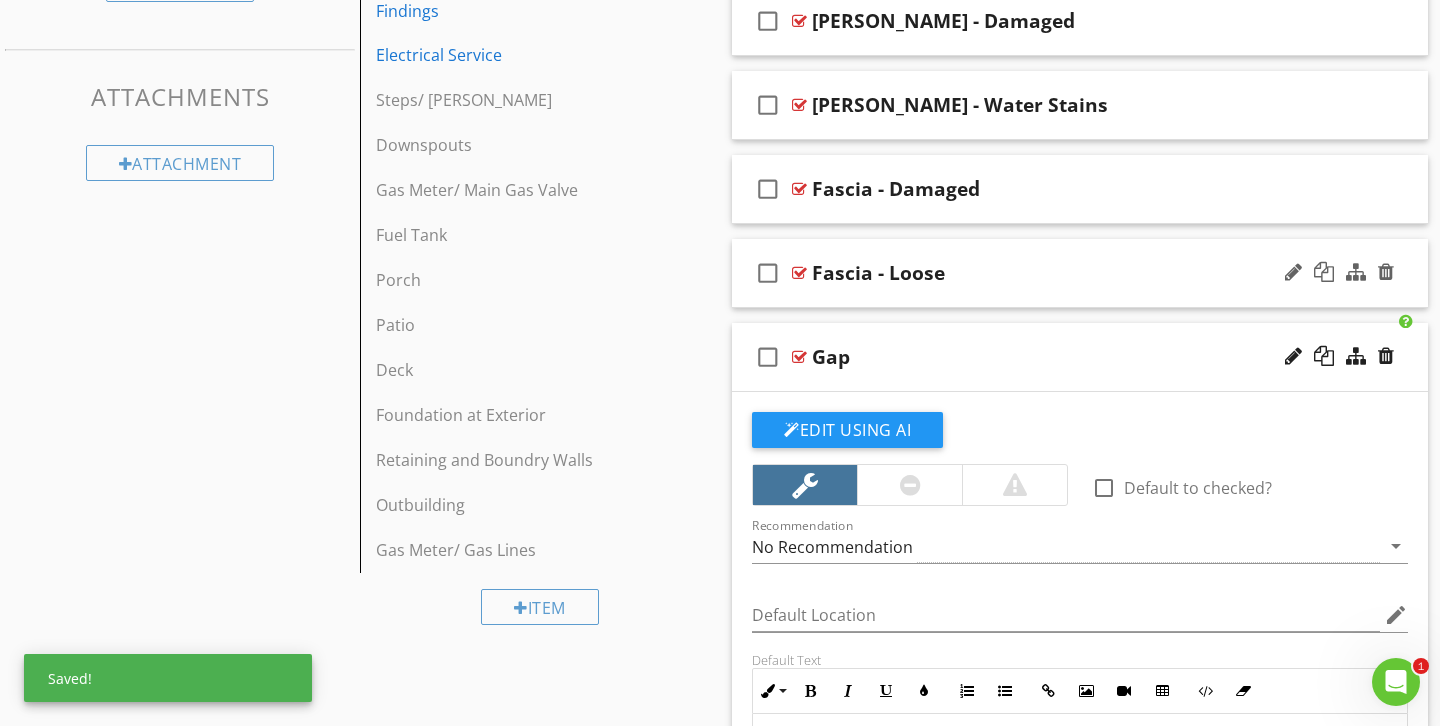 click on "Fascia - Loose" at bounding box center (1058, 273) 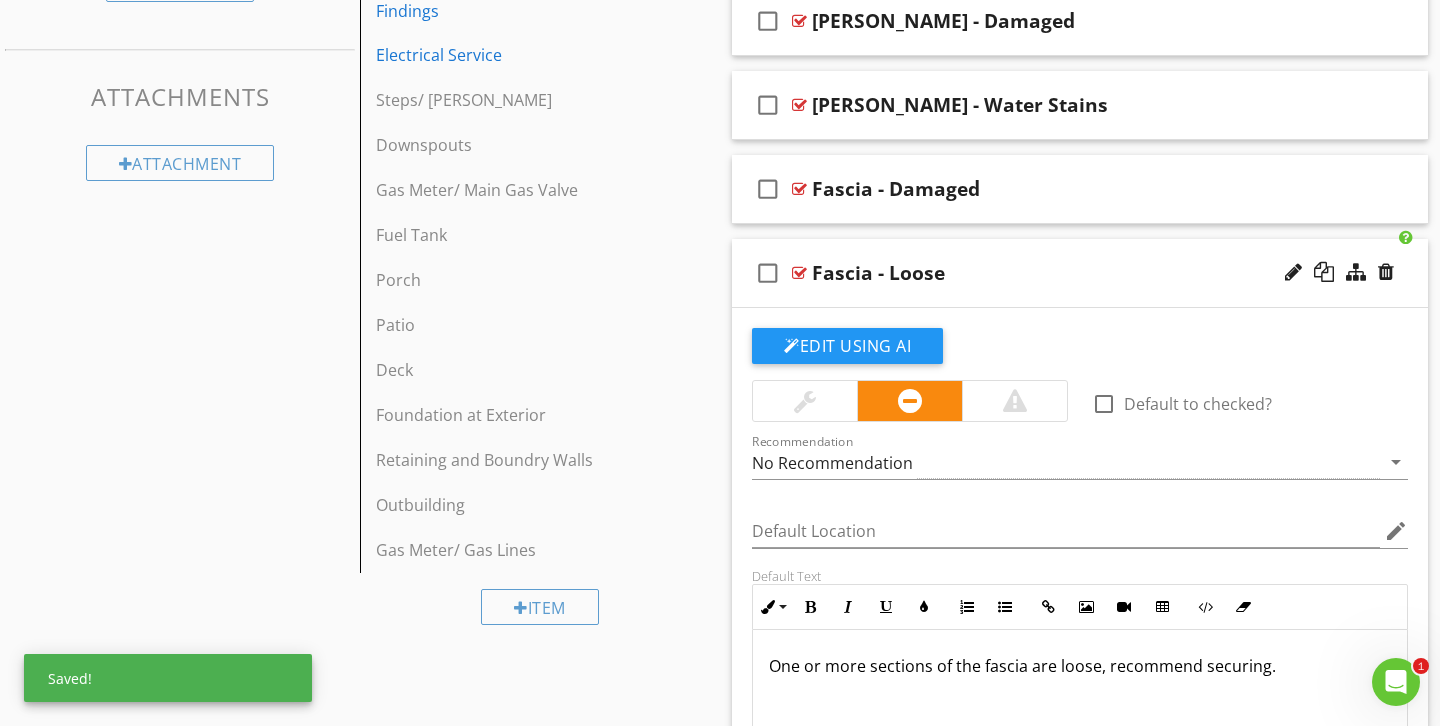 click at bounding box center [805, 401] 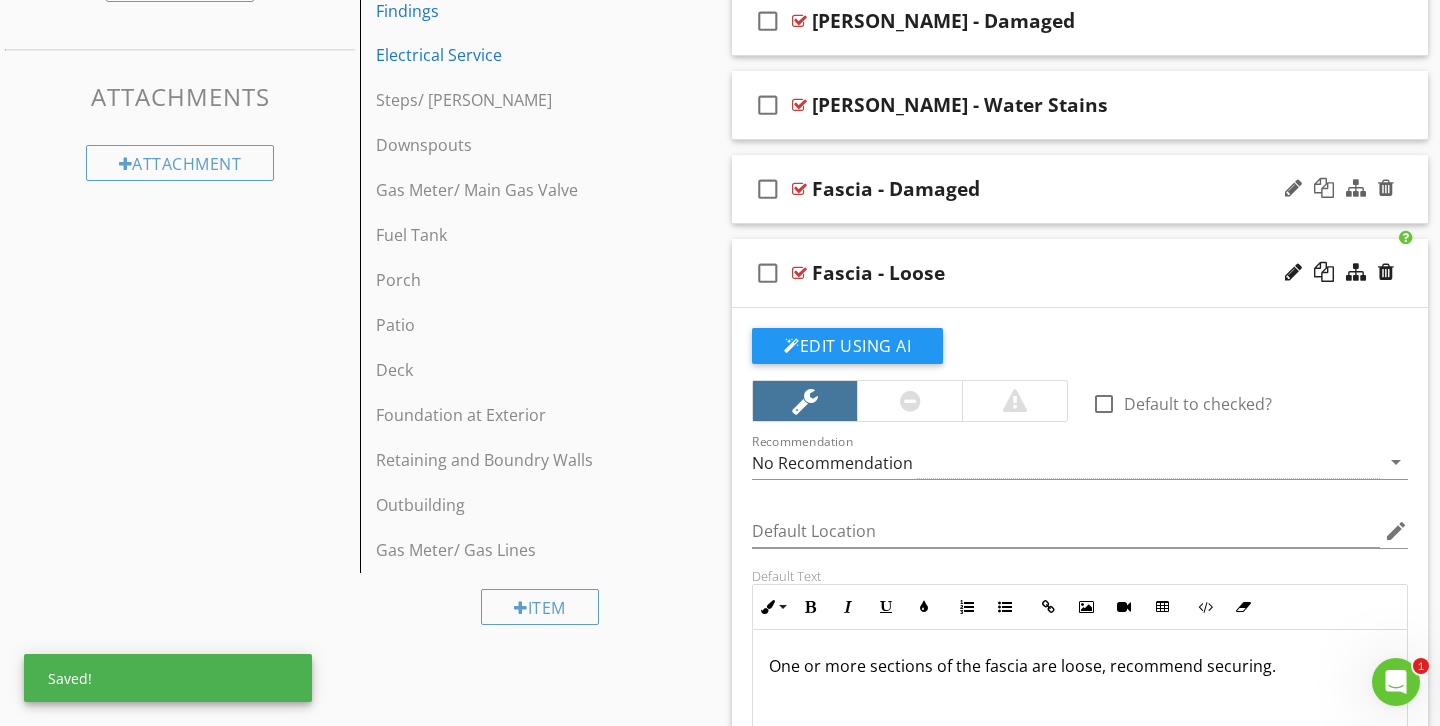 click on "Fascia - Damaged" at bounding box center (1058, 189) 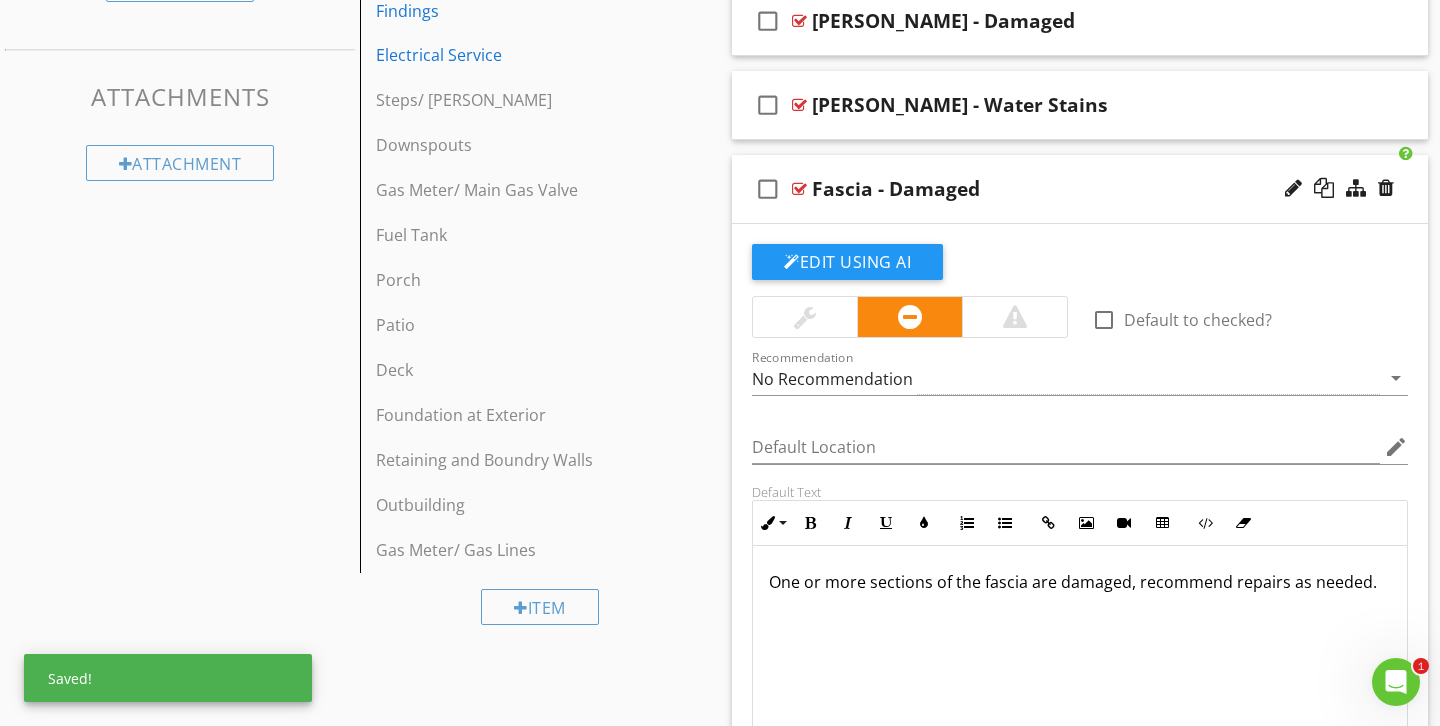 click at bounding box center (805, 317) 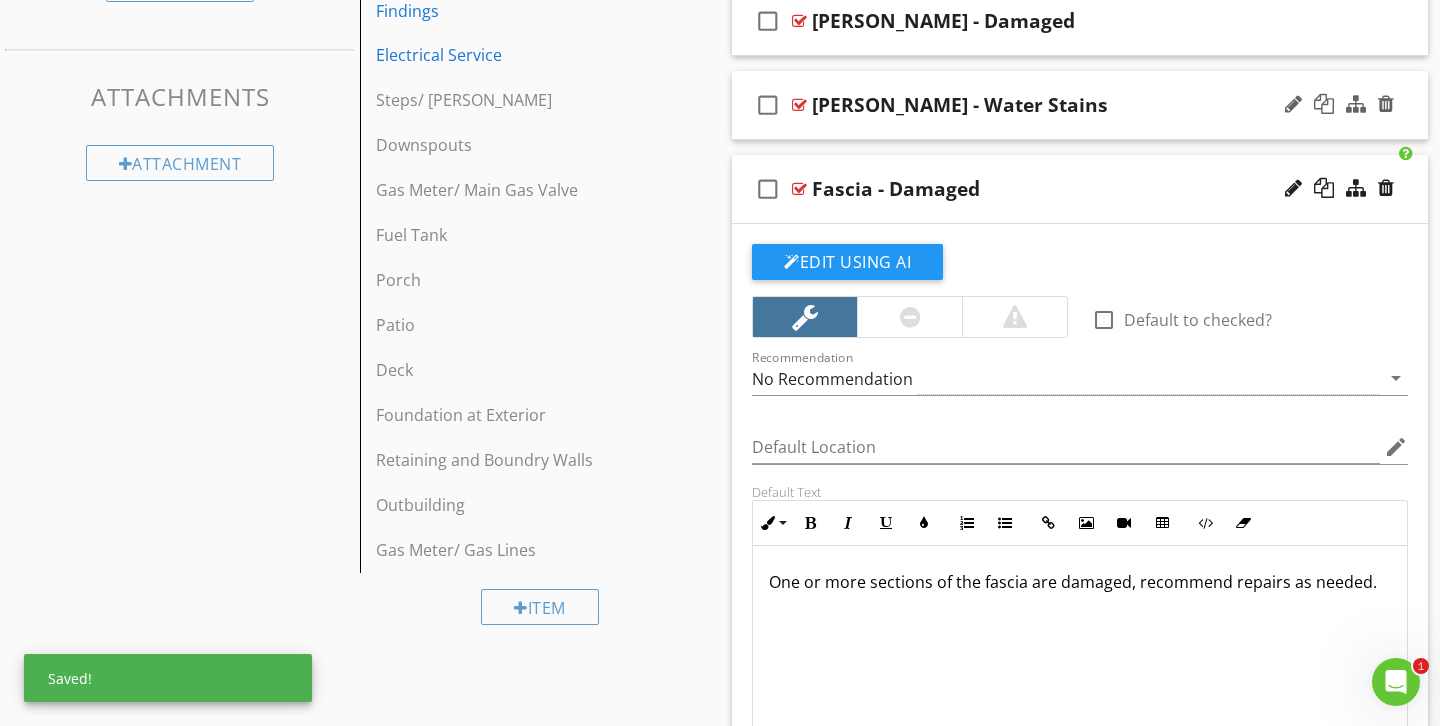 click on "check_box_outline_blank
Eaves - Water Stains" at bounding box center (1080, 105) 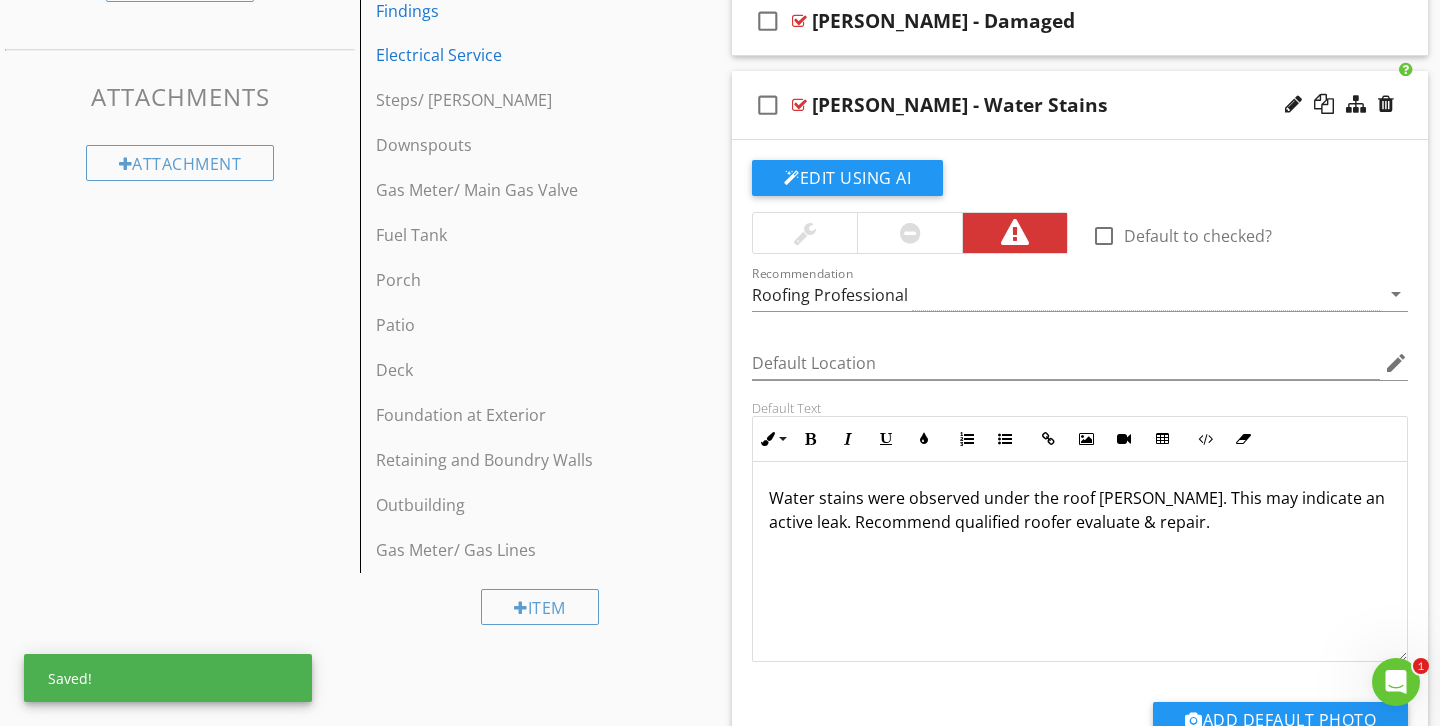 click at bounding box center (909, 233) 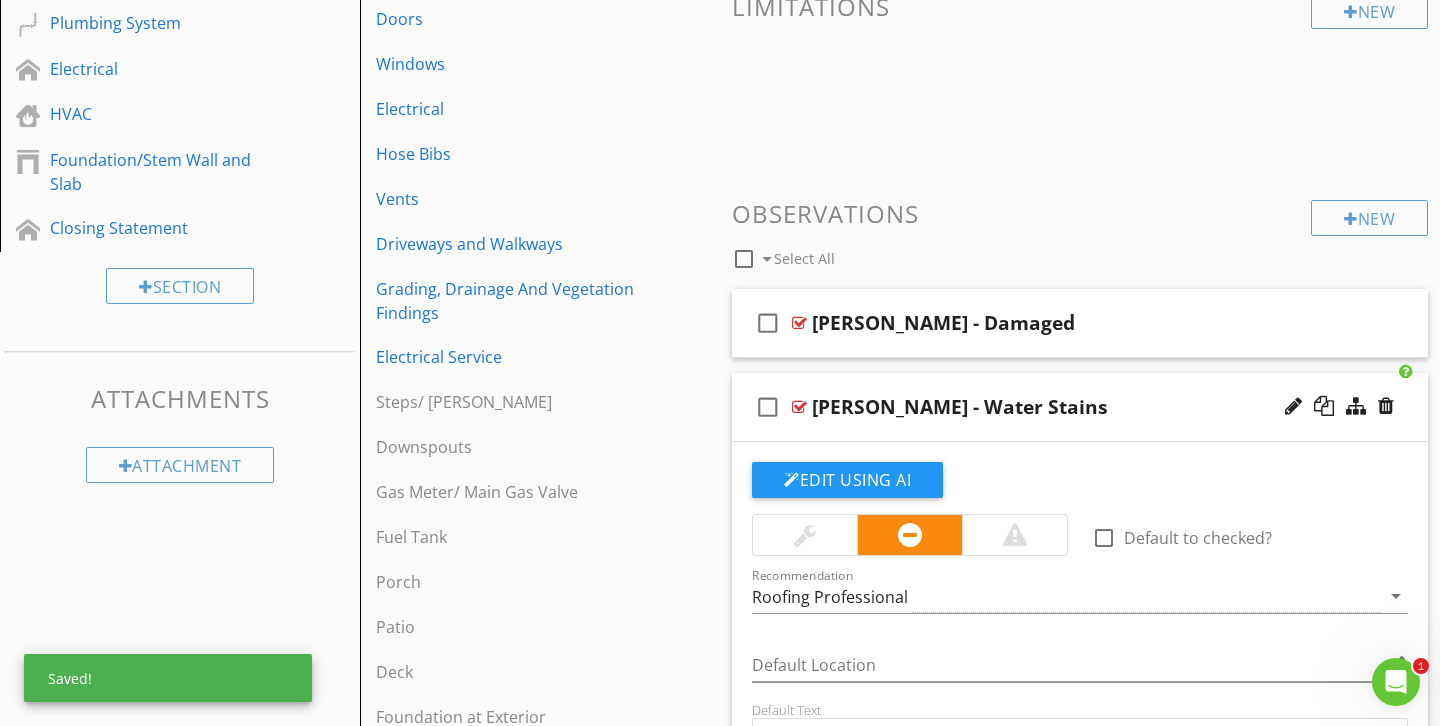 scroll, scrollTop: 439, scrollLeft: 0, axis: vertical 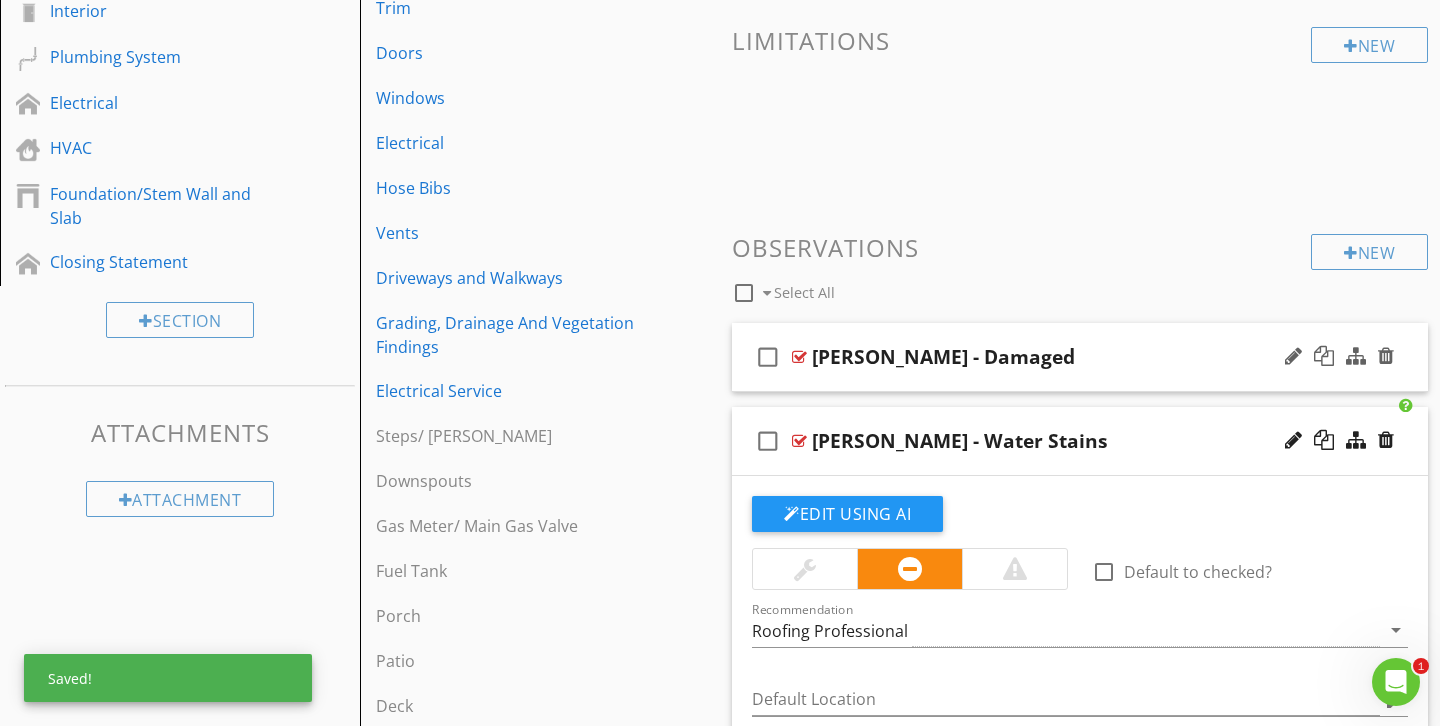 click on "check_box_outline_blank
Eaves - Damaged" at bounding box center [1080, 357] 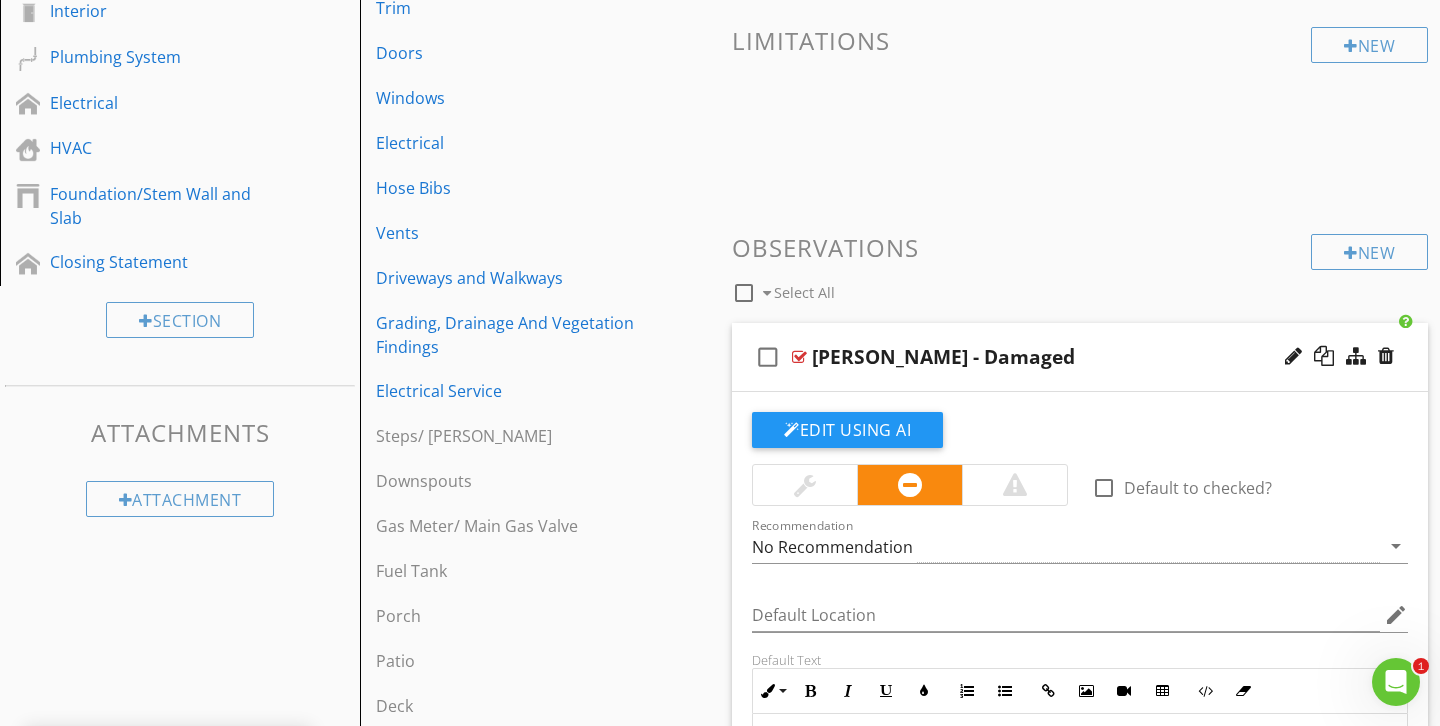 click at bounding box center (805, 485) 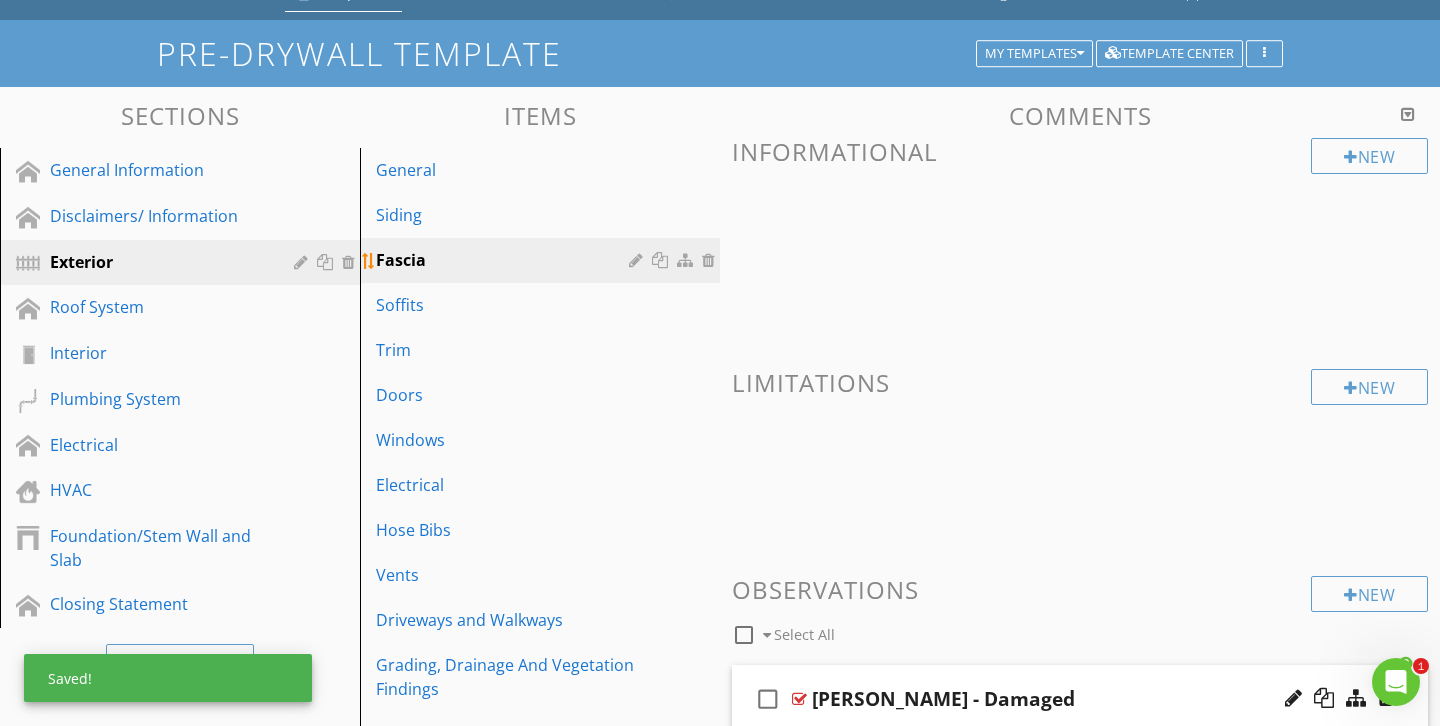 scroll, scrollTop: 80, scrollLeft: 0, axis: vertical 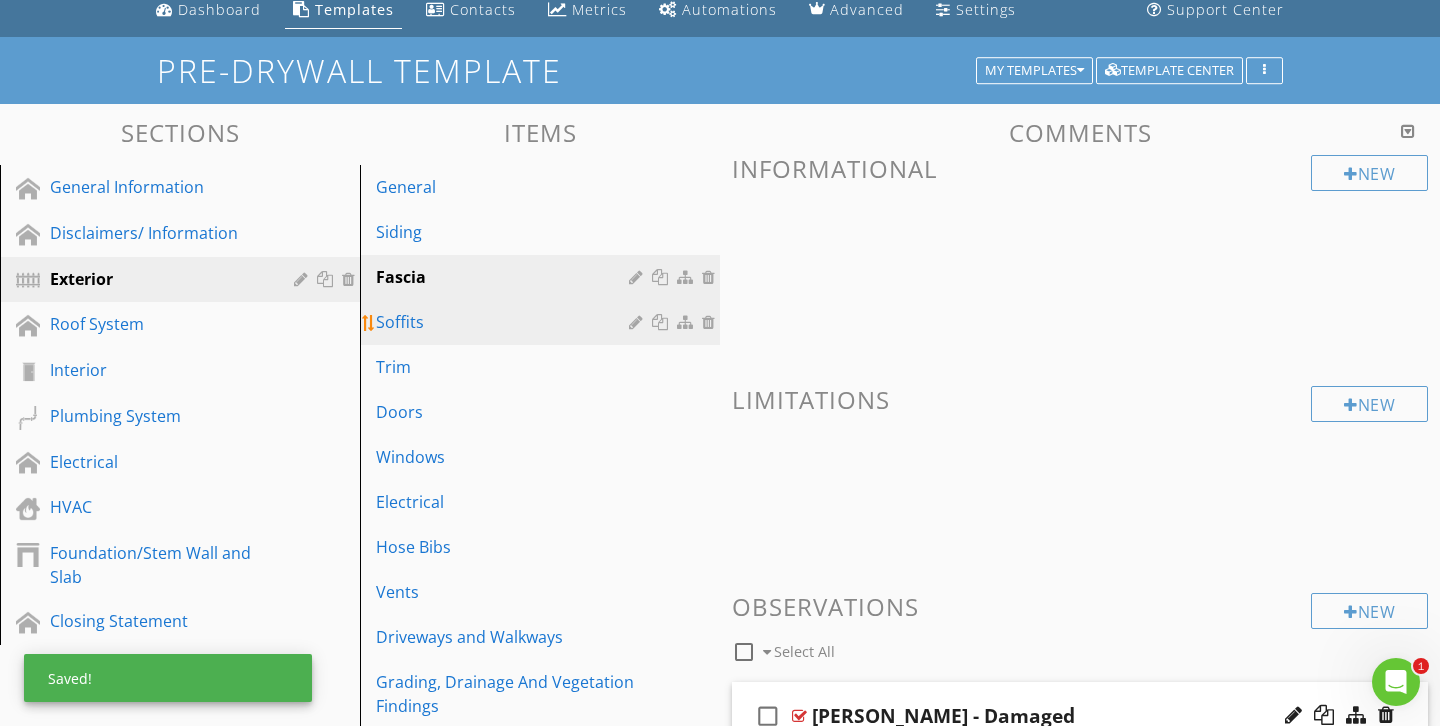 click on "Soffits" at bounding box center [505, 322] 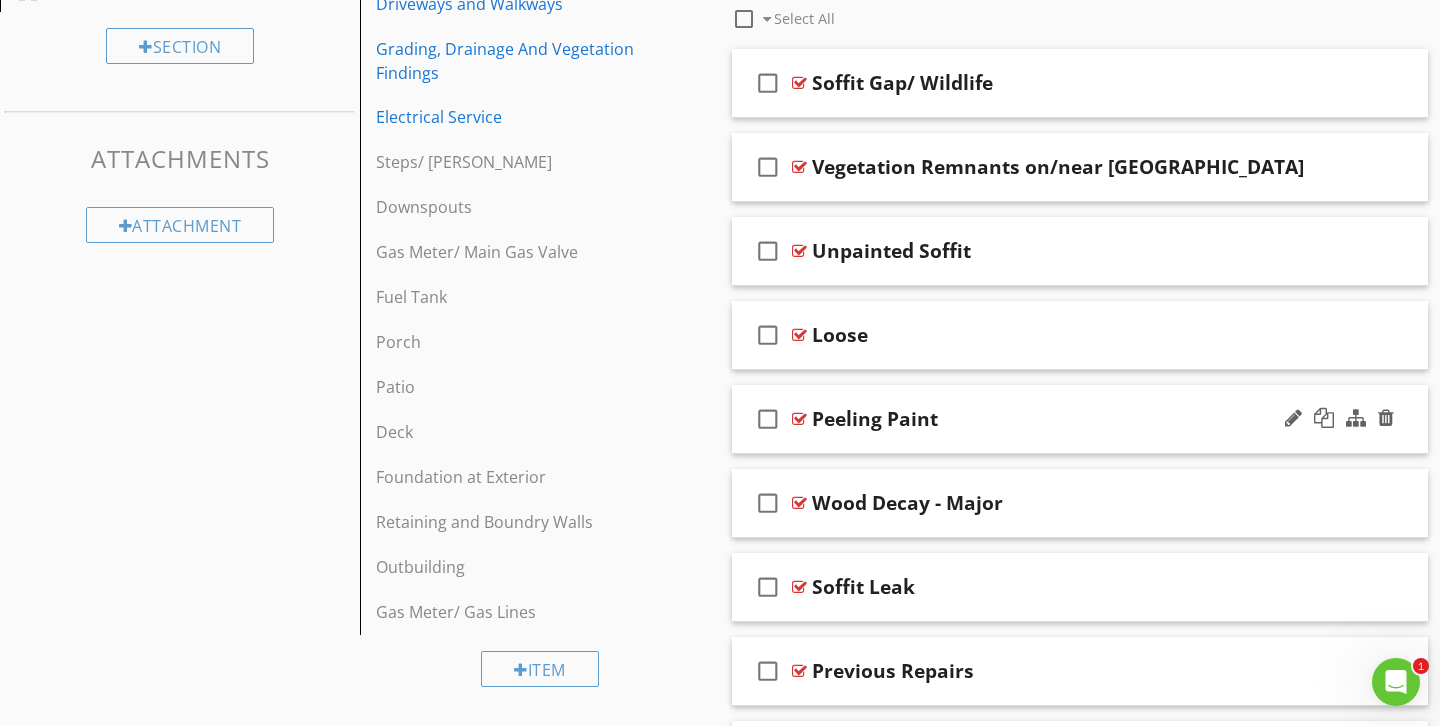 scroll, scrollTop: 861, scrollLeft: 0, axis: vertical 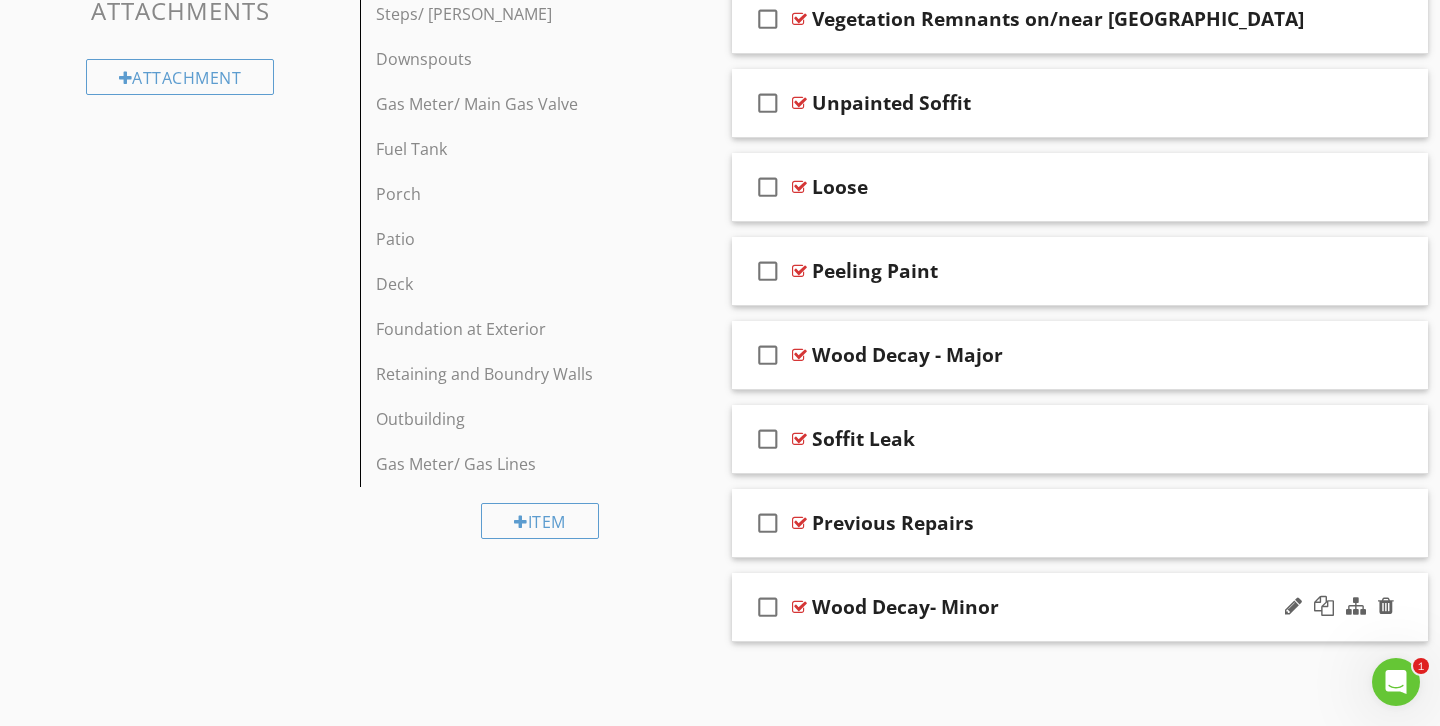 click on "Wood Decay- Minor" at bounding box center [1058, 607] 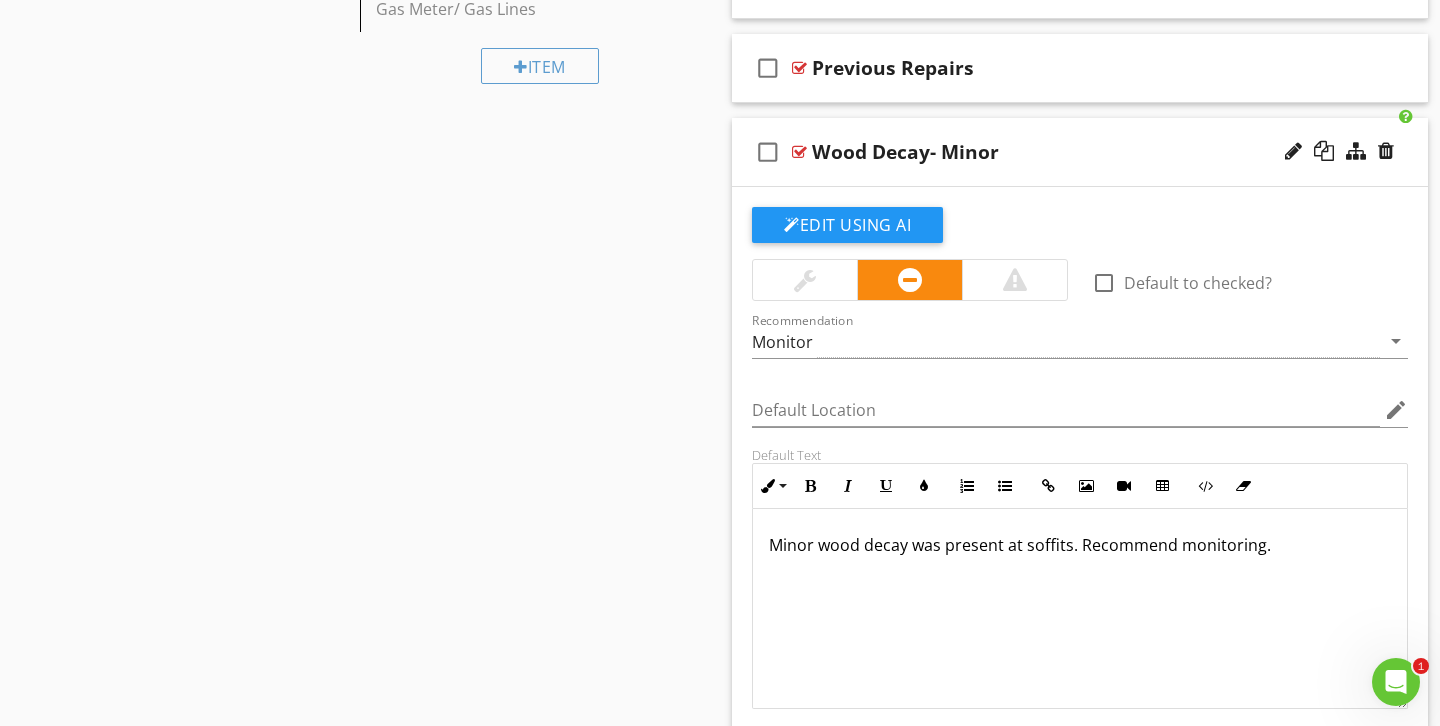 scroll, scrollTop: 1341, scrollLeft: 0, axis: vertical 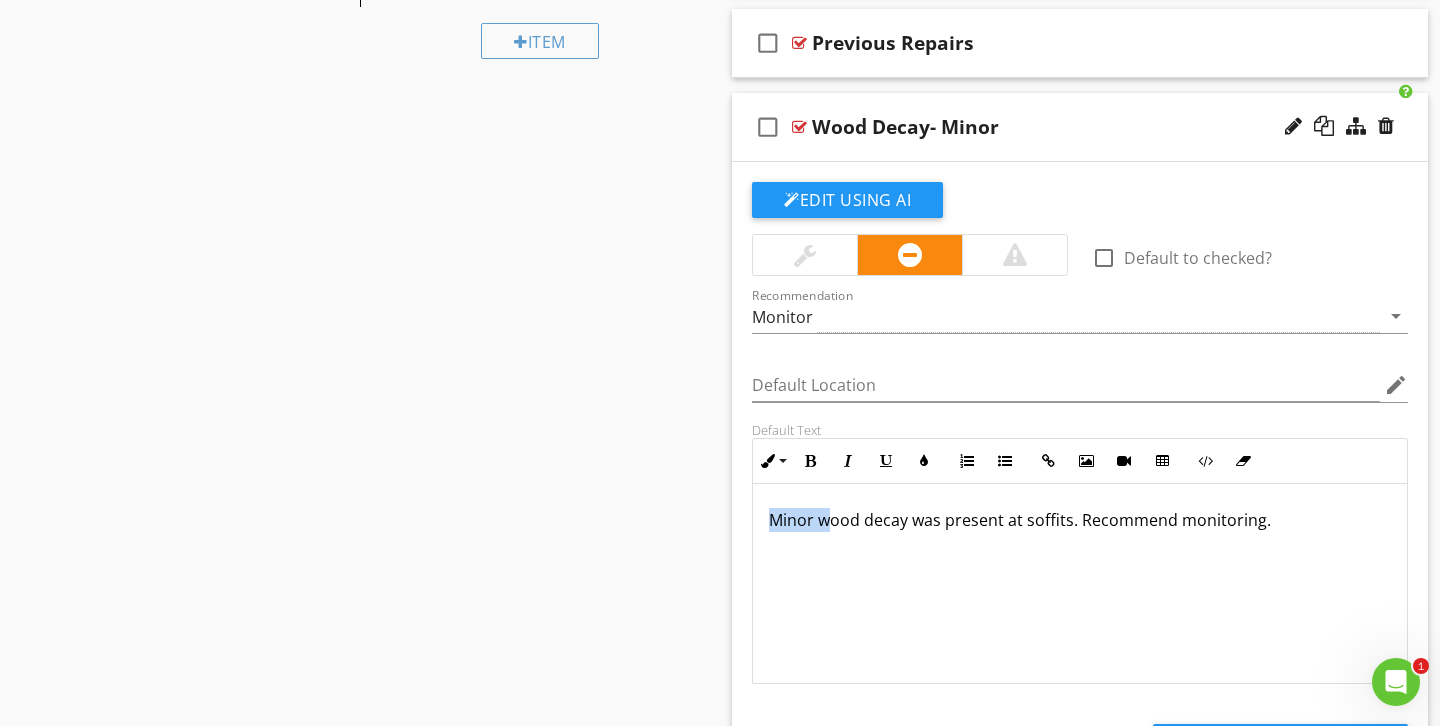 drag, startPoint x: 827, startPoint y: 523, endPoint x: 758, endPoint y: 528, distance: 69.18092 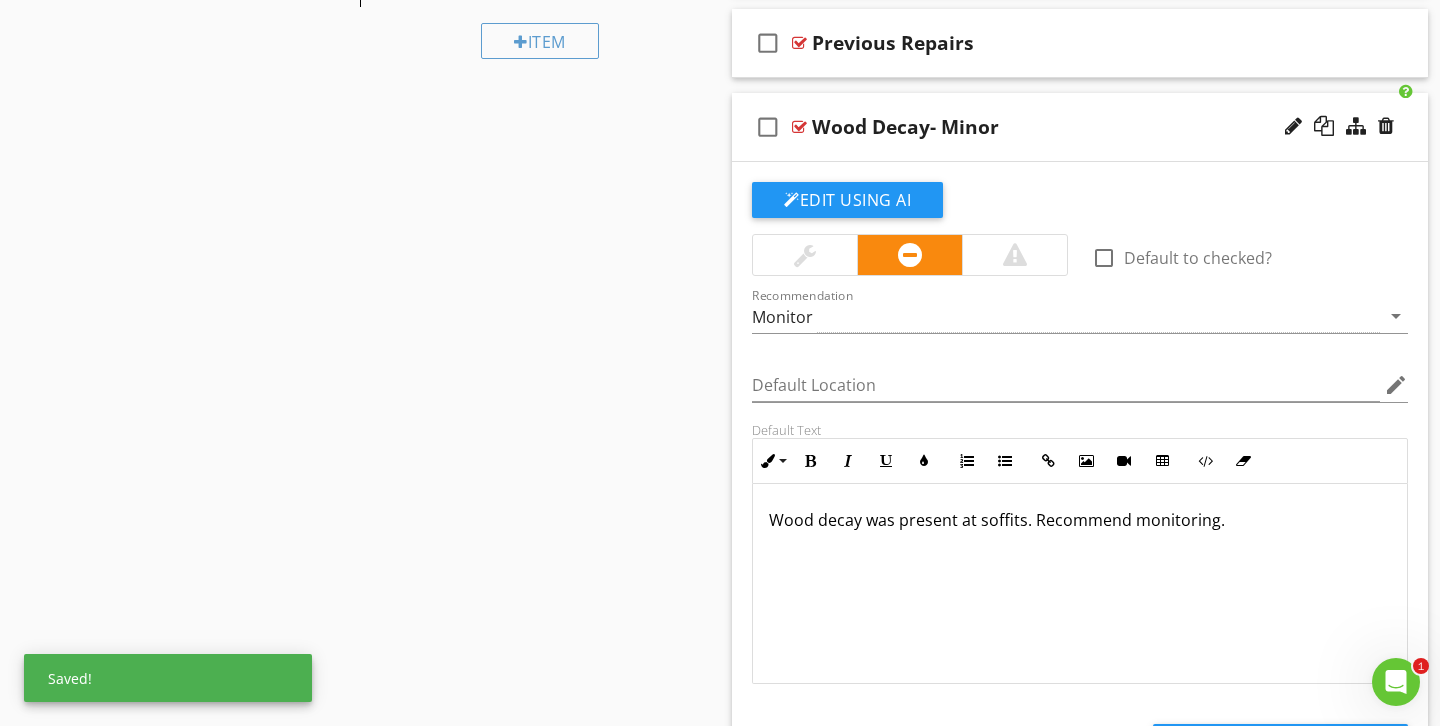 click on "Wood decay was present at soffits. Recommend monitoring." at bounding box center (1080, 520) 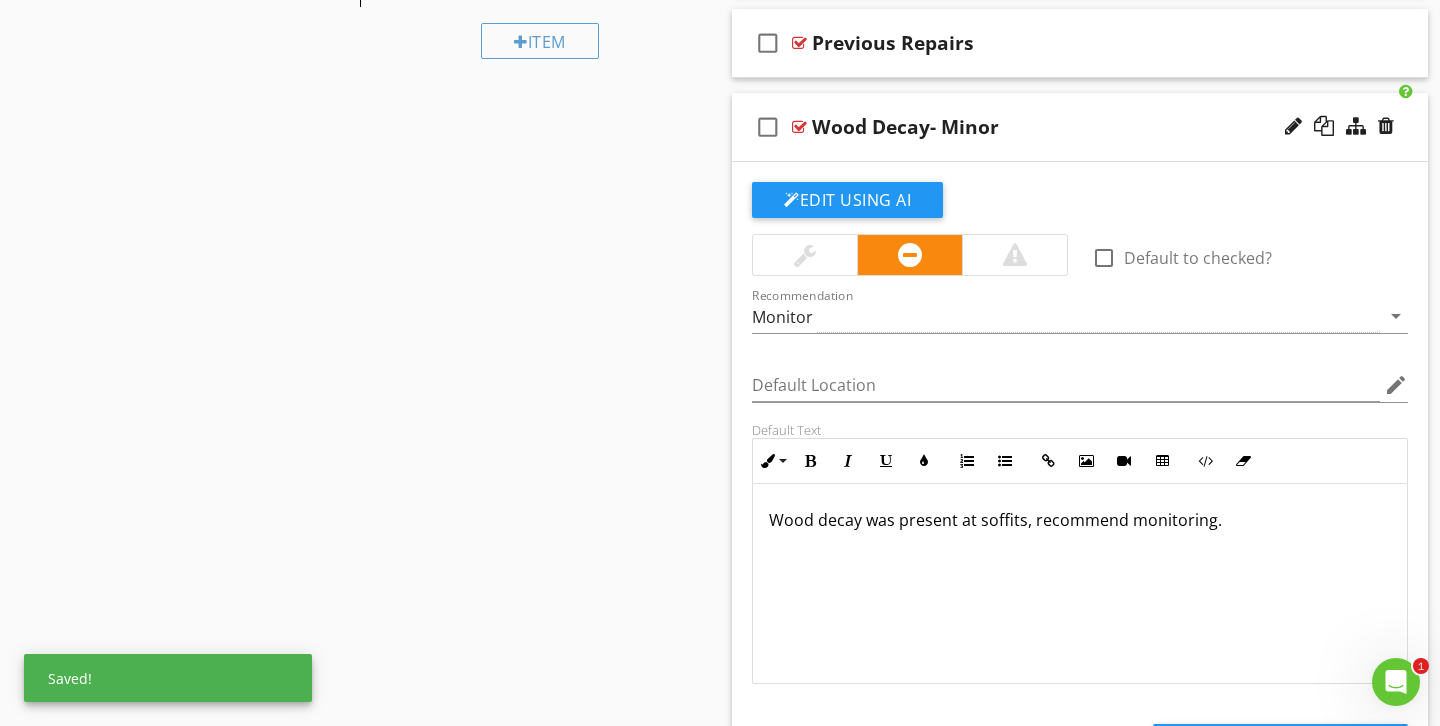 click on "Wood decay was present at soffits, recommend monitoring." at bounding box center [1080, 520] 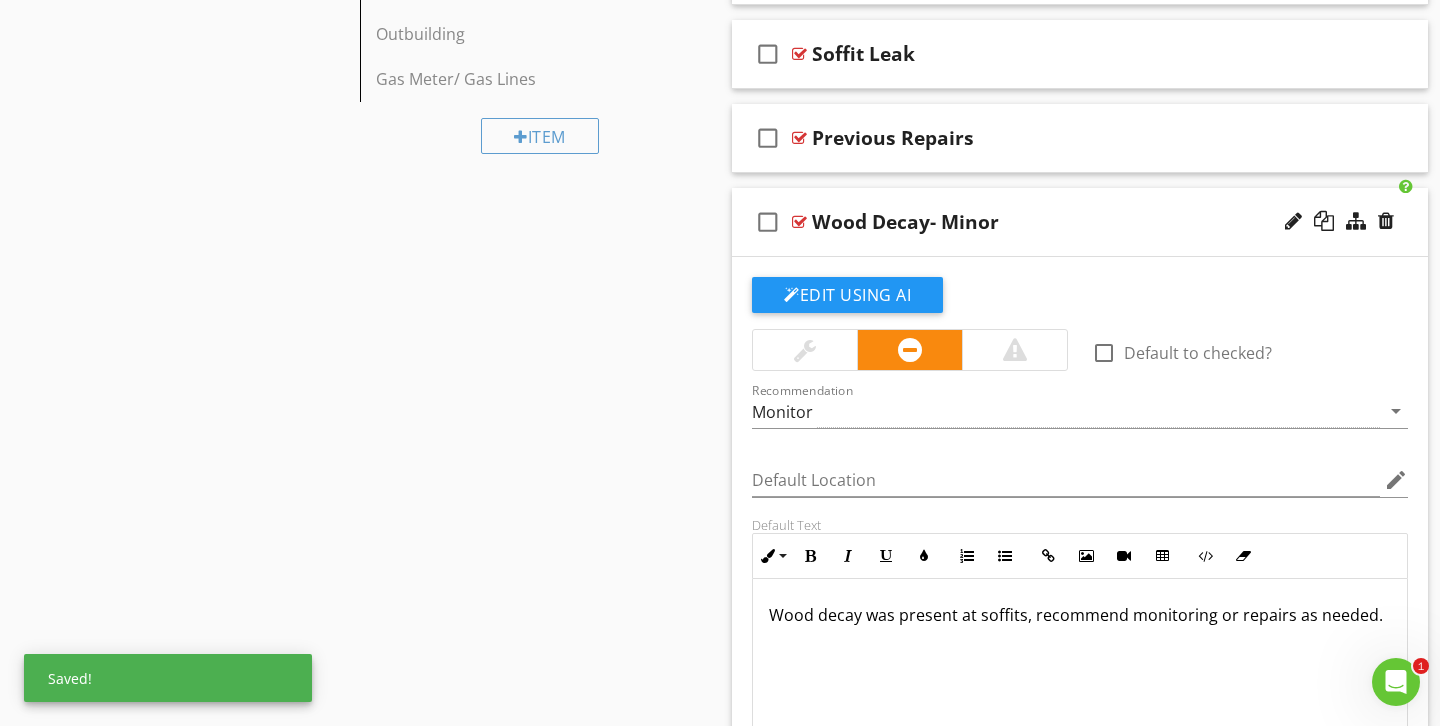 scroll, scrollTop: 1315, scrollLeft: 0, axis: vertical 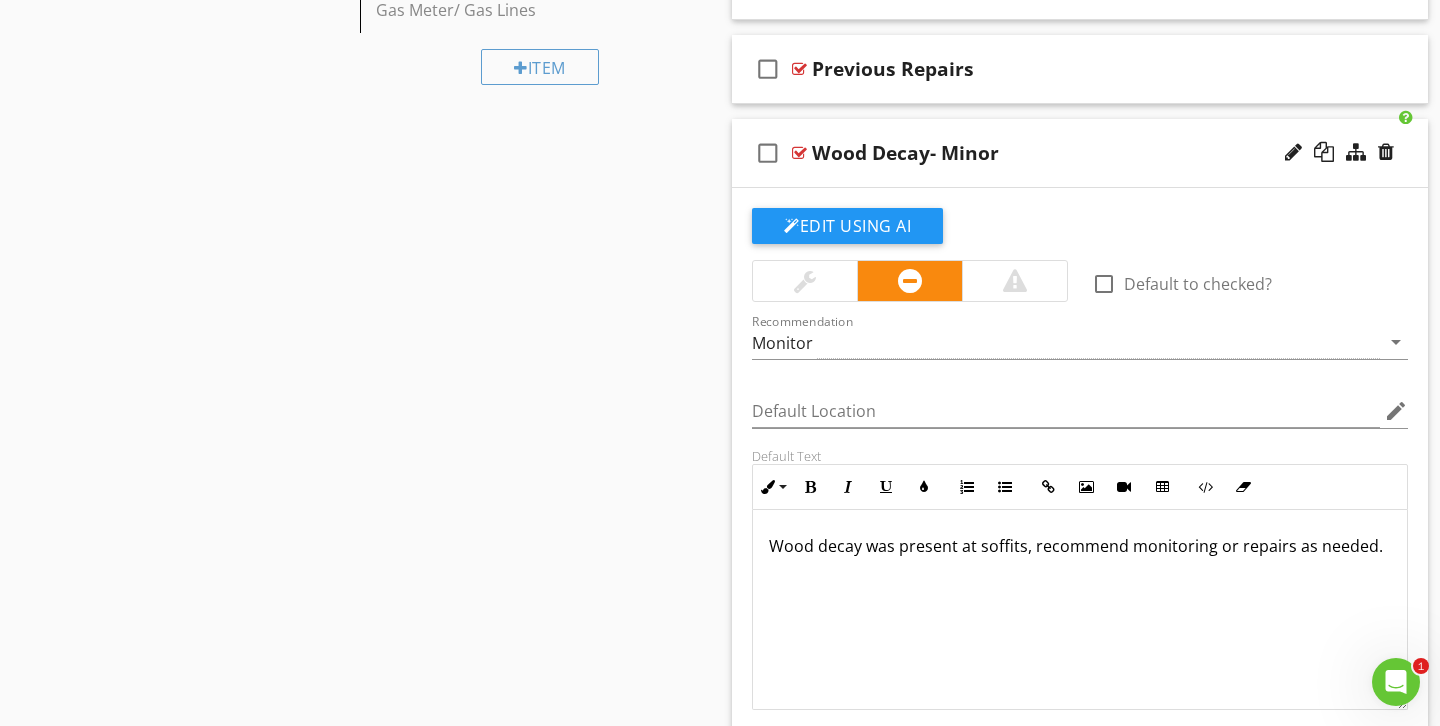 click on "Wood Decay- Minor" at bounding box center [905, 153] 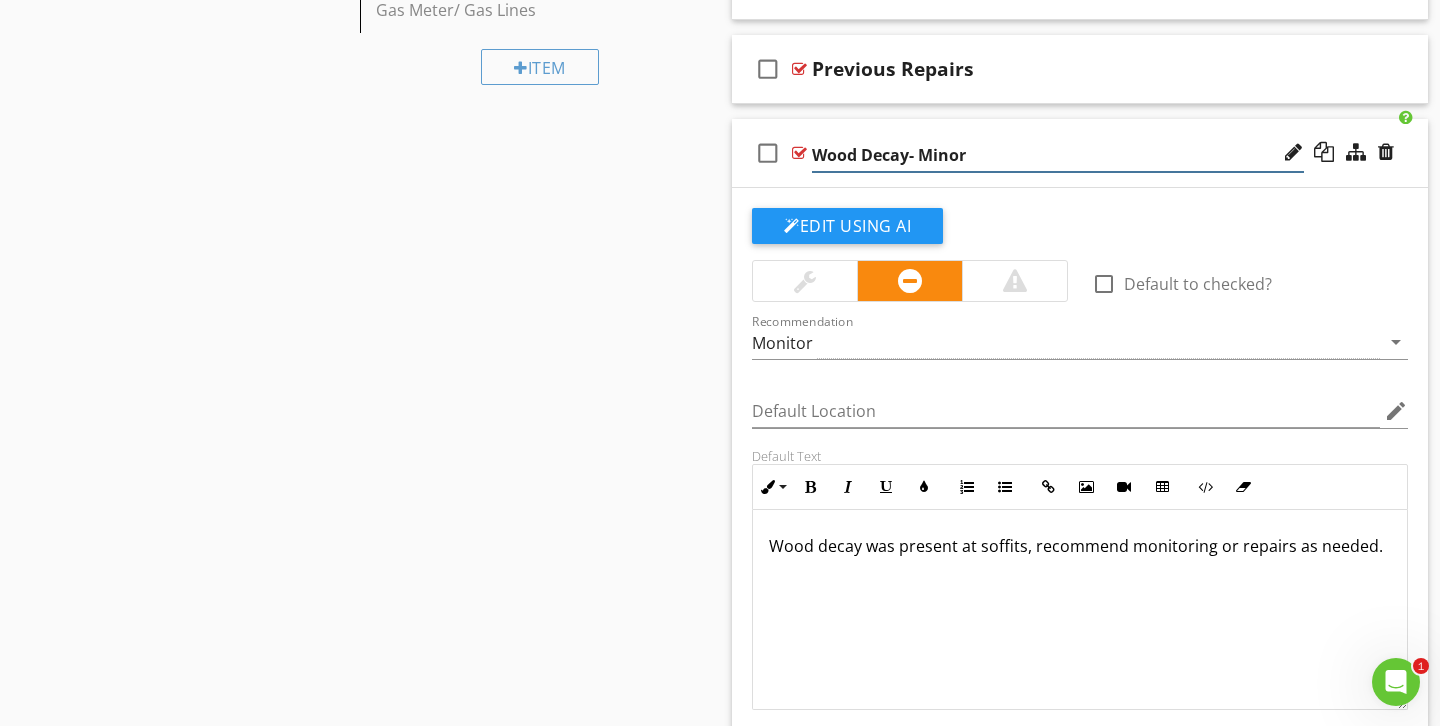 click on "Wood Decay- Minor" at bounding box center [1058, 155] 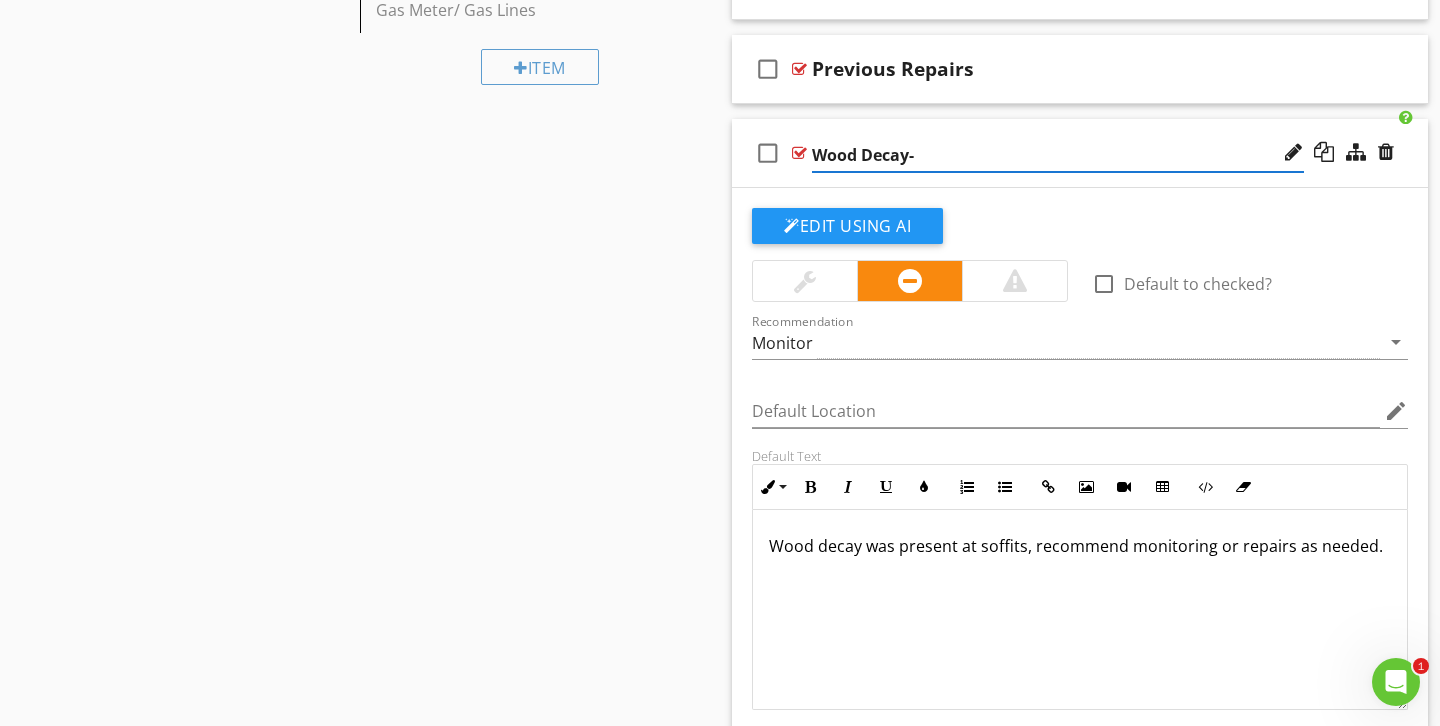 type on "Wood Decay" 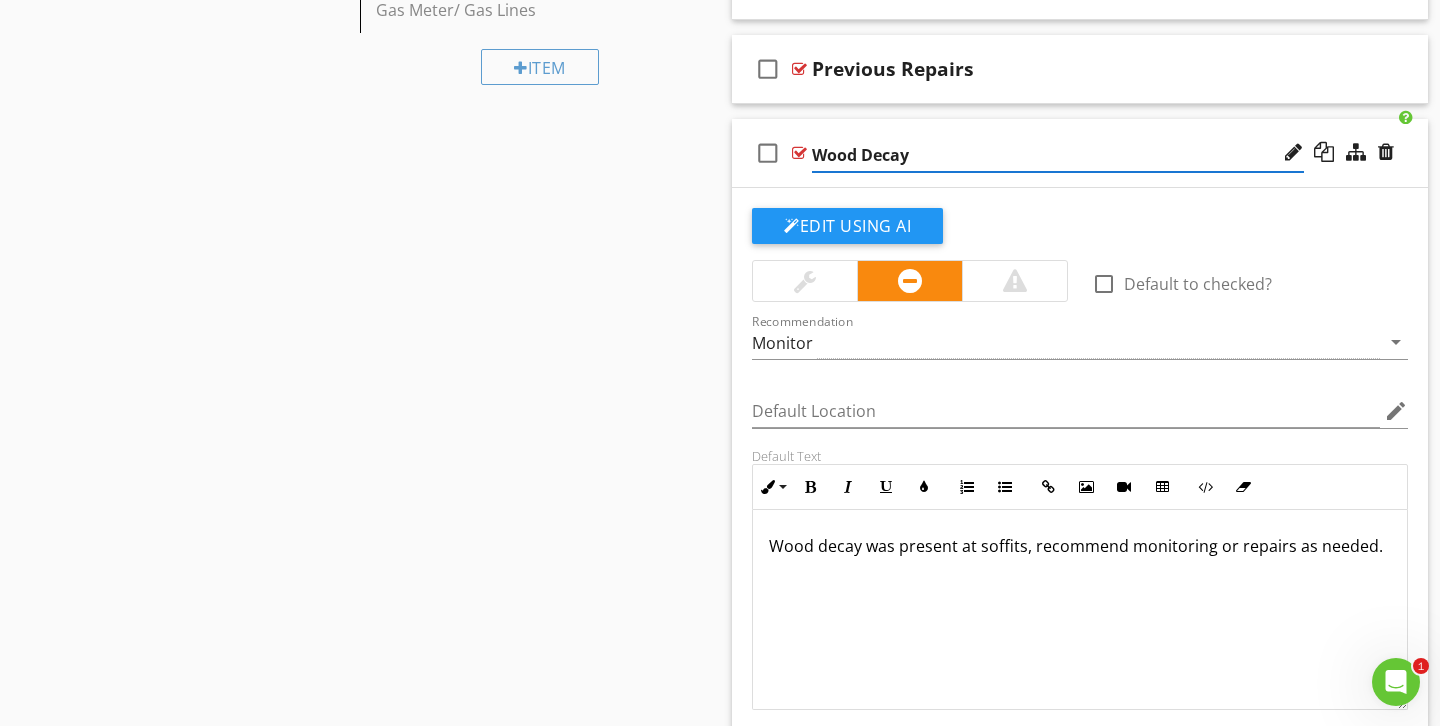 click at bounding box center [805, 281] 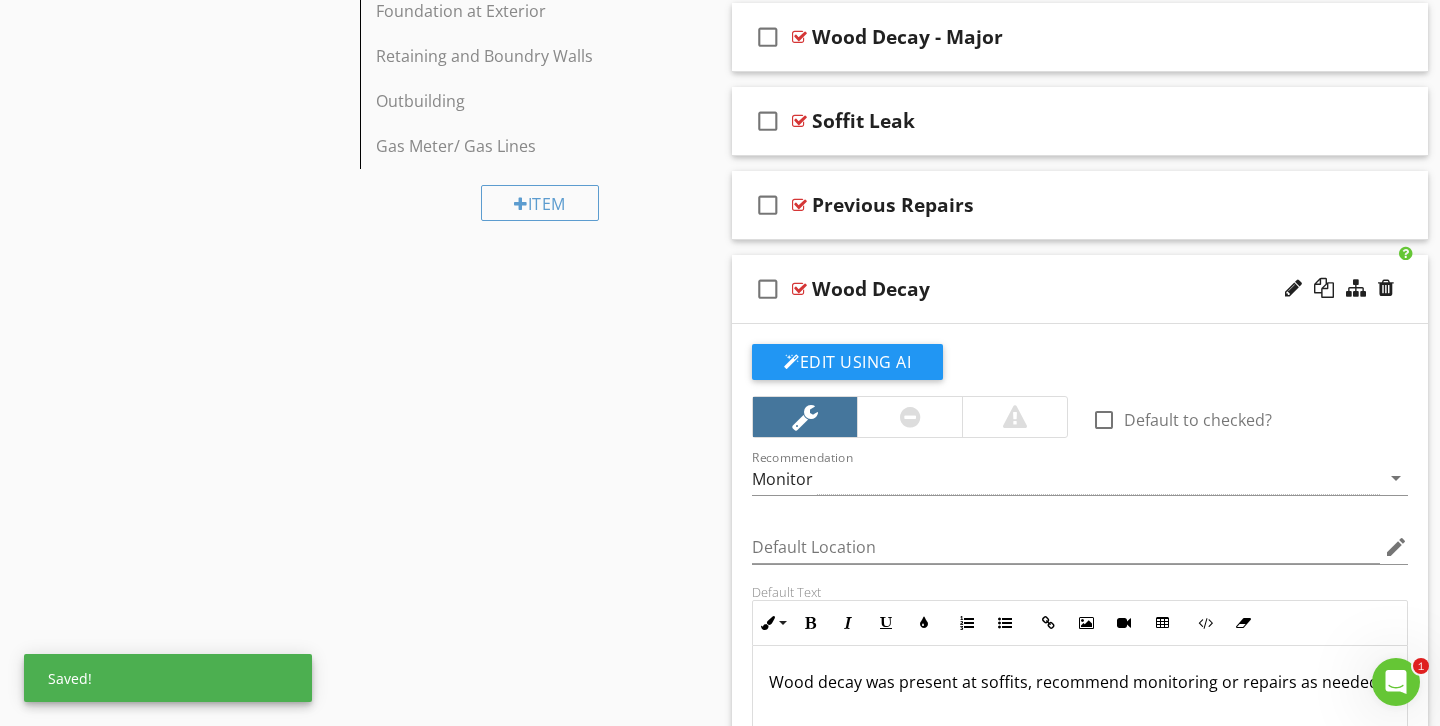 scroll, scrollTop: 1064, scrollLeft: 0, axis: vertical 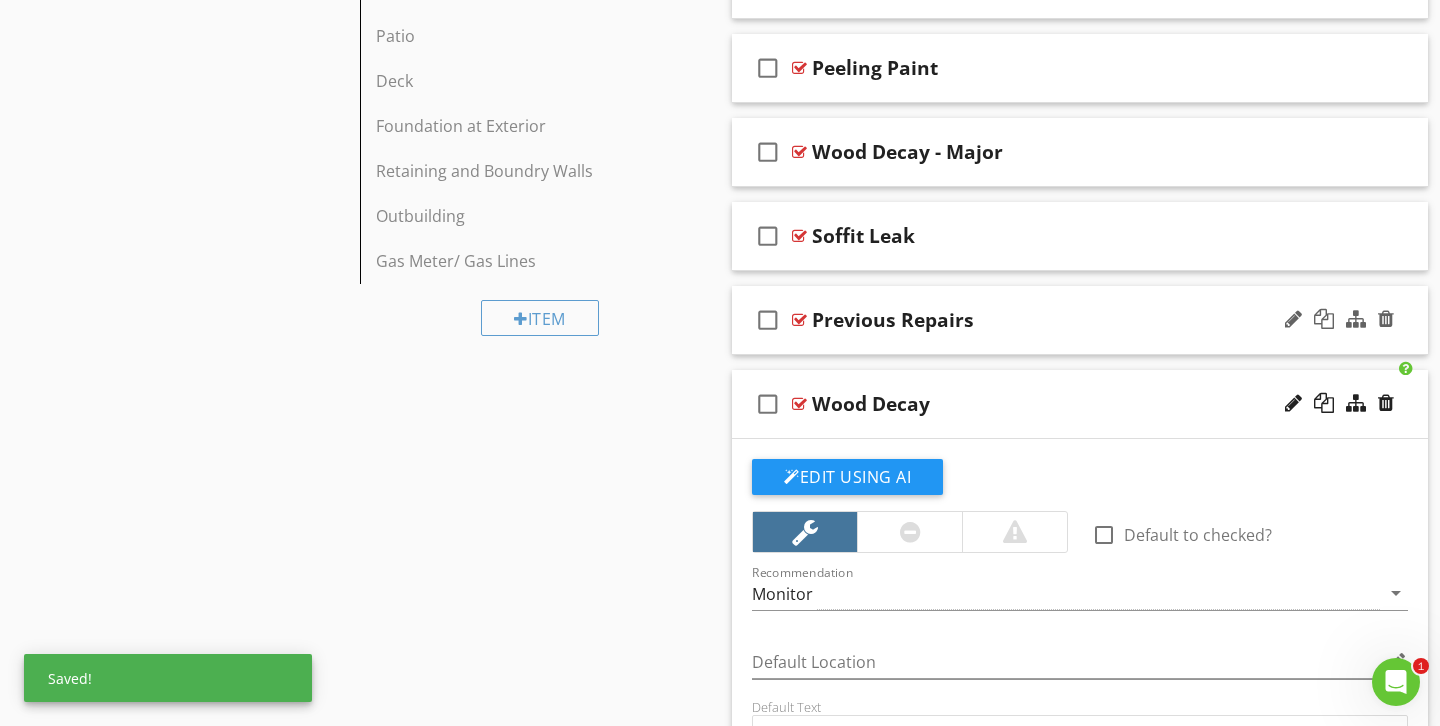 click on "Previous Repairs" at bounding box center [1058, 320] 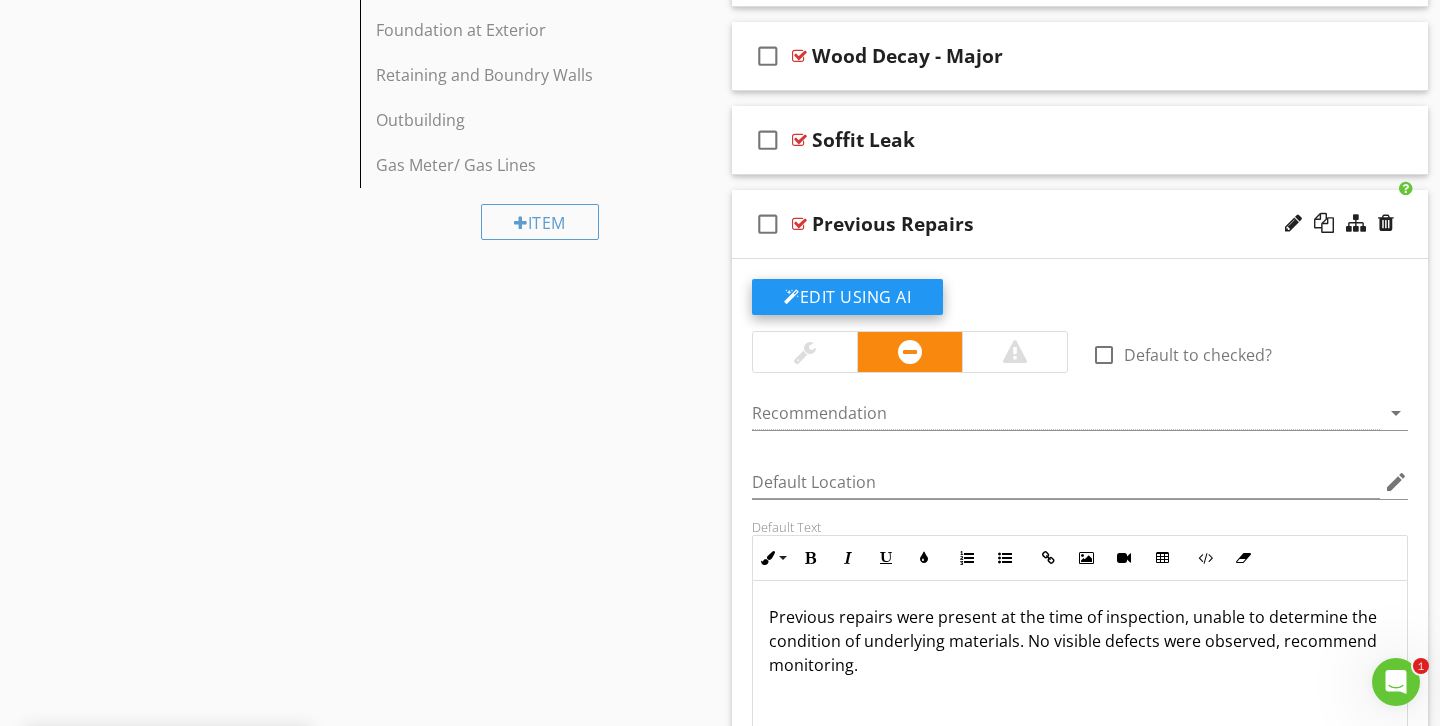 scroll, scrollTop: 1165, scrollLeft: 0, axis: vertical 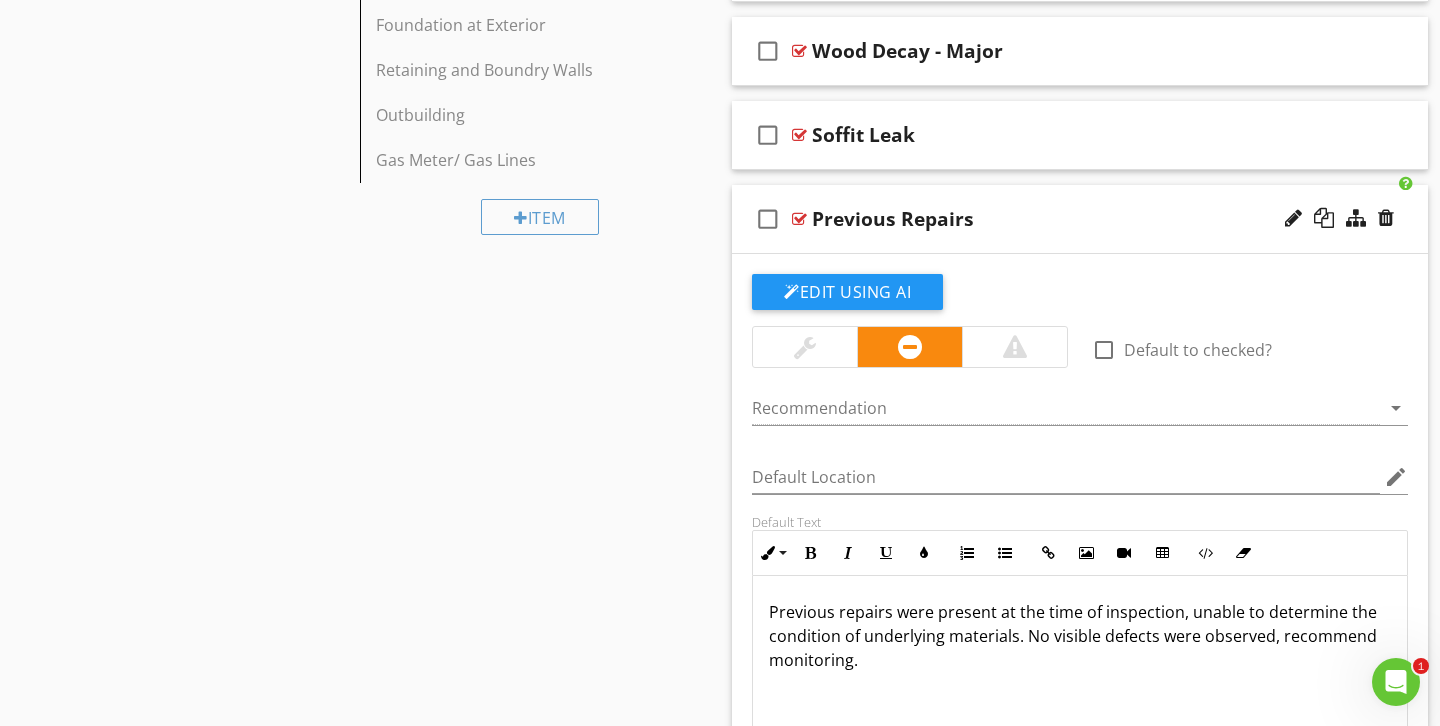 click at bounding box center [805, 347] 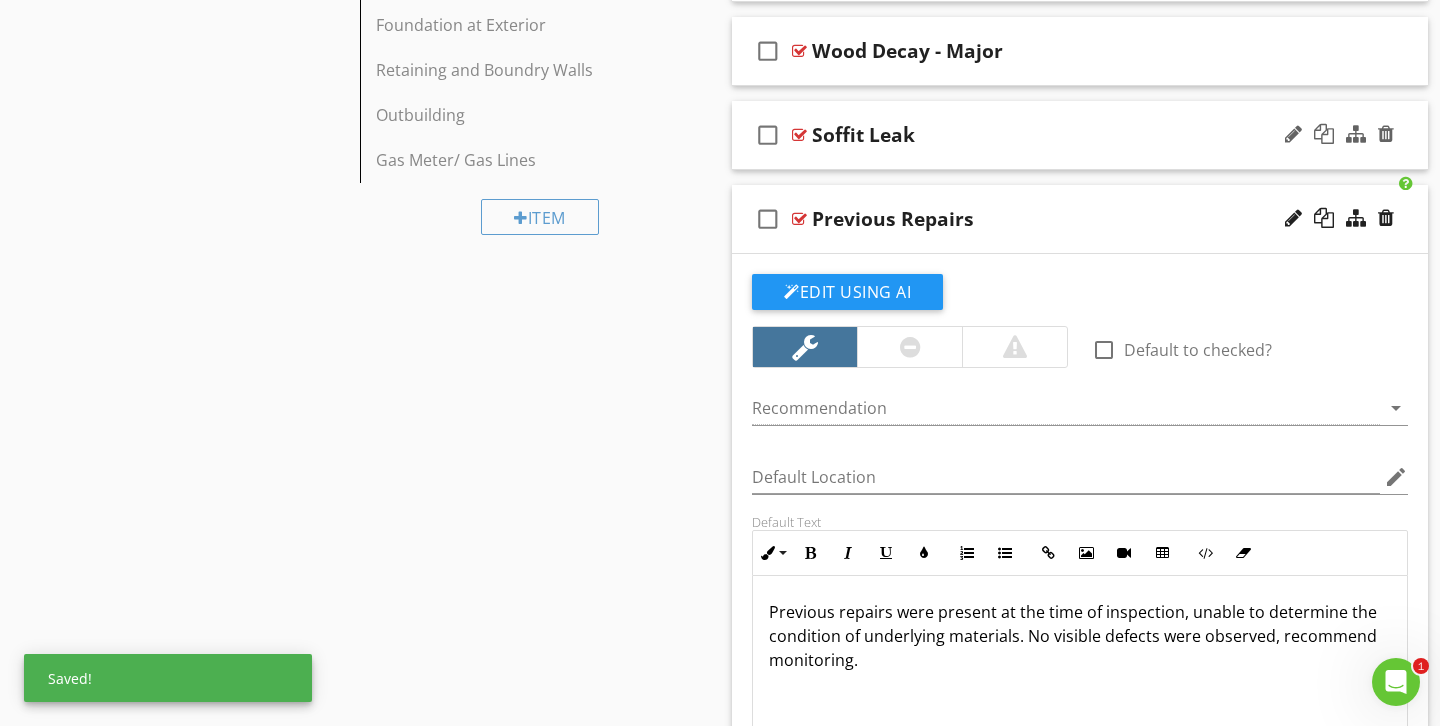 click on "Soffit Leak" at bounding box center [1058, 135] 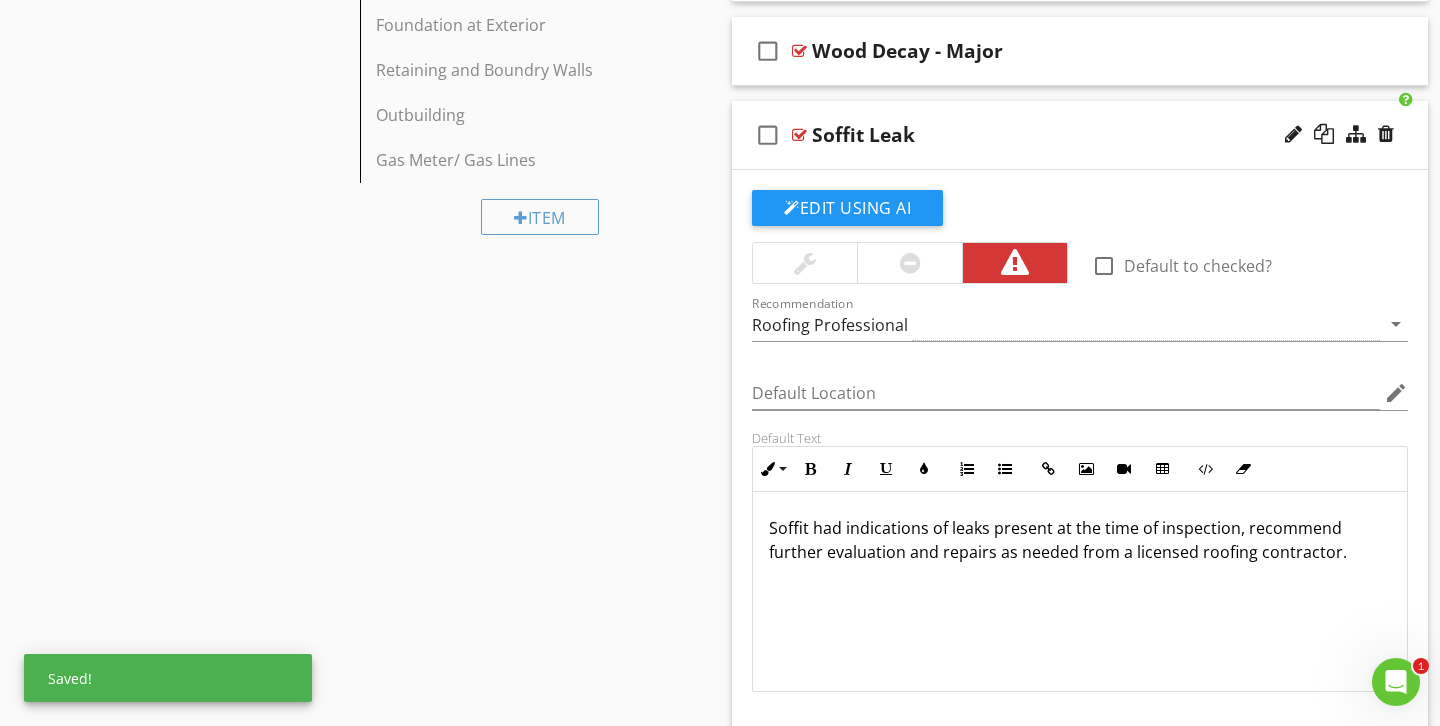 click at bounding box center (909, 263) 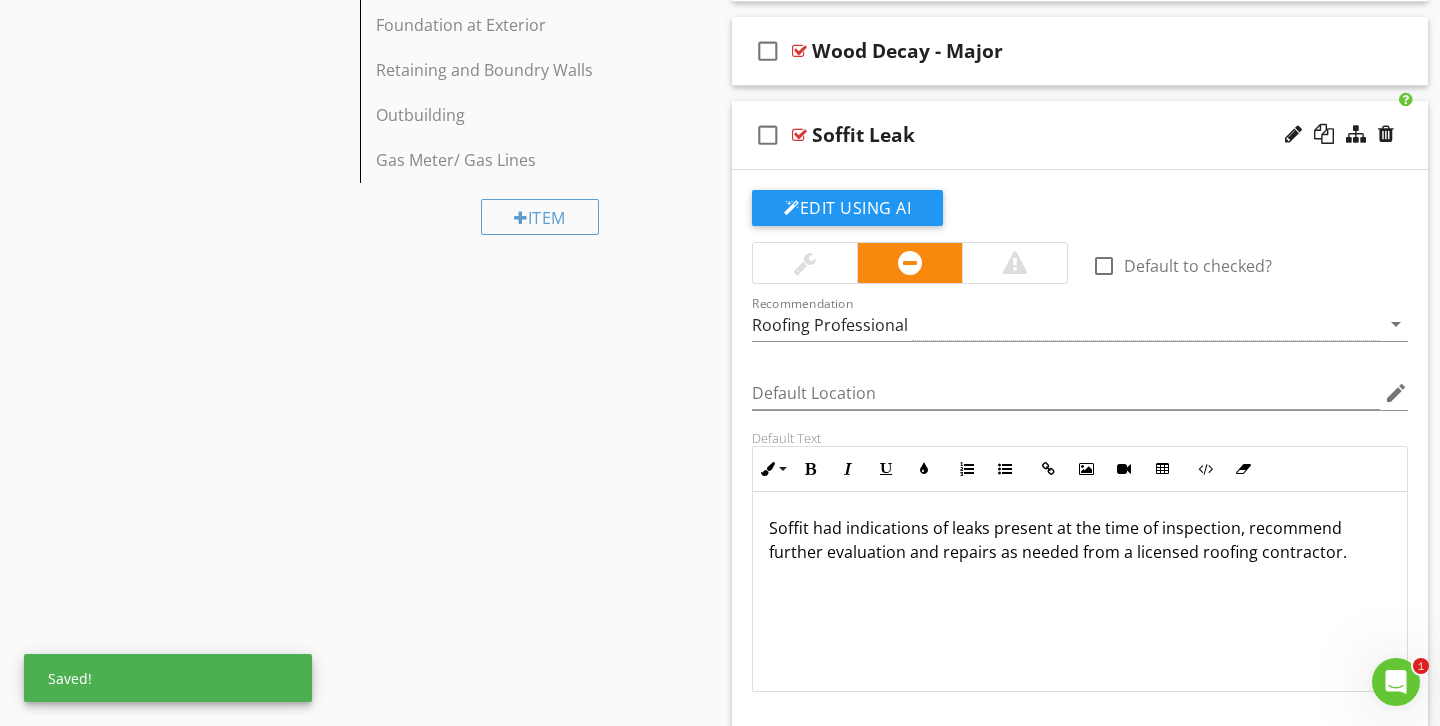 scroll, scrollTop: 1094, scrollLeft: 0, axis: vertical 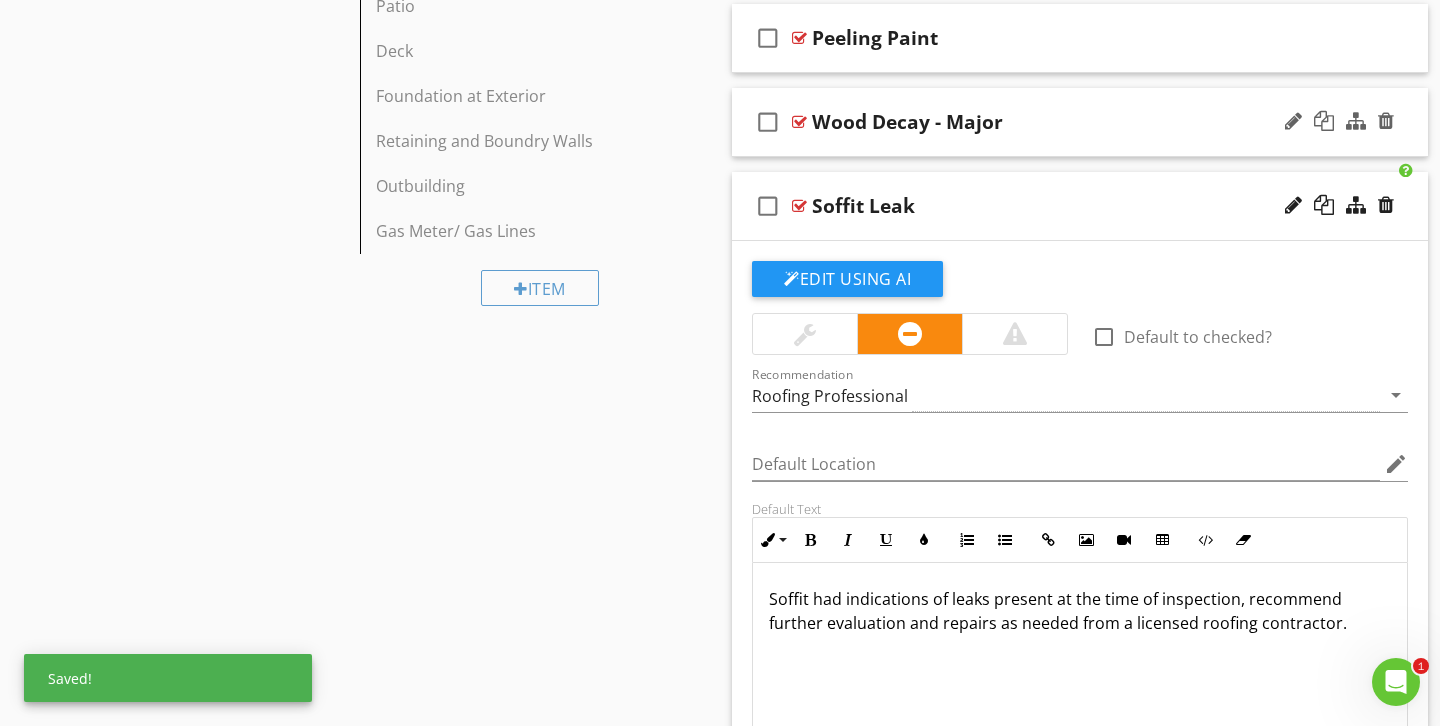 click on "Wood Decay - Major" at bounding box center (1058, 122) 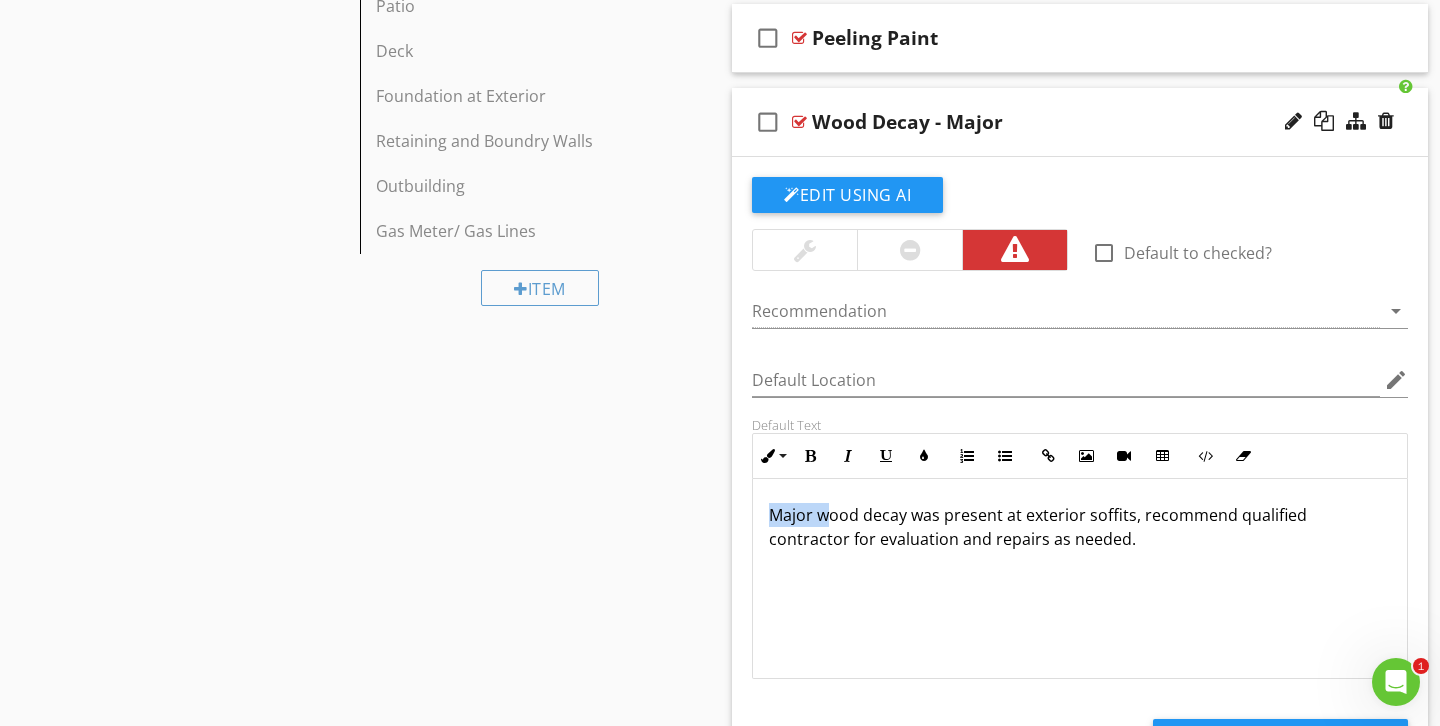 drag, startPoint x: 830, startPoint y: 517, endPoint x: 751, endPoint y: 520, distance: 79.05694 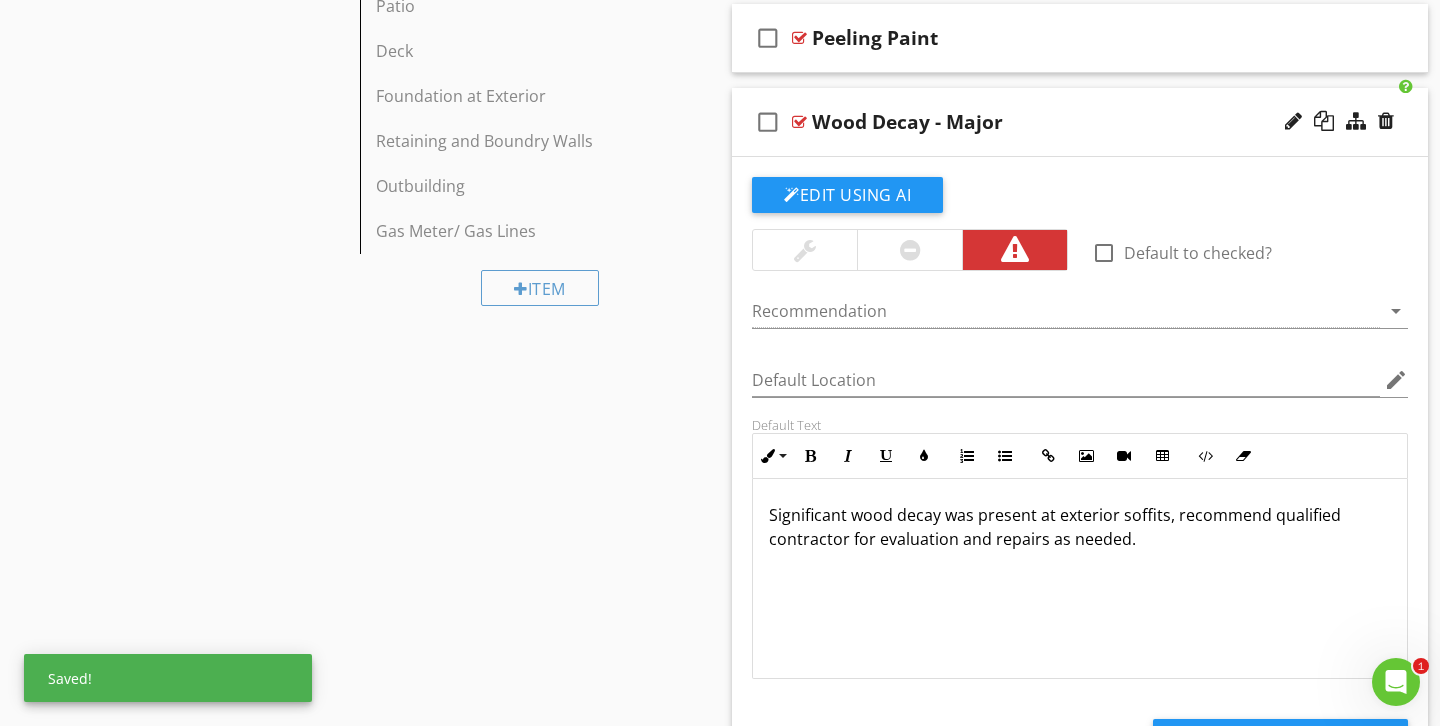 click on "check_box_outline_blank
Wood Decay - Major" at bounding box center (1080, 122) 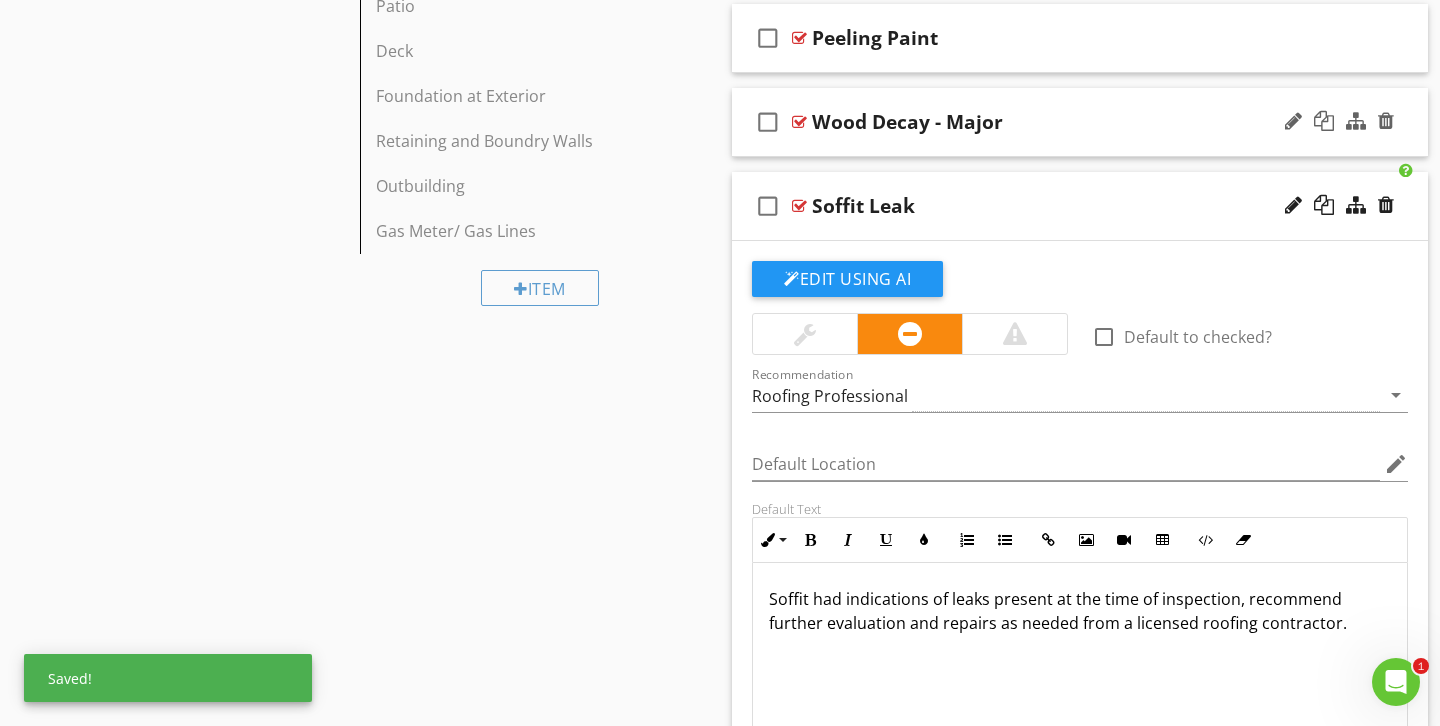 click on "Wood Decay - Major" at bounding box center [907, 122] 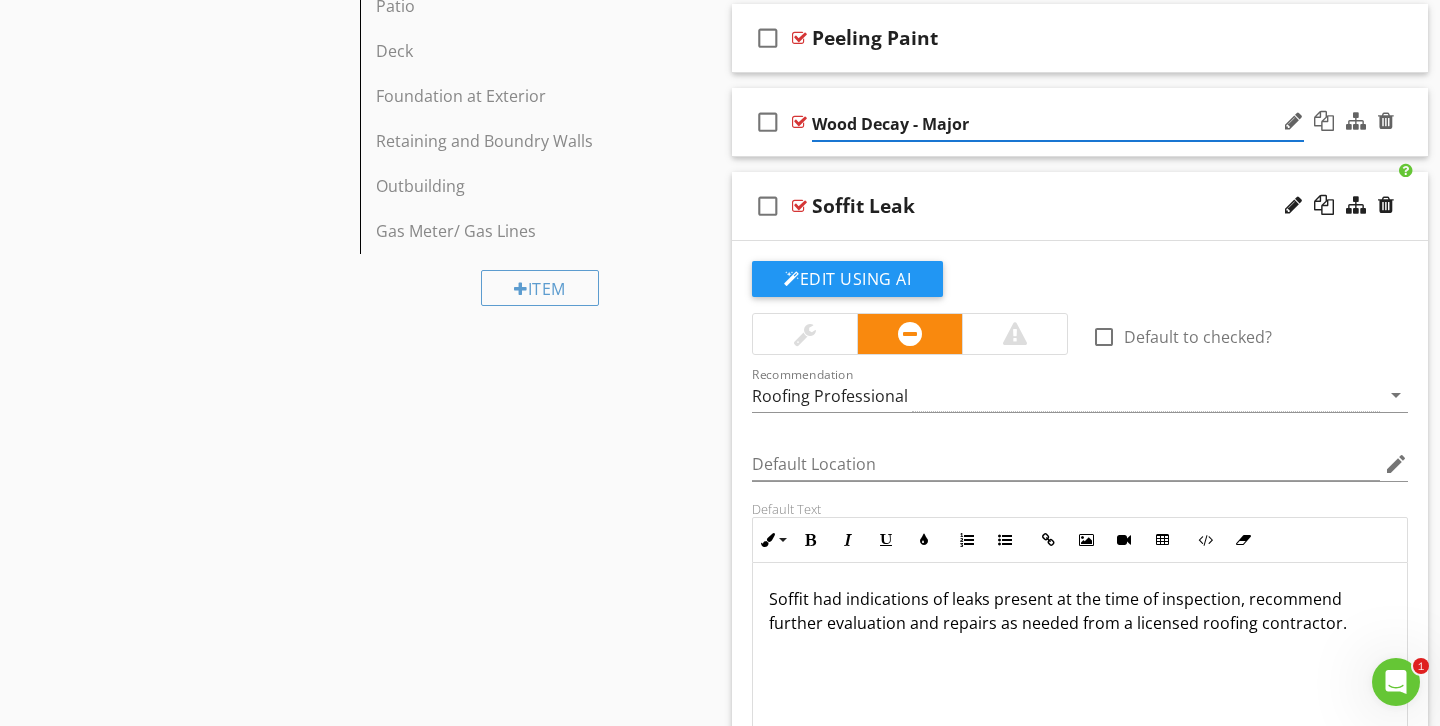 click on "Wood Decay - Major" at bounding box center [1058, 124] 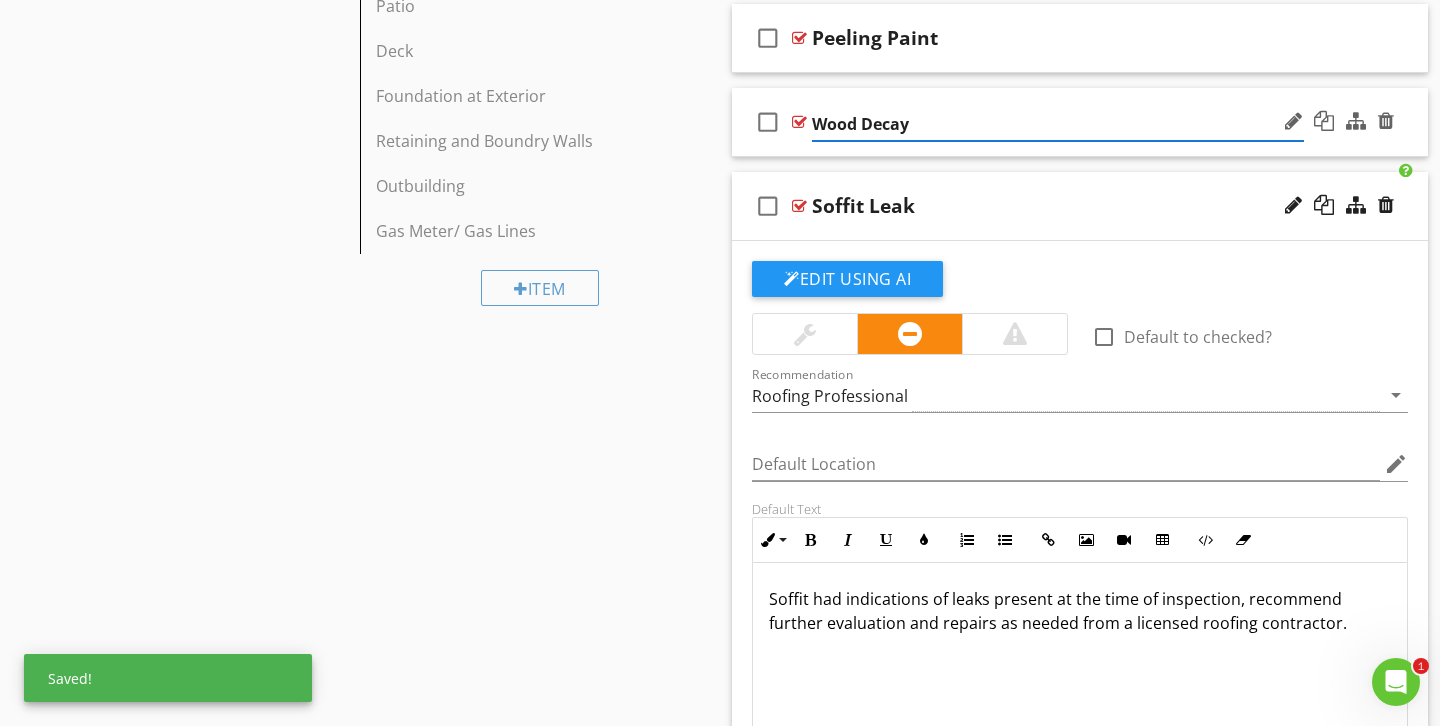 click on "Wood Decay" at bounding box center (1058, 124) 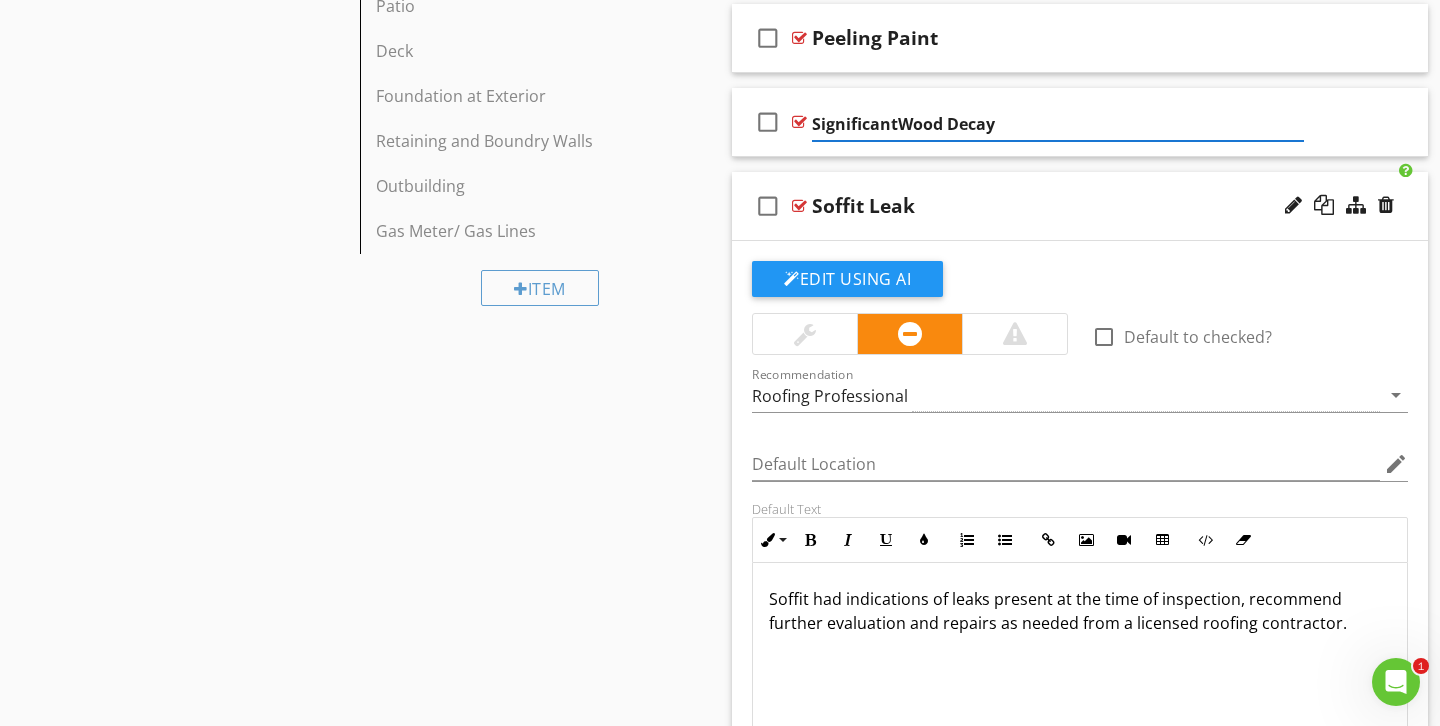 type on "Significant Wood Decay" 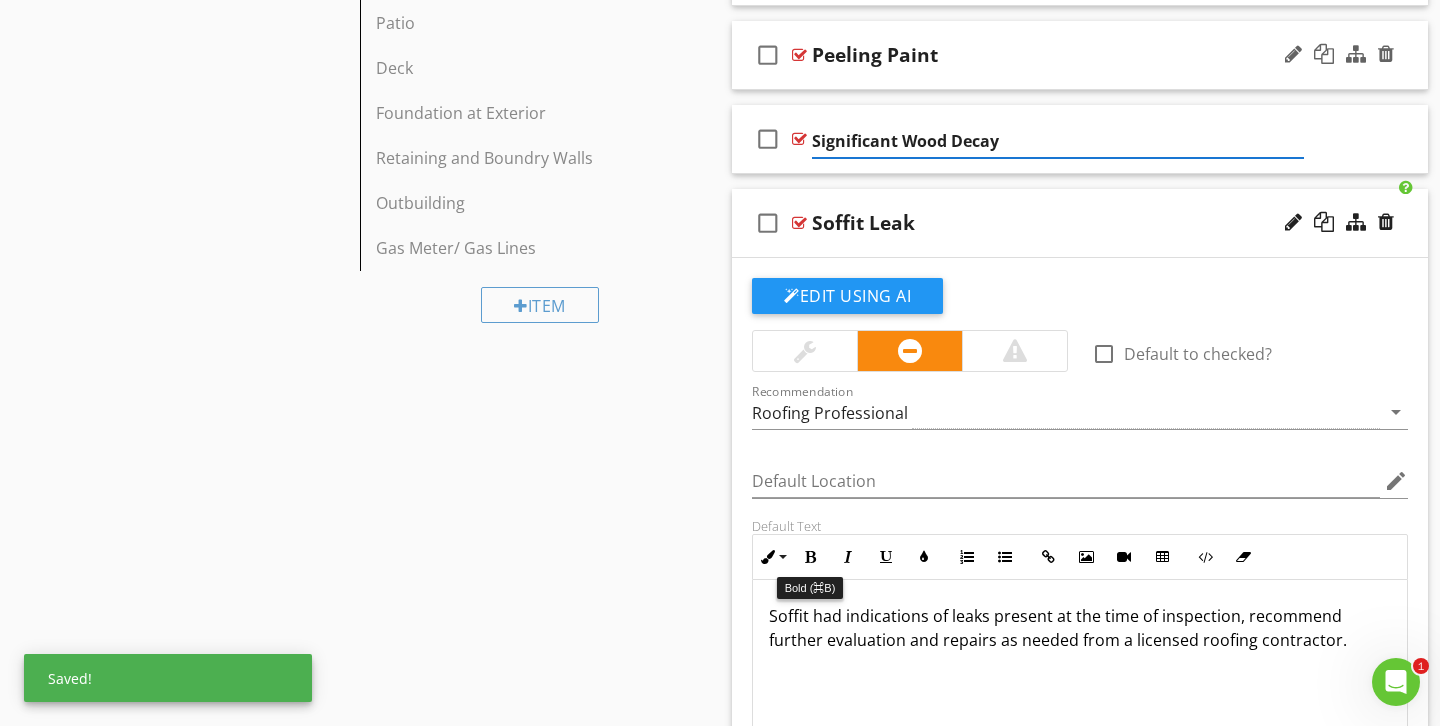 scroll, scrollTop: 984, scrollLeft: 0, axis: vertical 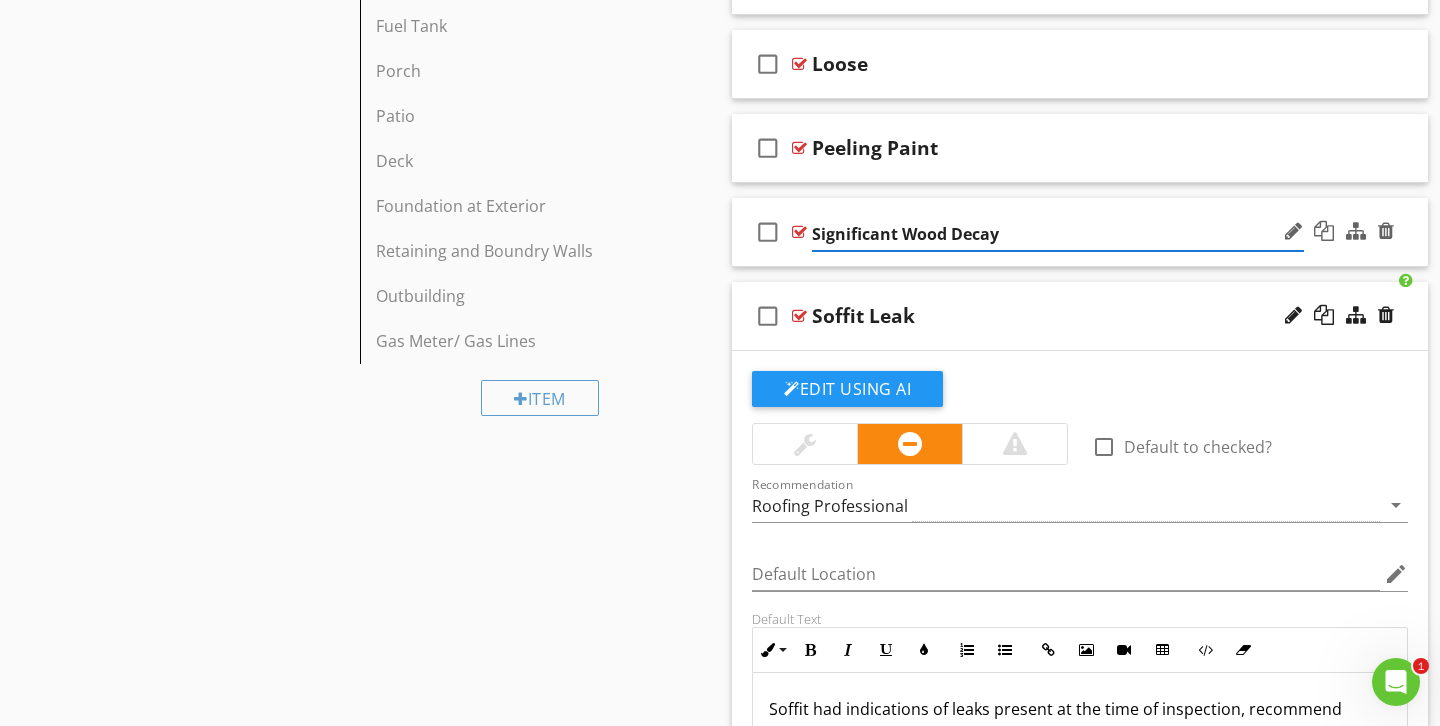 click on "check_box_outline_blank         Significant Wood Decay" at bounding box center (1080, 232) 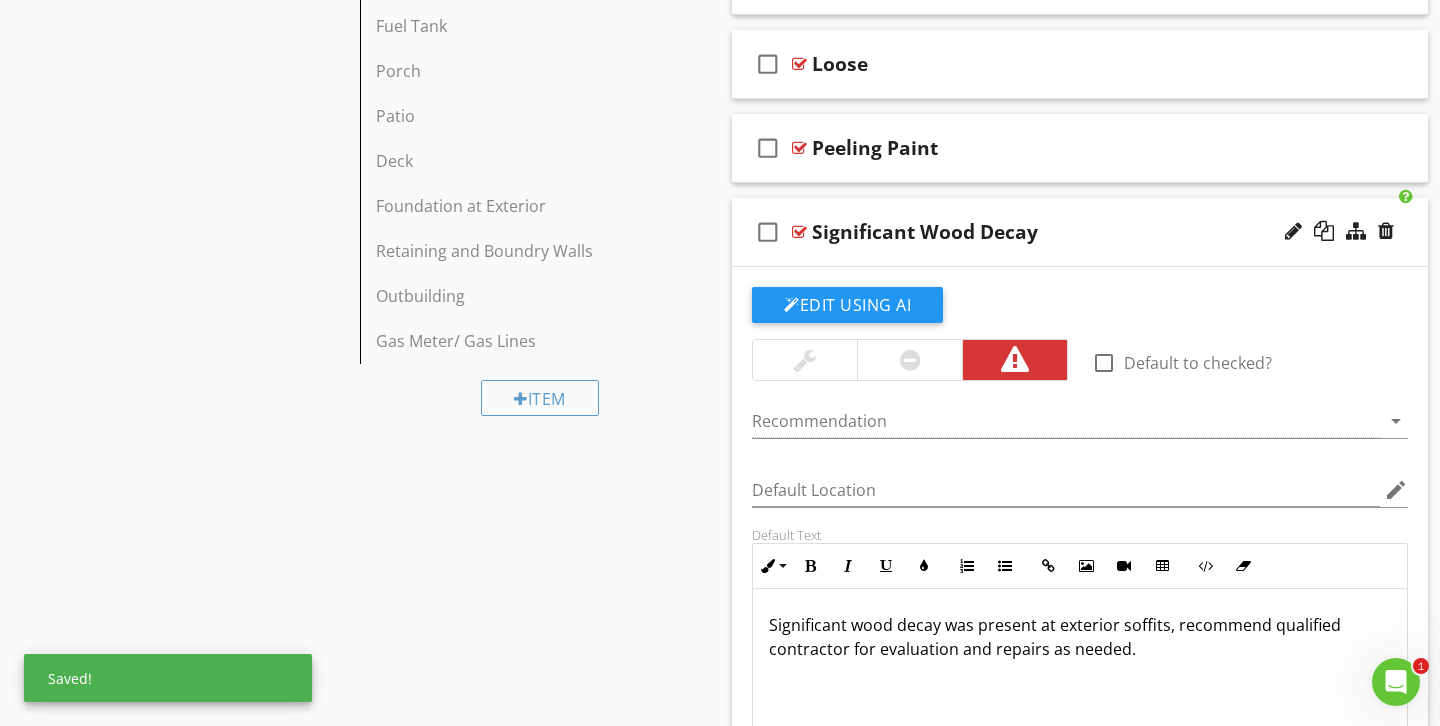 click at bounding box center (909, 360) 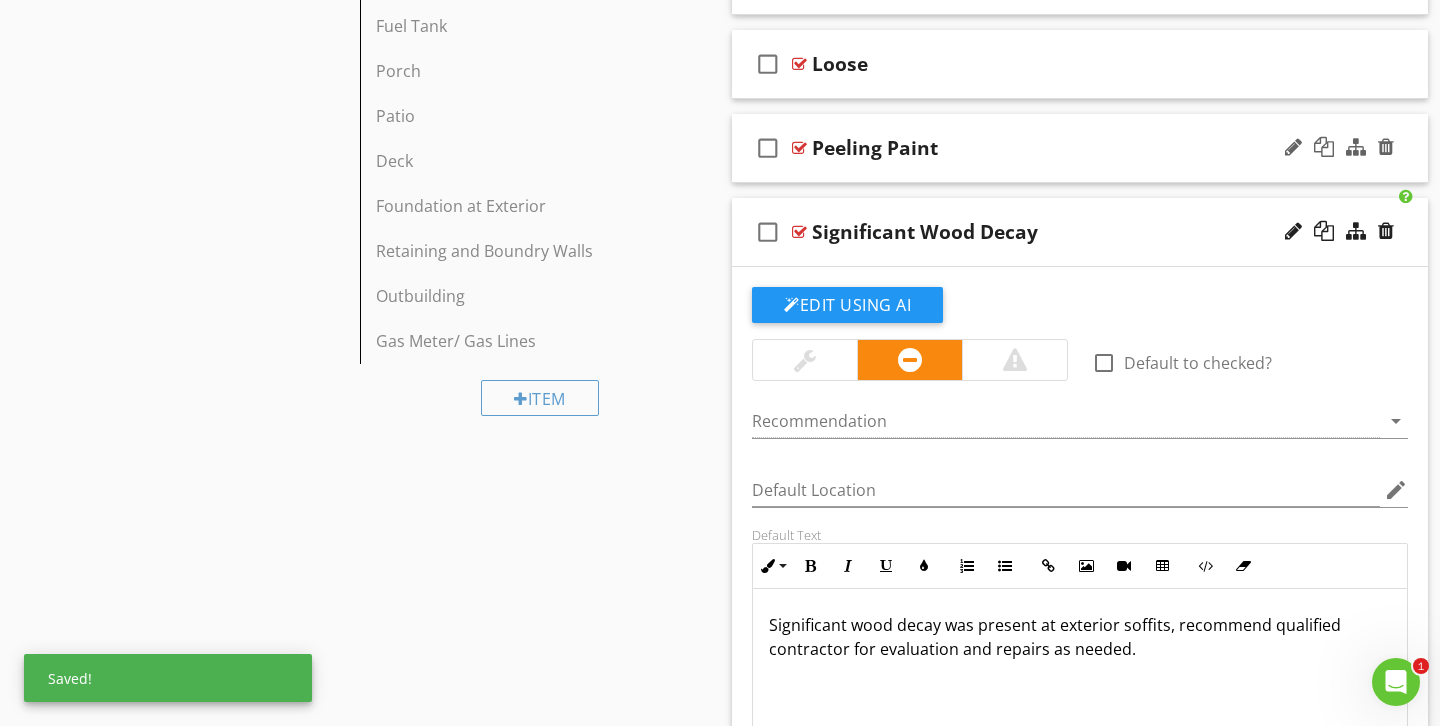 click on "Peeling Paint" at bounding box center (1058, 148) 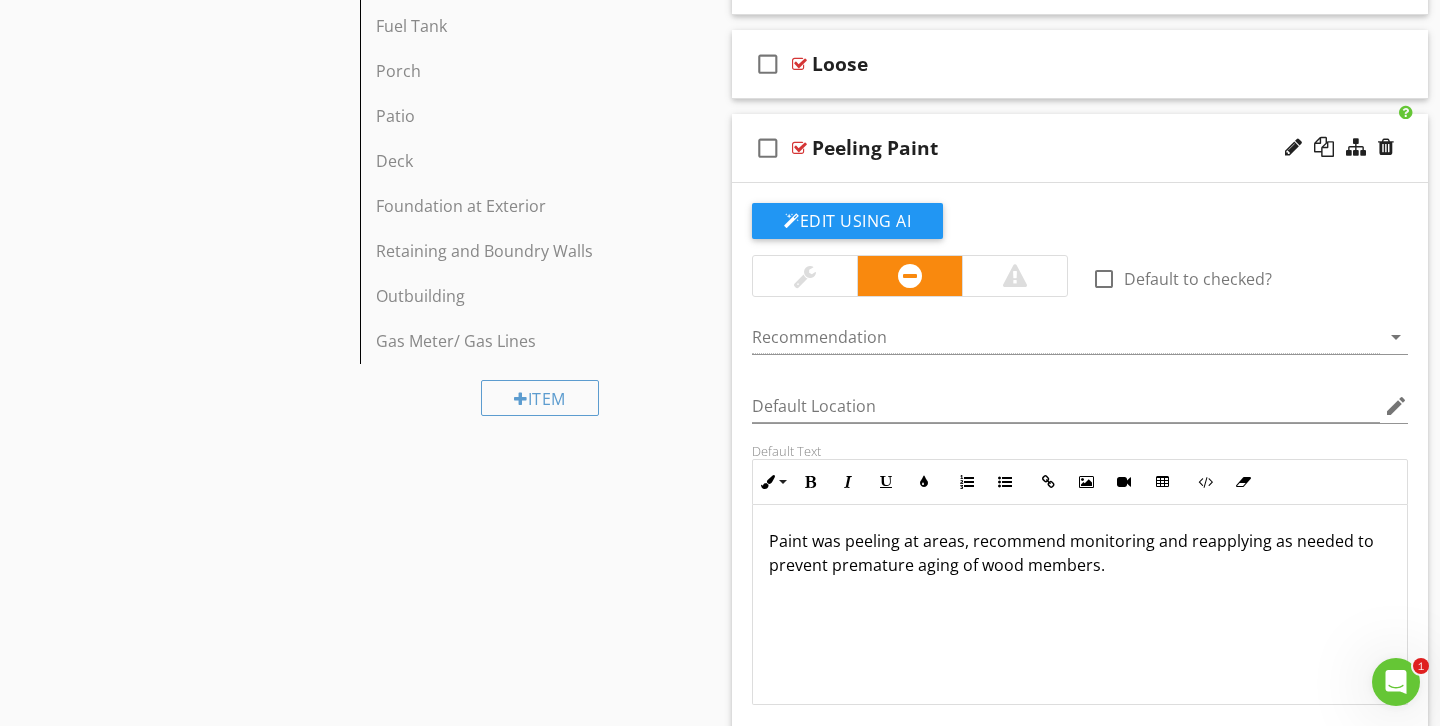 click at bounding box center (805, 276) 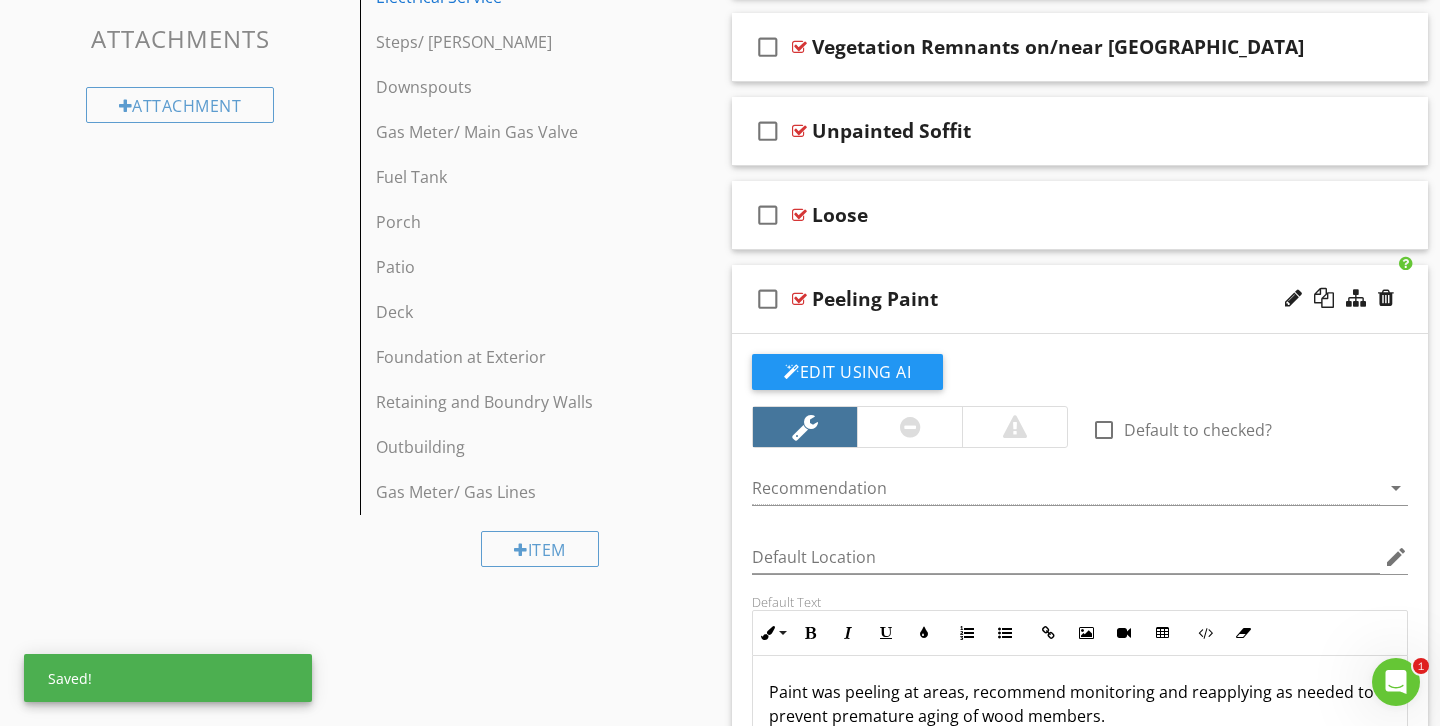scroll, scrollTop: 811, scrollLeft: 0, axis: vertical 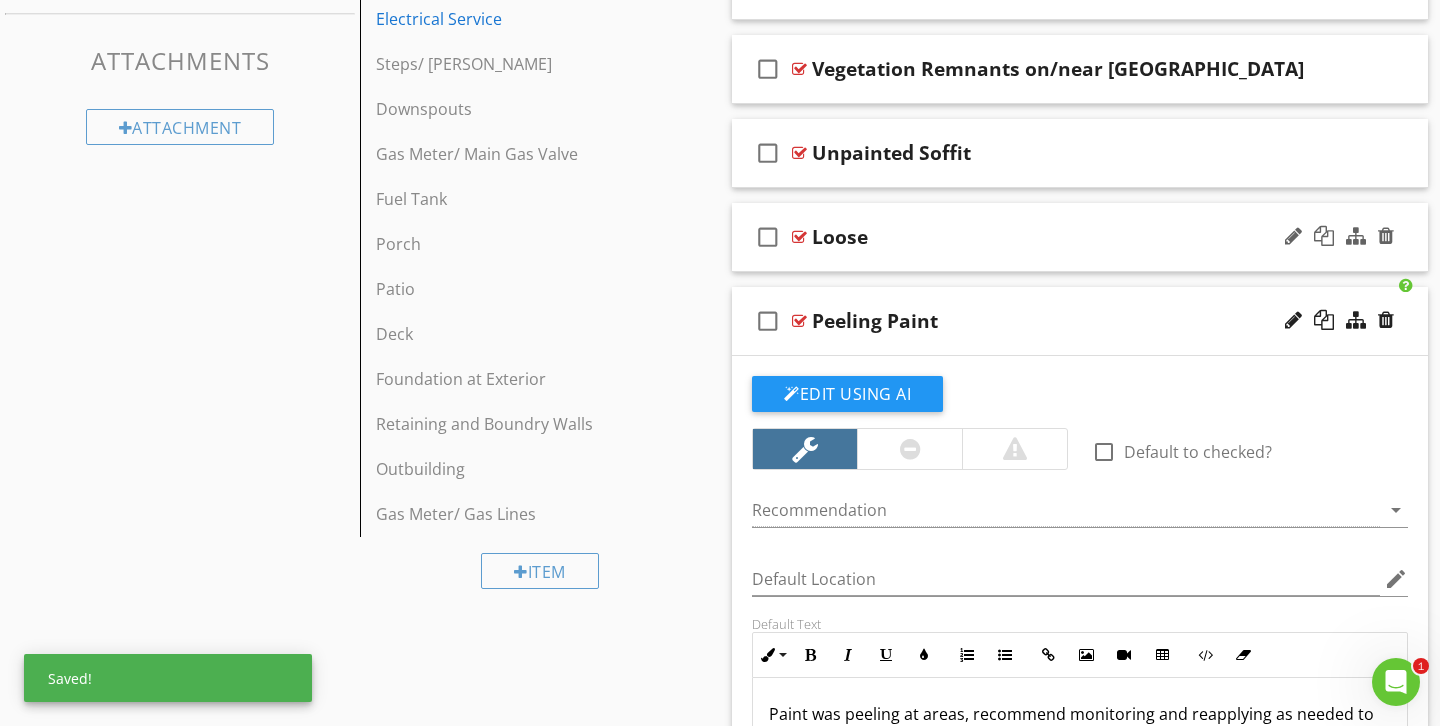 click on "Loose" at bounding box center [1058, 237] 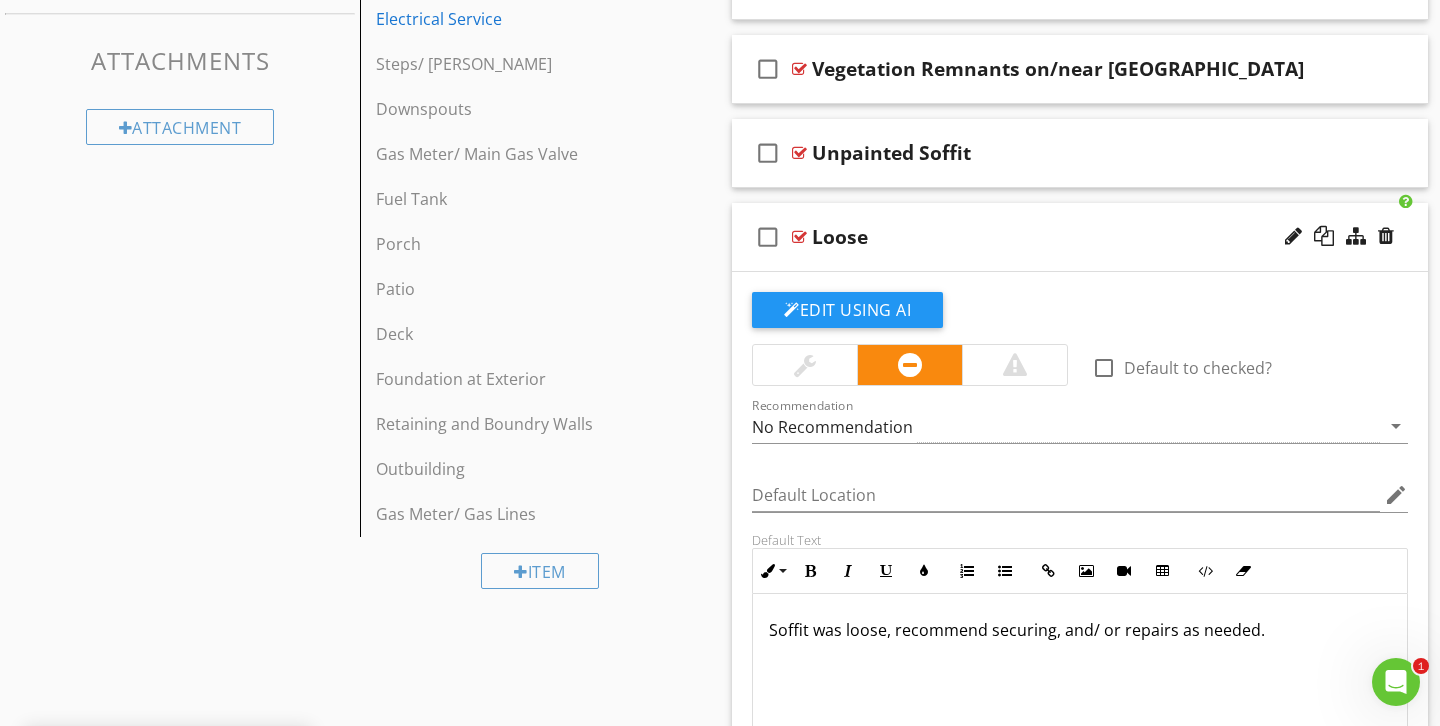 click at bounding box center [805, 365] 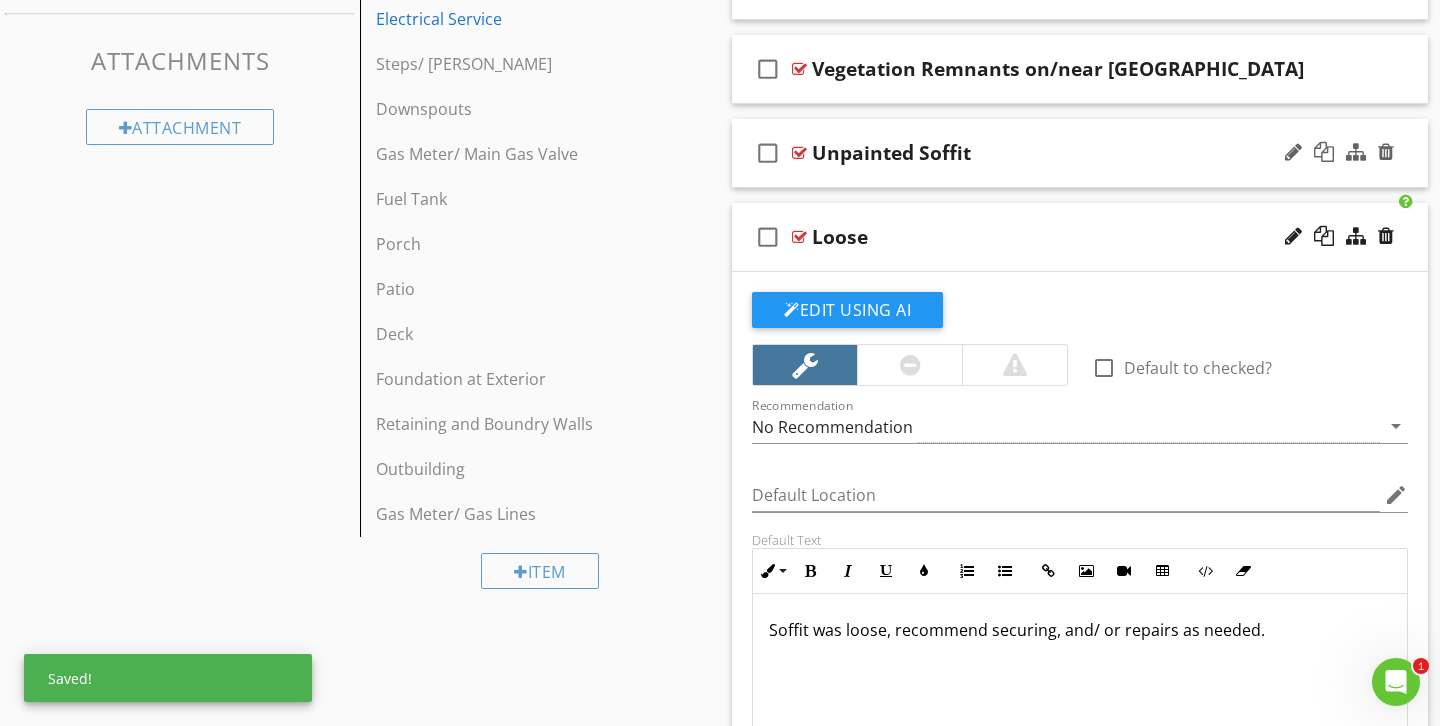 click on "check_box_outline_blank
Unpainted Soffit" at bounding box center (1080, 153) 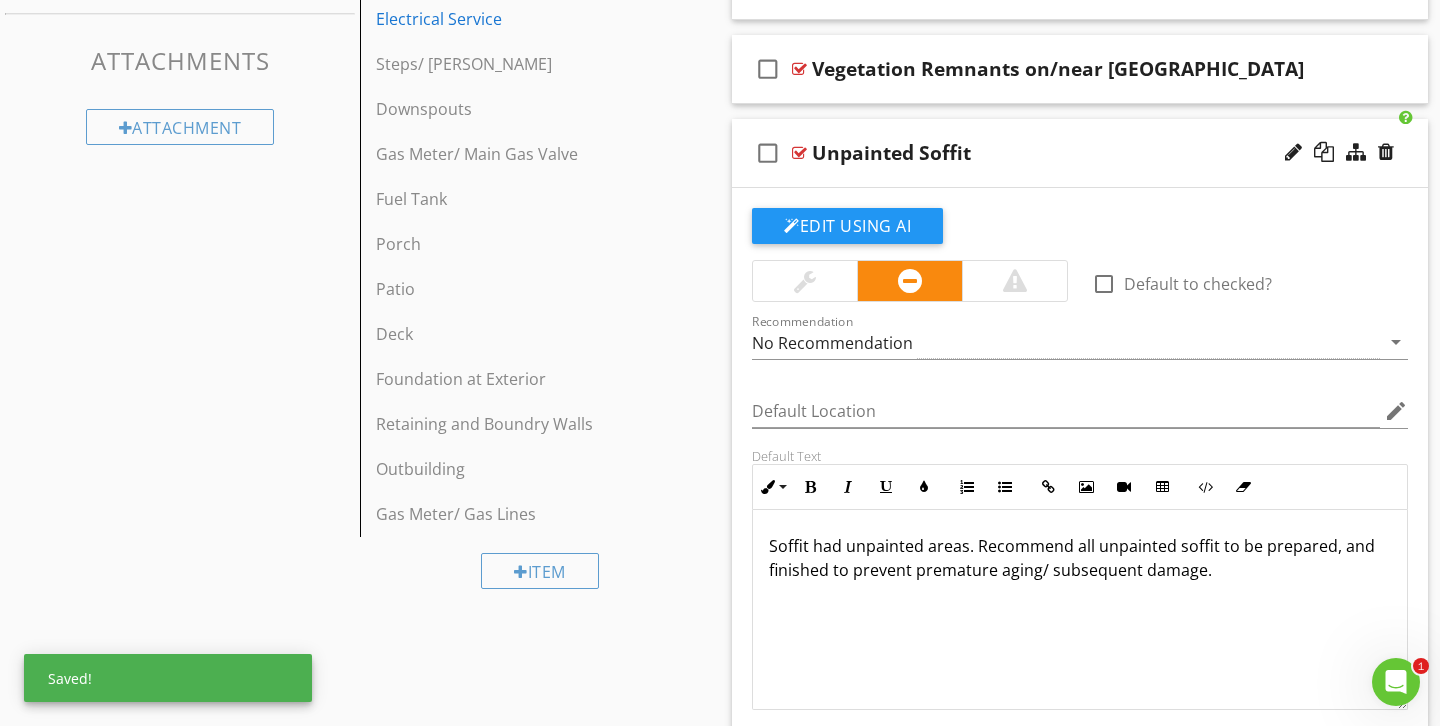 click at bounding box center (805, 281) 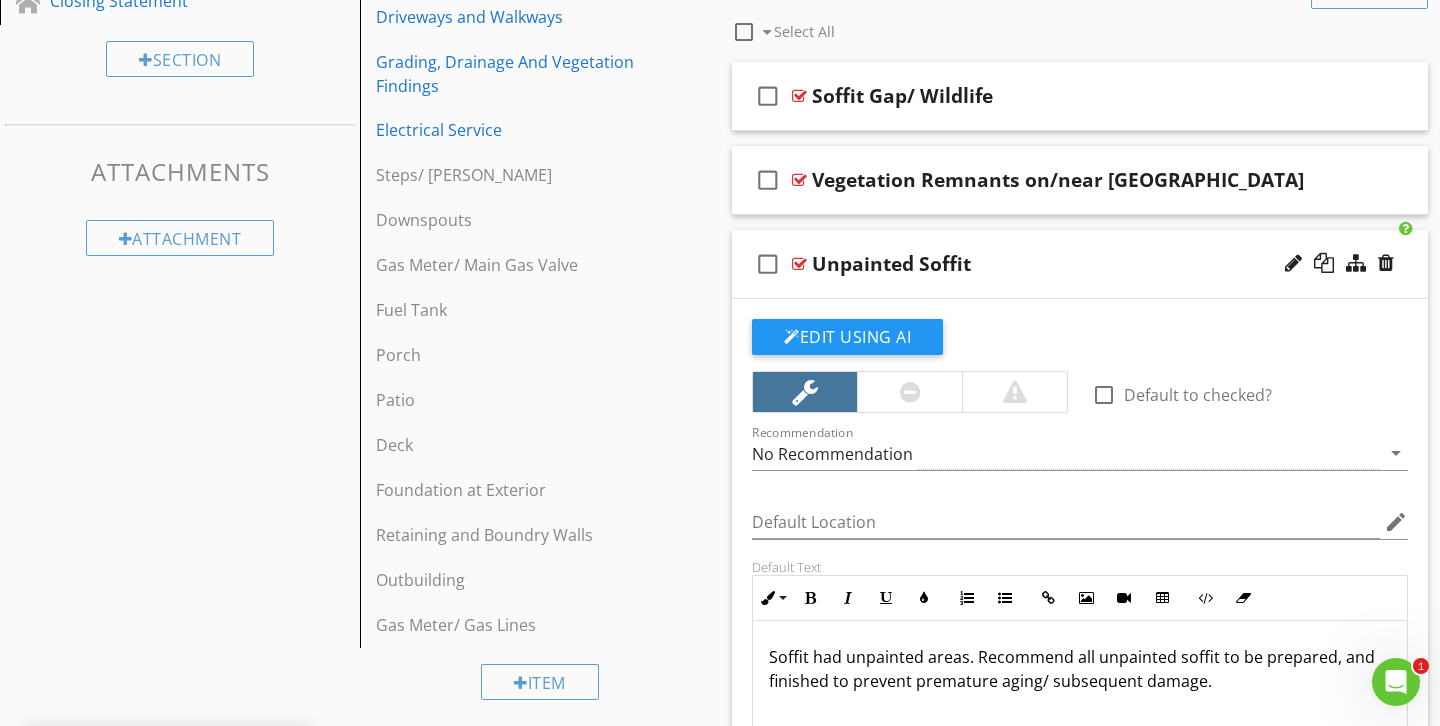 scroll, scrollTop: 627, scrollLeft: 0, axis: vertical 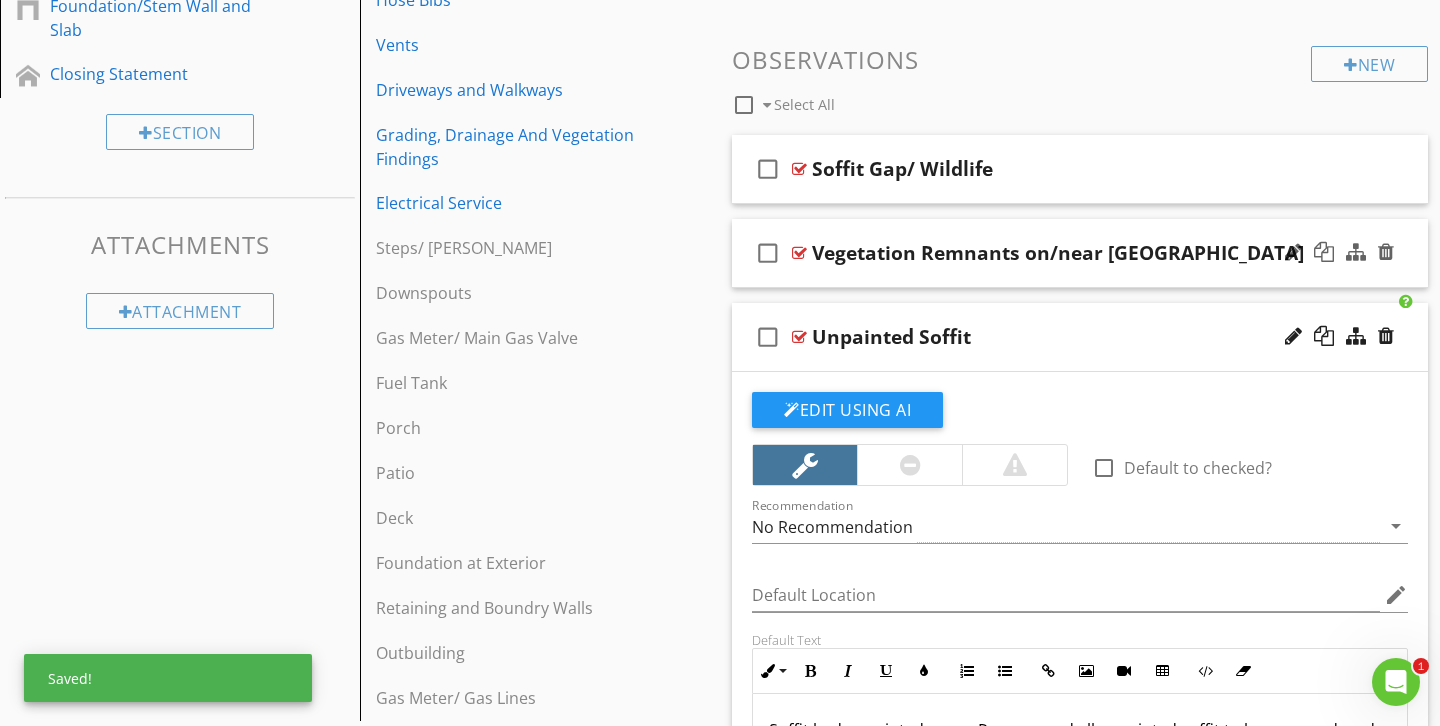 click on "check_box_outline_blank
Vegetation Remnants on/near Soffit" at bounding box center [1080, 253] 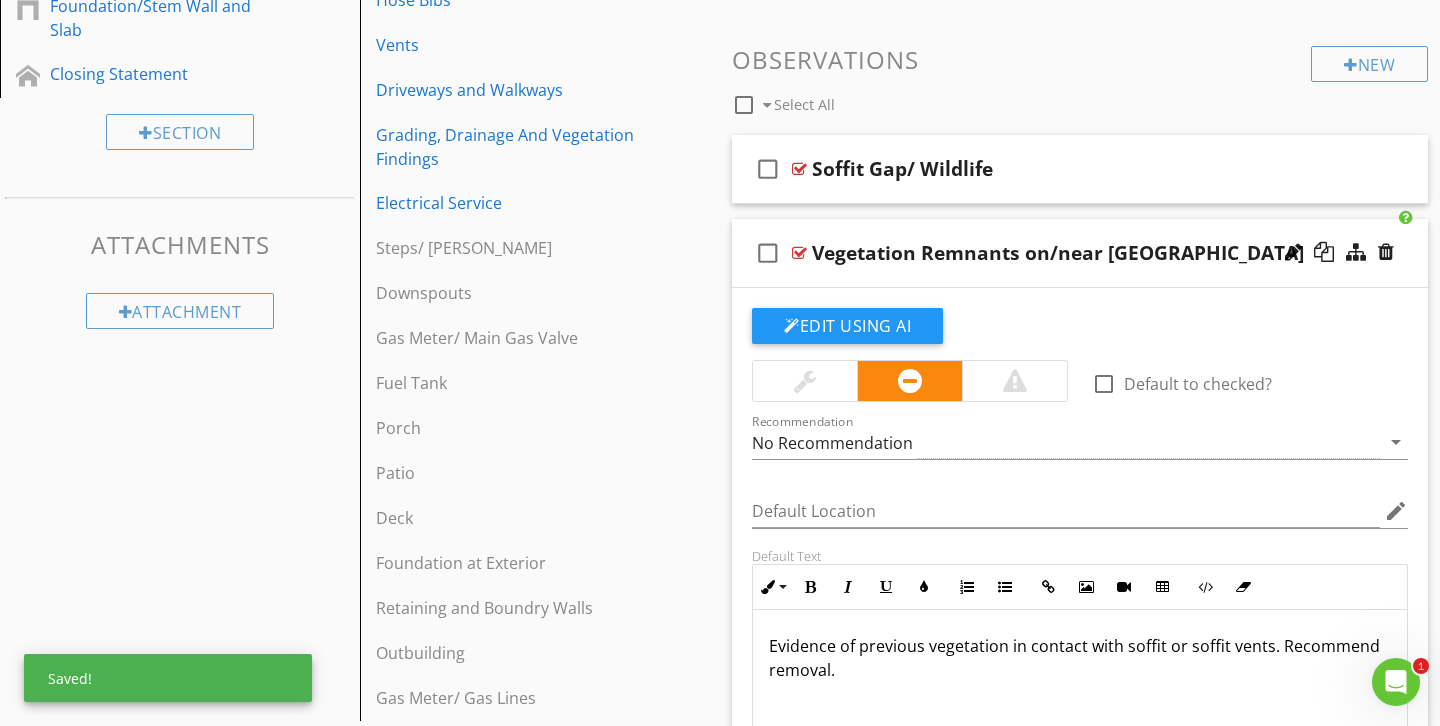 click at bounding box center [805, 381] 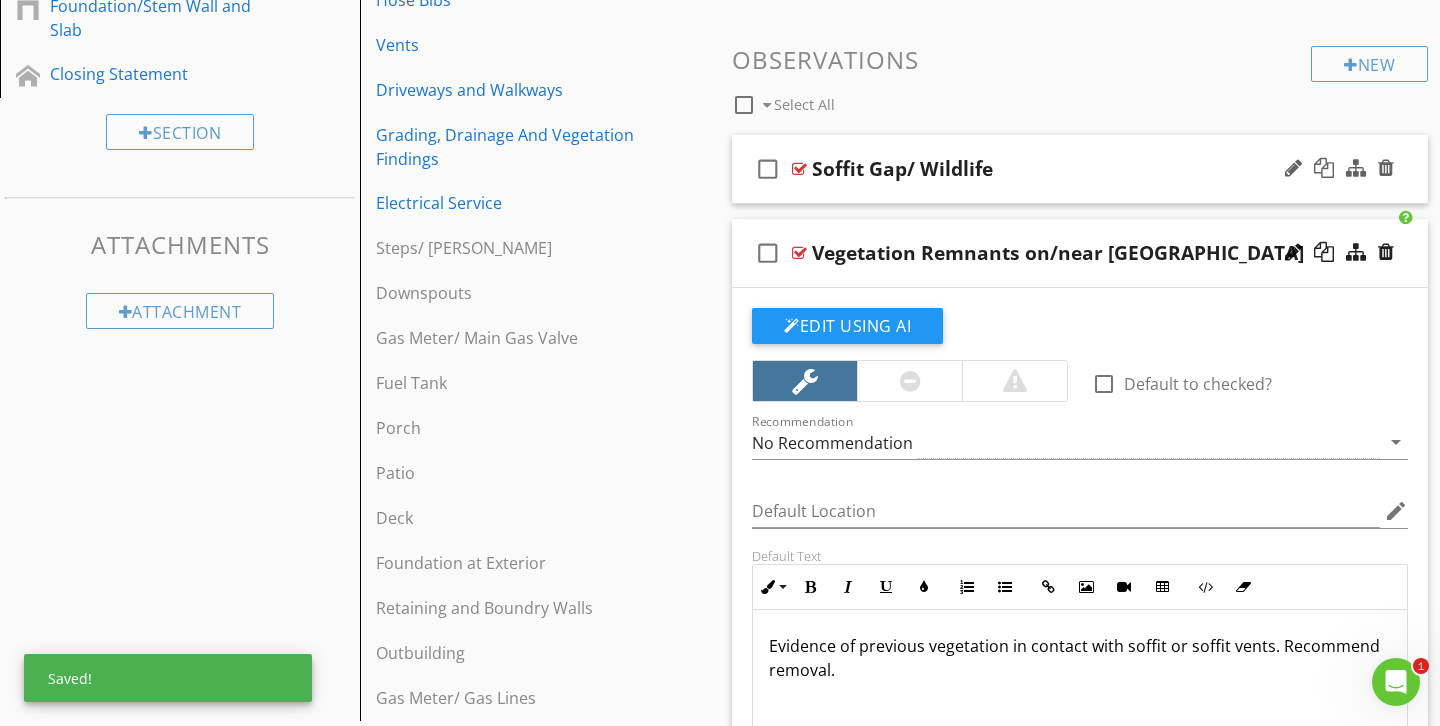 click on "check_box_outline_blank
Soffit Gap/ Wildlife" at bounding box center (1080, 169) 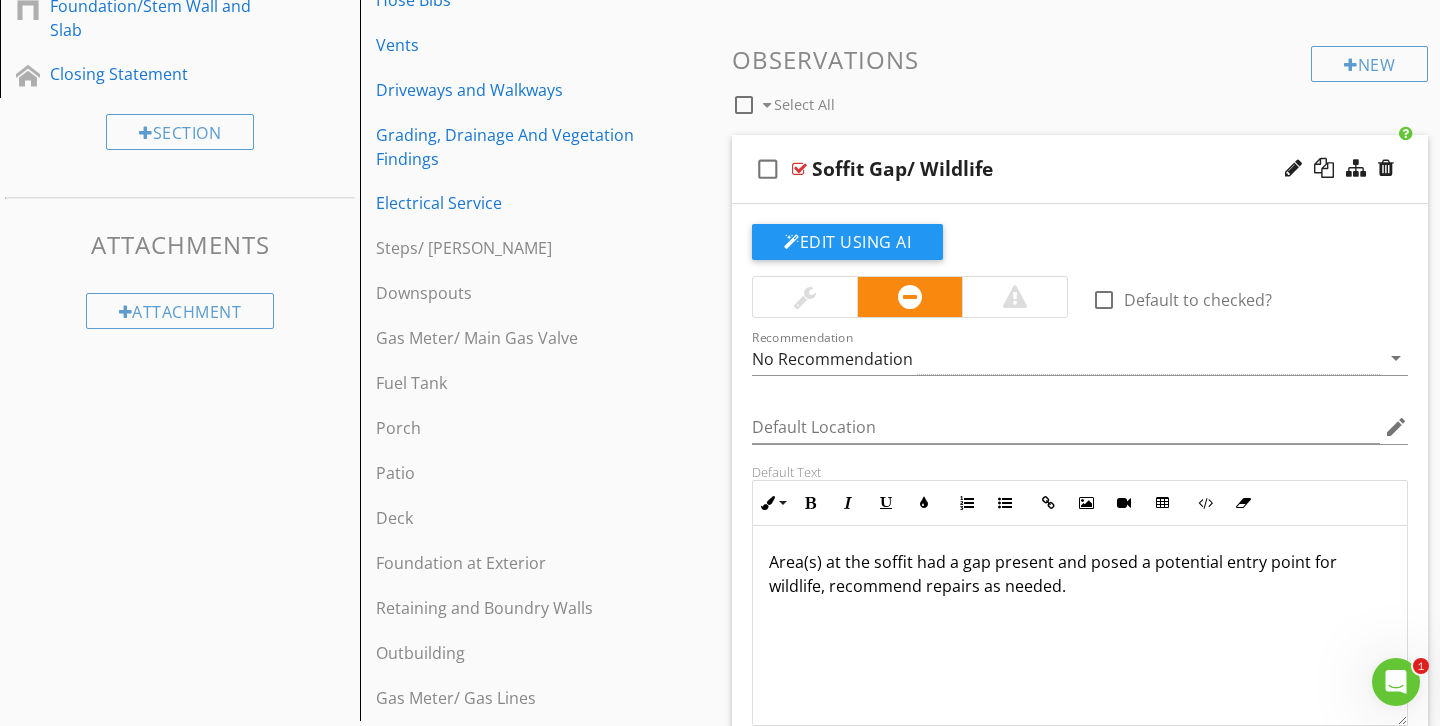 click at bounding box center (805, 297) 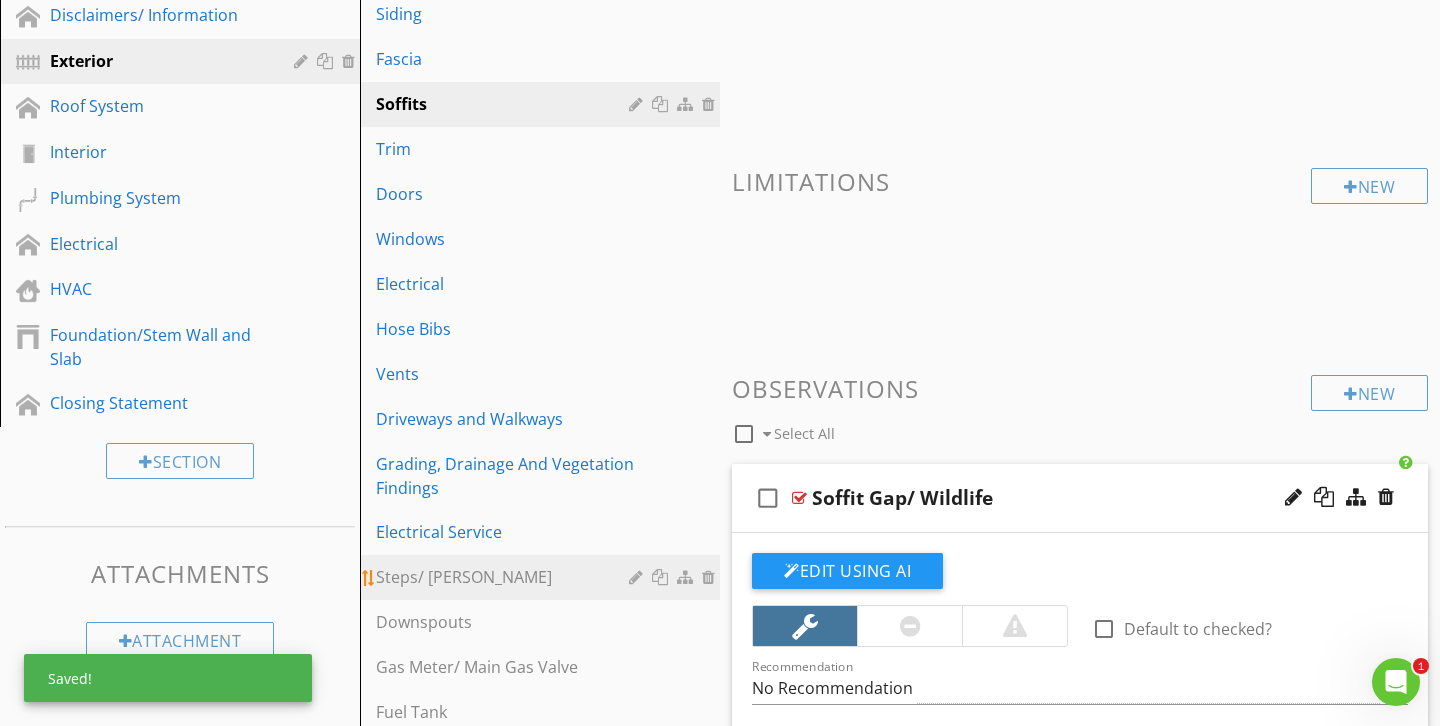 scroll, scrollTop: 286, scrollLeft: 0, axis: vertical 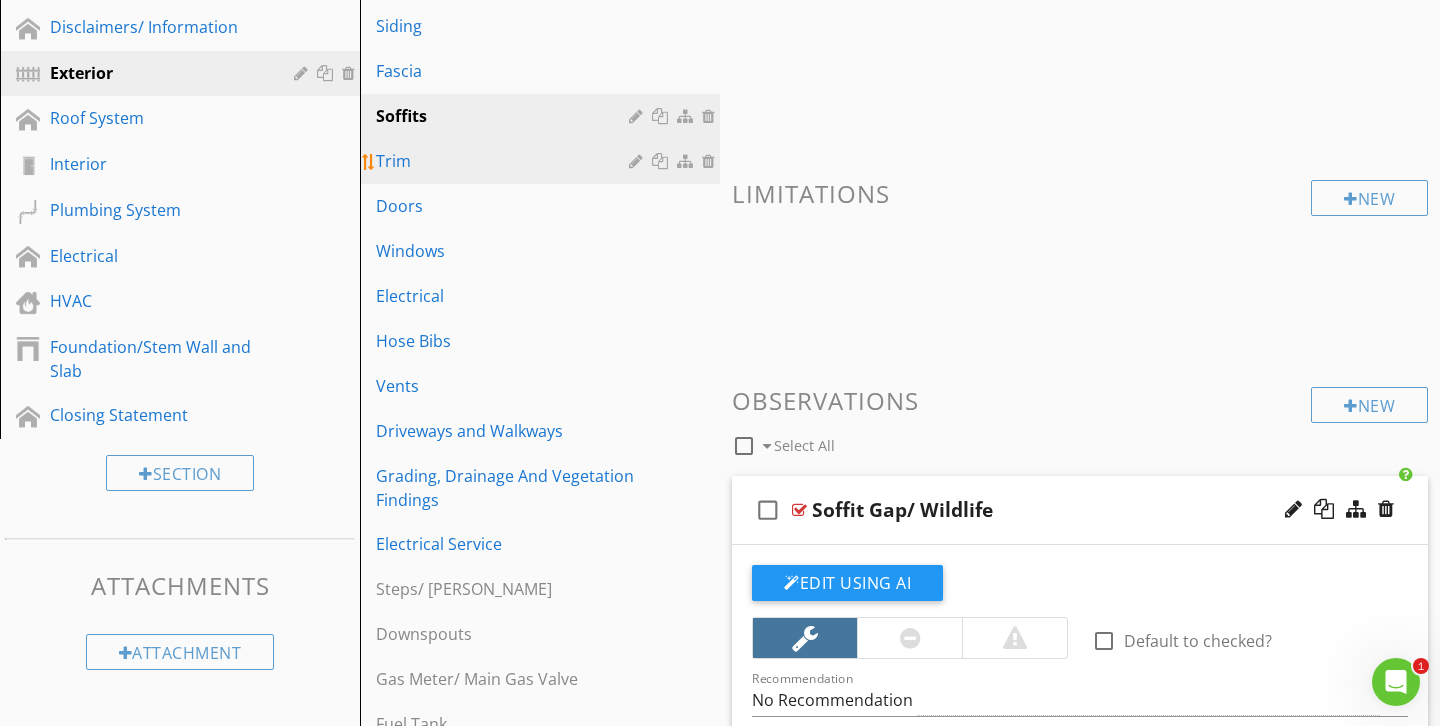click on "Trim" at bounding box center (505, 161) 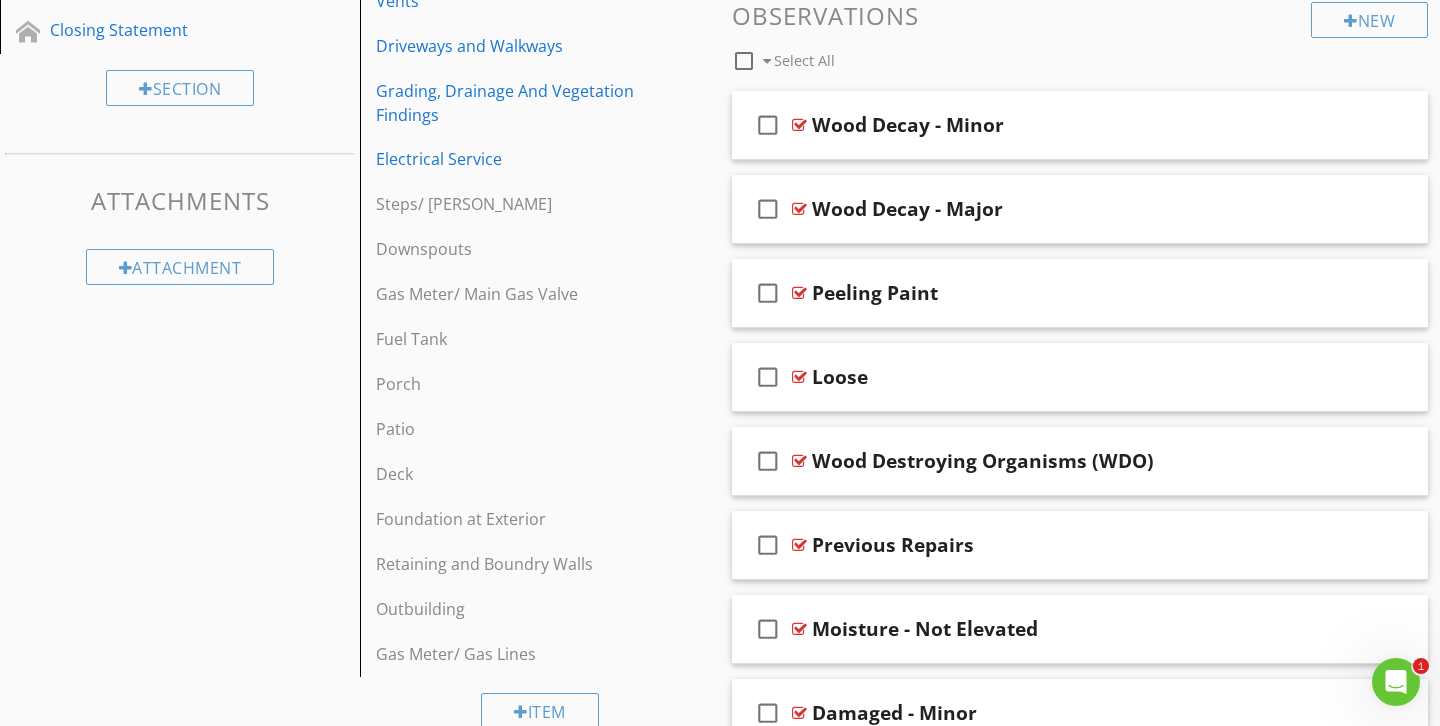 scroll, scrollTop: 777, scrollLeft: 0, axis: vertical 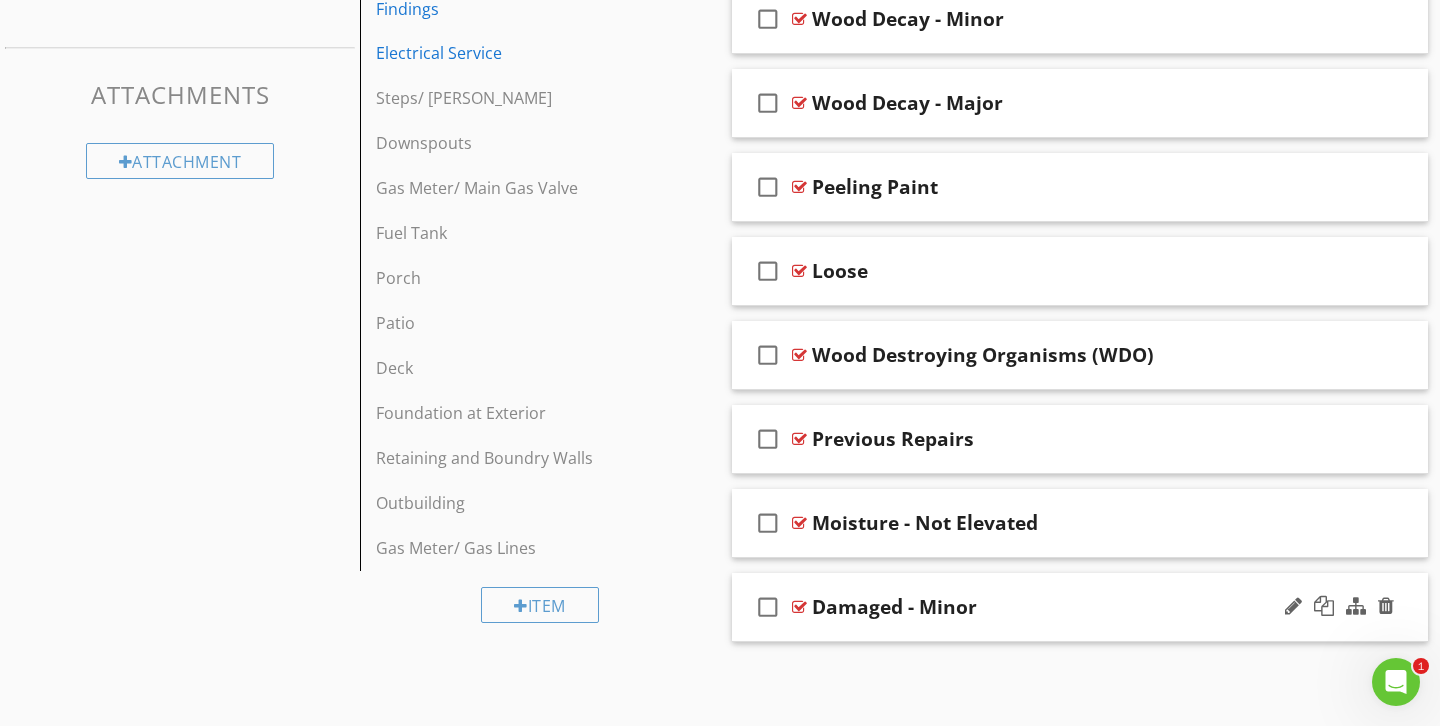 click on "check_box_outline_blank
Damaged - Minor" at bounding box center (1080, 607) 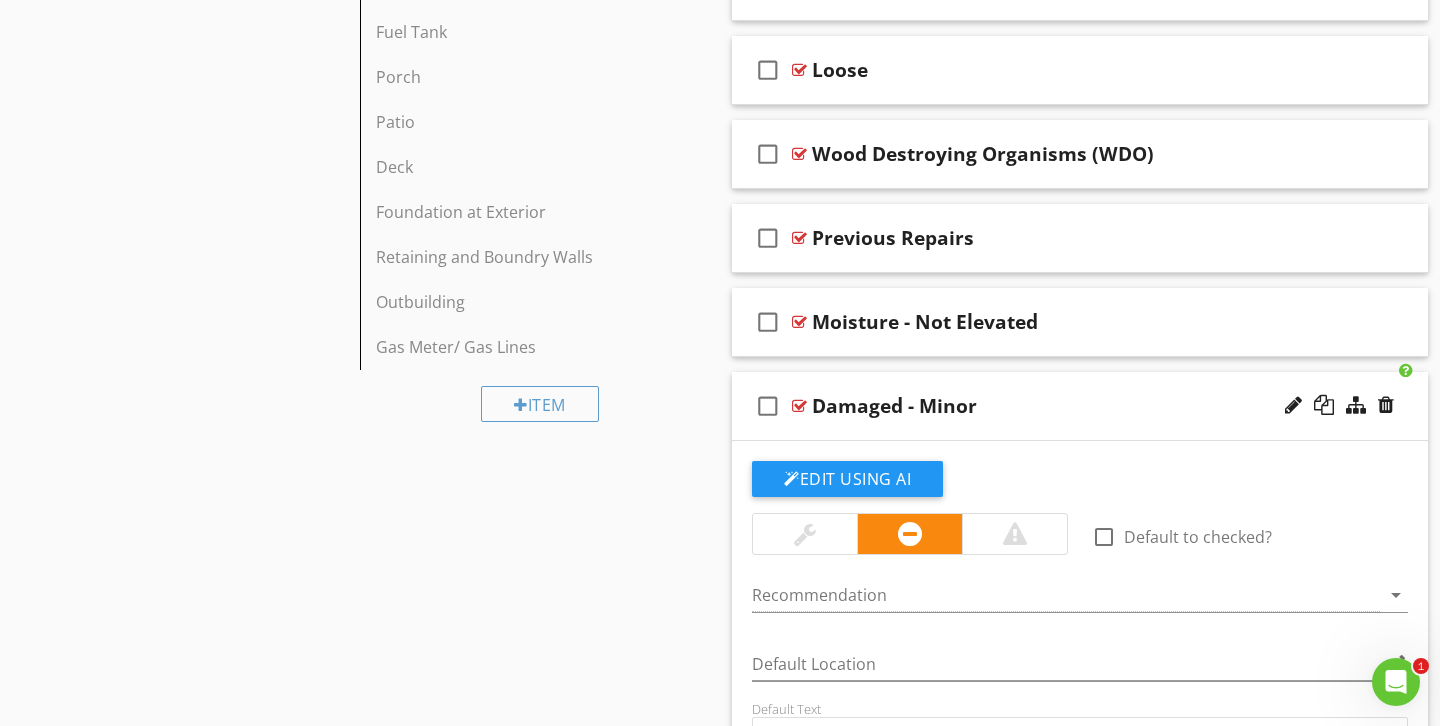 scroll, scrollTop: 982, scrollLeft: 0, axis: vertical 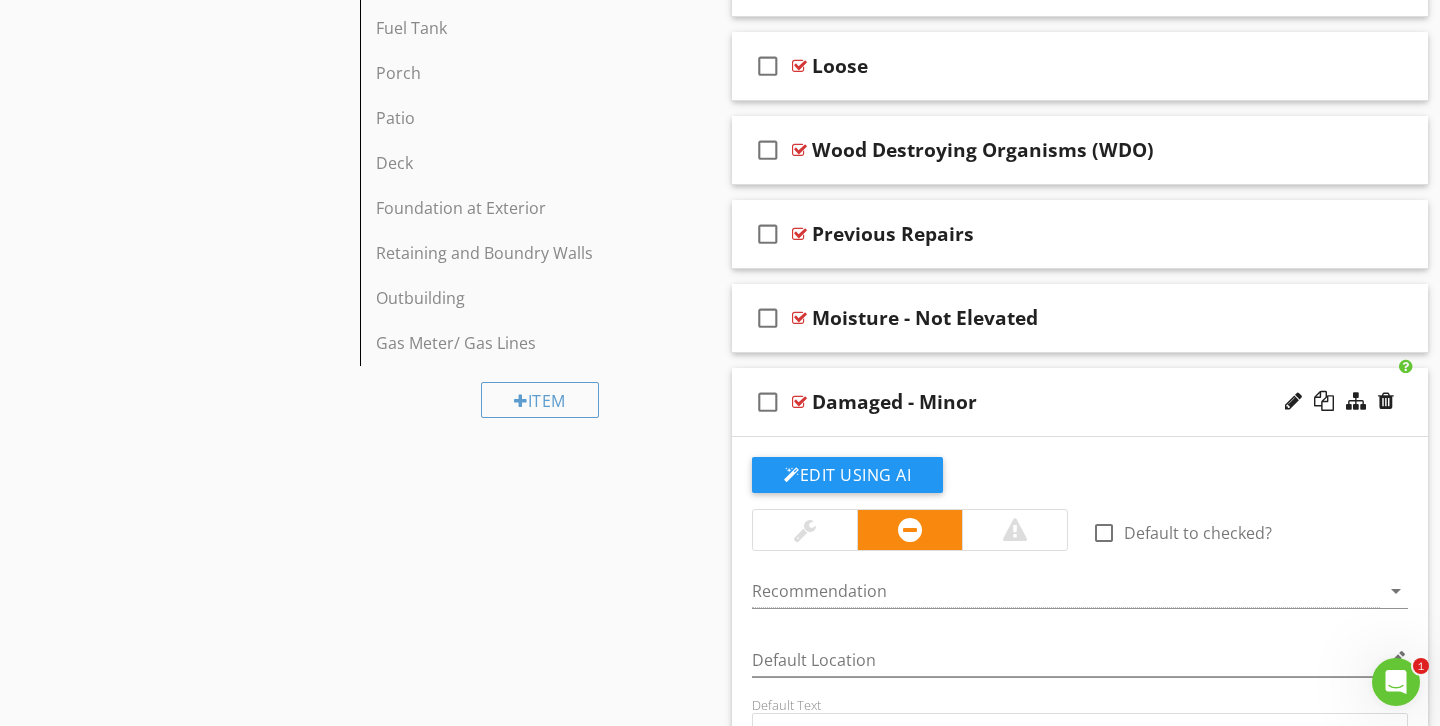 click on "Damaged - Minor" at bounding box center [894, 402] 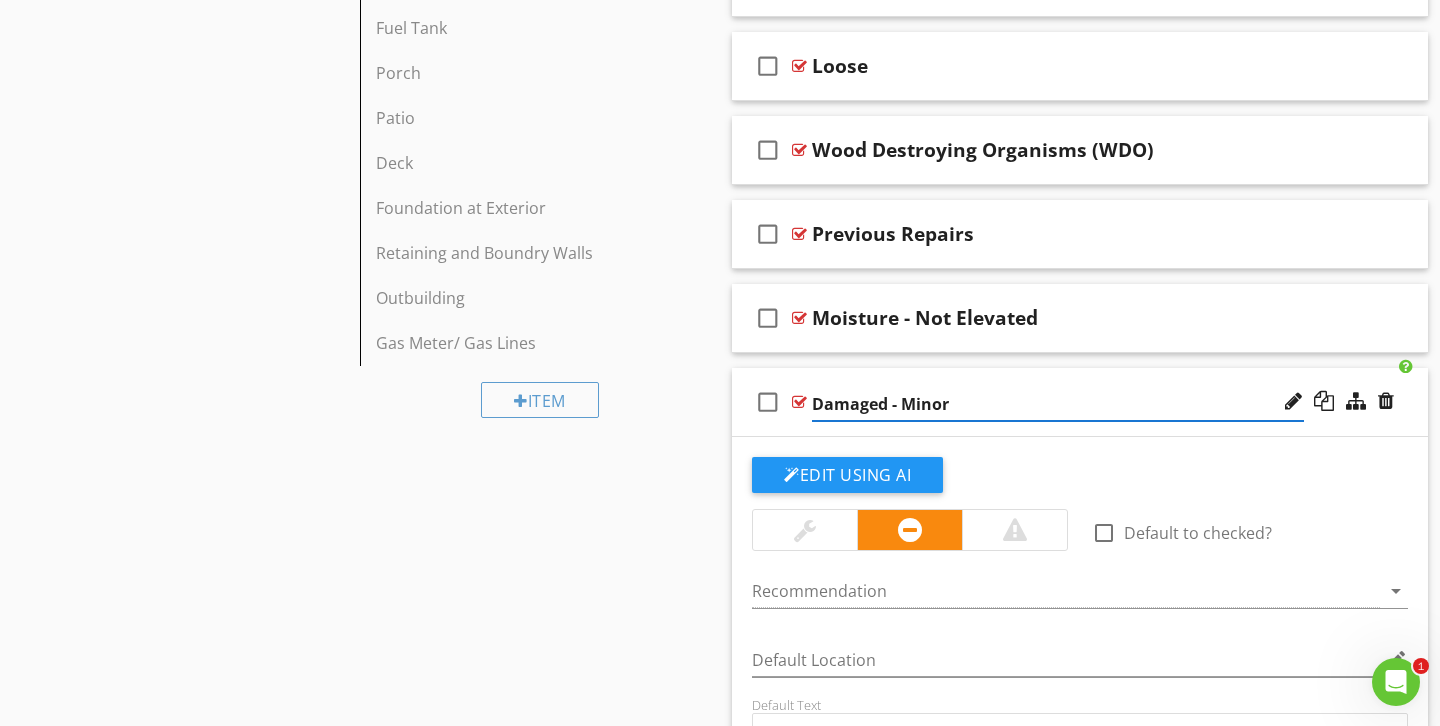 click on "Damaged - Minor" at bounding box center (1058, 404) 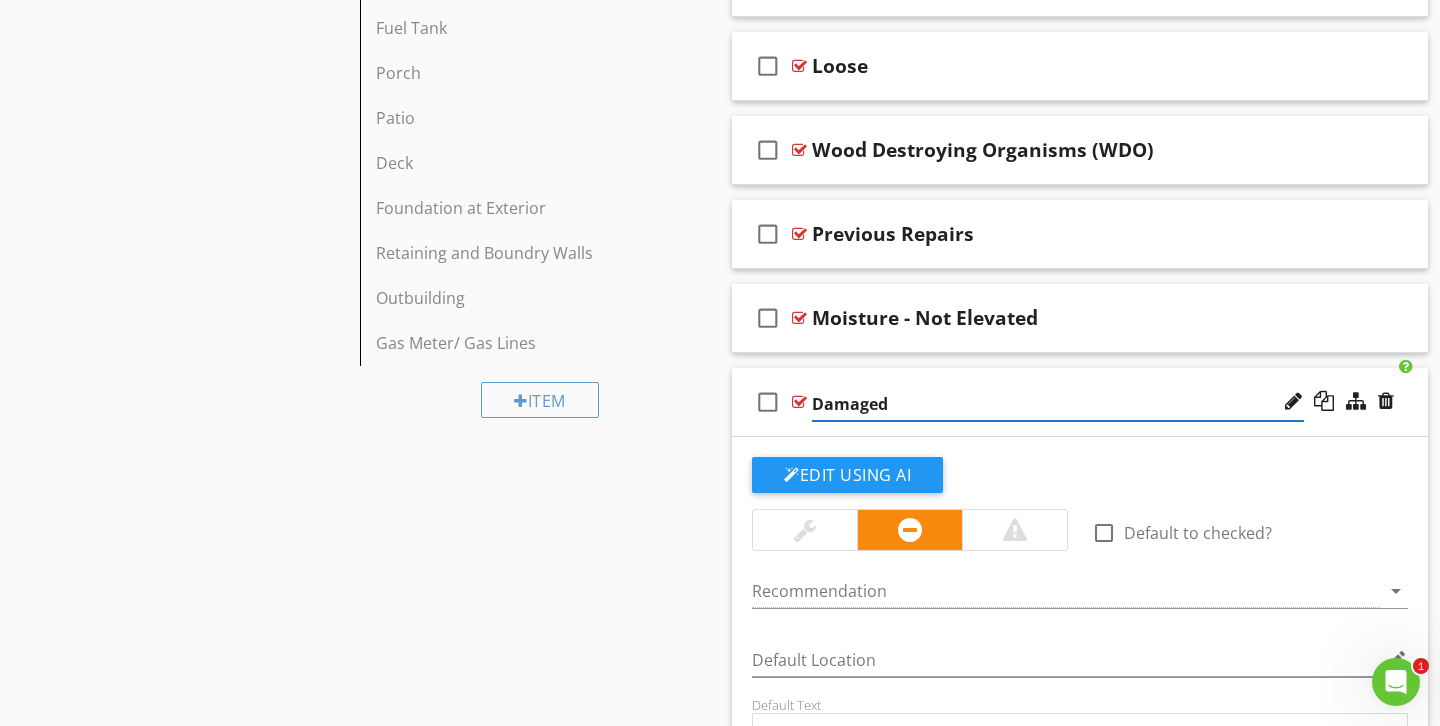 type on "Damaged" 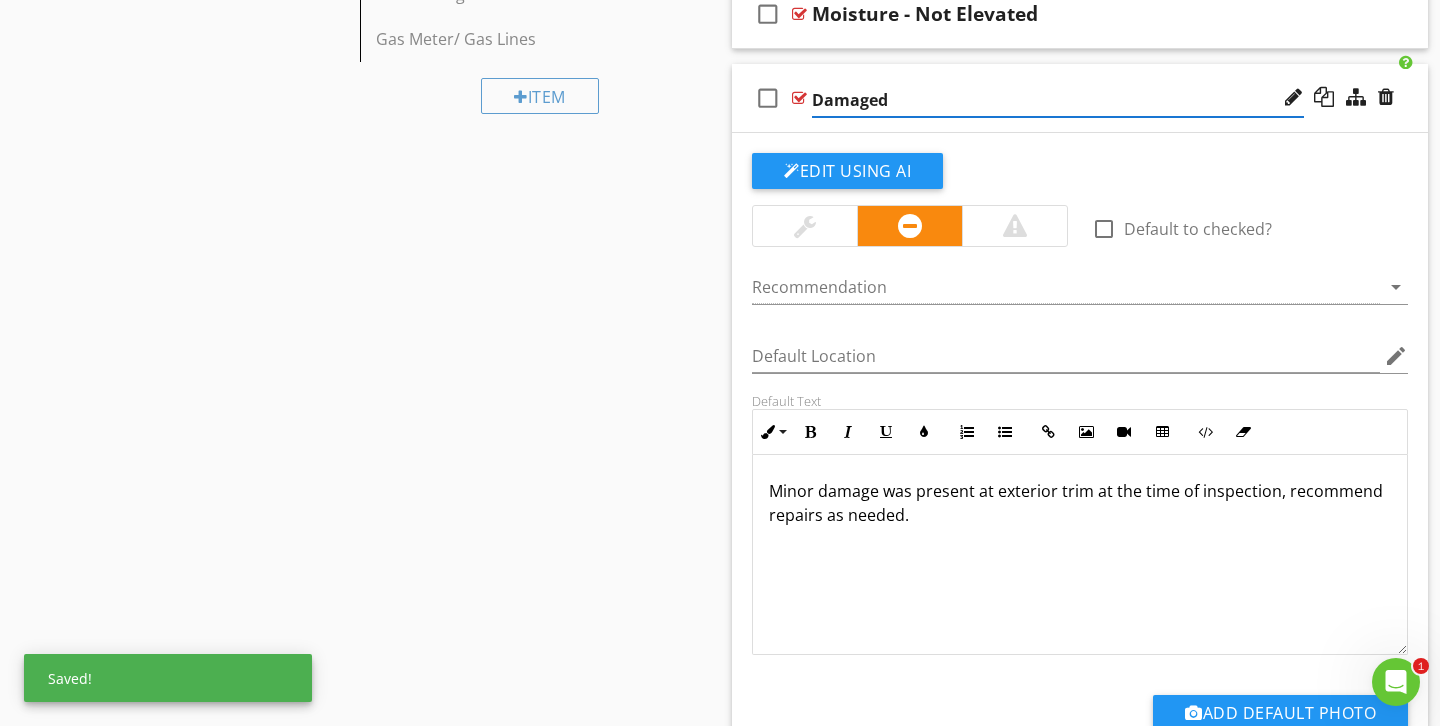 scroll, scrollTop: 1289, scrollLeft: 0, axis: vertical 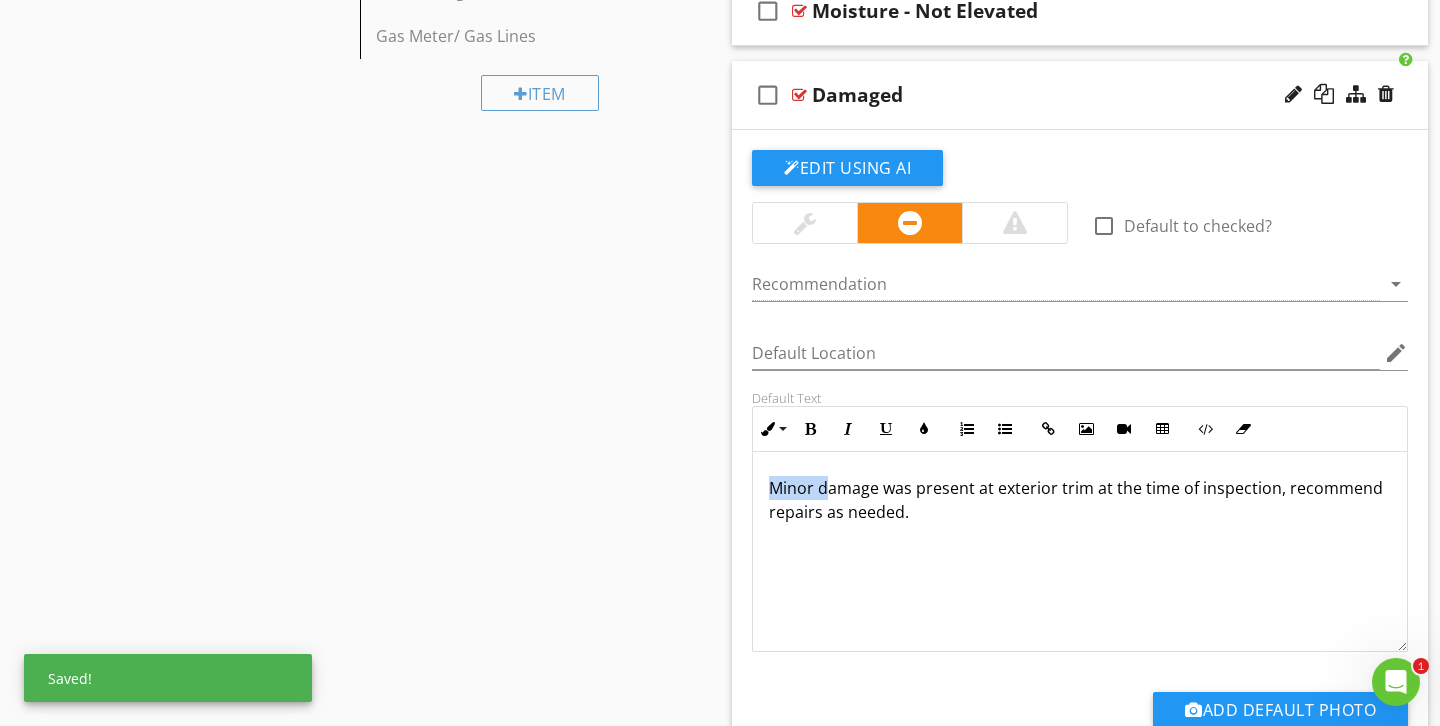 drag, startPoint x: 825, startPoint y: 483, endPoint x: 747, endPoint y: 488, distance: 78.160095 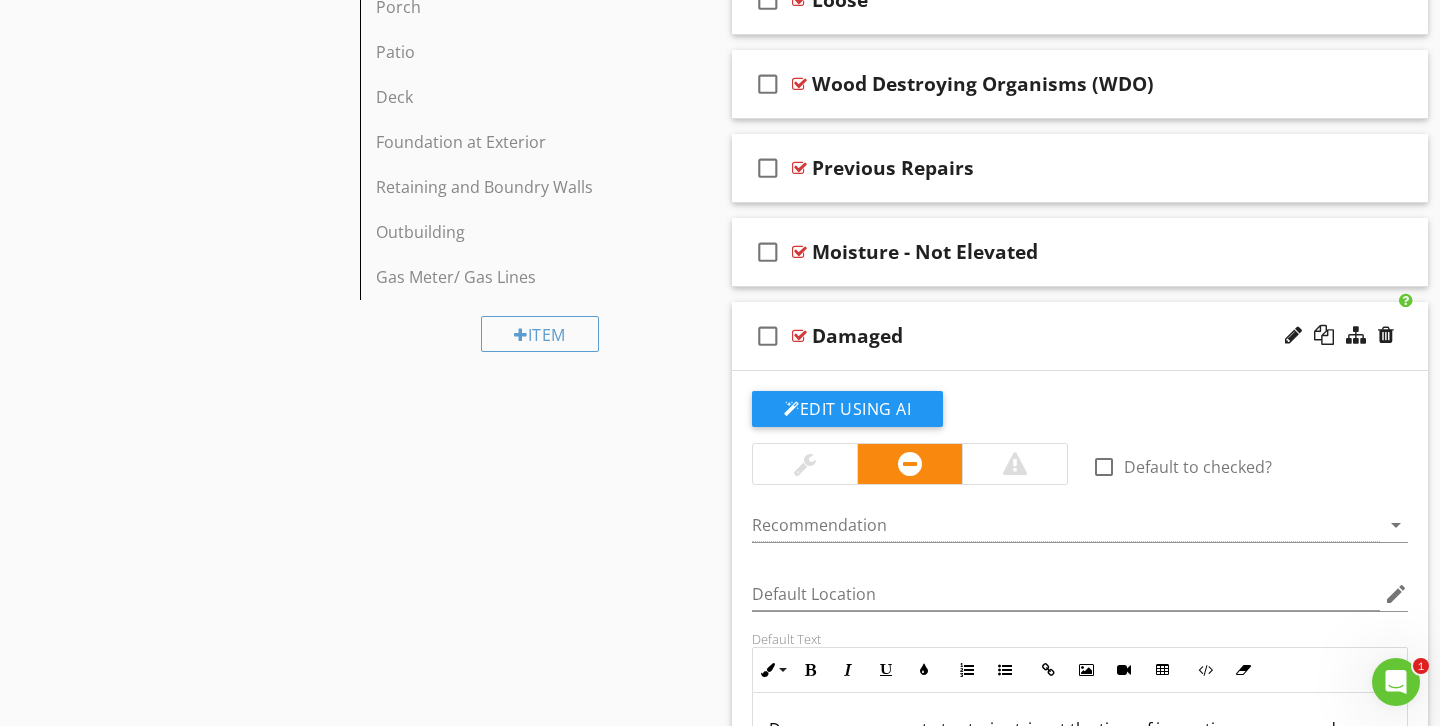 scroll, scrollTop: 1017, scrollLeft: 0, axis: vertical 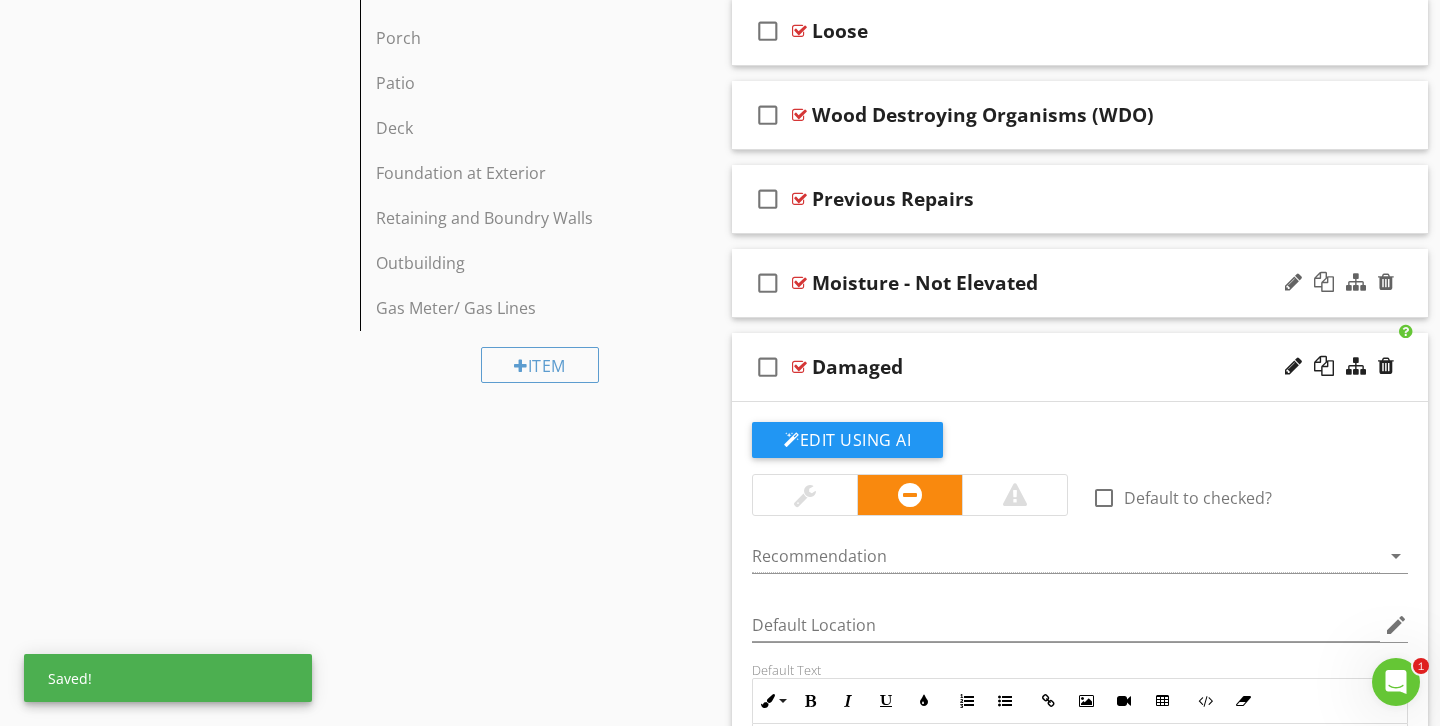 click on "Moisture - Not Elevated" at bounding box center [1058, 283] 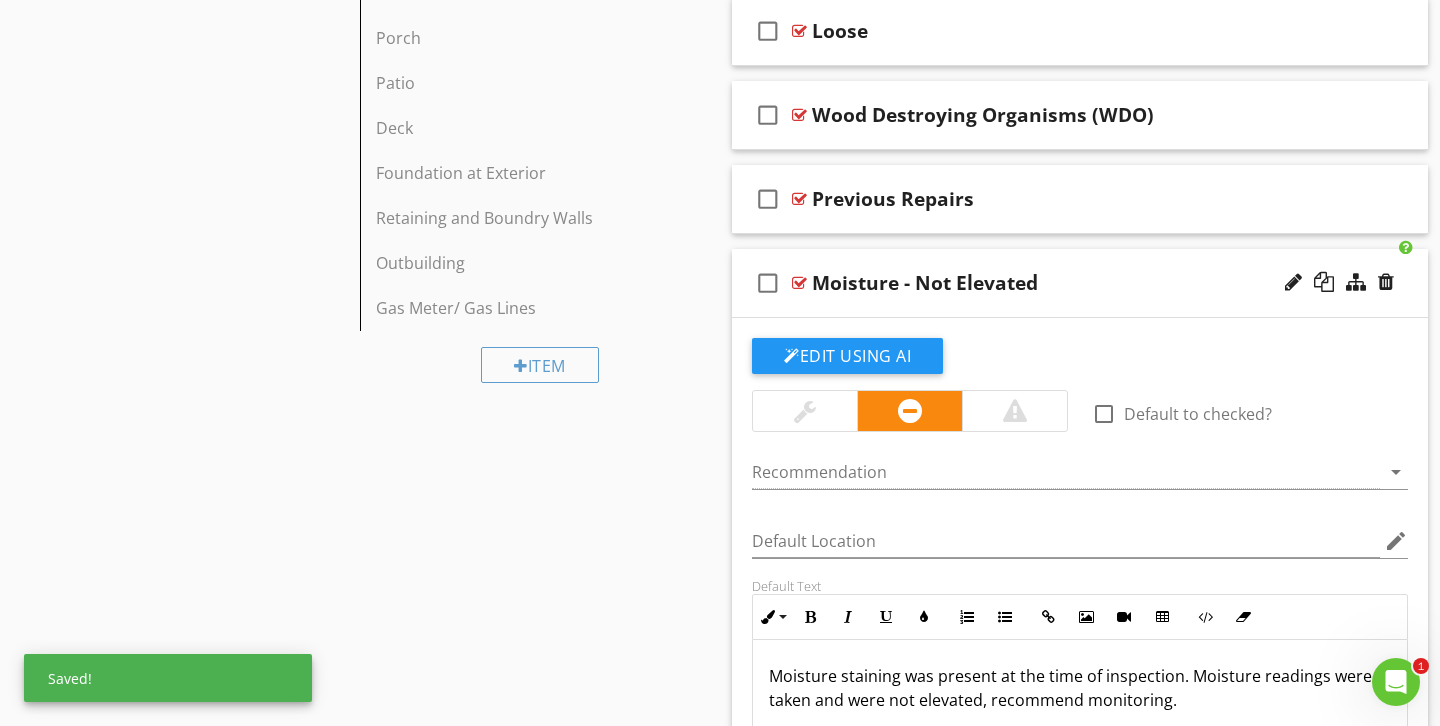 click at bounding box center (805, 411) 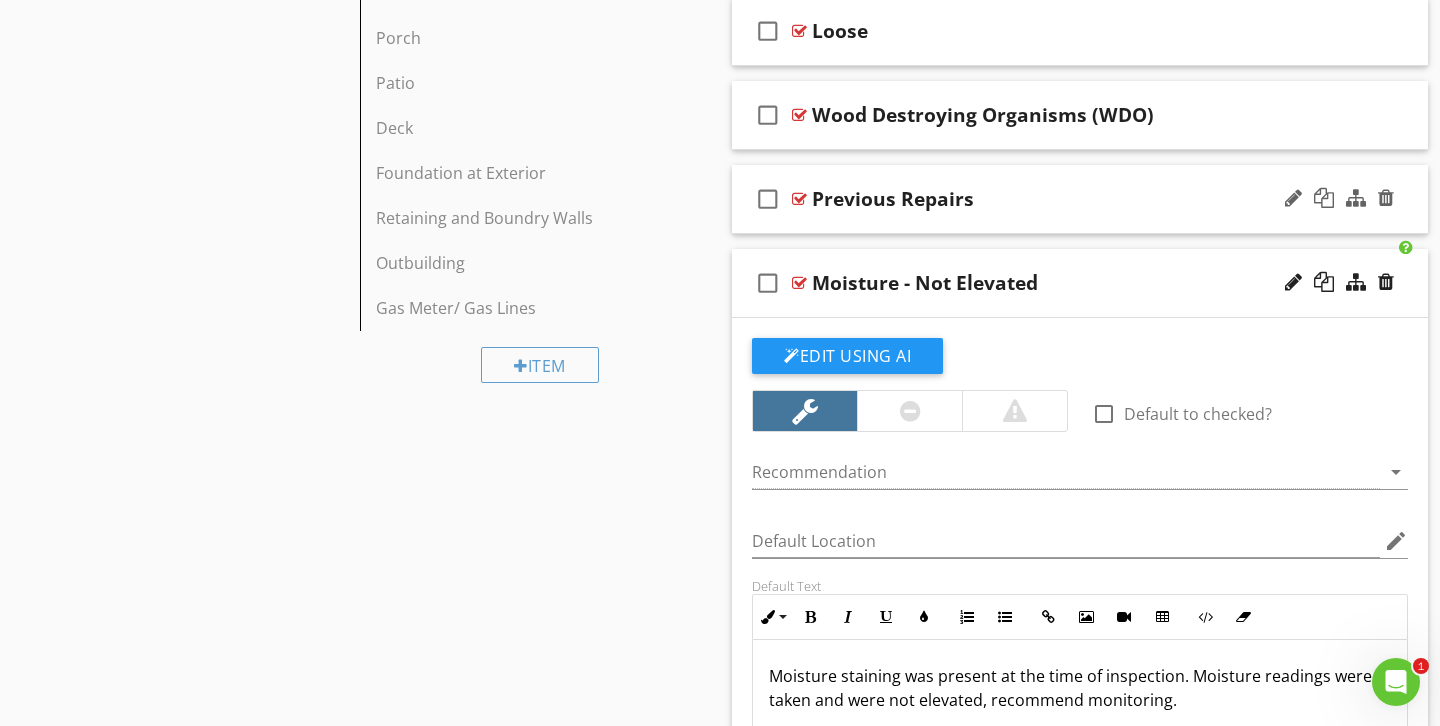 click on "check_box_outline_blank
Previous Repairs" at bounding box center [1080, 199] 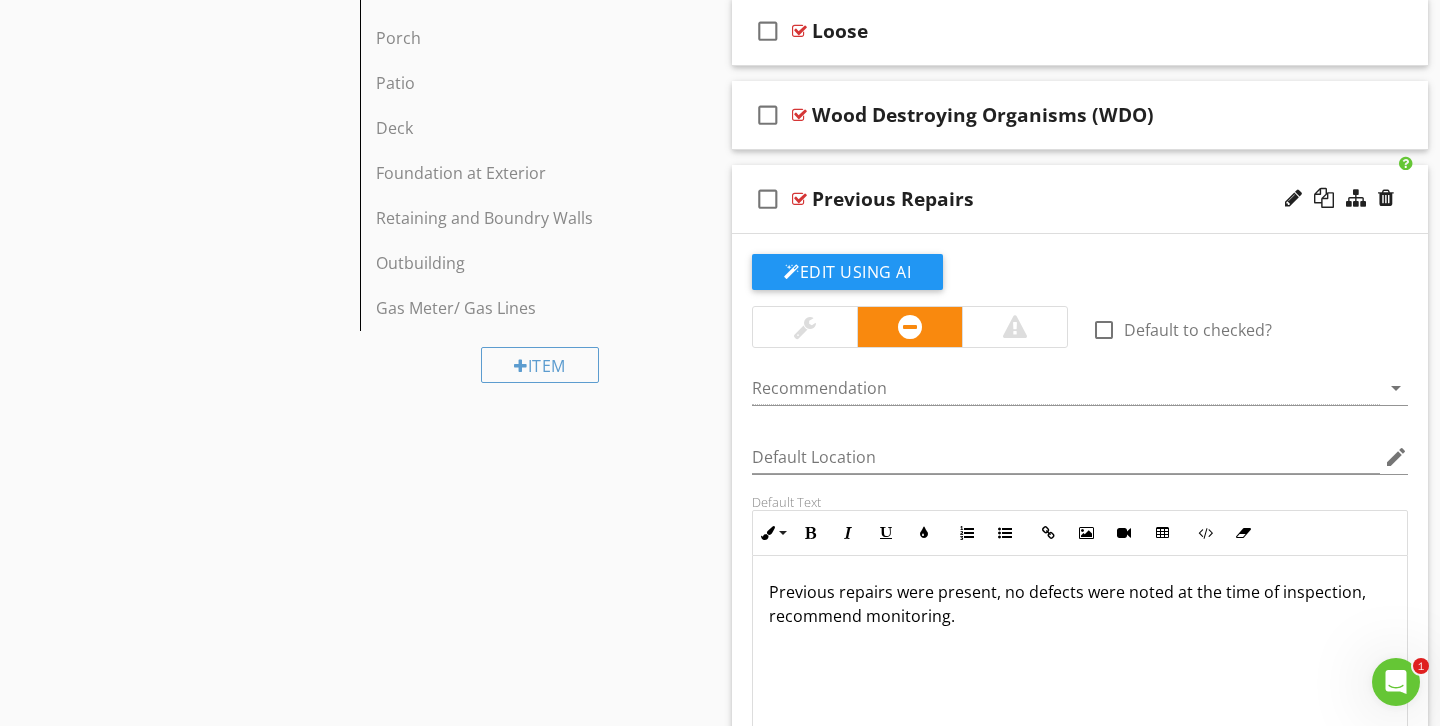 click at bounding box center [805, 327] 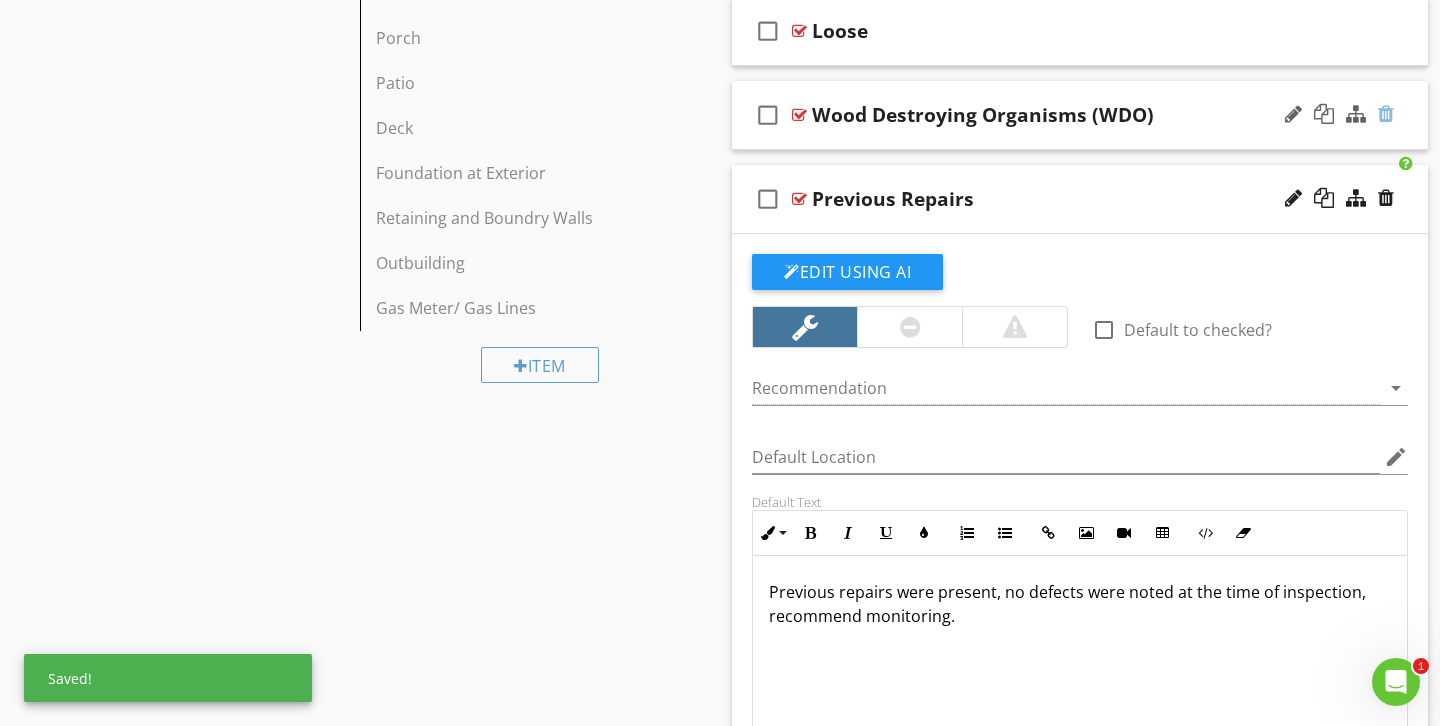 click at bounding box center [1386, 114] 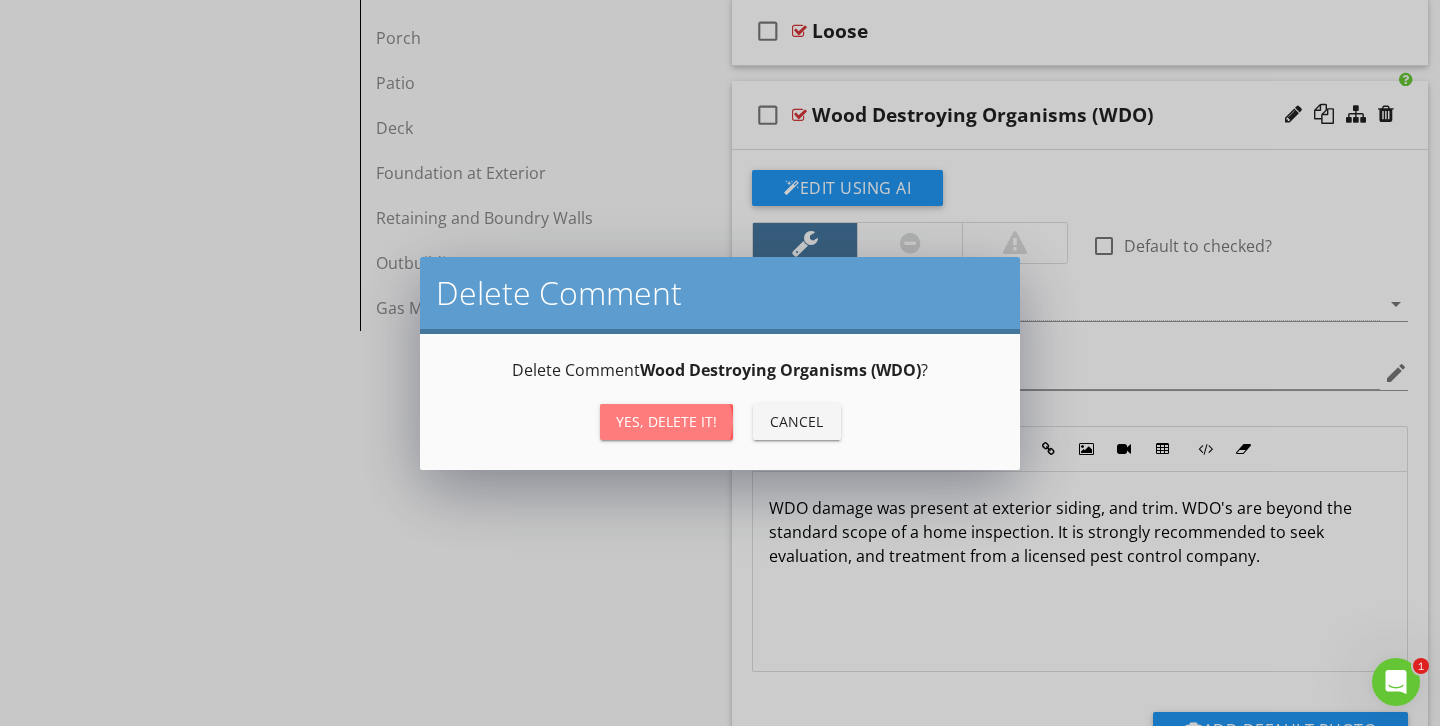 click on "Yes, Delete it!" at bounding box center [666, 421] 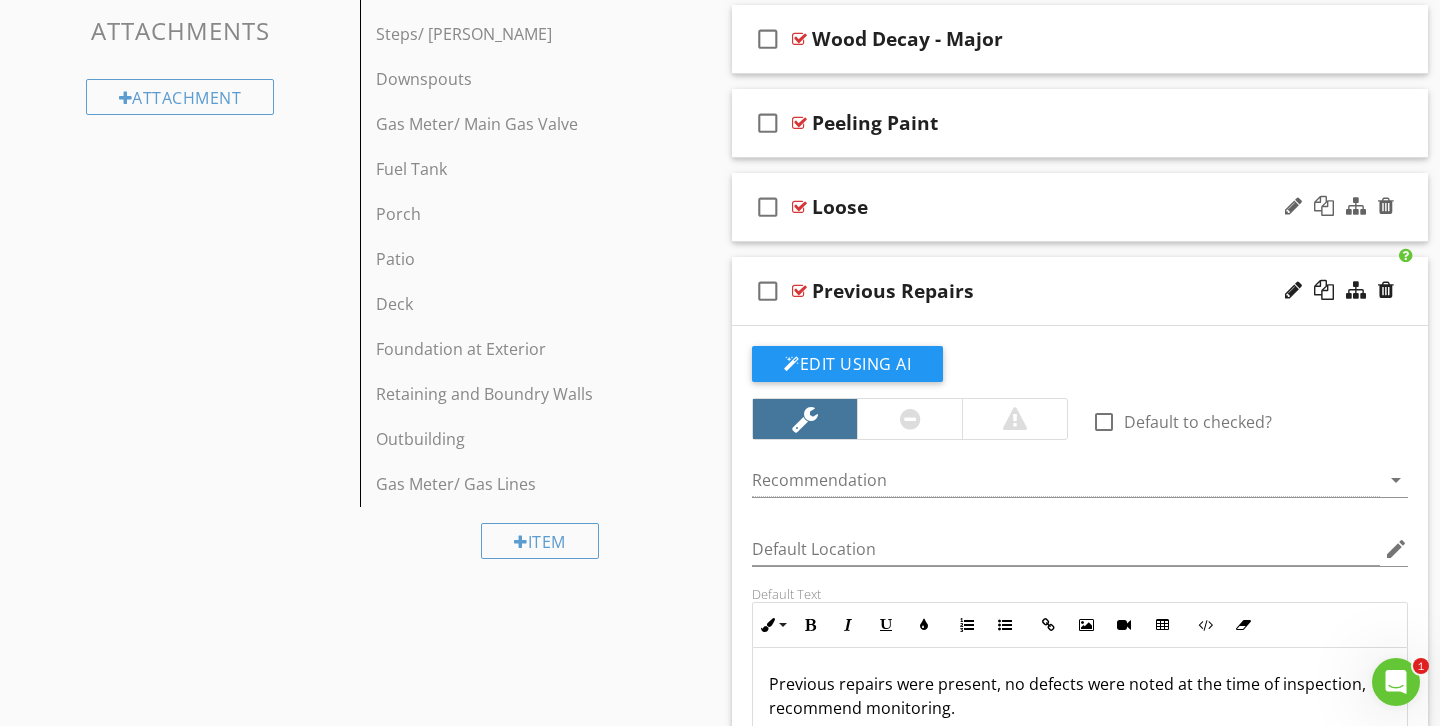 scroll, scrollTop: 833, scrollLeft: 0, axis: vertical 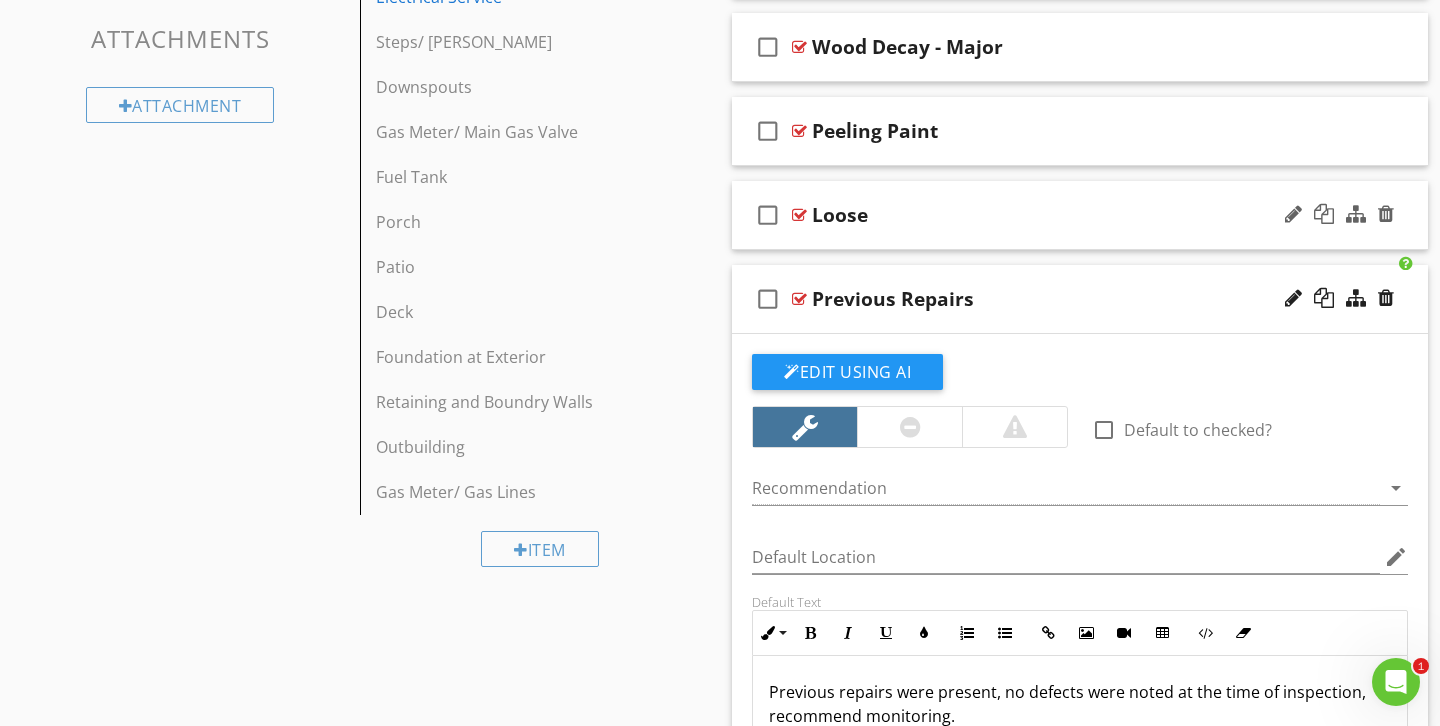 click on "Loose" at bounding box center [1058, 215] 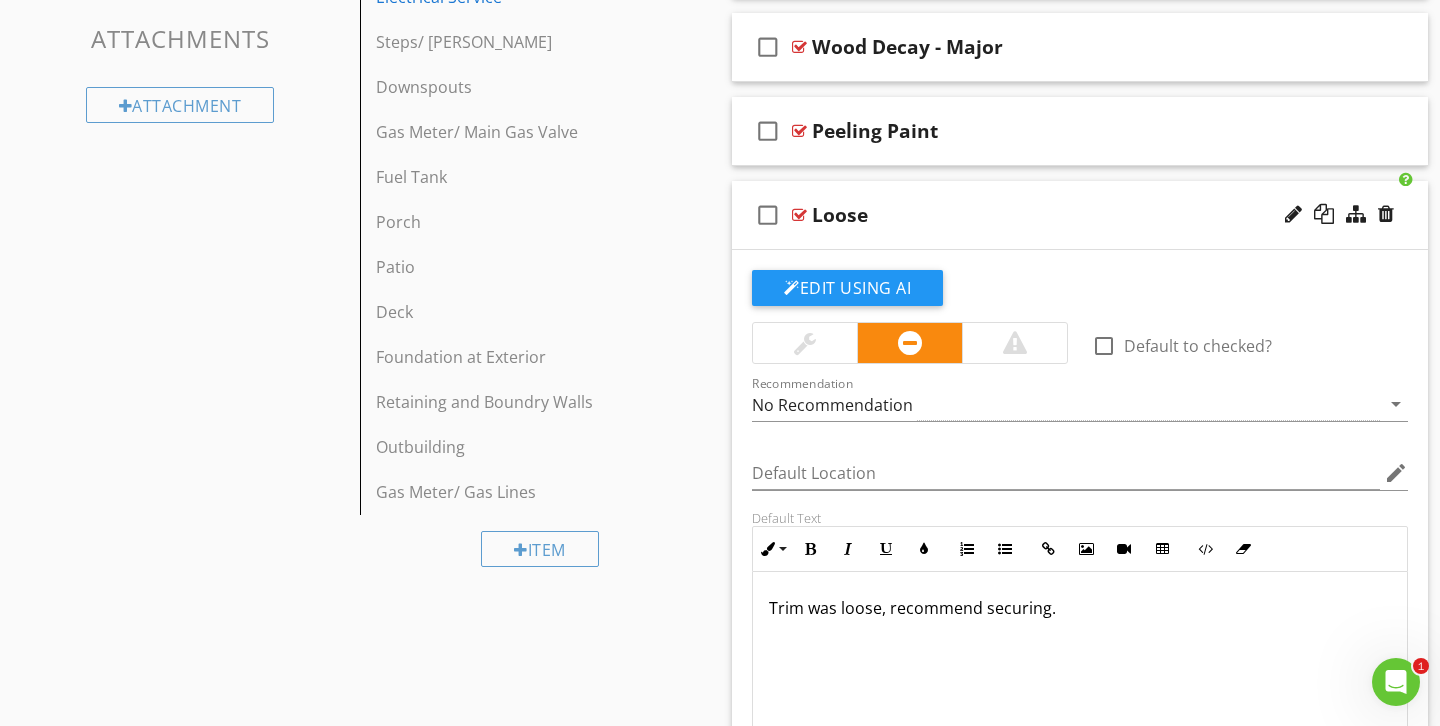 click at bounding box center (805, 343) 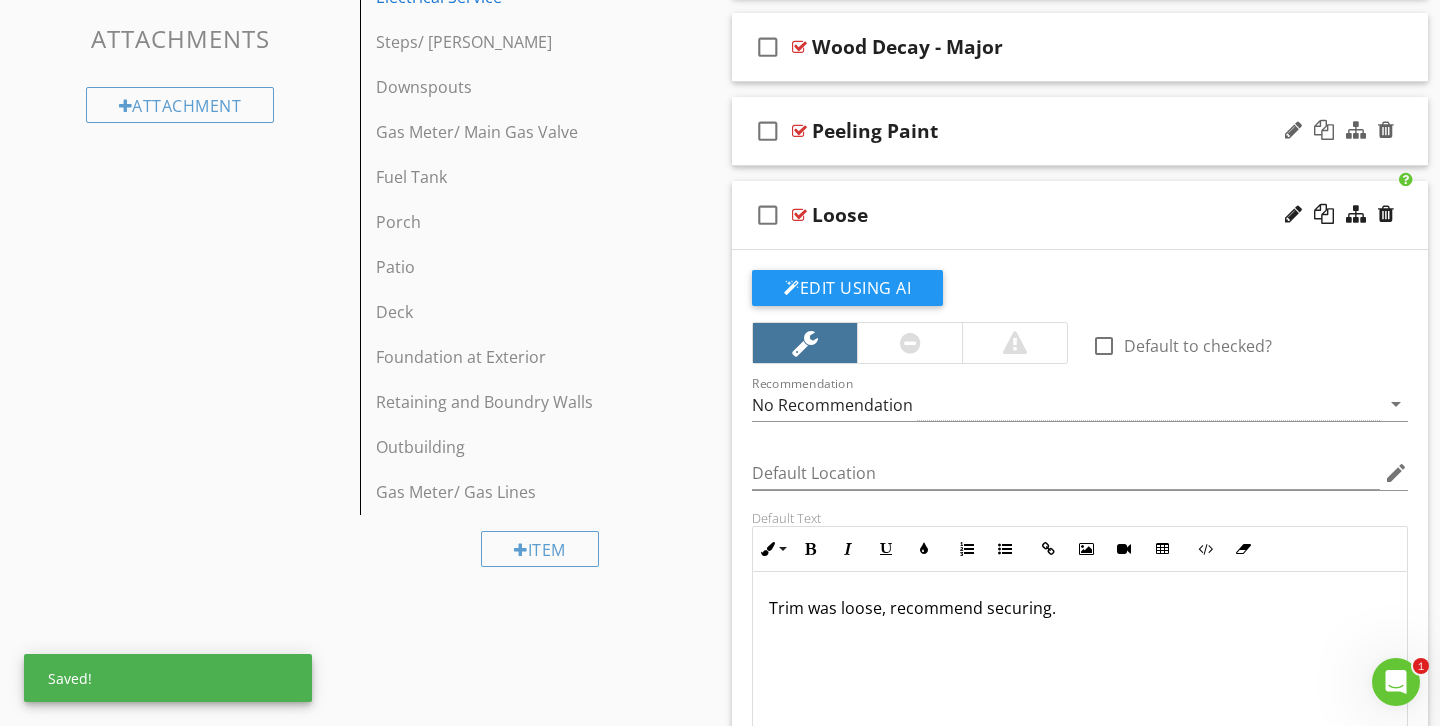 click on "check_box_outline_blank
Peeling Paint" at bounding box center [1080, 131] 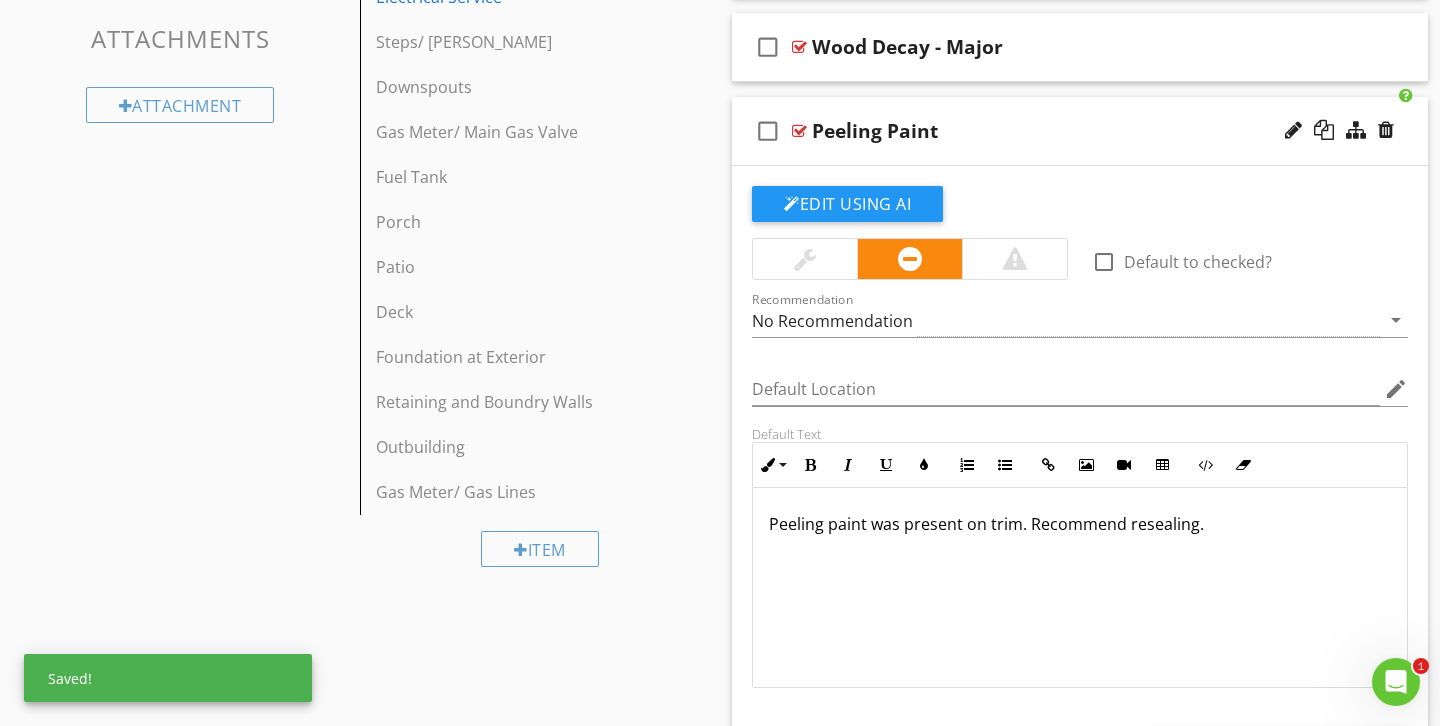 click at bounding box center [805, 259] 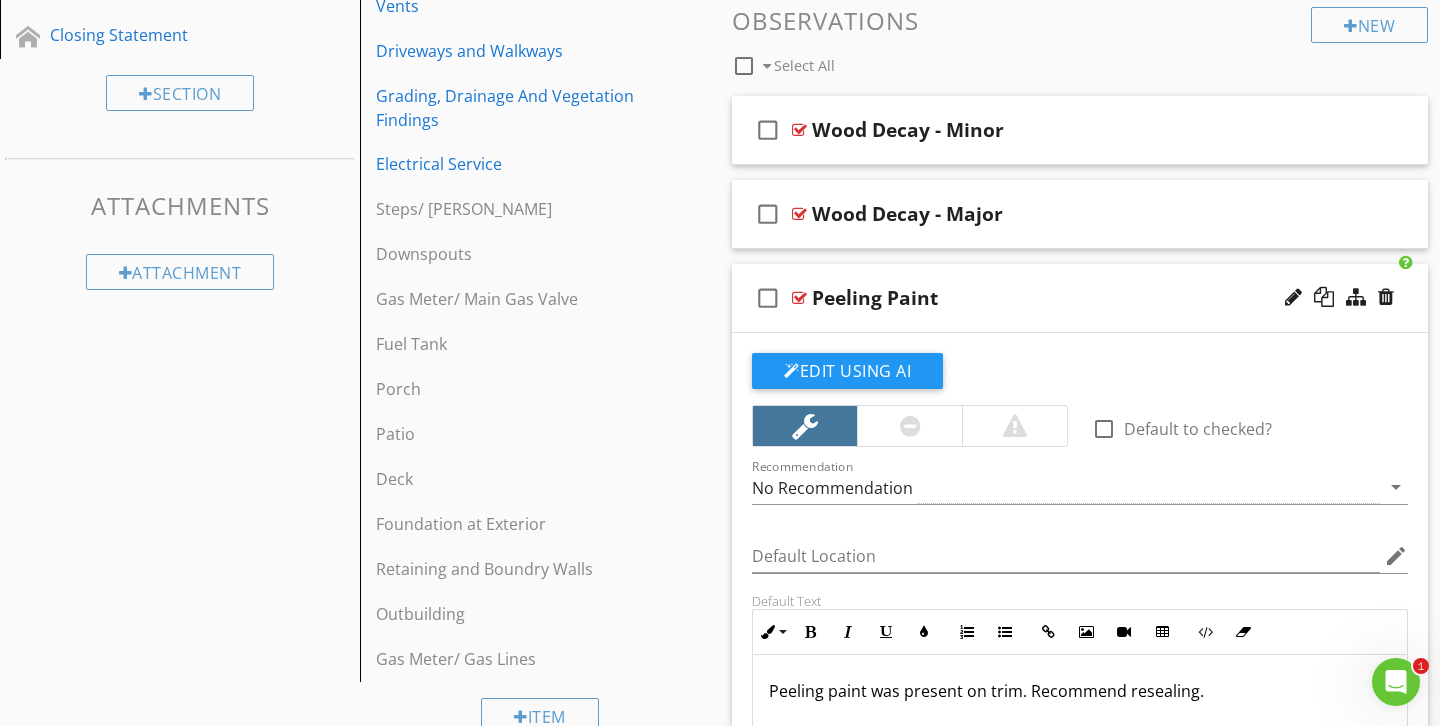 scroll, scrollTop: 651, scrollLeft: 0, axis: vertical 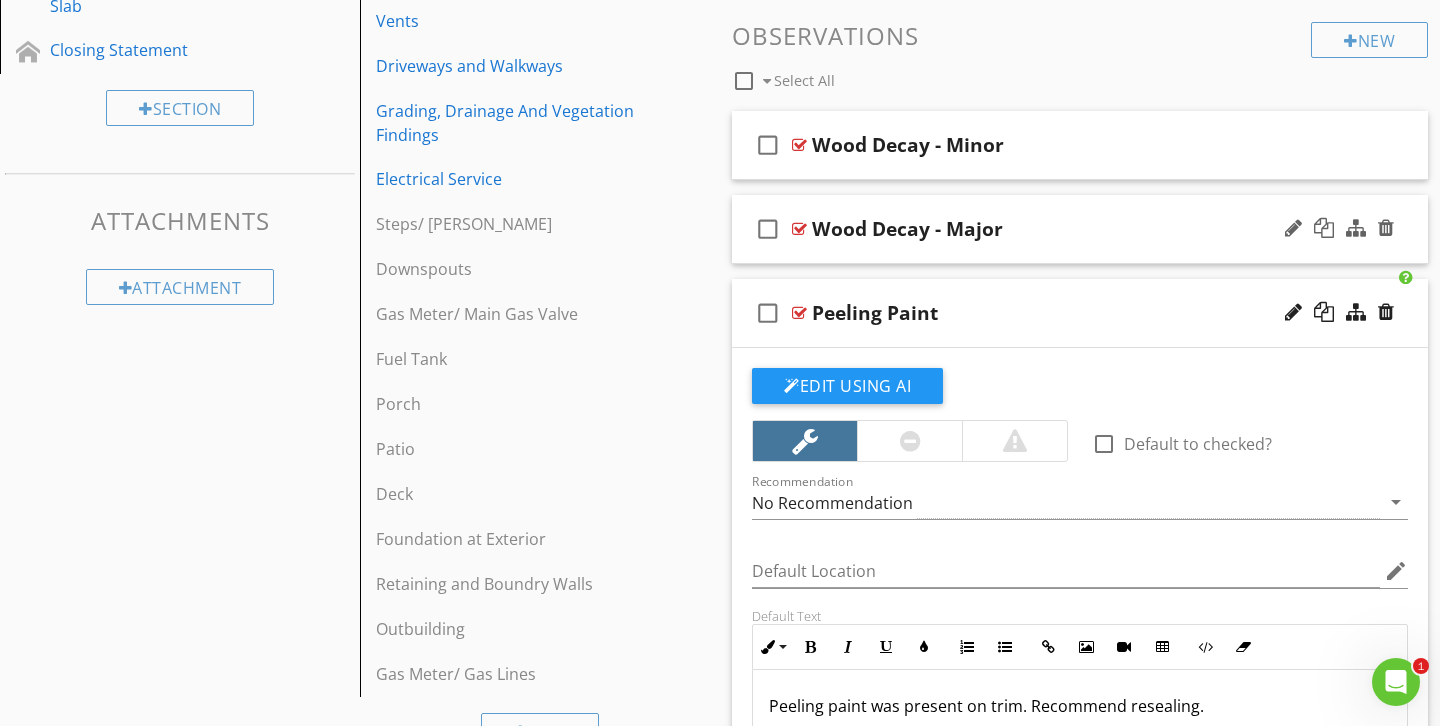 click on "check_box_outline_blank
Wood Decay - Major" at bounding box center [1080, 229] 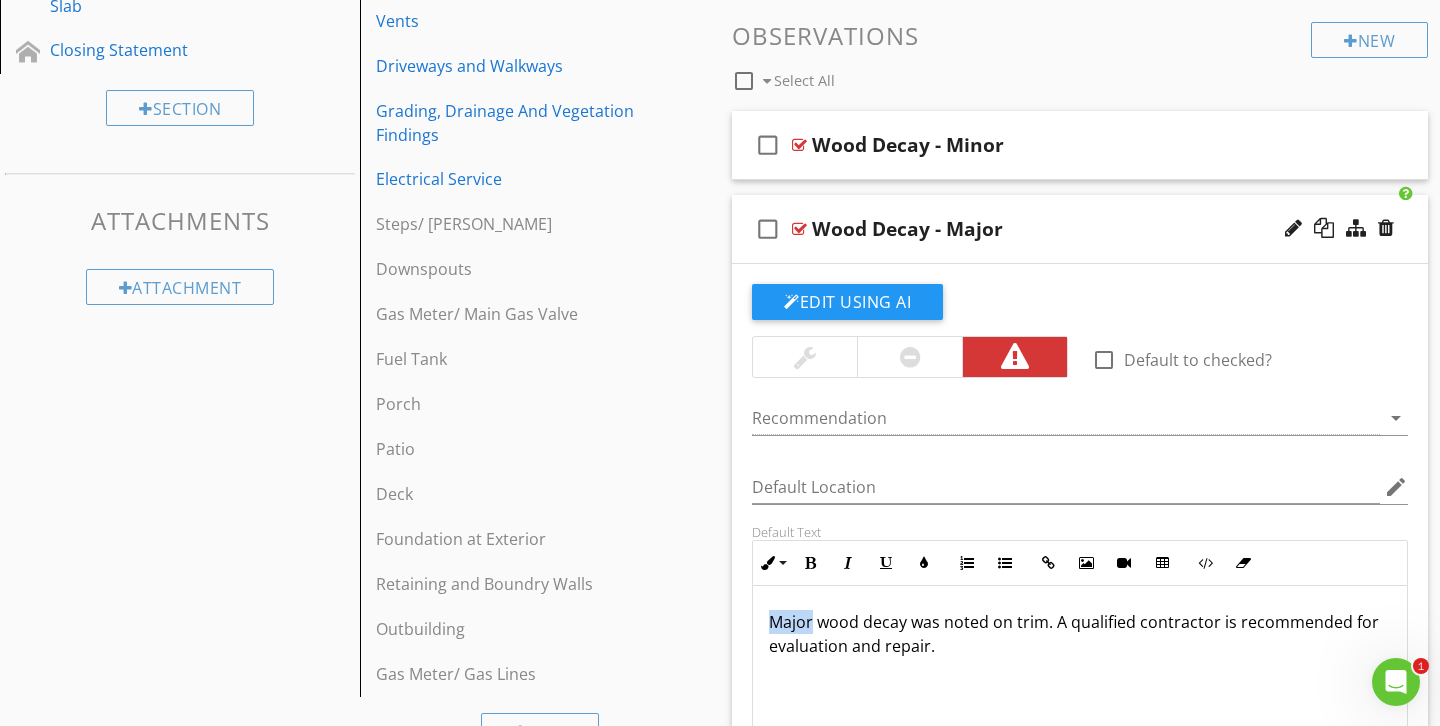 drag, startPoint x: 812, startPoint y: 622, endPoint x: 769, endPoint y: 619, distance: 43.104523 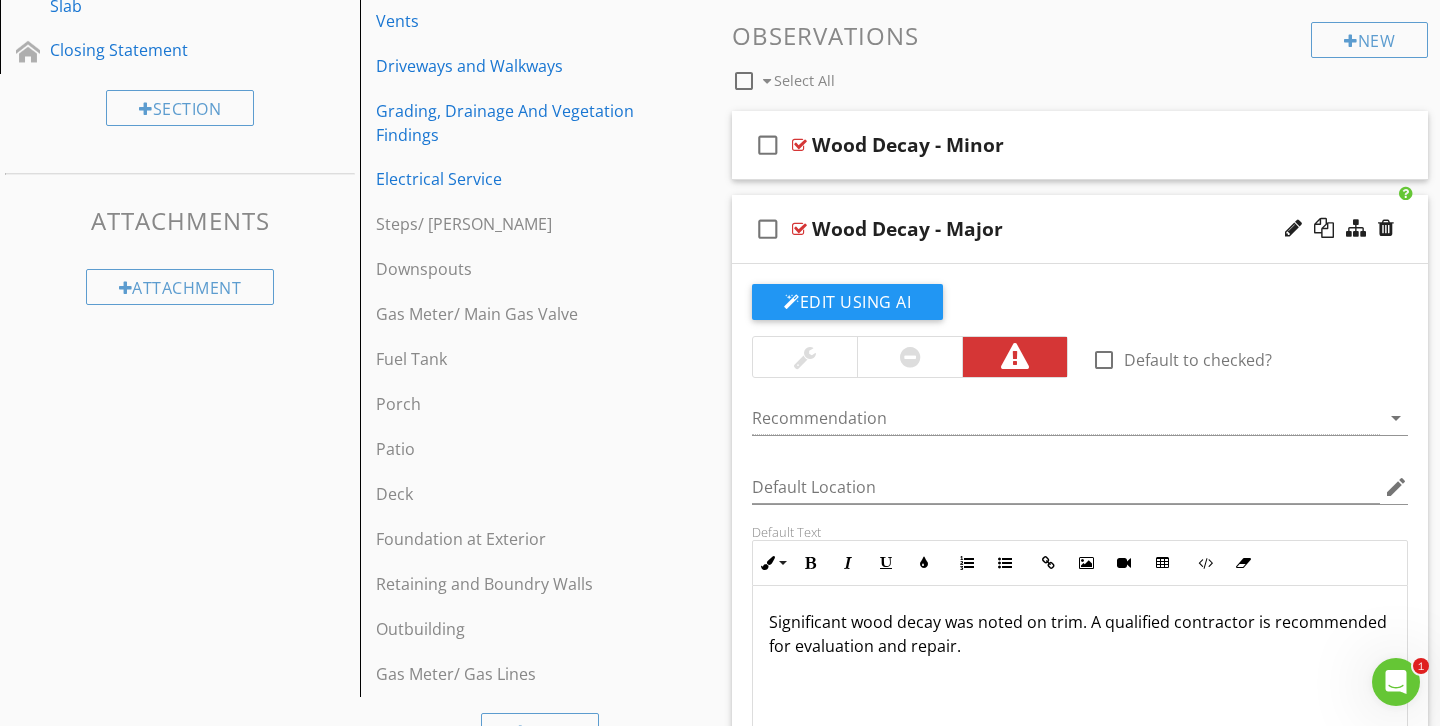 click on "Wood Decay - Major" at bounding box center [907, 229] 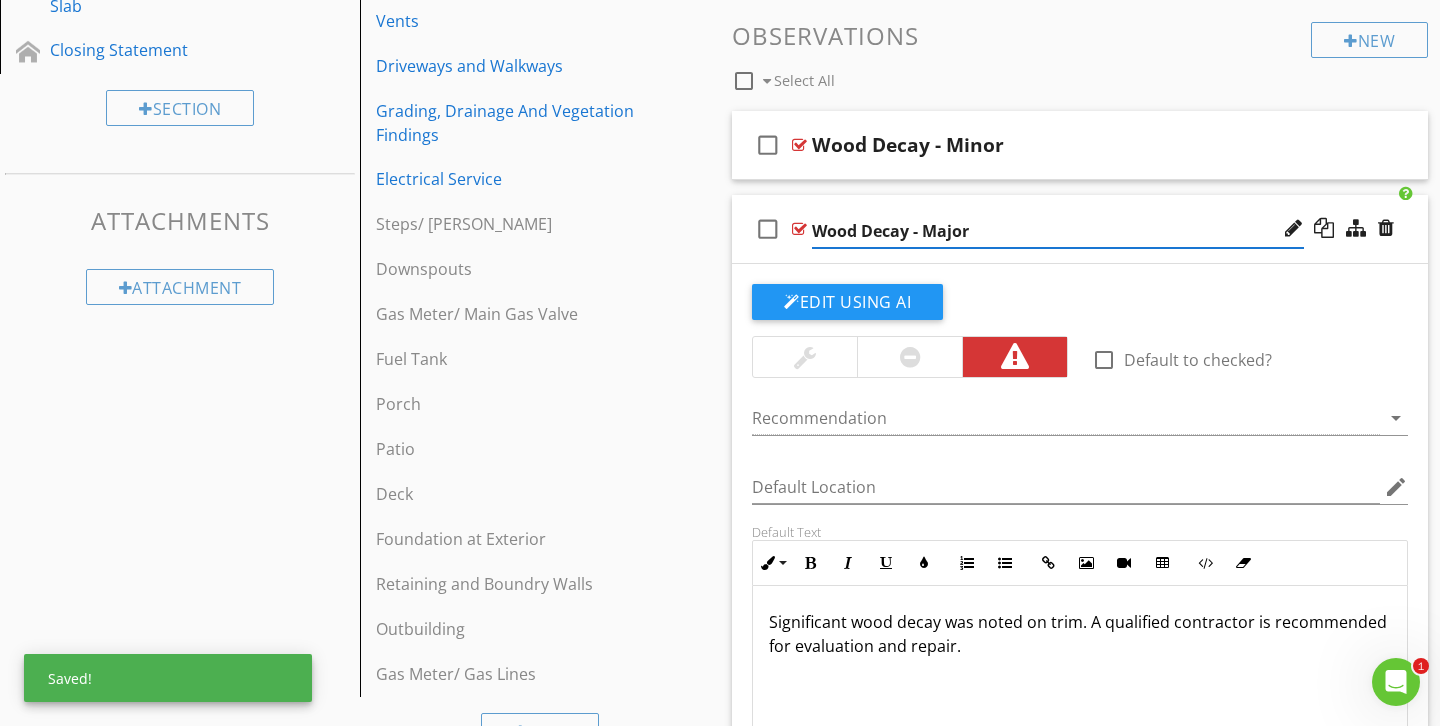 click on "Wood Decay - Major" at bounding box center [1058, 231] 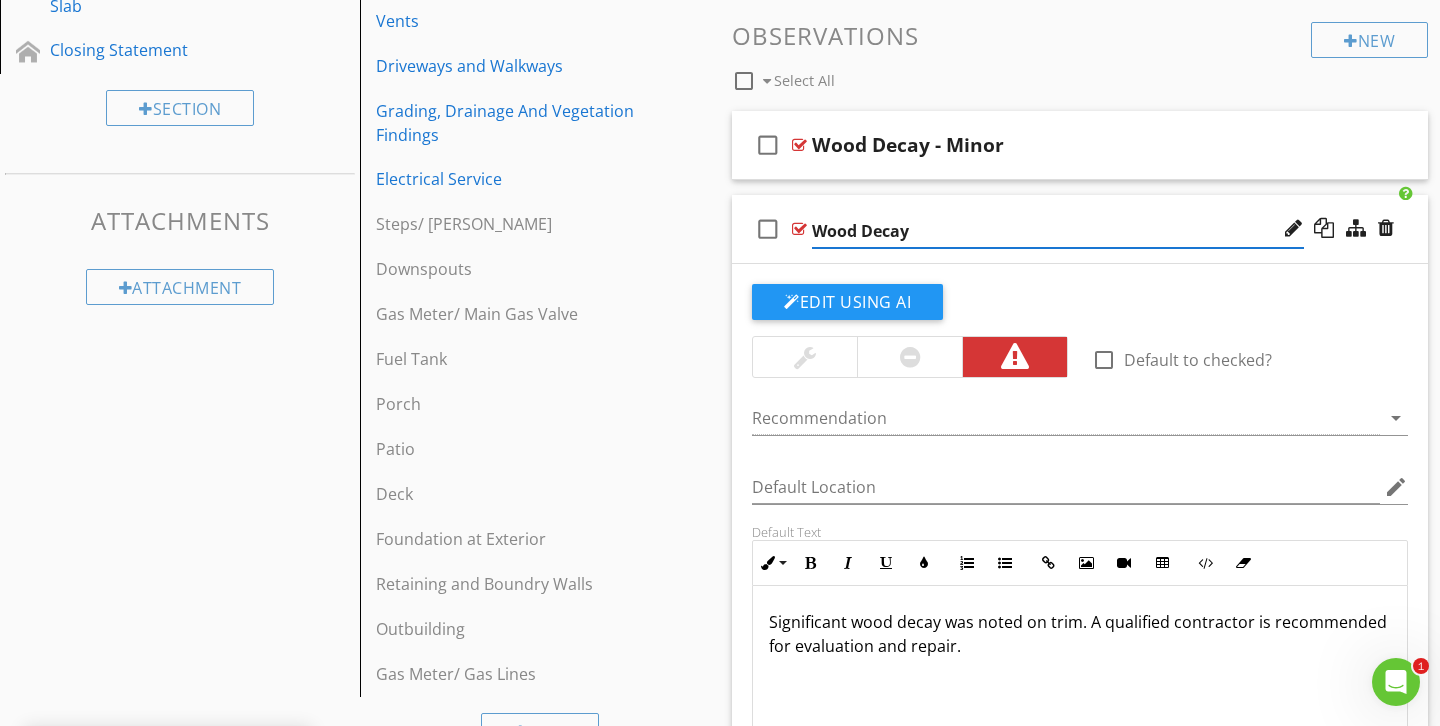 type on "Wood Decay" 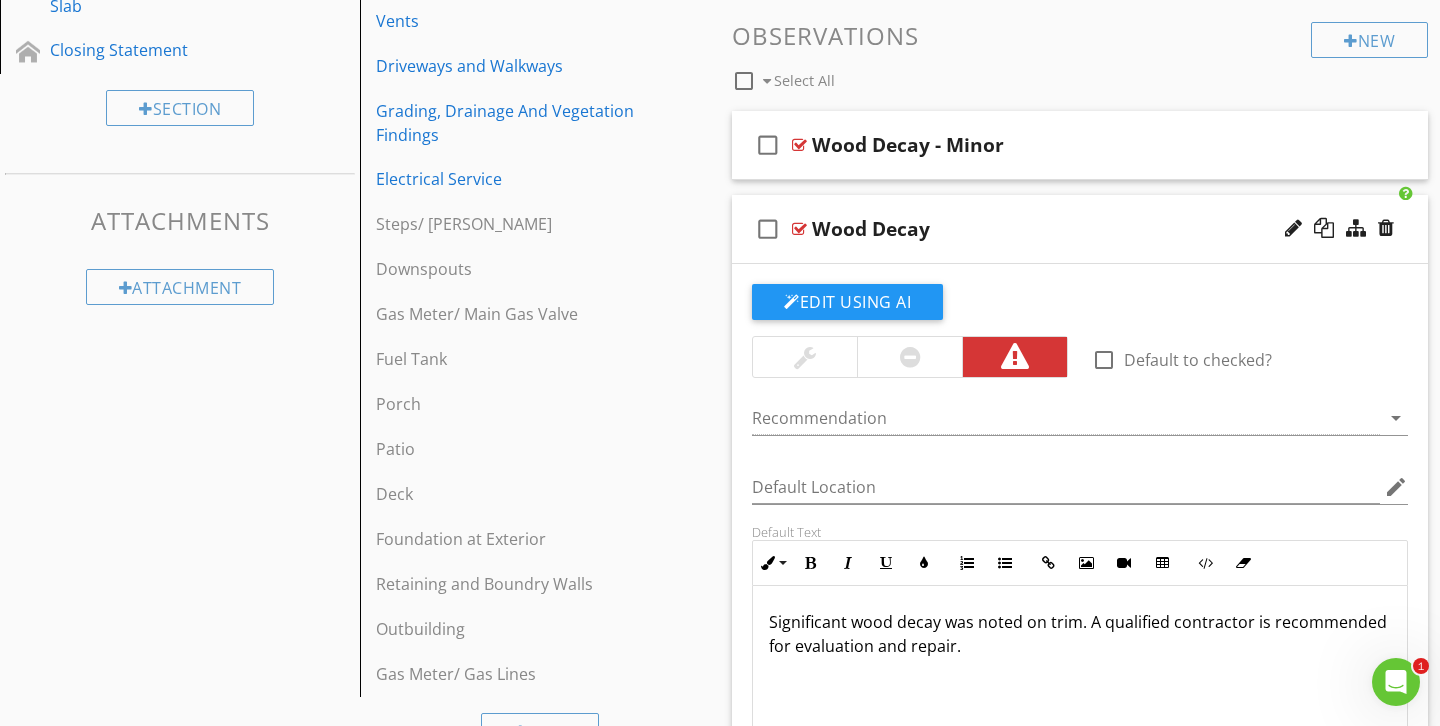 click on "check_box_outline_blank
Wood Decay" at bounding box center (1080, 229) 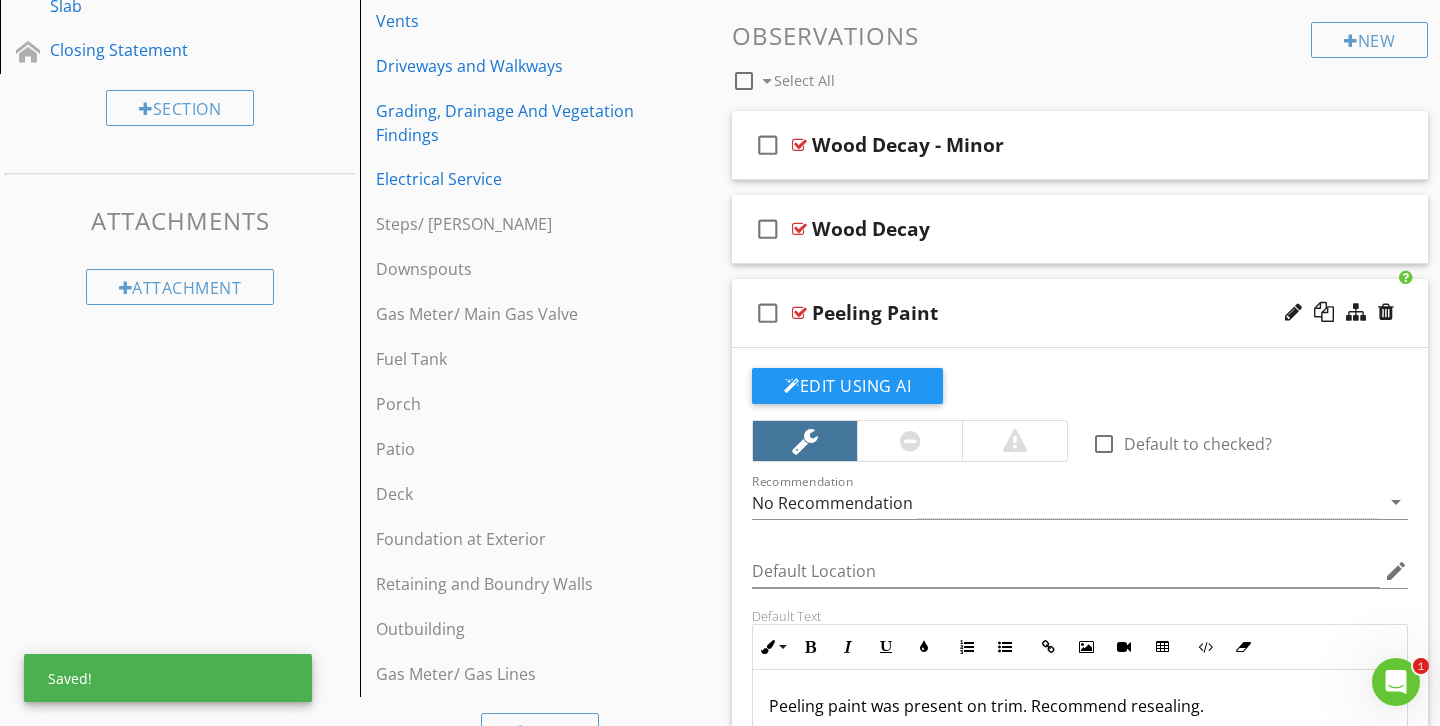 click on "Wood Decay" at bounding box center [871, 229] 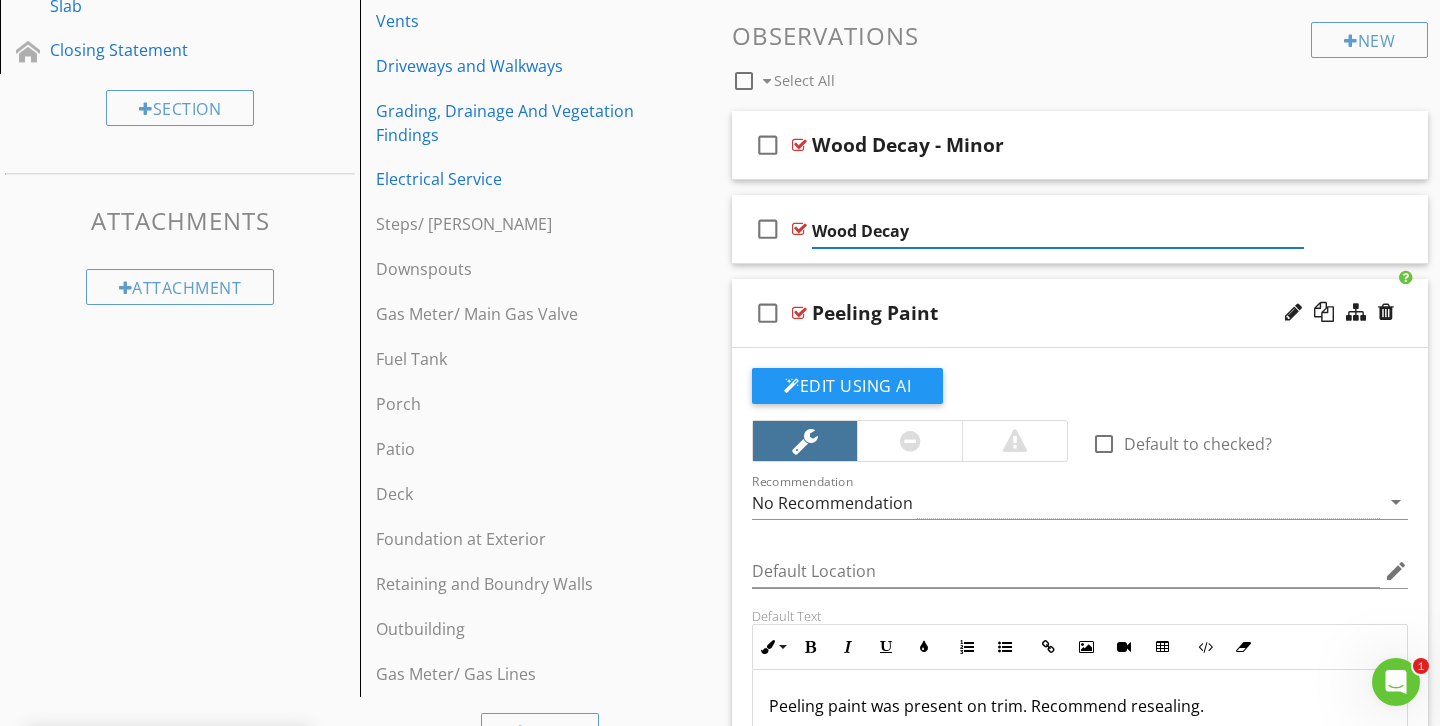 click on "Wood Decay" at bounding box center [1058, 231] 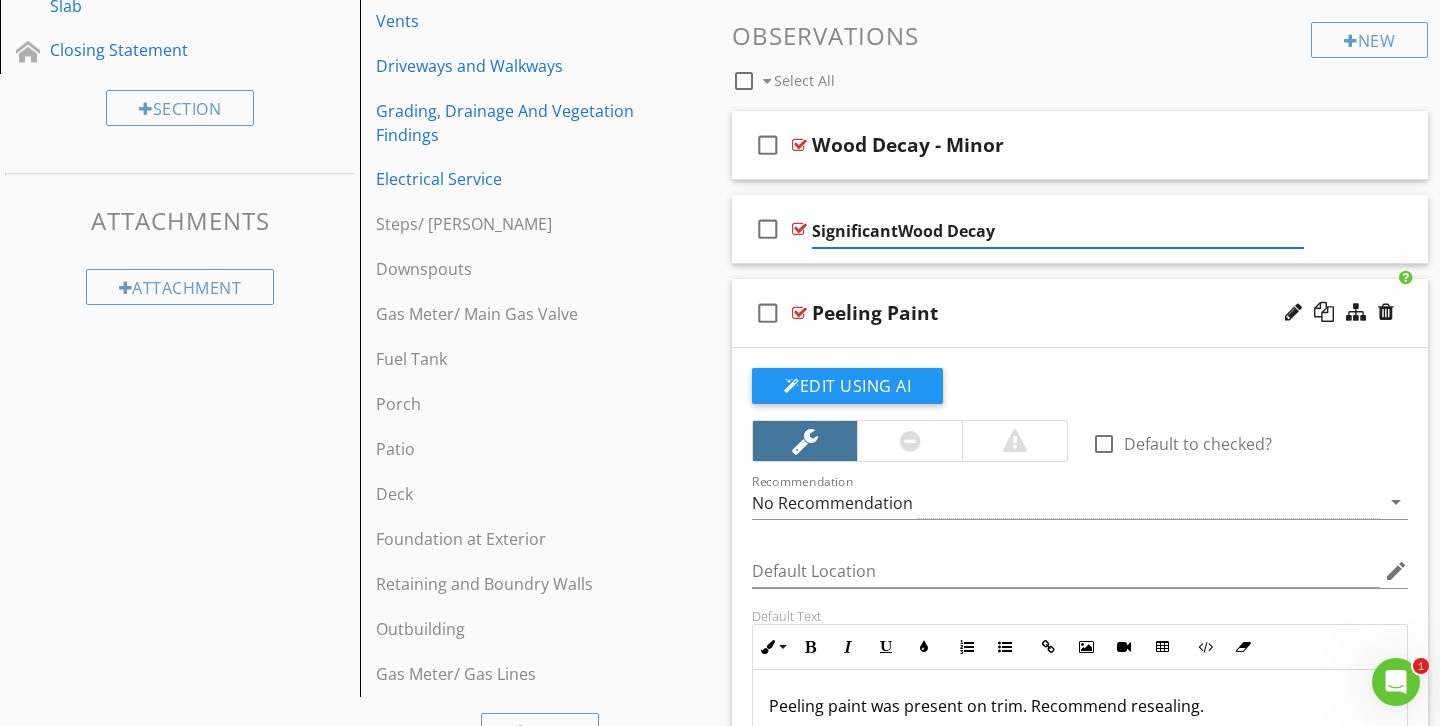 type on "Significant Wood Decay" 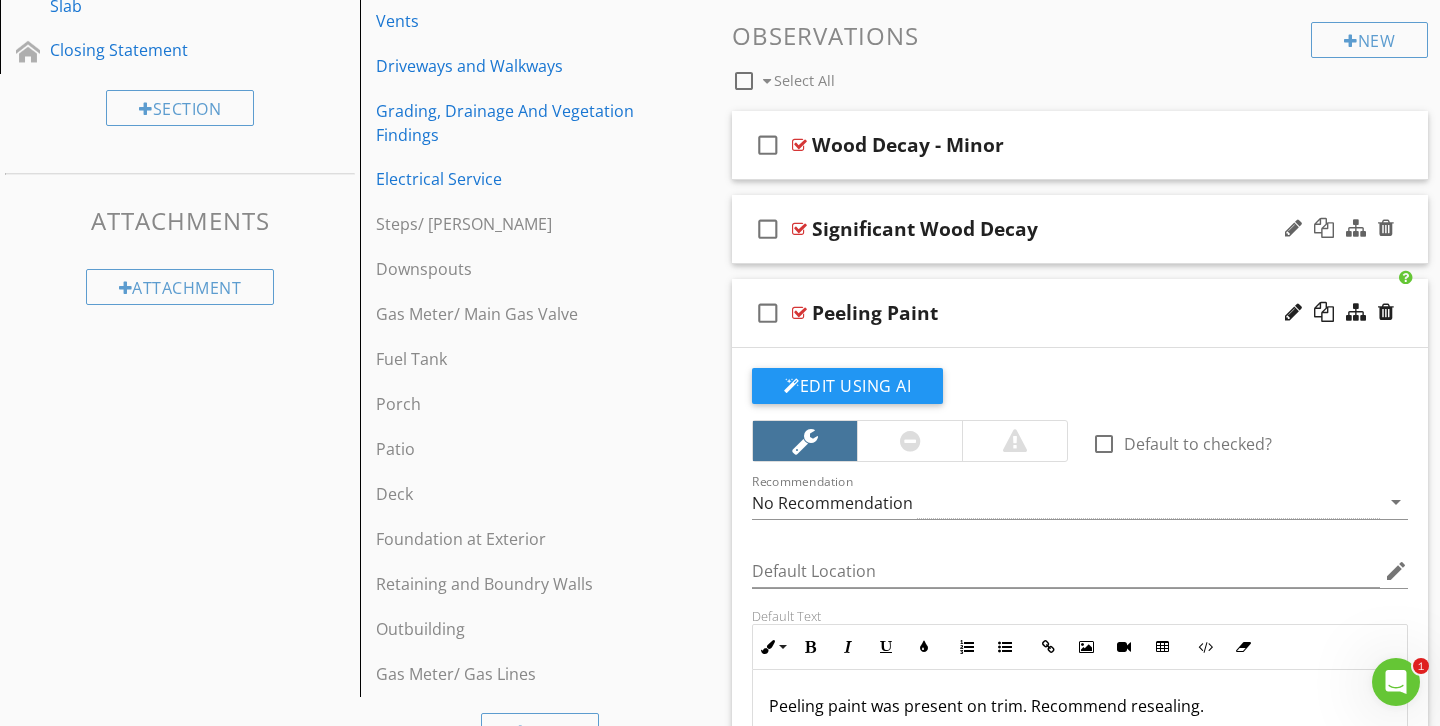 click on "check_box_outline_blank
Significant Wood Decay" at bounding box center [1080, 229] 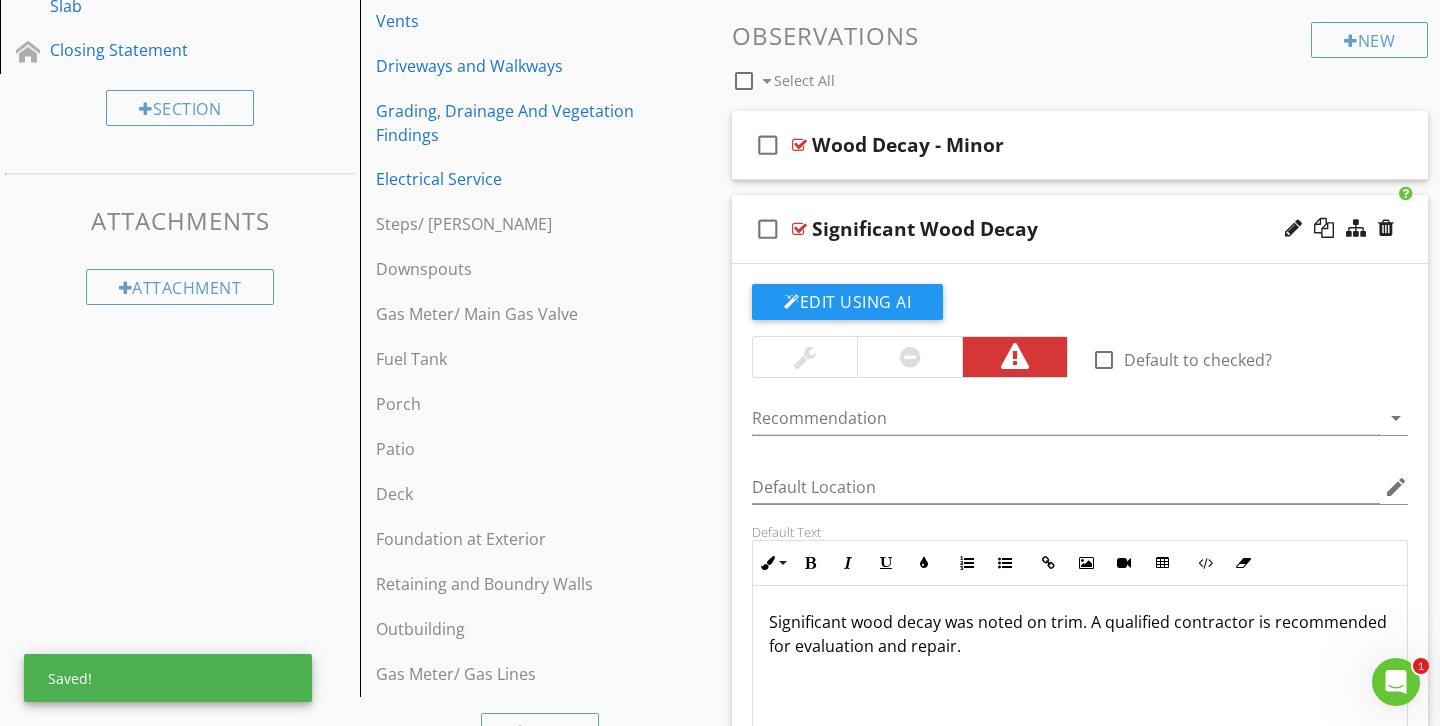 click at bounding box center [909, 357] 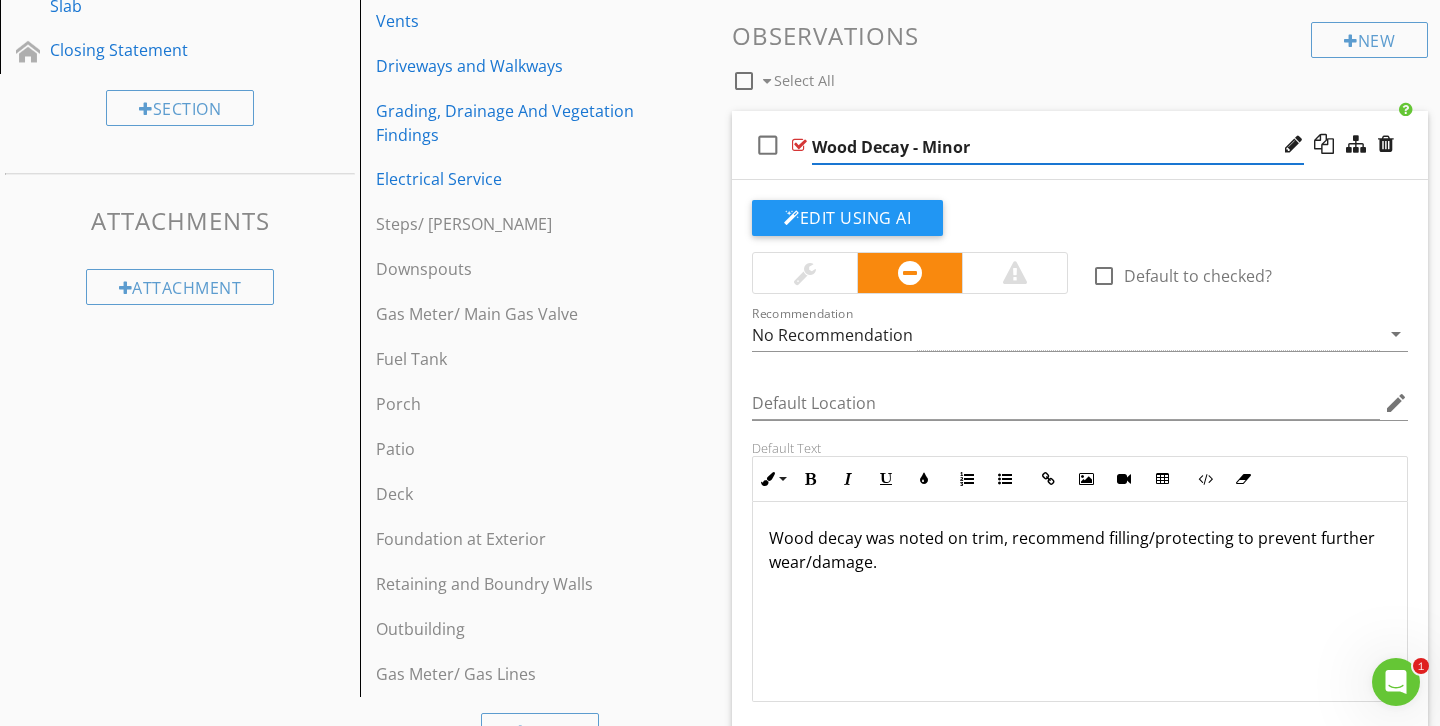 click on "Wood Decay - Minor" at bounding box center (1058, 147) 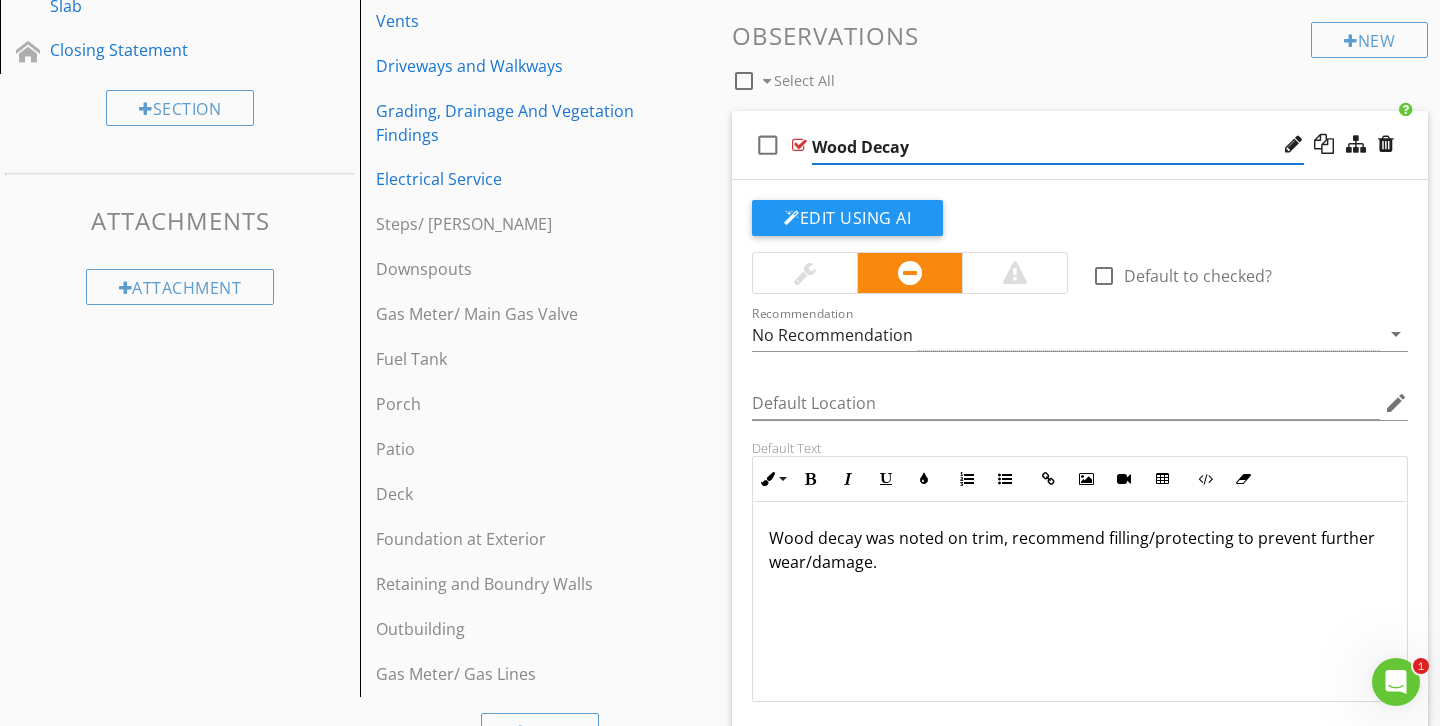 type on "Wood Decay" 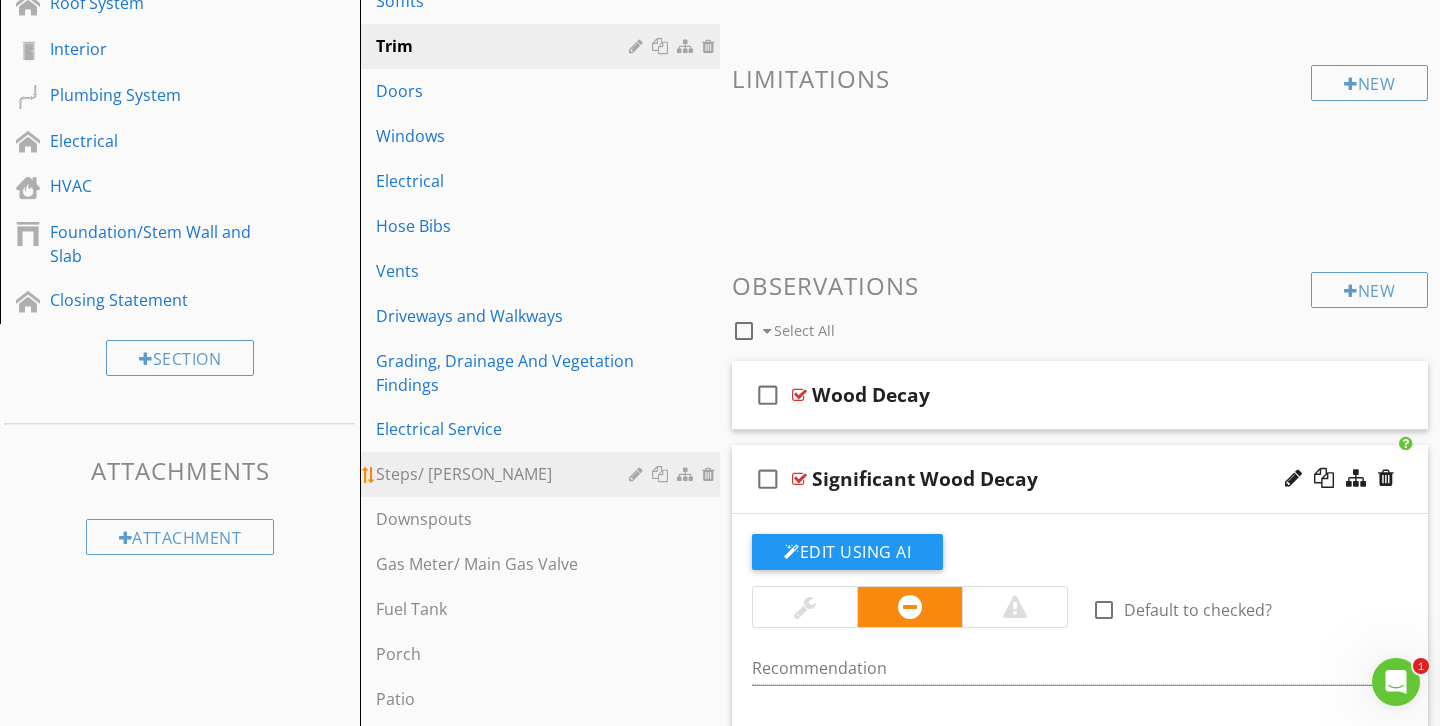 scroll, scrollTop: 361, scrollLeft: 0, axis: vertical 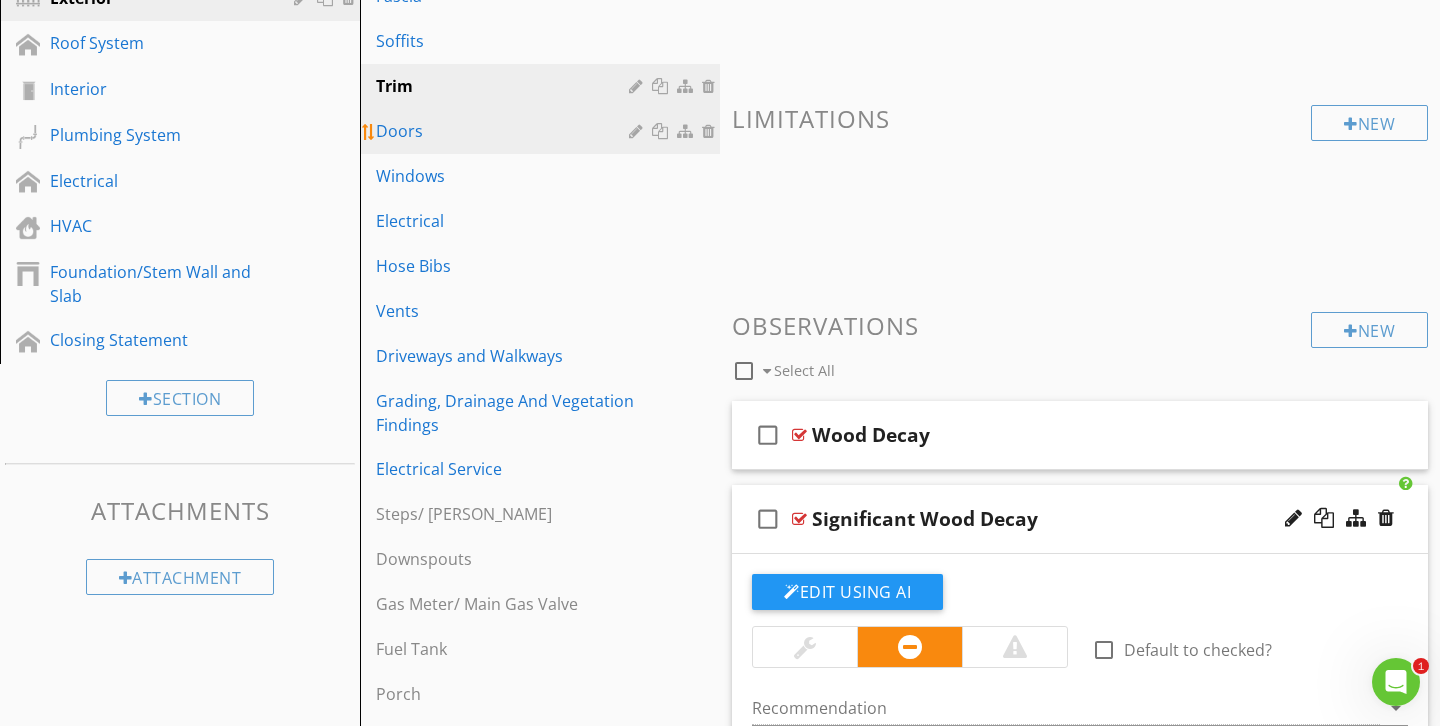 click on "Doors" at bounding box center (505, 131) 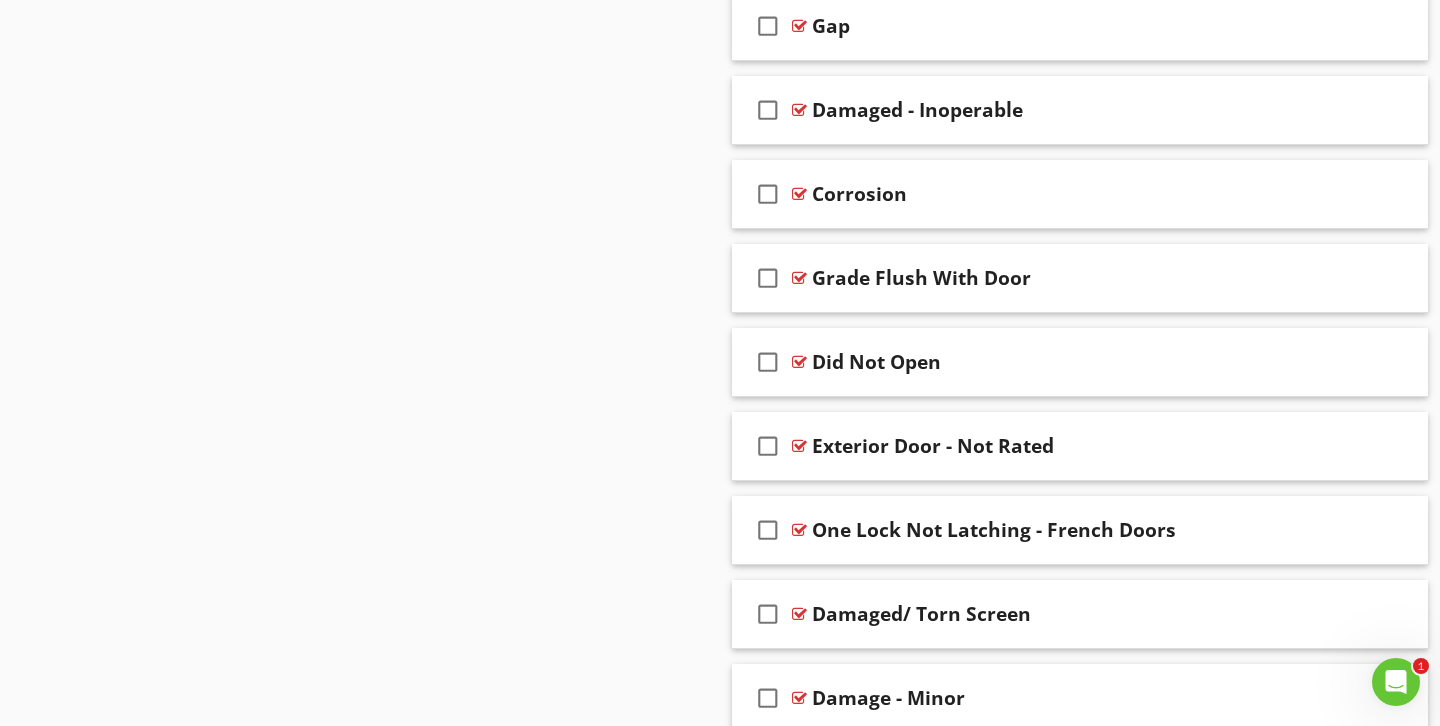 scroll, scrollTop: 2388, scrollLeft: 0, axis: vertical 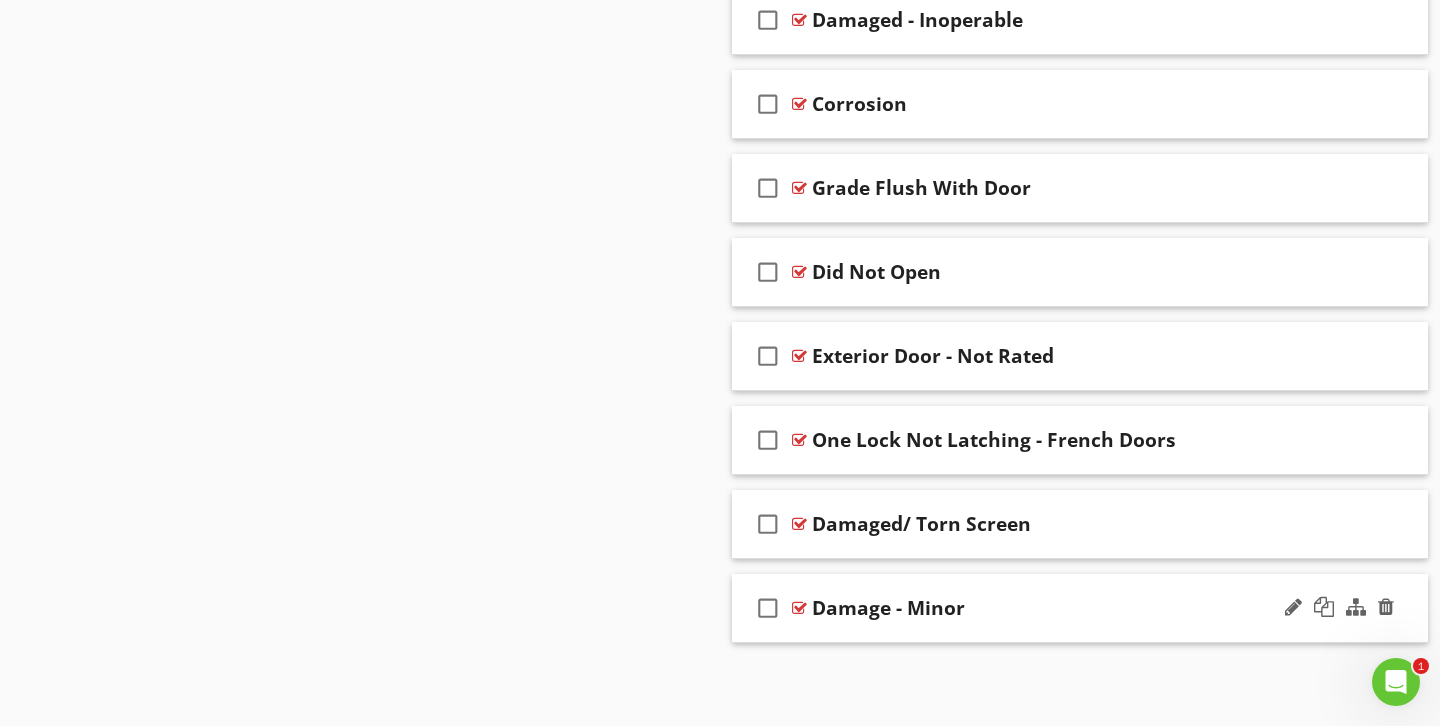click on "Damage - Minor" at bounding box center [1058, 608] 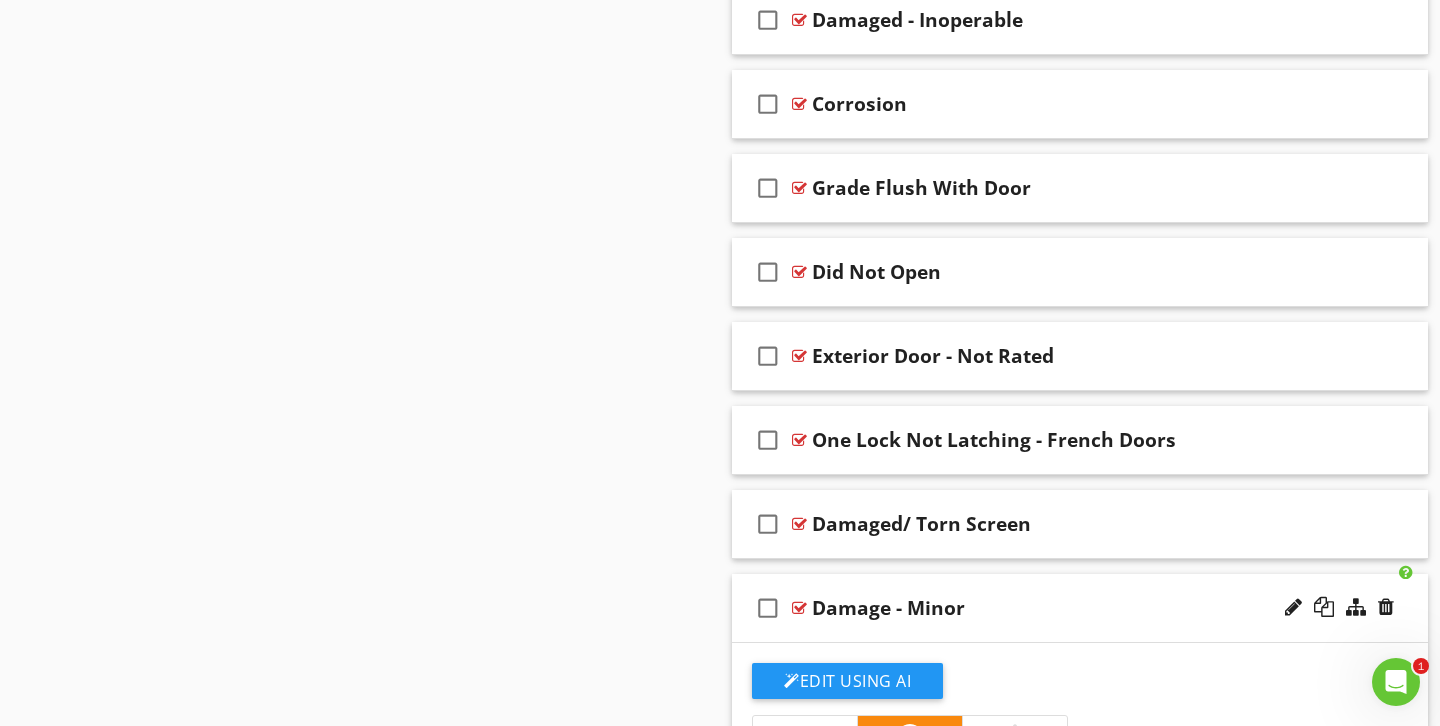 click on "Damage - Minor" at bounding box center (888, 608) 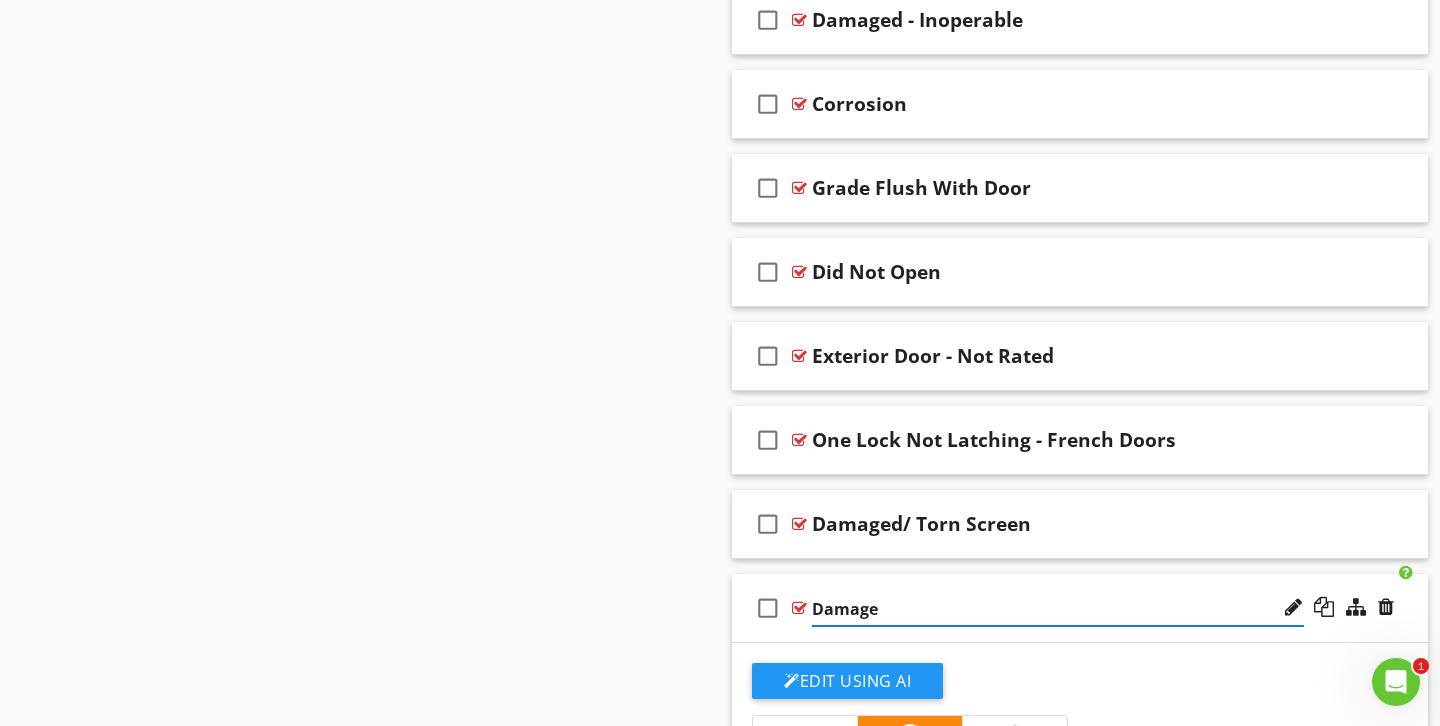 type on "Damage" 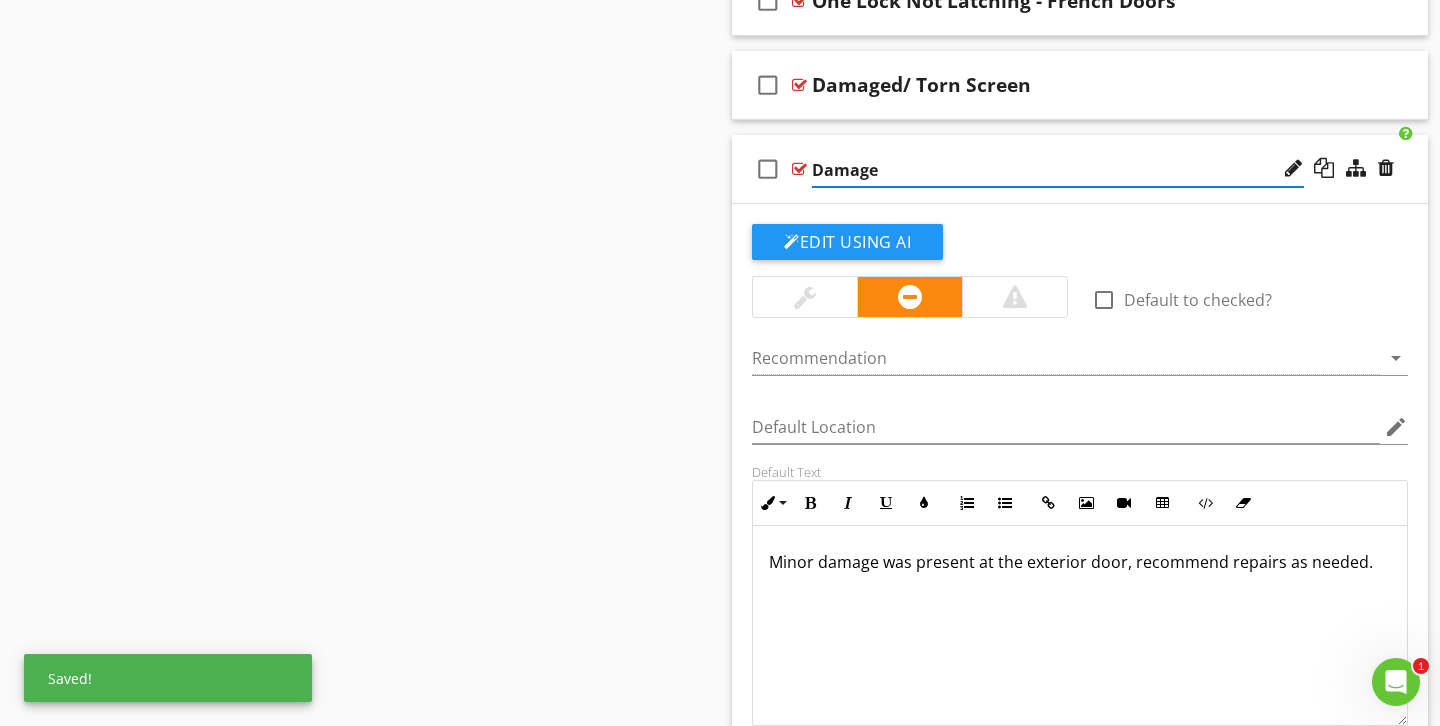 scroll, scrollTop: 2835, scrollLeft: 0, axis: vertical 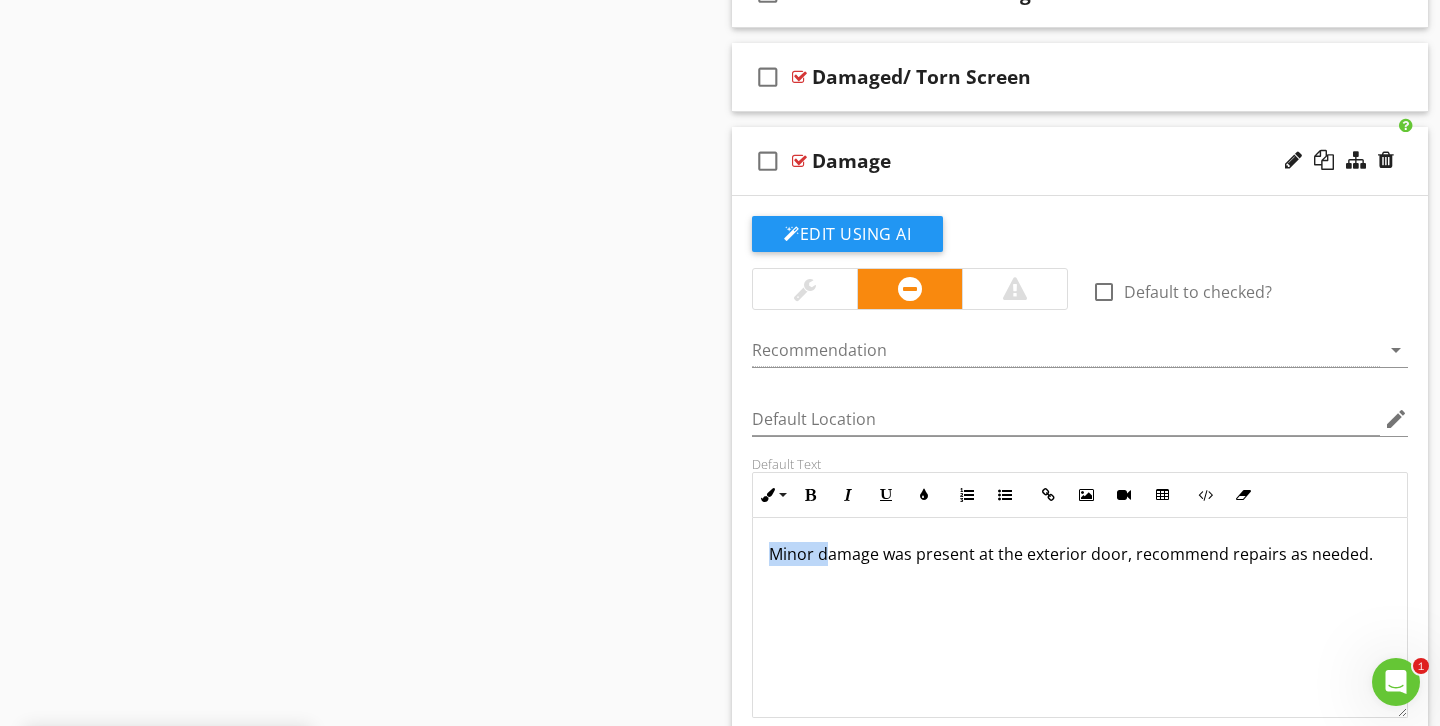 drag, startPoint x: 828, startPoint y: 559, endPoint x: 761, endPoint y: 557, distance: 67.02985 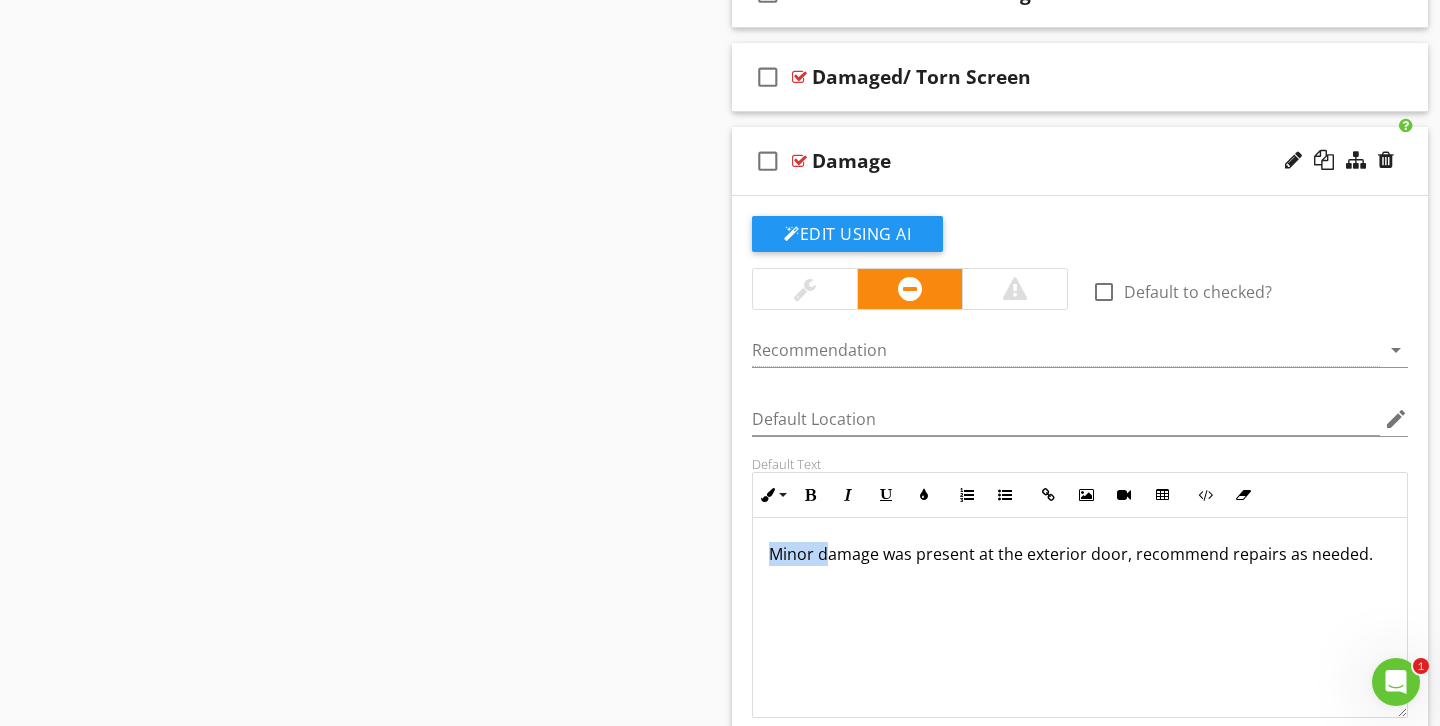 type 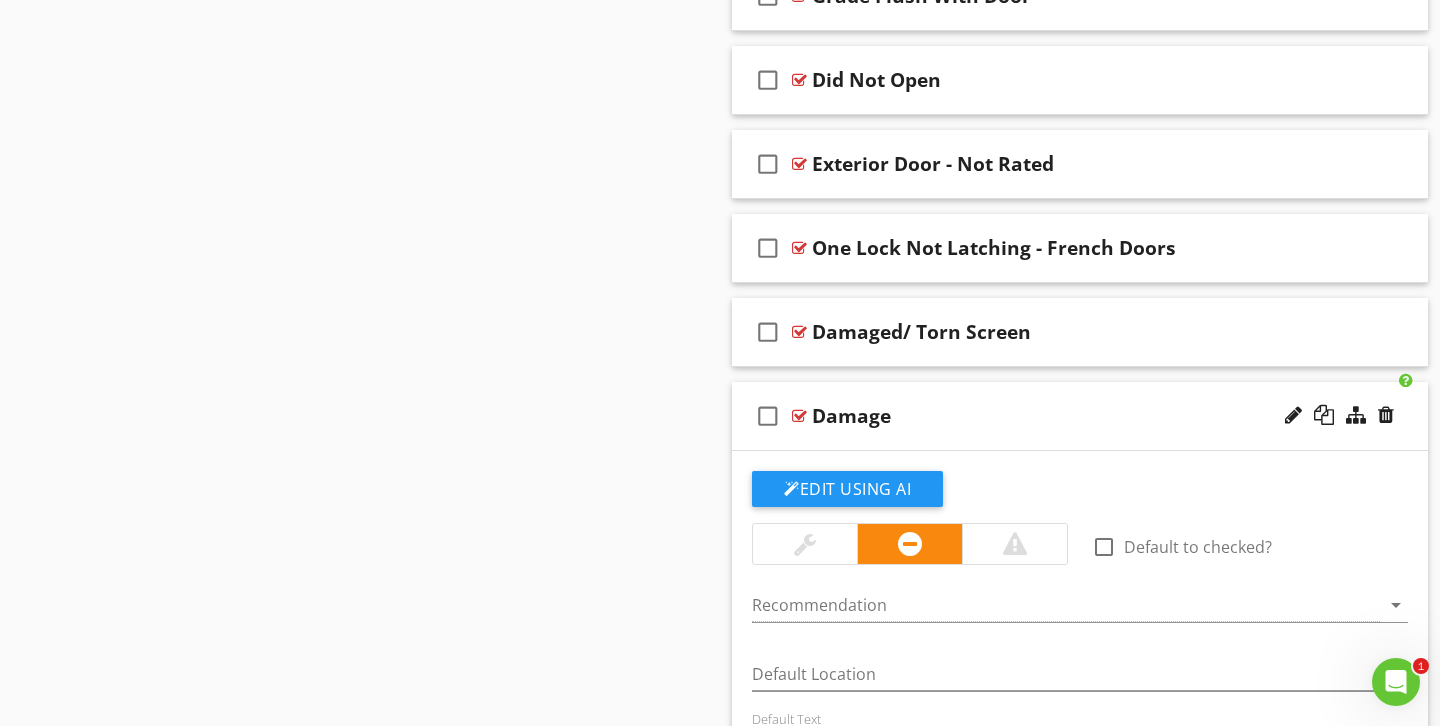 scroll, scrollTop: 2567, scrollLeft: 0, axis: vertical 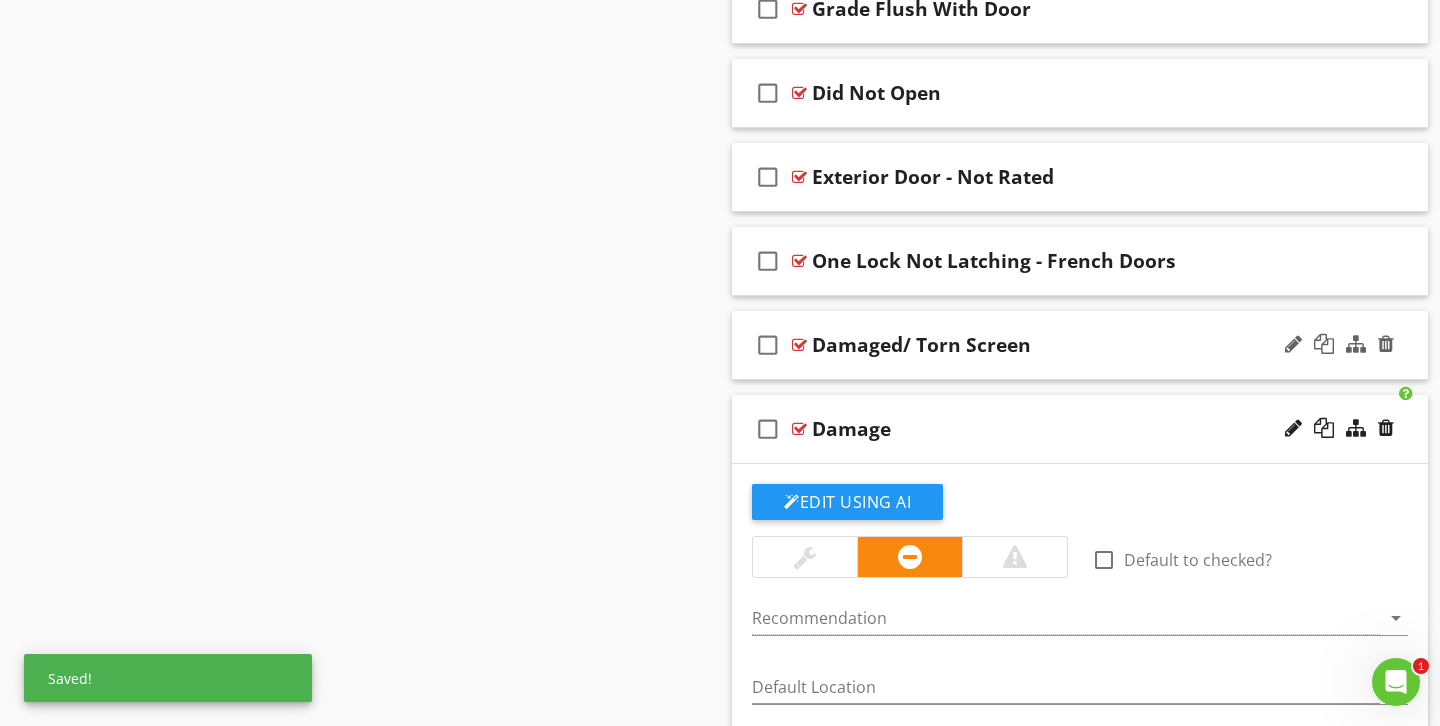 click on "check_box_outline_blank
Damaged/ Torn Screen" at bounding box center [1080, 345] 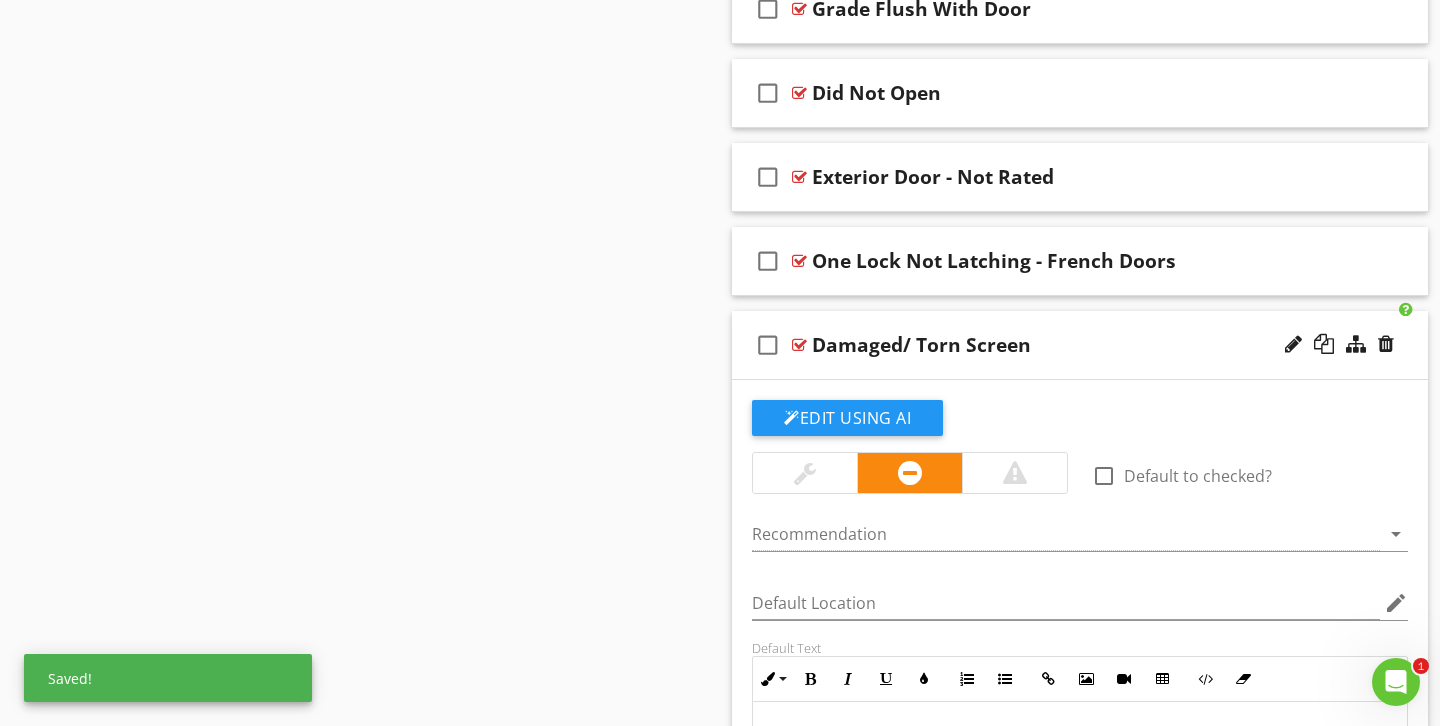 click at bounding box center (805, 473) 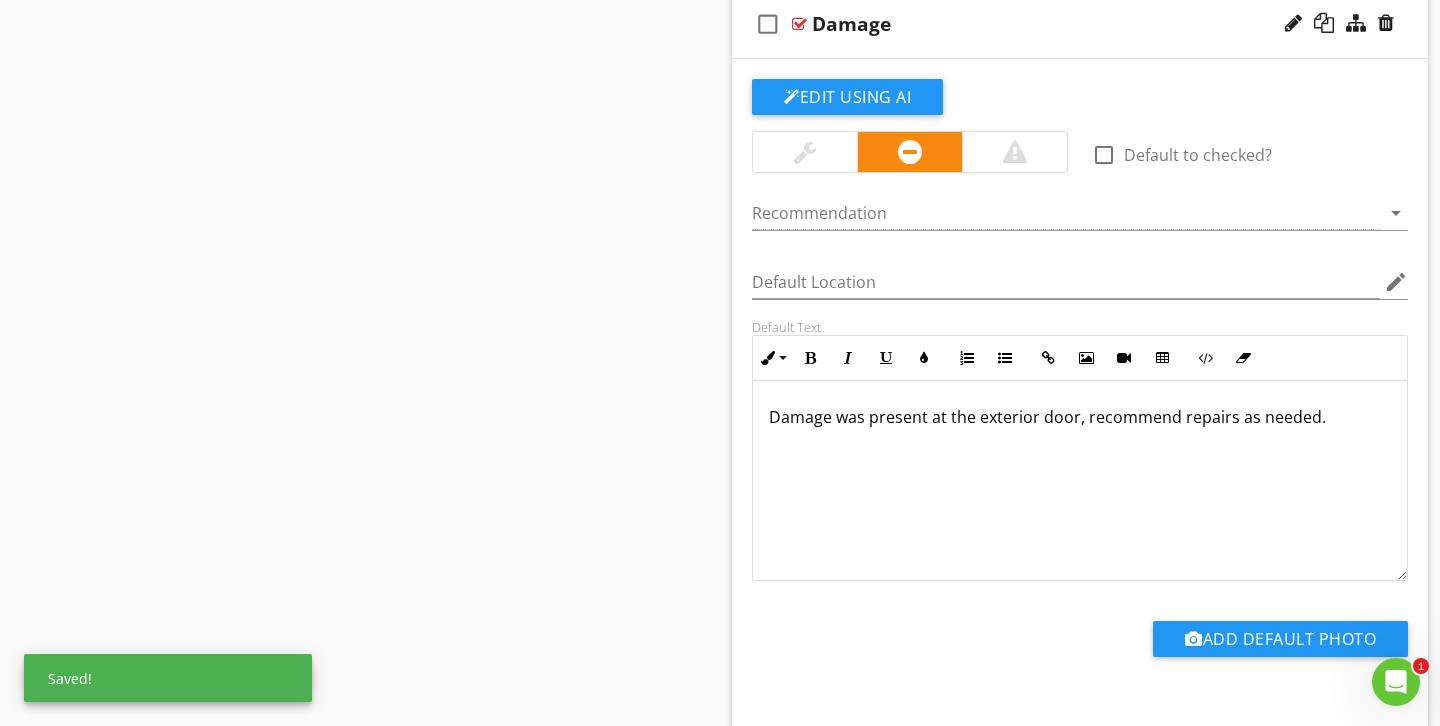 scroll, scrollTop: 3653, scrollLeft: 0, axis: vertical 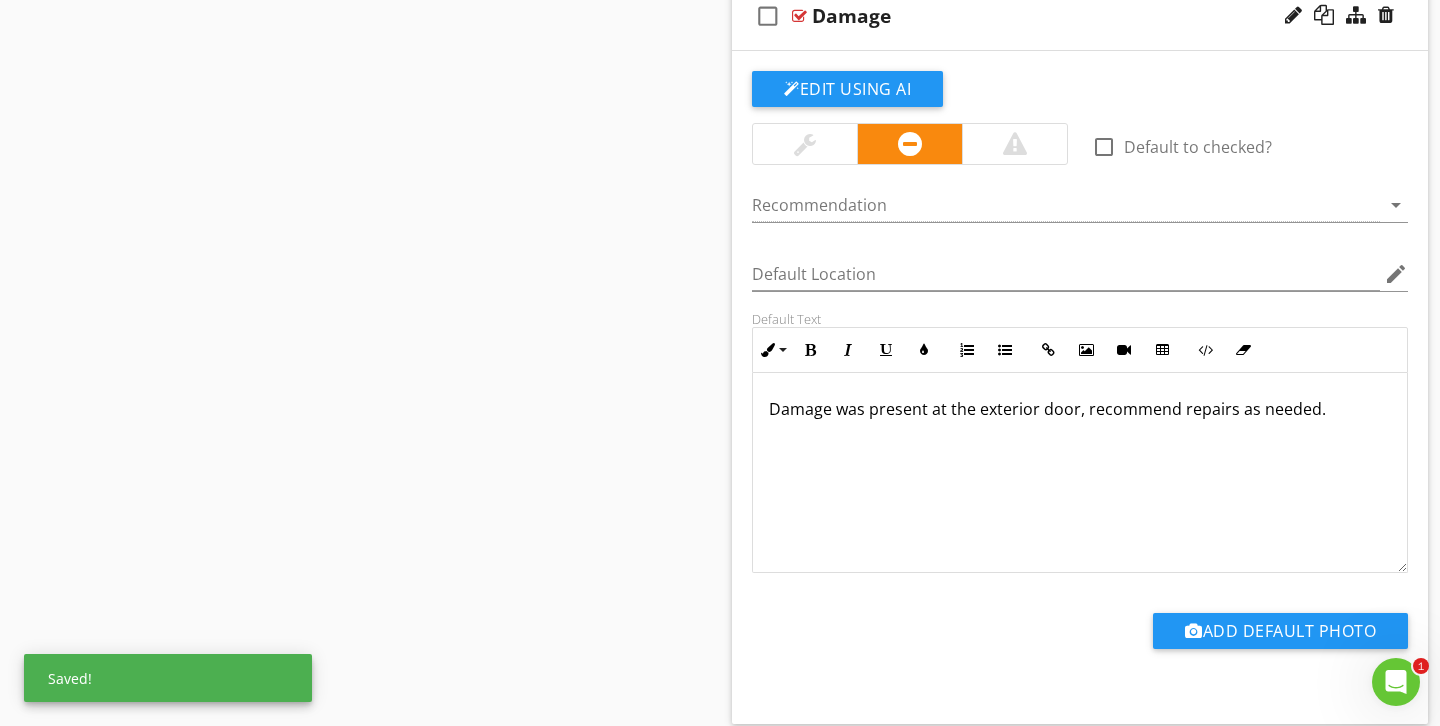 click at bounding box center (805, 144) 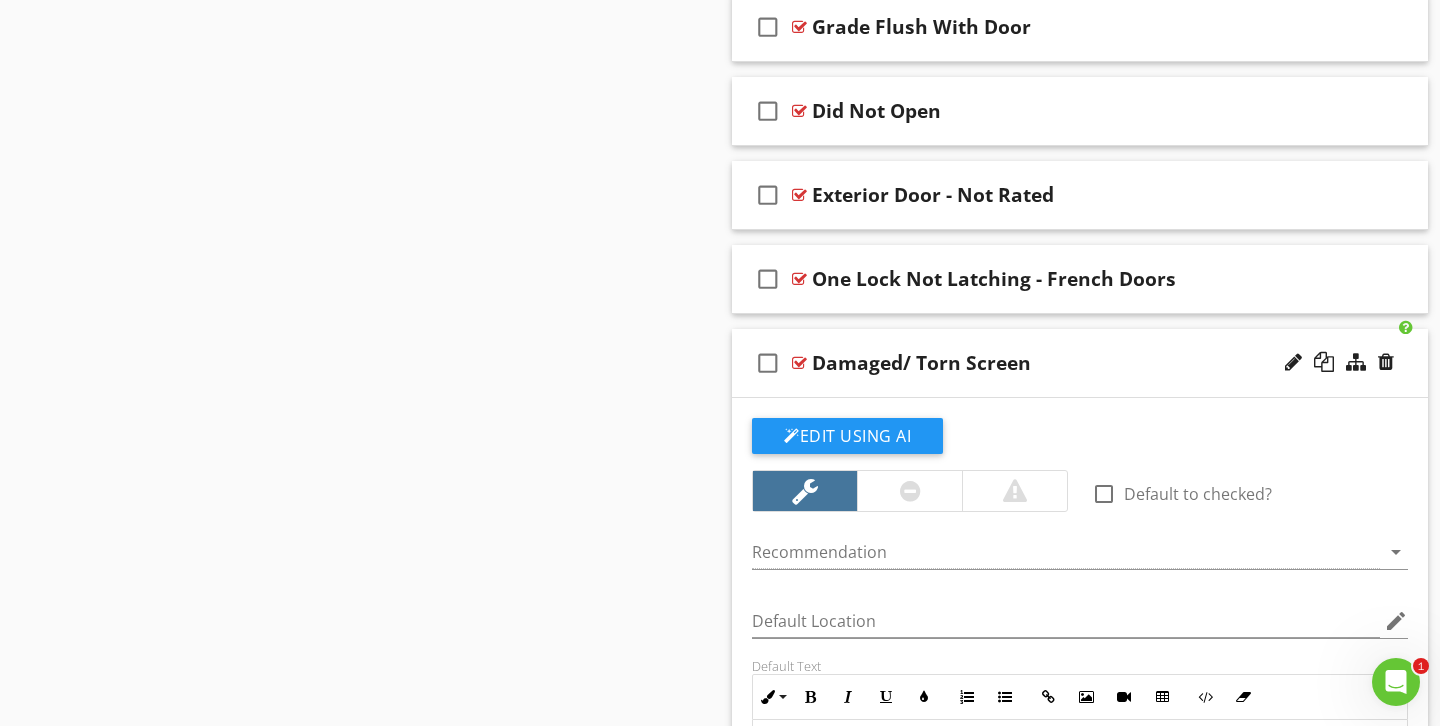 scroll, scrollTop: 2547, scrollLeft: 0, axis: vertical 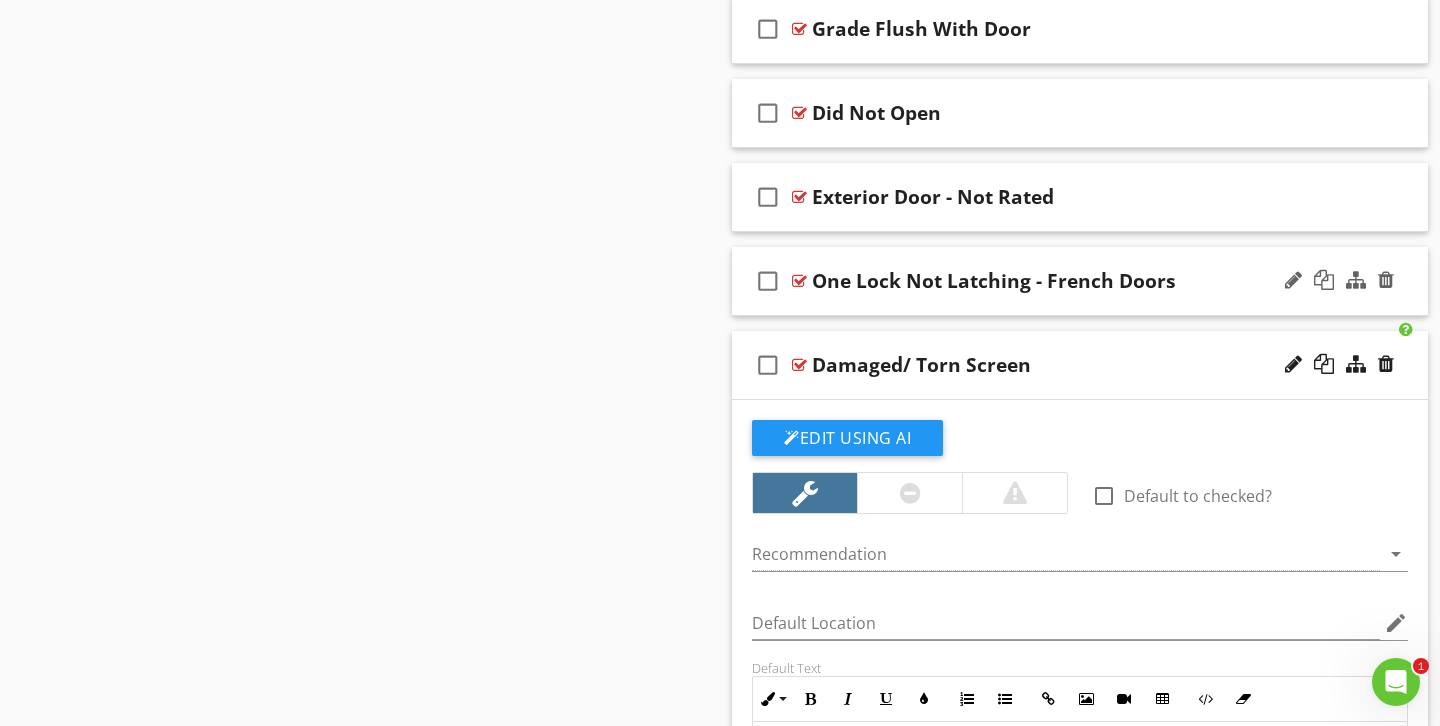 click on "check_box_outline_blank
One Lock Not Latching - French Doors" at bounding box center (1080, 281) 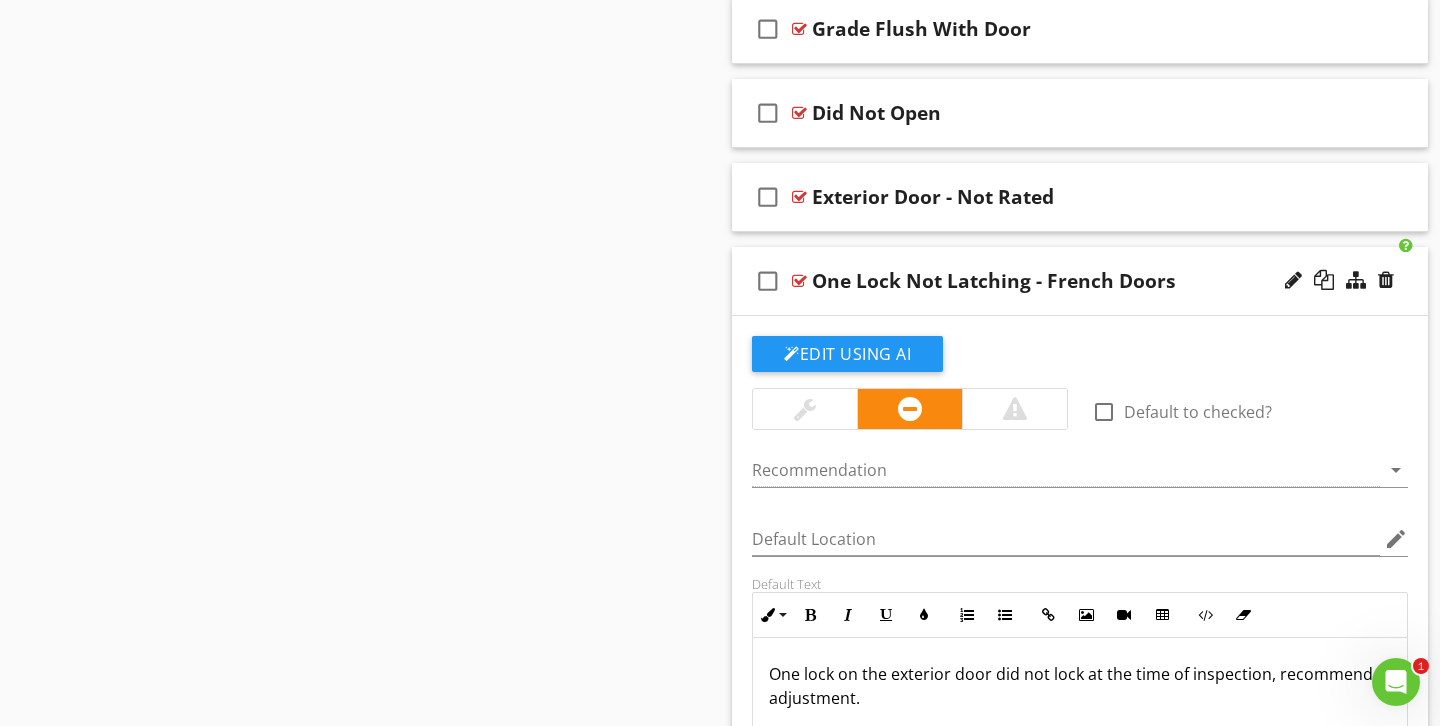 click at bounding box center (805, 409) 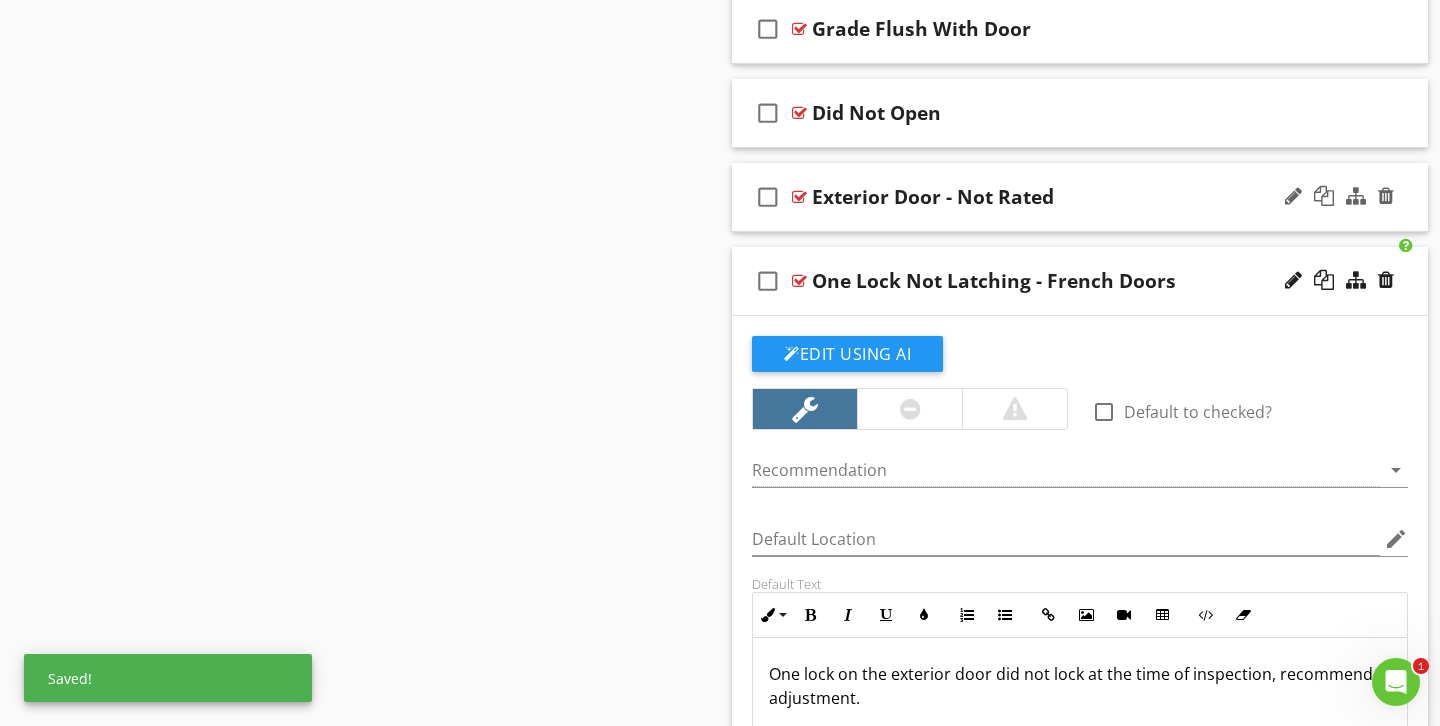 click on "Exterior Door - Not Rated" at bounding box center (1058, 197) 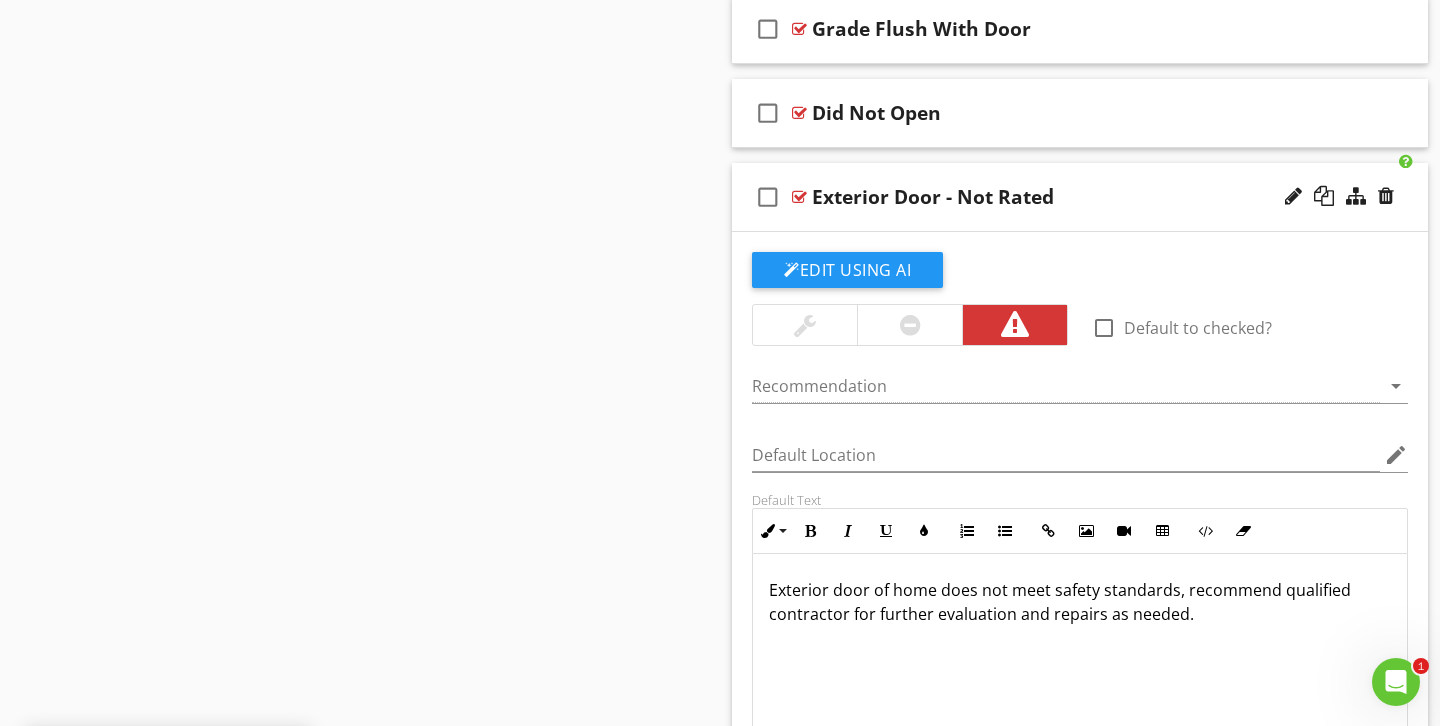 click at bounding box center [909, 325] 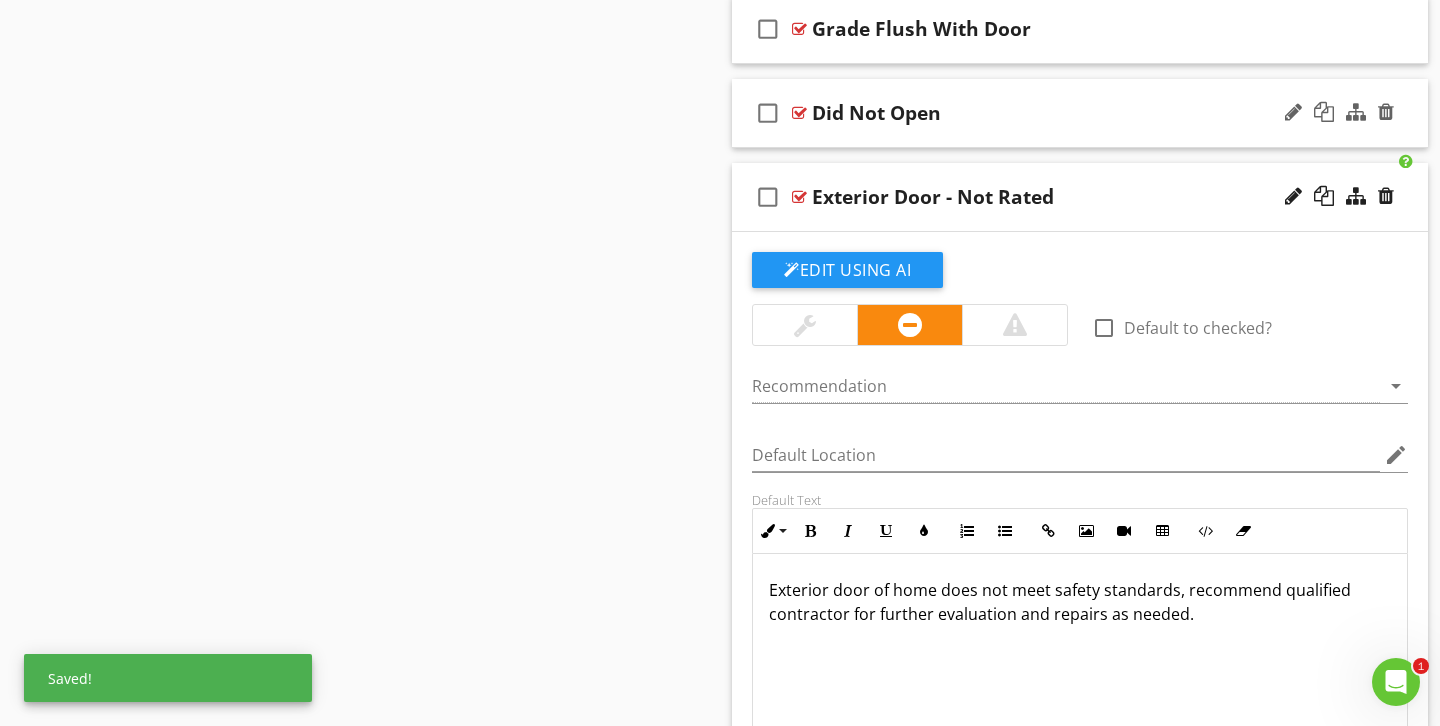click on "Did Not Open" at bounding box center (1058, 113) 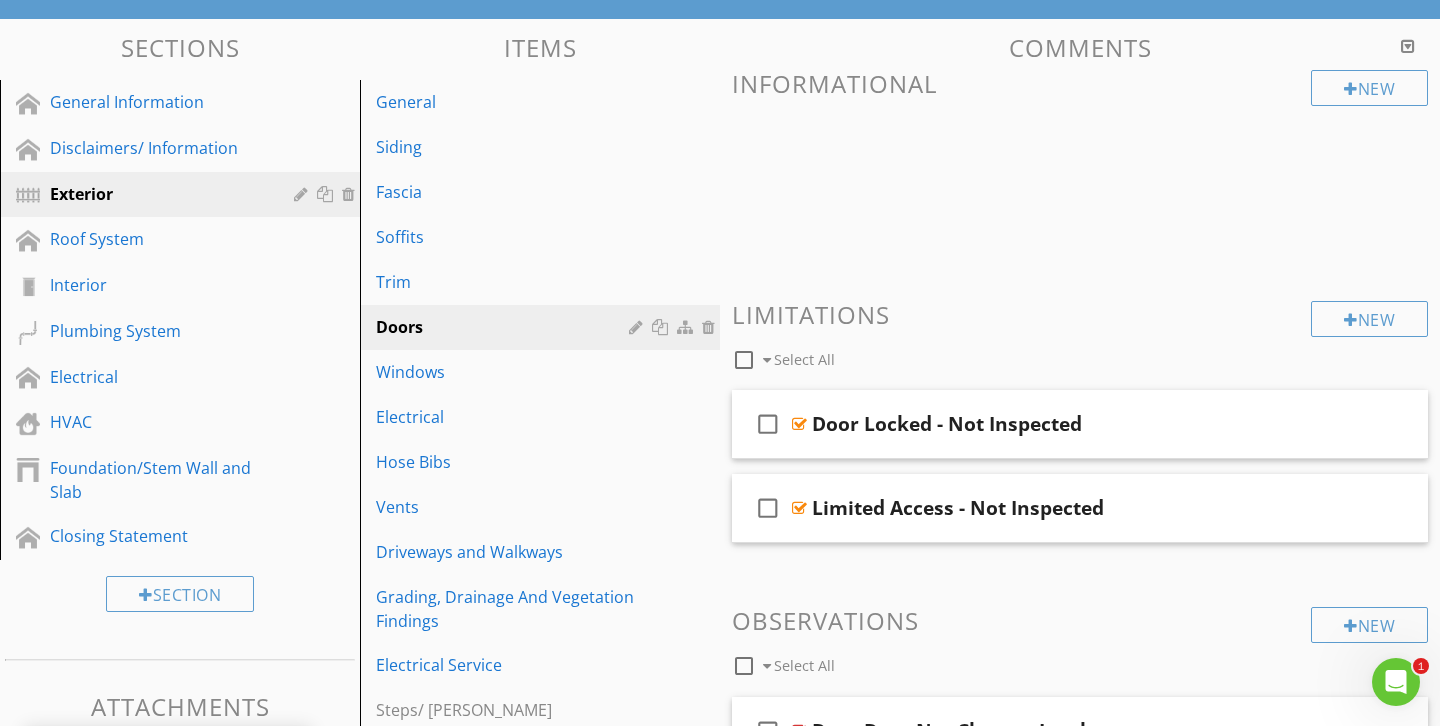 scroll, scrollTop: 0, scrollLeft: 0, axis: both 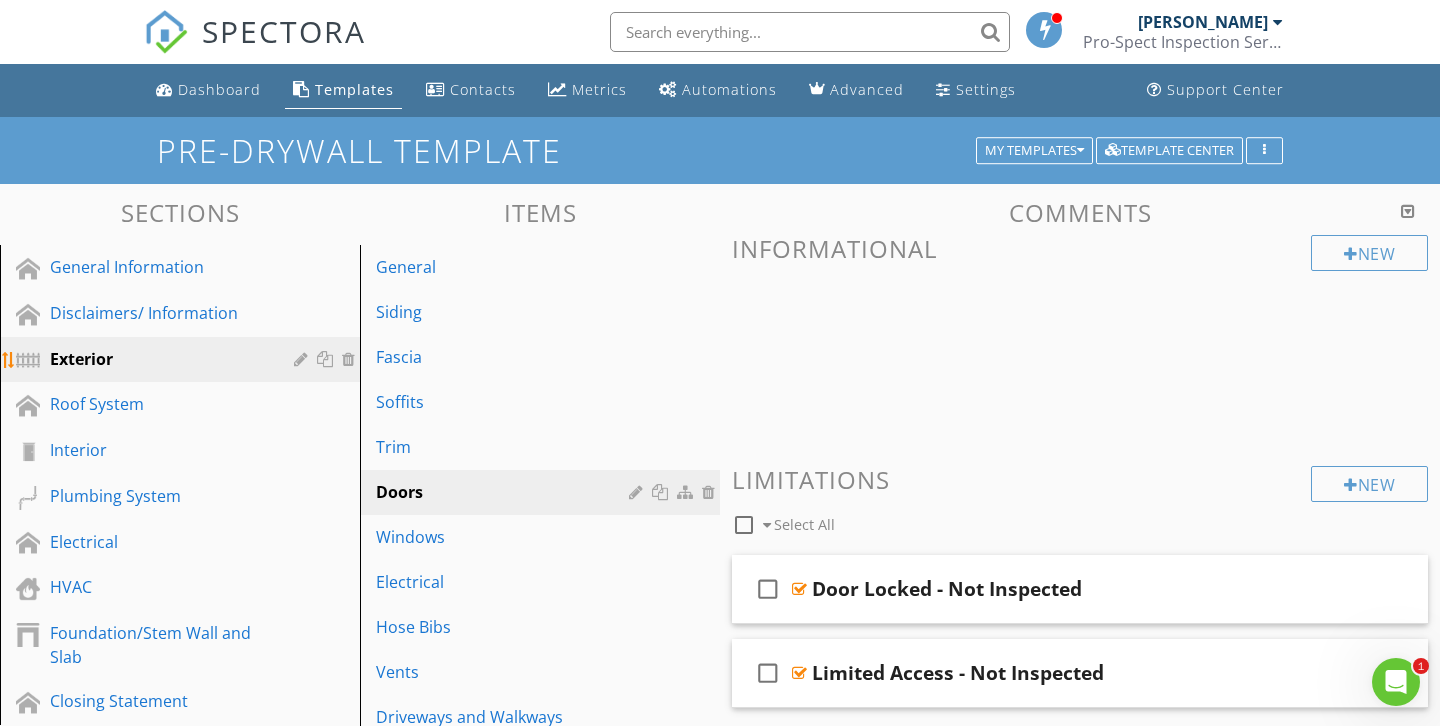 click at bounding box center [351, 359] 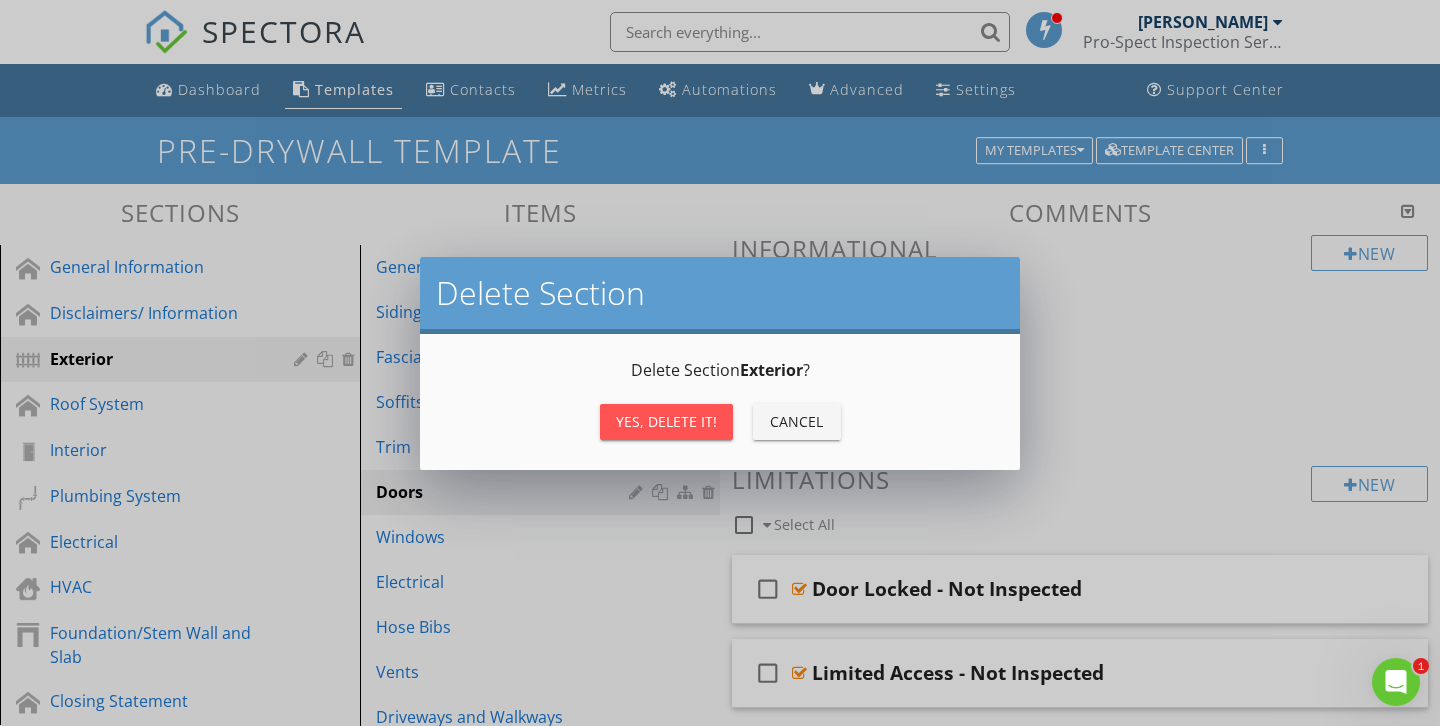 click on "Yes, Delete it!" at bounding box center (666, 421) 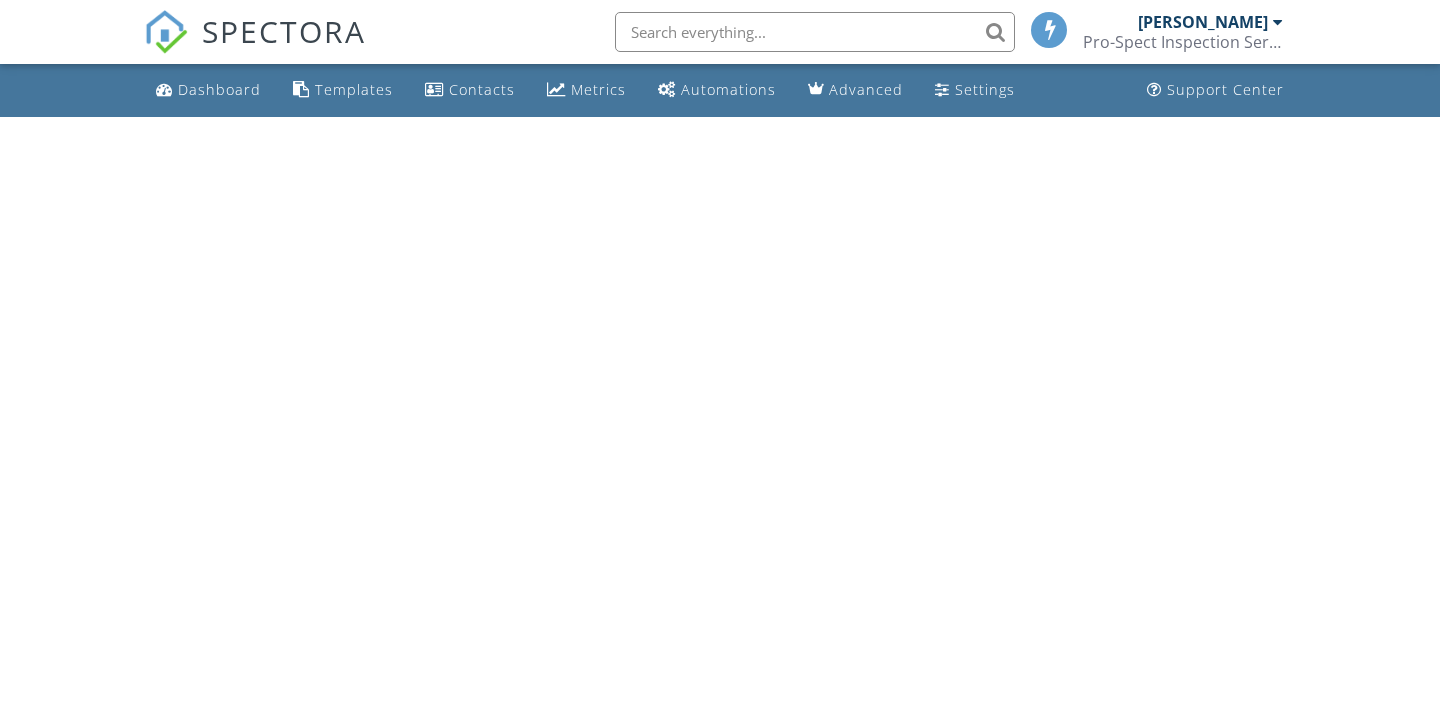scroll, scrollTop: 0, scrollLeft: 0, axis: both 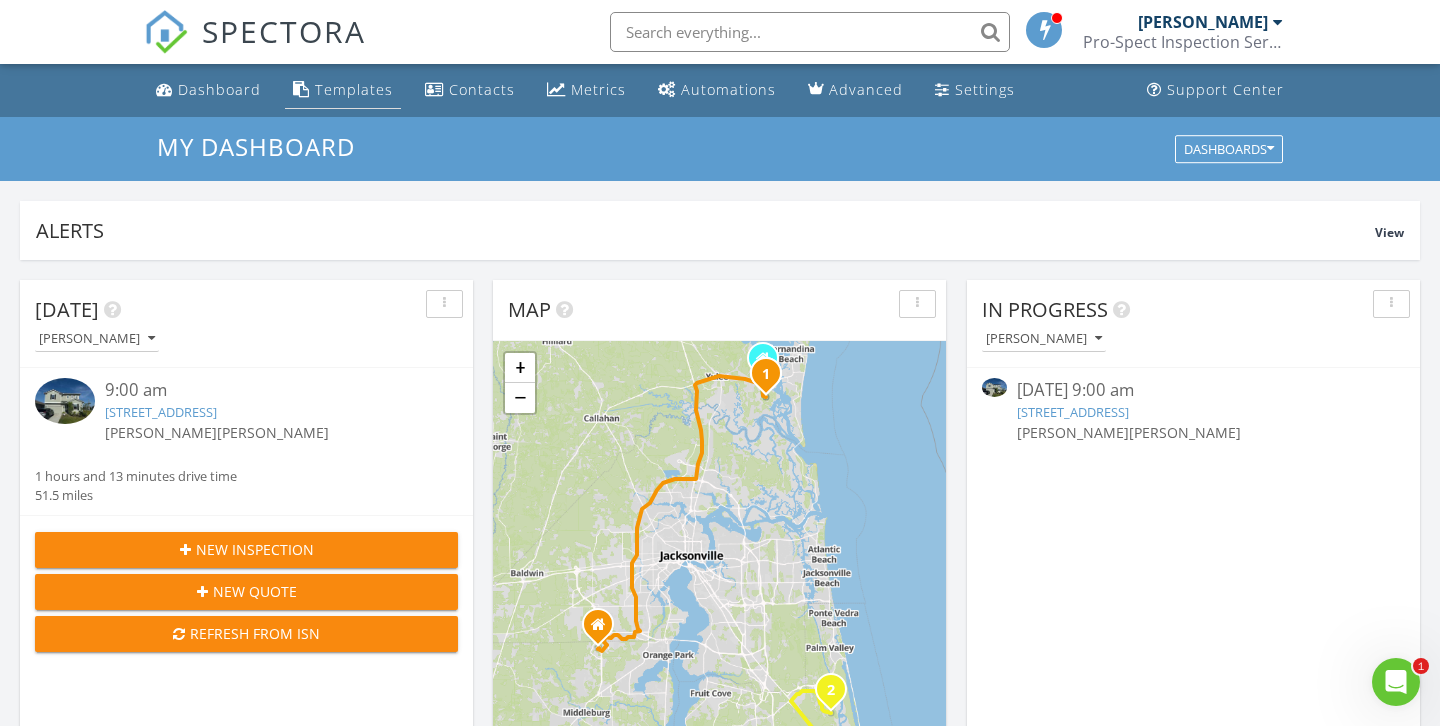 click on "Templates" at bounding box center (354, 89) 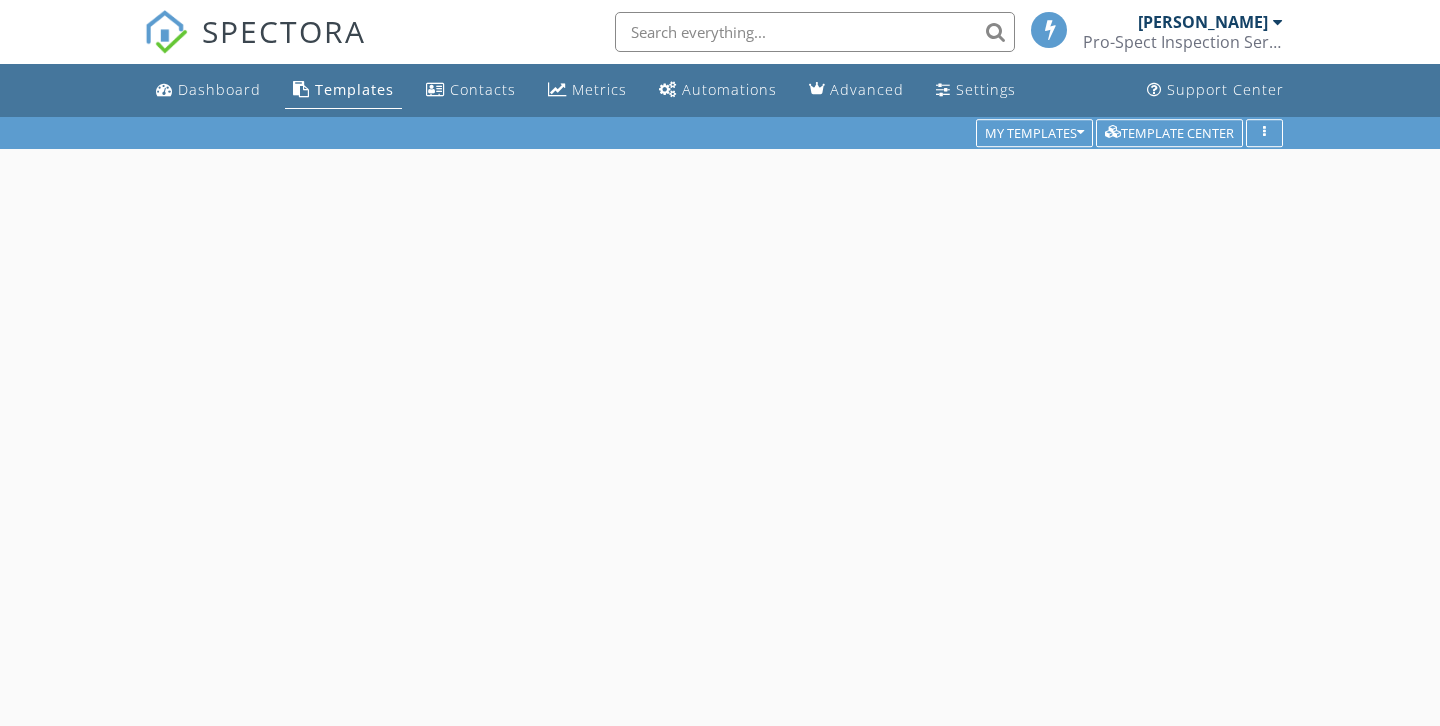 scroll, scrollTop: 0, scrollLeft: 0, axis: both 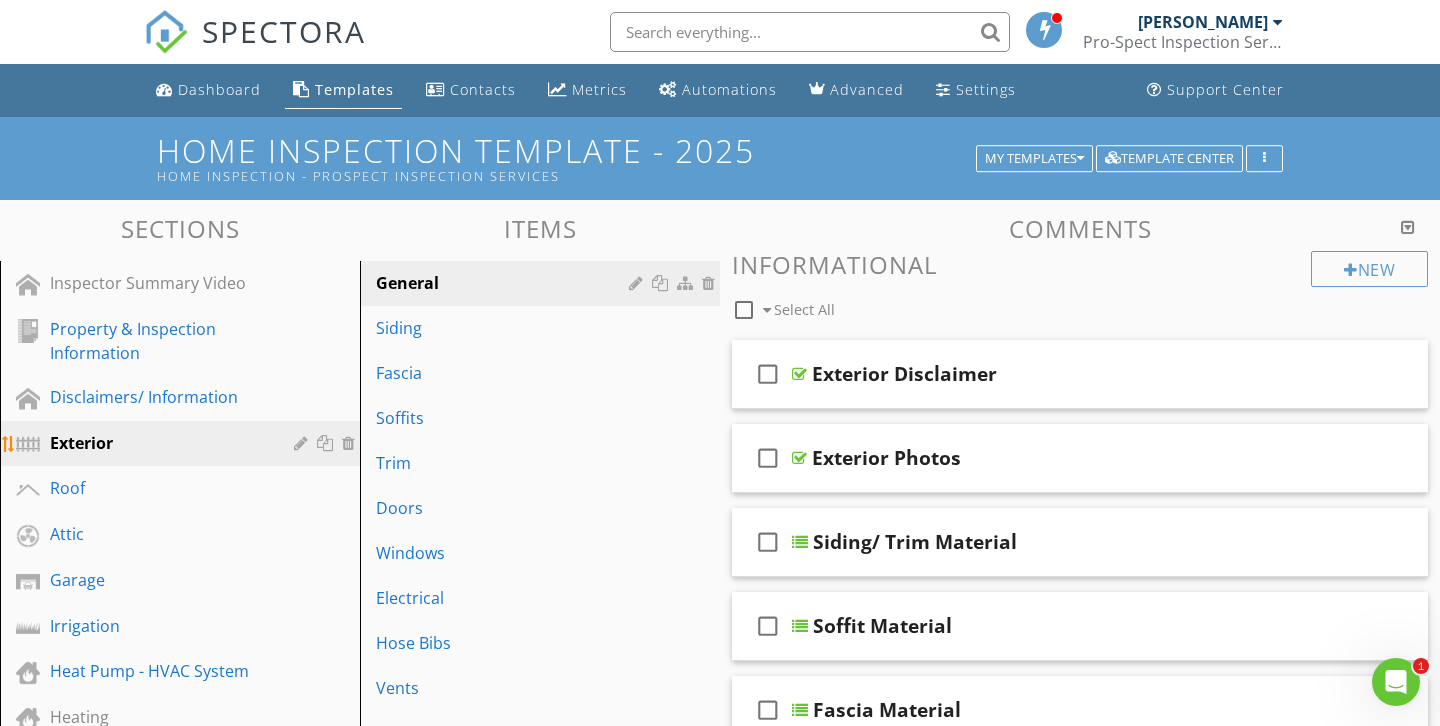 click at bounding box center [327, 443] 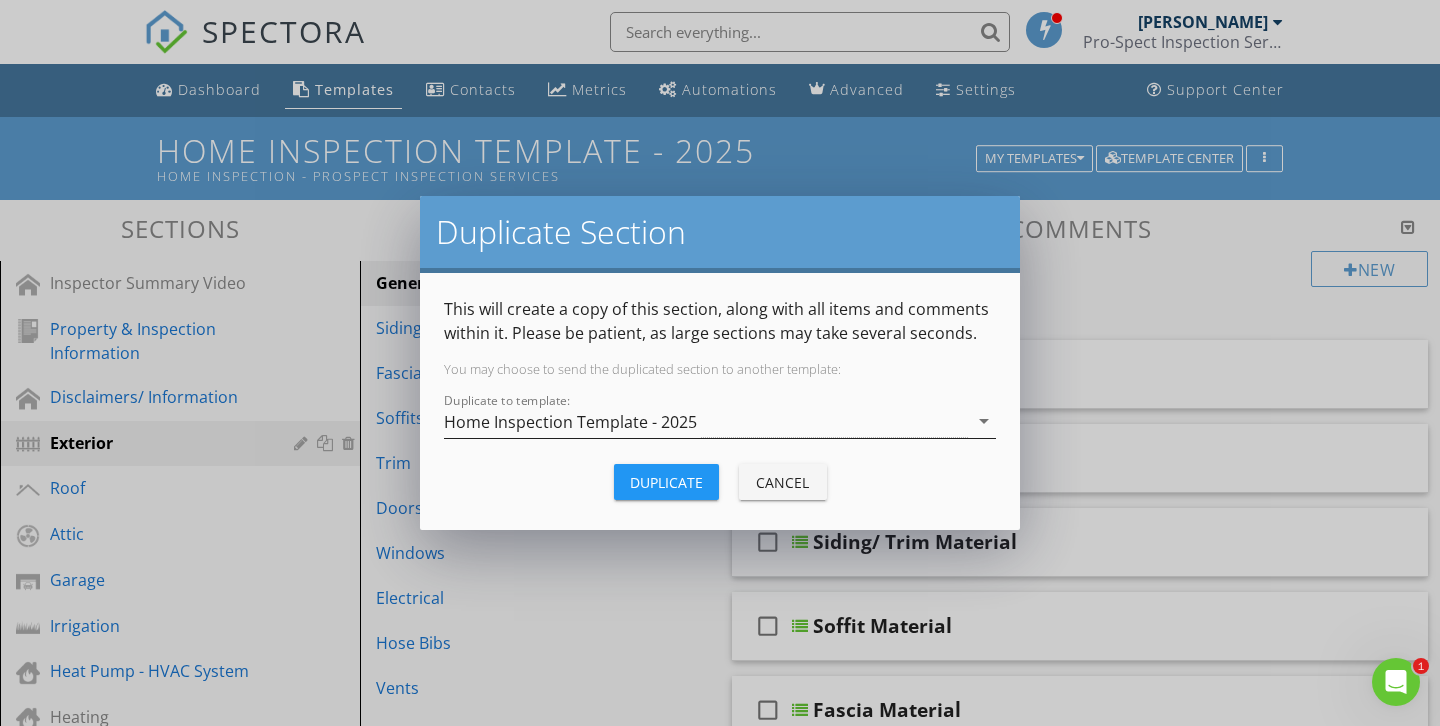click on "Home Inspection Template - 2025" at bounding box center [570, 422] 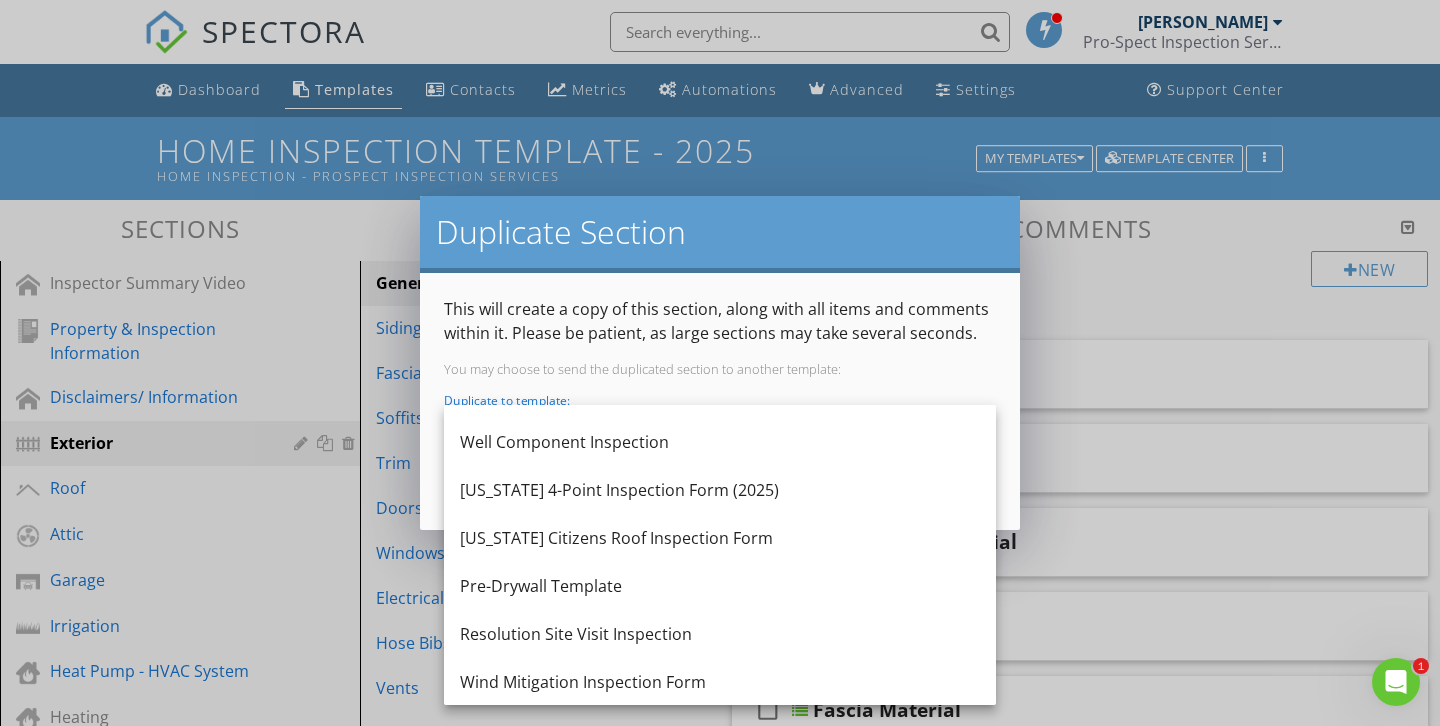 scroll, scrollTop: 386, scrollLeft: 0, axis: vertical 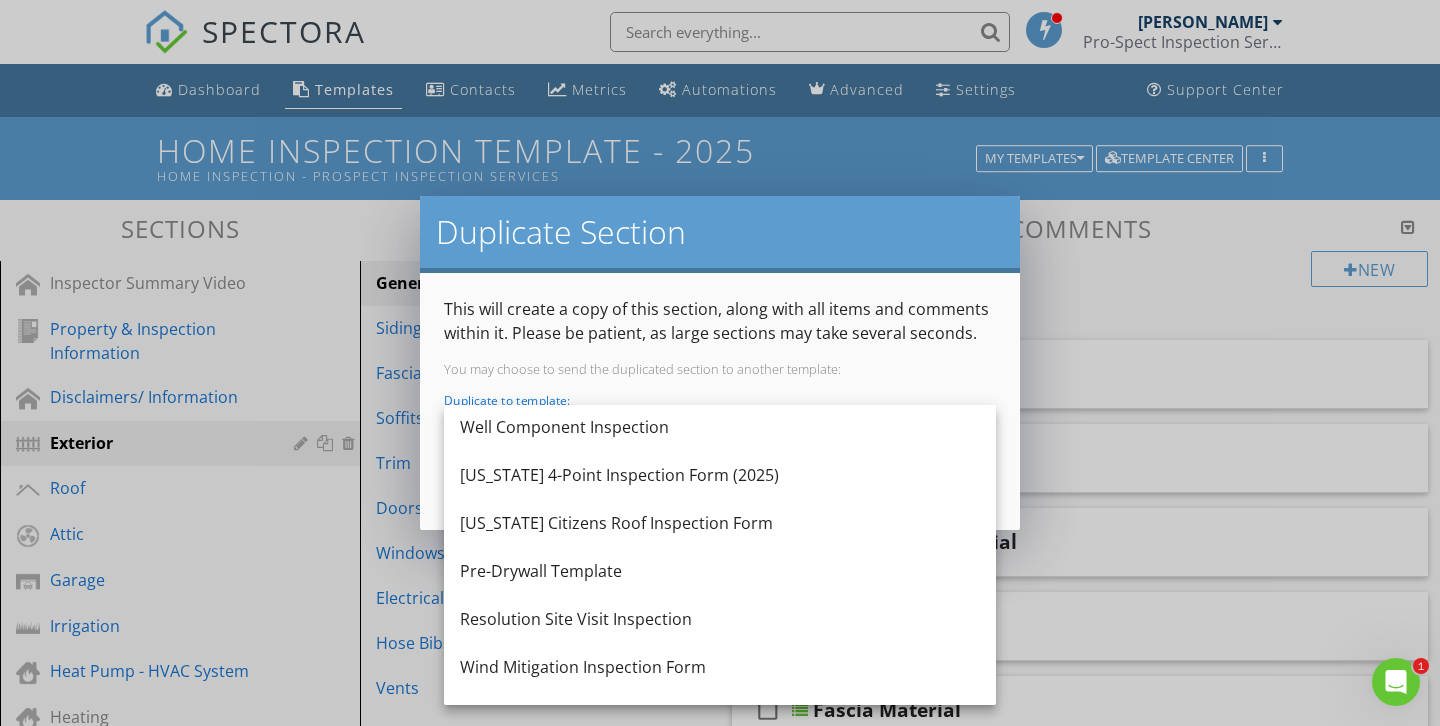 click on "Pre-Drywall Template" at bounding box center (720, 571) 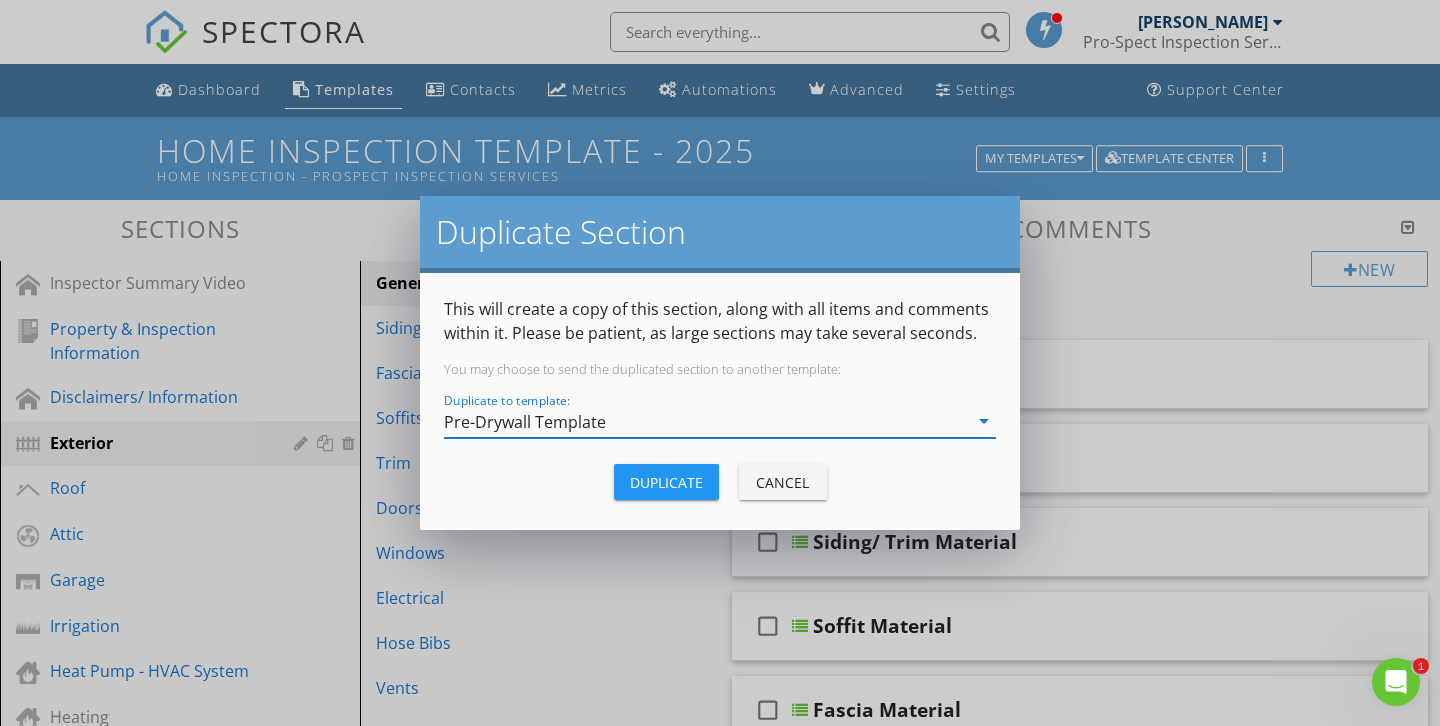 click on "Duplicate" at bounding box center (666, 482) 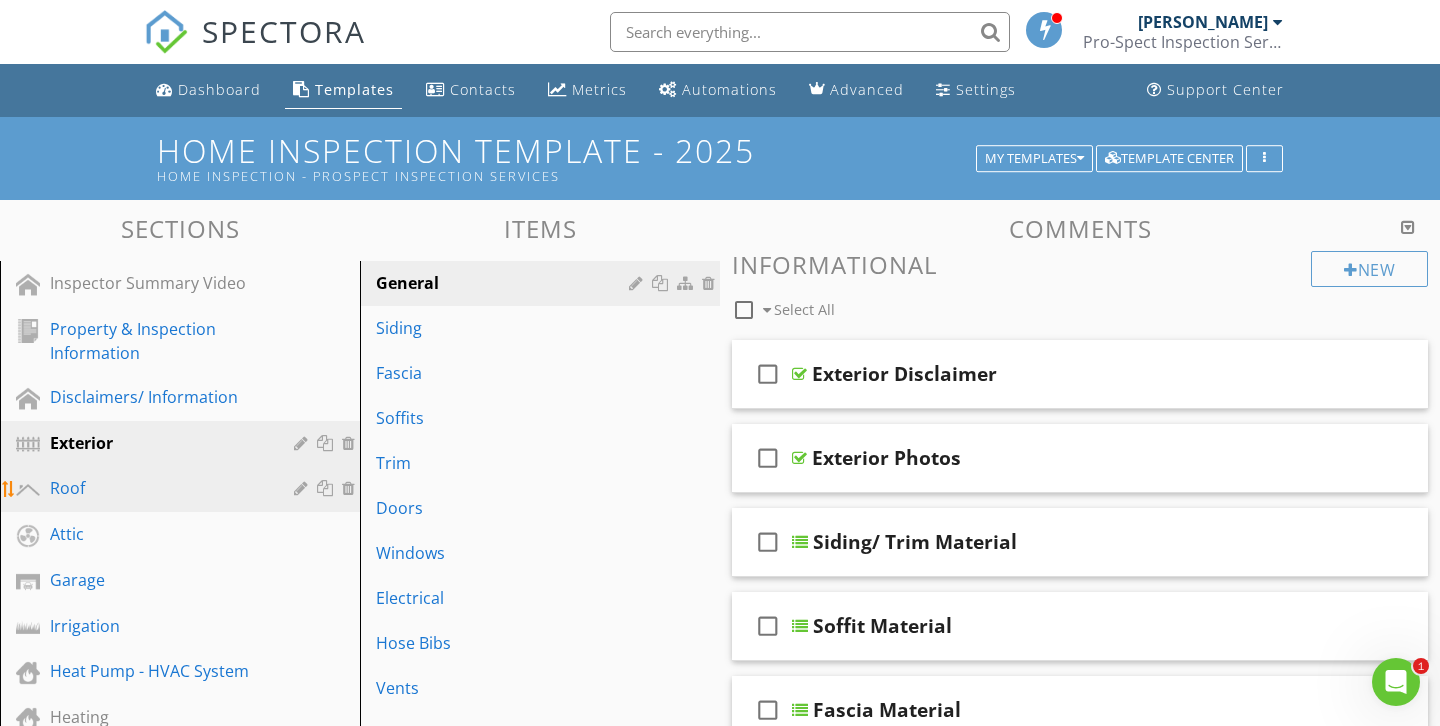 click on "Roof" at bounding box center [157, 488] 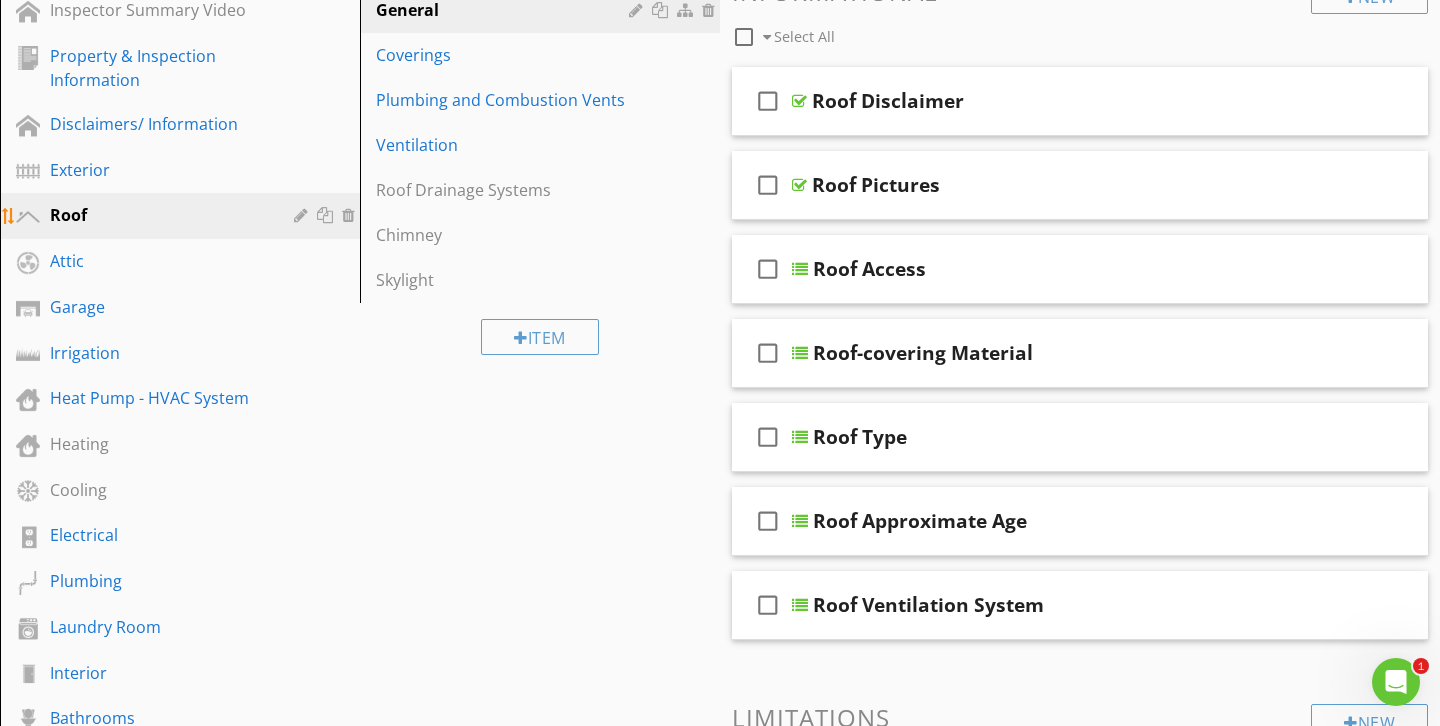 scroll, scrollTop: 276, scrollLeft: 0, axis: vertical 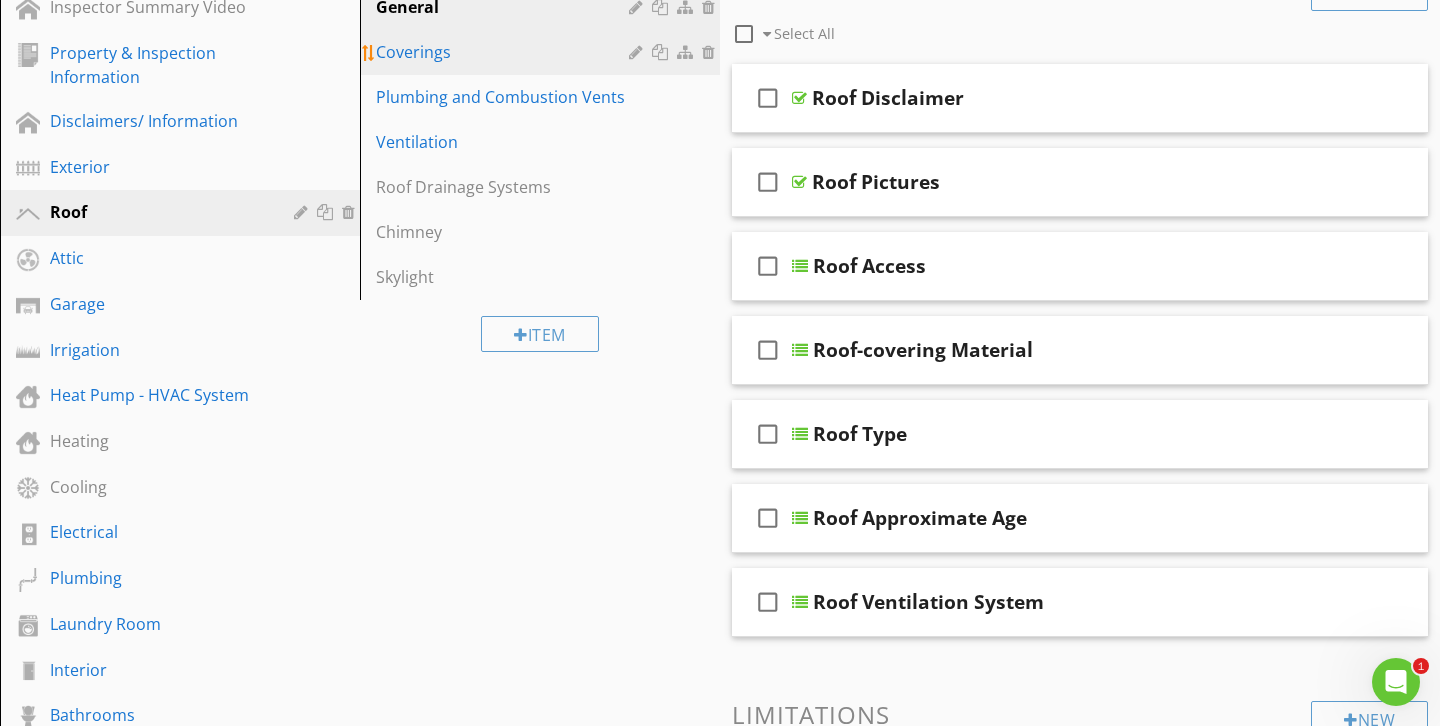 click at bounding box center (662, 52) 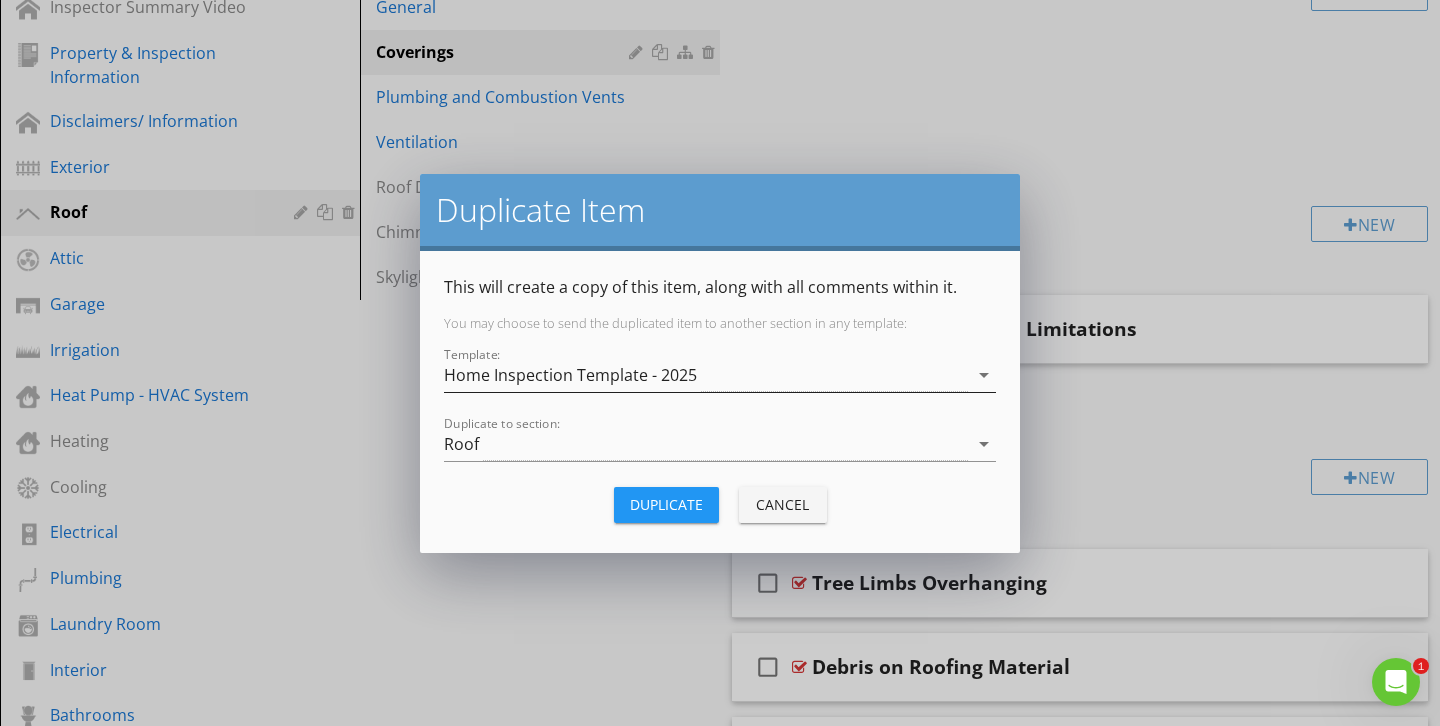 click on "Home Inspection Template - 2025" at bounding box center (570, 375) 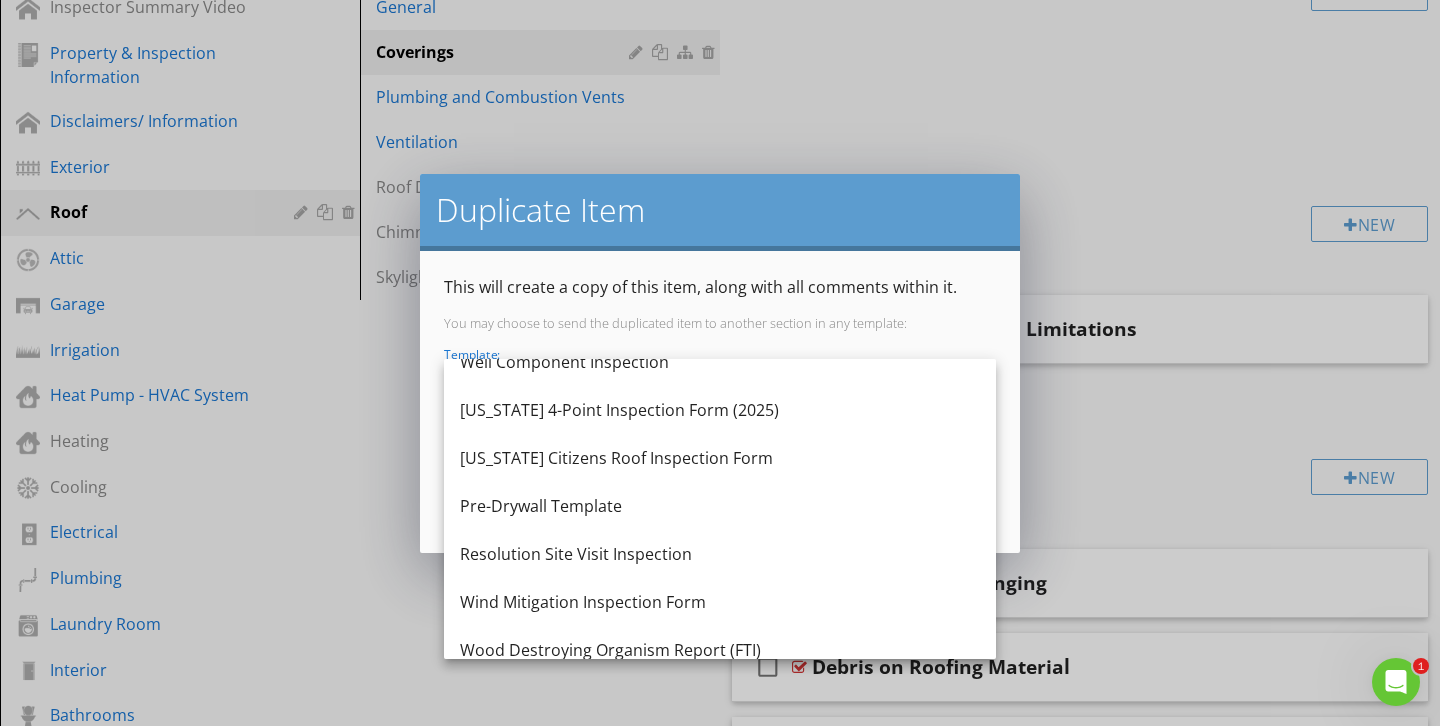 scroll, scrollTop: 420, scrollLeft: 0, axis: vertical 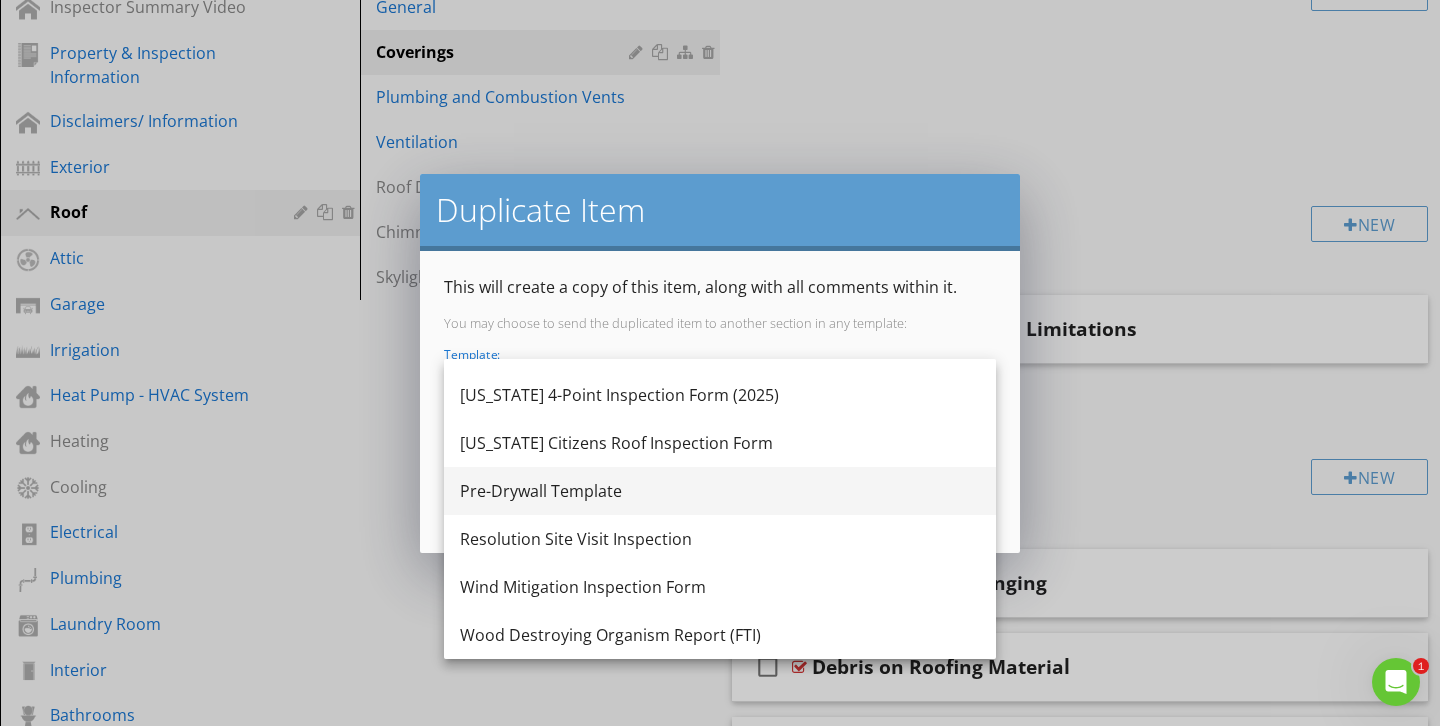 click on "Pre-Drywall Template" at bounding box center [720, 491] 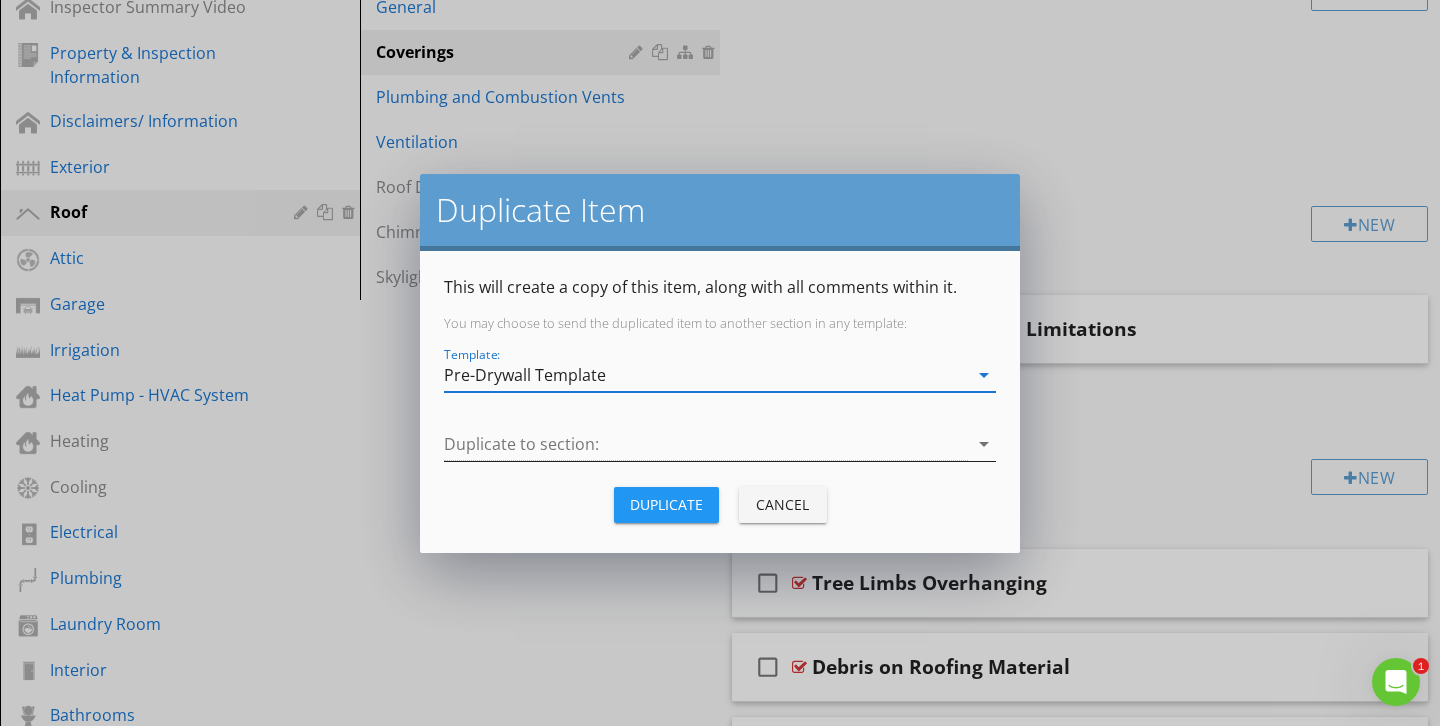 click at bounding box center (706, 444) 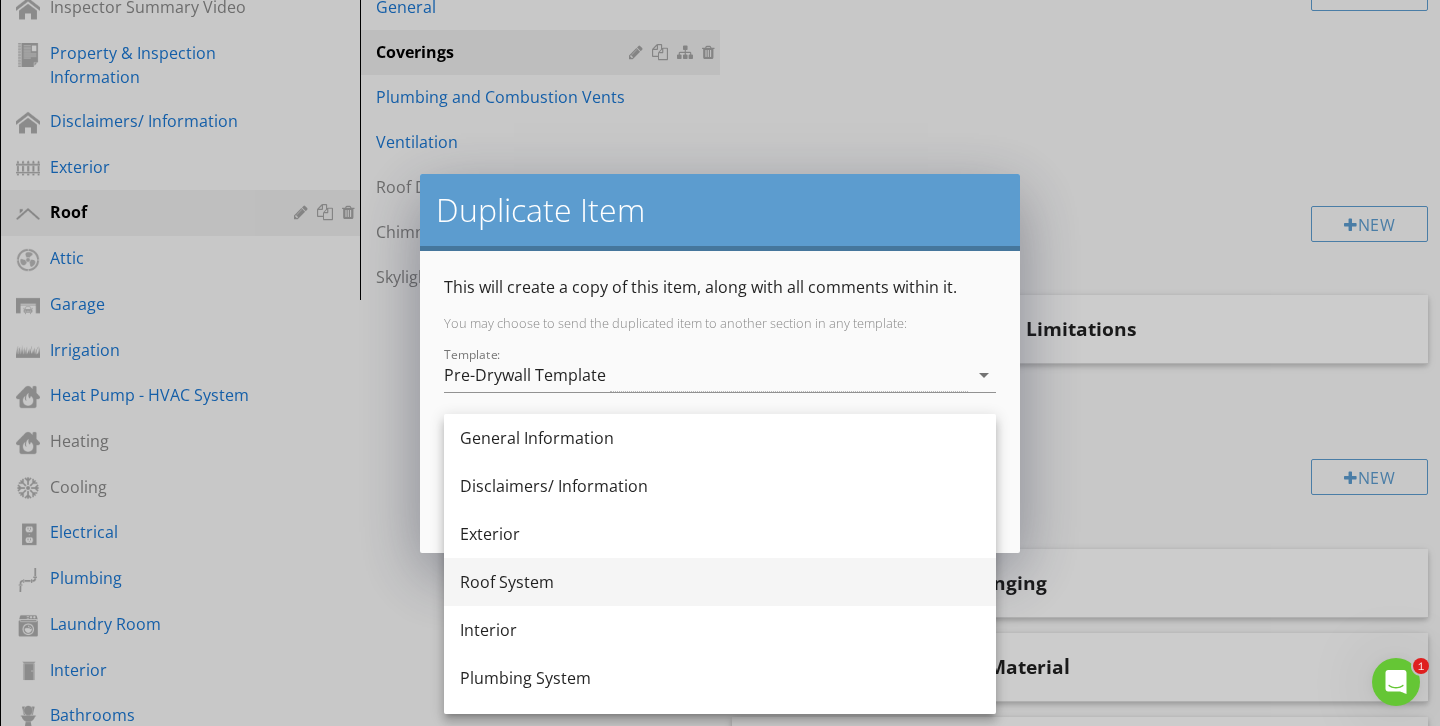 click on "Roof System" at bounding box center (720, 582) 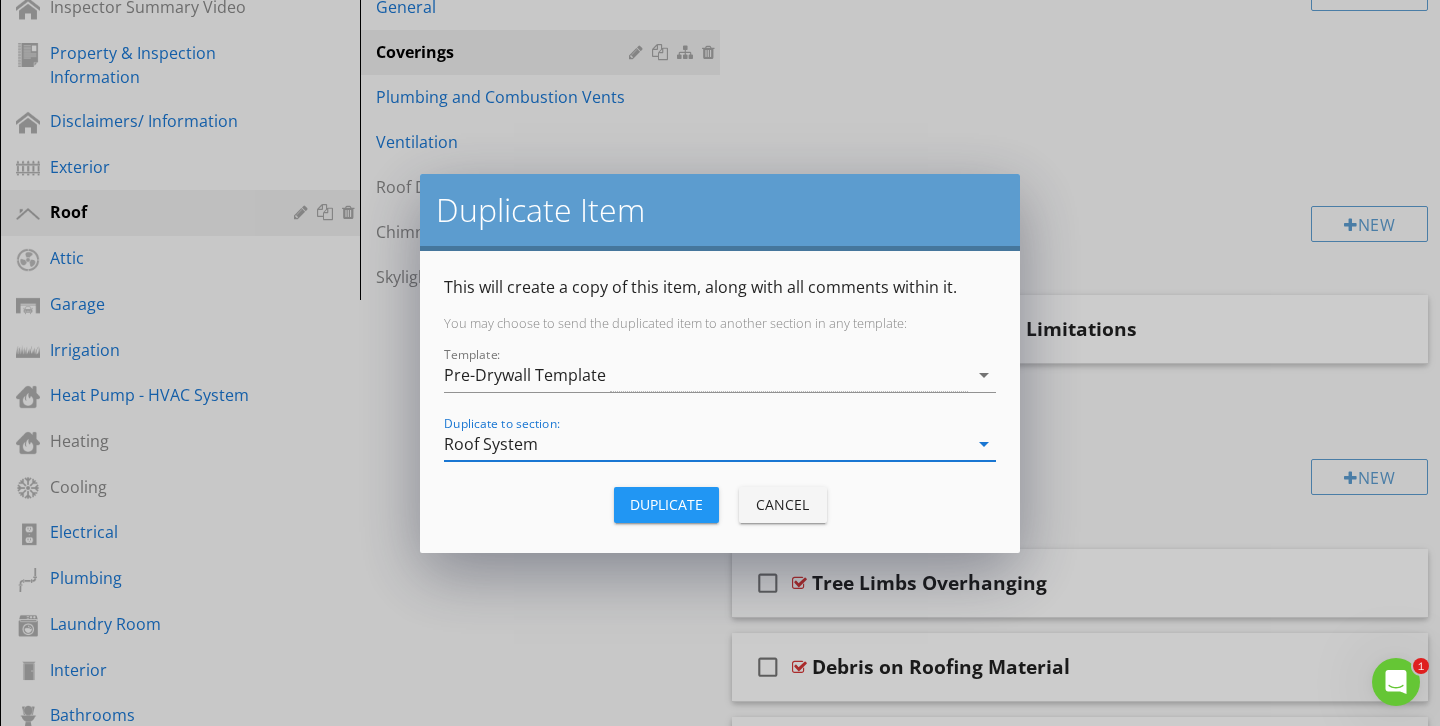 click on "Duplicate" at bounding box center [666, 504] 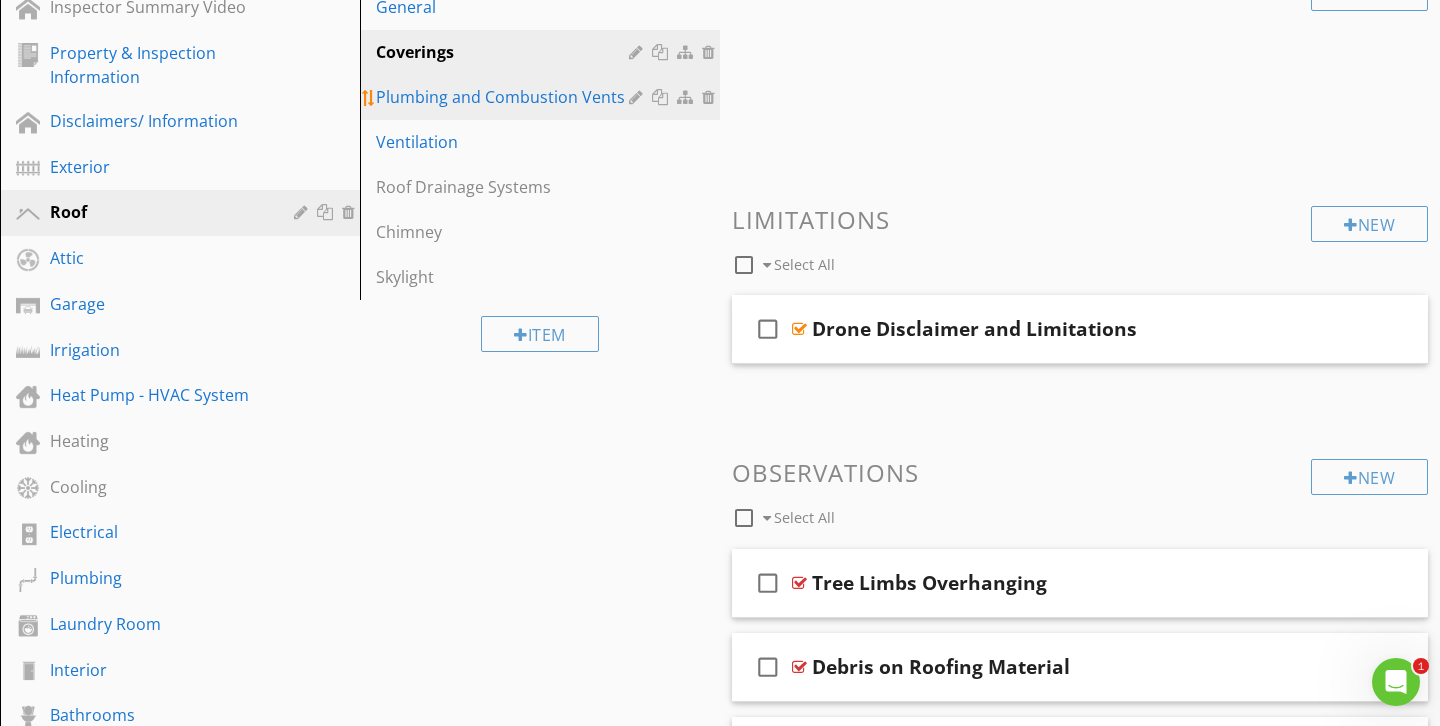 click at bounding box center (662, 97) 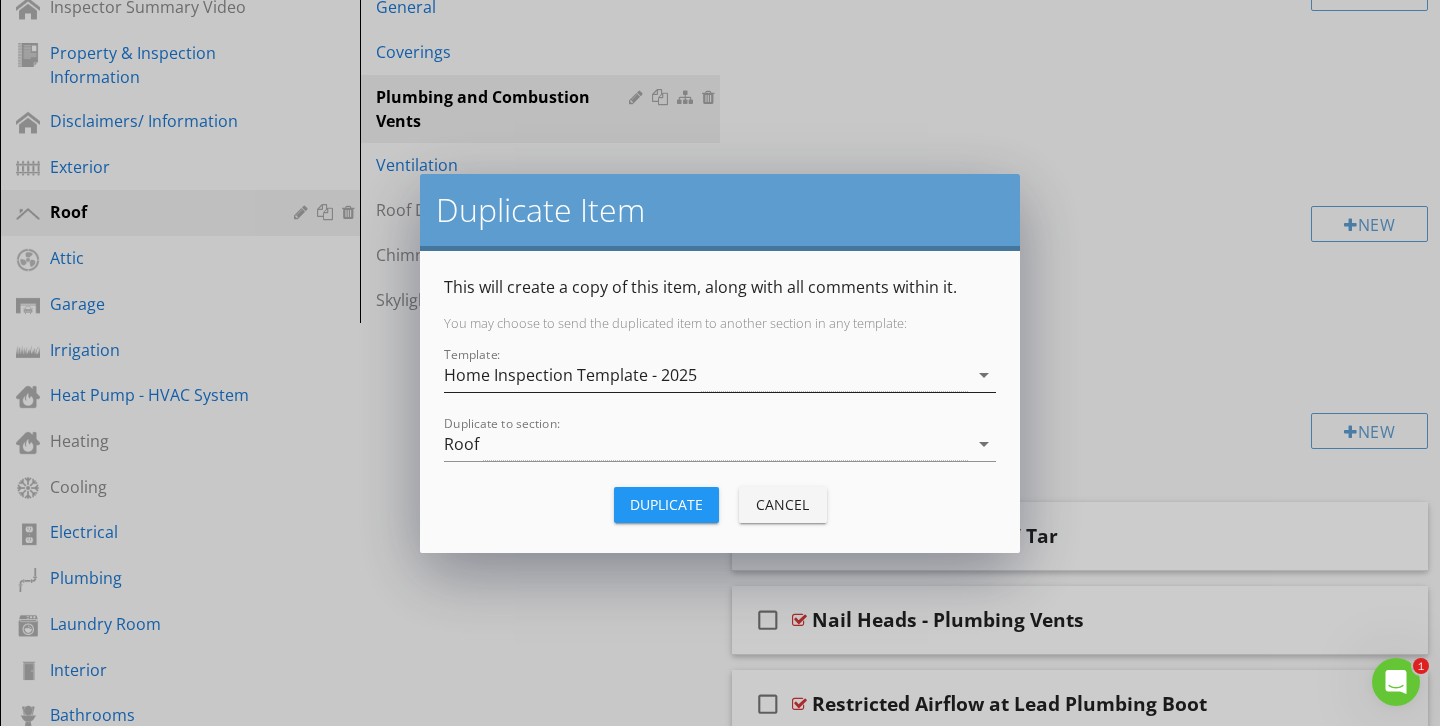 click on "Home Inspection Template - 2025" at bounding box center (570, 375) 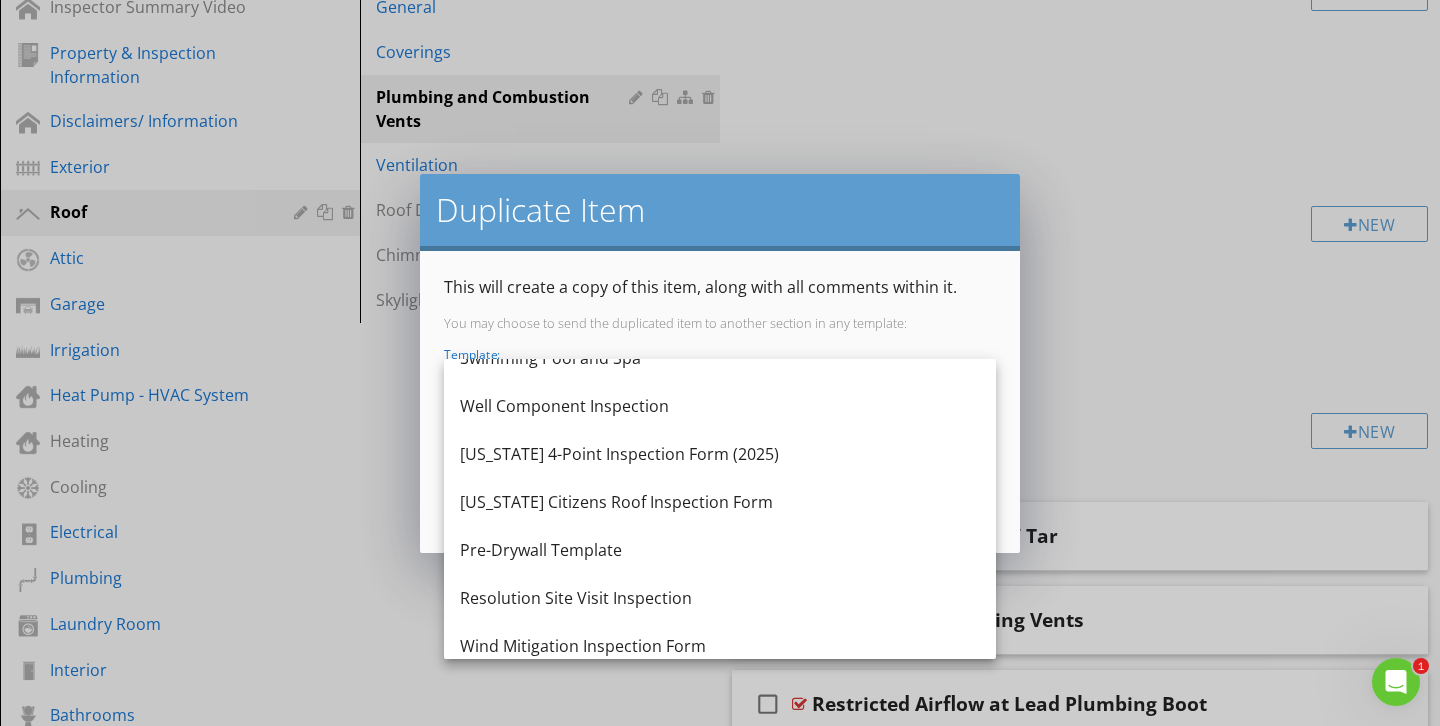 scroll, scrollTop: 369, scrollLeft: 0, axis: vertical 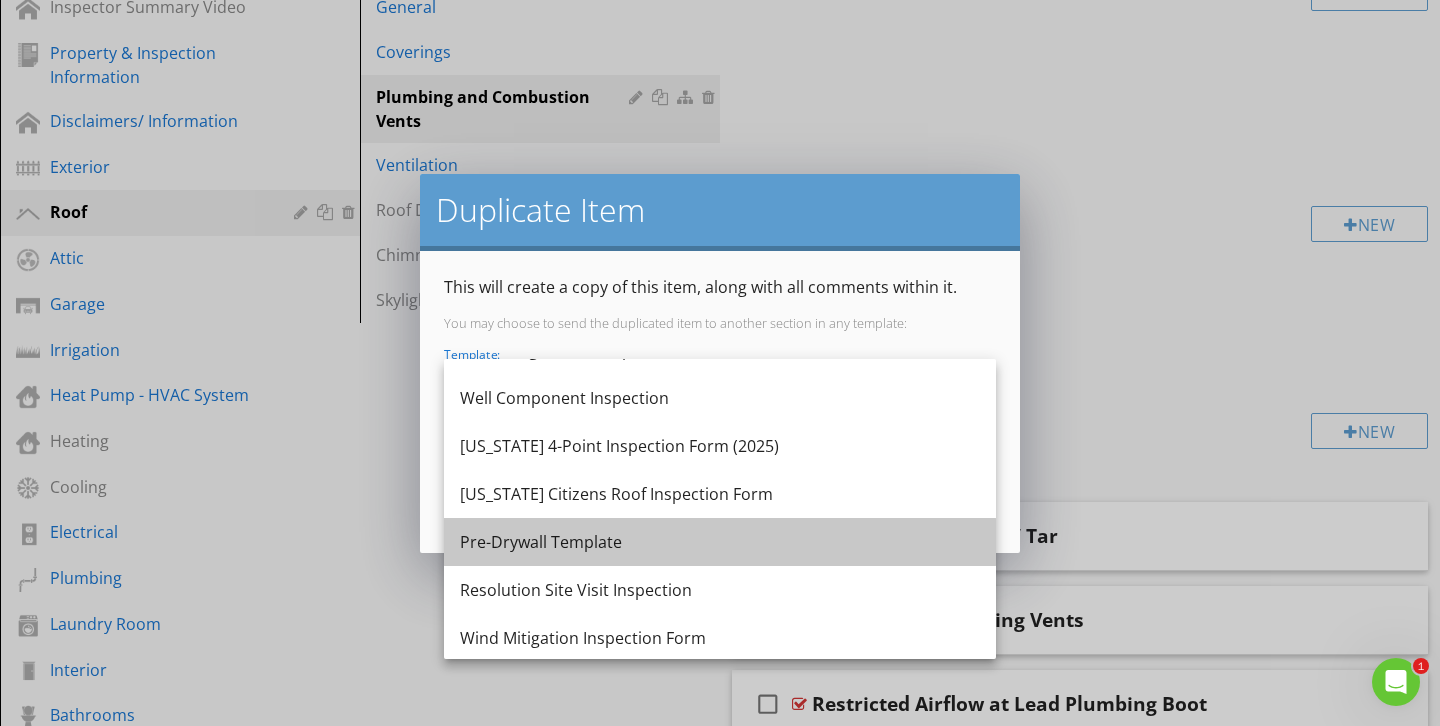 click on "Pre-Drywall Template" at bounding box center (720, 542) 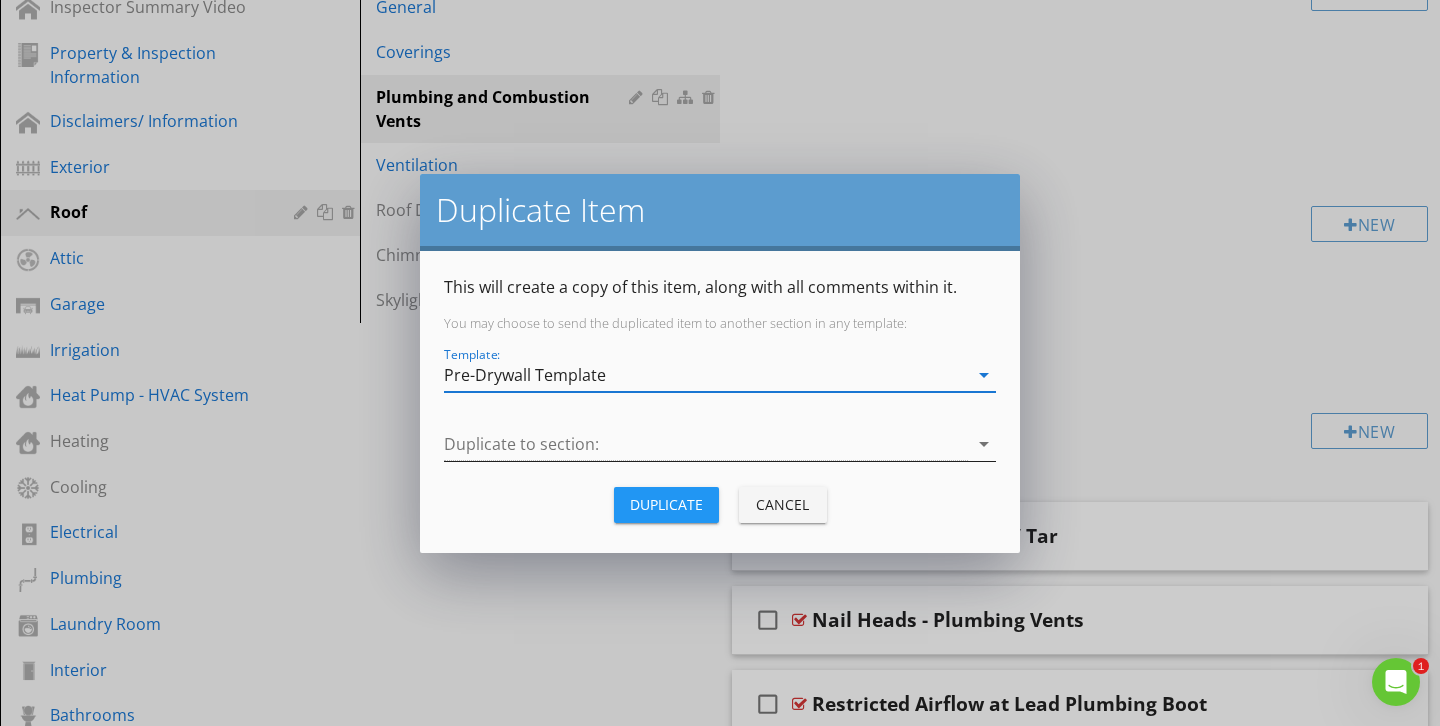 click at bounding box center [706, 444] 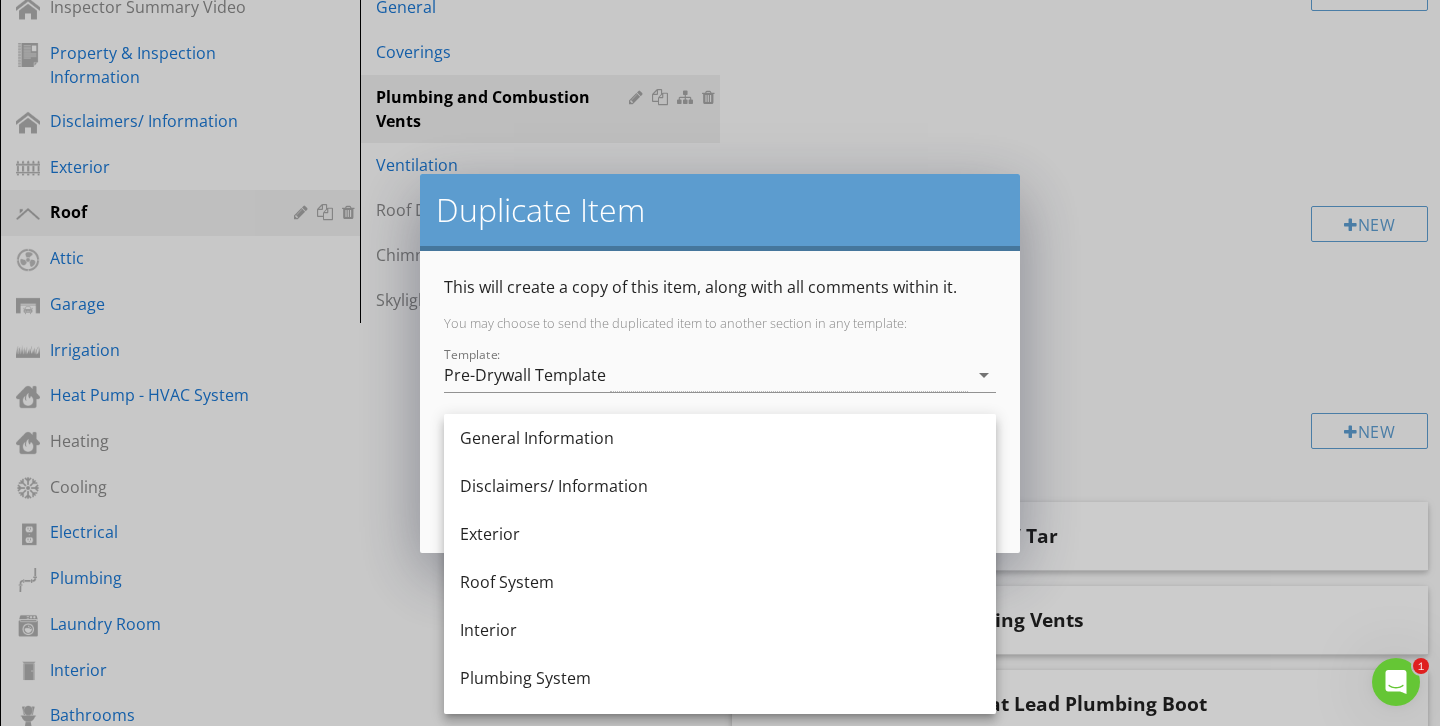 scroll, scrollTop: 58, scrollLeft: 0, axis: vertical 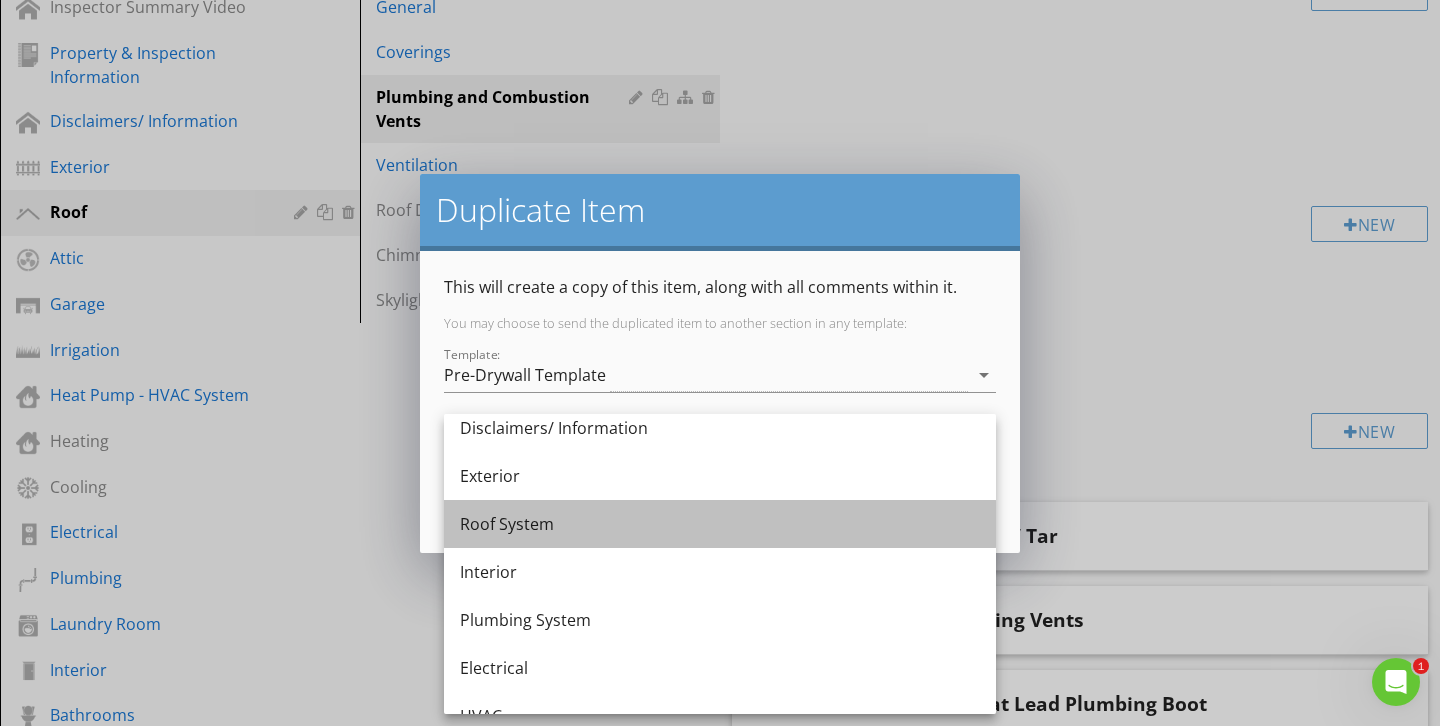 click on "Roof System" at bounding box center (720, 524) 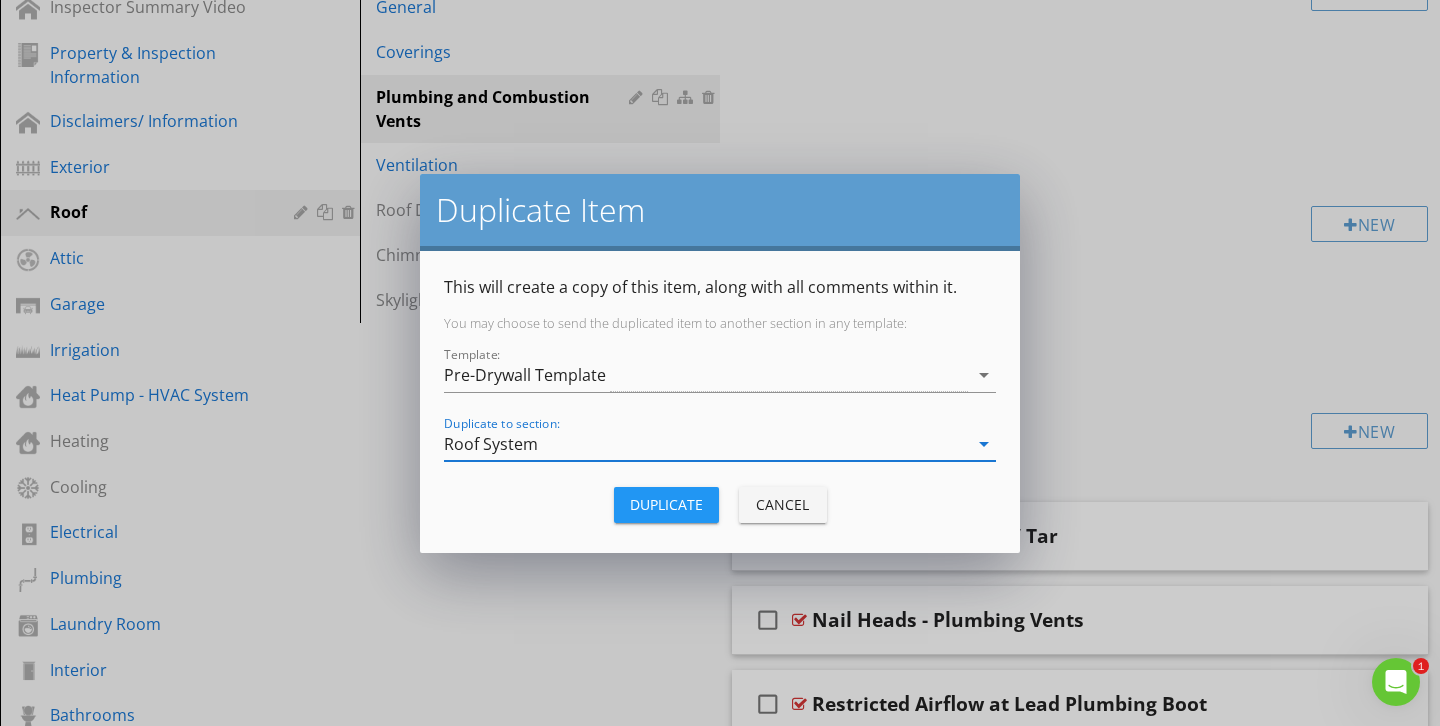 click on "Duplicate" at bounding box center [666, 504] 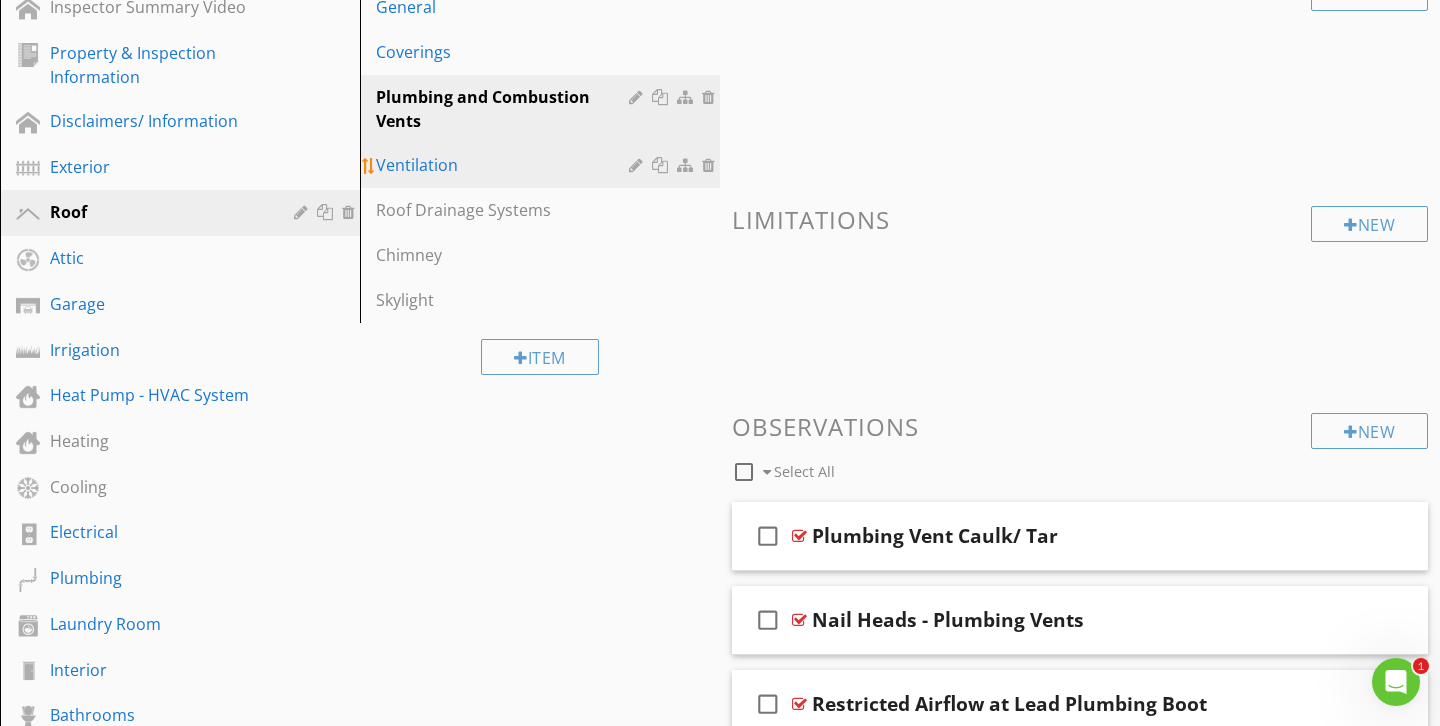 click at bounding box center (662, 165) 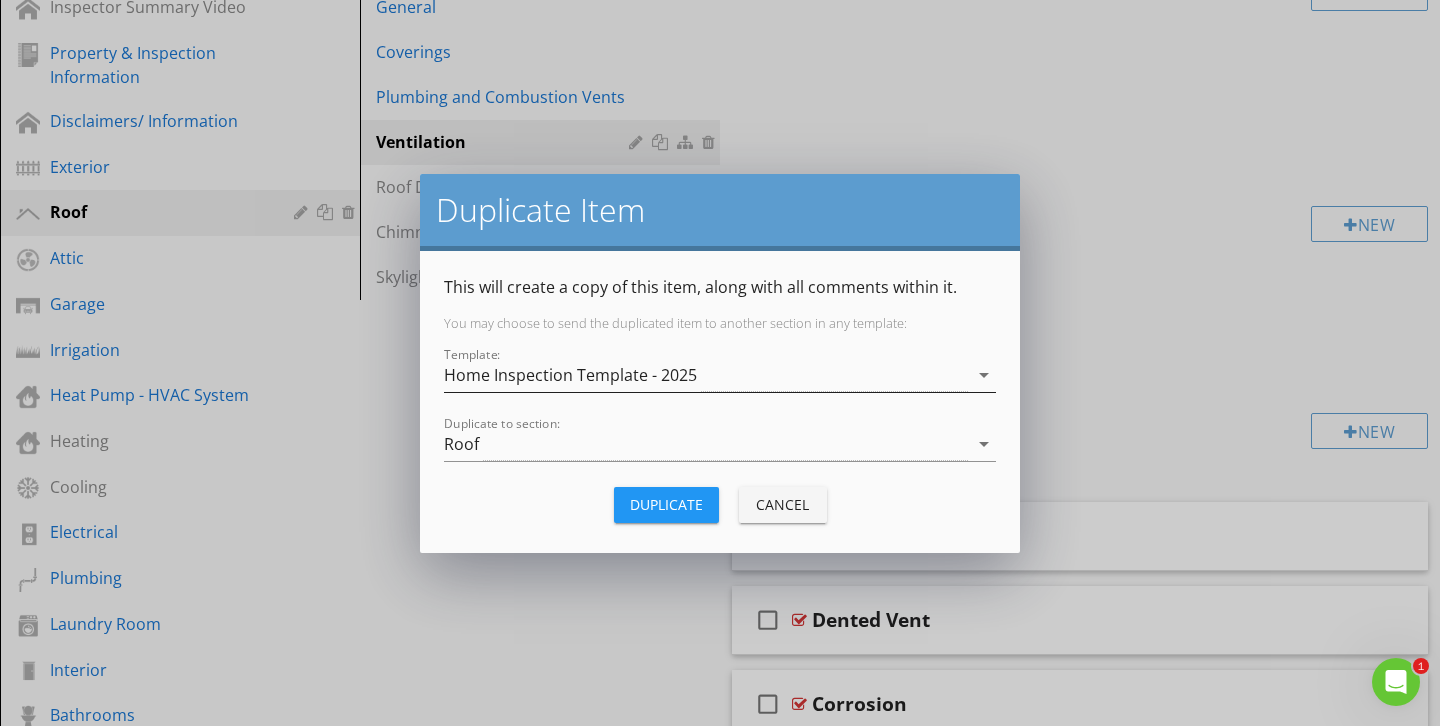 click on "Home Inspection Template - 2025" at bounding box center [570, 375] 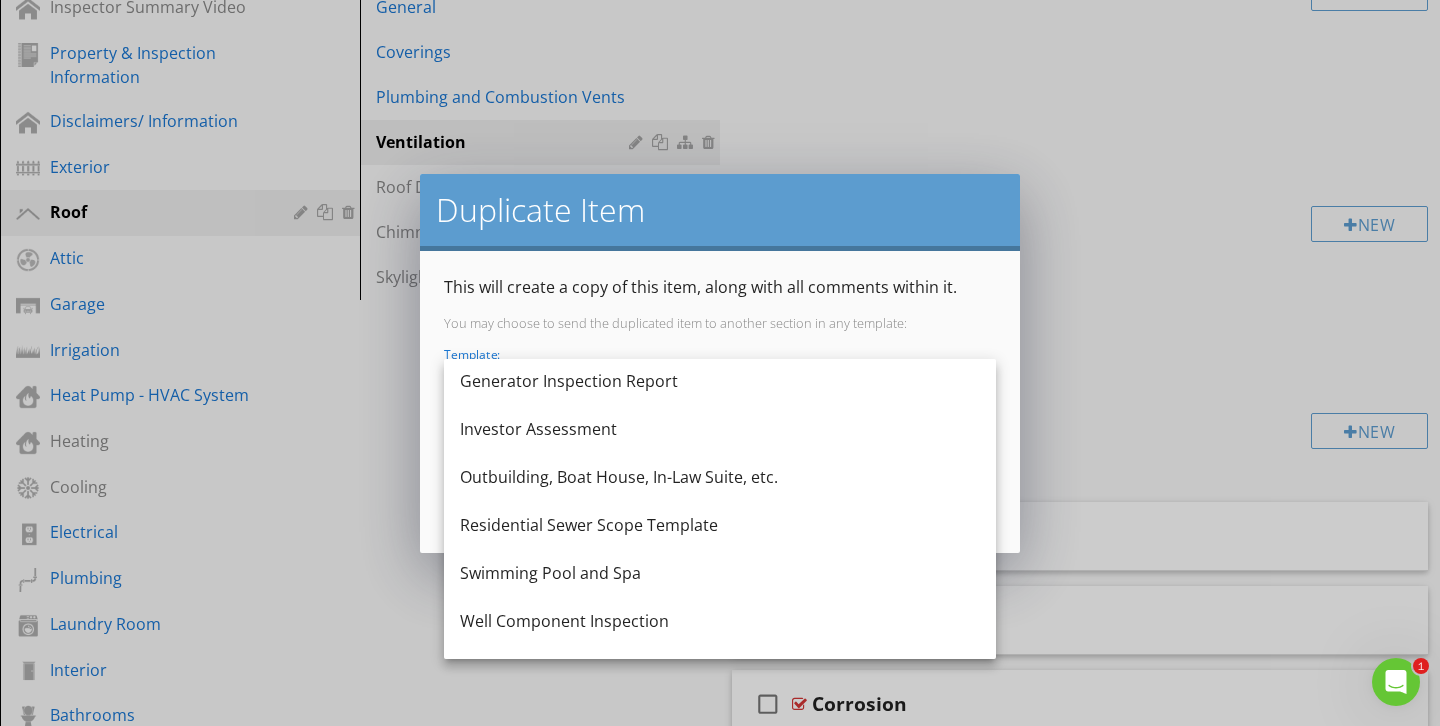 scroll, scrollTop: 420, scrollLeft: 0, axis: vertical 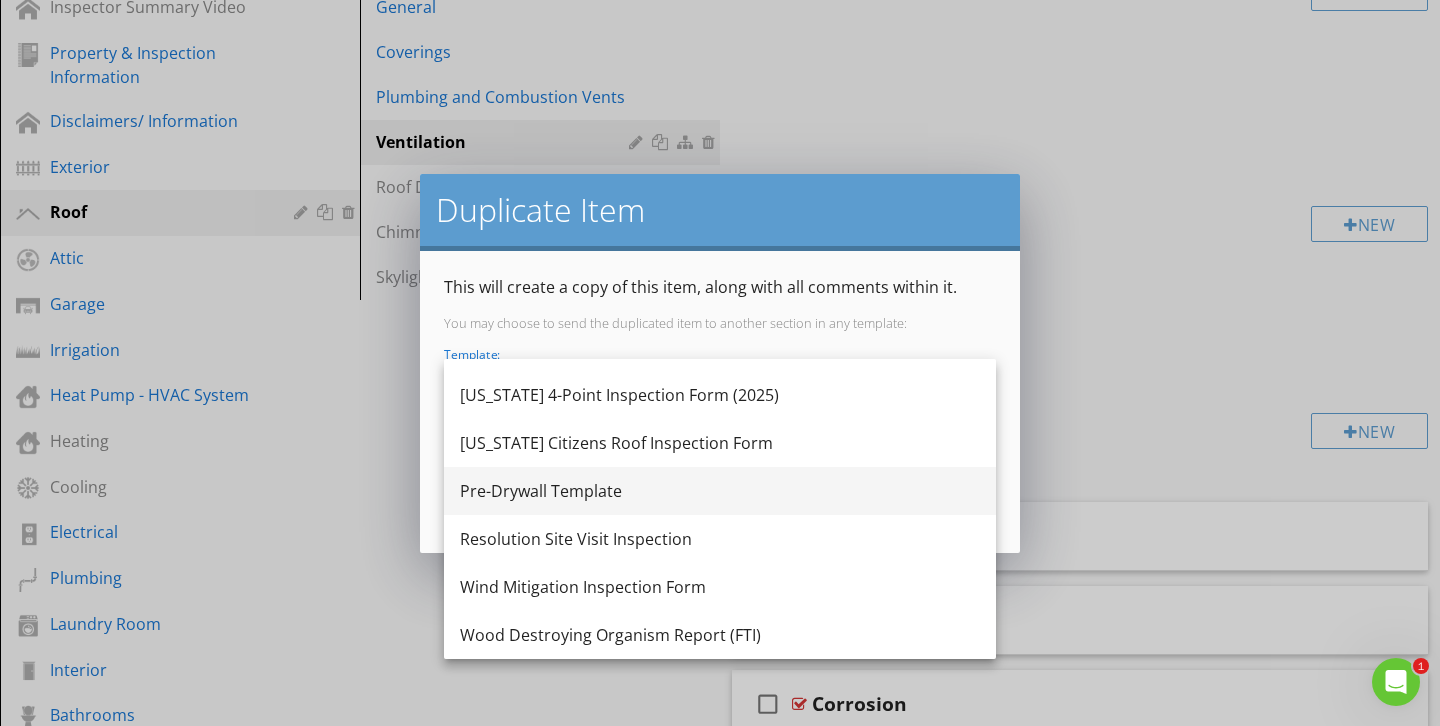 click on "Pre-Drywall Template" at bounding box center (720, 491) 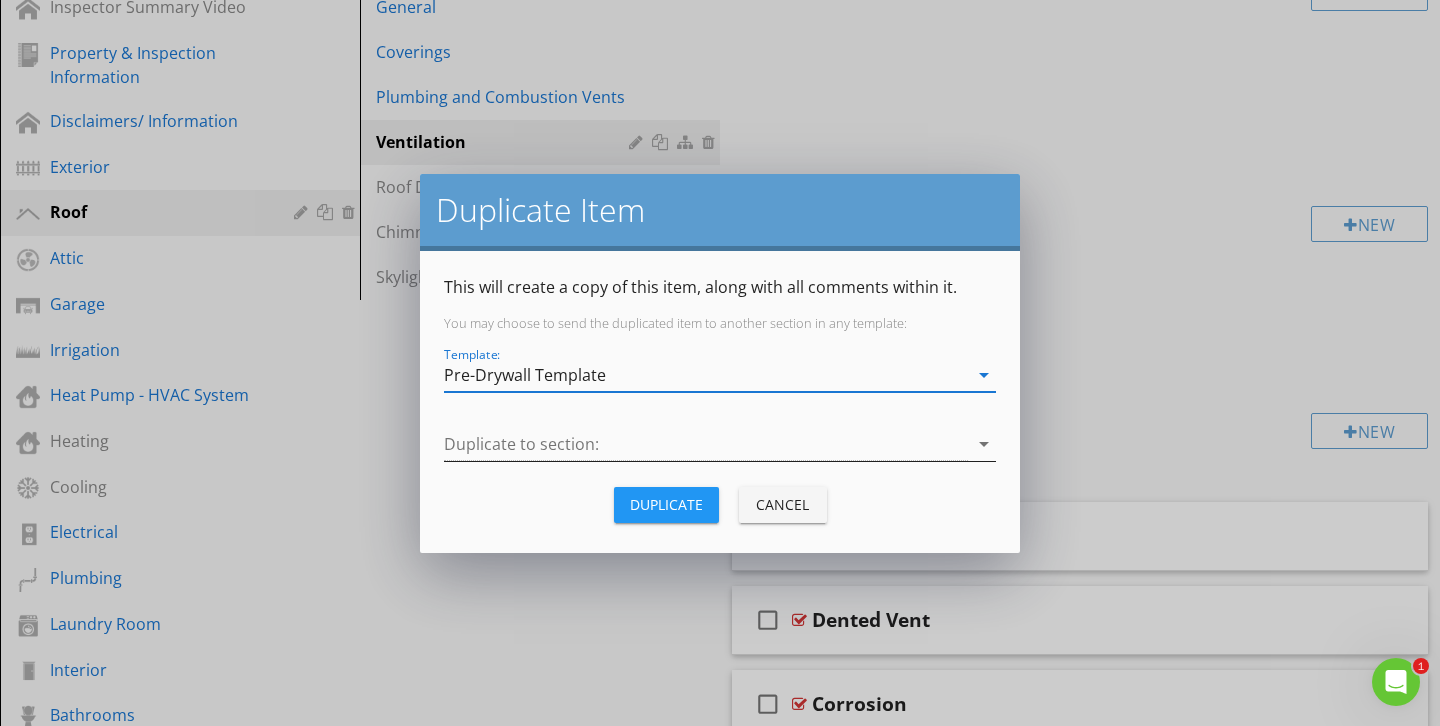 click at bounding box center [706, 444] 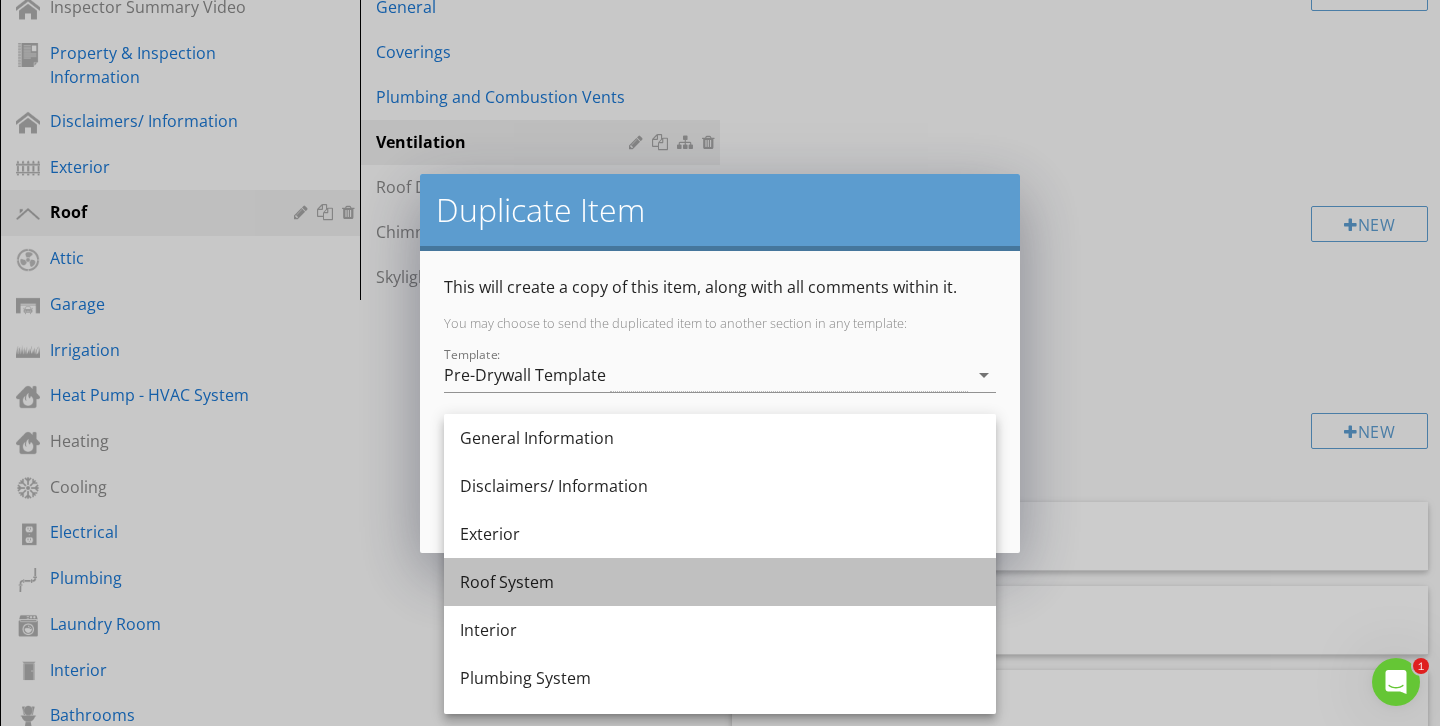 click on "Roof System" at bounding box center (720, 582) 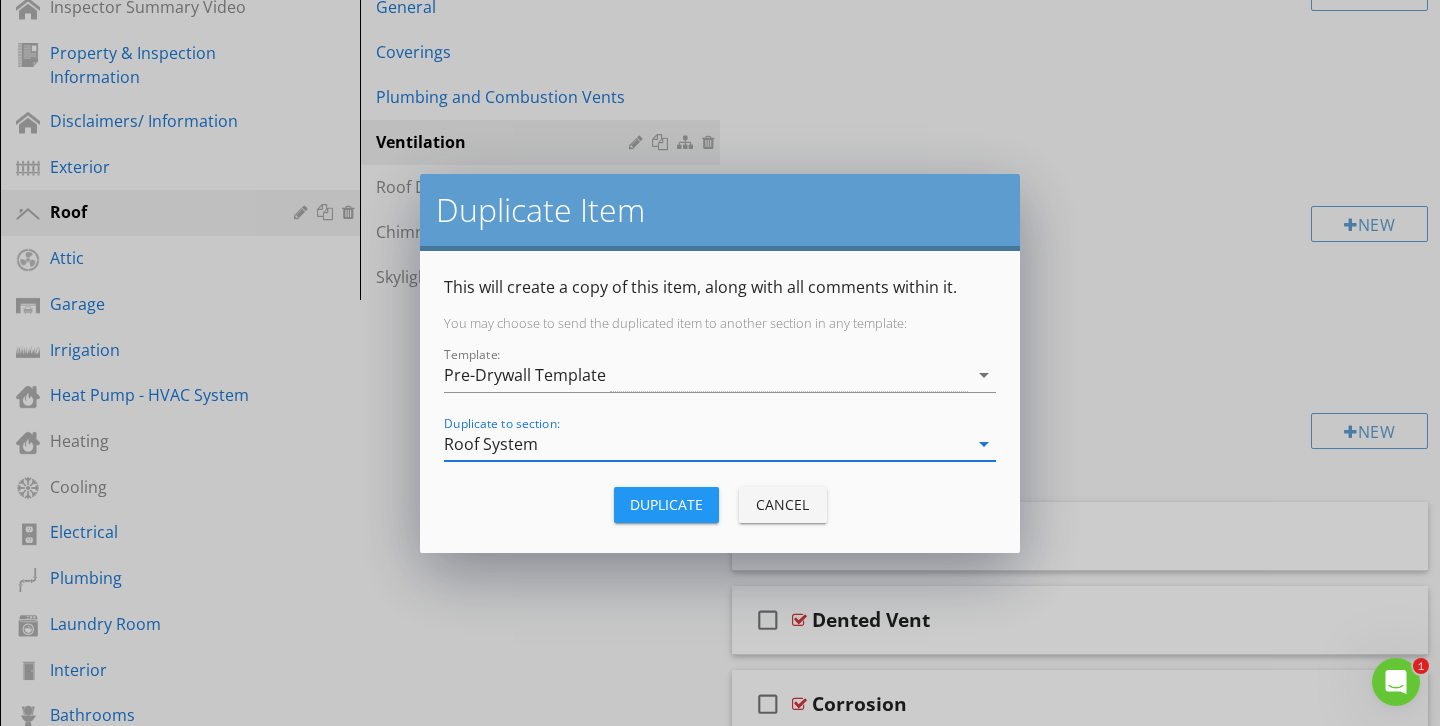 click on "Duplicate" at bounding box center (666, 504) 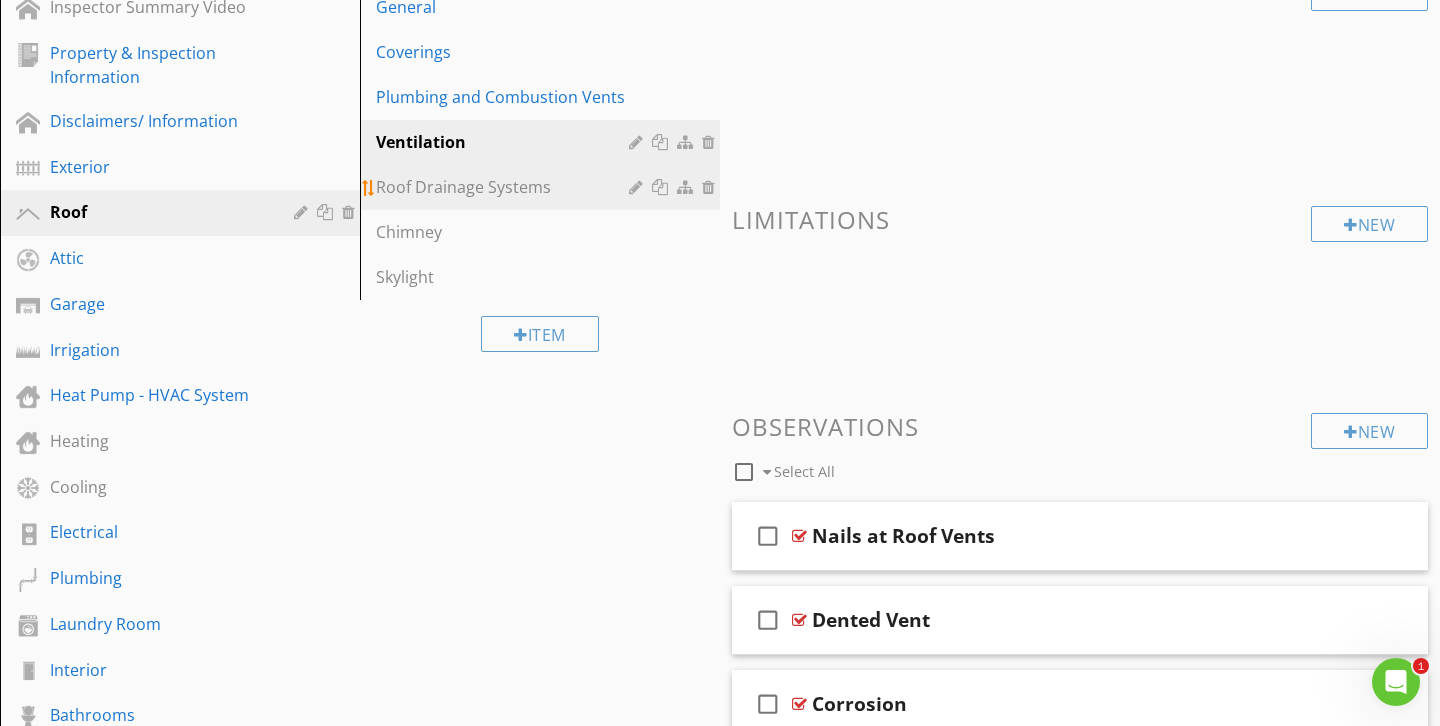 click at bounding box center (662, 187) 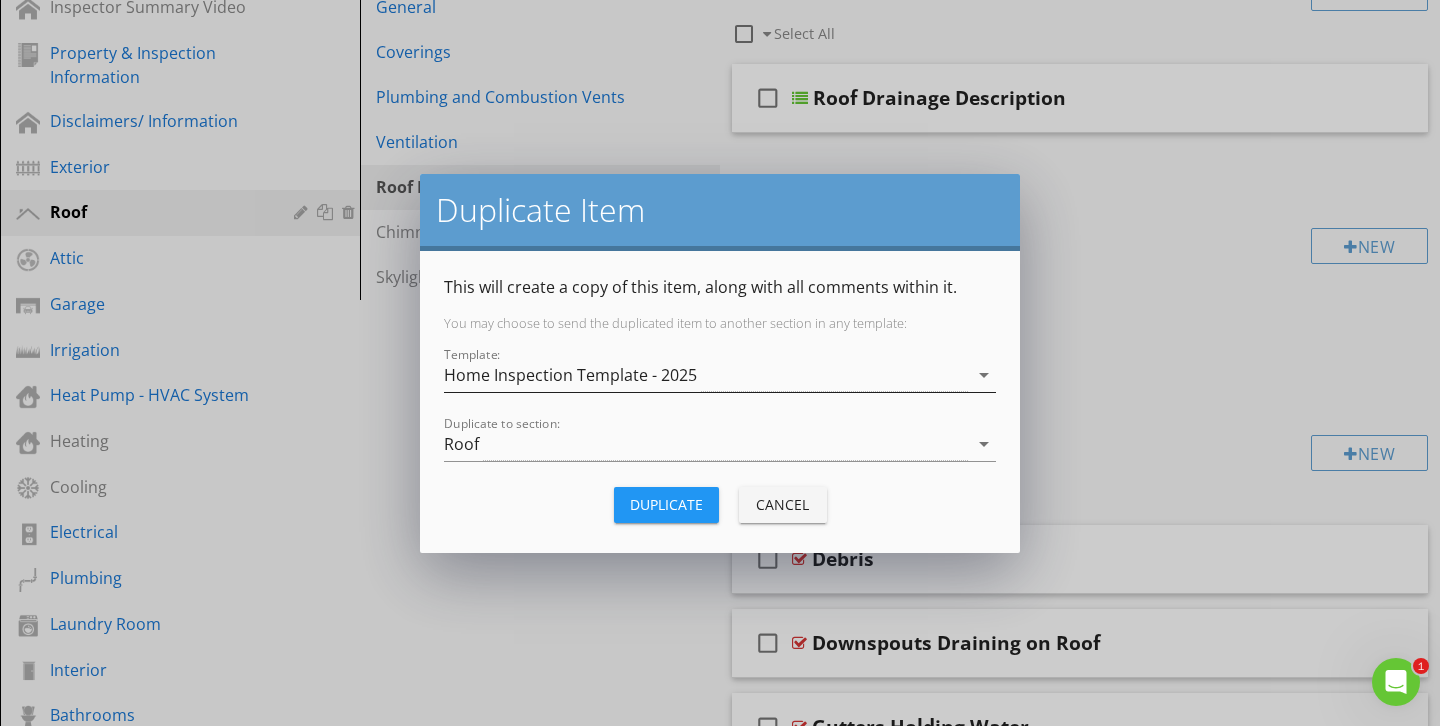 click on "Home Inspection Template - 2025" at bounding box center (706, 375) 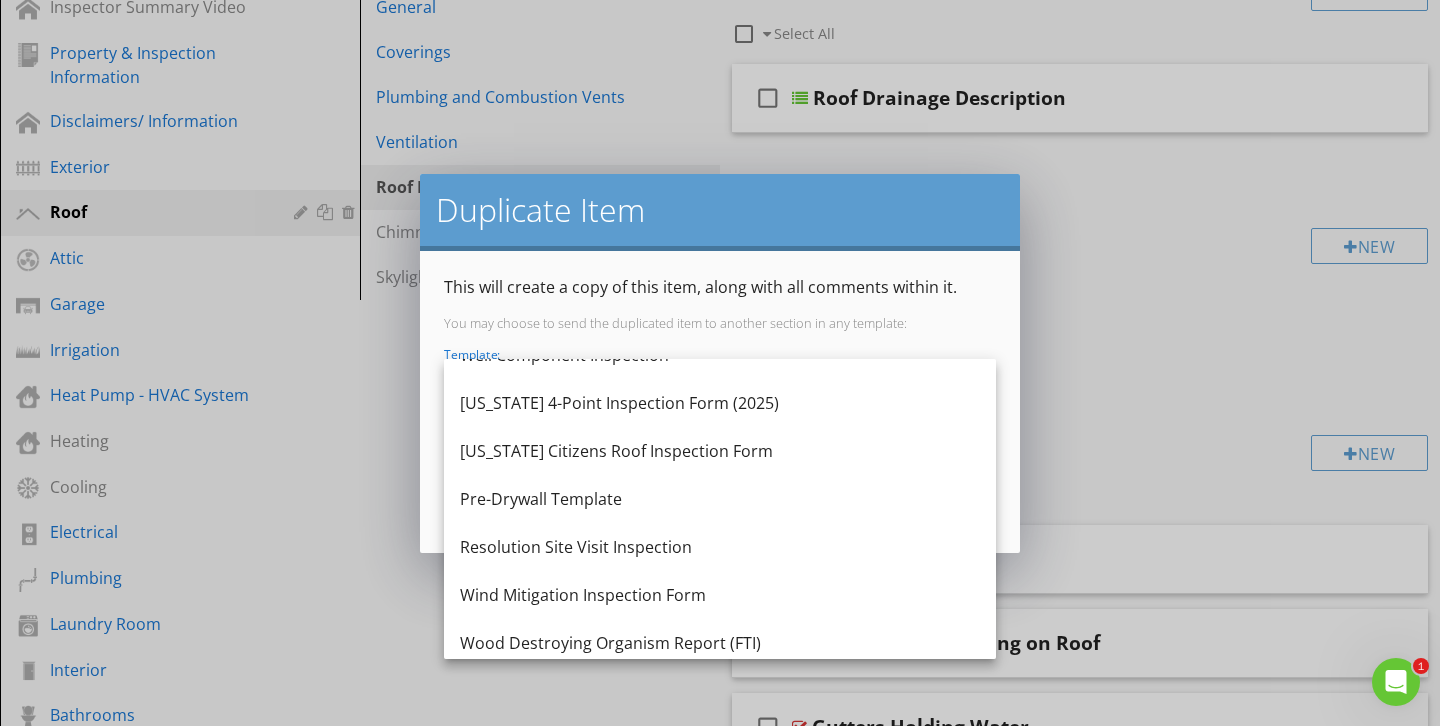 scroll, scrollTop: 420, scrollLeft: 0, axis: vertical 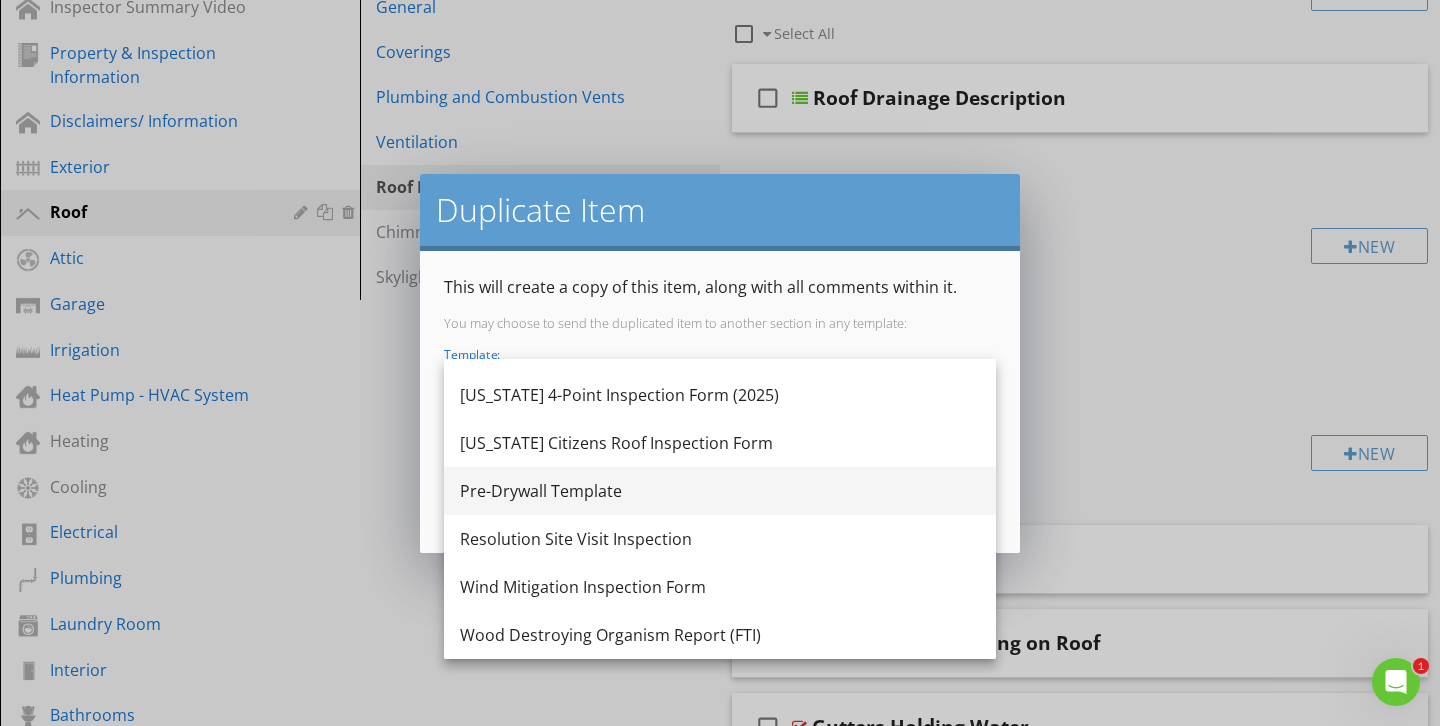 click on "Pre-Drywall Template" at bounding box center (720, 491) 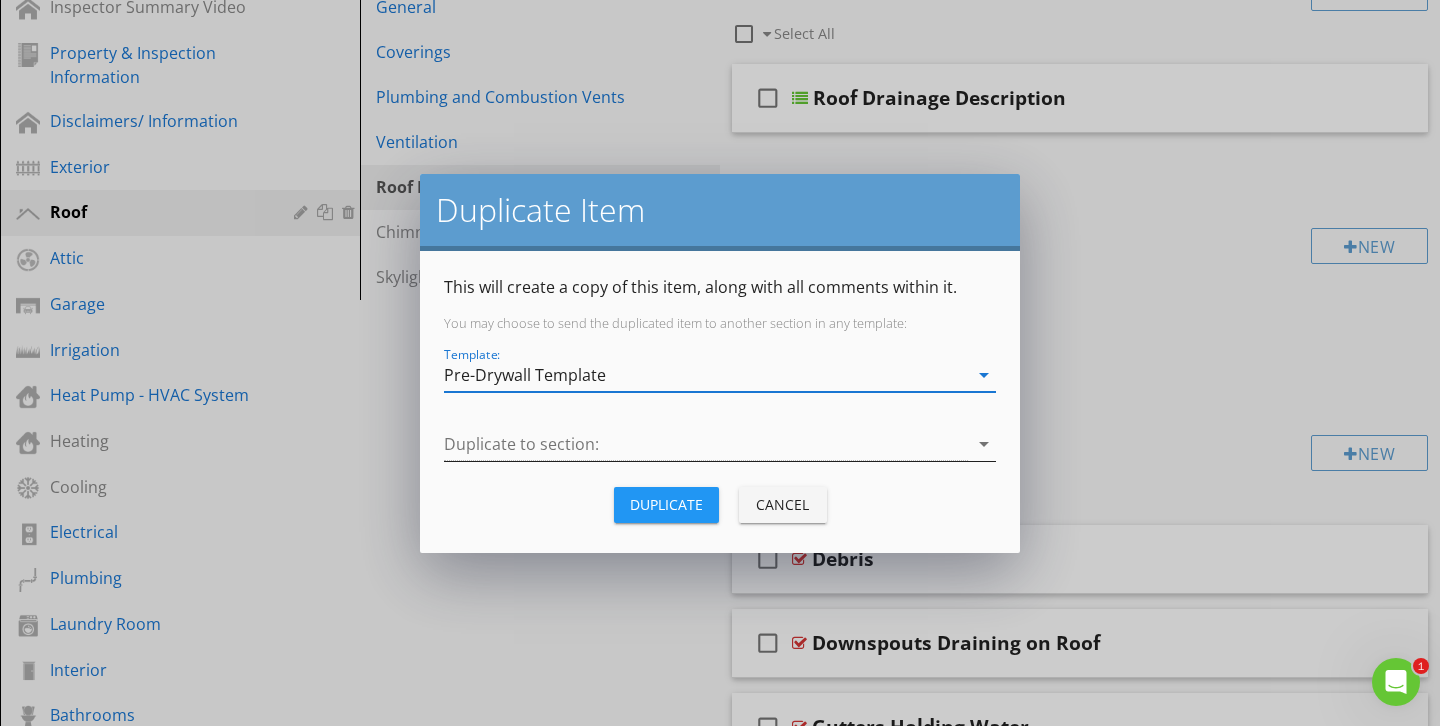 click at bounding box center (706, 444) 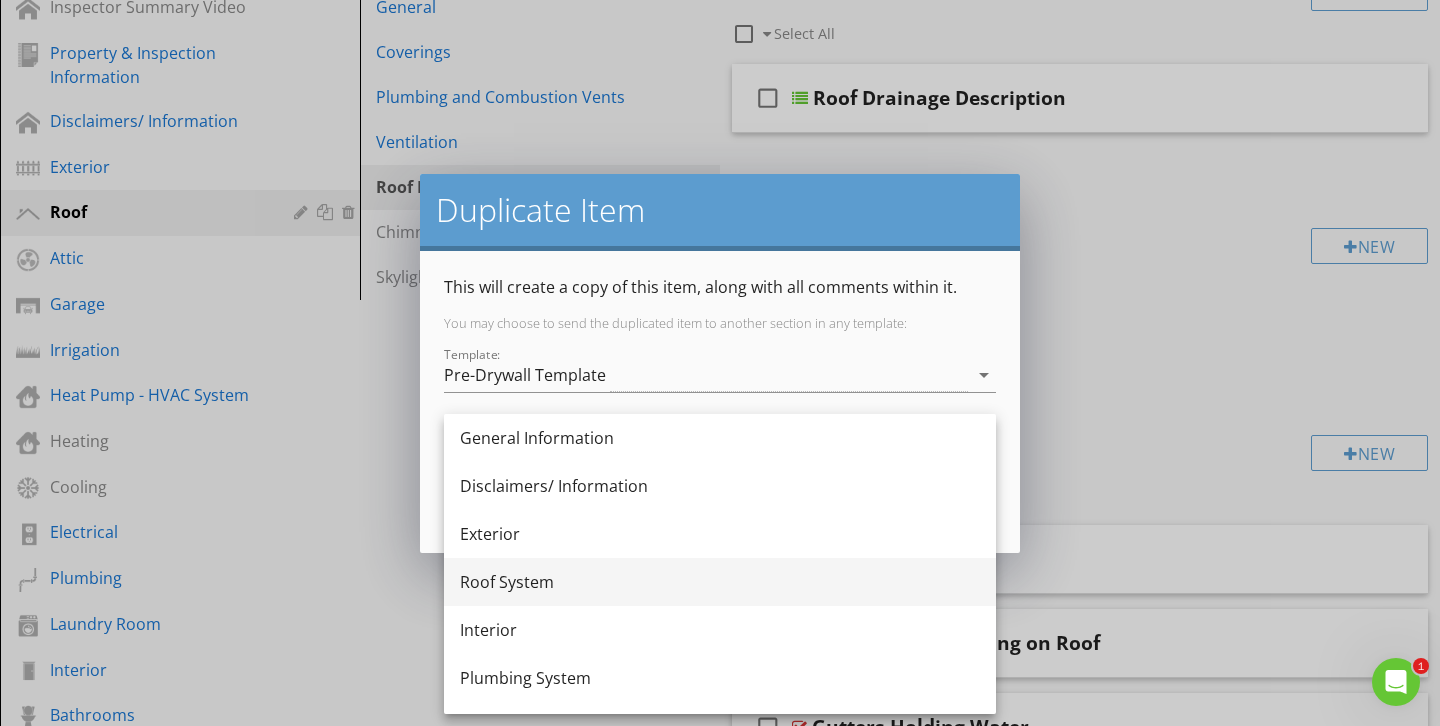 click on "Roof System" at bounding box center (720, 582) 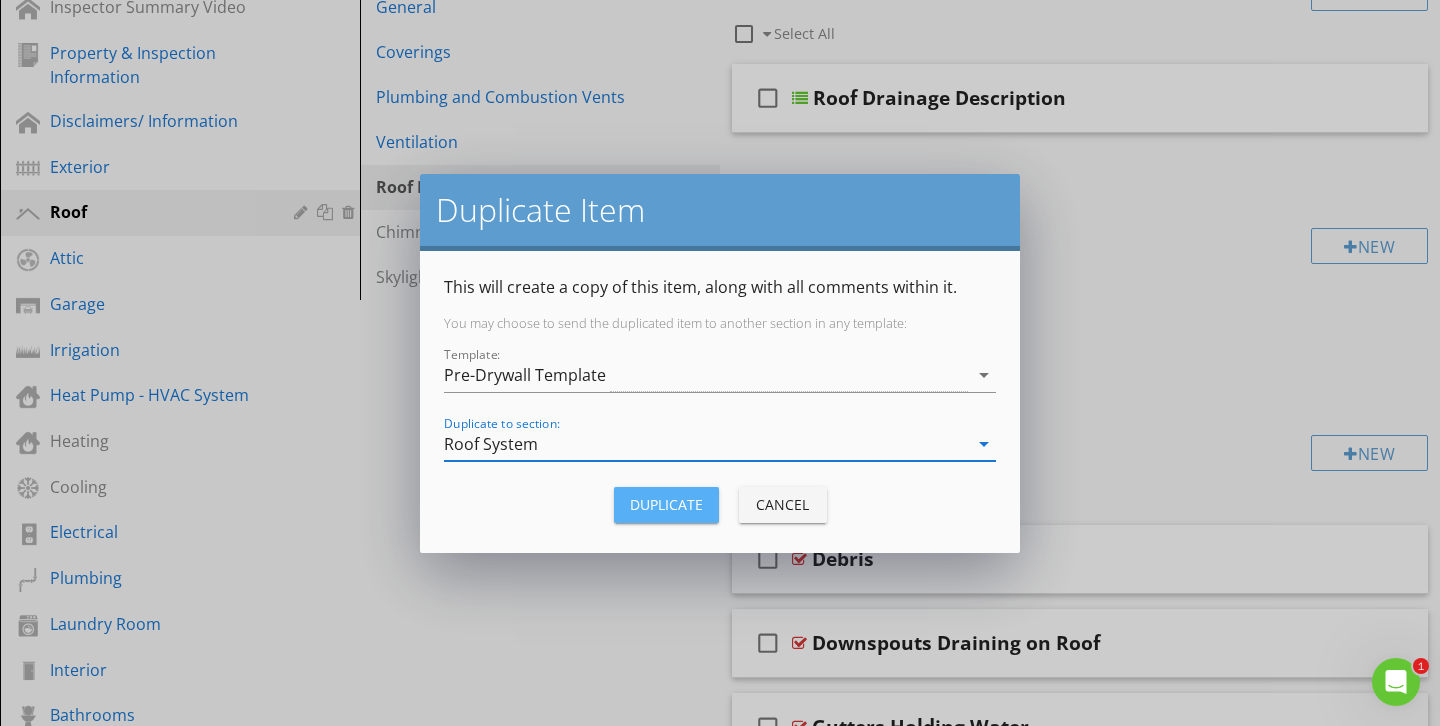 click on "Duplicate" at bounding box center (666, 504) 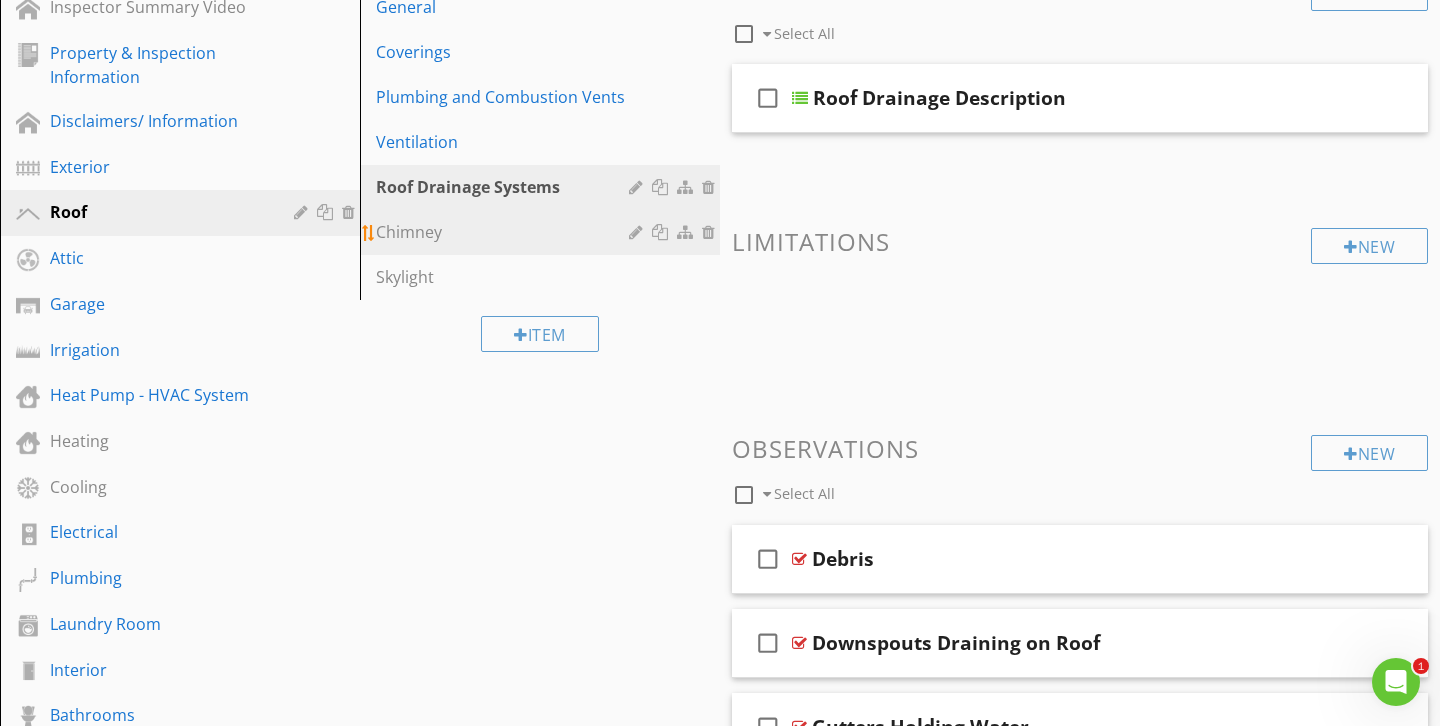 click at bounding box center (662, 232) 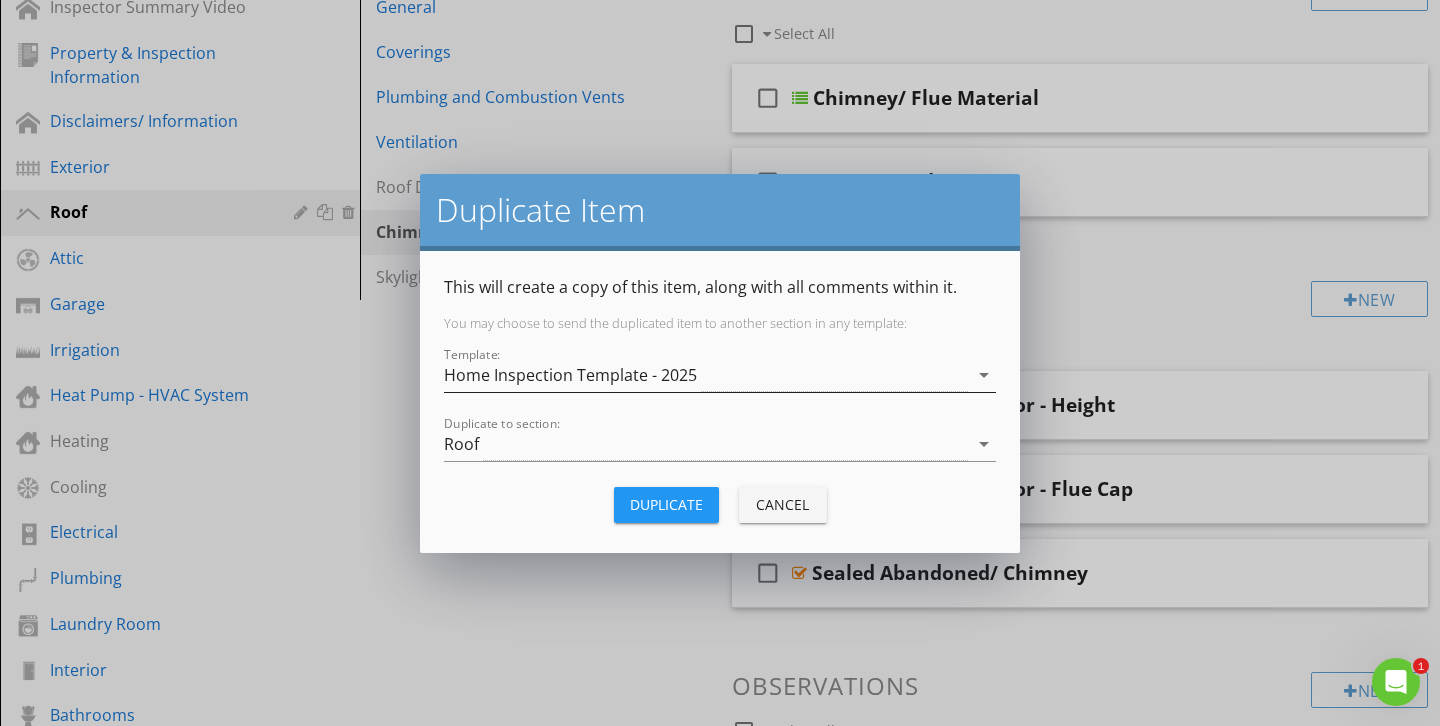 click on "Home Inspection Template - 2025" at bounding box center (706, 375) 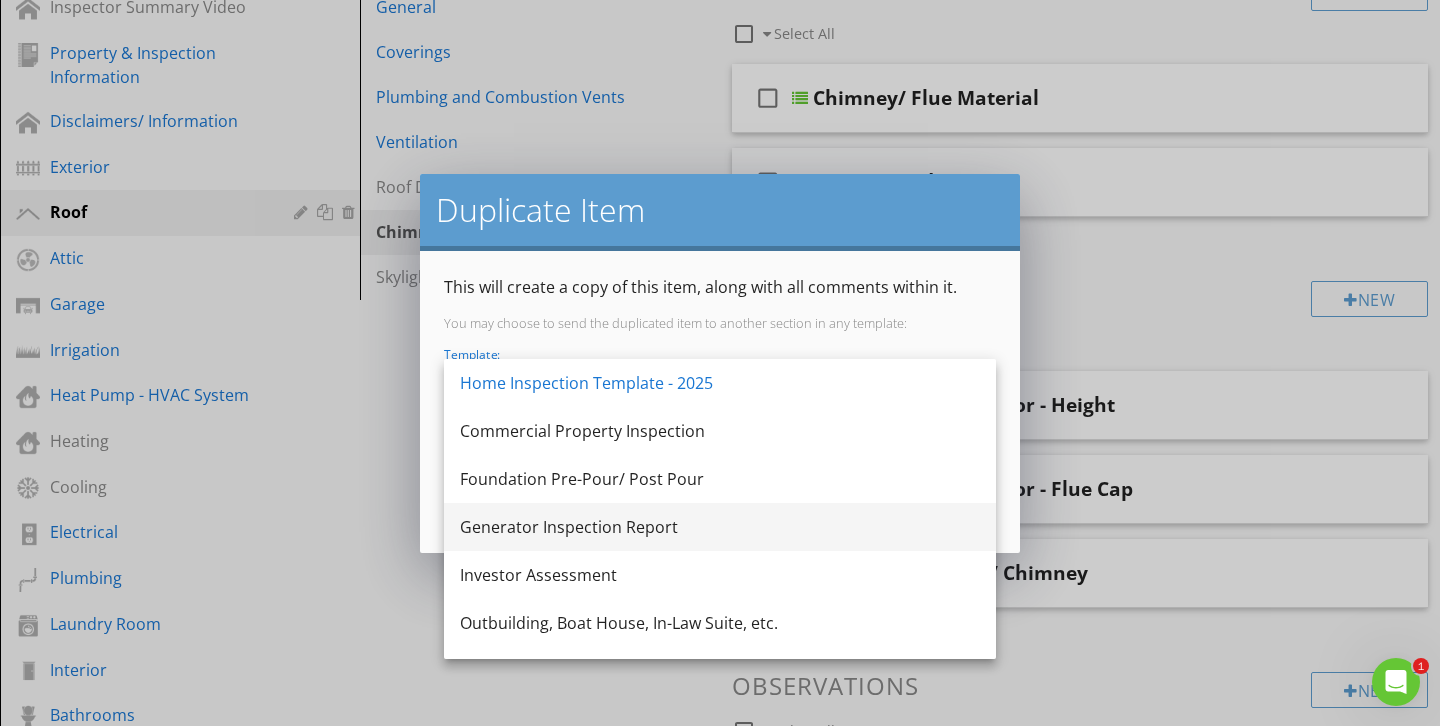 scroll, scrollTop: 420, scrollLeft: 0, axis: vertical 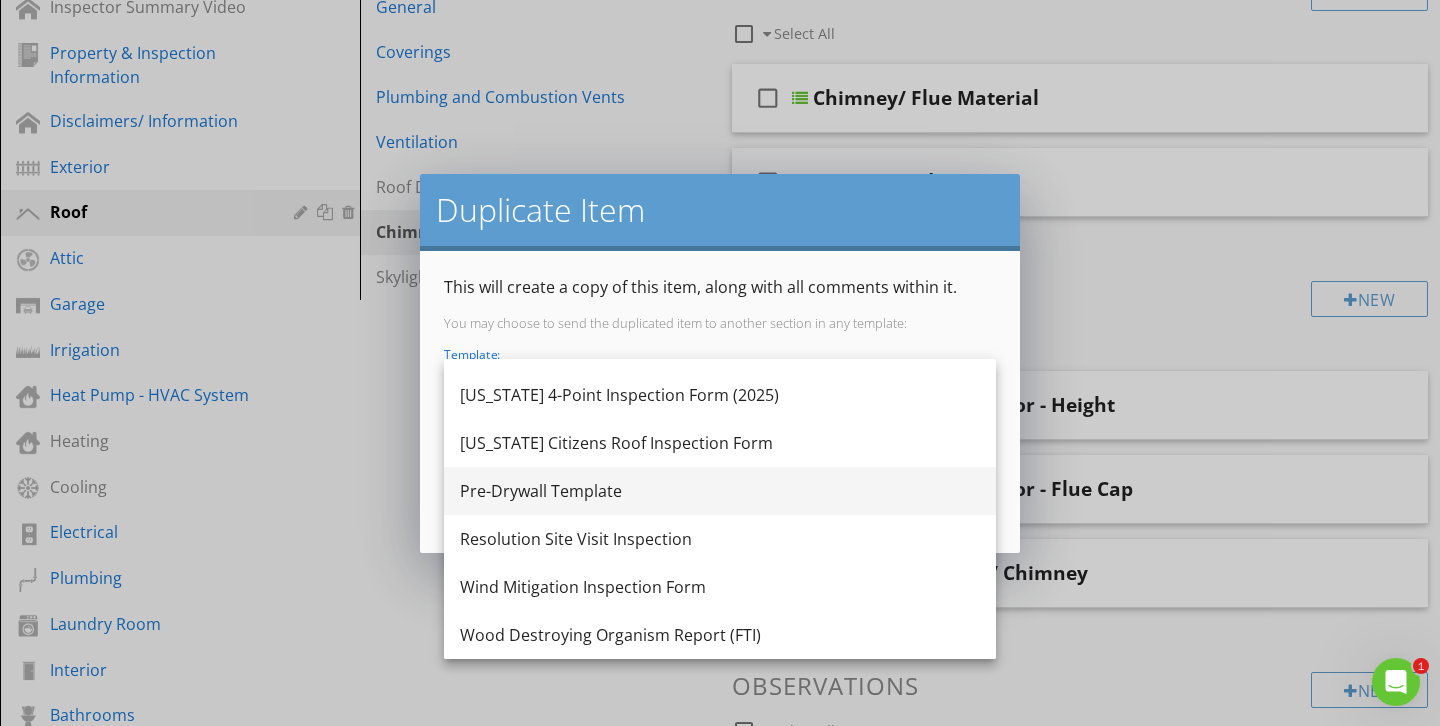 click on "Pre-Drywall Template" at bounding box center [720, 491] 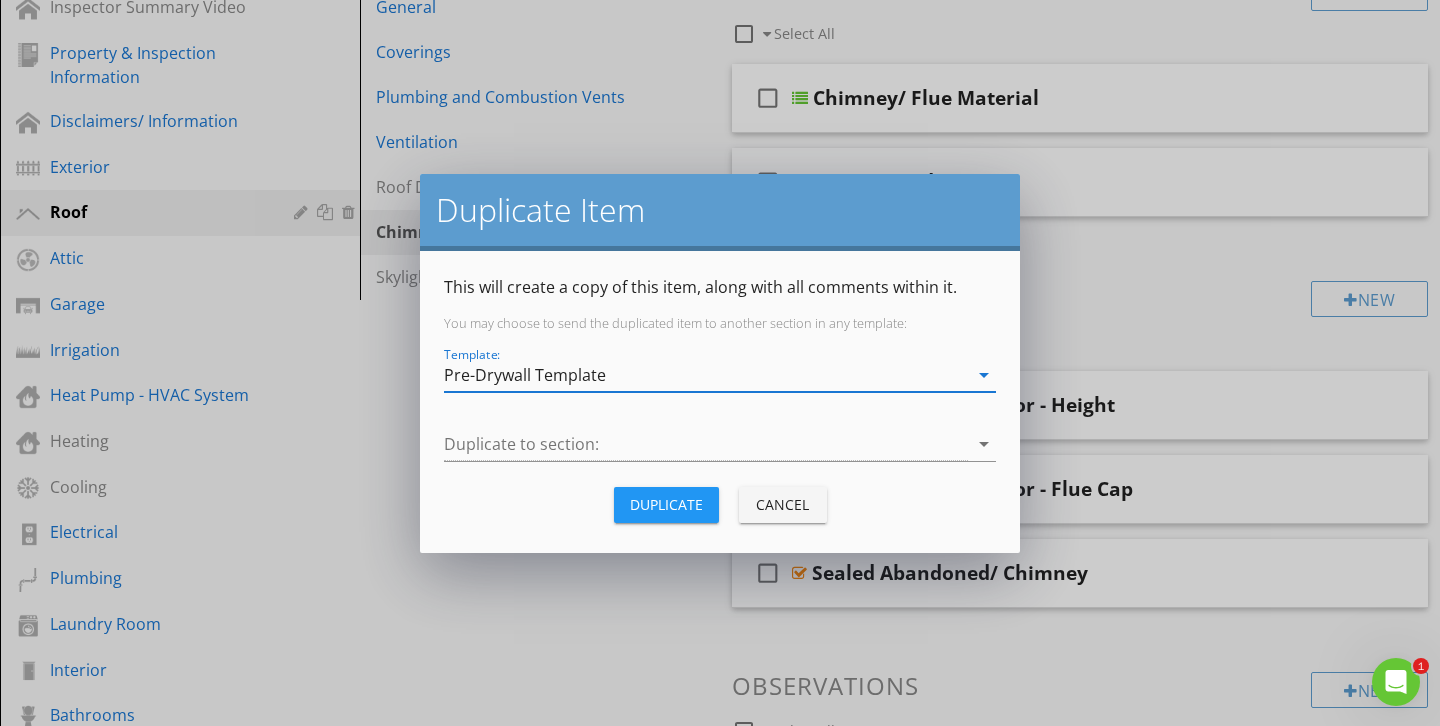 click on "Duplicate to section: arrow_drop_down" at bounding box center (720, 448) 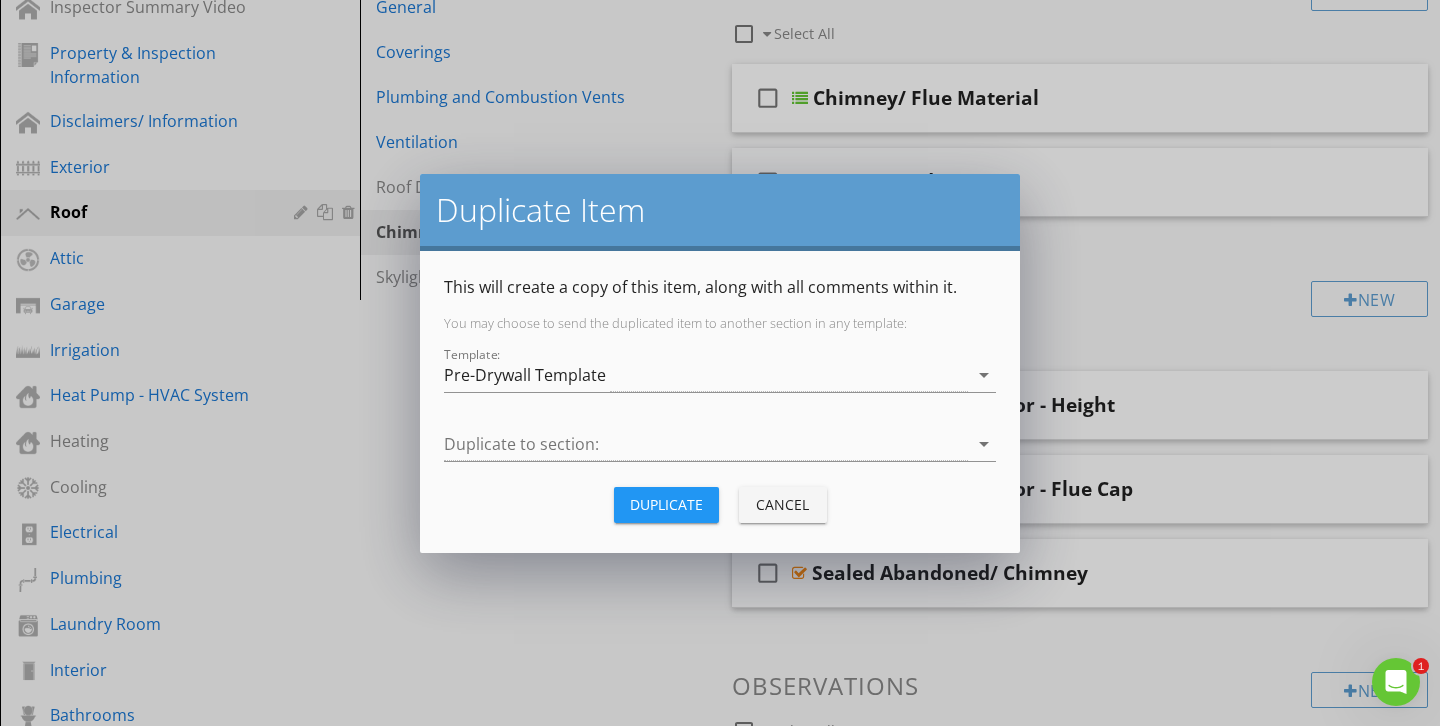 click on "Duplicate to section: arrow_drop_down" at bounding box center (720, 454) 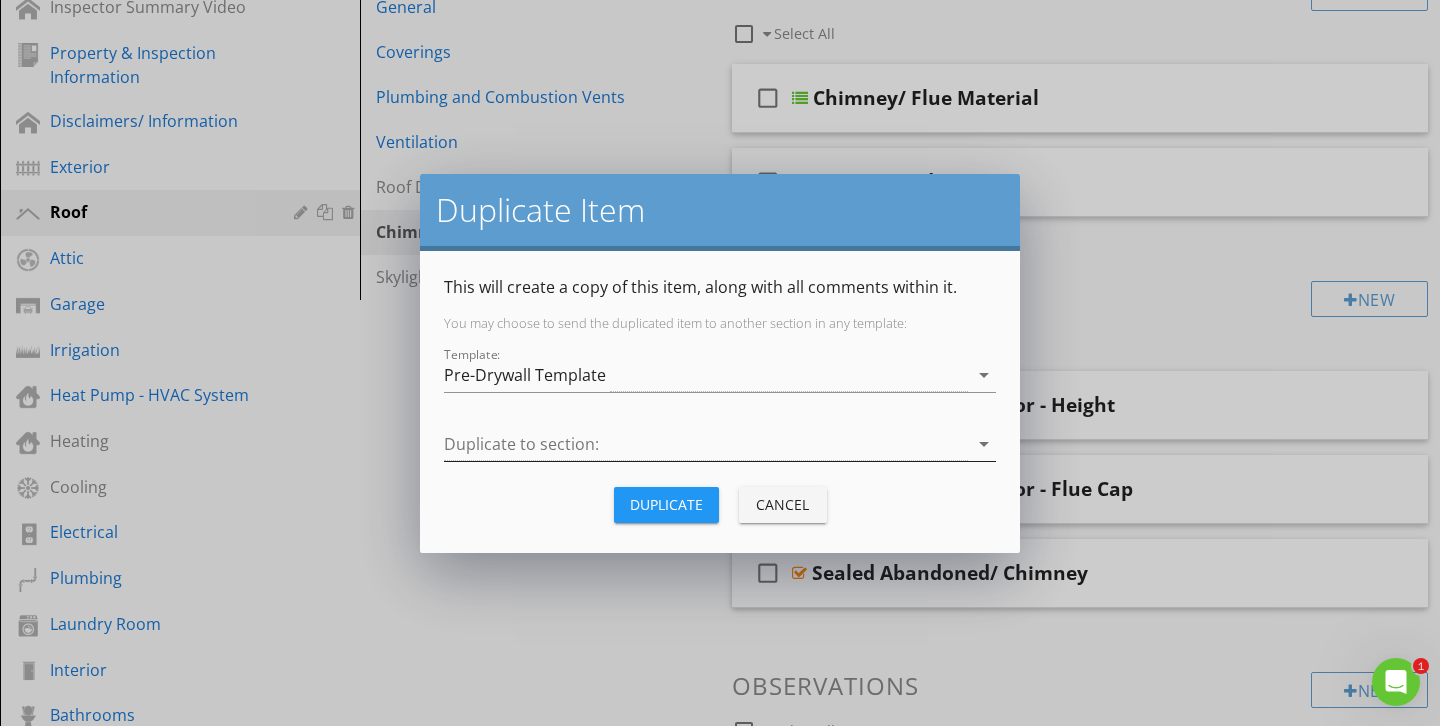 click at bounding box center [706, 444] 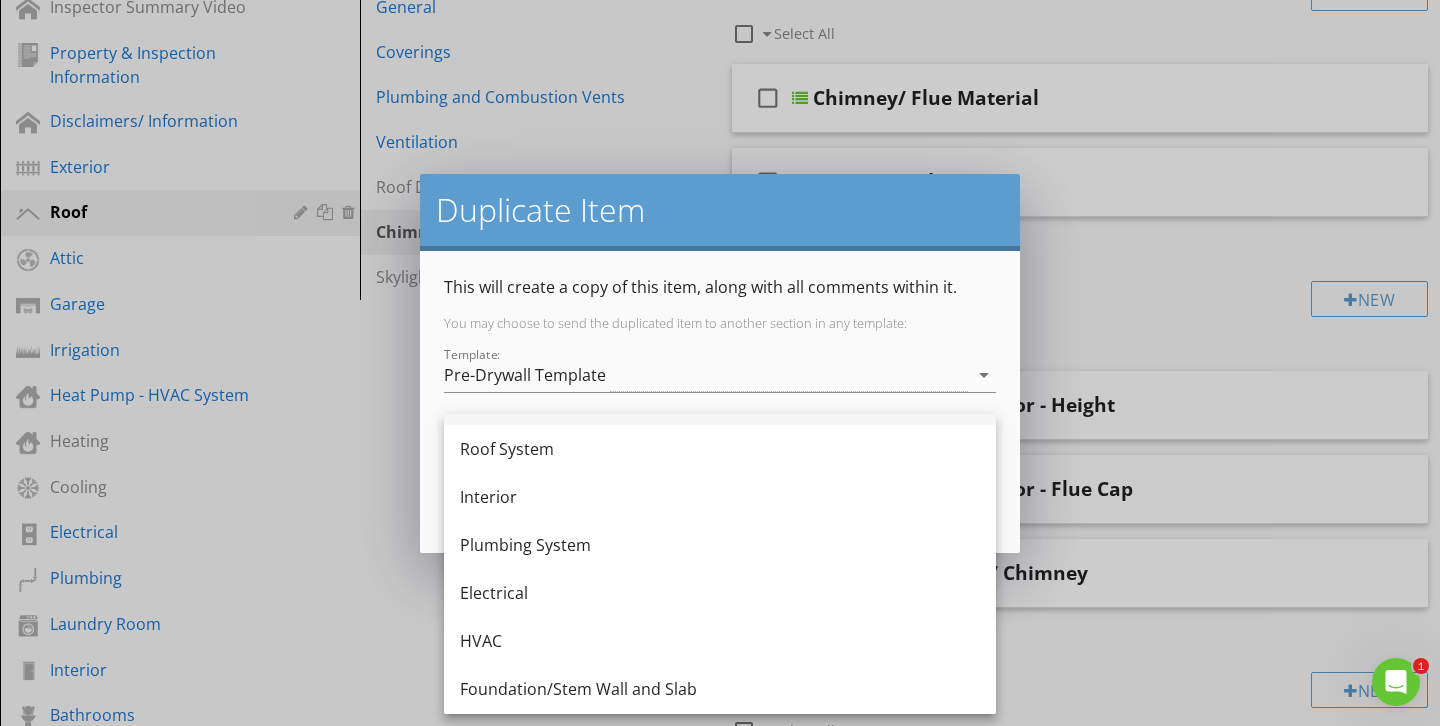 scroll, scrollTop: 148, scrollLeft: 0, axis: vertical 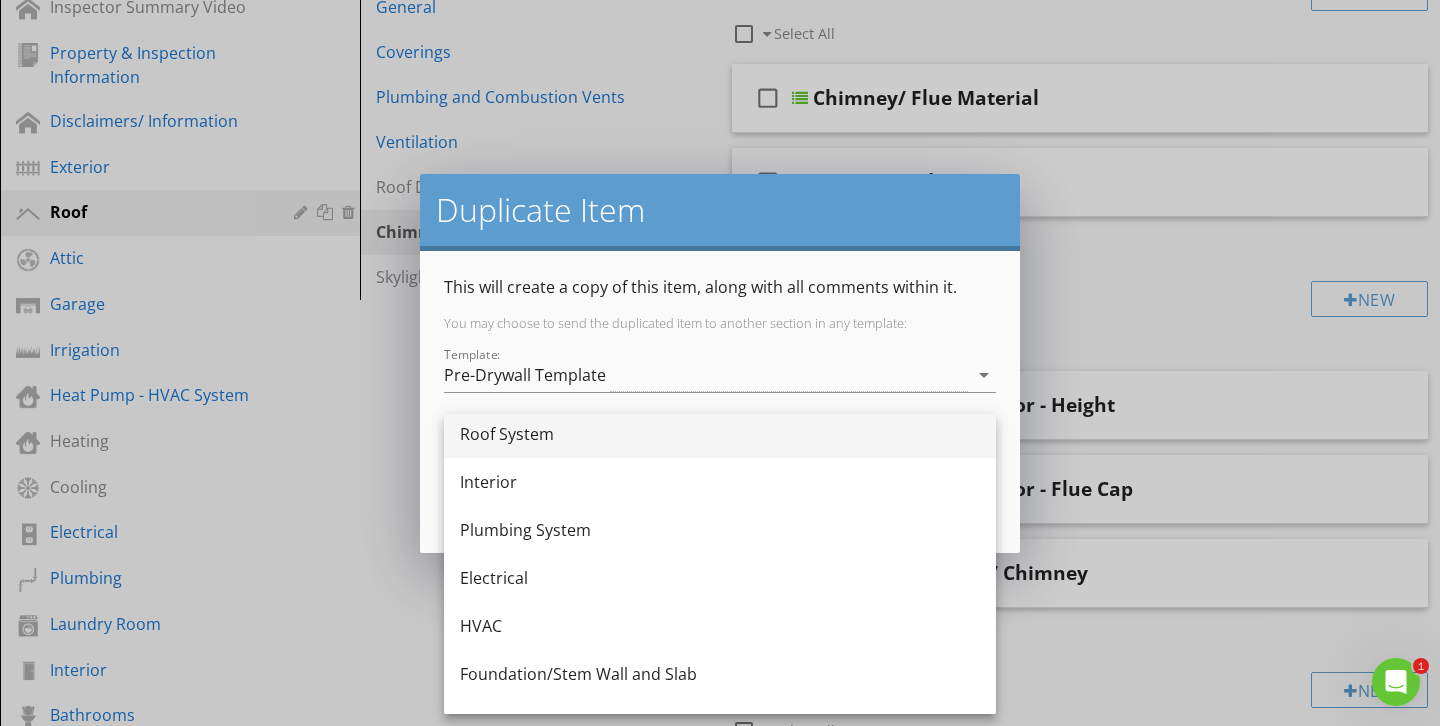 click on "Roof System" at bounding box center (720, 434) 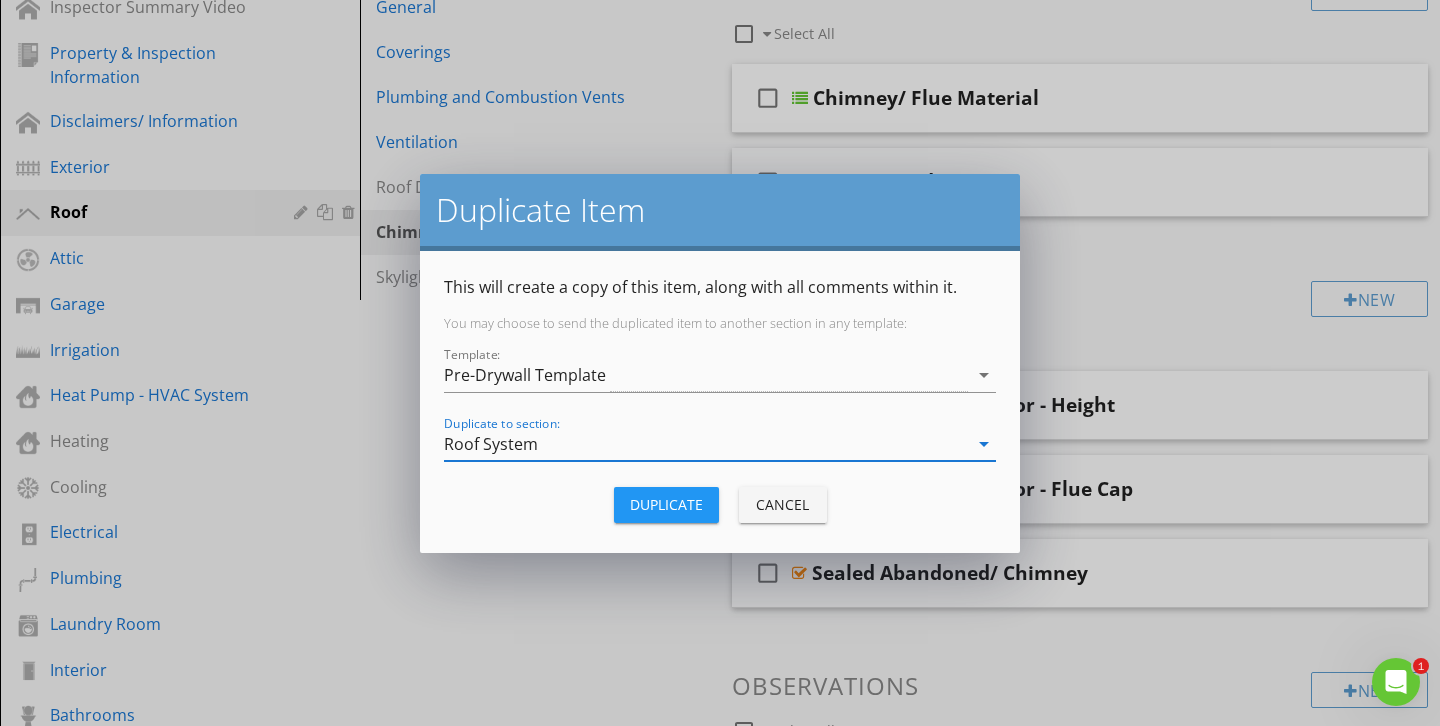 click on "Duplicate" at bounding box center (666, 504) 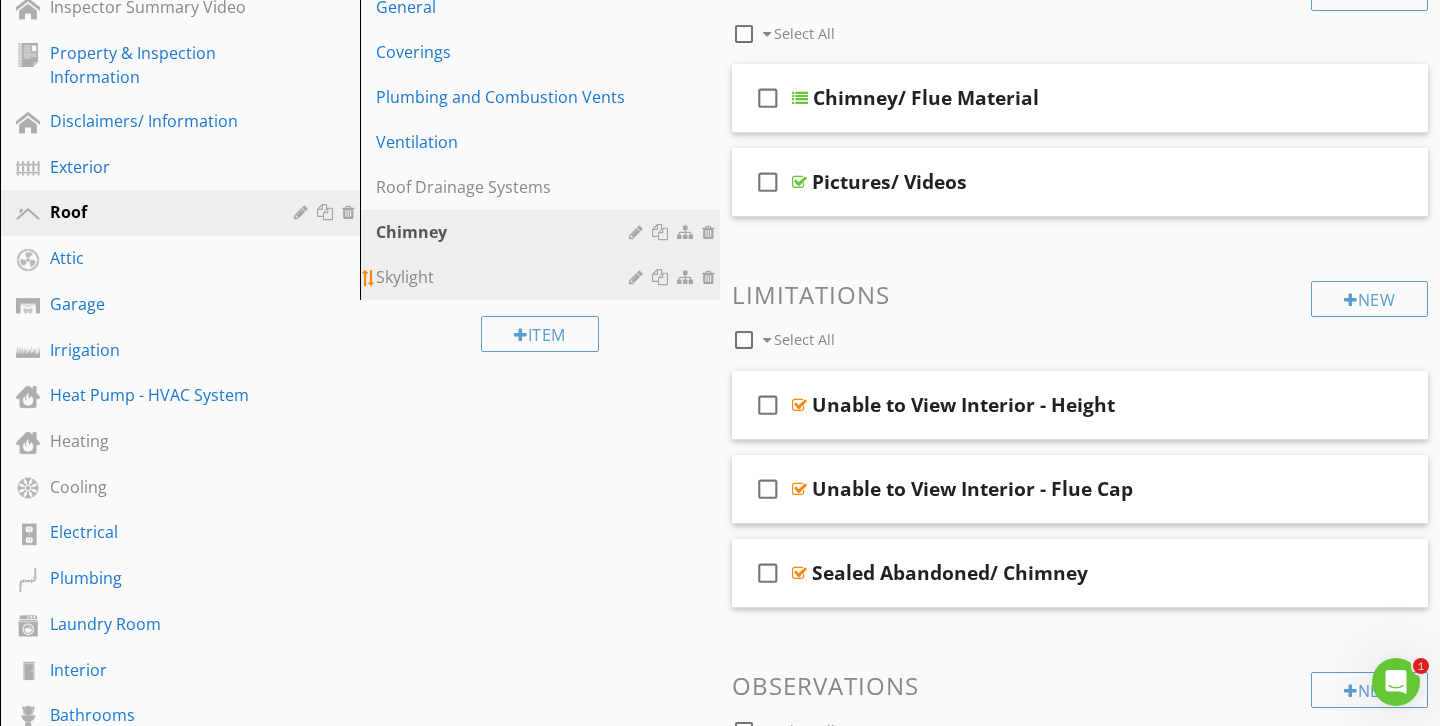 click at bounding box center [662, 277] 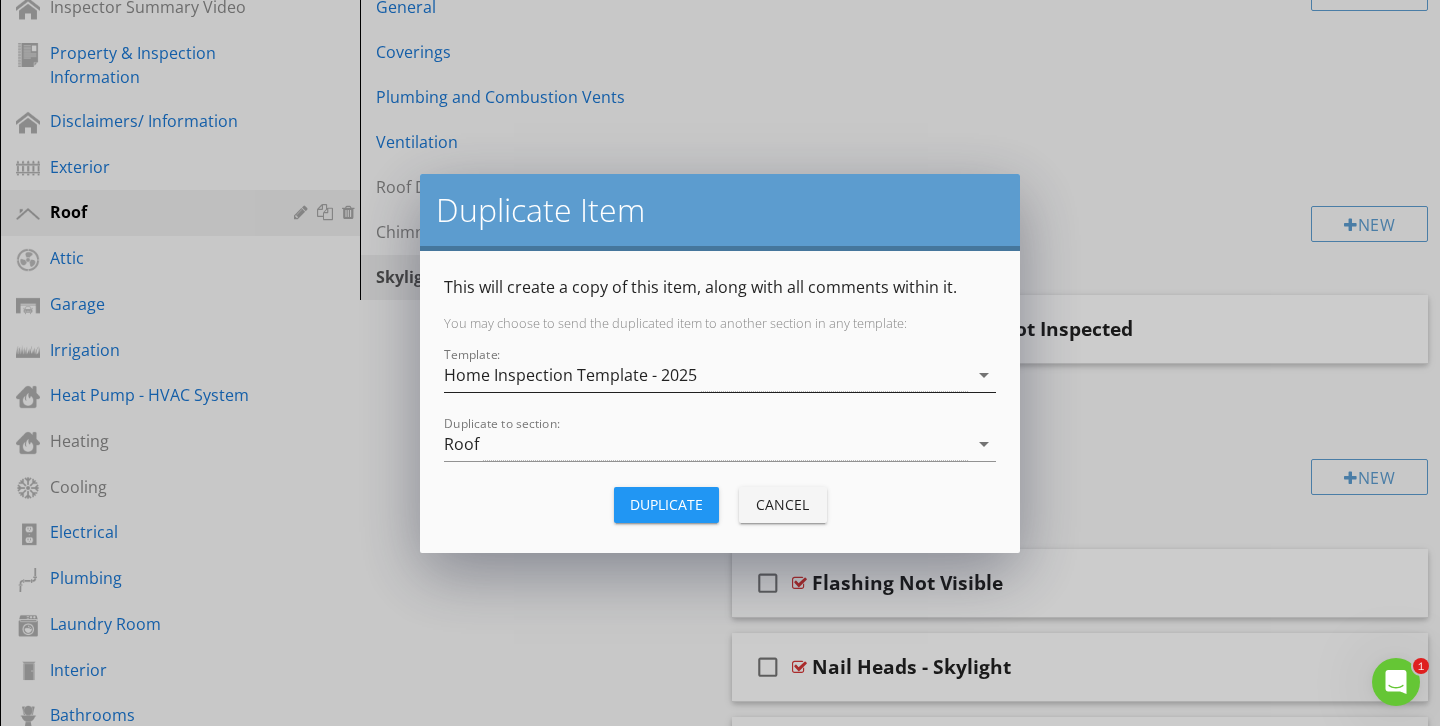 click on "Home Inspection Template - 2025" at bounding box center (570, 375) 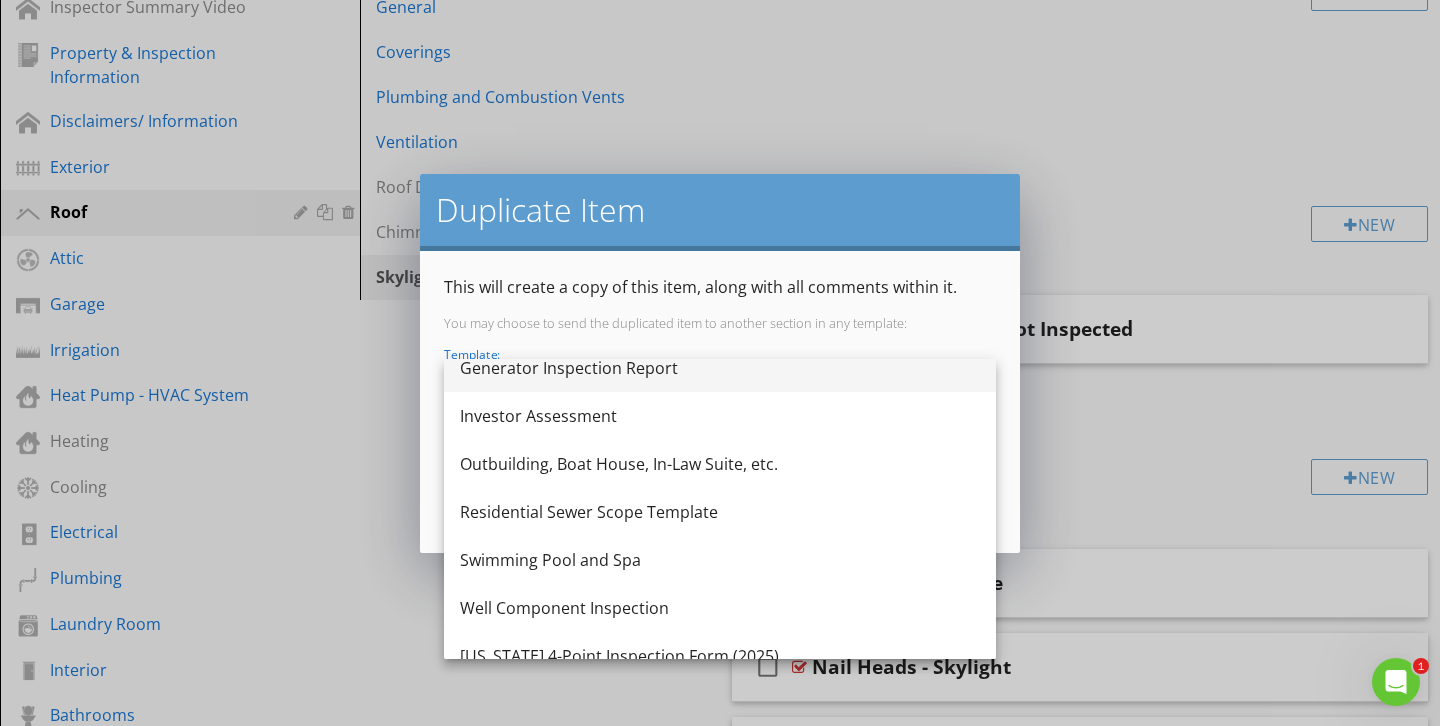 scroll, scrollTop: 420, scrollLeft: 0, axis: vertical 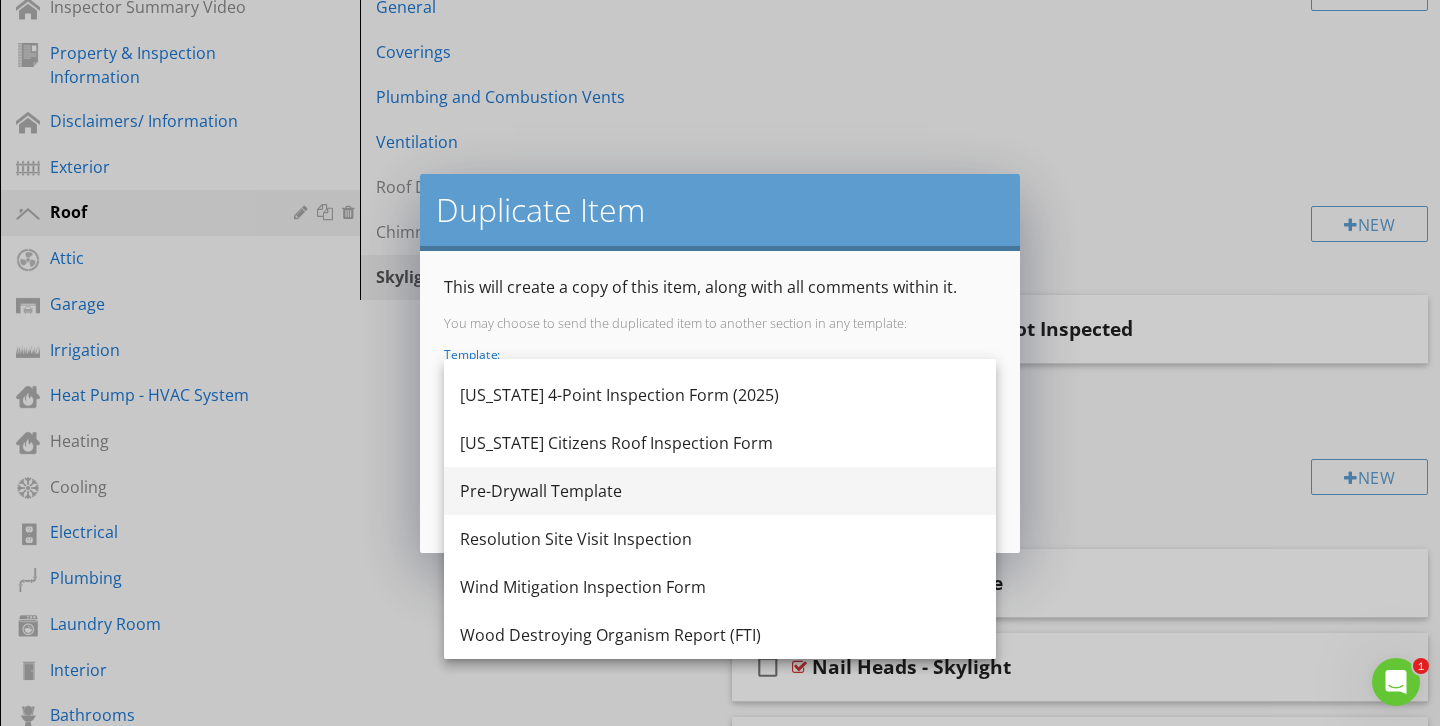 click on "Pre-Drywall Template" at bounding box center [720, 491] 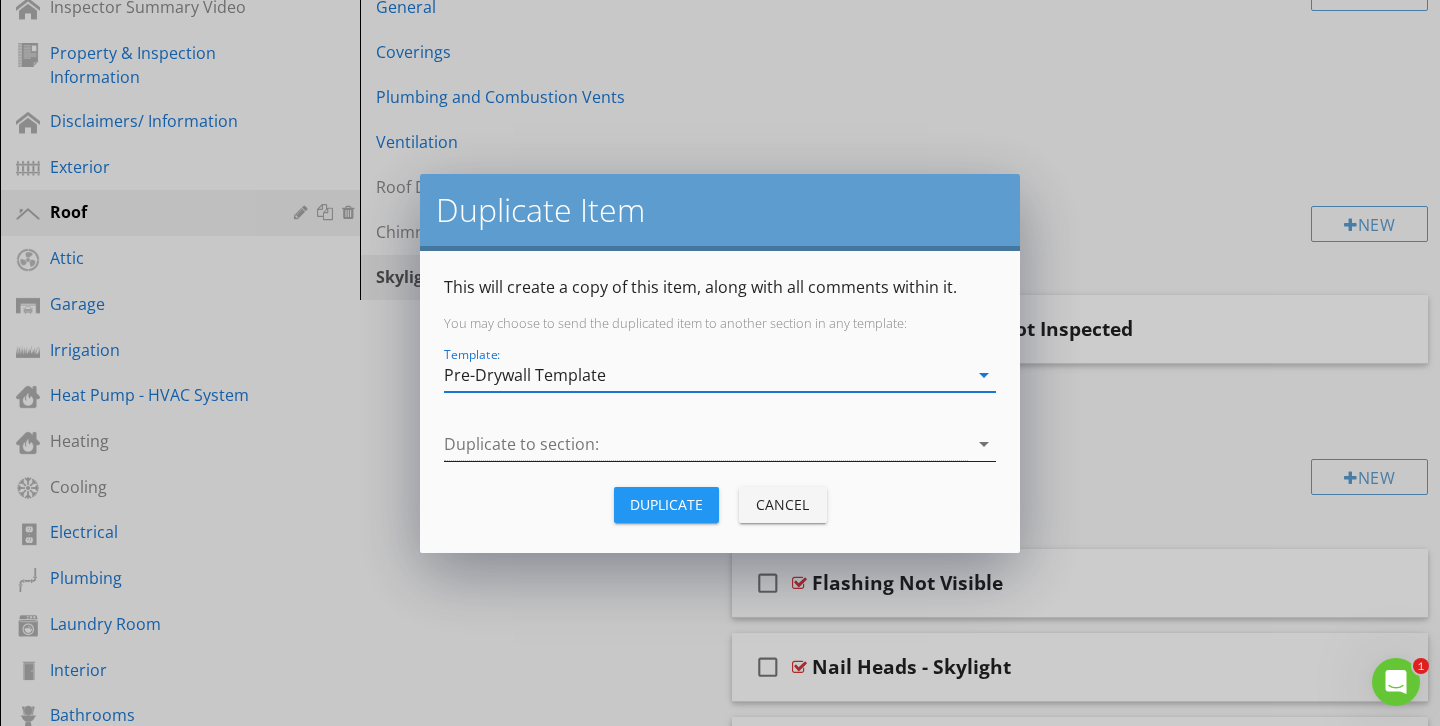click at bounding box center (706, 444) 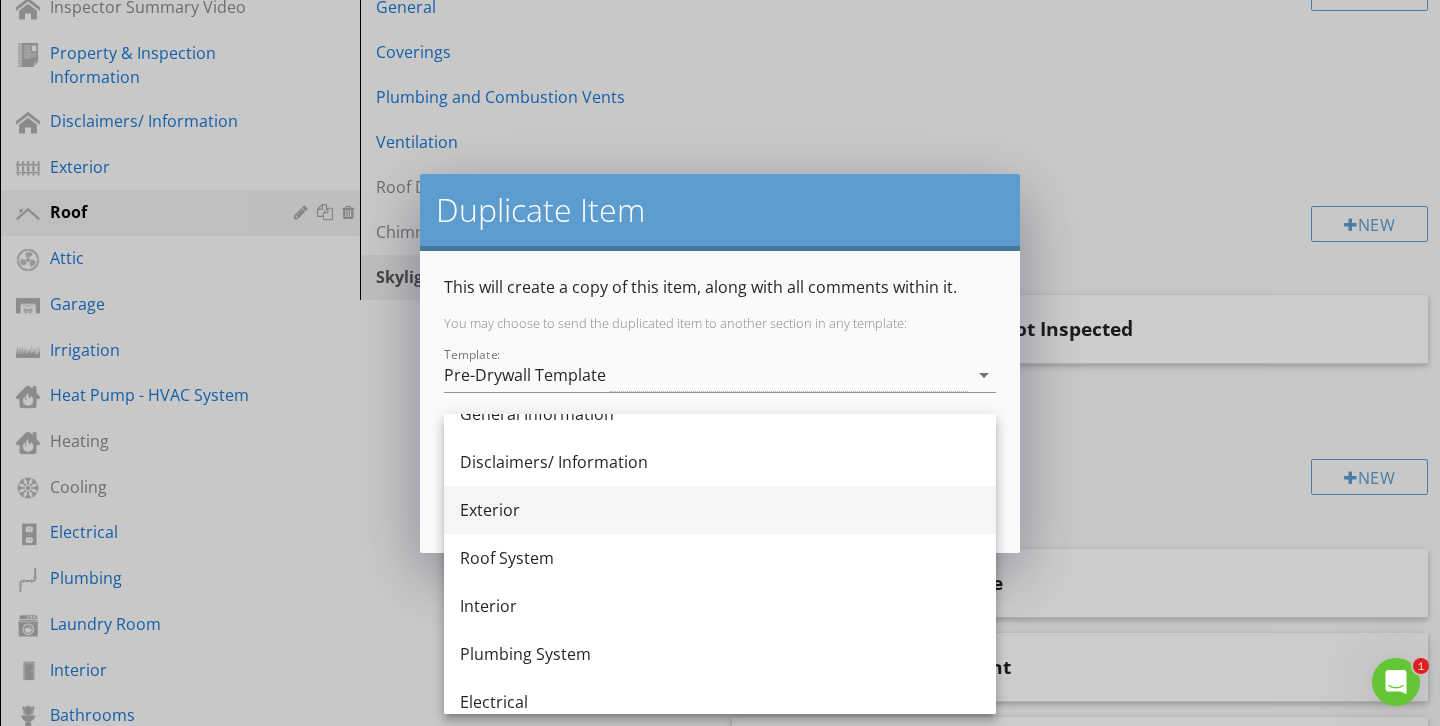 scroll, scrollTop: 30, scrollLeft: 0, axis: vertical 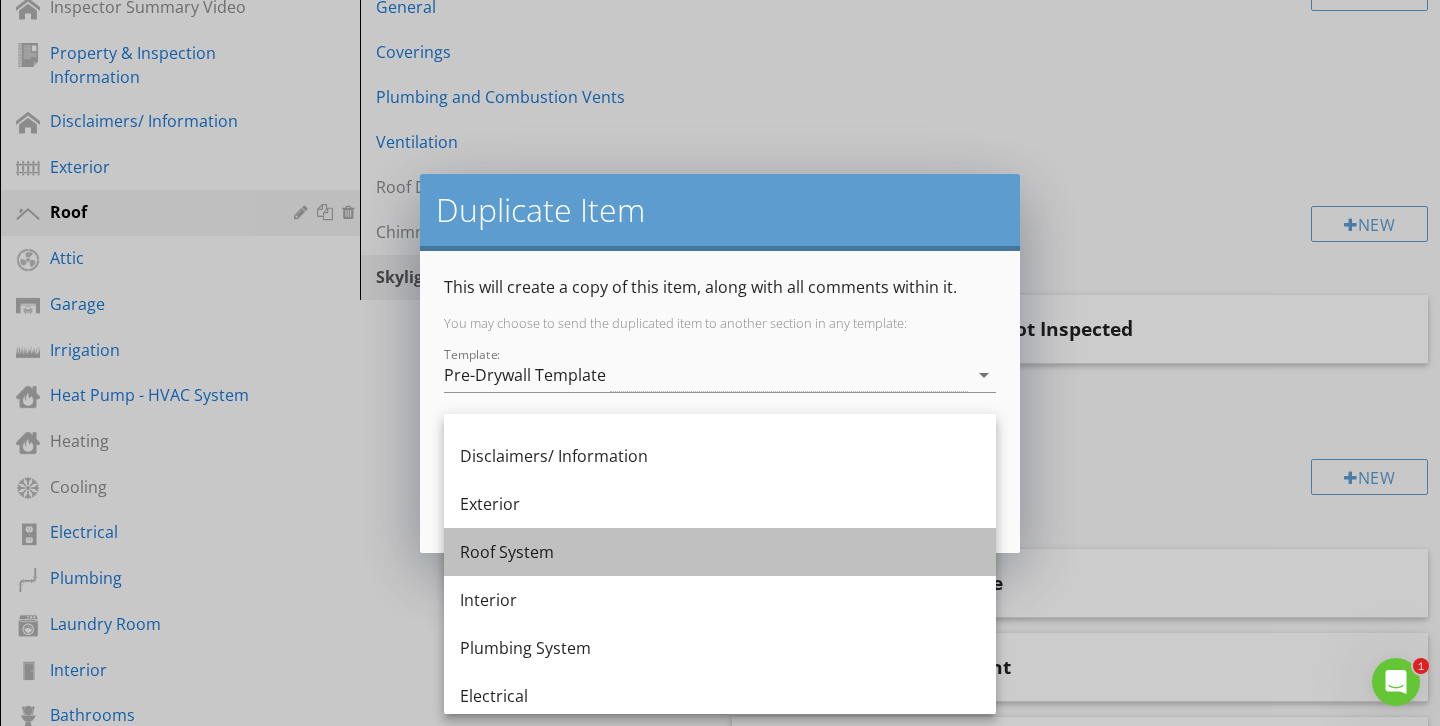 click on "Roof System" at bounding box center [720, 552] 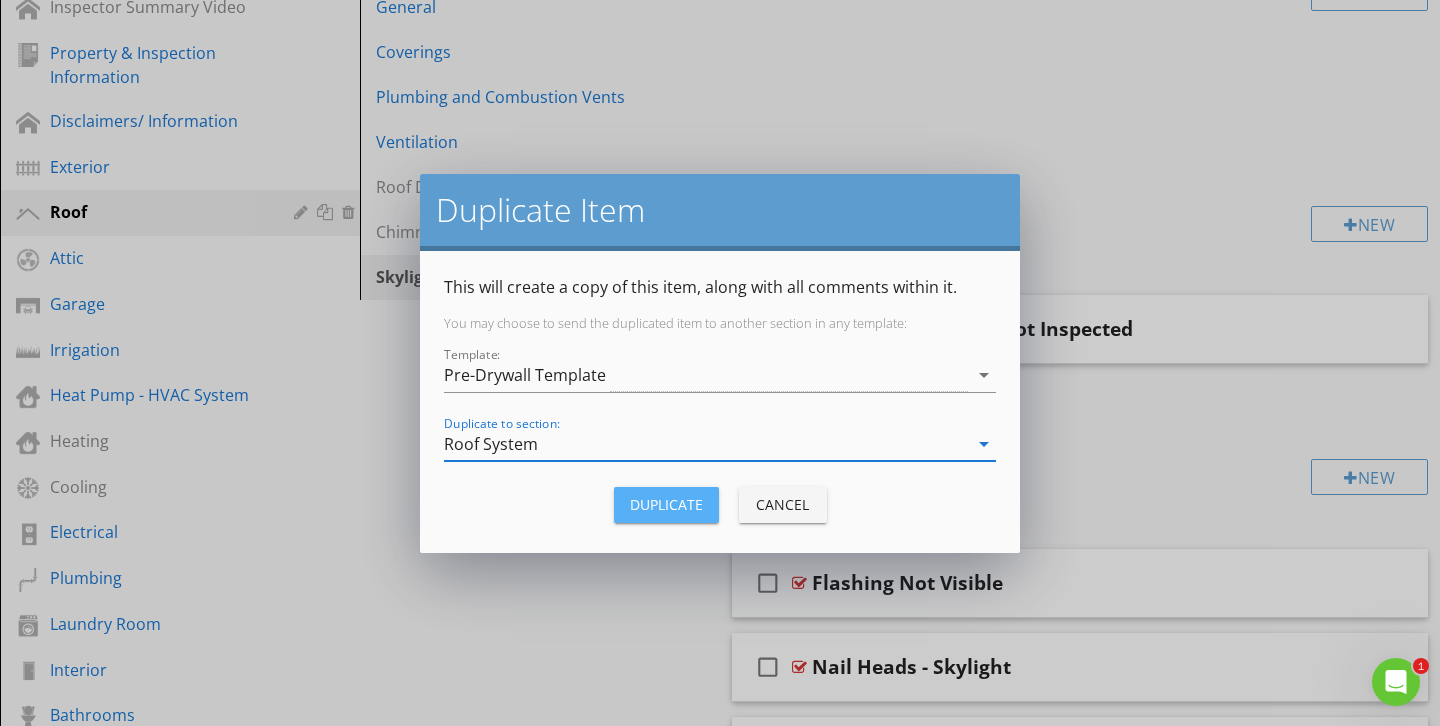 click on "Duplicate" at bounding box center [666, 504] 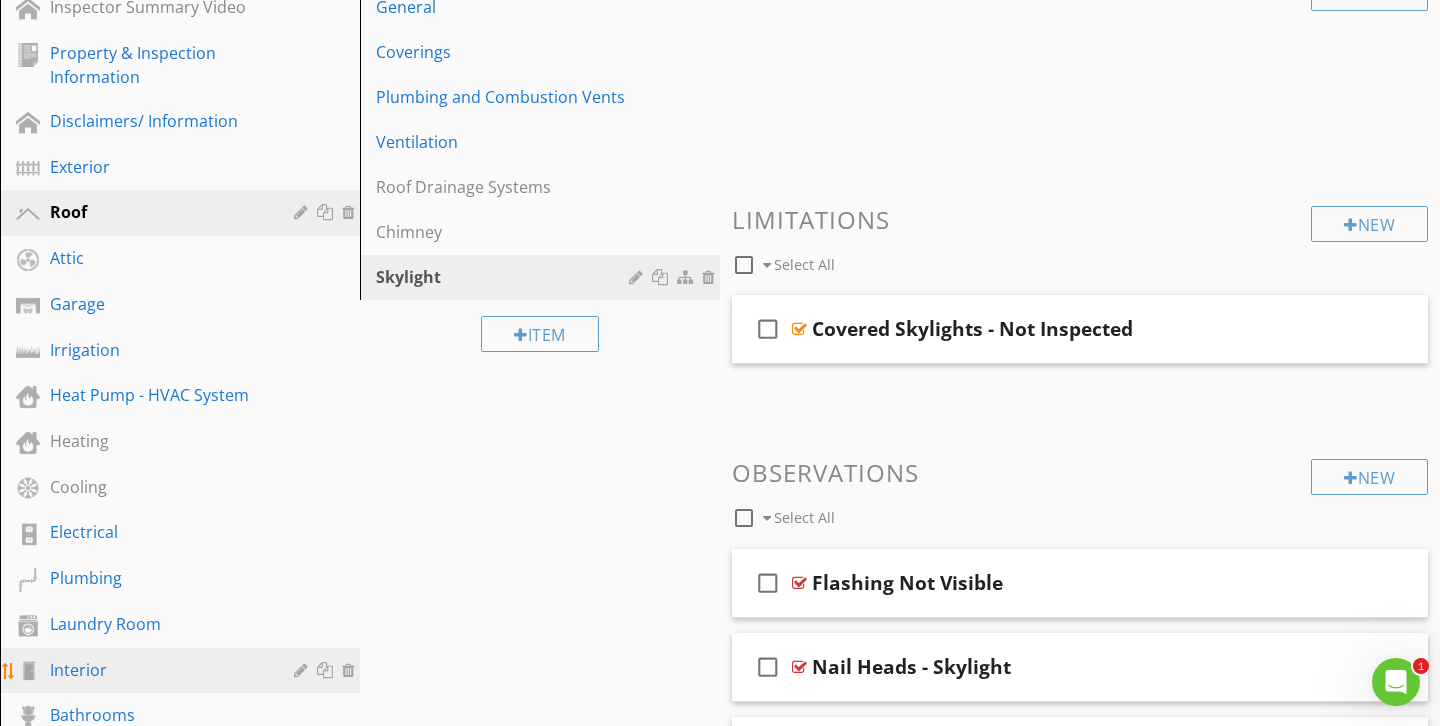 click on "Interior" at bounding box center [183, 671] 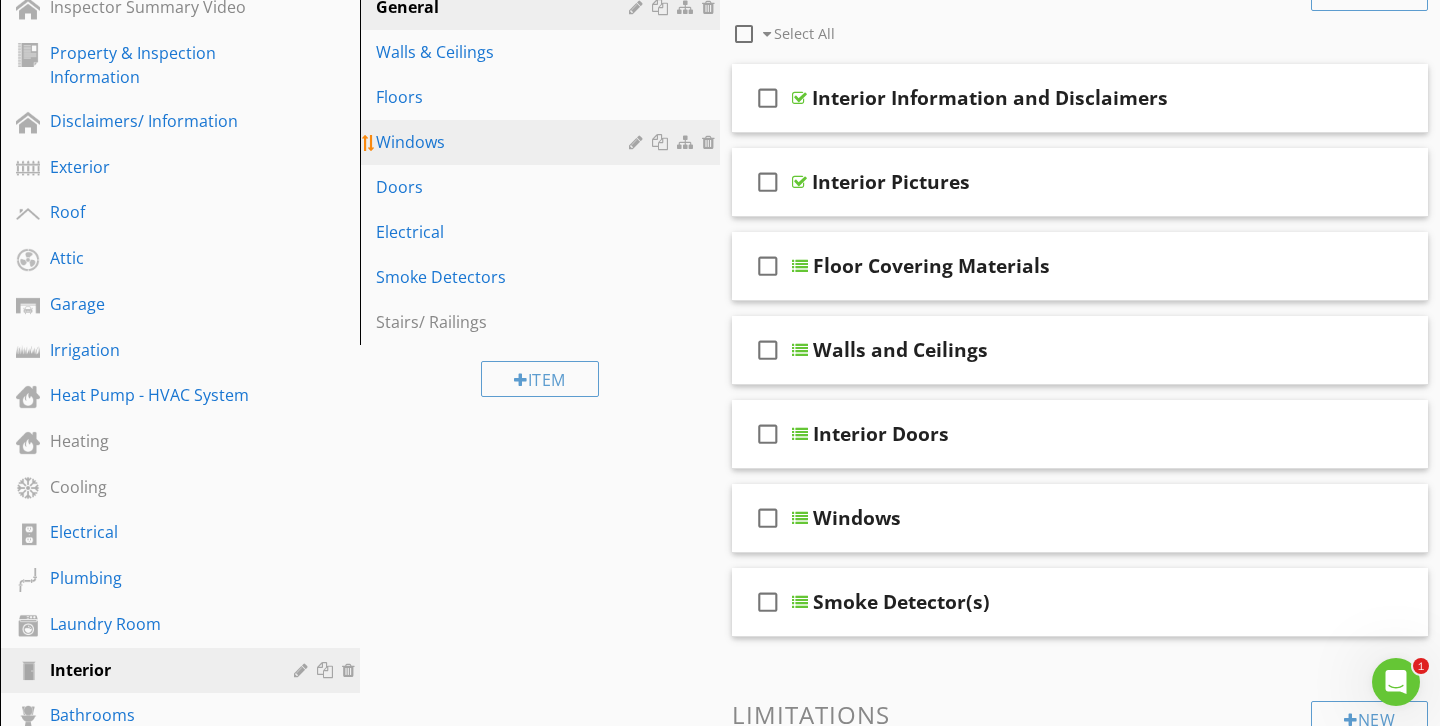 click at bounding box center [662, 142] 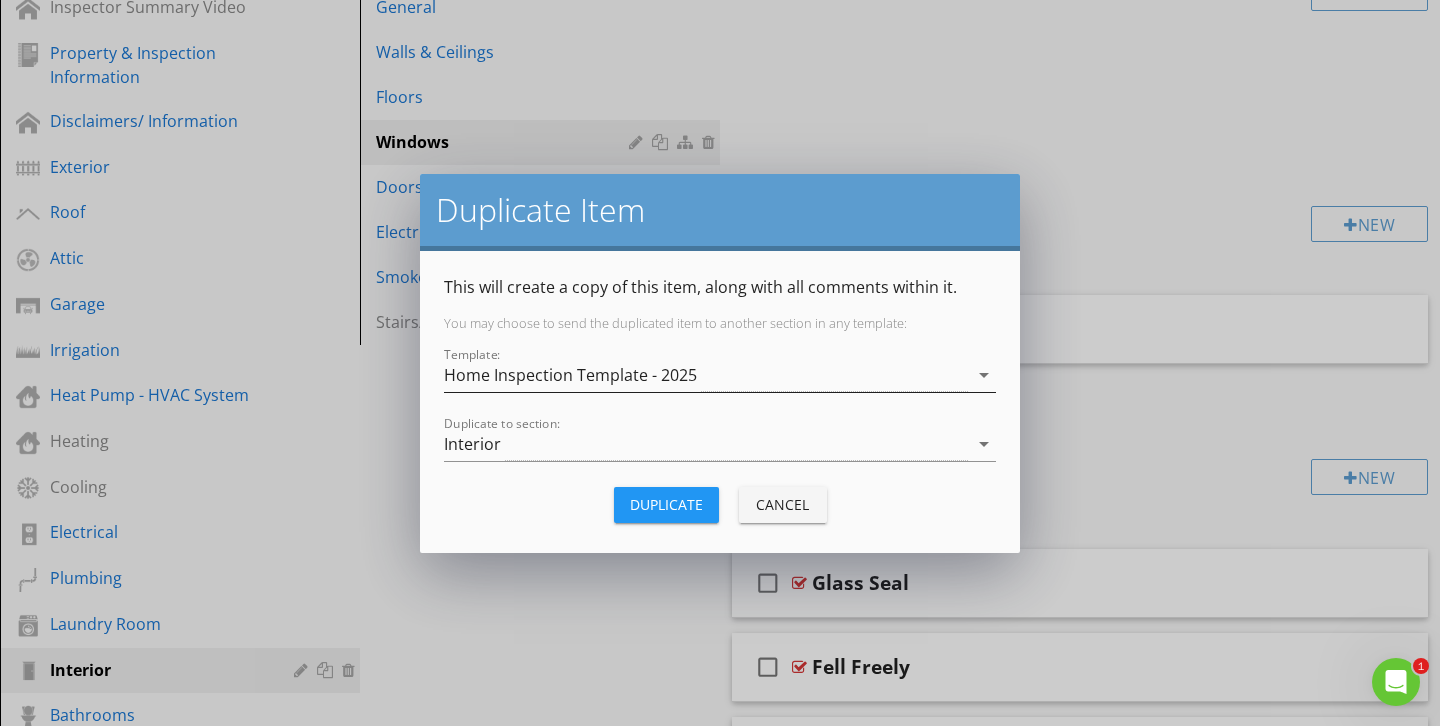 click on "Home Inspection Template - 2025" at bounding box center [706, 375] 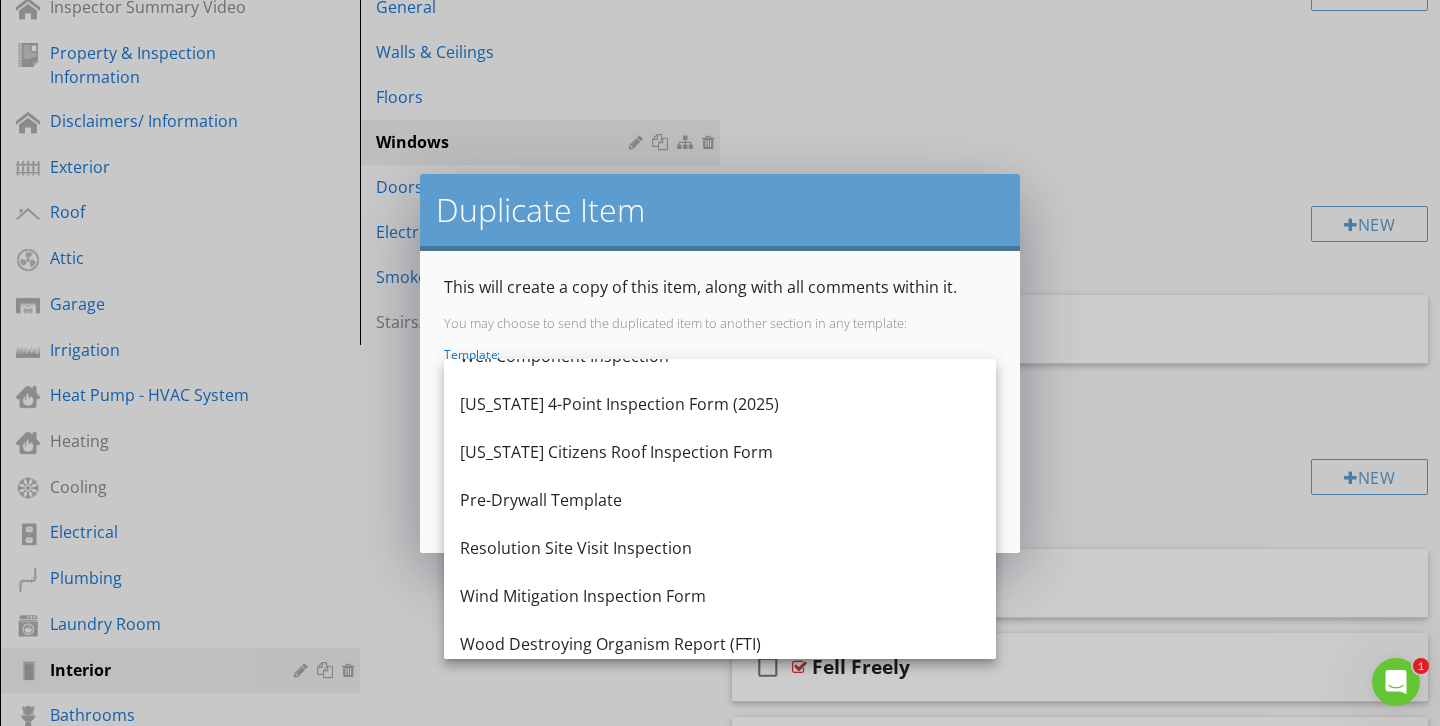 scroll, scrollTop: 420, scrollLeft: 0, axis: vertical 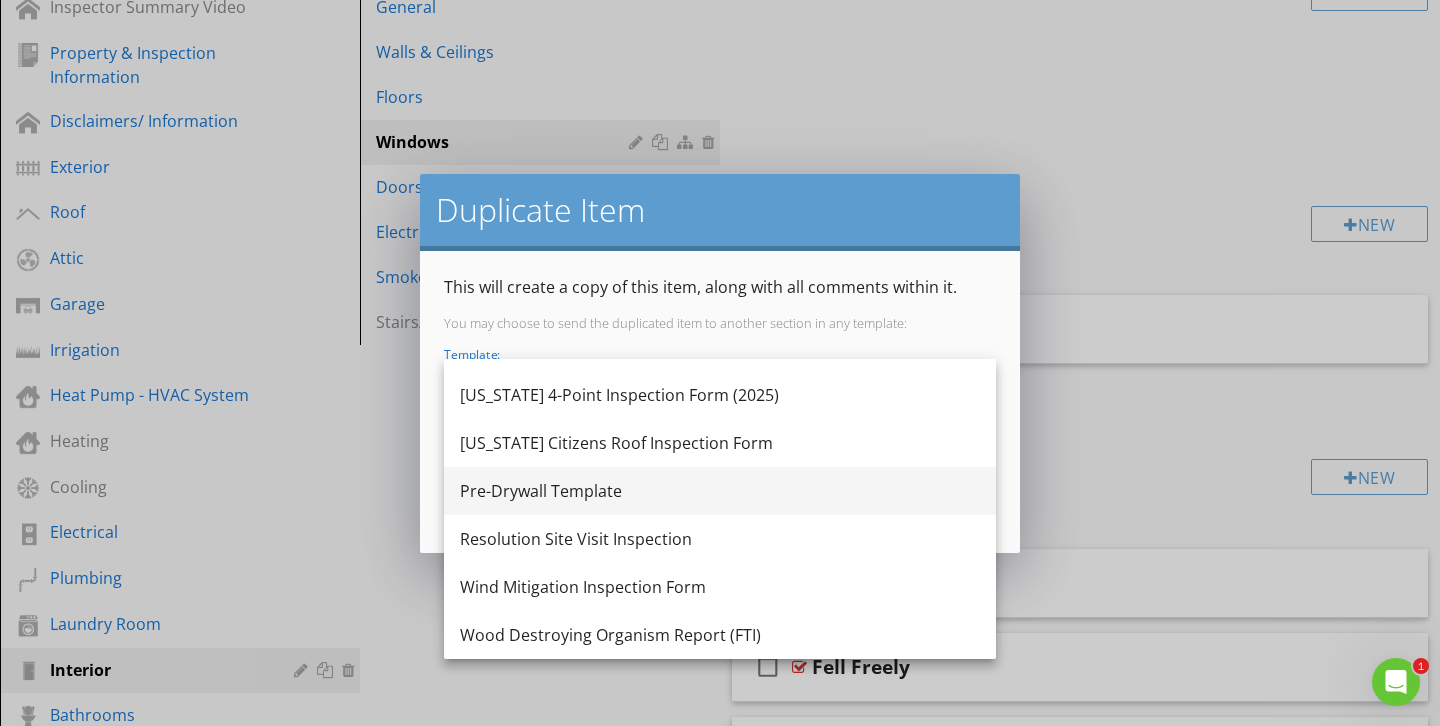 click on "Pre-Drywall Template" at bounding box center (720, 491) 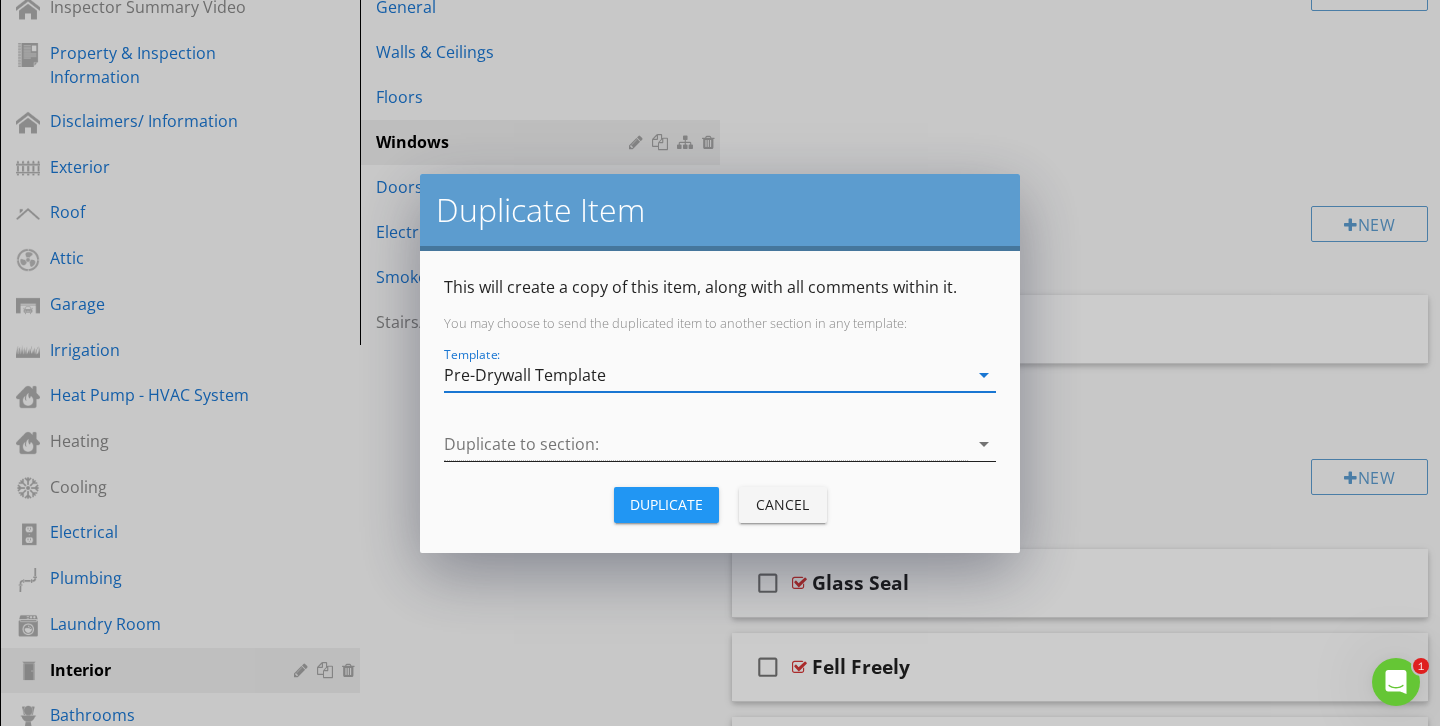 click at bounding box center [706, 444] 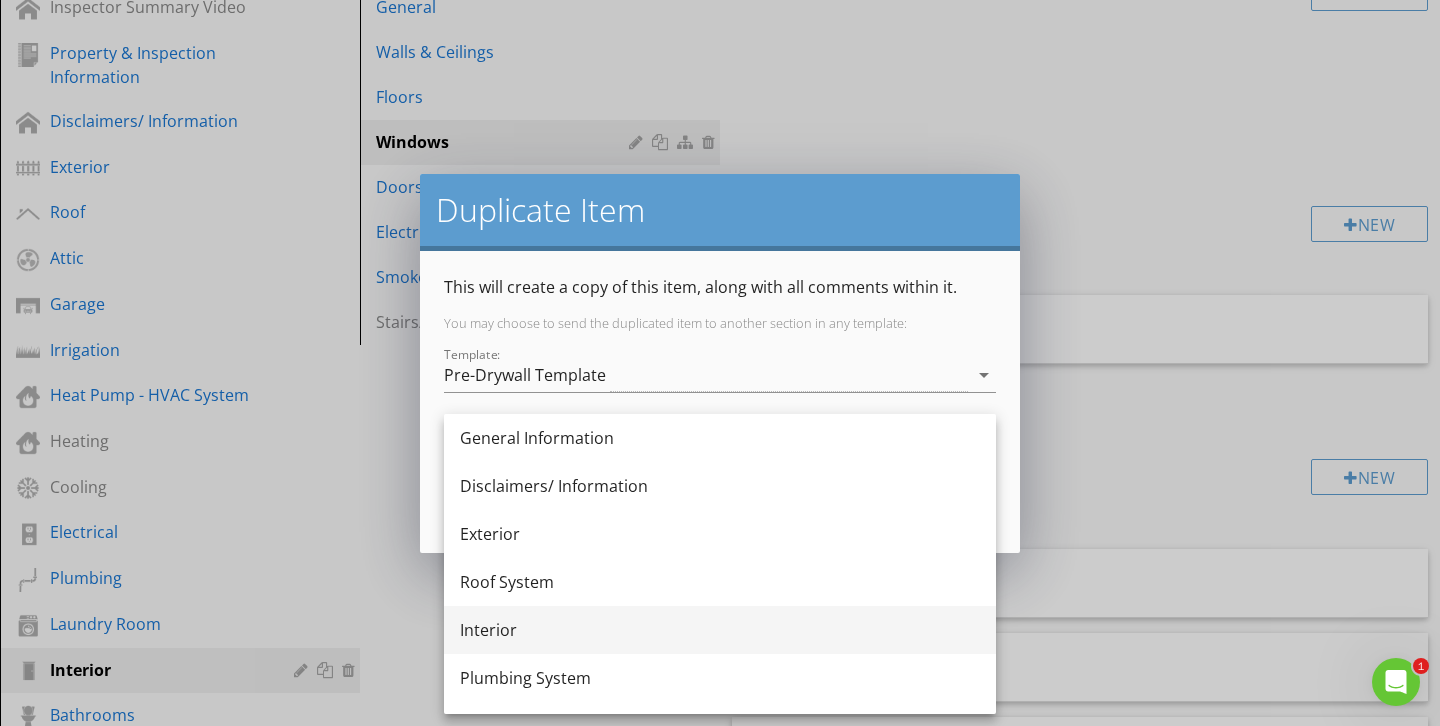 click on "Interior" at bounding box center [720, 630] 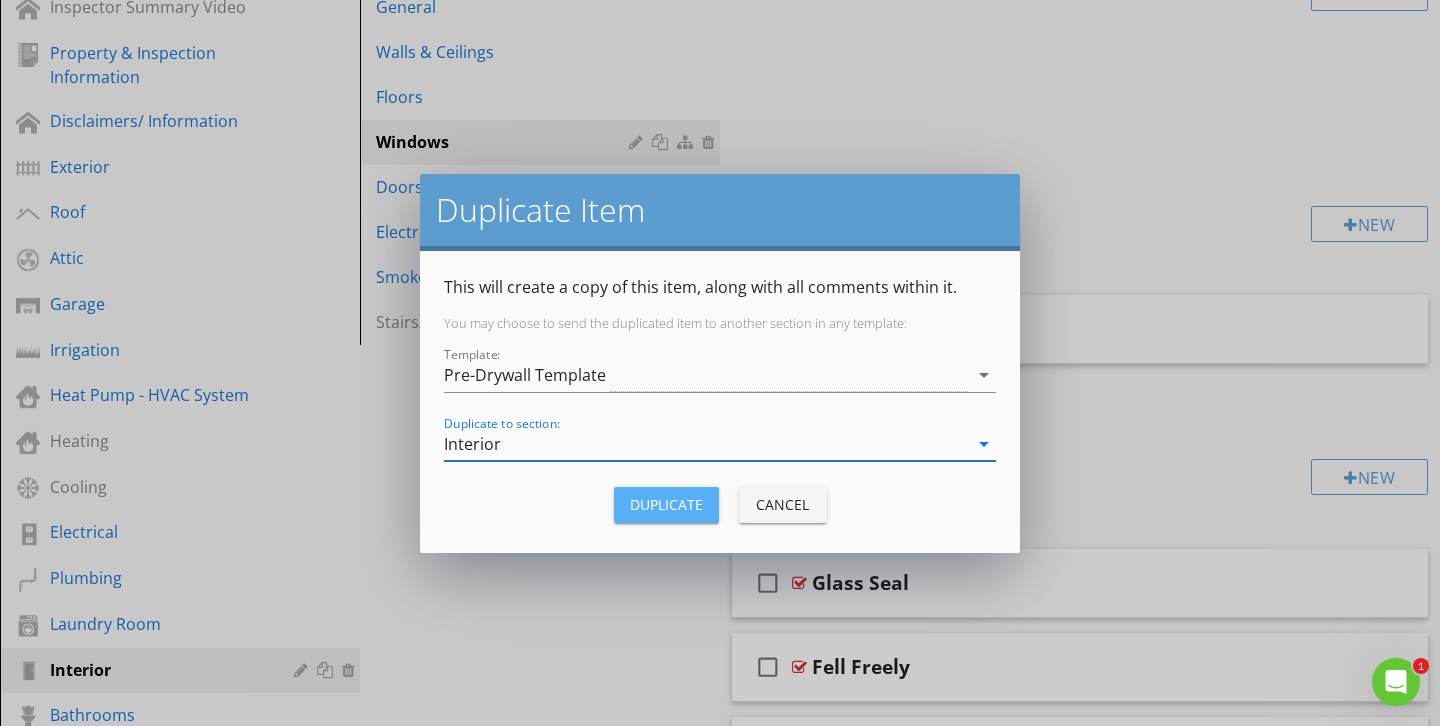 click on "Duplicate" at bounding box center (666, 504) 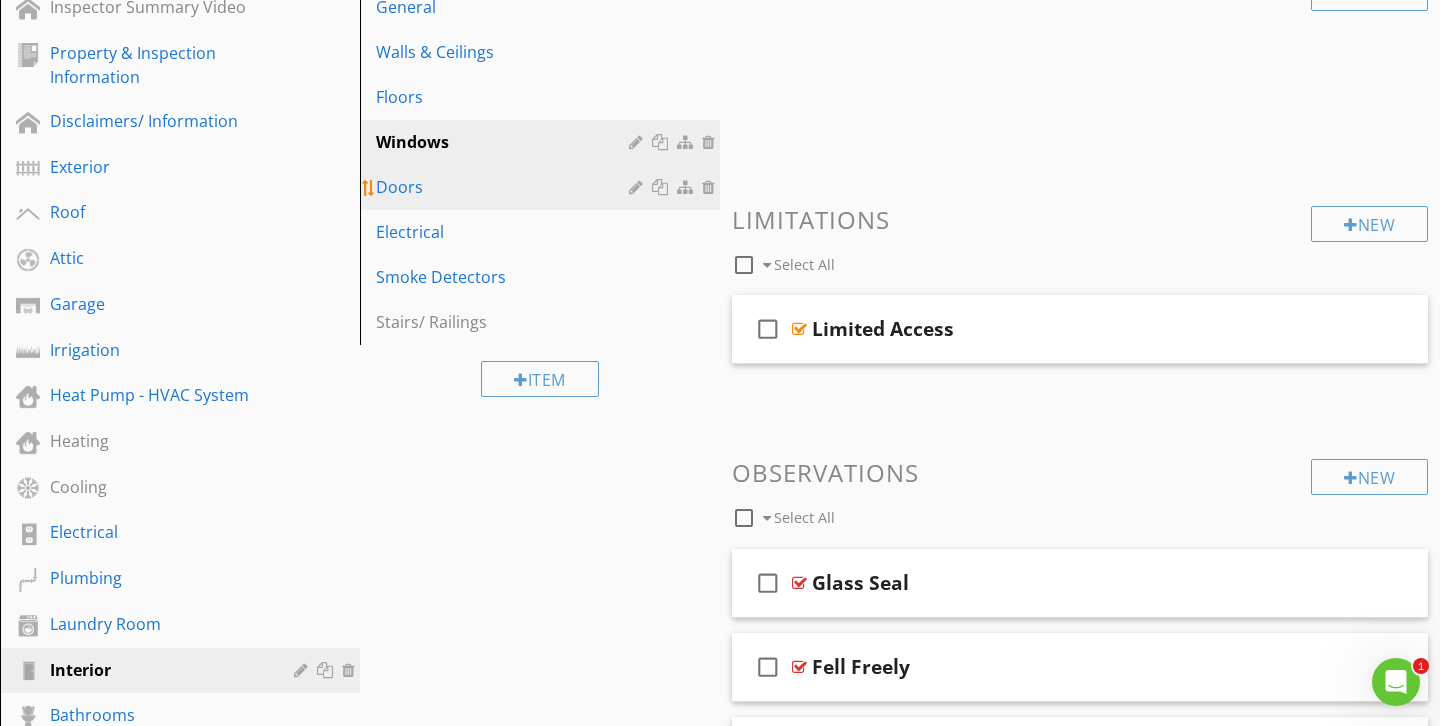 click at bounding box center (662, 187) 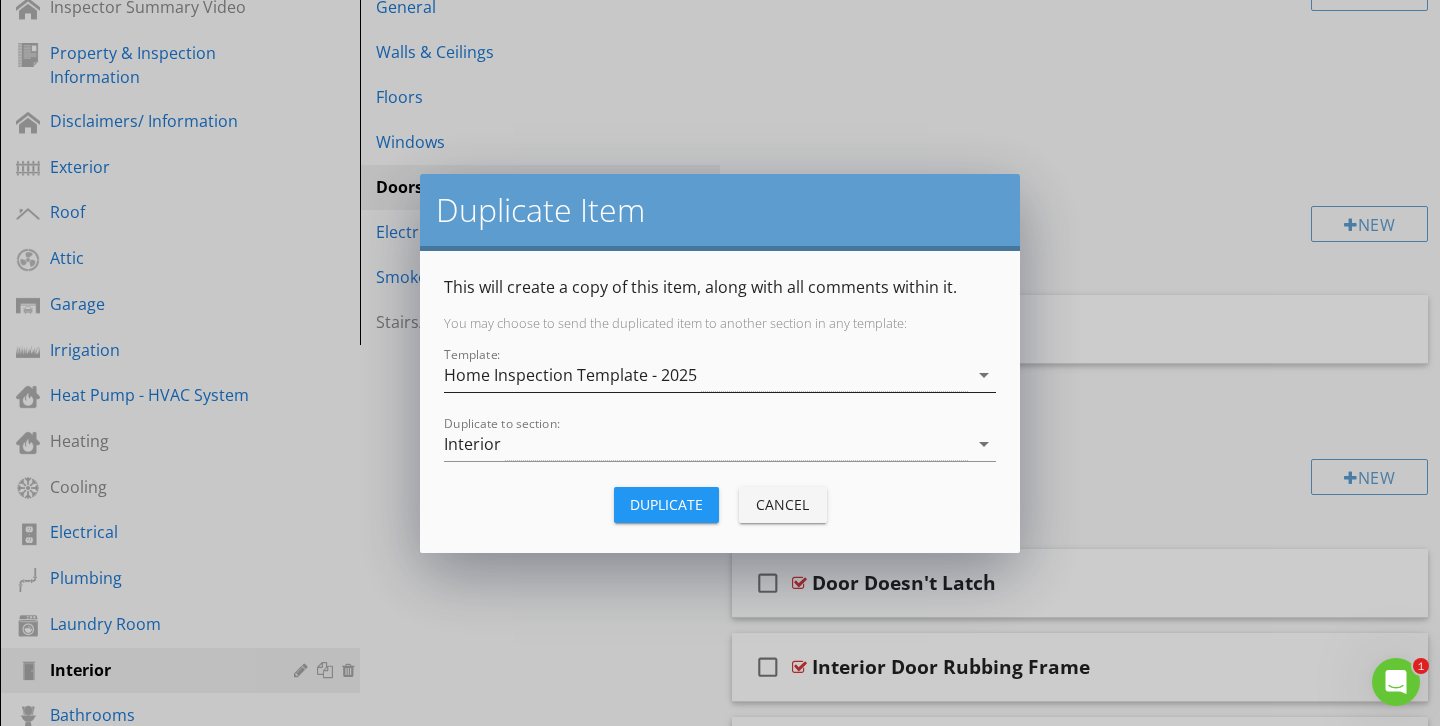 click on "Home Inspection Template - 2025" at bounding box center (570, 375) 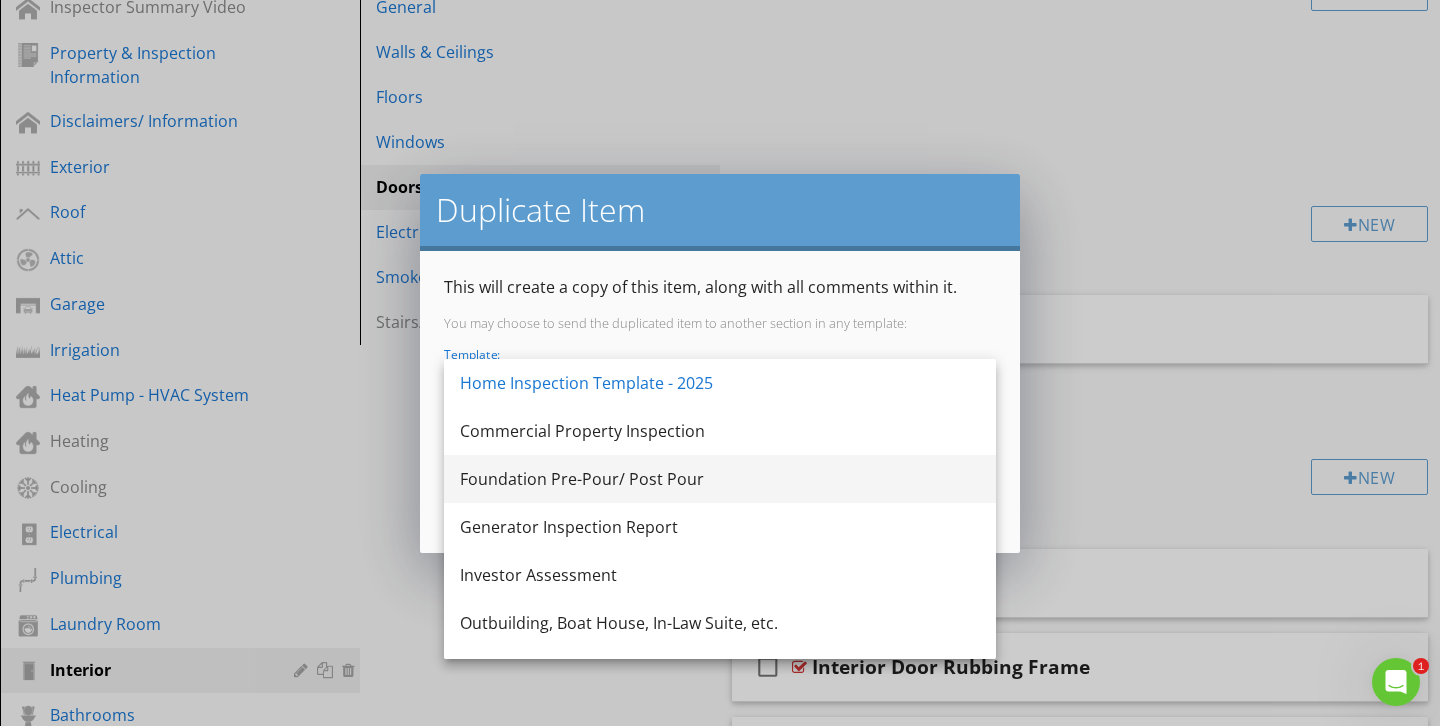 scroll, scrollTop: 420, scrollLeft: 0, axis: vertical 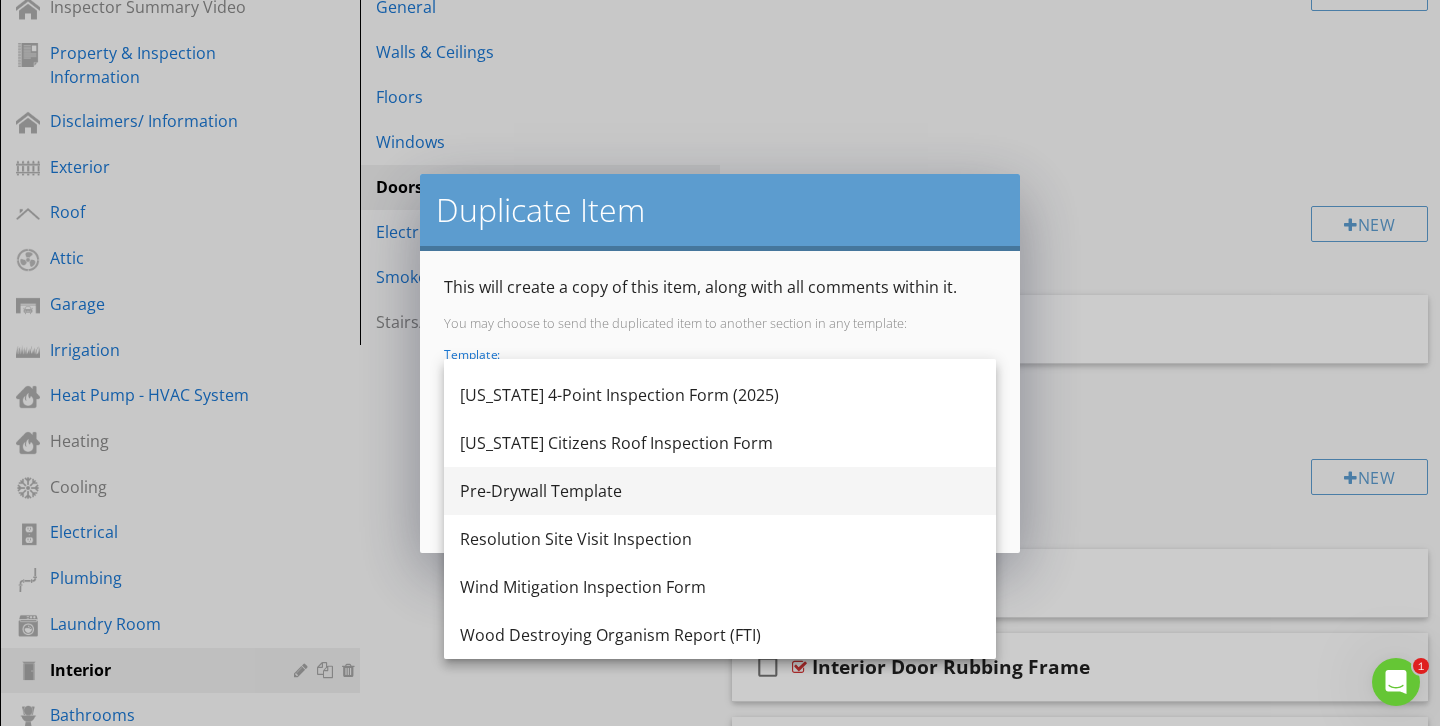 click on "Pre-Drywall Template" at bounding box center [720, 491] 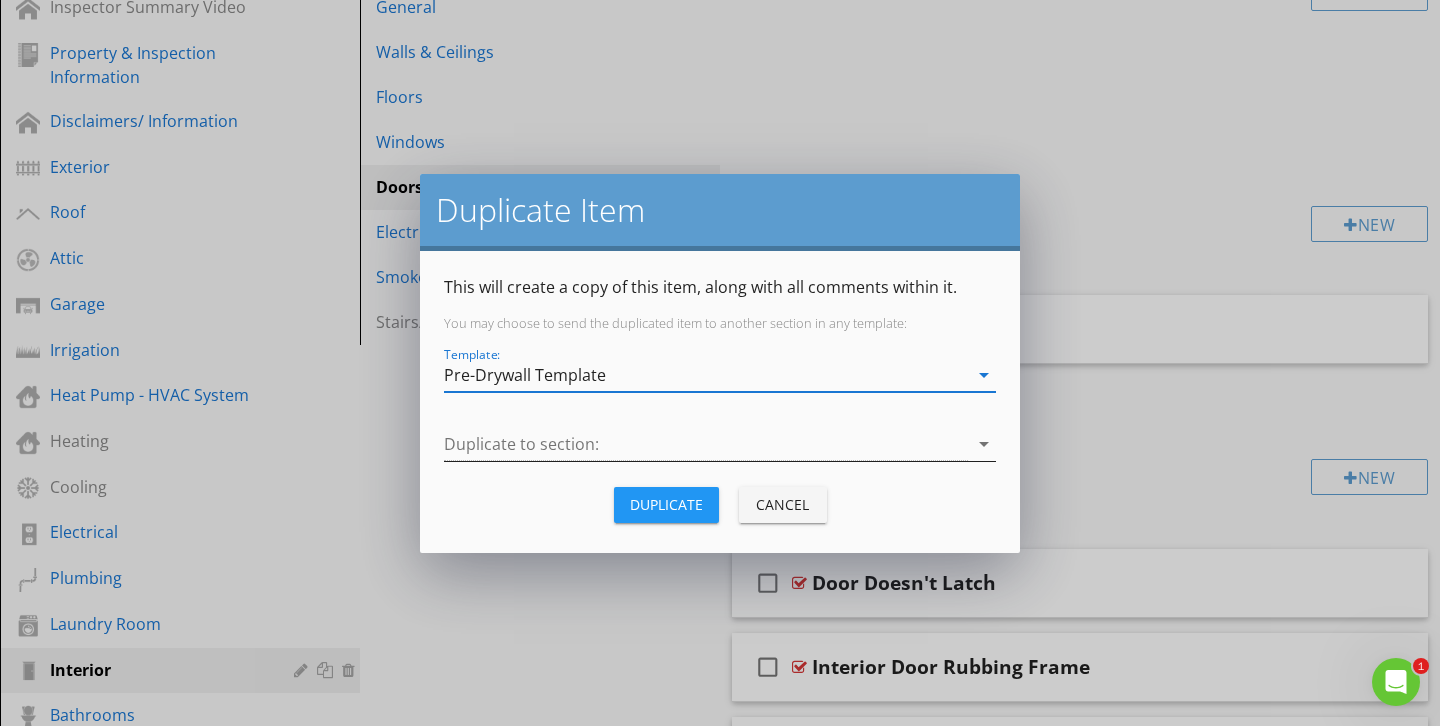 click at bounding box center (706, 444) 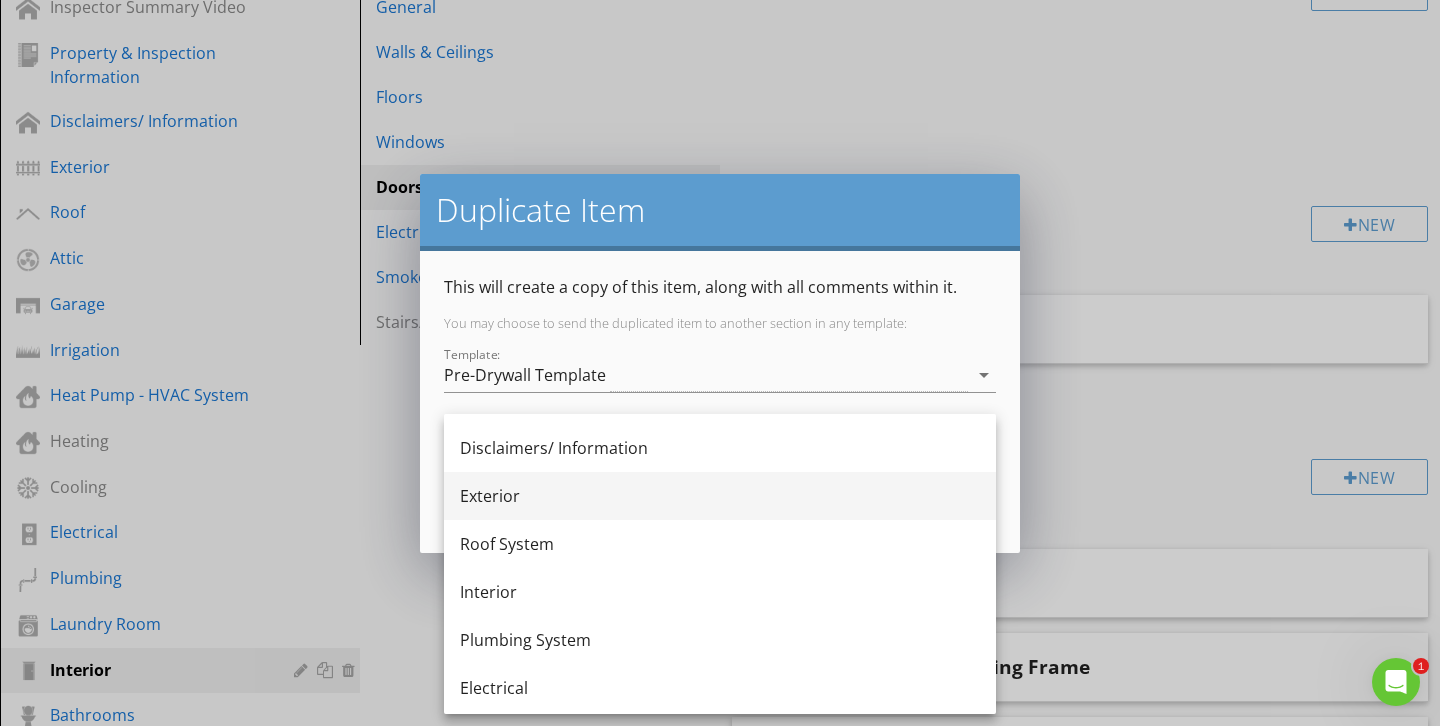 scroll, scrollTop: 39, scrollLeft: 0, axis: vertical 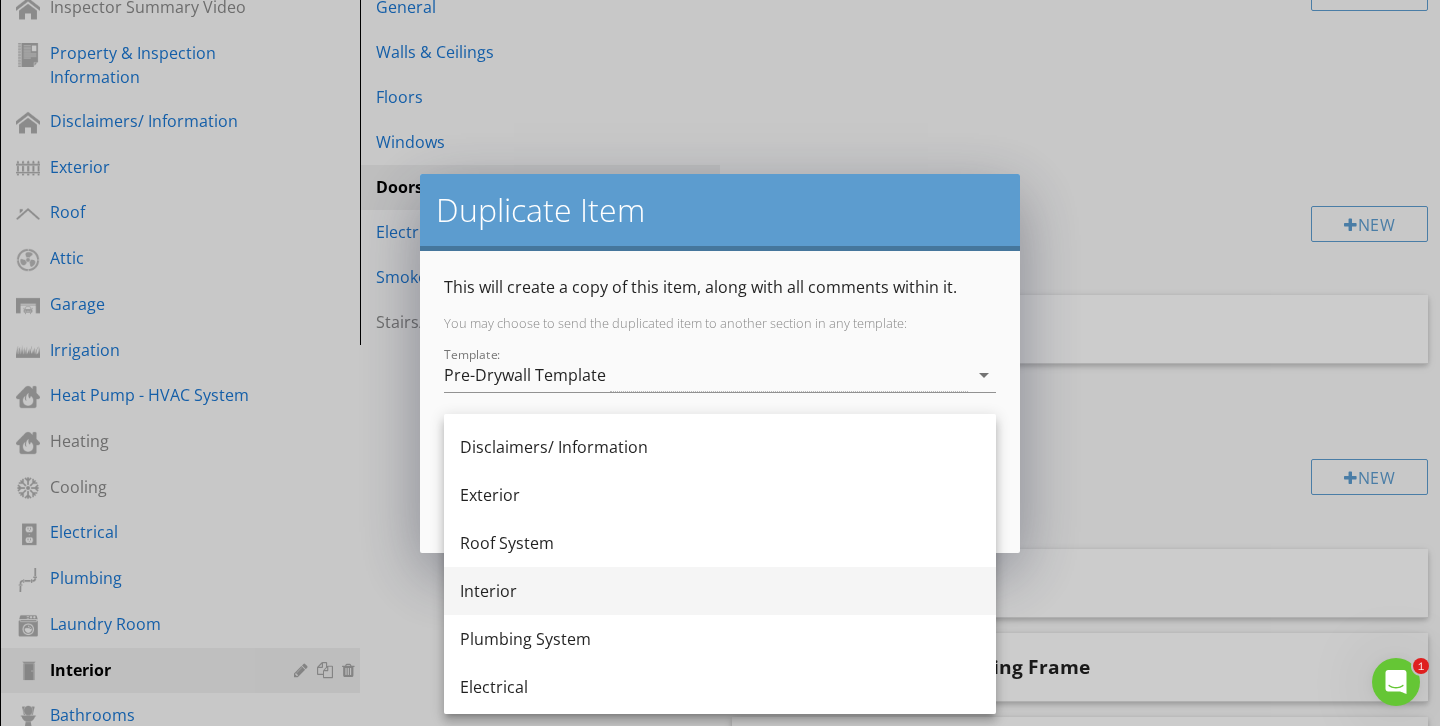 click on "Interior" at bounding box center (720, 591) 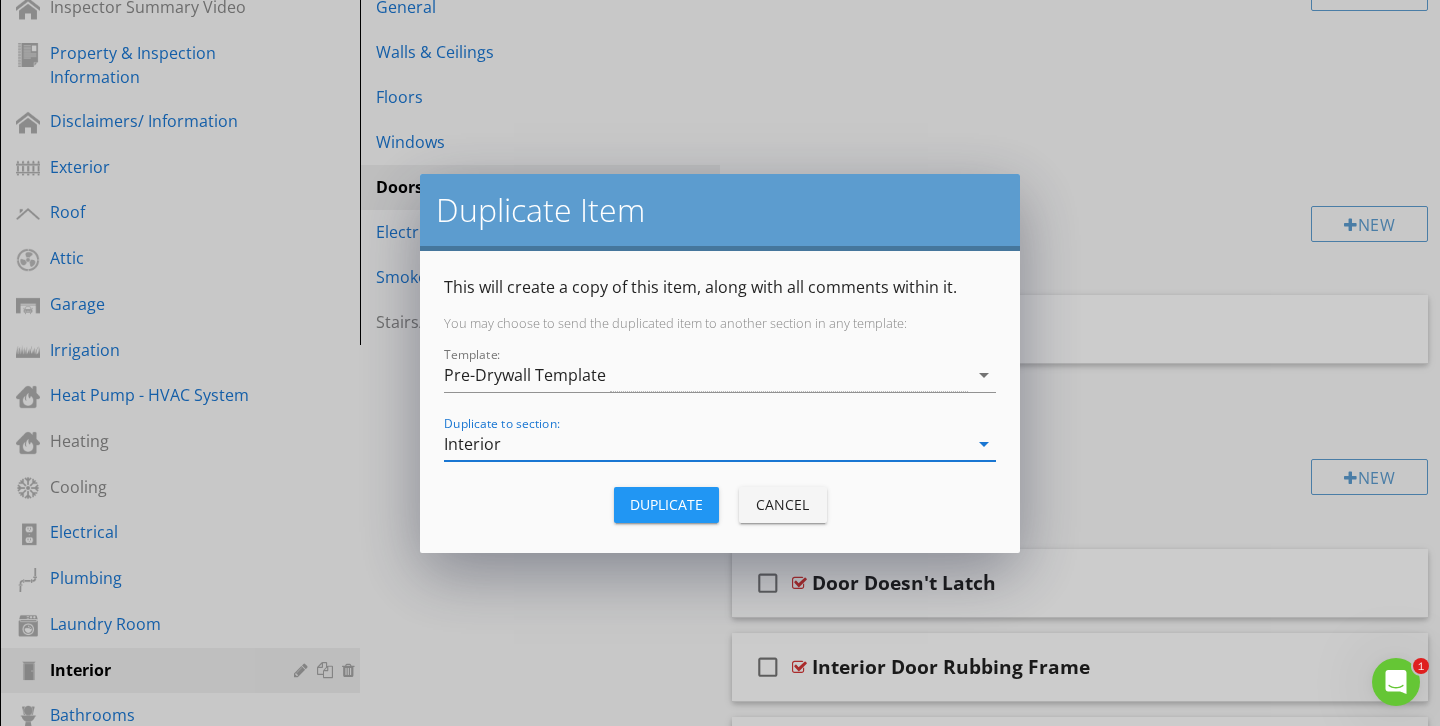 click on "Duplicate" at bounding box center [666, 504] 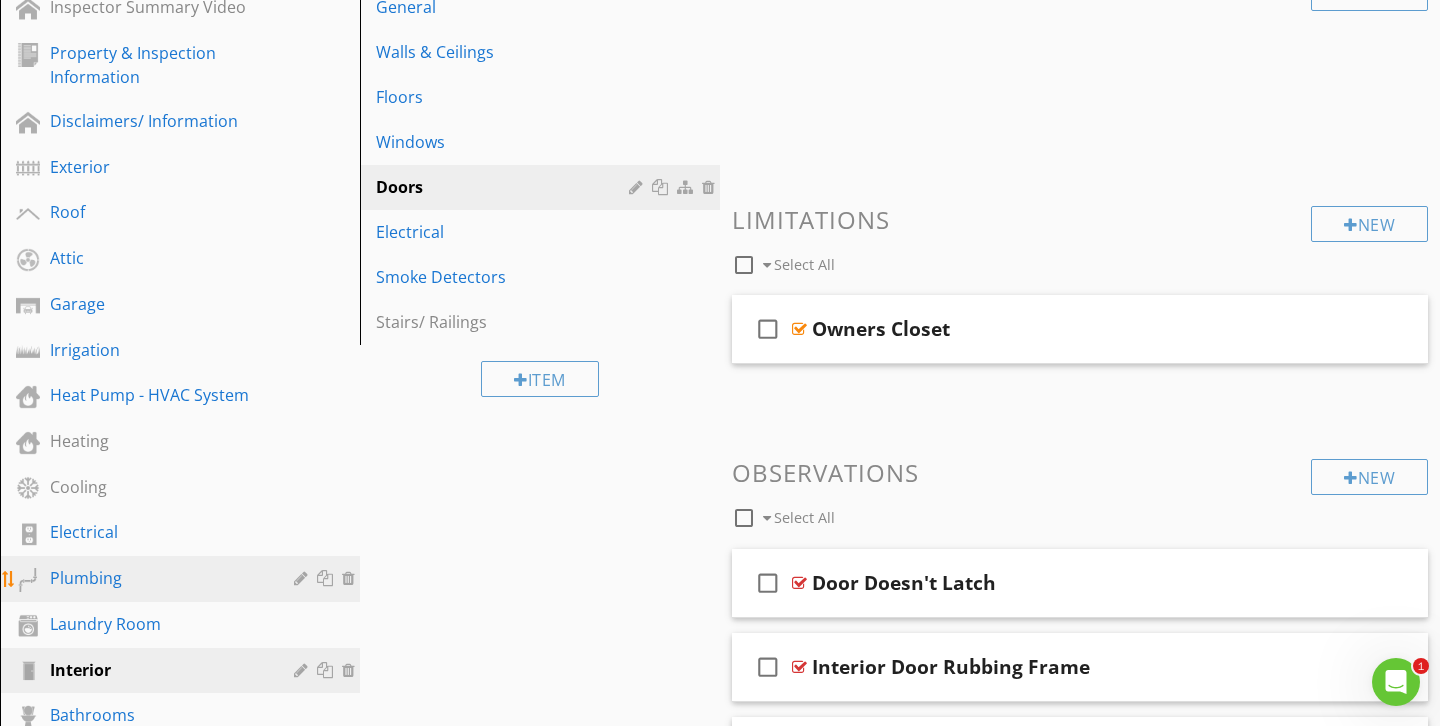 click on "Plumbing" at bounding box center (157, 578) 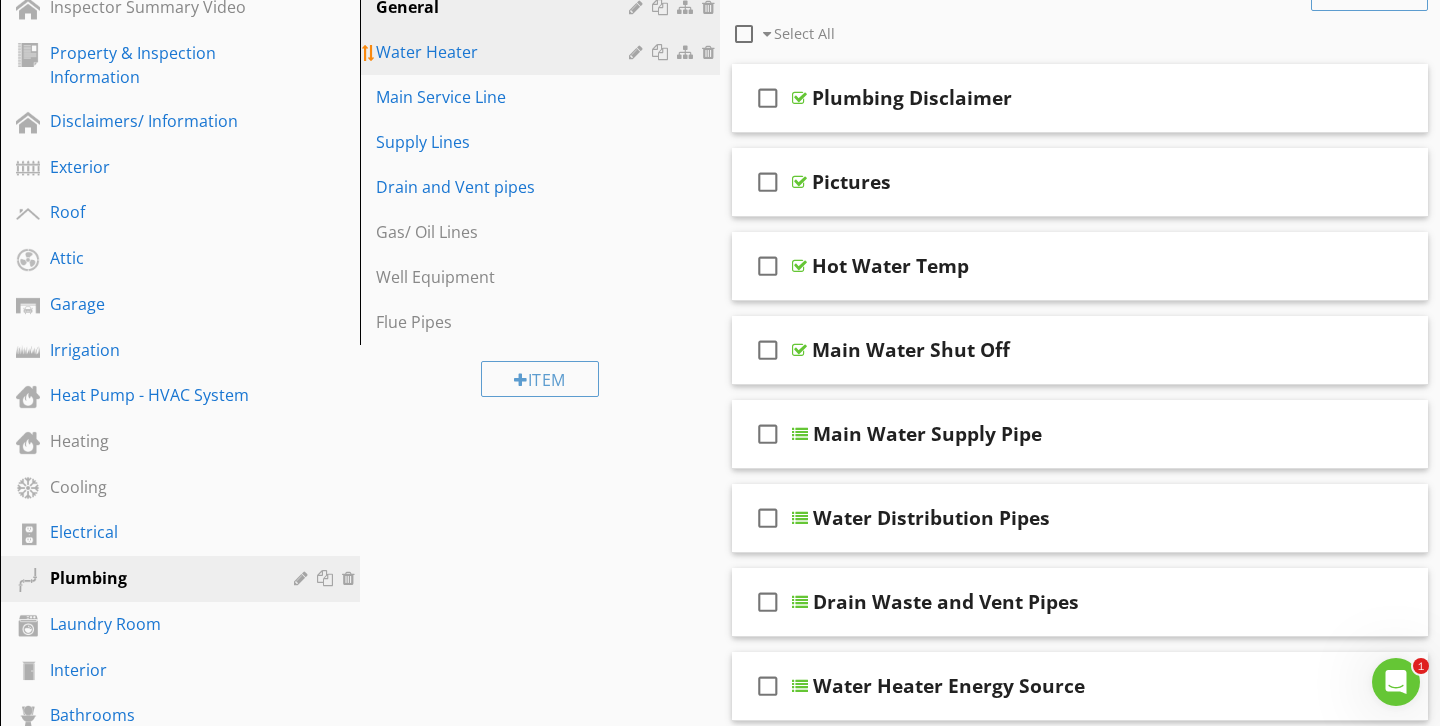click at bounding box center [662, 52] 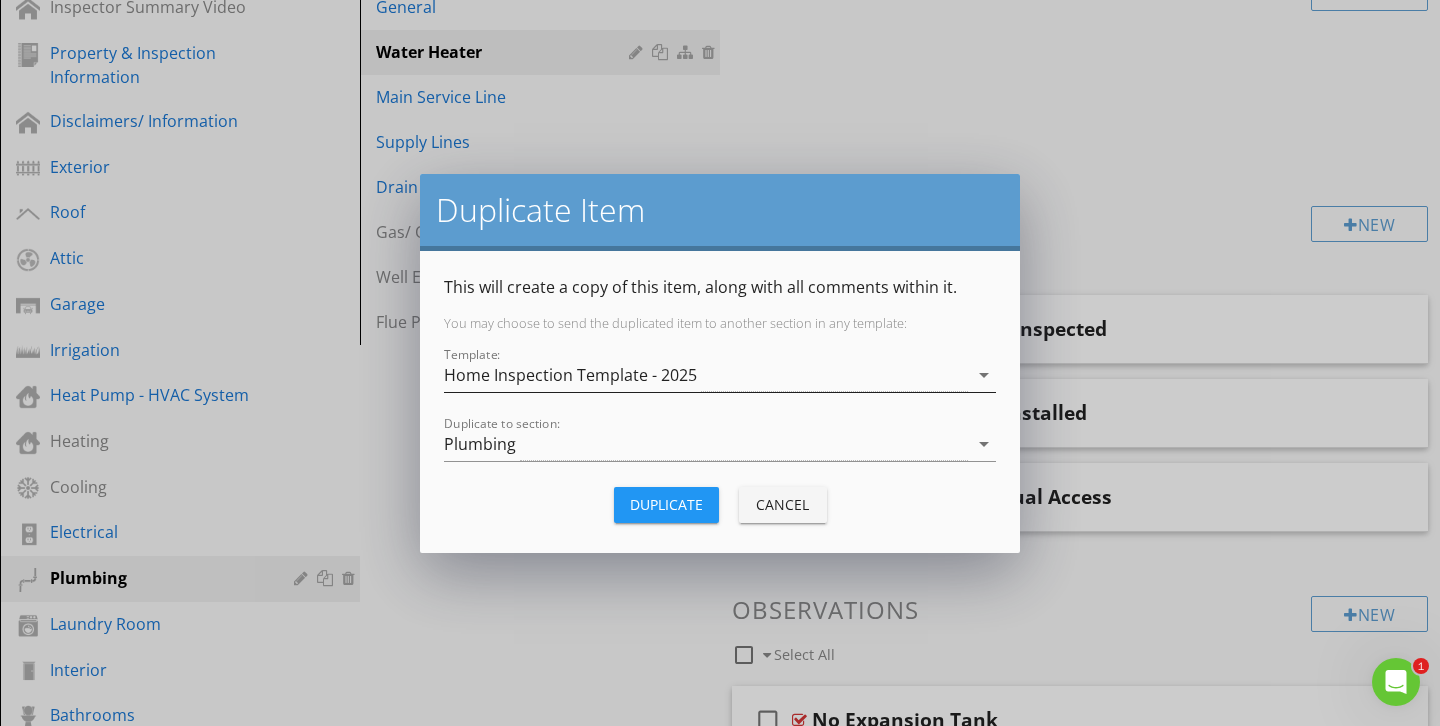 click on "Home Inspection Template - 2025" at bounding box center [706, 375] 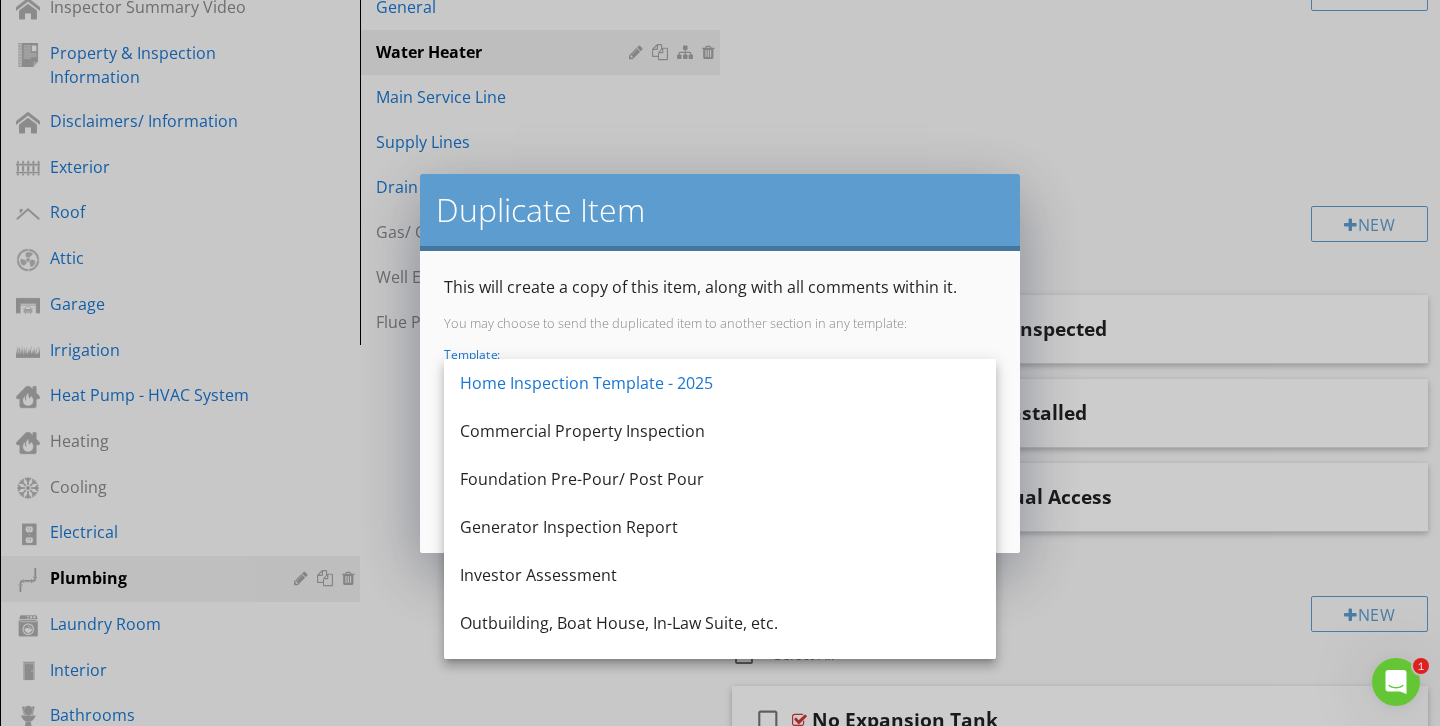 scroll, scrollTop: 420, scrollLeft: 0, axis: vertical 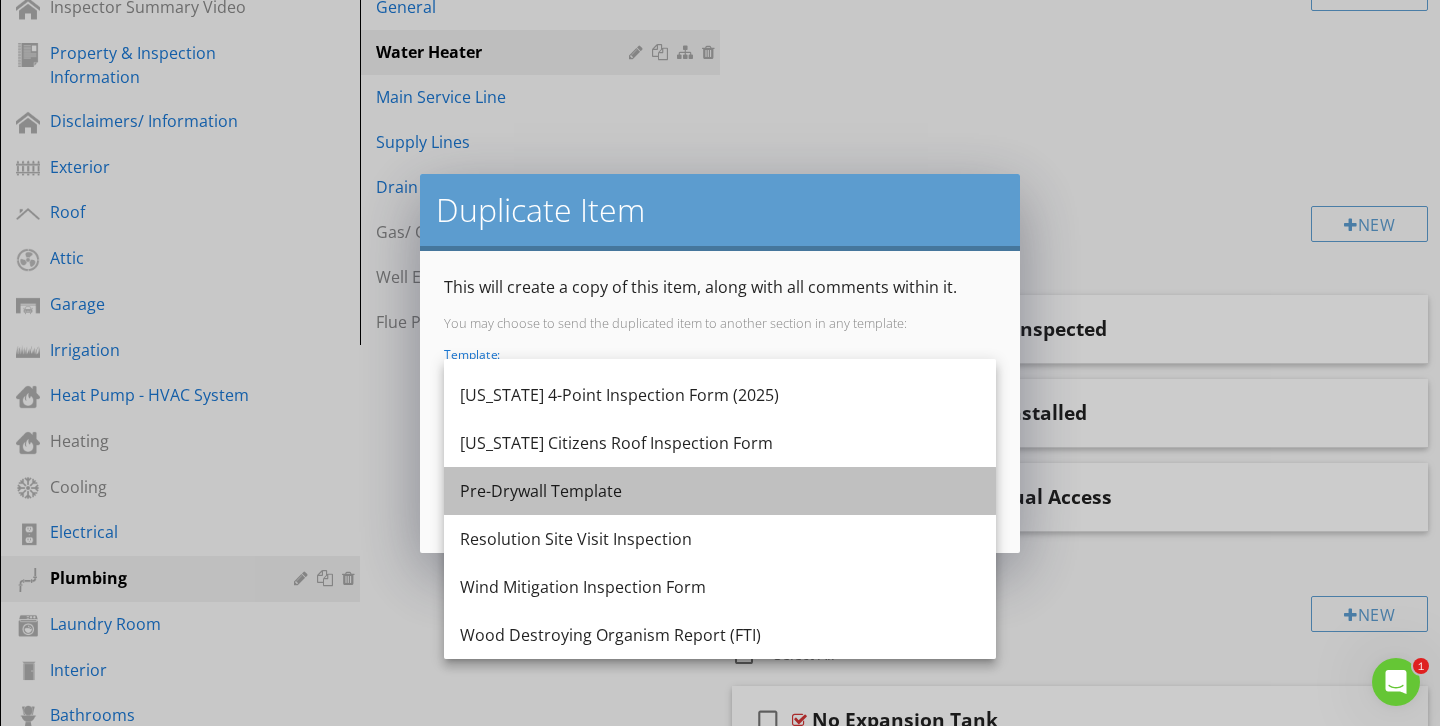 click on "Pre-Drywall Template" at bounding box center (720, 491) 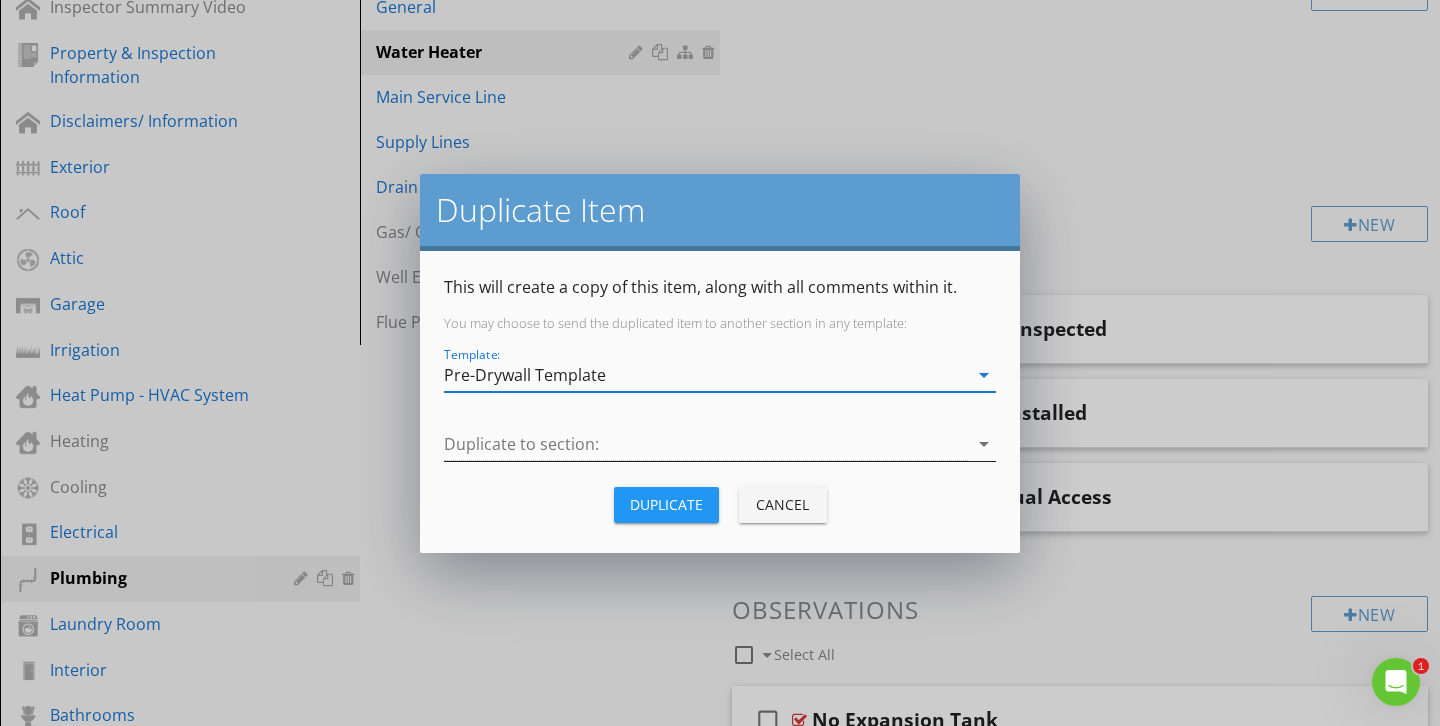 click at bounding box center [706, 444] 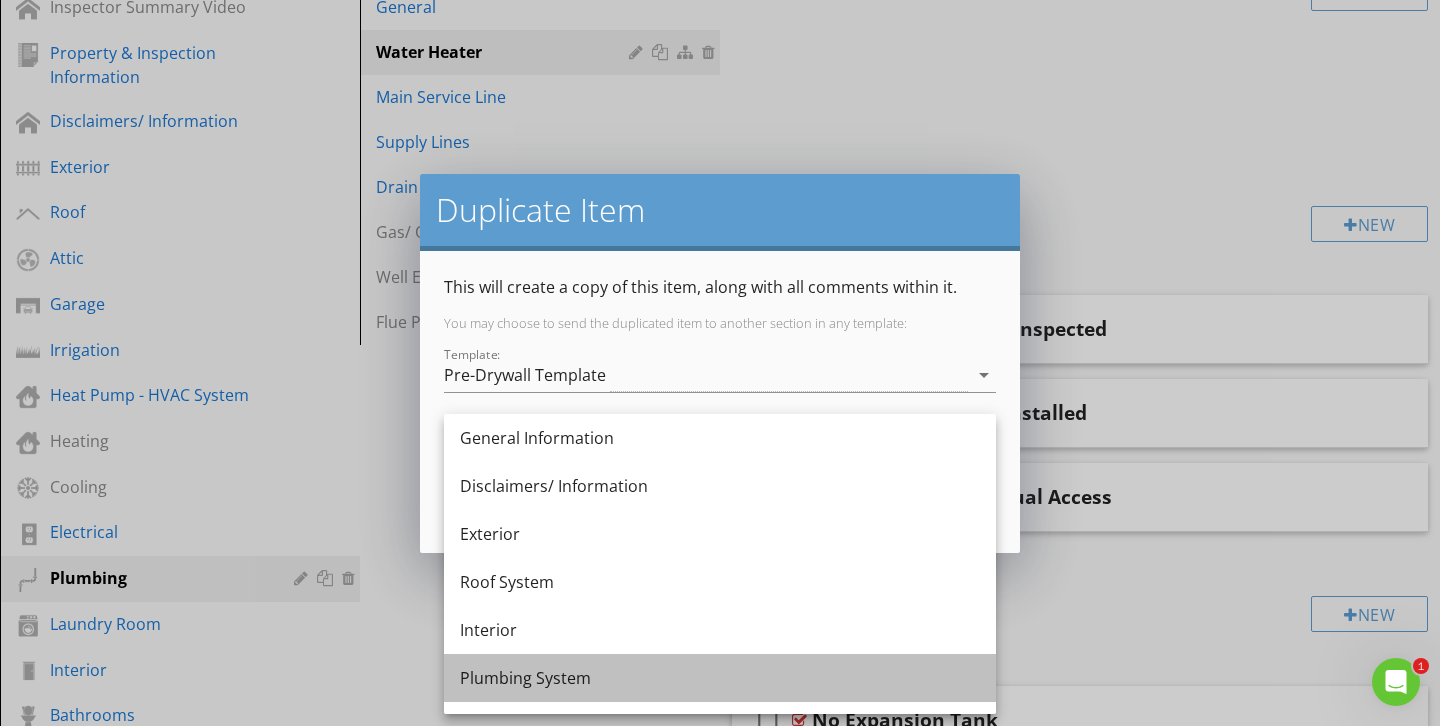 click on "Plumbing System" at bounding box center (720, 678) 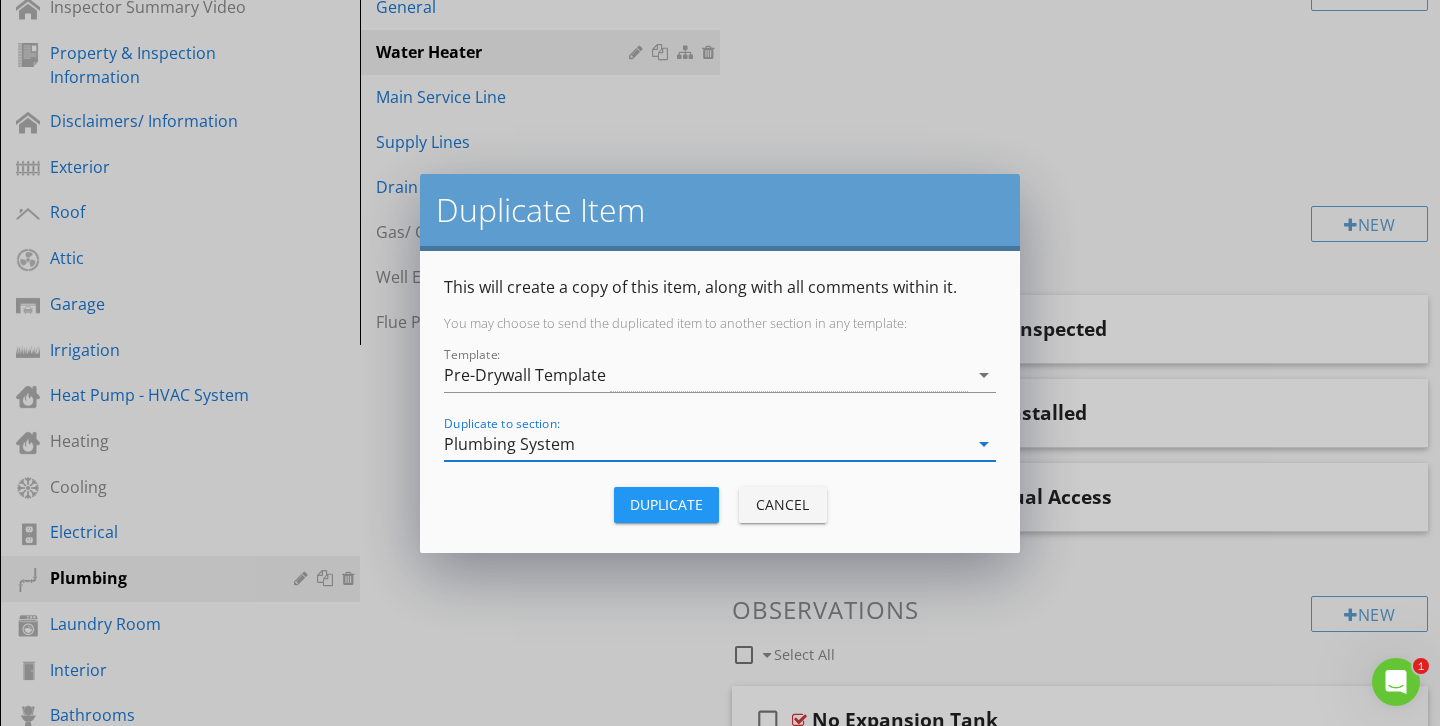 click on "Duplicate" at bounding box center [666, 504] 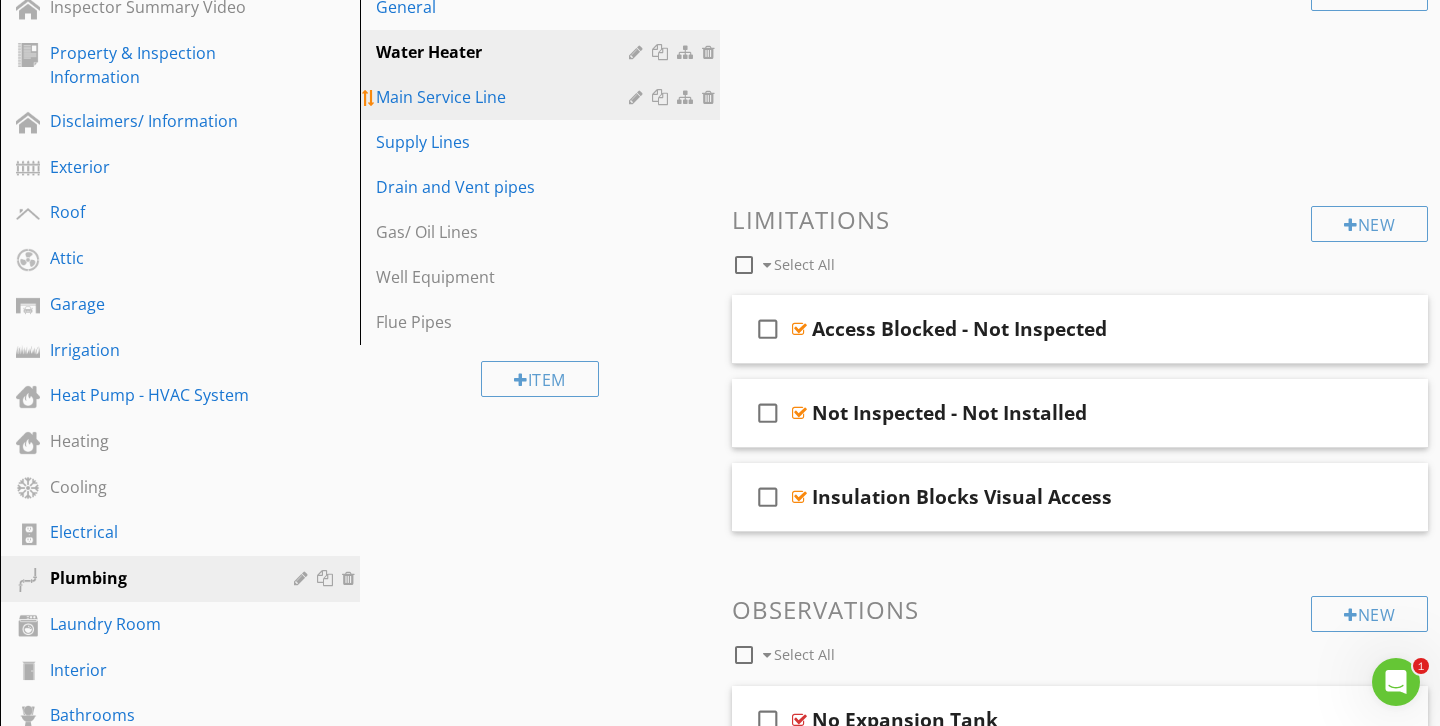 click at bounding box center [662, 97] 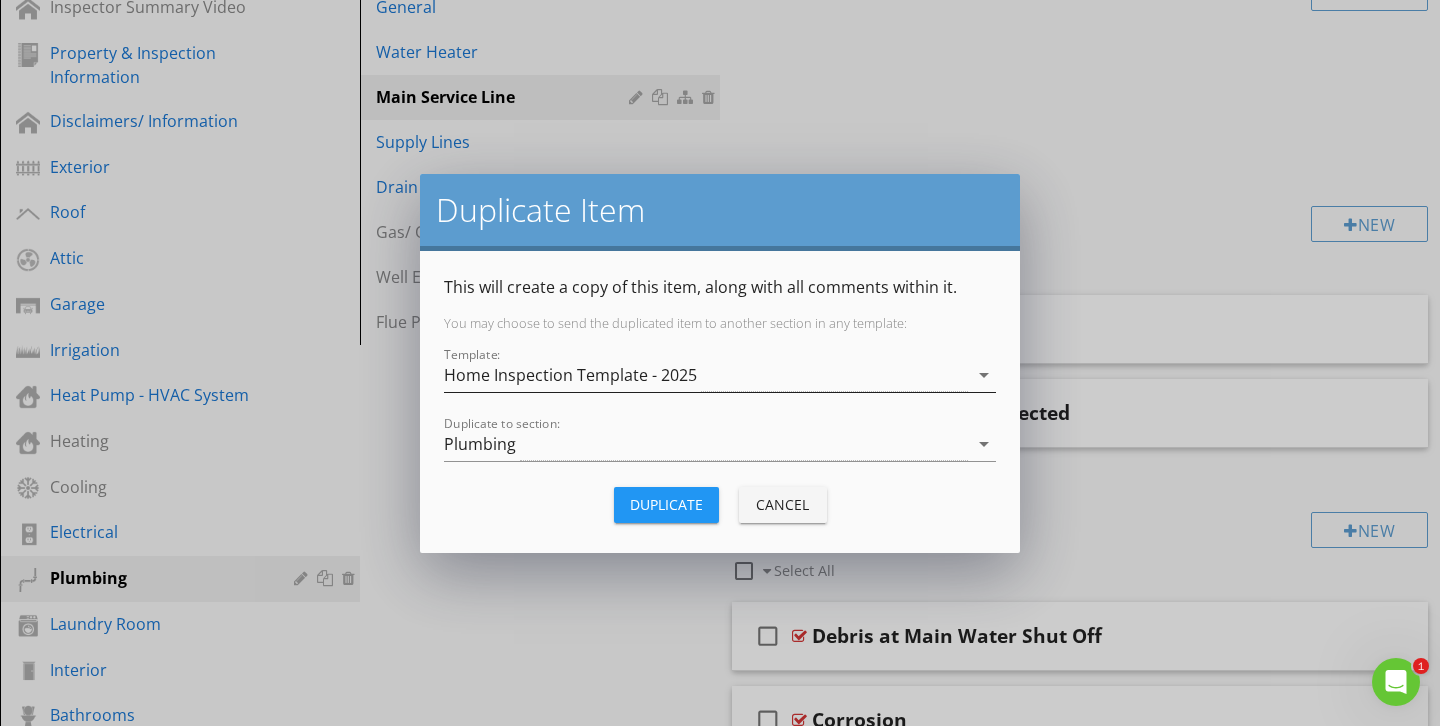 click on "Home Inspection Template - 2025" at bounding box center [570, 375] 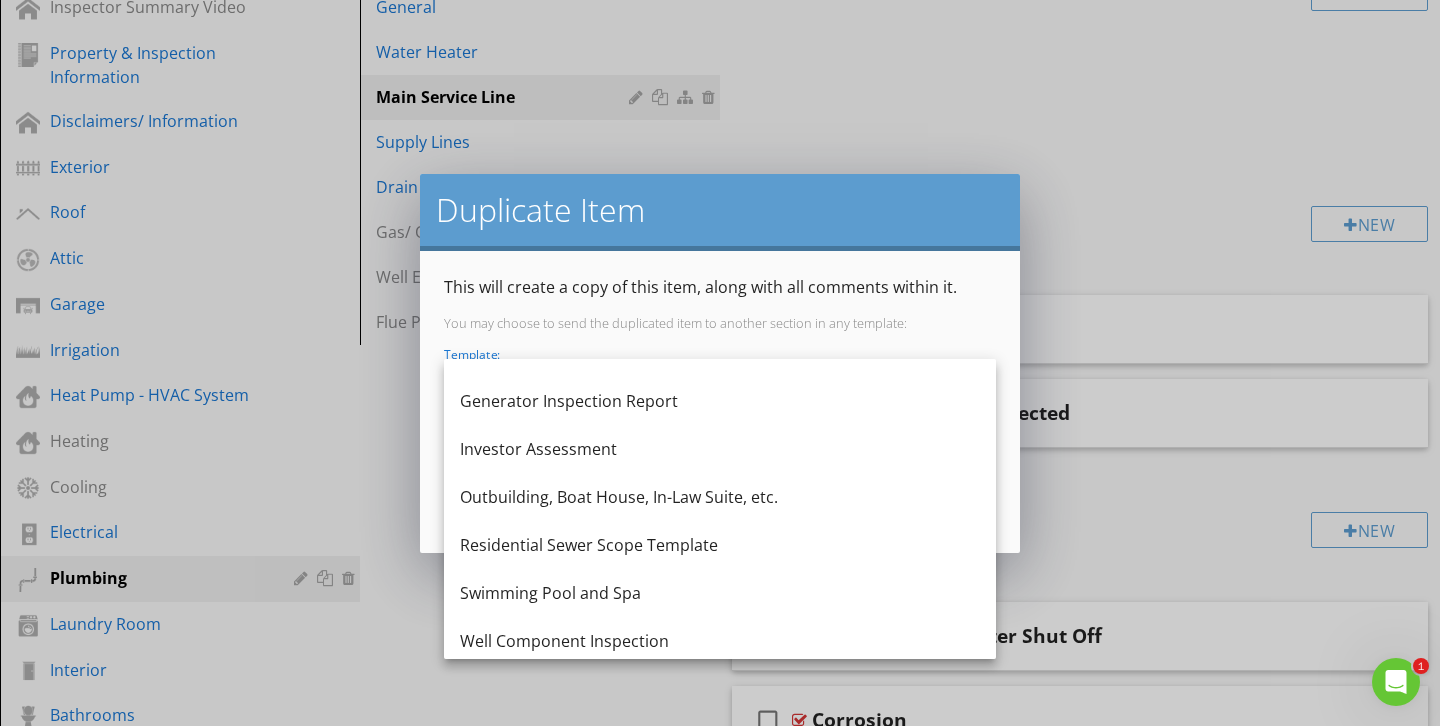 scroll, scrollTop: 420, scrollLeft: 0, axis: vertical 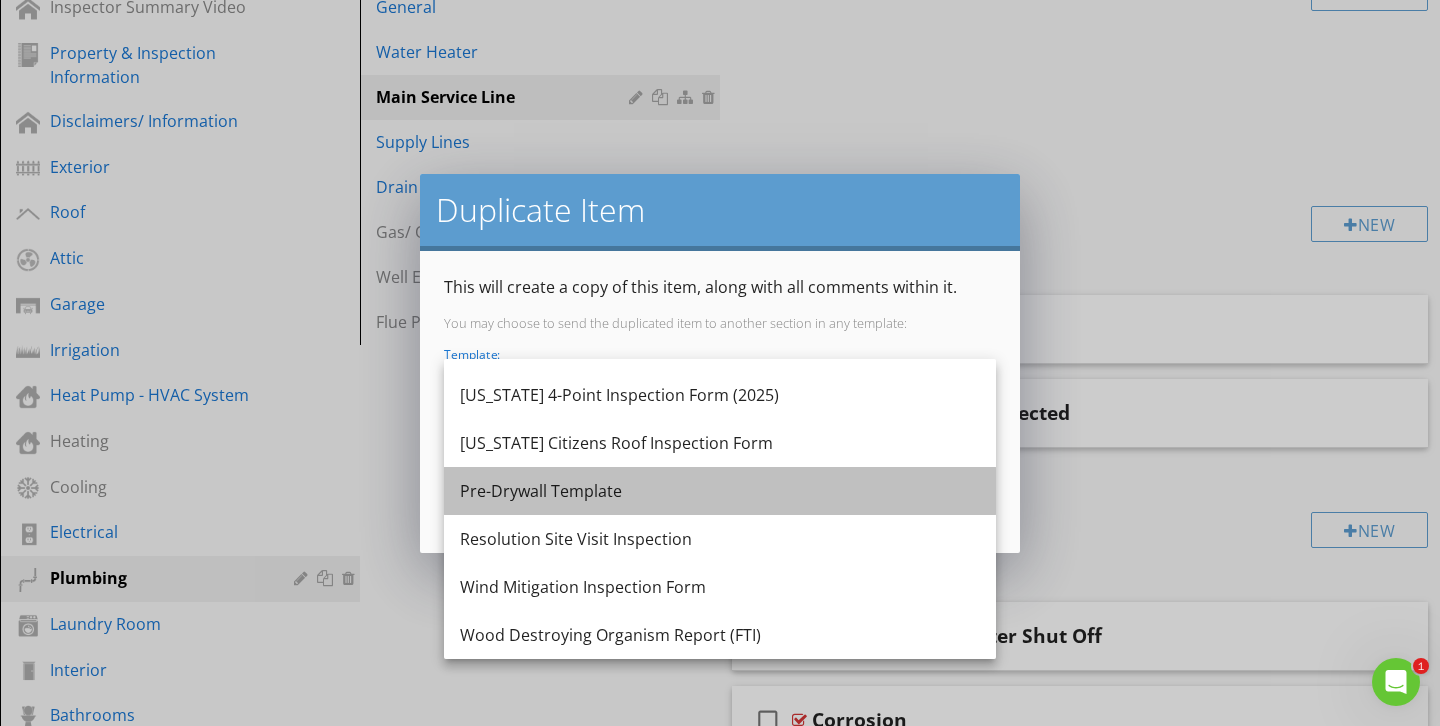 click on "Pre-Drywall Template" at bounding box center (720, 491) 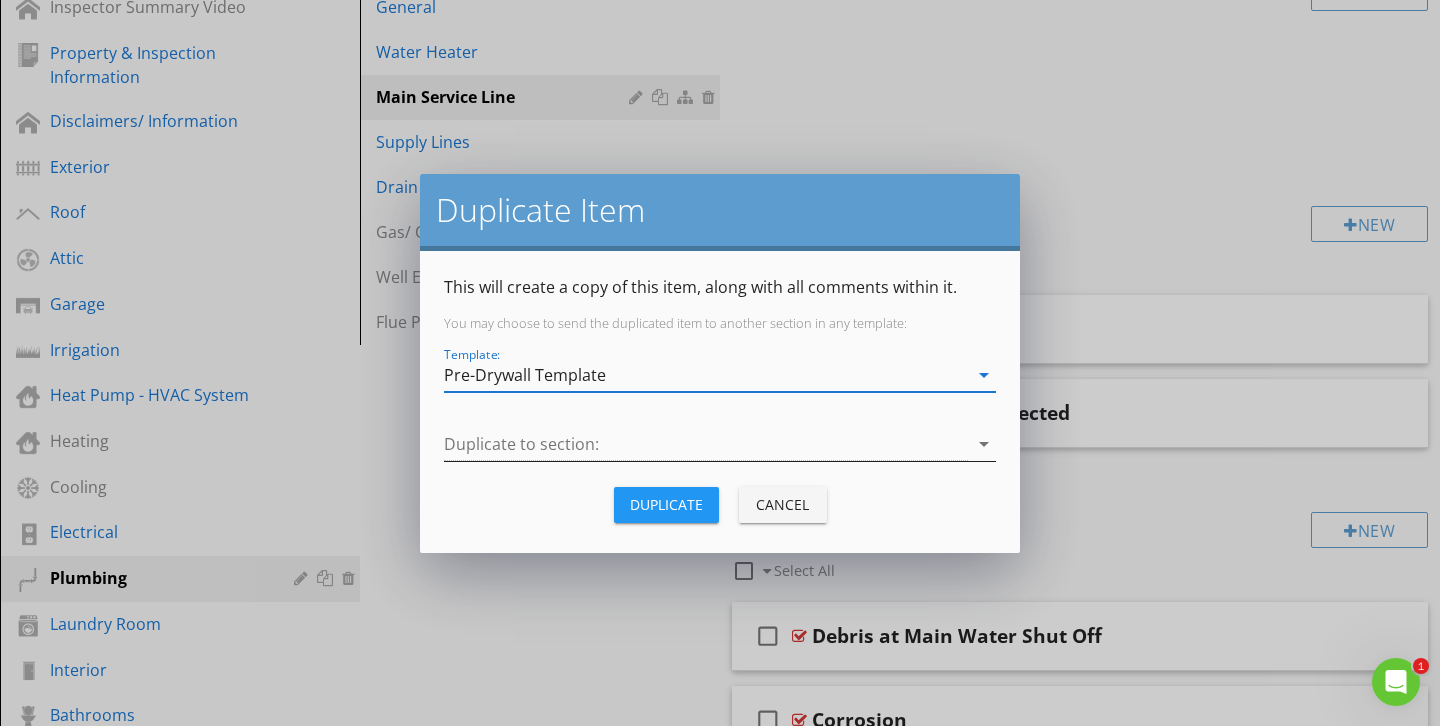click at bounding box center [706, 444] 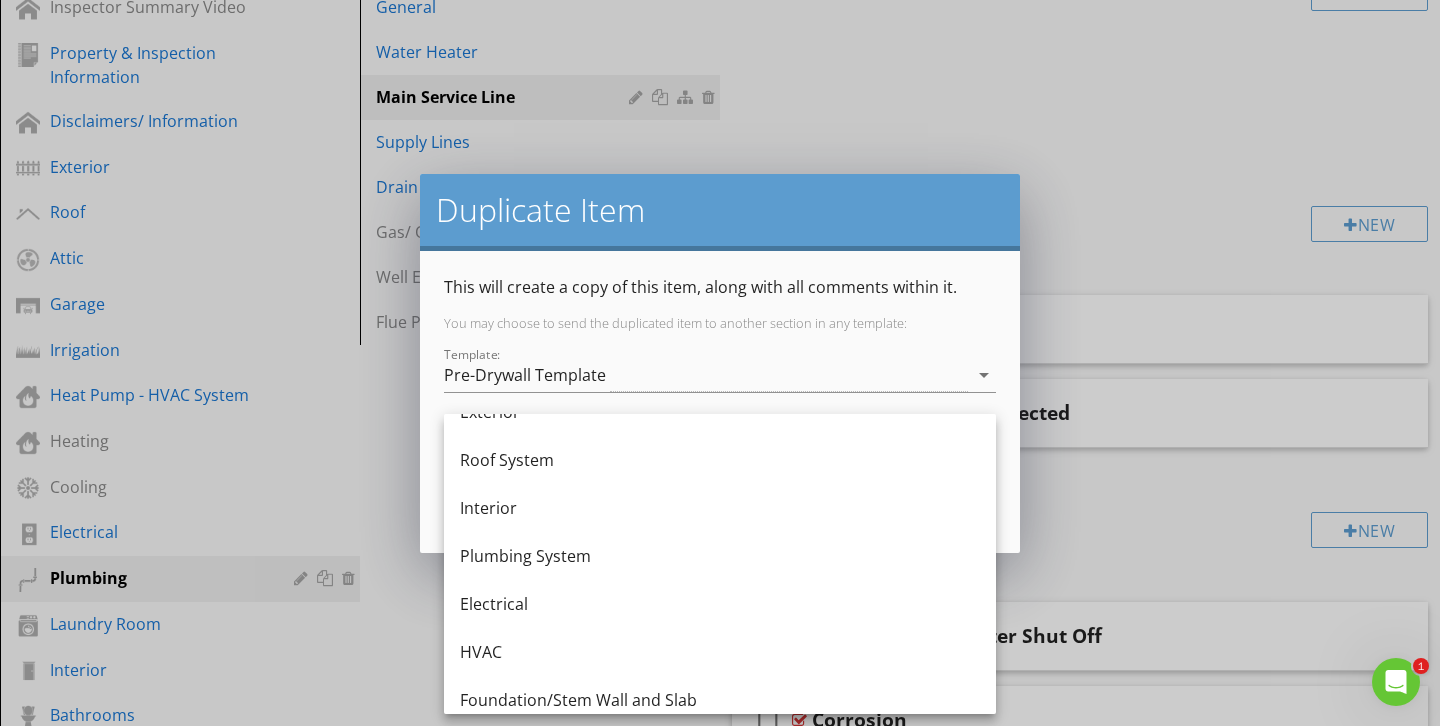 scroll, scrollTop: 125, scrollLeft: 0, axis: vertical 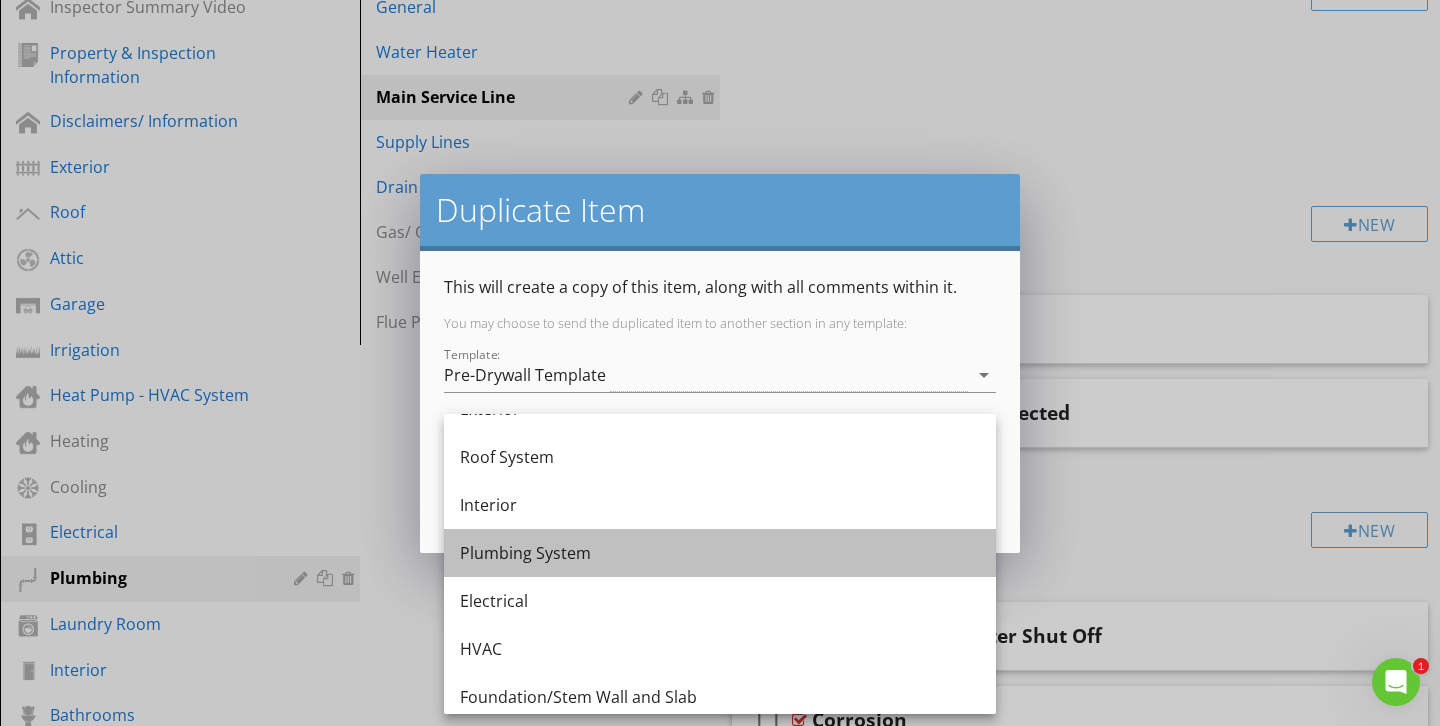 click on "Plumbing System" at bounding box center (720, 553) 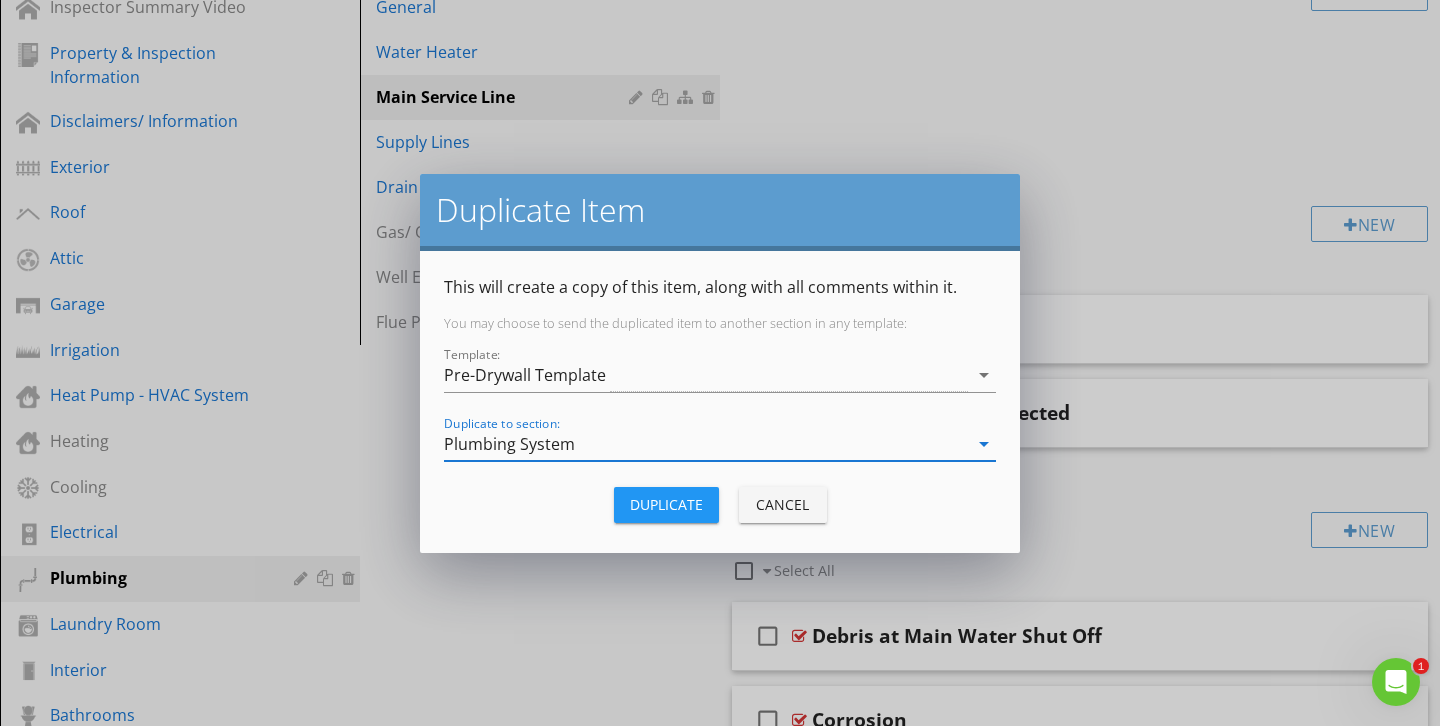 click on "Duplicate" at bounding box center [666, 504] 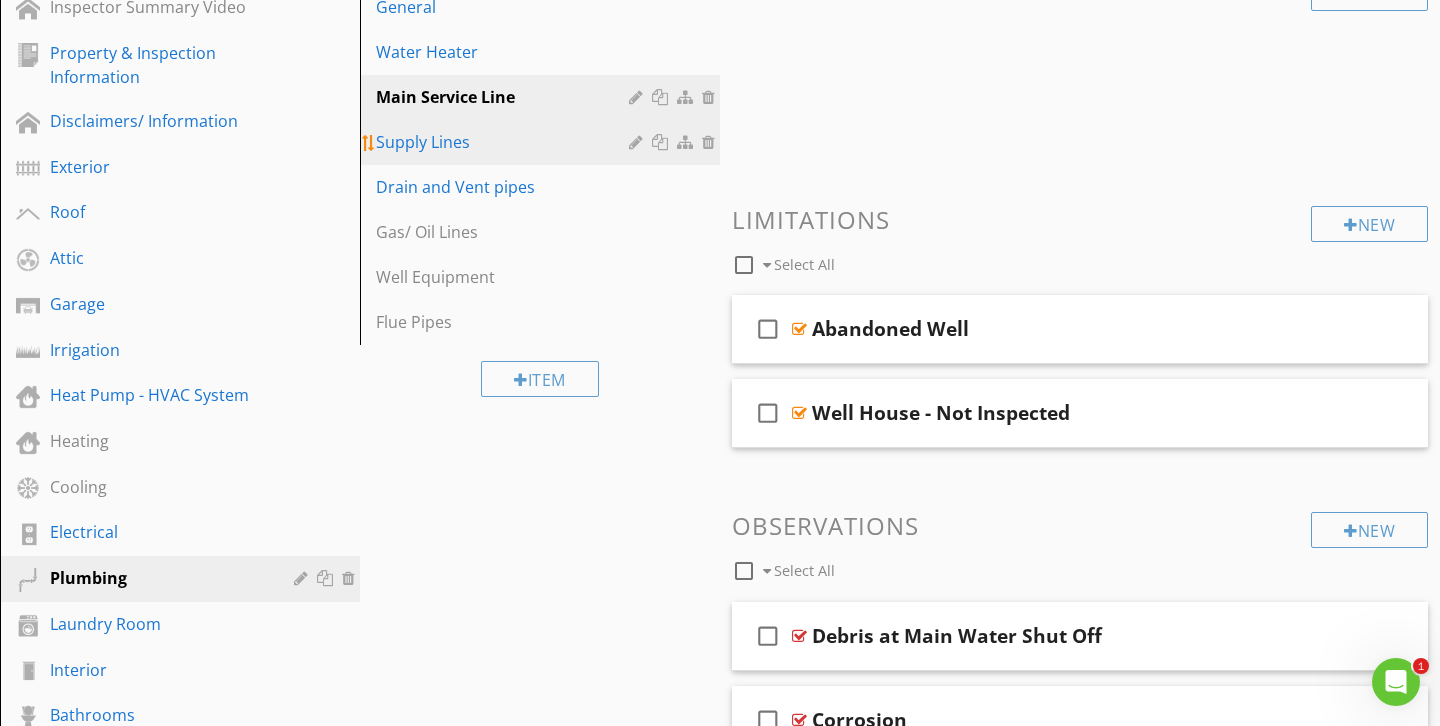 click at bounding box center [662, 142] 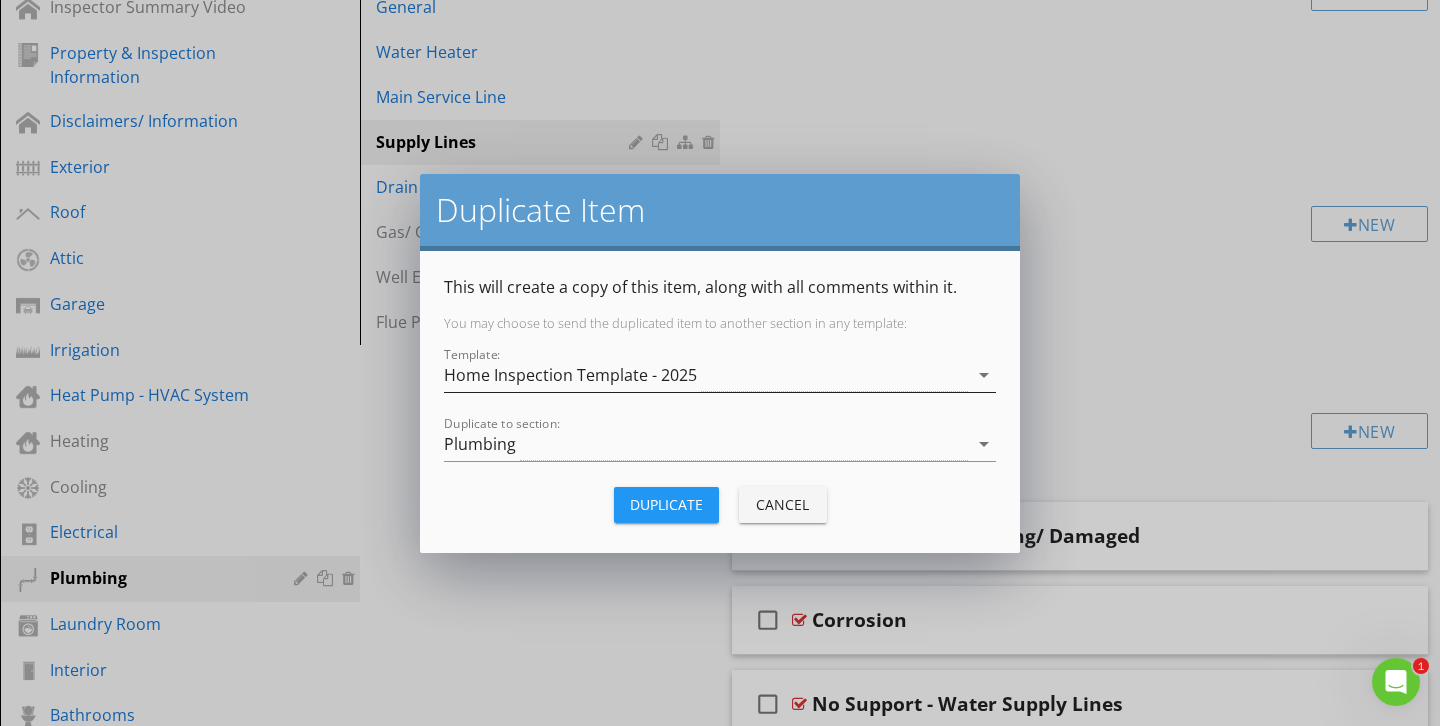click on "Home Inspection Template - 2025" at bounding box center [570, 375] 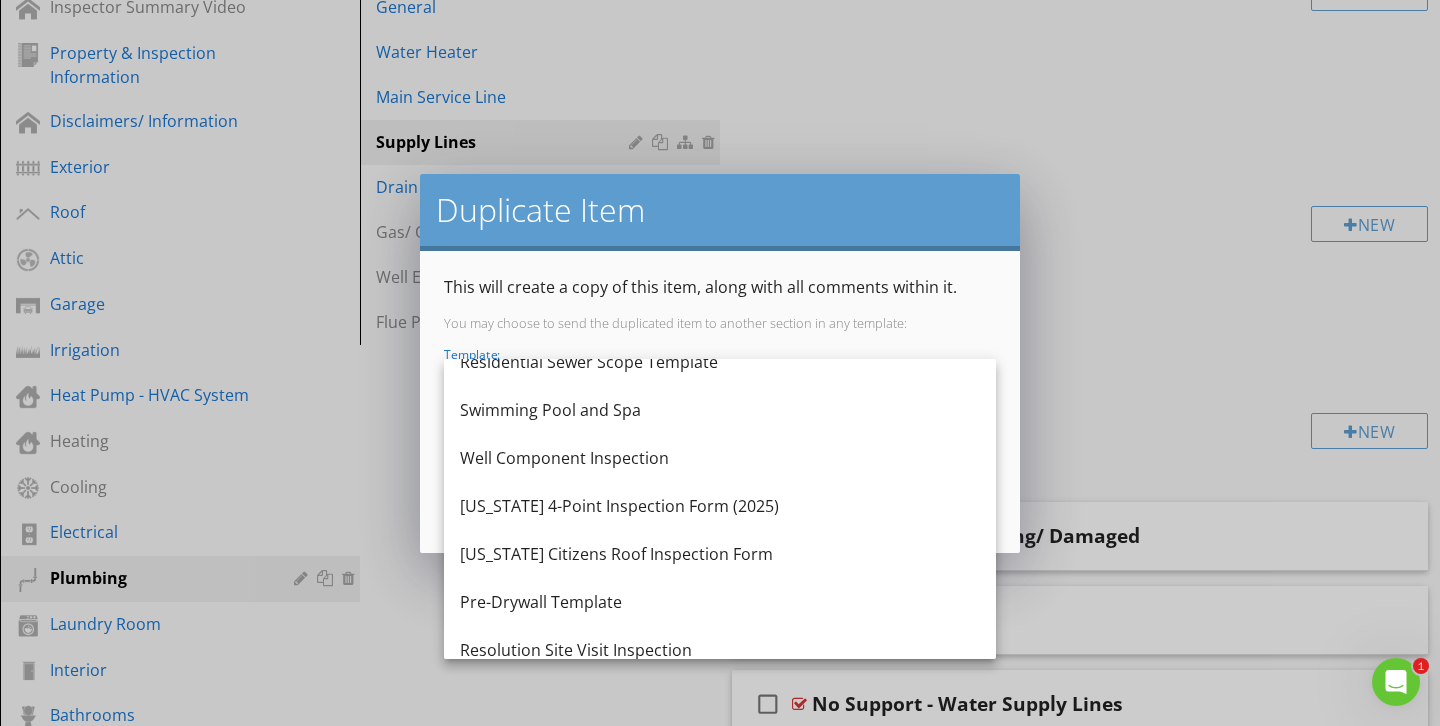 scroll, scrollTop: 420, scrollLeft: 0, axis: vertical 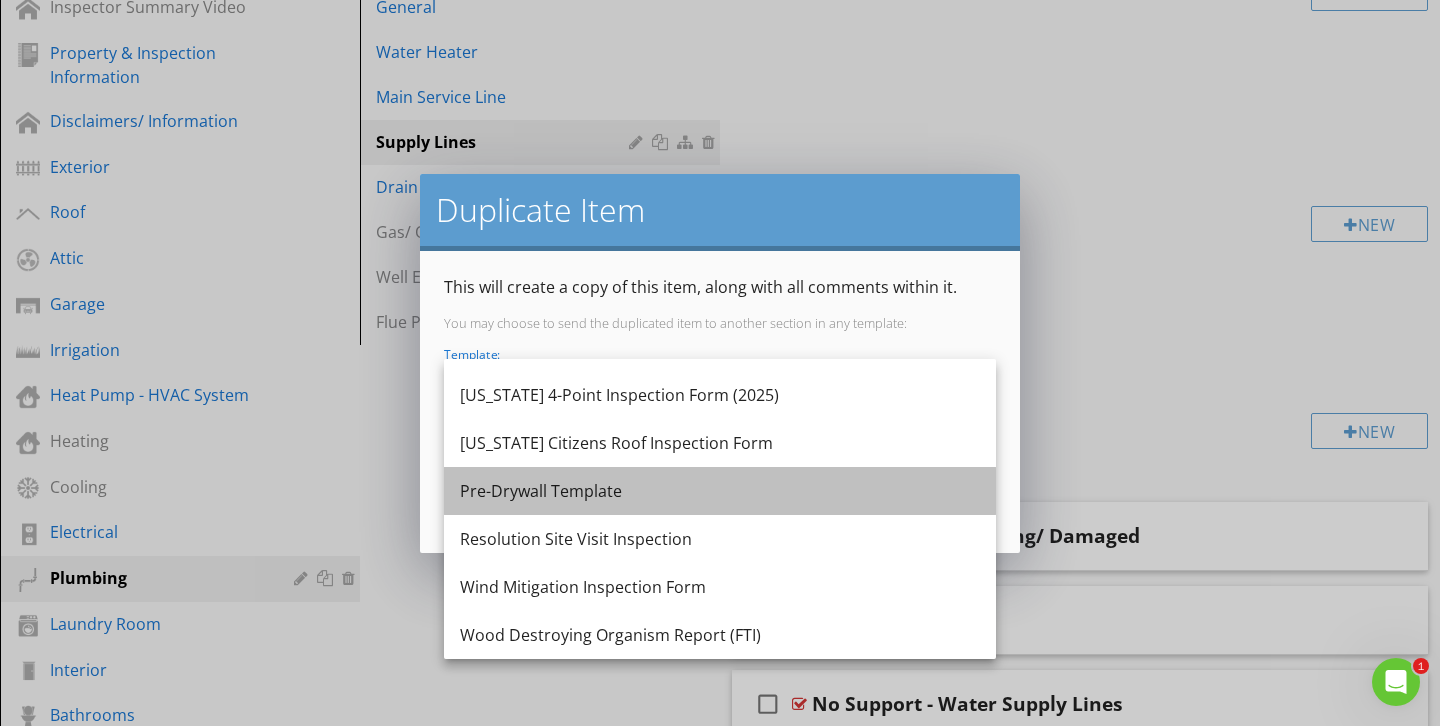 click on "Pre-Drywall Template" at bounding box center (720, 491) 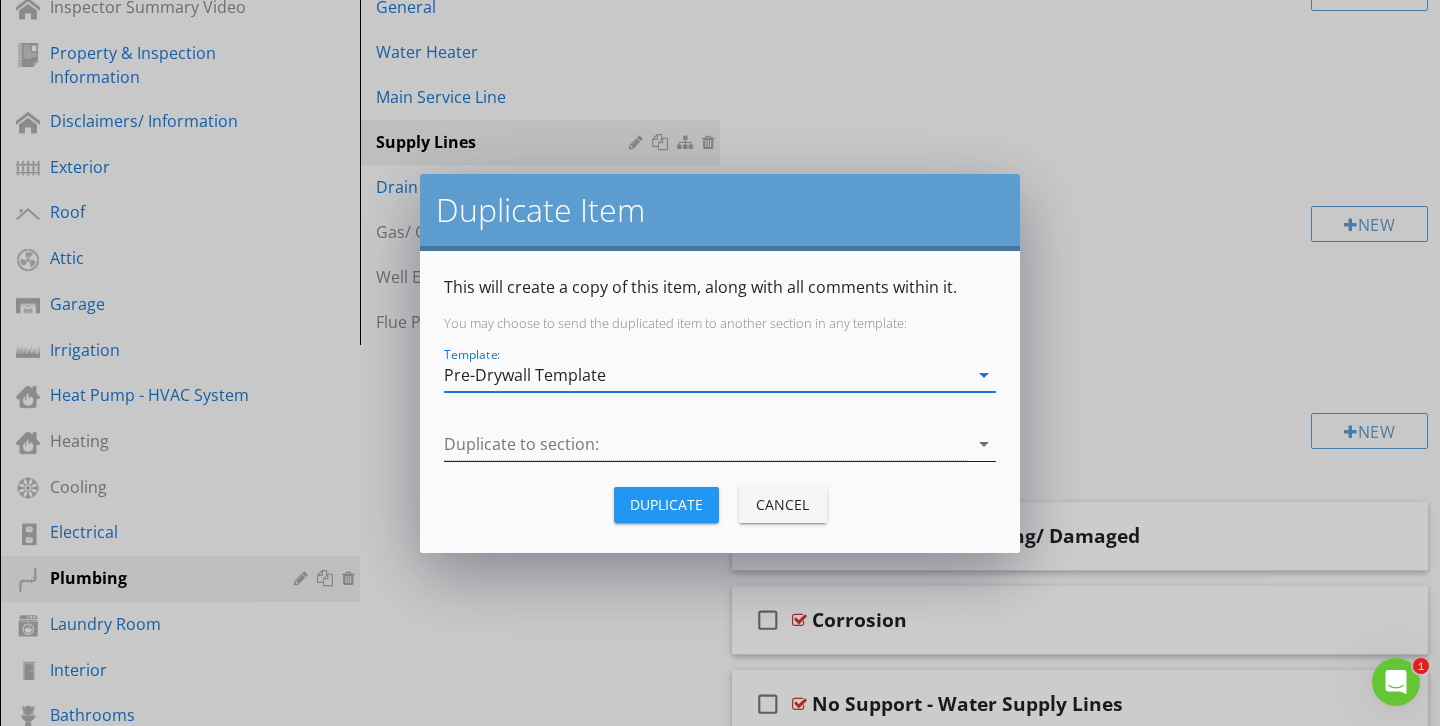click at bounding box center [706, 444] 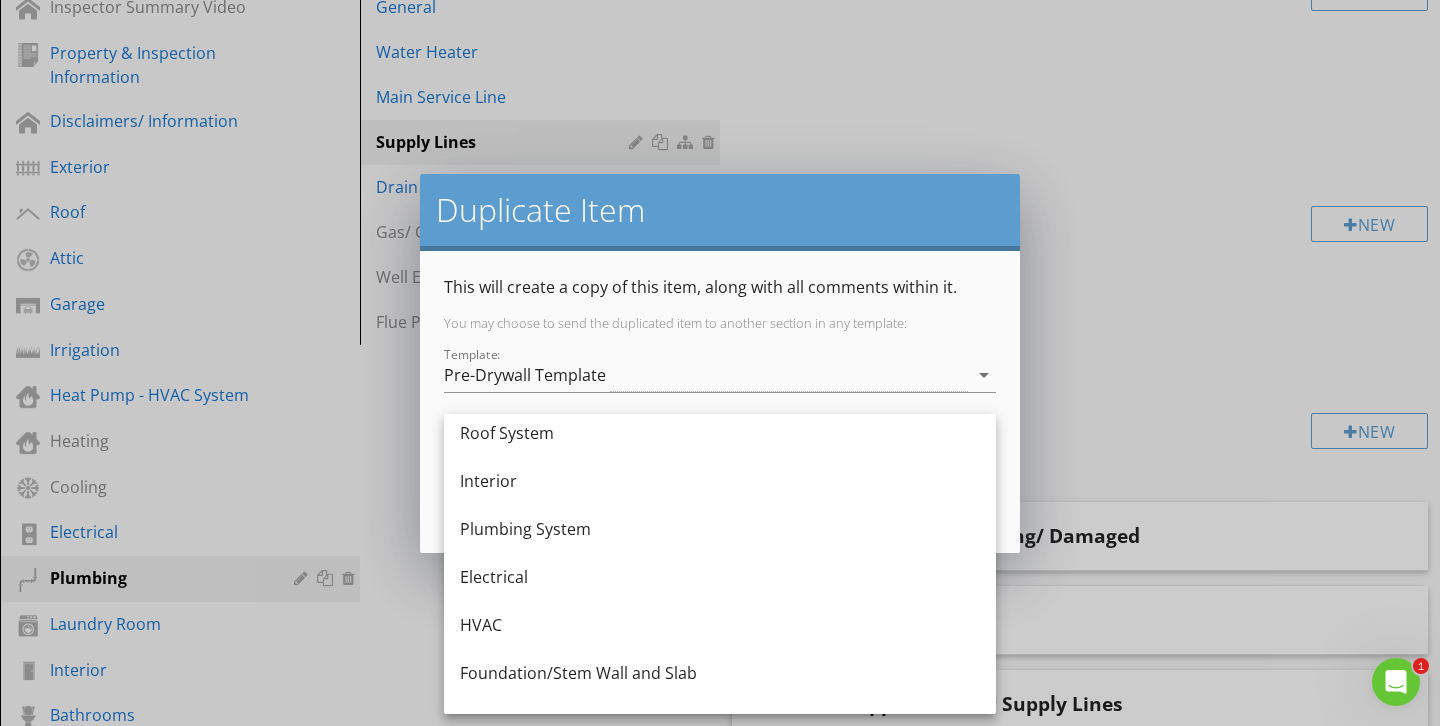 scroll, scrollTop: 180, scrollLeft: 0, axis: vertical 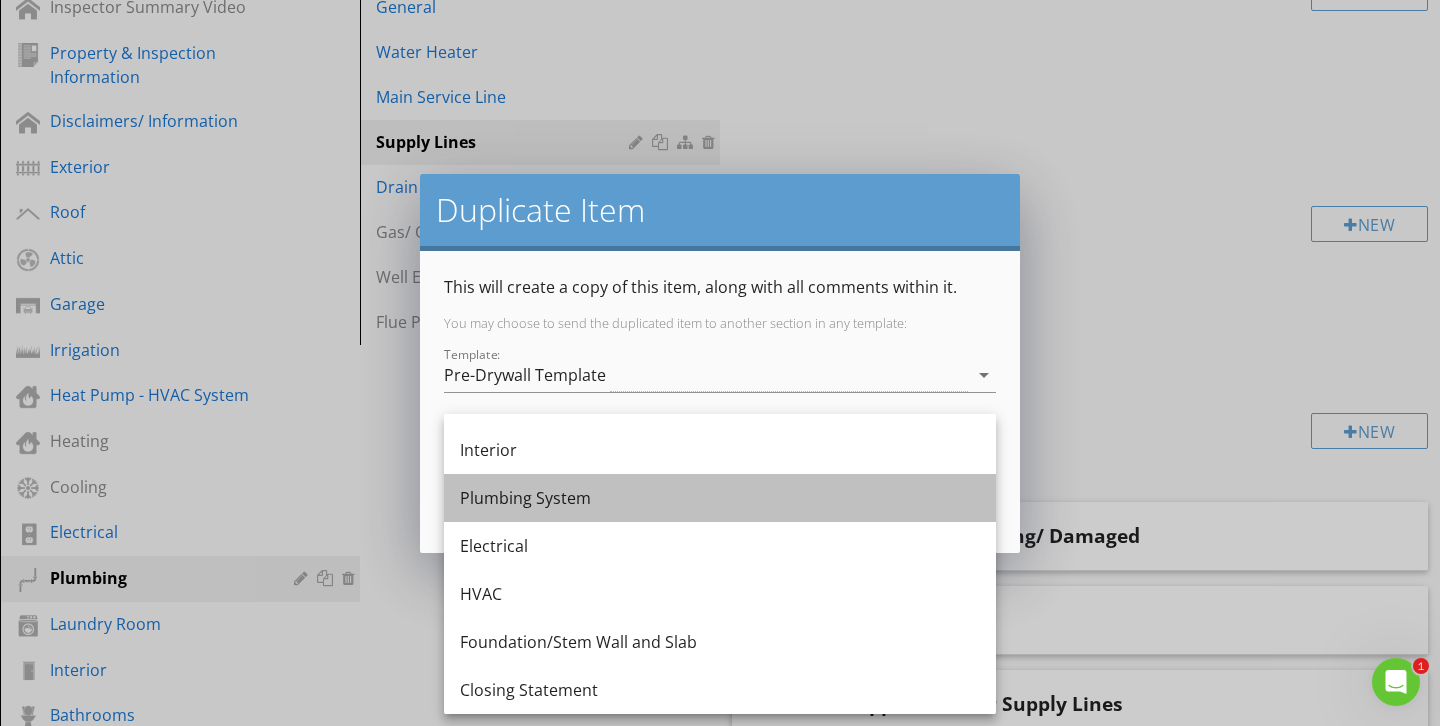 click on "Plumbing System" at bounding box center [720, 498] 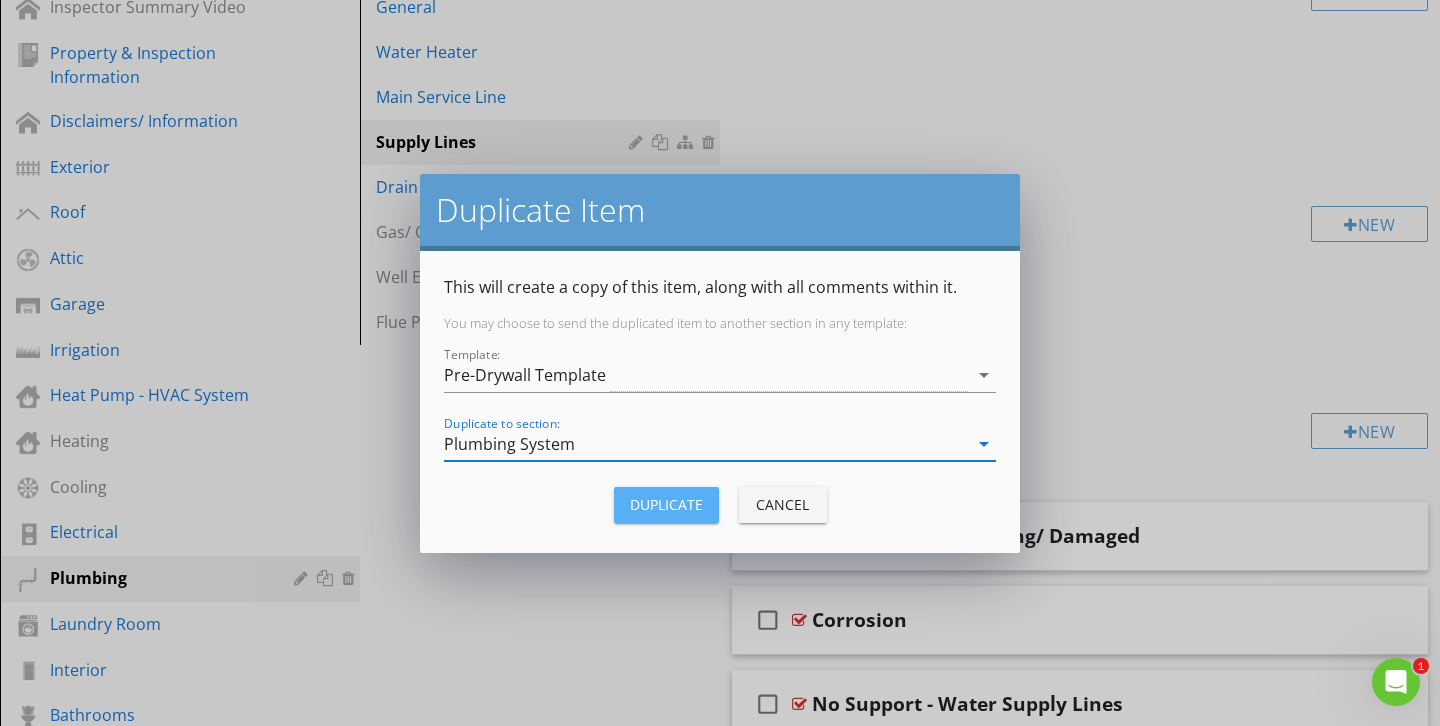 click on "Duplicate" at bounding box center (666, 505) 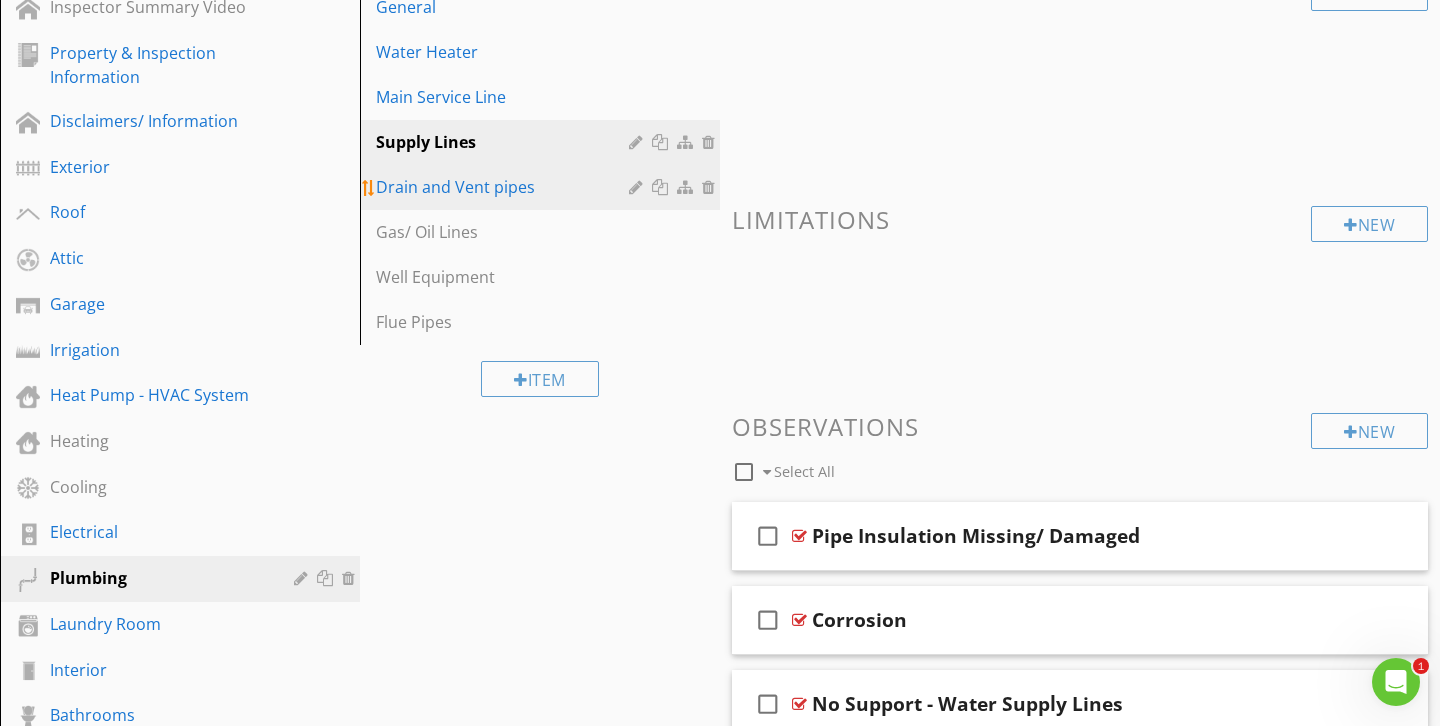 click at bounding box center [662, 187] 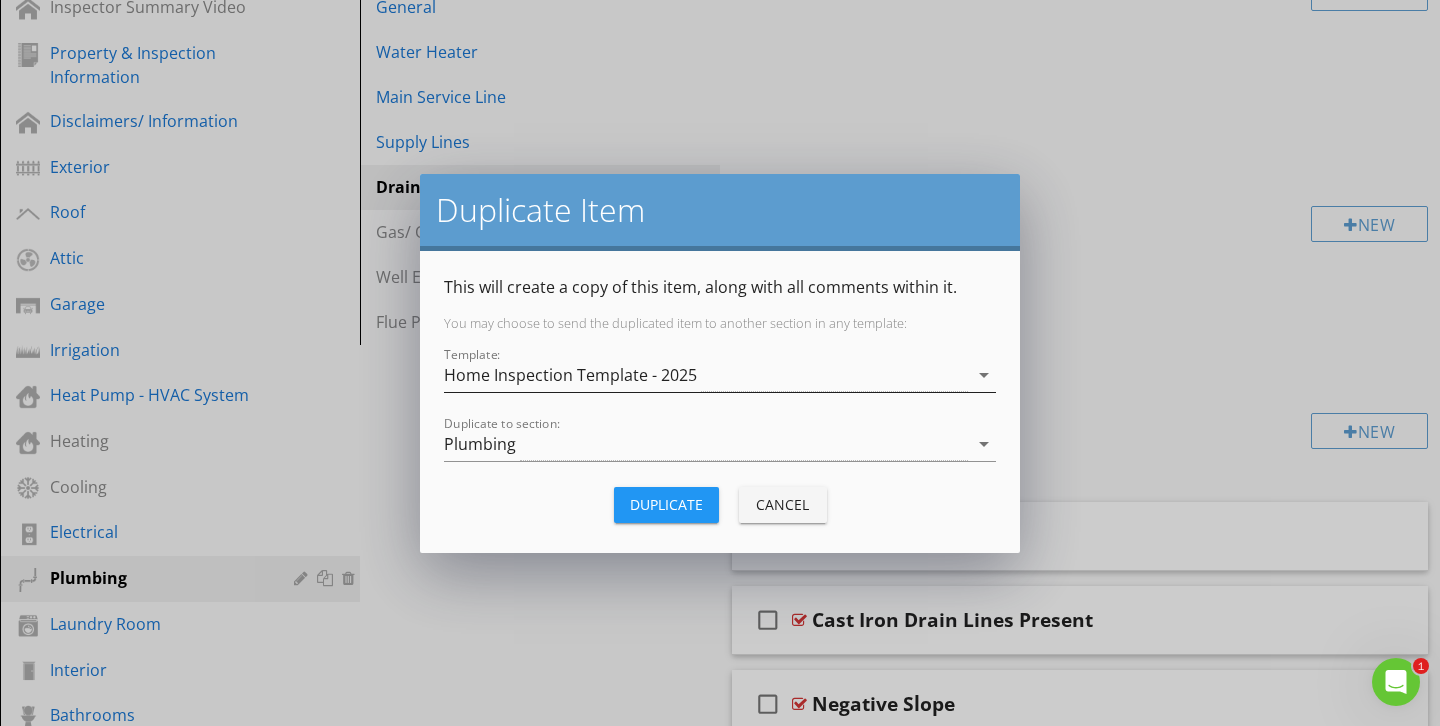 click on "Home Inspection Template - 2025" at bounding box center [706, 375] 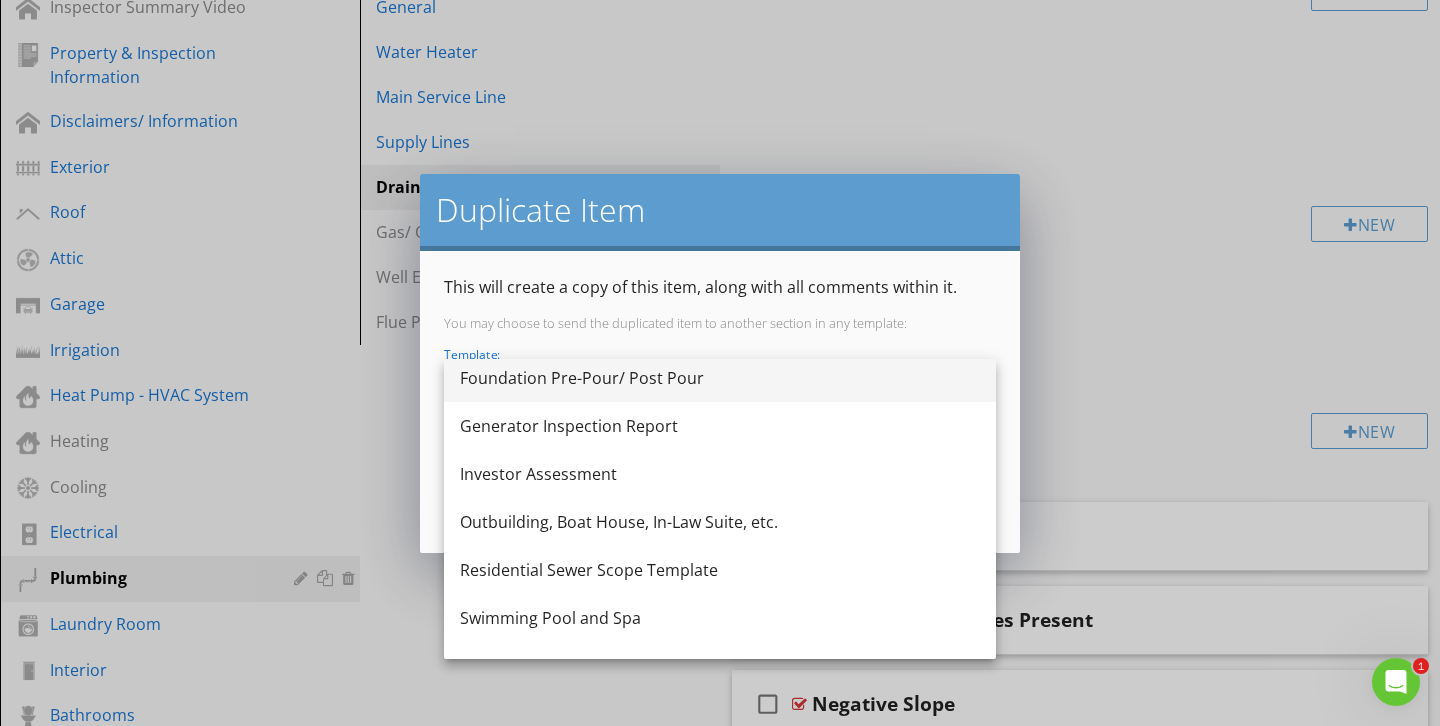 scroll, scrollTop: 420, scrollLeft: 0, axis: vertical 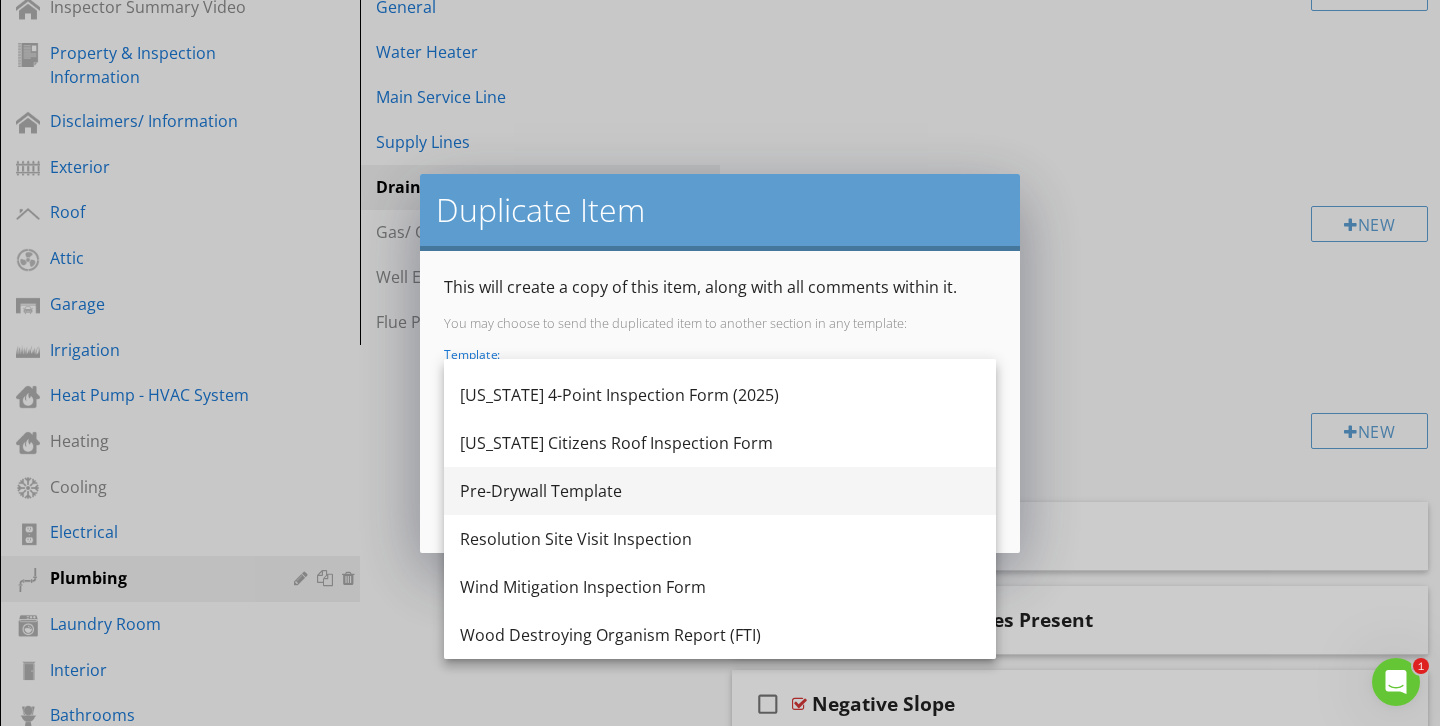 click on "Pre-Drywall Template" at bounding box center [720, 491] 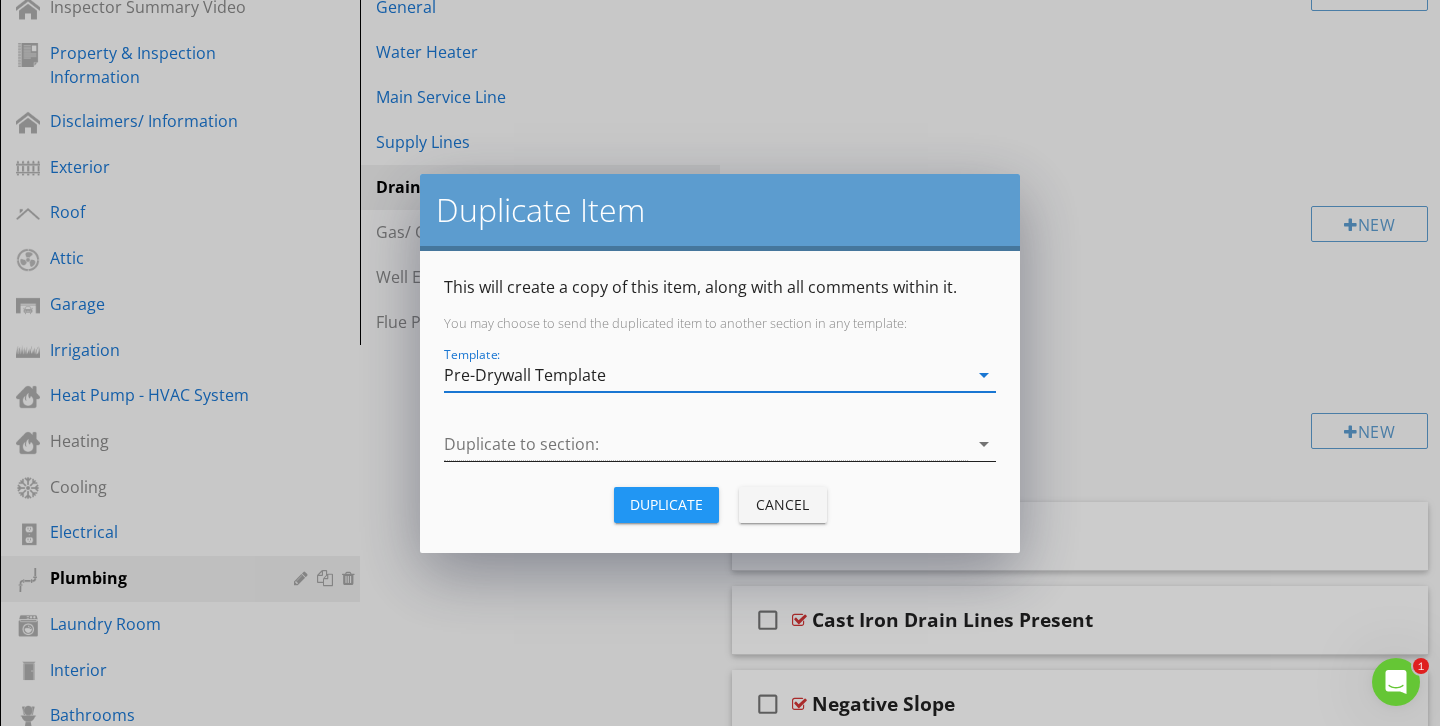 click at bounding box center [706, 444] 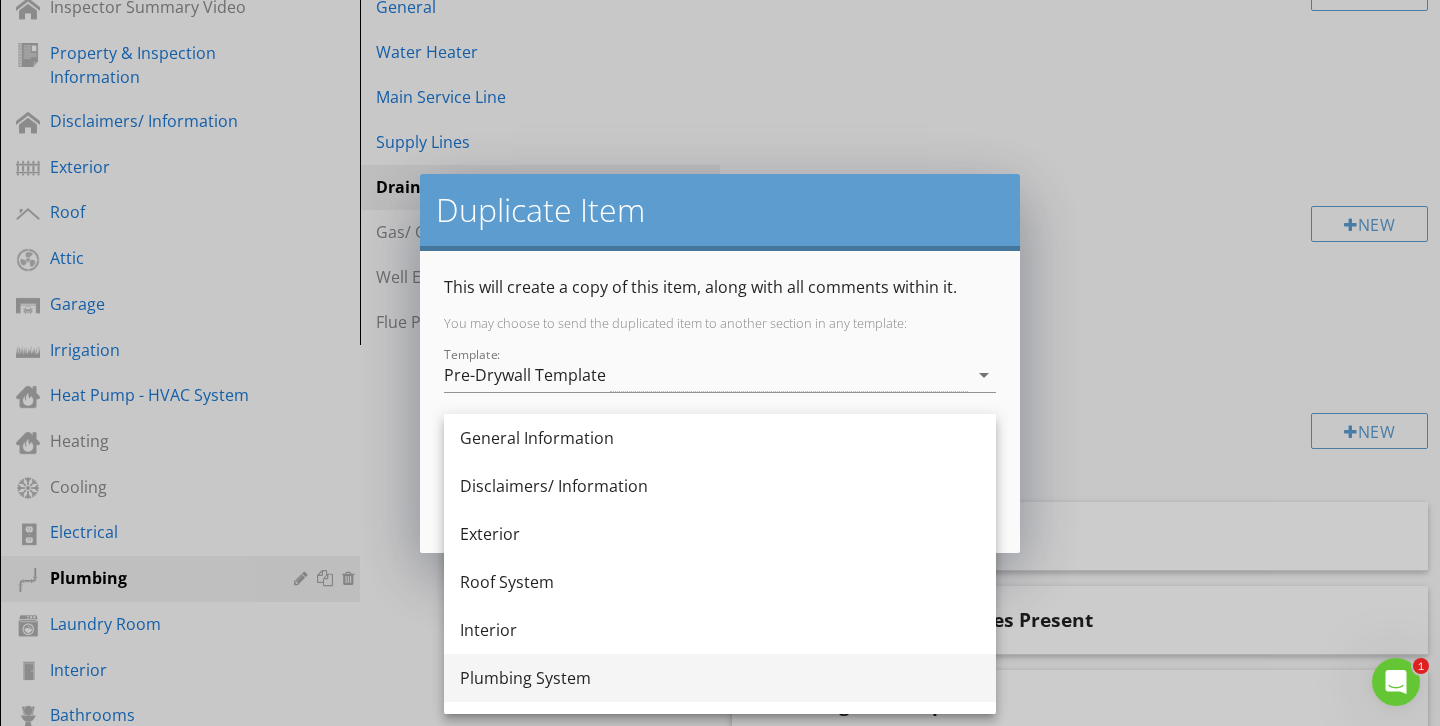 click on "Plumbing System" at bounding box center (720, 678) 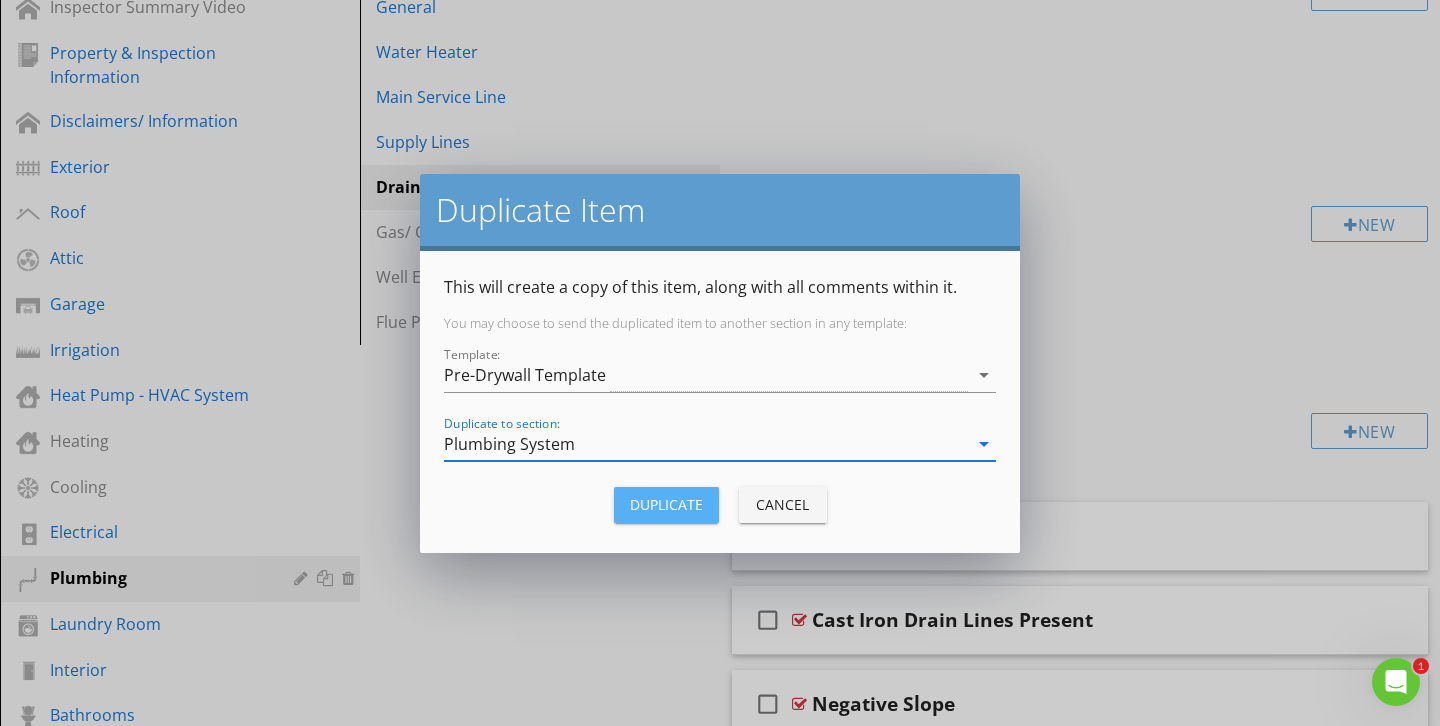 click on "Duplicate" at bounding box center (666, 505) 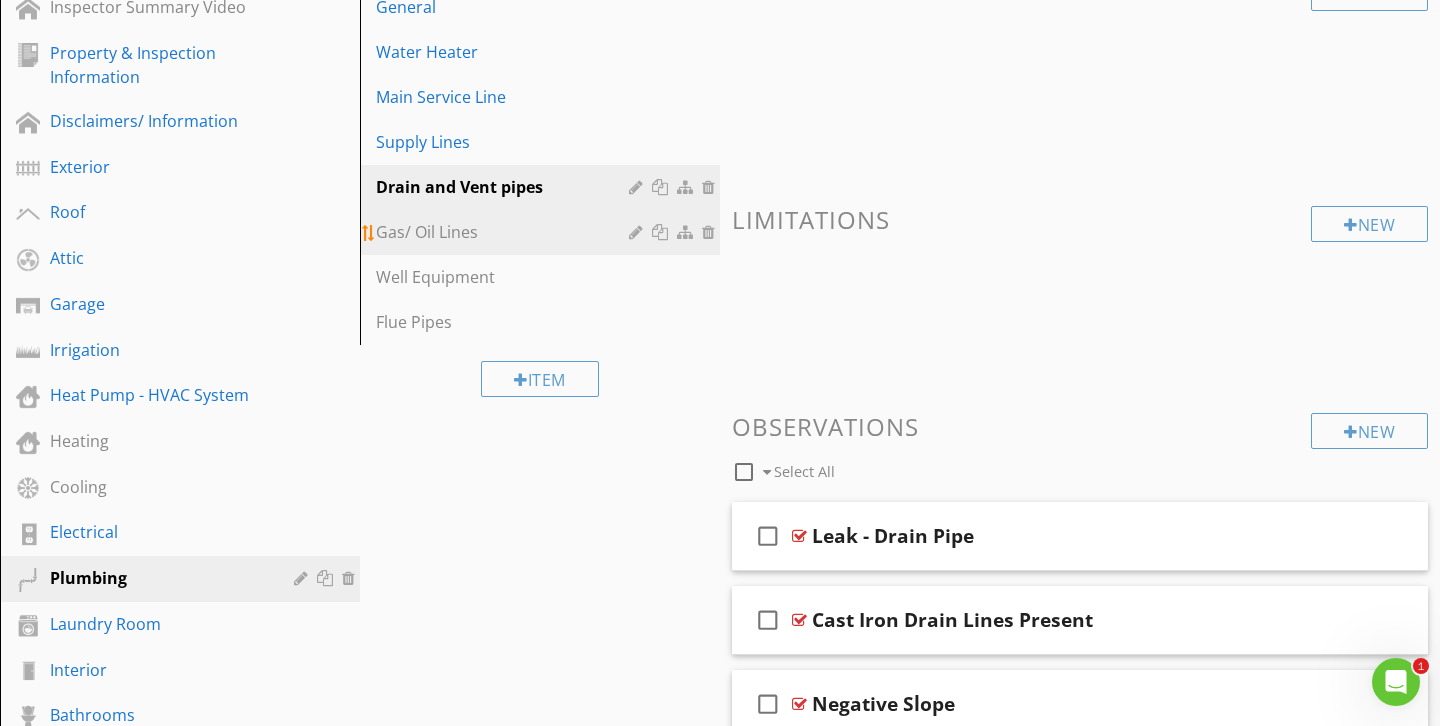 click at bounding box center (662, 232) 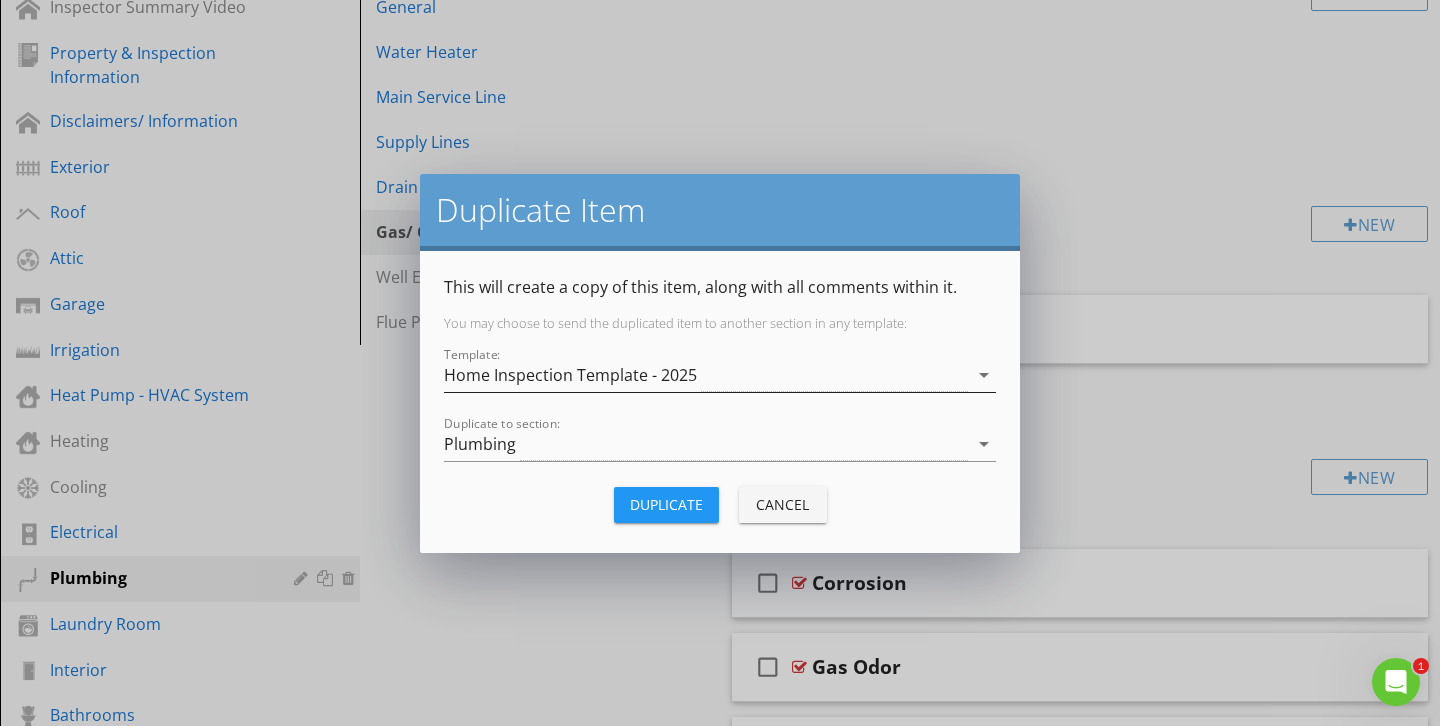 click on "Home Inspection Template - 2025" at bounding box center (570, 375) 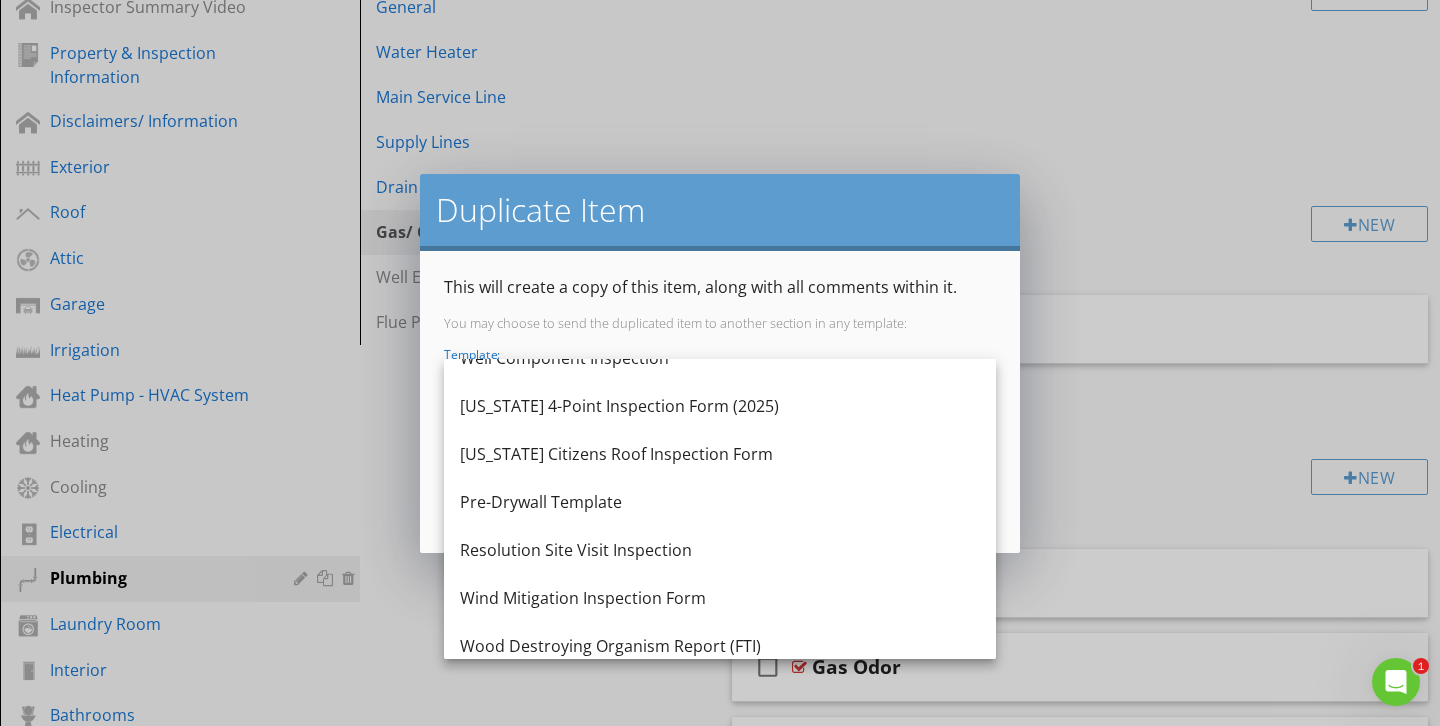 scroll, scrollTop: 420, scrollLeft: 0, axis: vertical 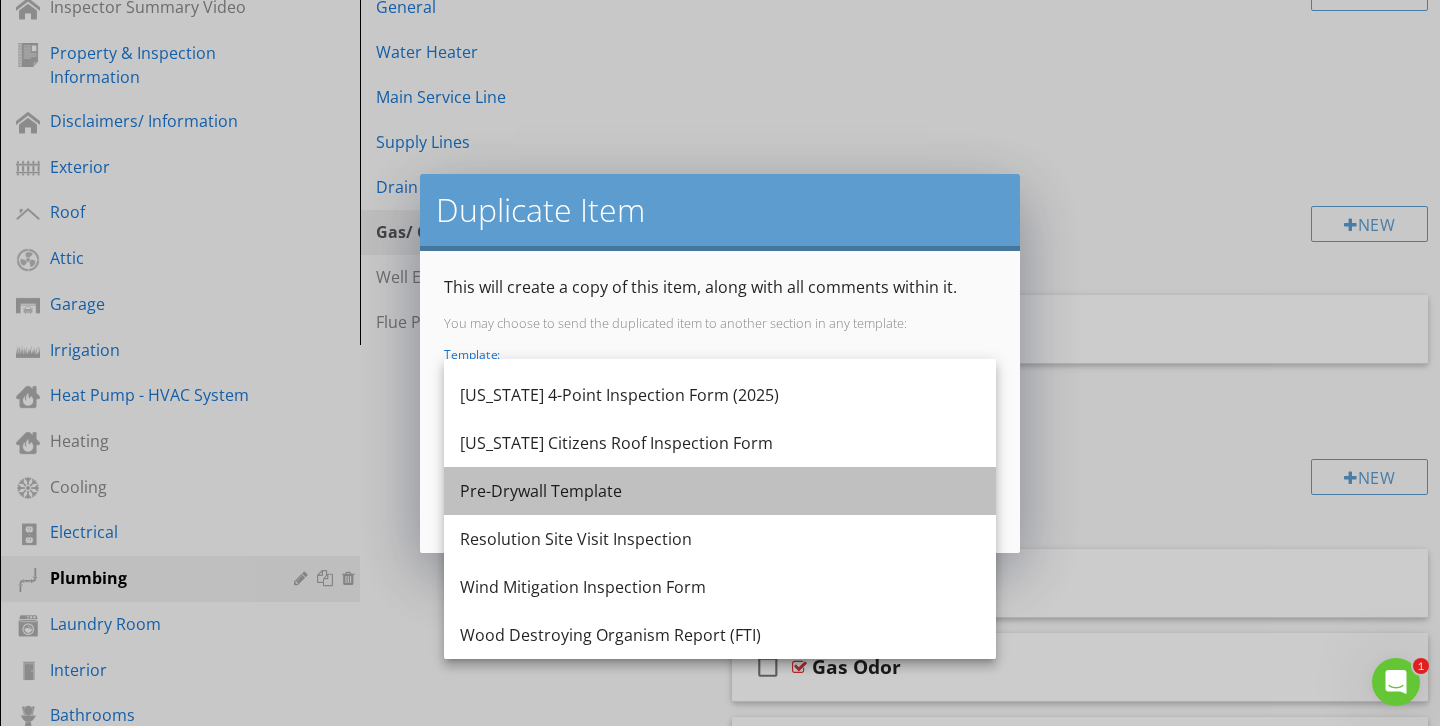 click on "Pre-Drywall Template" at bounding box center (720, 491) 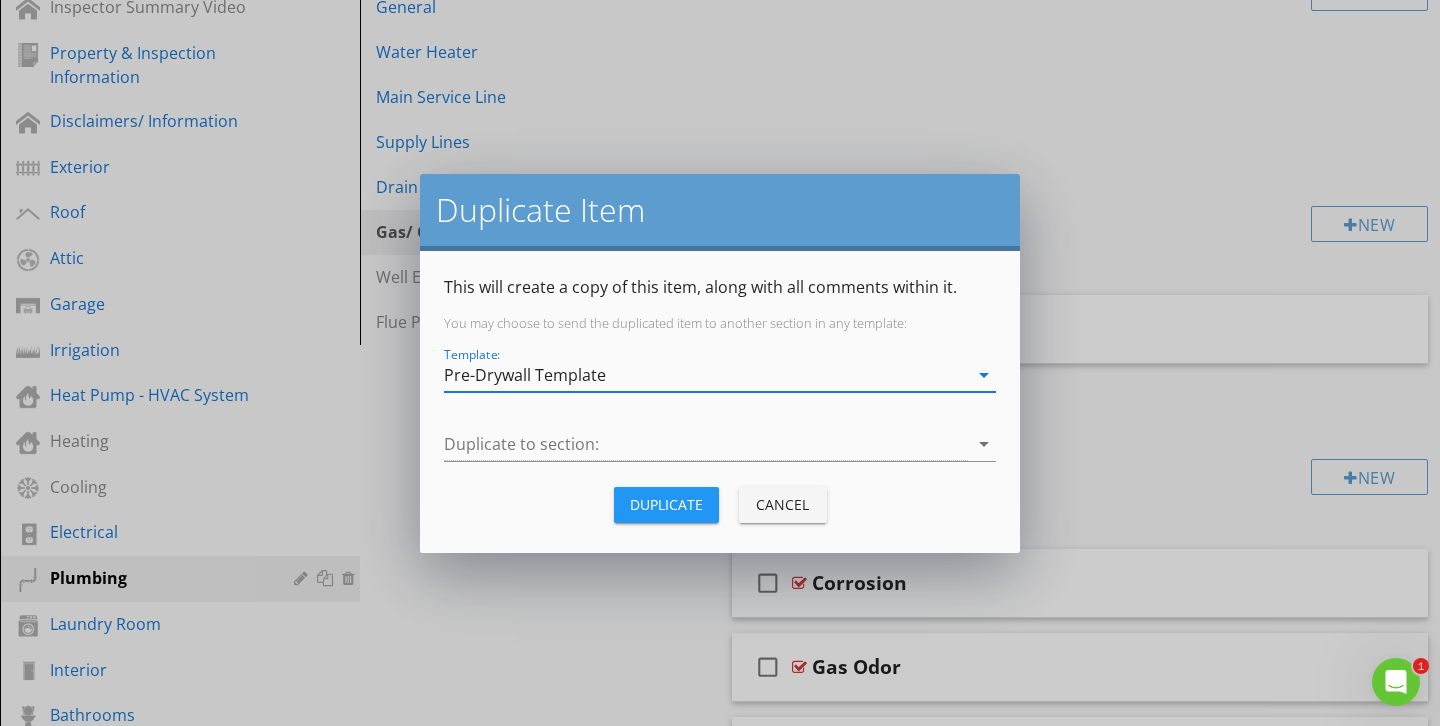 click on "Duplicate to section: arrow_drop_down" at bounding box center [720, 448] 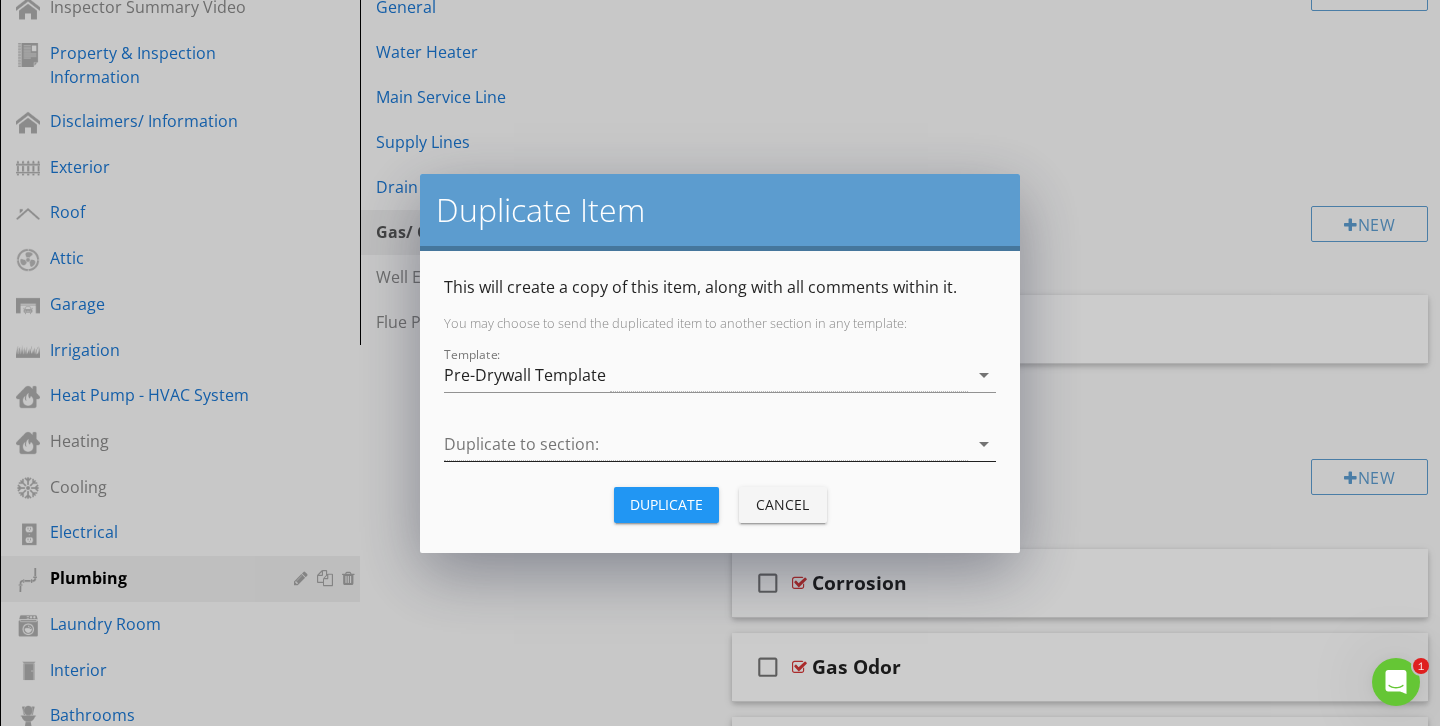 click at bounding box center (706, 444) 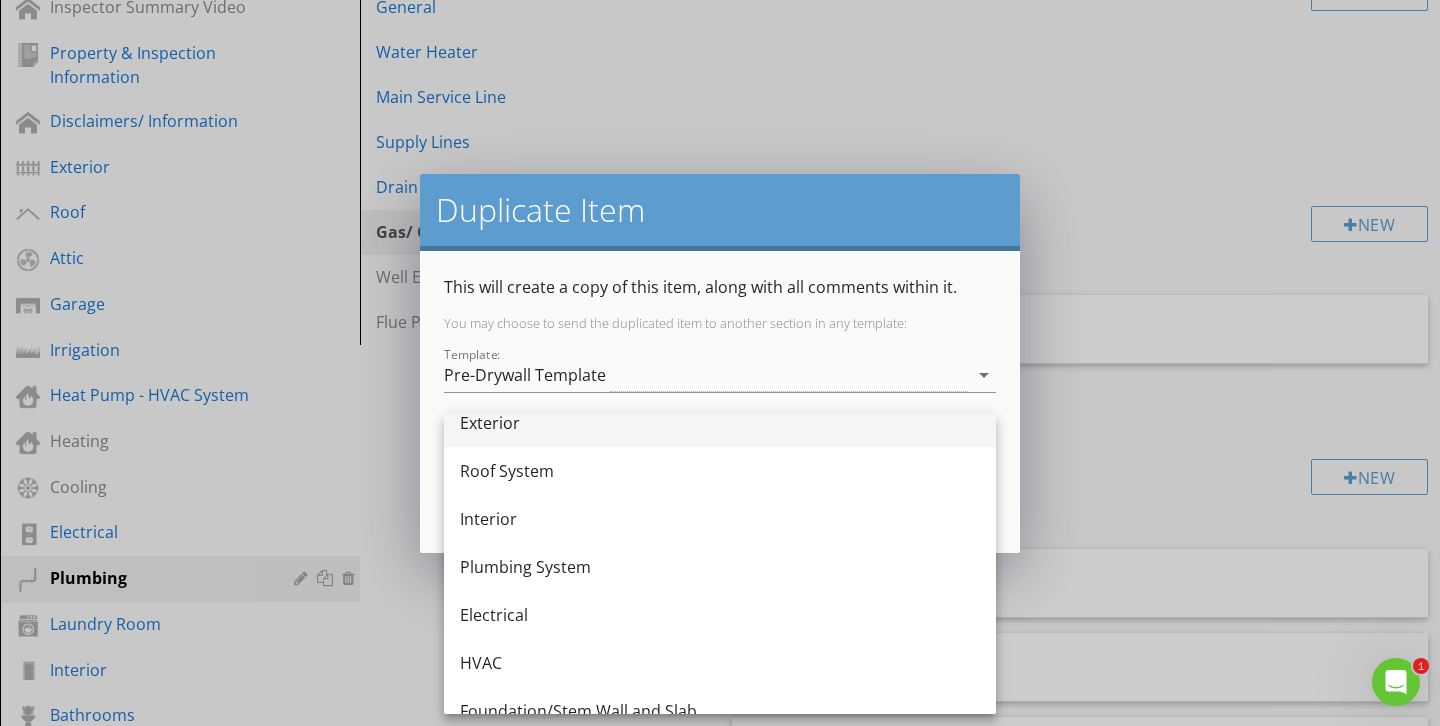 scroll, scrollTop: 180, scrollLeft: 0, axis: vertical 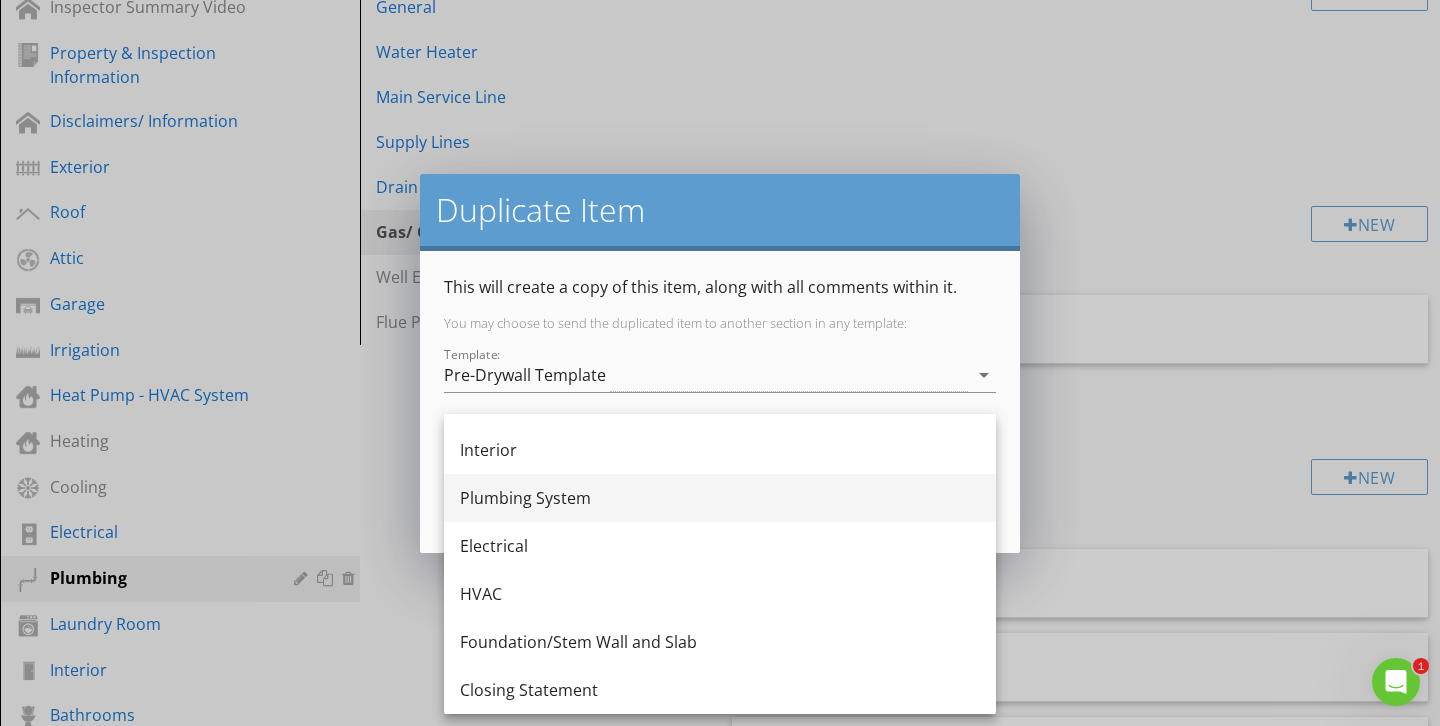 click on "Plumbing System" at bounding box center [720, 498] 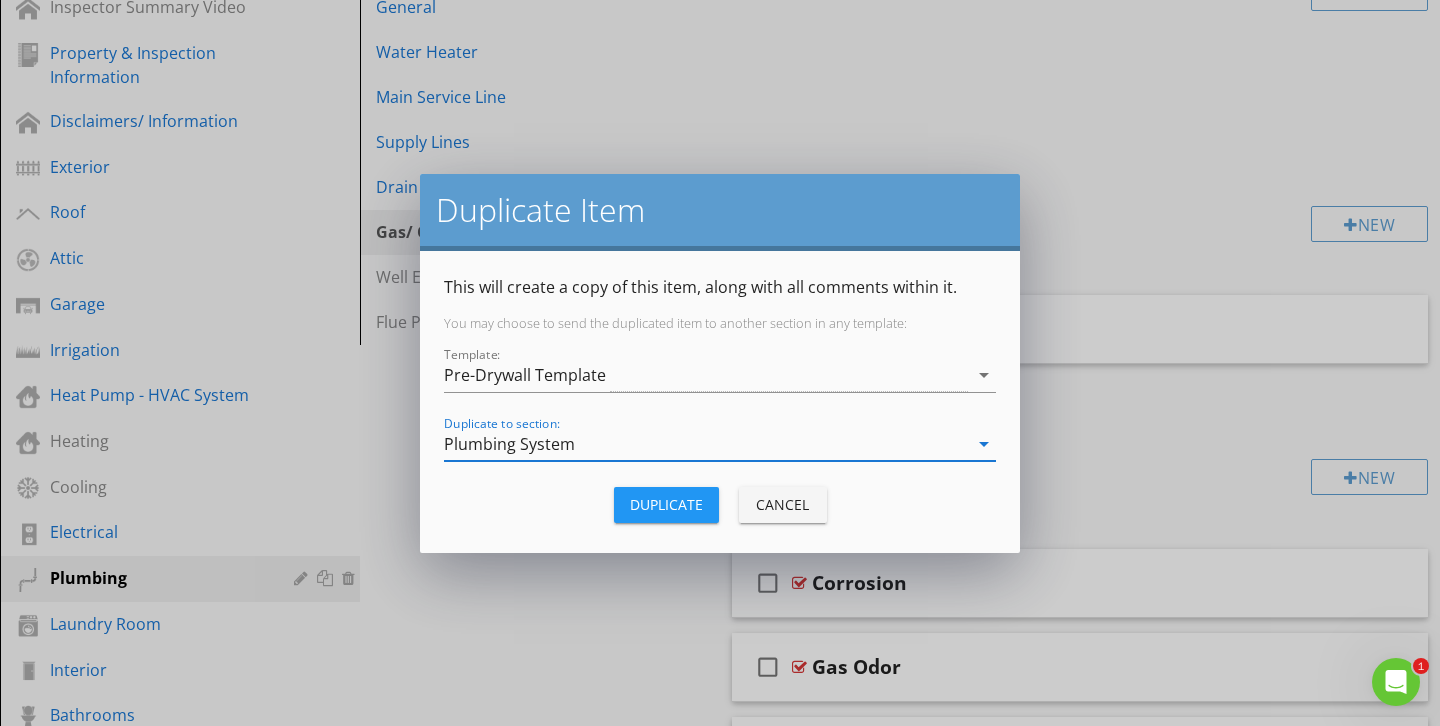 click on "Duplicate" at bounding box center (666, 504) 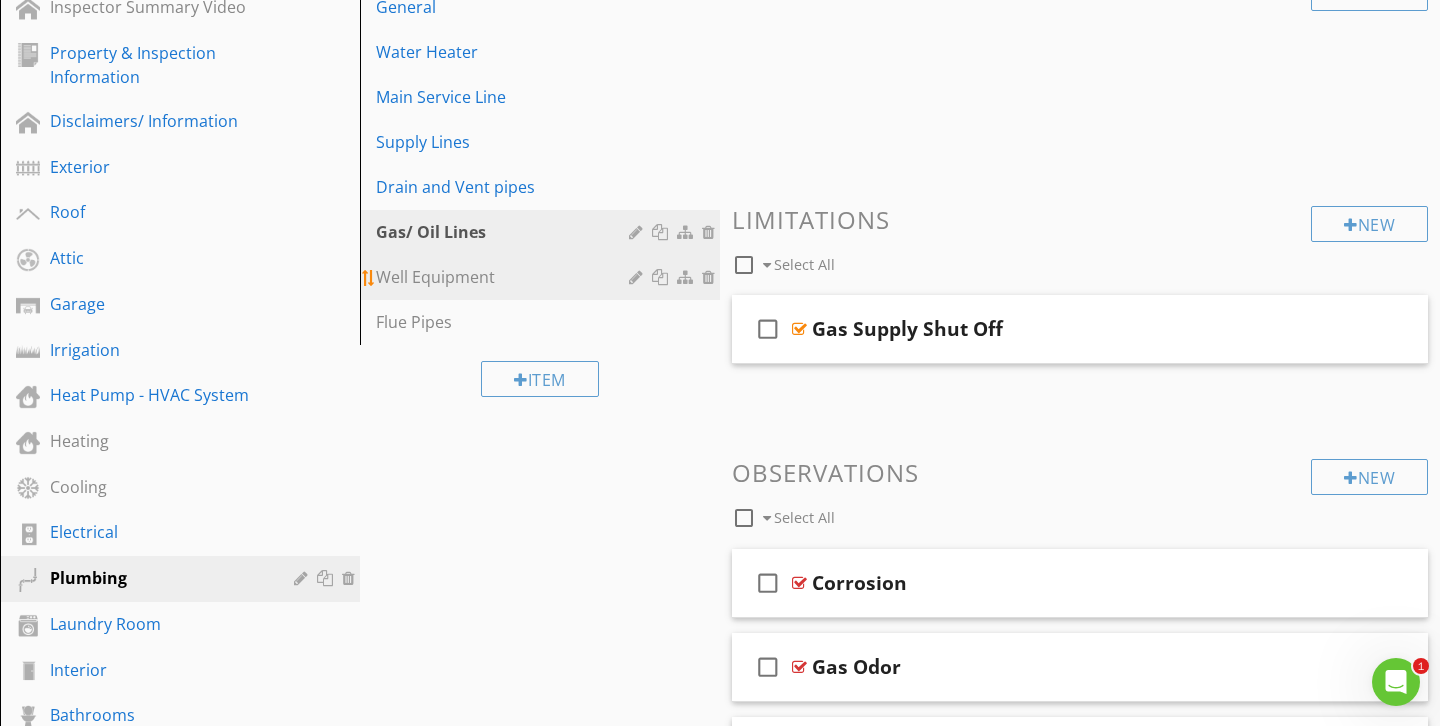 click at bounding box center [662, 277] 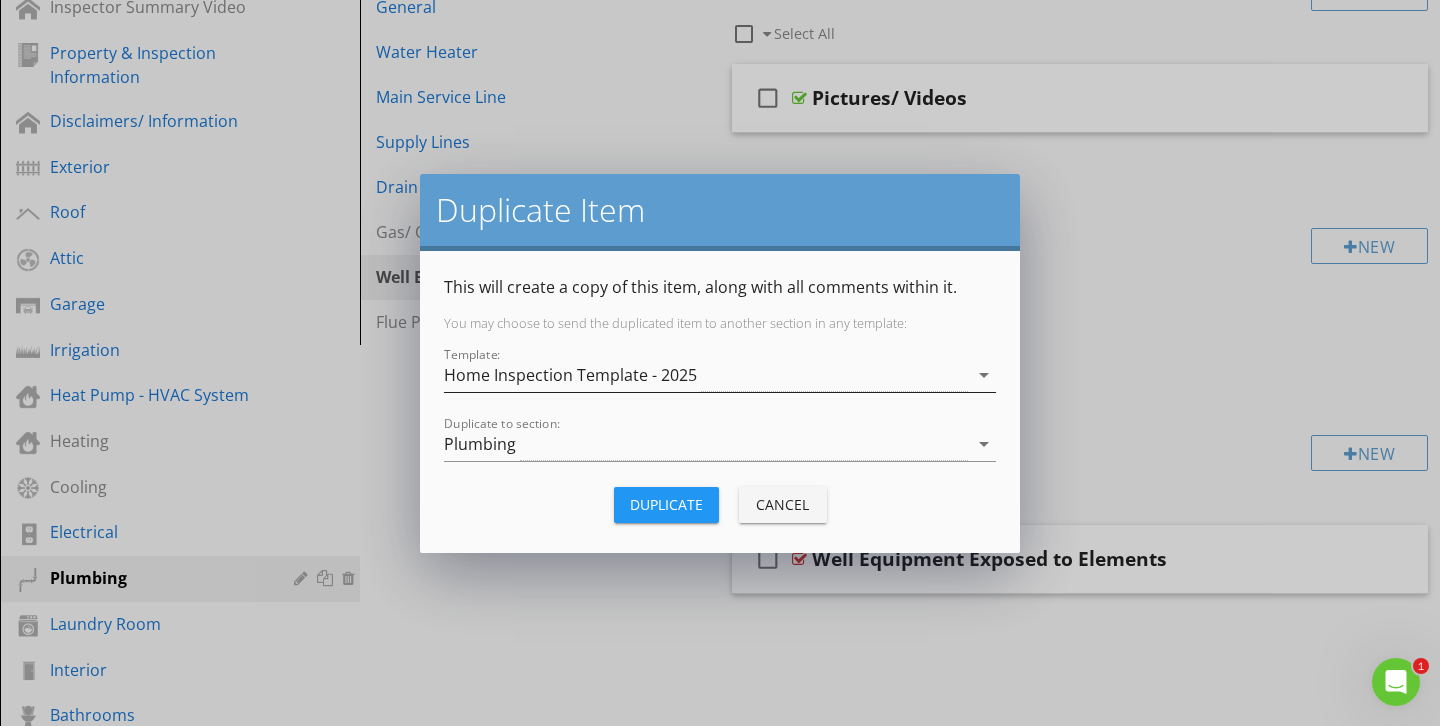 click on "Home Inspection Template - 2025" at bounding box center [570, 375] 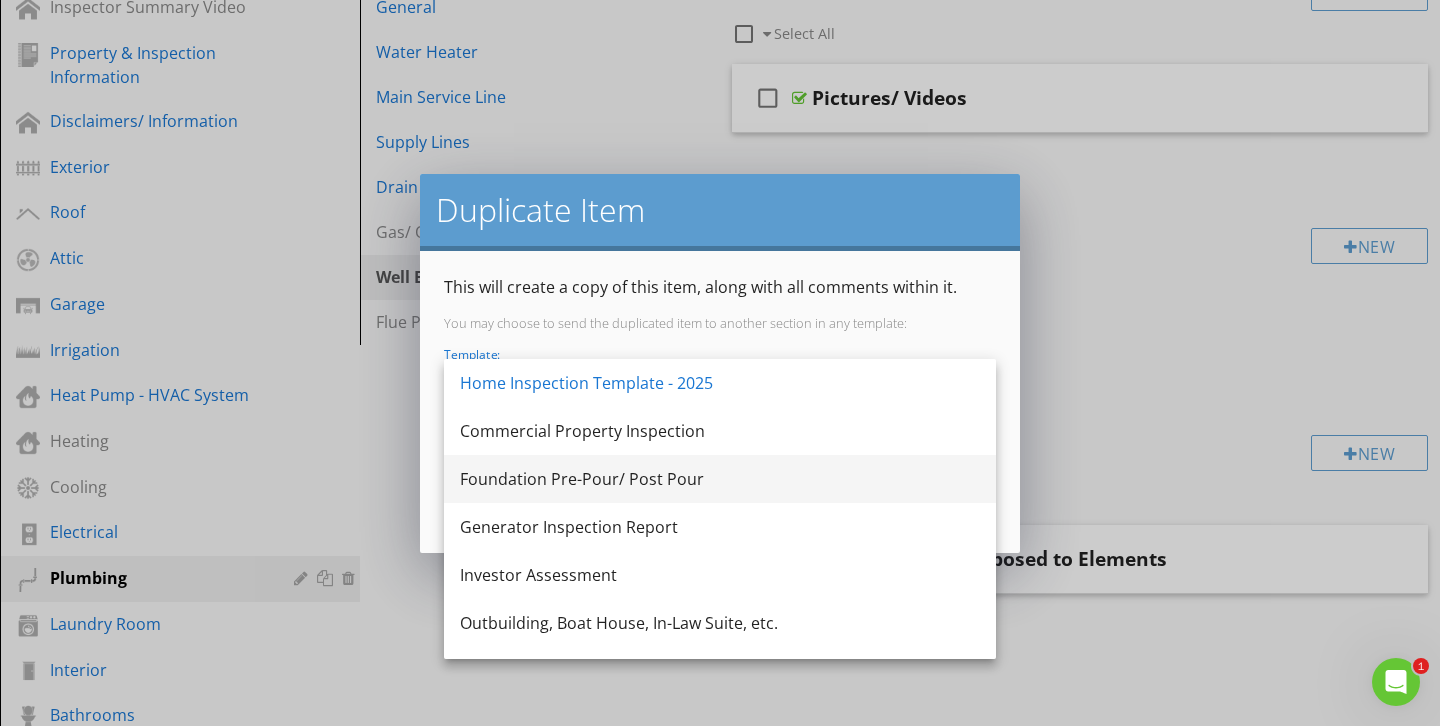 scroll, scrollTop: 420, scrollLeft: 0, axis: vertical 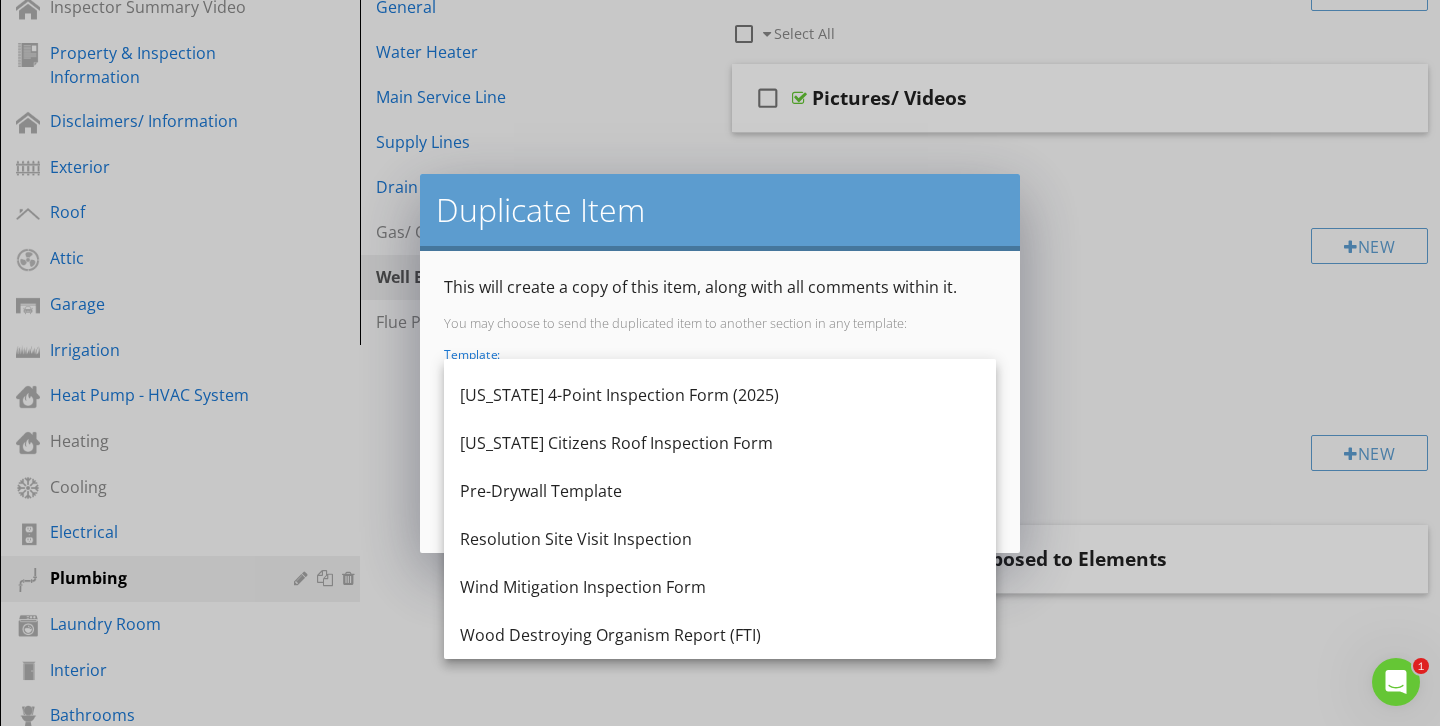 click on "Pre-Drywall Template" at bounding box center (720, 491) 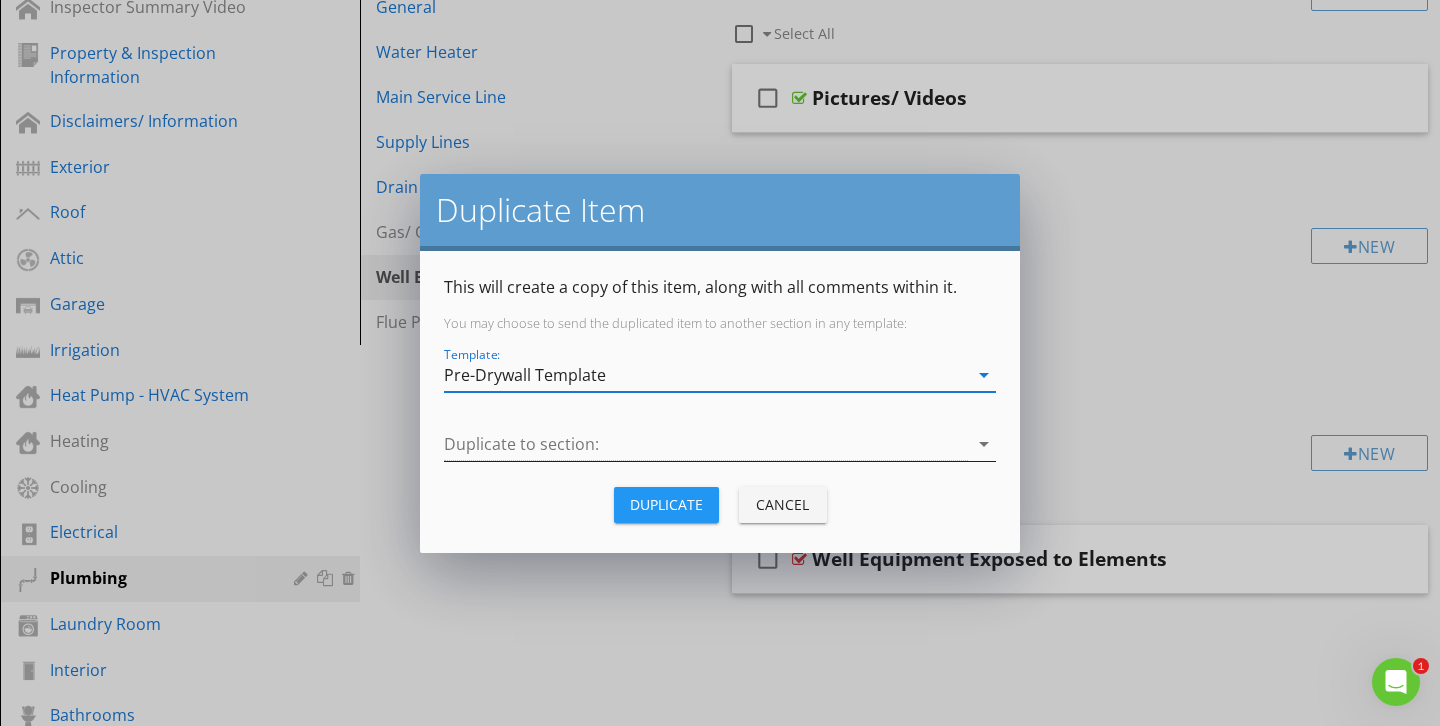 click at bounding box center (706, 444) 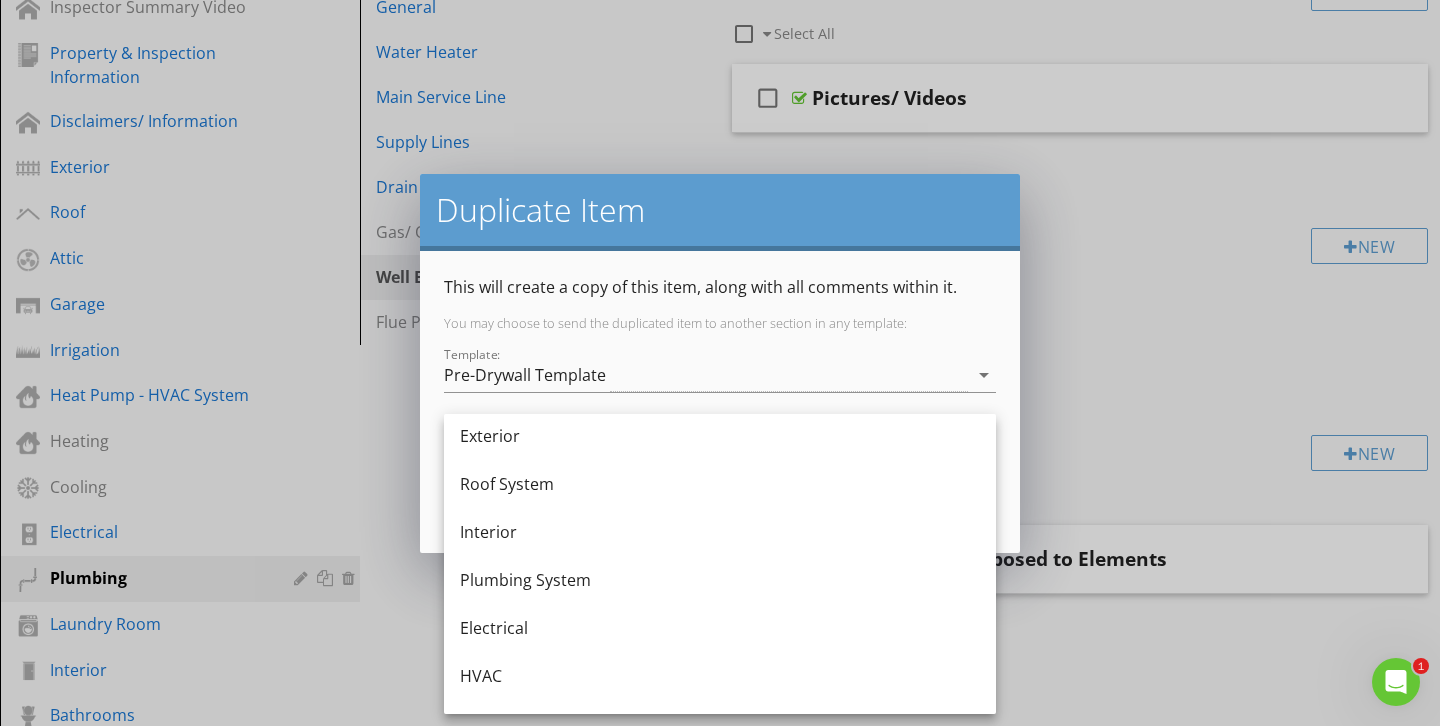 scroll, scrollTop: 101, scrollLeft: 0, axis: vertical 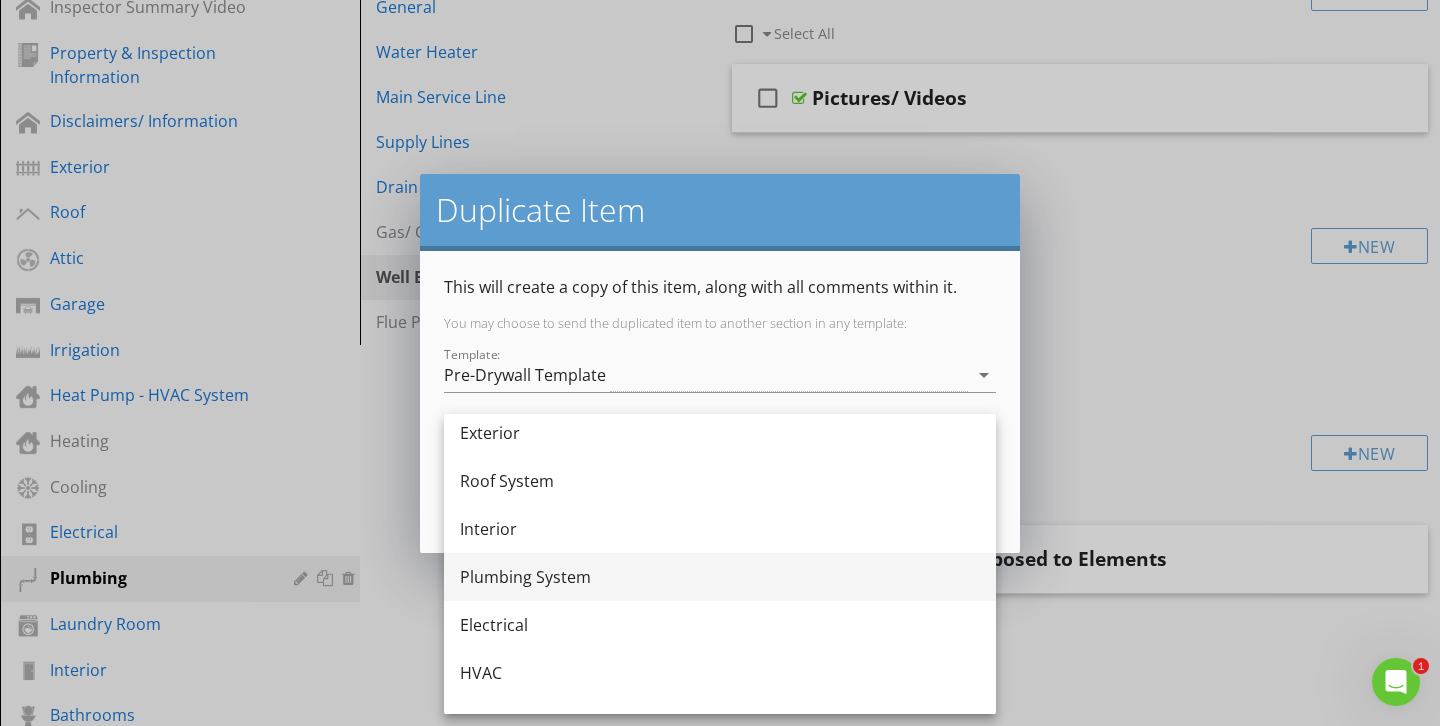 click on "Plumbing System" at bounding box center [720, 577] 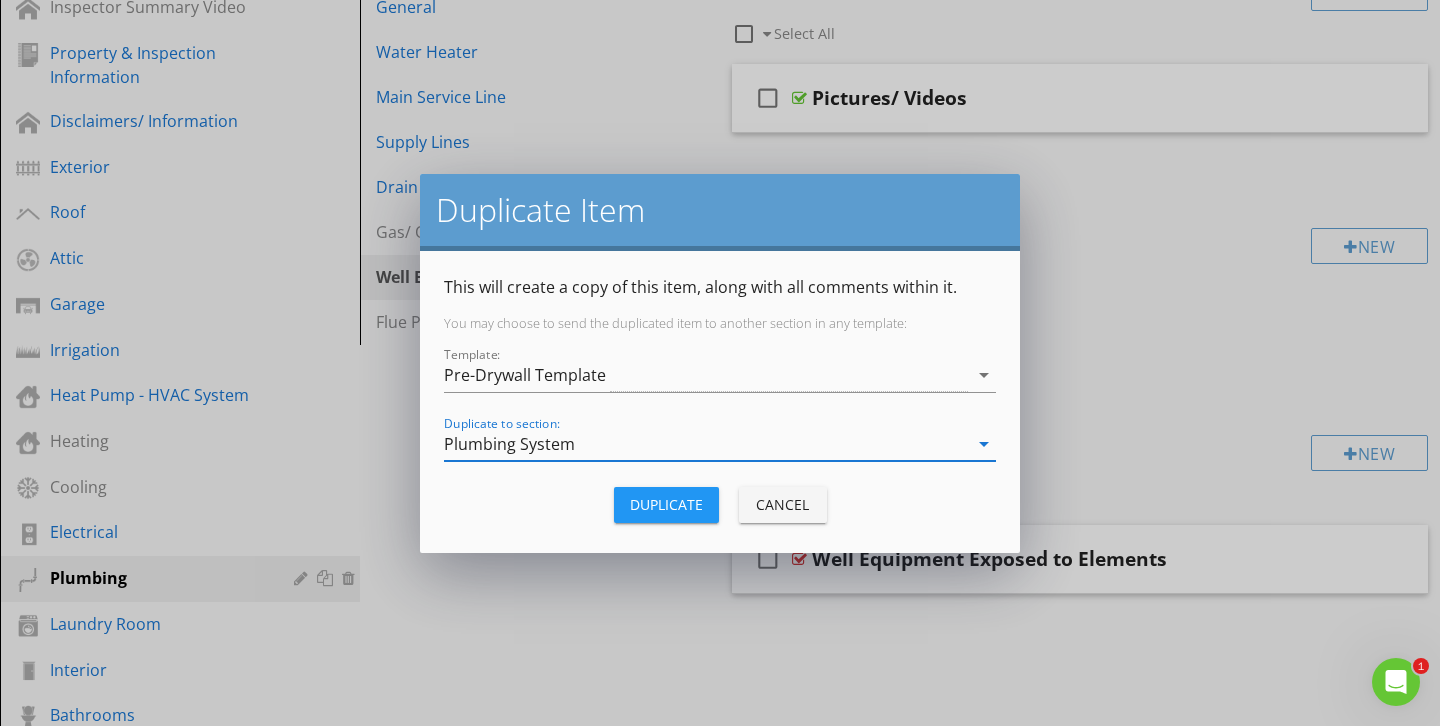 click on "Duplicate" at bounding box center [666, 505] 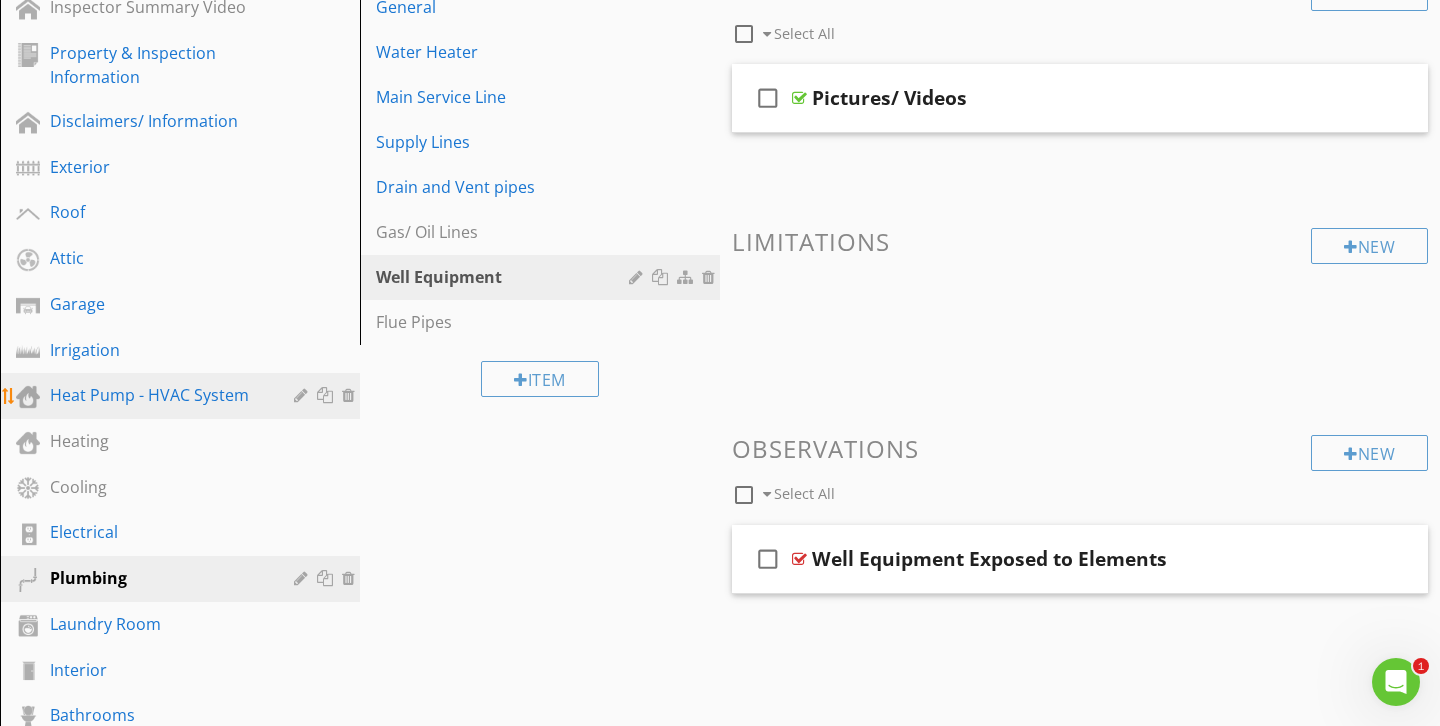 click on "Heat Pump - HVAC System" at bounding box center (157, 395) 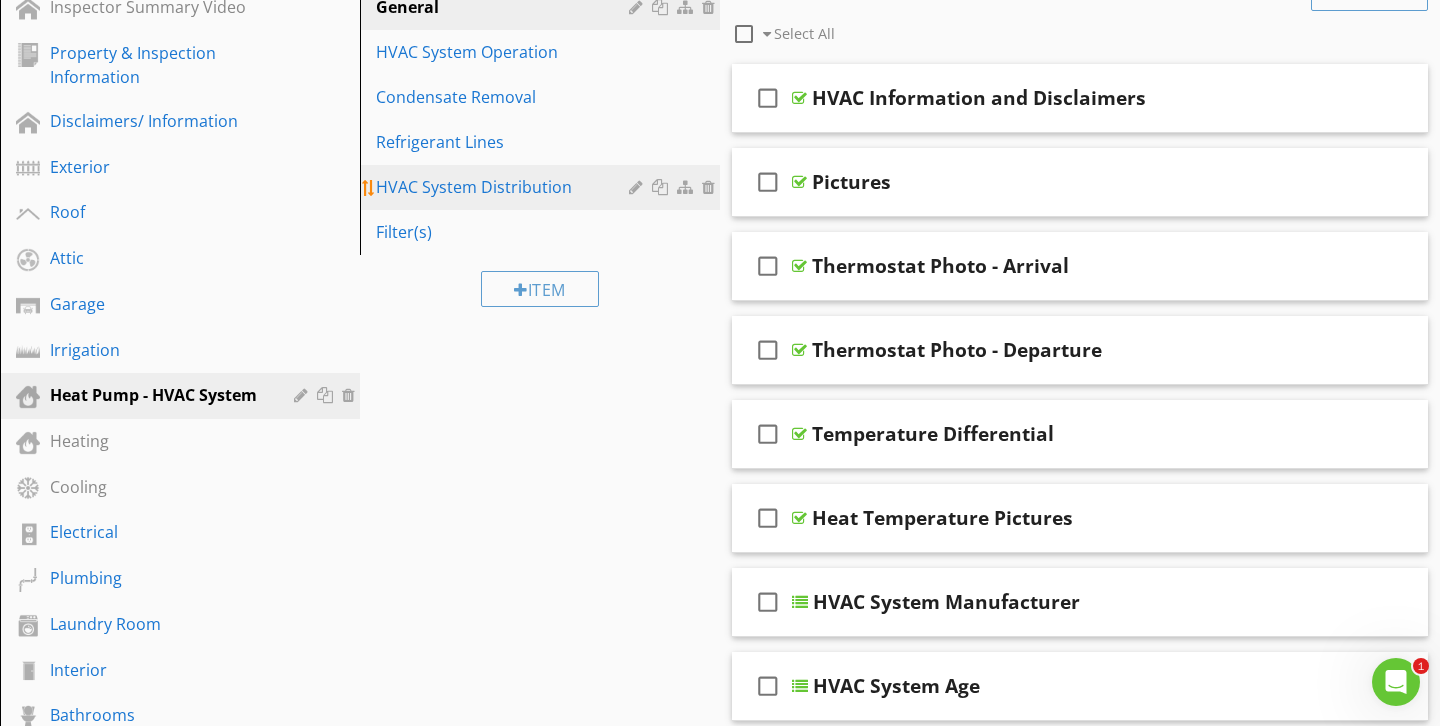 click on "HVAC System Distribution" at bounding box center (505, 187) 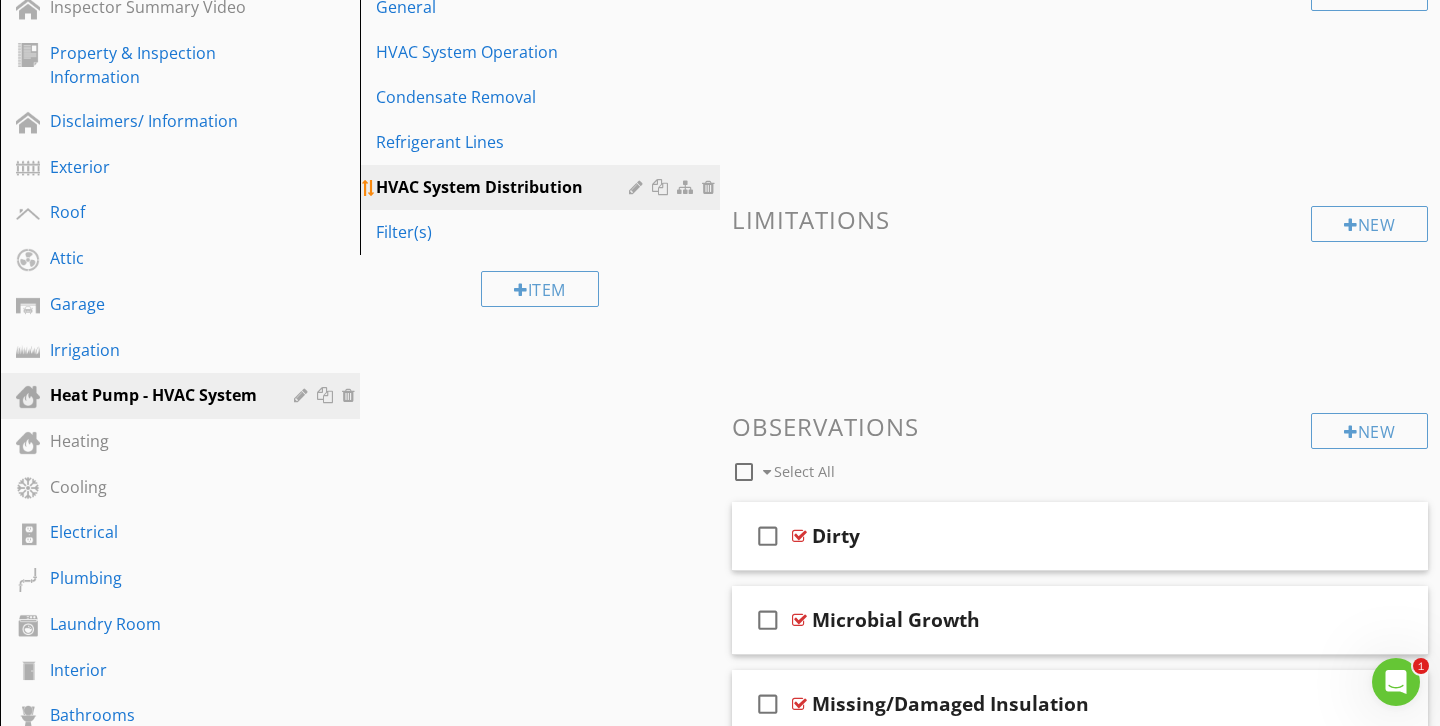 click at bounding box center (662, 187) 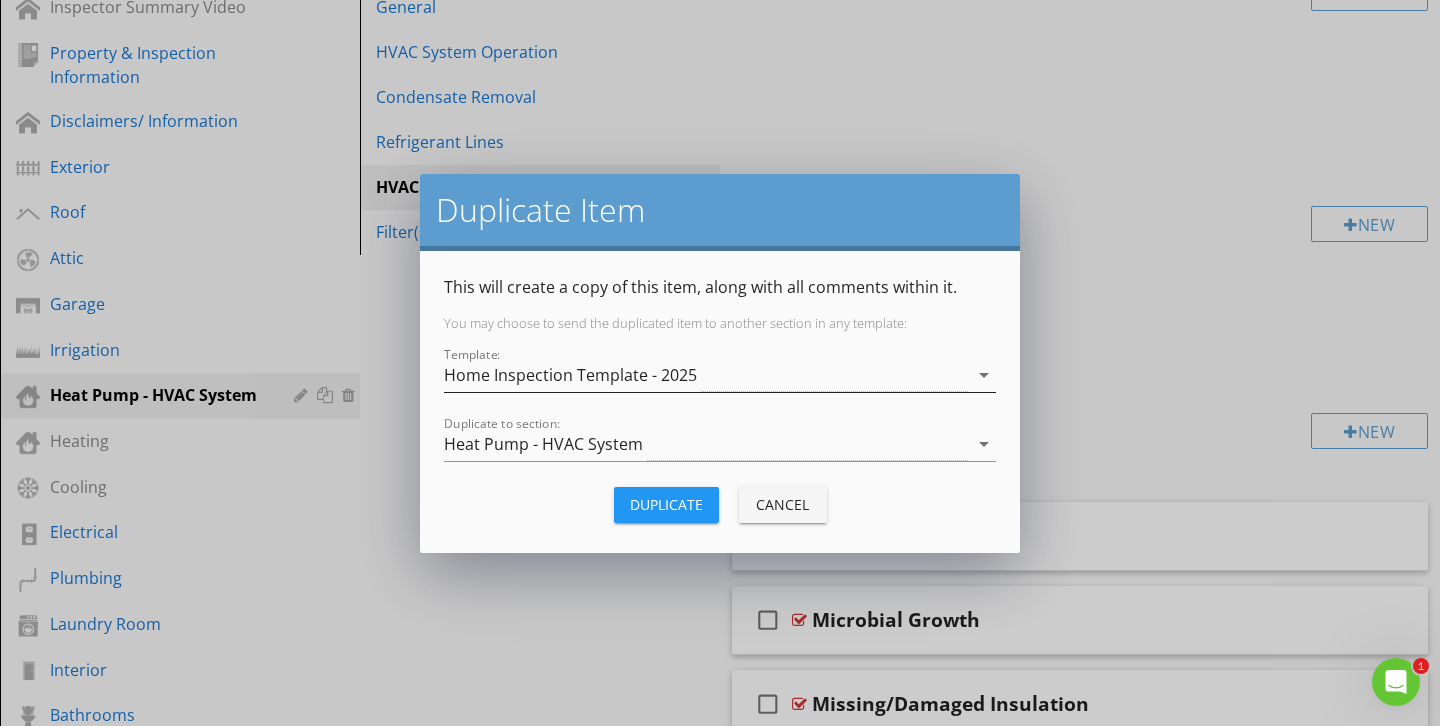 click on "Home Inspection Template - 2025" at bounding box center [706, 375] 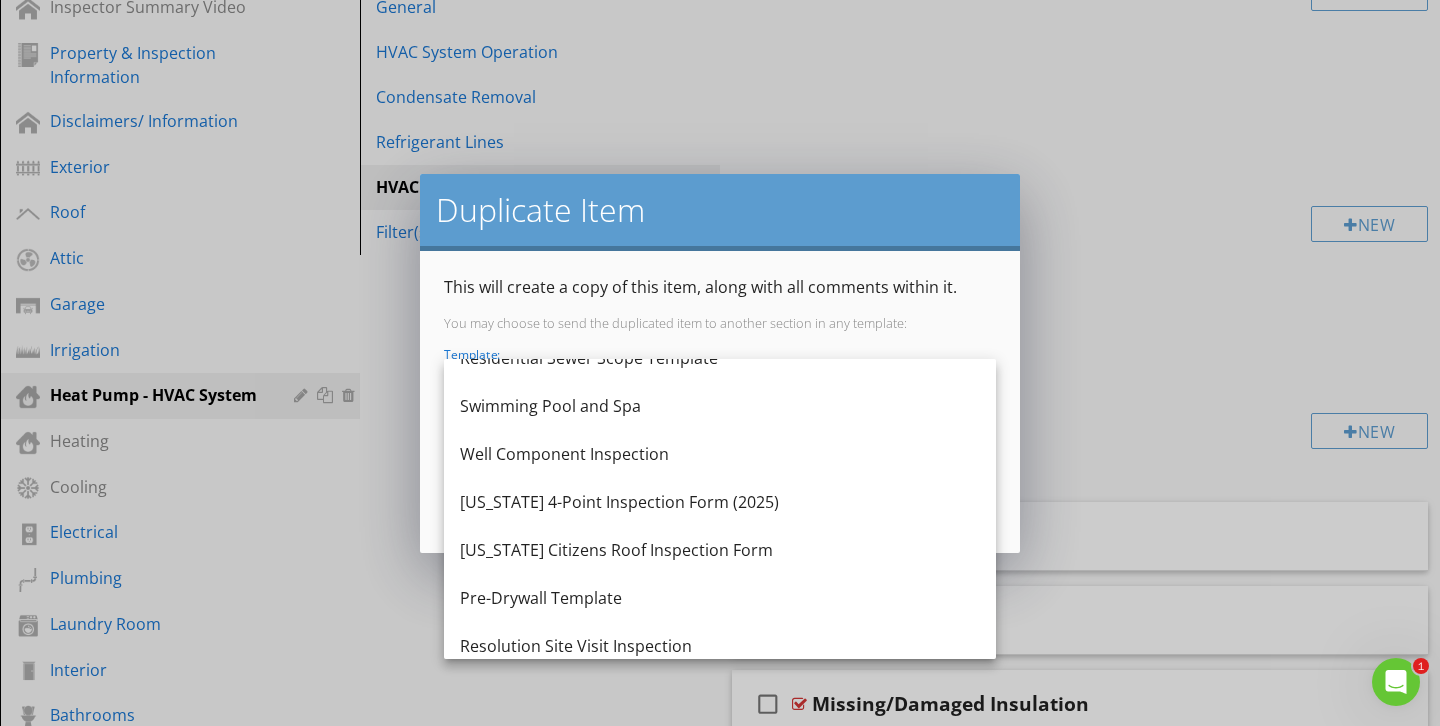 scroll, scrollTop: 420, scrollLeft: 0, axis: vertical 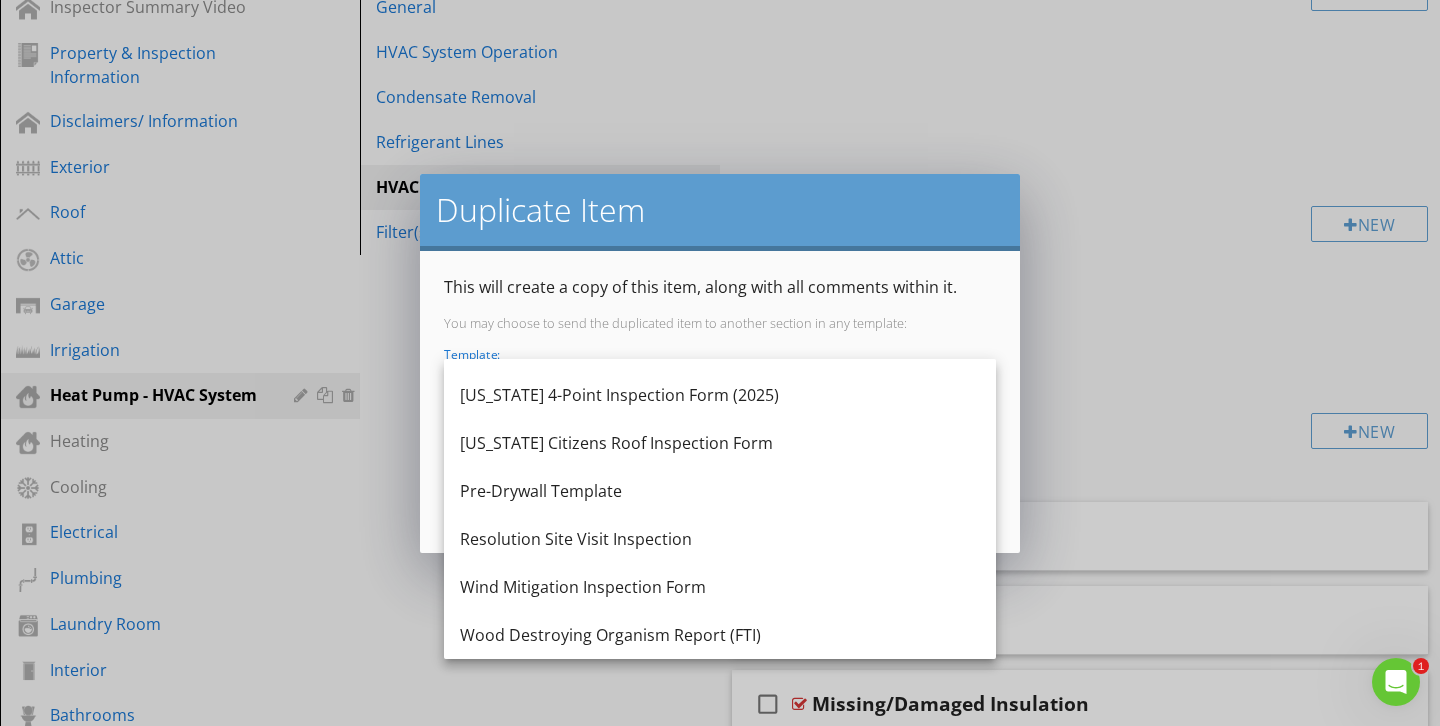 click on "Pre-Drywall Template" at bounding box center (720, 491) 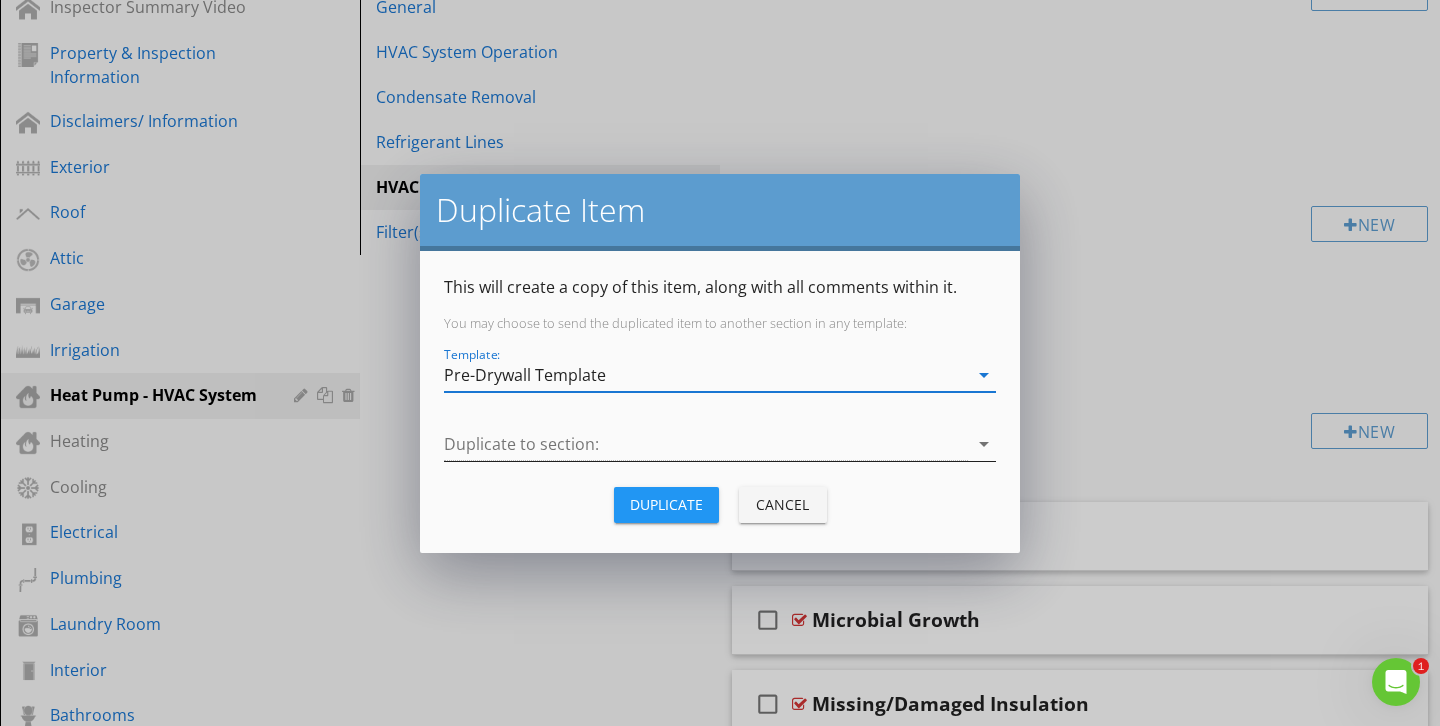 click at bounding box center [706, 444] 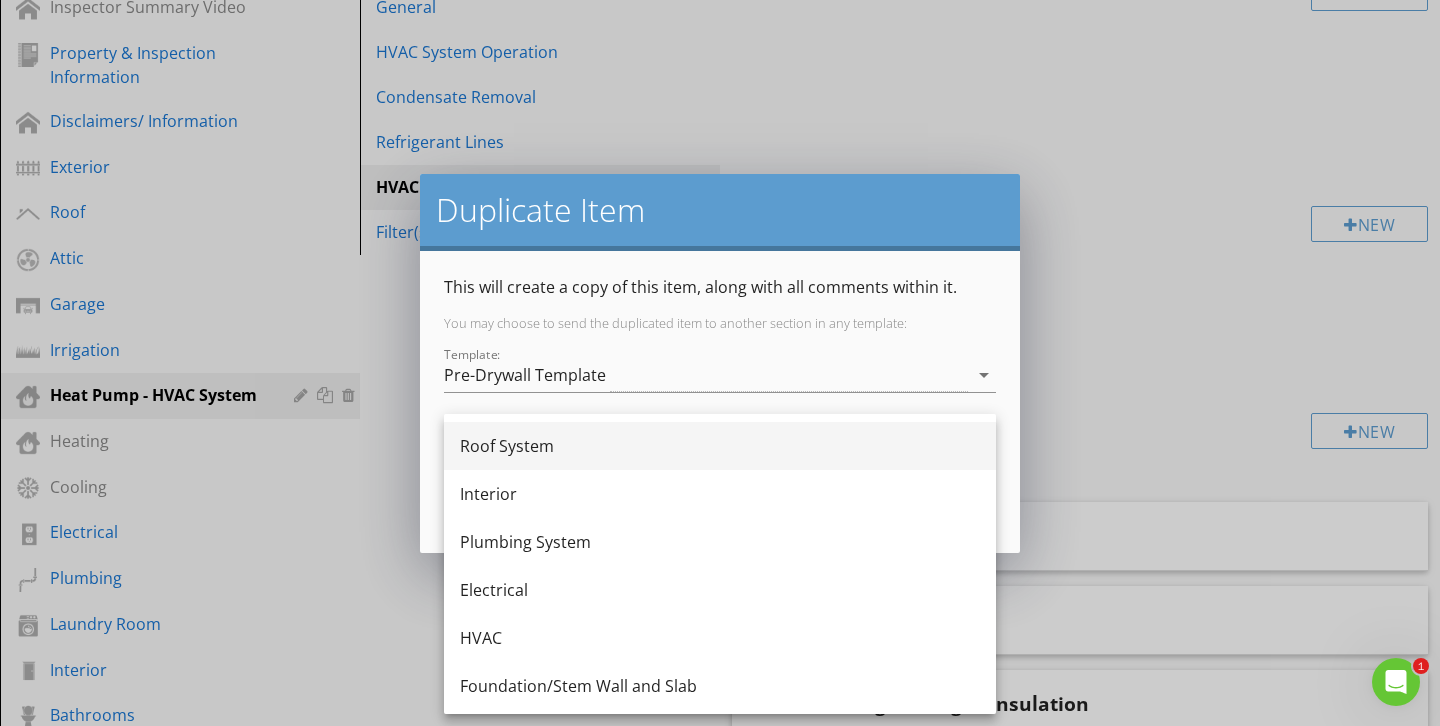 scroll, scrollTop: 140, scrollLeft: 0, axis: vertical 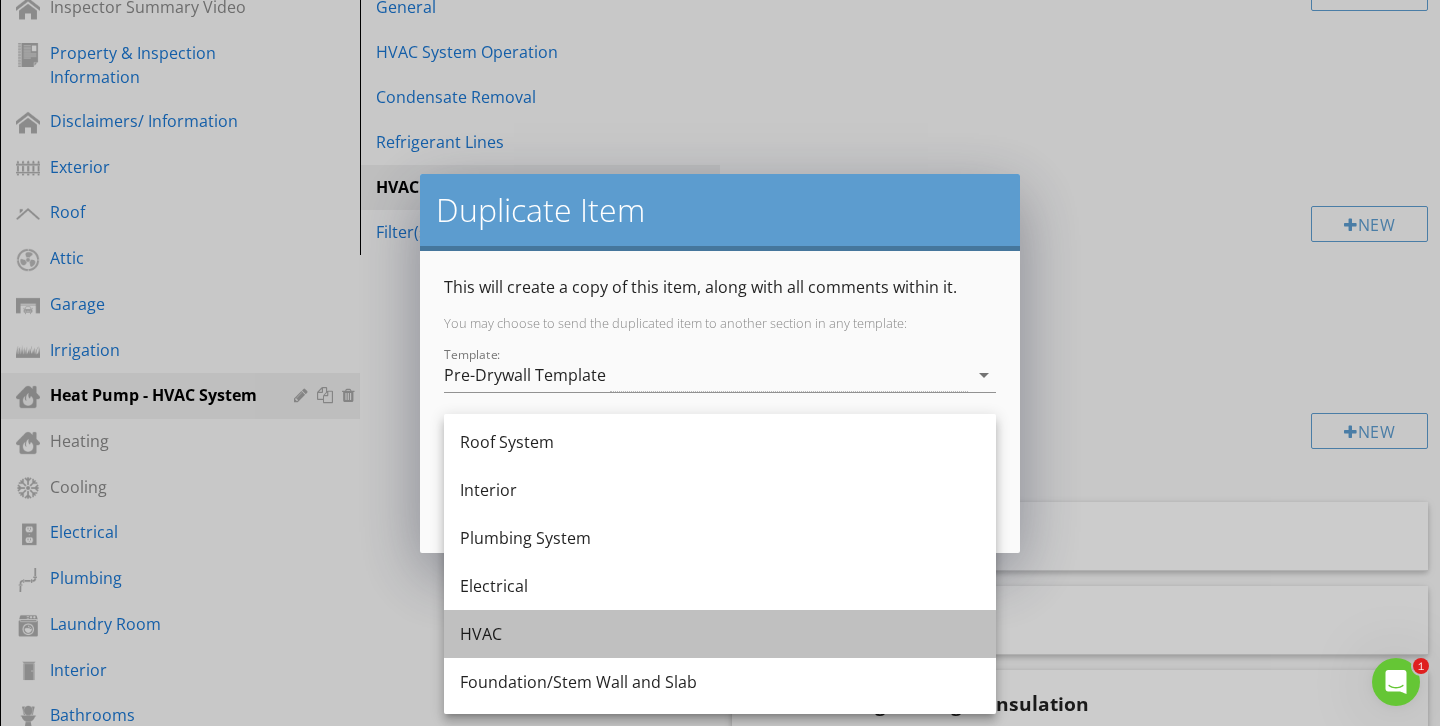click on "HVAC" at bounding box center (720, 634) 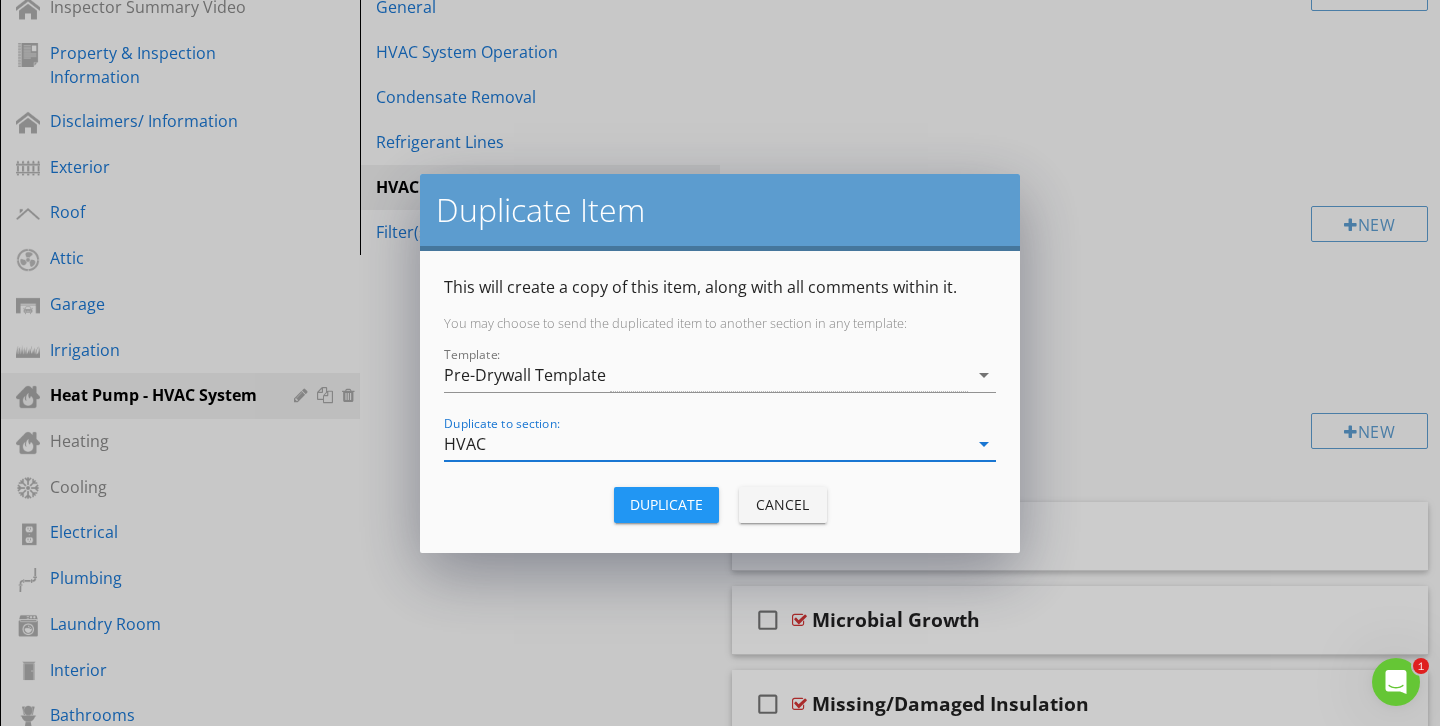 click on "Duplicate" at bounding box center [666, 504] 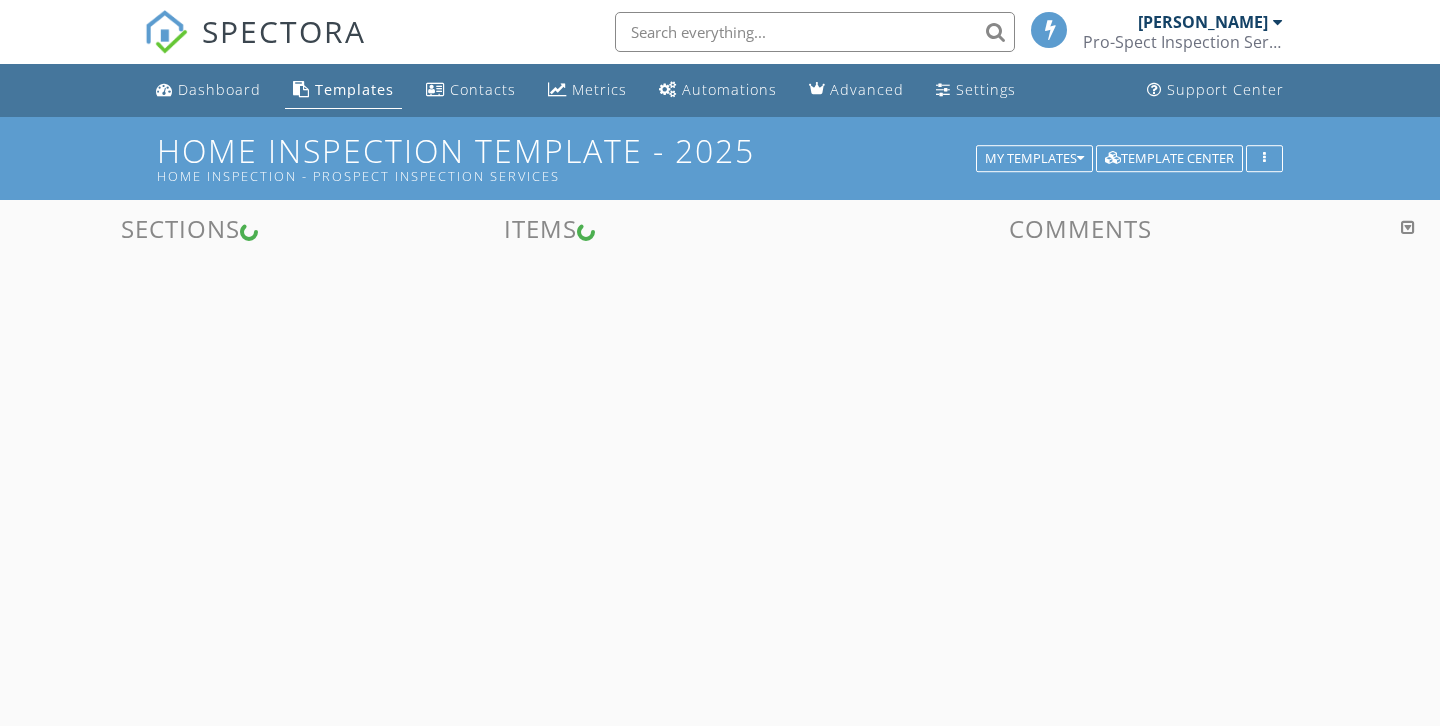 scroll, scrollTop: 0, scrollLeft: 0, axis: both 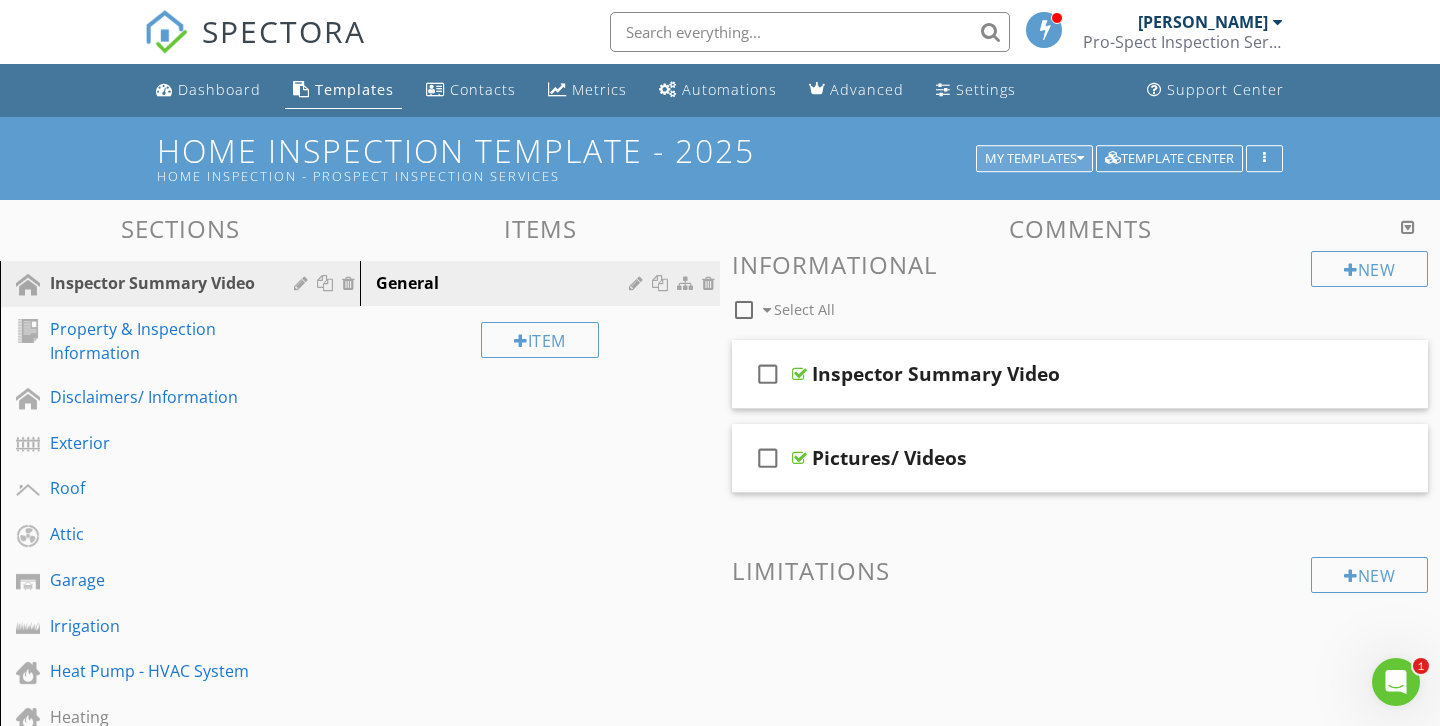 click at bounding box center [1080, 159] 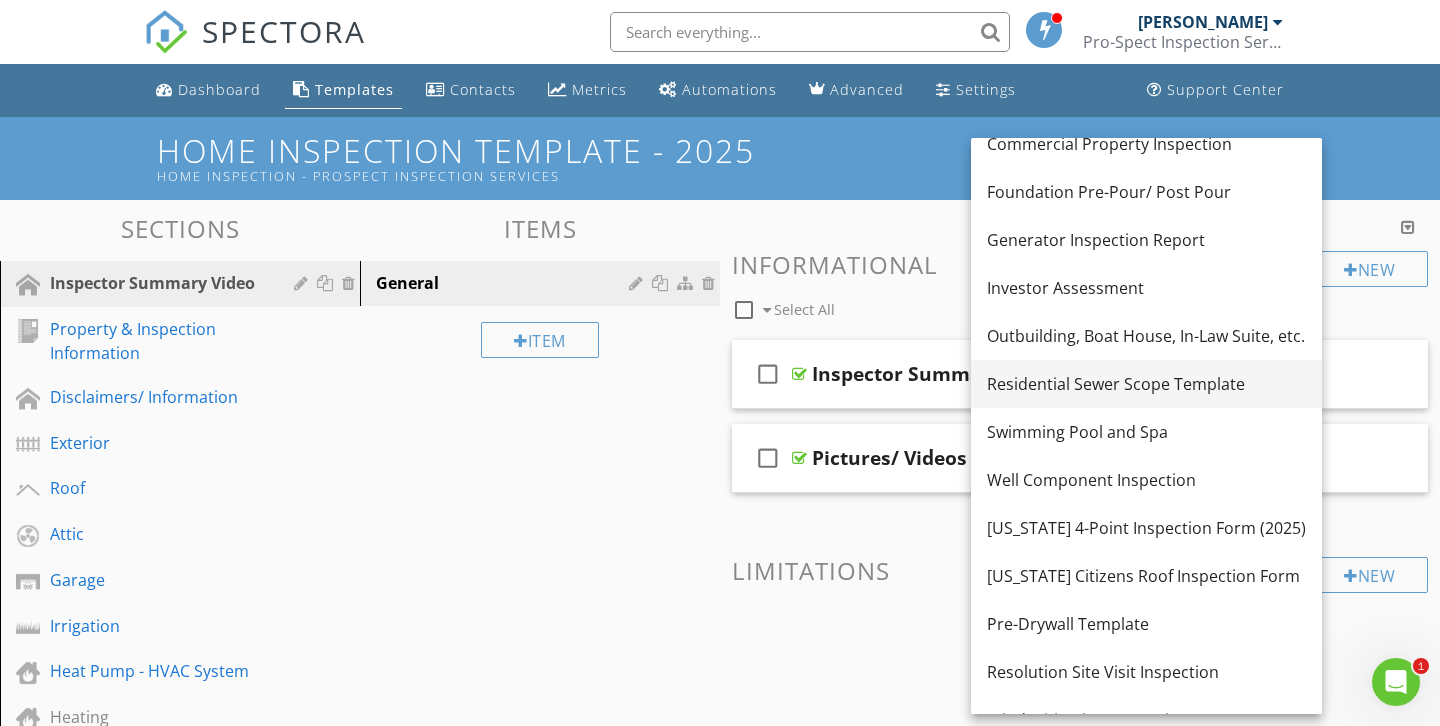 scroll, scrollTop: 85, scrollLeft: 0, axis: vertical 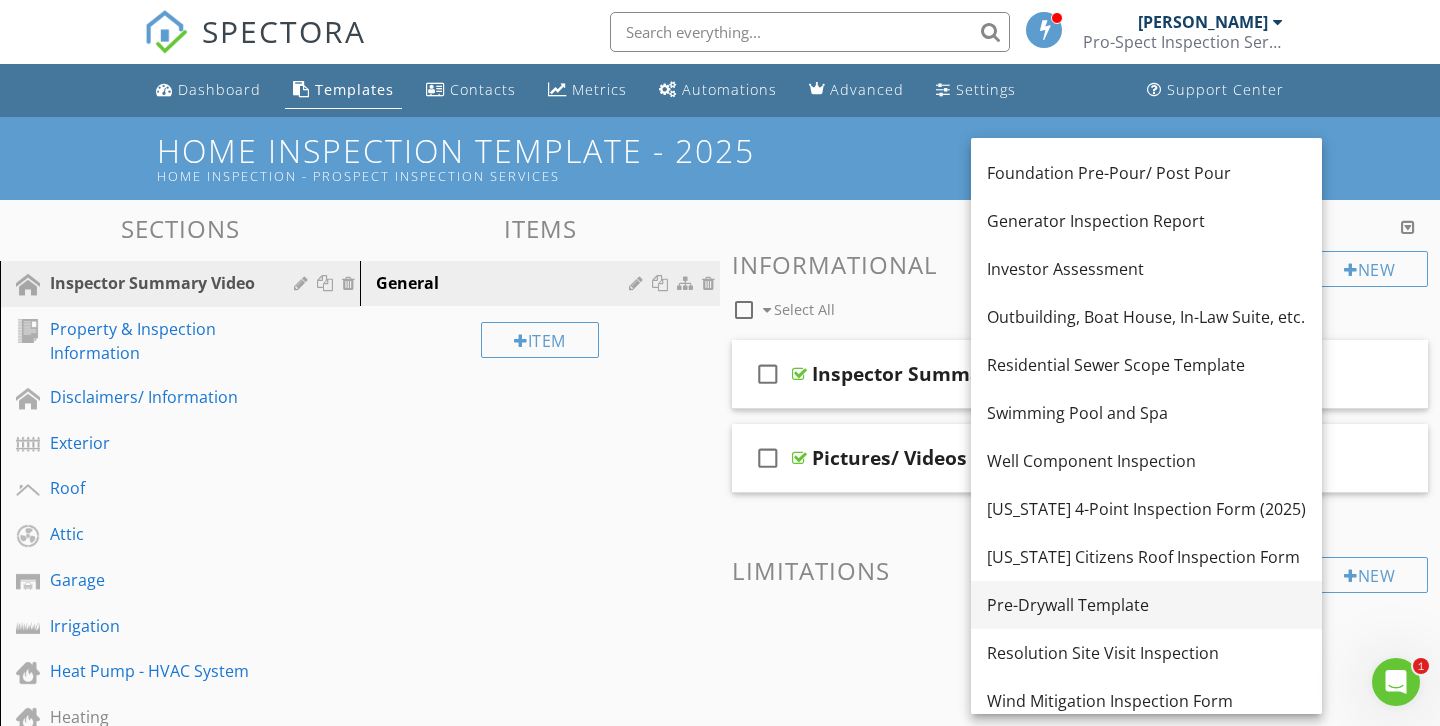 click on "Pre-Drywall Template" at bounding box center (1146, 605) 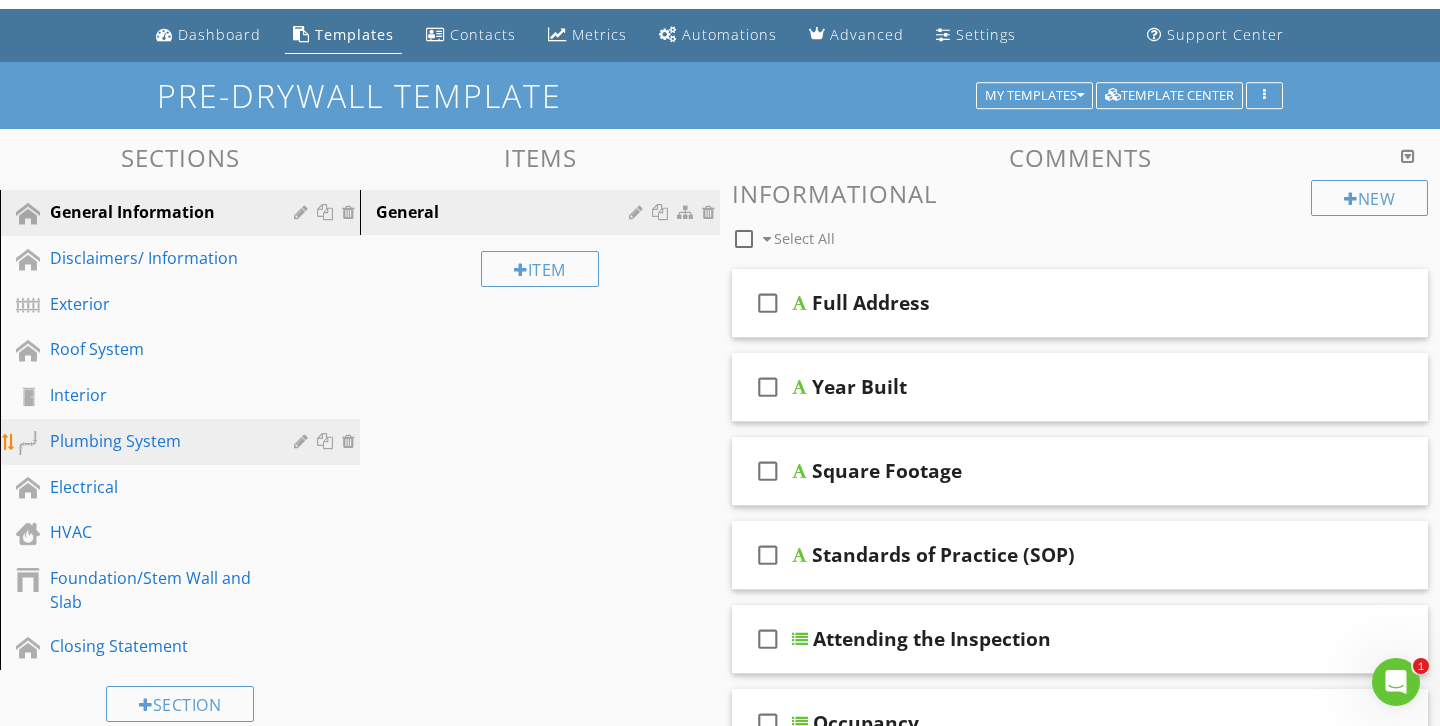 scroll, scrollTop: 62, scrollLeft: 0, axis: vertical 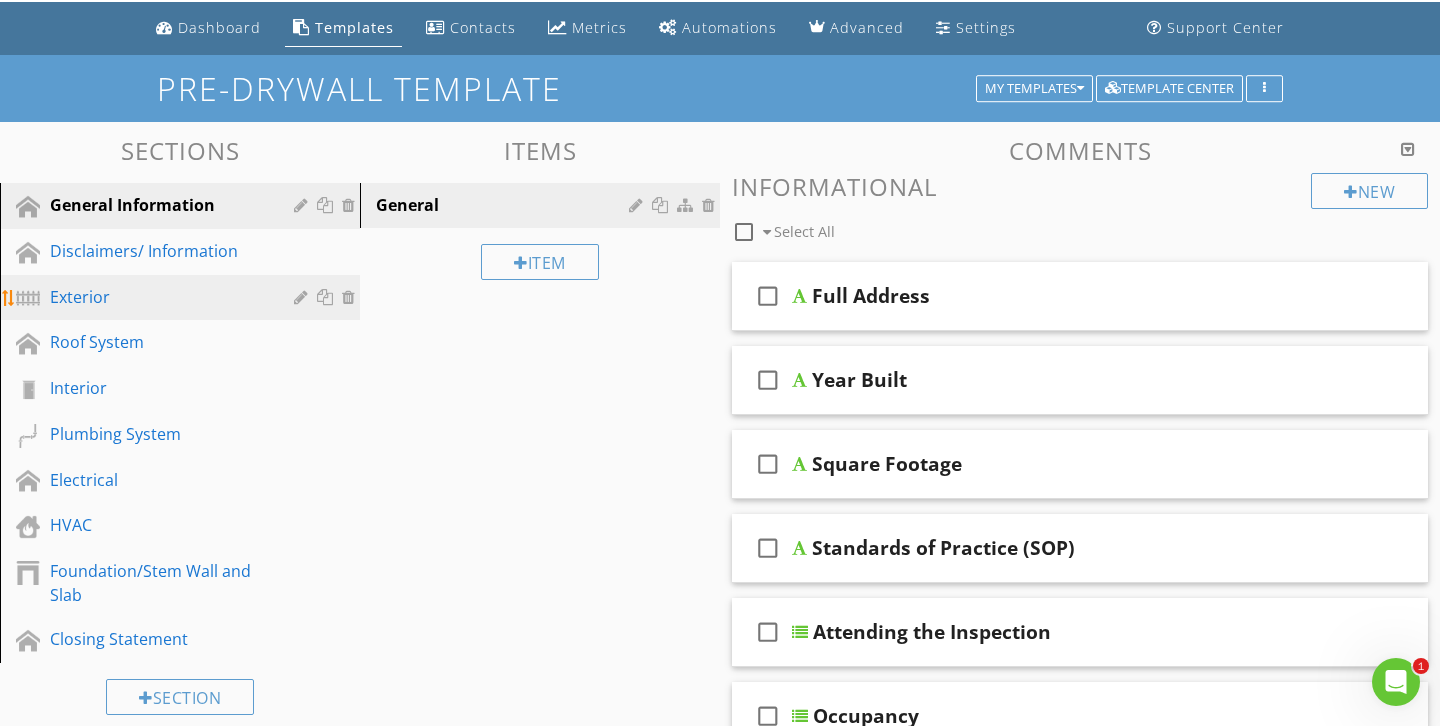 click on "Exterior" at bounding box center [157, 297] 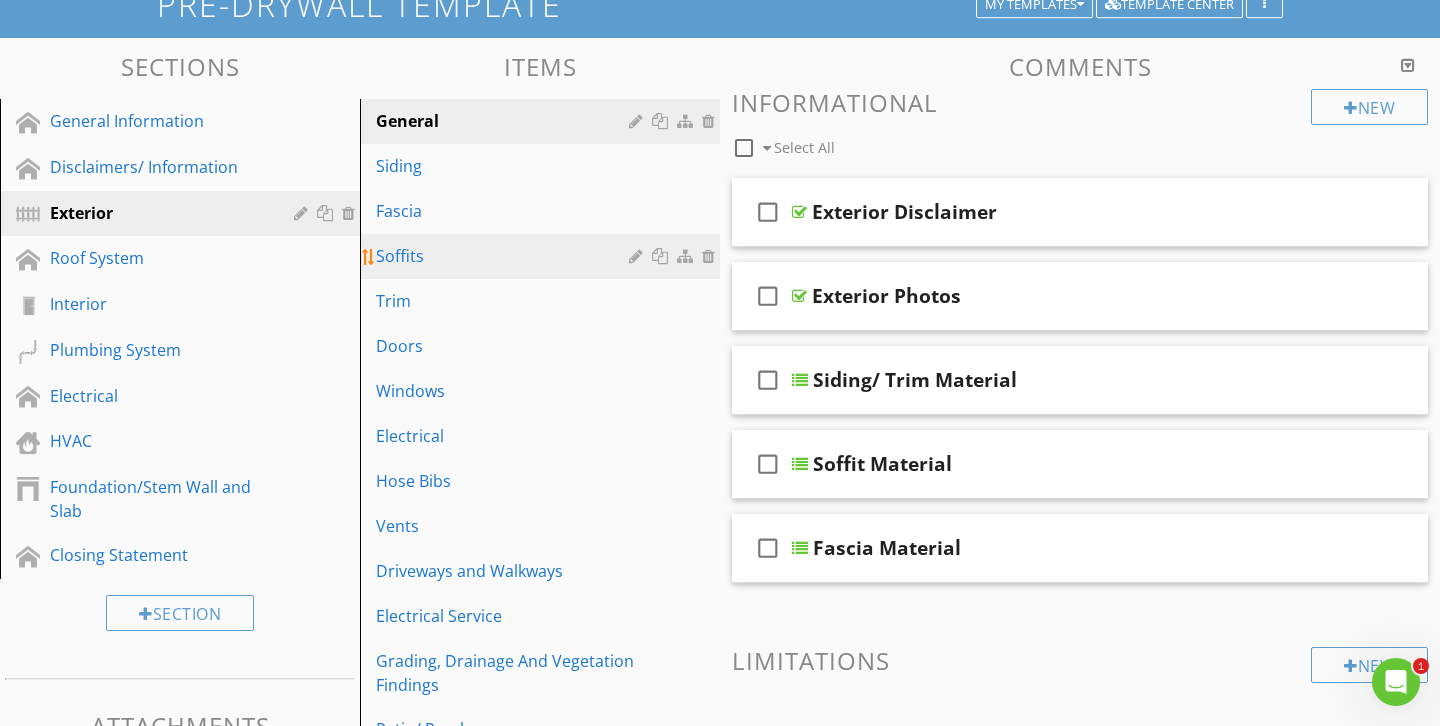 scroll, scrollTop: 150, scrollLeft: 0, axis: vertical 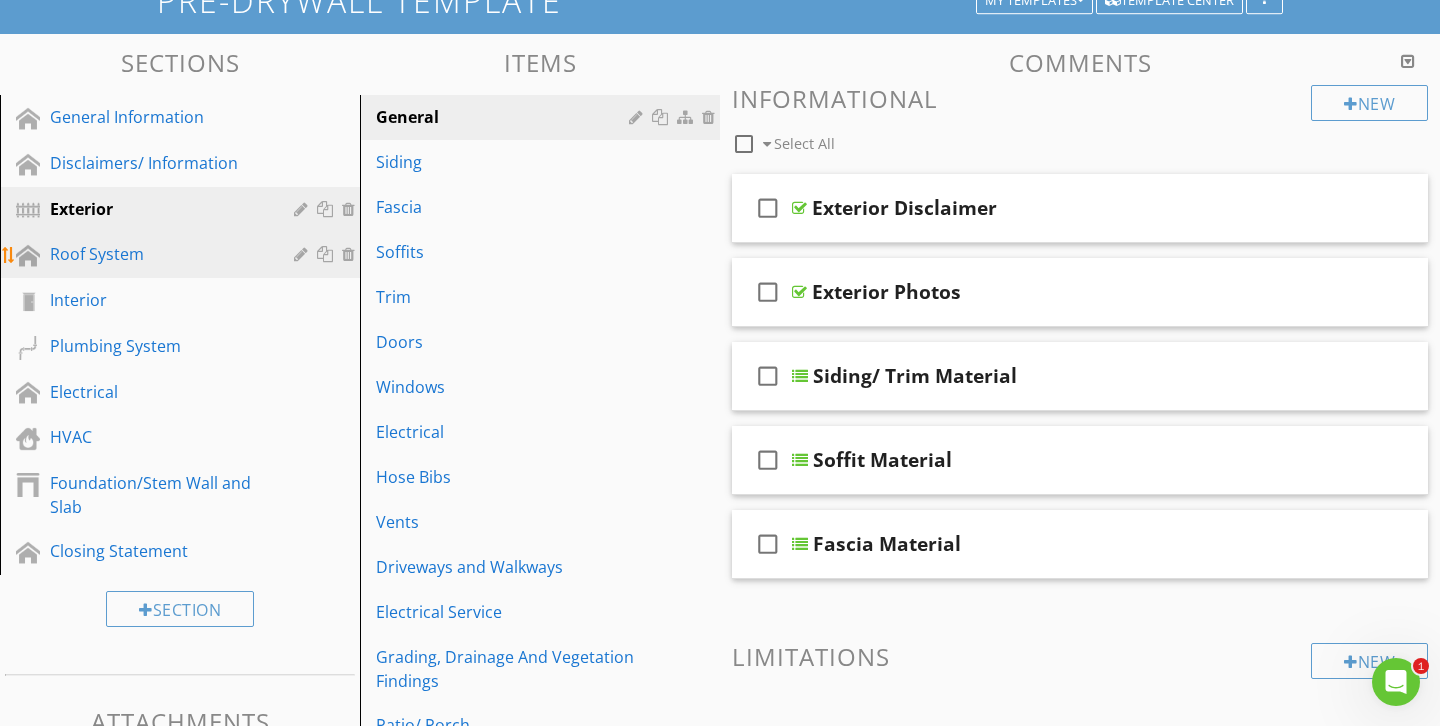 click on "Roof System" at bounding box center (157, 254) 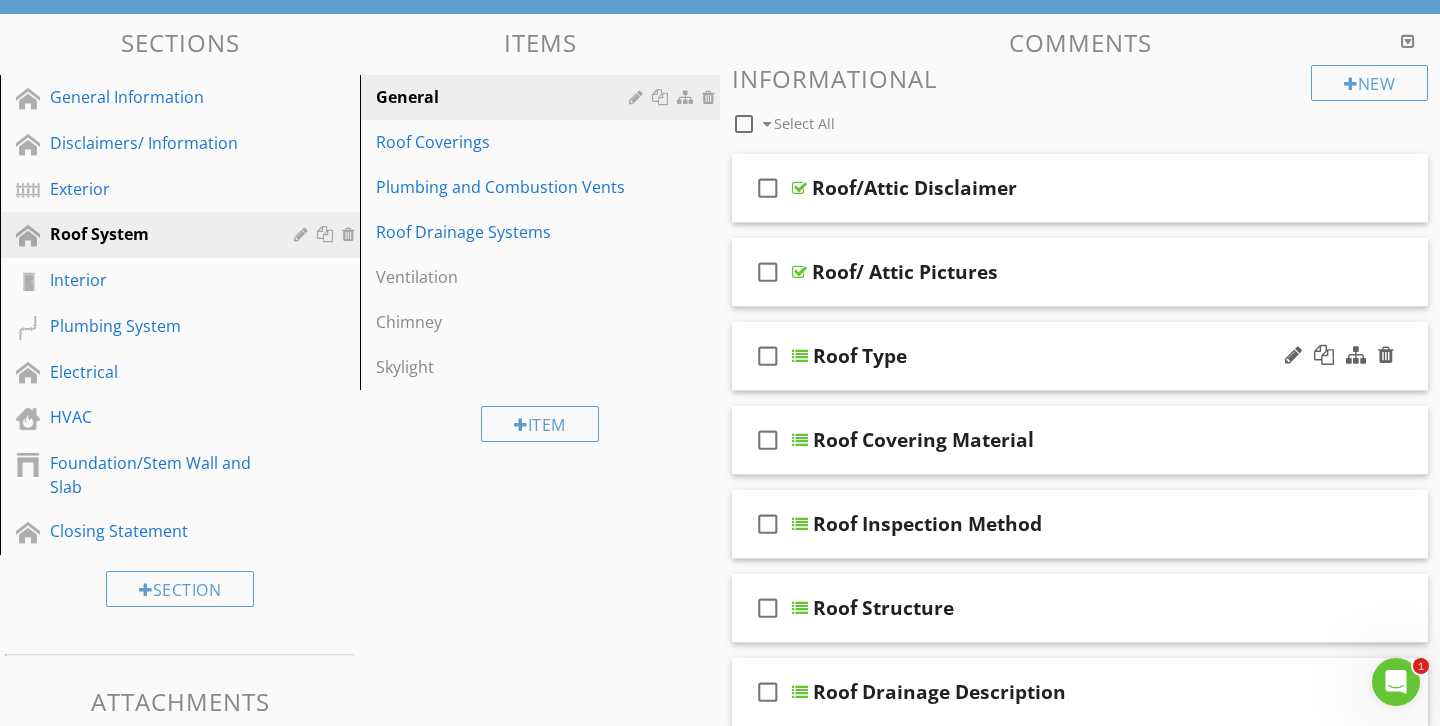 scroll, scrollTop: 177, scrollLeft: 0, axis: vertical 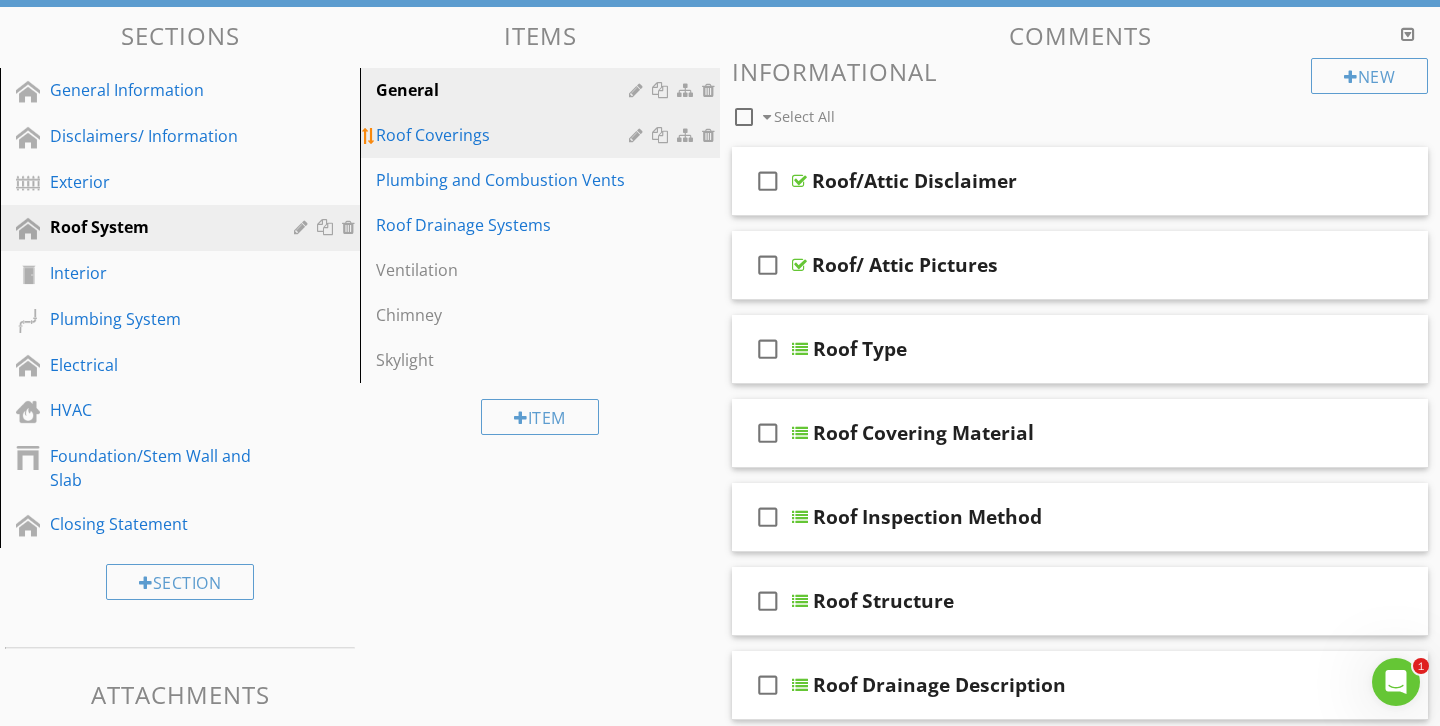 click at bounding box center (711, 135) 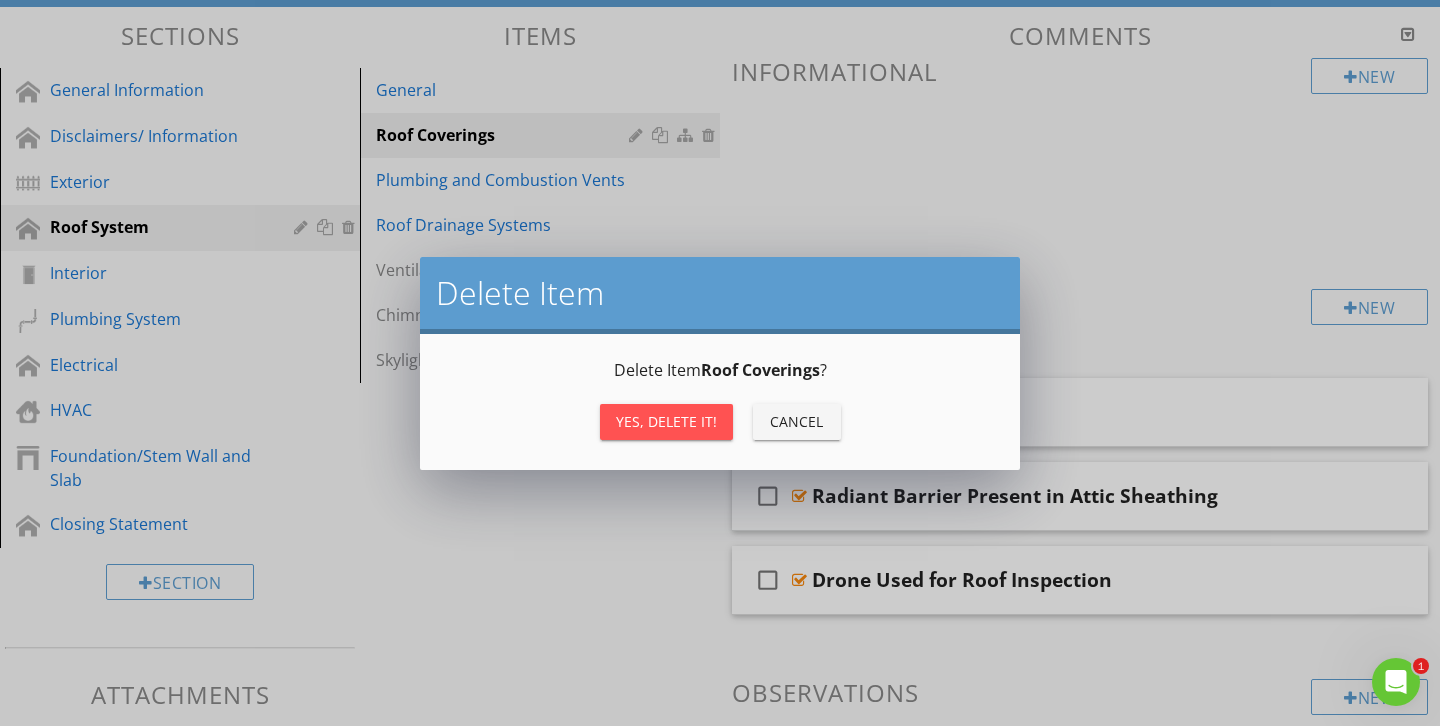 click on "Yes, Delete it!" at bounding box center (666, 421) 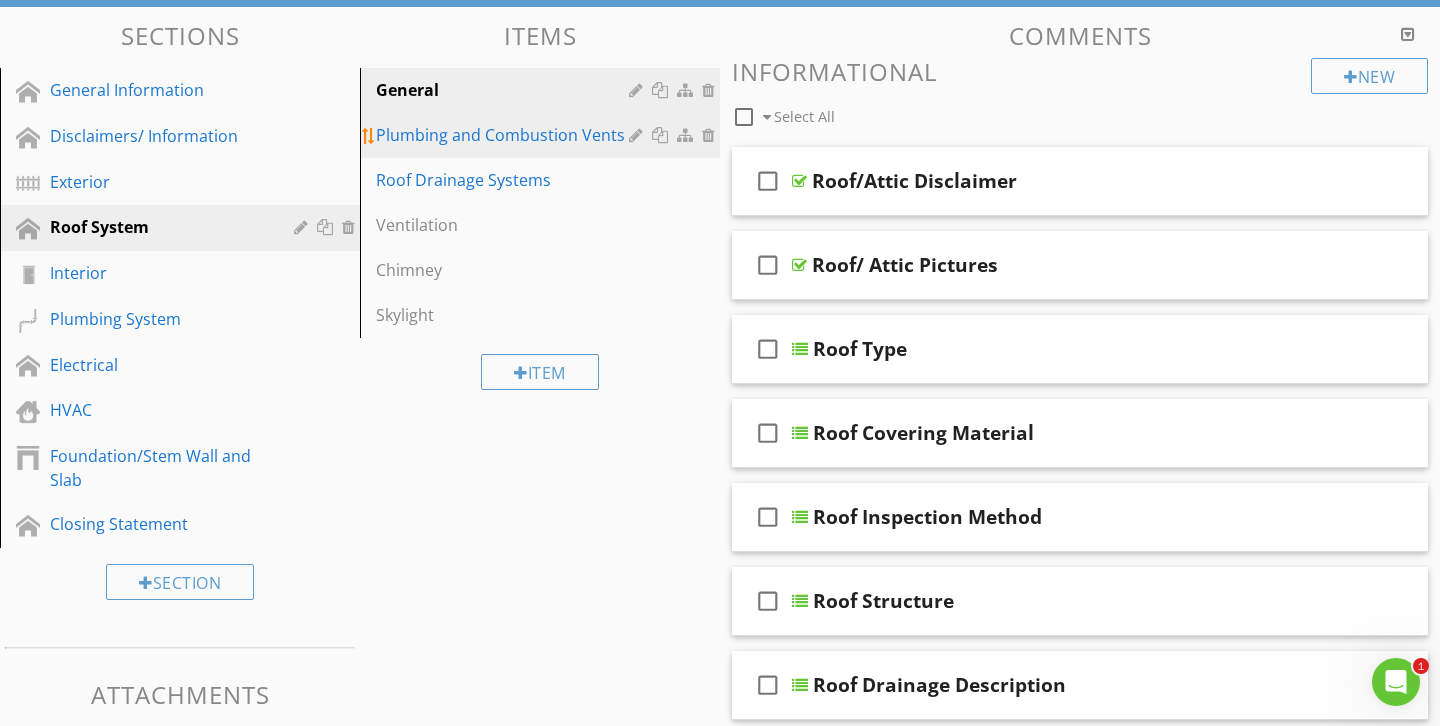 click at bounding box center [711, 135] 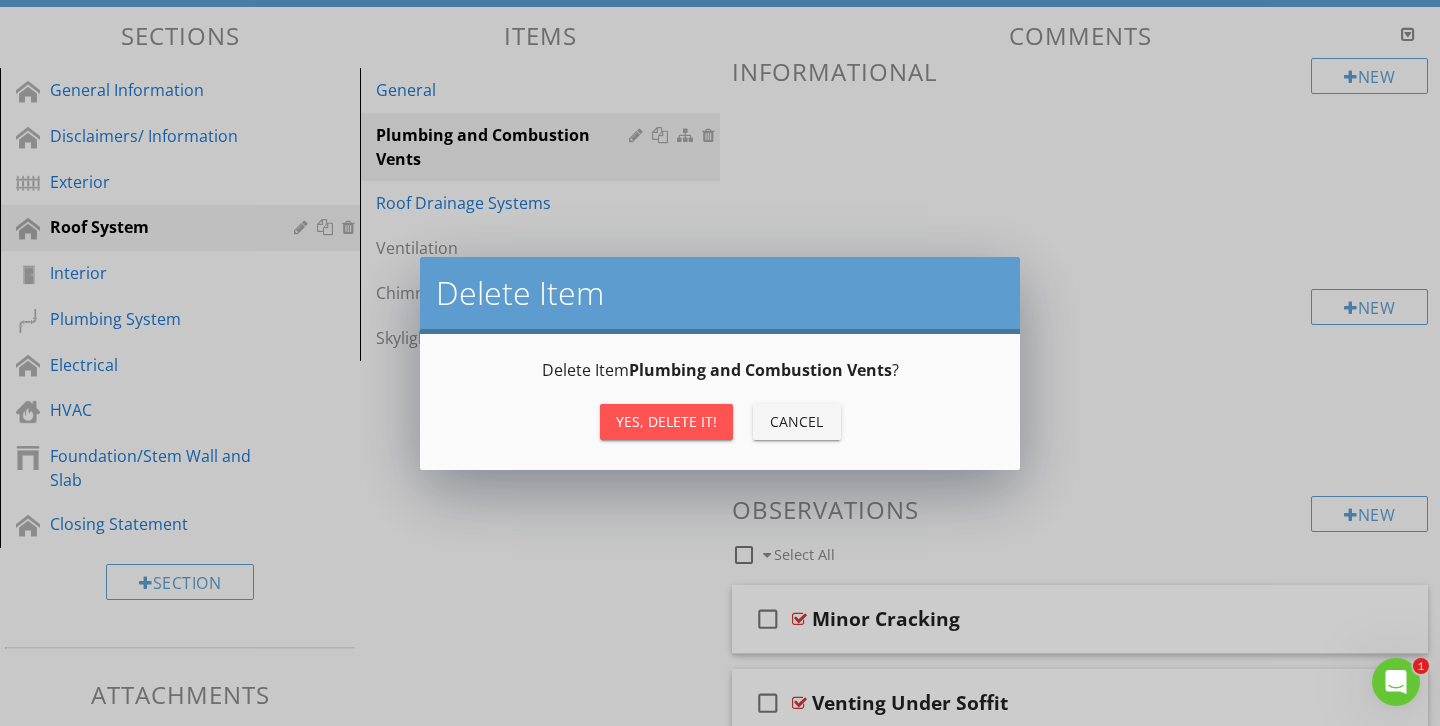 click on "Delete Item
Plumbing and Combustion Vents ?   Yes, Delete it!   Cancel" at bounding box center [720, 402] 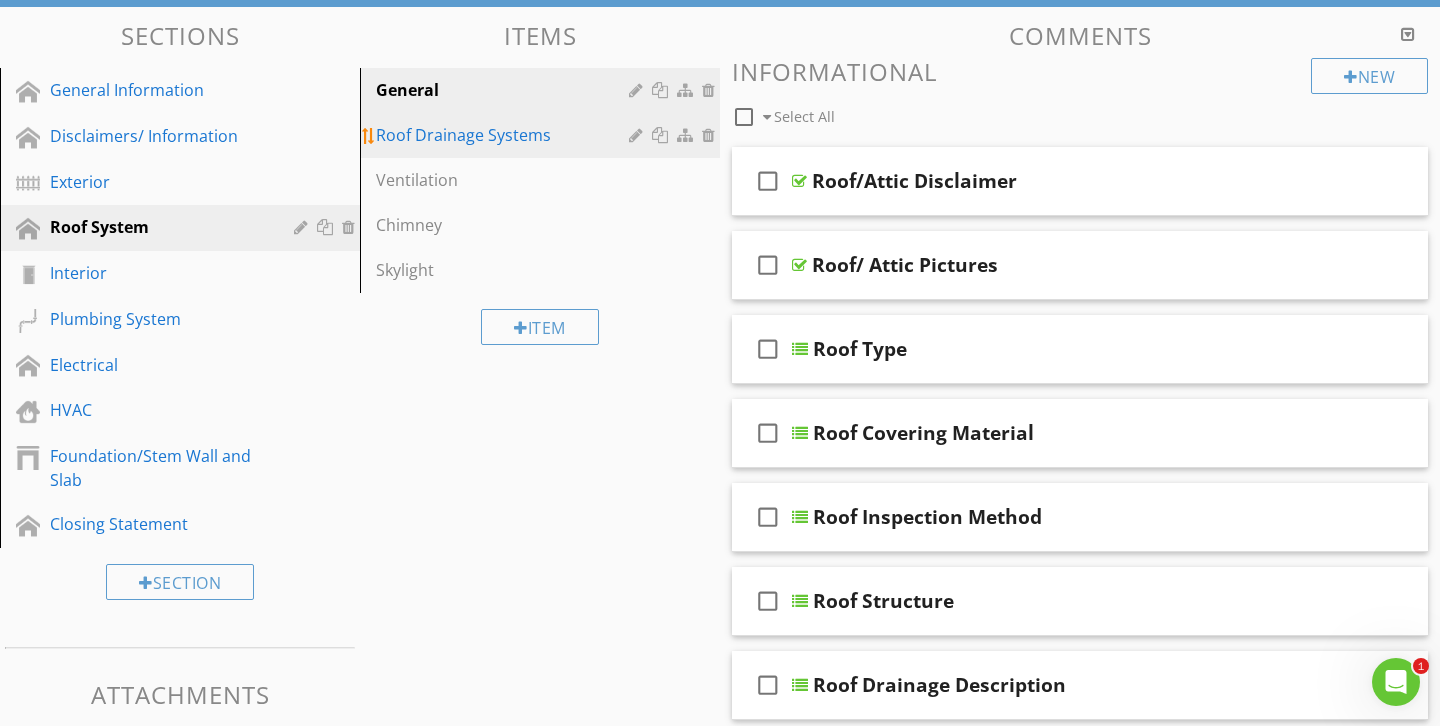 click at bounding box center [711, 135] 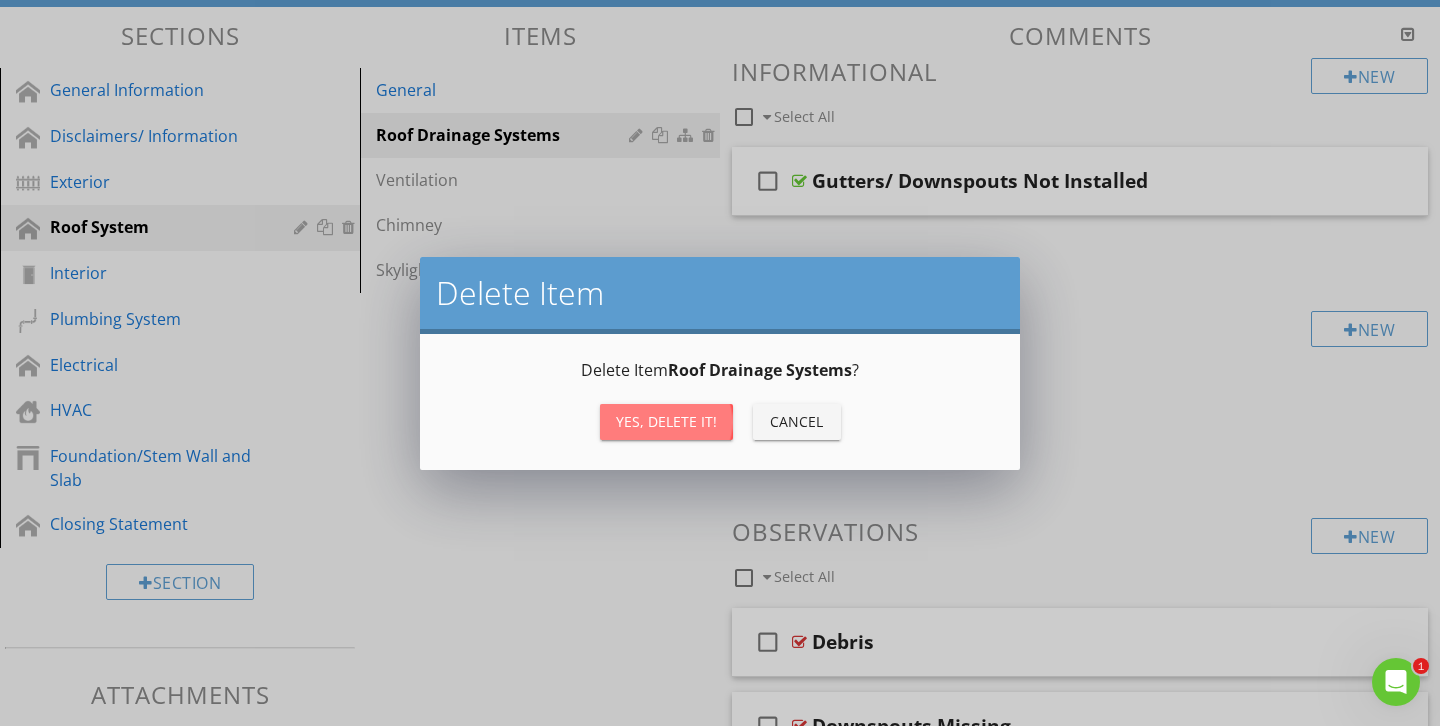 click on "Yes, Delete it!" at bounding box center [666, 421] 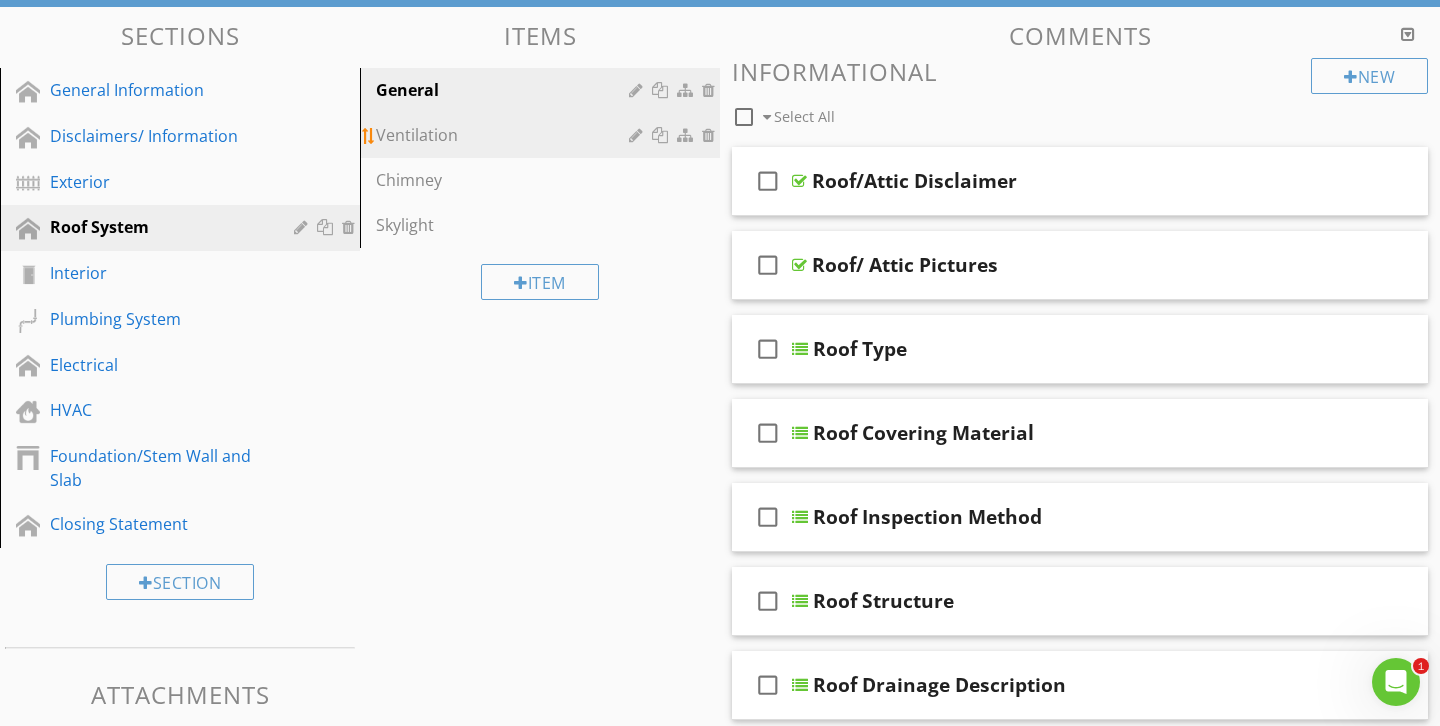 click at bounding box center [711, 135] 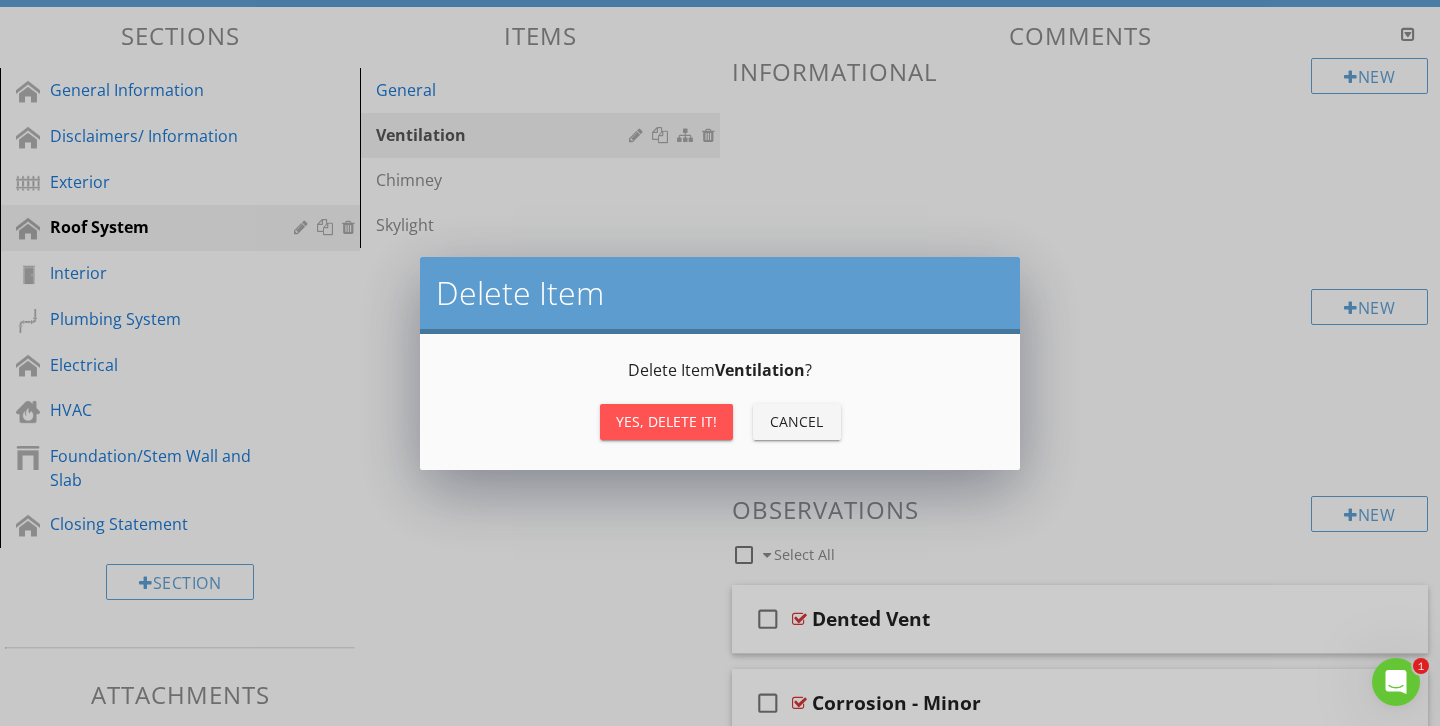 click on "Yes, Delete it!" at bounding box center [666, 422] 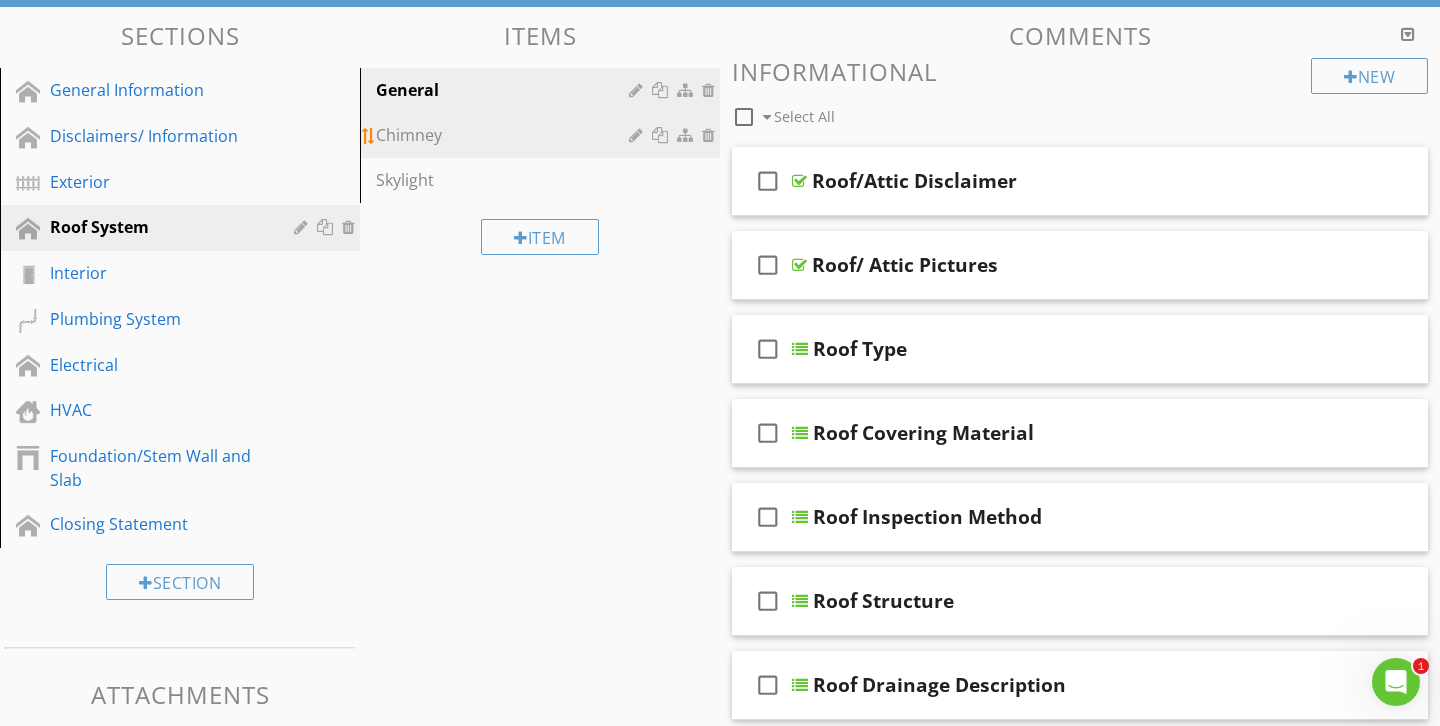 click at bounding box center (711, 135) 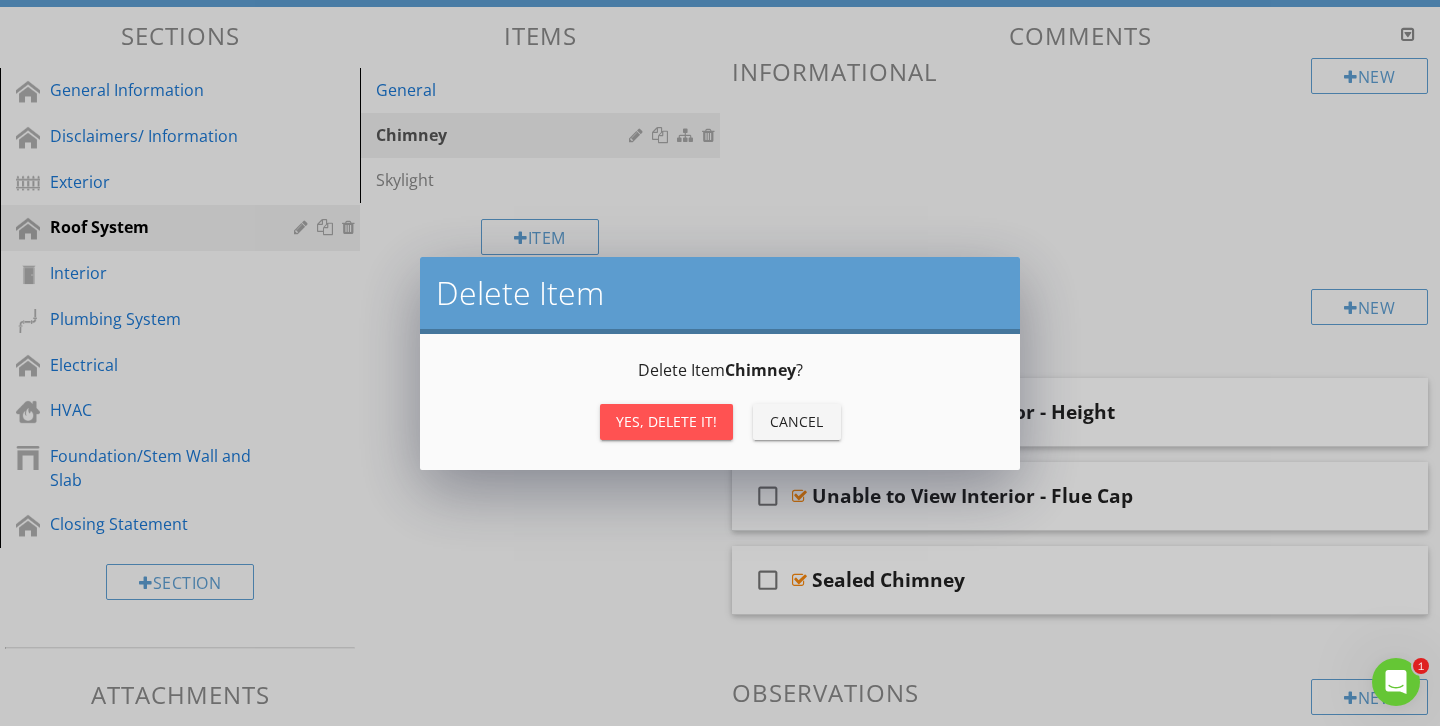 click on "Yes, Delete it!" at bounding box center [666, 421] 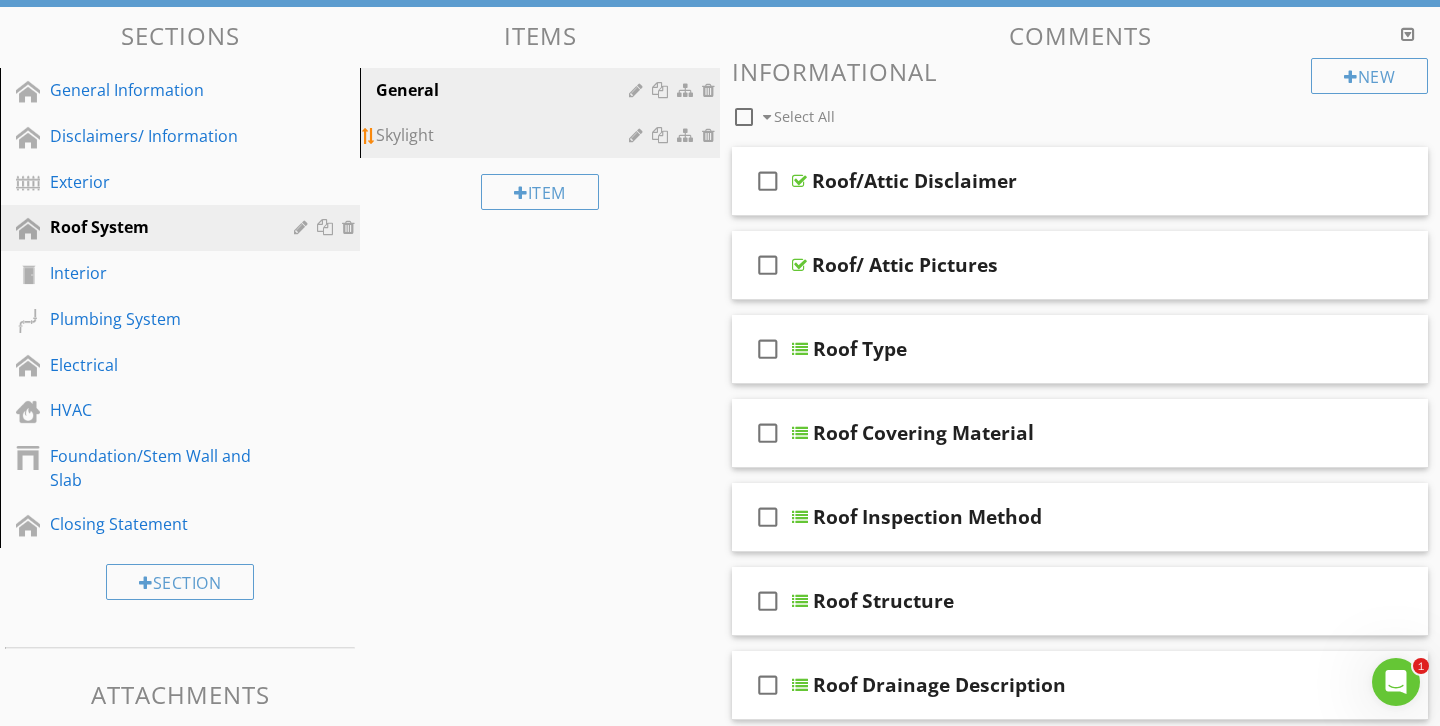 click at bounding box center (711, 135) 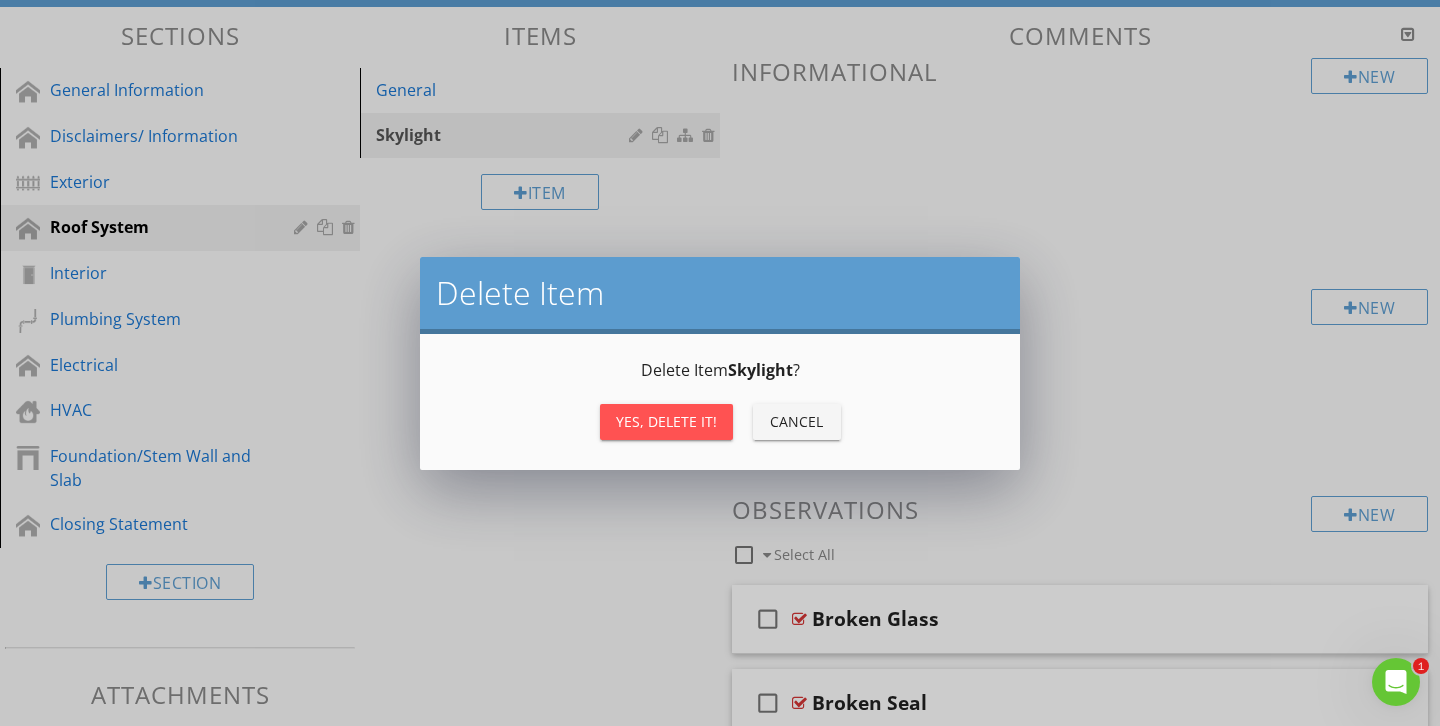 click on "Yes, Delete it!" at bounding box center [666, 421] 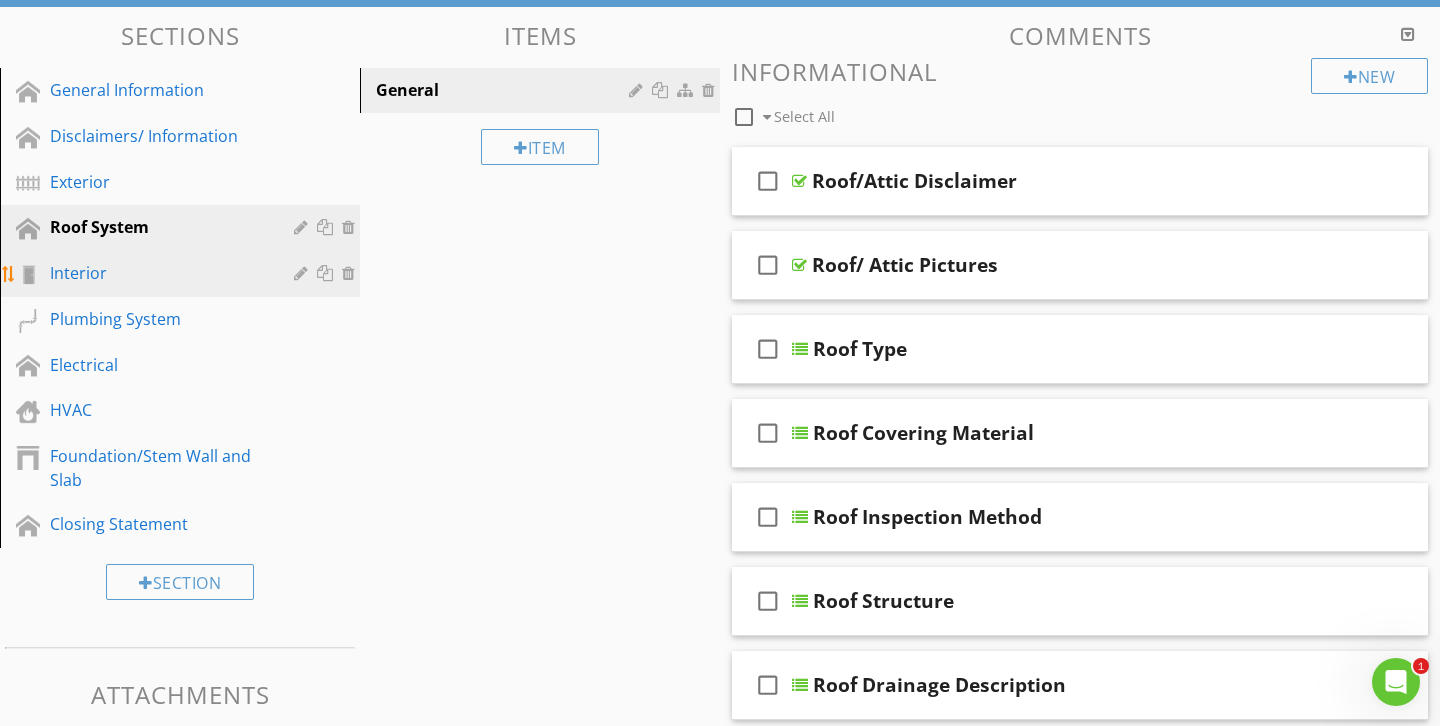 click on "Interior" at bounding box center (157, 273) 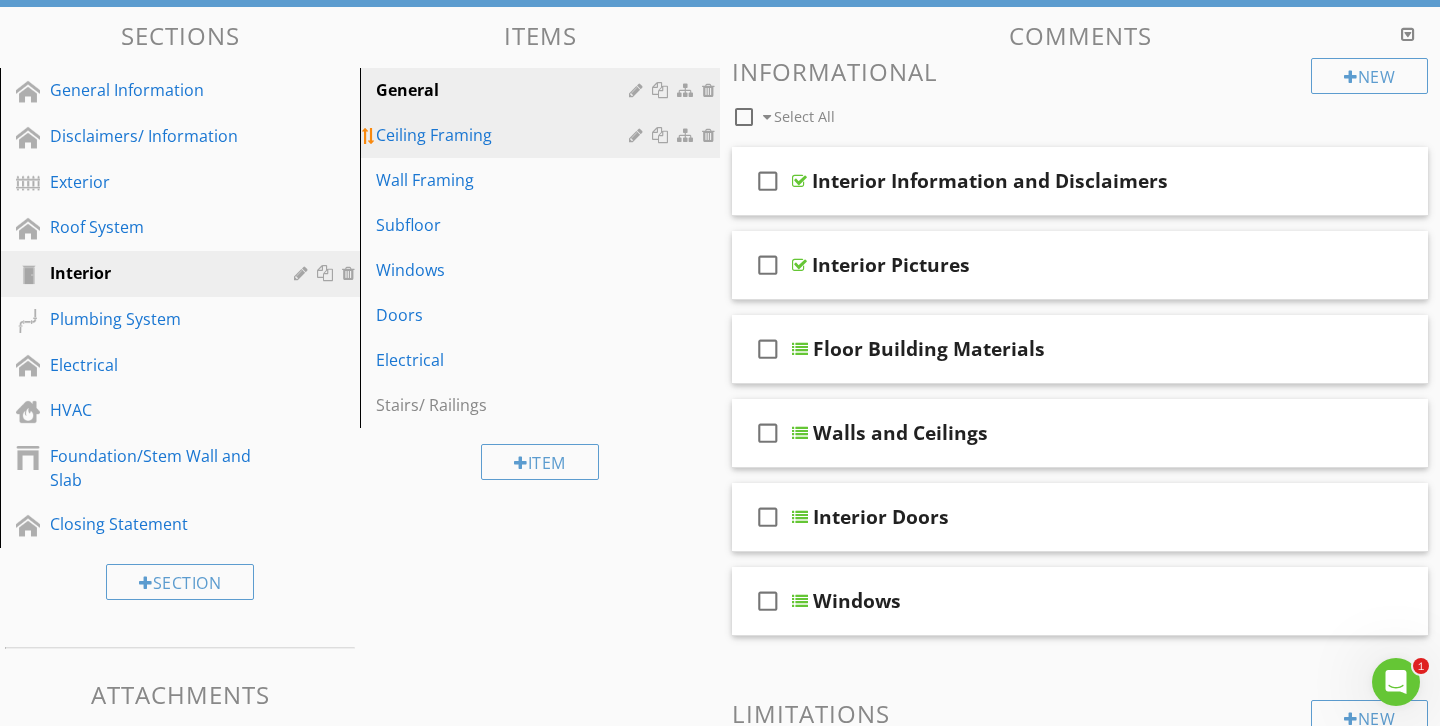 click on "Ceiling Framing" at bounding box center [543, 135] 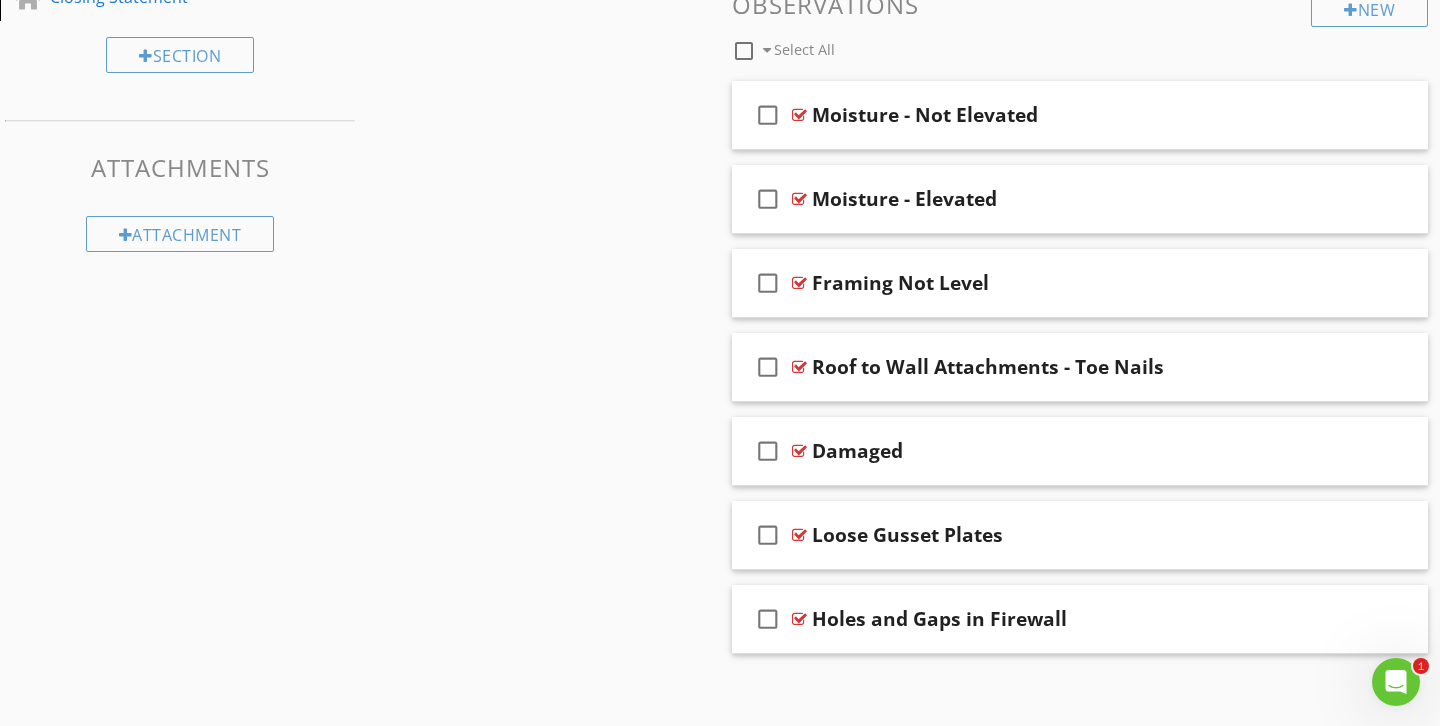 scroll, scrollTop: 716, scrollLeft: 0, axis: vertical 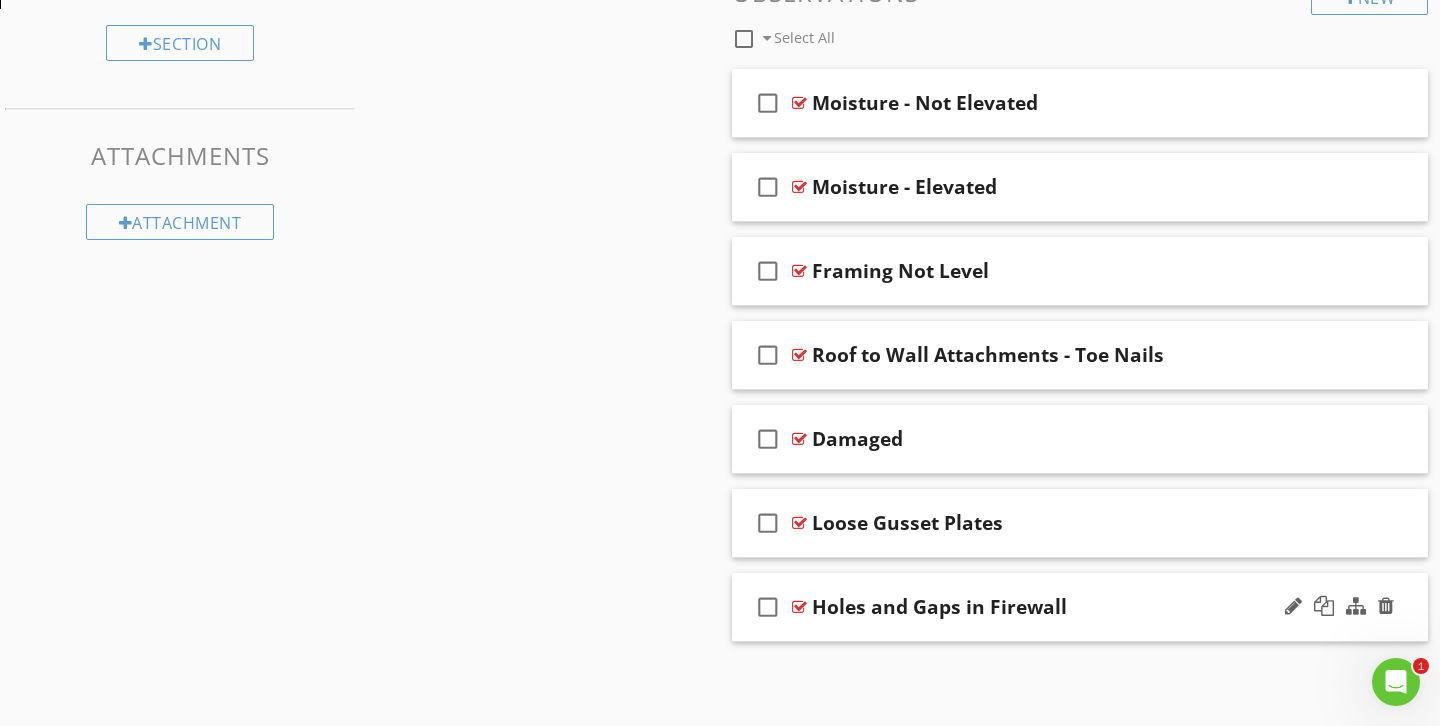 click on "Holes and Gaps in Firewall" at bounding box center [1058, 607] 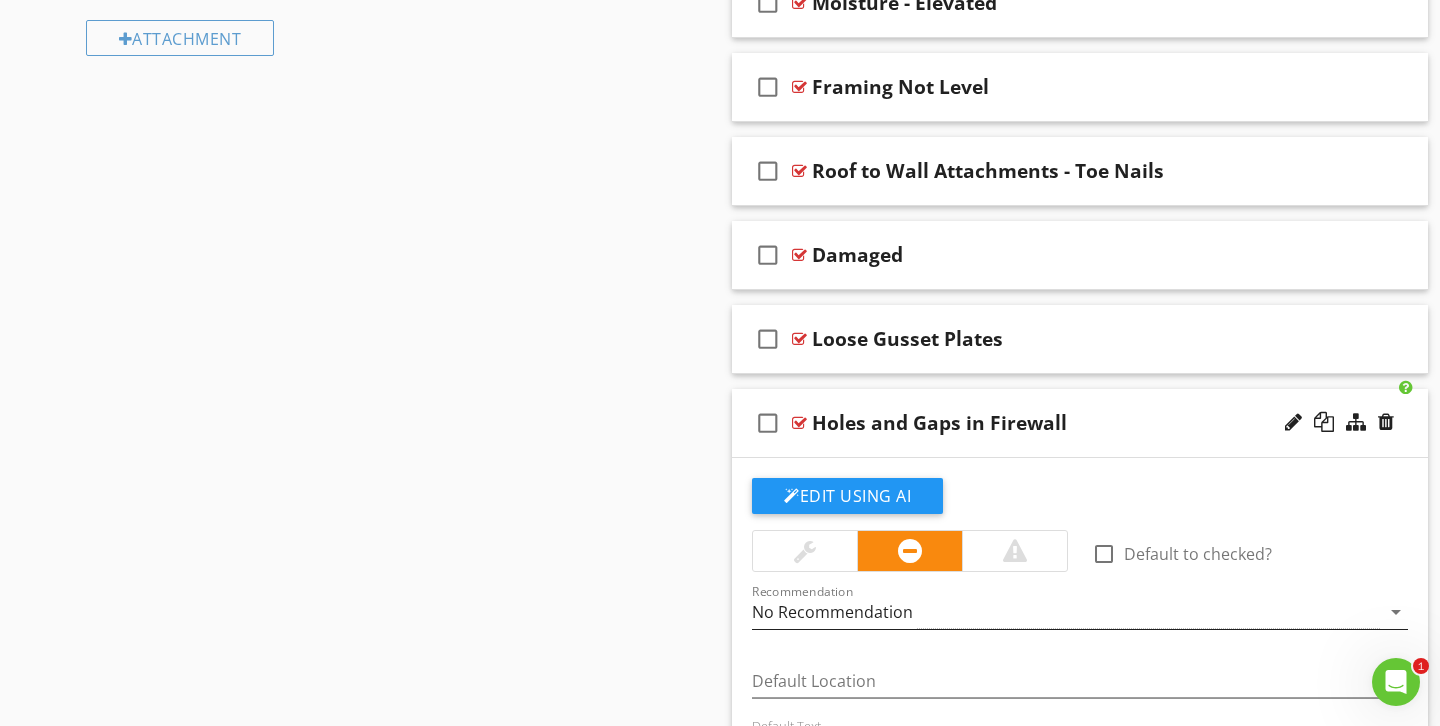 scroll, scrollTop: 913, scrollLeft: 0, axis: vertical 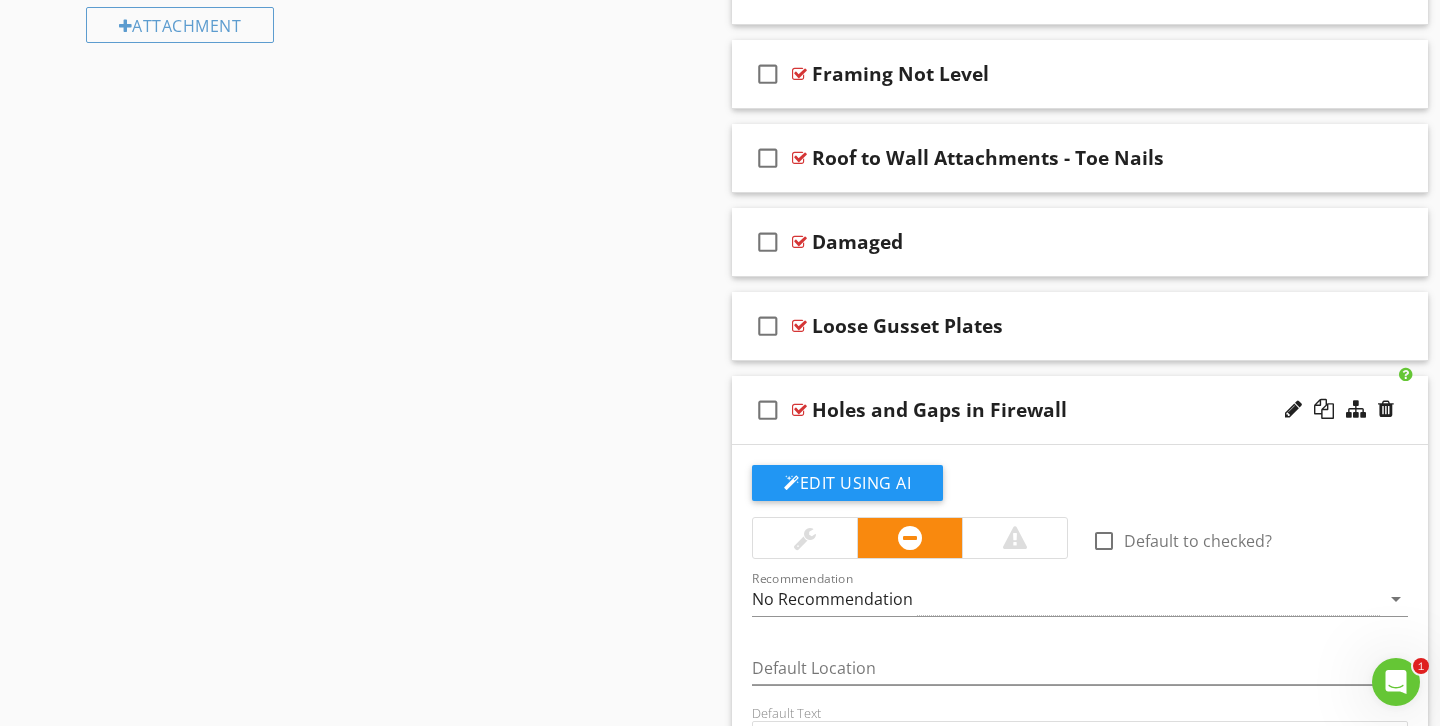 click at bounding box center [805, 538] 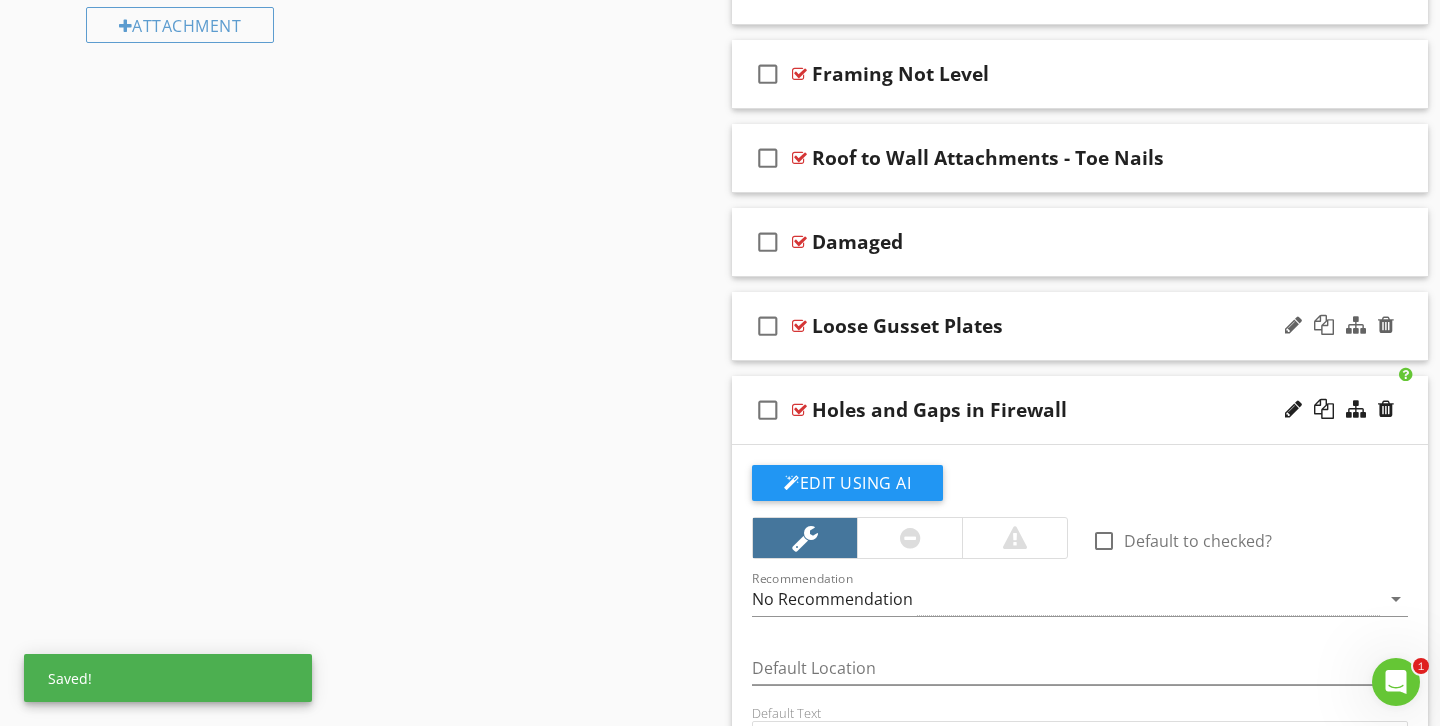 click on "check_box_outline_blank
Loose Gusset Plates" at bounding box center [1080, 326] 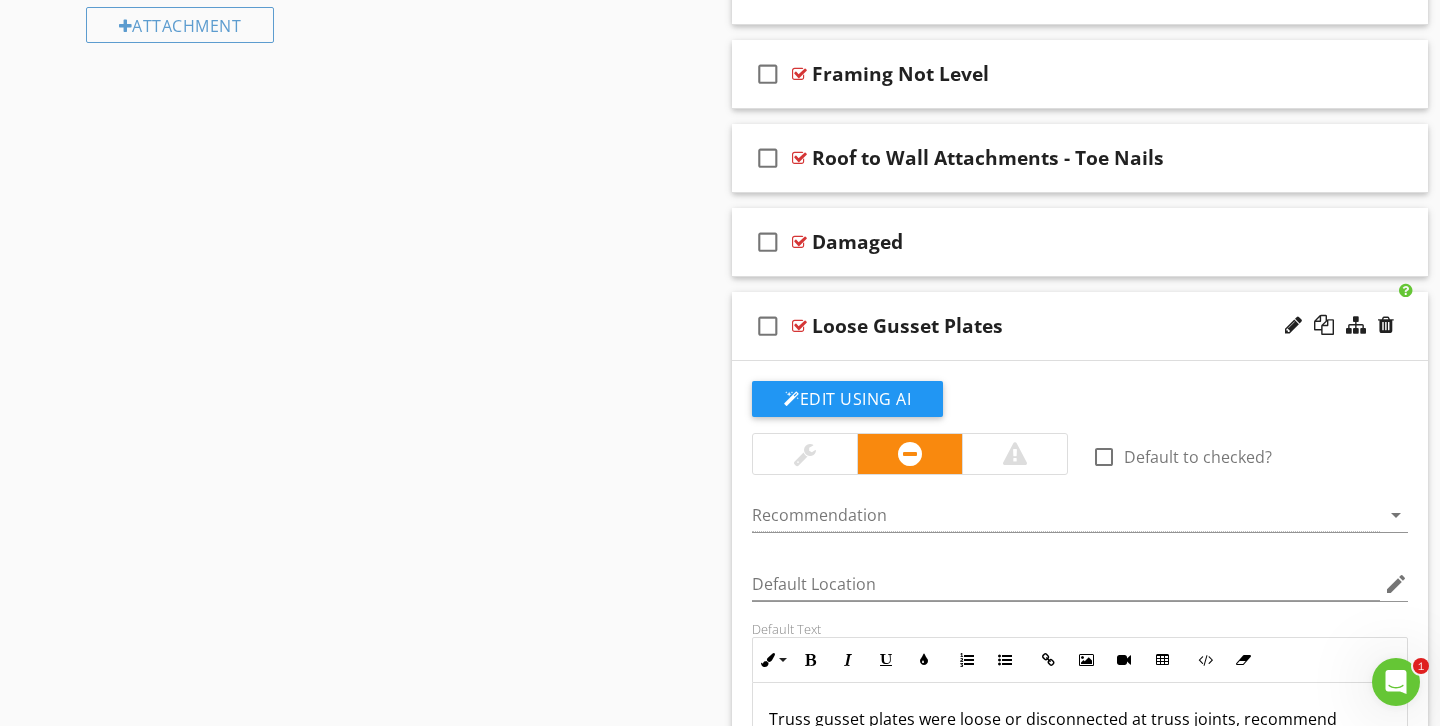 click at bounding box center [805, 454] 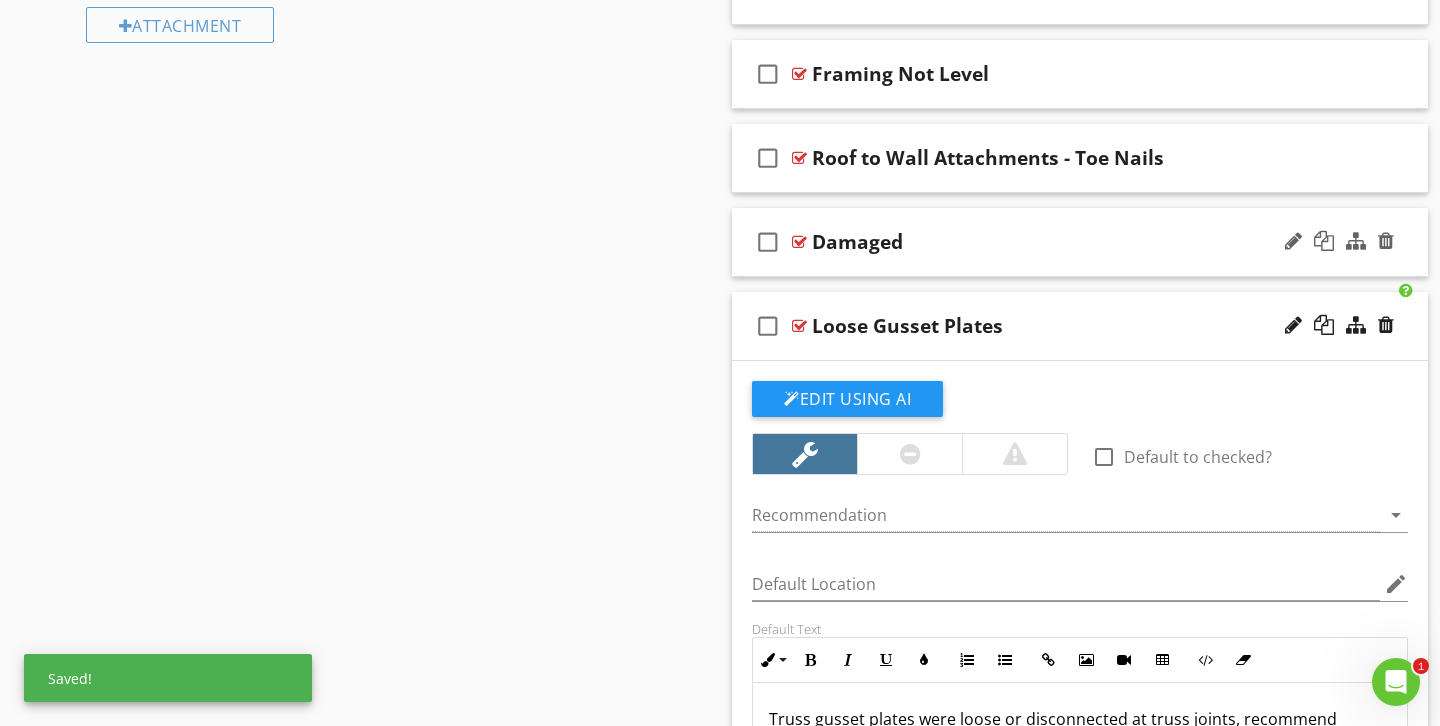 click on "Damaged" at bounding box center (1058, 242) 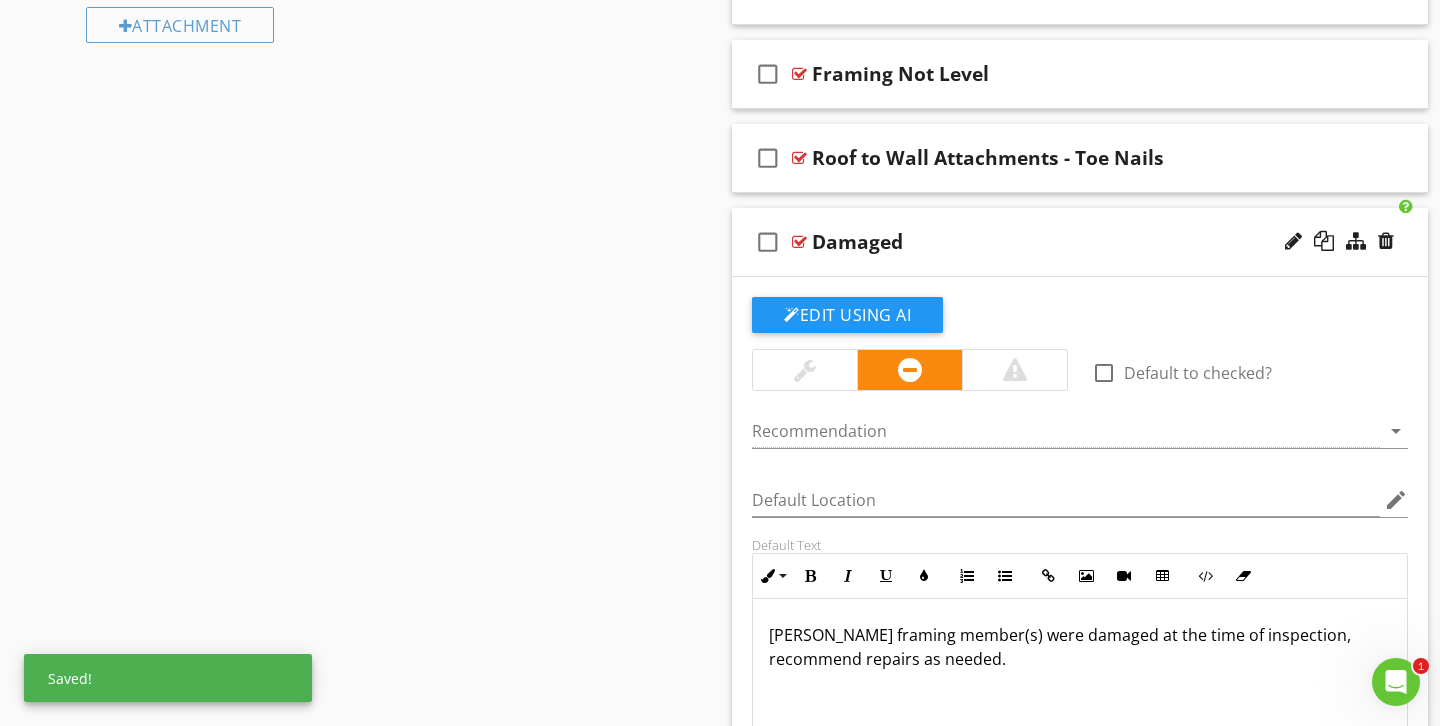 click at bounding box center [805, 370] 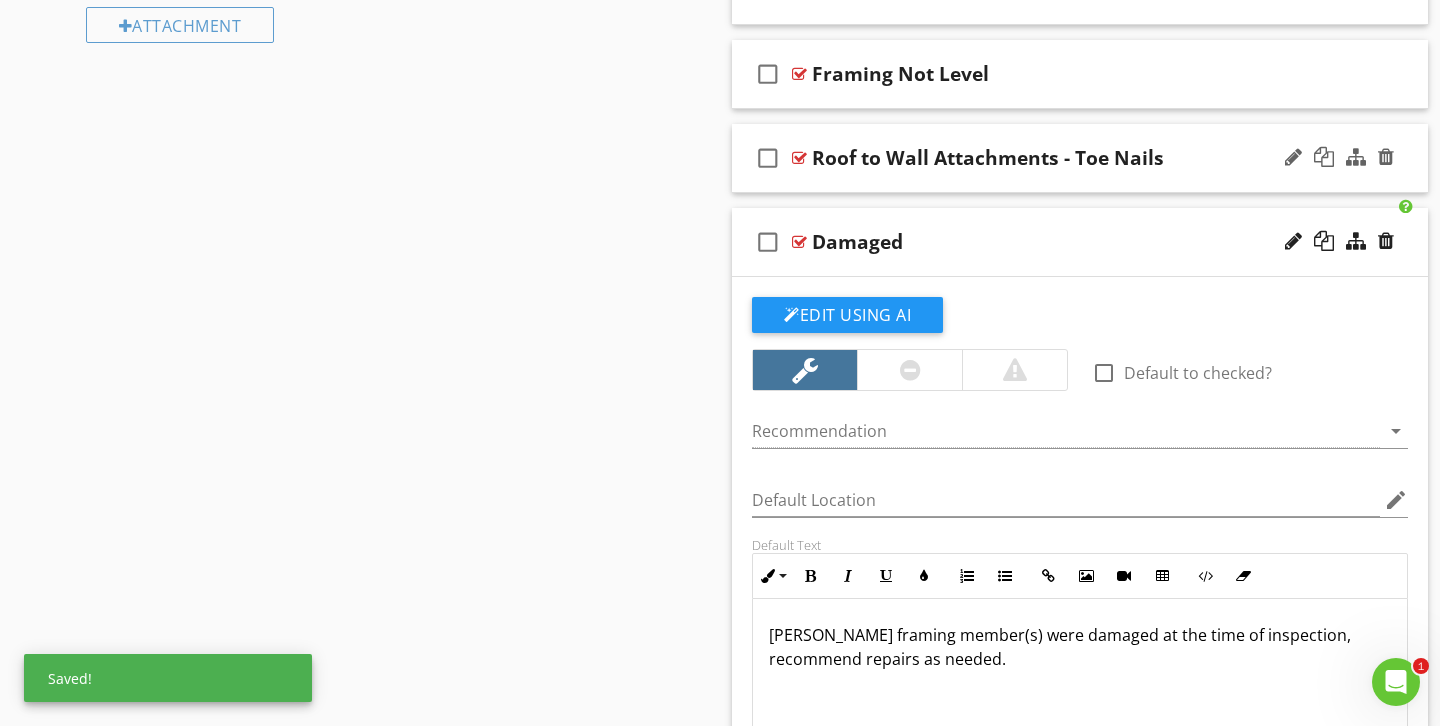 click on "Roof to Wall Attachments - Toe Nails" at bounding box center [1058, 158] 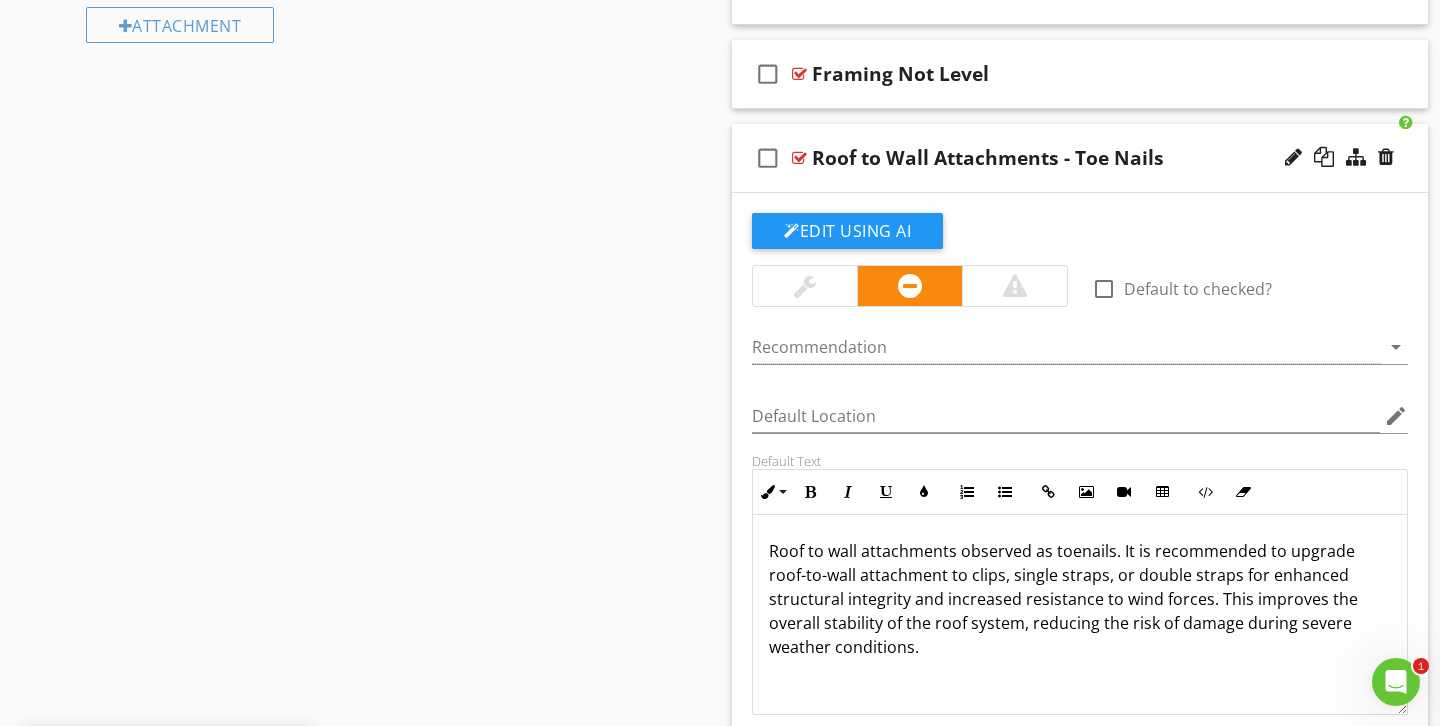 click at bounding box center [805, 286] 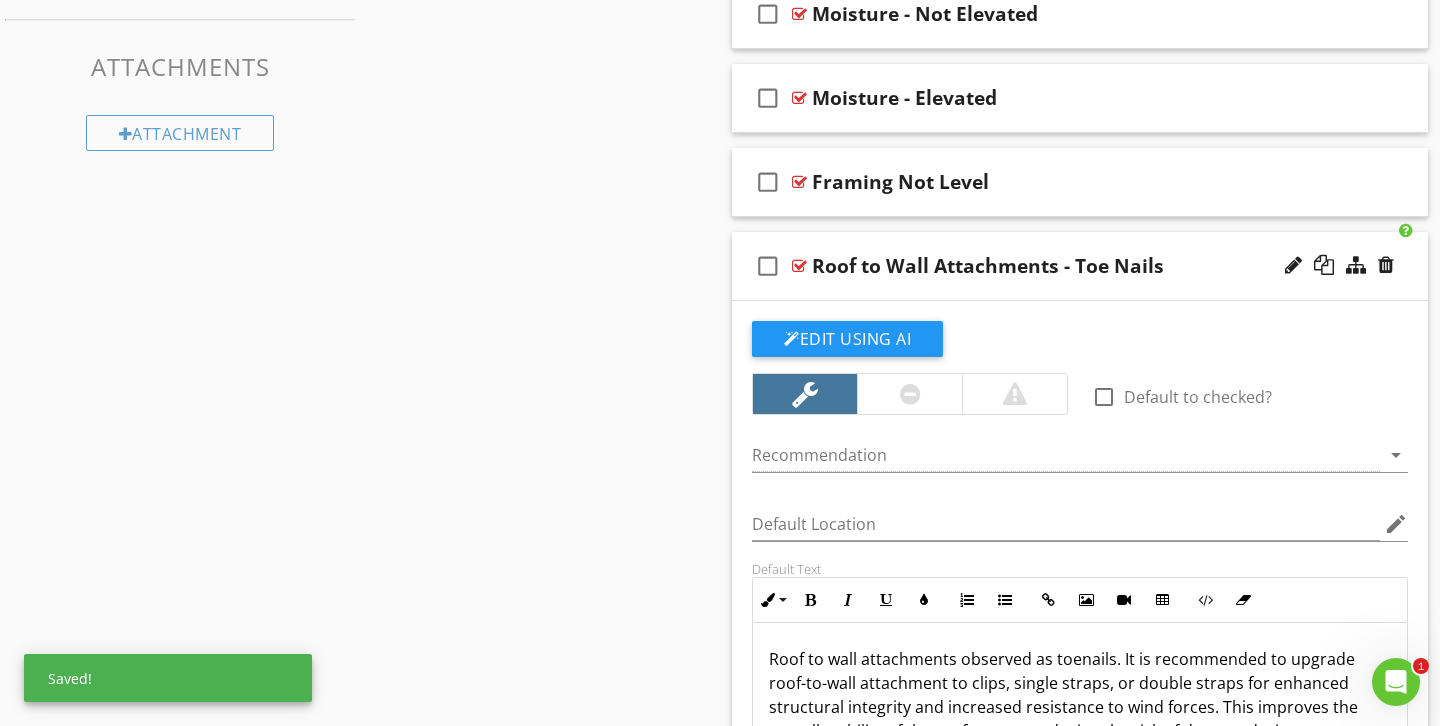 scroll, scrollTop: 801, scrollLeft: 0, axis: vertical 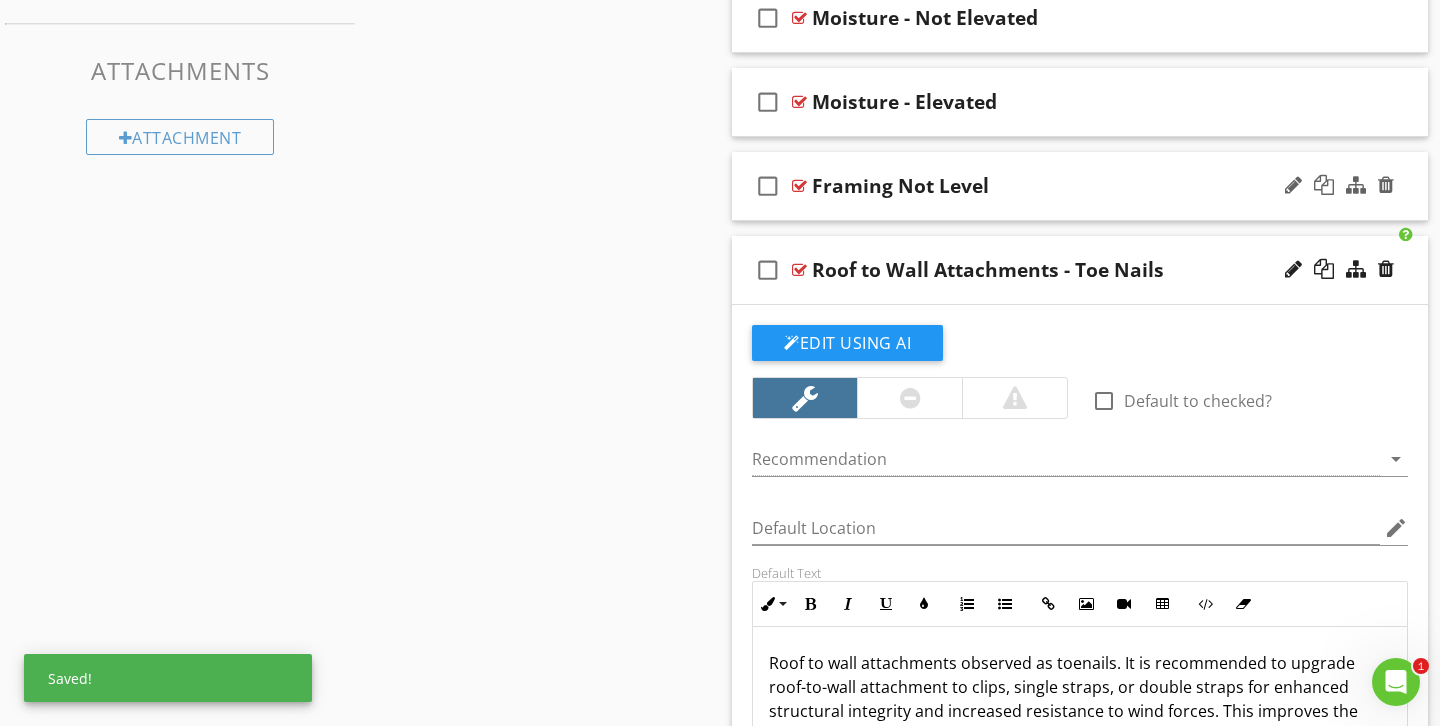 click on "Framing Not Level" at bounding box center [1058, 186] 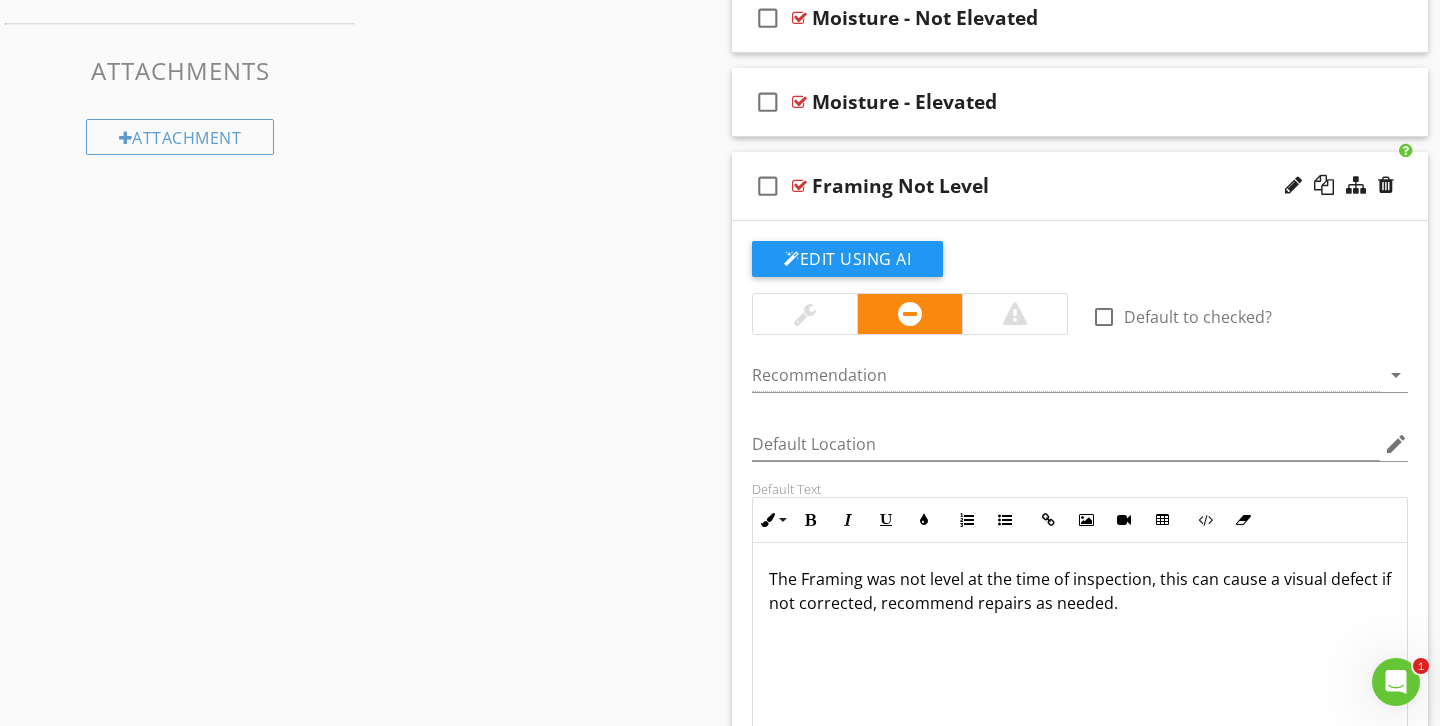 click at bounding box center (805, 314) 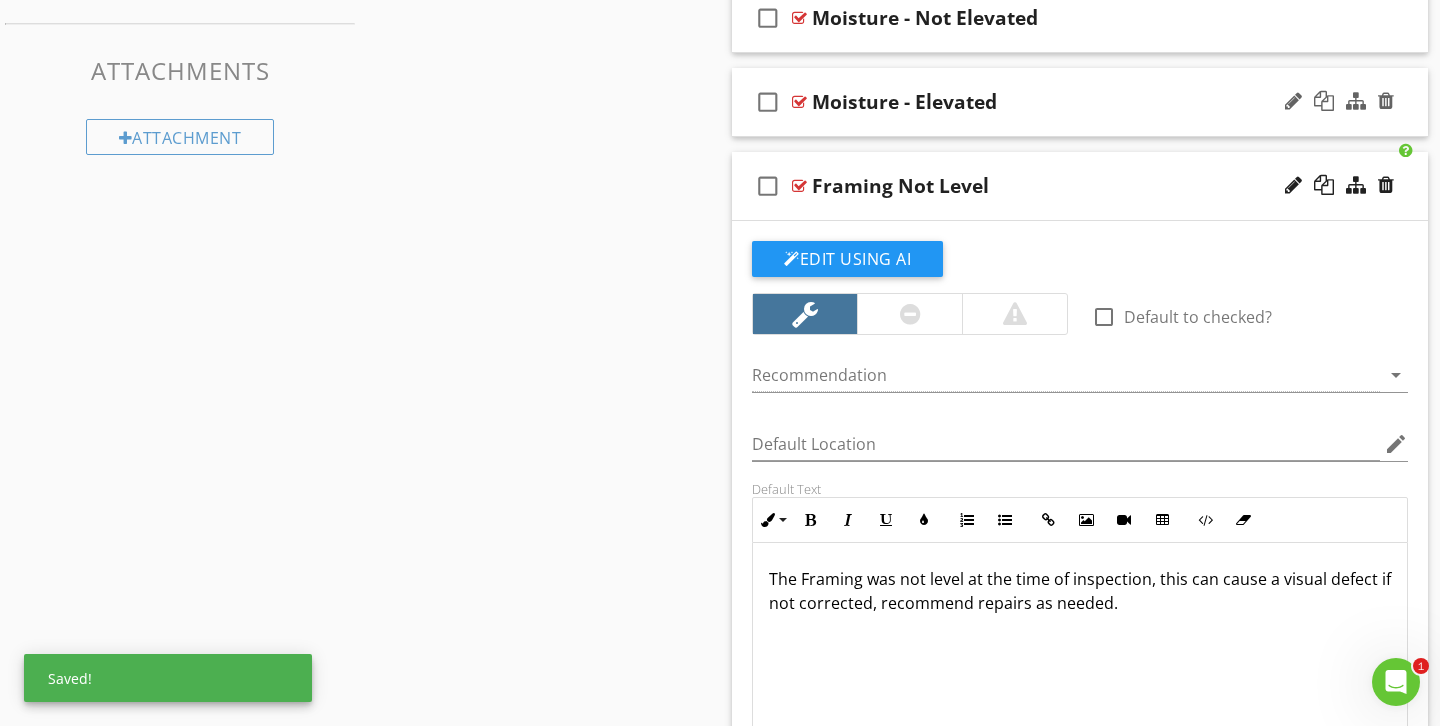 click on "check_box_outline_blank
Moisture - Elevated" at bounding box center (1080, 102) 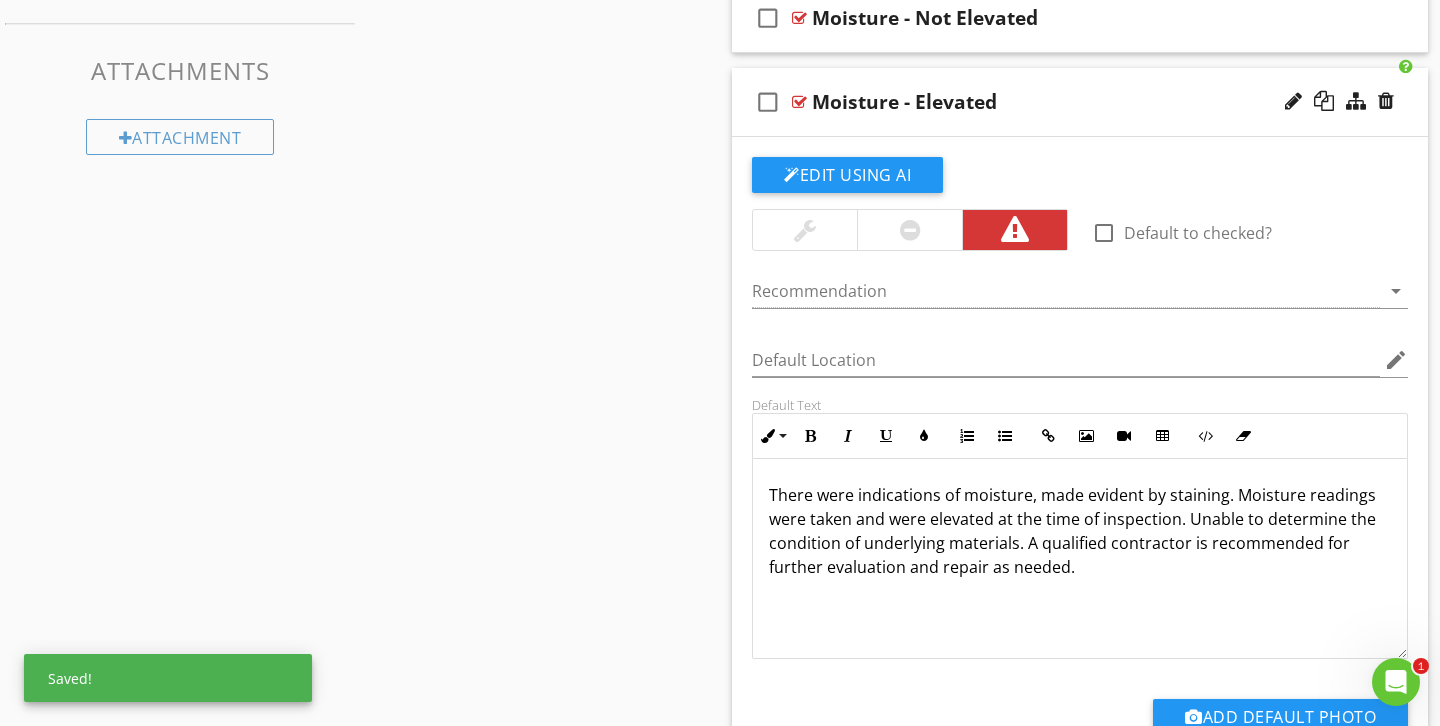 click at bounding box center [910, 230] 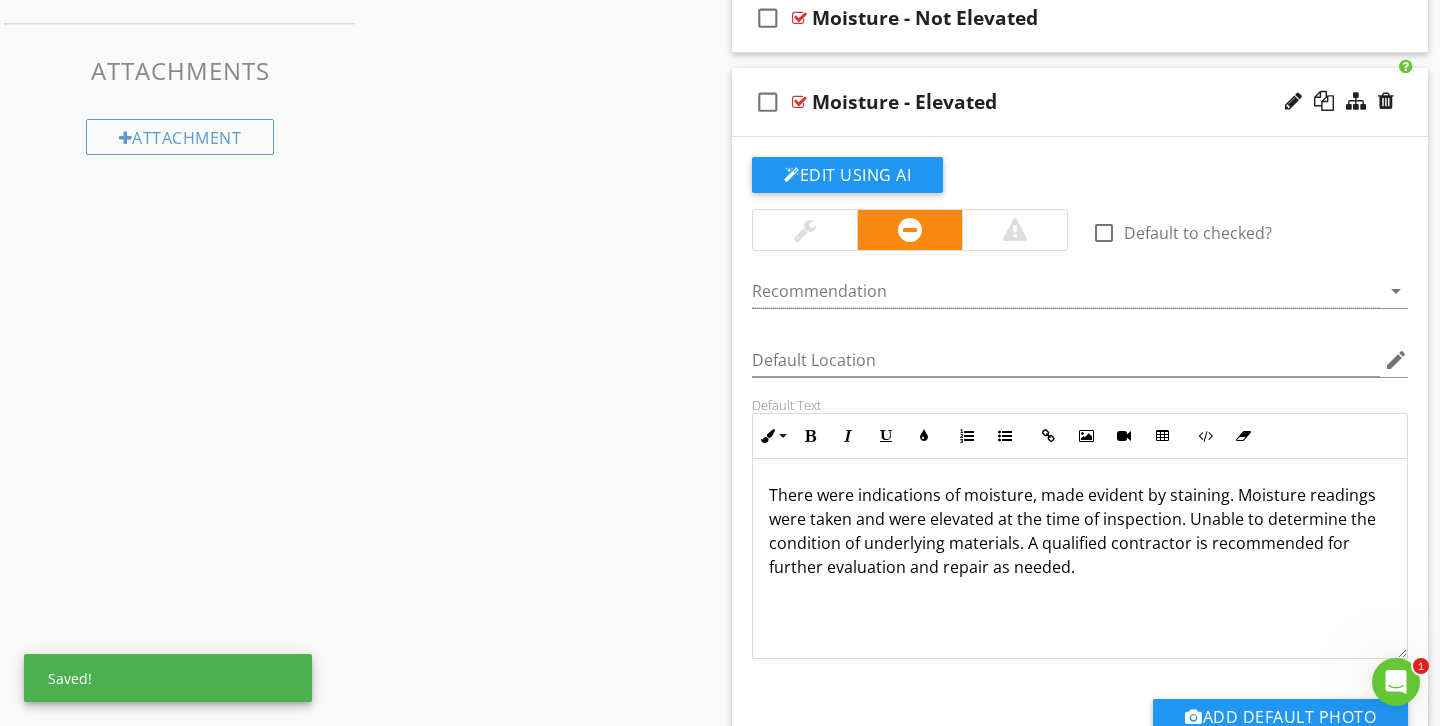 scroll, scrollTop: 735, scrollLeft: 0, axis: vertical 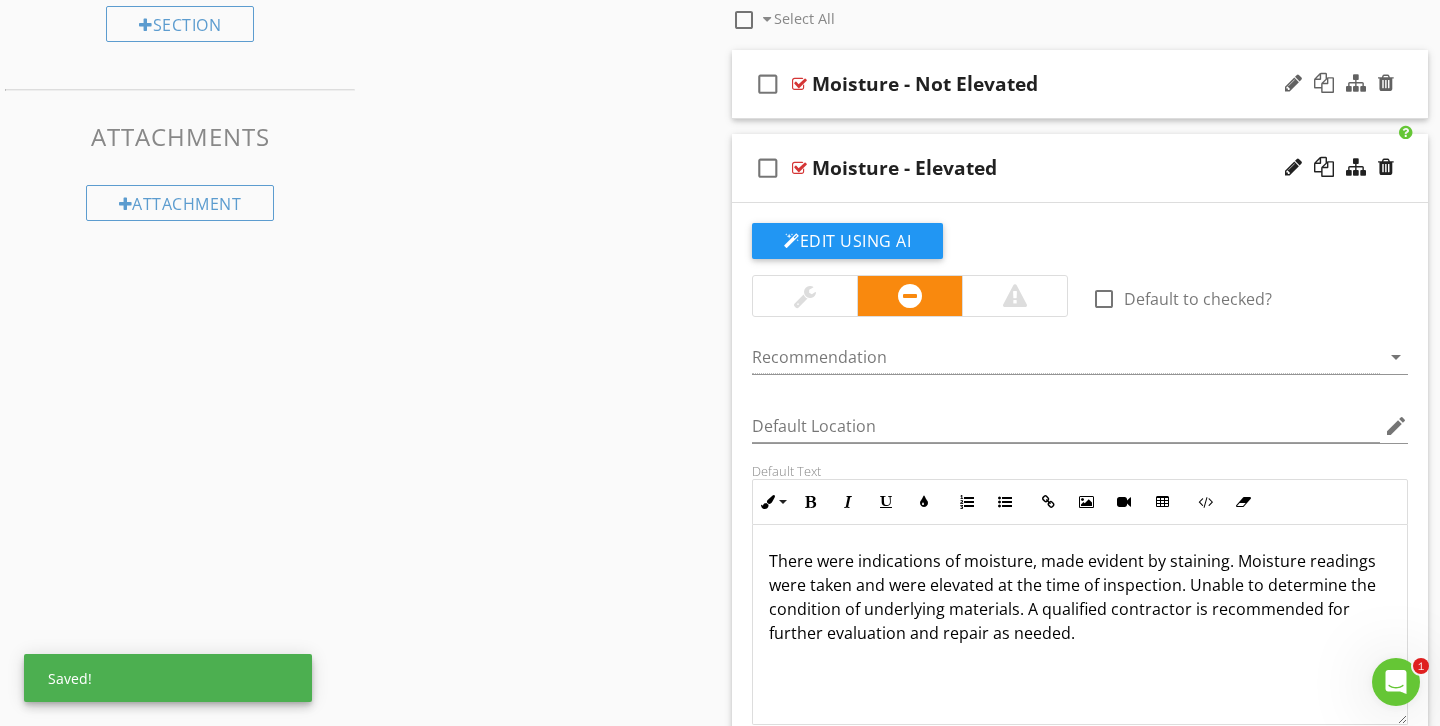 click on "Moisture - Not Elevated" at bounding box center [1058, 84] 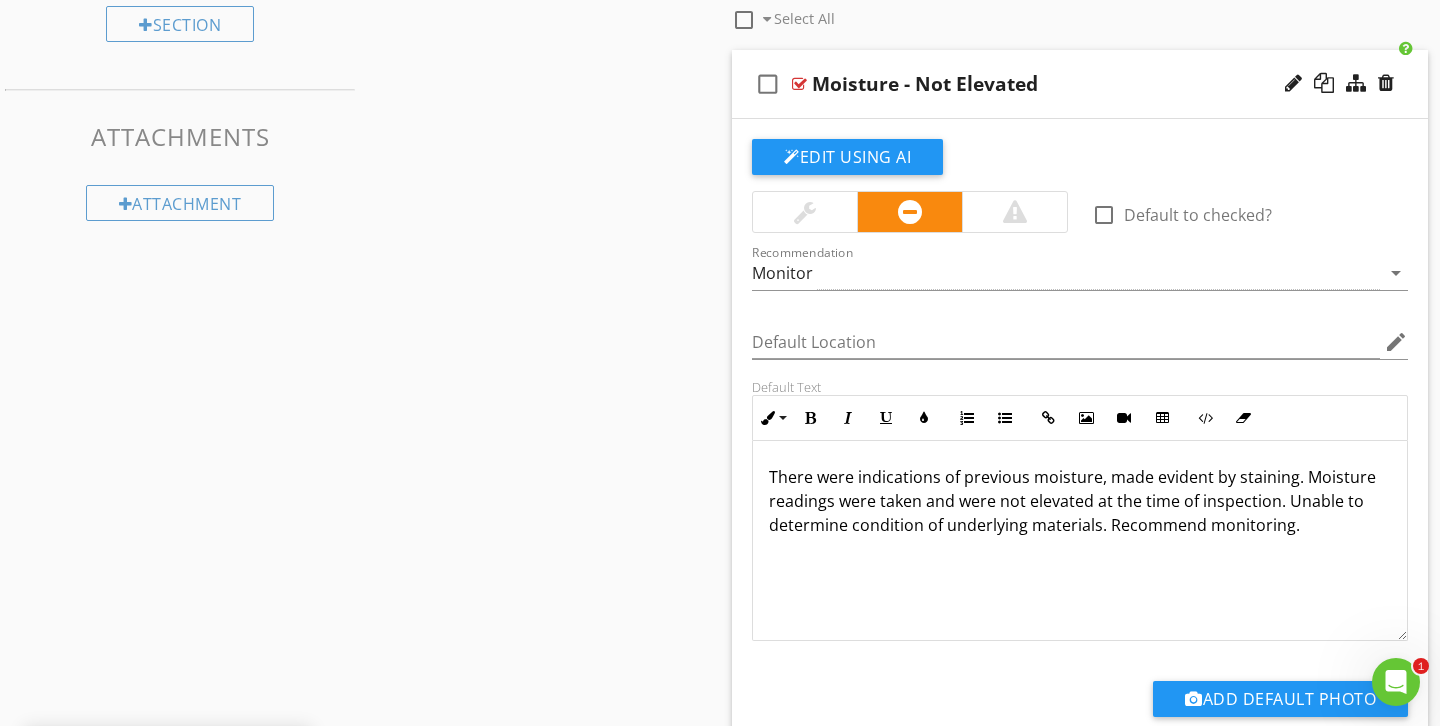 click at bounding box center [805, 212] 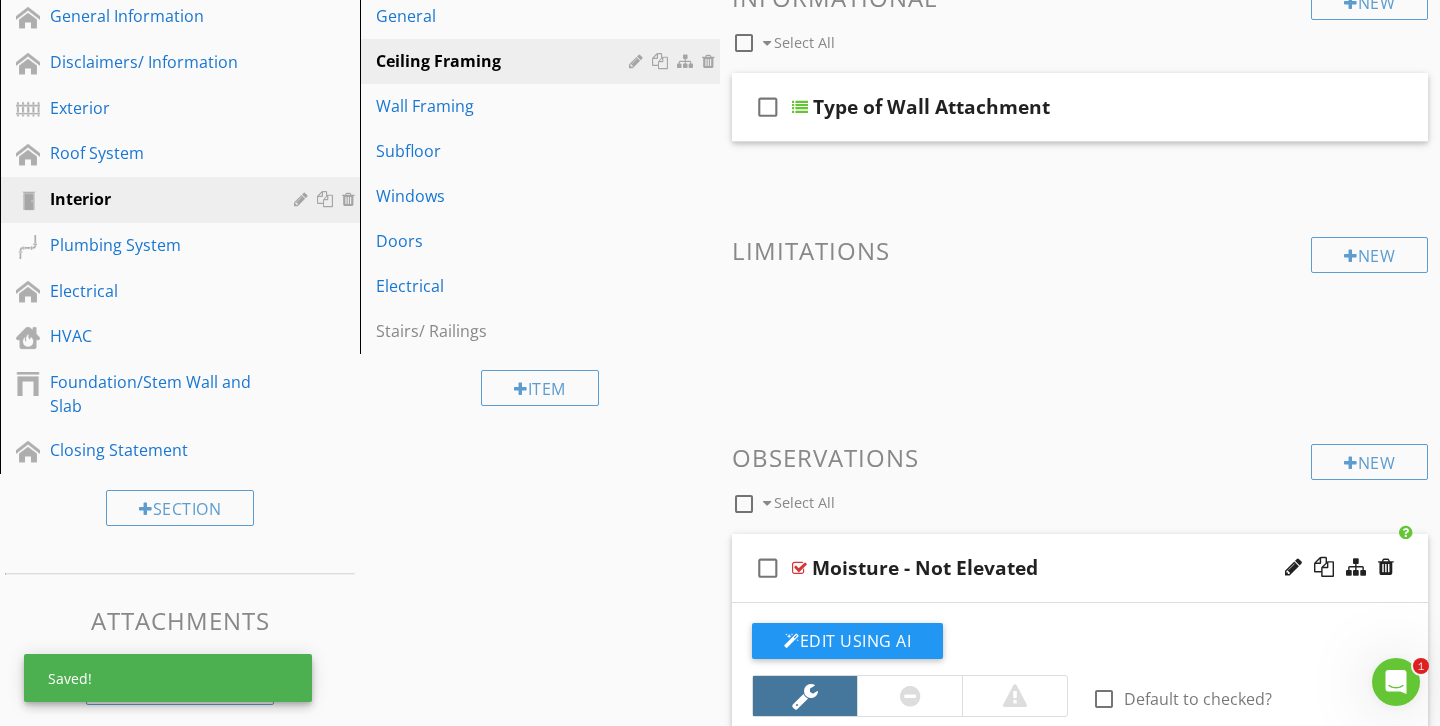 scroll, scrollTop: 245, scrollLeft: 0, axis: vertical 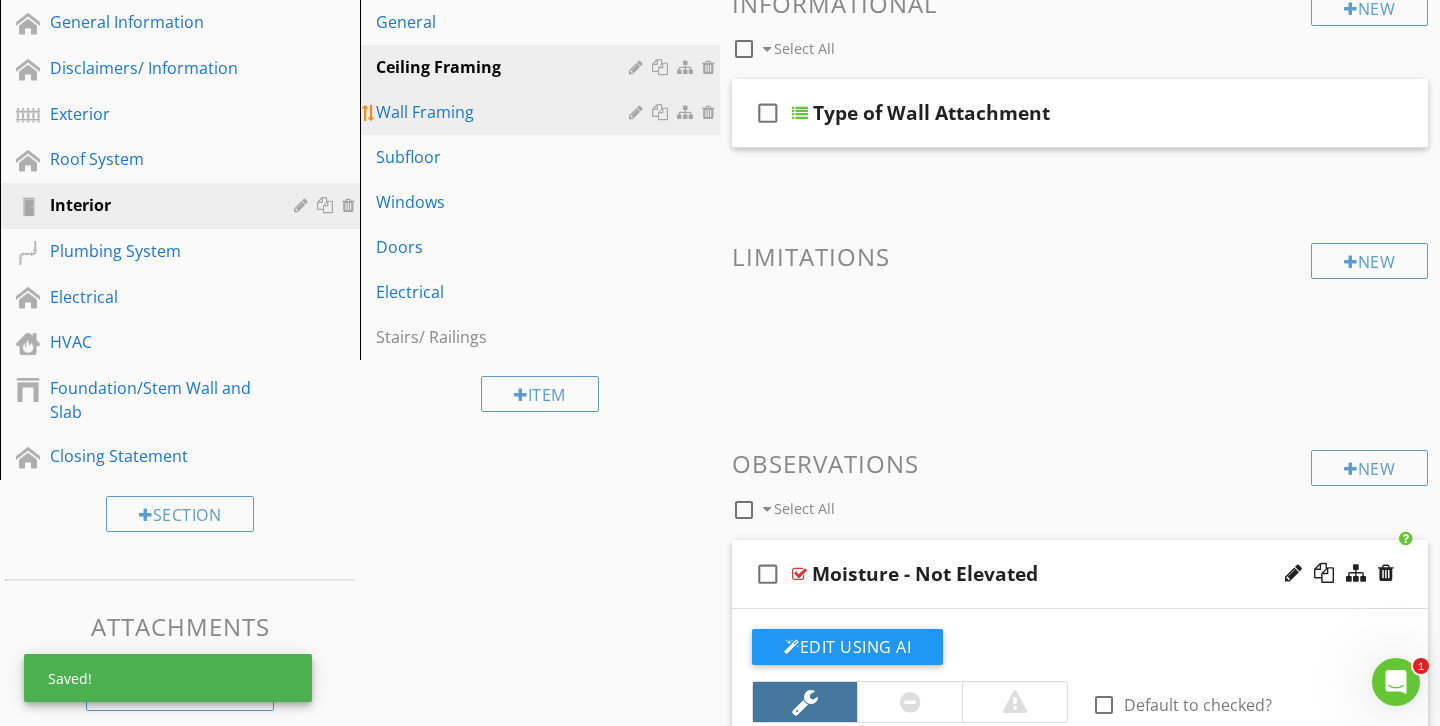 click on "Wall Framing" at bounding box center (505, 112) 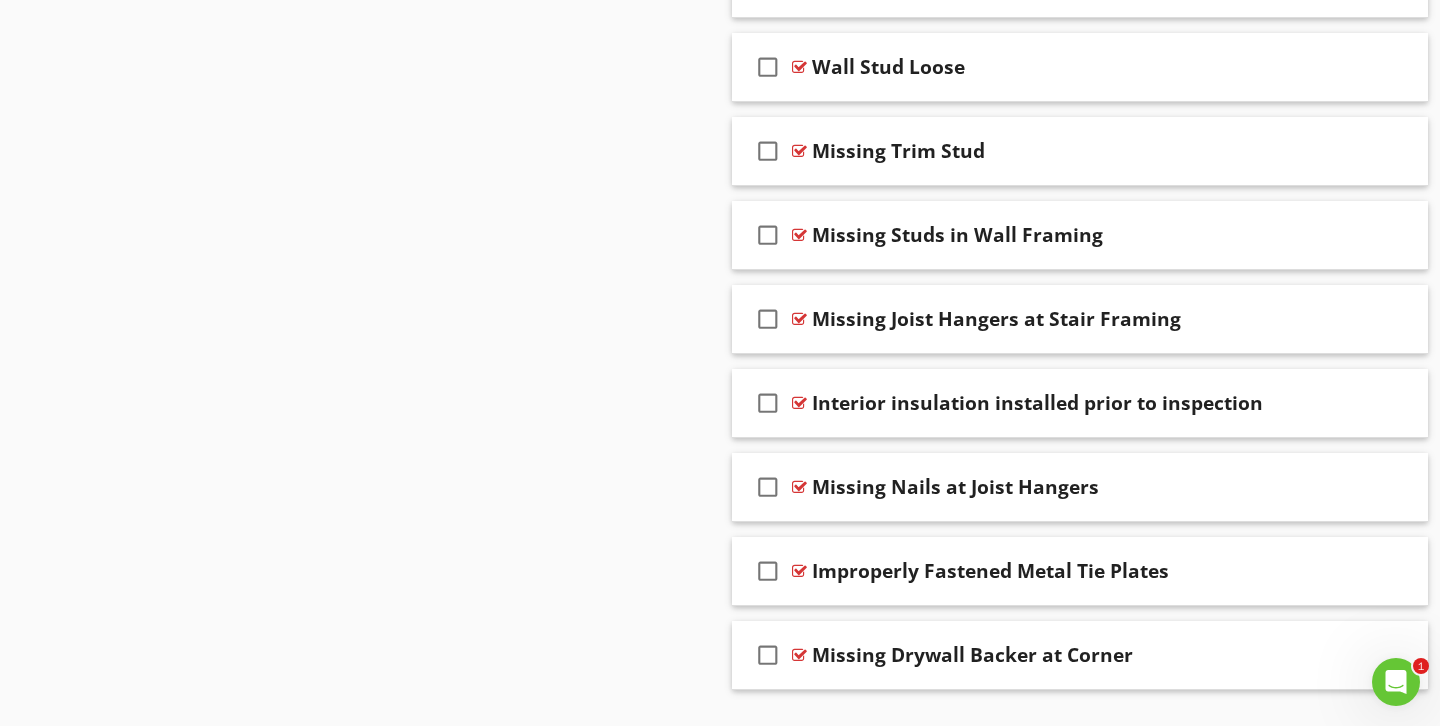 scroll, scrollTop: 2121, scrollLeft: 0, axis: vertical 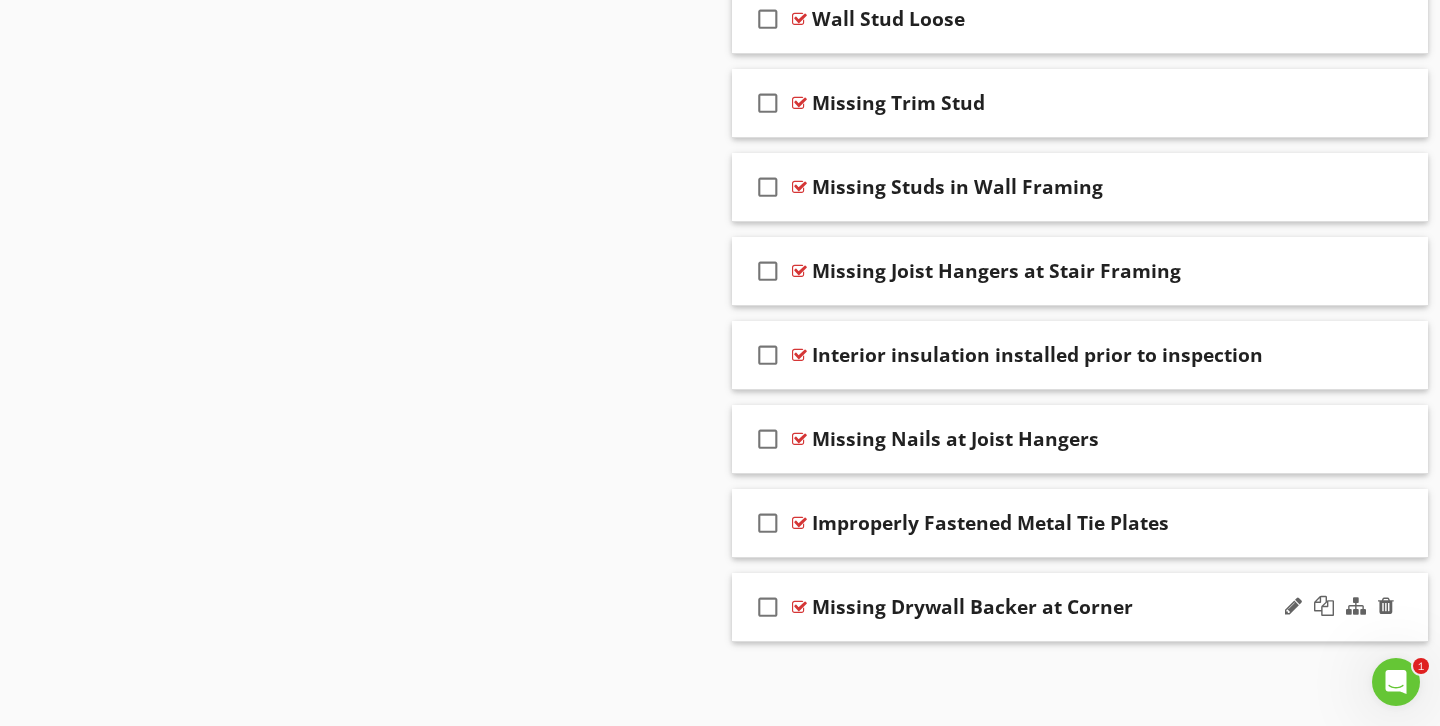 click on "Missing Drywall Backer at Corner" at bounding box center (1058, 607) 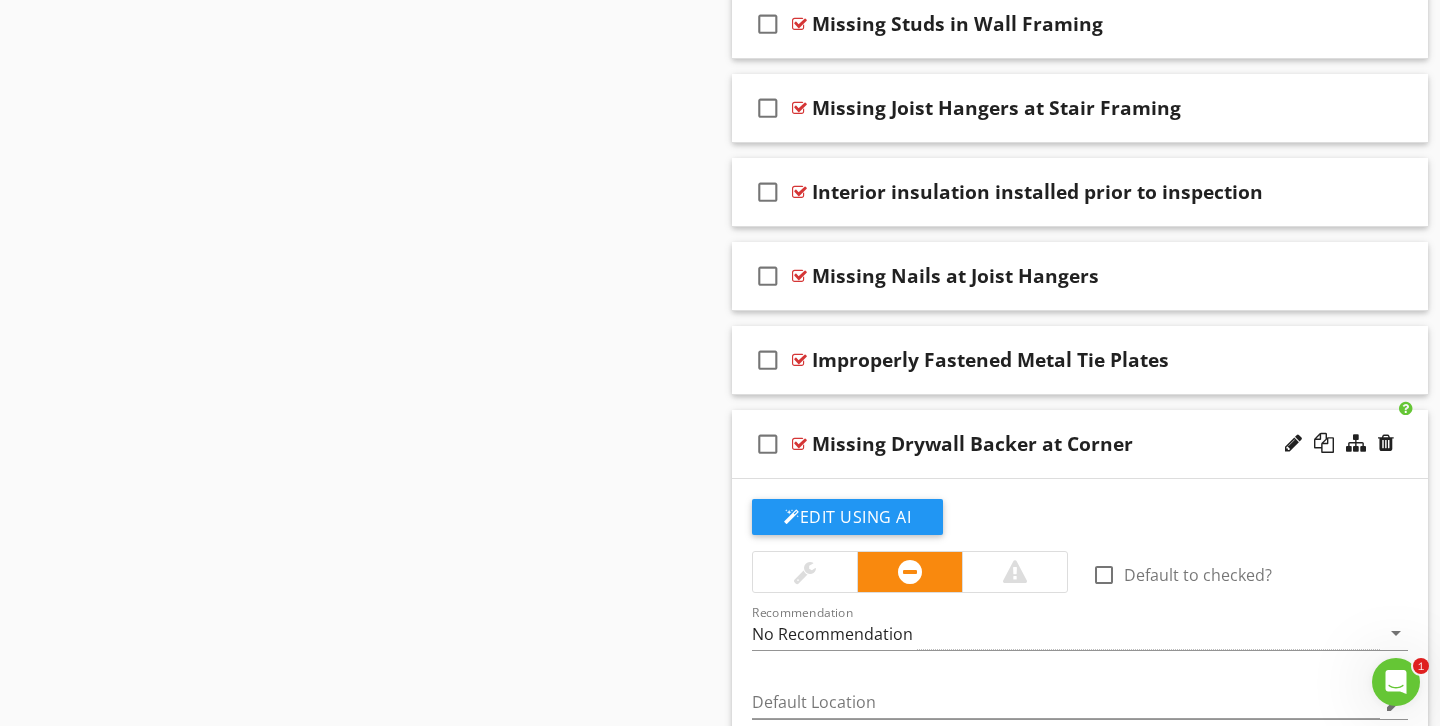 scroll, scrollTop: 2287, scrollLeft: 0, axis: vertical 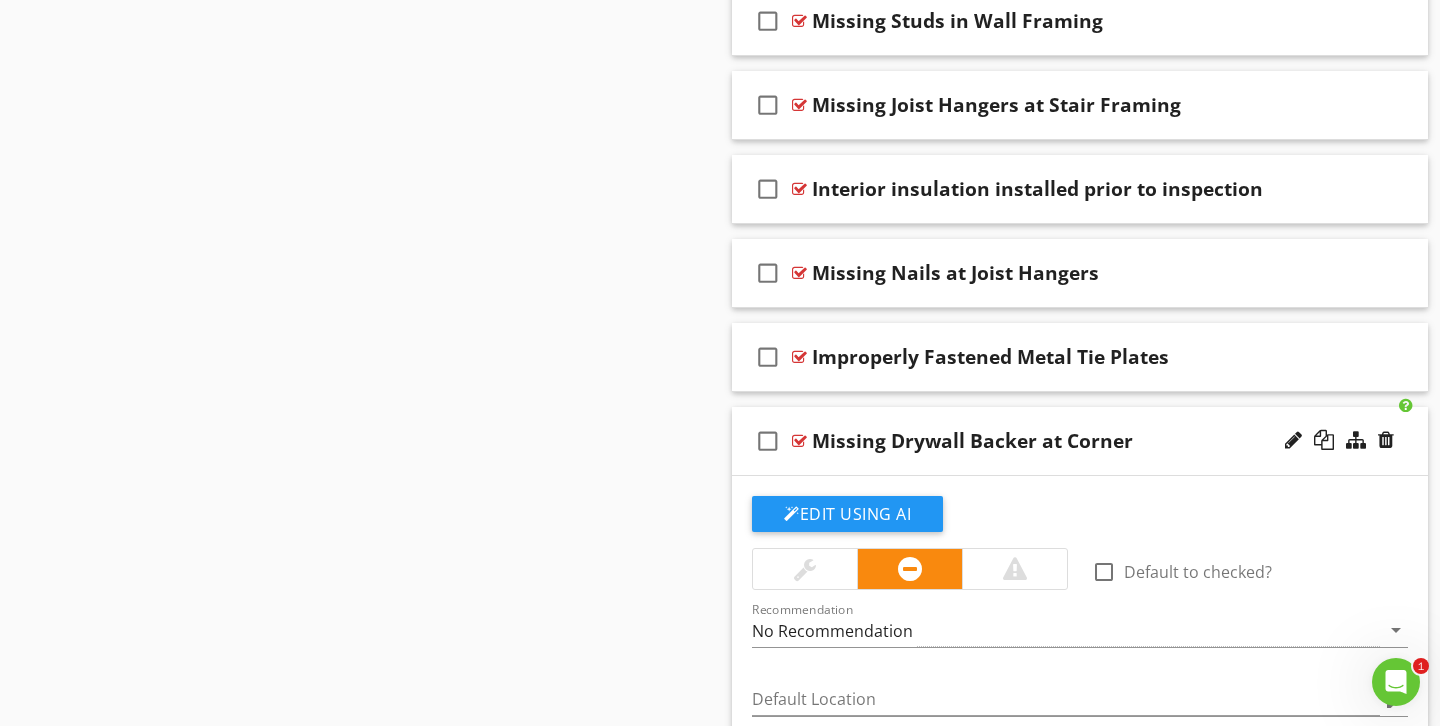 click at bounding box center [805, 569] 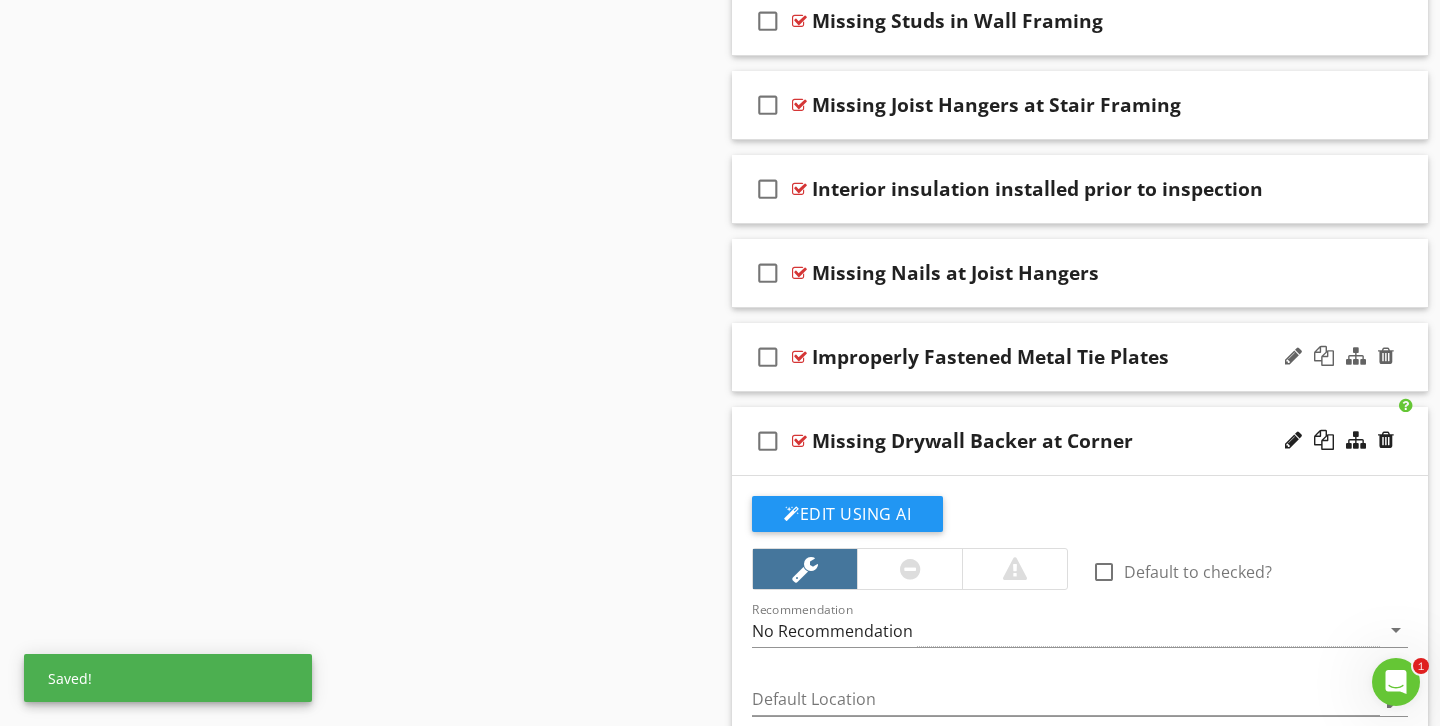 click on "check_box_outline_blank
Improperly Fastened Metal Tie Plates" at bounding box center [1080, 357] 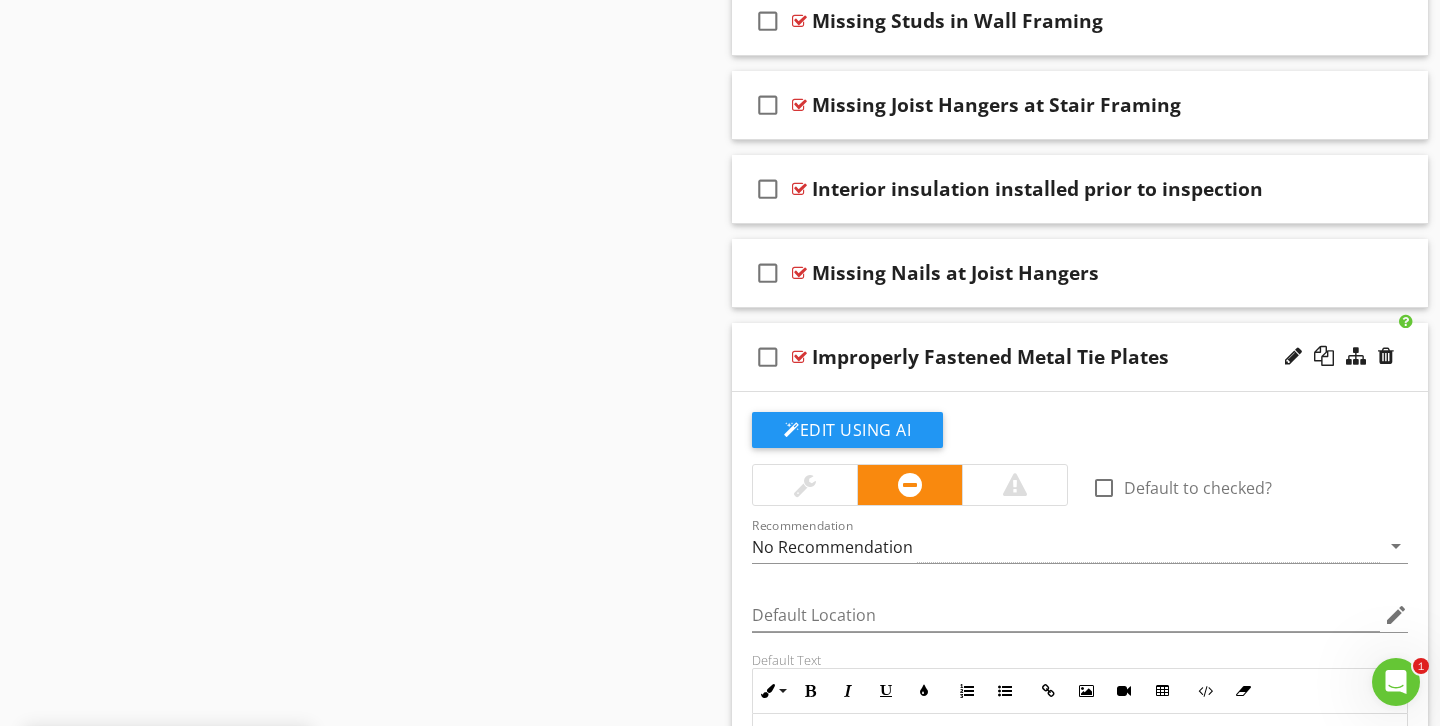 click at bounding box center [805, 485] 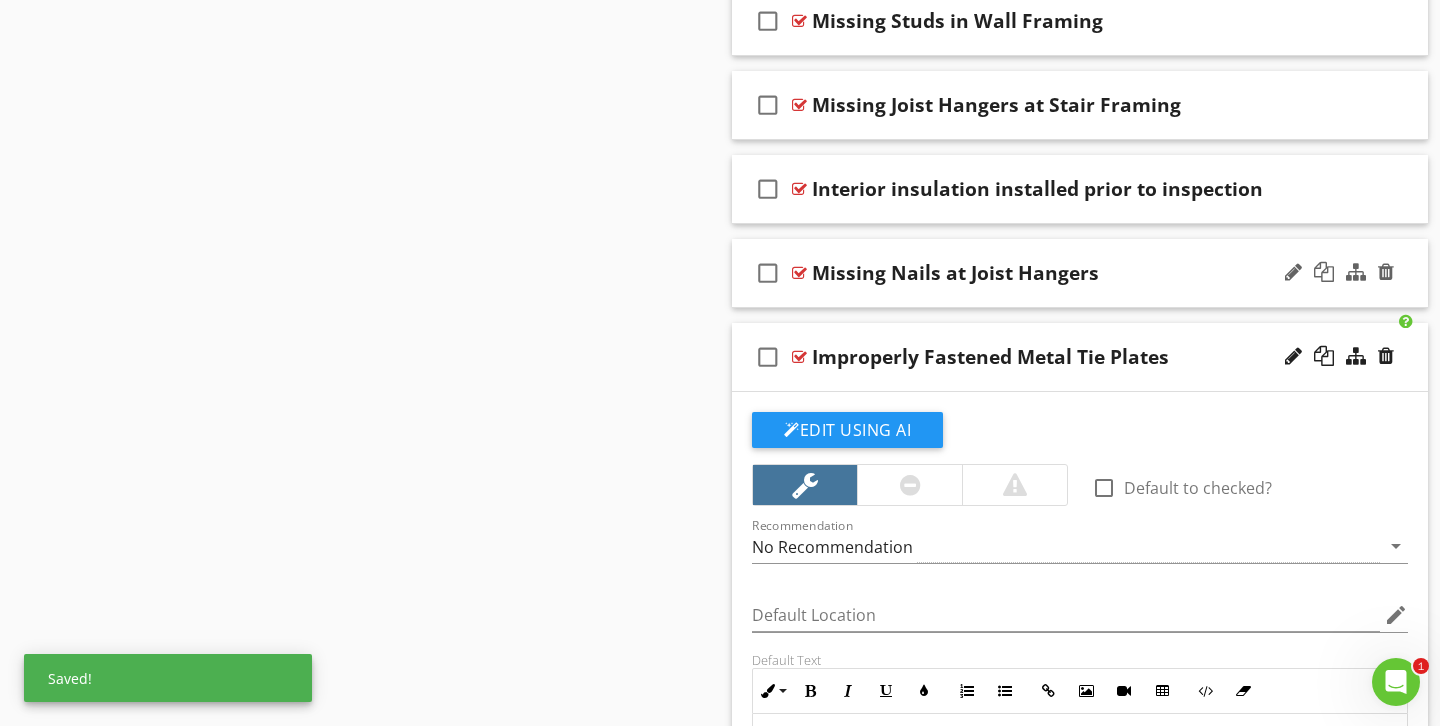 click on "check_box_outline_blank
Missing Nails at Joist Hangers" at bounding box center [1080, 273] 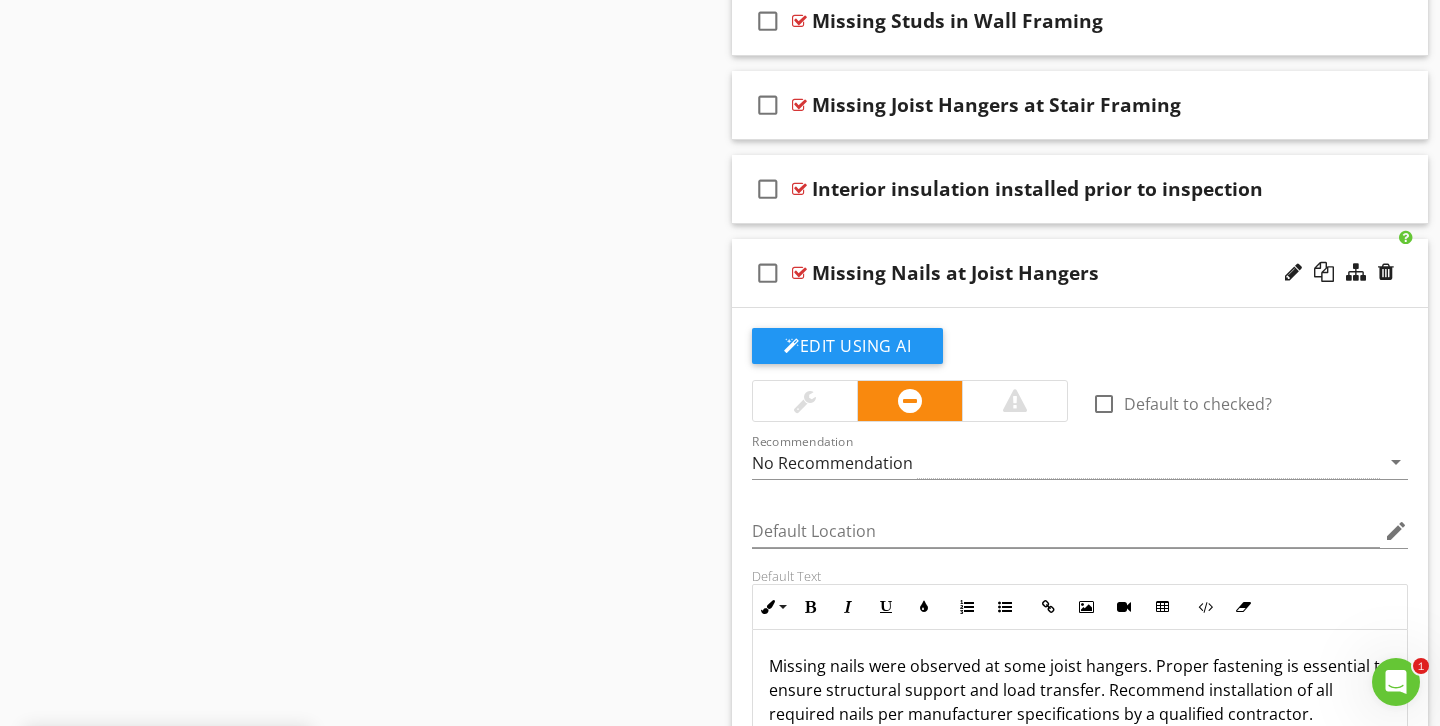 click at bounding box center (805, 401) 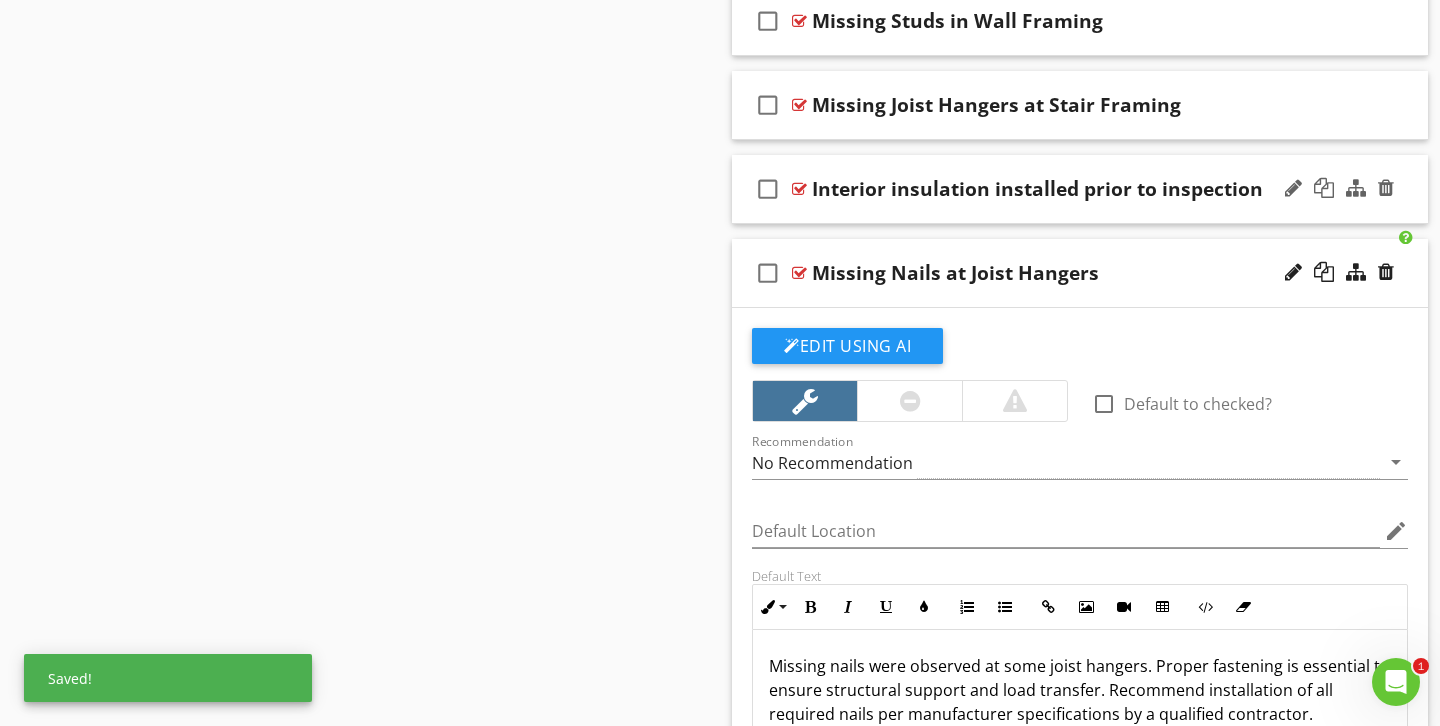 click at bounding box center (1339, 189) 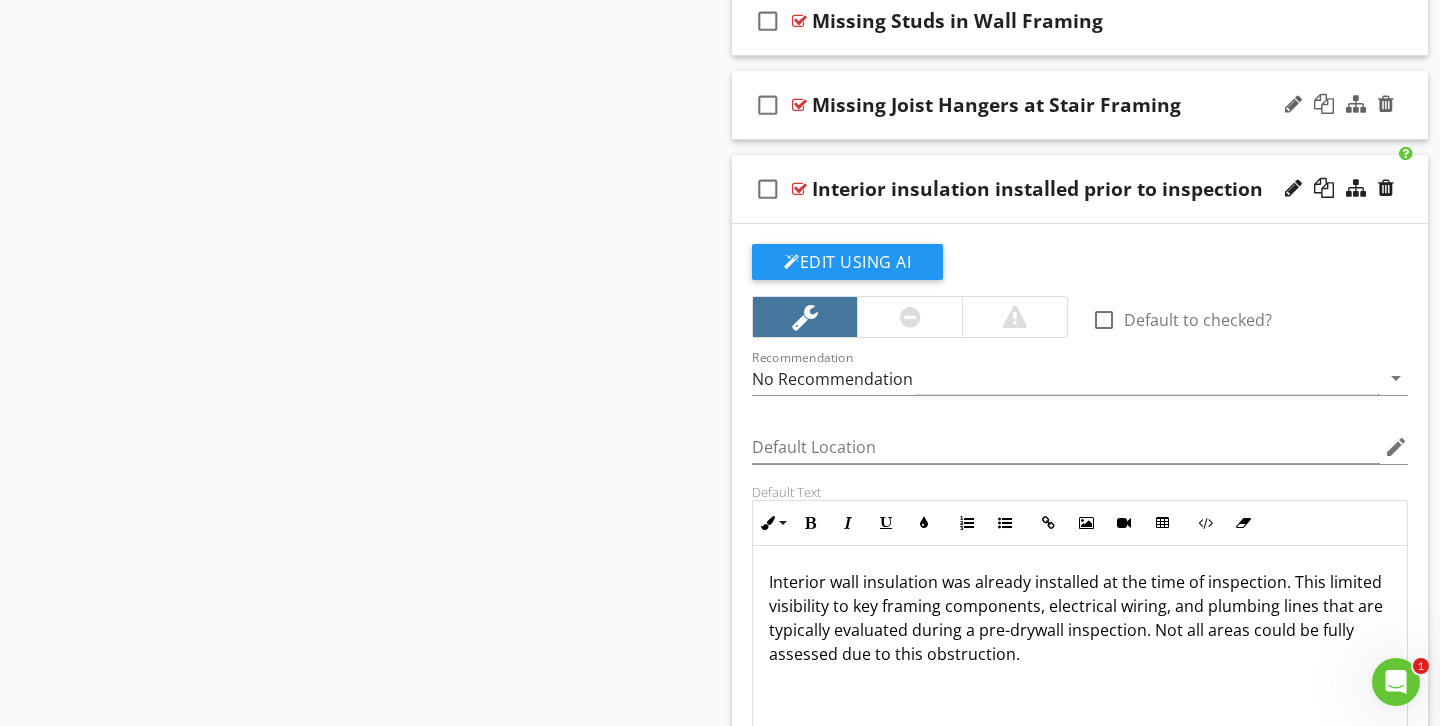 click at bounding box center [1339, 105] 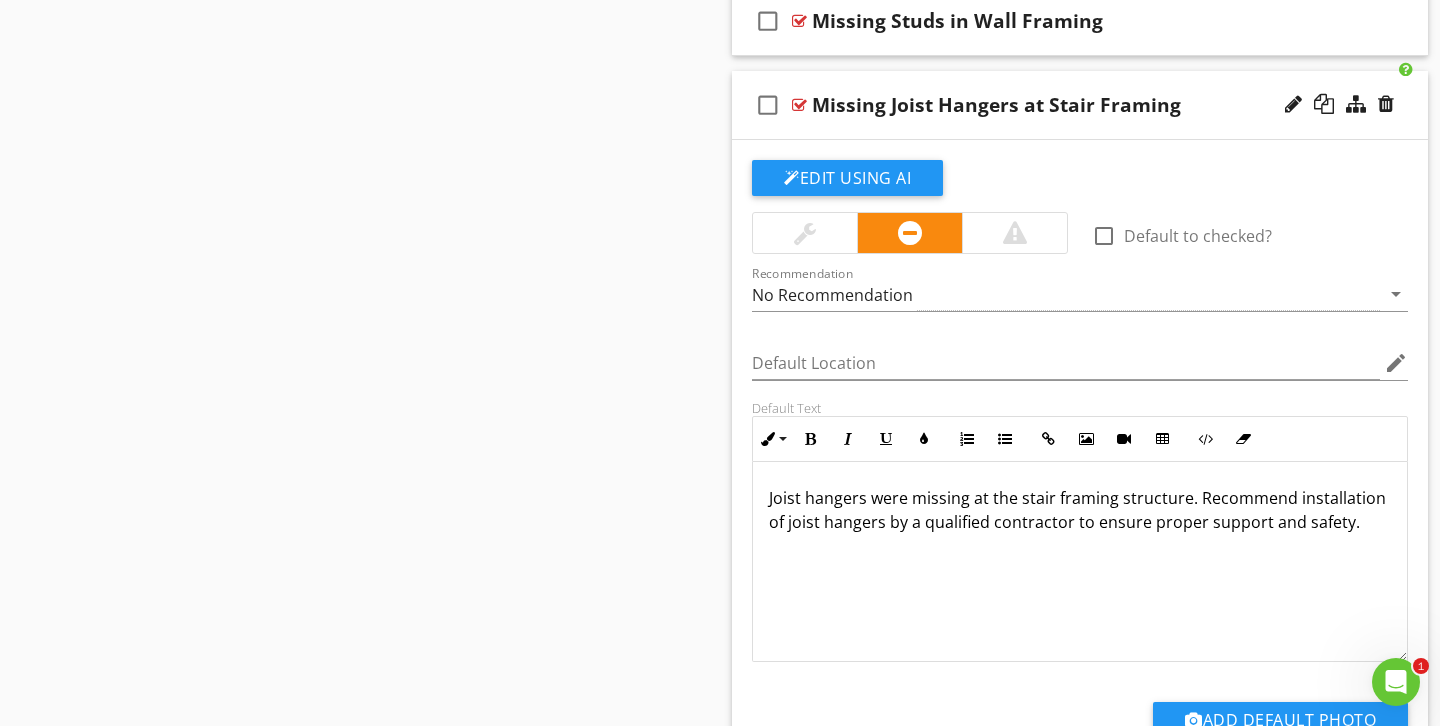 click at bounding box center [805, 233] 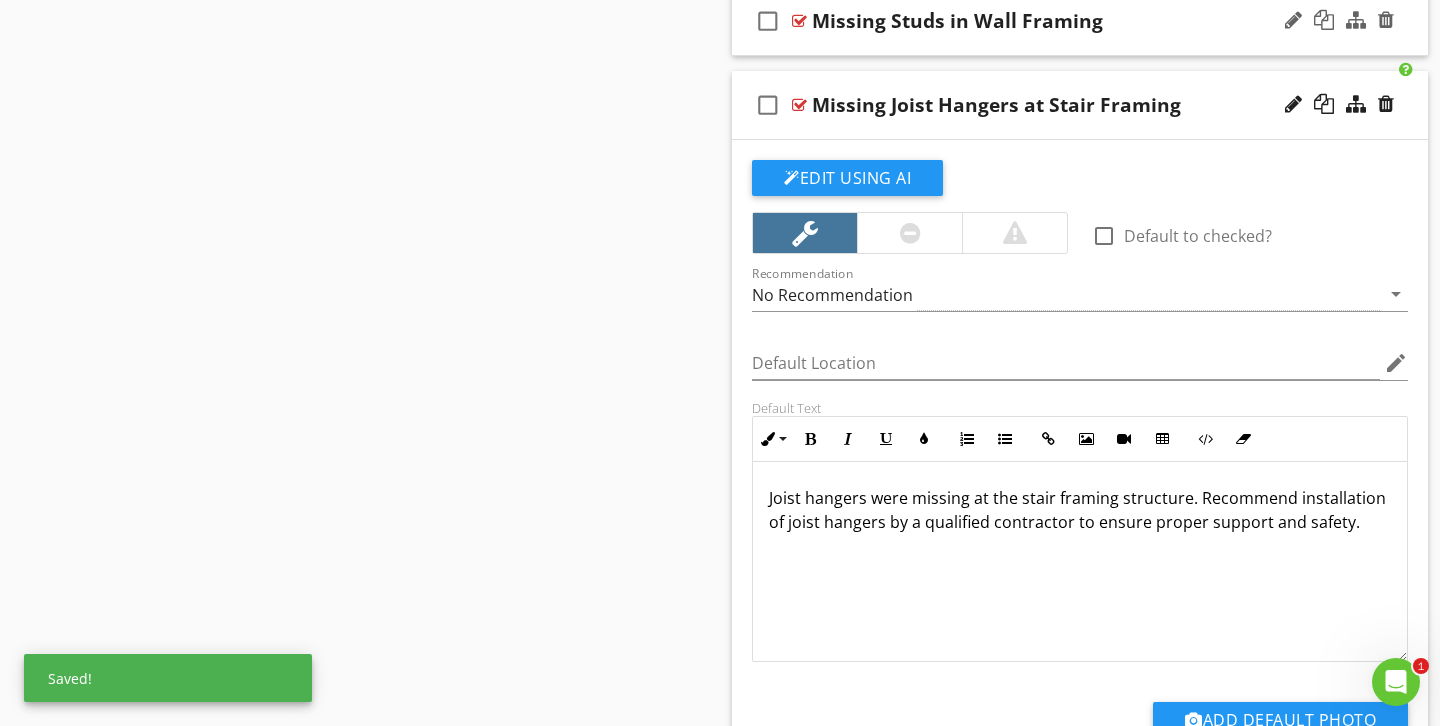 click on "check_box_outline_blank
Missing Studs in Wall Framing" at bounding box center [1080, 21] 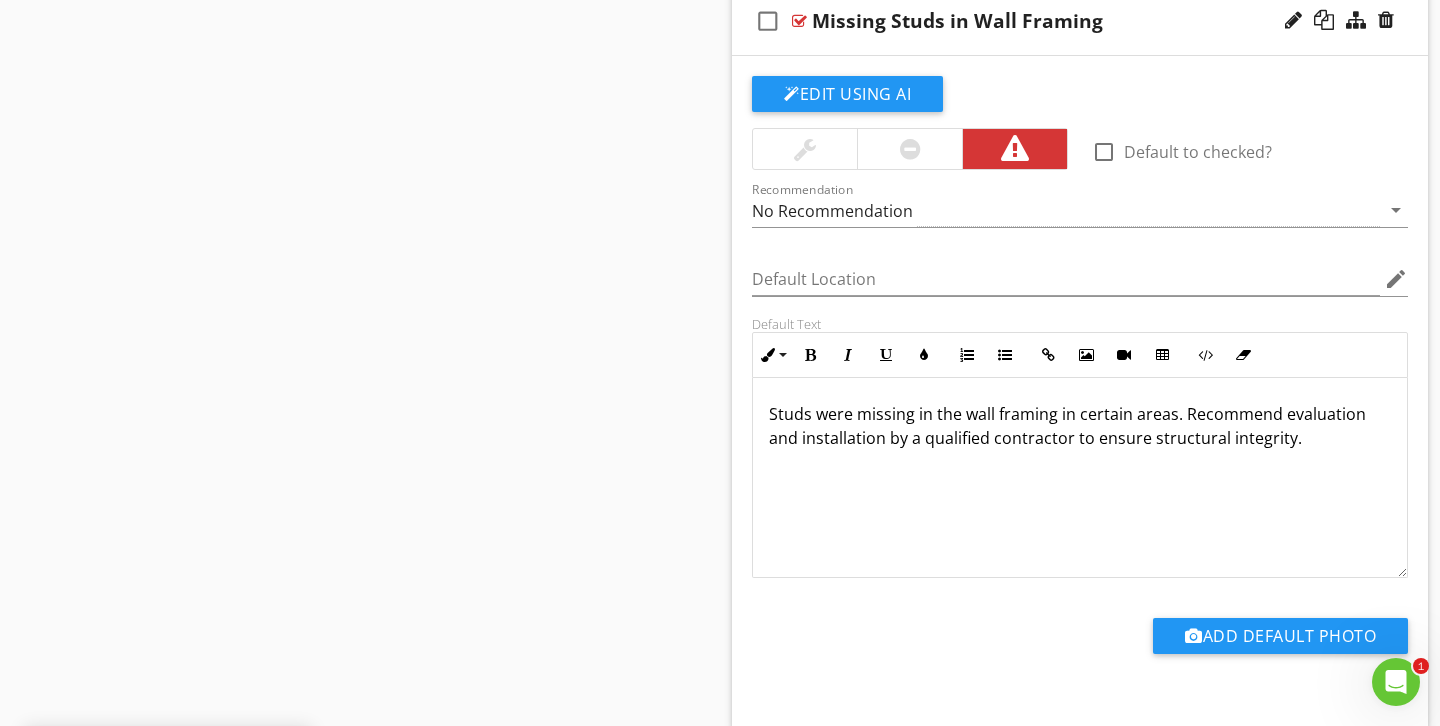 click at bounding box center (909, 149) 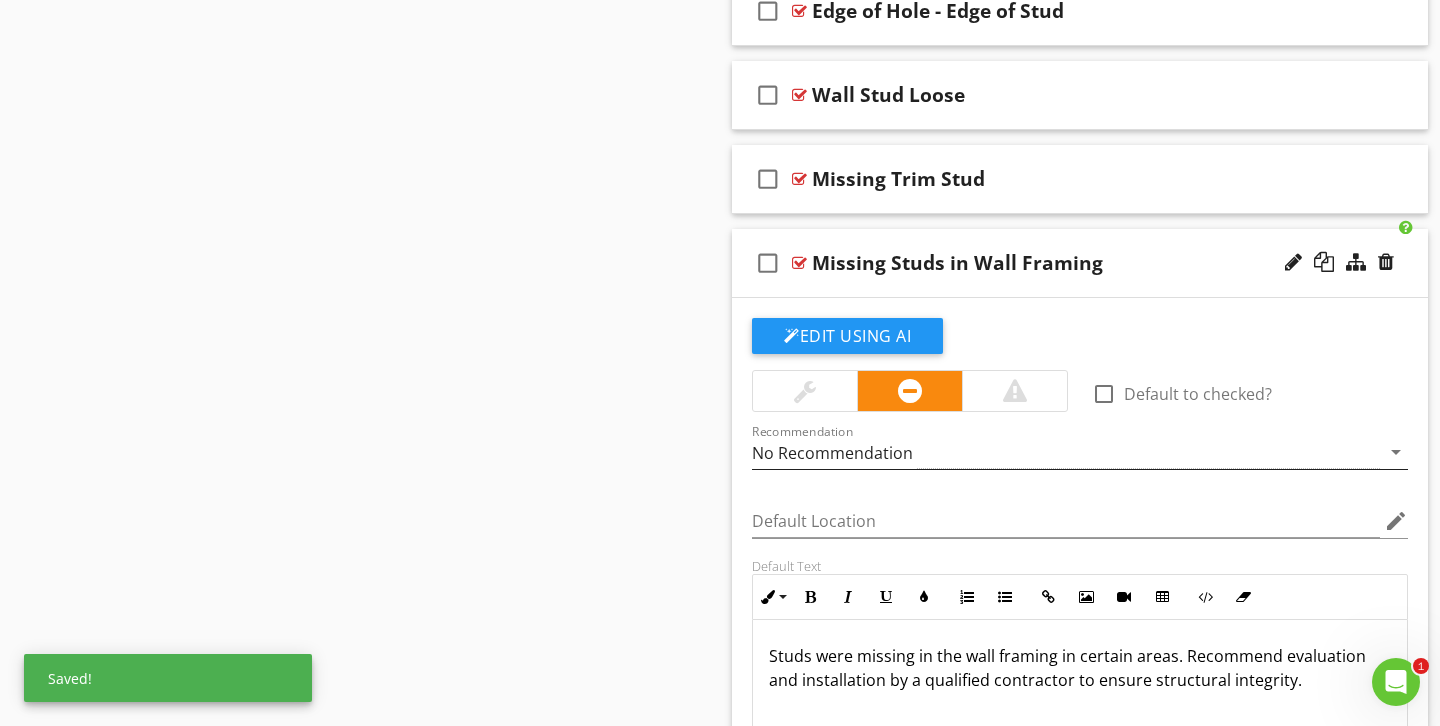 scroll, scrollTop: 2040, scrollLeft: 0, axis: vertical 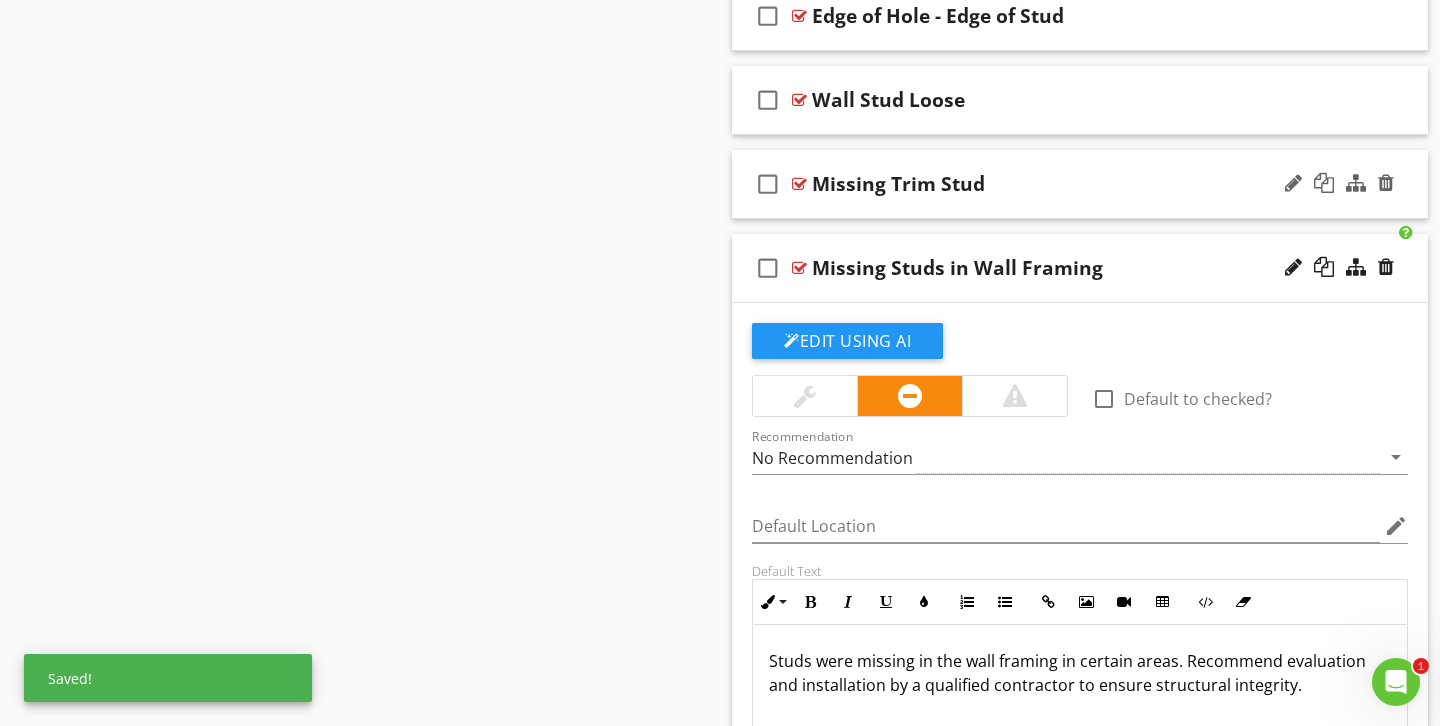click on "Missing Trim Stud" at bounding box center [1058, 184] 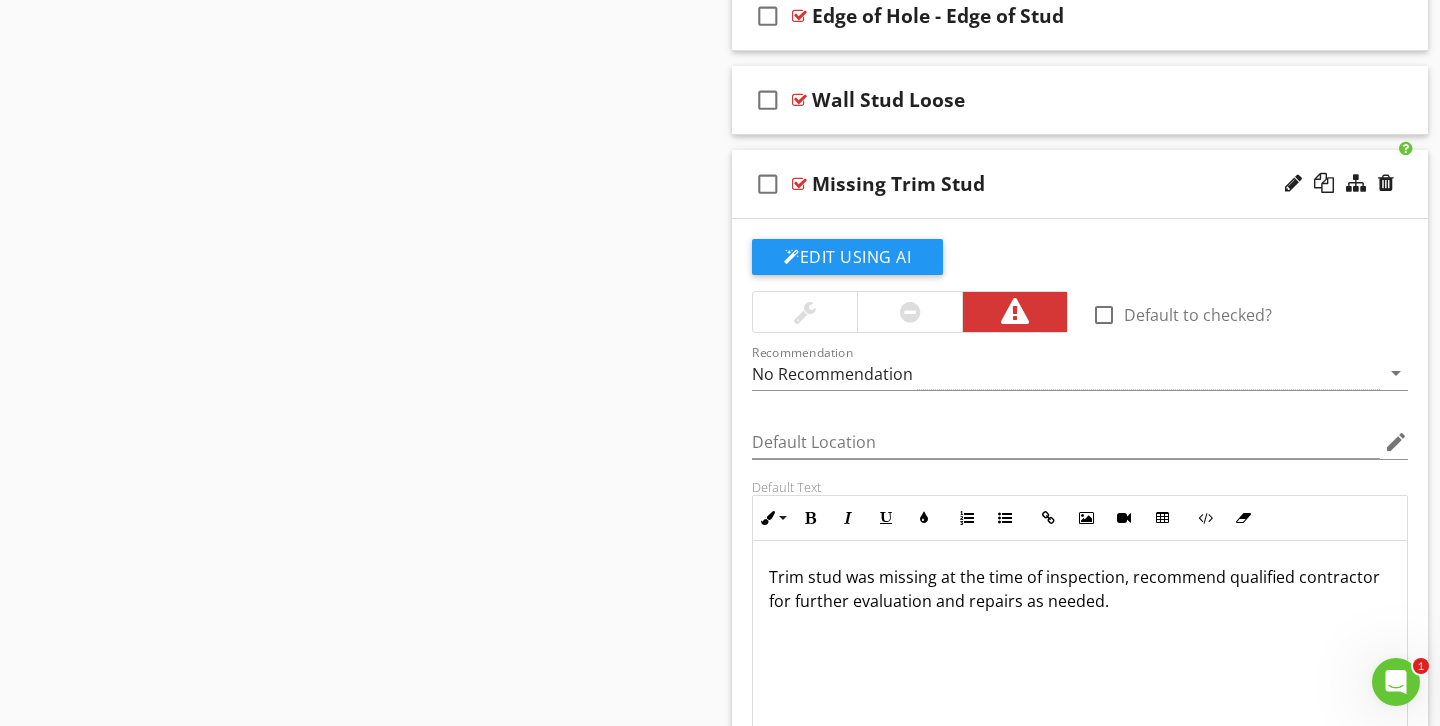 click at bounding box center [910, 312] 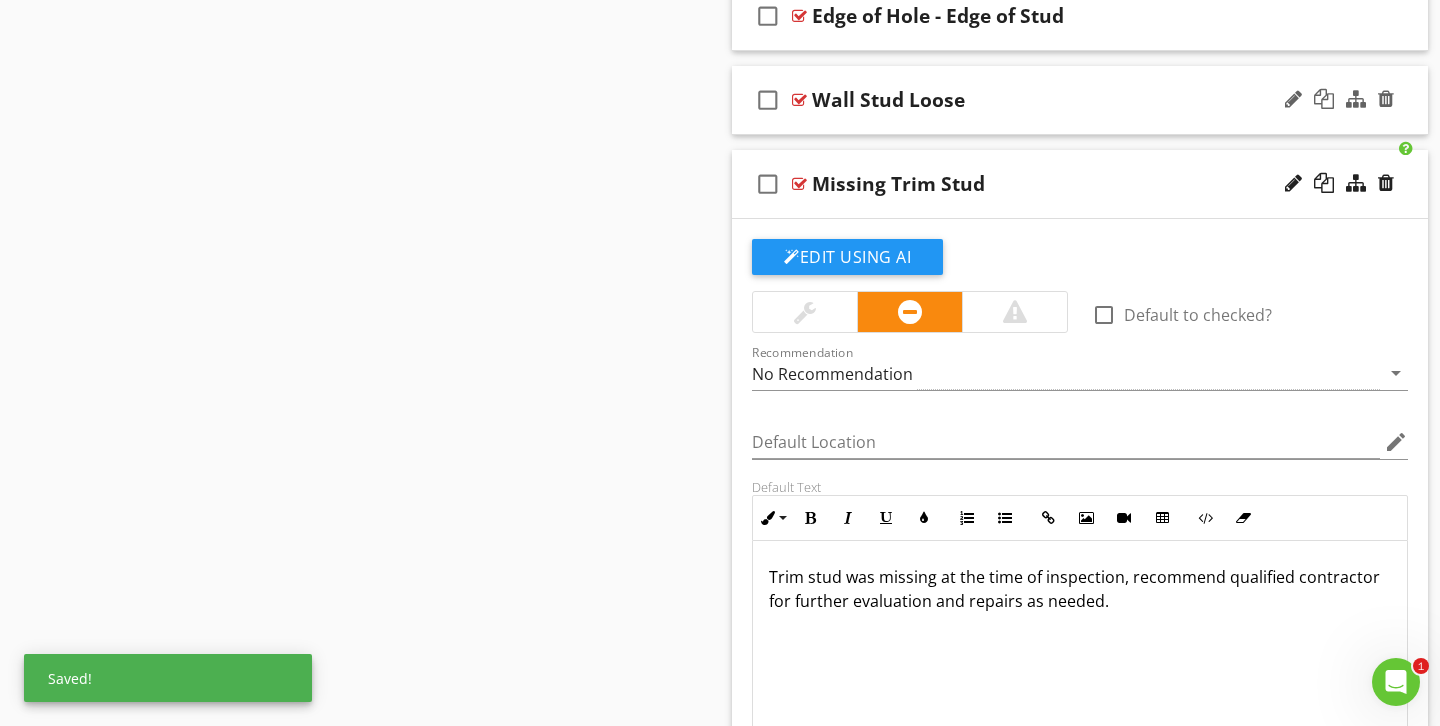 click on "Wall Stud Loose" at bounding box center [1058, 100] 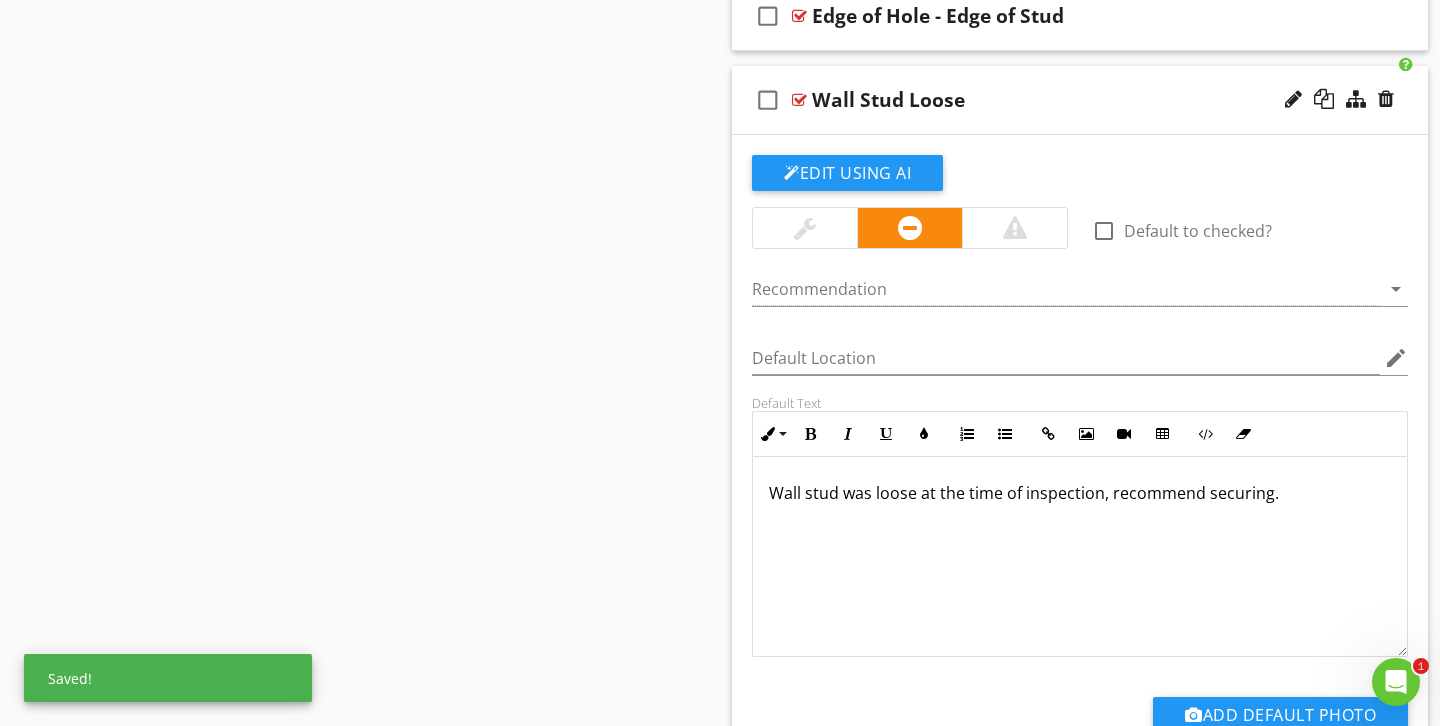 click at bounding box center [805, 228] 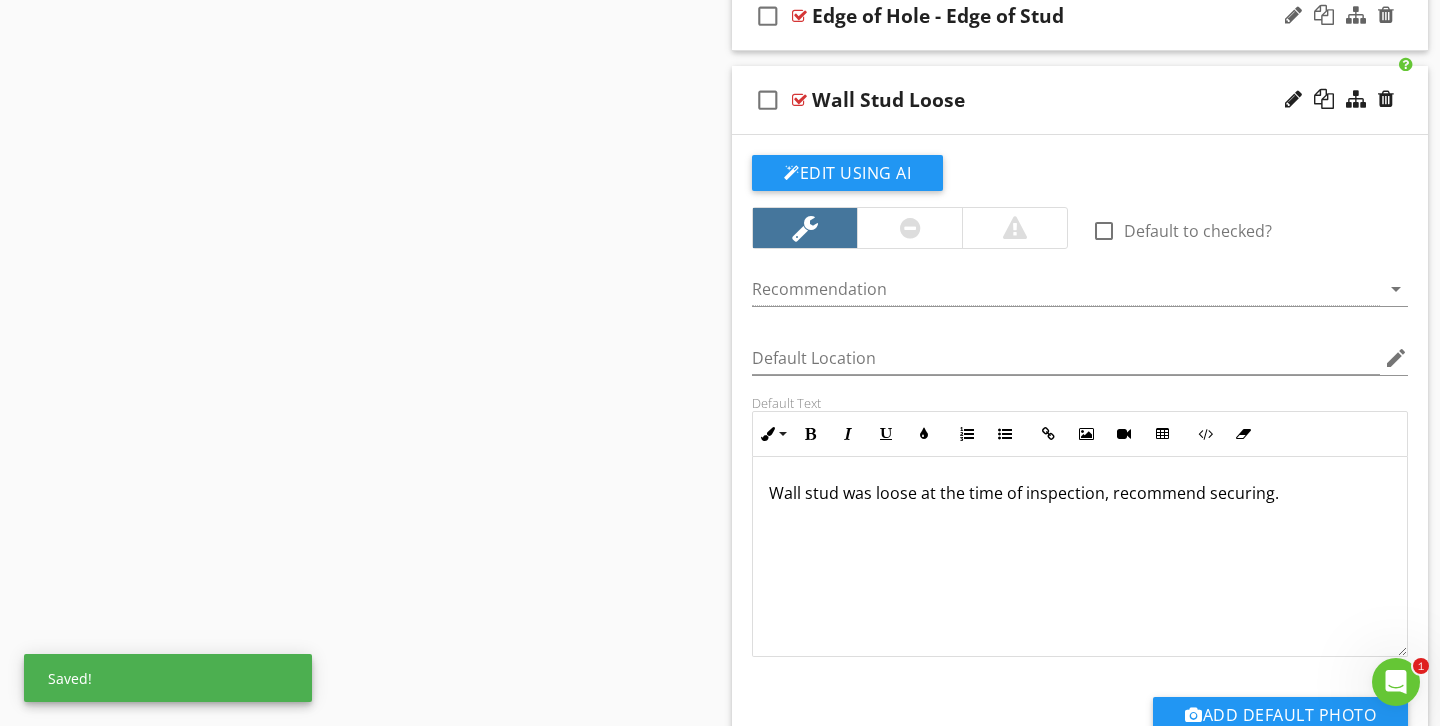 click on "check_box_outline_blank
Edge of Hole - Edge of Stud" at bounding box center (1080, 16) 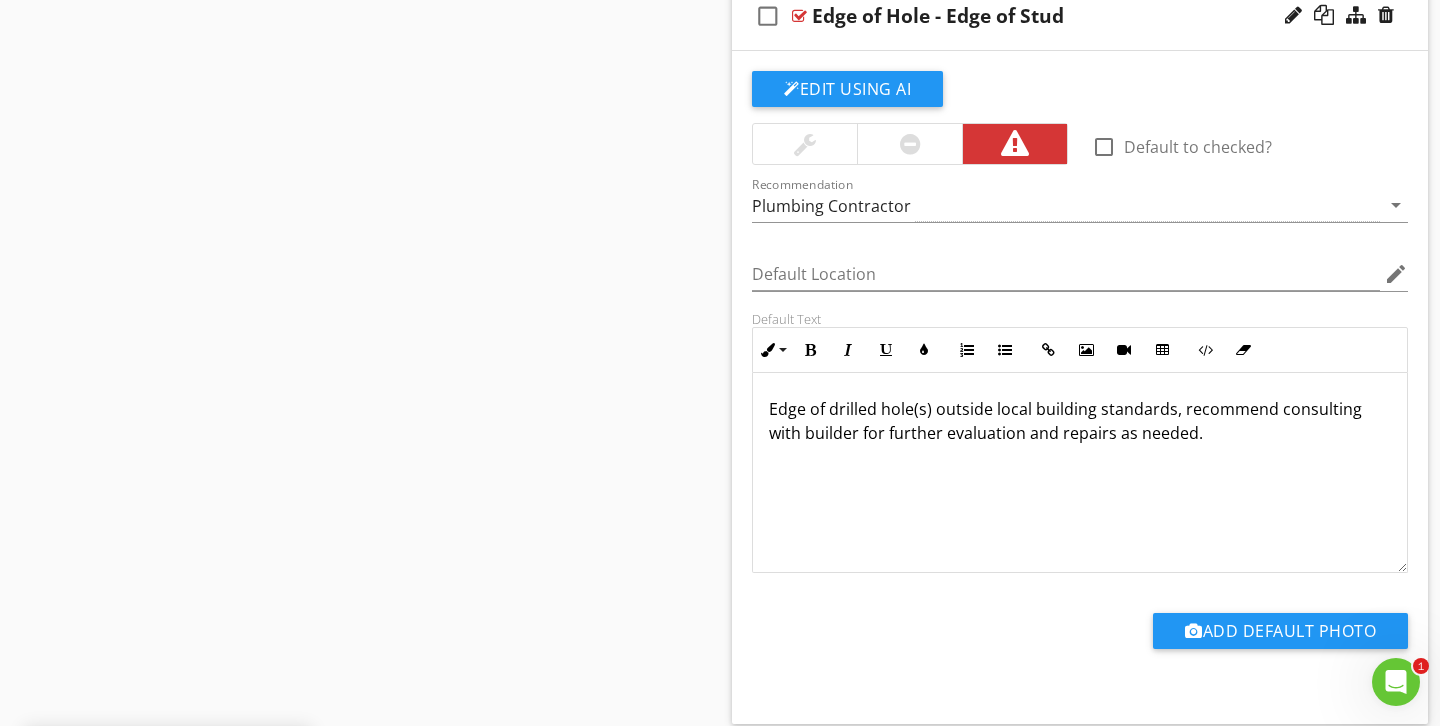 click at bounding box center [909, 144] 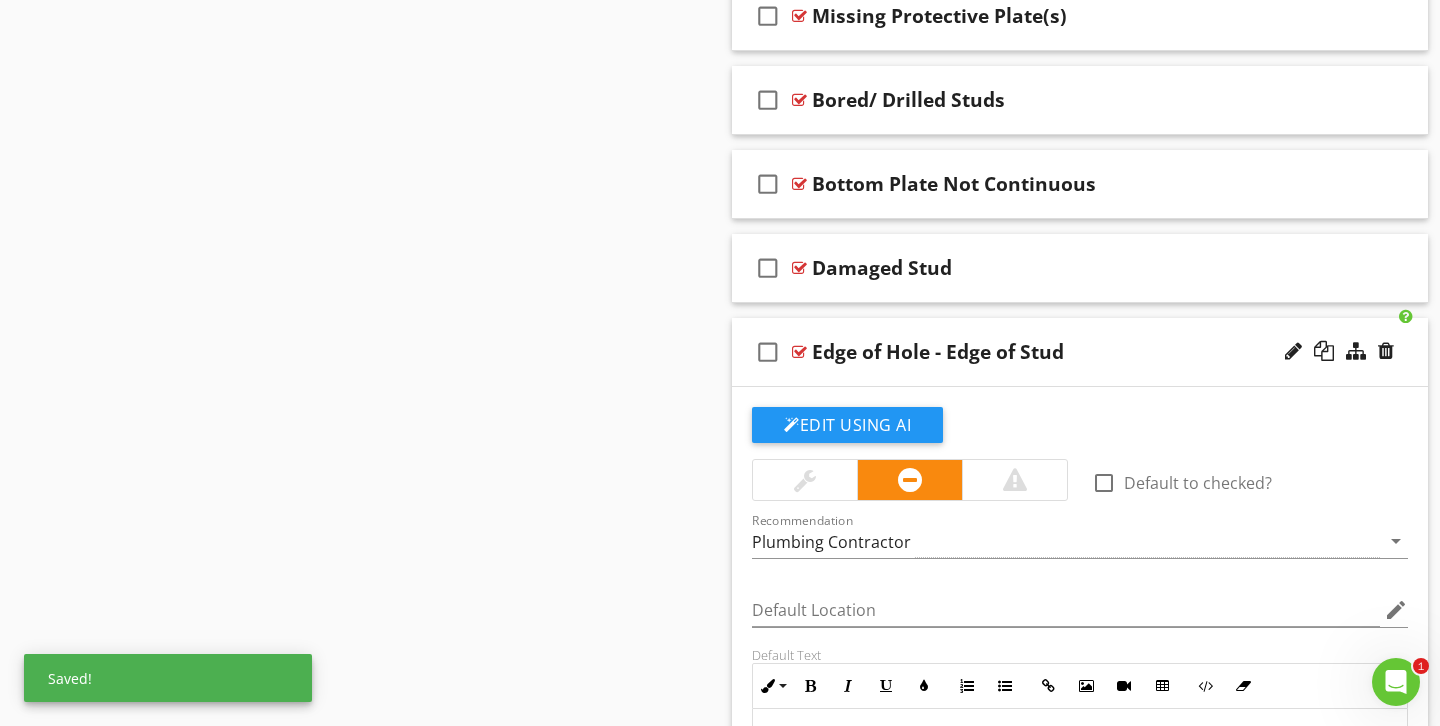 scroll, scrollTop: 1700, scrollLeft: 0, axis: vertical 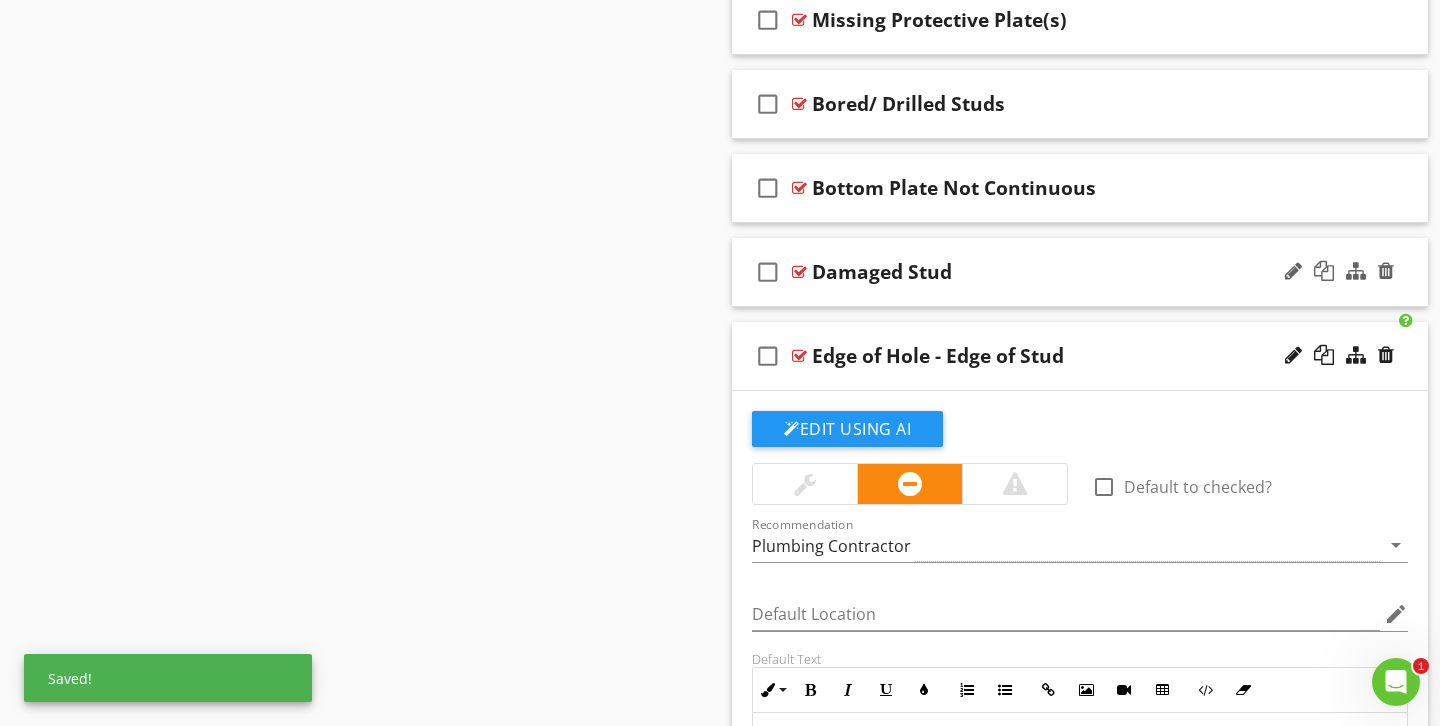 click on "check_box_outline_blank
Damaged Stud" at bounding box center [1080, 272] 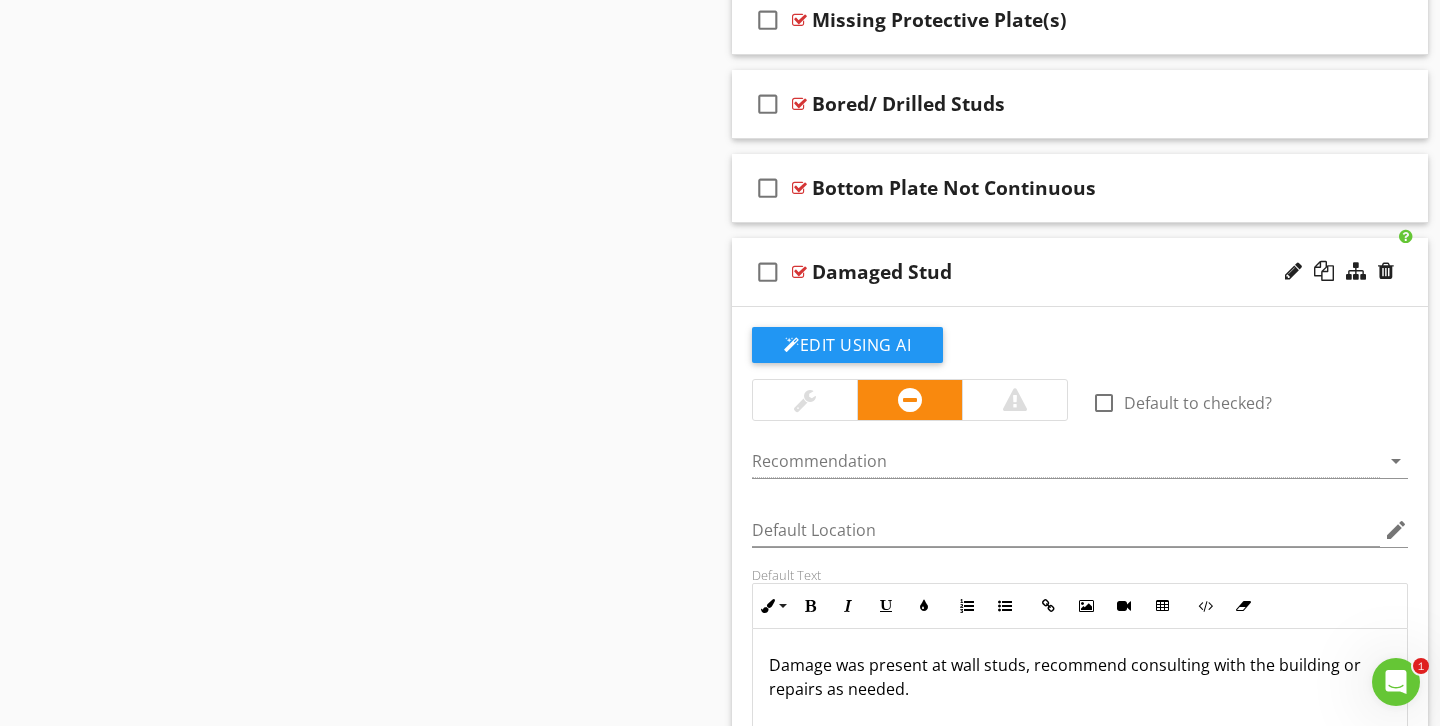 click at bounding box center [805, 400] 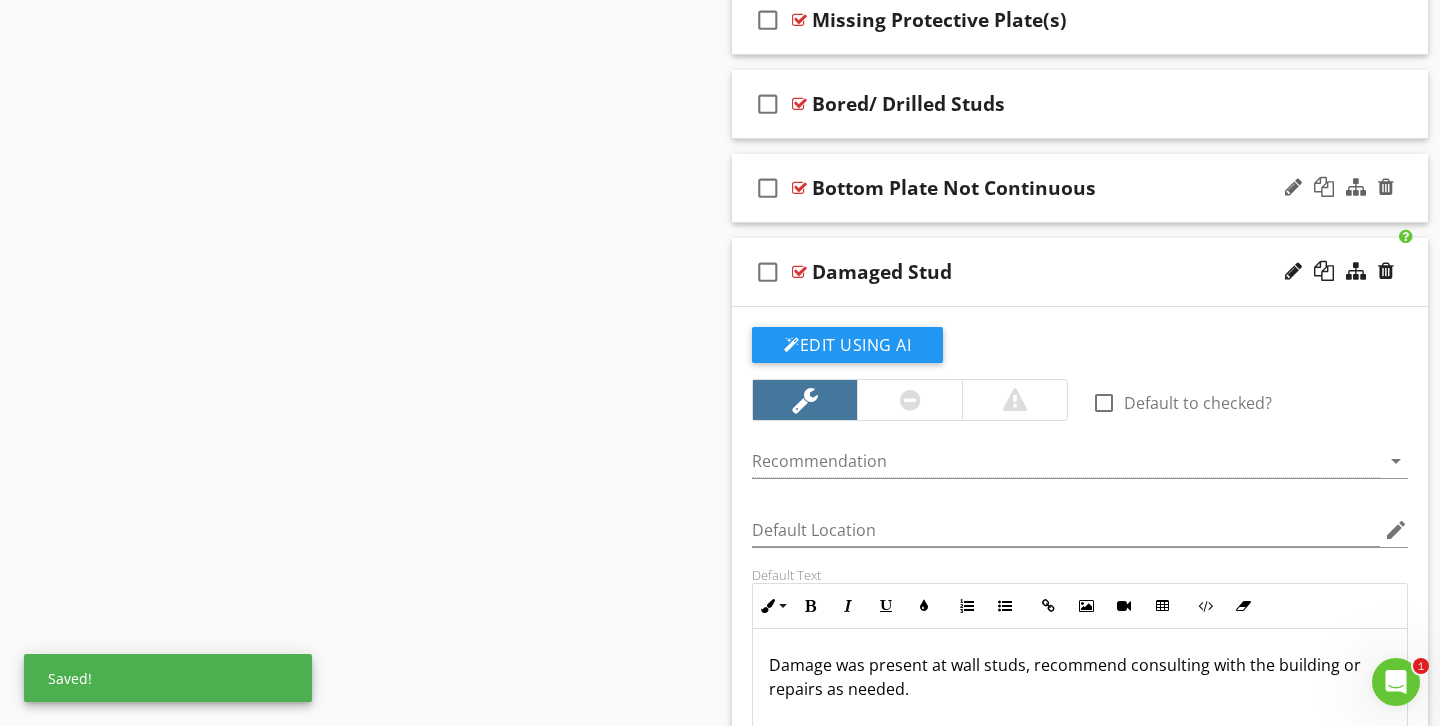 click on "Bottom Plate Not Continuous" at bounding box center [1058, 188] 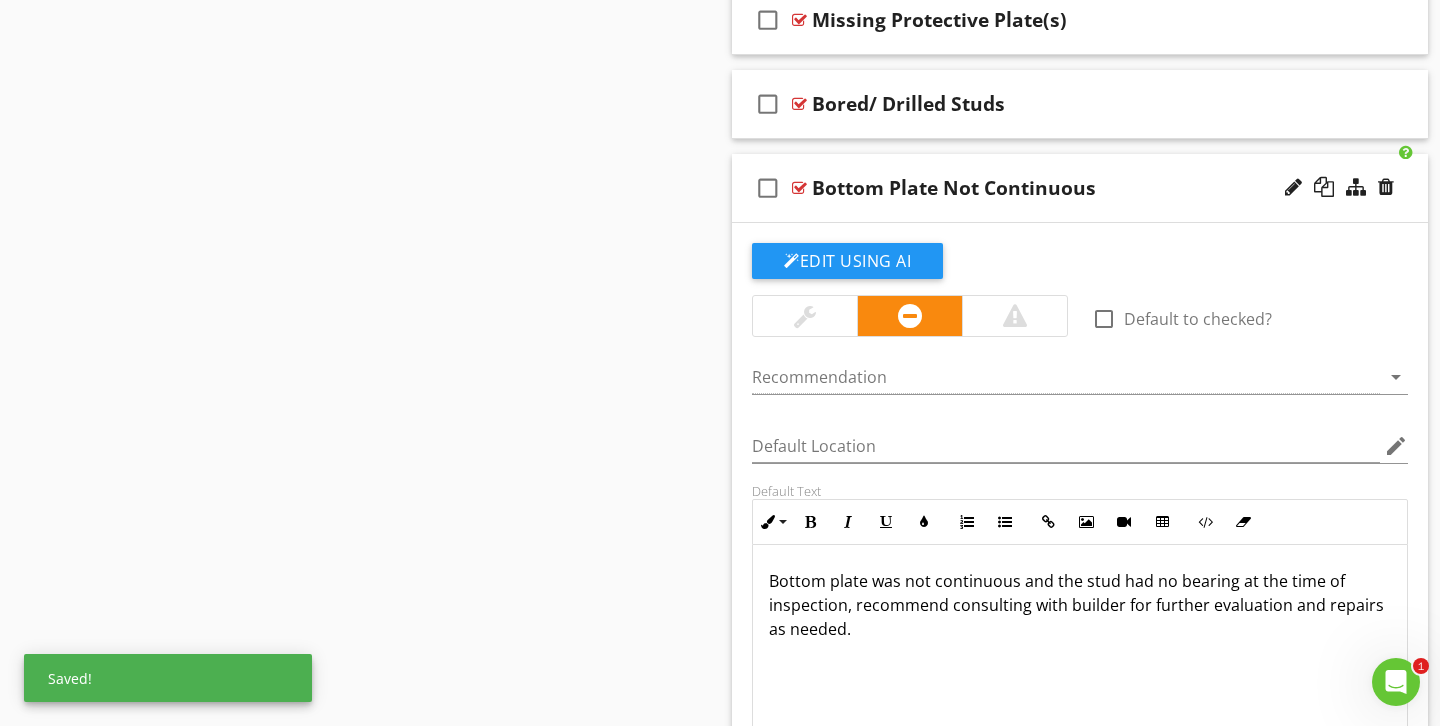 click at bounding box center [805, 316] 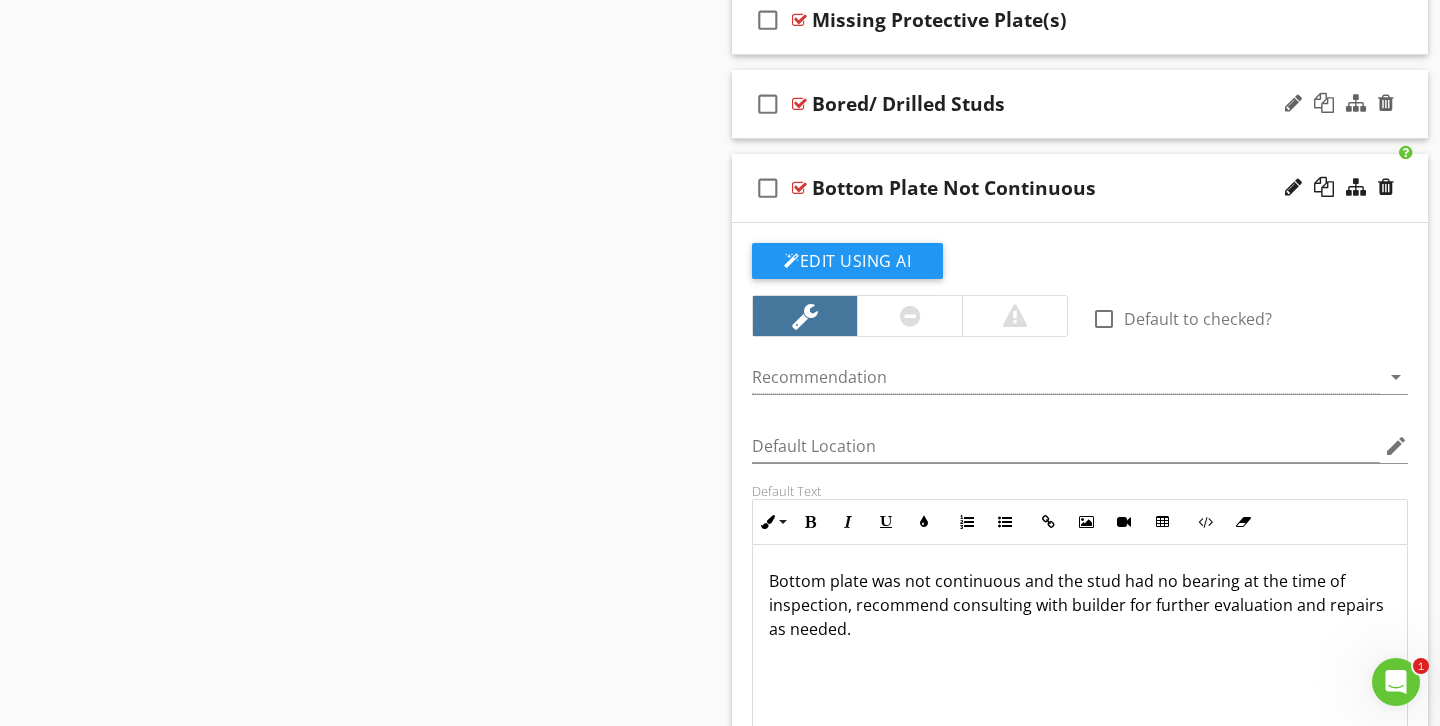 click on "Bored/ Drilled Studs" at bounding box center (1058, 104) 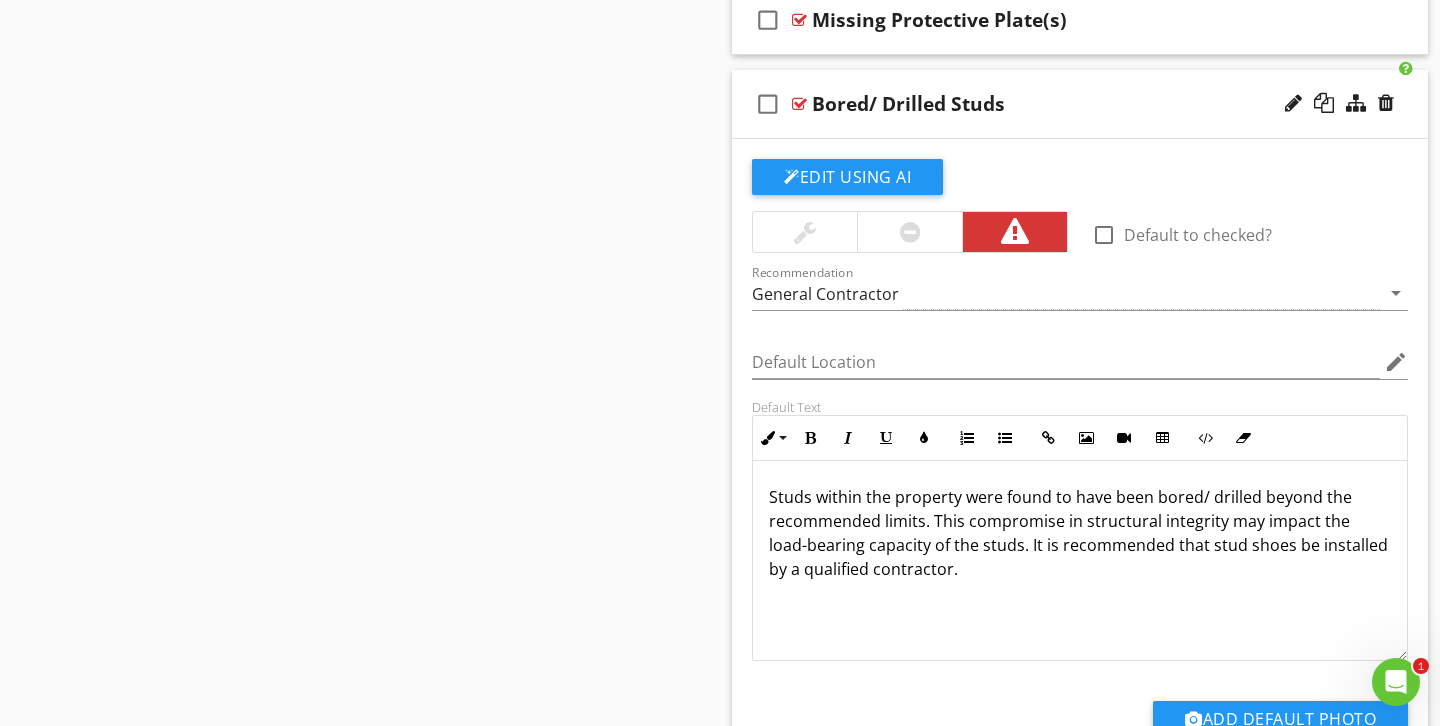 click at bounding box center (909, 232) 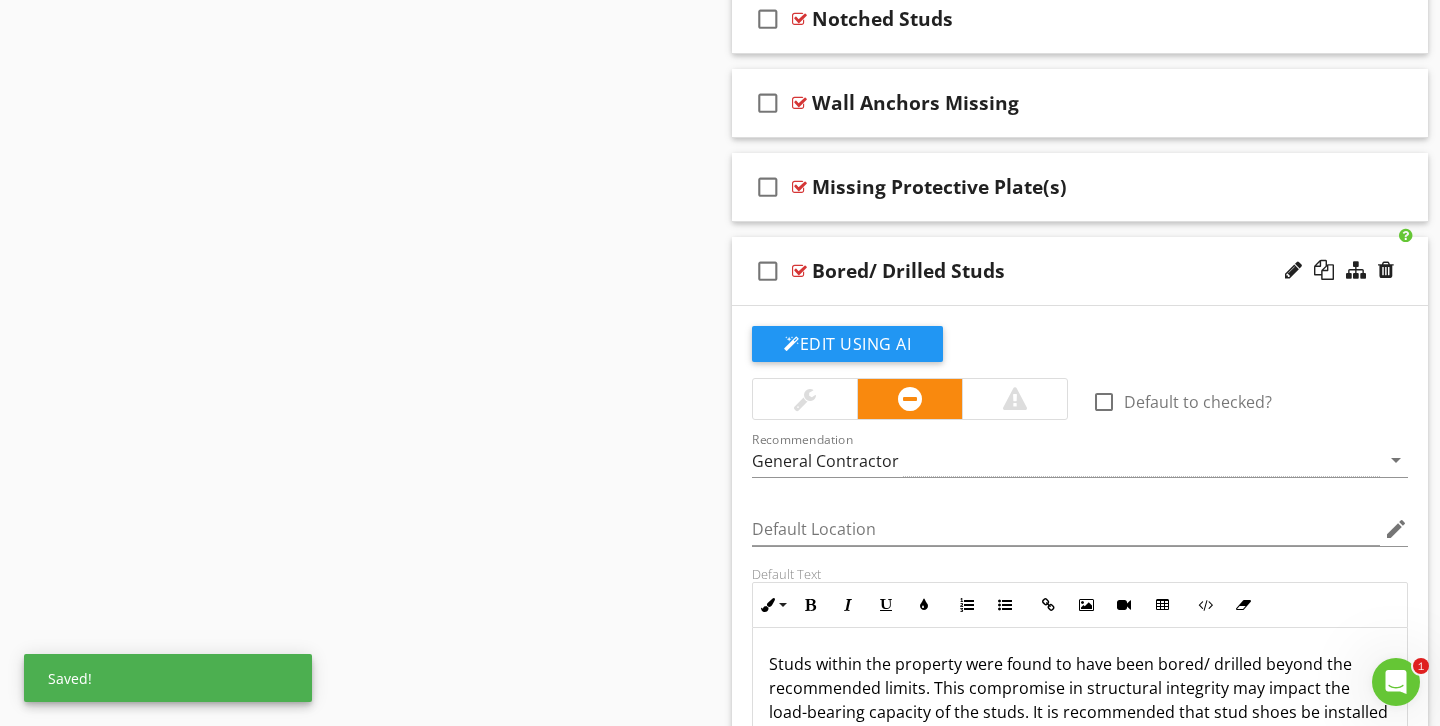 scroll, scrollTop: 1470, scrollLeft: 0, axis: vertical 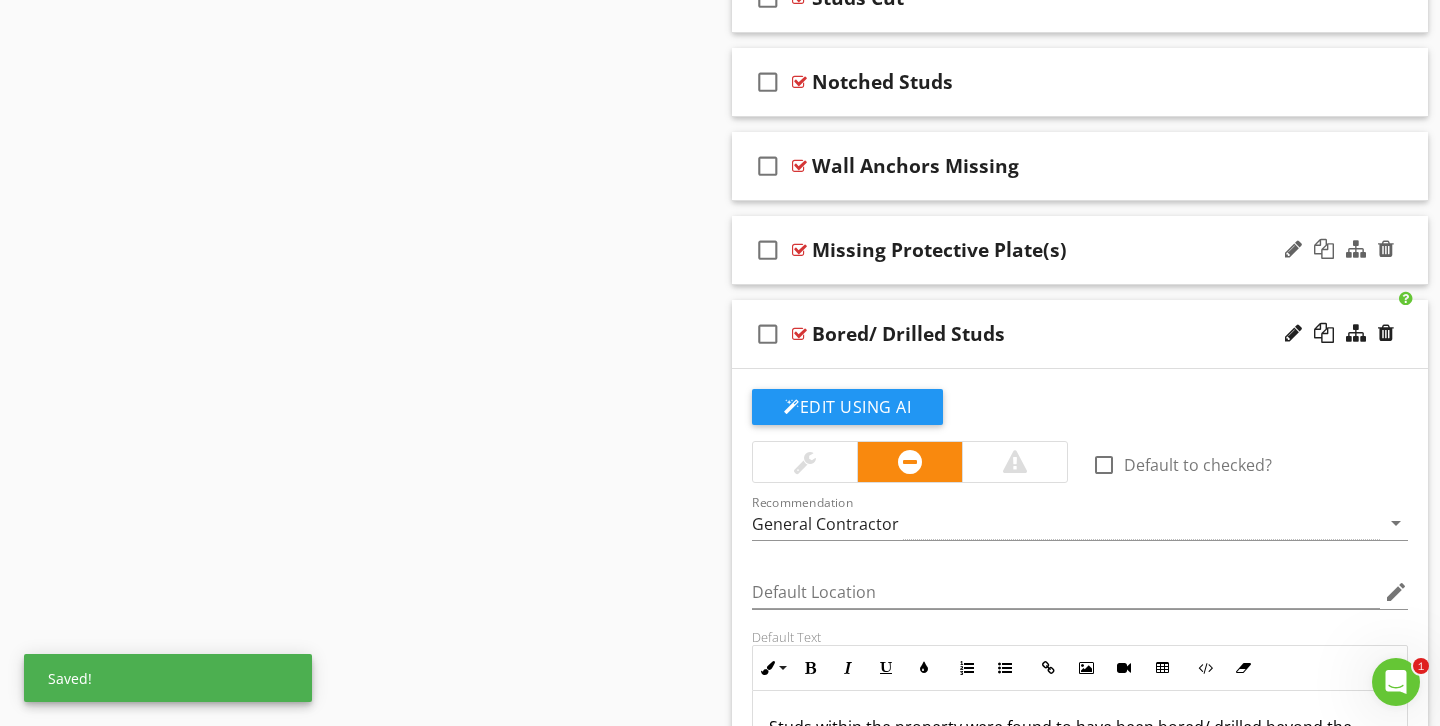 click on "Missing Protective Plate(s)" at bounding box center (1058, 250) 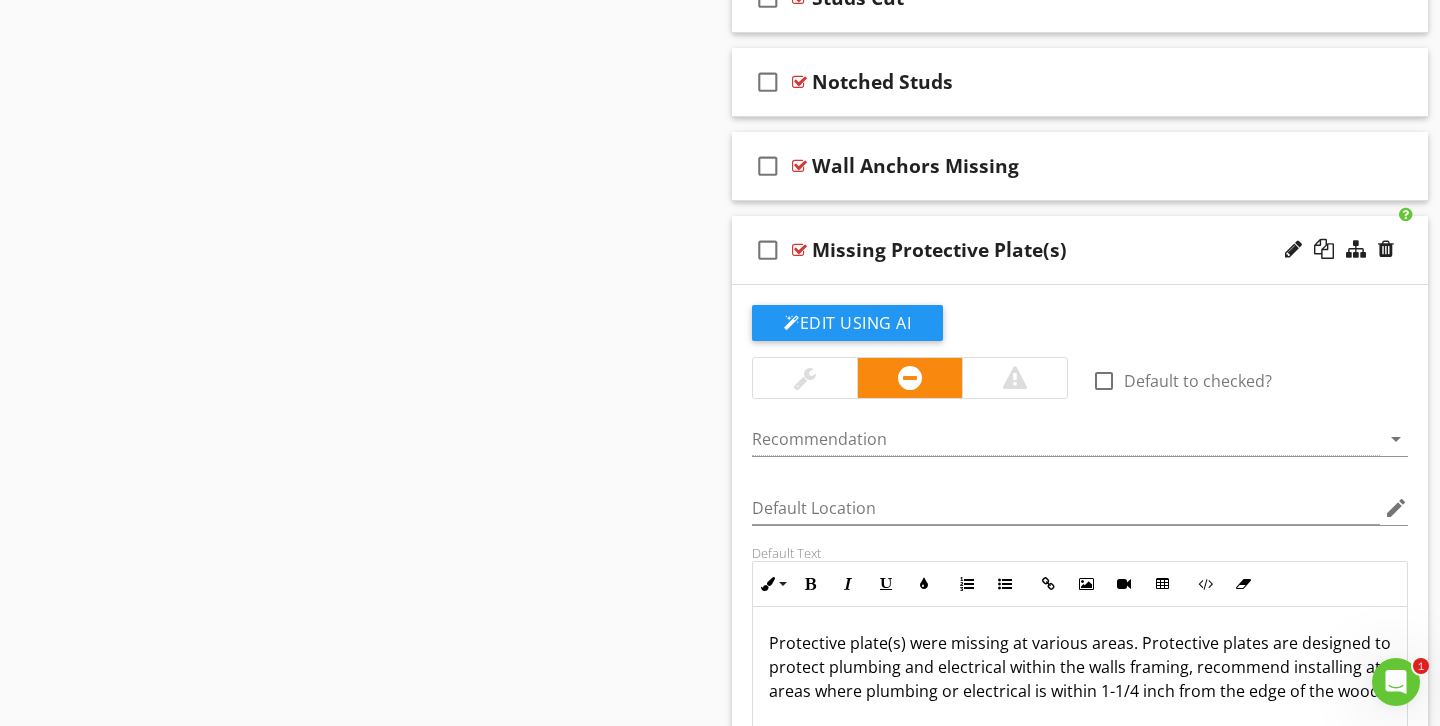 click at bounding box center [805, 378] 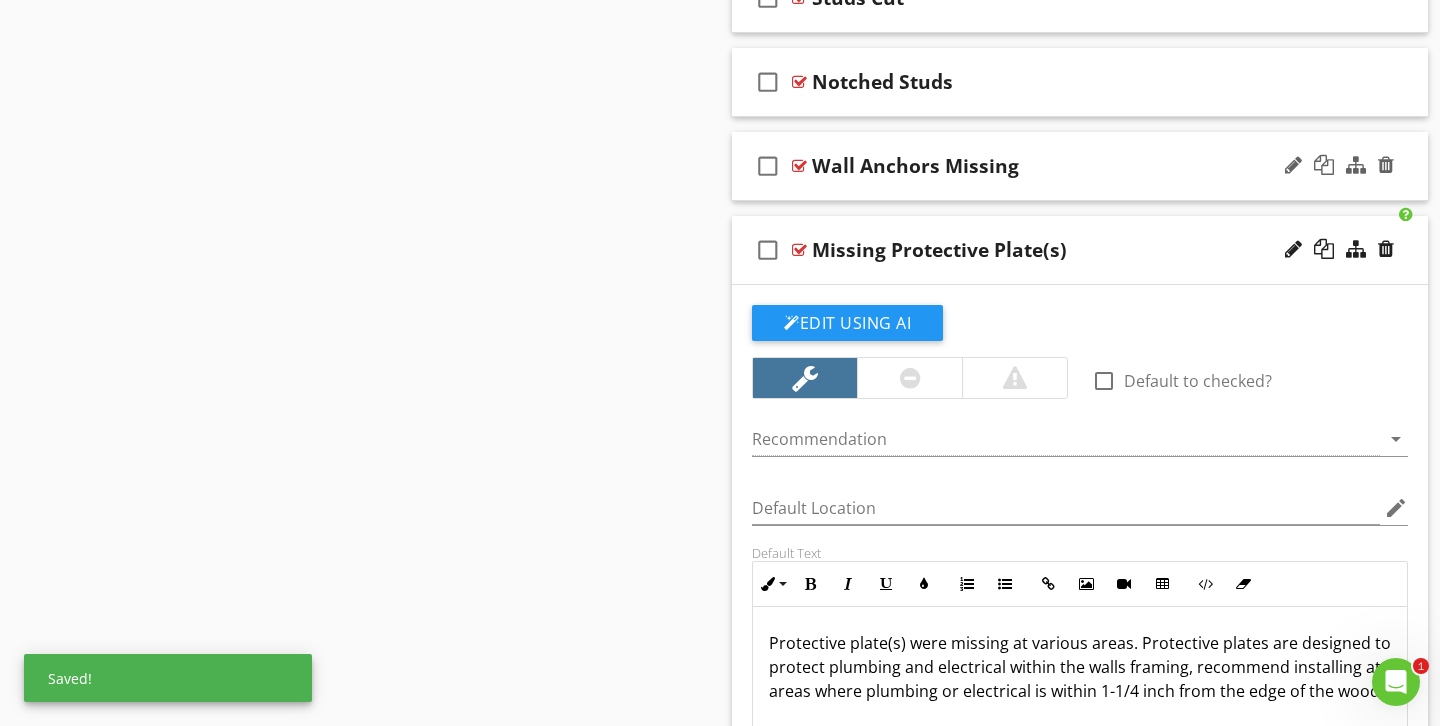 click on "check_box_outline_blank
Wall Anchors Missing" at bounding box center [1080, 166] 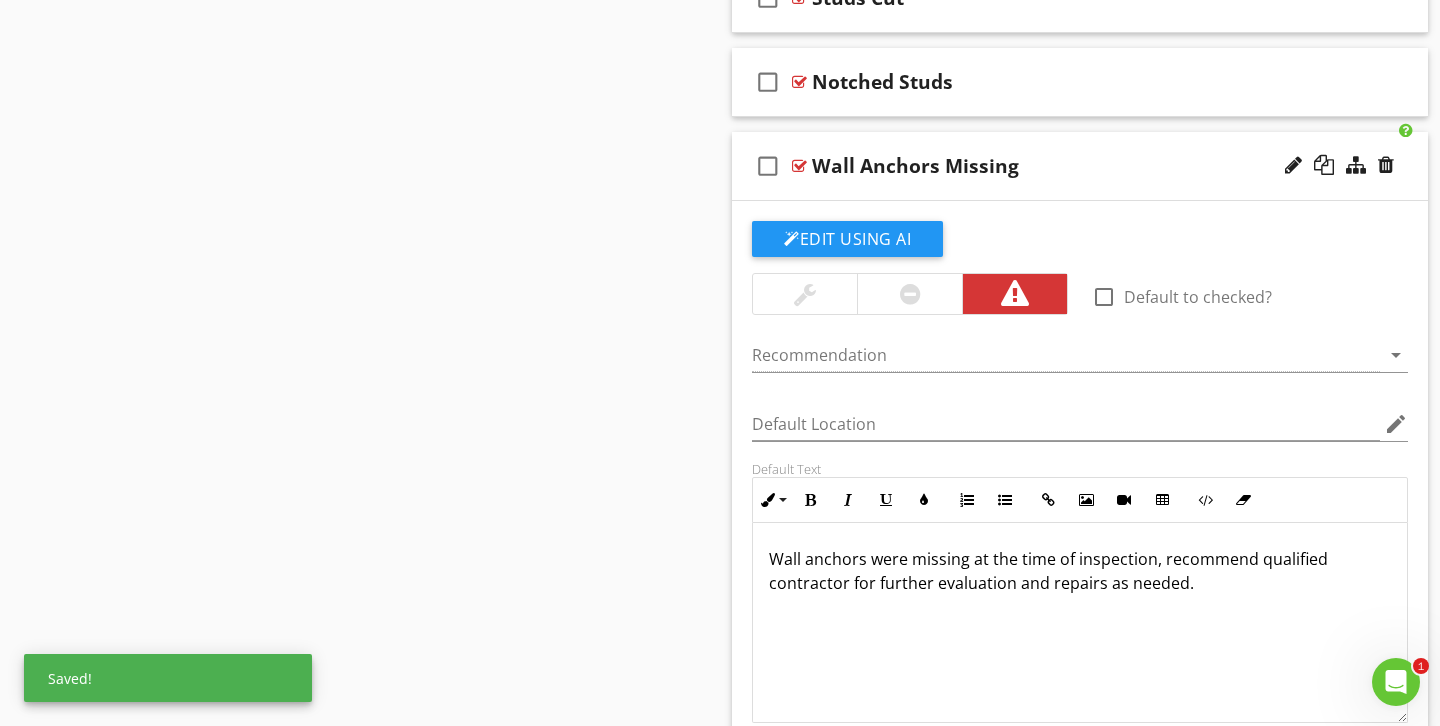 click at bounding box center (909, 294) 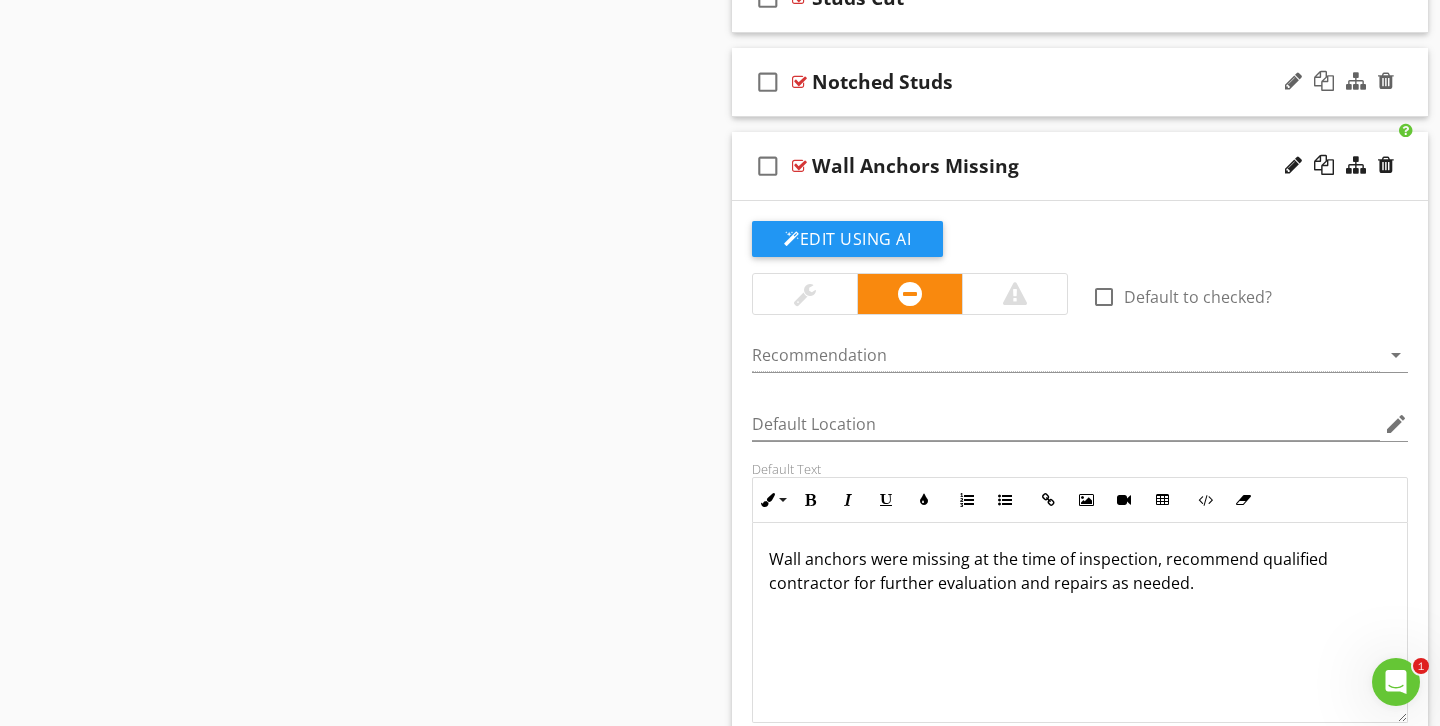 click on "Notched Studs" at bounding box center [1058, 82] 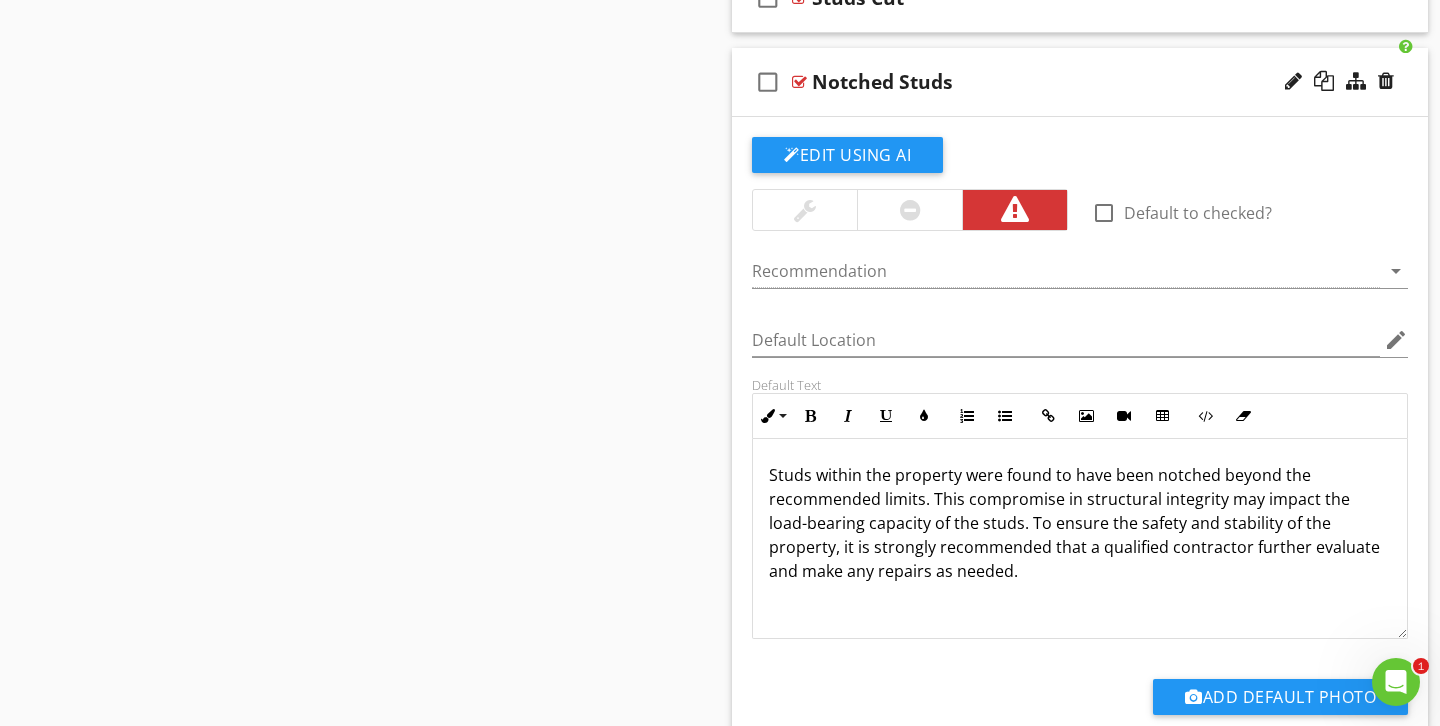 click at bounding box center [909, 210] 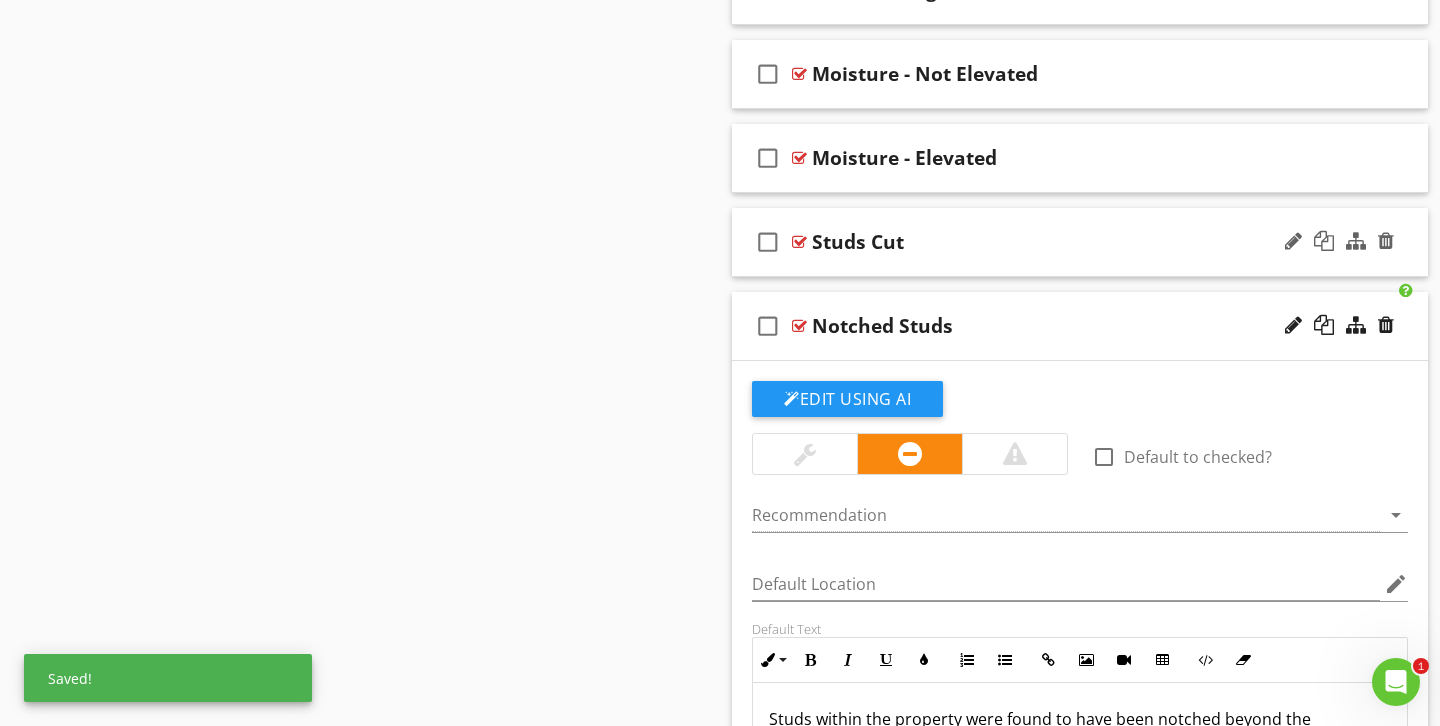 scroll, scrollTop: 1223, scrollLeft: 0, axis: vertical 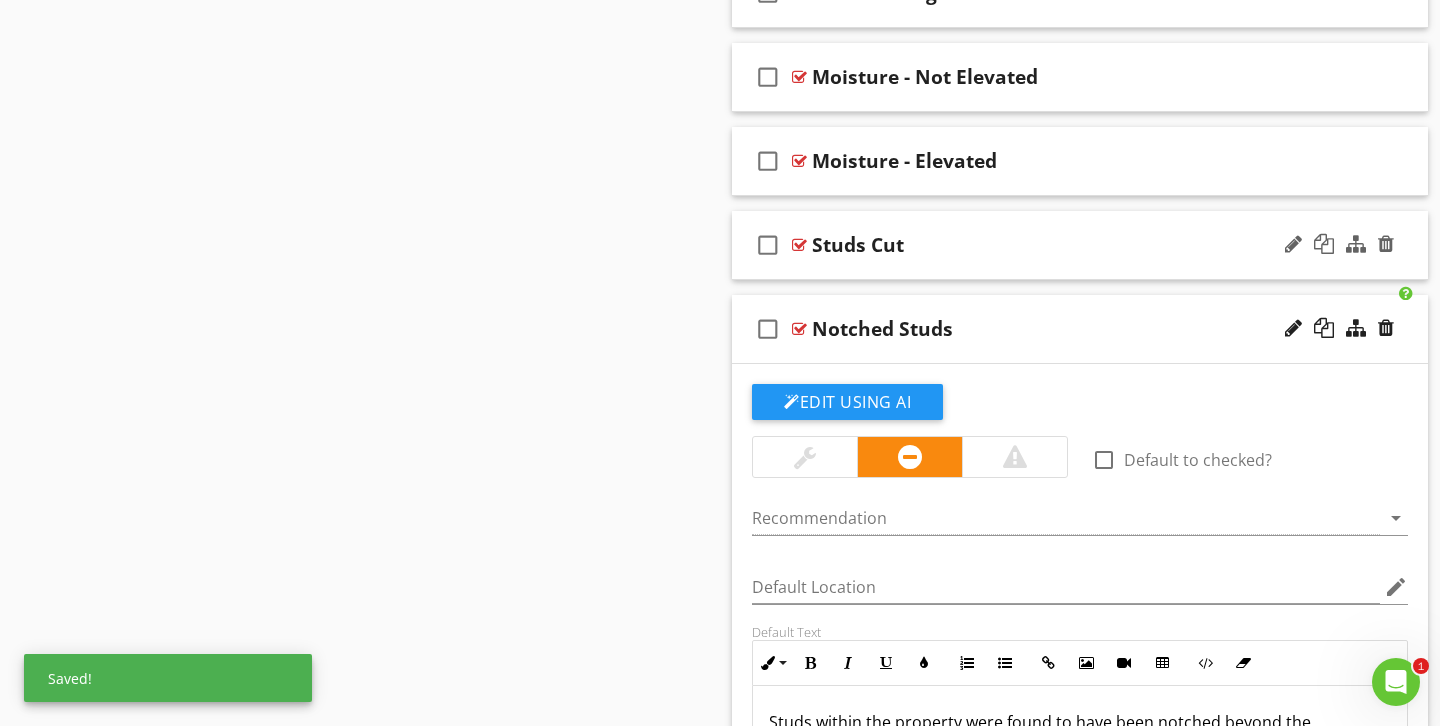 click on "check_box_outline_blank
Studs Cut" at bounding box center (1080, 245) 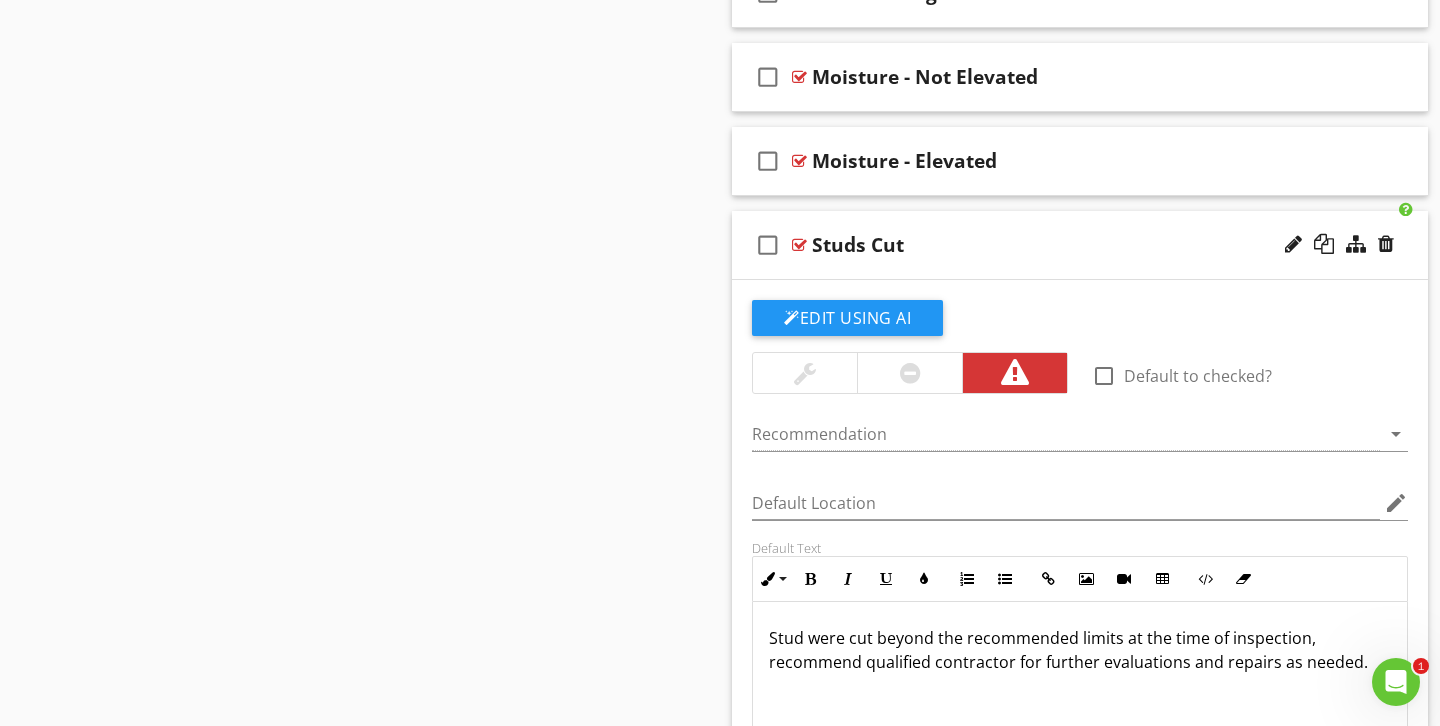 click at bounding box center [910, 373] 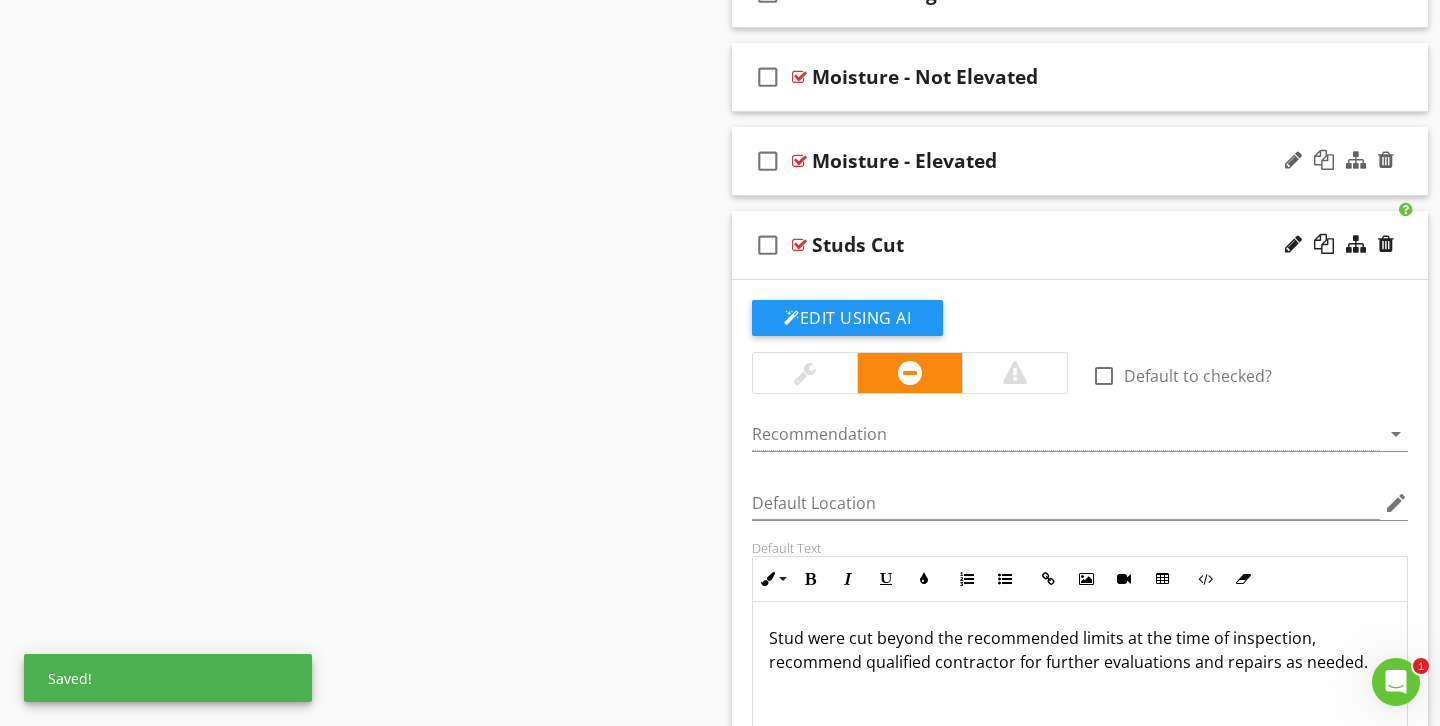 click on "Moisture - Elevated" at bounding box center [1058, 161] 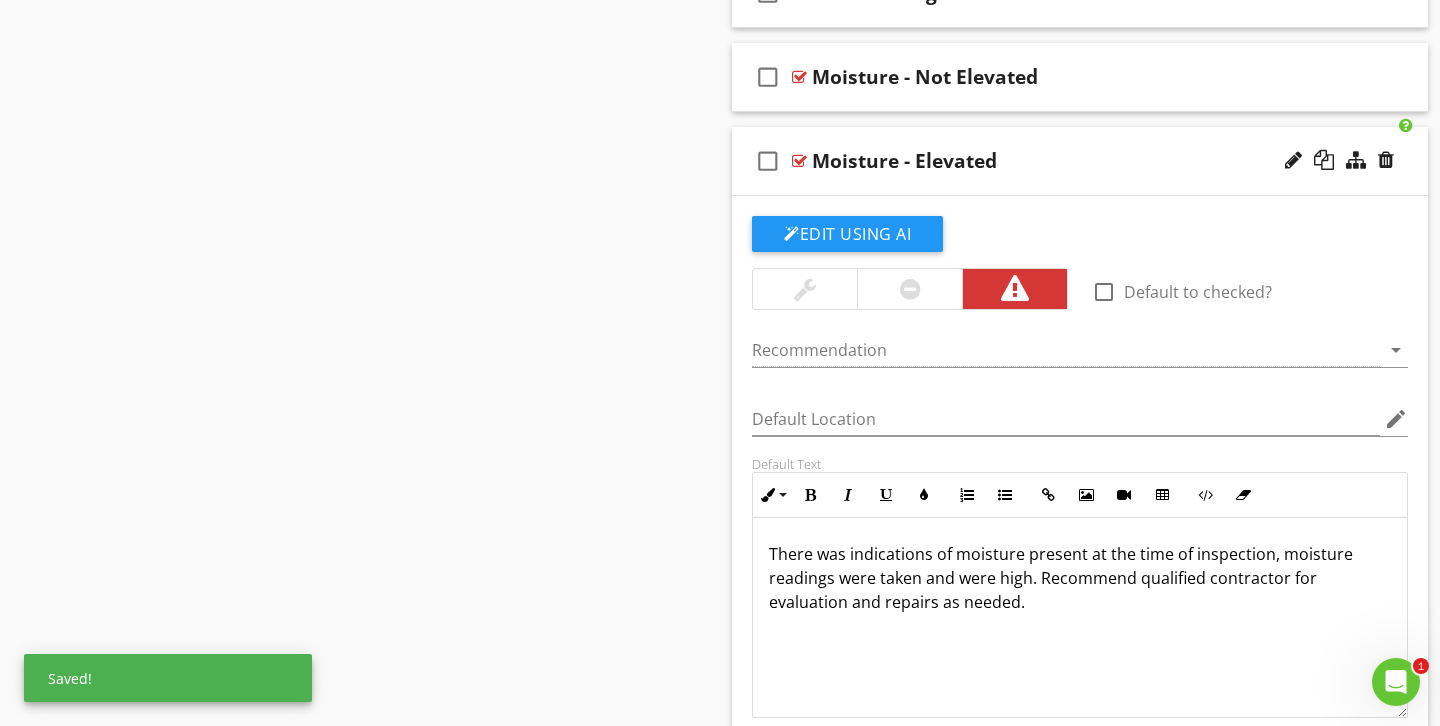 click at bounding box center [909, 289] 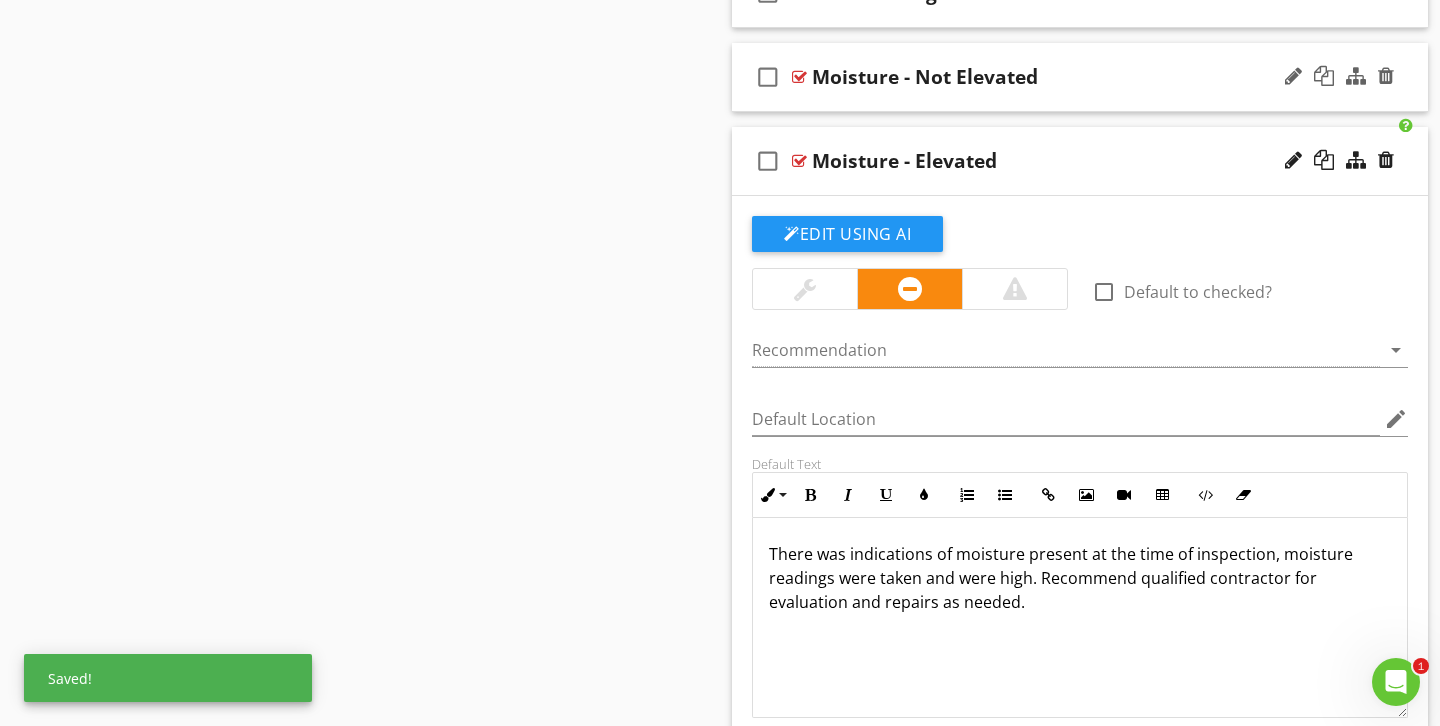 click on "Moisture - Not Elevated" at bounding box center (1058, 77) 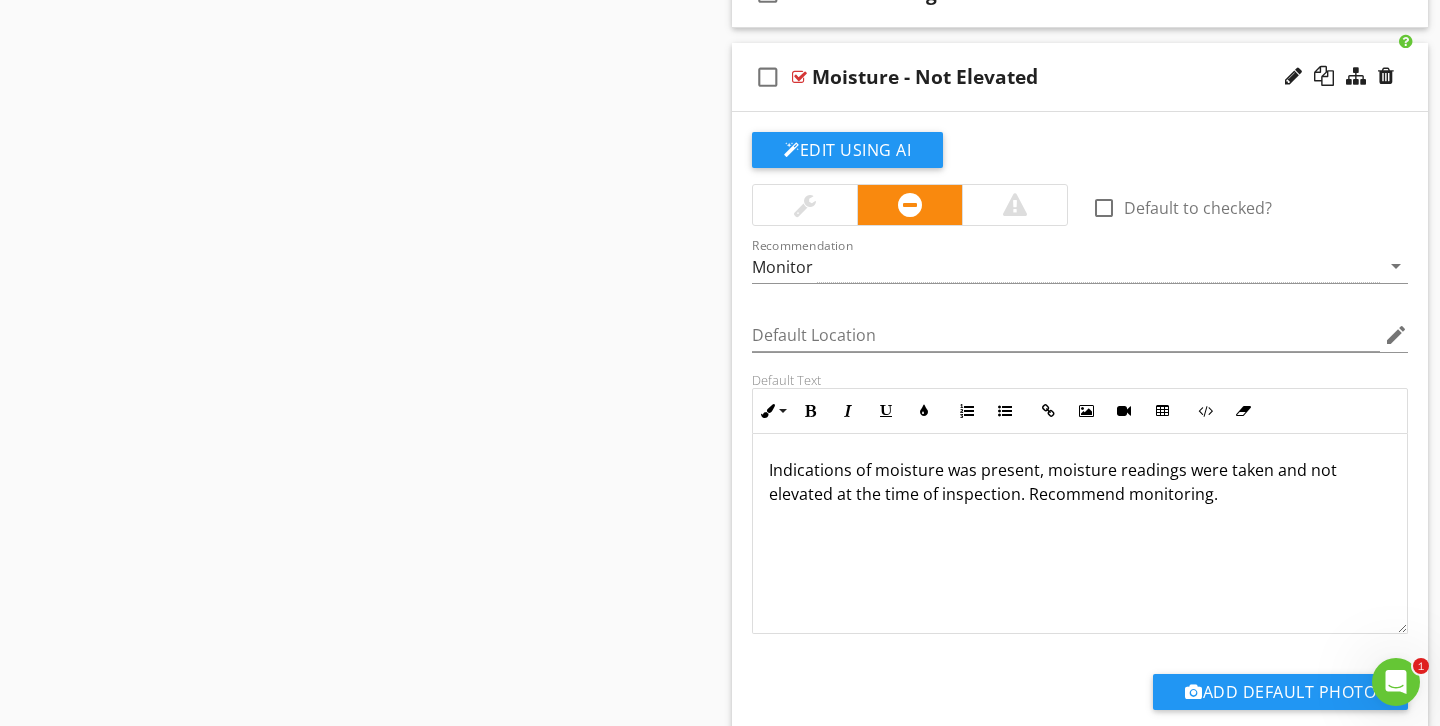 click at bounding box center [805, 205] 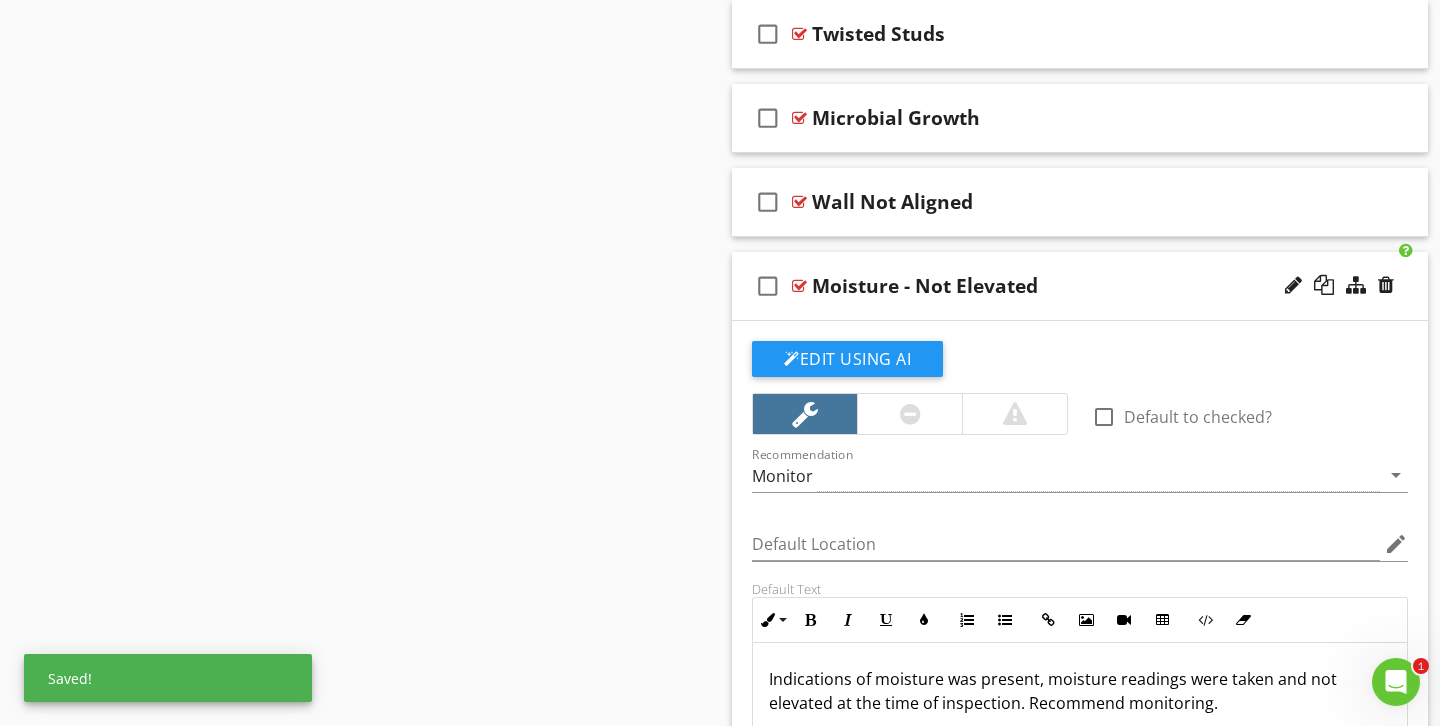scroll, scrollTop: 986, scrollLeft: 0, axis: vertical 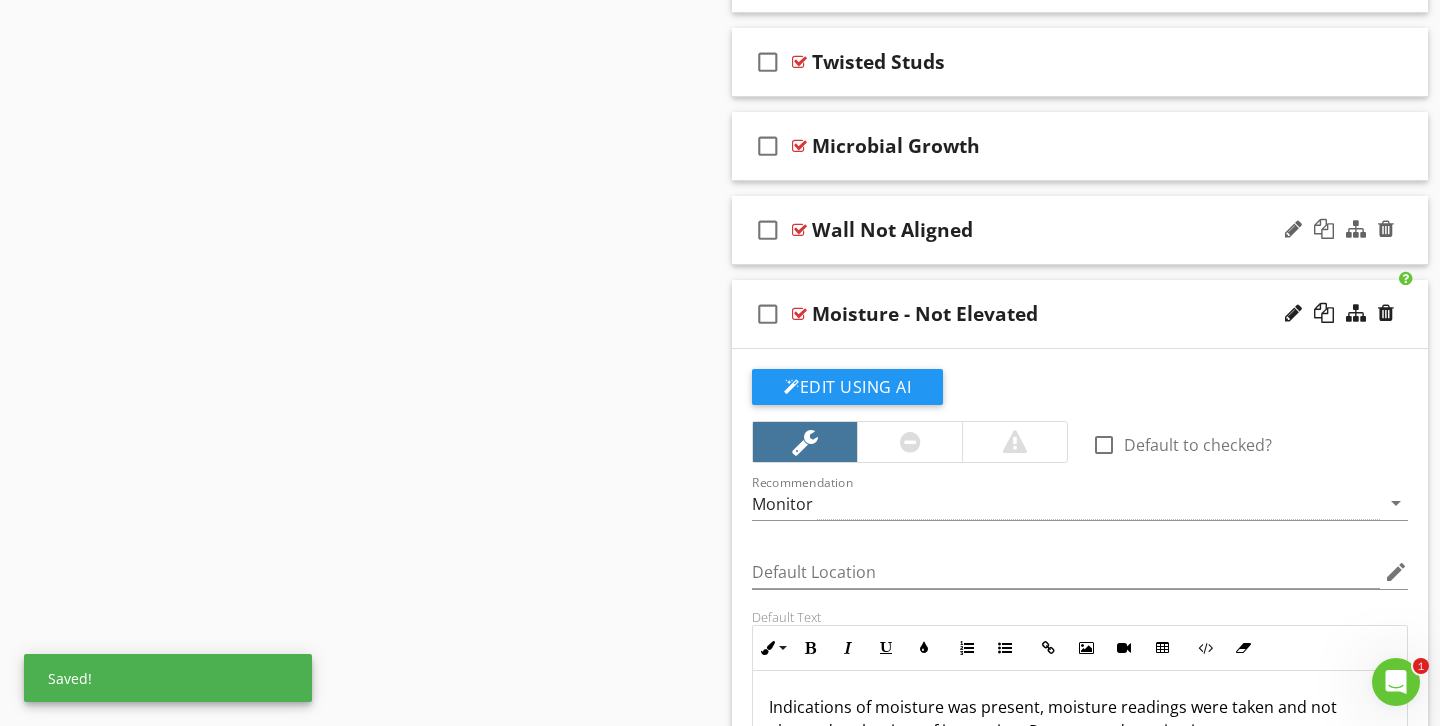 click on "check_box_outline_blank
Wall Not Aligned" at bounding box center (1080, 230) 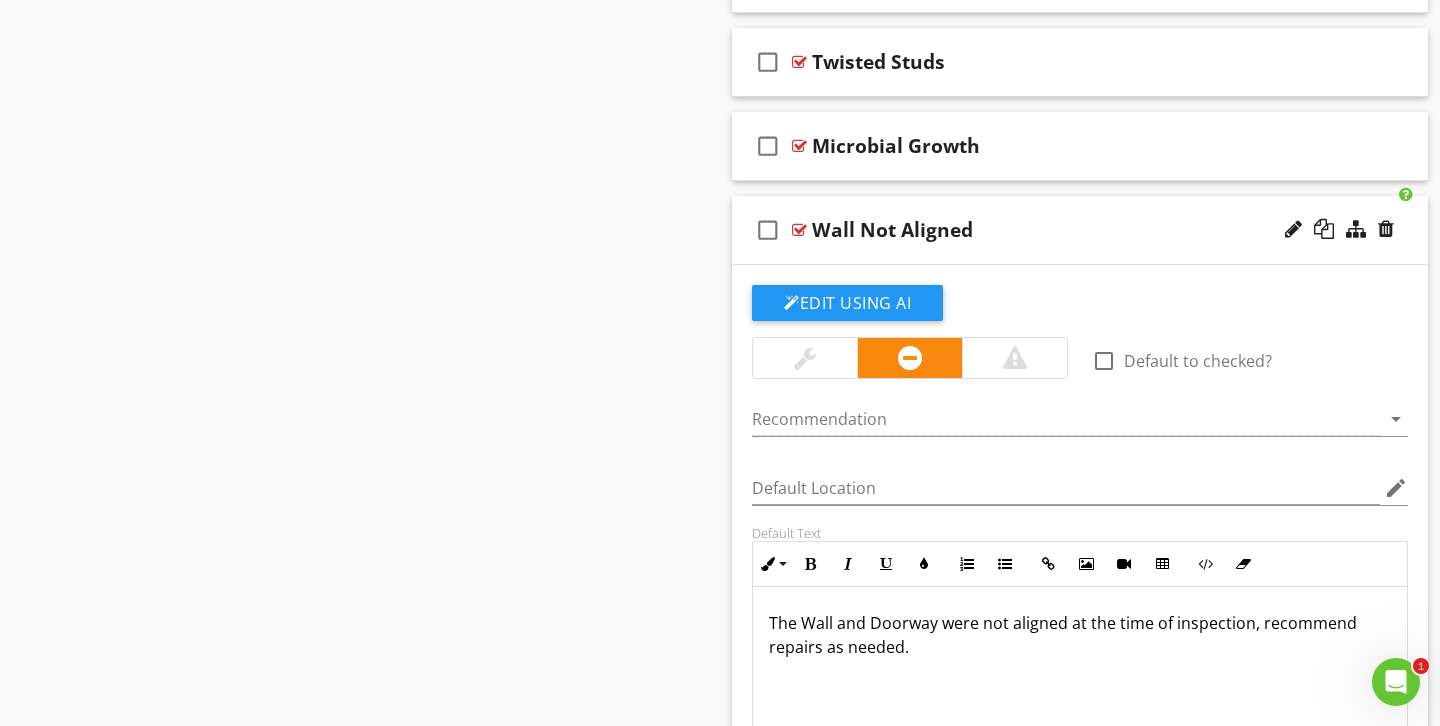 click at bounding box center [805, 358] 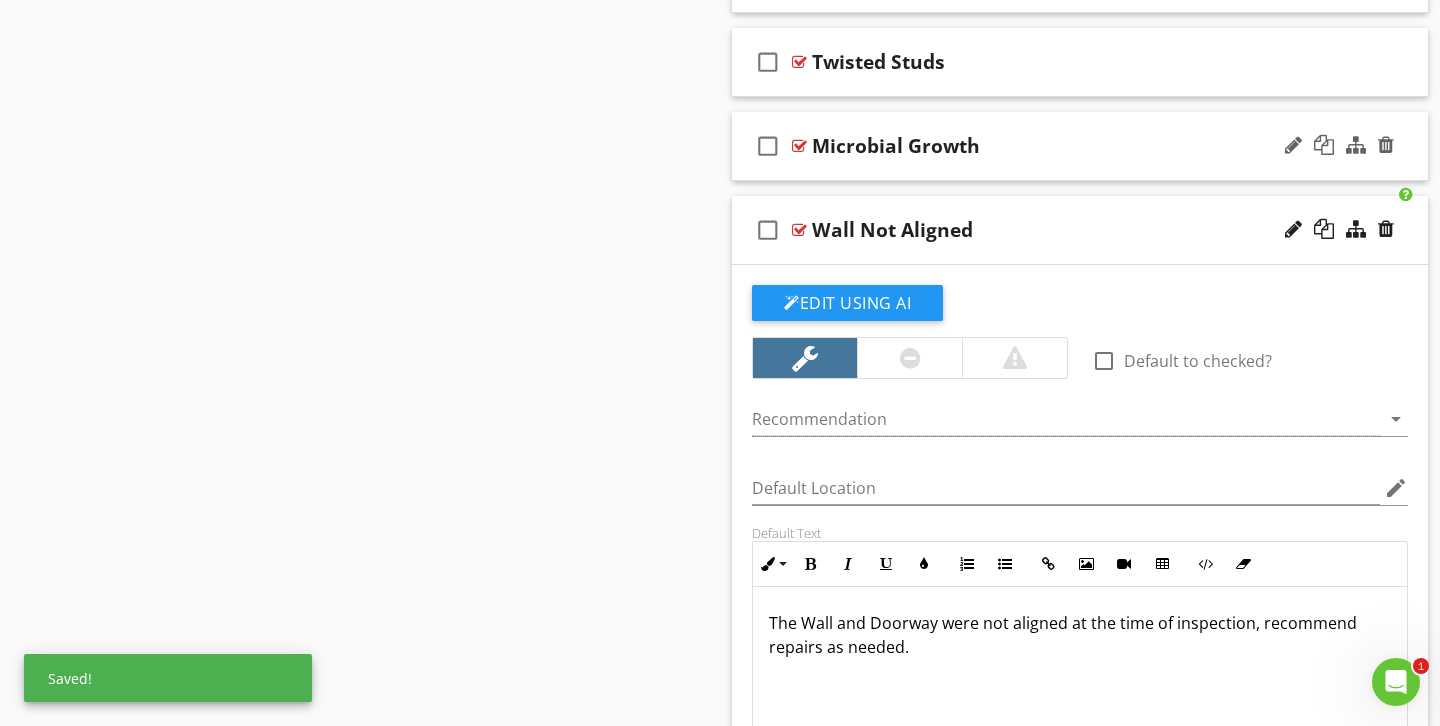 click on "Microbial Growth" at bounding box center (1058, 146) 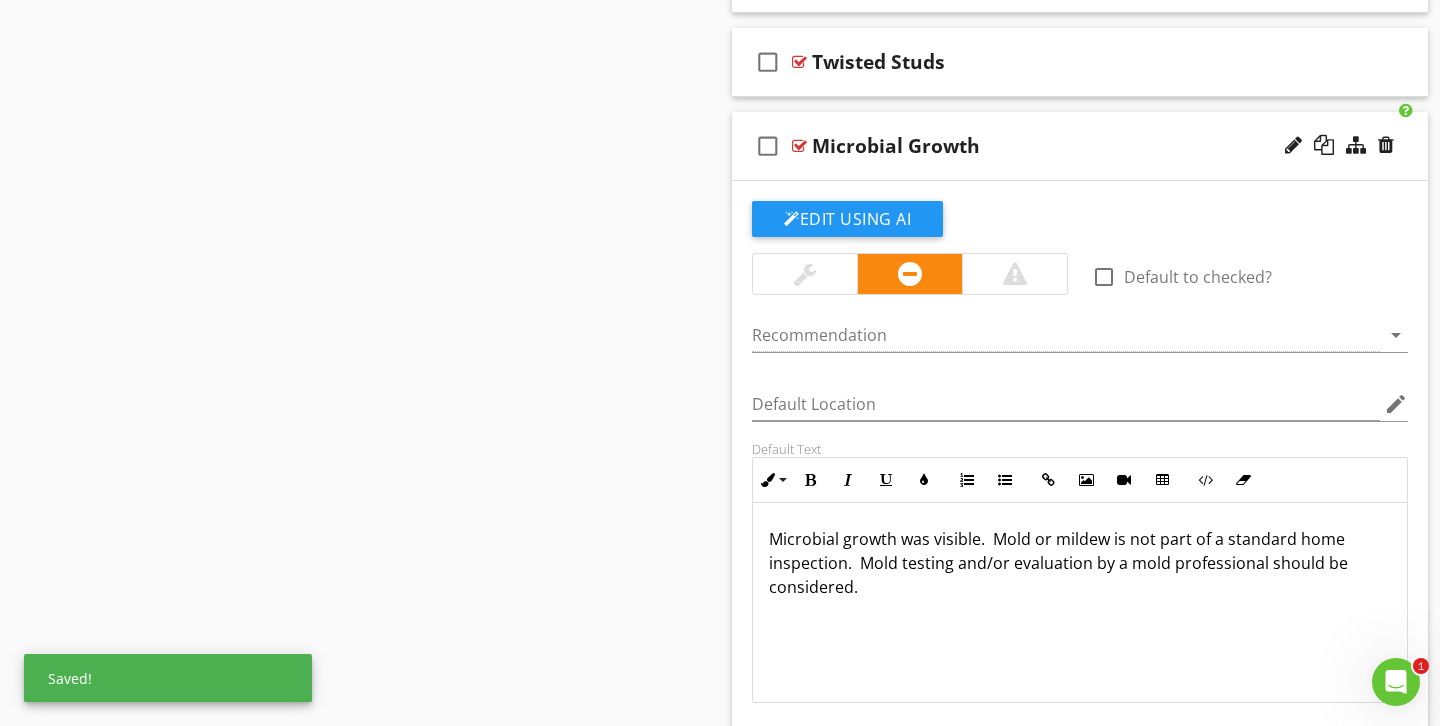 click at bounding box center [805, 274] 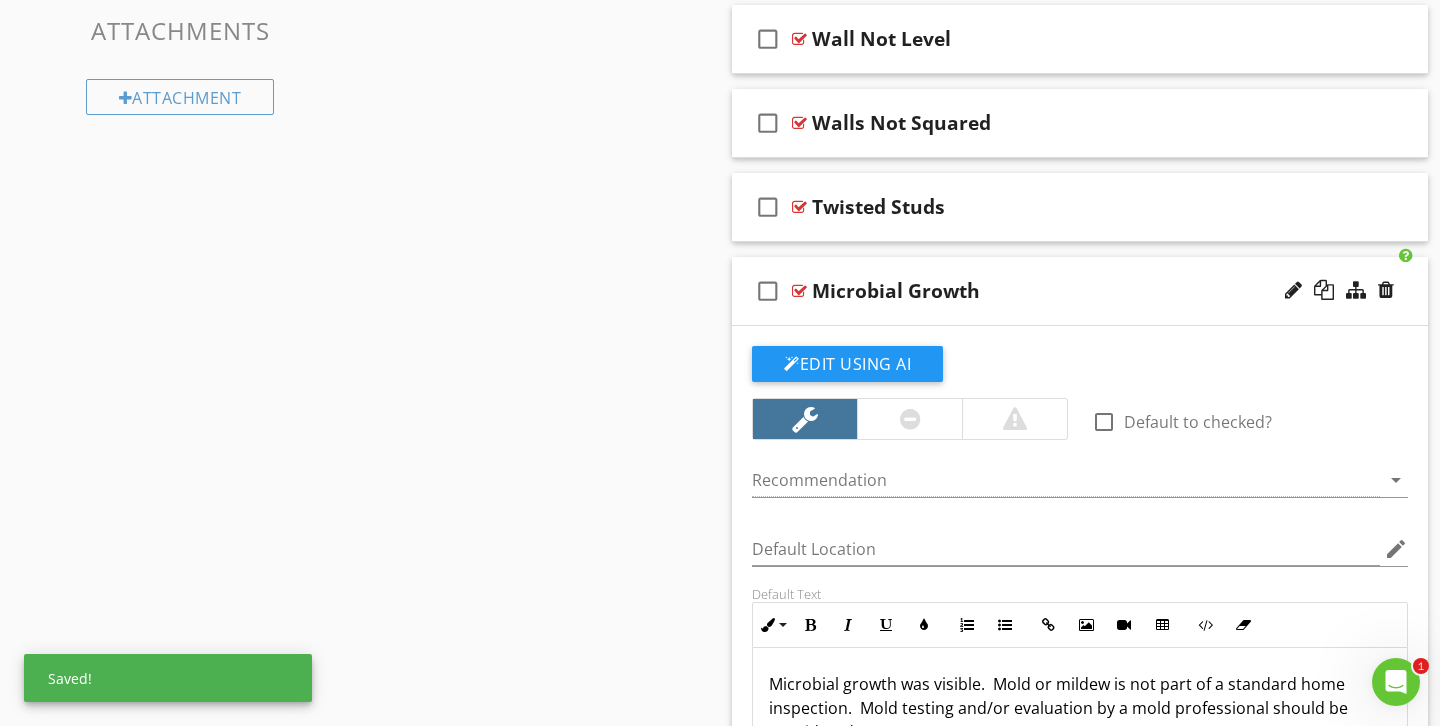 scroll, scrollTop: 827, scrollLeft: 0, axis: vertical 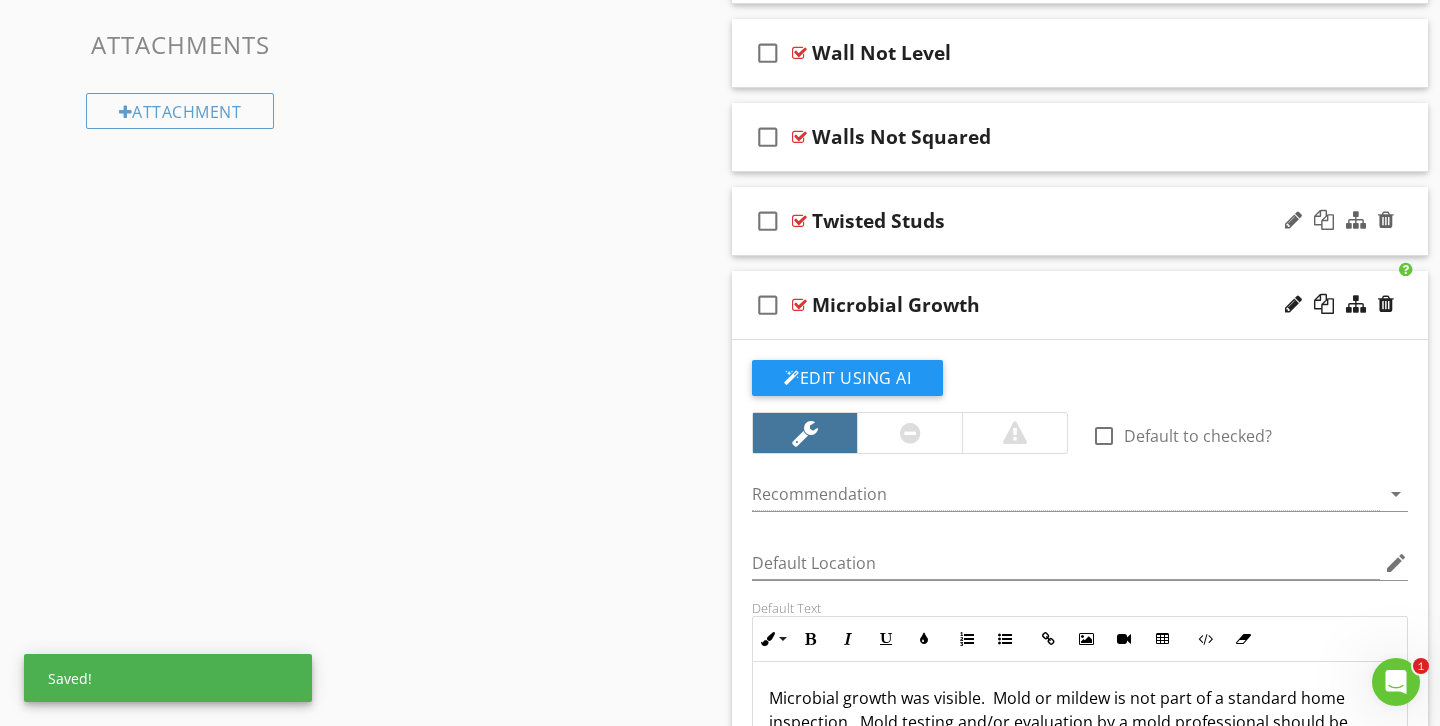 click on "check_box_outline_blank
Twisted Studs" at bounding box center [1080, 221] 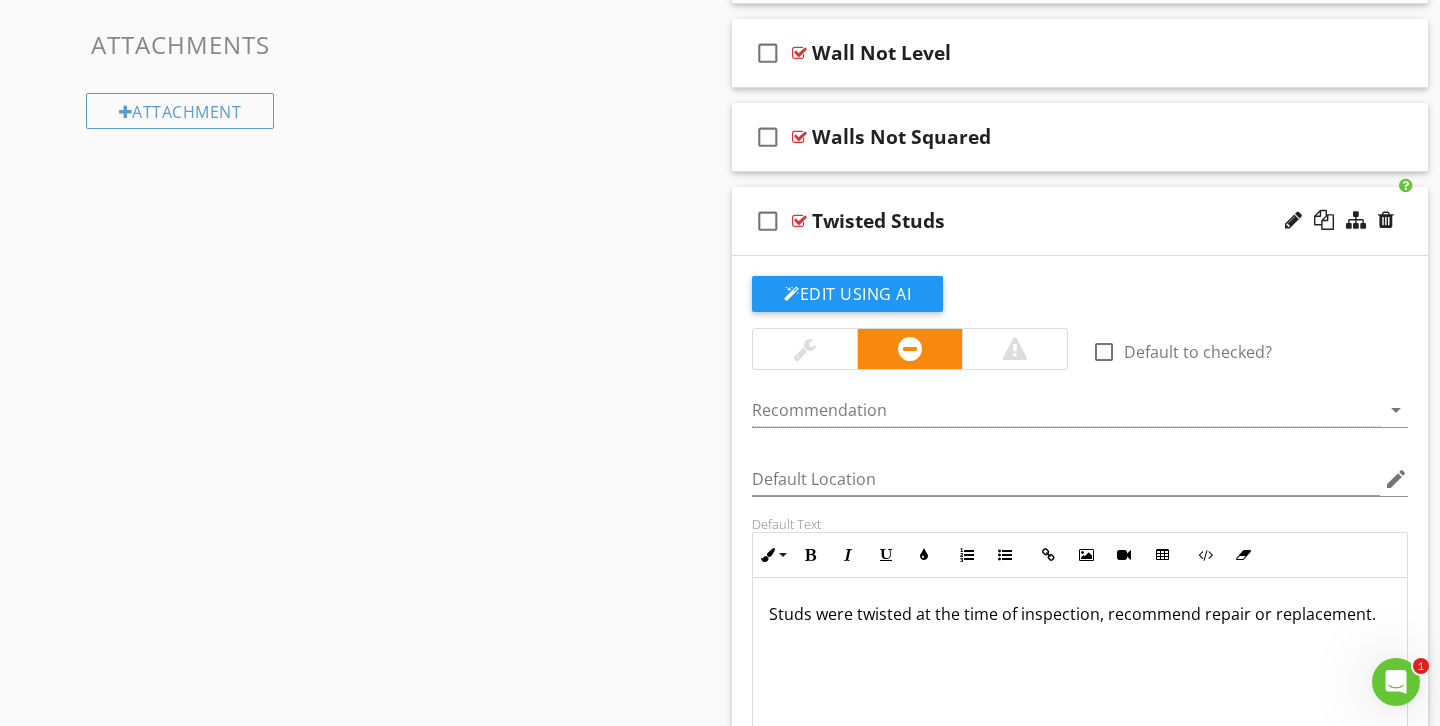click at bounding box center (805, 349) 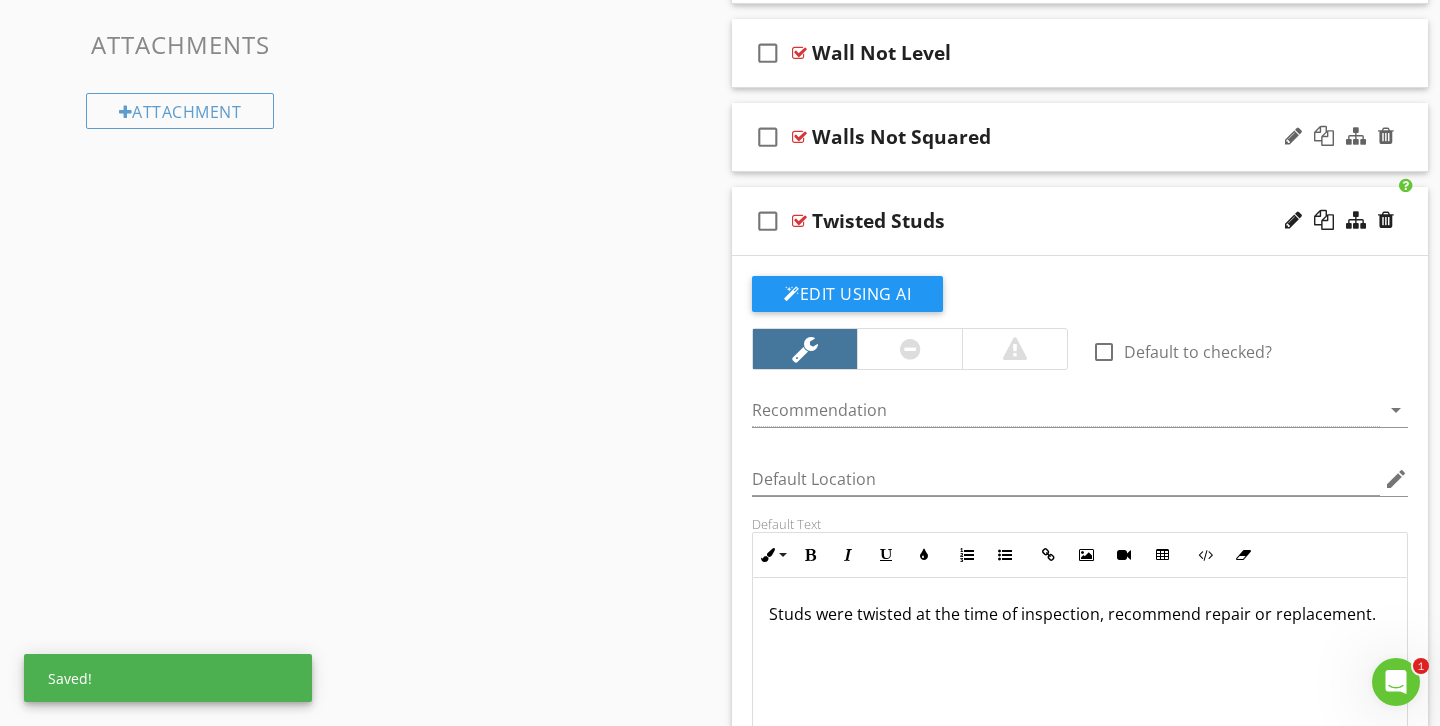 click on "check_box_outline_blank
Walls Not Squared" at bounding box center (1080, 137) 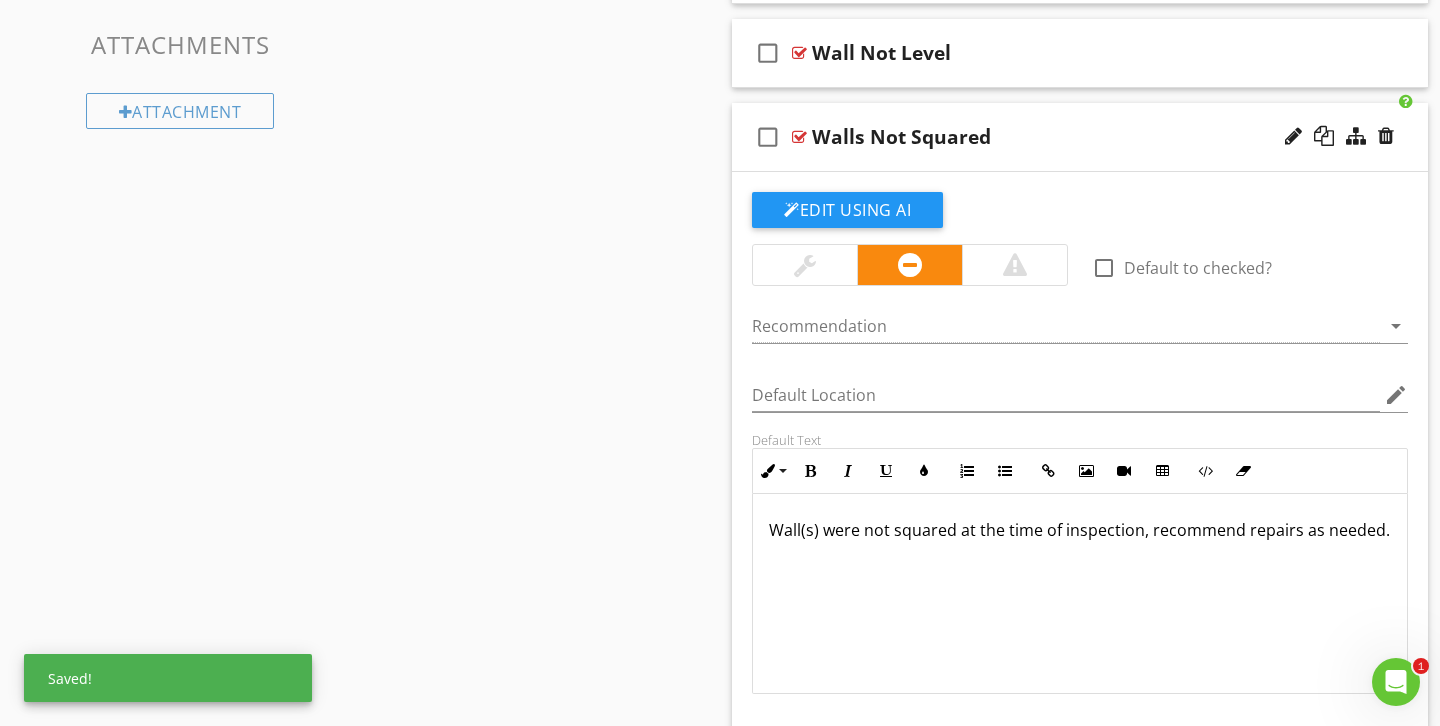 click at bounding box center (805, 265) 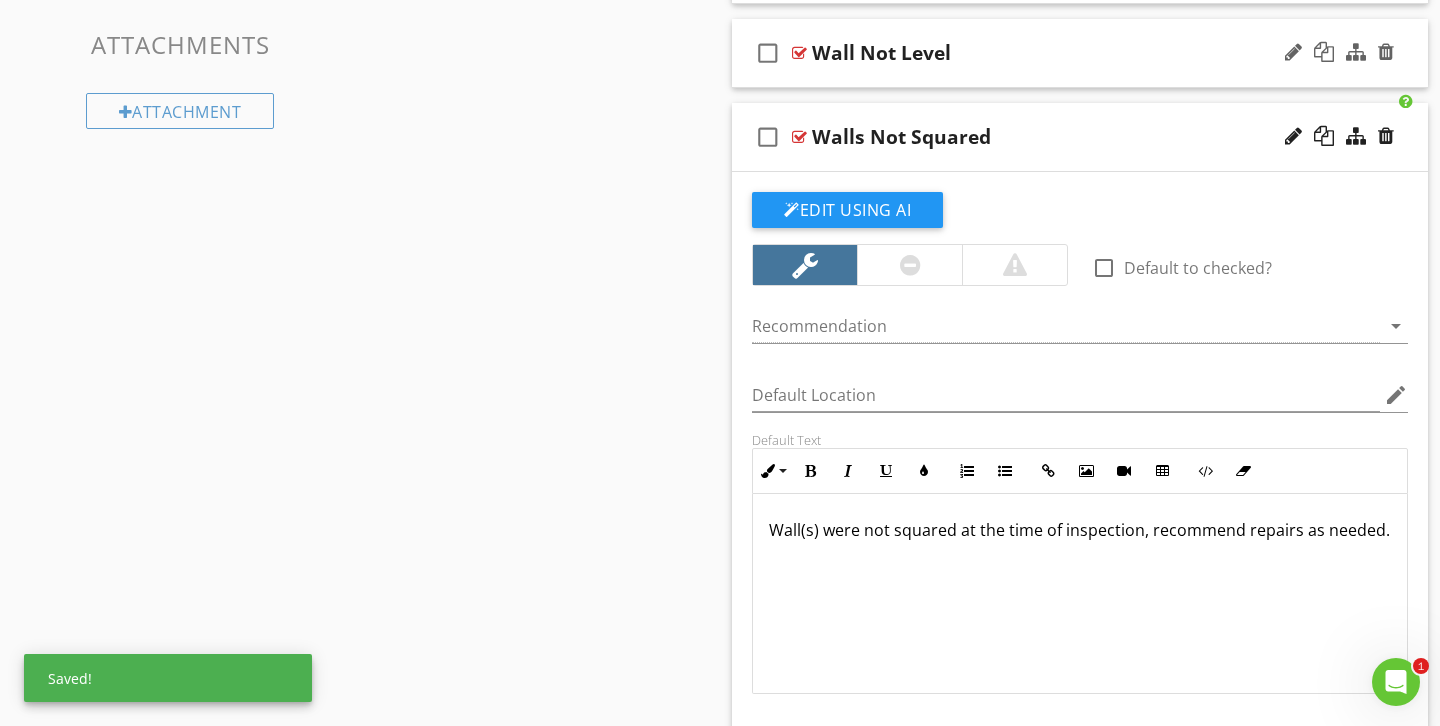 click on "check_box_outline_blank
Wall Not Level" at bounding box center (1080, 53) 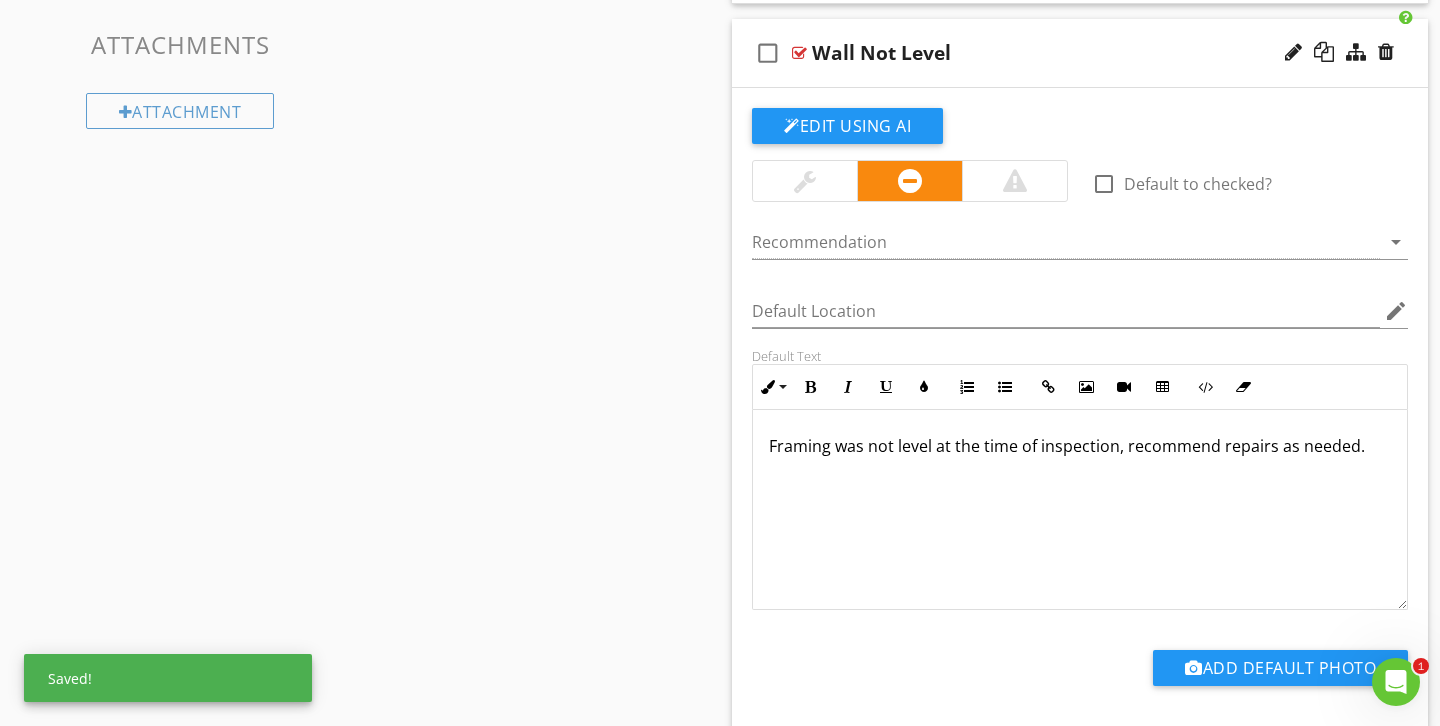 click at bounding box center (805, 181) 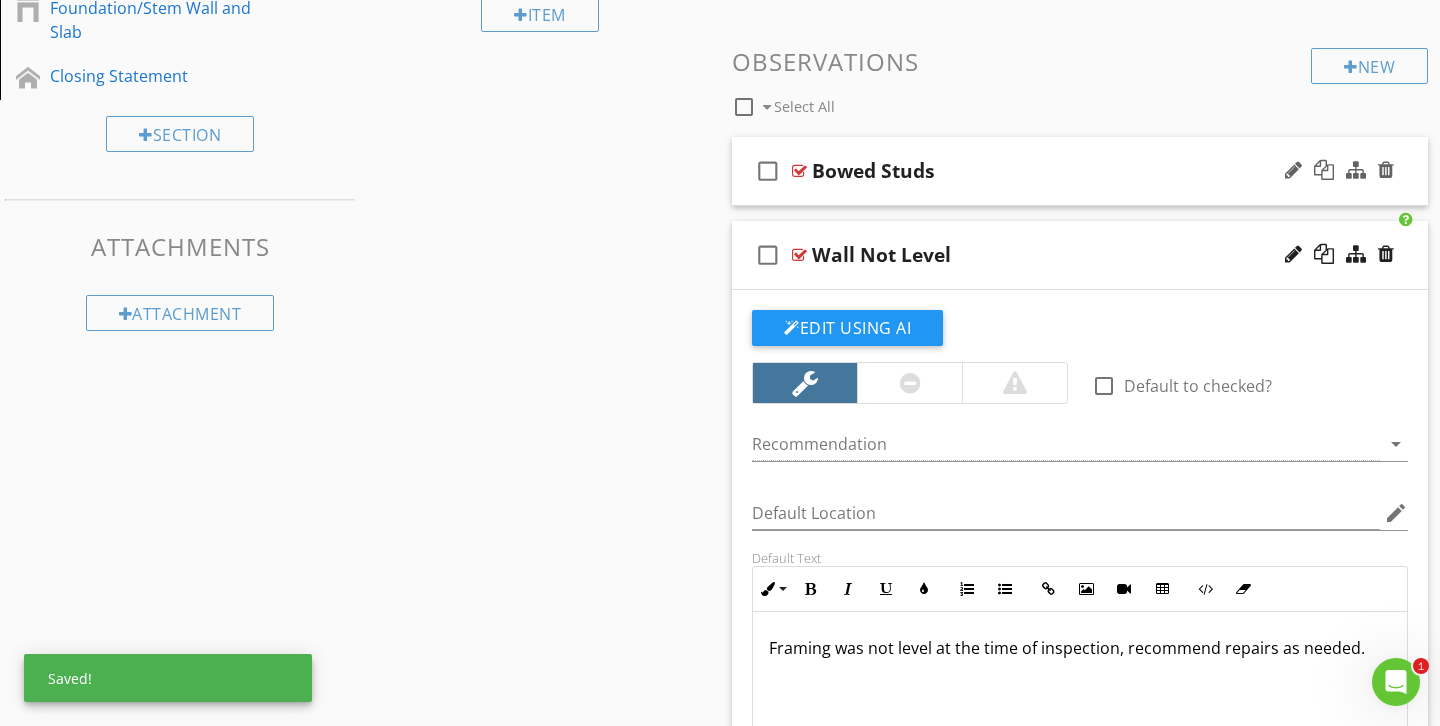scroll, scrollTop: 621, scrollLeft: 0, axis: vertical 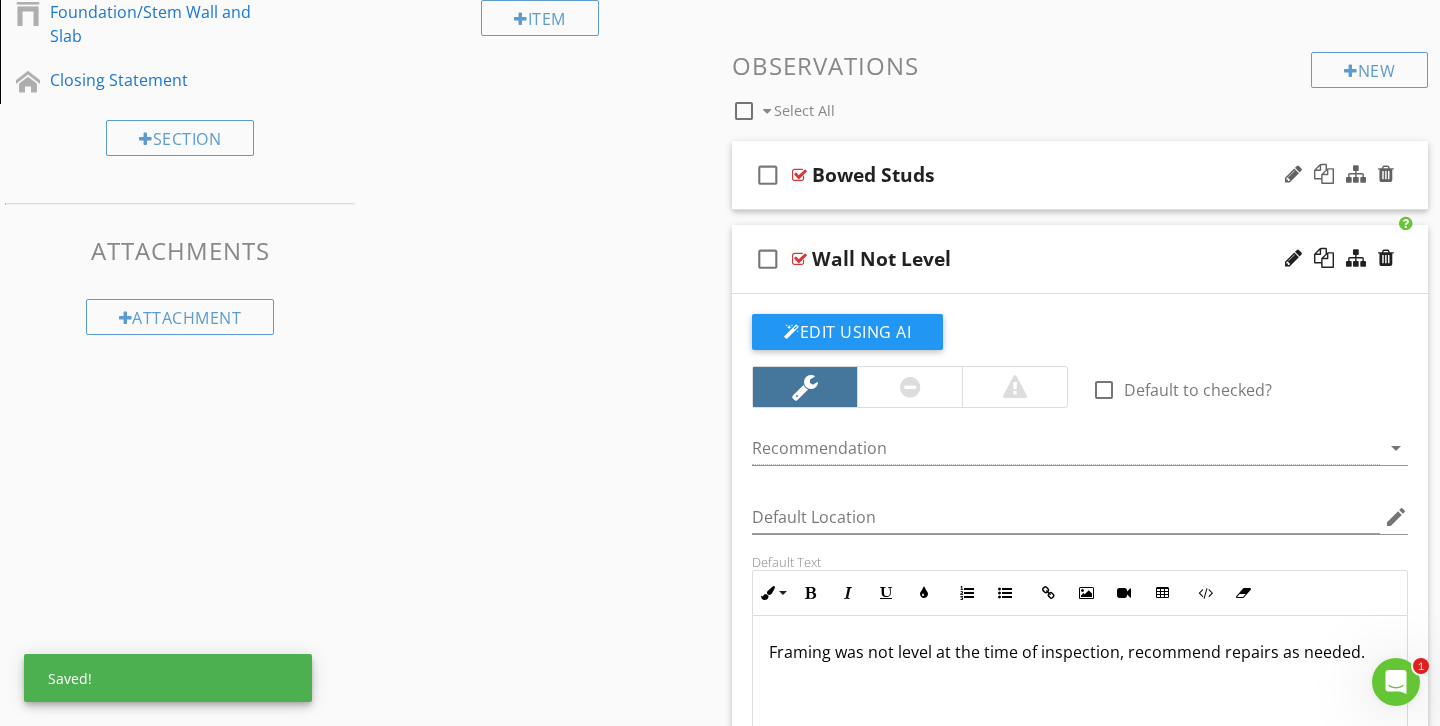 click on "Bowed Studs" at bounding box center (1058, 175) 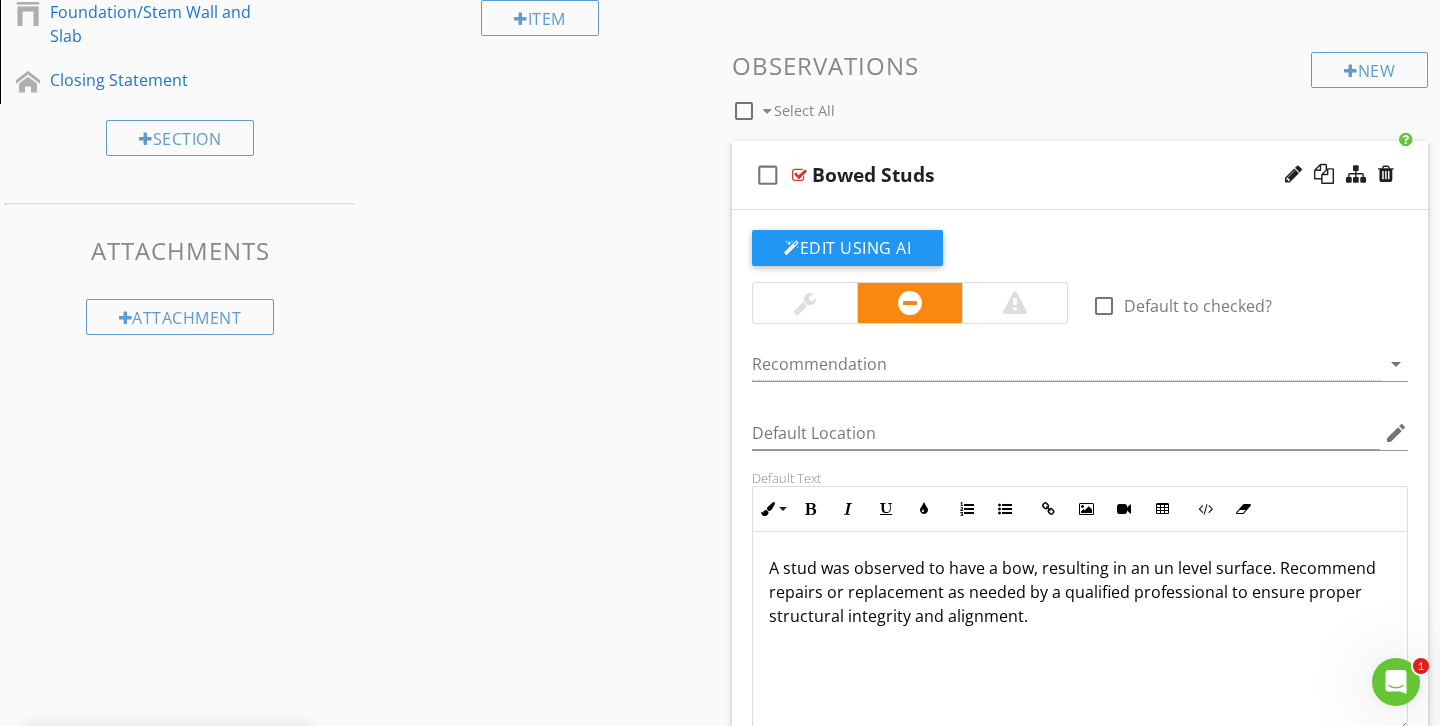 click at bounding box center (805, 303) 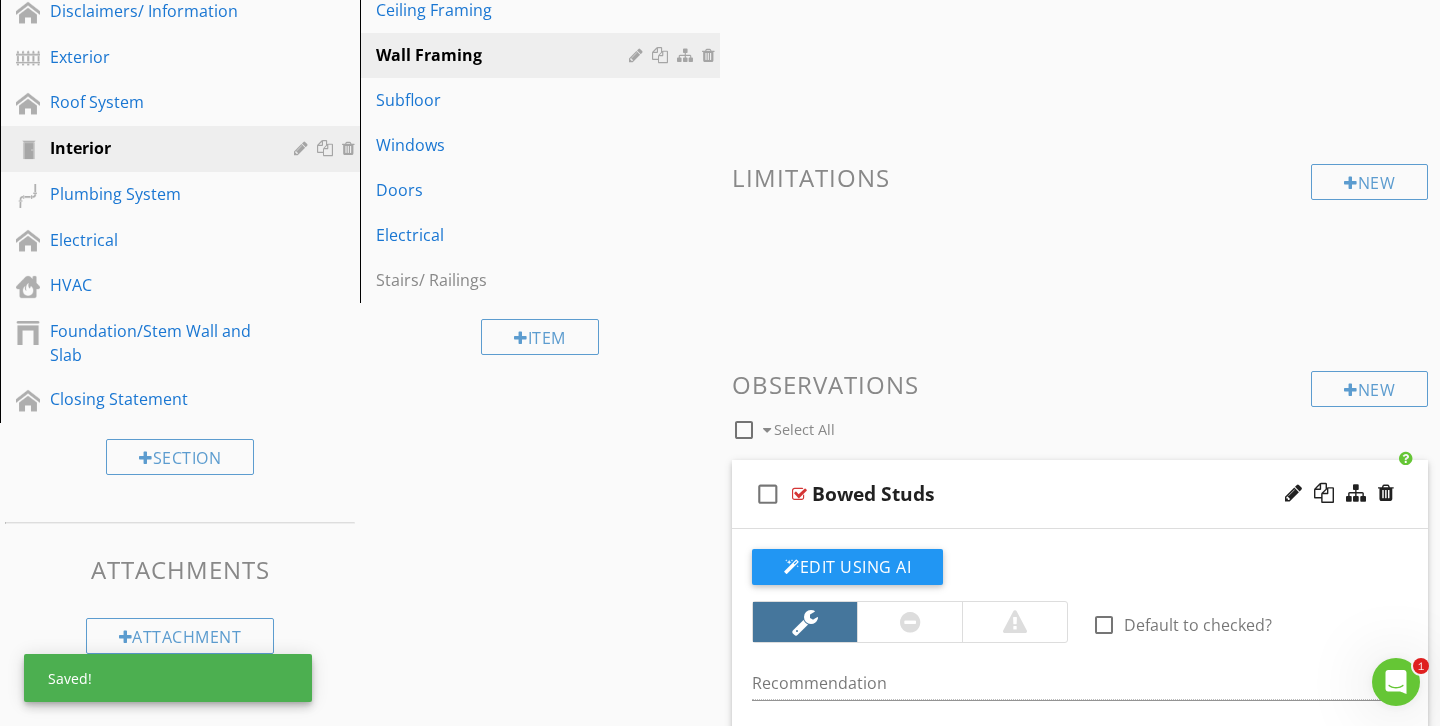 scroll, scrollTop: 244, scrollLeft: 0, axis: vertical 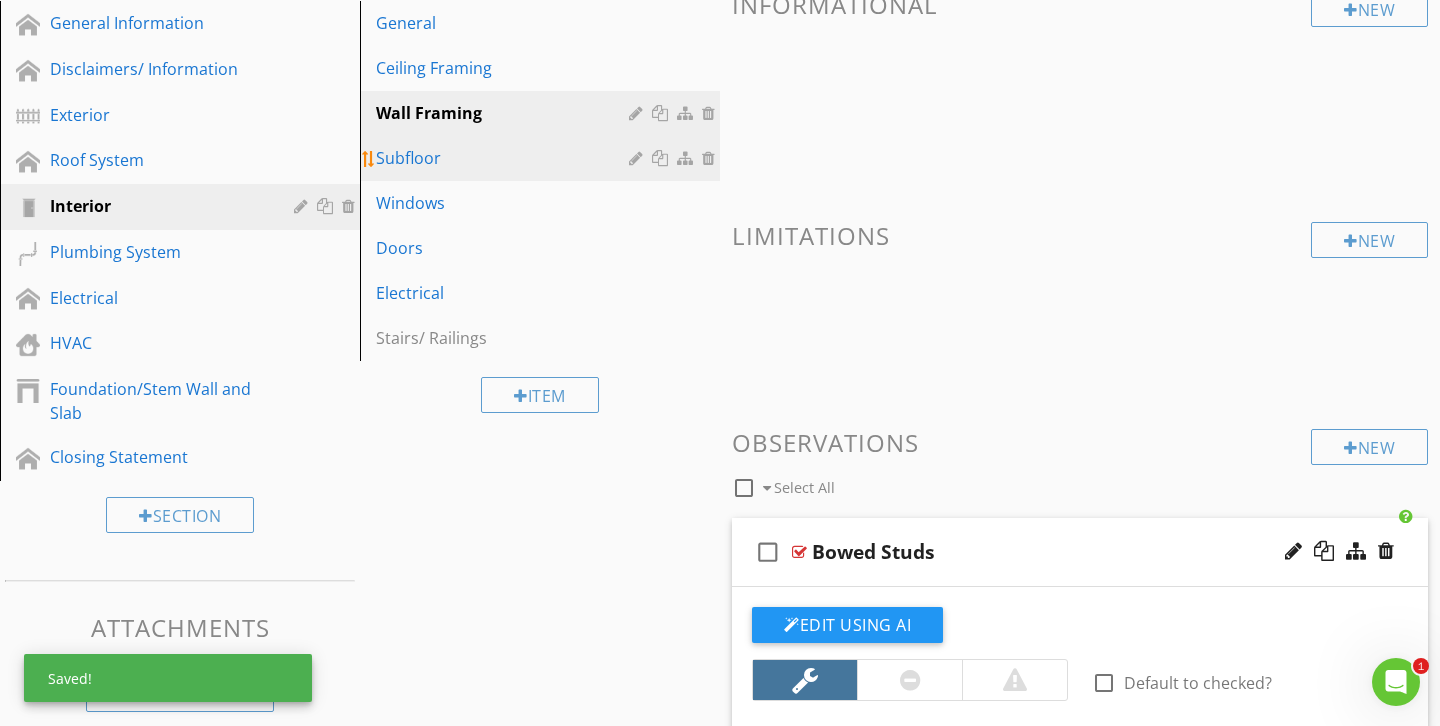 click on "Subfloor" at bounding box center (505, 158) 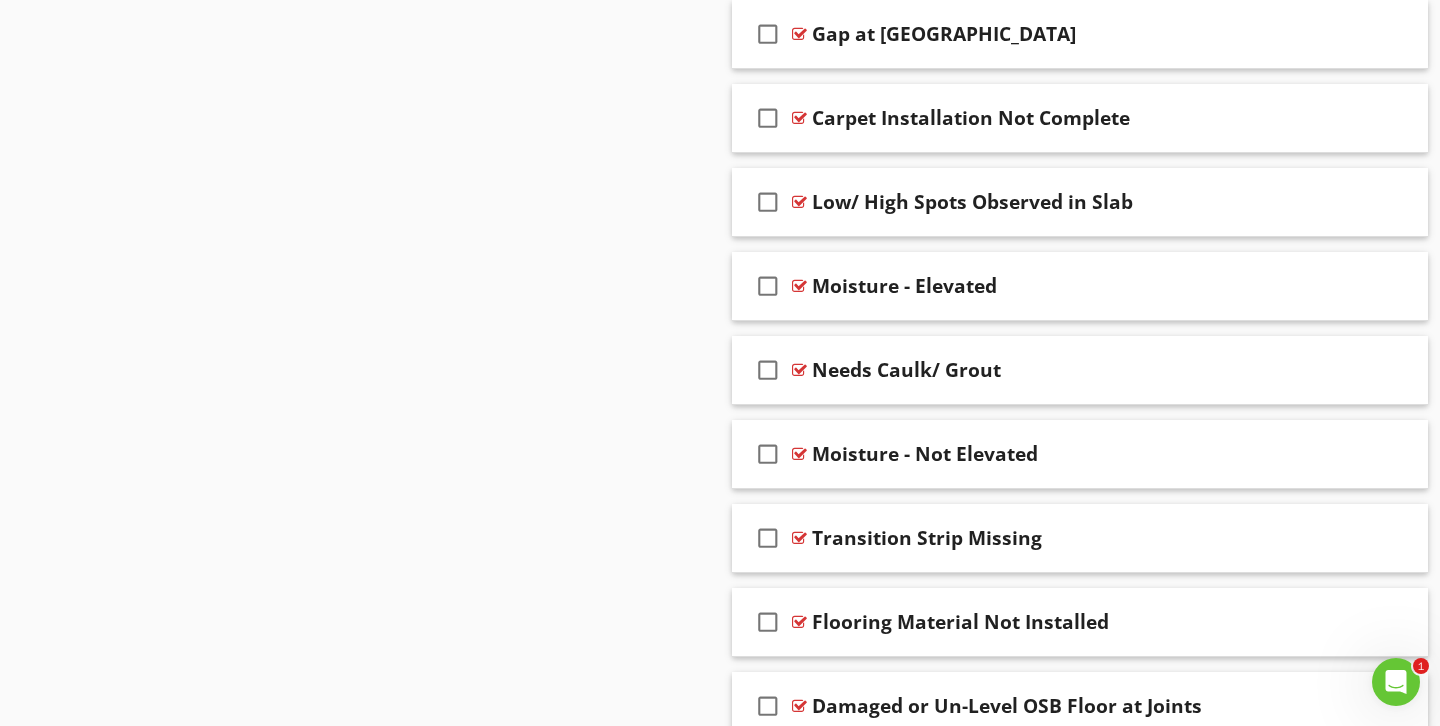 scroll, scrollTop: 1617, scrollLeft: 0, axis: vertical 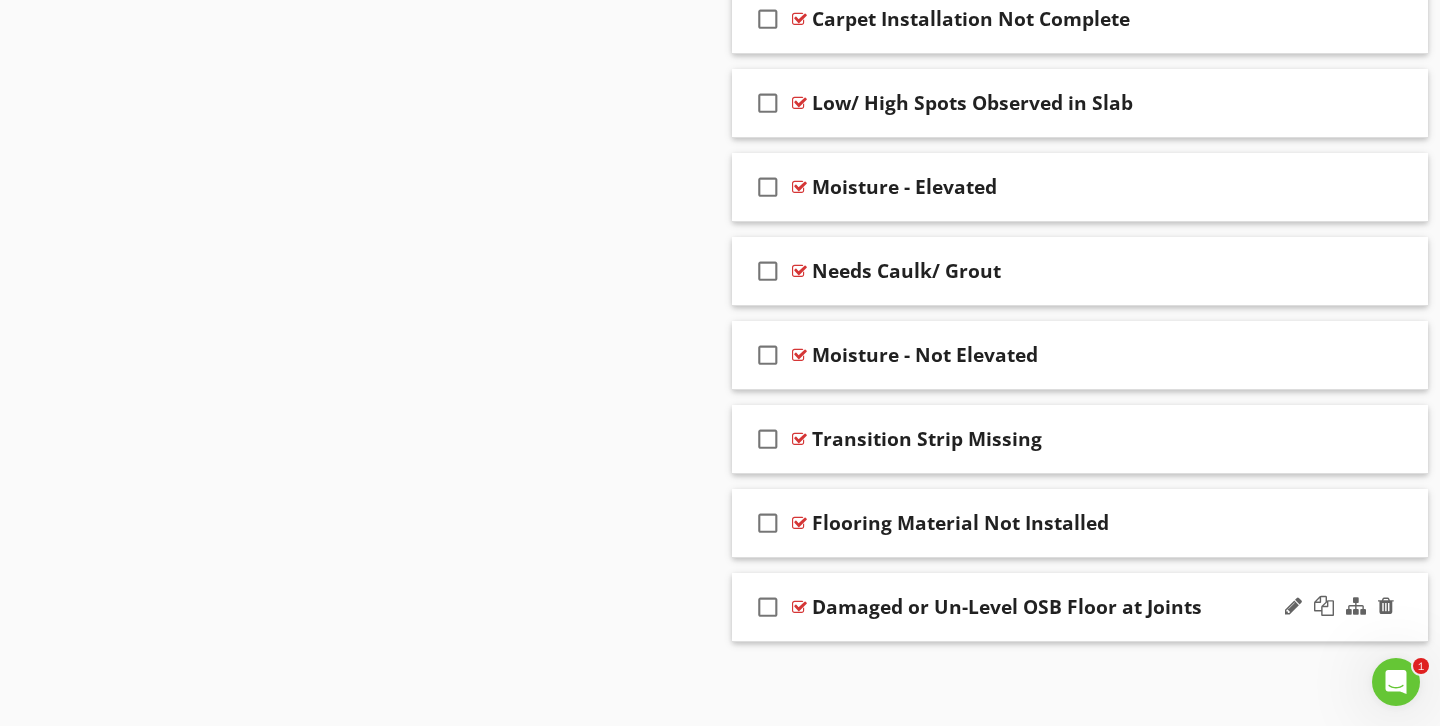 click on "check_box_outline_blank
Damaged or Un-Level OSB Floor at Joints" at bounding box center (1080, 607) 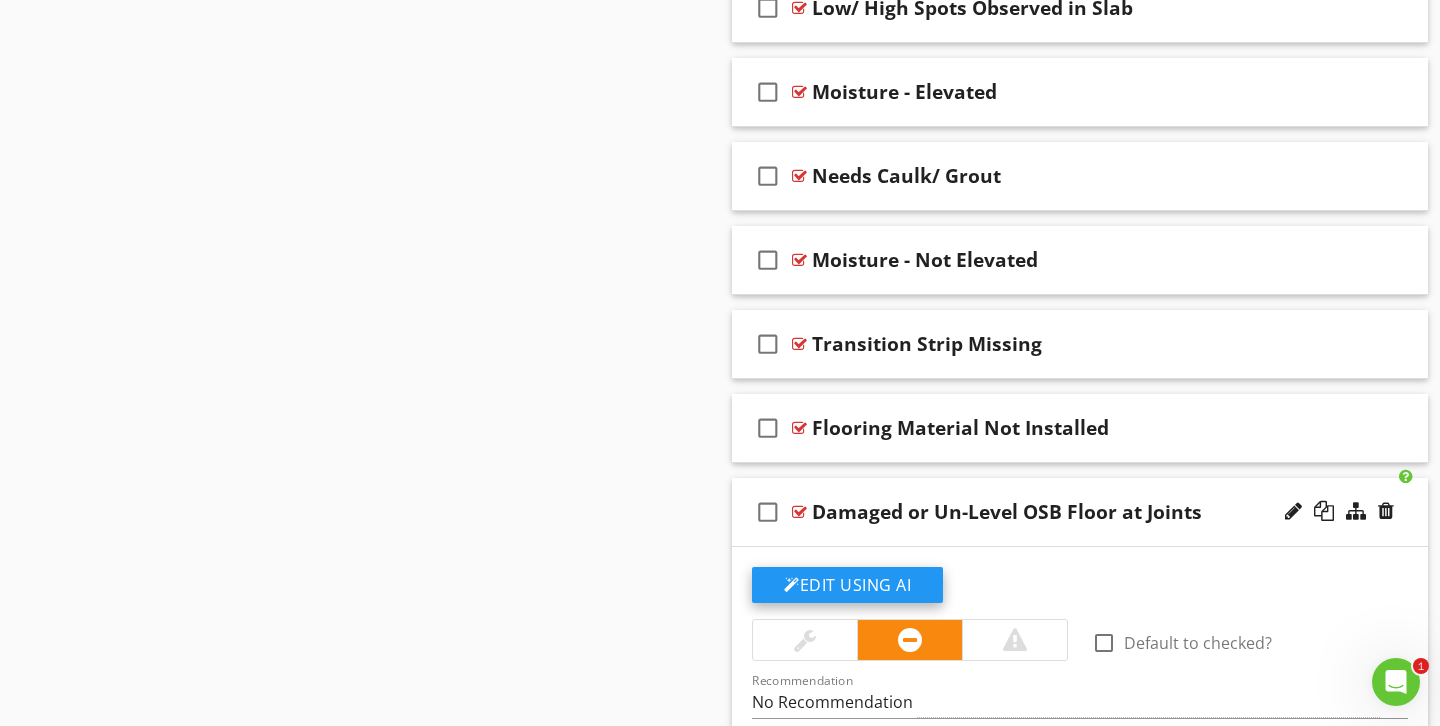 scroll, scrollTop: 1717, scrollLeft: 0, axis: vertical 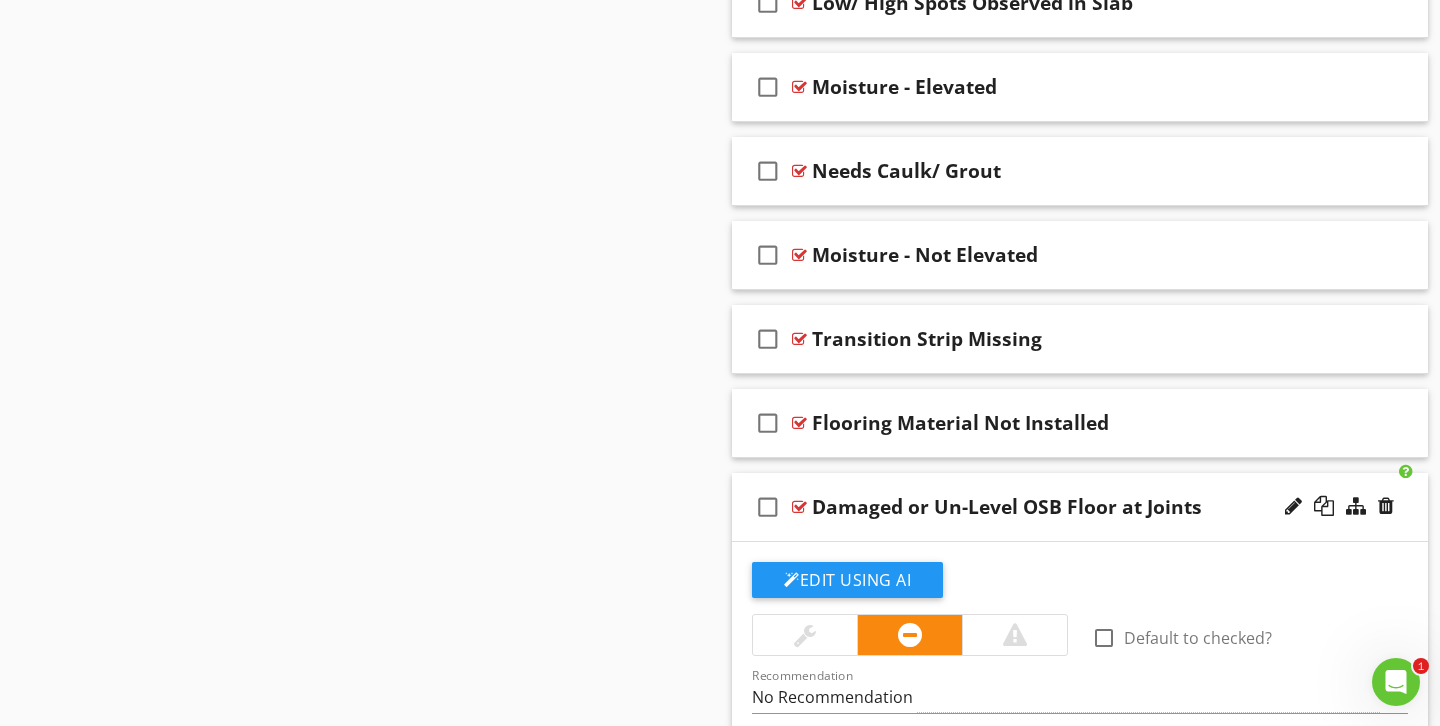 click at bounding box center (805, 635) 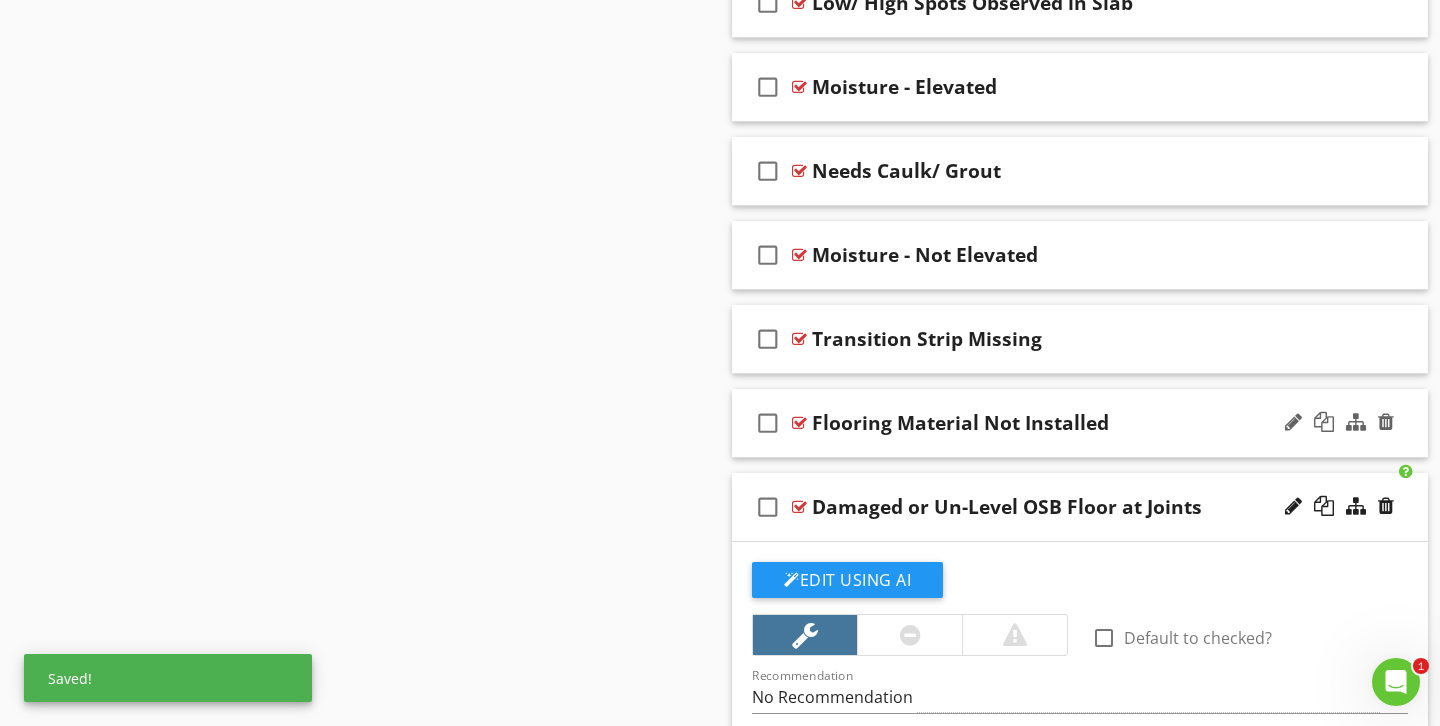 click on "check_box_outline_blank
Flooring Material Not Installed" at bounding box center [1080, 423] 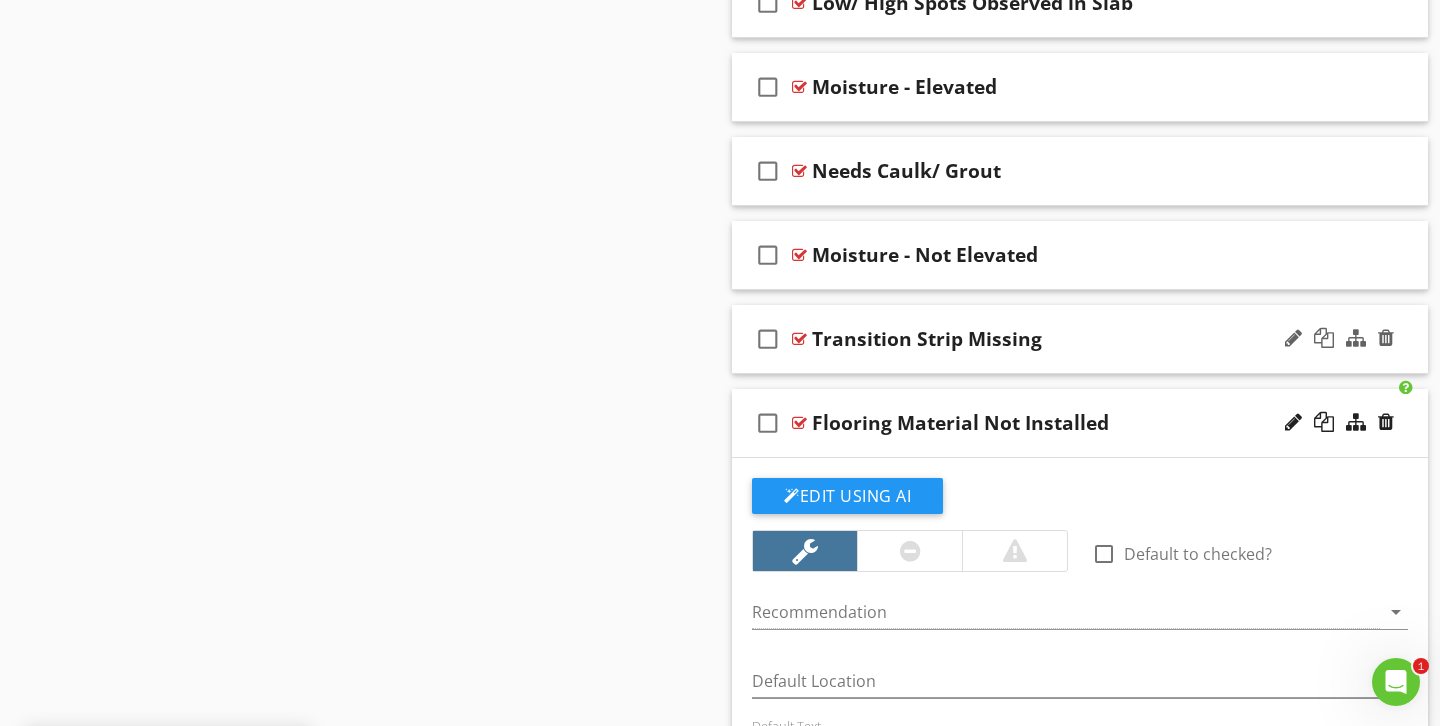 click on "Transition Strip Missing" at bounding box center [1058, 339] 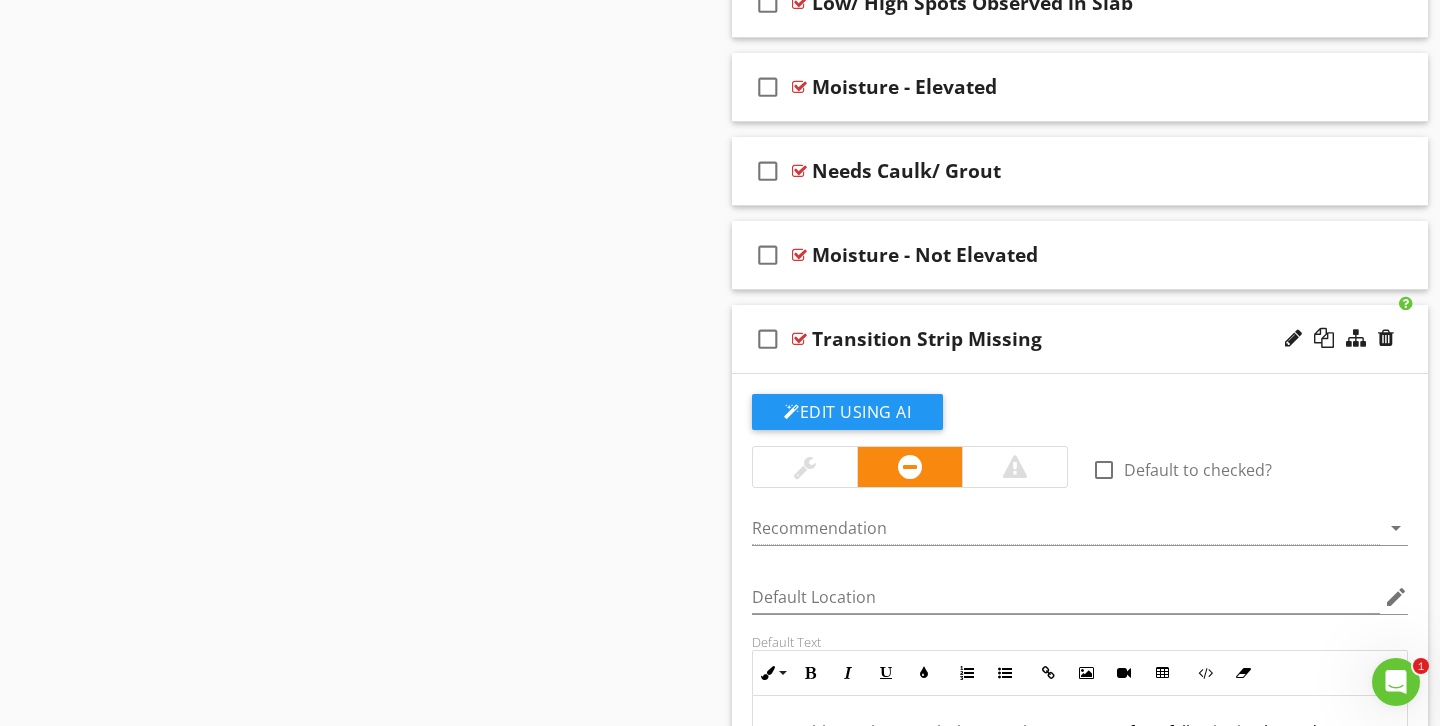 click at bounding box center [805, 467] 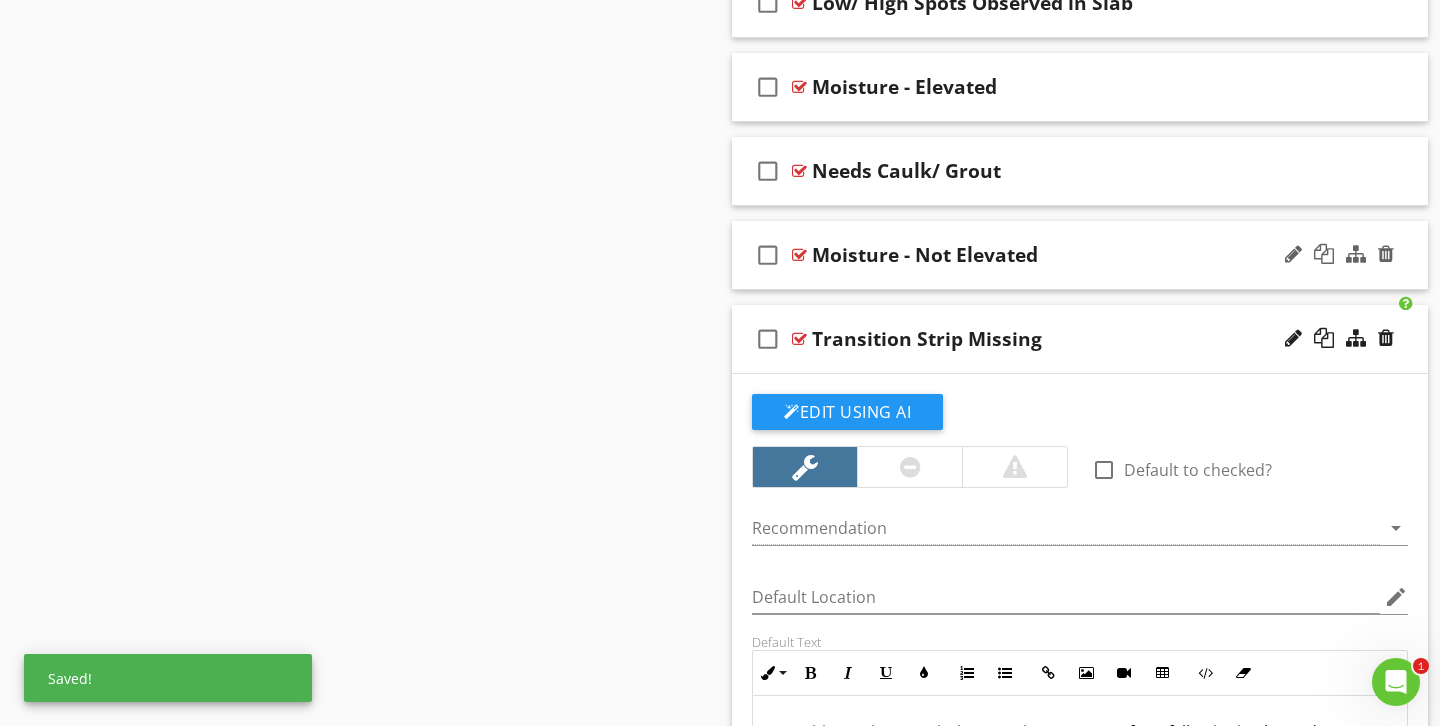 click on "Moisture - Not Elevated" at bounding box center [1058, 255] 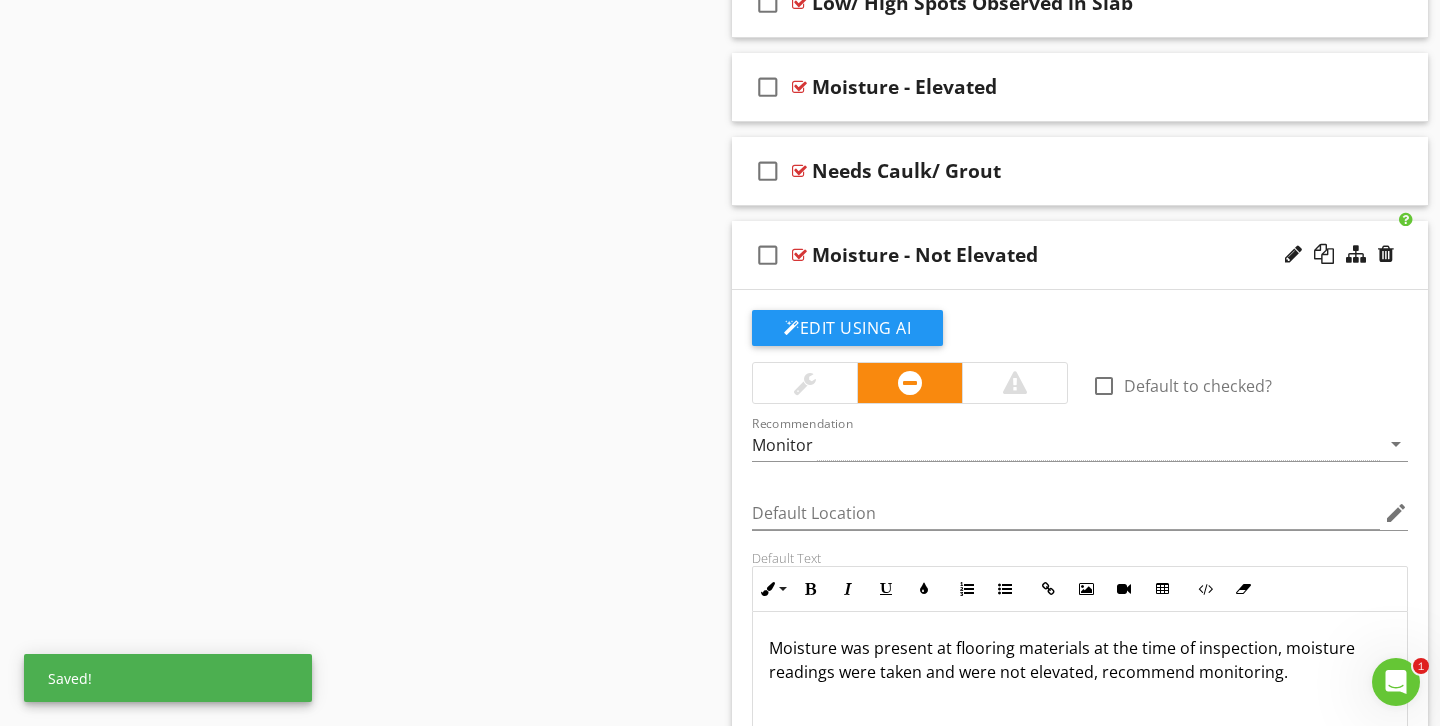 click at bounding box center [805, 383] 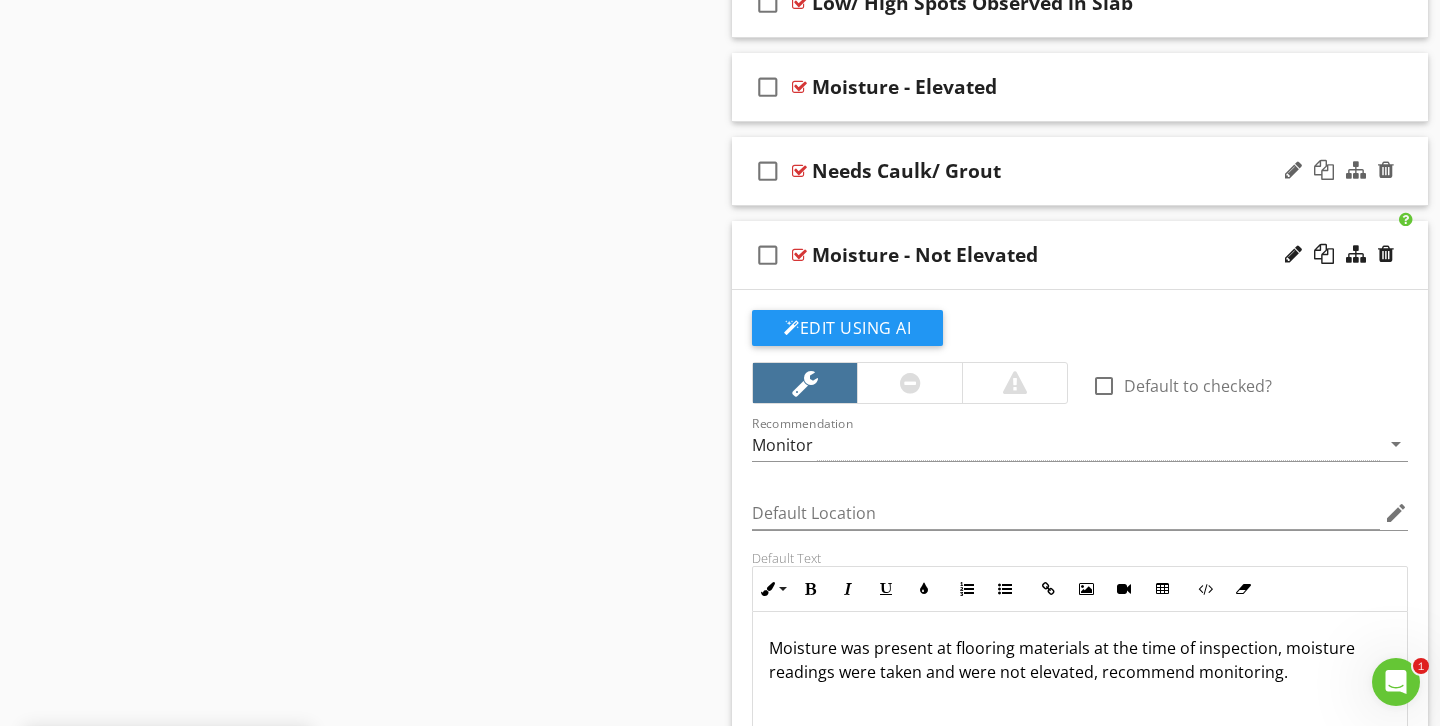 click on "Needs Caulk/ Grout" at bounding box center [1058, 171] 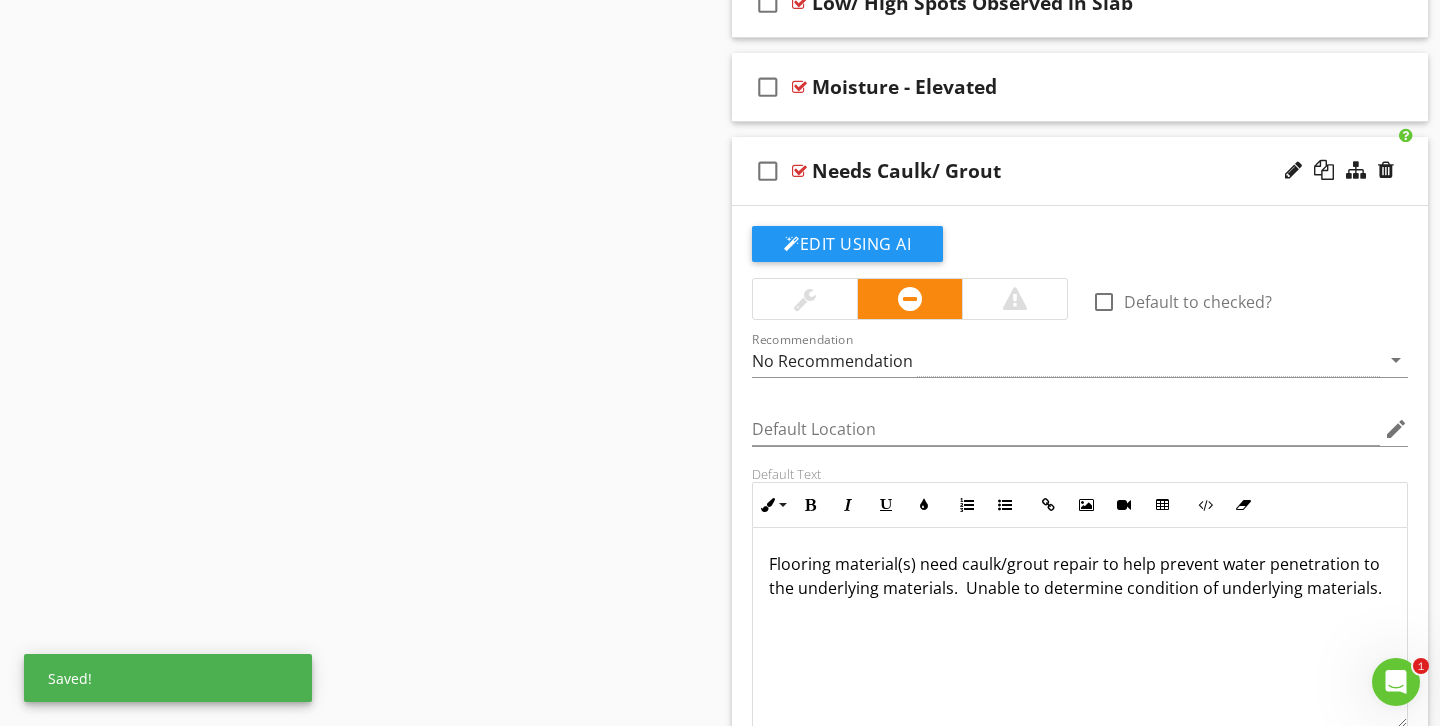 click at bounding box center (805, 299) 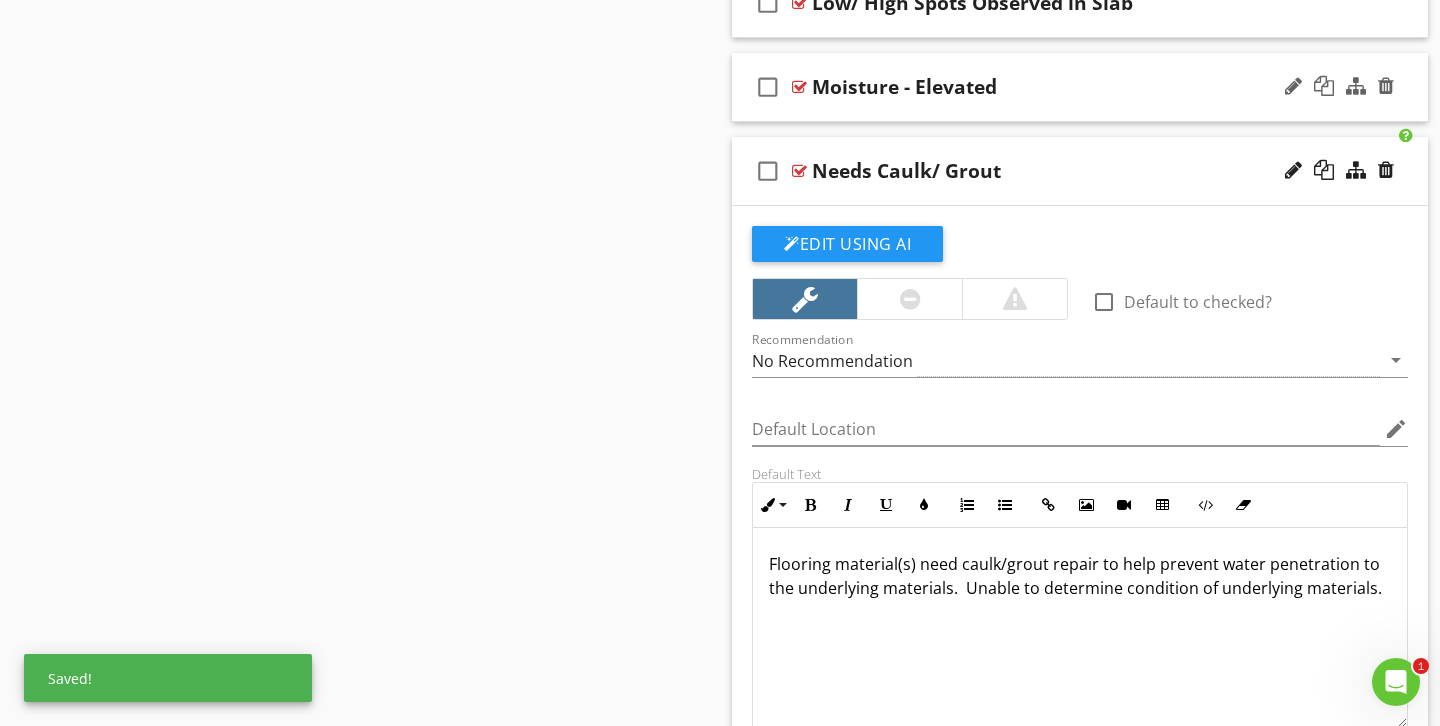 click on "check_box_outline_blank
Moisture - Elevated" at bounding box center [1080, 87] 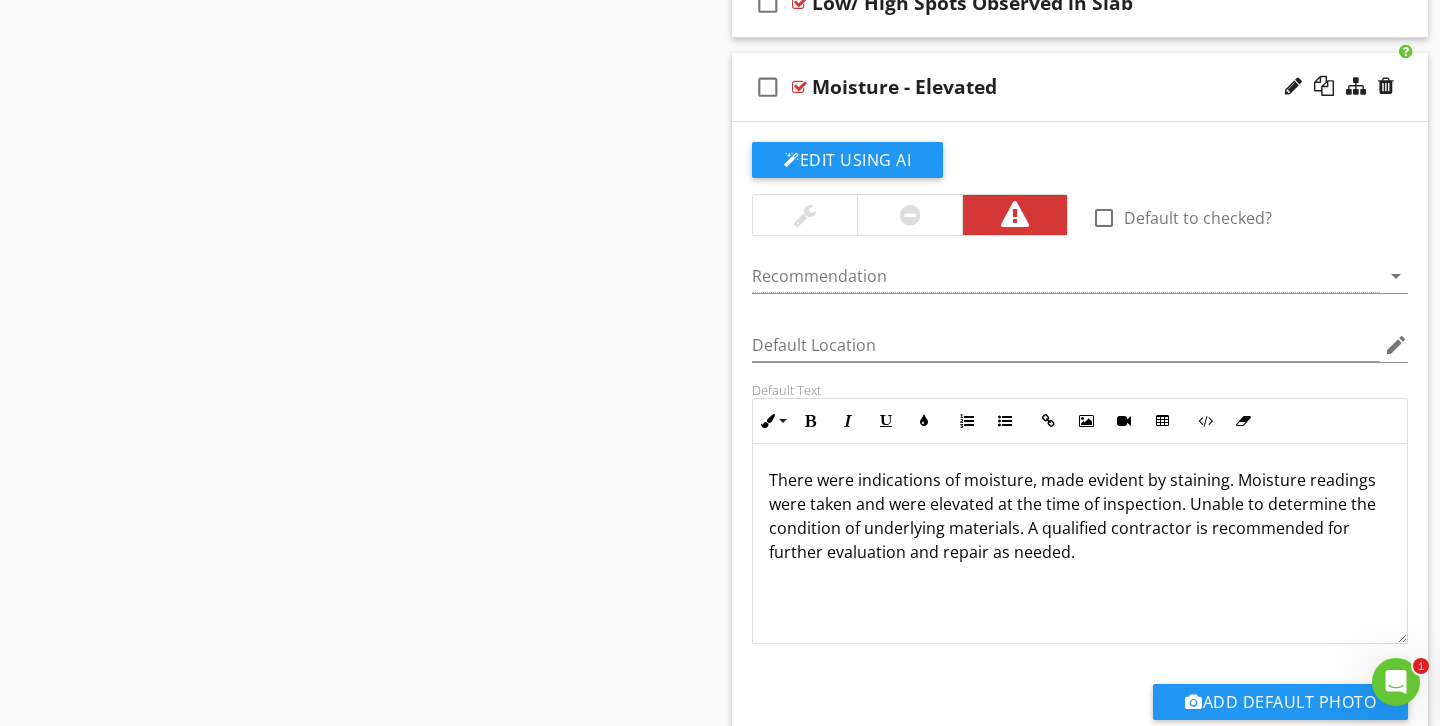 click at bounding box center [910, 215] 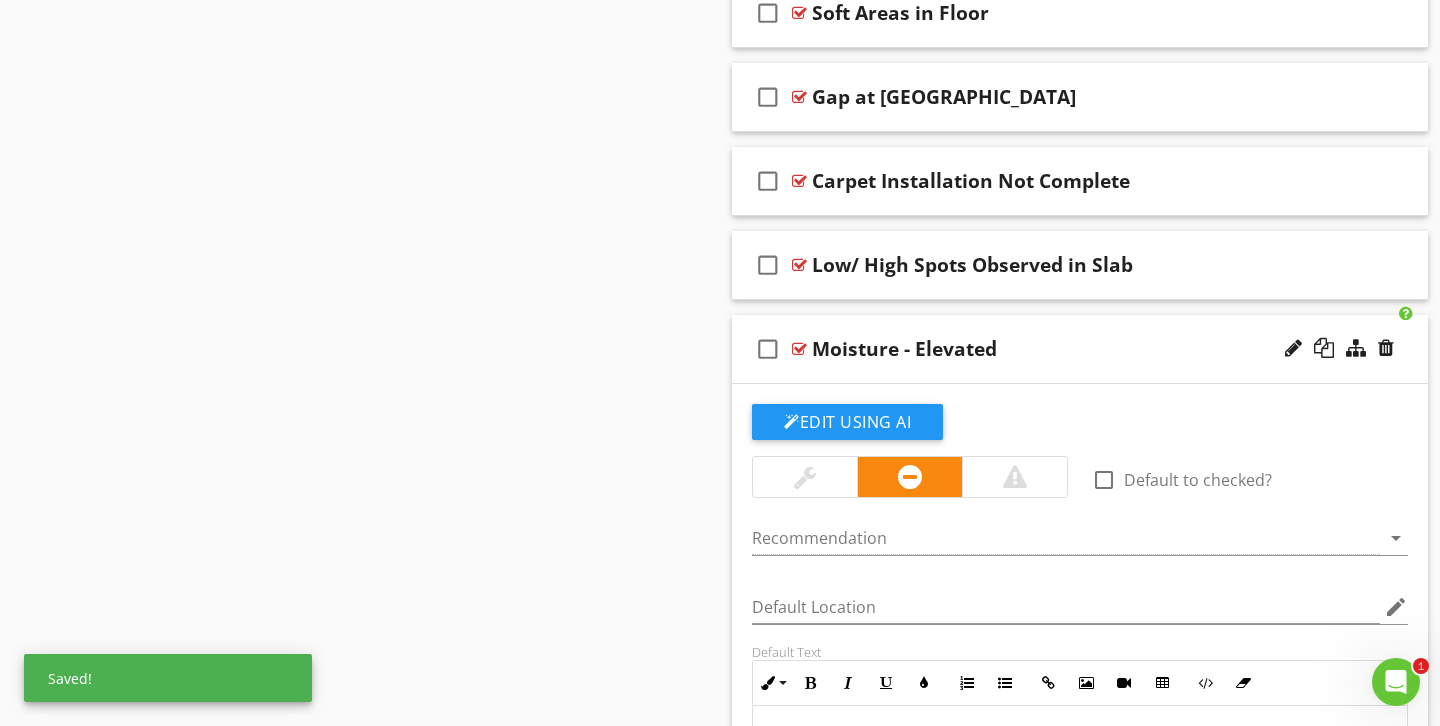 scroll, scrollTop: 1436, scrollLeft: 0, axis: vertical 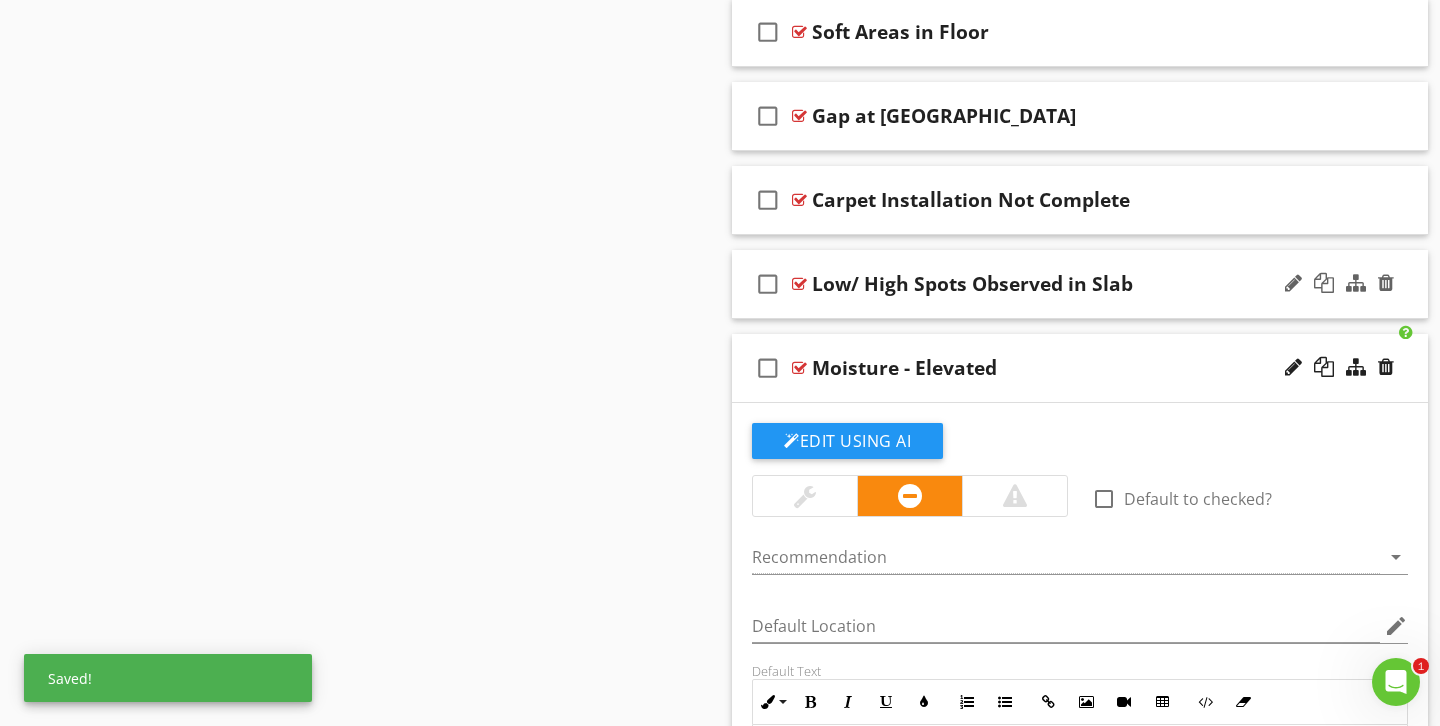 click on "Low/ High Spots Observed in Slab" at bounding box center (1058, 284) 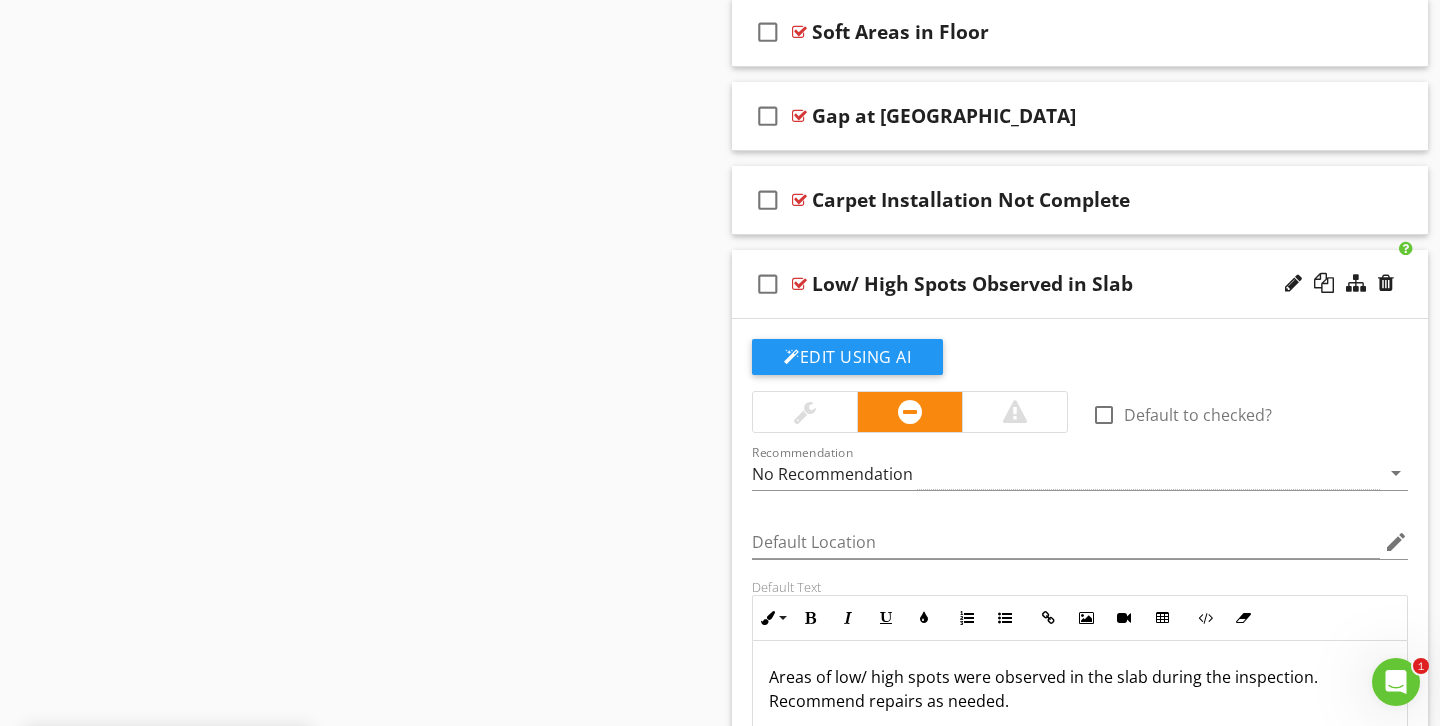 click at bounding box center [805, 412] 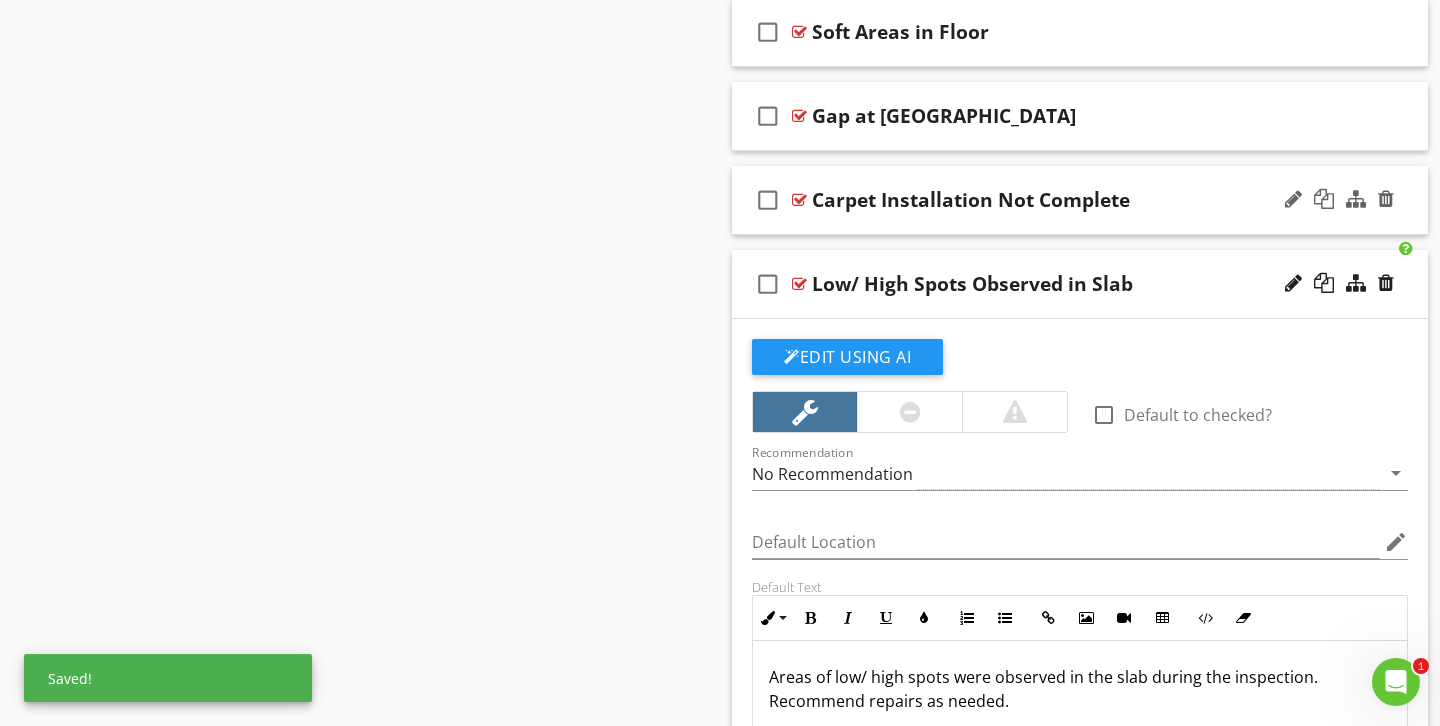click on "check_box_outline_blank
Carpet Installation Not Complete" at bounding box center [1080, 200] 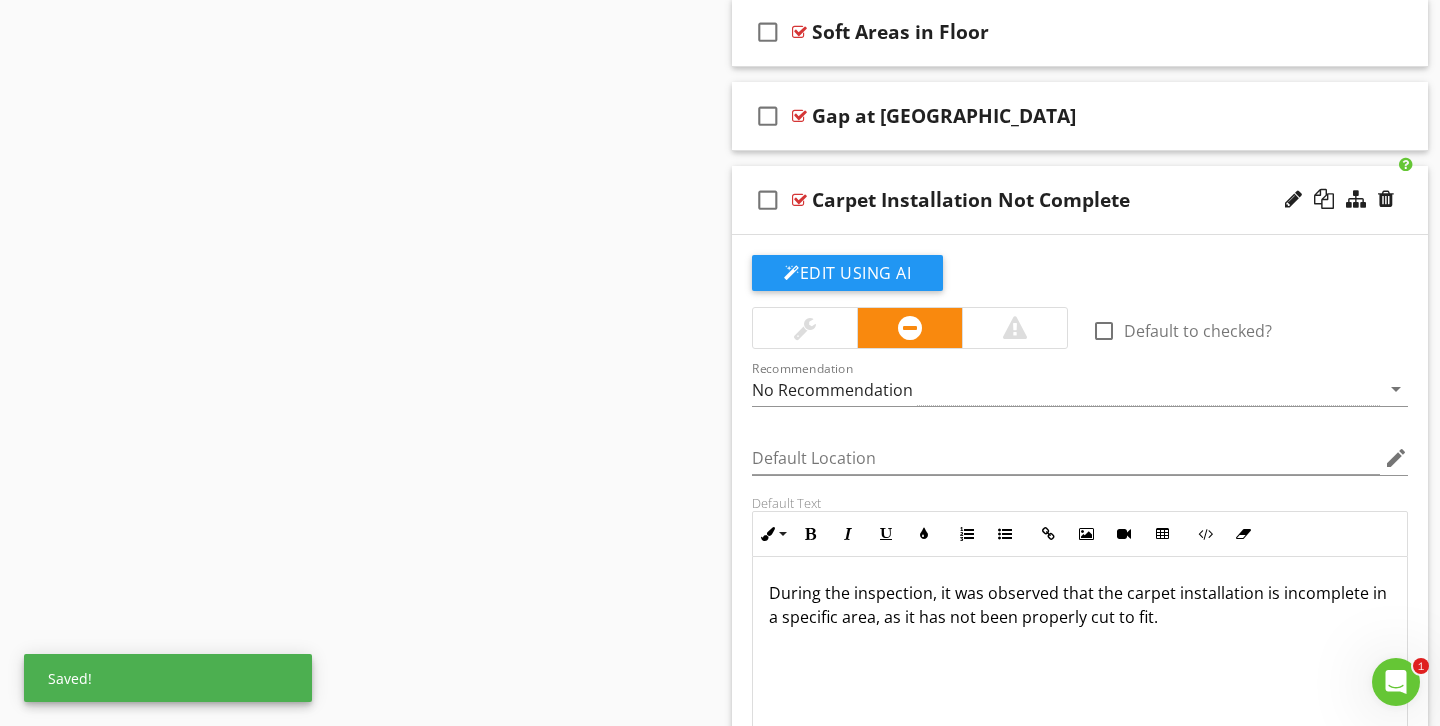 click at bounding box center [805, 328] 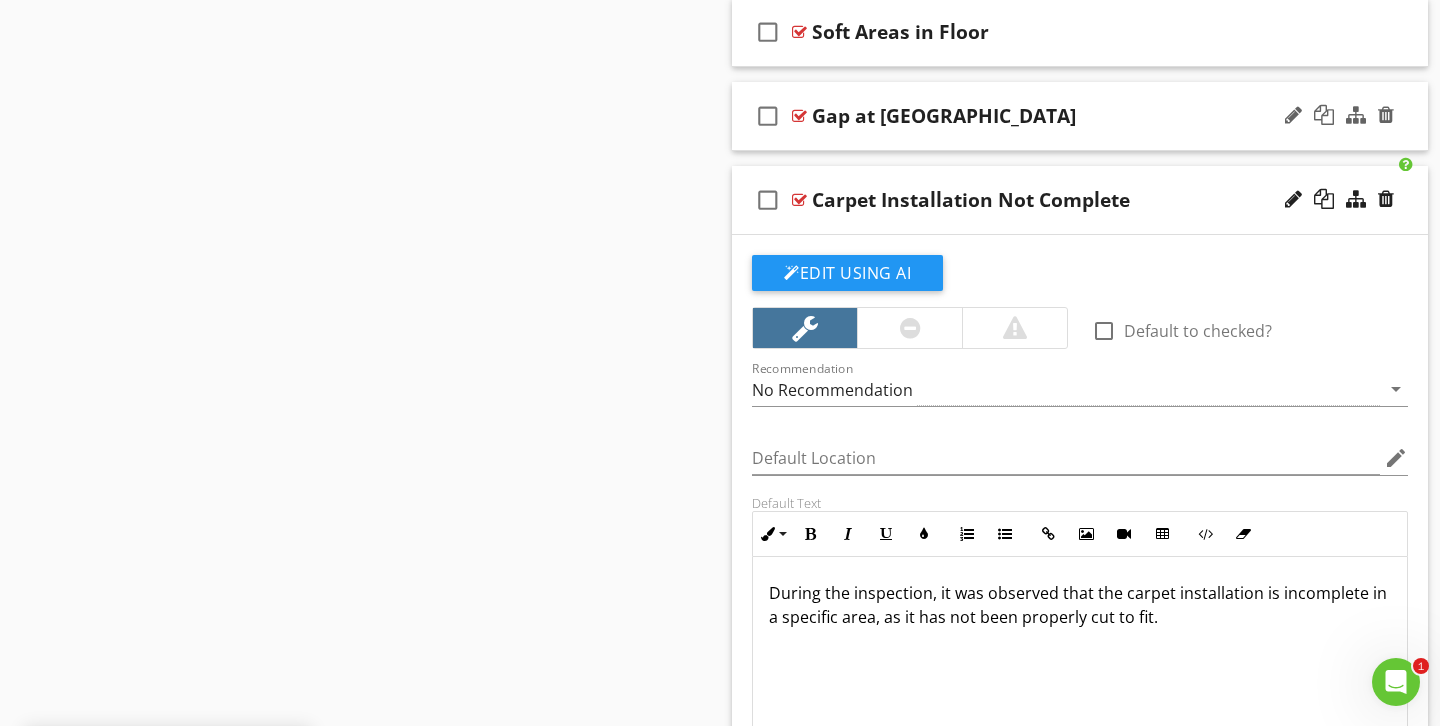 click on "Gap at Transition Strip" at bounding box center (1058, 116) 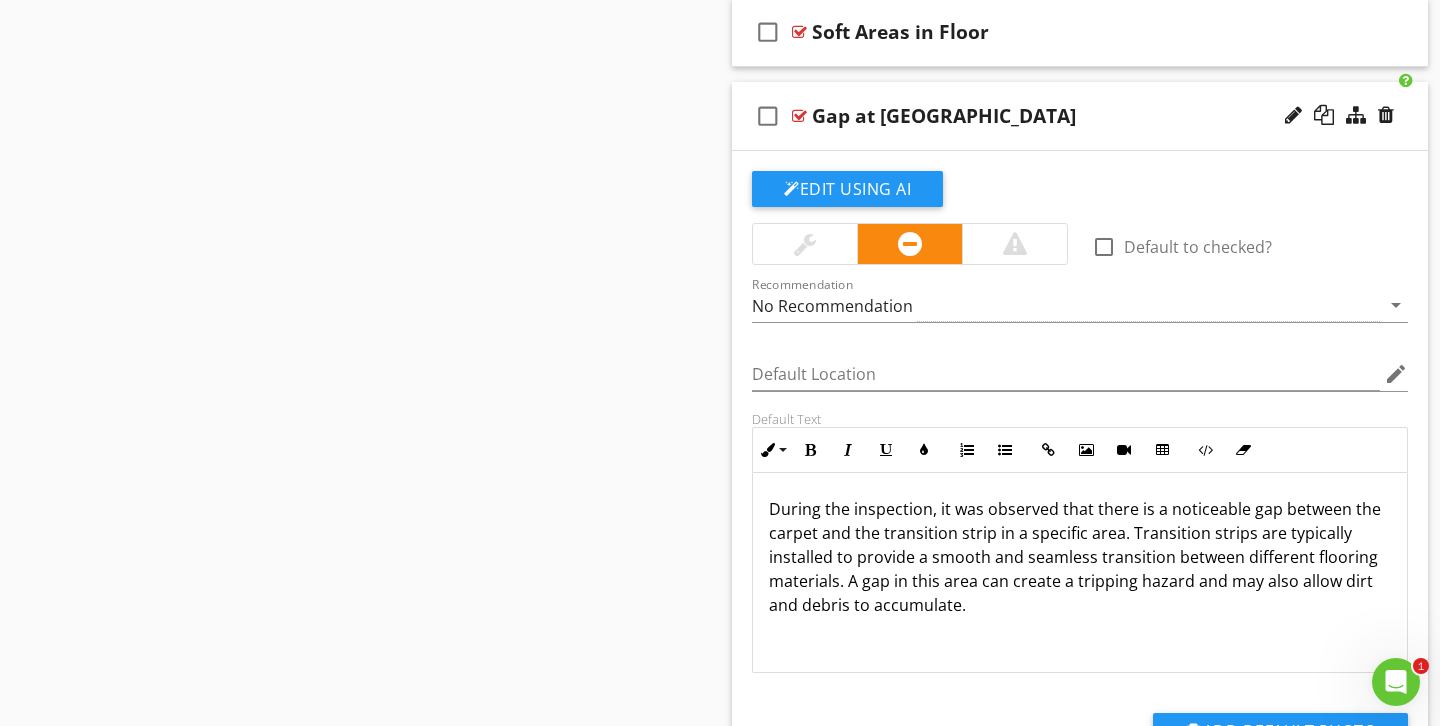 click at bounding box center [805, 244] 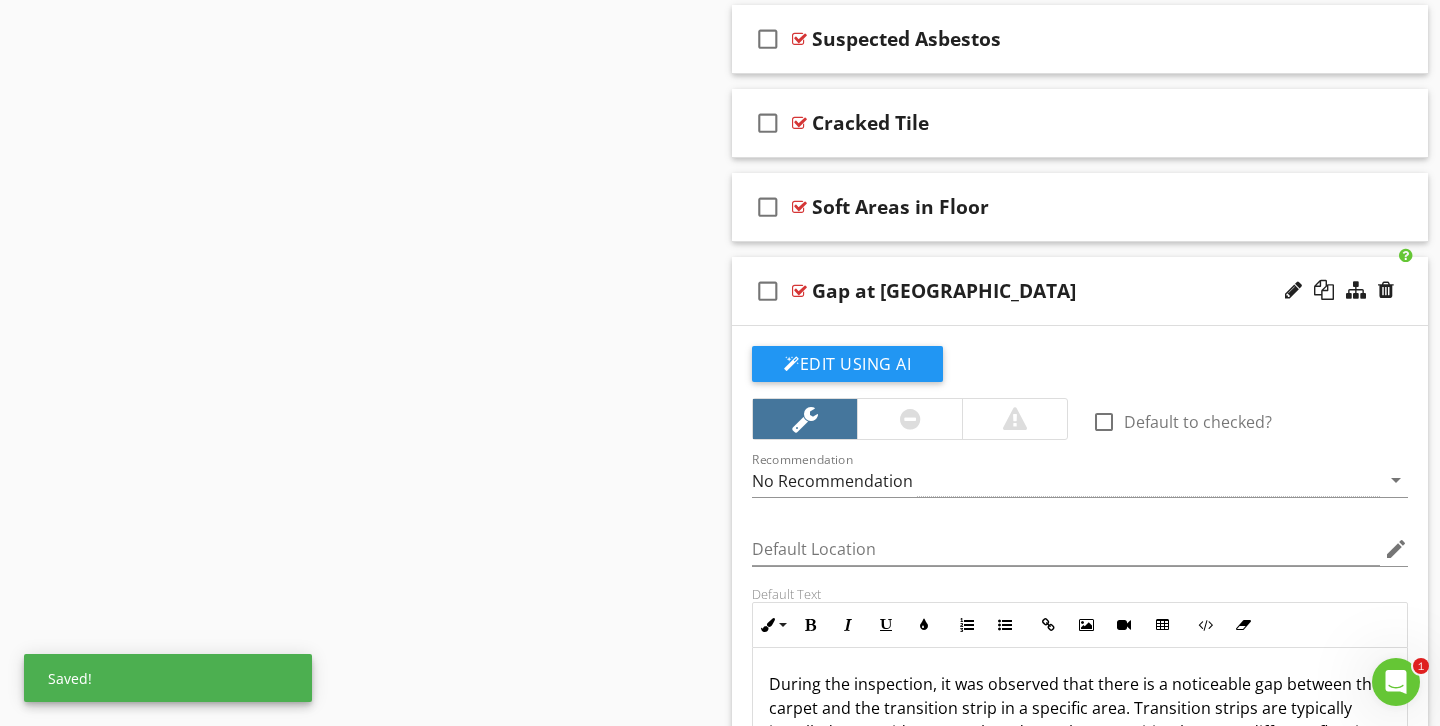 scroll, scrollTop: 1226, scrollLeft: 0, axis: vertical 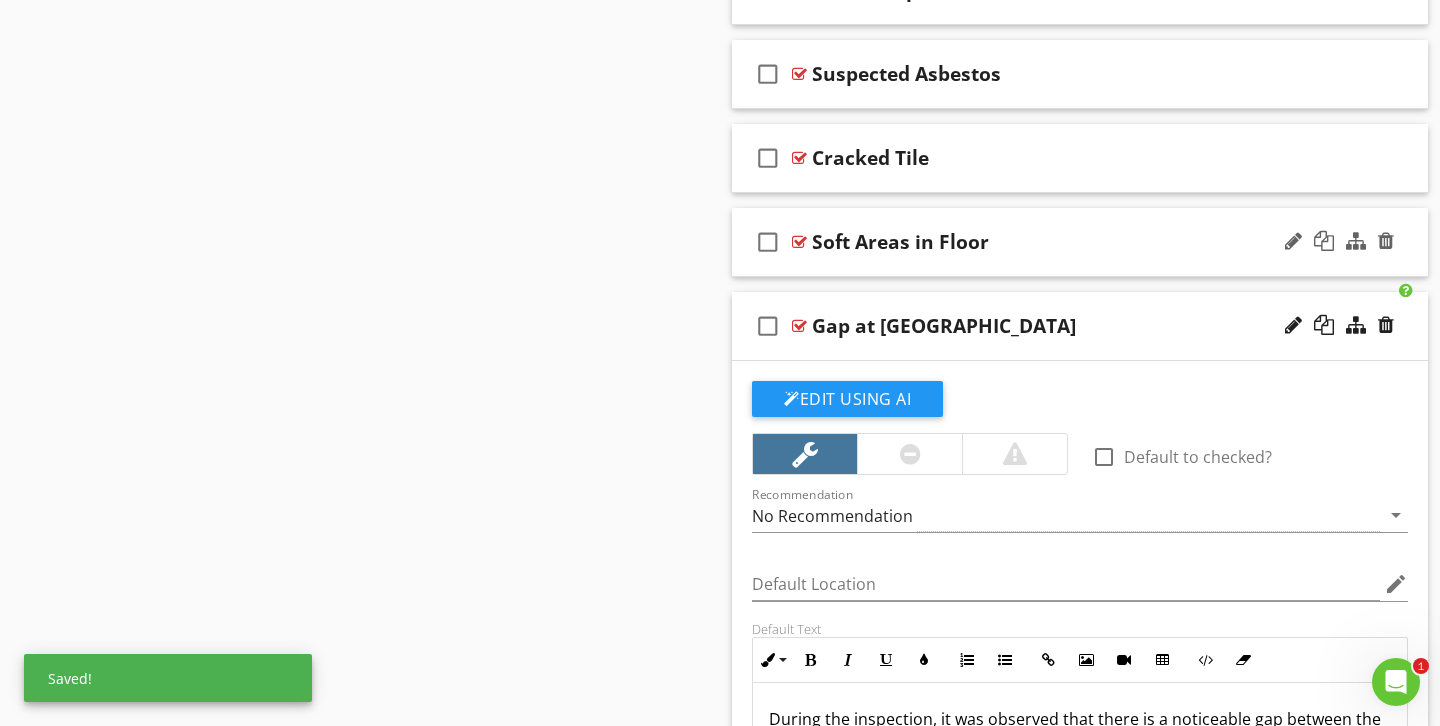 click on "check_box_outline_blank
Soft Areas in Floor" at bounding box center [1080, 242] 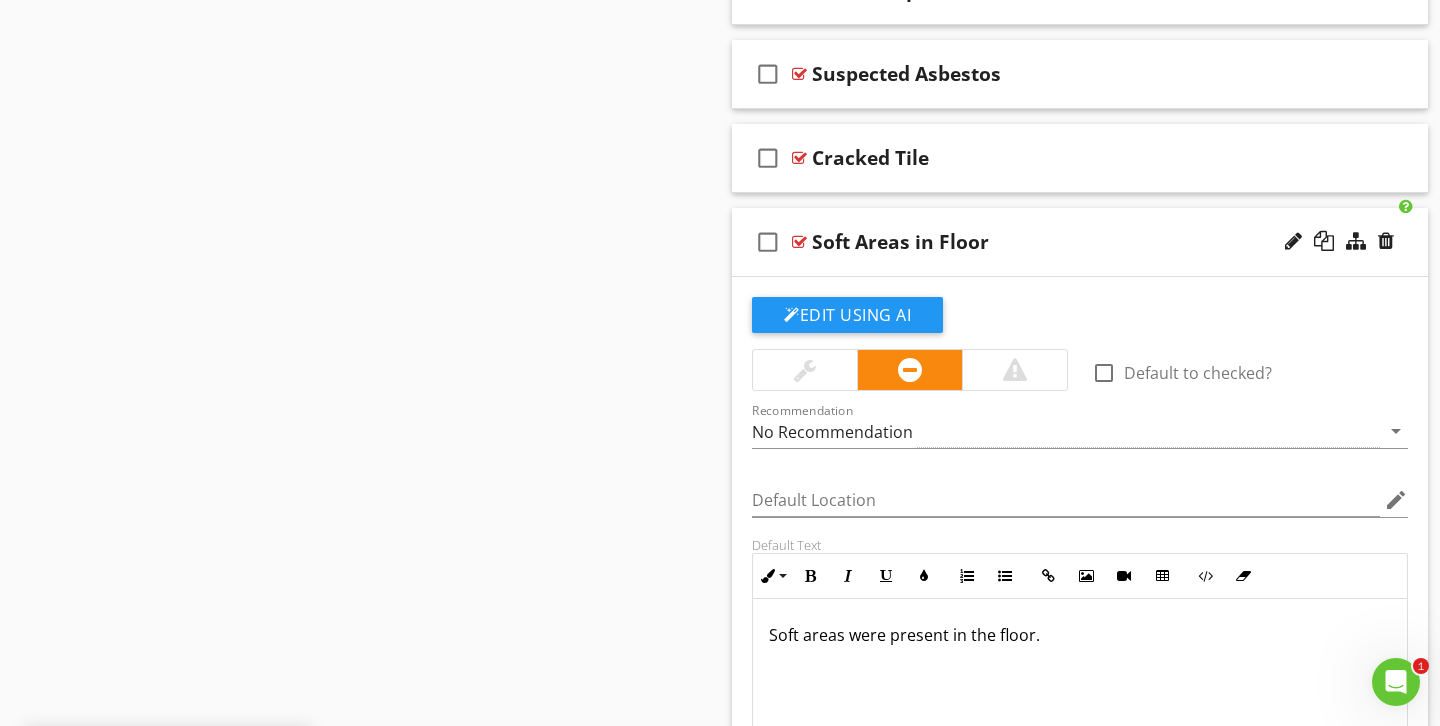 click at bounding box center [805, 370] 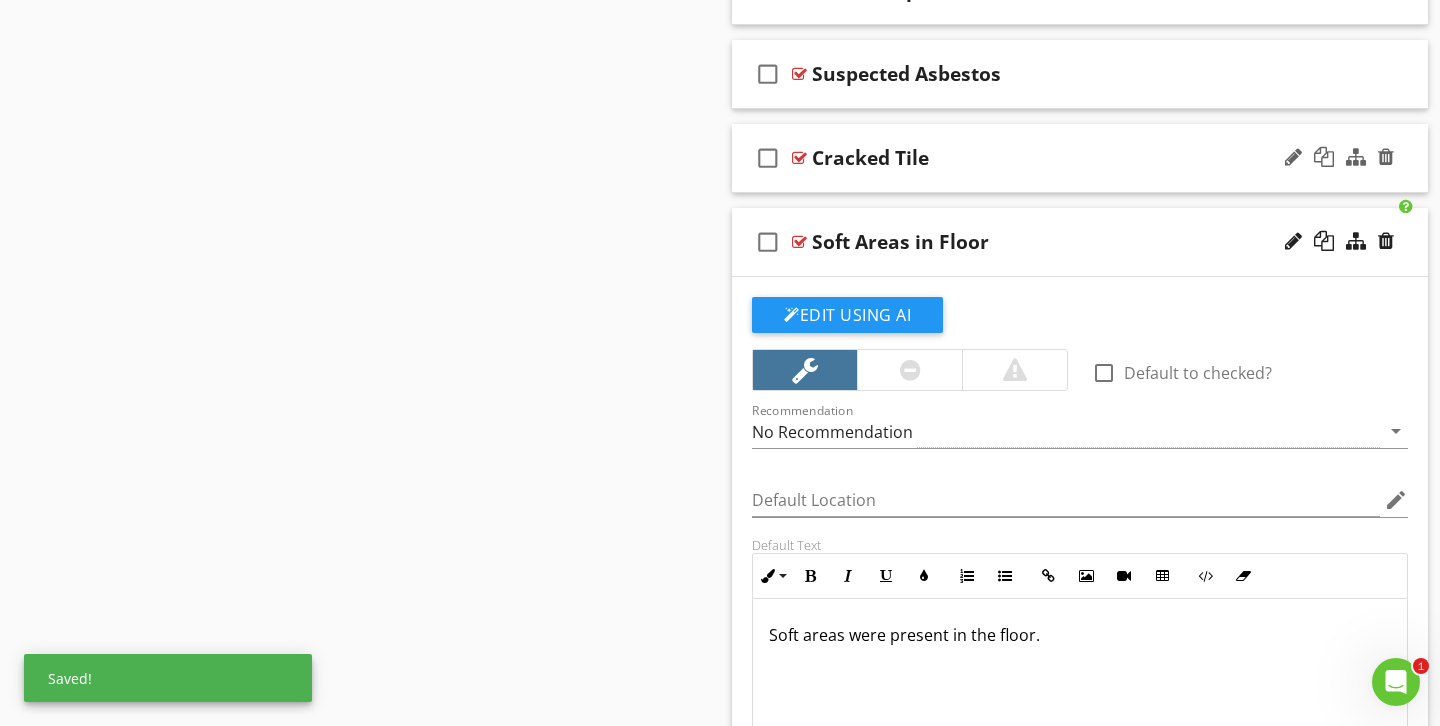 click on "Cracked Tile" at bounding box center [1058, 158] 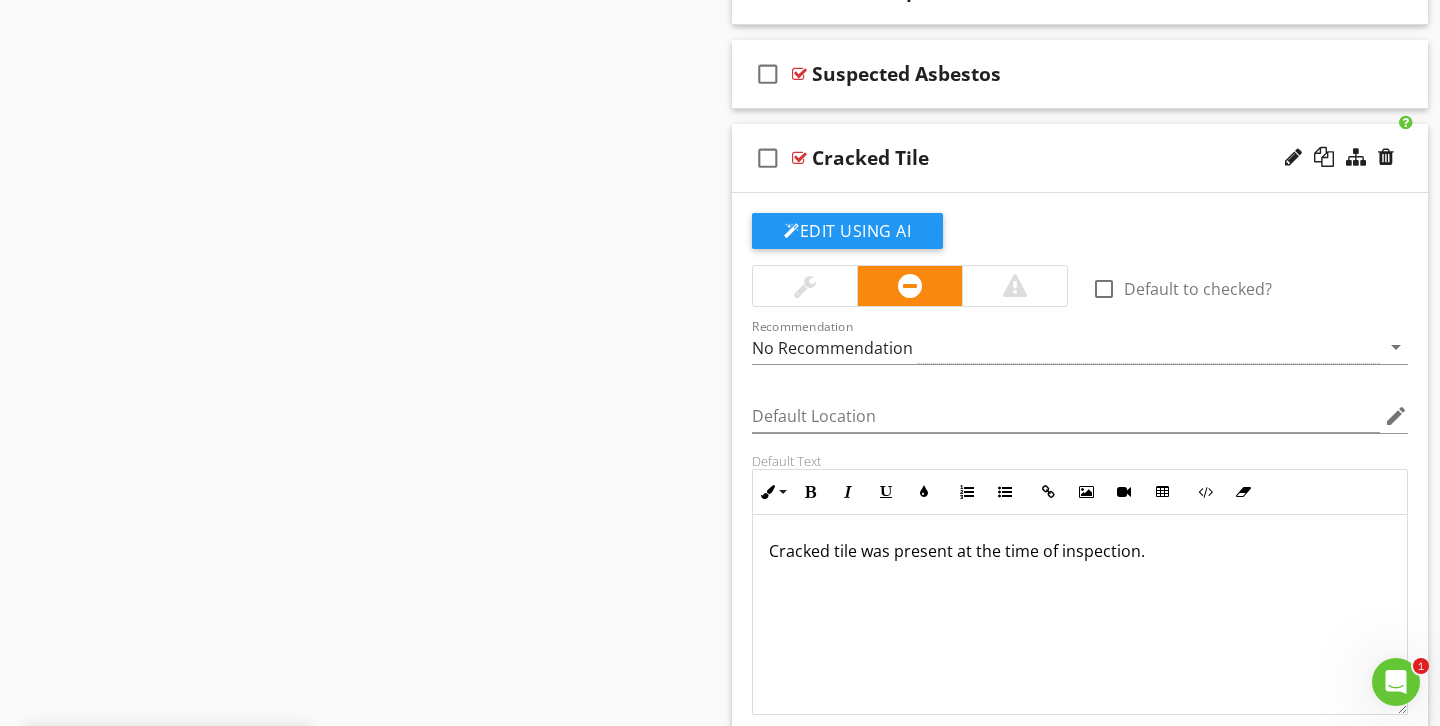 click at bounding box center [805, 286] 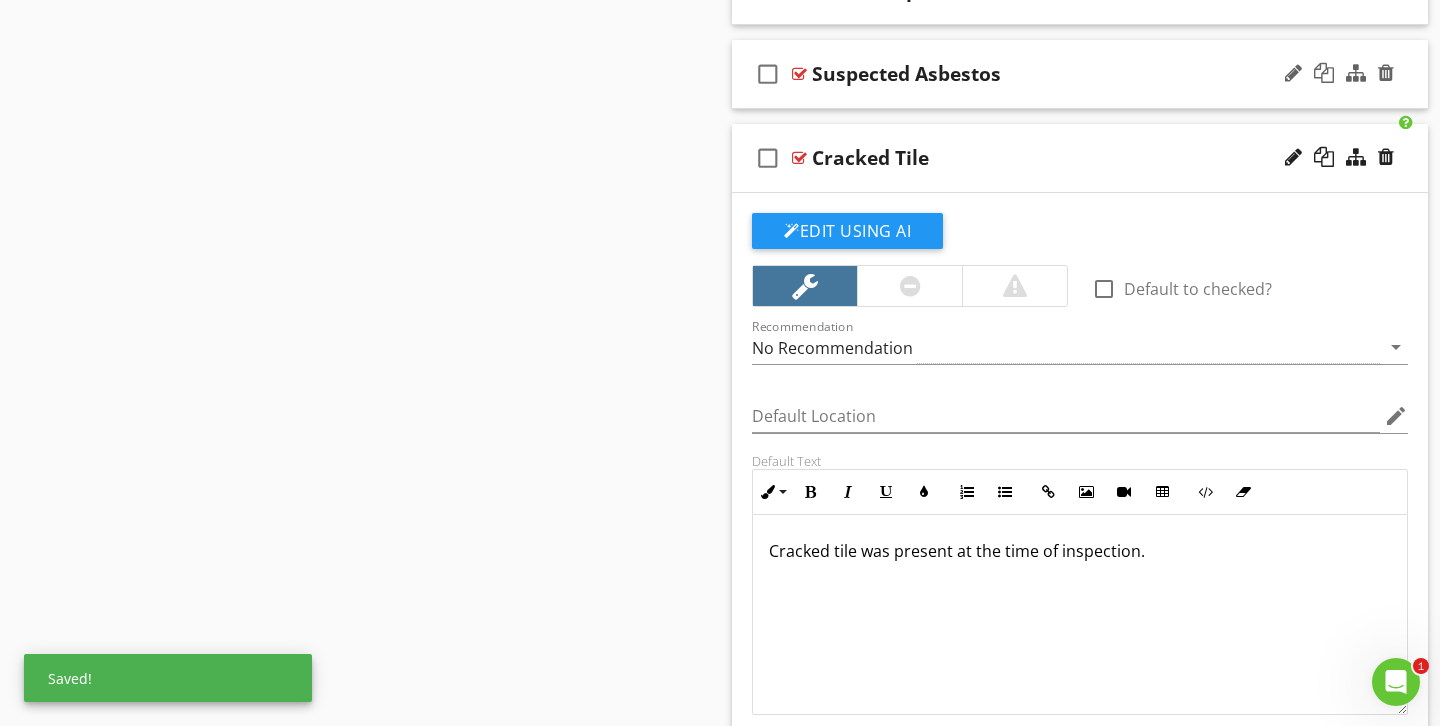 click on "check_box_outline_blank
Suspected Asbestos" at bounding box center (1080, 74) 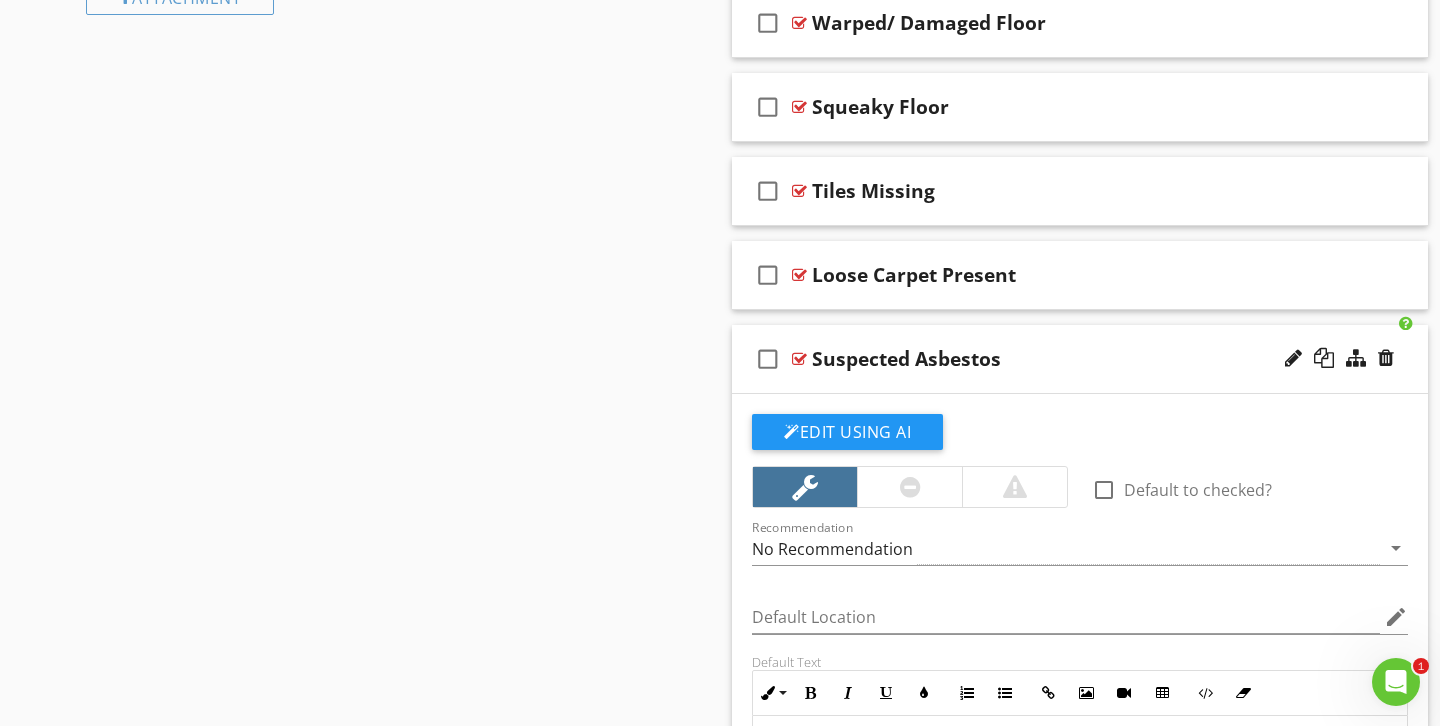 scroll, scrollTop: 935, scrollLeft: 0, axis: vertical 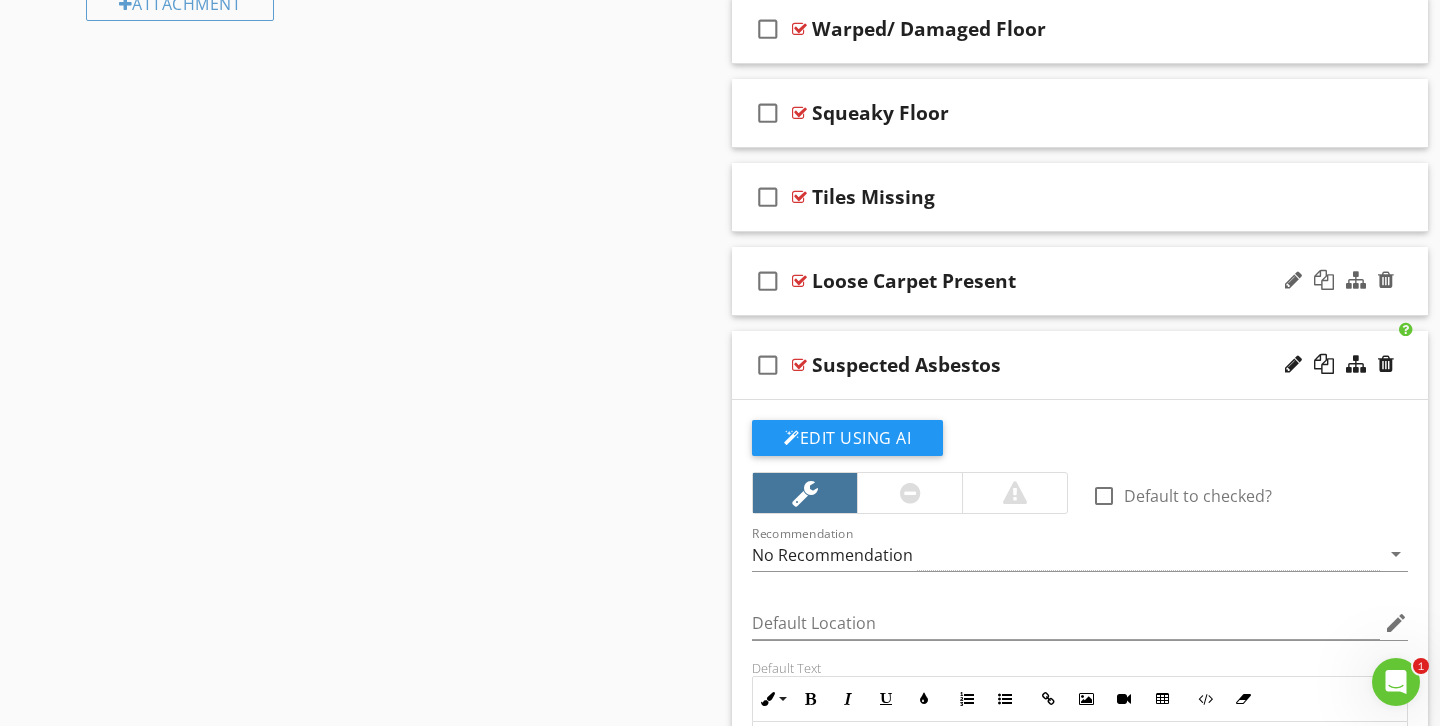 click on "Loose Carpet Present" at bounding box center (1058, 281) 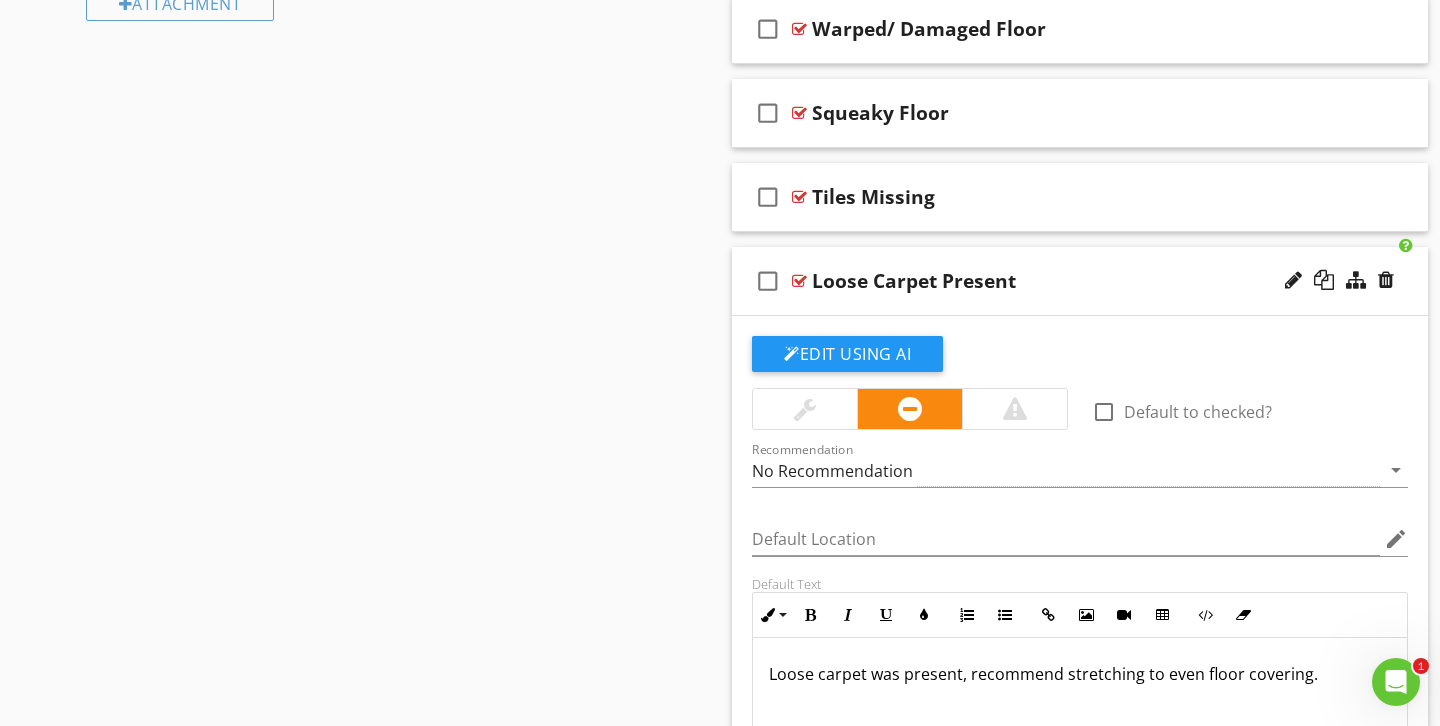 click at bounding box center (805, 409) 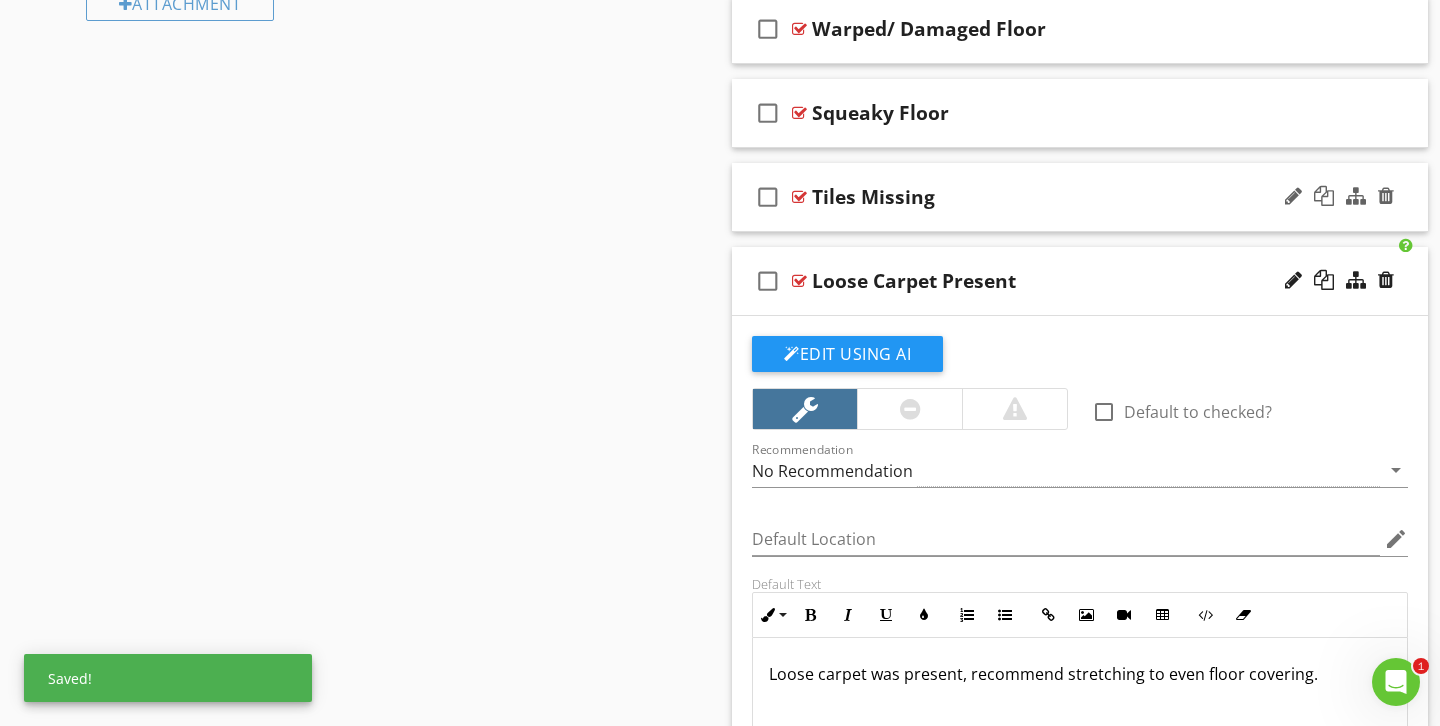 click on "check_box_outline_blank
Tiles Missing" at bounding box center [1080, 197] 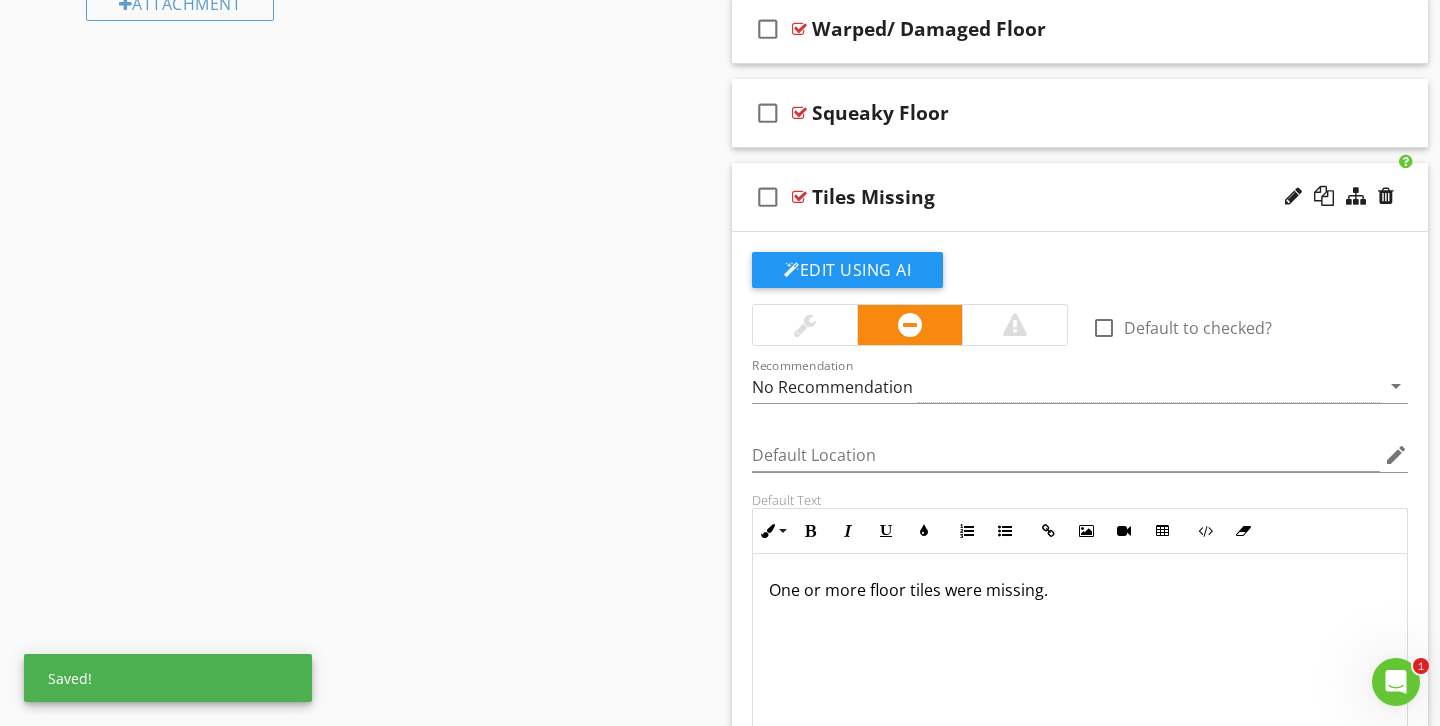 click at bounding box center (805, 325) 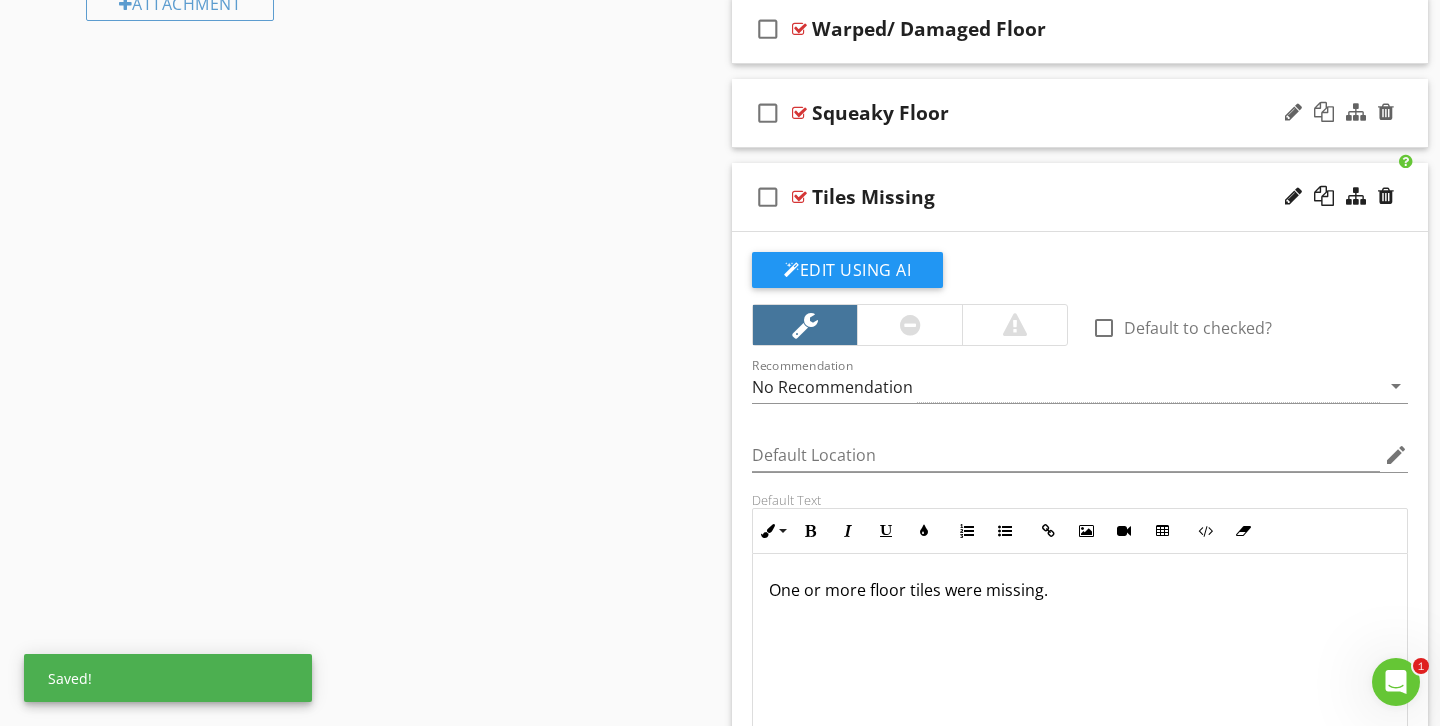 click on "check_box_outline_blank
Squeaky Floor" at bounding box center [1080, 113] 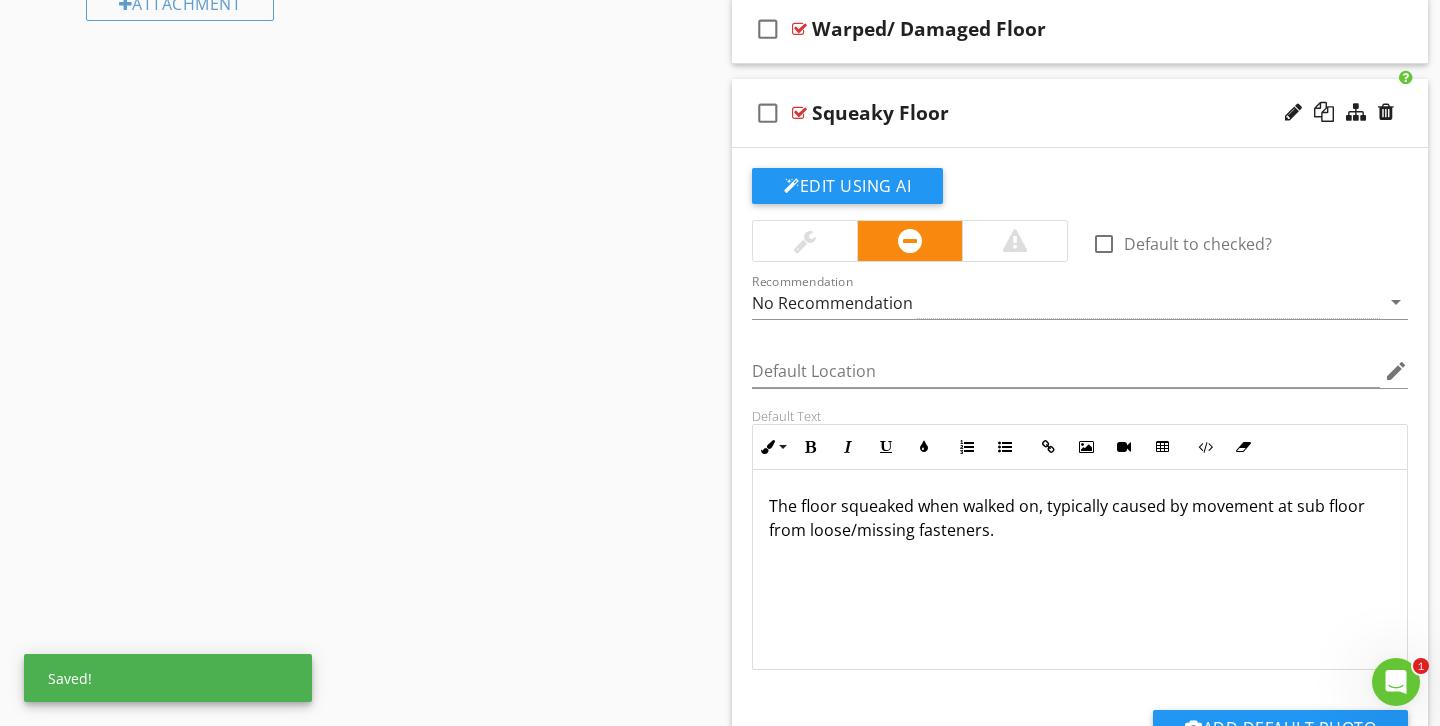 click at bounding box center (805, 241) 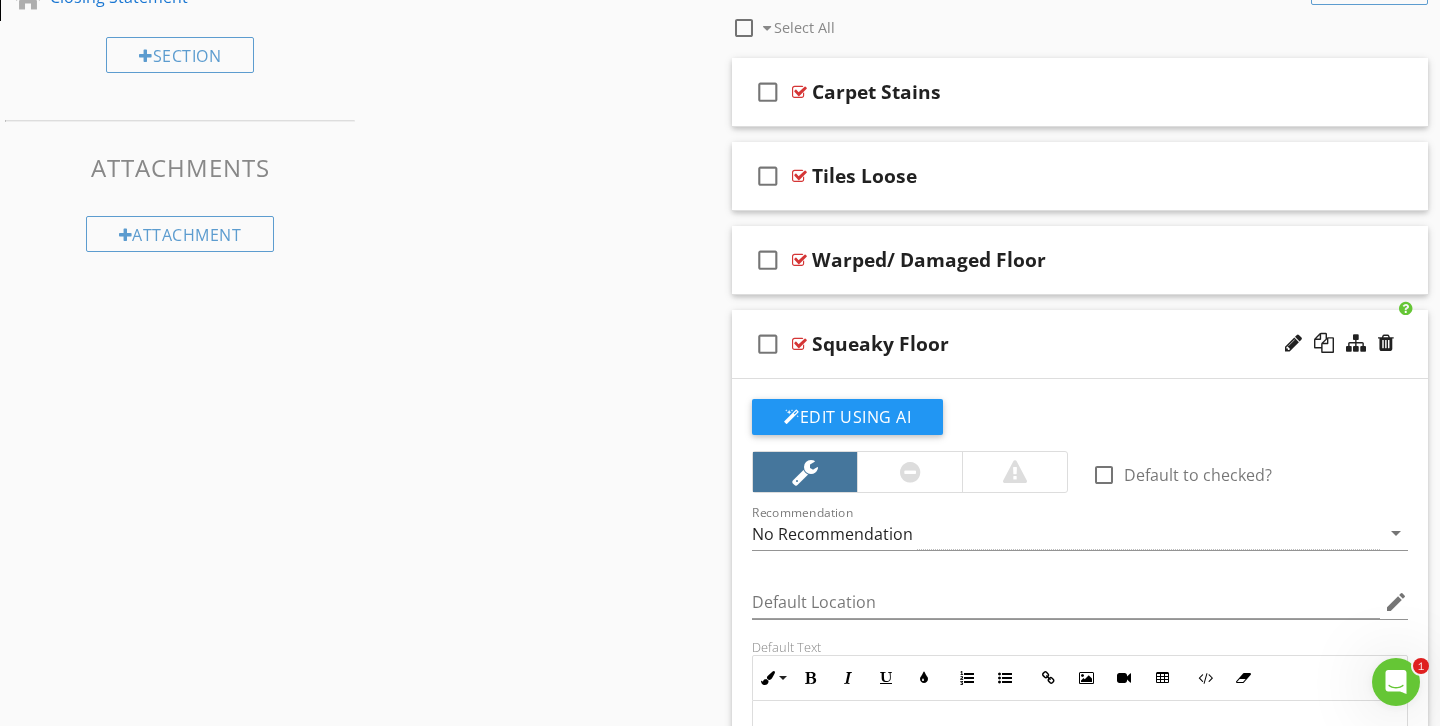 scroll, scrollTop: 669, scrollLeft: 0, axis: vertical 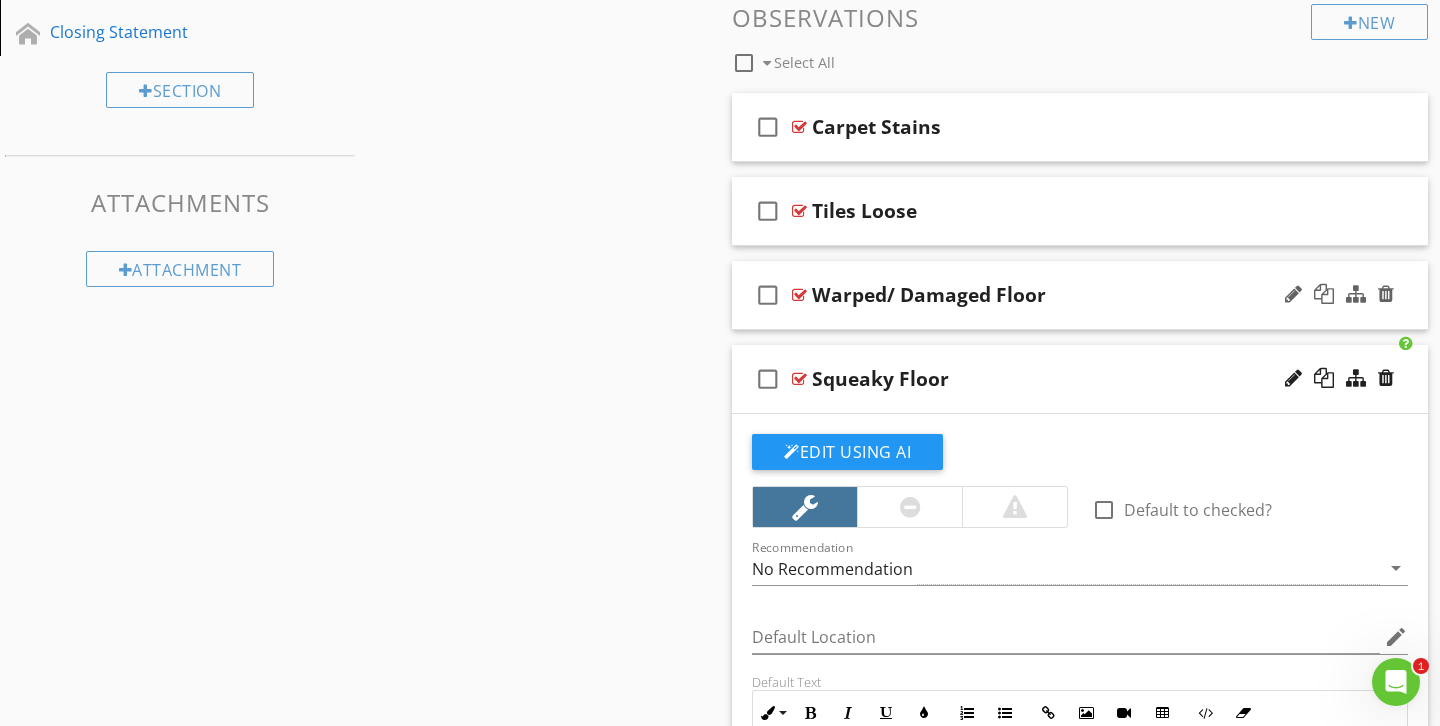 click on "Warped/ Damaged Floor" at bounding box center (1058, 295) 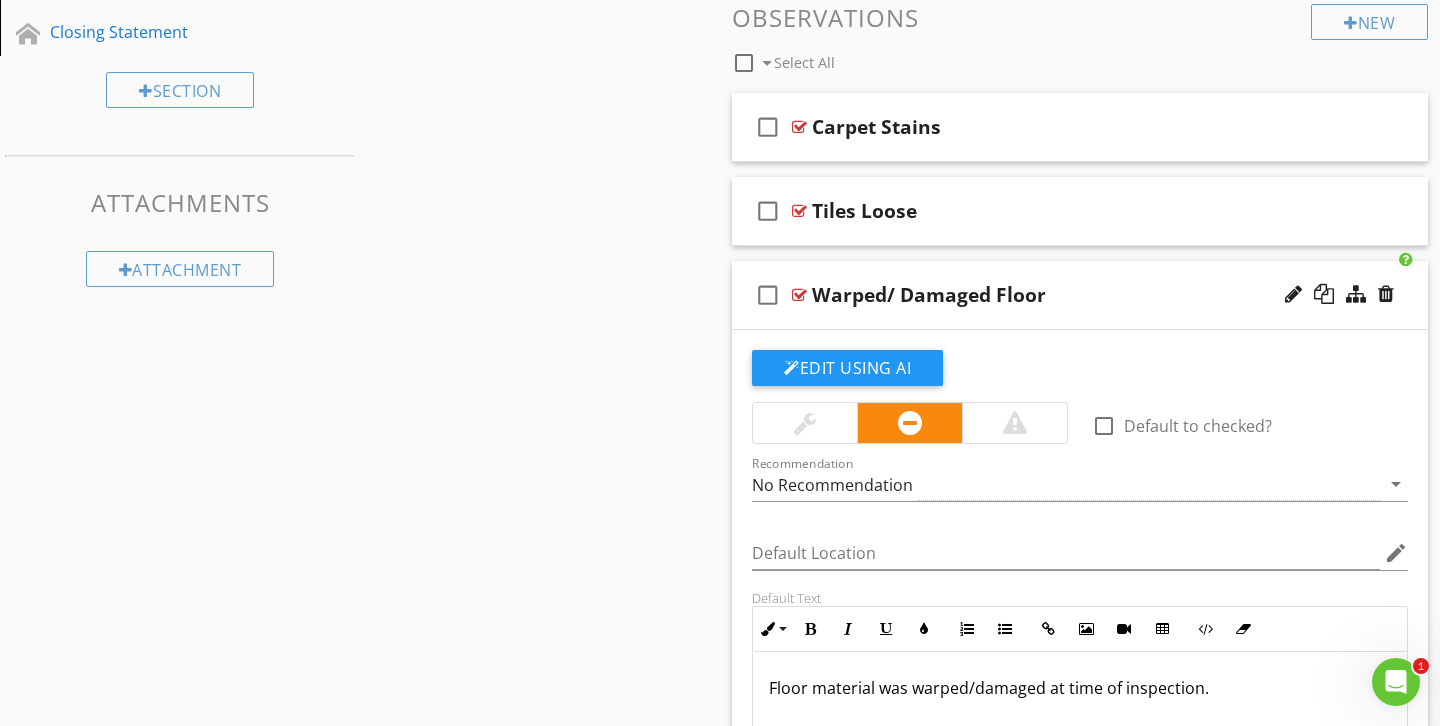 click at bounding box center (805, 423) 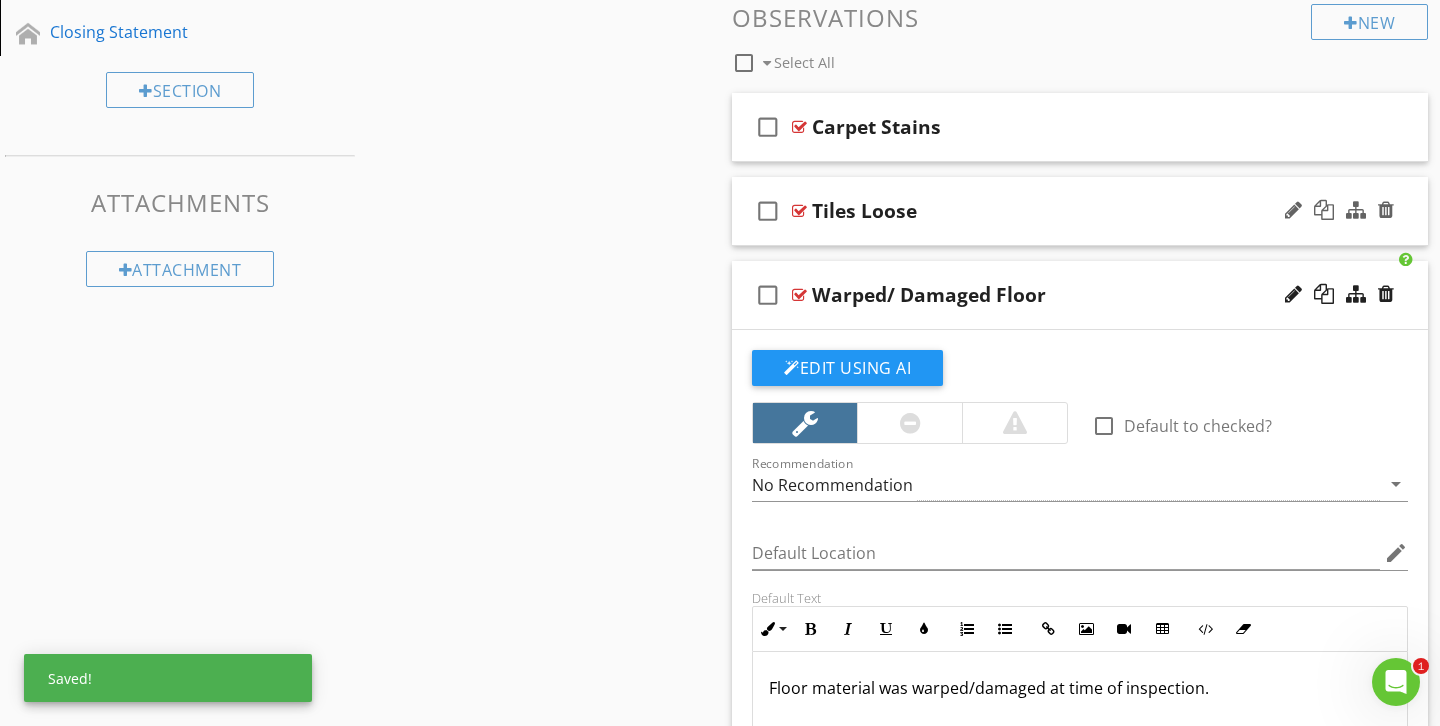 click on "Tiles Loose" at bounding box center (1058, 211) 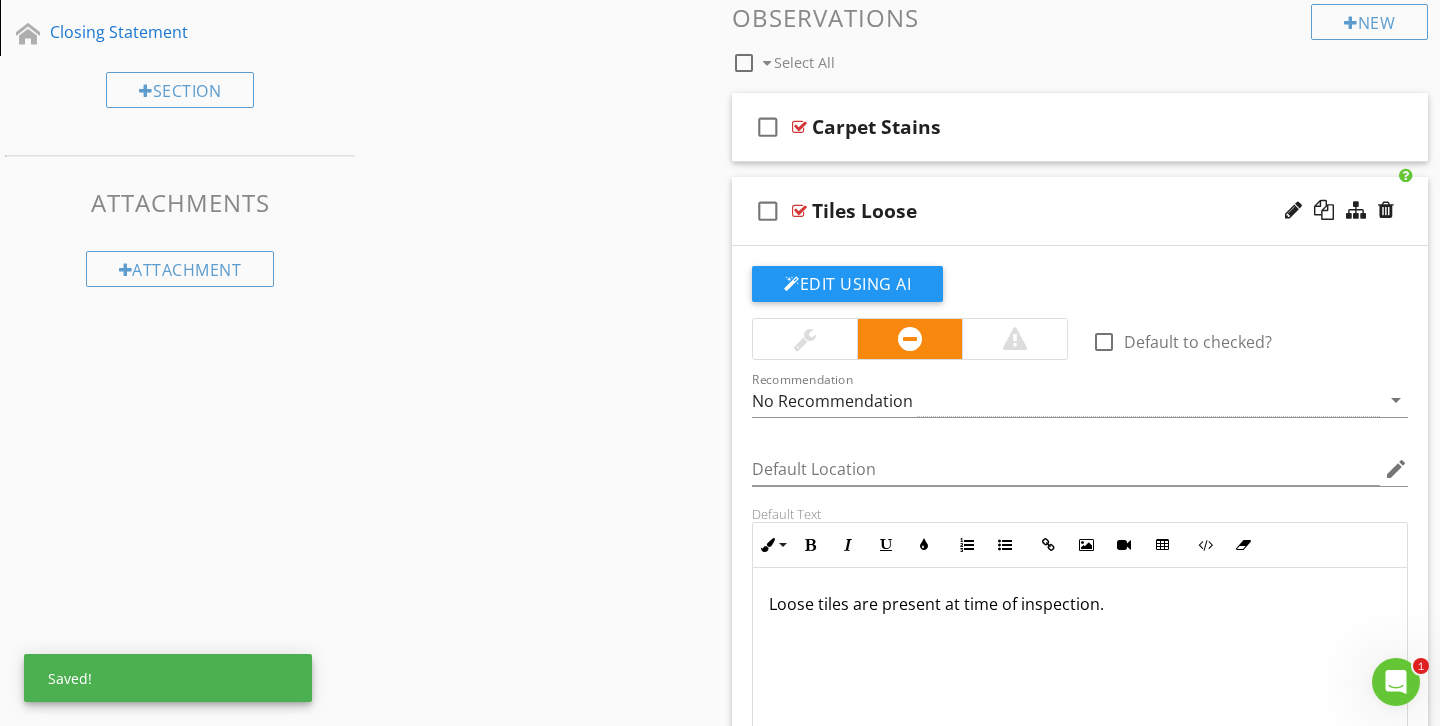 click at bounding box center (805, 339) 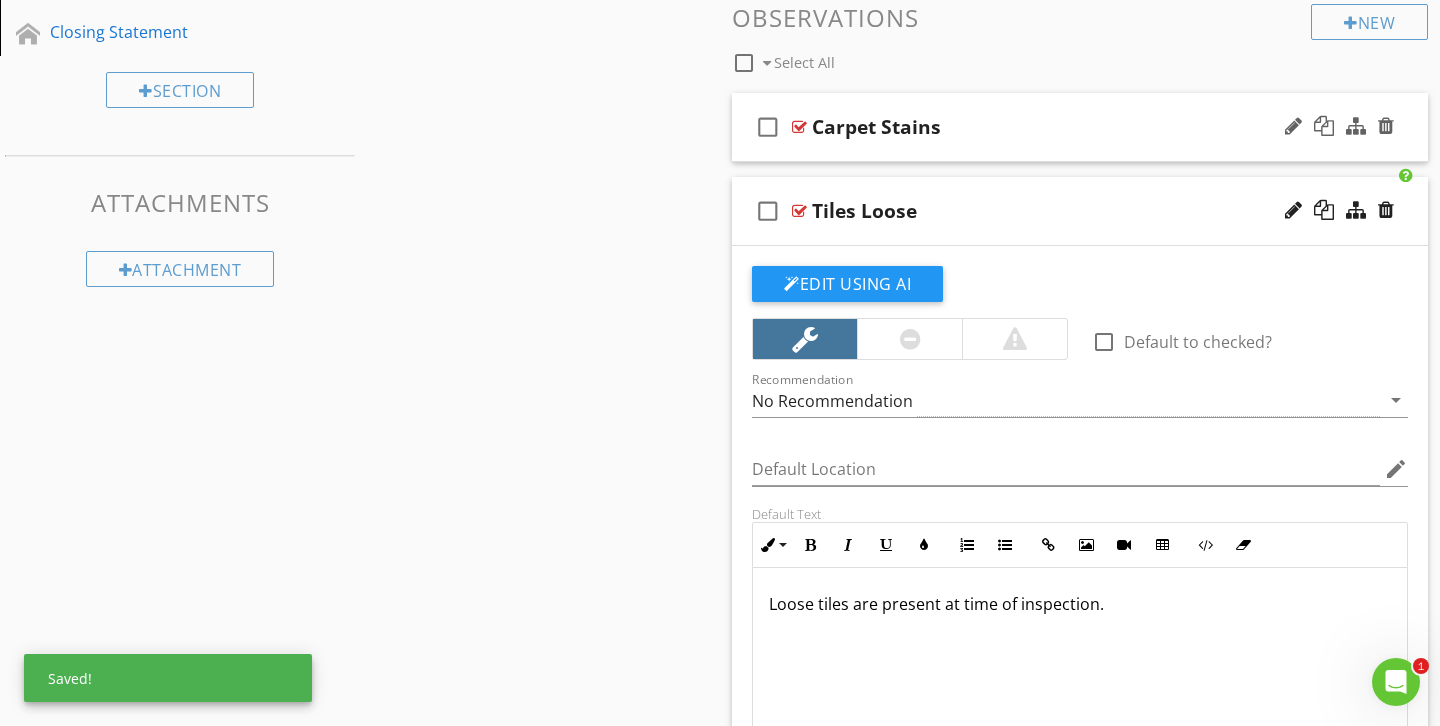 click on "check_box_outline_blank
Carpet Stains" at bounding box center (1080, 127) 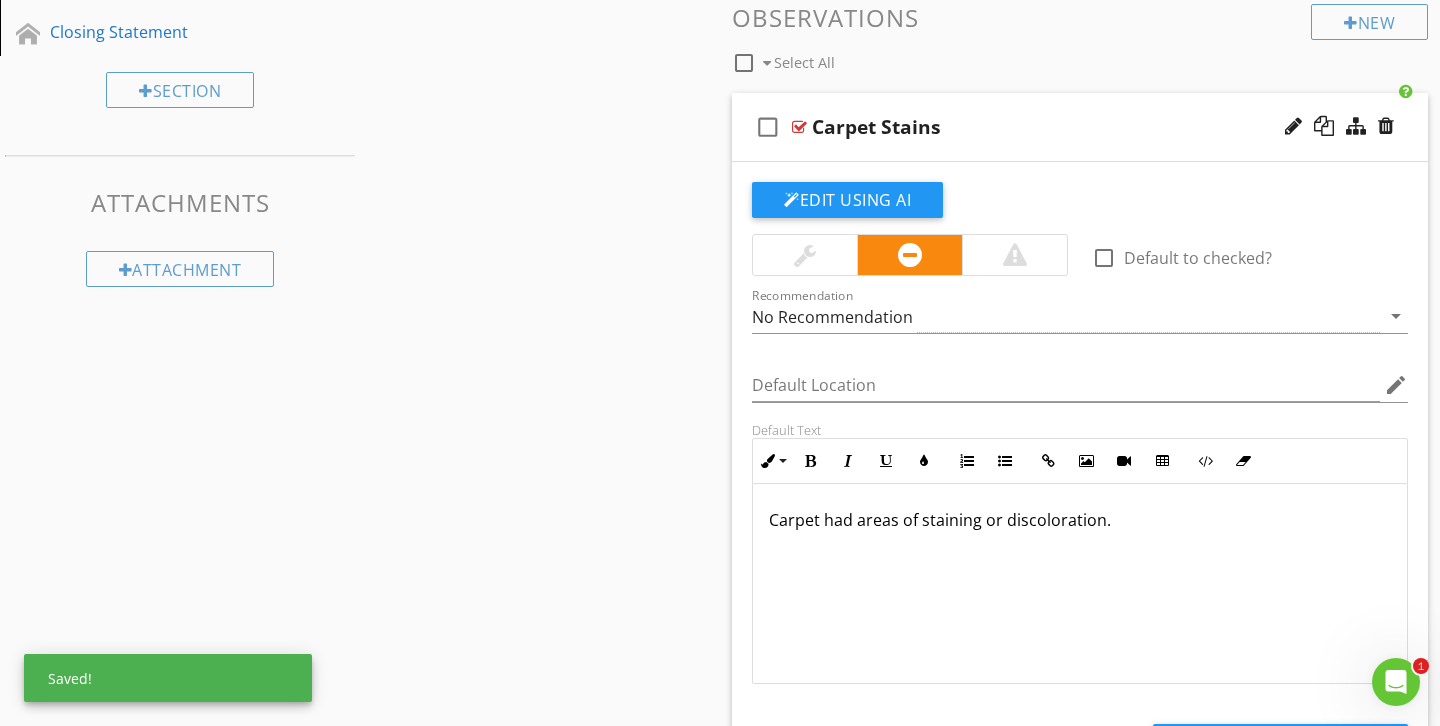click at bounding box center [805, 255] 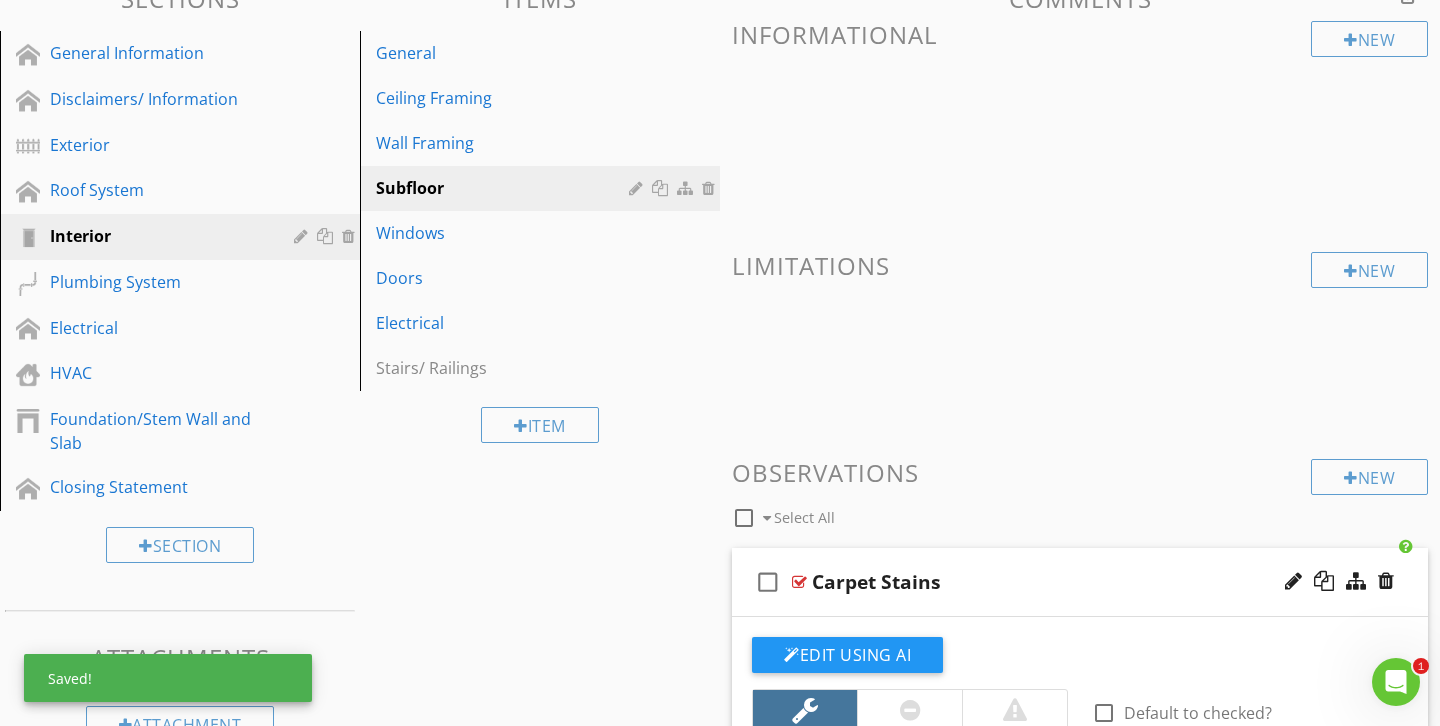 scroll, scrollTop: 210, scrollLeft: 0, axis: vertical 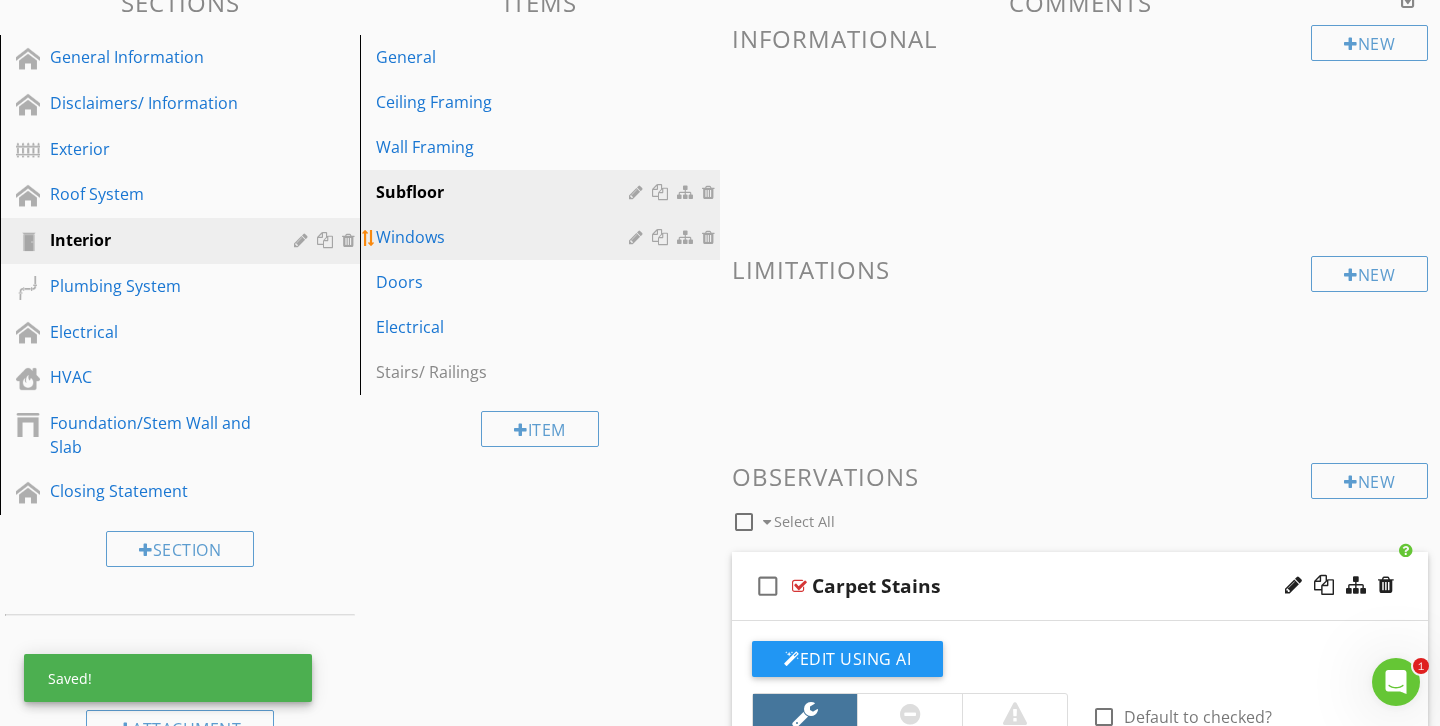 click on "Windows" at bounding box center (505, 237) 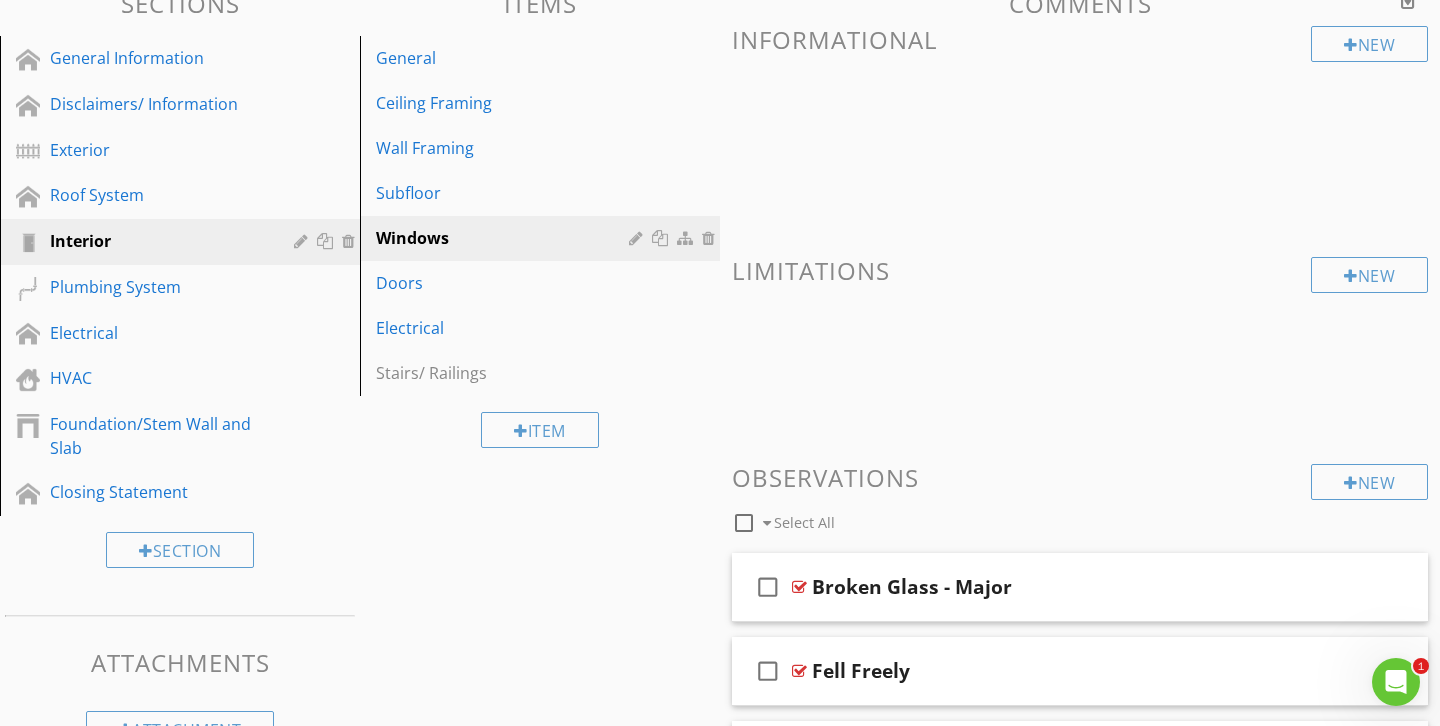 scroll, scrollTop: 205, scrollLeft: 0, axis: vertical 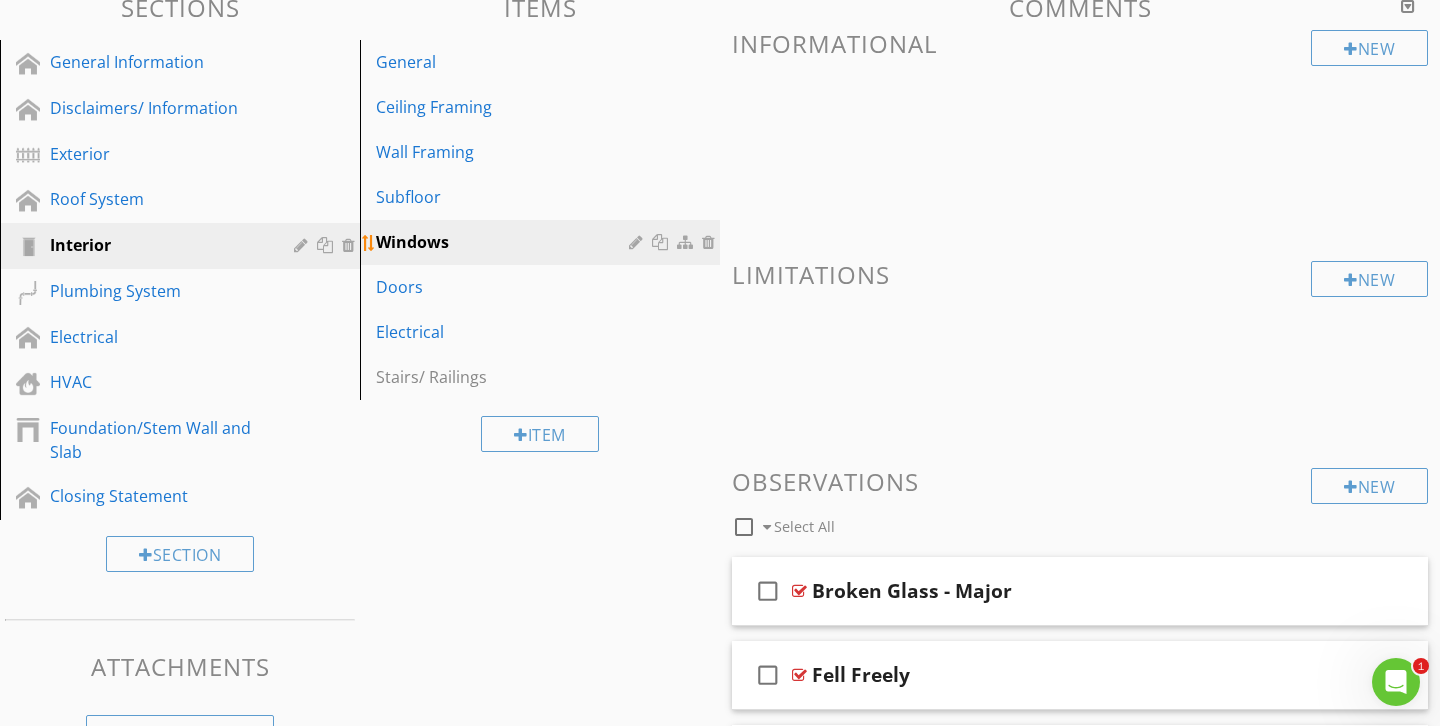 click at bounding box center [711, 242] 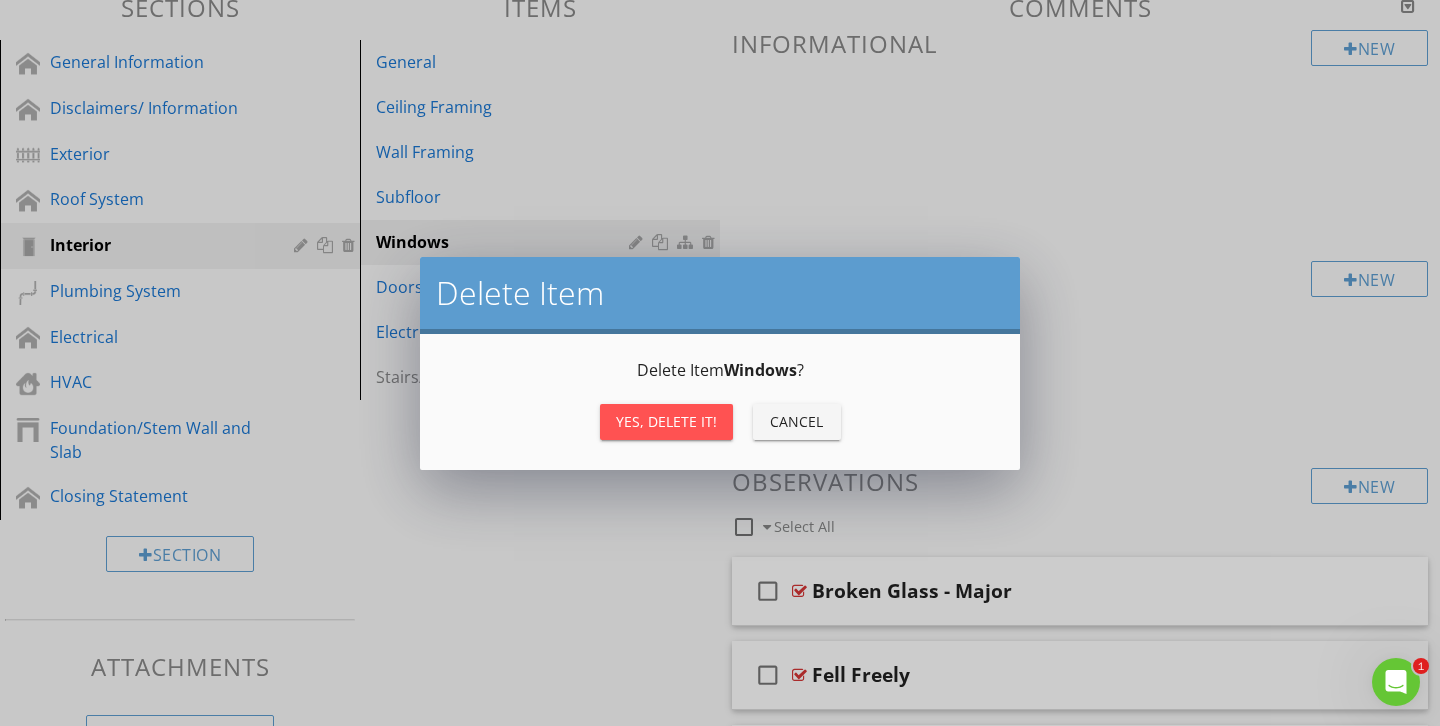 click on "Yes, Delete it!" at bounding box center [666, 421] 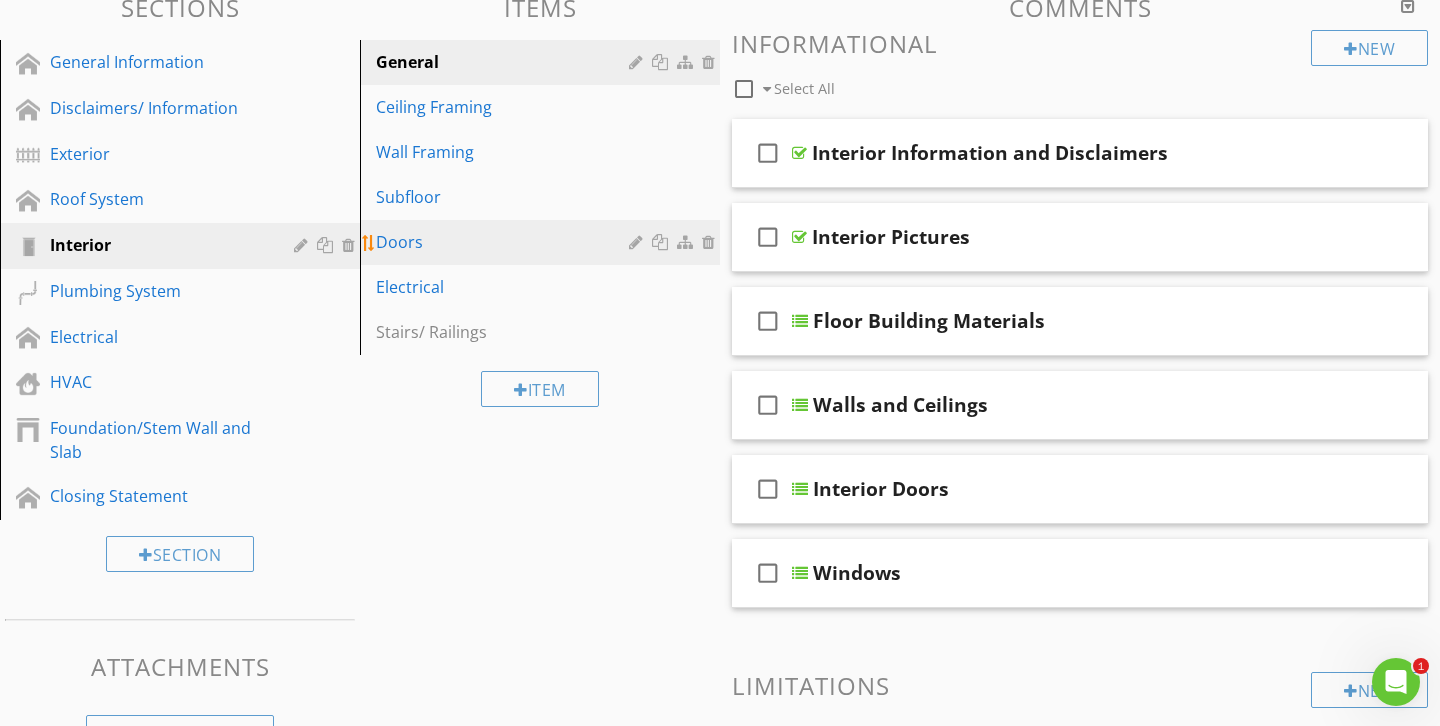 click at bounding box center [711, 242] 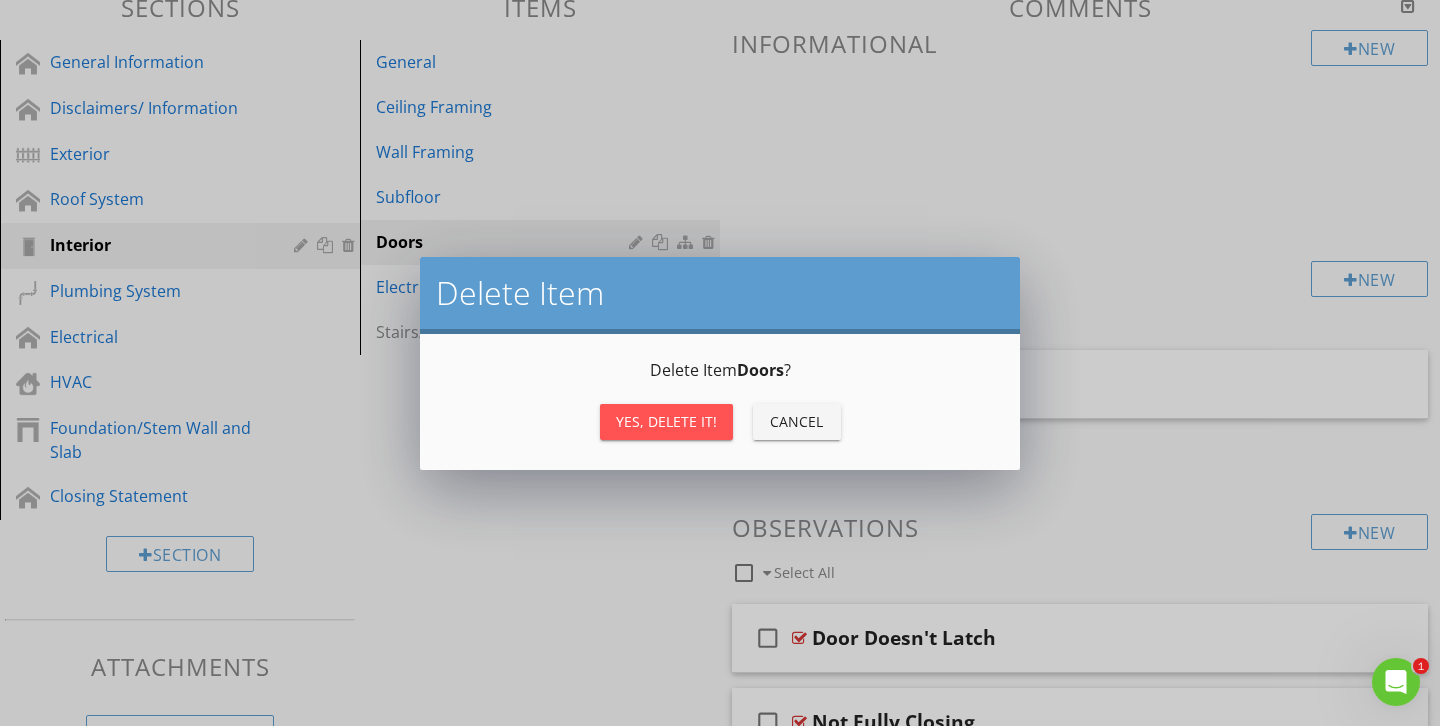 click on "Yes, Delete it!" at bounding box center [666, 421] 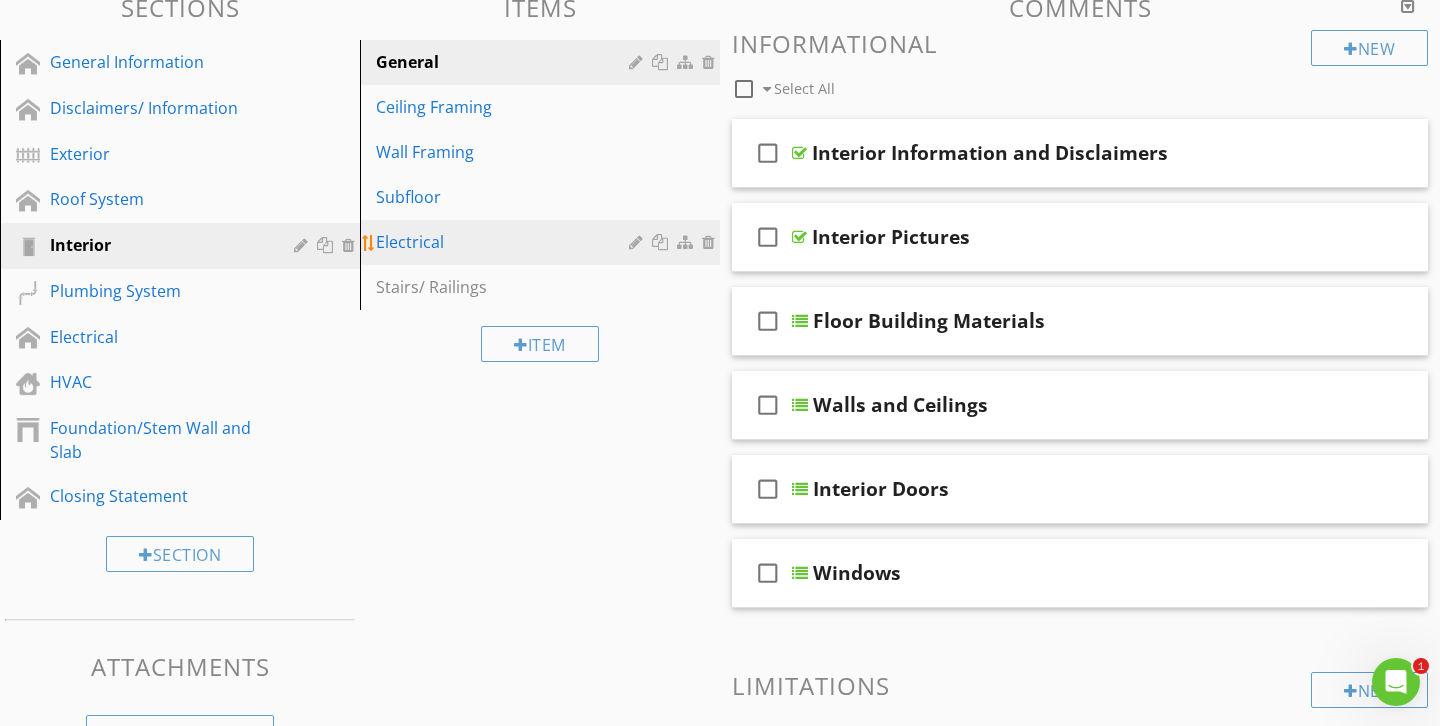 click at bounding box center [674, 242] 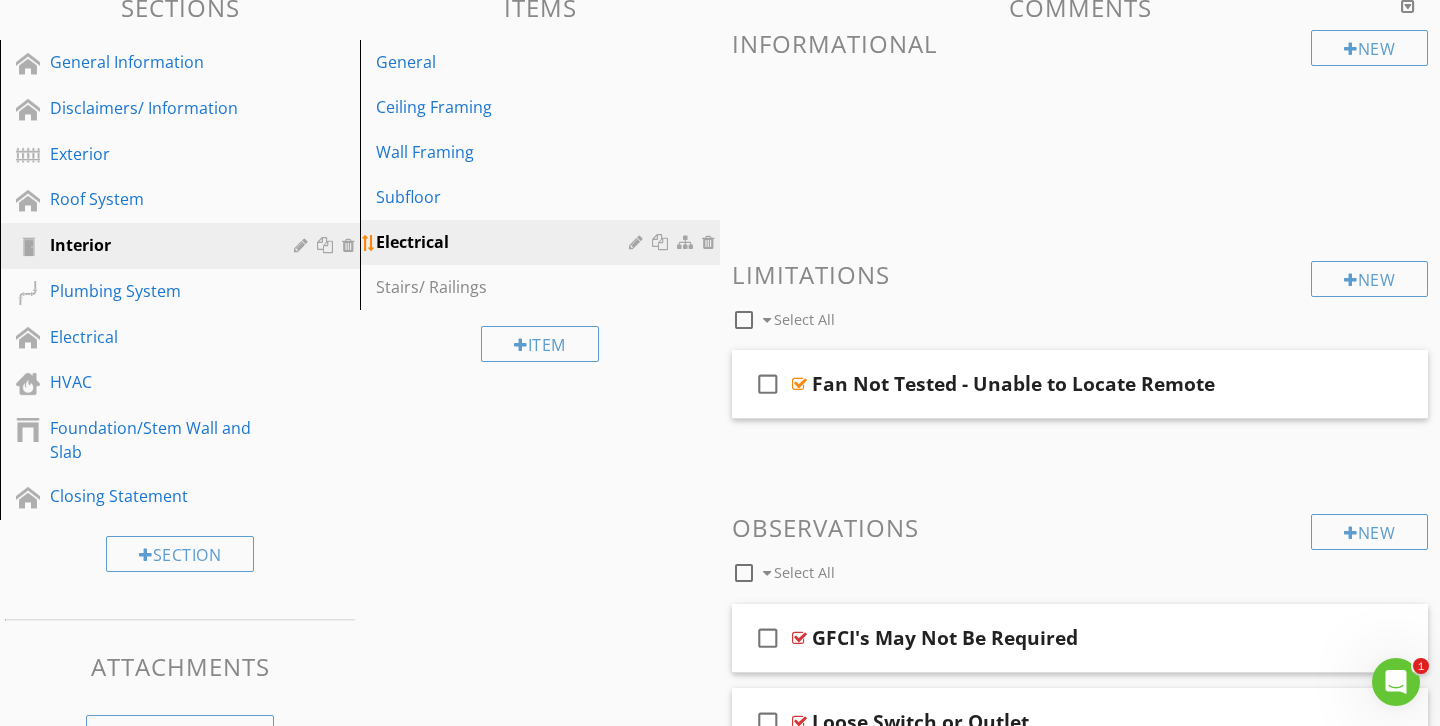 click at bounding box center (711, 242) 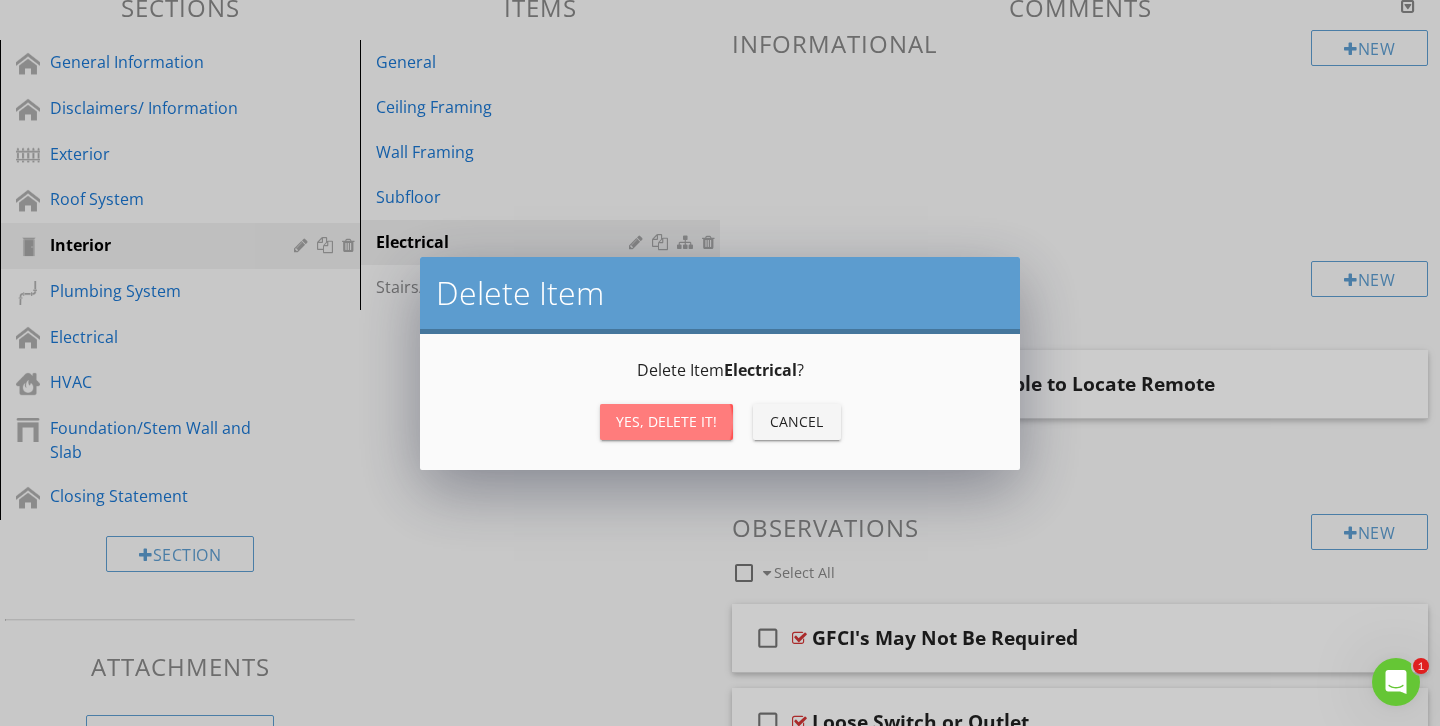 click on "Yes, Delete it!" at bounding box center [666, 421] 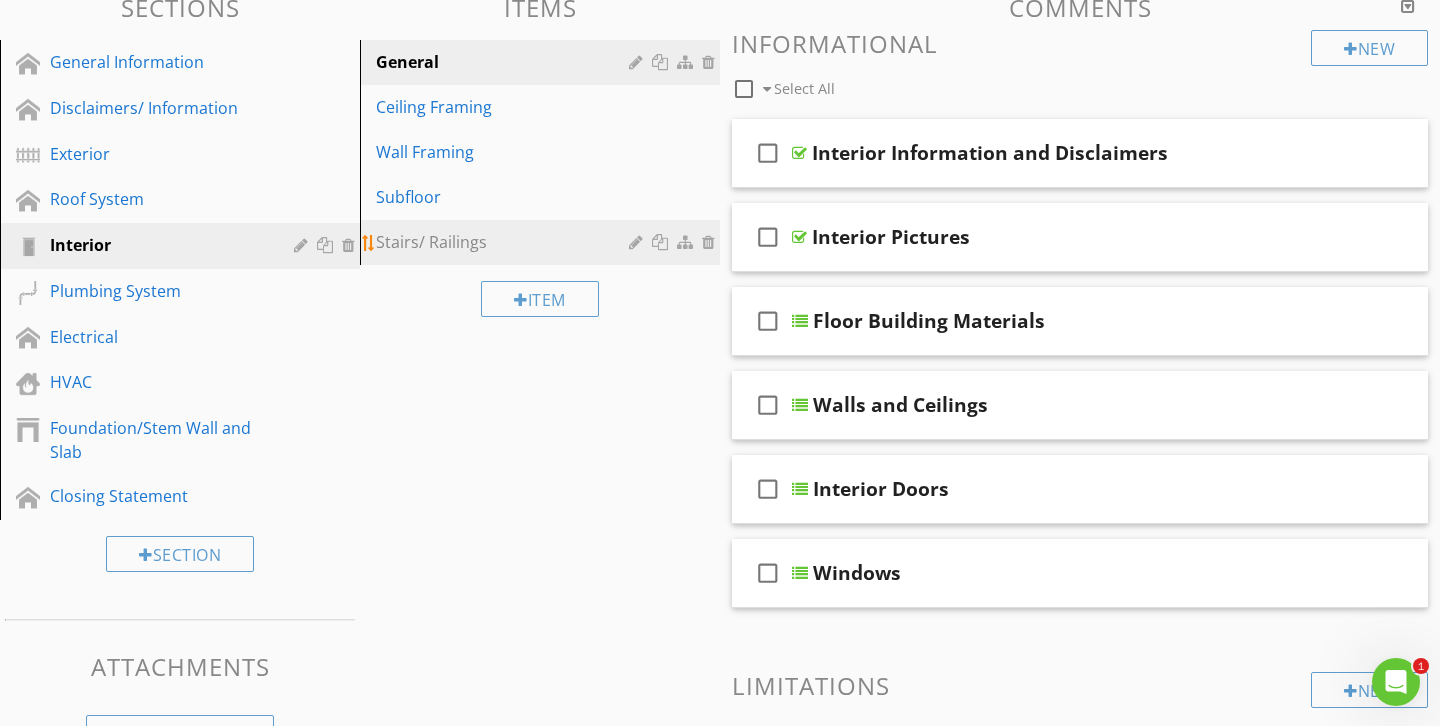 click on "Stairs/ Railings" at bounding box center [505, 242] 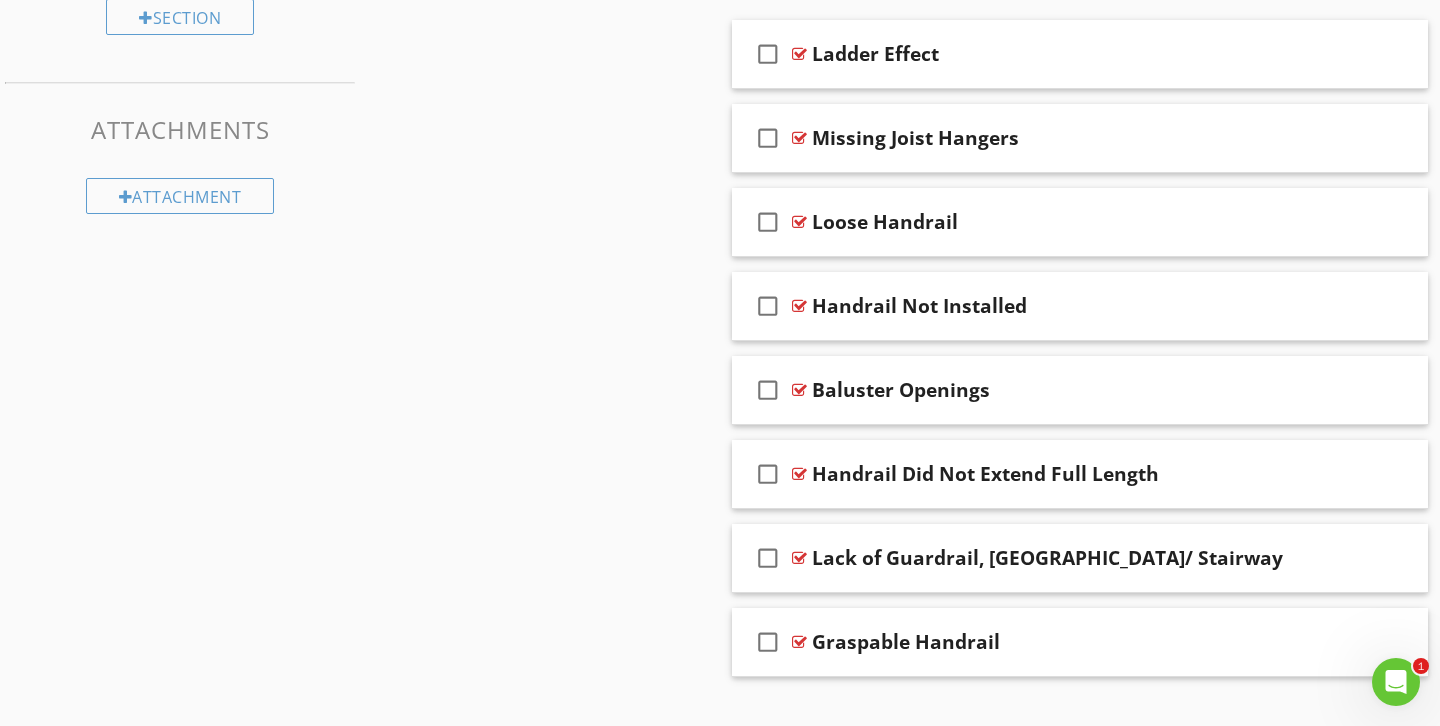 scroll, scrollTop: 777, scrollLeft: 0, axis: vertical 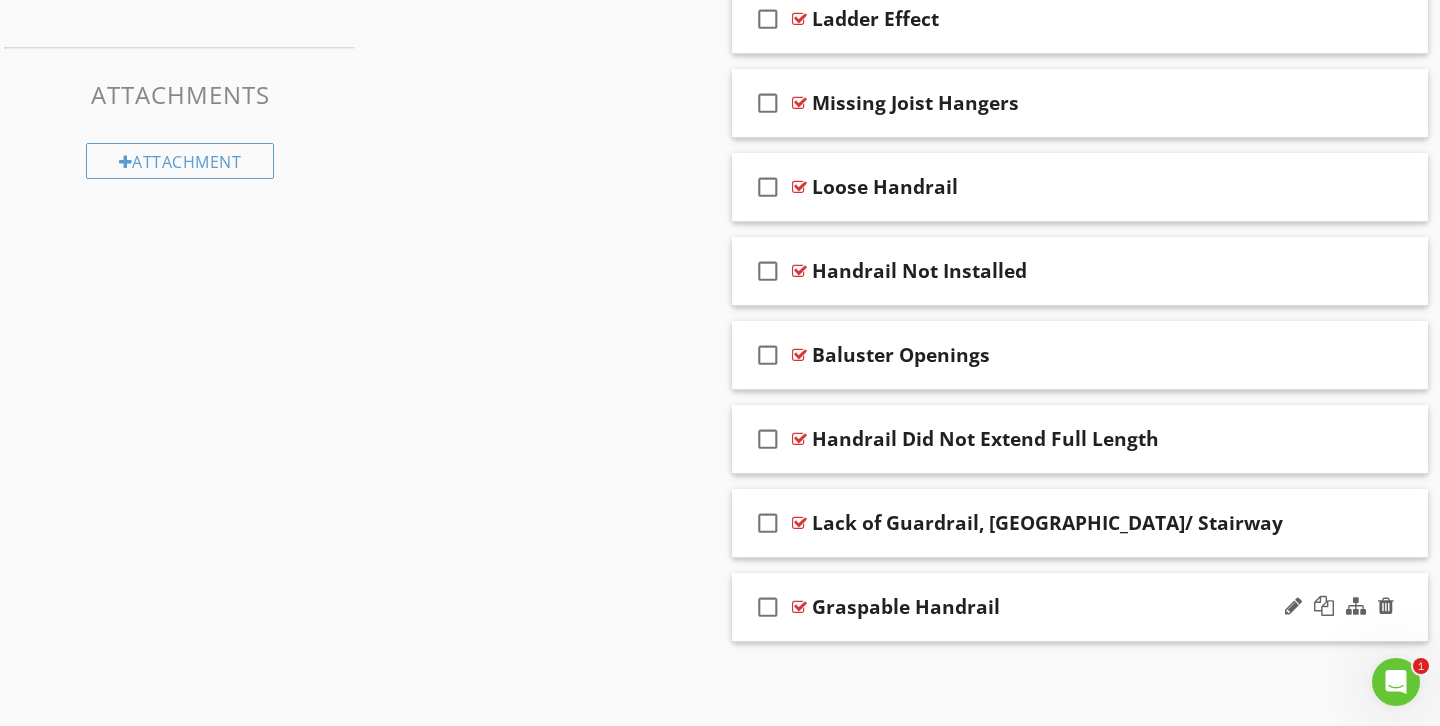 click on "check_box_outline_blank
Graspable Handrail" at bounding box center [1080, 607] 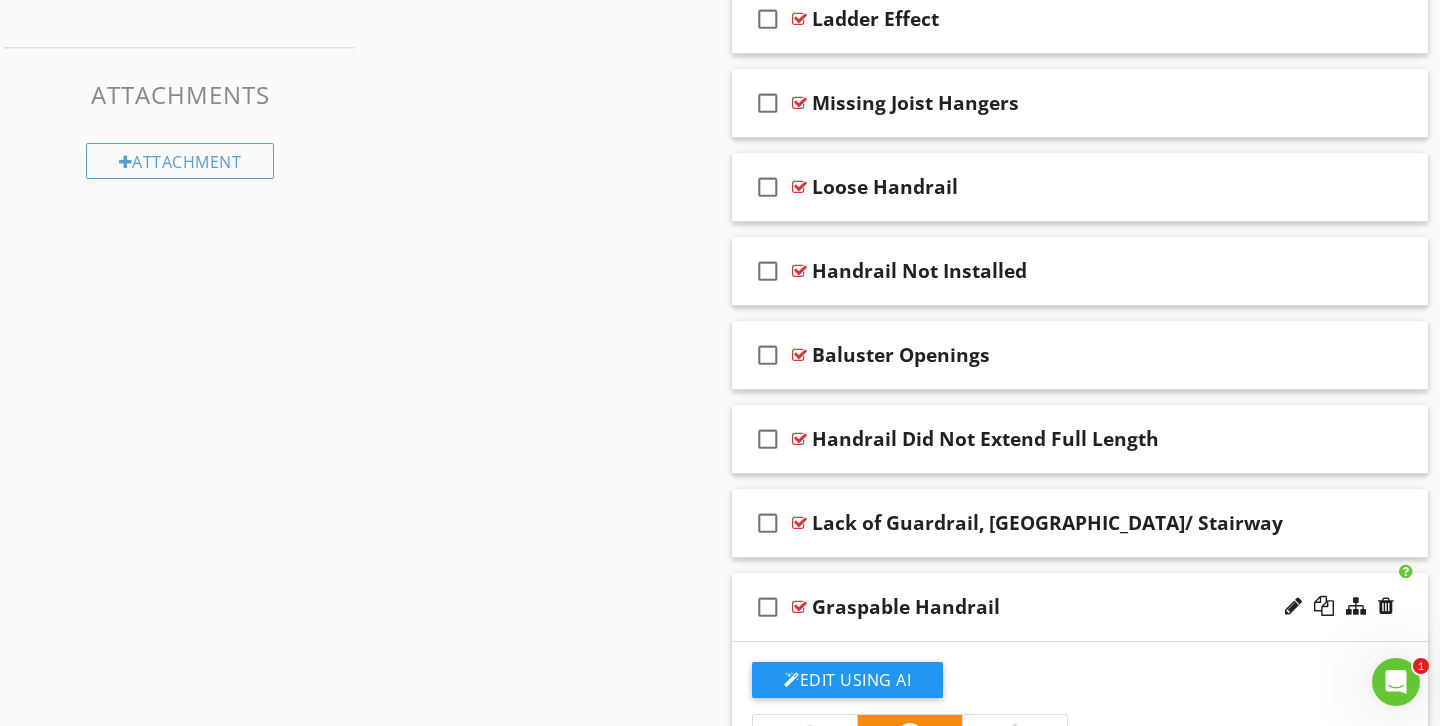 click at bounding box center [805, 735] 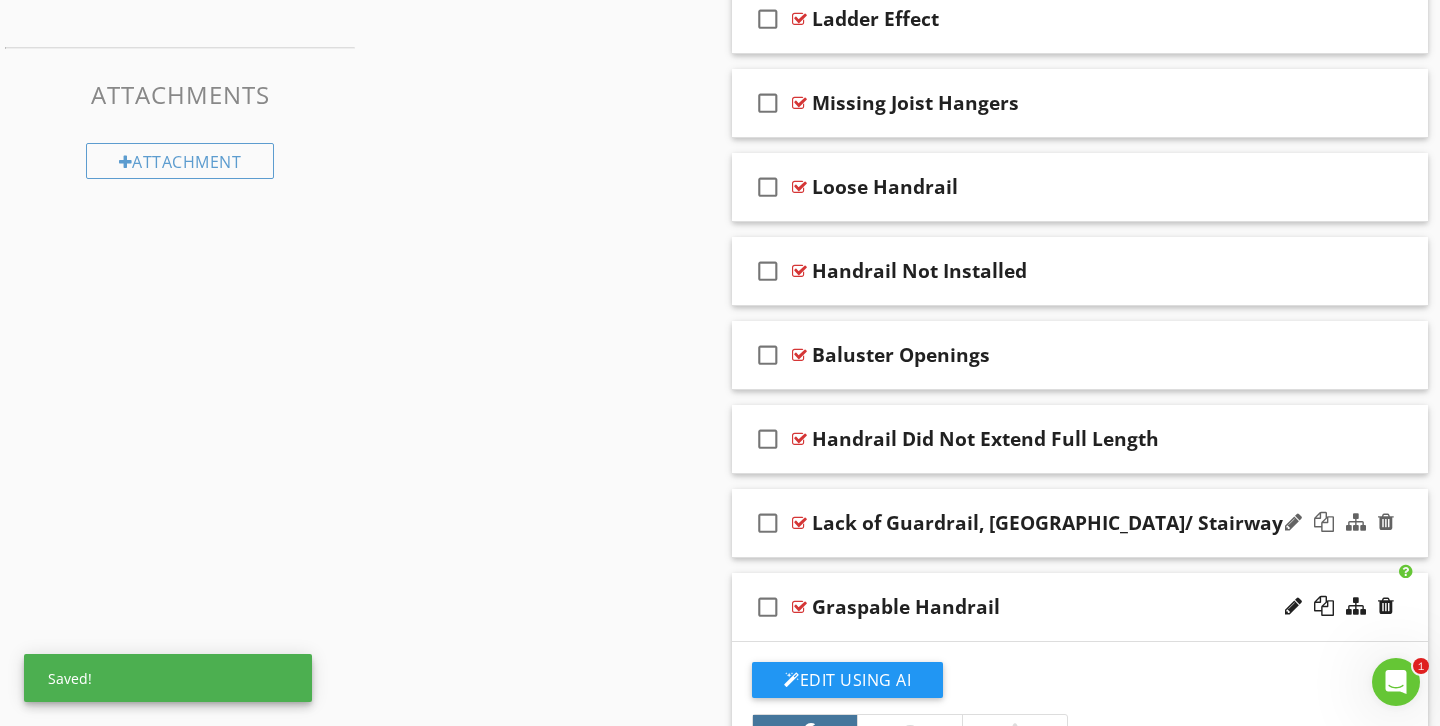 click on "Lack of Guardrail, High Landing/ Stairway" at bounding box center [1058, 523] 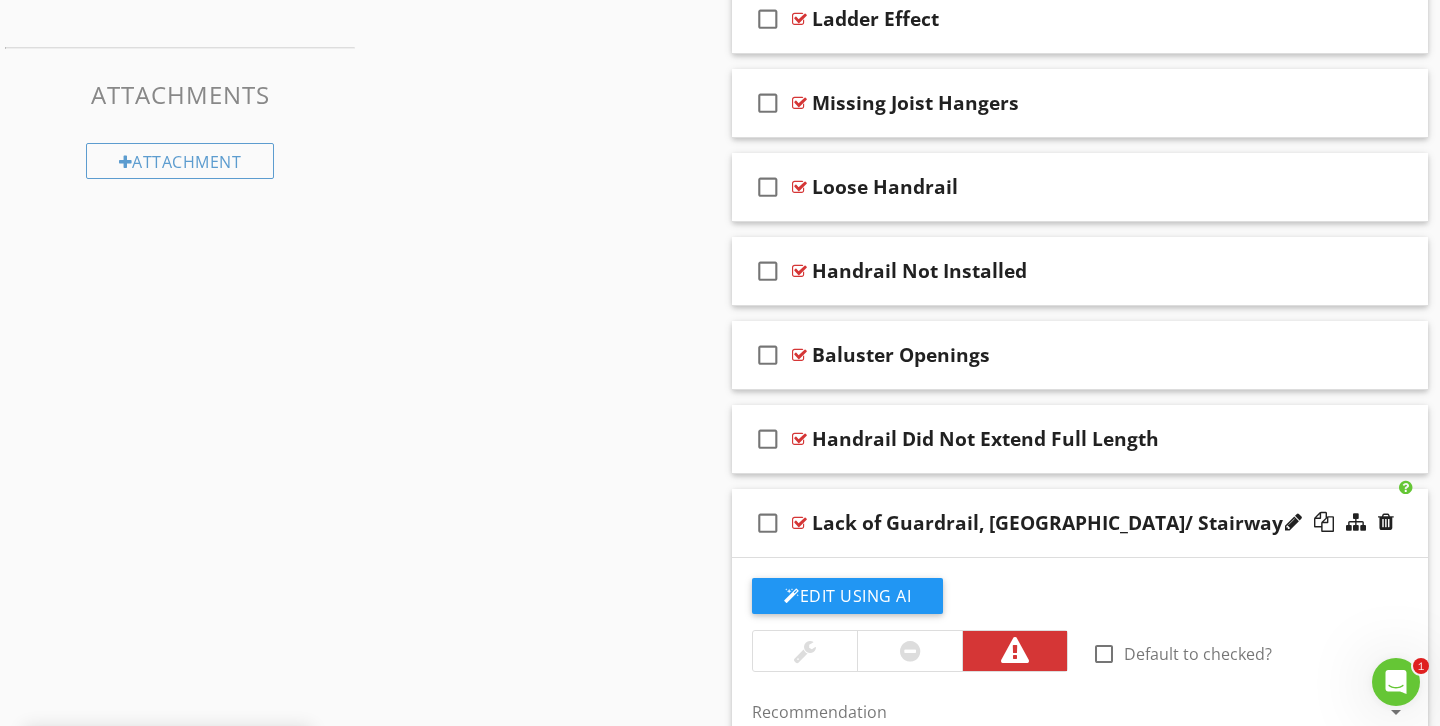 click at bounding box center (910, 651) 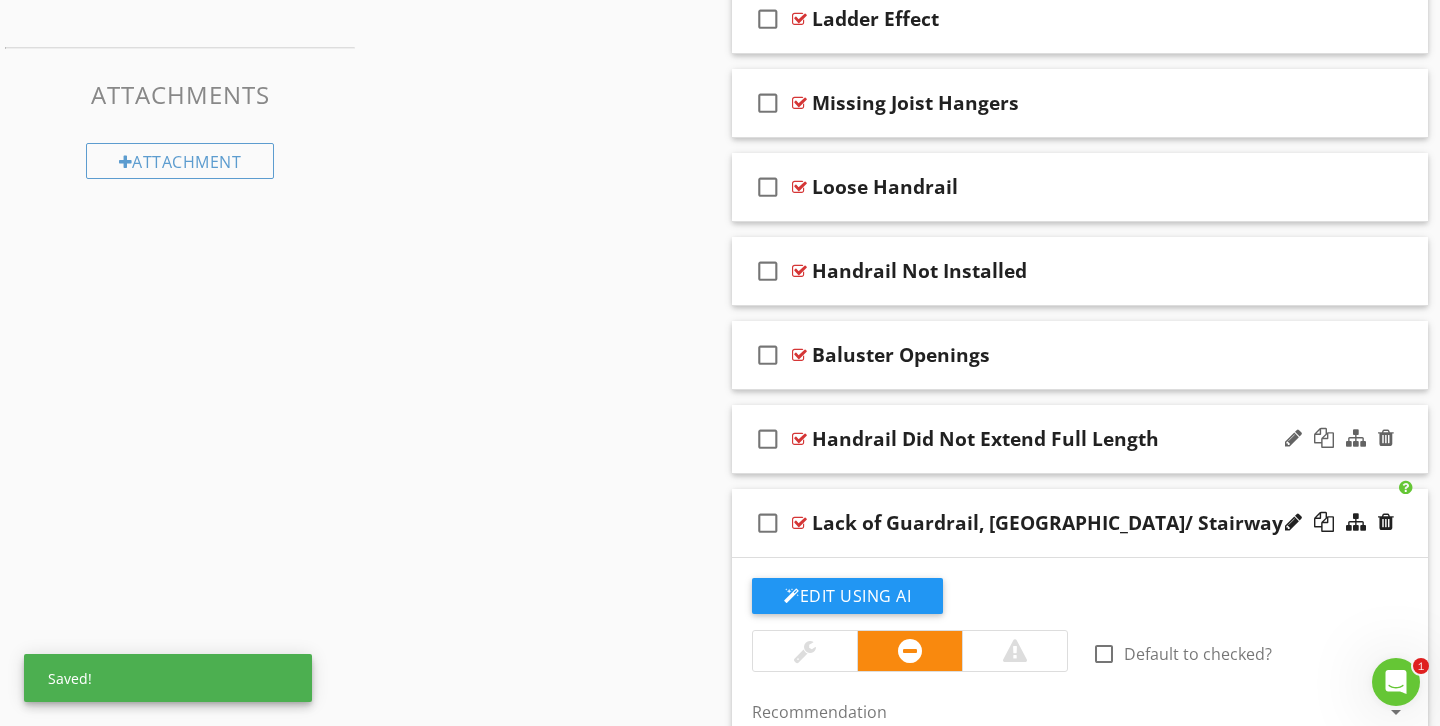 click on "check_box_outline_blank
Handrail Did Not Extend Full Length" at bounding box center [1080, 439] 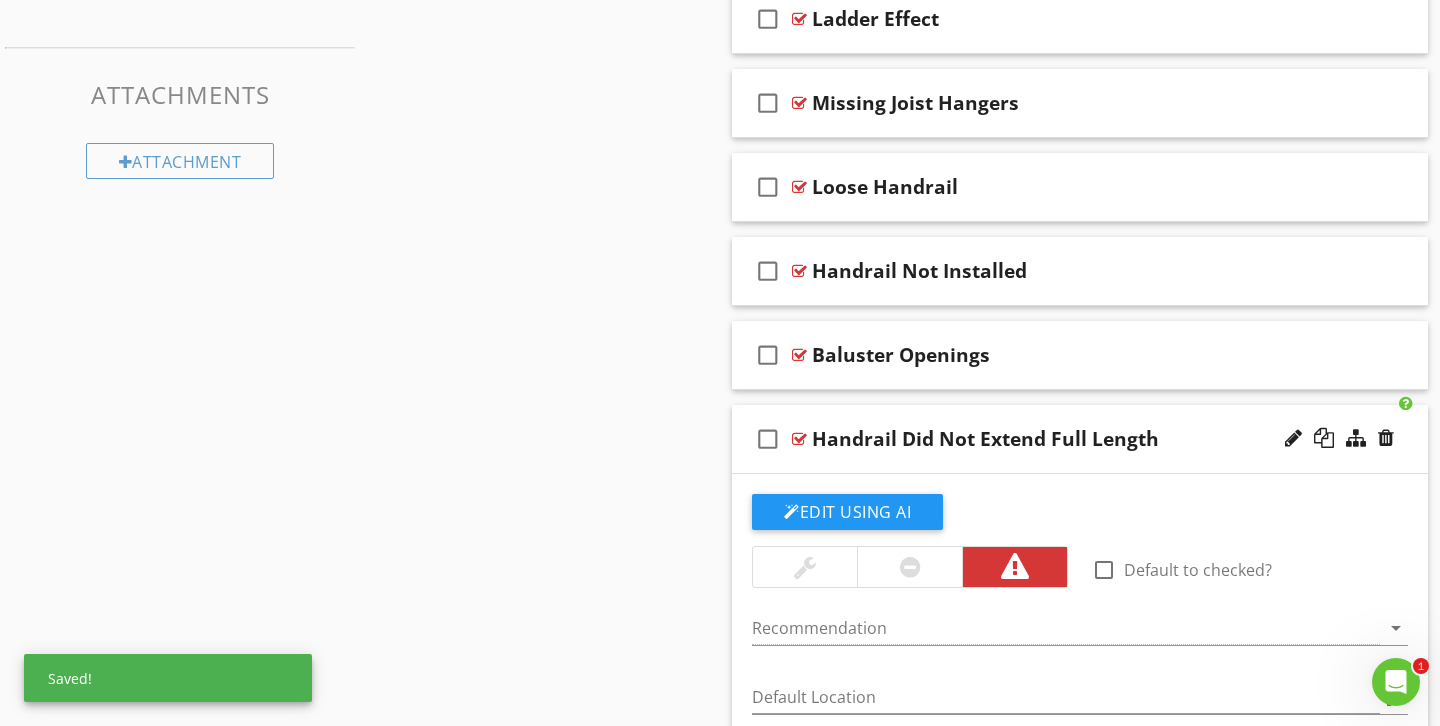 click at bounding box center (910, 567) 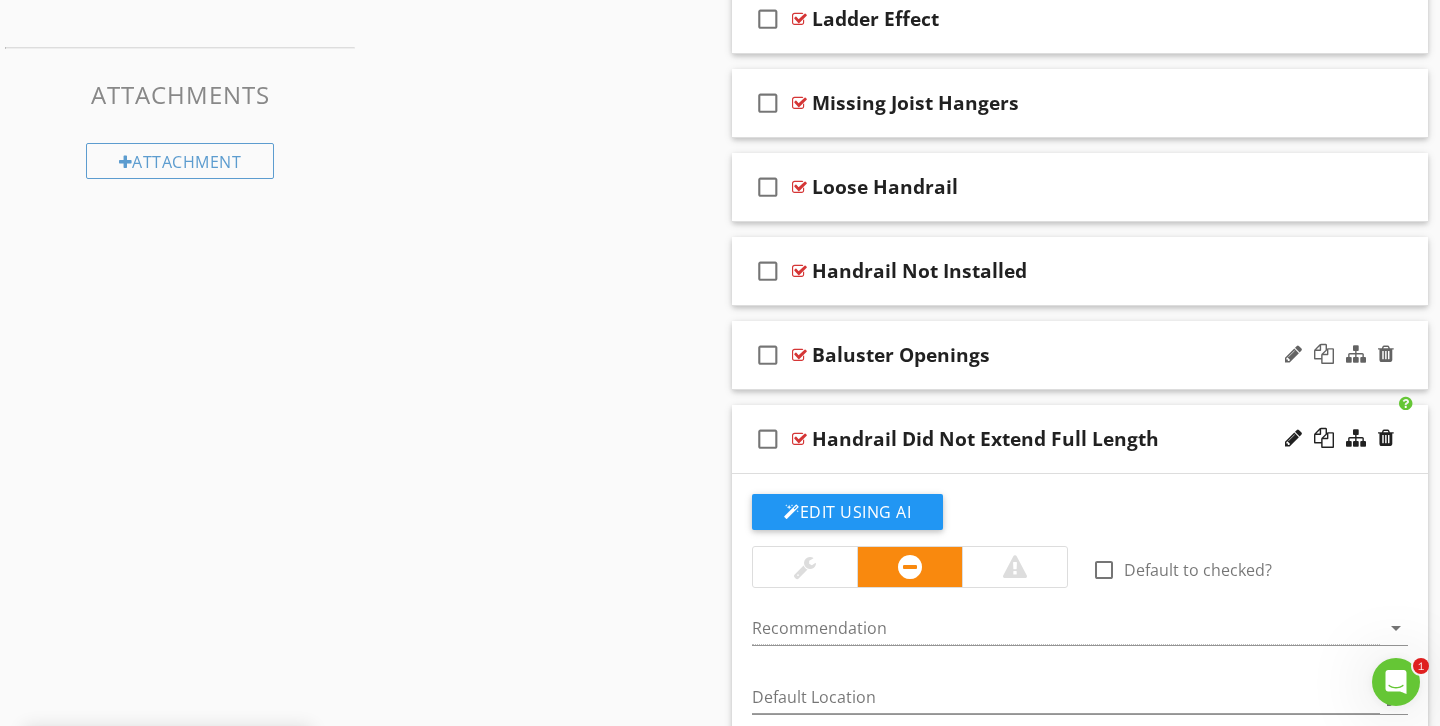 click on "Baluster Openings" at bounding box center [1058, 355] 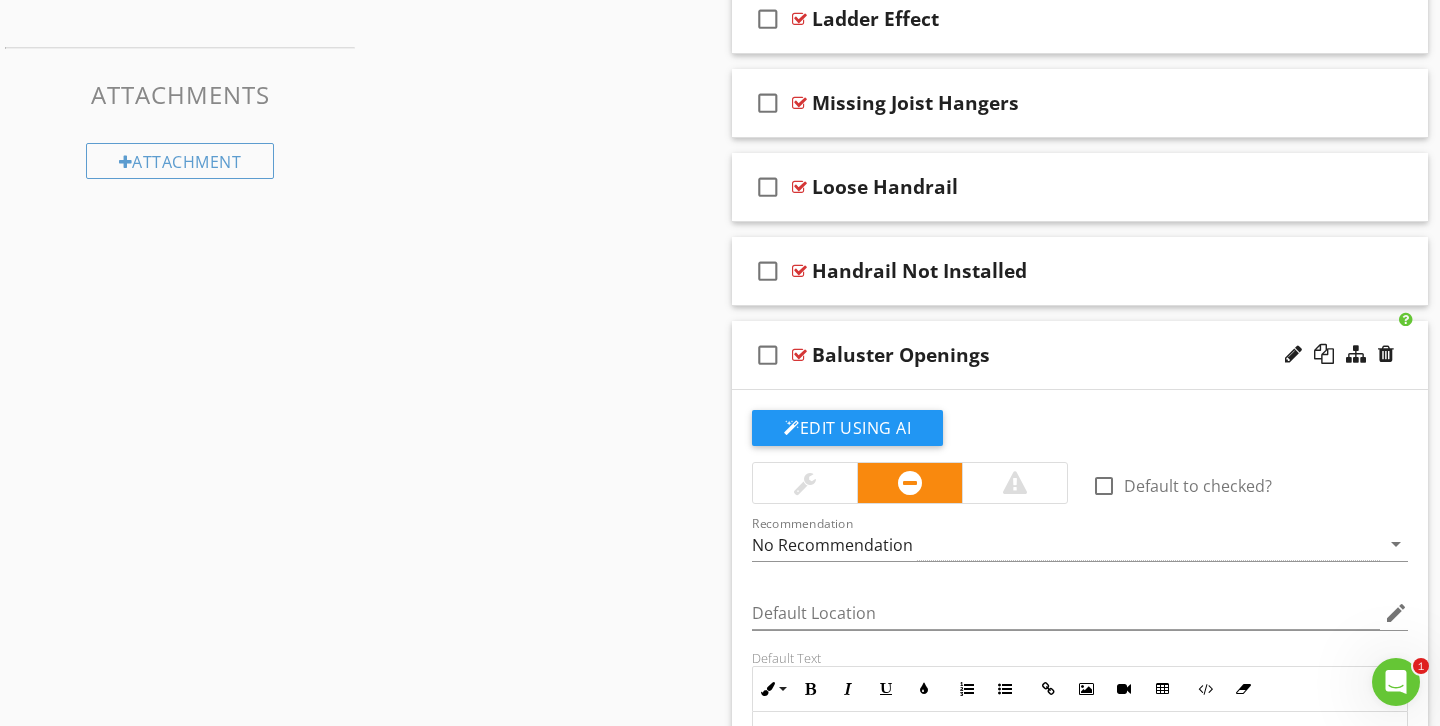 click at bounding box center (805, 483) 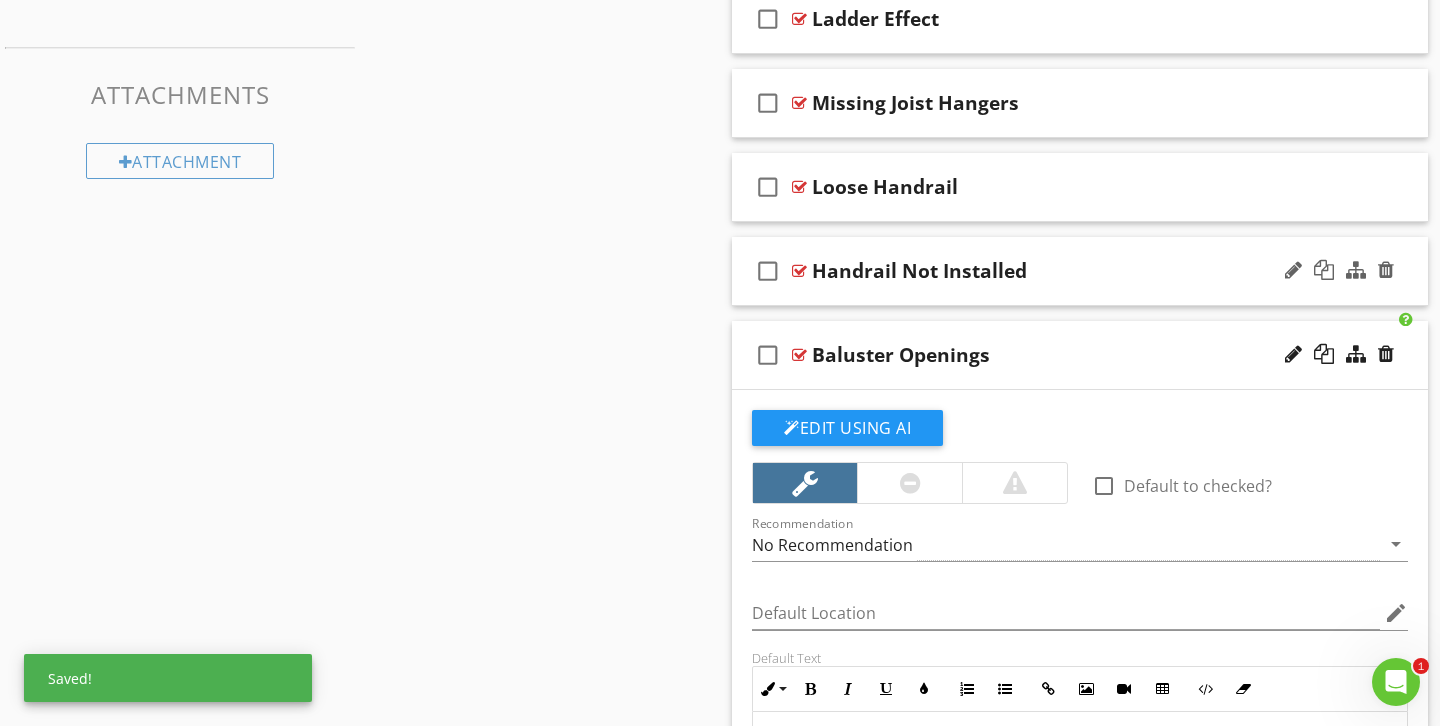 click on "check_box_outline_blank
Handrail Not Installed" at bounding box center [1080, 271] 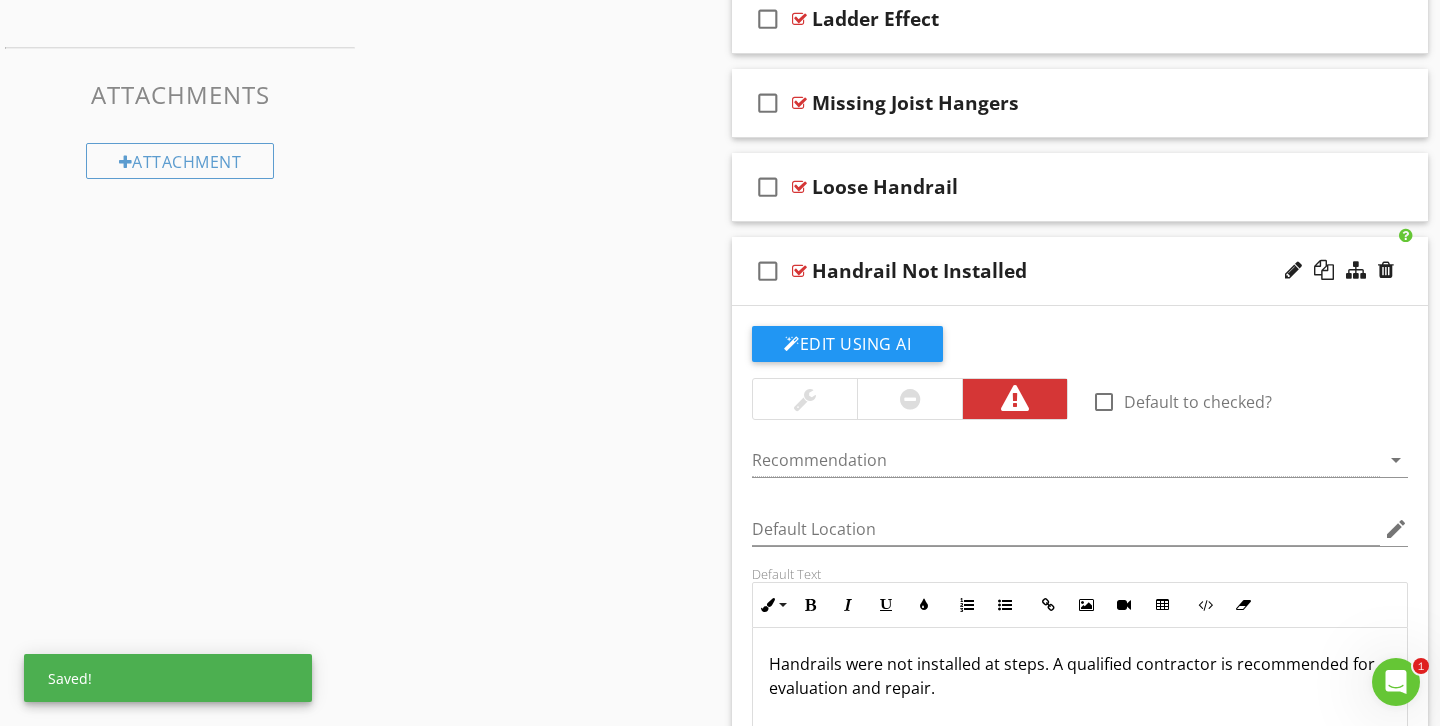 click at bounding box center [909, 399] 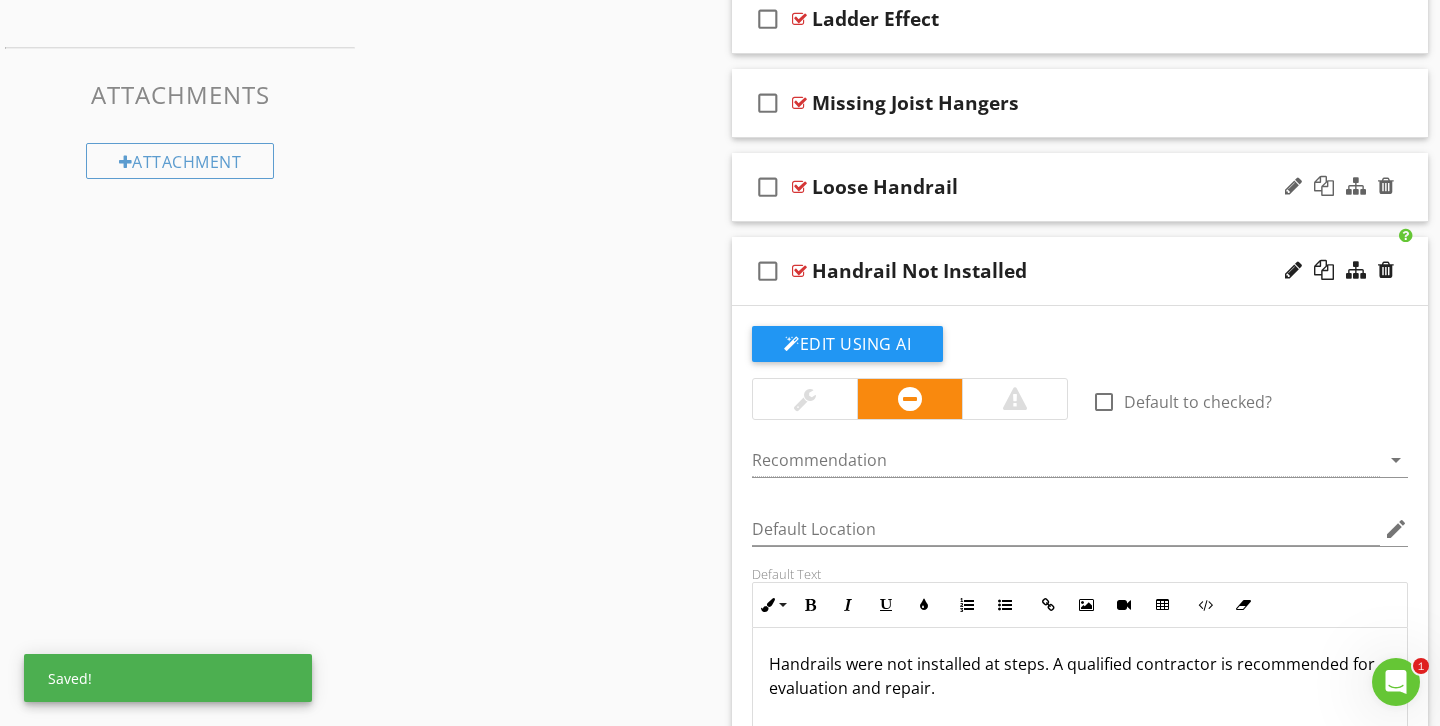 click on "check_box_outline_blank
Loose Handrail" at bounding box center (1080, 187) 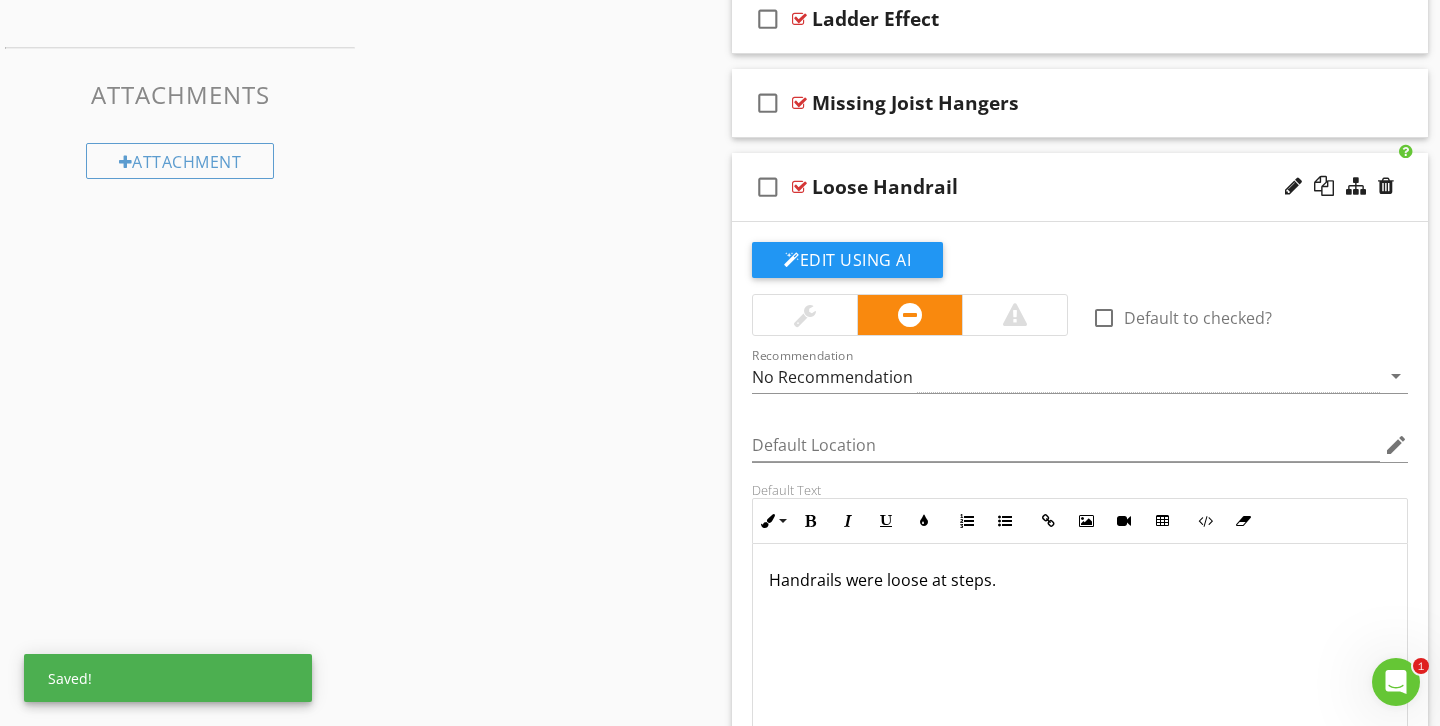 click at bounding box center (805, 315) 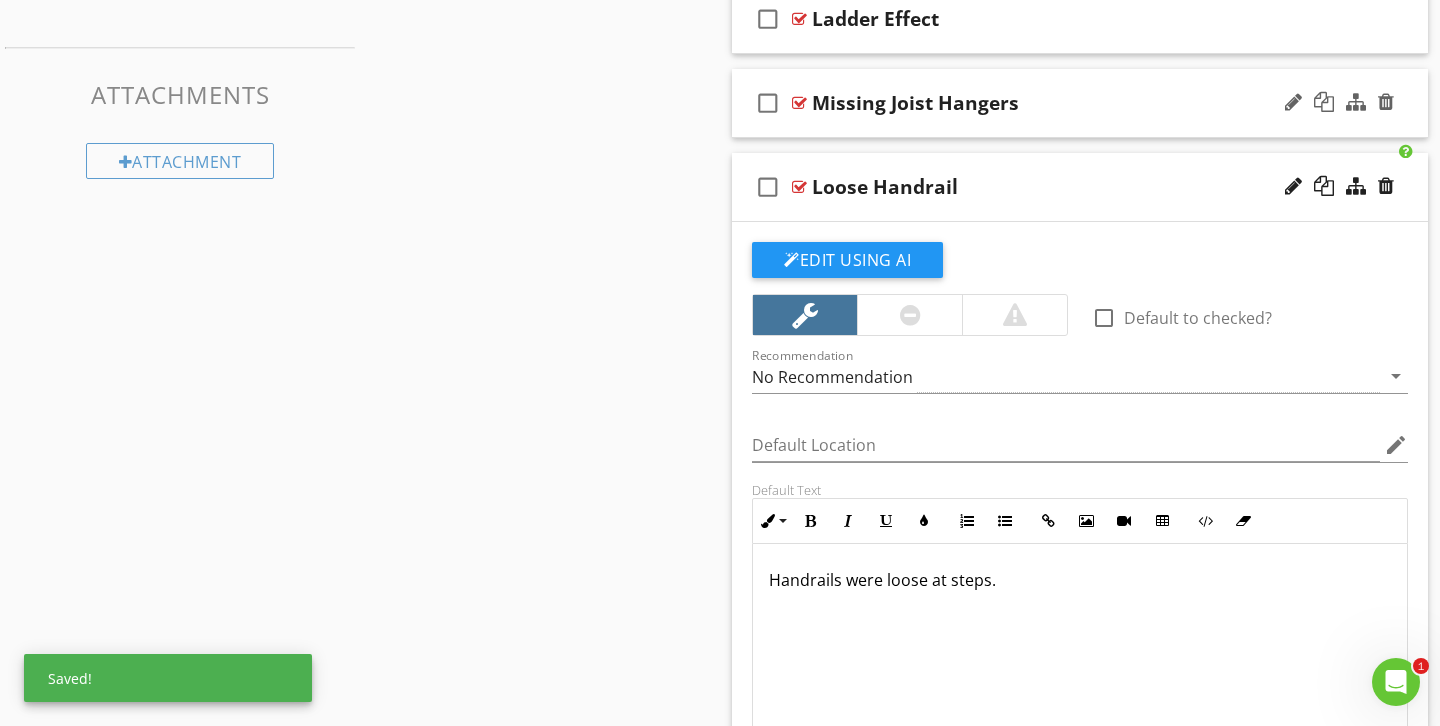 click on "check_box_outline_blank
Missing Joist Hangers" at bounding box center (1080, 103) 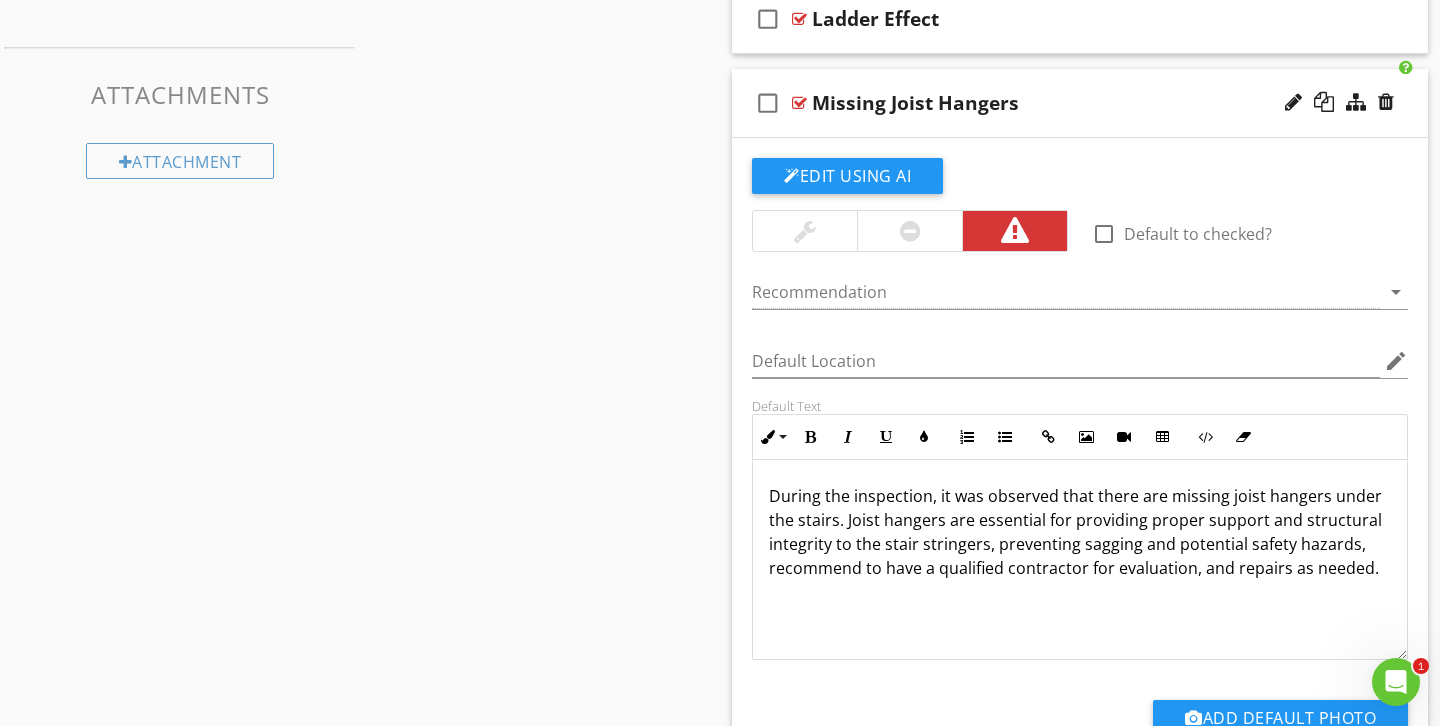 click at bounding box center (909, 231) 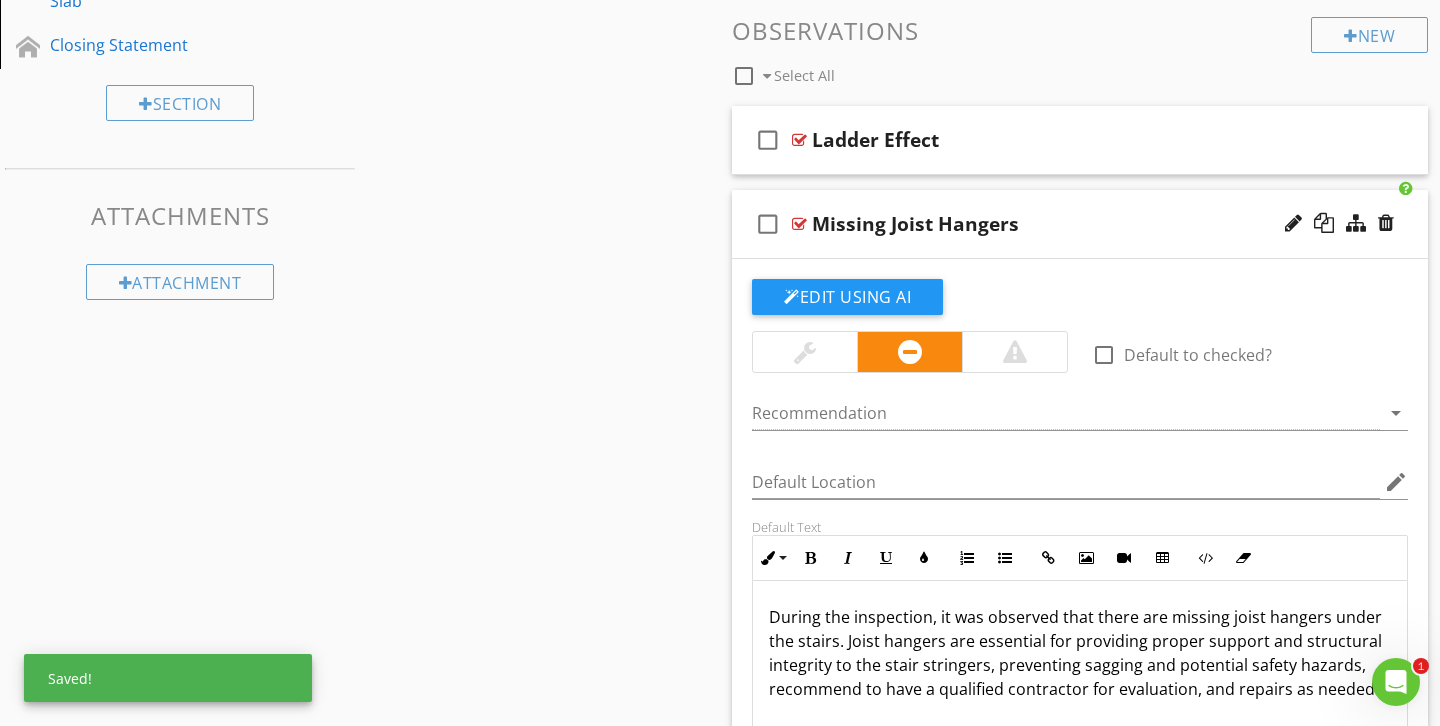 scroll, scrollTop: 625, scrollLeft: 0, axis: vertical 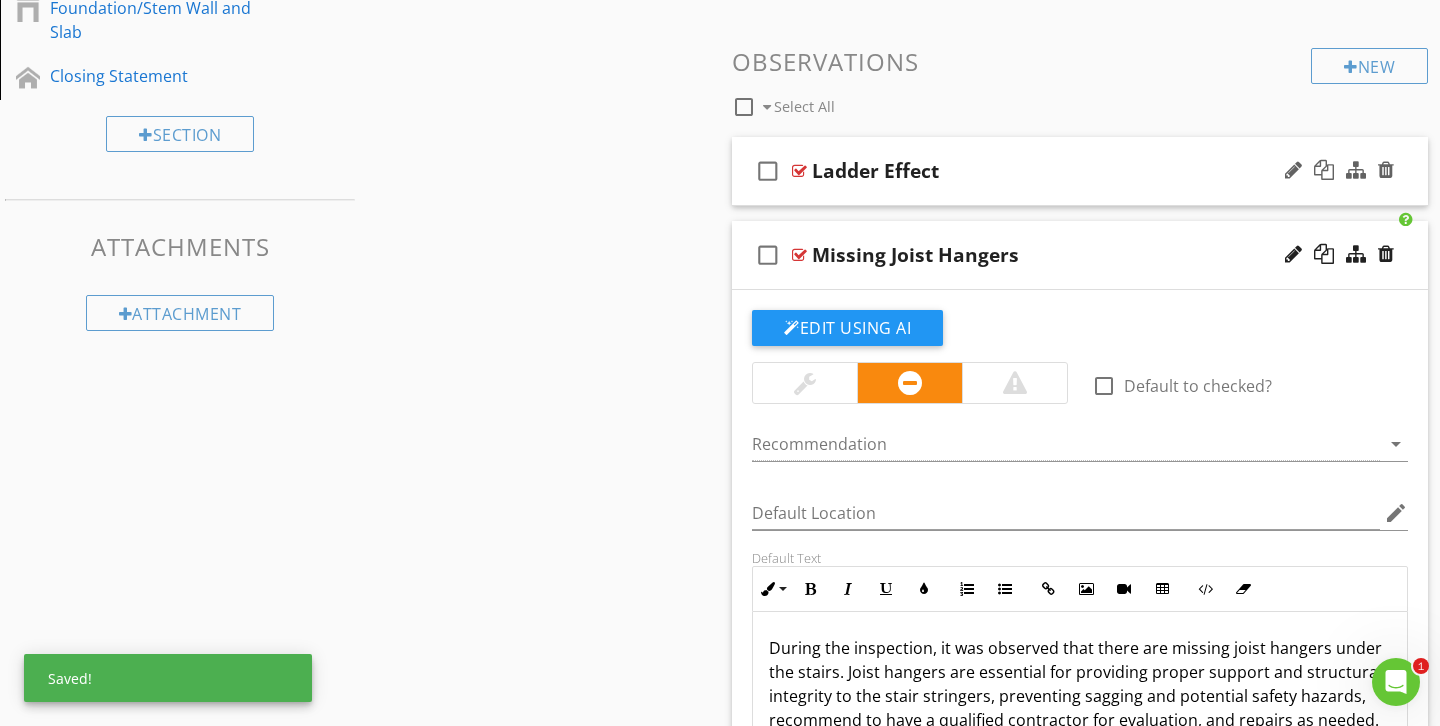 click on "check_box_outline_blank
Ladder Effect" at bounding box center (1080, 171) 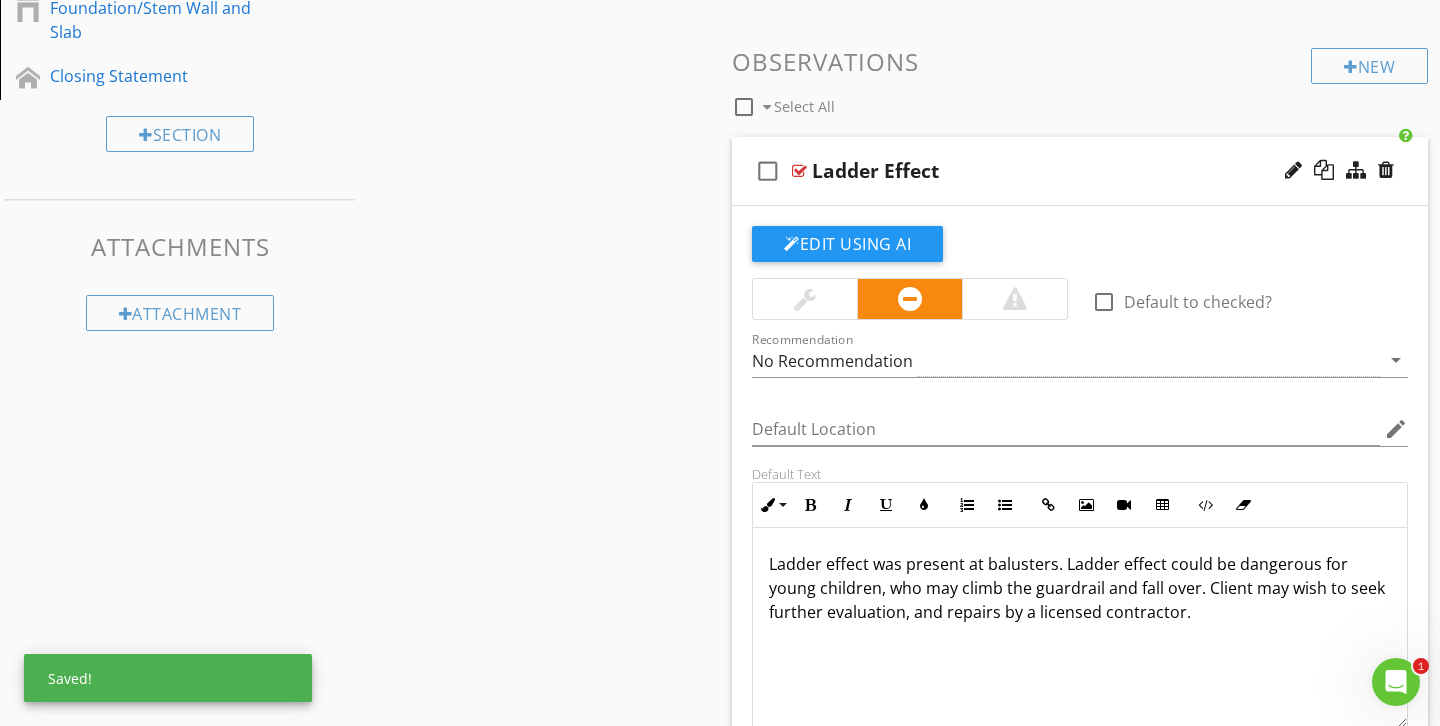click at bounding box center [805, 299] 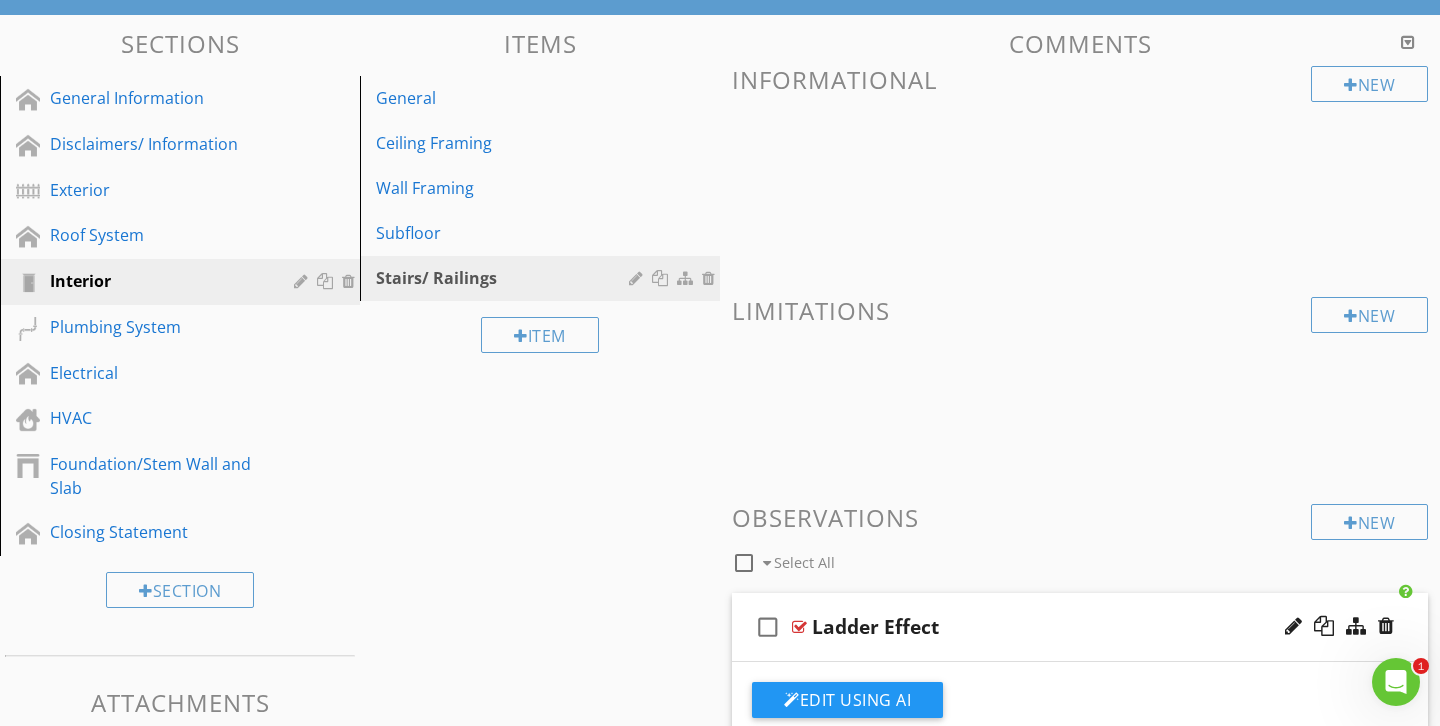 scroll, scrollTop: 103, scrollLeft: 0, axis: vertical 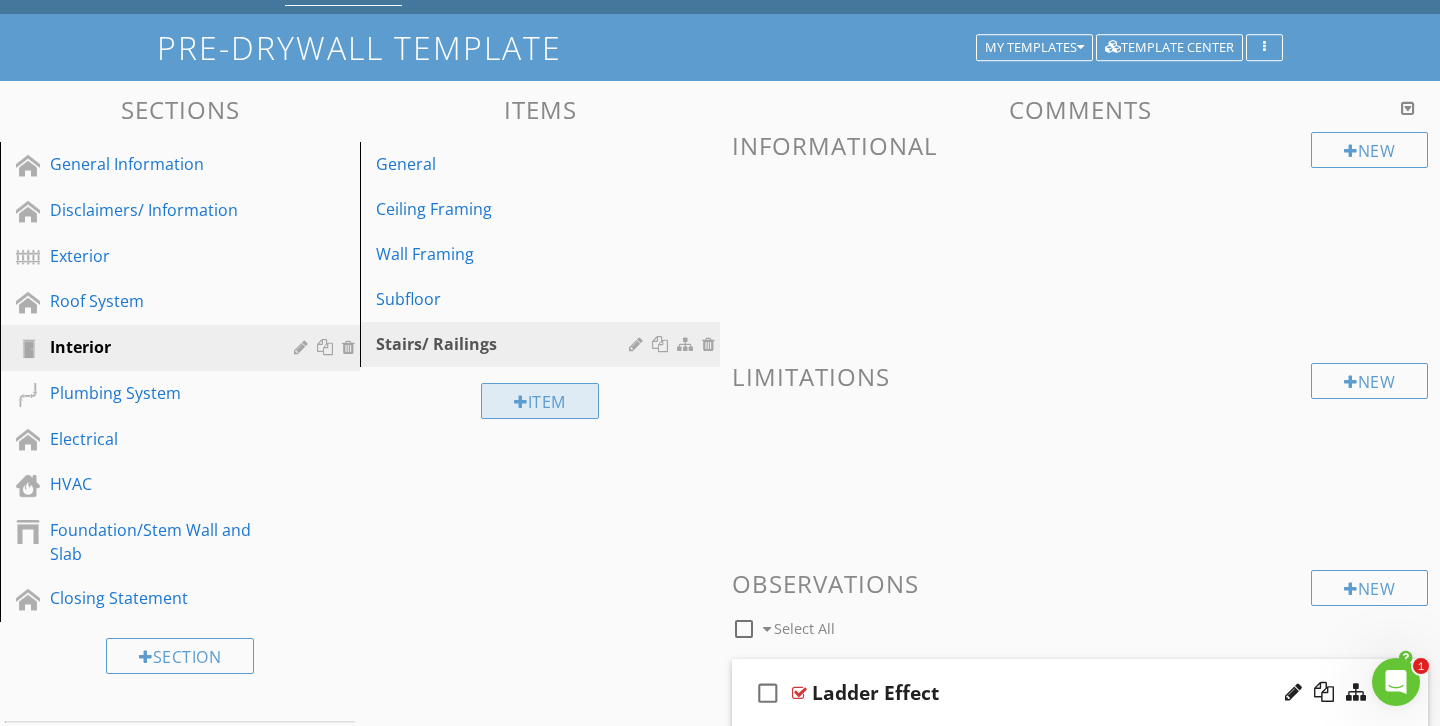 click on "Item" at bounding box center [540, 401] 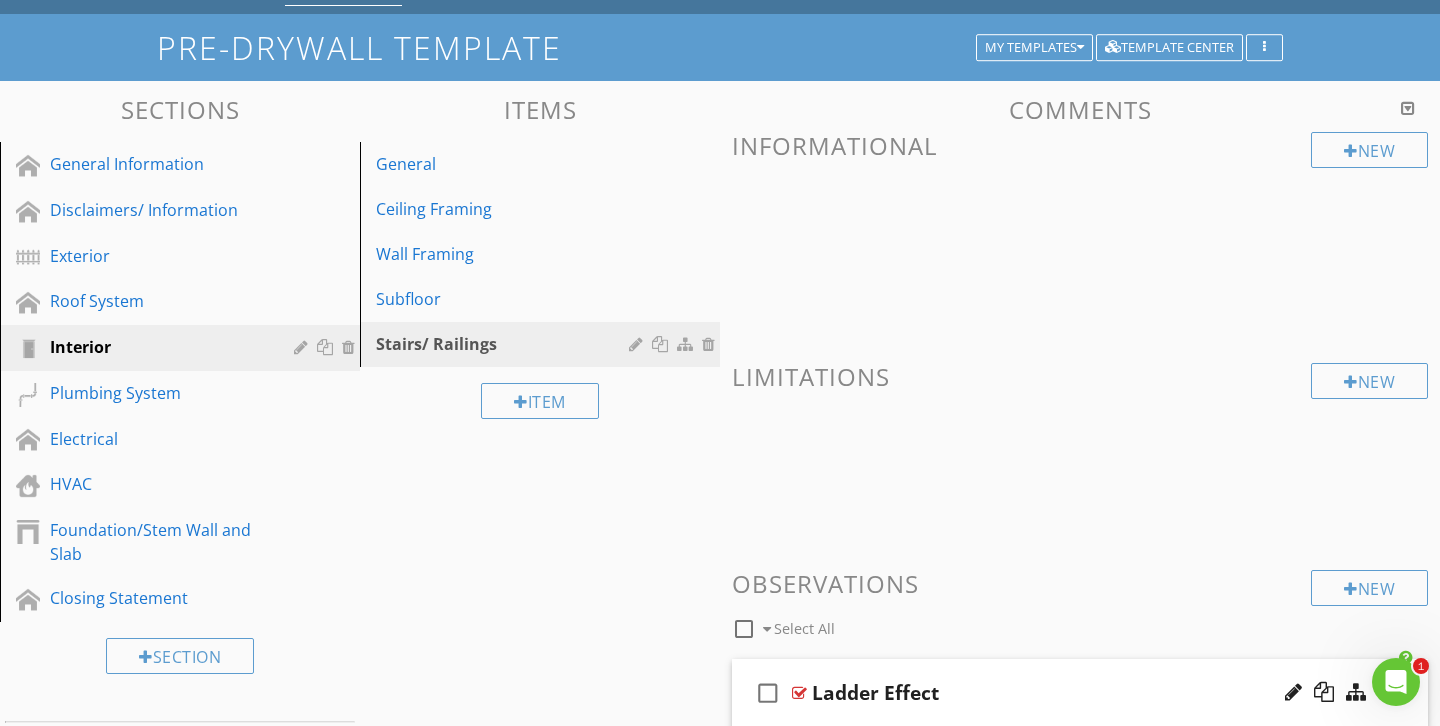 click on "Add a new item
keyboard_arrow_down
This new item will be saved to your template and available as an
add-on to any new report.
Item Name     check_box_outline_blank Info Item (No ratings/defects/grid row)   Optional/Included Included in every report arrow_drop_down     Reminders
Save
Undelete items
keyboard_arrow_down       Fetching deleted items..." at bounding box center (720, 422) 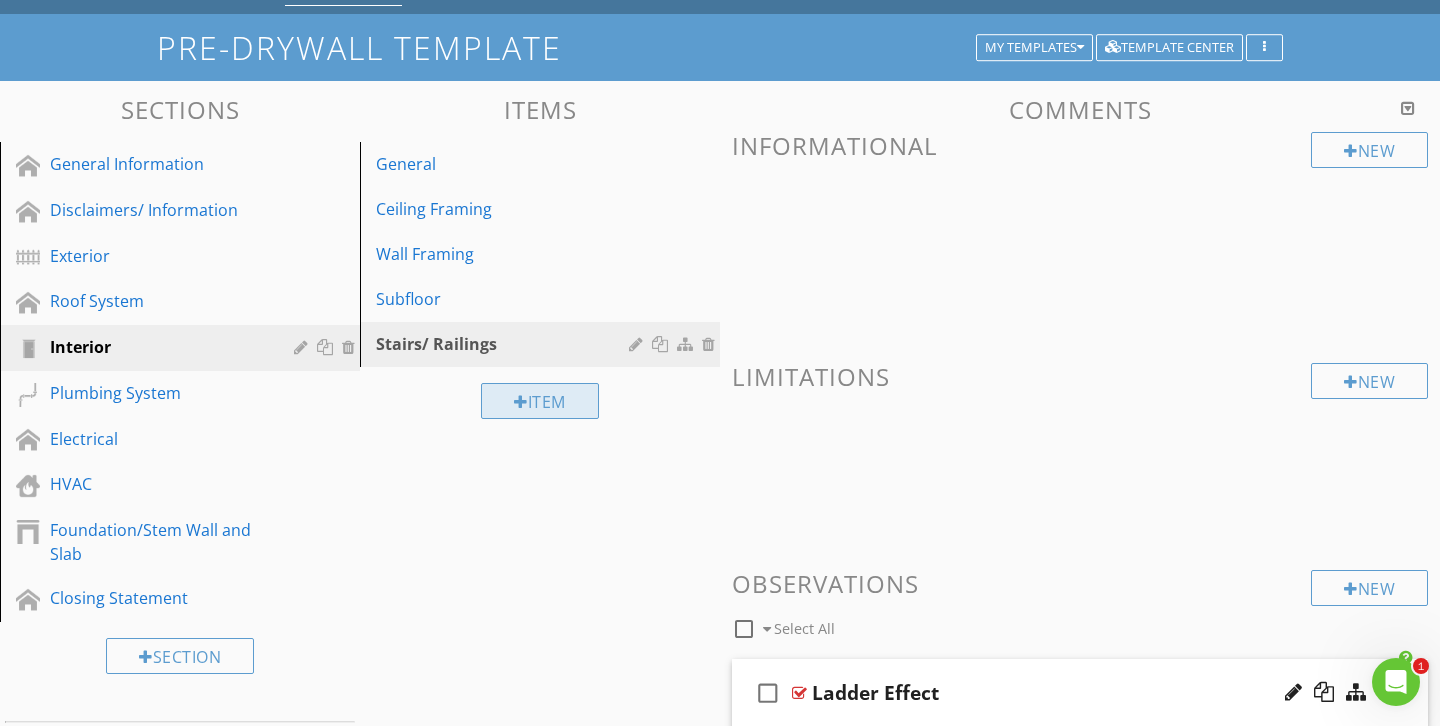 click on "Item" at bounding box center (540, 401) 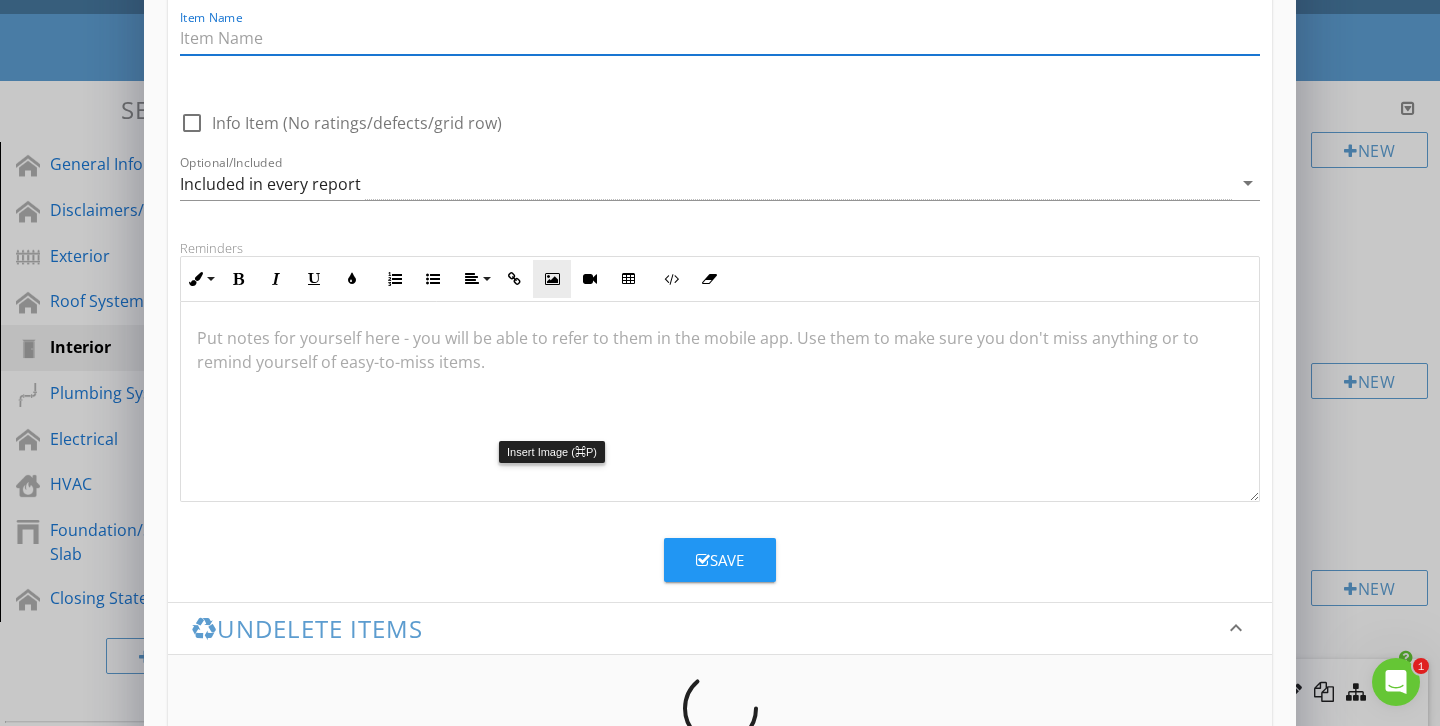 scroll, scrollTop: 238, scrollLeft: 0, axis: vertical 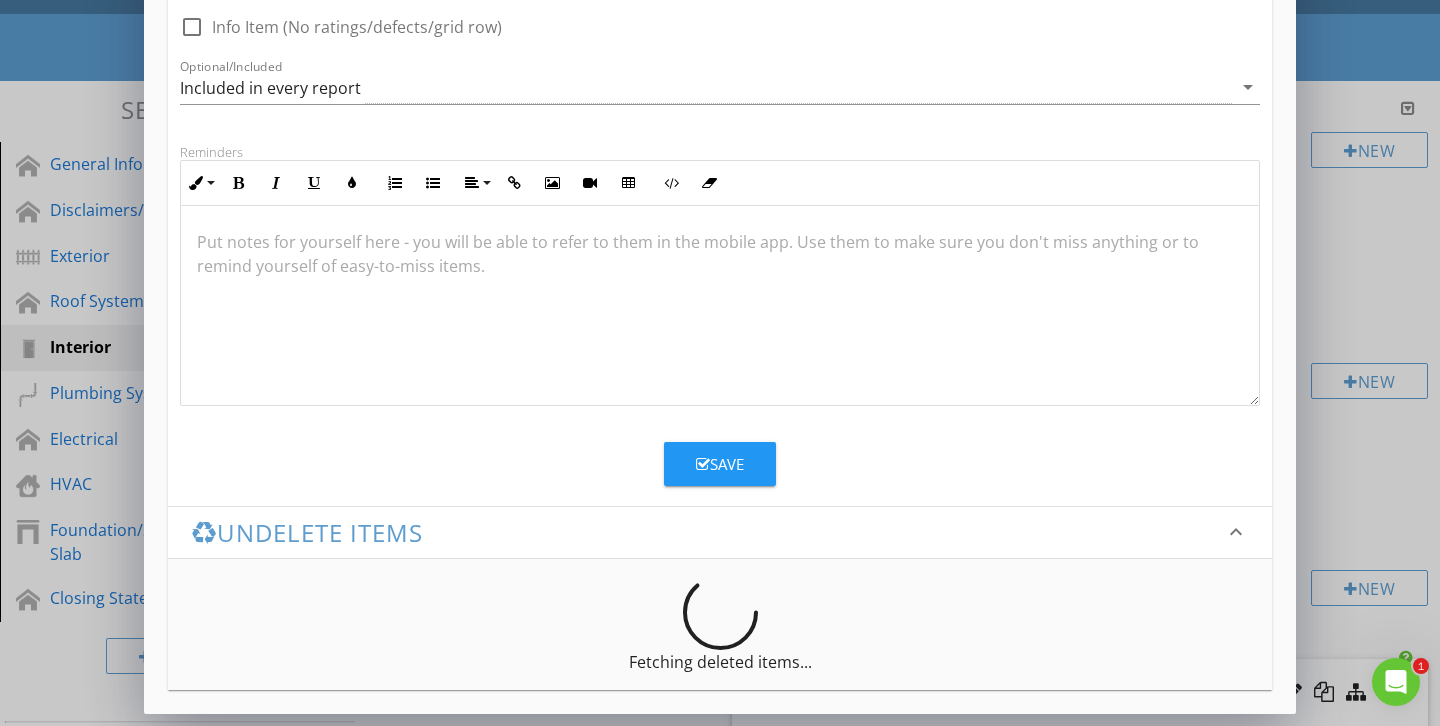 click on "Fetching deleted items..." at bounding box center [720, 624] 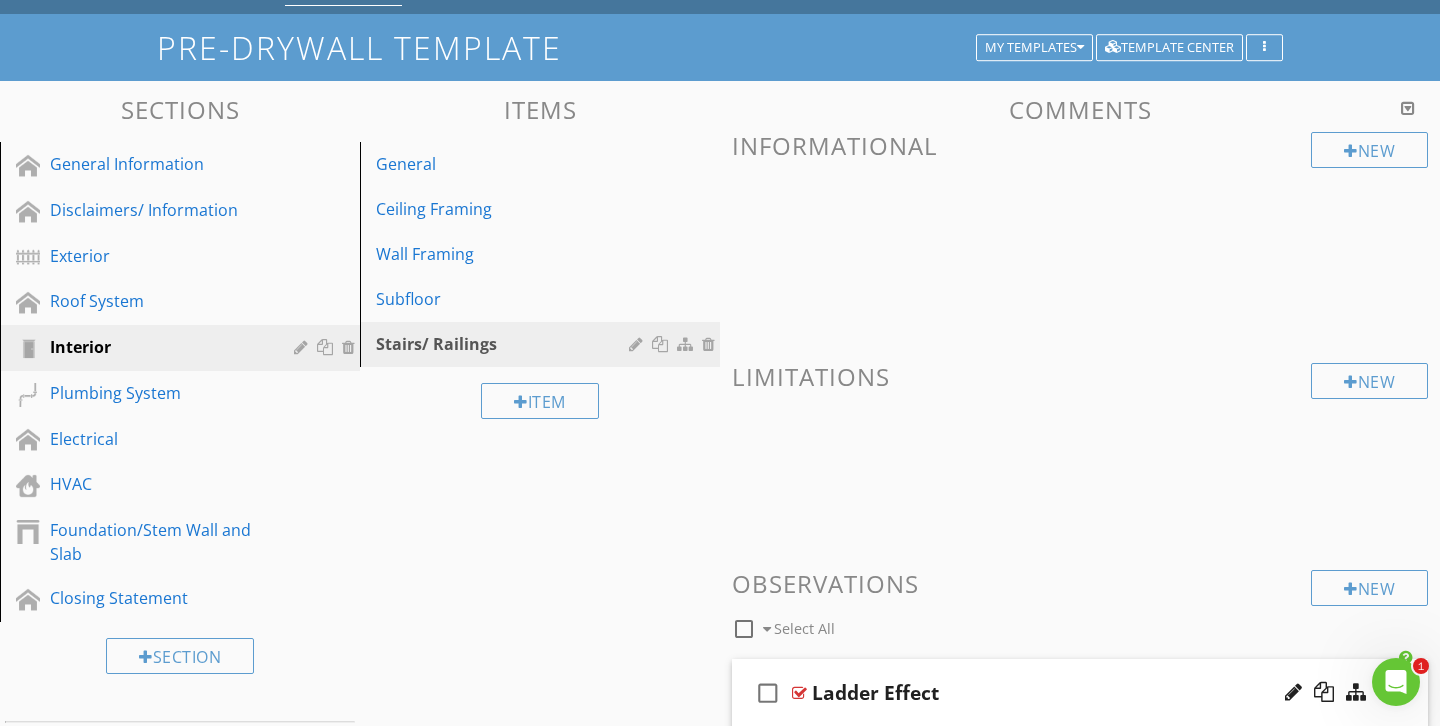 click at bounding box center [720, 363] 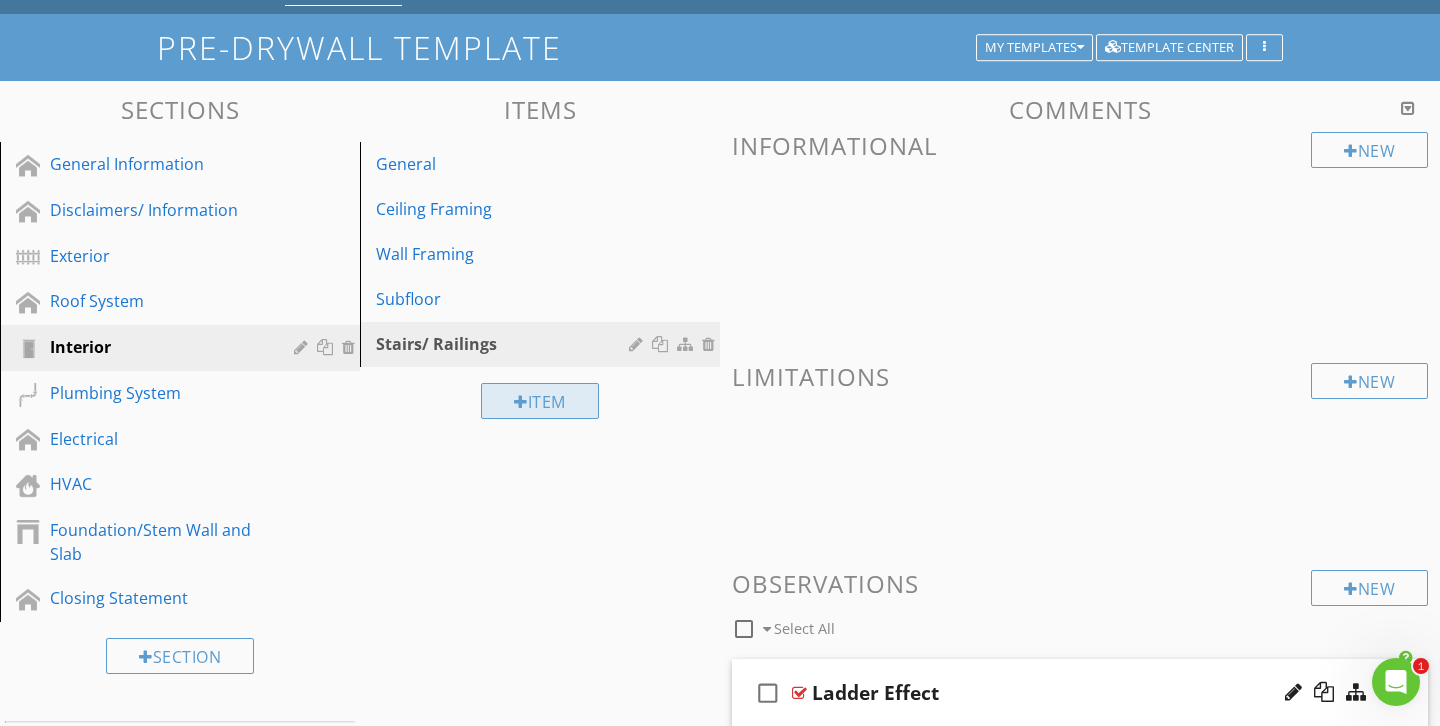 click on "Item" at bounding box center [540, 401] 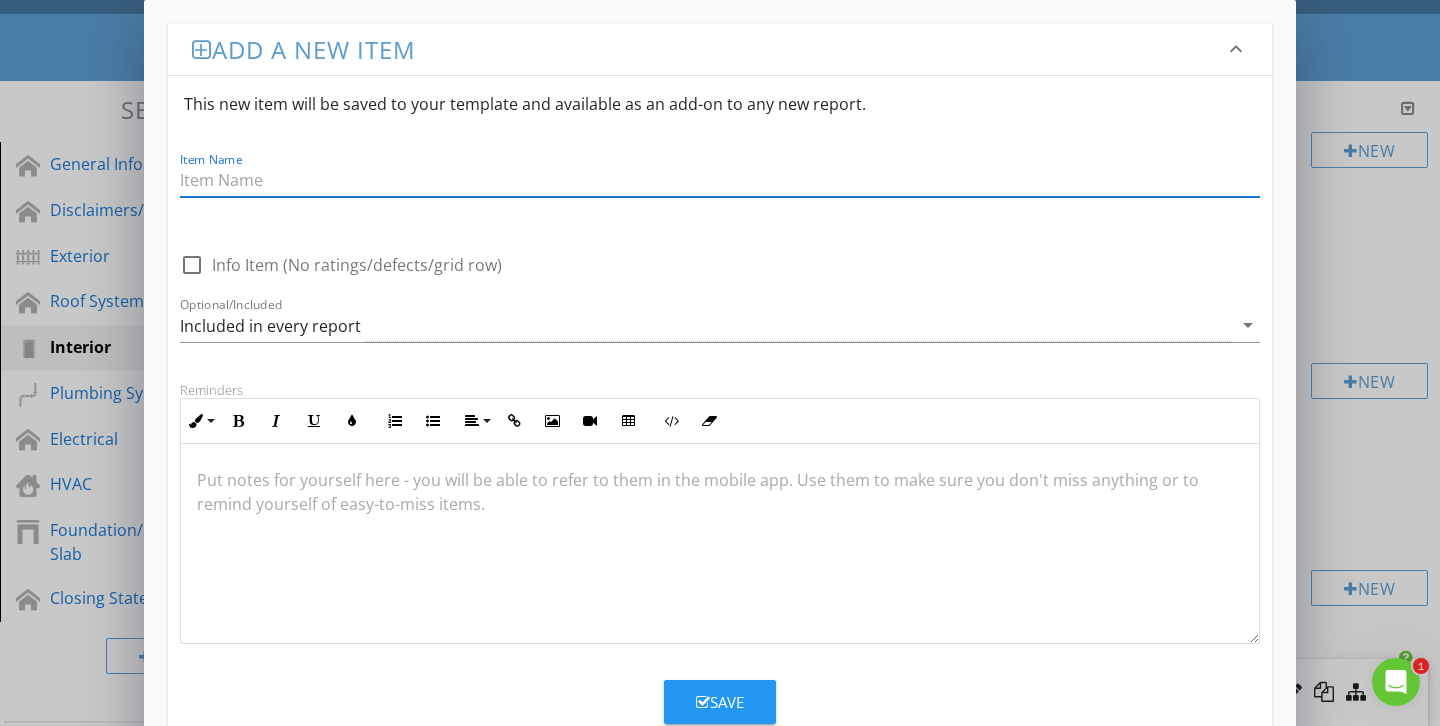 scroll, scrollTop: 1, scrollLeft: 0, axis: vertical 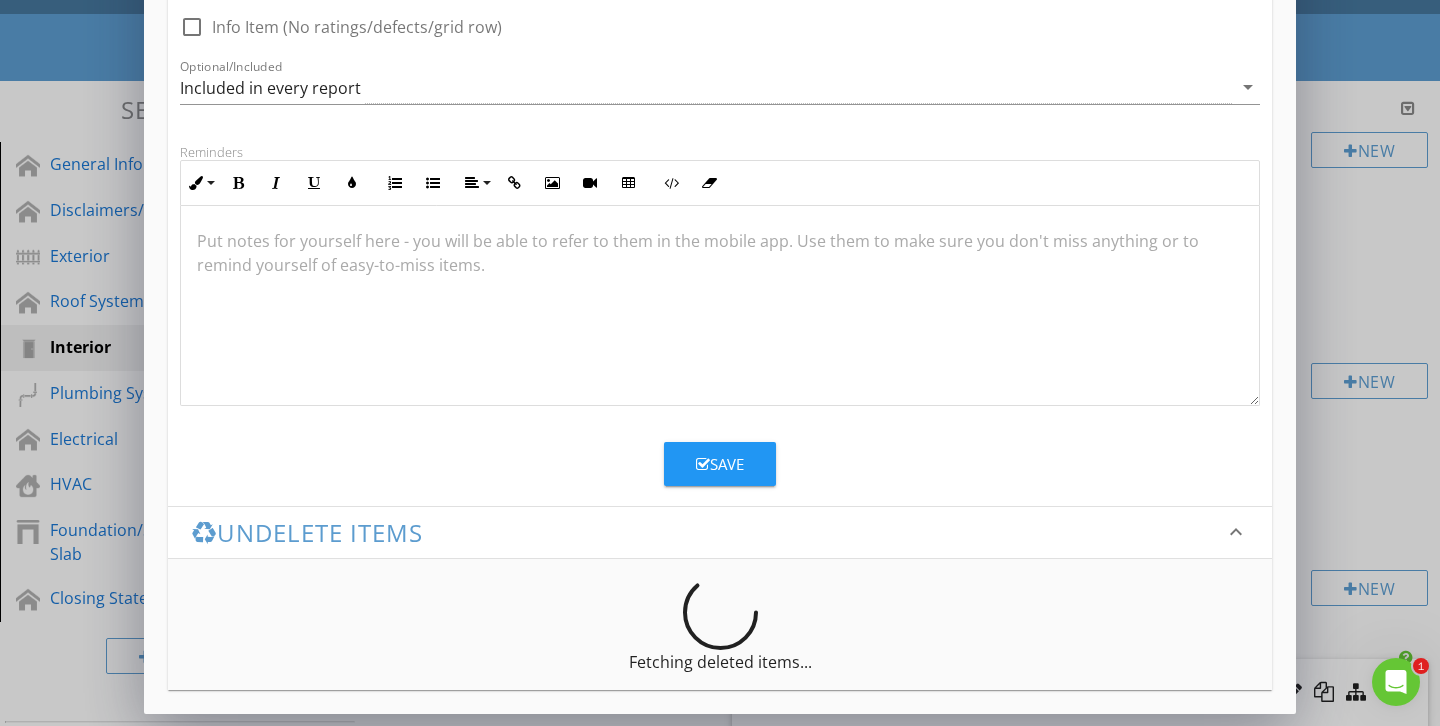 click on "Undelete items
keyboard_arrow_down" at bounding box center [720, 532] 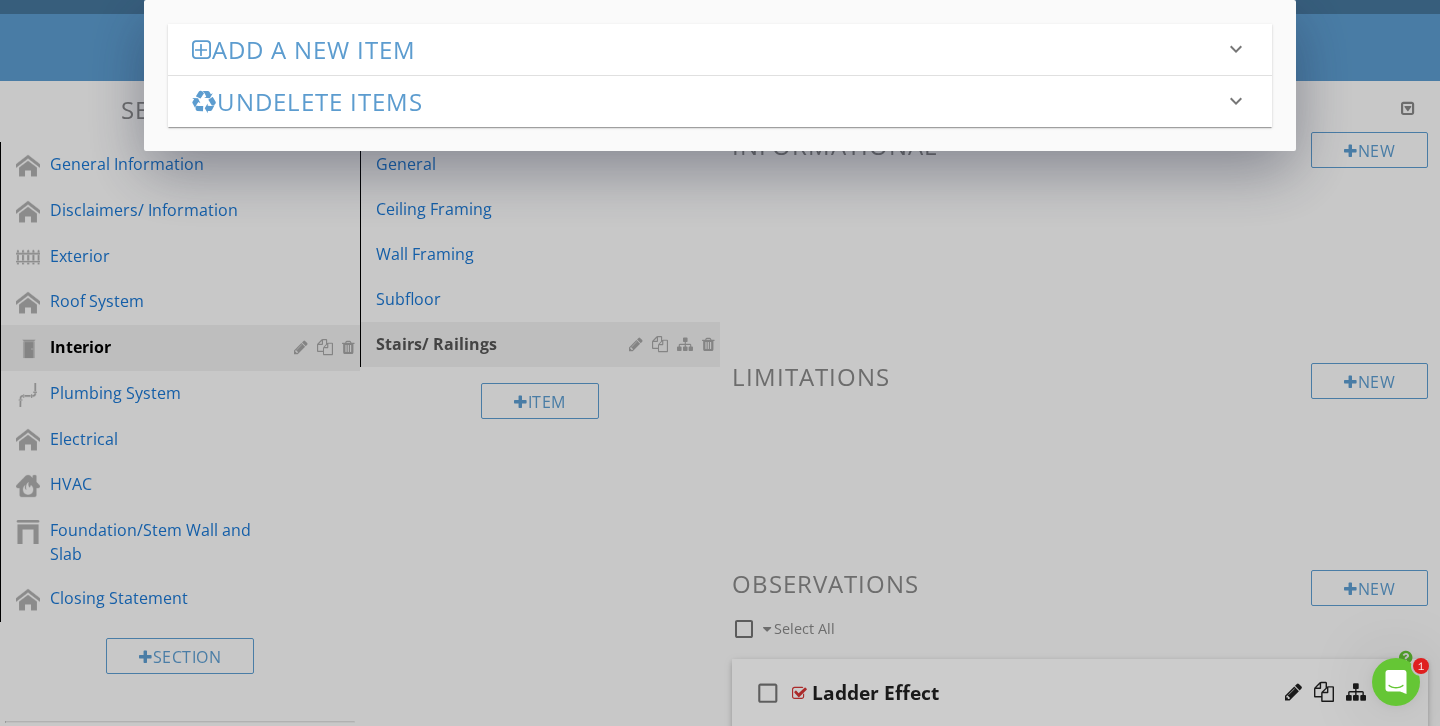 scroll, scrollTop: 0, scrollLeft: 0, axis: both 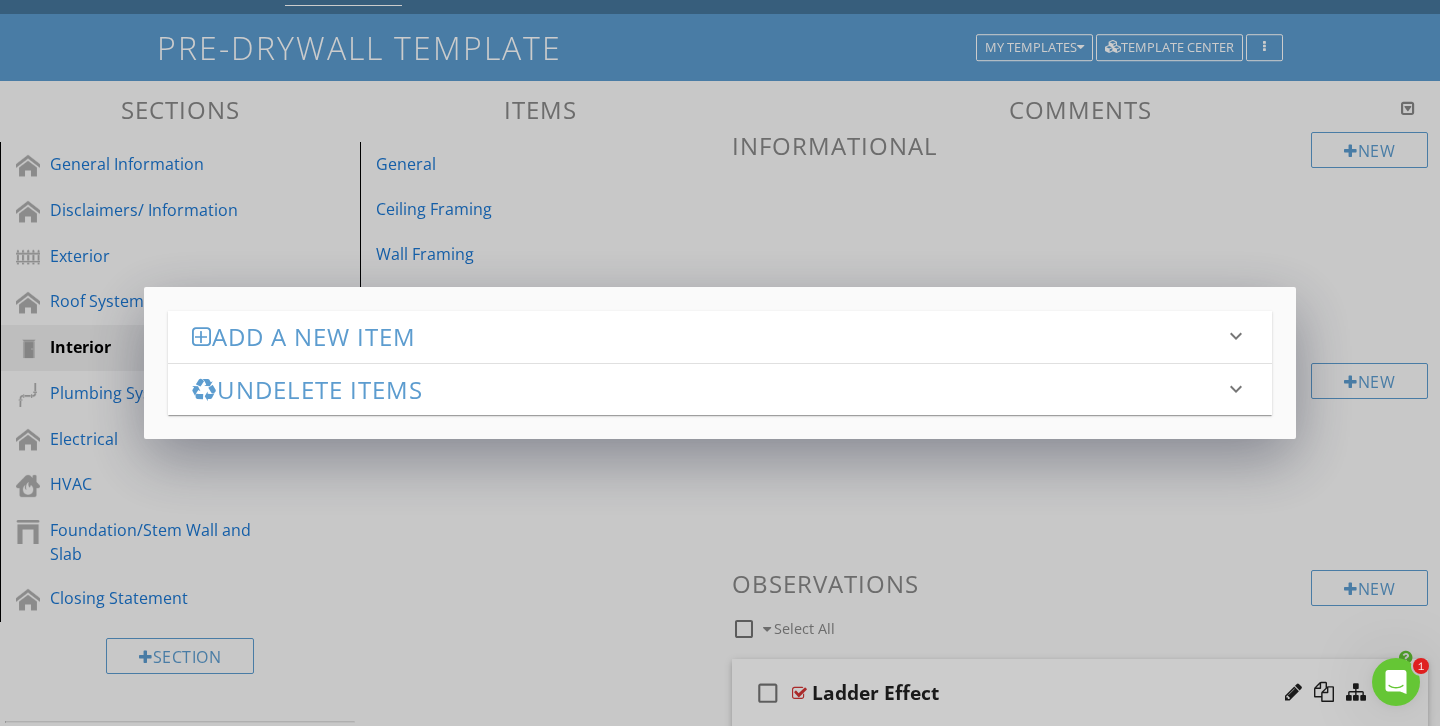 click on "Undelete items" at bounding box center (708, 389) 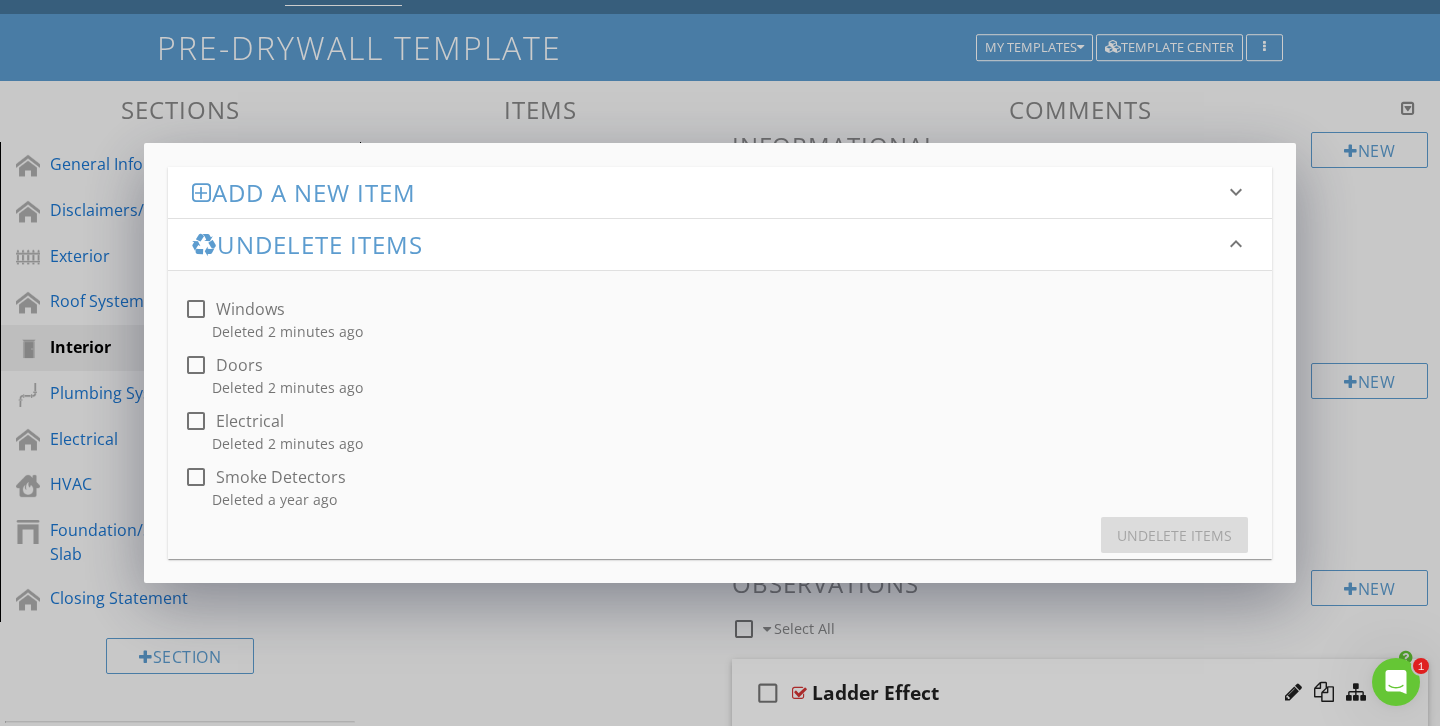 click at bounding box center [196, 421] 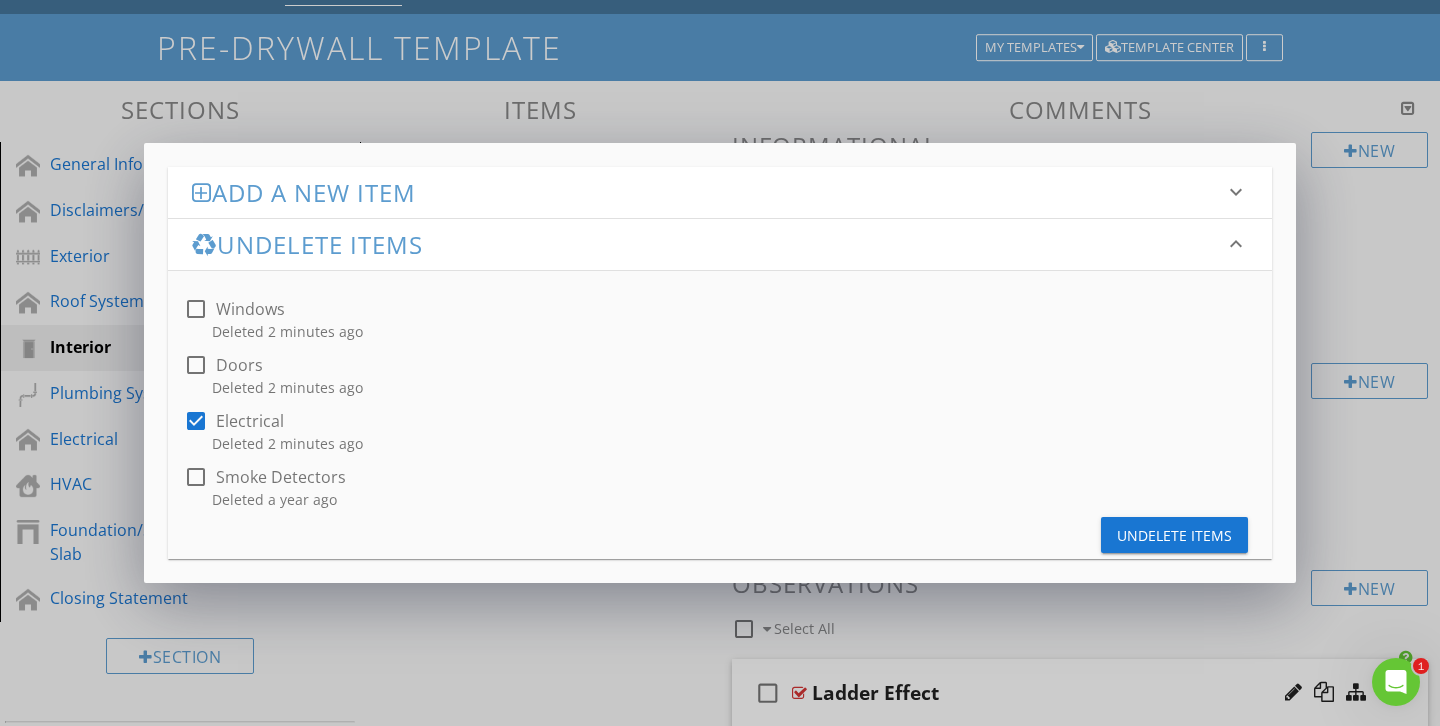 click on "Undelete items" at bounding box center [1174, 535] 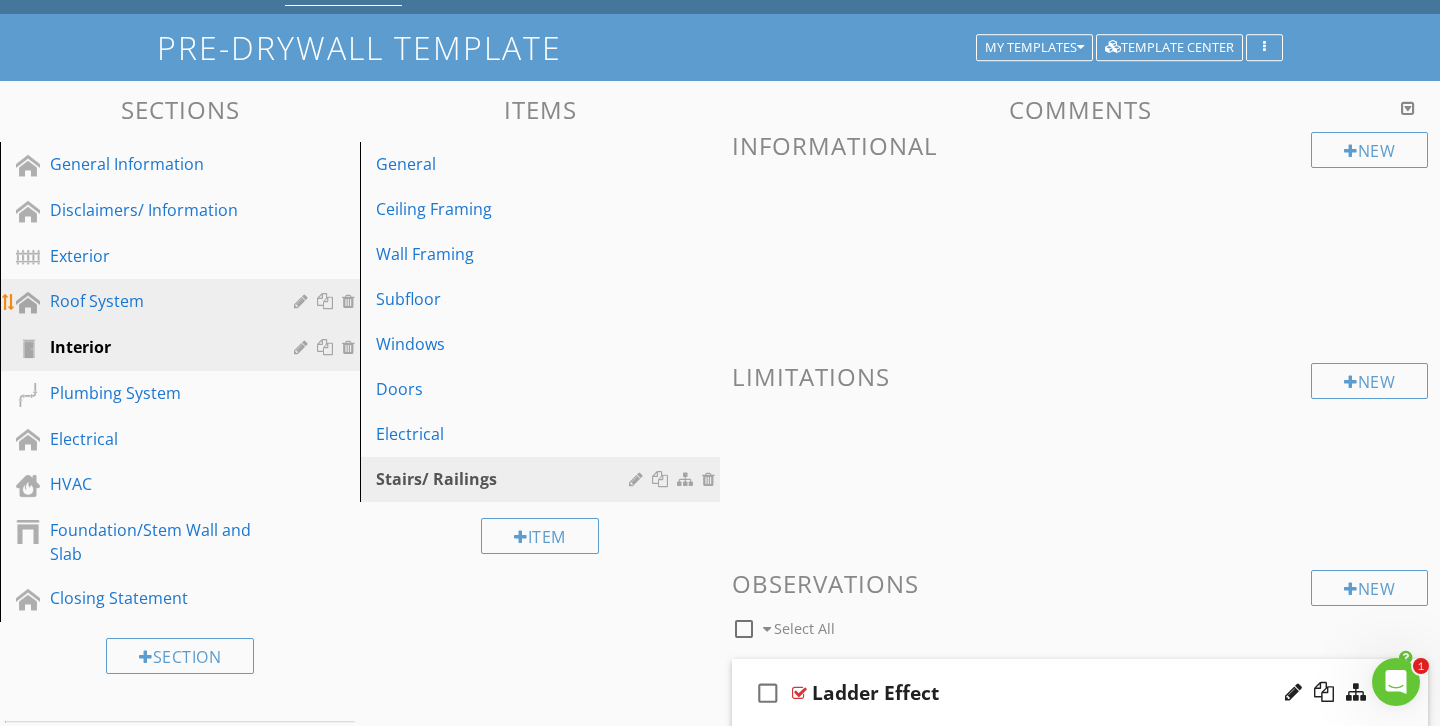 click on "Roof System" at bounding box center [157, 301] 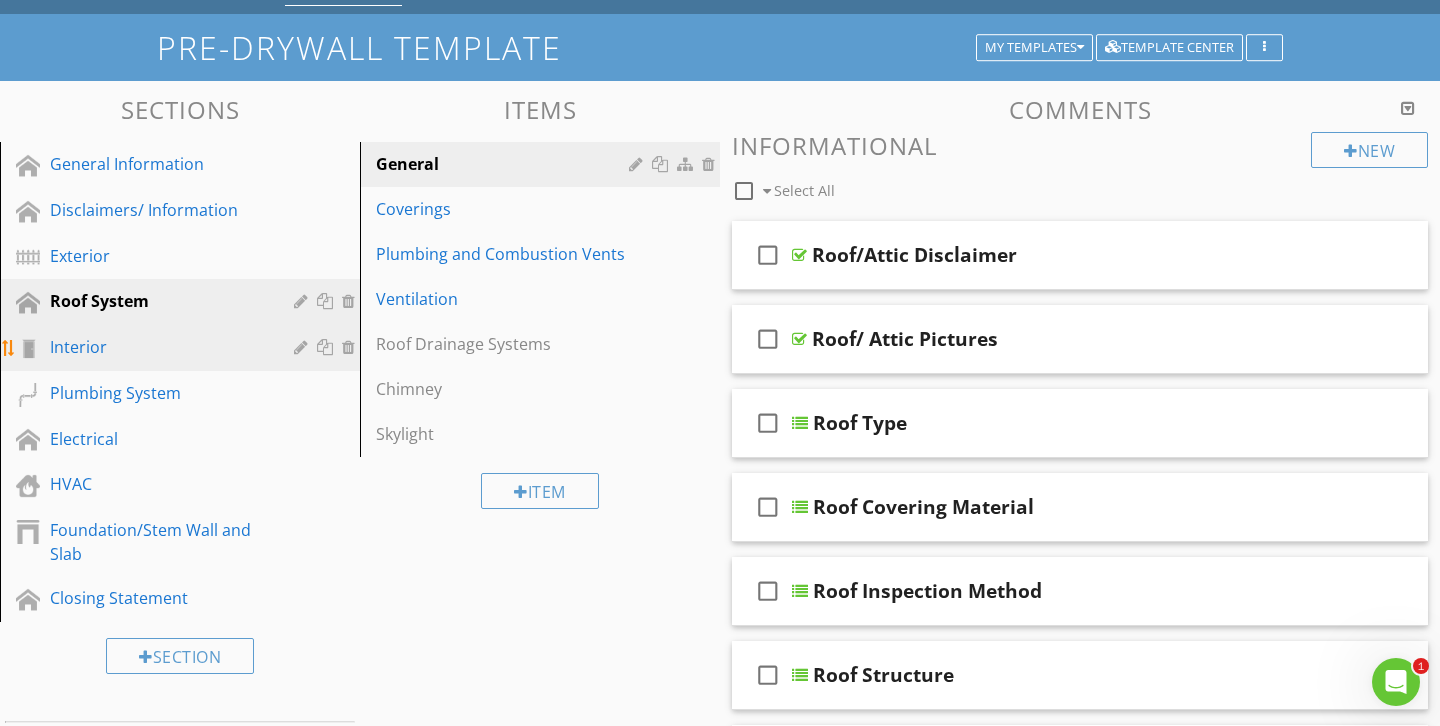 click on "Interior" at bounding box center [183, 348] 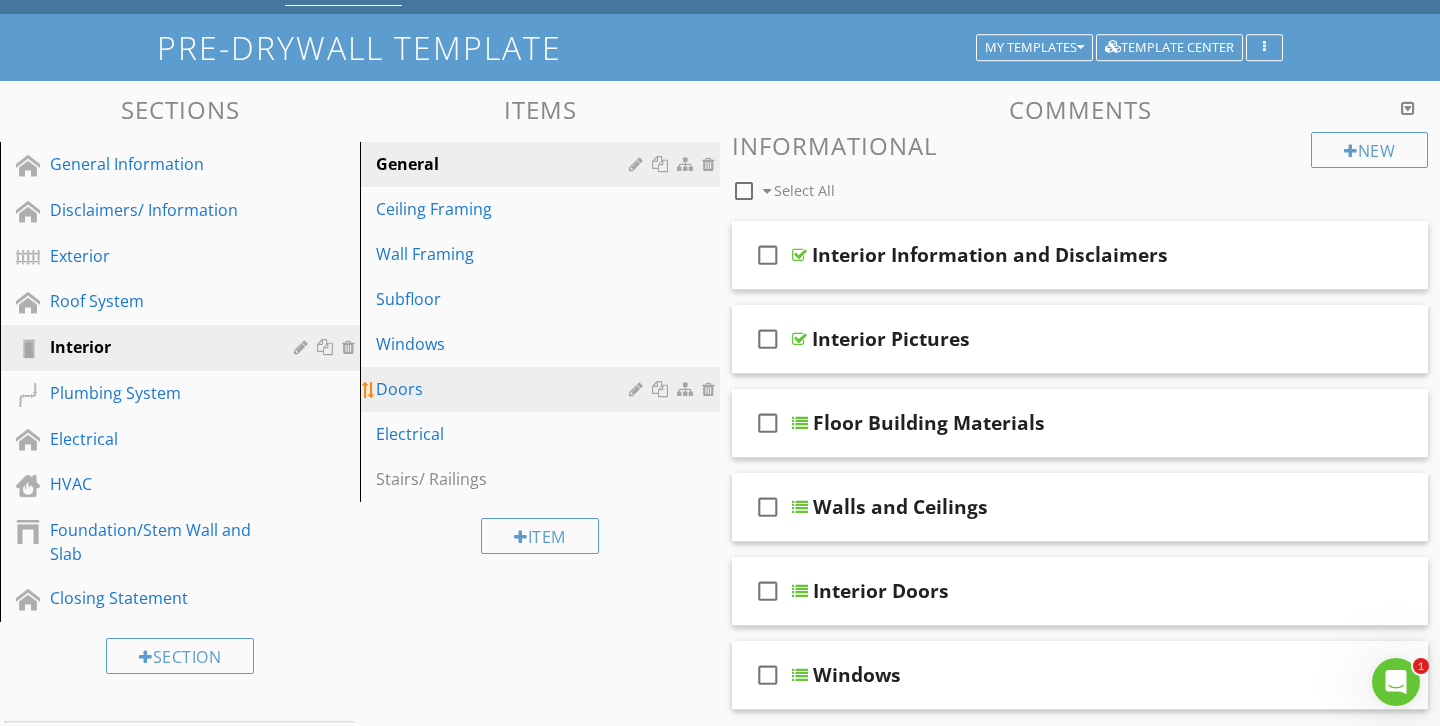 click on "Doors" at bounding box center [505, 389] 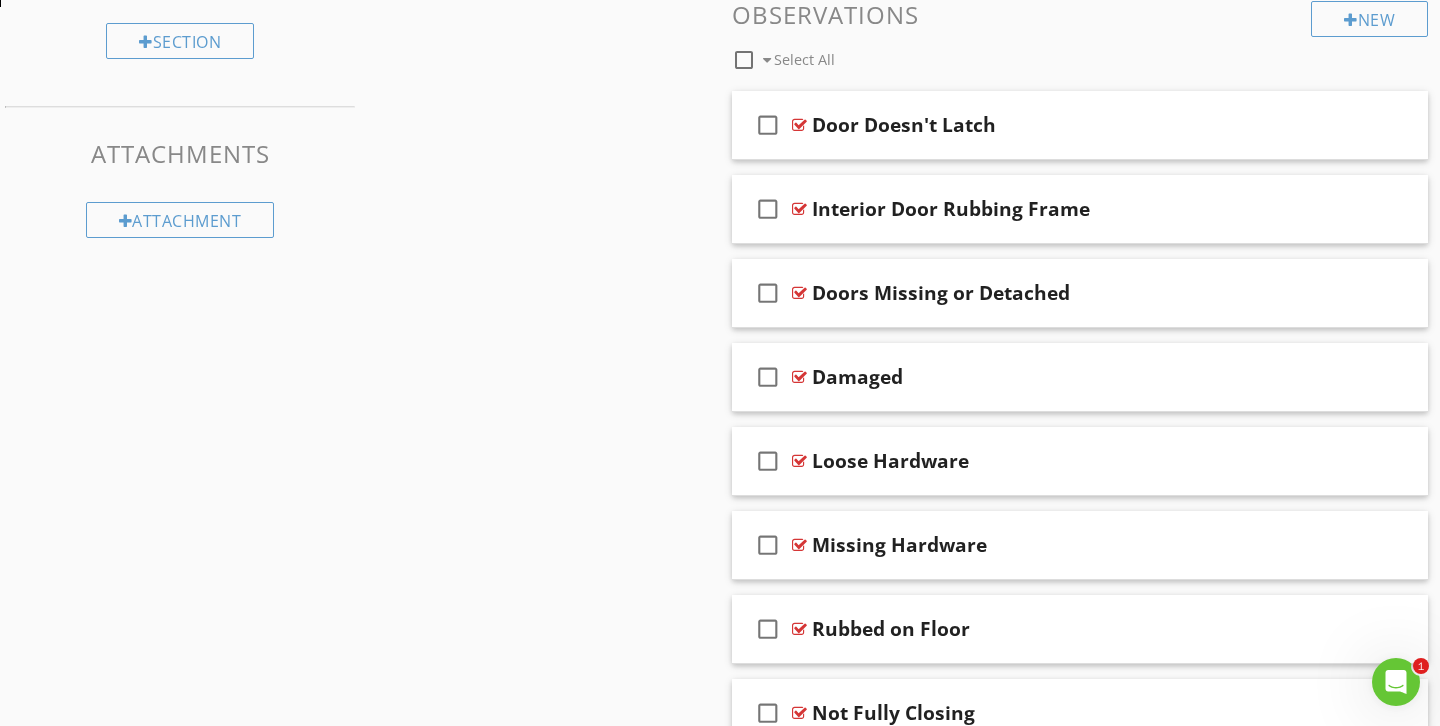 scroll, scrollTop: 752, scrollLeft: 0, axis: vertical 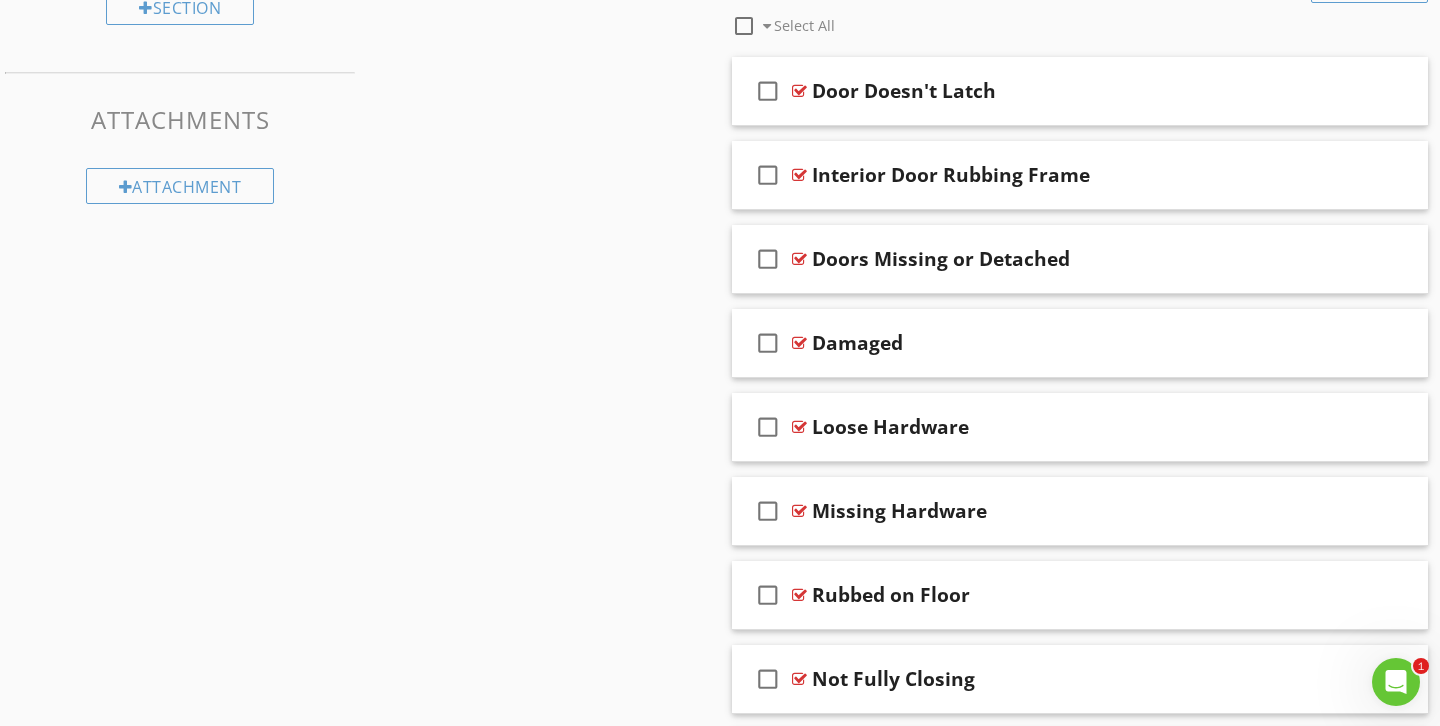 click on "New
Informational
New
Limitations   check_box_outline_blank     Select All     check_box_outline_blank
Owners Closet
New
Observations   check_box_outline_blank     Select All     check_box_outline_blank
Door Doesn't Latch
check_box_outline_blank
Interior Door Rubbing Frame
check_box_outline_blank
Doors Missing or Detached
check_box_outline_blank
Damaged
check_box_outline_blank
Loose Hardware
check_box_outline_blank
Missing Hardware
check_box_outline_blank
Rubbed on Floor
check_box_outline_blank
Not Fully Closing
check_box_outline_blank" at bounding box center (1080, 434) 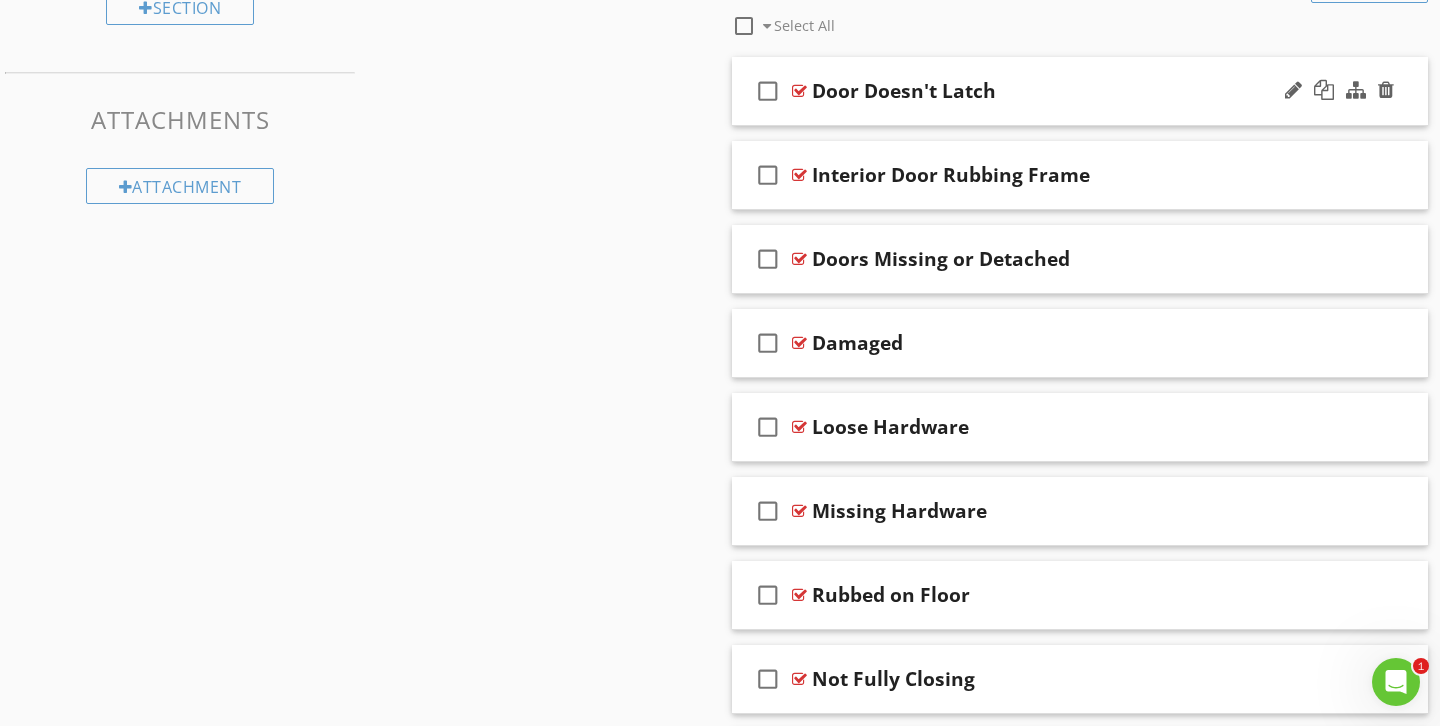 click on "Door Doesn't Latch" at bounding box center (1058, 91) 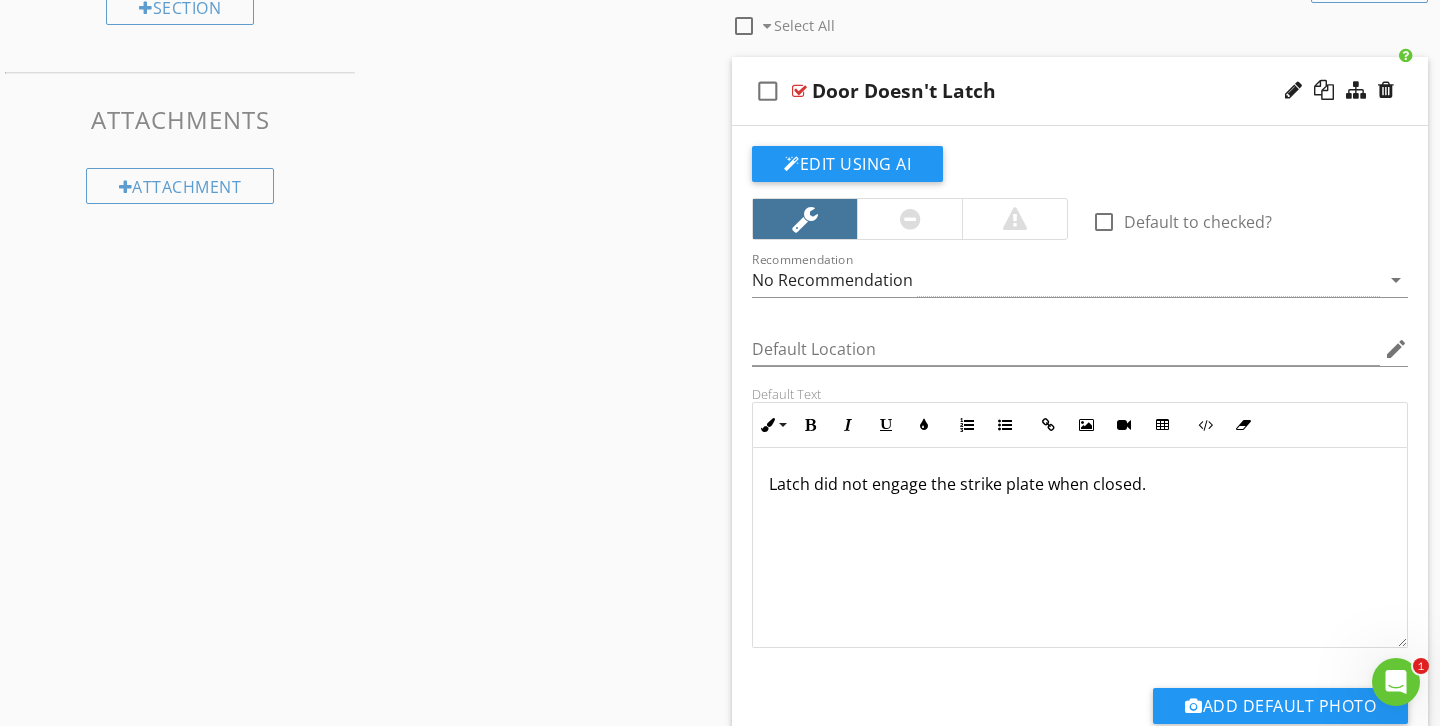 click on "Door Doesn't Latch" at bounding box center (1058, 91) 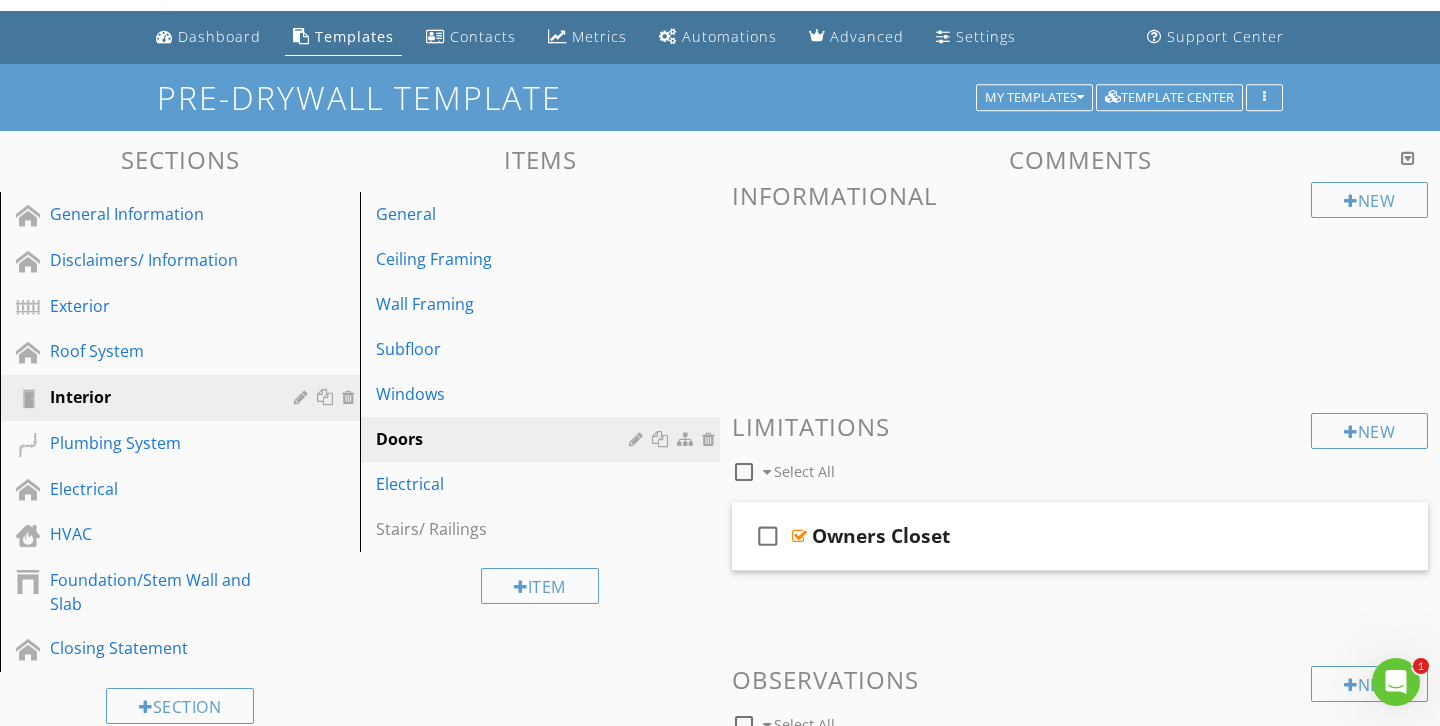 scroll, scrollTop: 47, scrollLeft: 0, axis: vertical 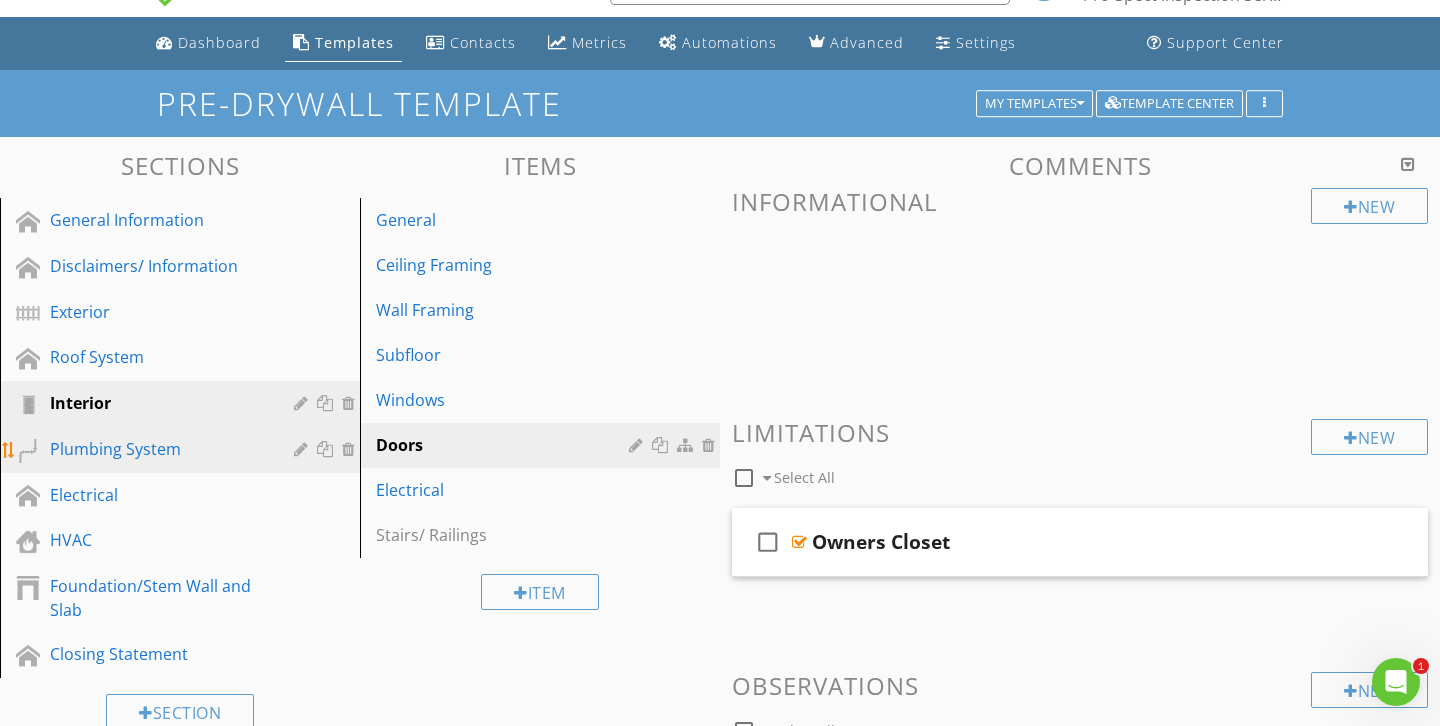 click on "Plumbing System" at bounding box center [157, 449] 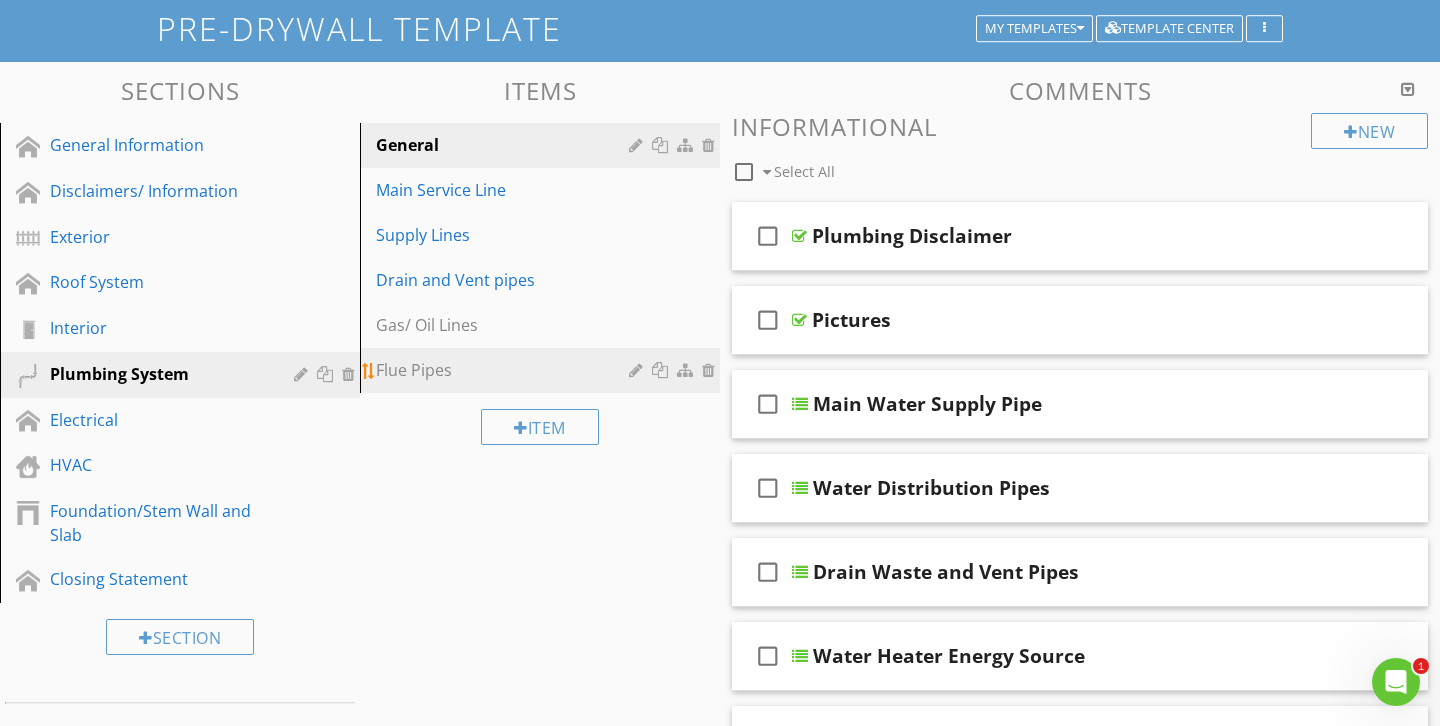 scroll, scrollTop: 176, scrollLeft: 0, axis: vertical 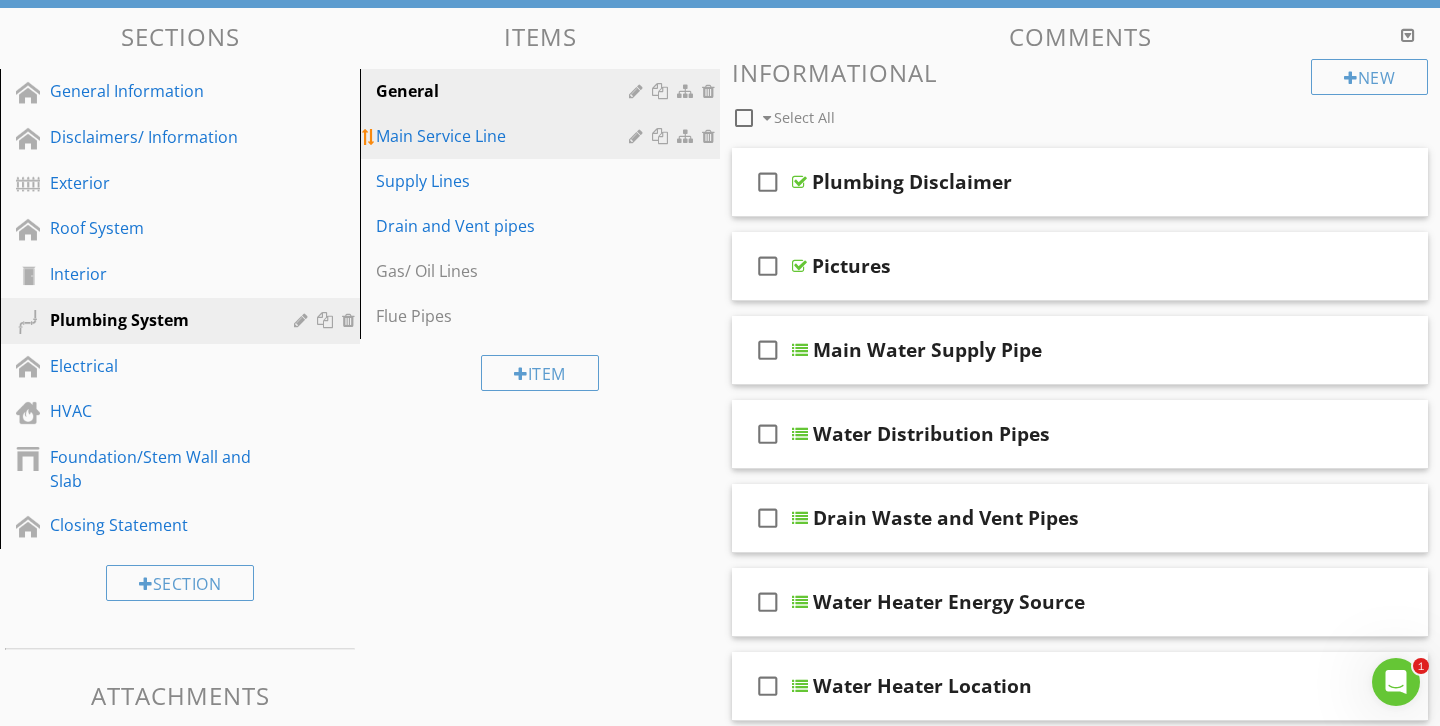 click on "Main Service Line" at bounding box center [505, 136] 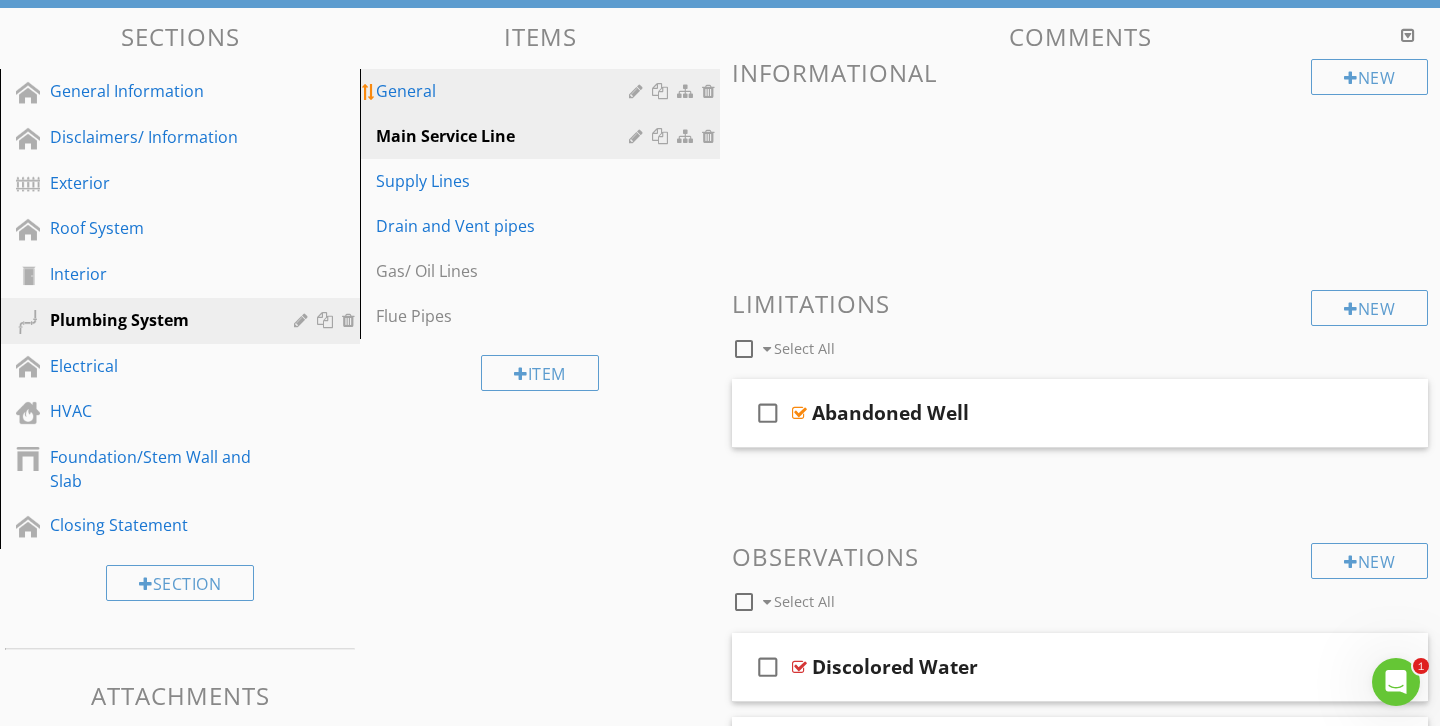 click on "General" at bounding box center (505, 91) 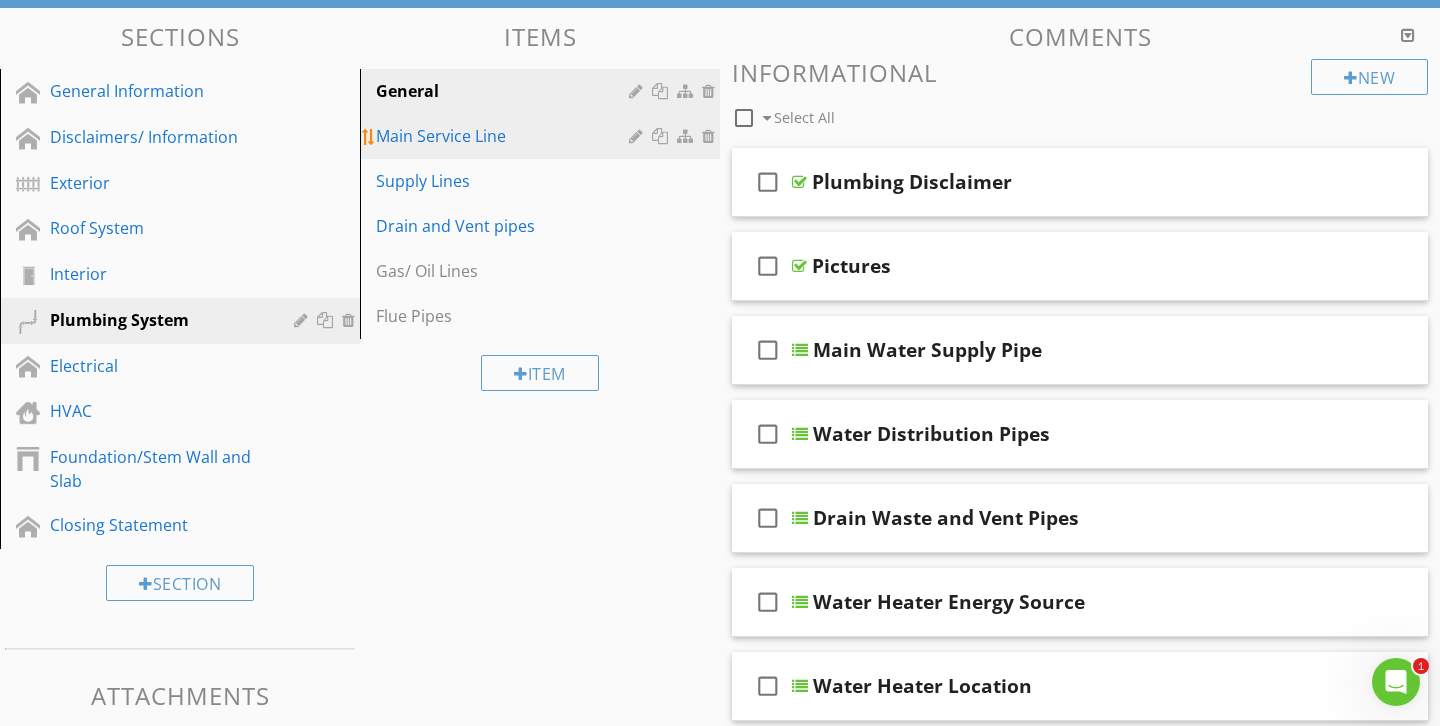 click at bounding box center (711, 136) 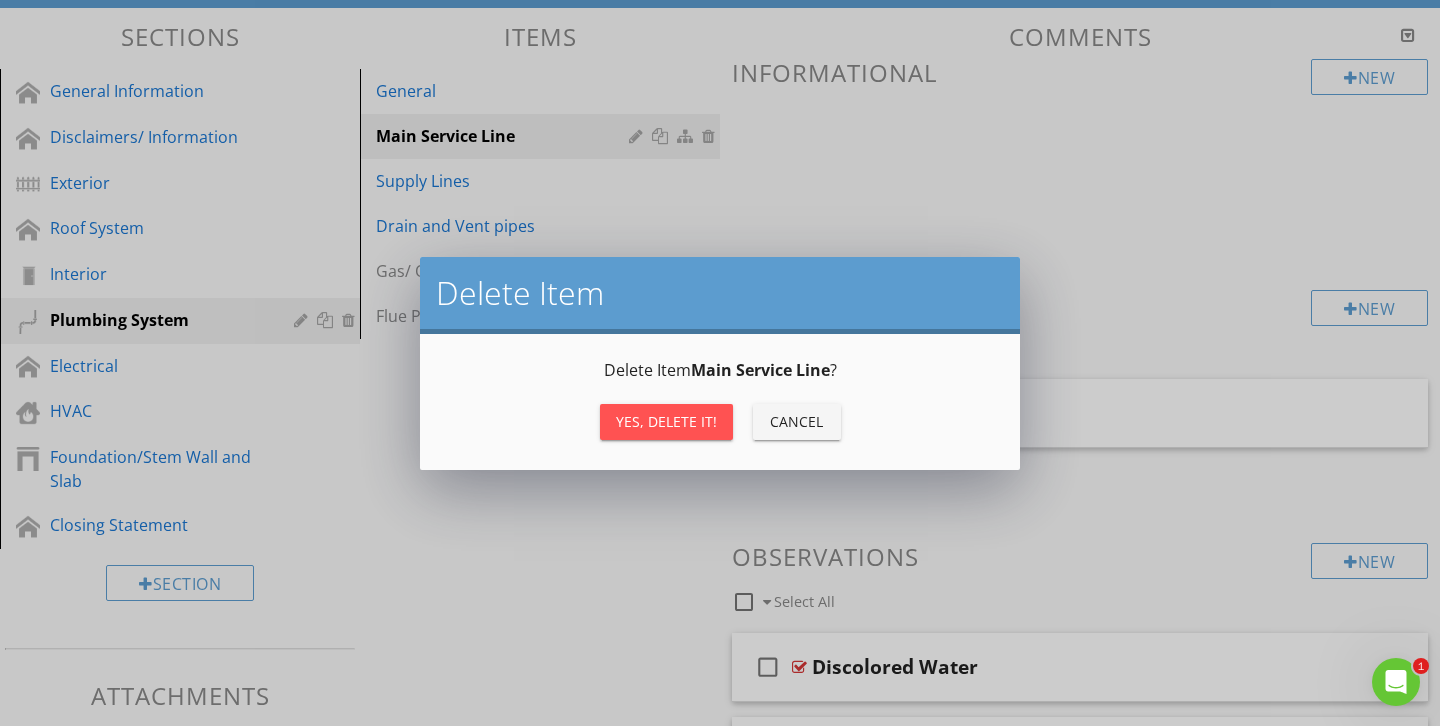 click on "Yes, Delete it!" at bounding box center [666, 421] 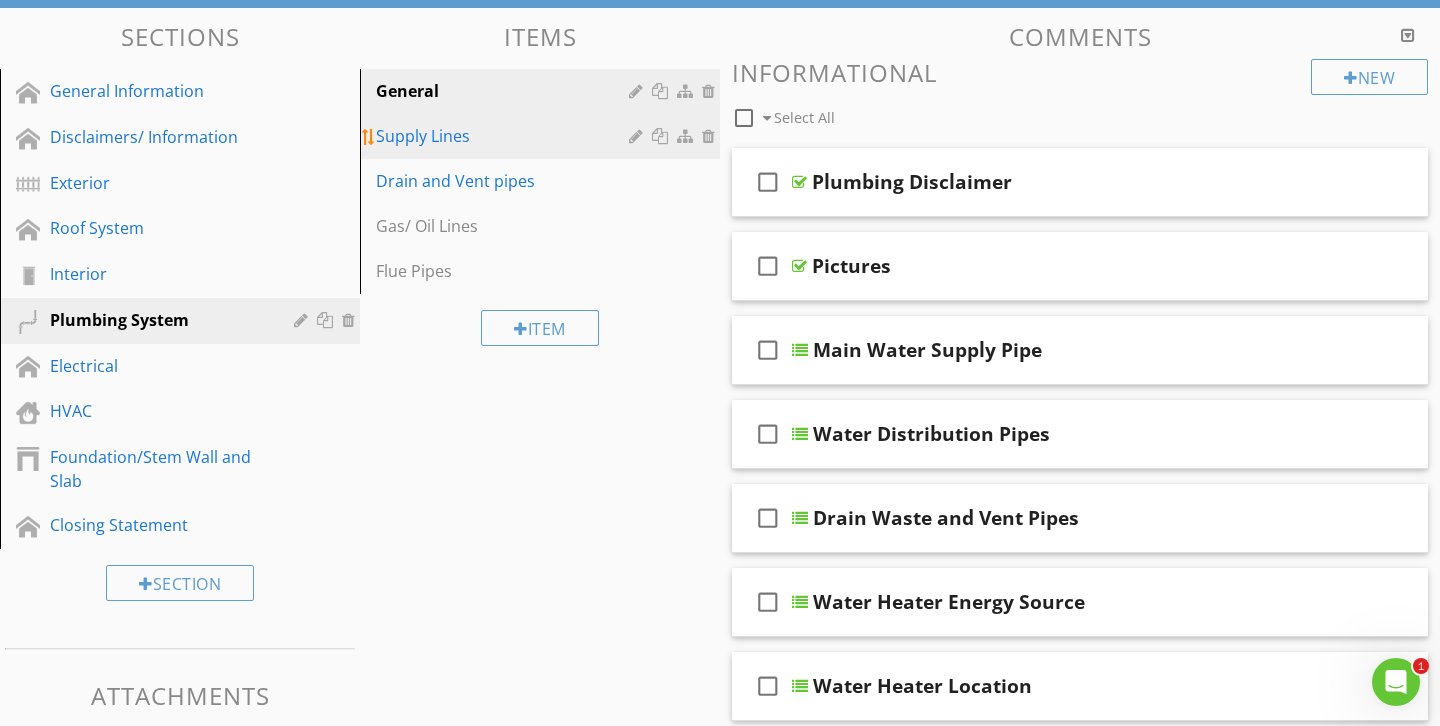 click at bounding box center [711, 136] 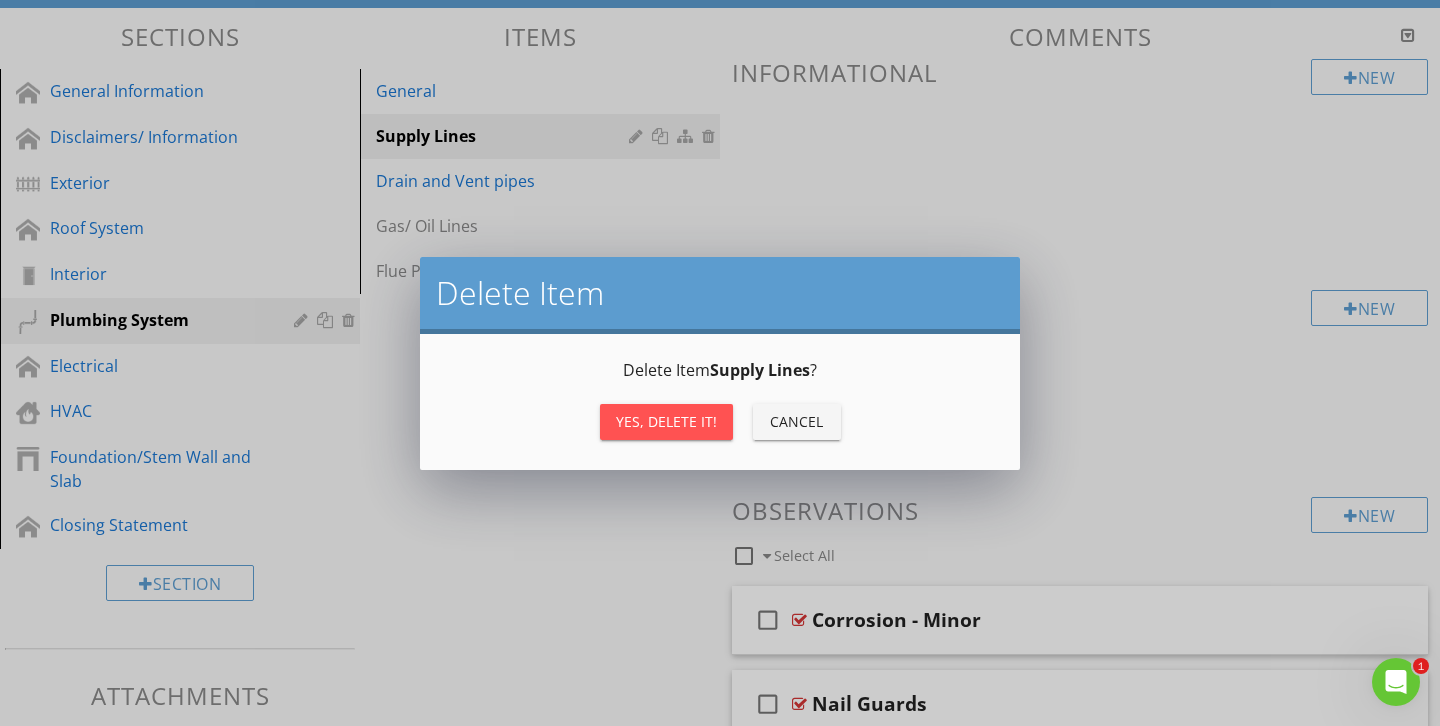 click on "Yes, Delete it!   Cancel" at bounding box center [720, 422] 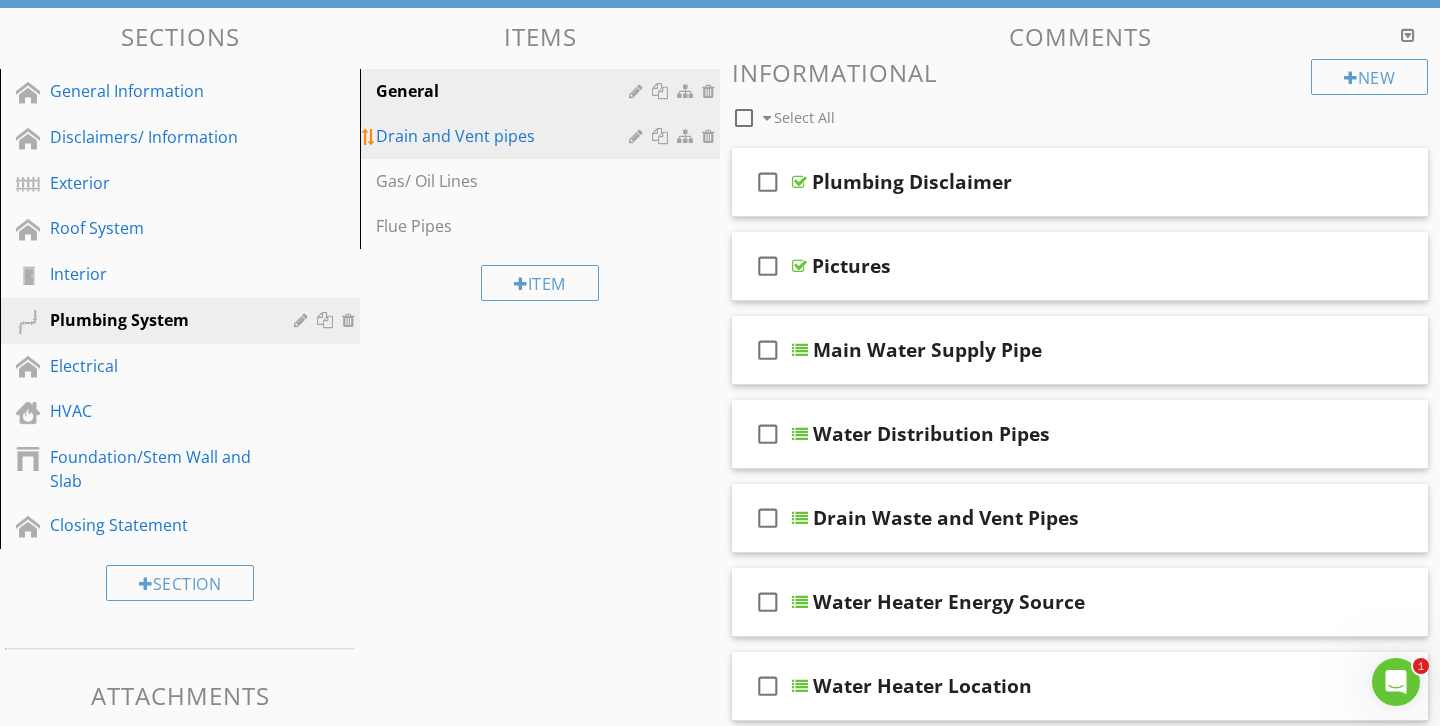 click at bounding box center (711, 136) 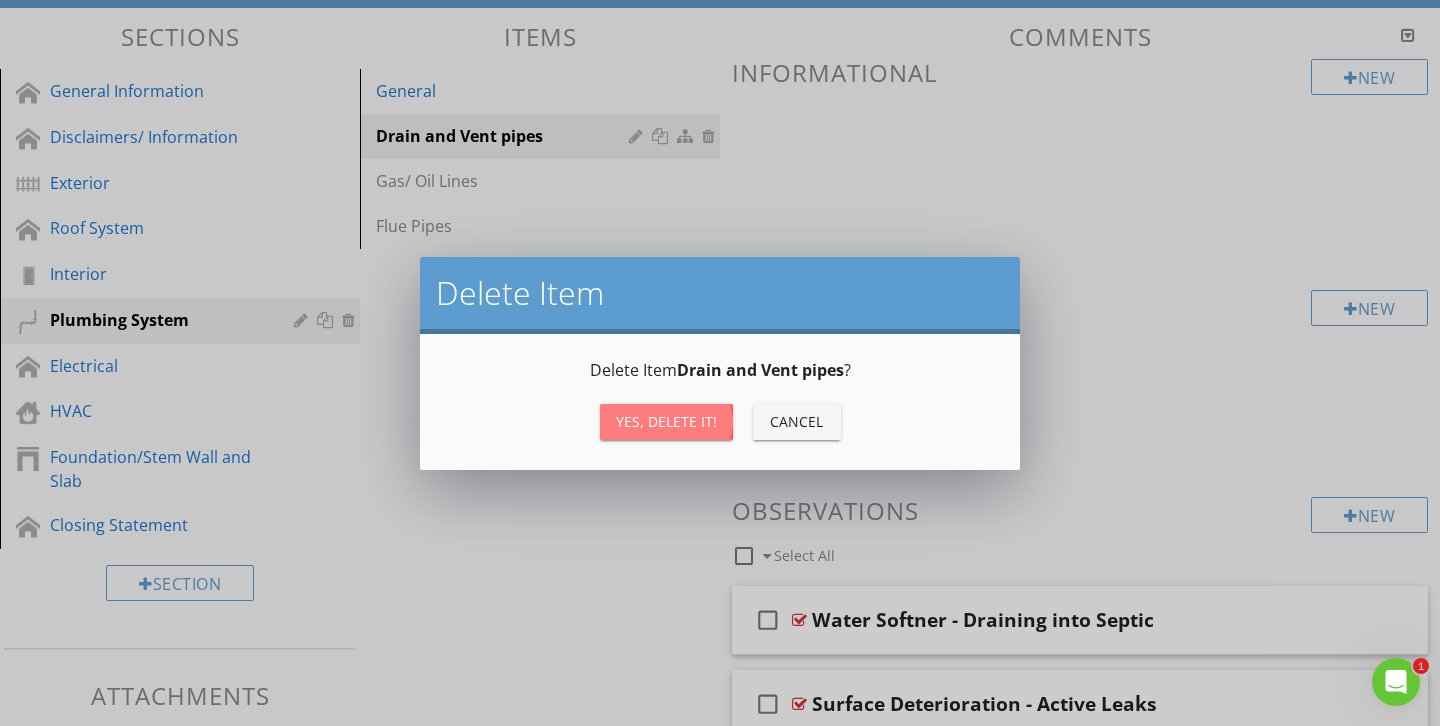 click on "Yes, Delete it!" at bounding box center [666, 421] 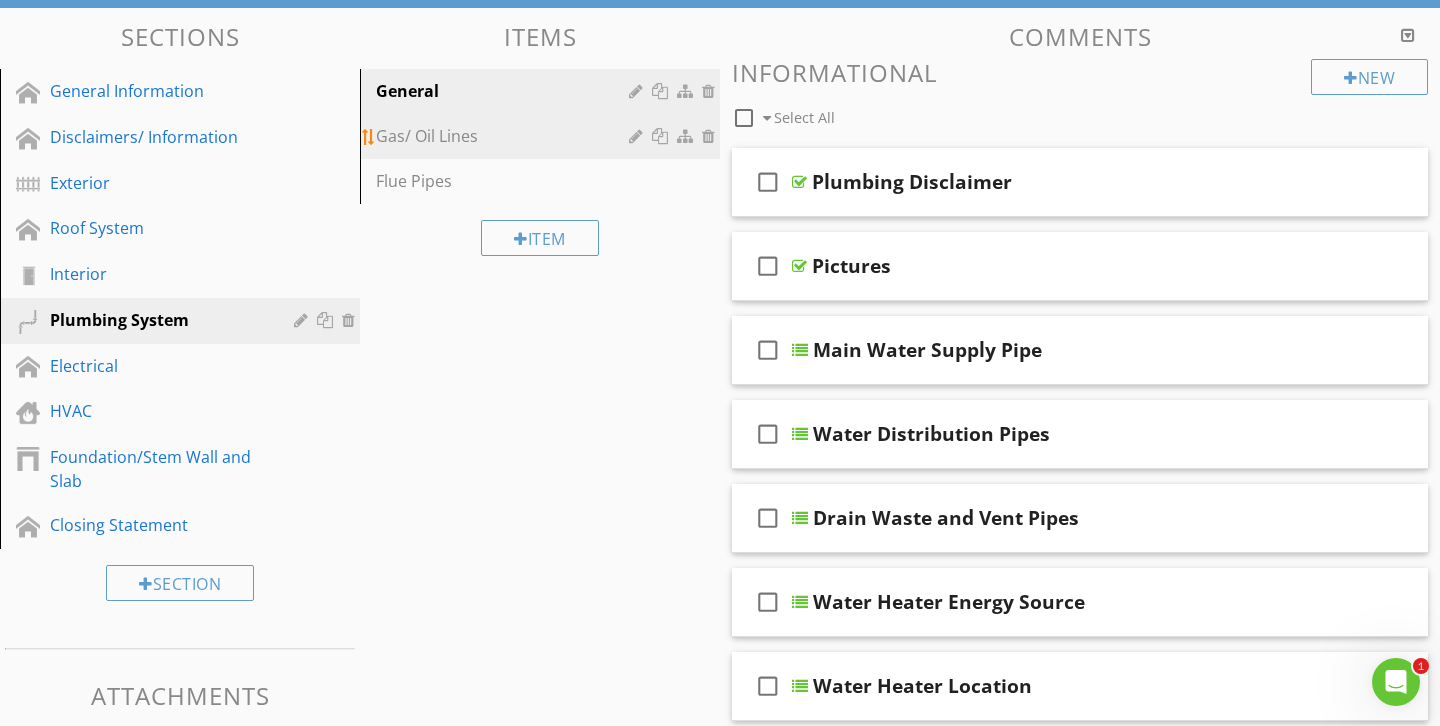 click at bounding box center (711, 136) 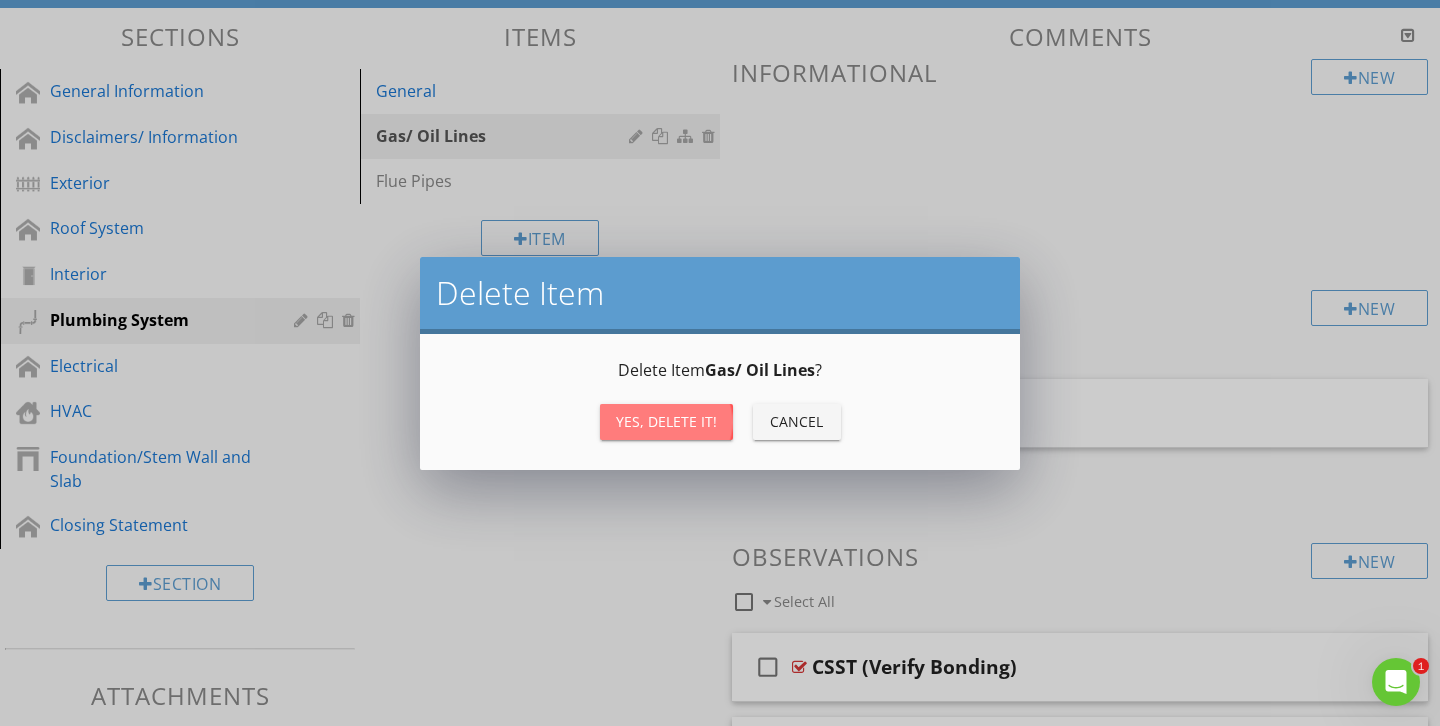 click on "Yes, Delete it!" at bounding box center [666, 421] 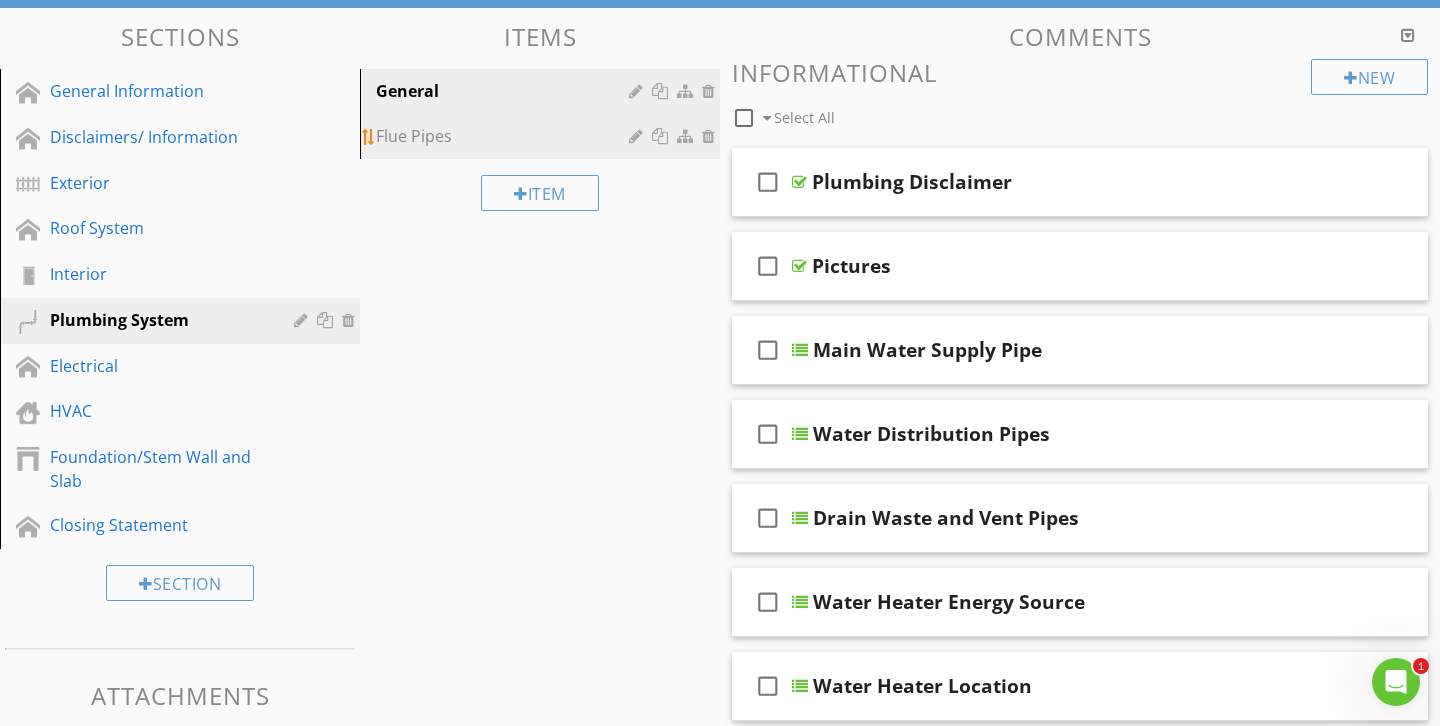click at bounding box center (711, 136) 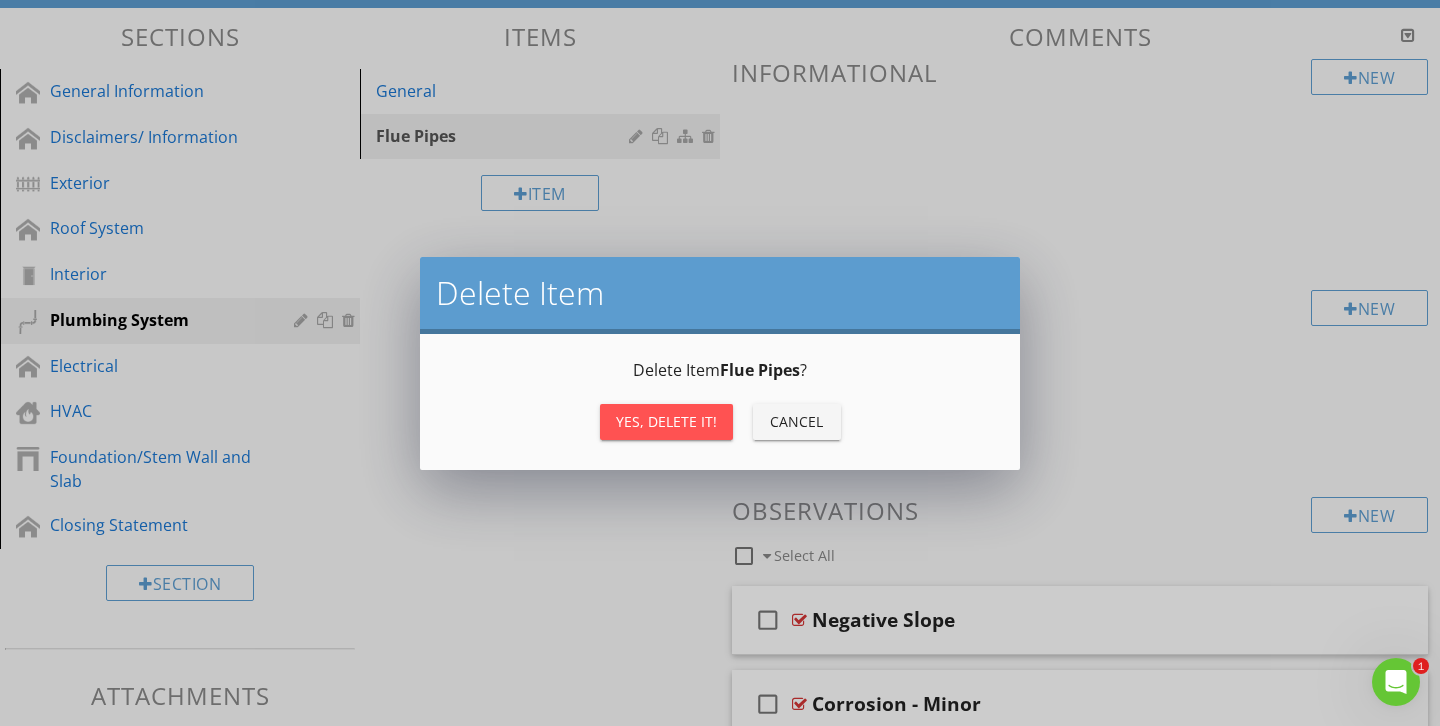 click on "Yes, Delete it!" at bounding box center (666, 421) 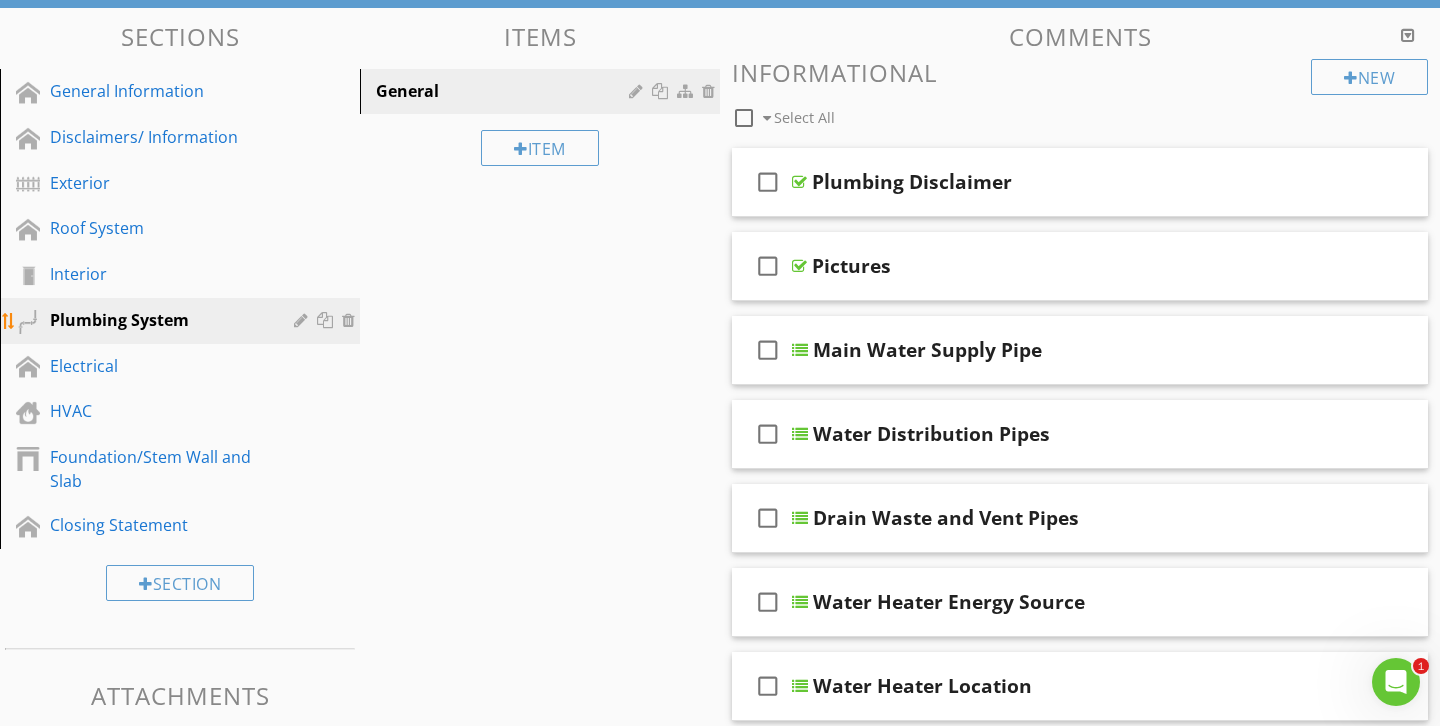 click on "Plumbing System" at bounding box center (183, 321) 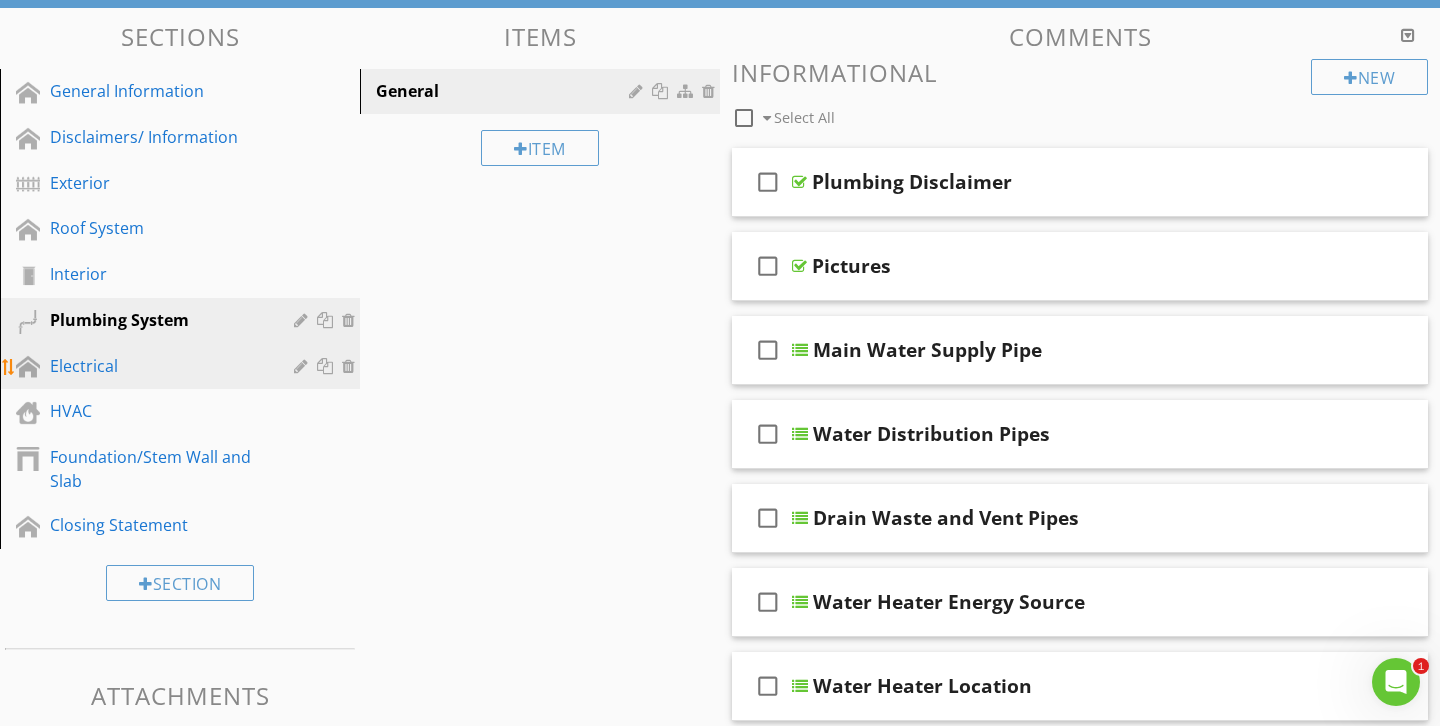 click on "Electrical" at bounding box center [157, 366] 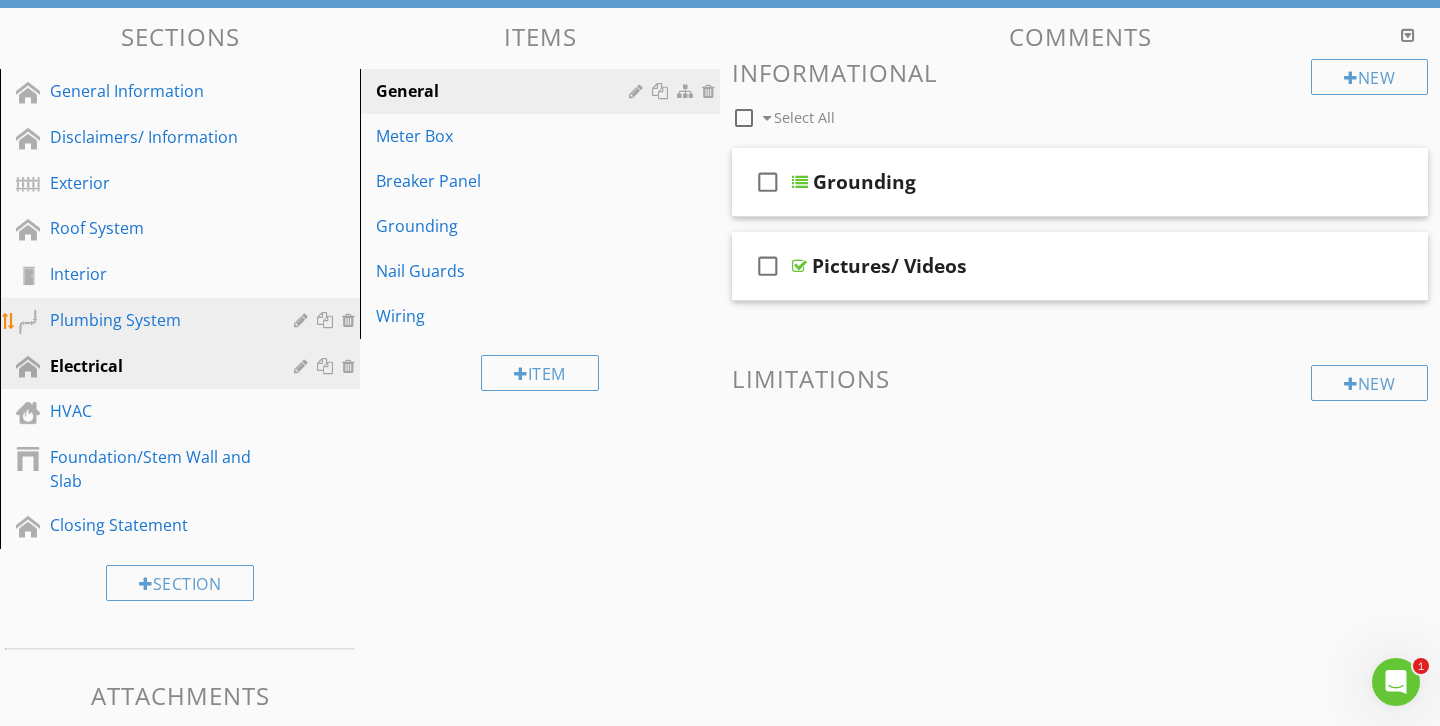 click on "Plumbing System" at bounding box center [157, 320] 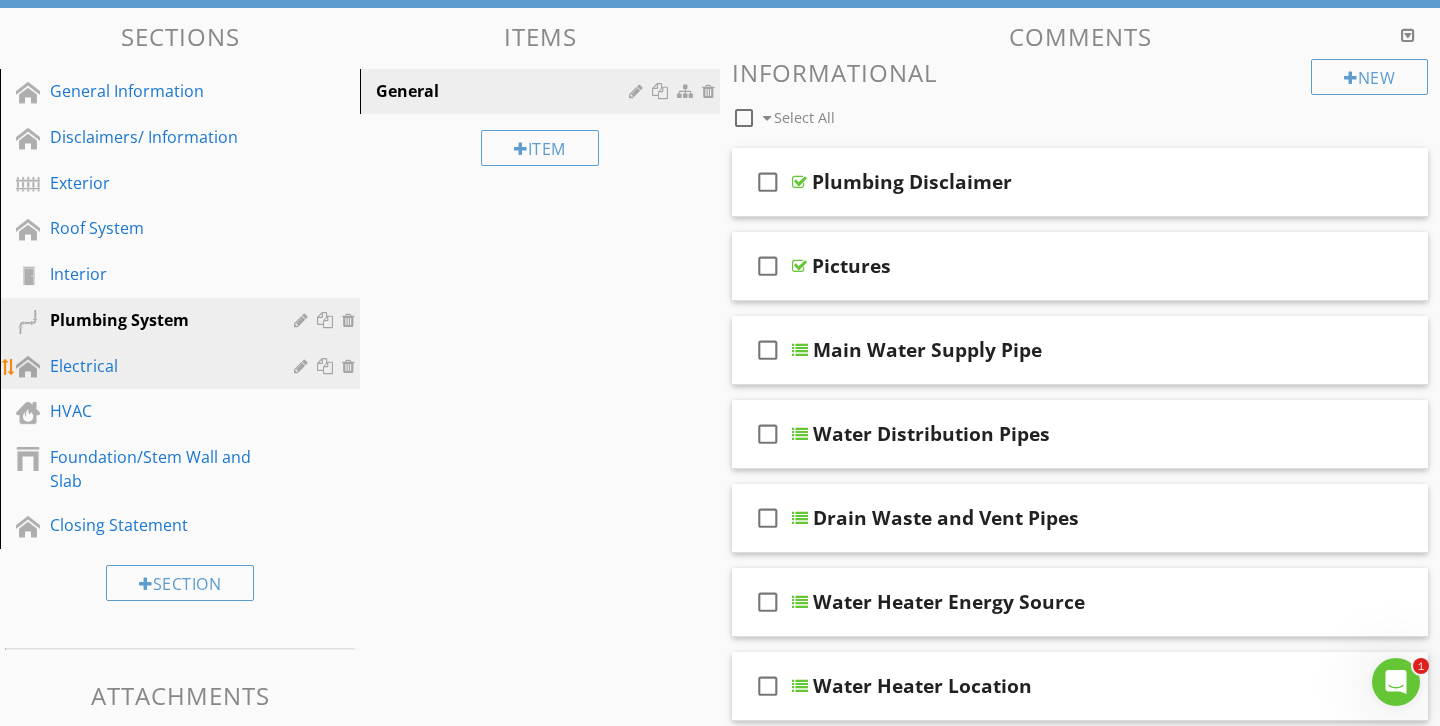 click on "Electrical" at bounding box center (157, 366) 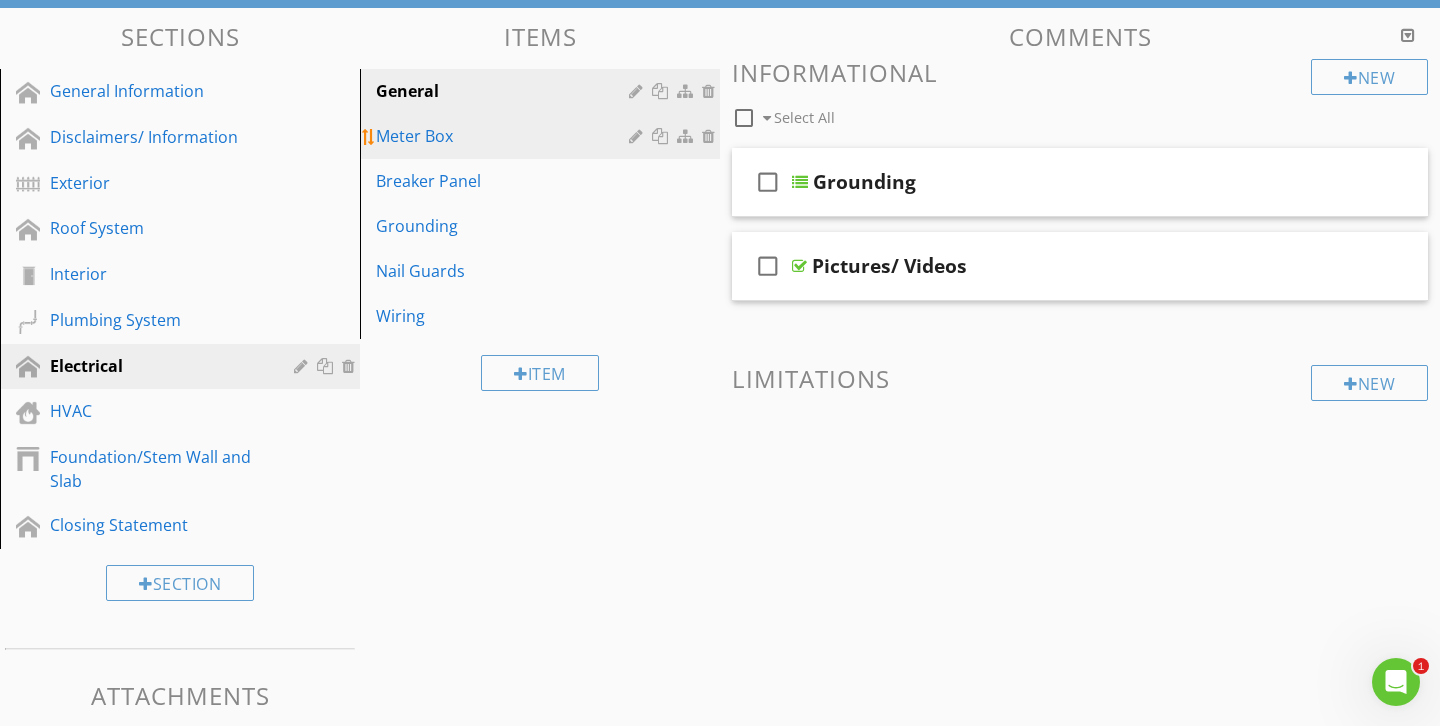 click on "Meter Box" at bounding box center [505, 136] 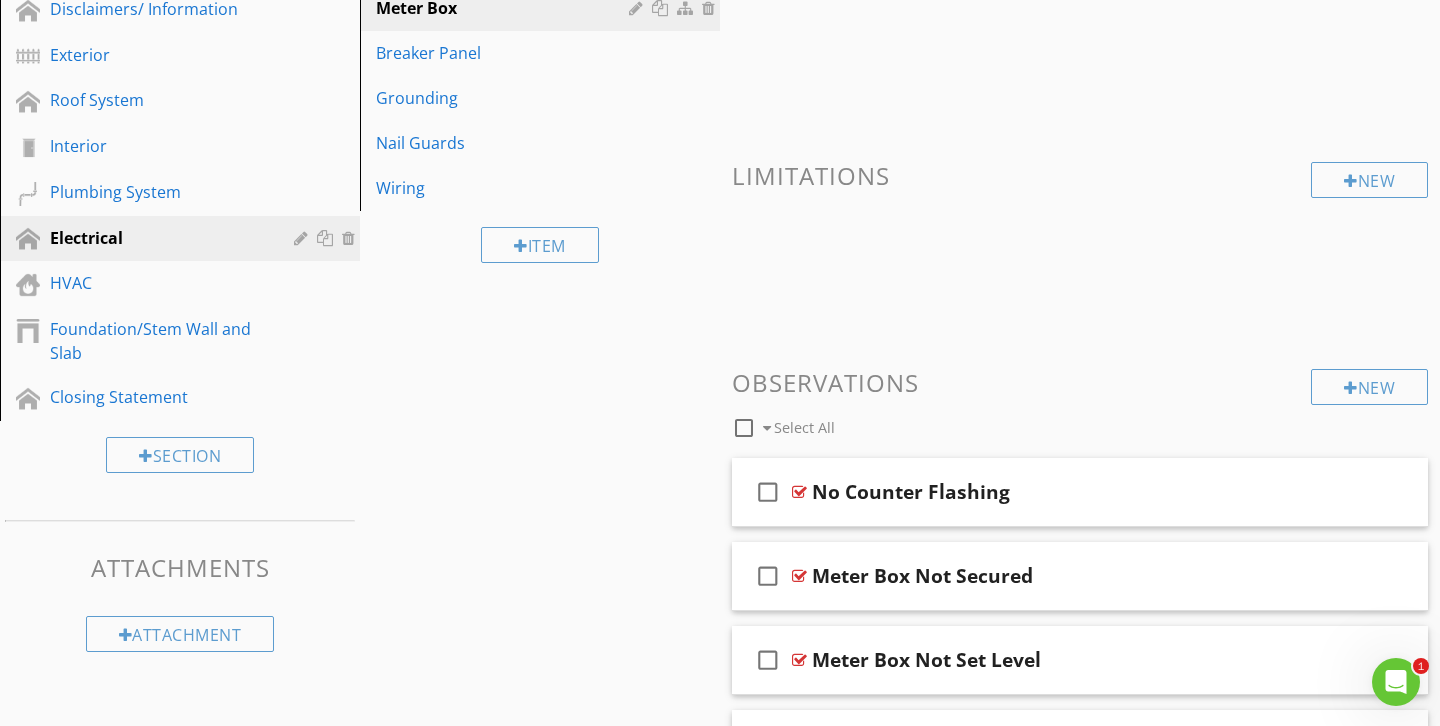 scroll, scrollTop: 525, scrollLeft: 0, axis: vertical 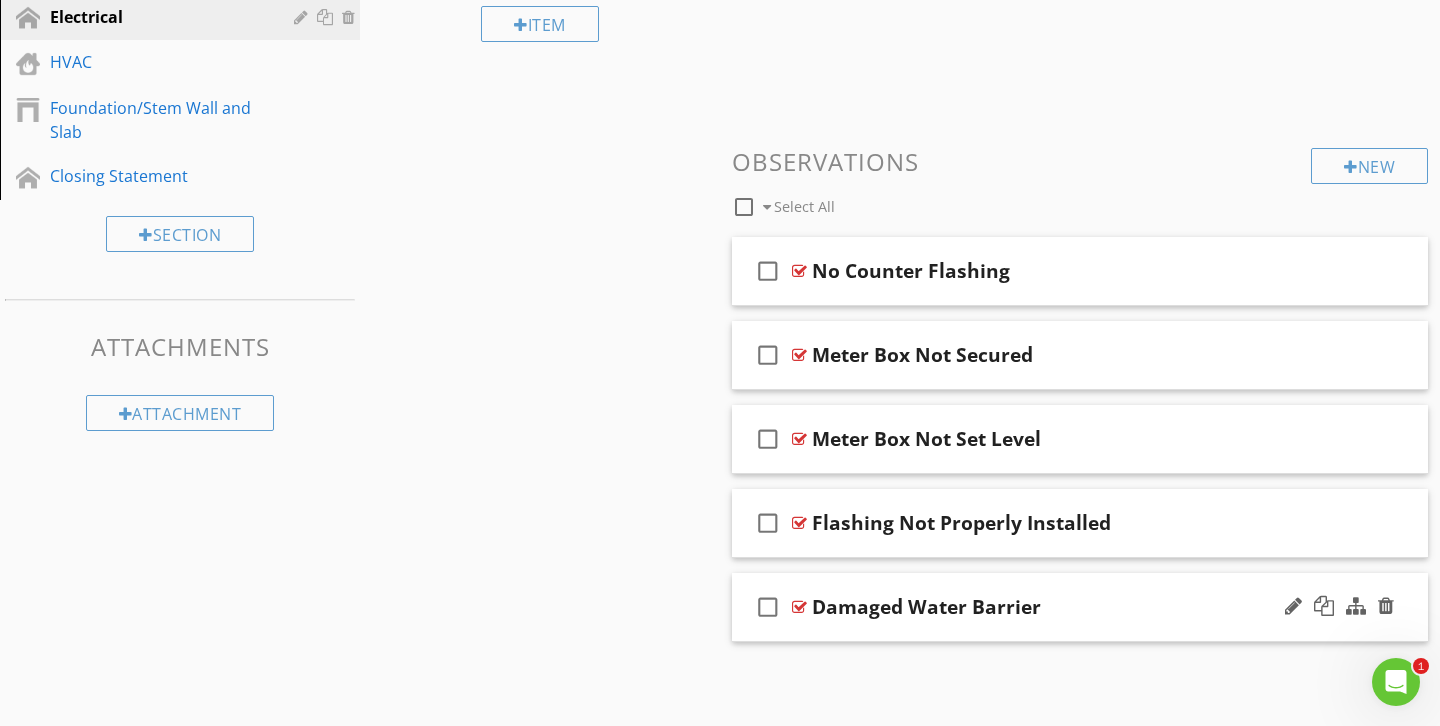 click on "Damaged Water Barrier" at bounding box center (1058, 607) 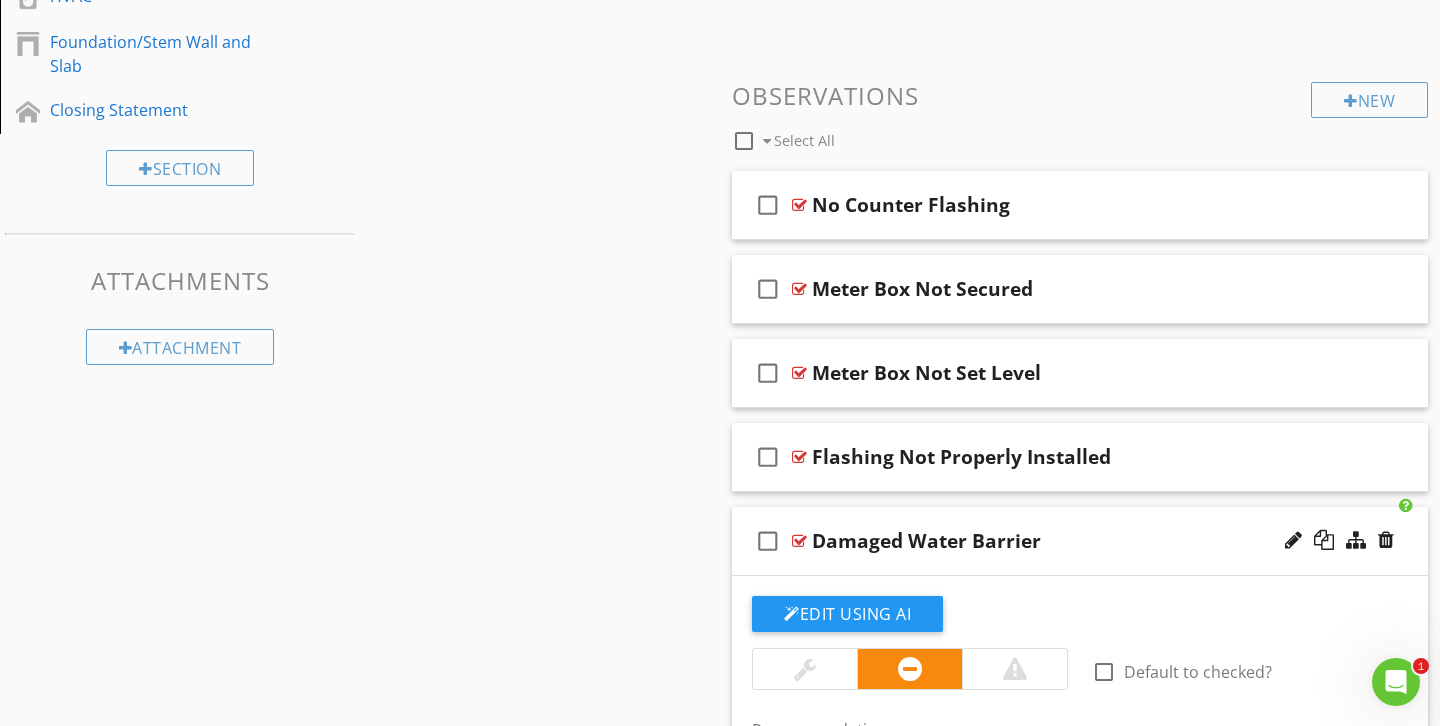 scroll, scrollTop: 592, scrollLeft: 0, axis: vertical 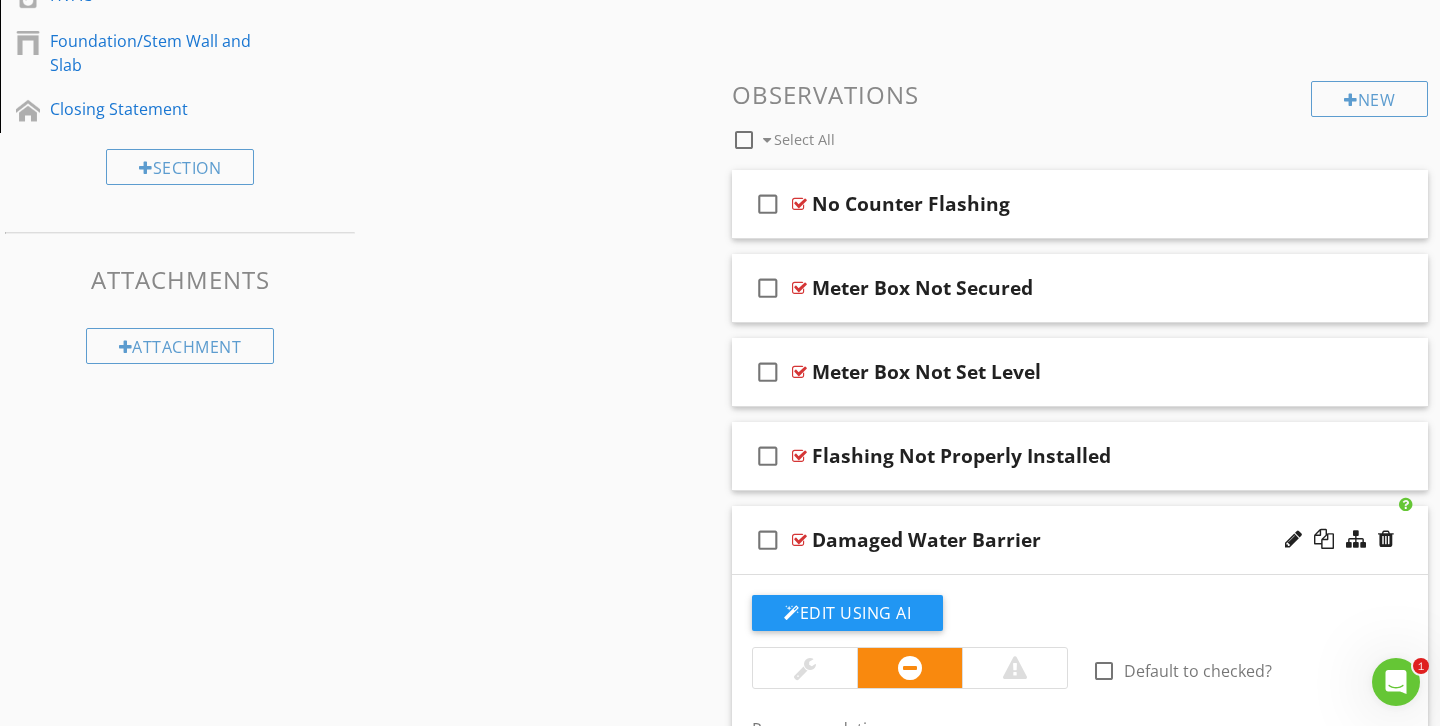 click at bounding box center [805, 668] 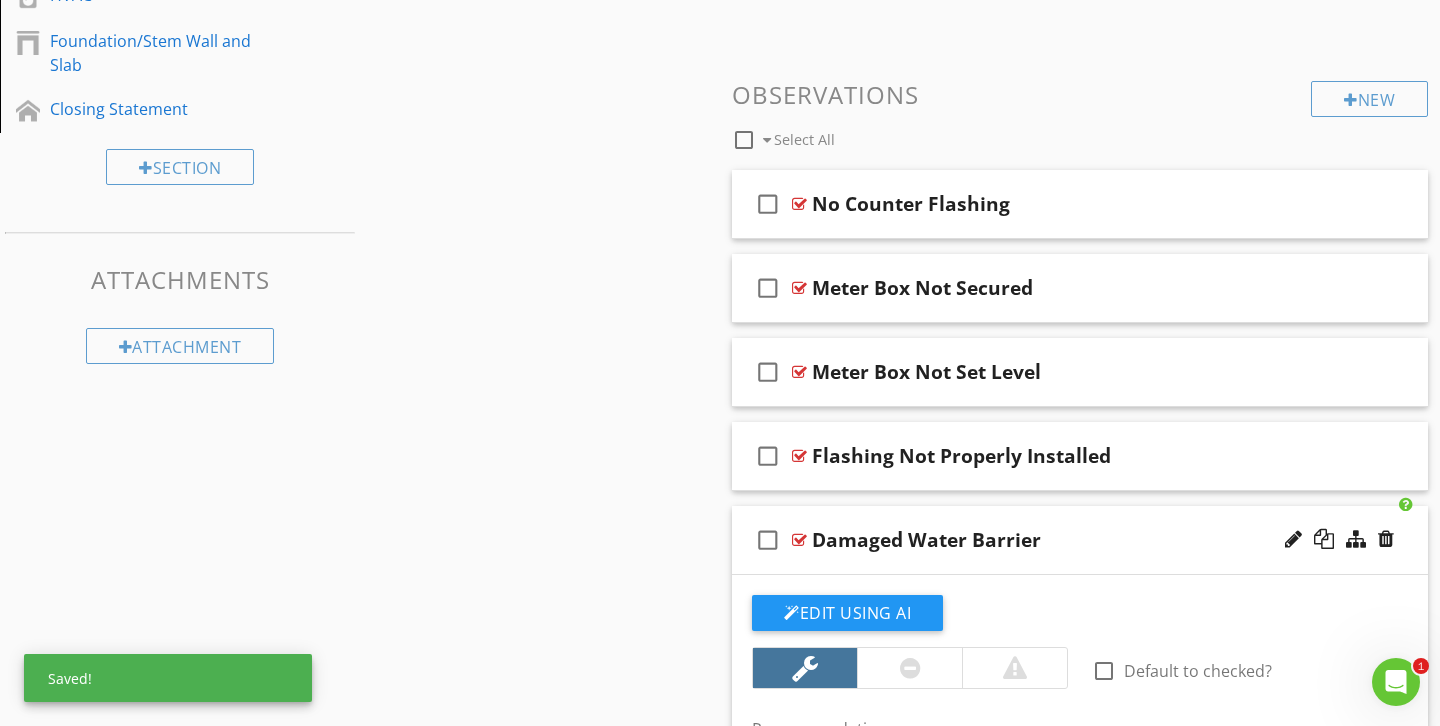 click on "check_box_outline_blank
No Counter Flashing
check_box_outline_blank
Meter Box Not Secured
check_box_outline_blank
Meter Box Not Set Level
check_box_outline_blank
Flashing Not Properly Installed
check_box_outline_blank
Damaged Water Barrier
Edit Using AI
check_box_outline_blank Default to checked?           Recommendation arrow_drop_down   Default Location edit       Default Text   Inline Style XLarge Large Normal Small Light Small/Light Bold Italic Underline Colors Ordered List Unordered List Insert Link Insert Image Insert Video Insert Table Code View Clear Formatting The Counter Flashing was damaged at the time of inspection. We recommend to inspect and repair.  Enter text here
Add Default Photo" at bounding box center [1080, 709] 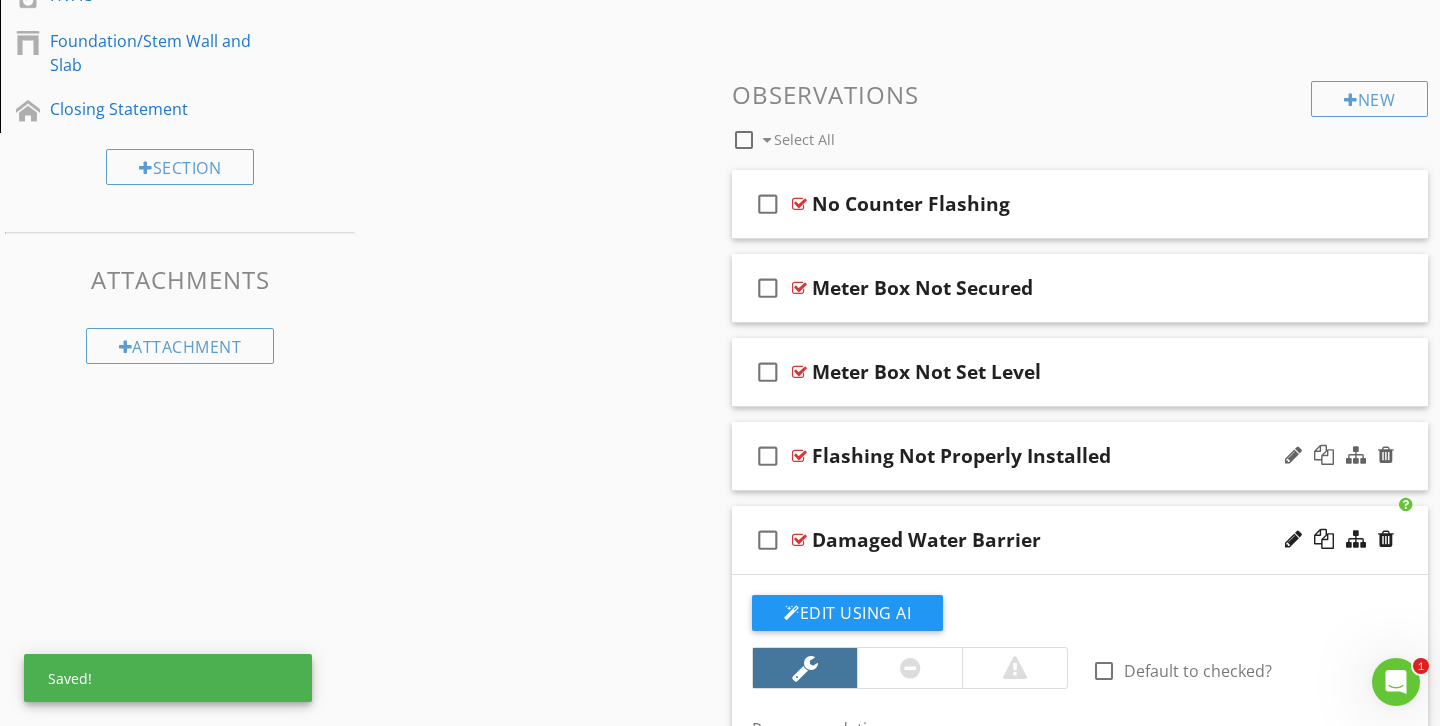 click on "Flashing Not Properly Installed" at bounding box center (1058, 456) 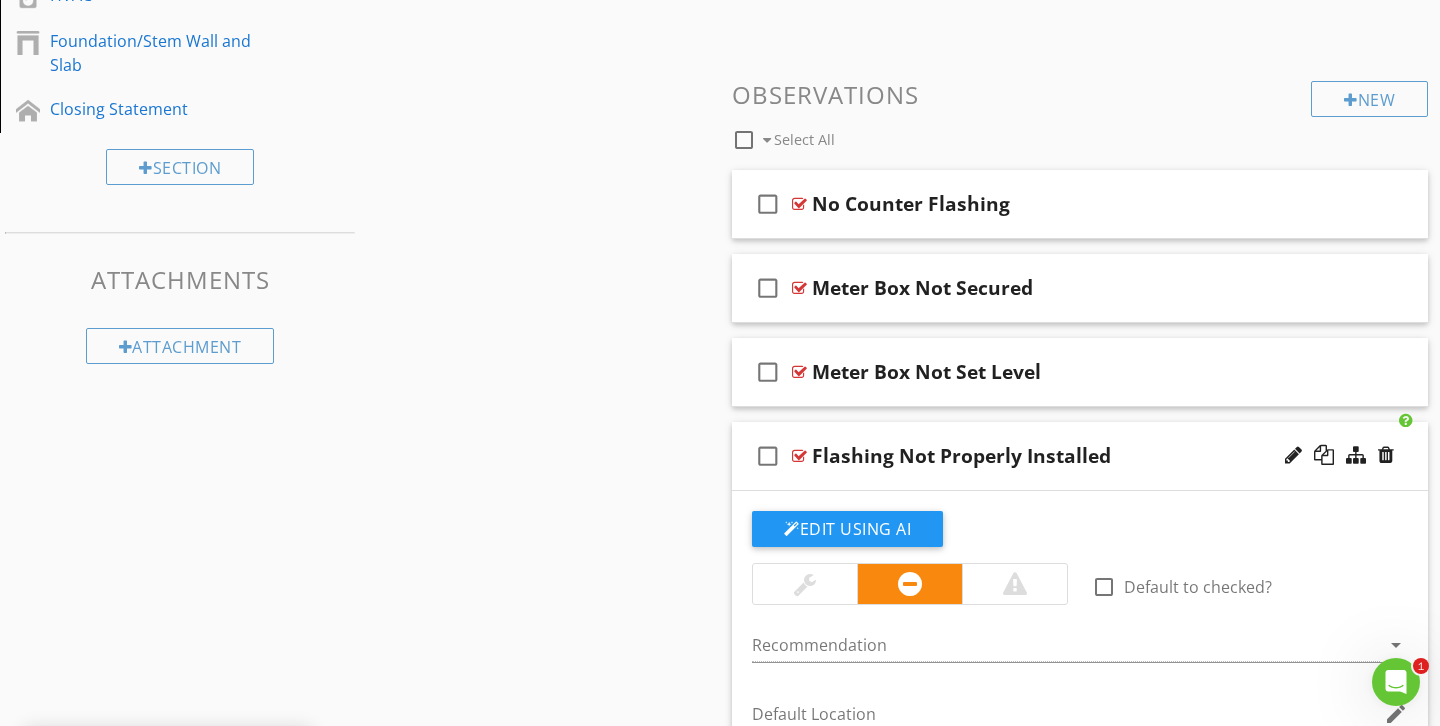 click at bounding box center (805, 584) 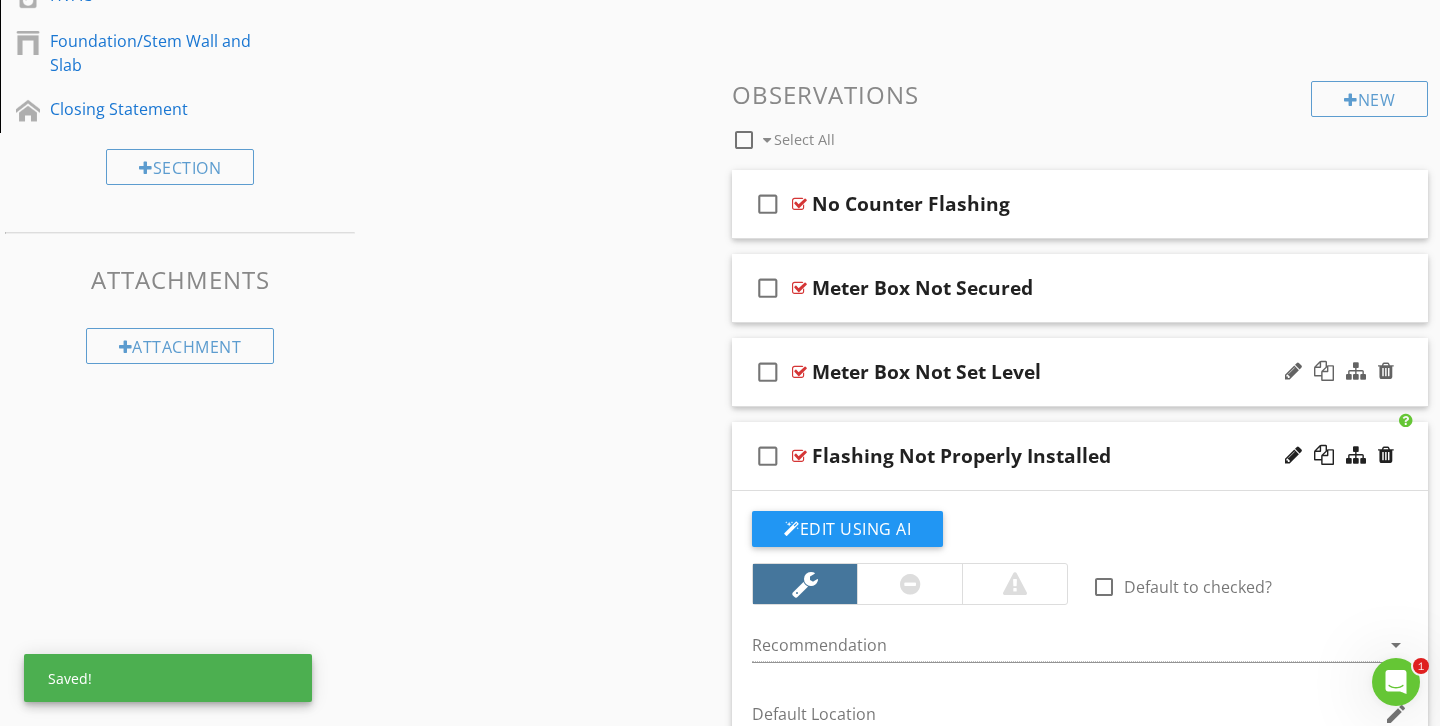 click on "Meter Box Not Set Level" at bounding box center (1058, 372) 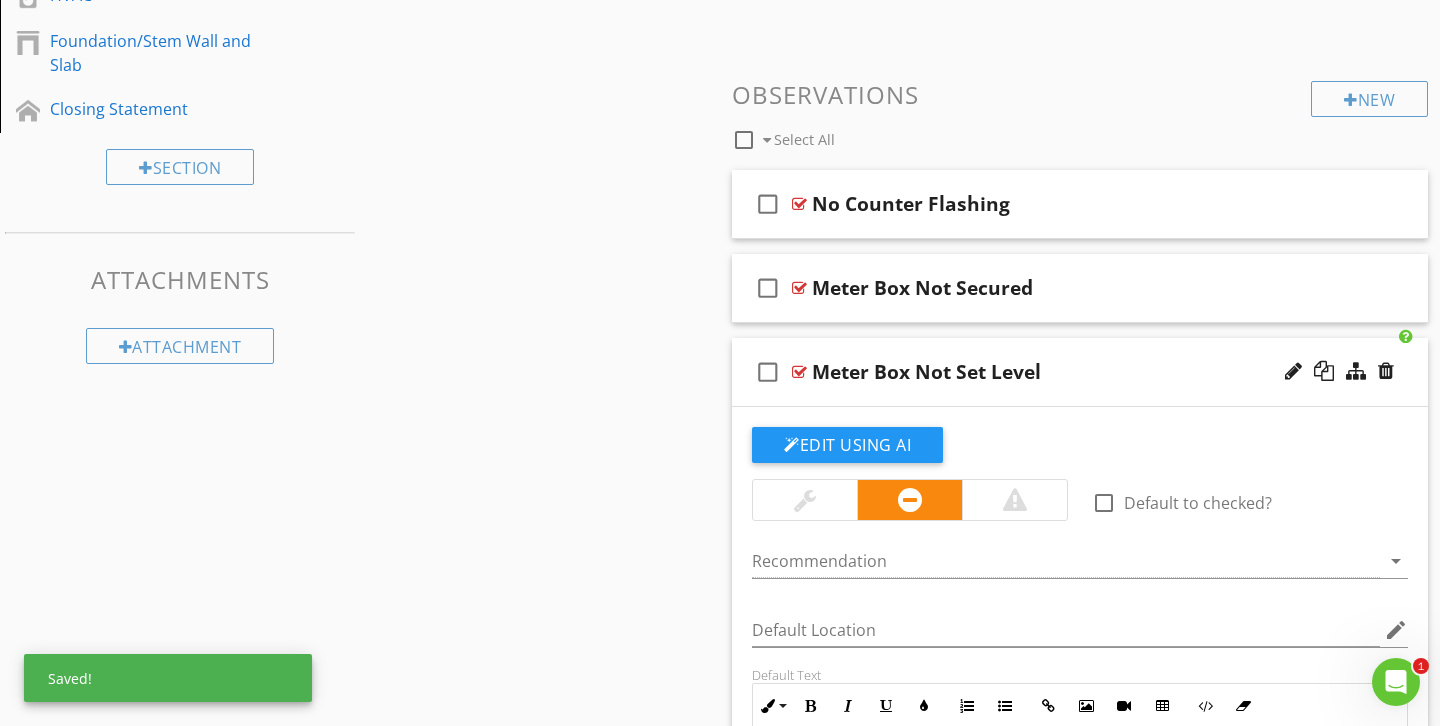 click at bounding box center (805, 500) 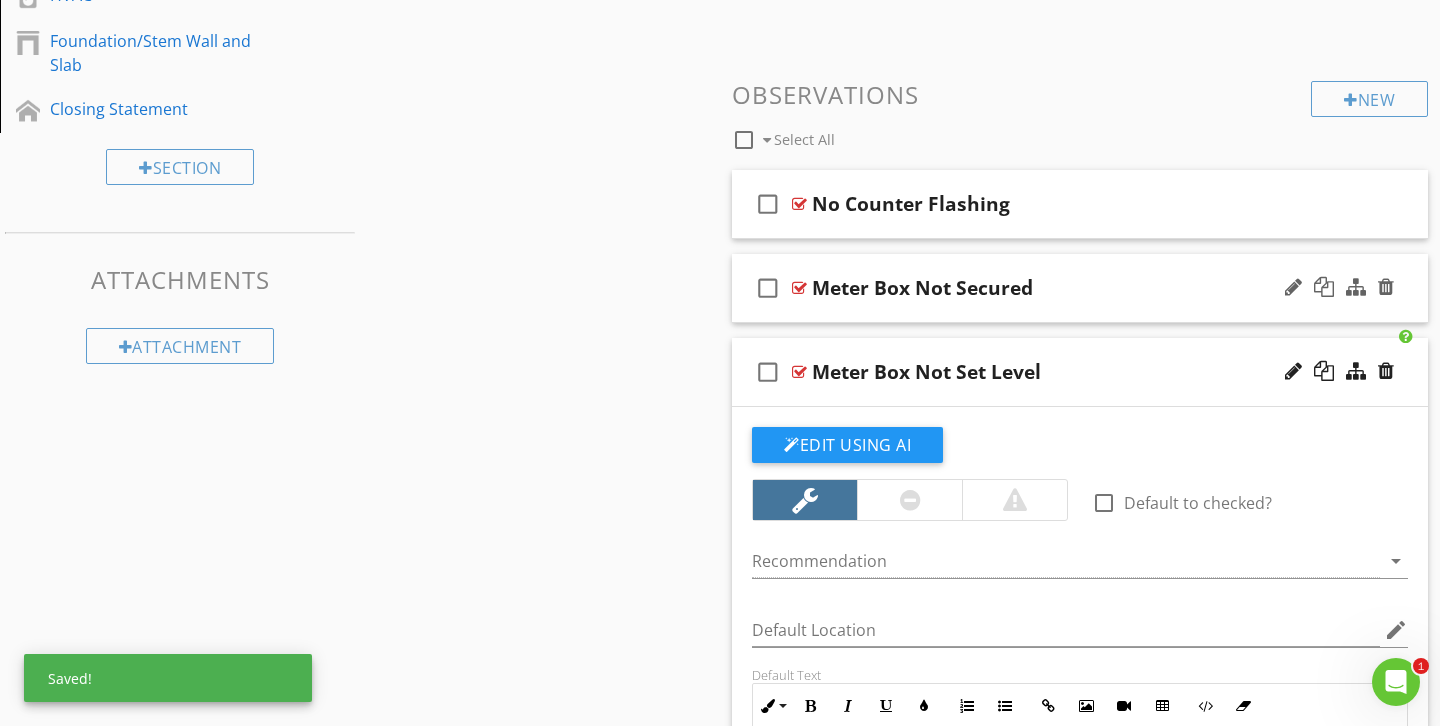 click on "check_box_outline_blank
Meter Box Not Secured" at bounding box center (1080, 288) 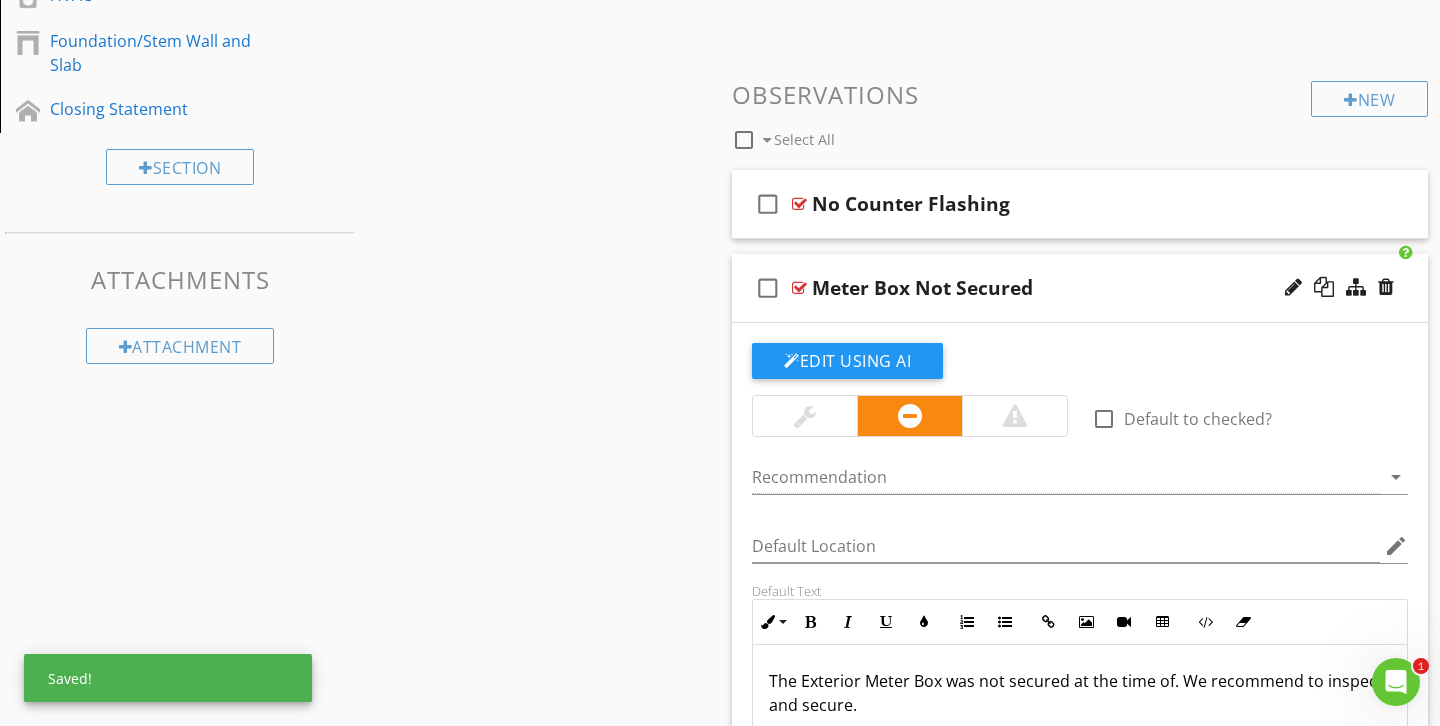 click at bounding box center [805, 416] 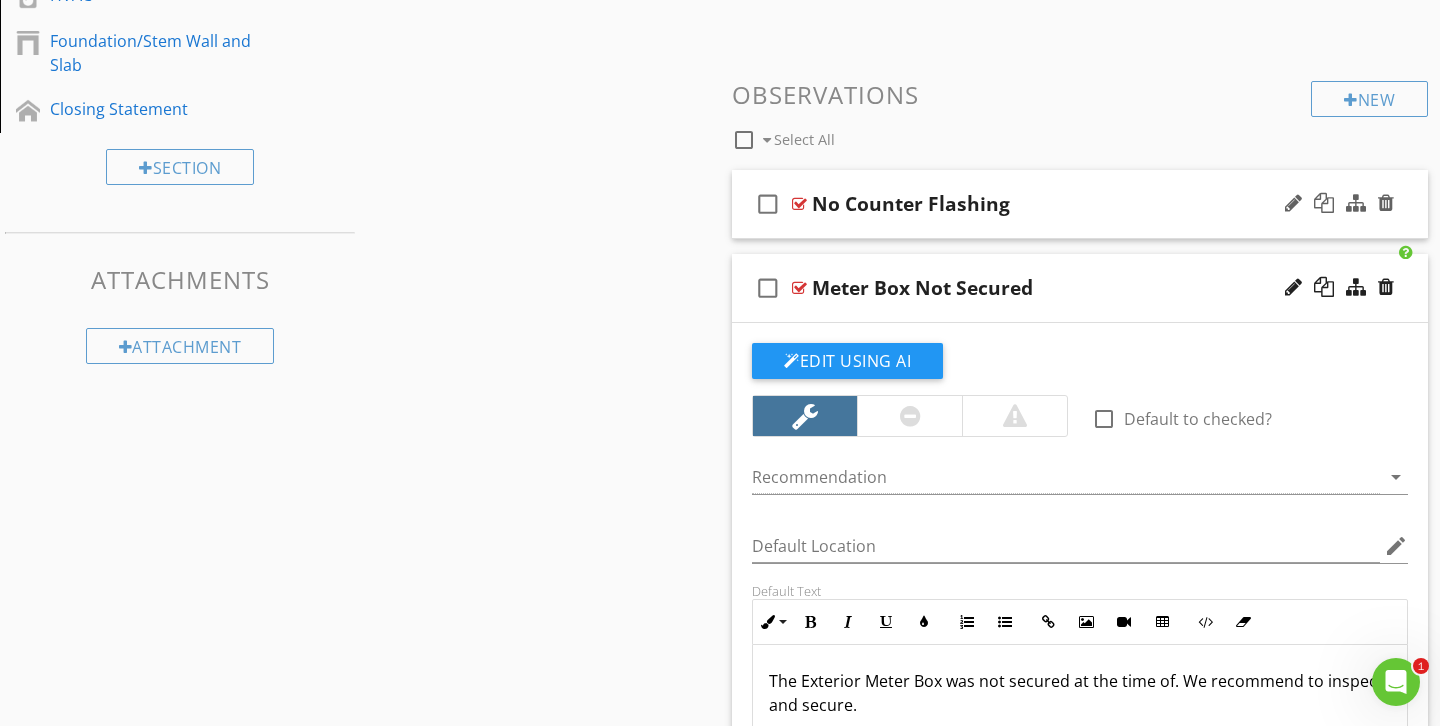 click on "check_box_outline_blank
No Counter Flashing" at bounding box center [1080, 204] 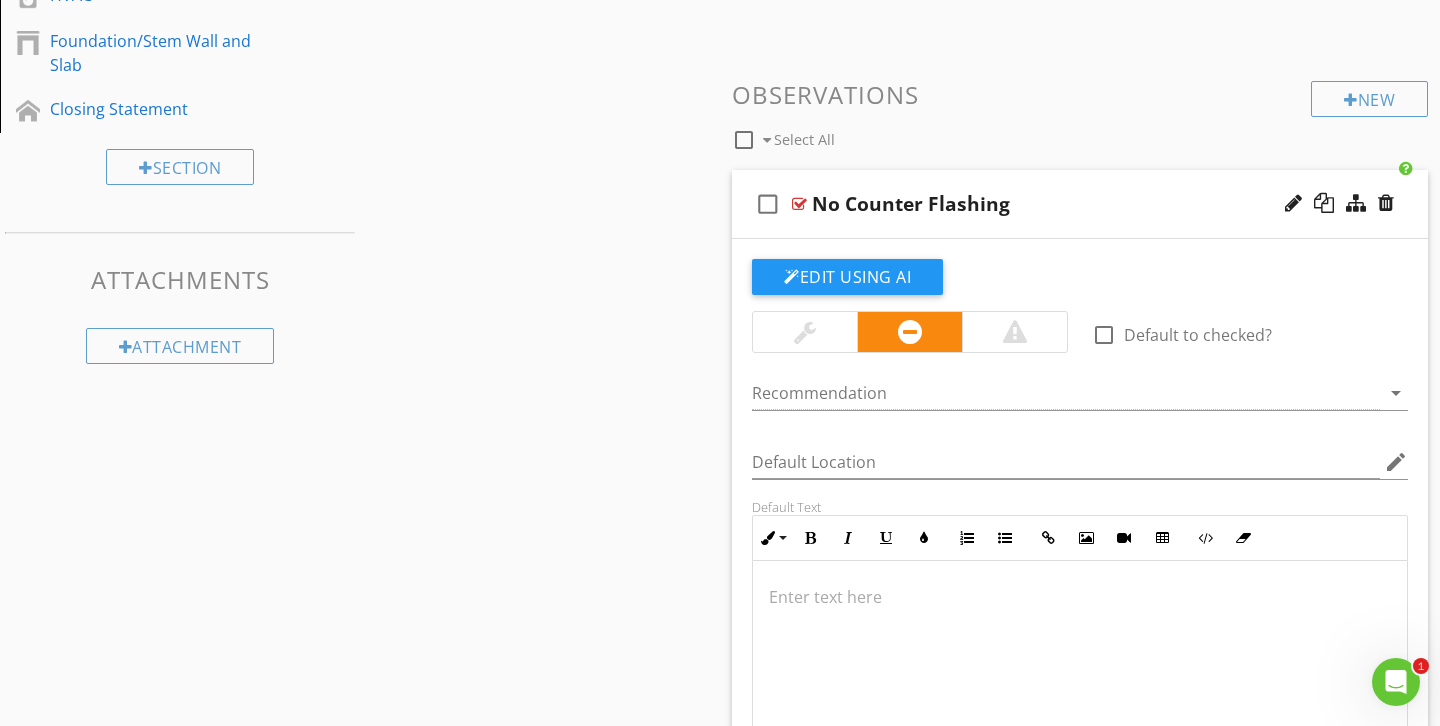 click at bounding box center (805, 332) 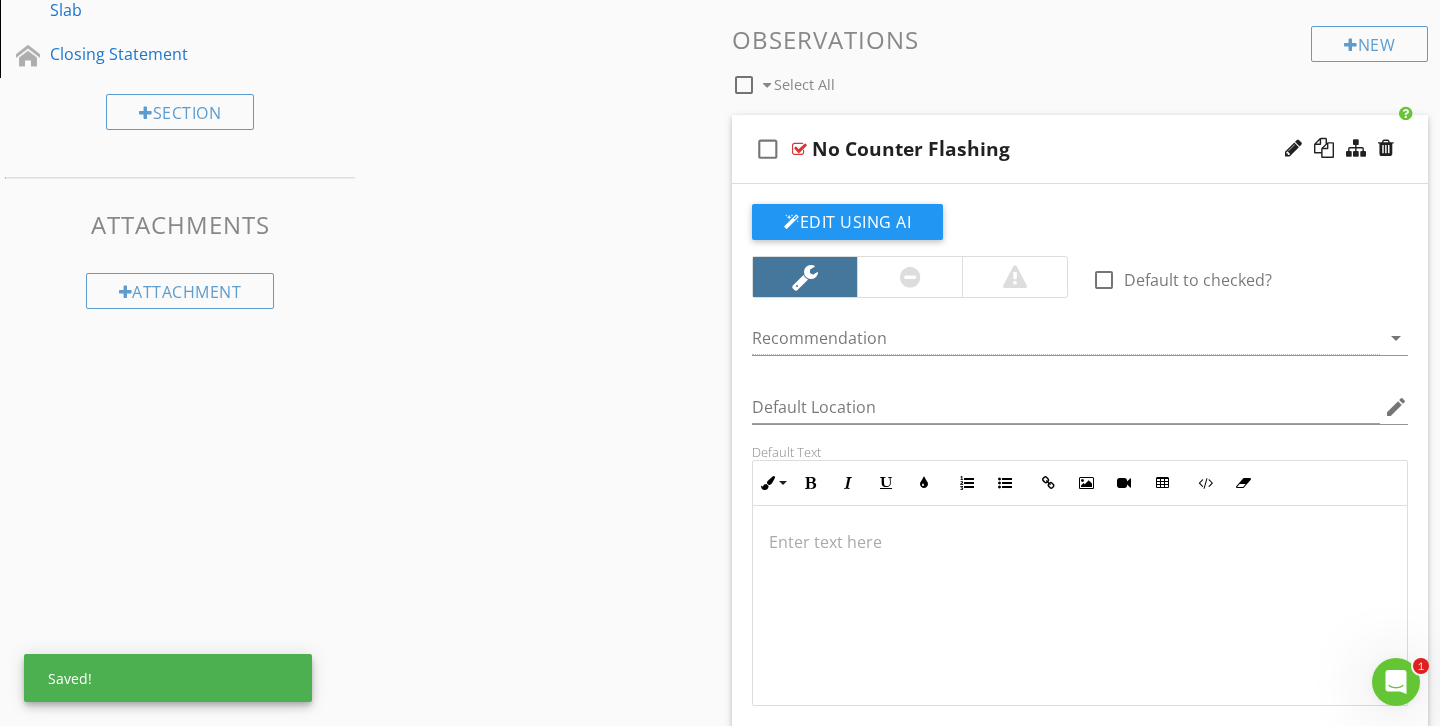 scroll, scrollTop: 666, scrollLeft: 0, axis: vertical 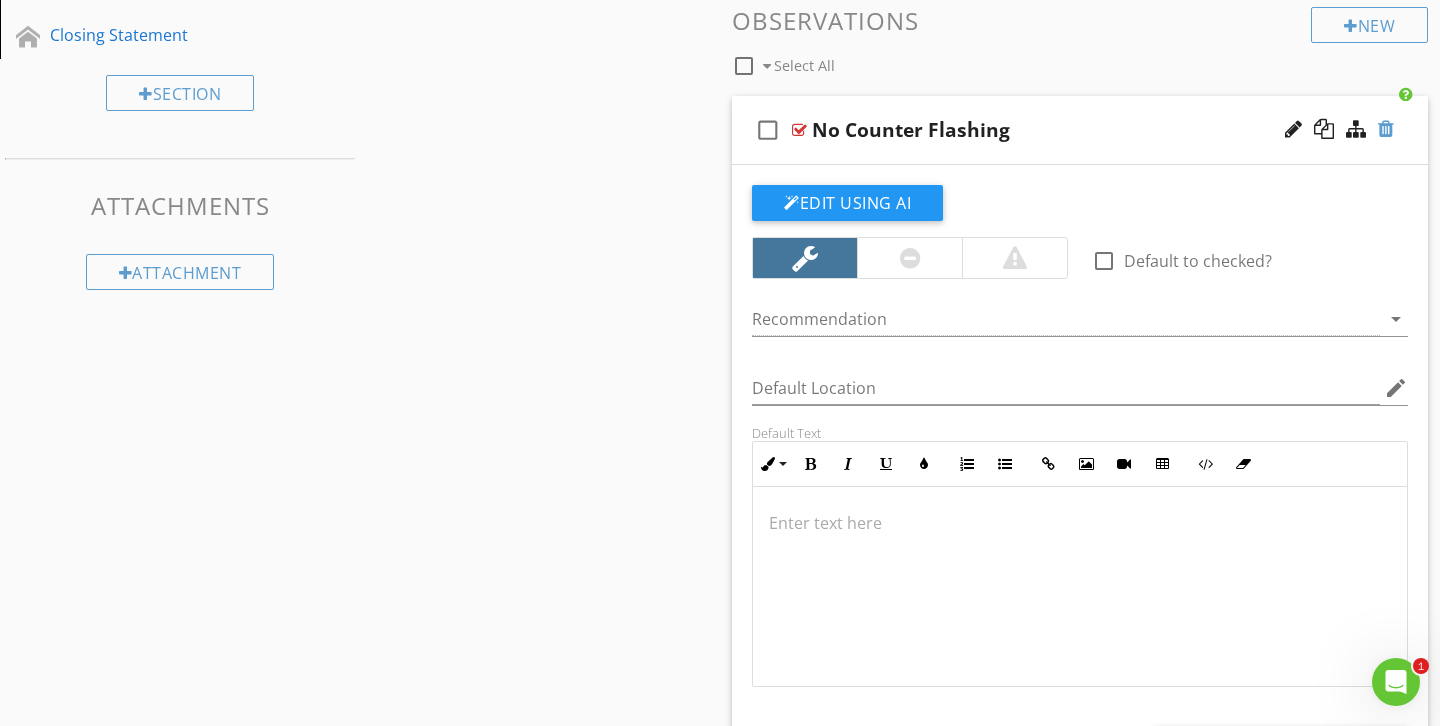 click at bounding box center [1386, 129] 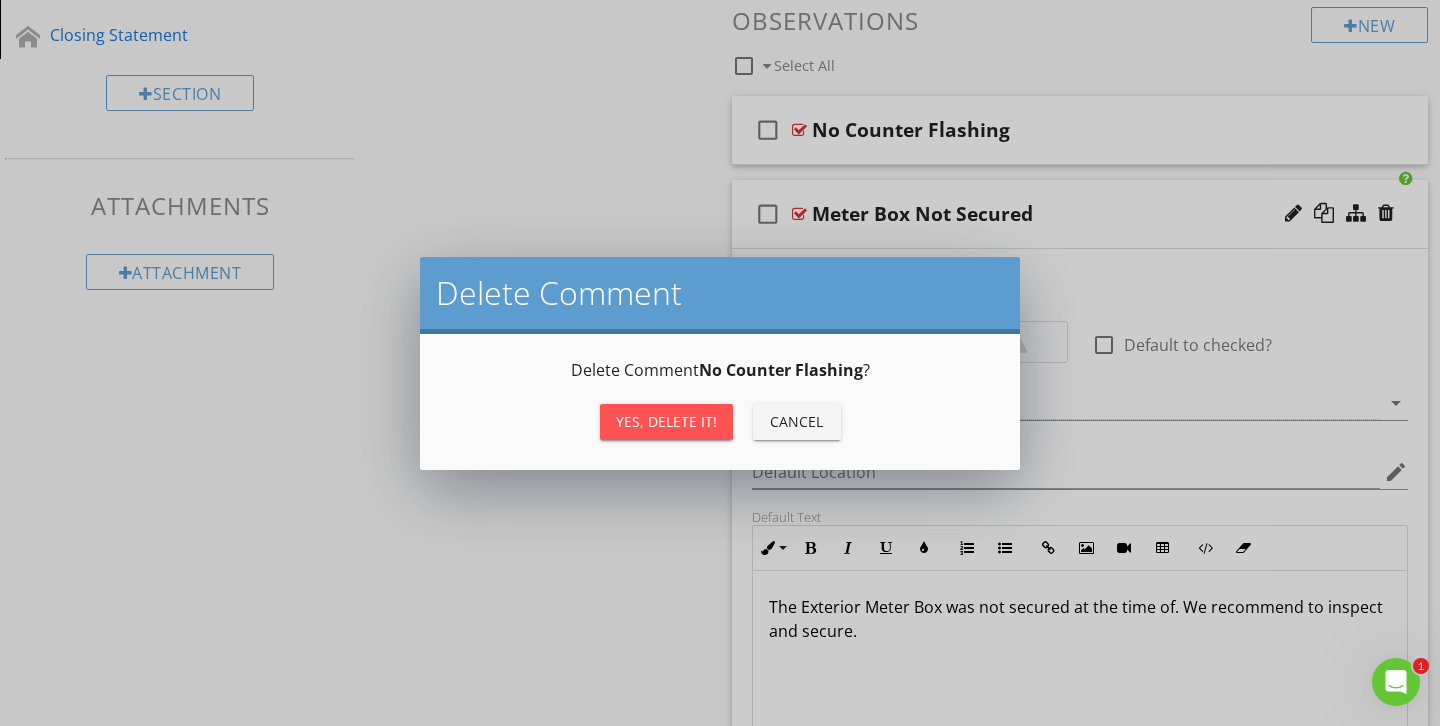 click on "Yes, Delete it!" at bounding box center [666, 421] 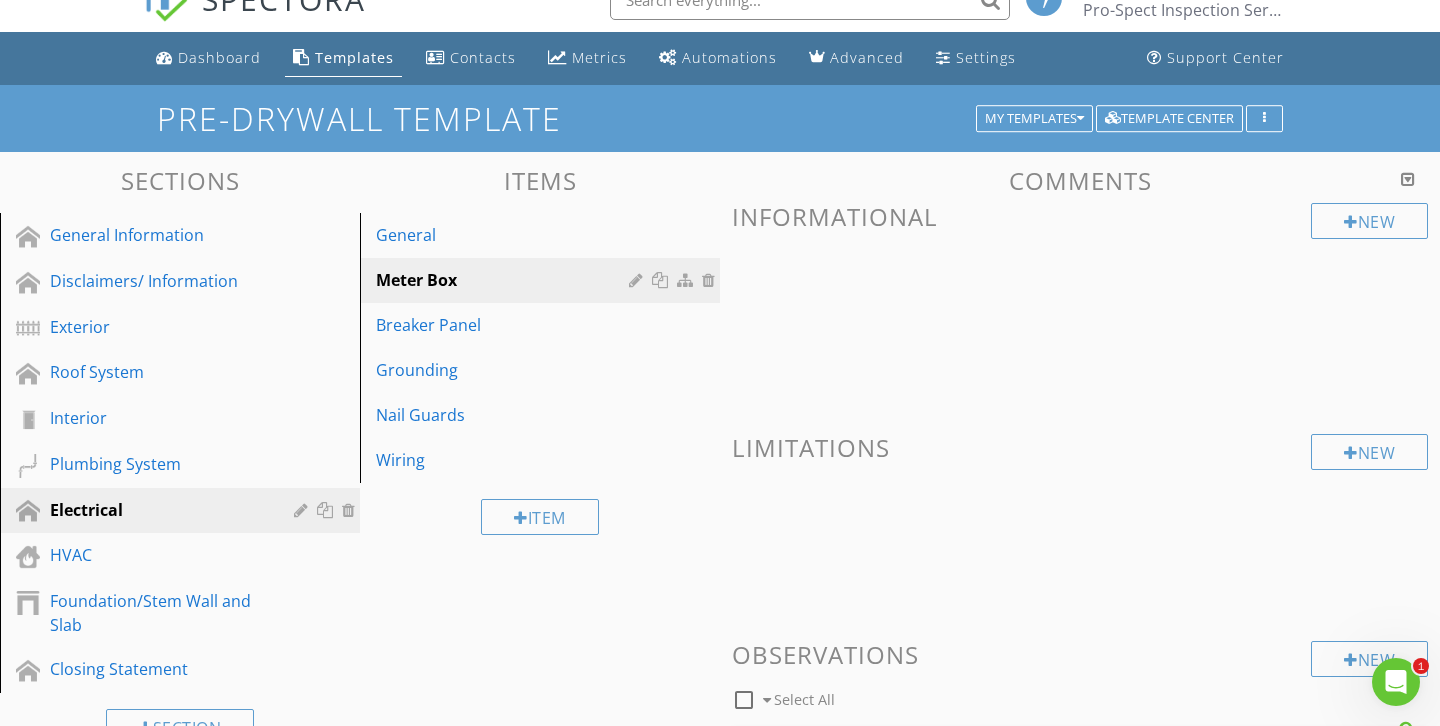 scroll, scrollTop: 23, scrollLeft: 0, axis: vertical 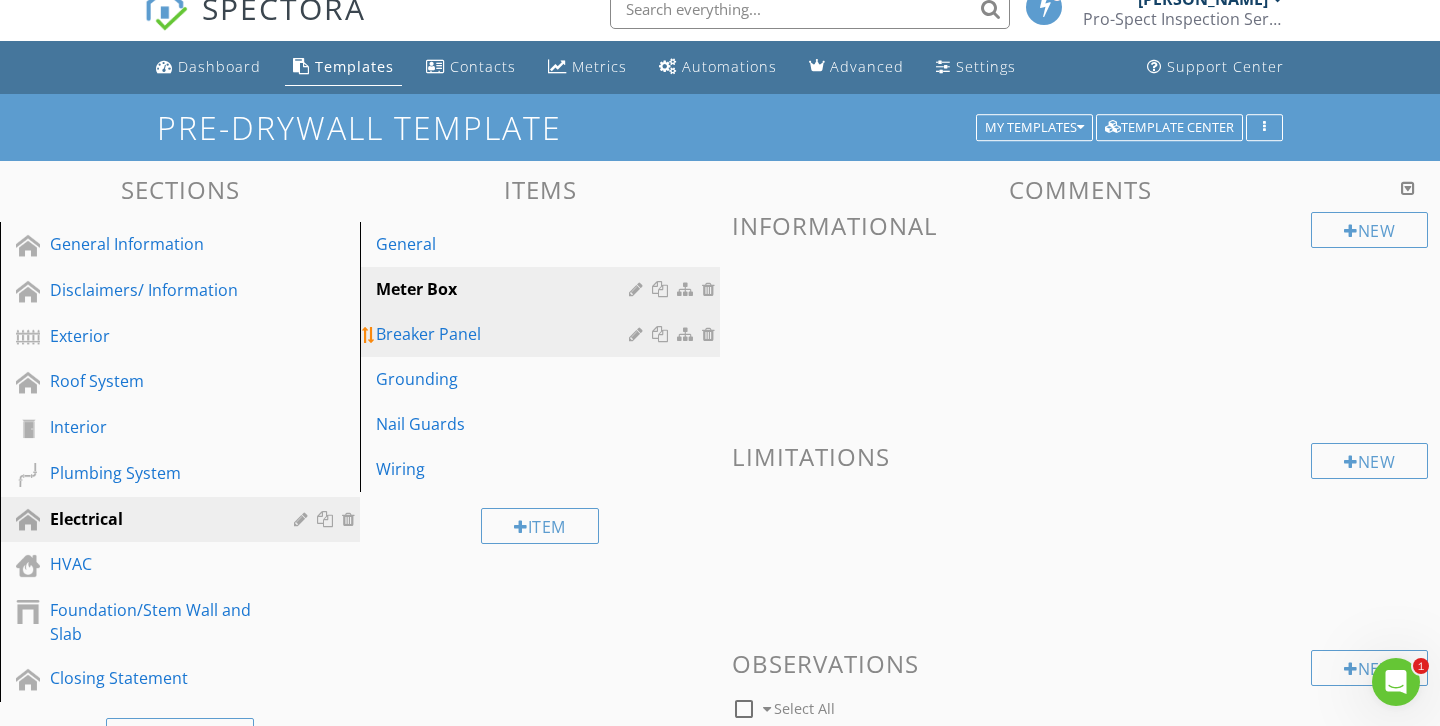 click on "Breaker Panel" at bounding box center (505, 334) 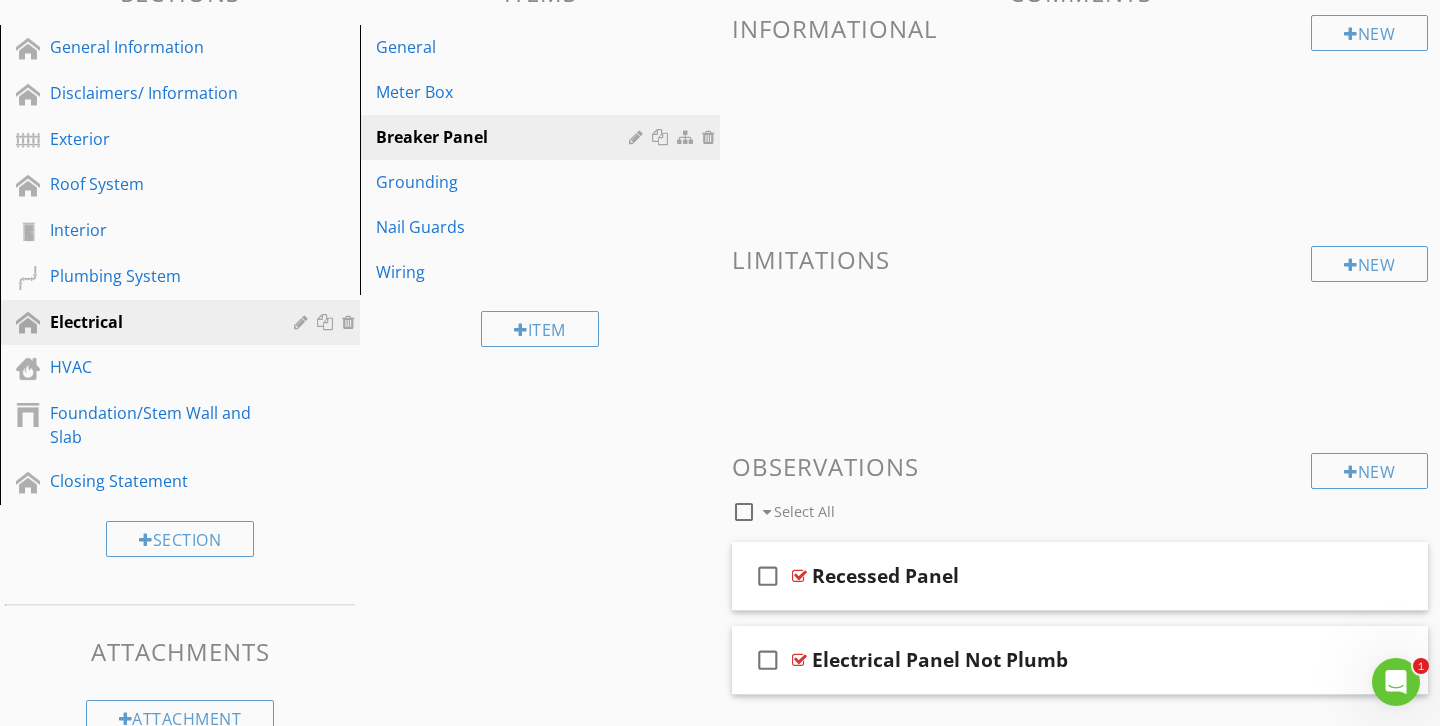 scroll, scrollTop: 273, scrollLeft: 0, axis: vertical 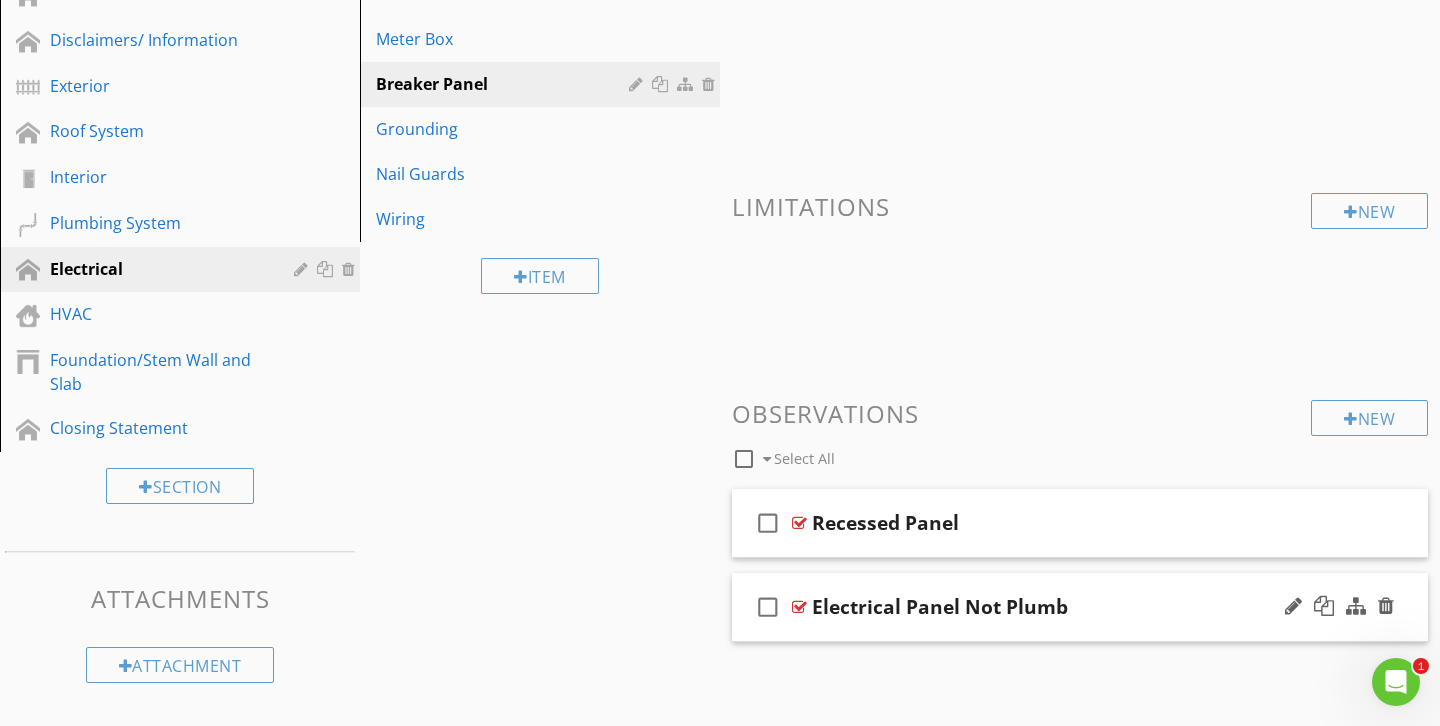 click on "check_box_outline_blank
Electrical Panel Not Plumb" at bounding box center [1080, 607] 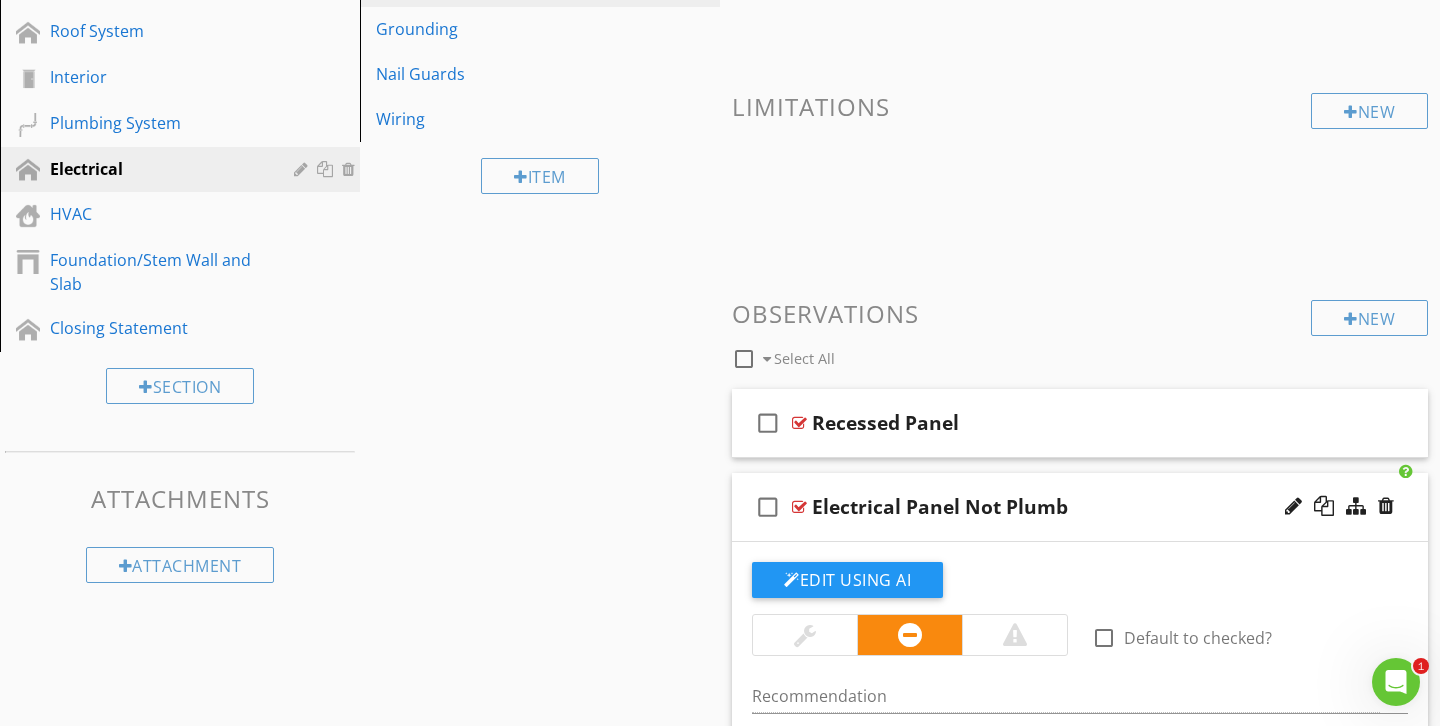 scroll, scrollTop: 435, scrollLeft: 0, axis: vertical 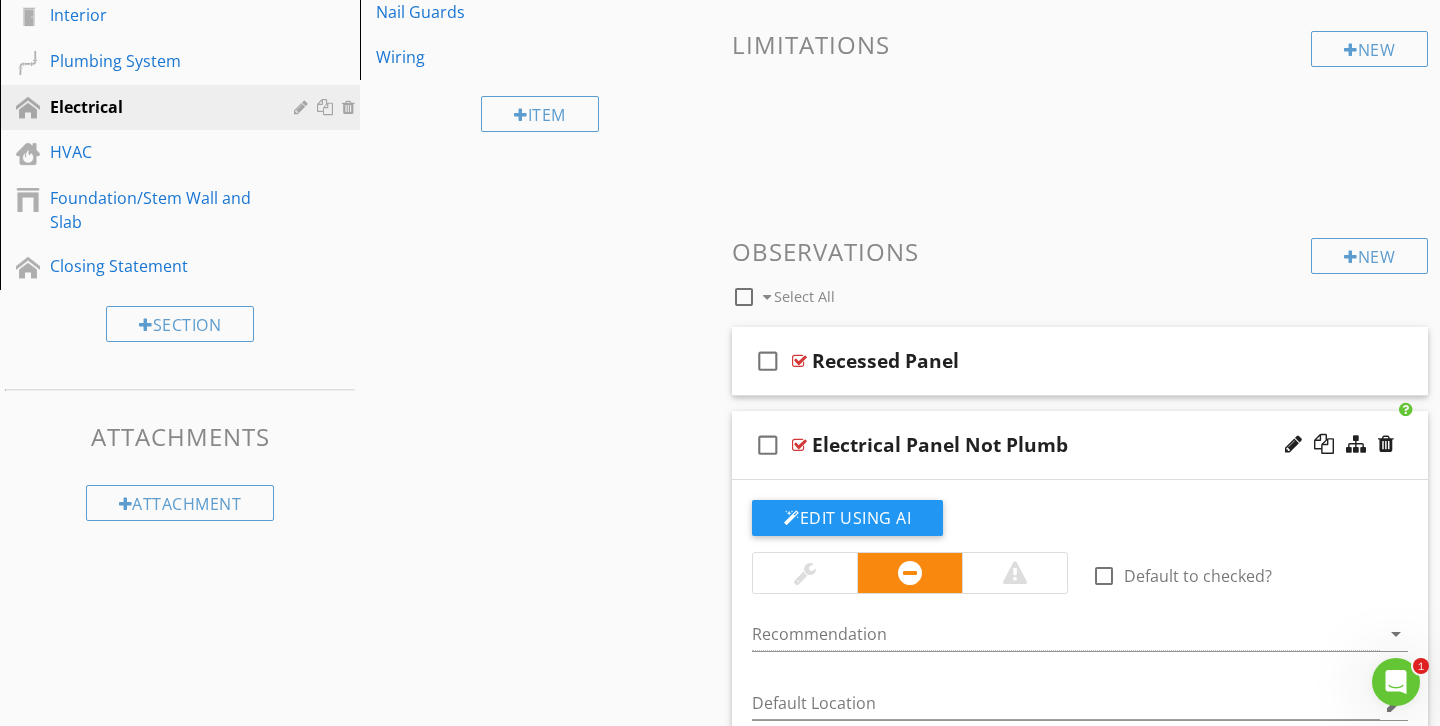 click at bounding box center (805, 573) 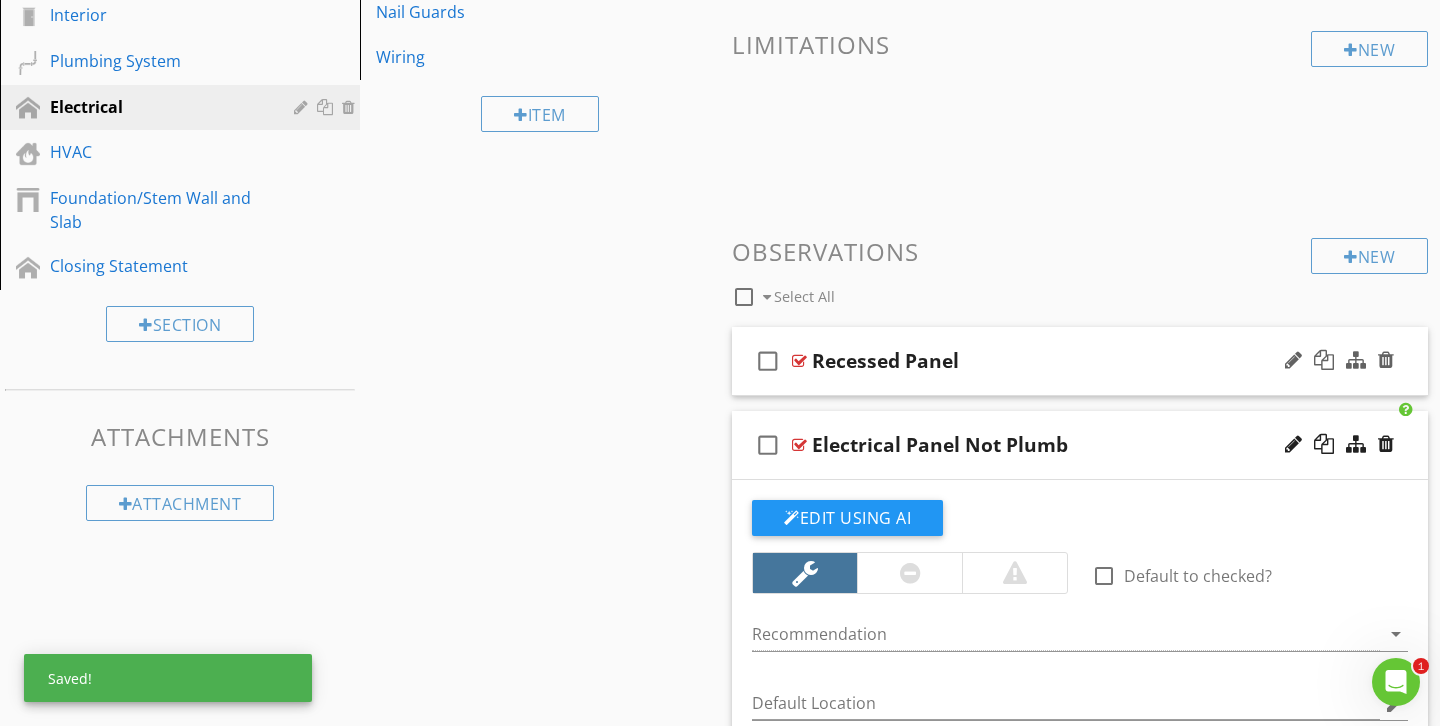 click on "Recessed Panel" at bounding box center [1058, 361] 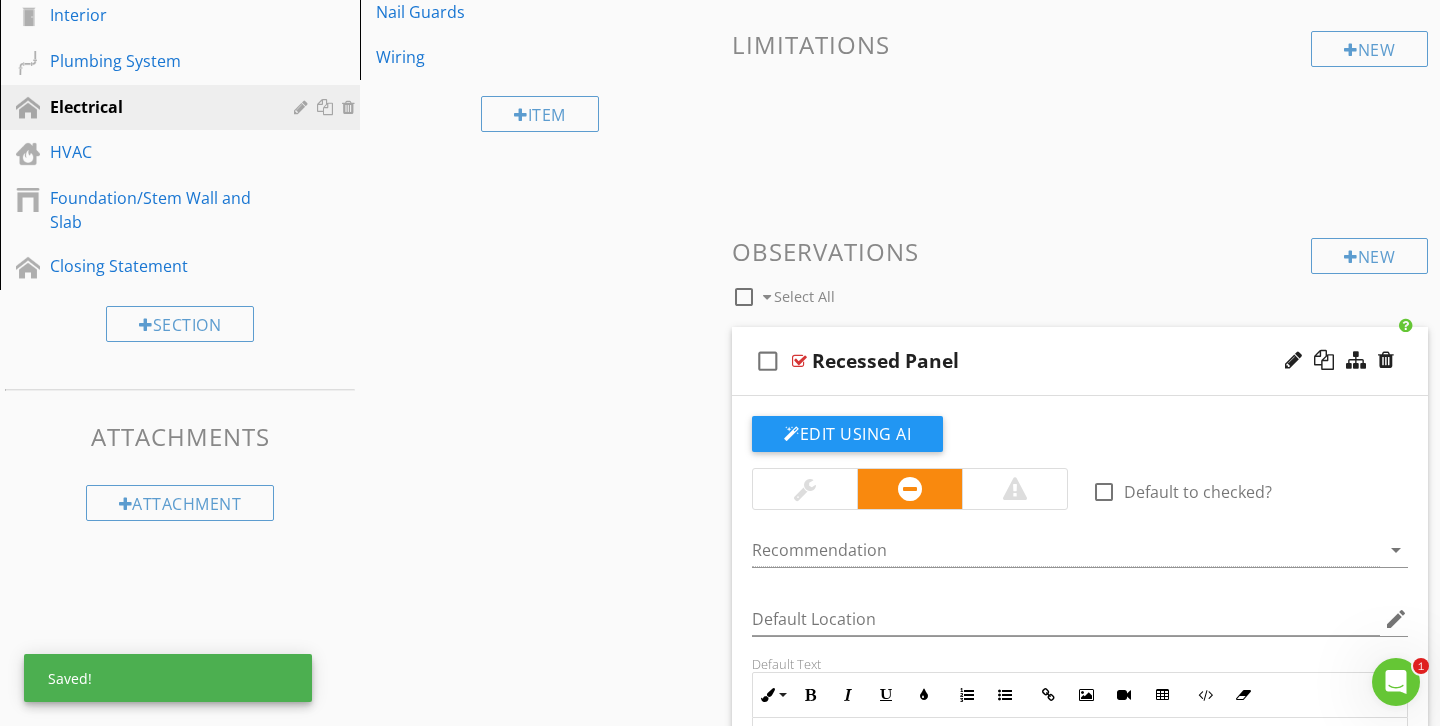 click at bounding box center (805, 489) 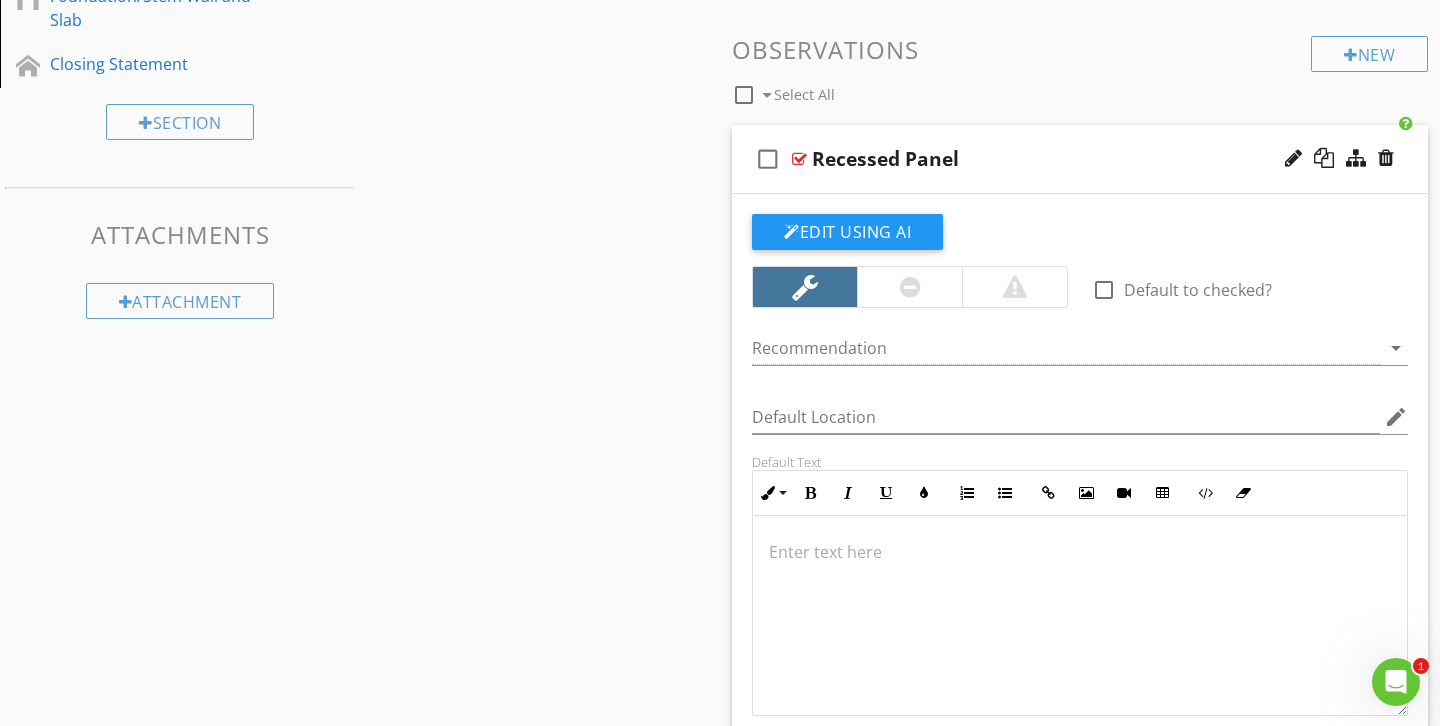 scroll, scrollTop: 550, scrollLeft: 0, axis: vertical 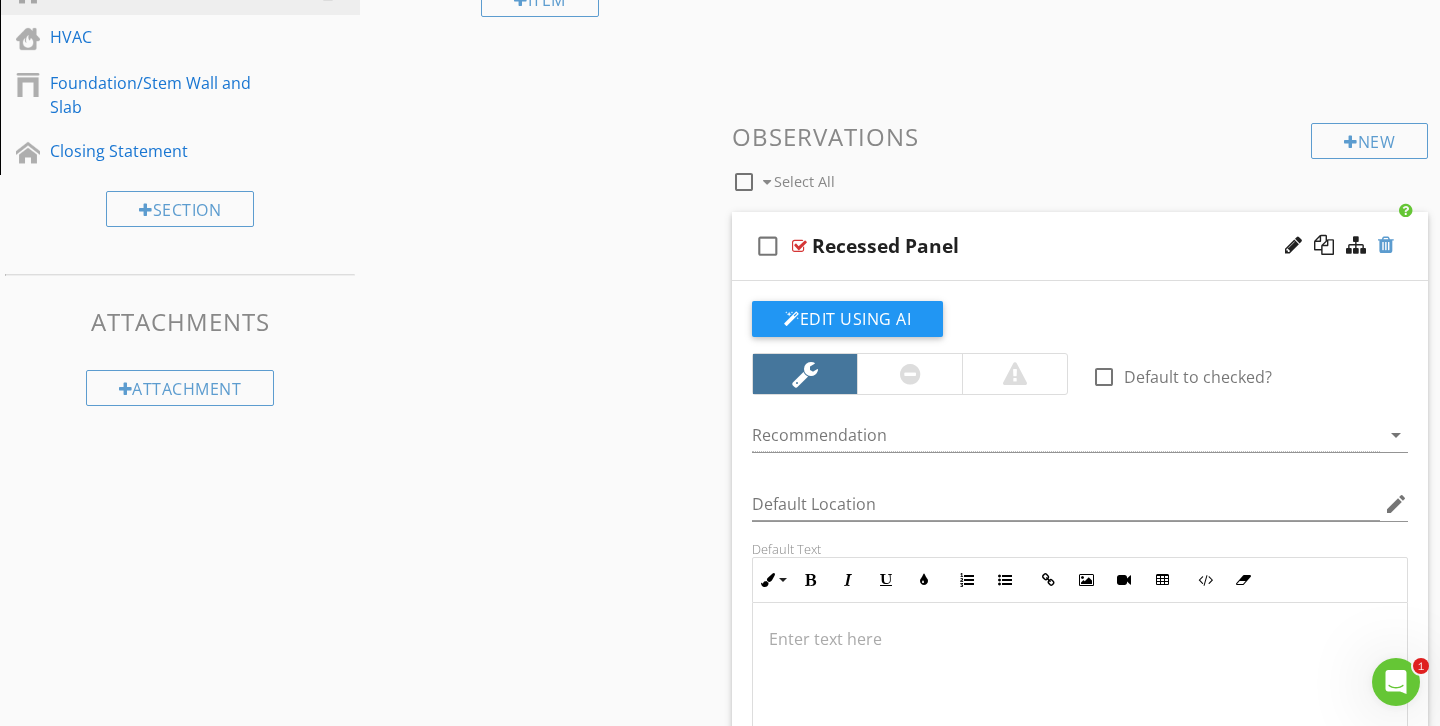 click at bounding box center [1386, 245] 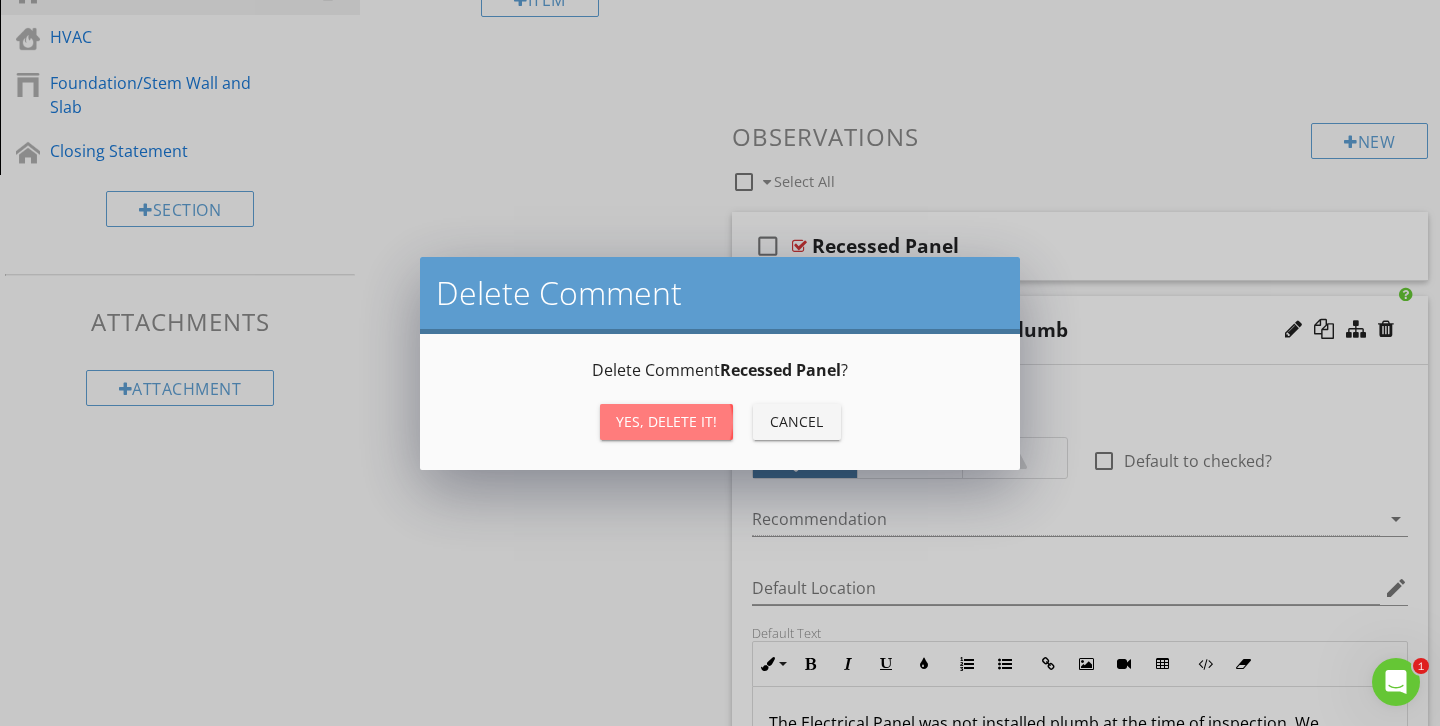 click on "Yes, Delete it!" at bounding box center [666, 422] 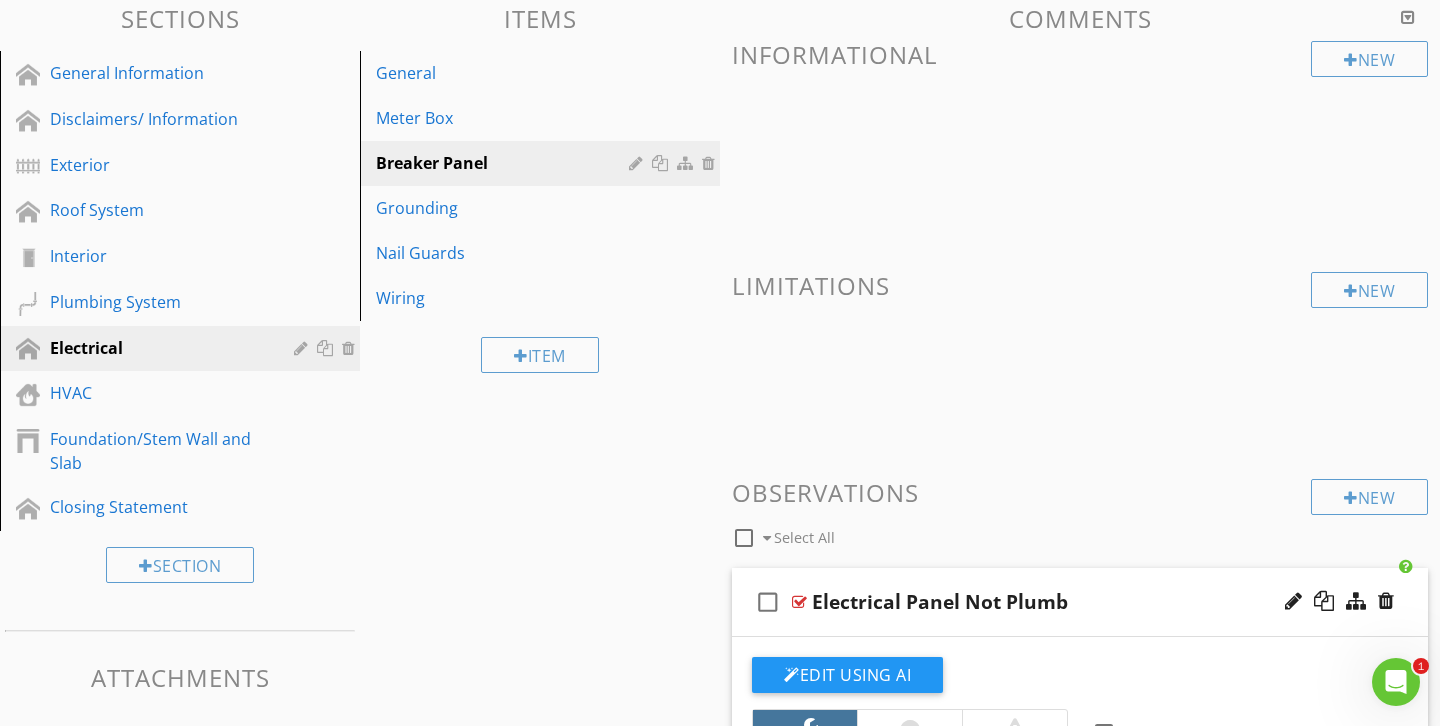 scroll, scrollTop: 76, scrollLeft: 0, axis: vertical 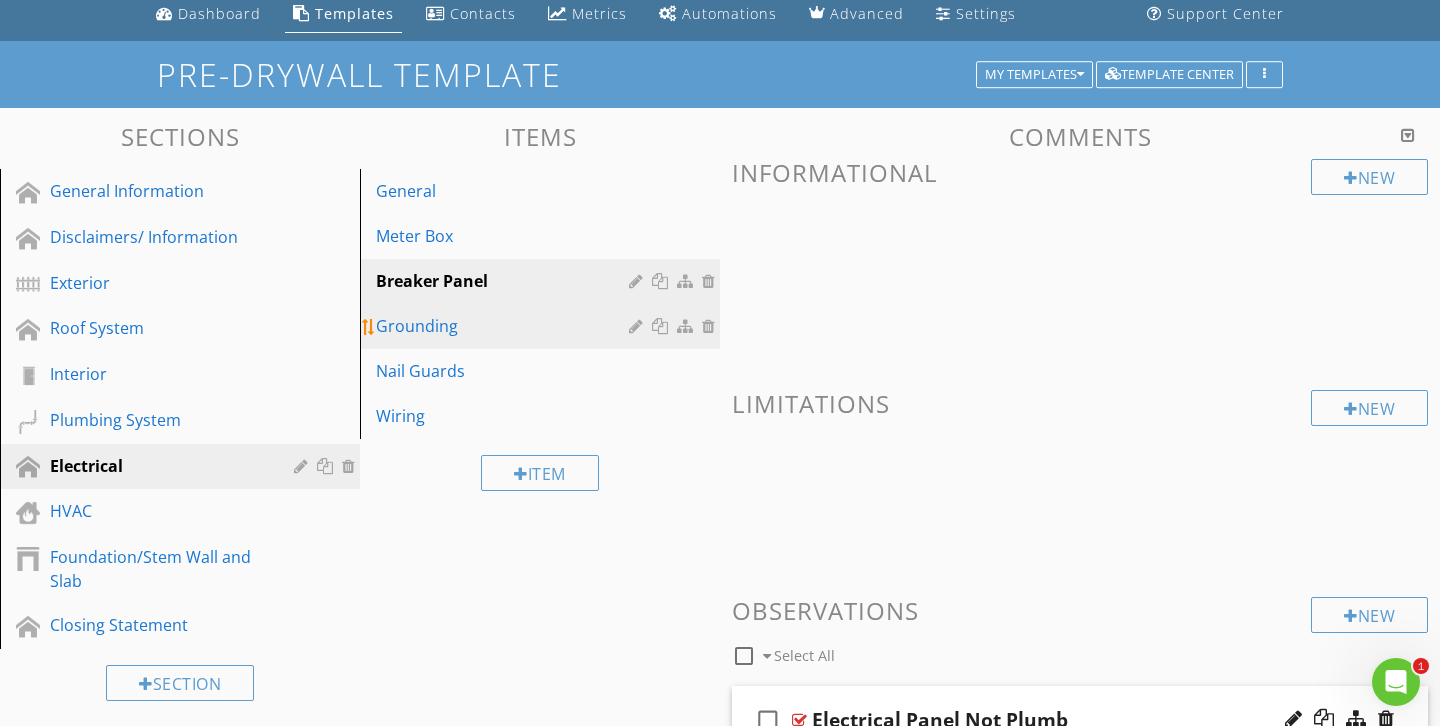click on "Grounding" at bounding box center (505, 326) 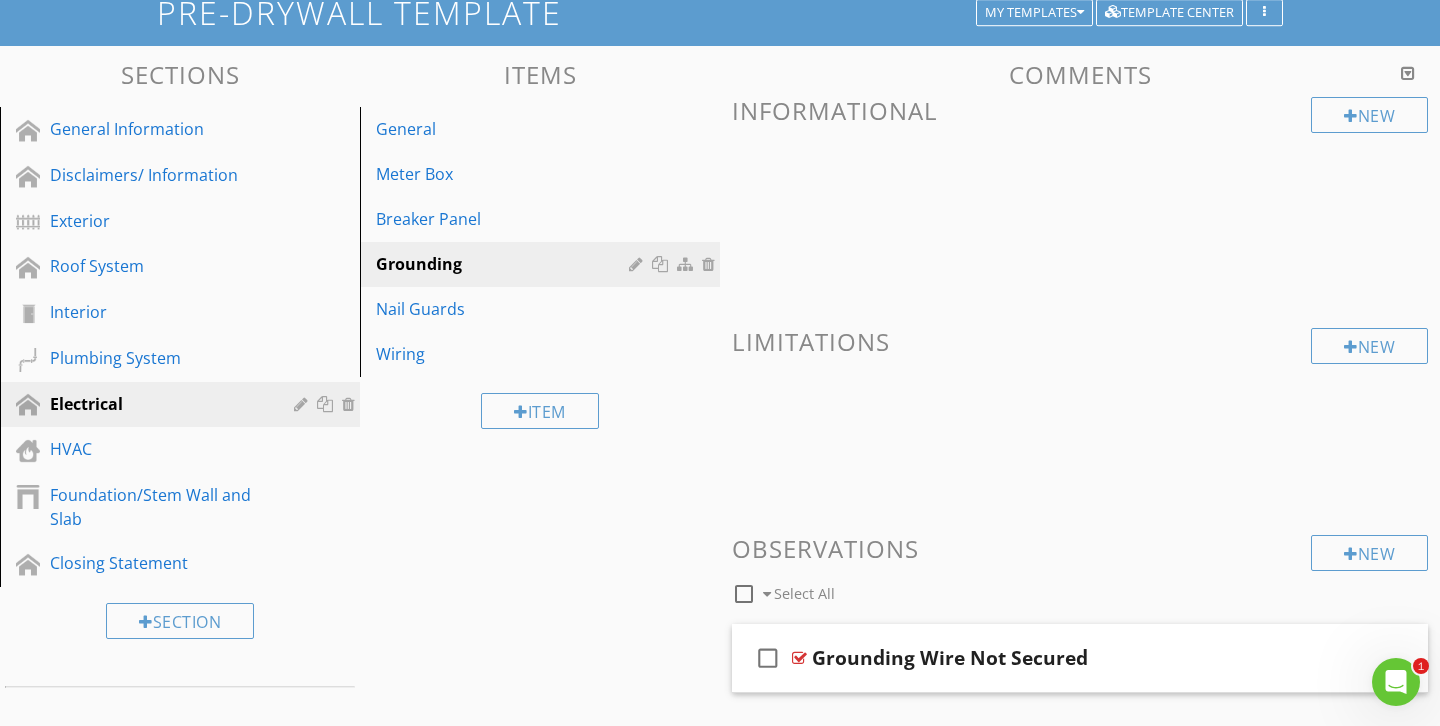scroll, scrollTop: 264, scrollLeft: 0, axis: vertical 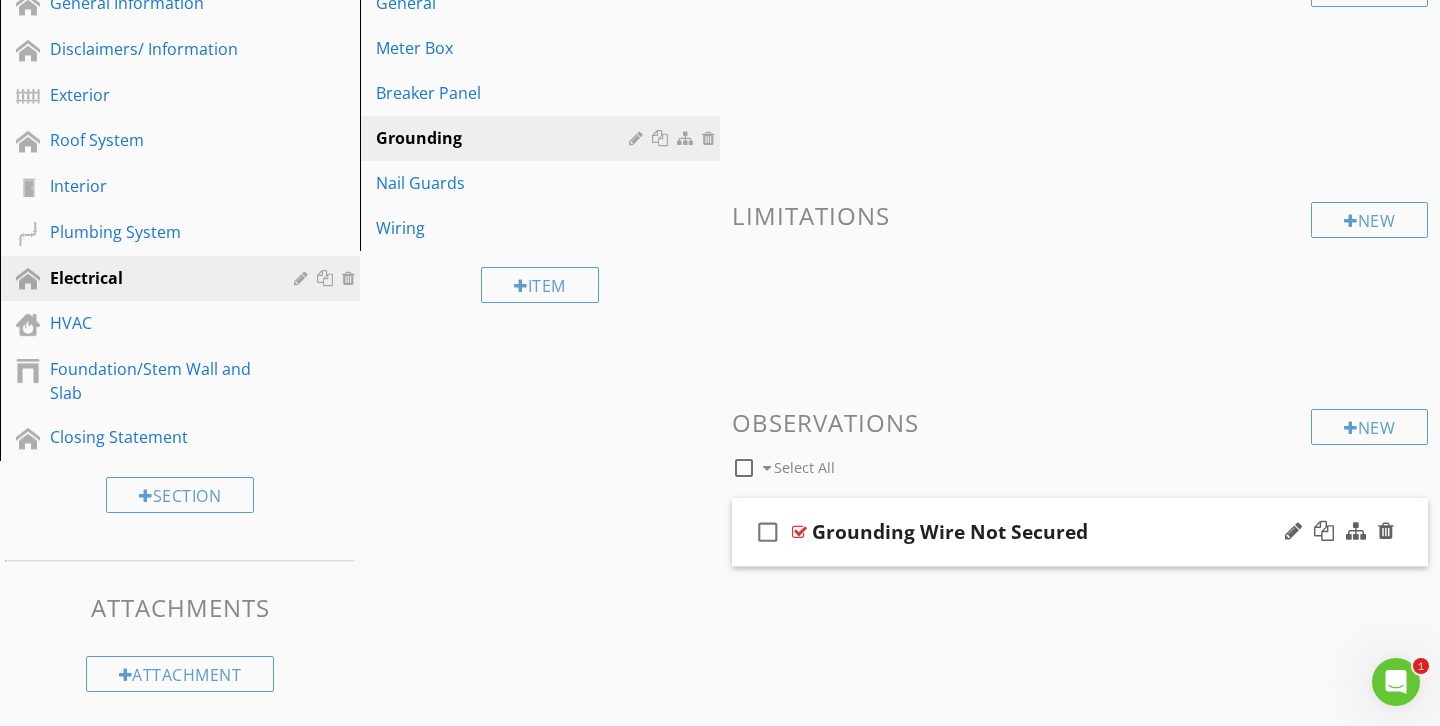 click on "check_box_outline_blank
Grounding Wire Not Secured" at bounding box center [1080, 532] 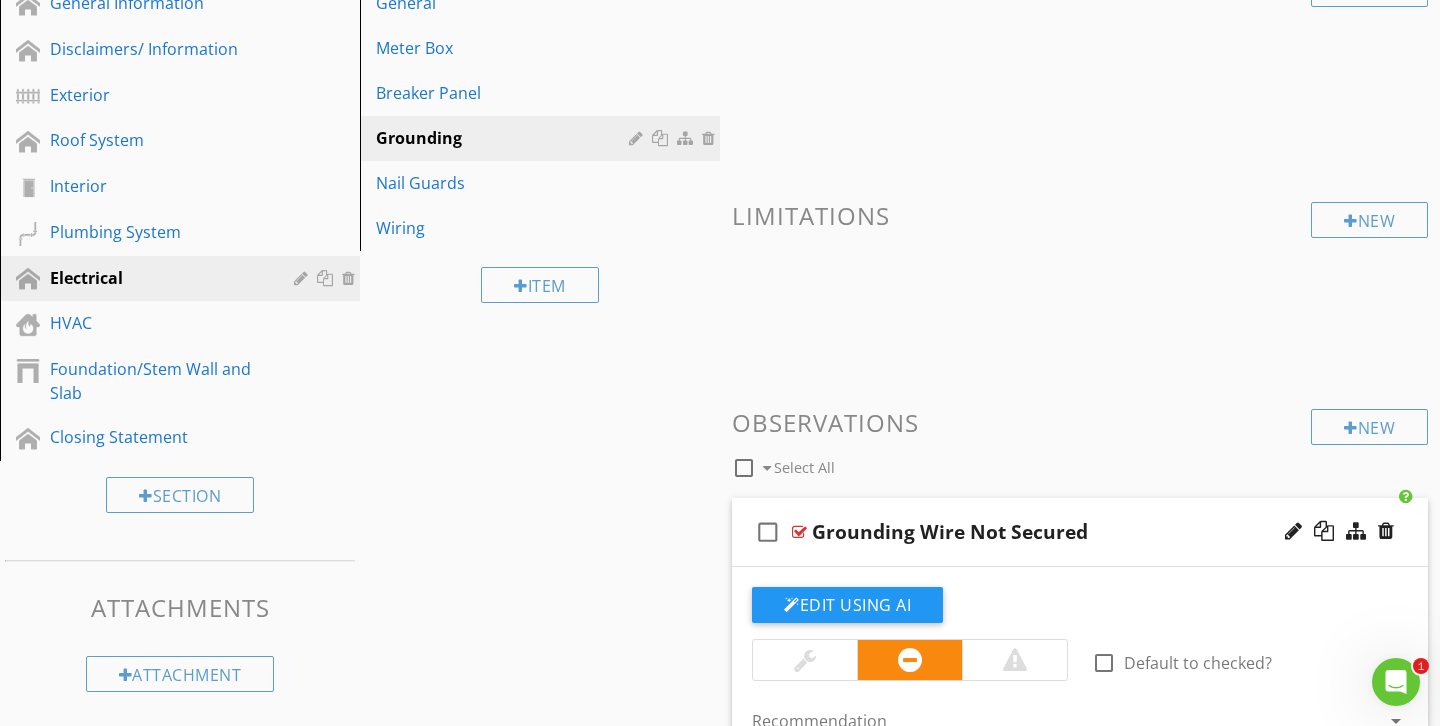 click at bounding box center (805, 660) 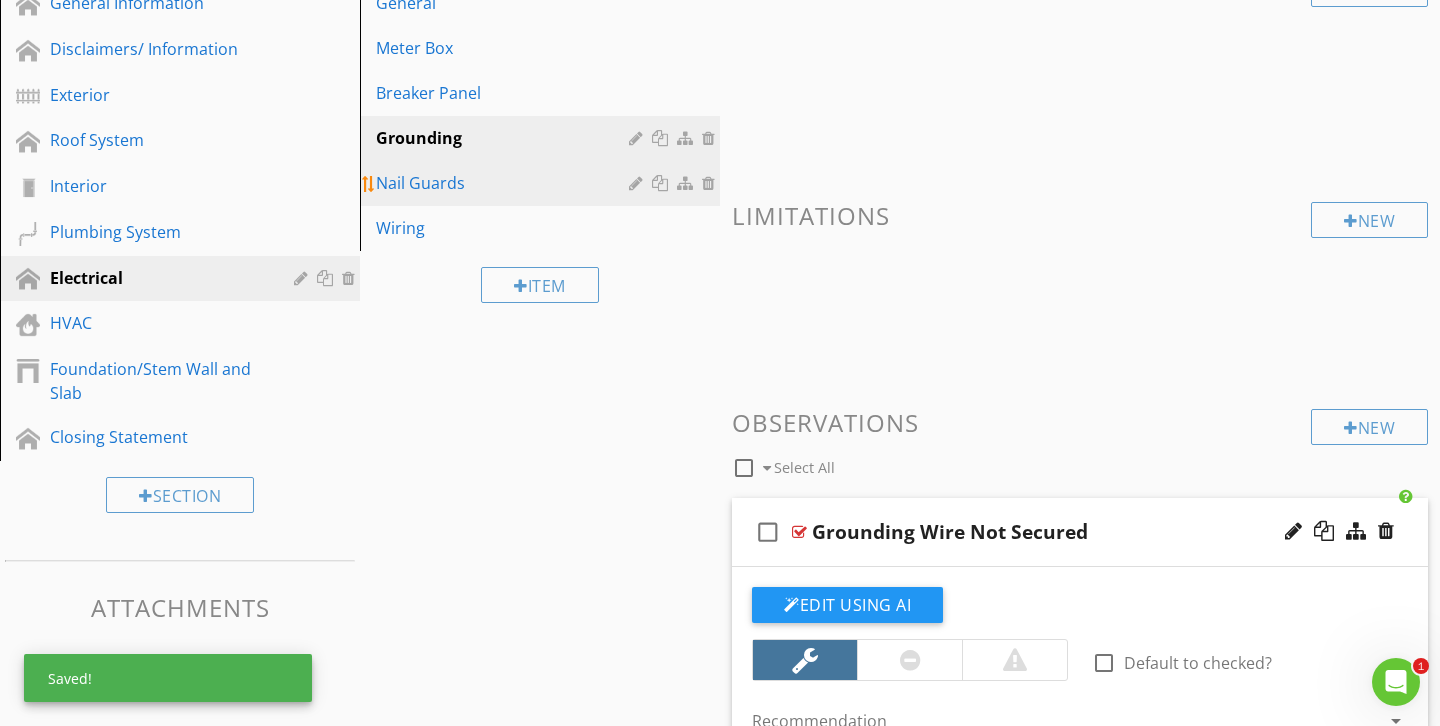 click on "Nail Guards" at bounding box center [543, 183] 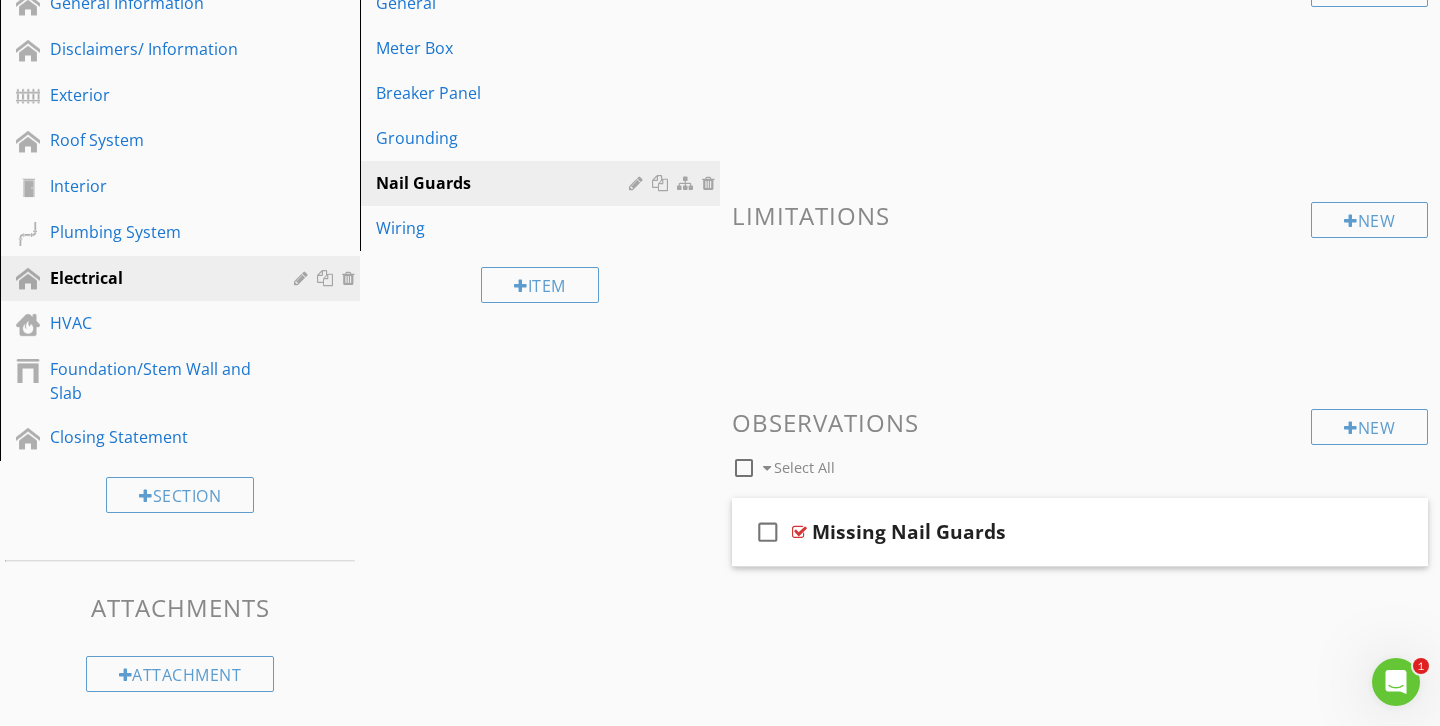 click on "check_box_outline_blank
Missing Nail Guards" at bounding box center [1080, 548] 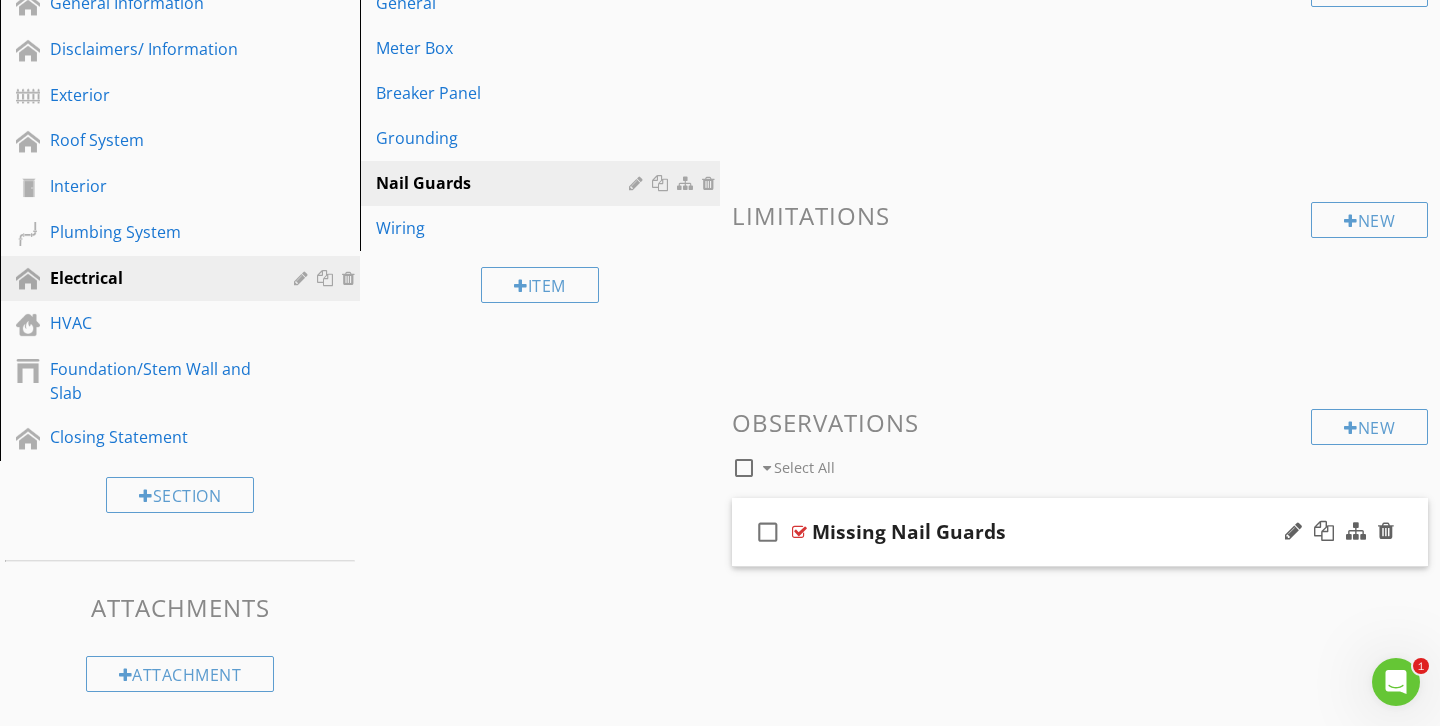 click on "Missing Nail Guards" at bounding box center [1058, 532] 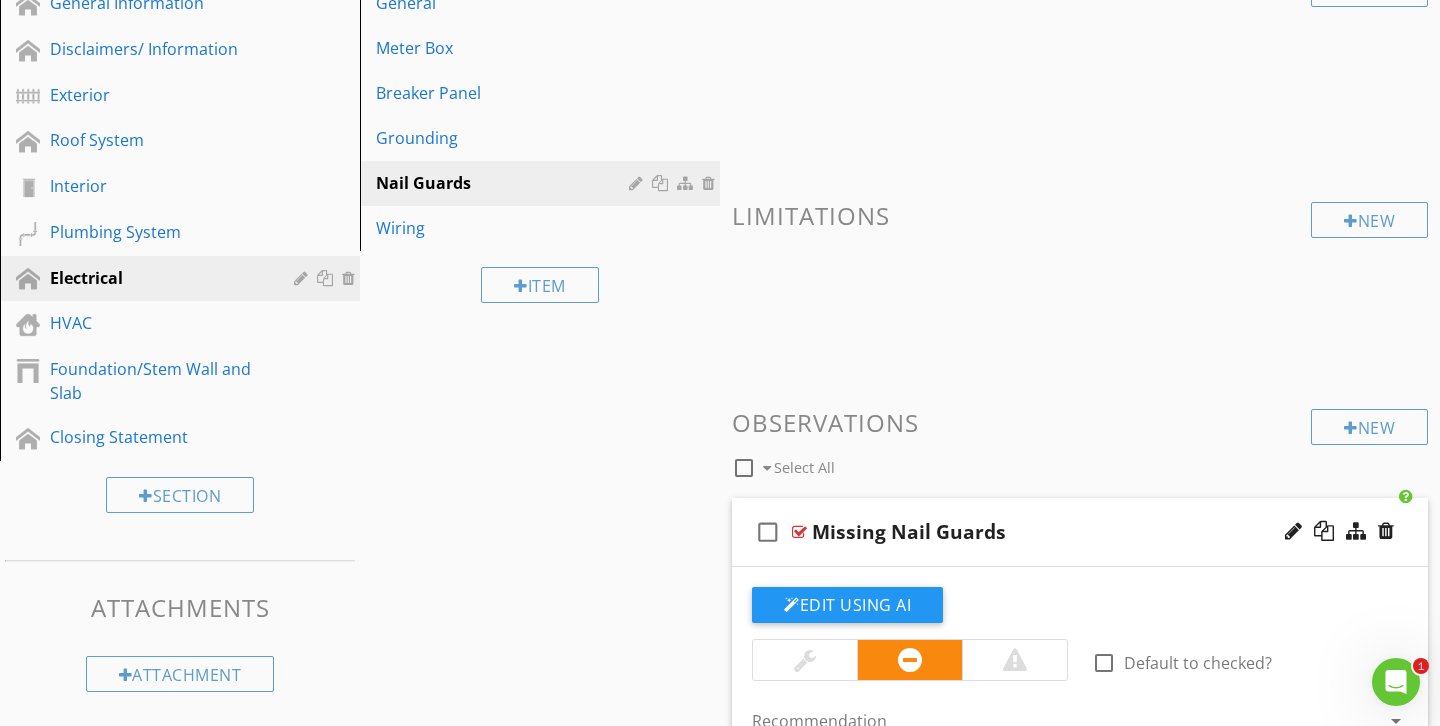 click at bounding box center [805, 660] 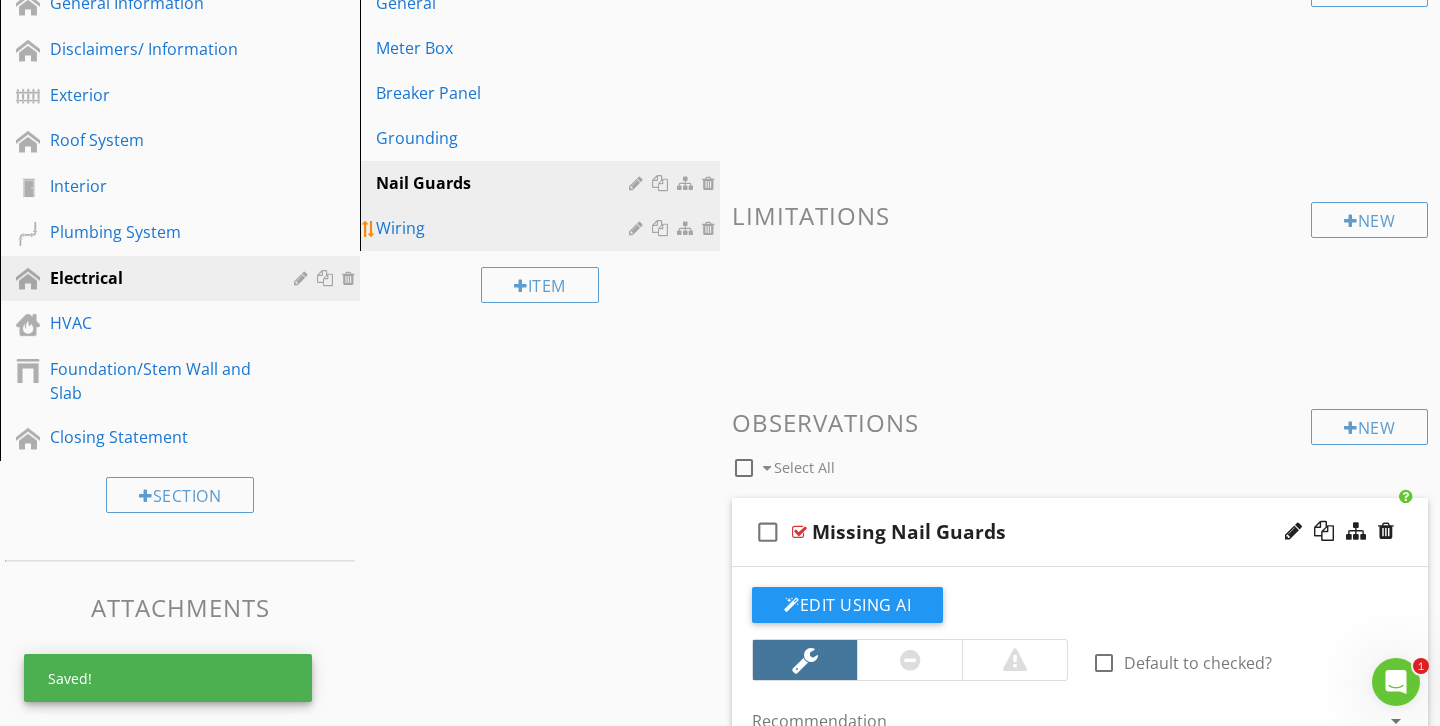 click on "Wiring" at bounding box center (505, 228) 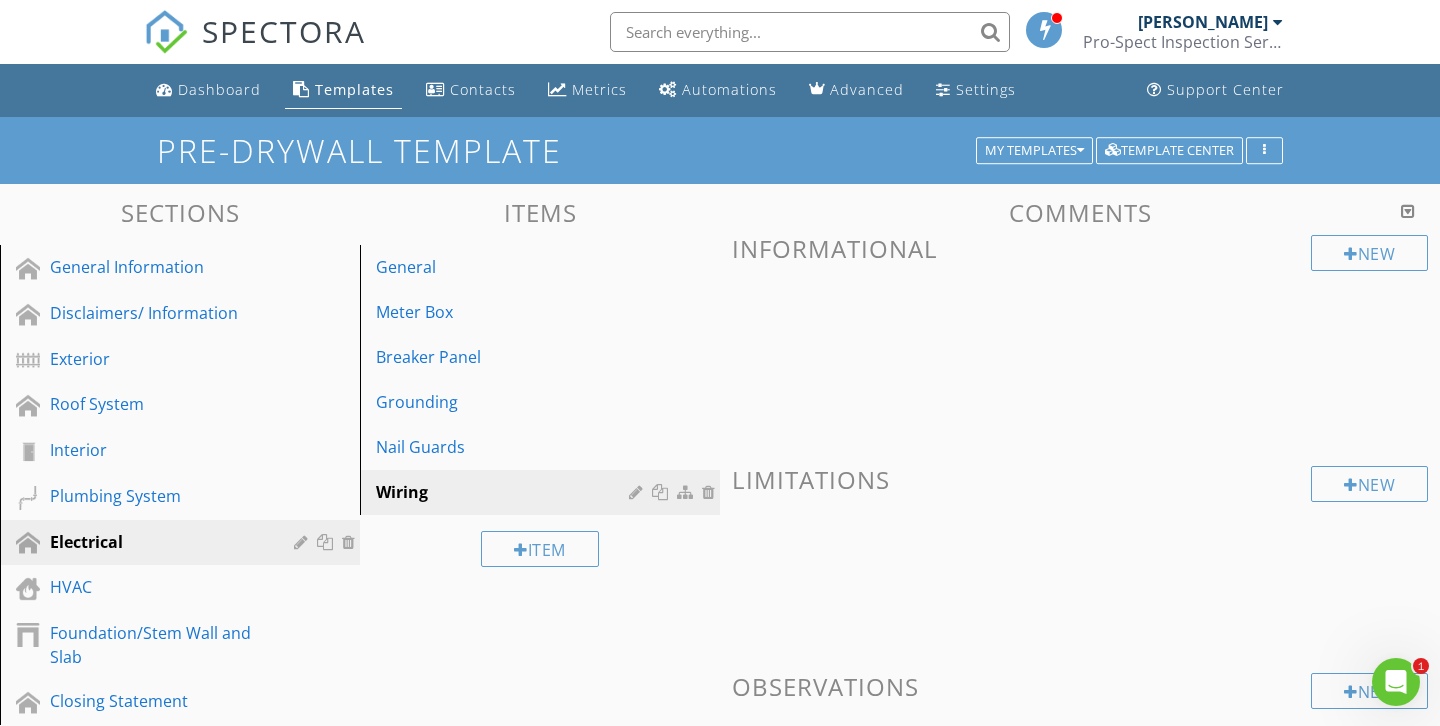 scroll, scrollTop: 264, scrollLeft: 0, axis: vertical 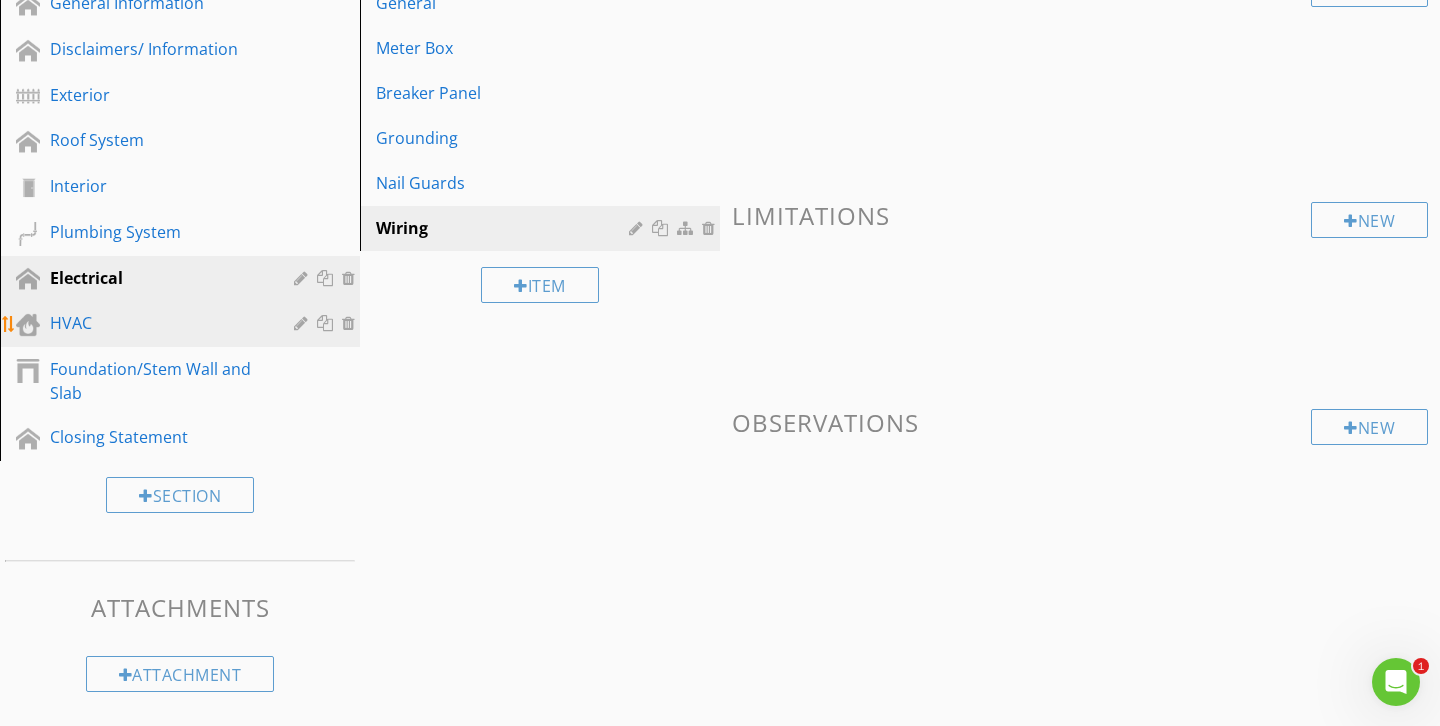 click on "HVAC" at bounding box center (195, 324) 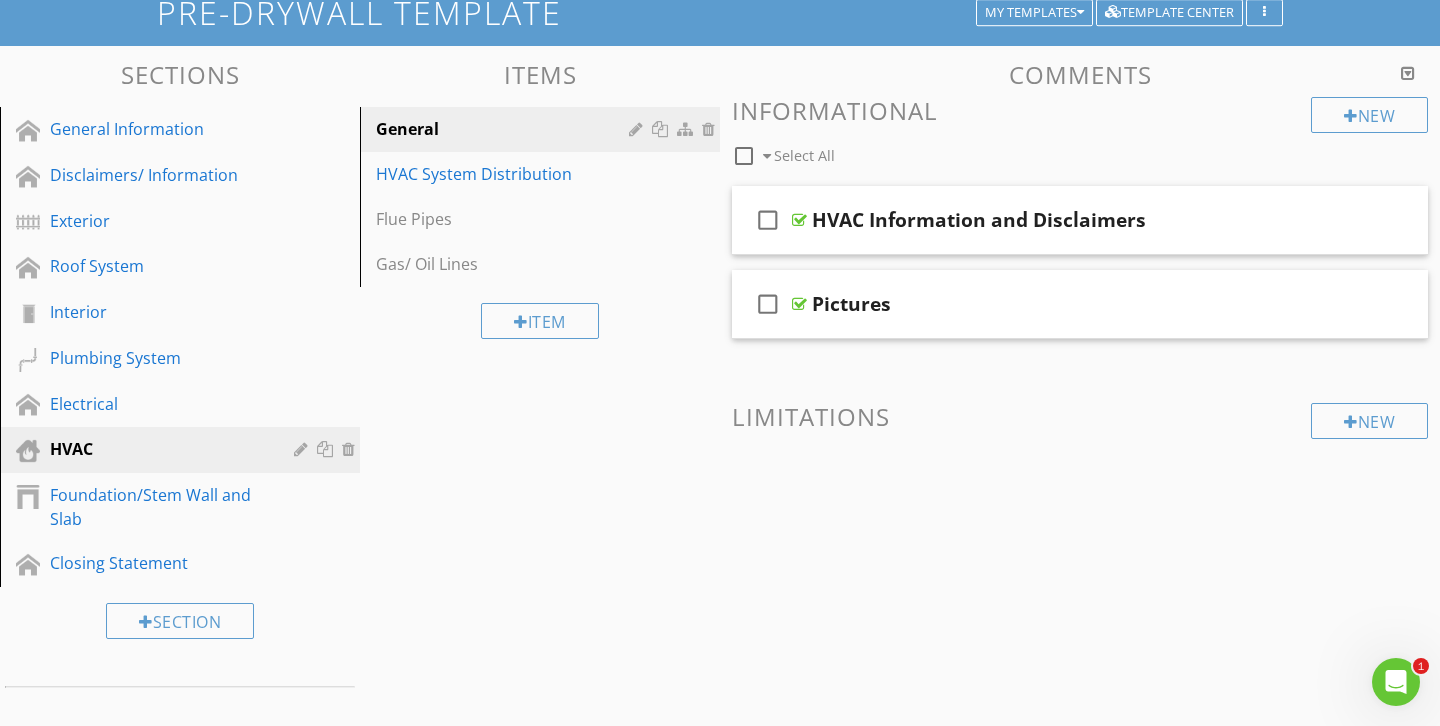 scroll, scrollTop: 133, scrollLeft: 0, axis: vertical 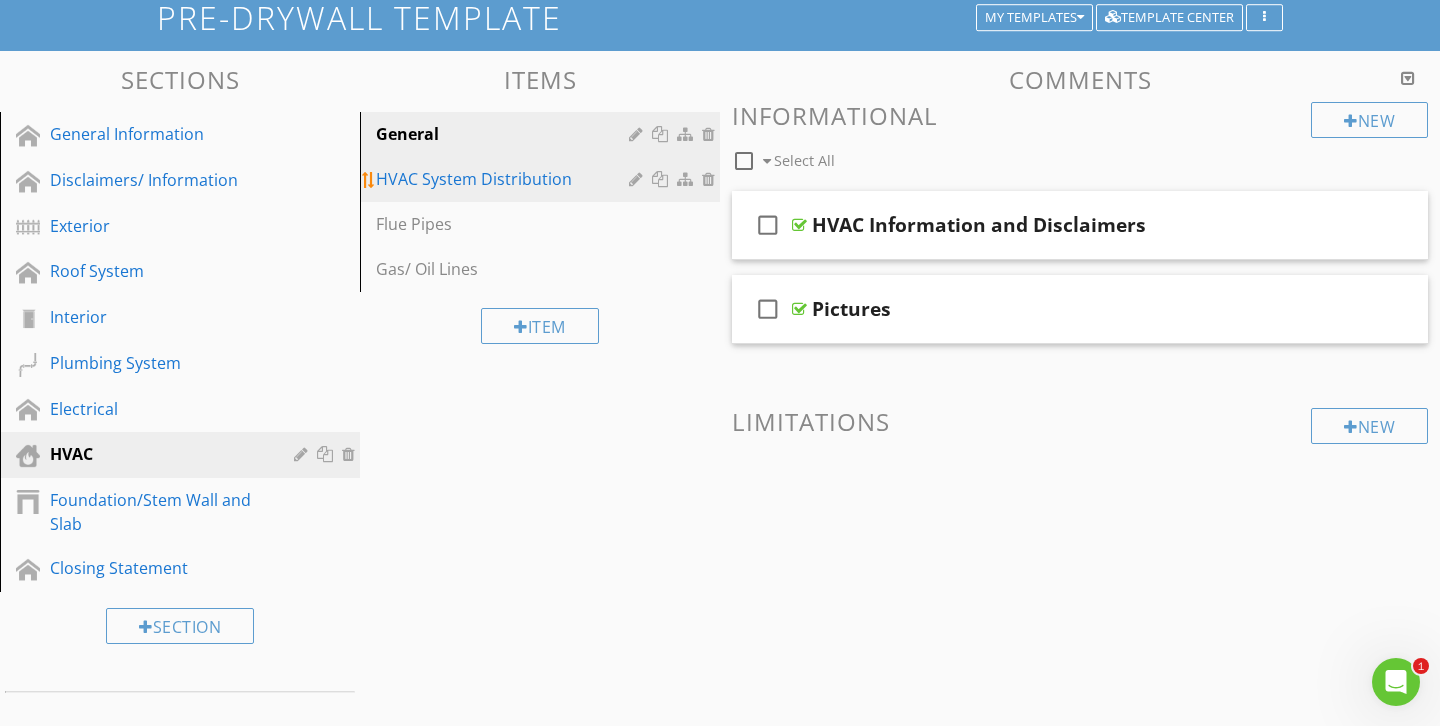 click on "HVAC System Distribution" at bounding box center (543, 179) 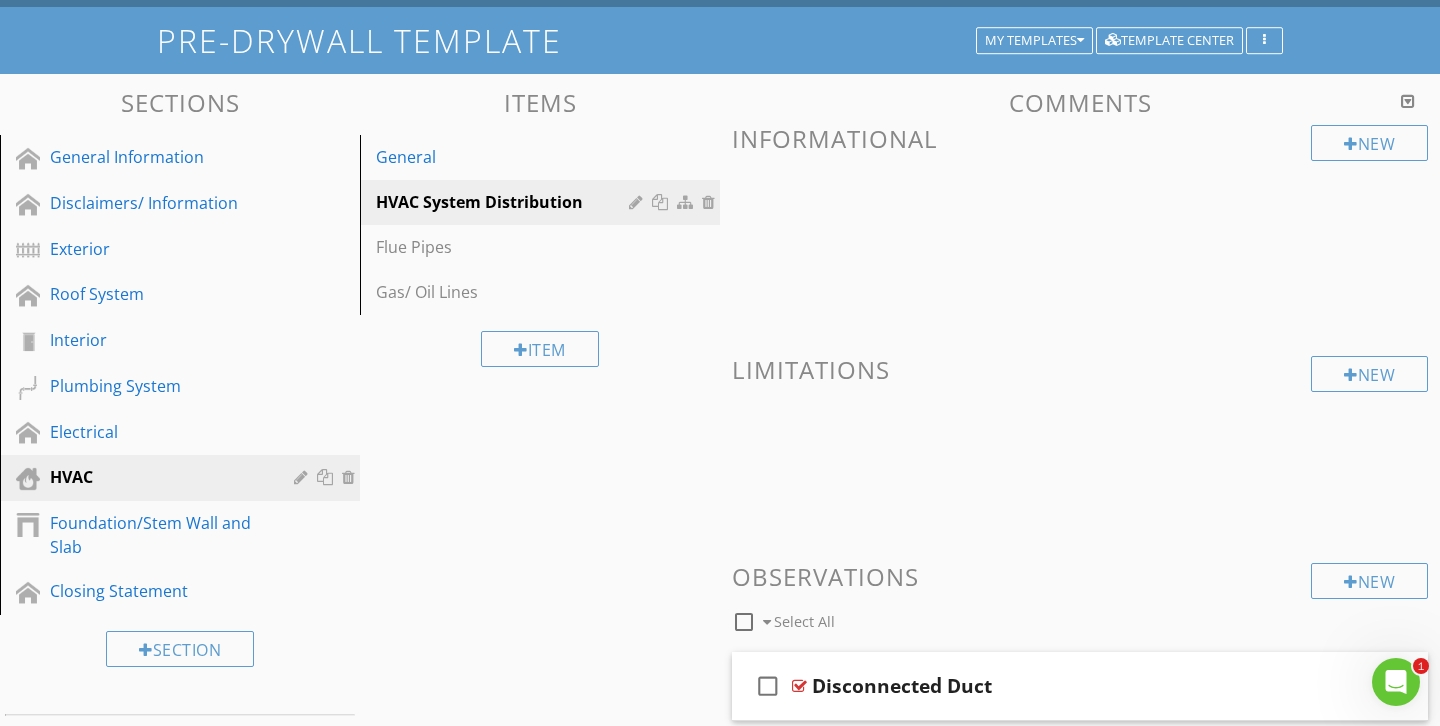 scroll, scrollTop: 0, scrollLeft: 0, axis: both 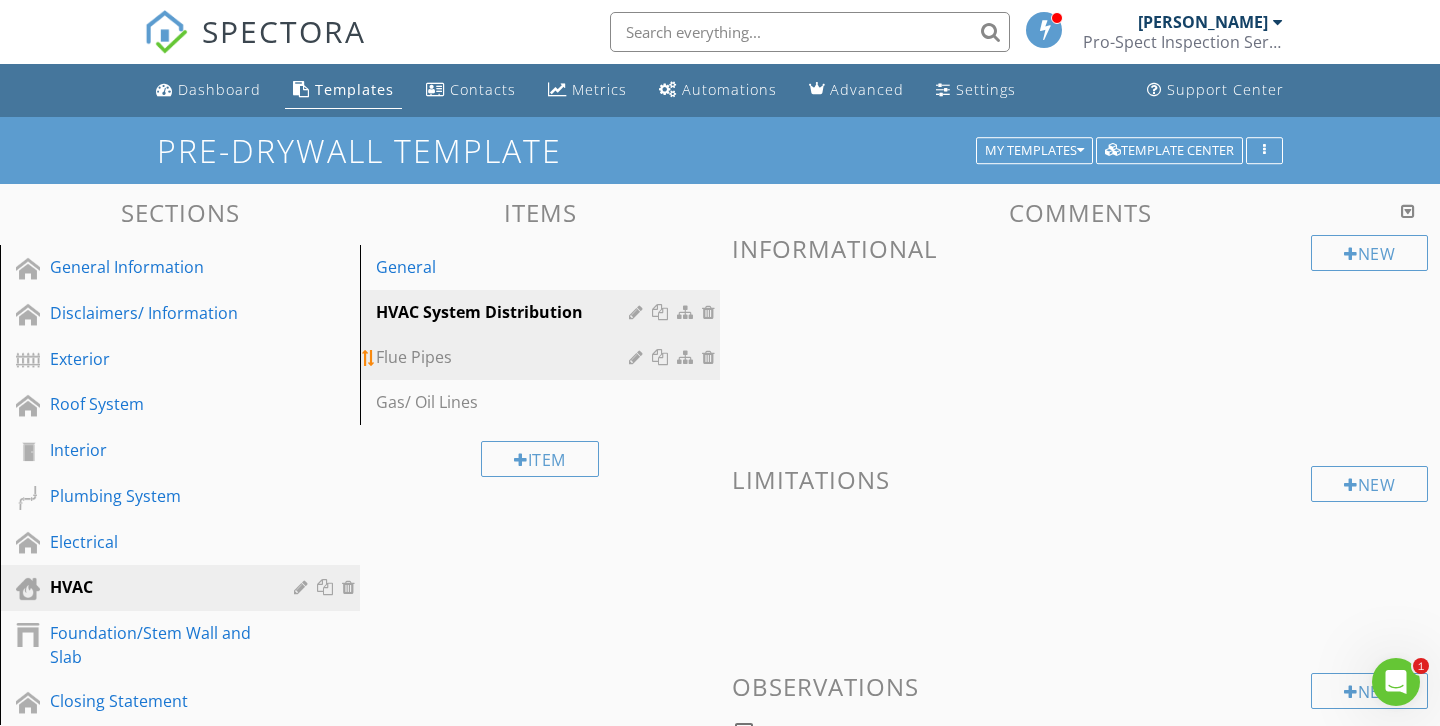 click on "Flue Pipes" at bounding box center [505, 357] 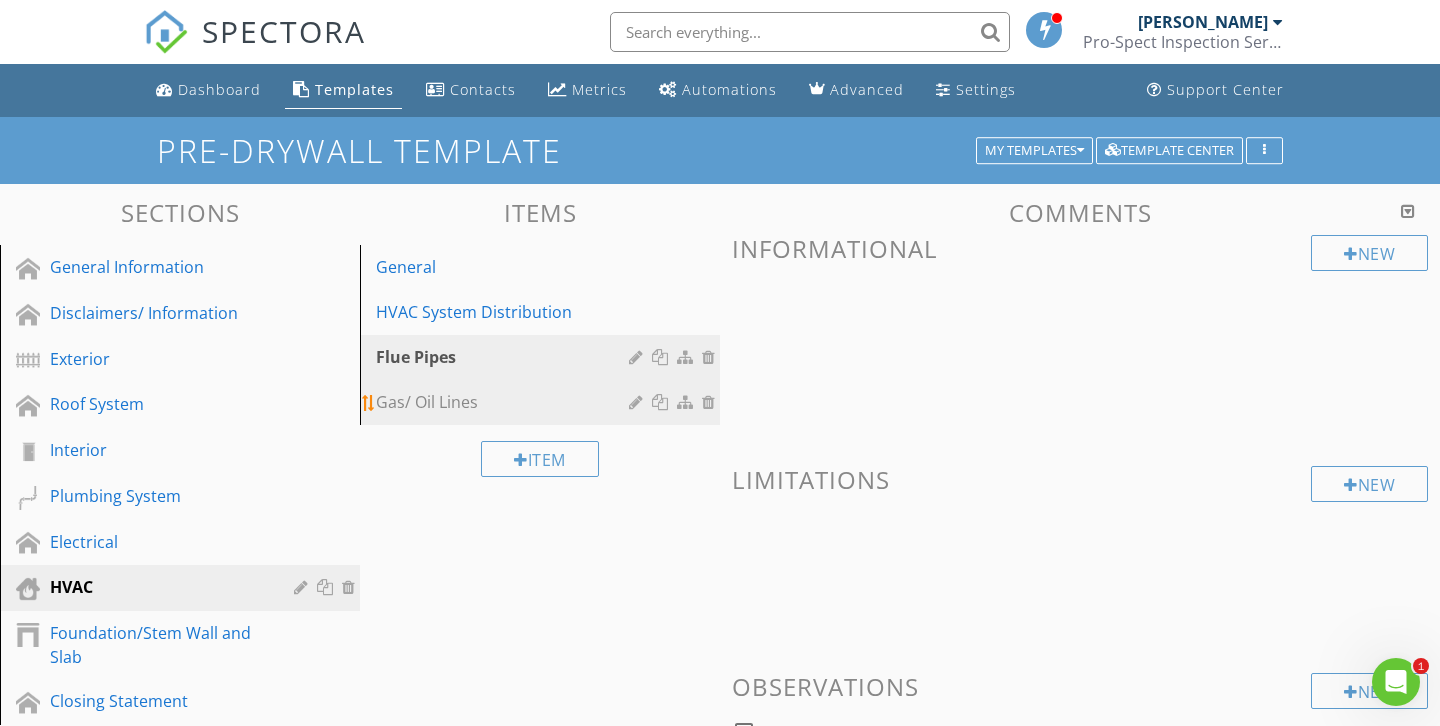 click on "Gas/ Oil Lines" at bounding box center [505, 402] 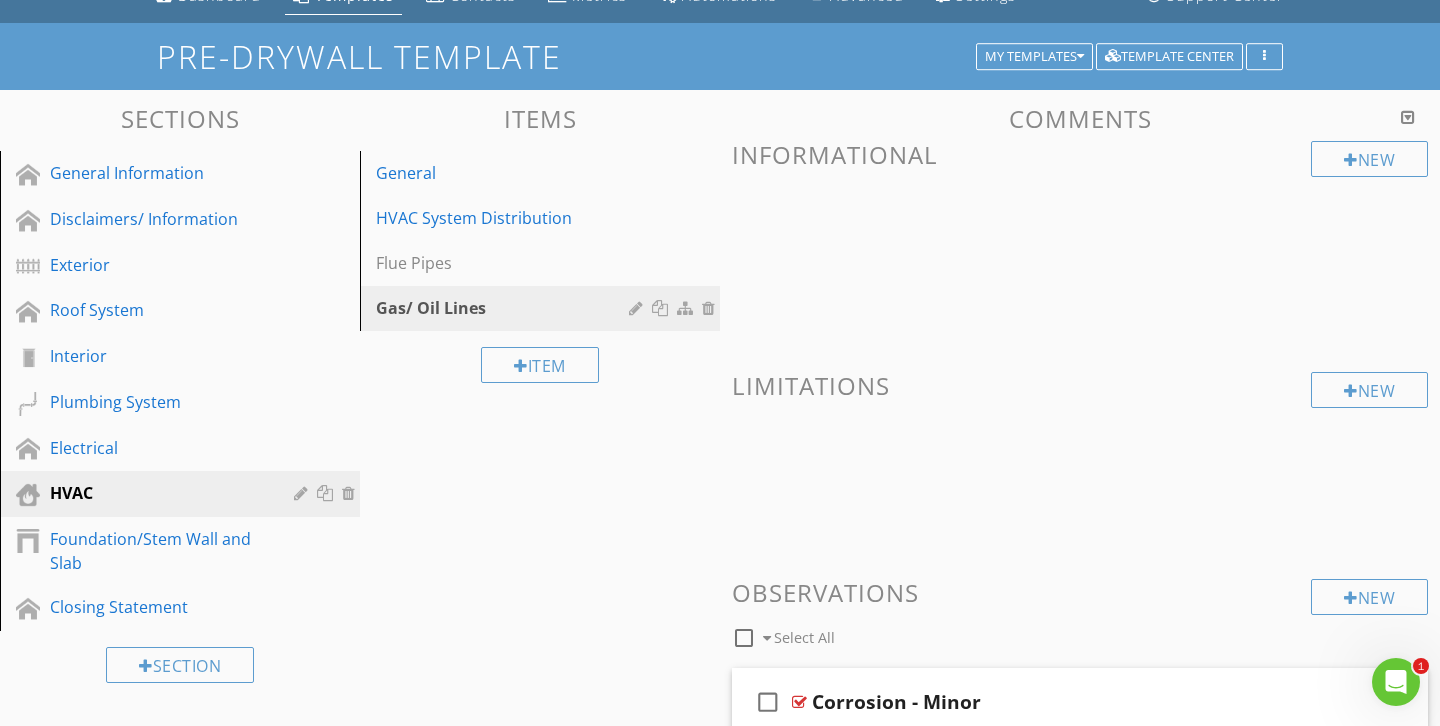 scroll, scrollTop: 273, scrollLeft: 0, axis: vertical 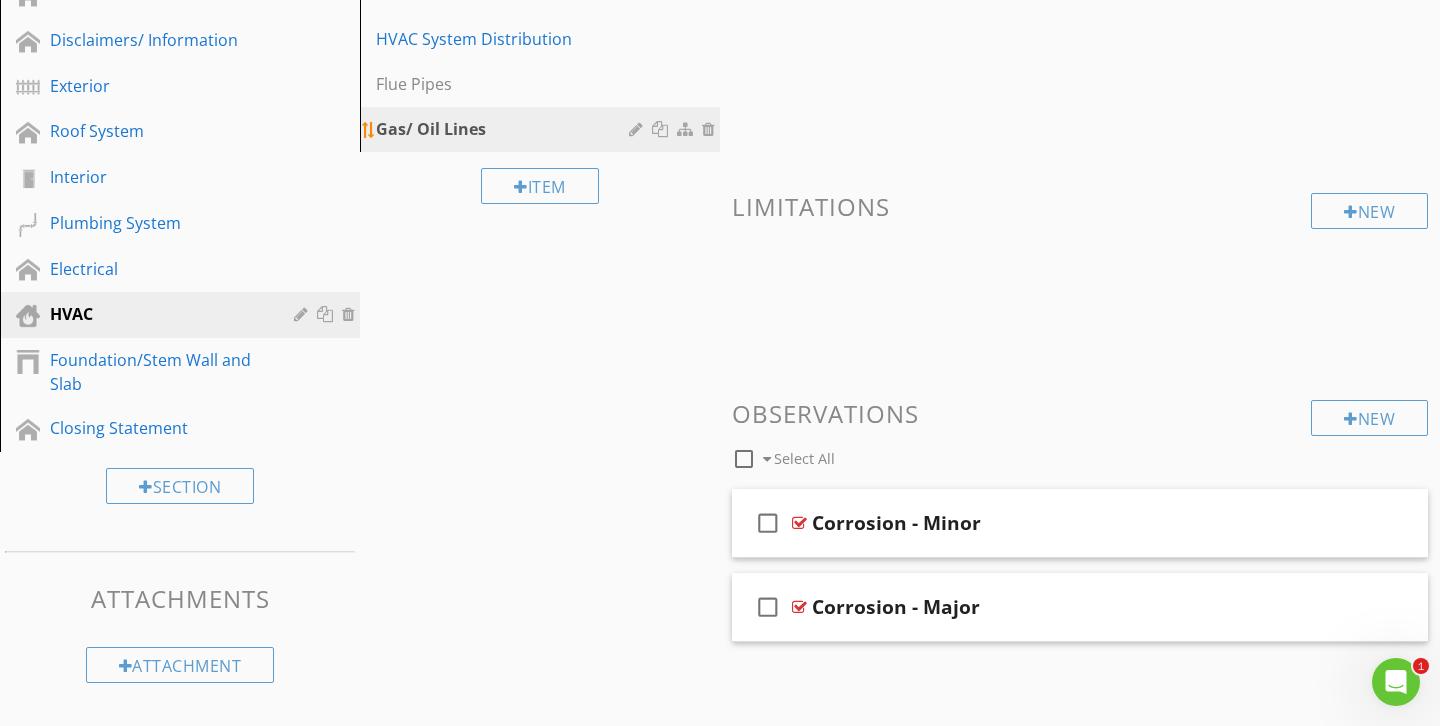 click at bounding box center (711, 129) 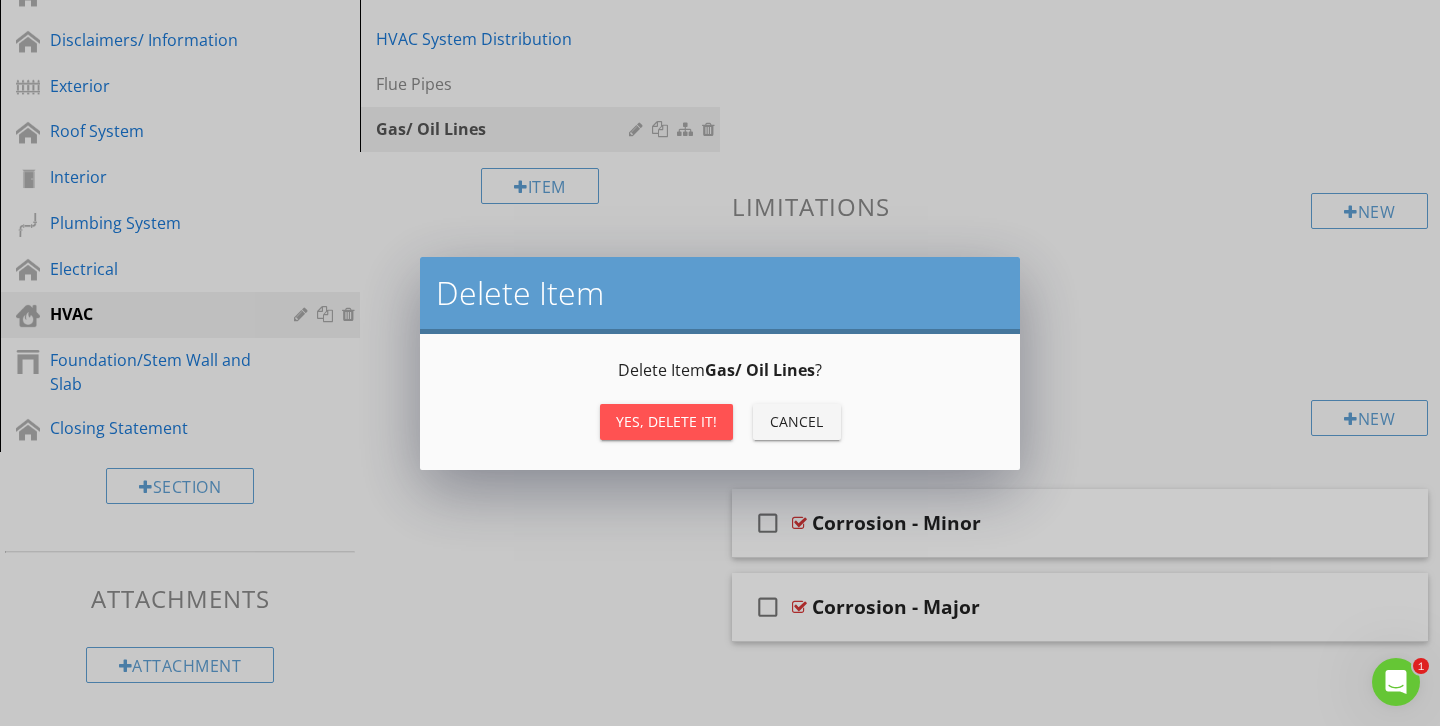 click on "Yes, Delete it!" at bounding box center [666, 421] 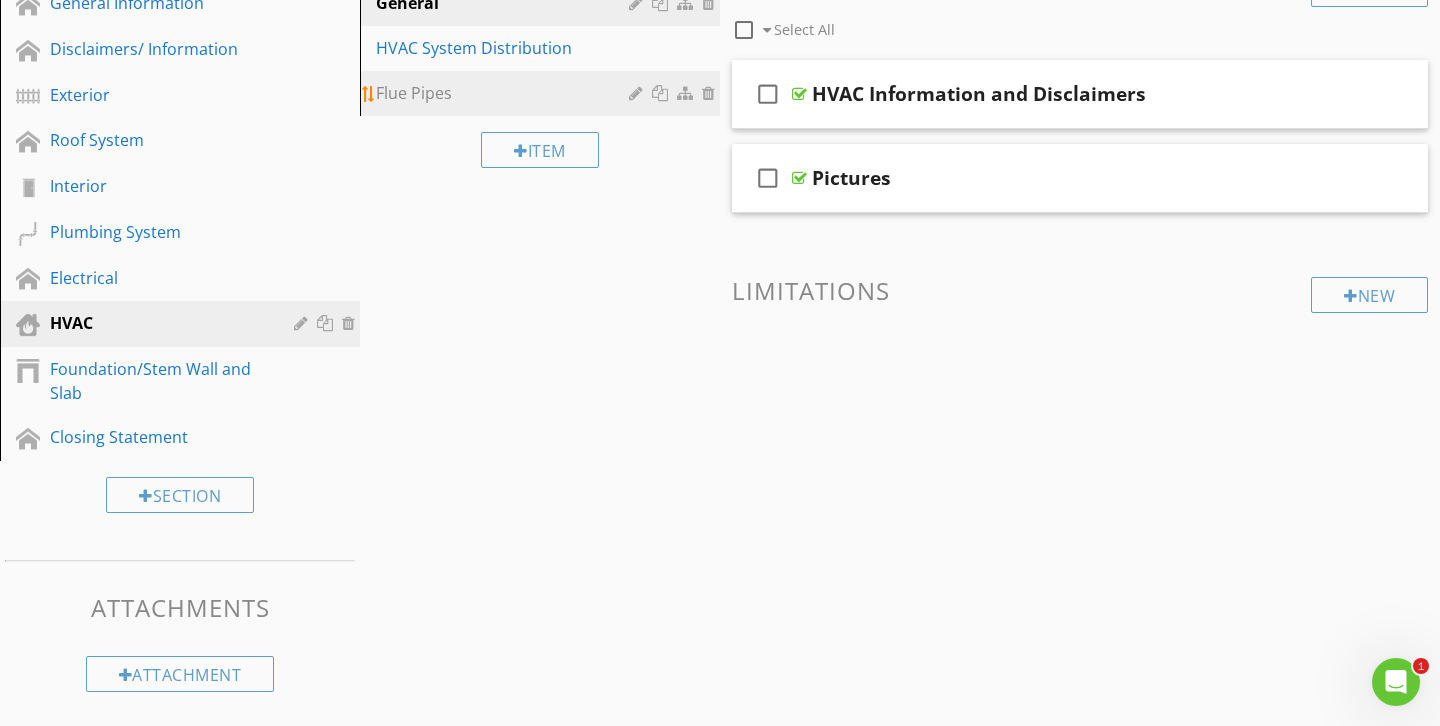 click on "Flue Pipes" at bounding box center [505, 93] 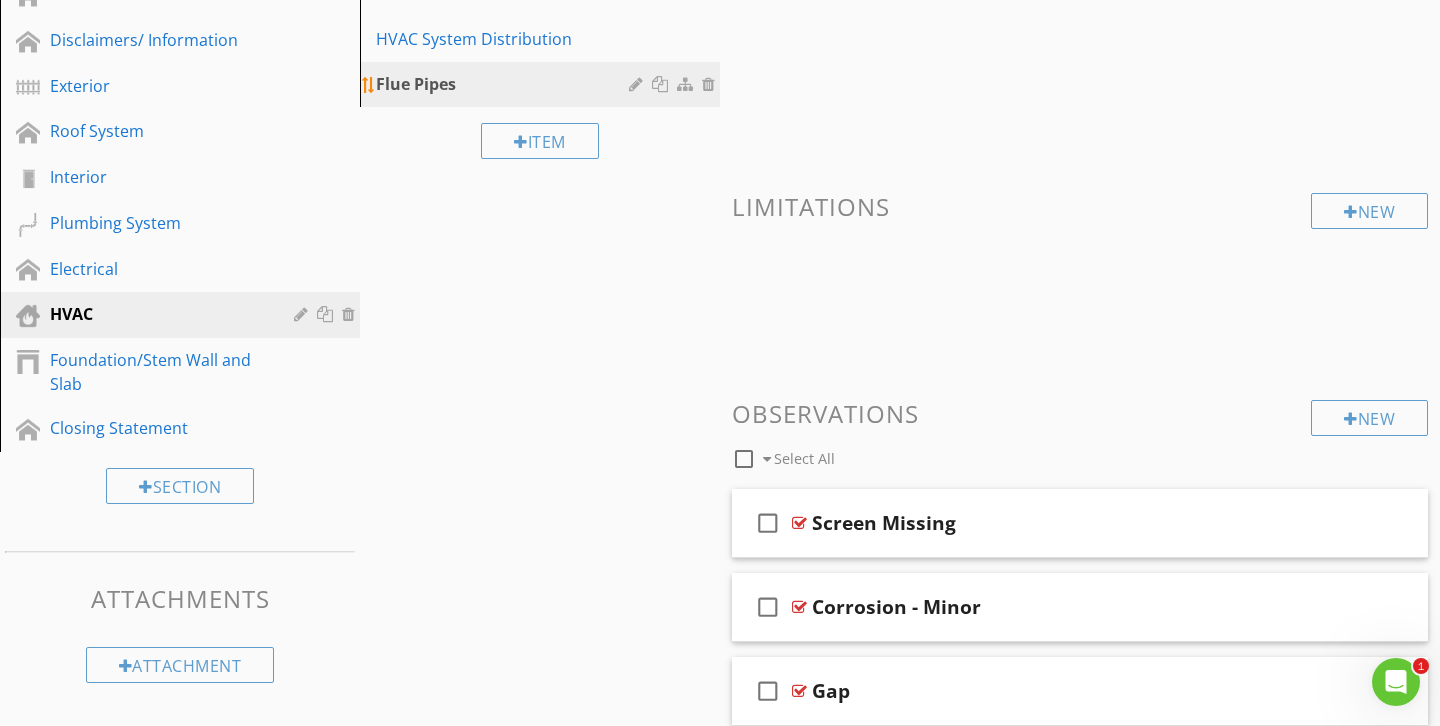 click at bounding box center (711, 84) 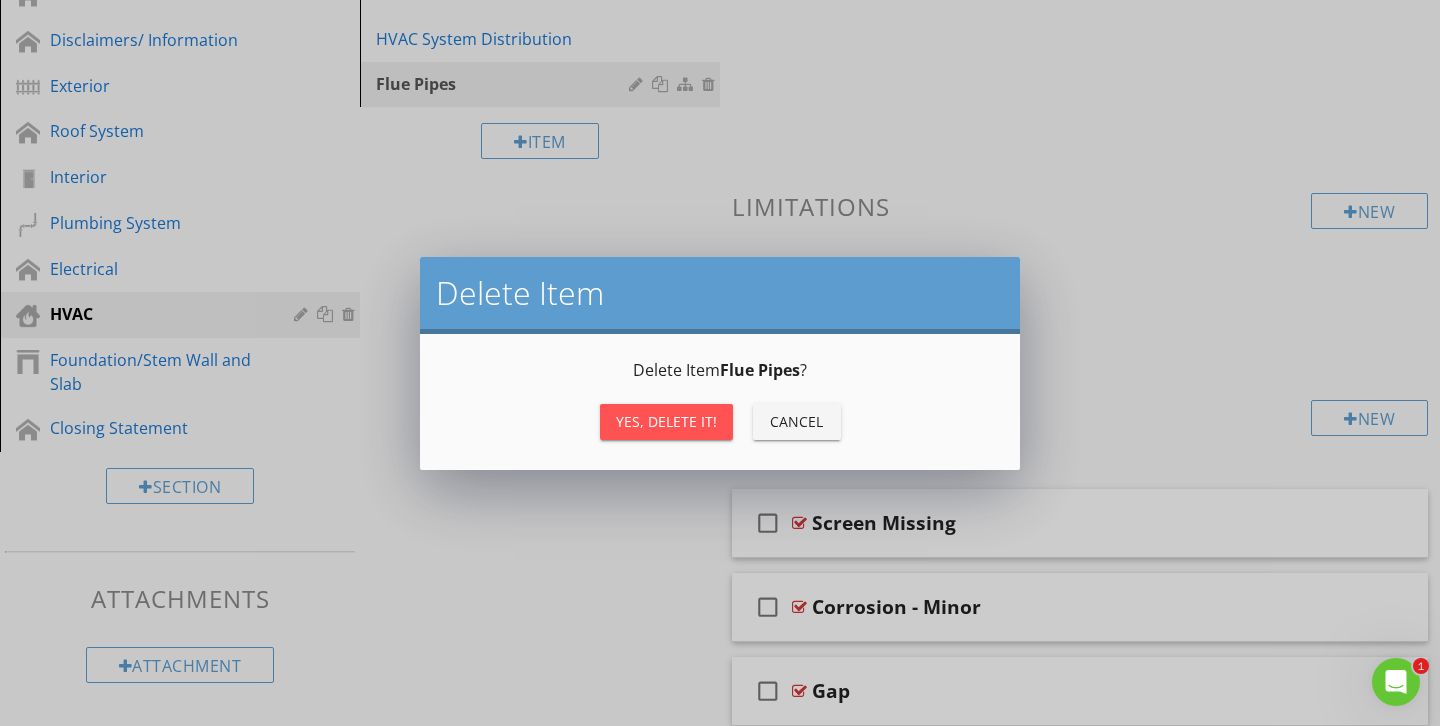click on "Yes, Delete it!" at bounding box center [666, 421] 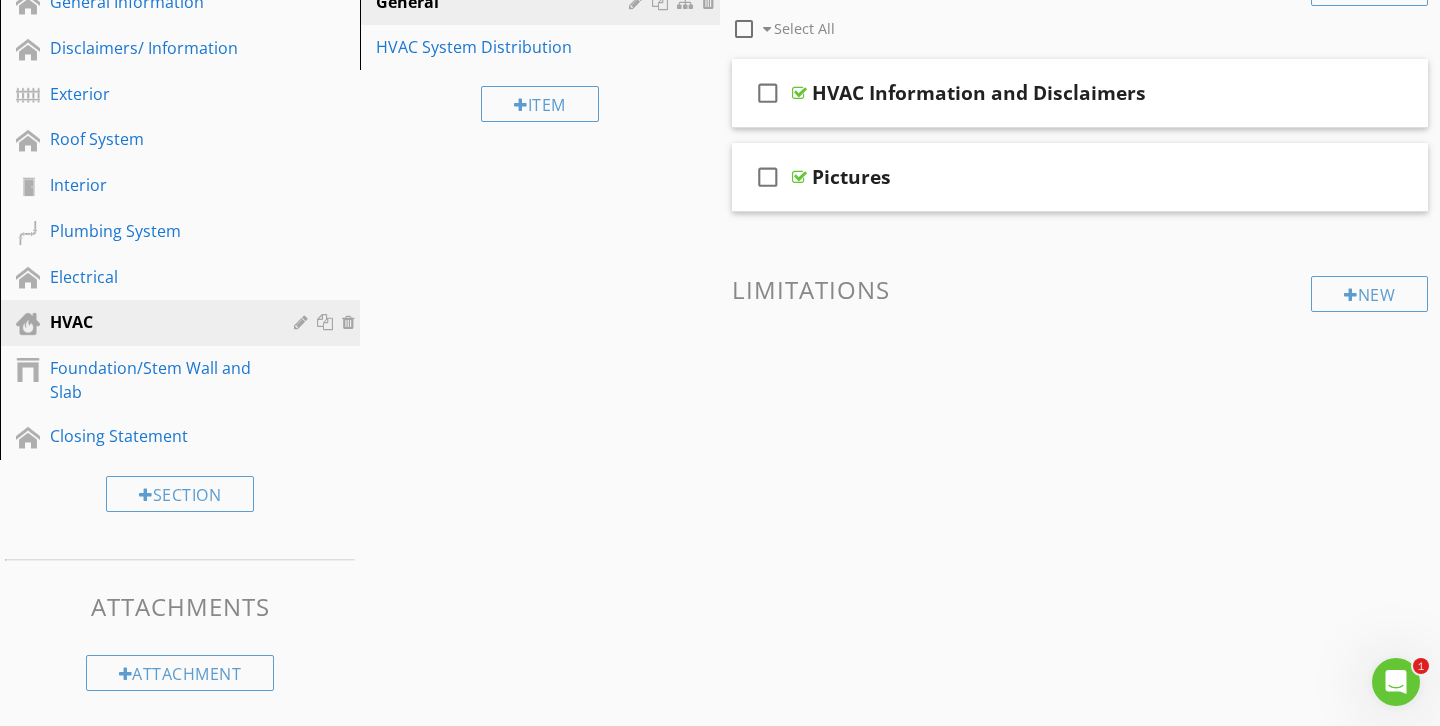 scroll, scrollTop: 264, scrollLeft: 0, axis: vertical 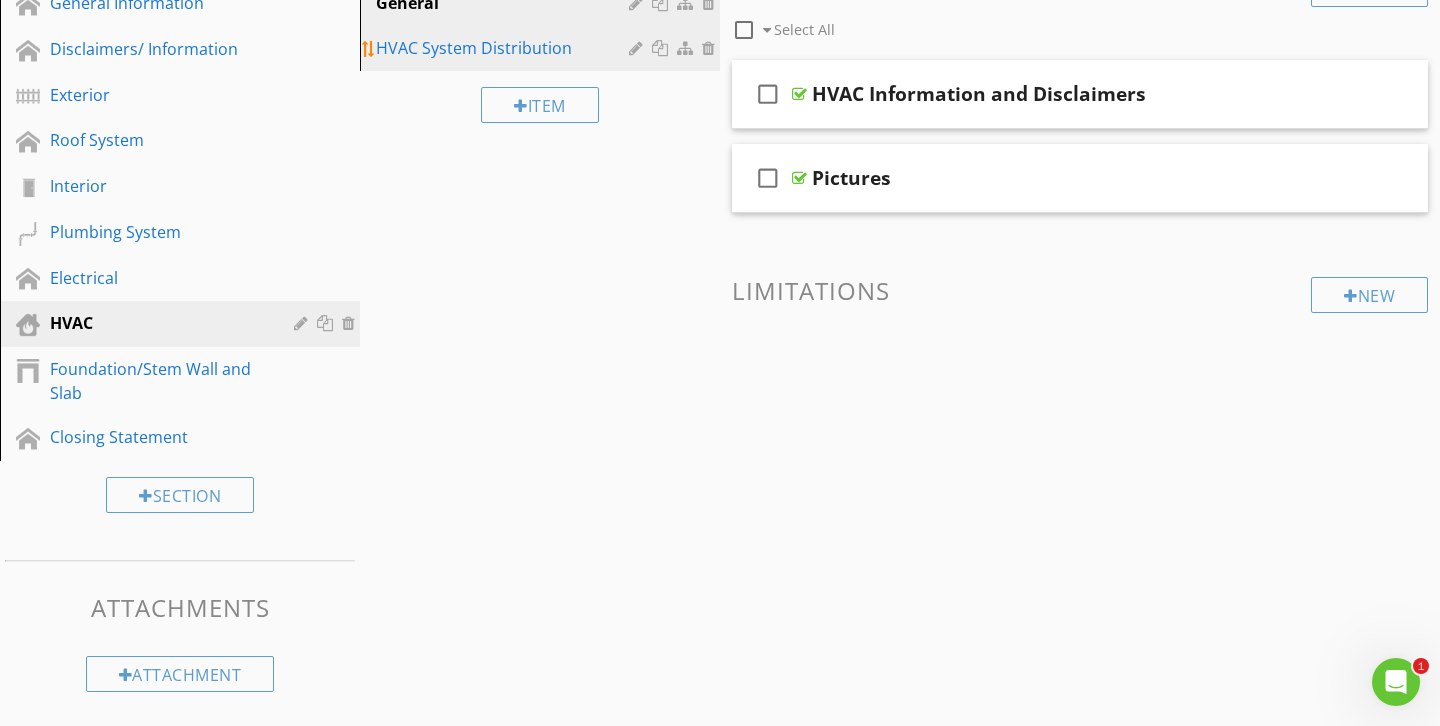 click at bounding box center (711, 48) 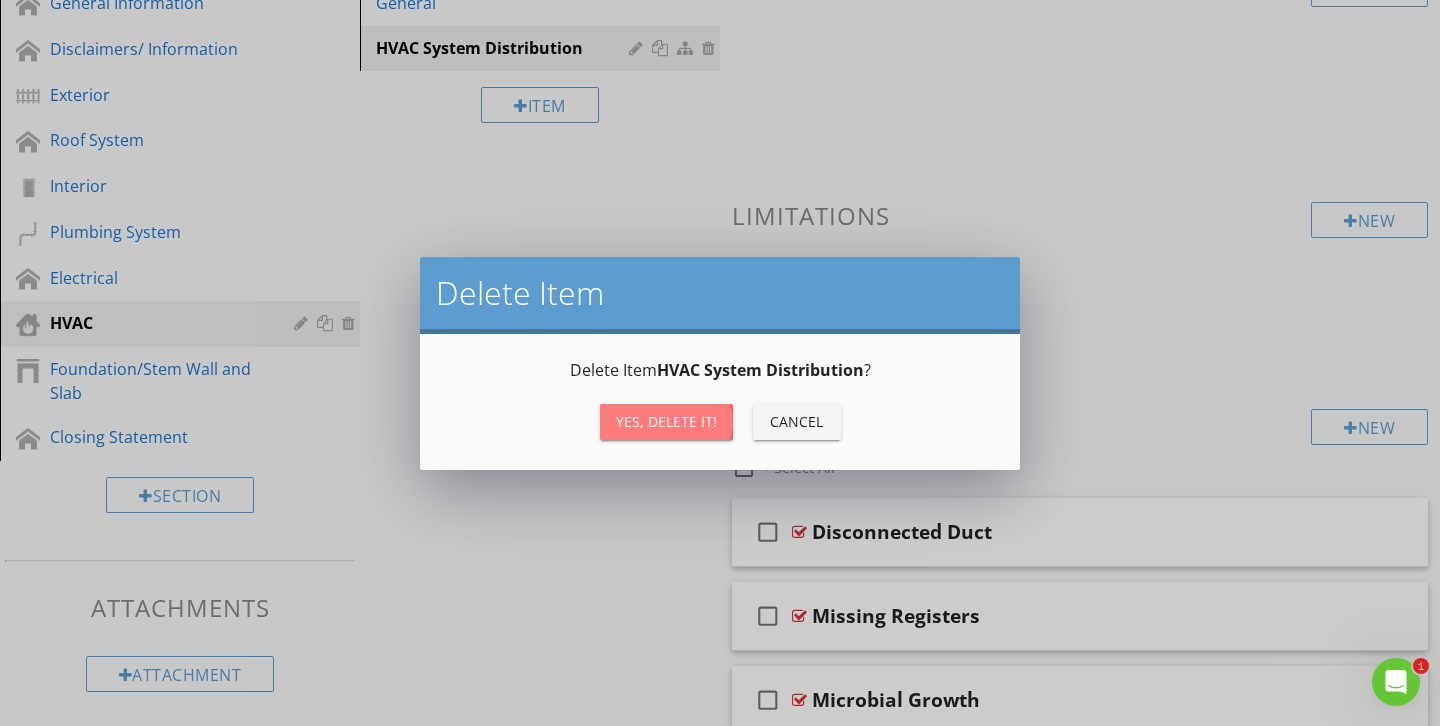 click on "Yes, Delete it!" at bounding box center [666, 422] 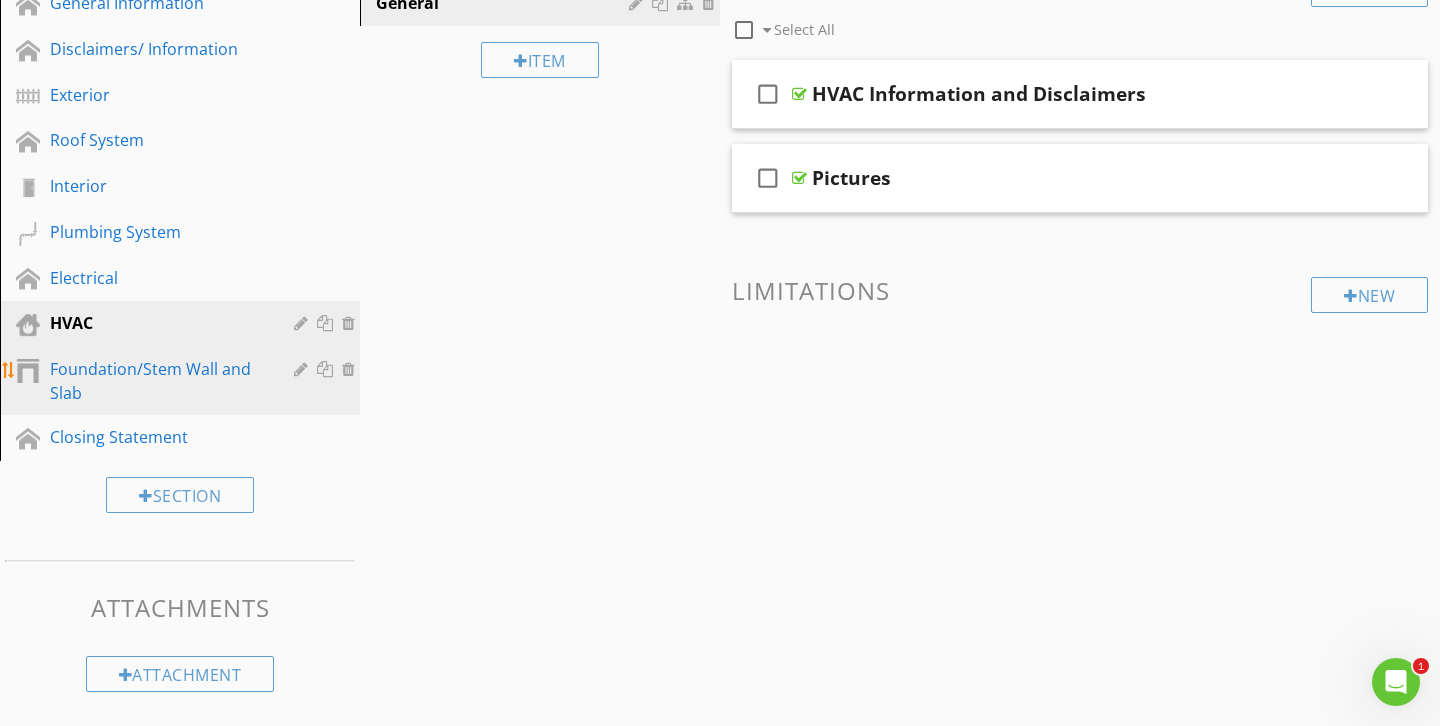 click on "Foundation/Stem Wall and Slab" at bounding box center [157, 381] 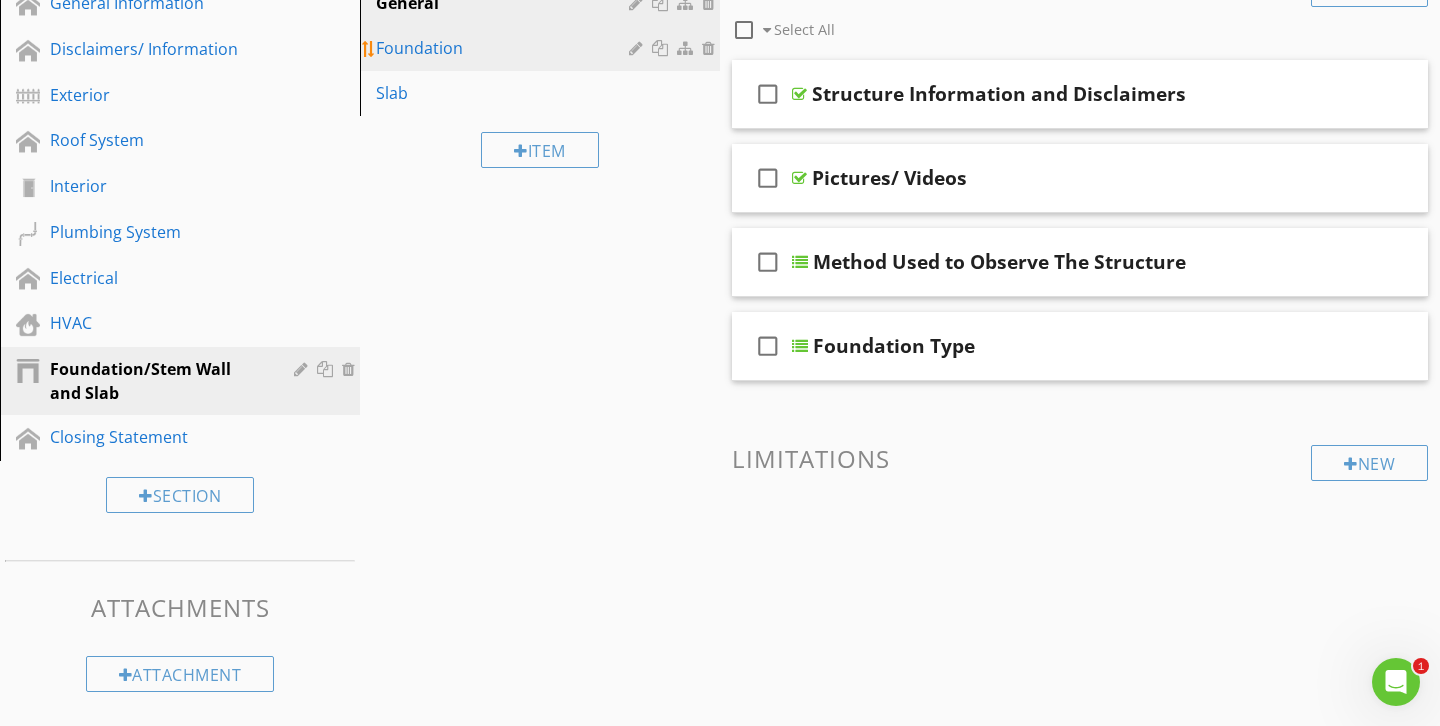 click on "Foundation" at bounding box center [505, 48] 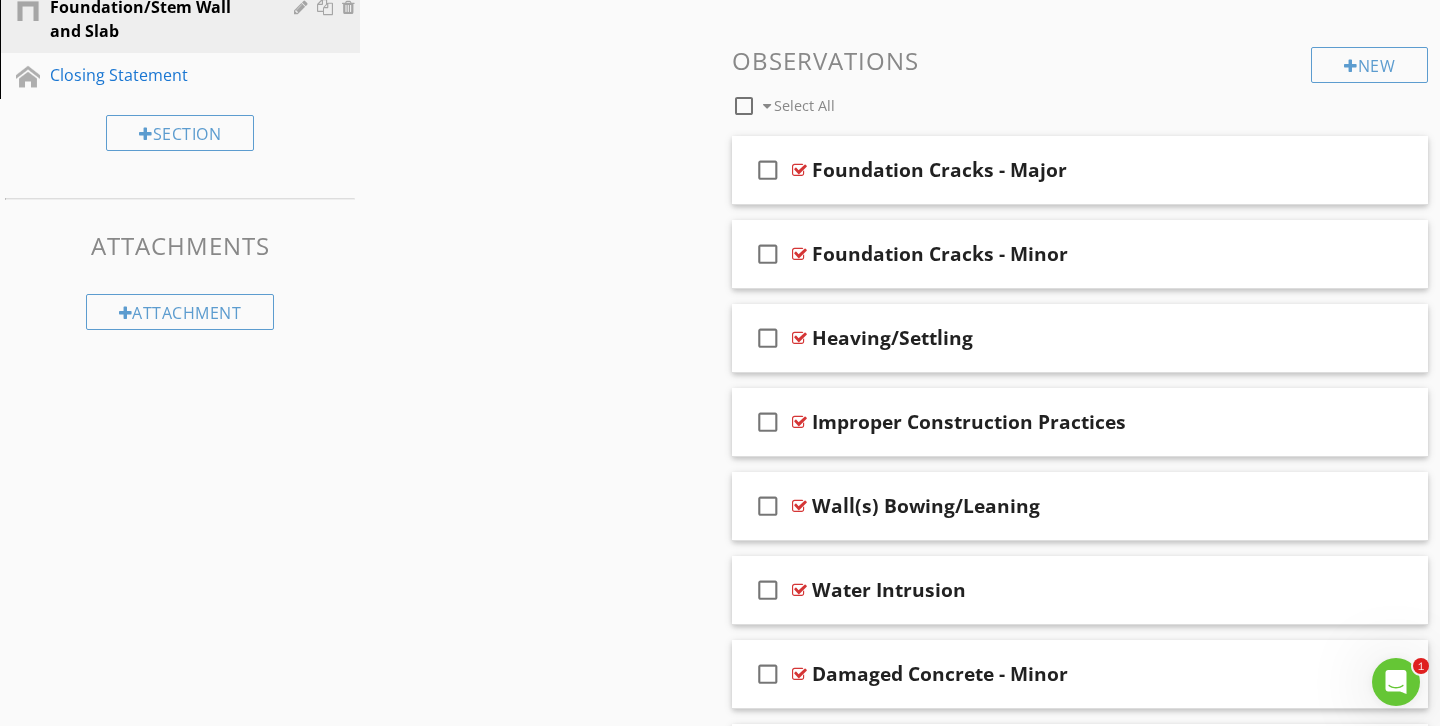 scroll, scrollTop: 861, scrollLeft: 0, axis: vertical 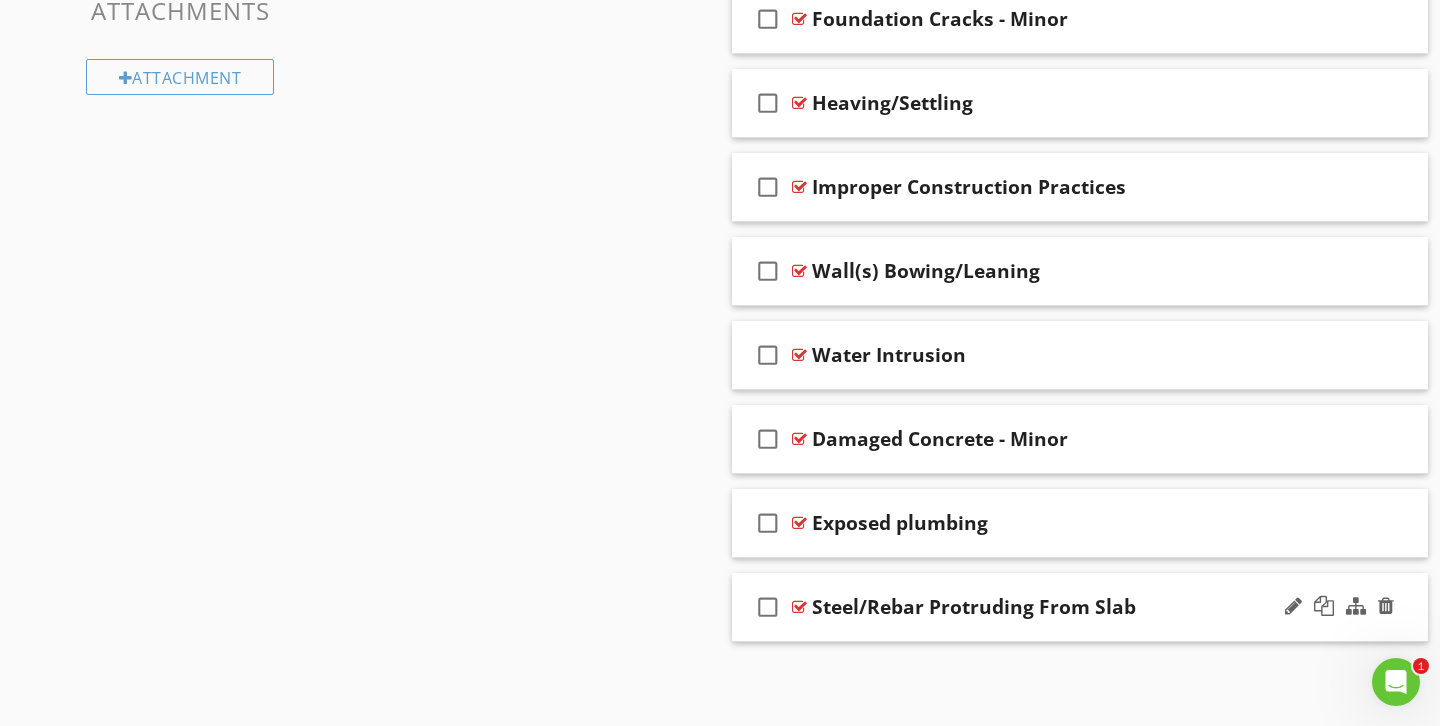 click on "check_box_outline_blank
Steel/Rebar Protruding From Slab" at bounding box center (1080, 607) 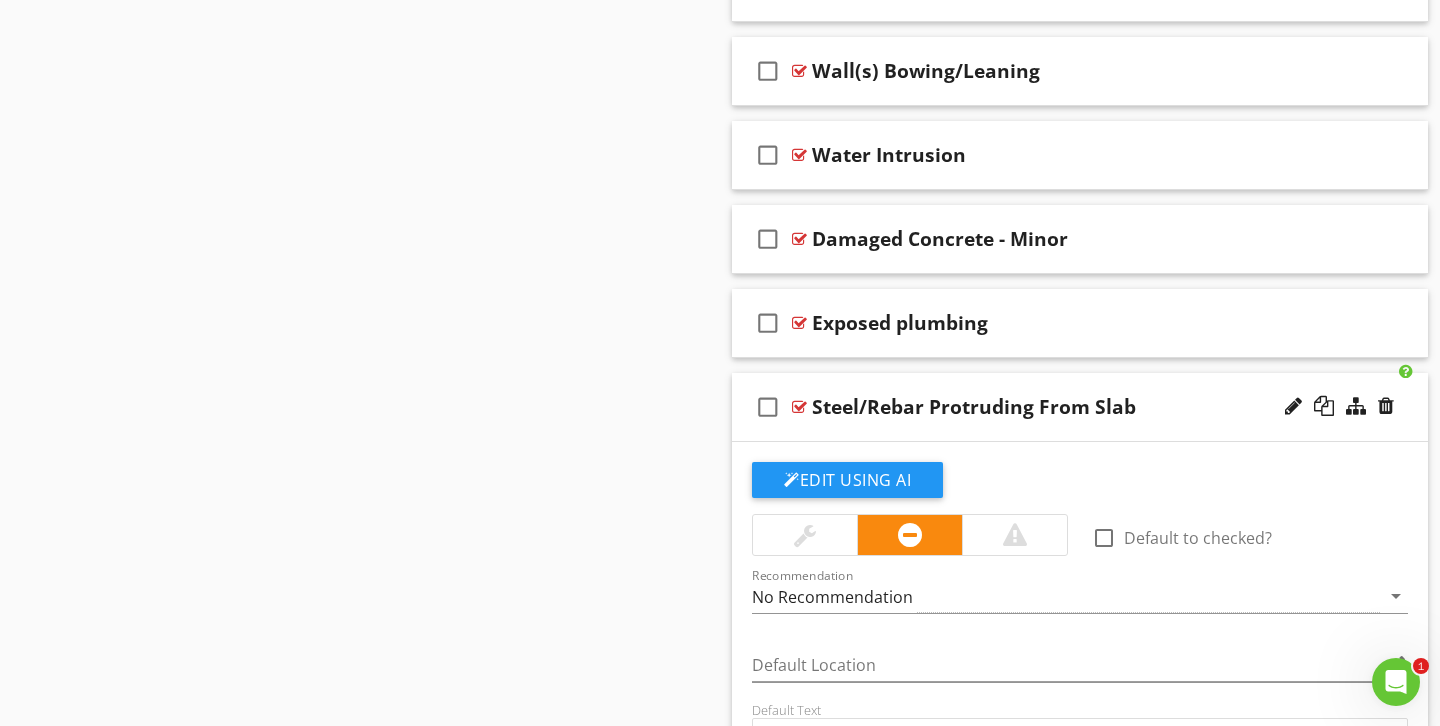 scroll, scrollTop: 1078, scrollLeft: 0, axis: vertical 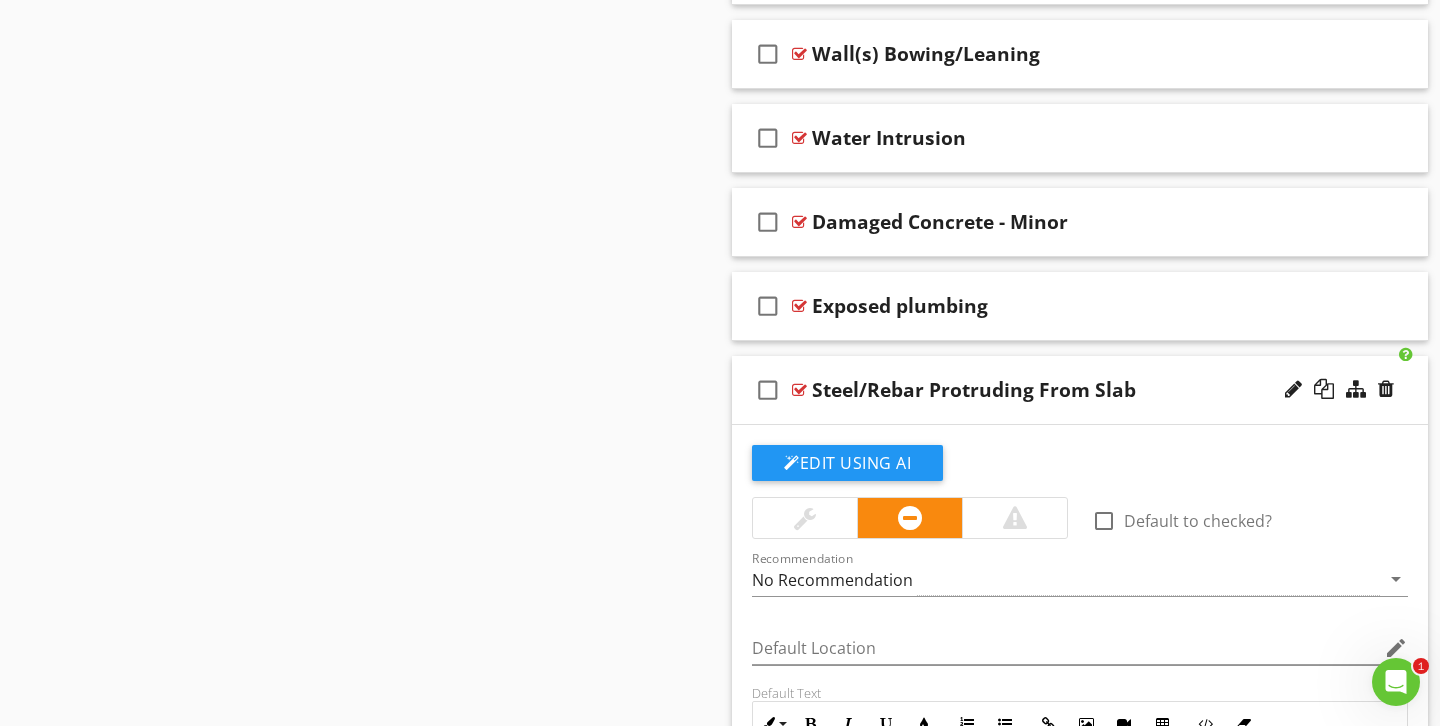 click at bounding box center (805, 518) 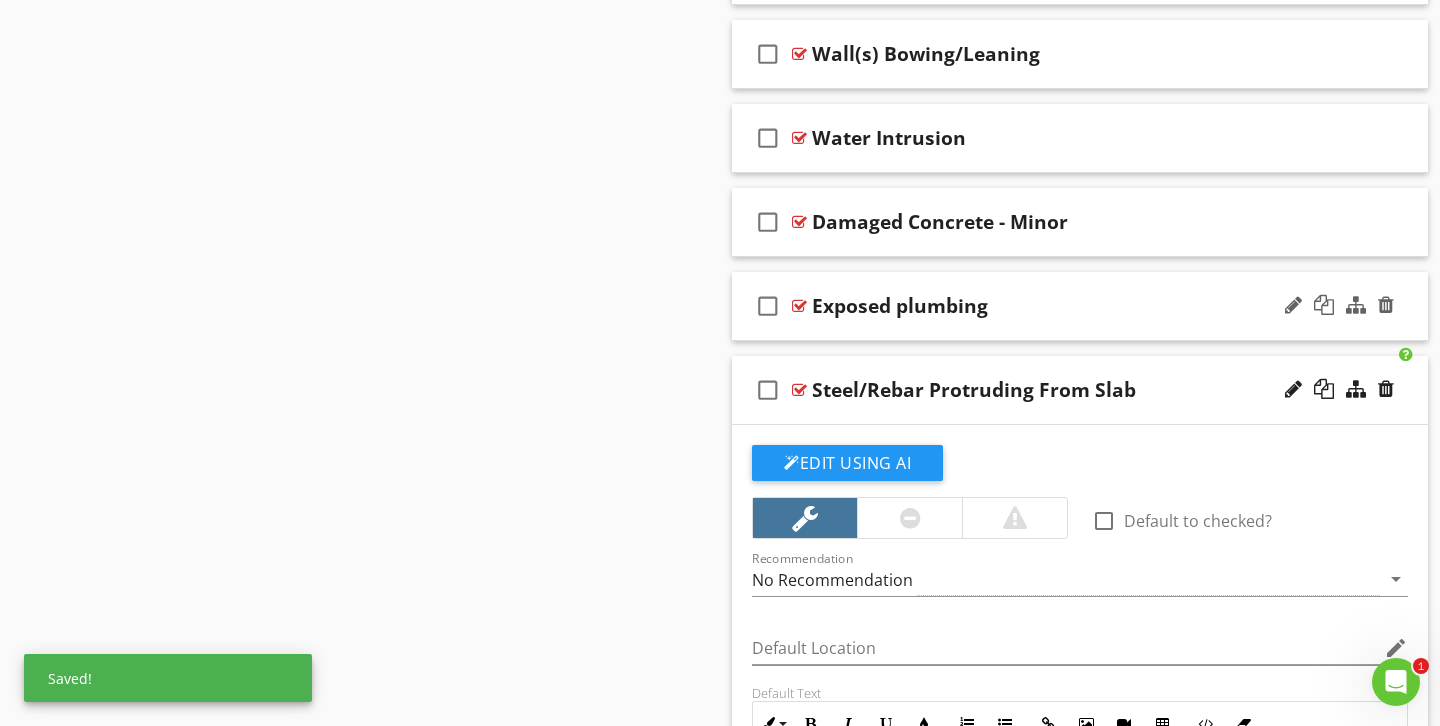 click on "Exposed plumbing" at bounding box center (1058, 306) 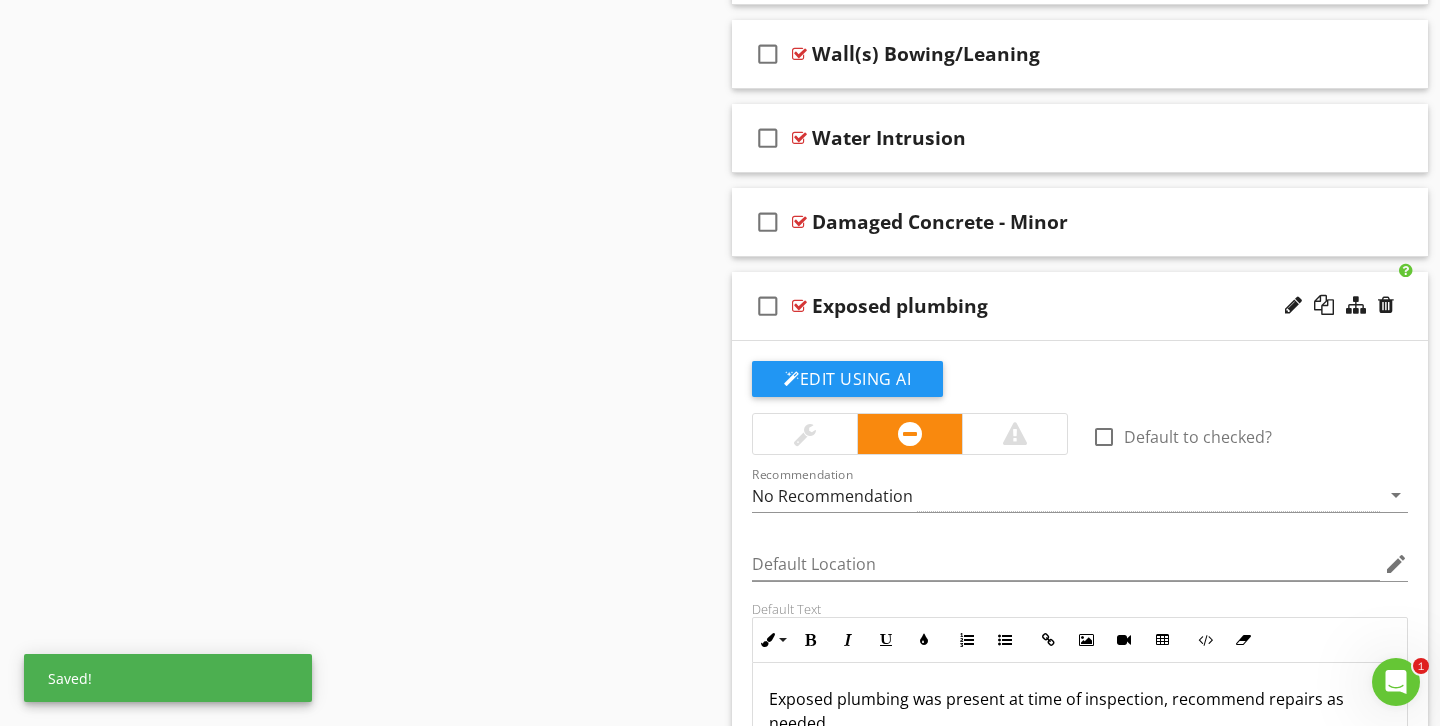 click at bounding box center [805, 434] 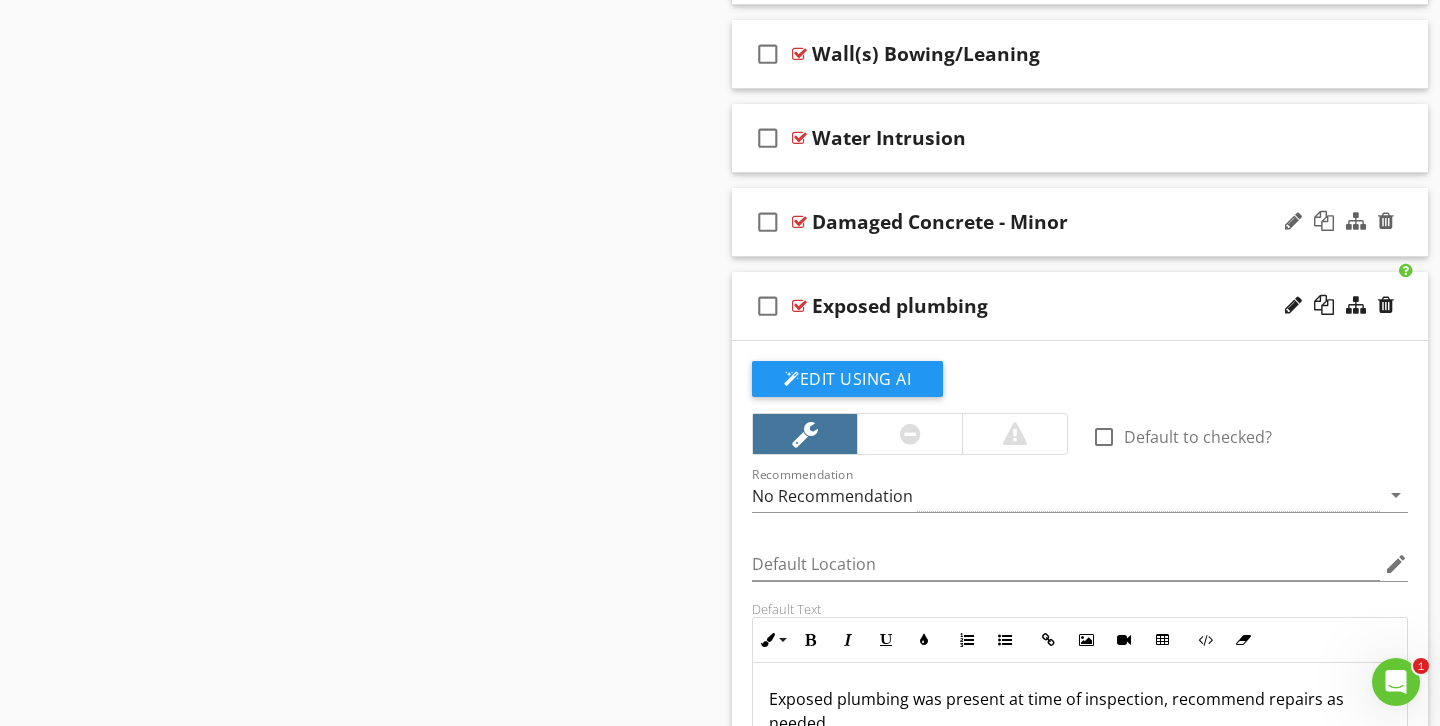 click on "check_box_outline_blank
Damaged Concrete - Minor" at bounding box center [1080, 222] 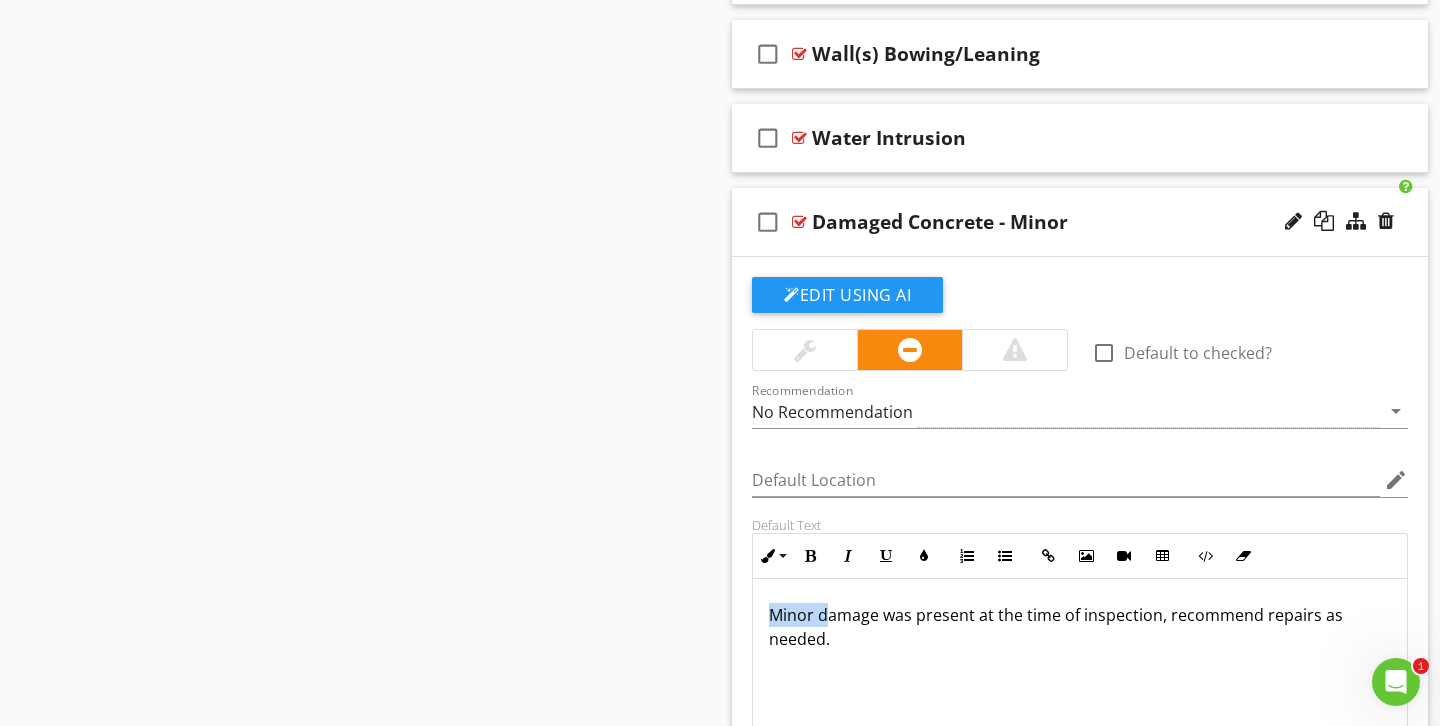 drag, startPoint x: 829, startPoint y: 613, endPoint x: 730, endPoint y: 610, distance: 99.04544 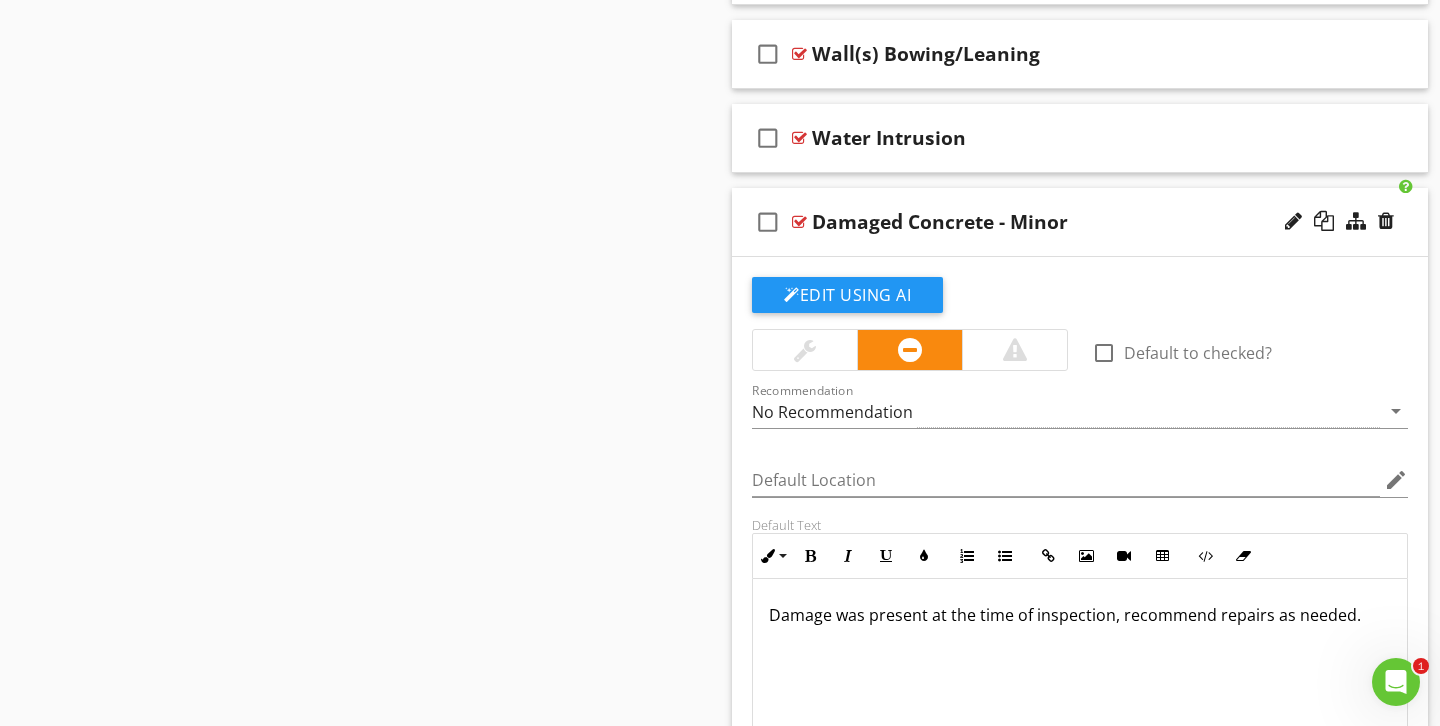 click on "Damaged Concrete - Minor" at bounding box center (1058, 222) 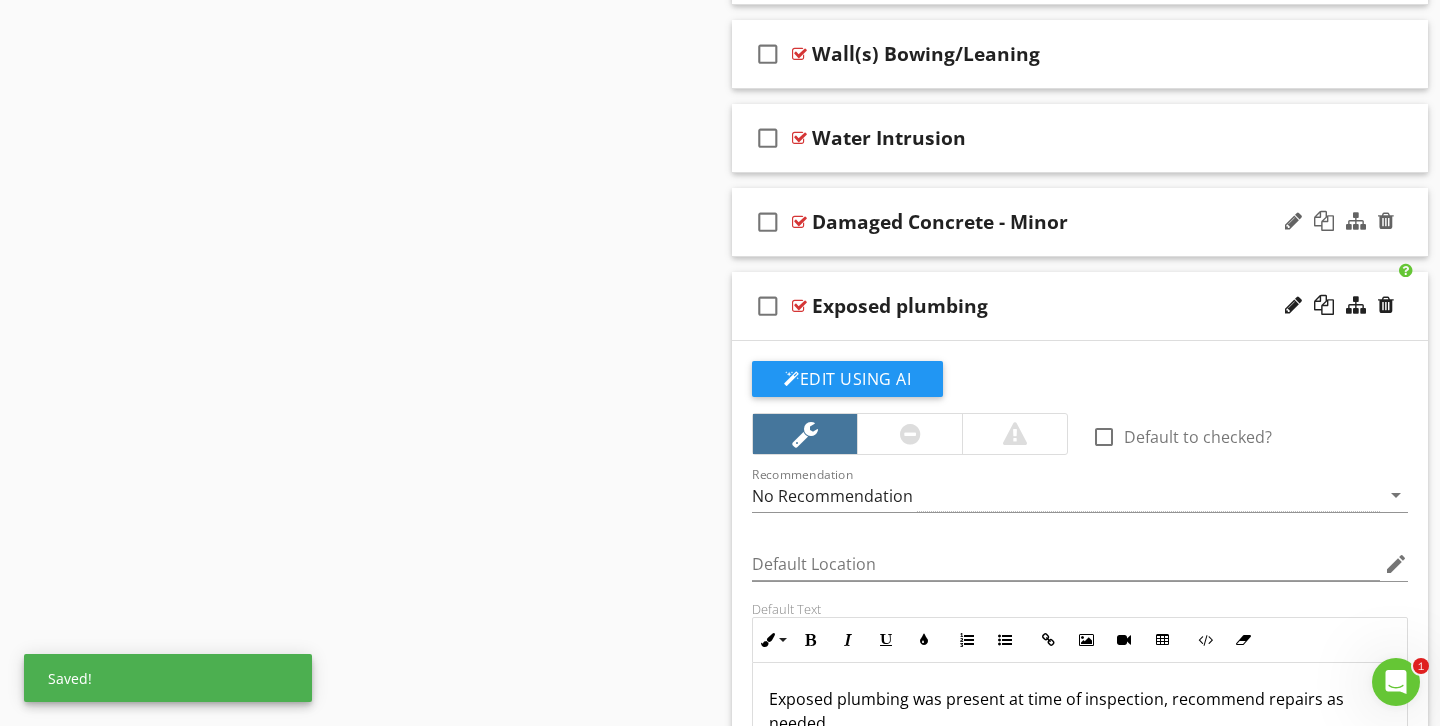 click on "Damaged Concrete - Minor" at bounding box center [940, 222] 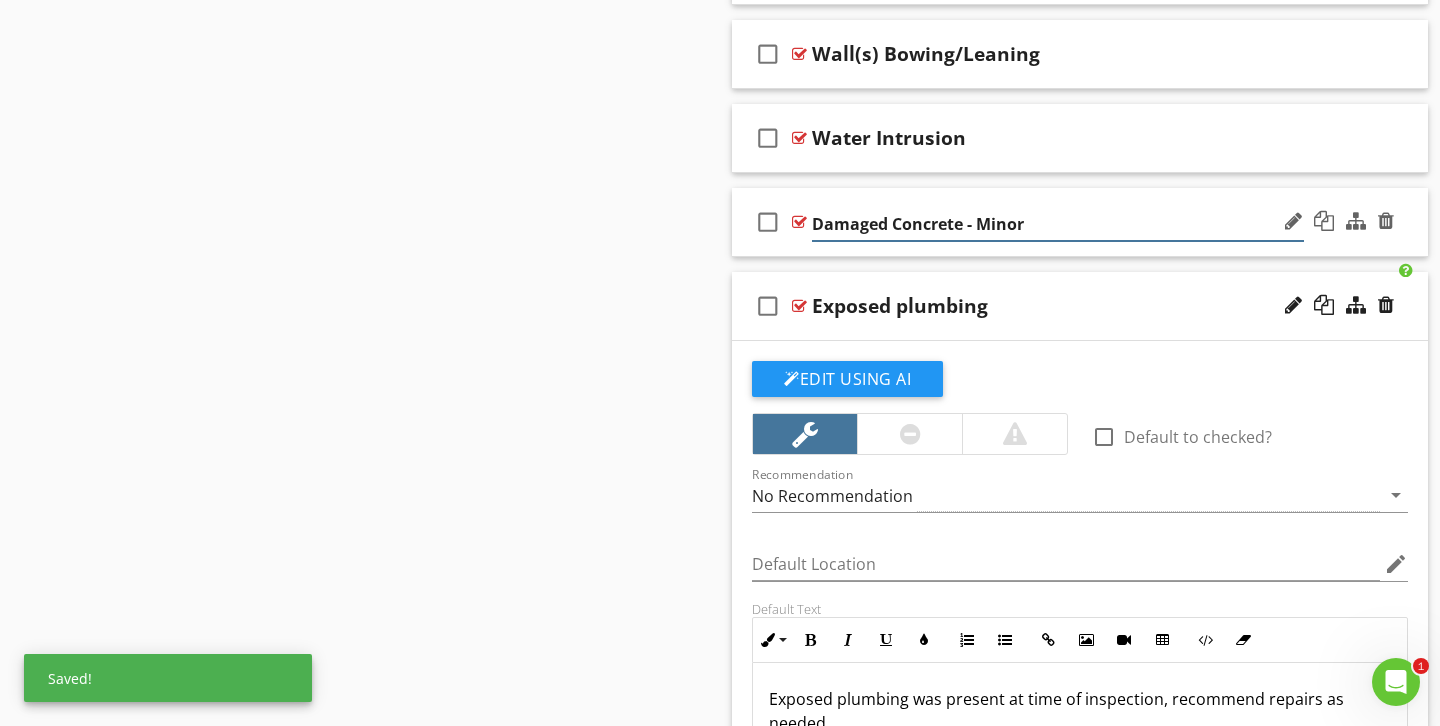 click on "Damaged Concrete - Minor" at bounding box center (1058, 224) 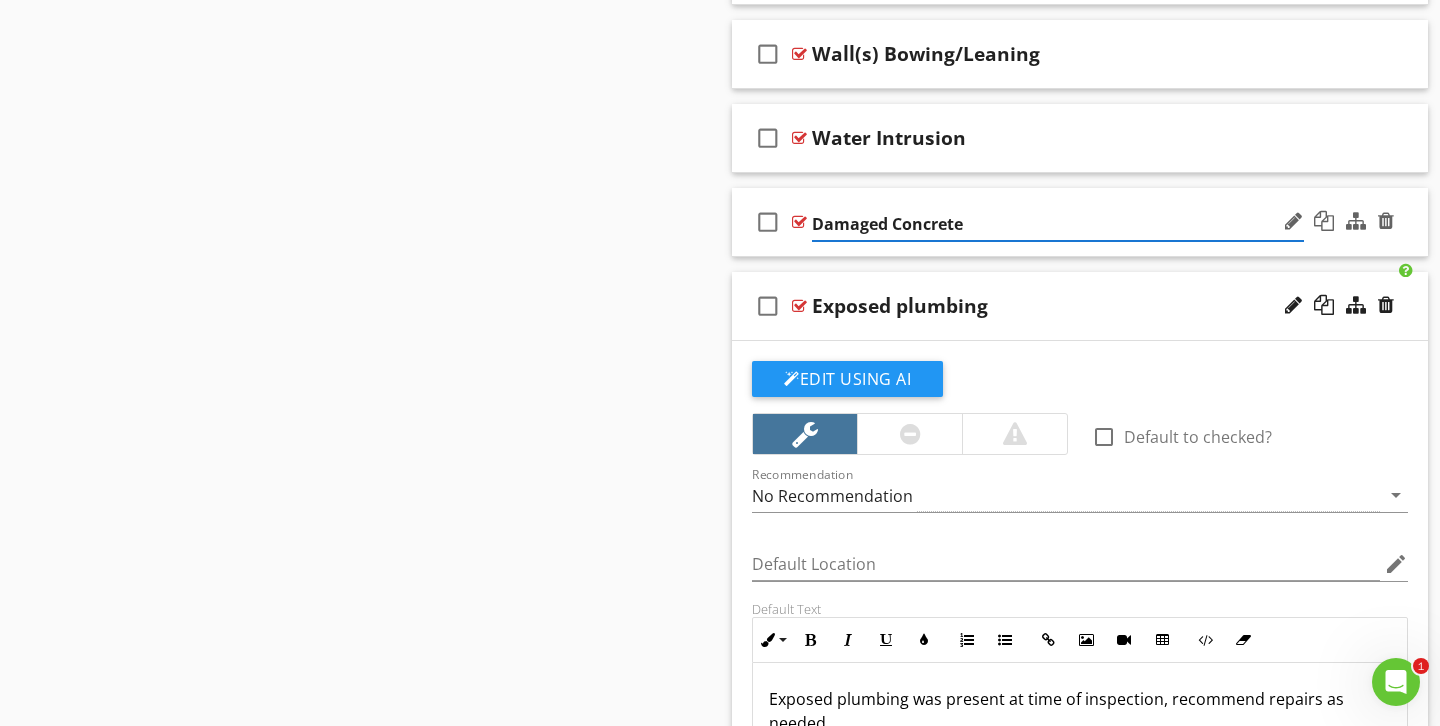 type on "Damaged Concrete" 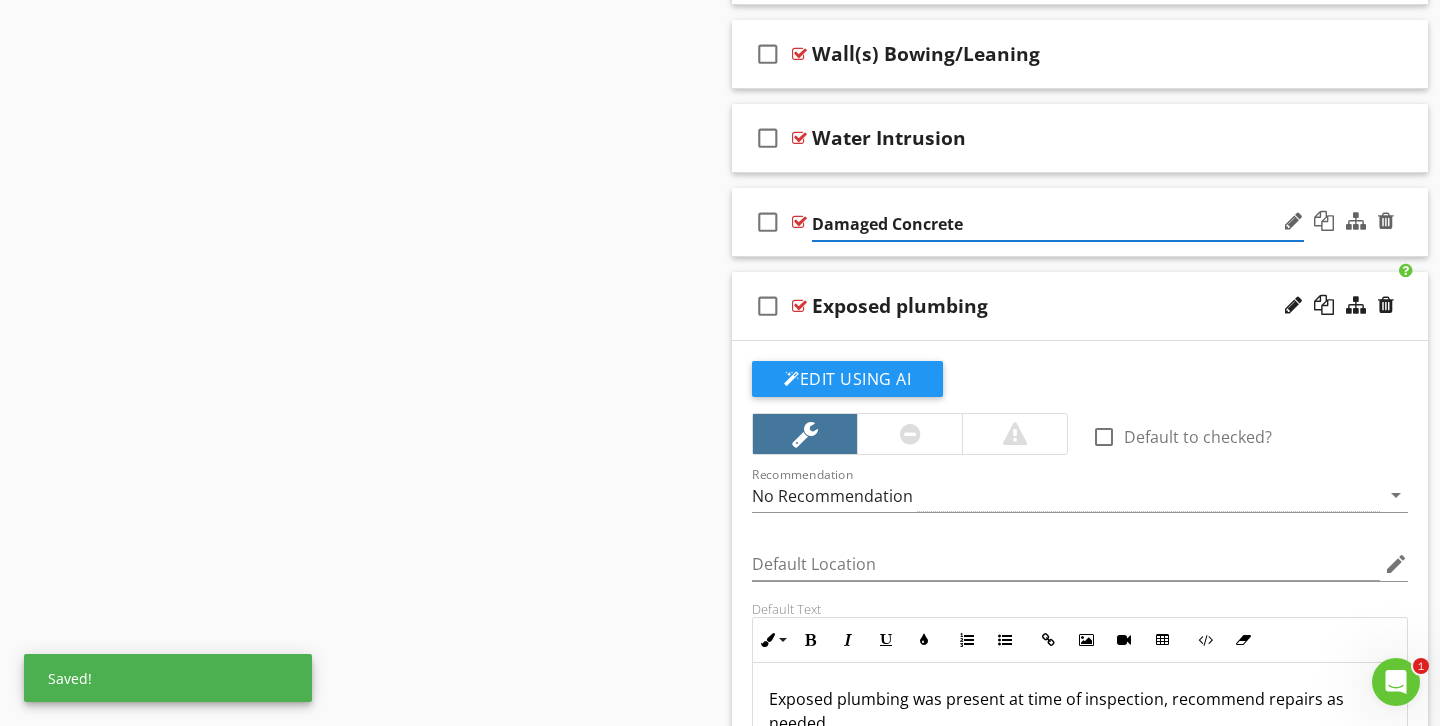 click on "check_box_outline_blank         Damaged Concrete" at bounding box center [1080, 222] 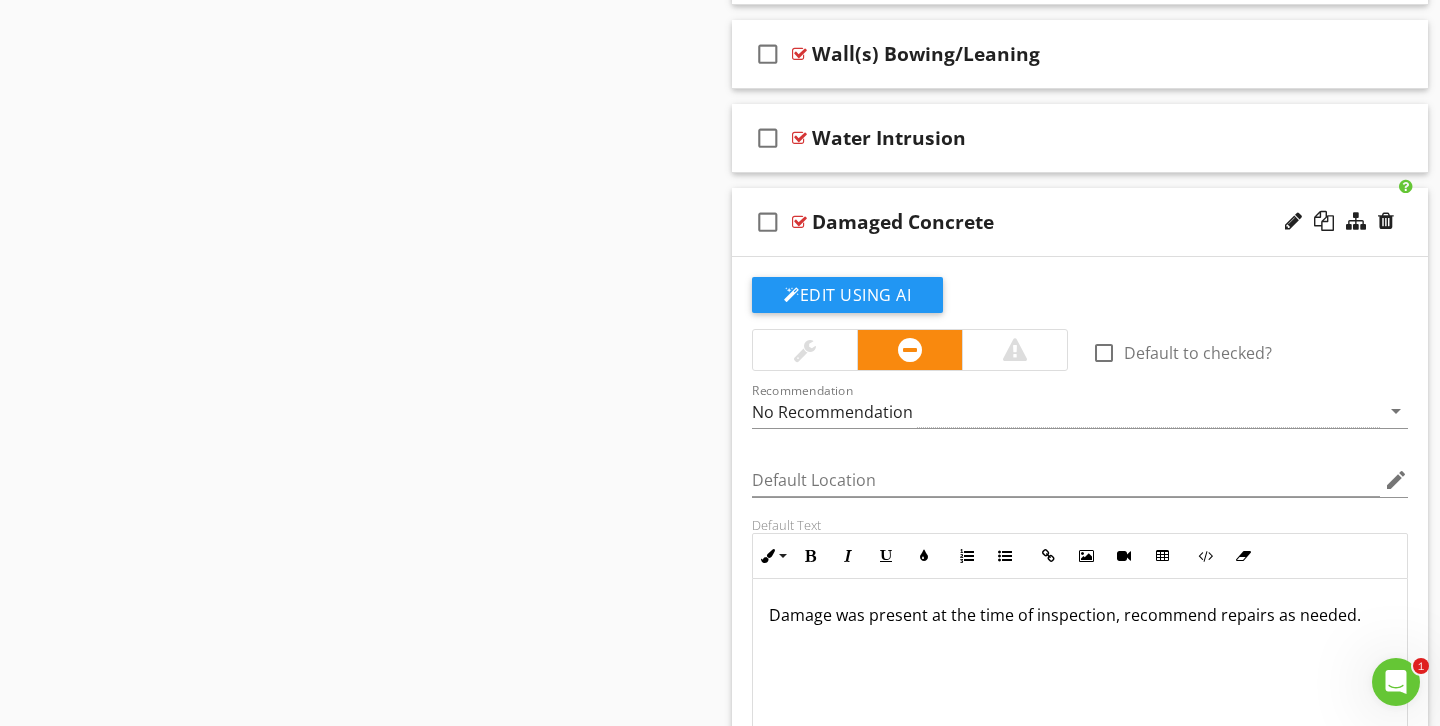 click at bounding box center (805, 350) 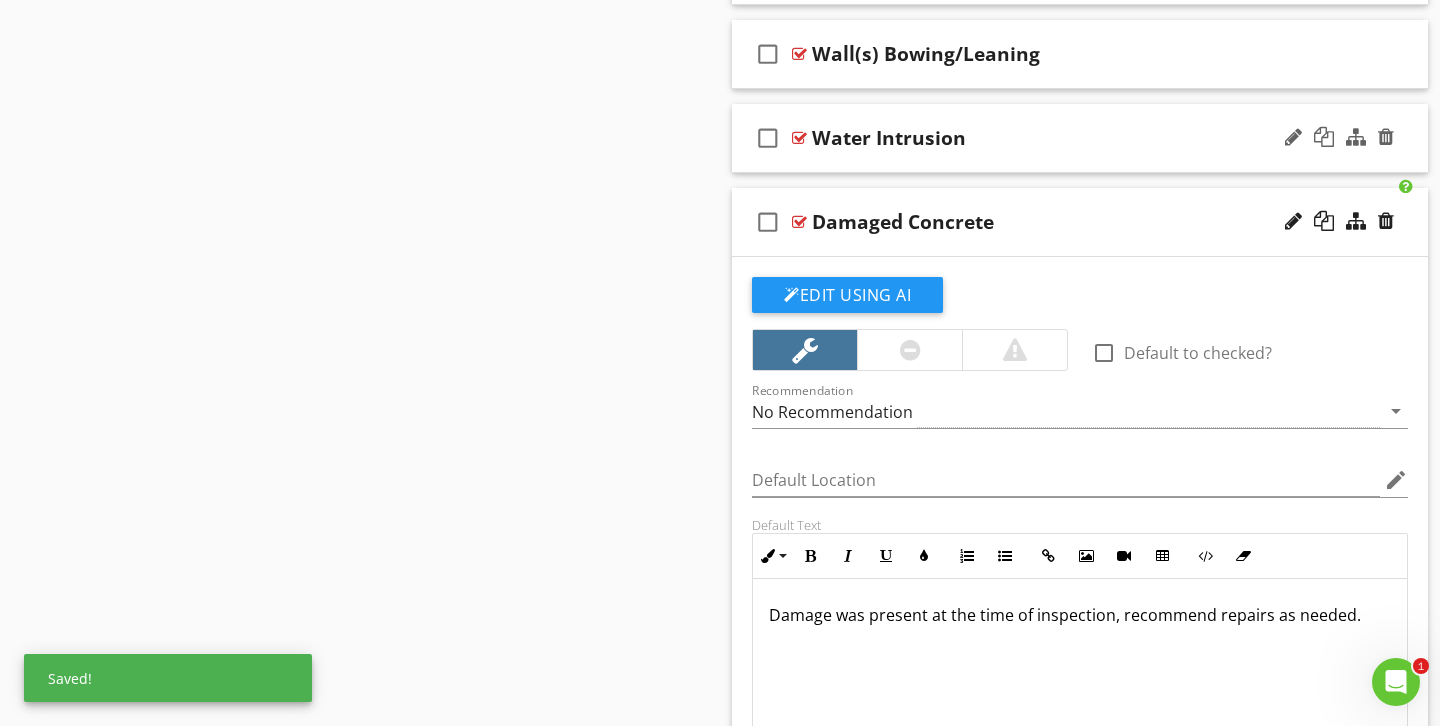click on "Water Intrusion" at bounding box center (1058, 138) 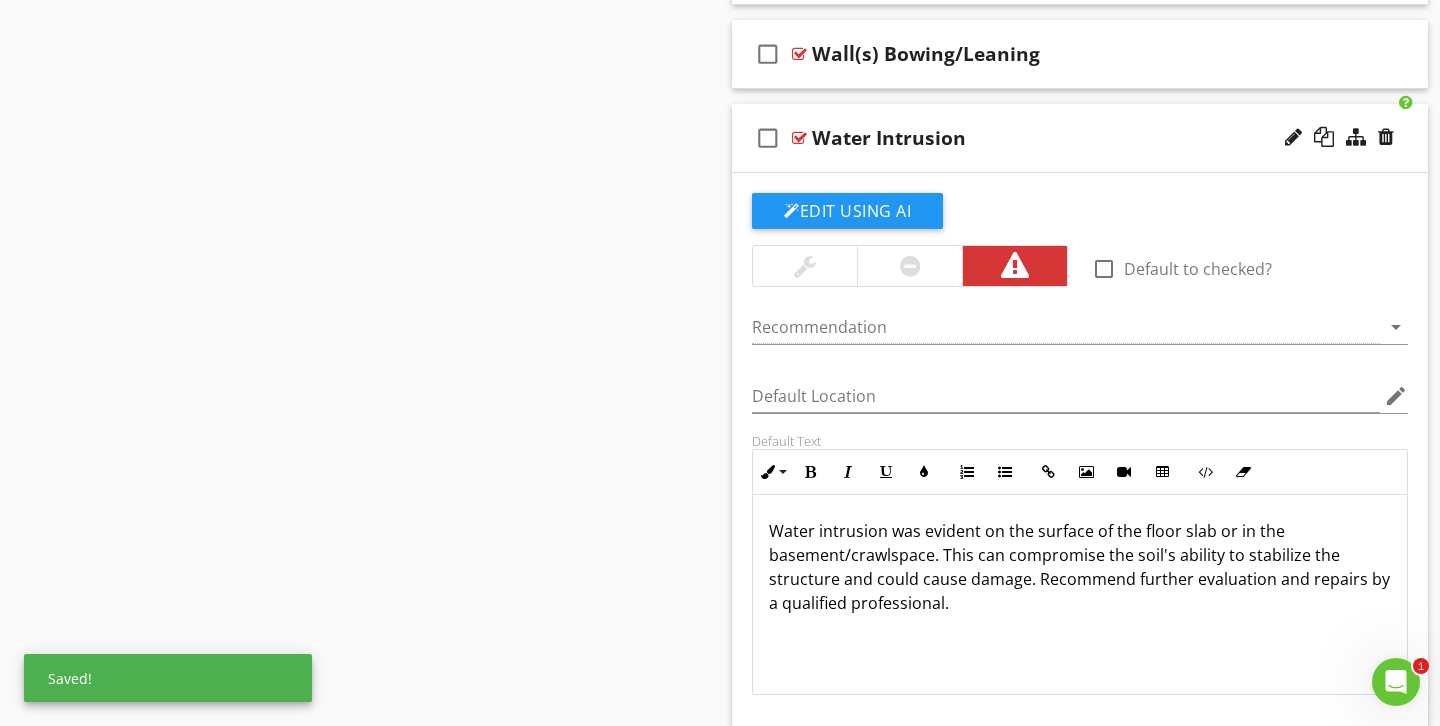 click at bounding box center [909, 266] 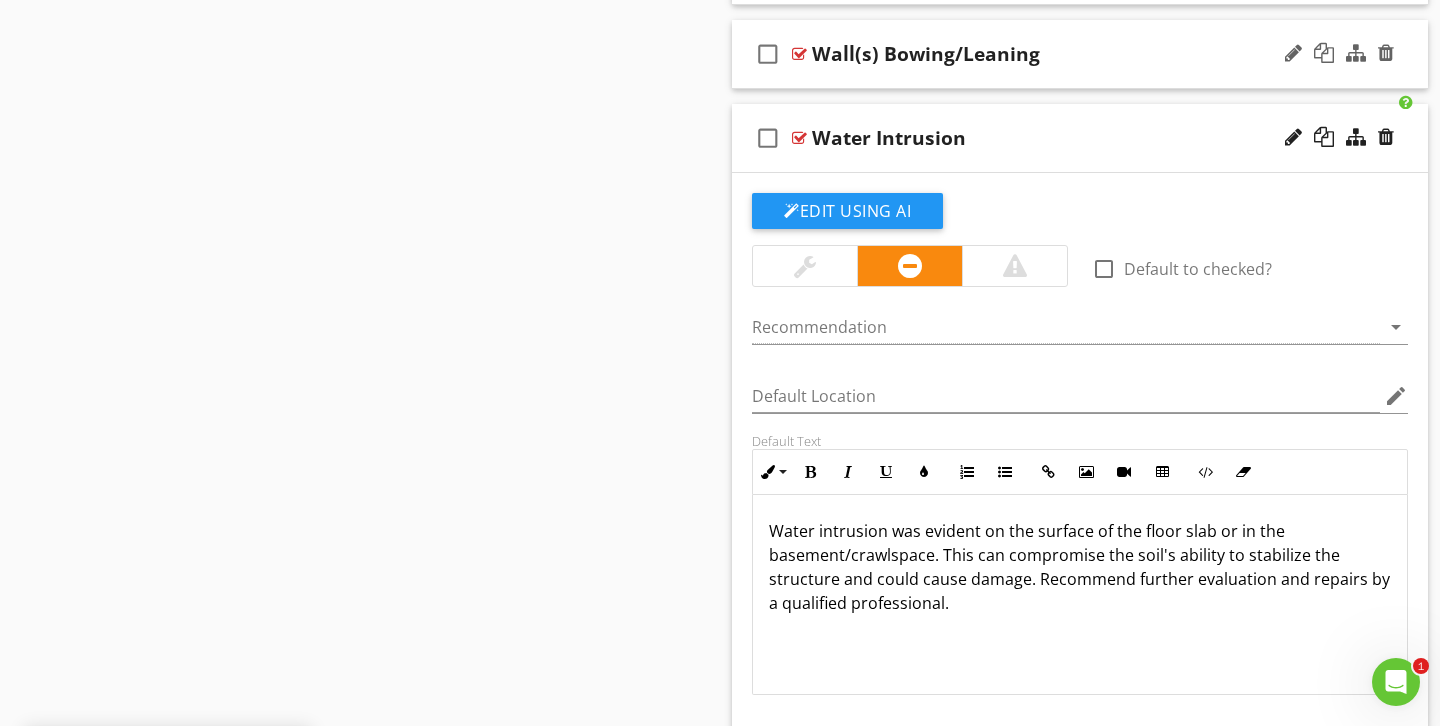 click on "Wall(s) Bowing/Leaning" at bounding box center (1058, 54) 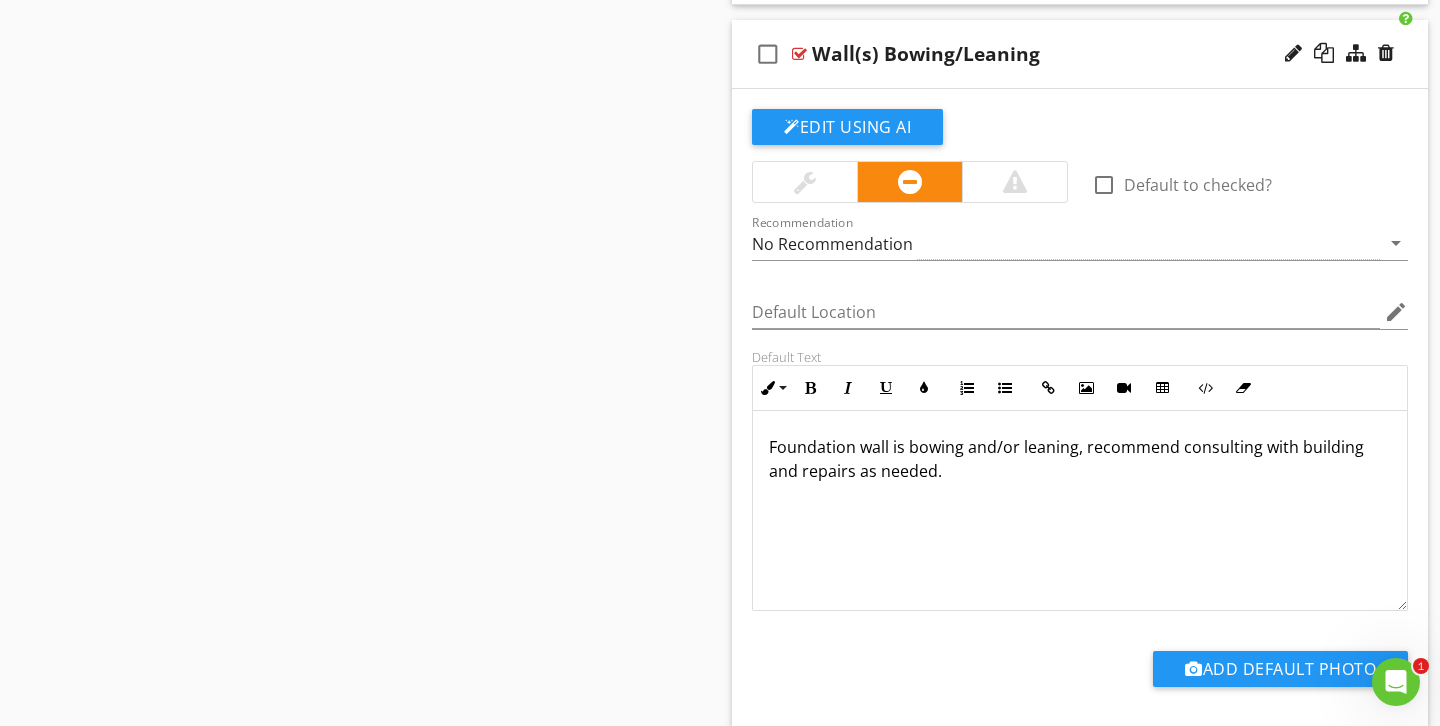 click at bounding box center (805, 182) 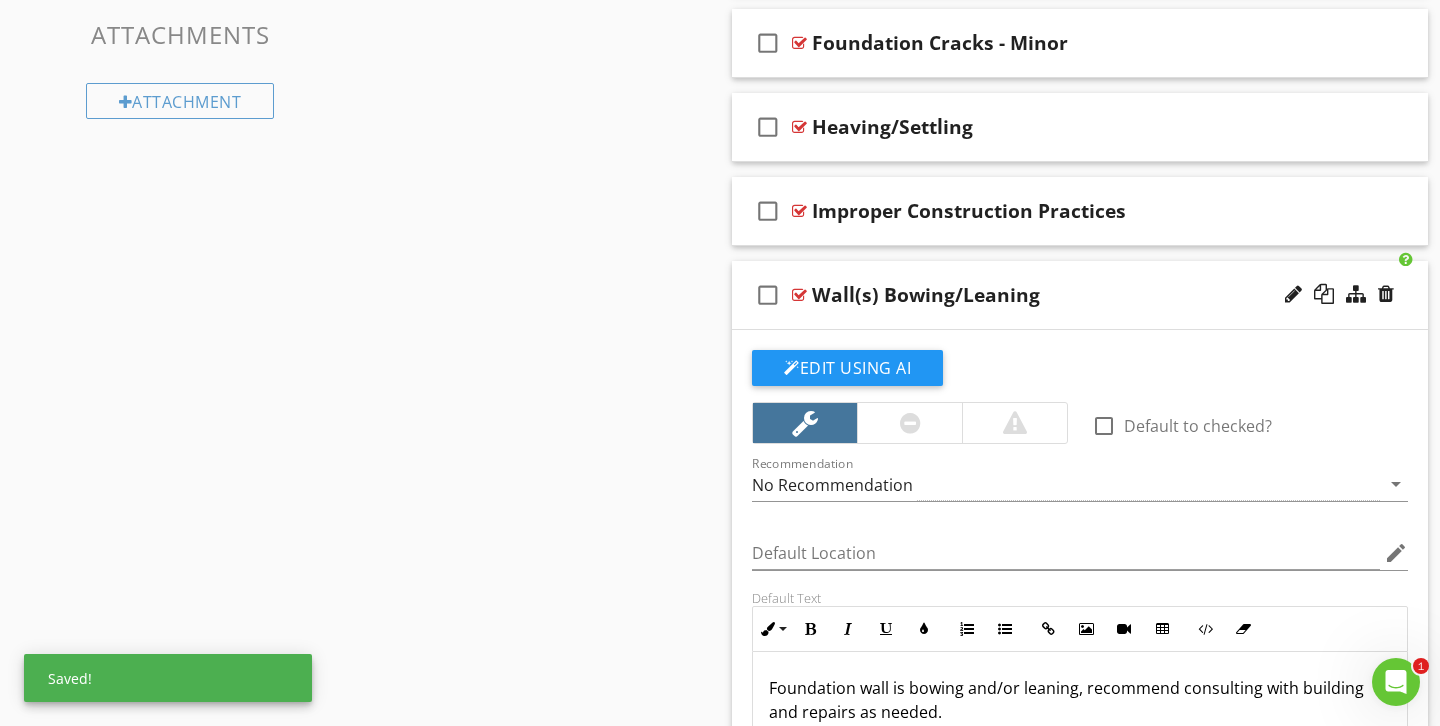 scroll, scrollTop: 825, scrollLeft: 0, axis: vertical 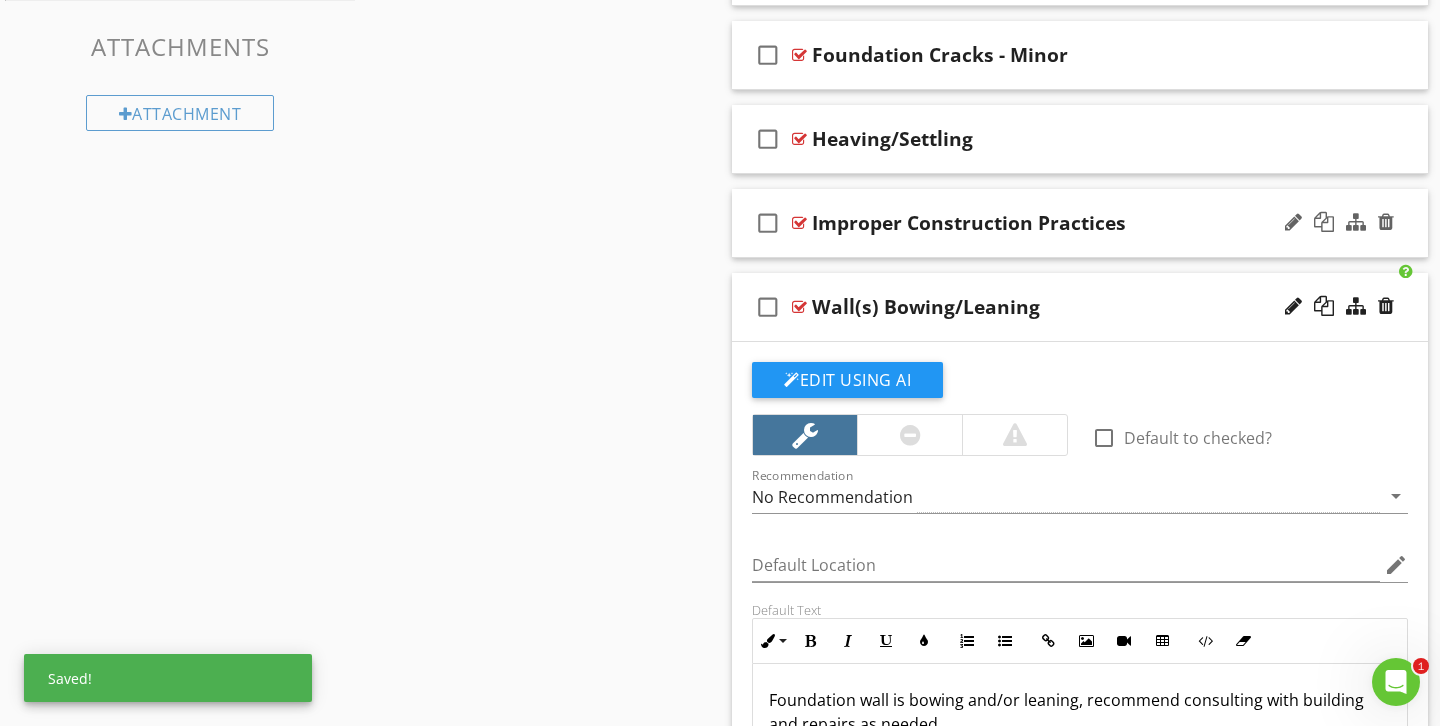 click on "Improper Construction Practices" at bounding box center (1058, 223) 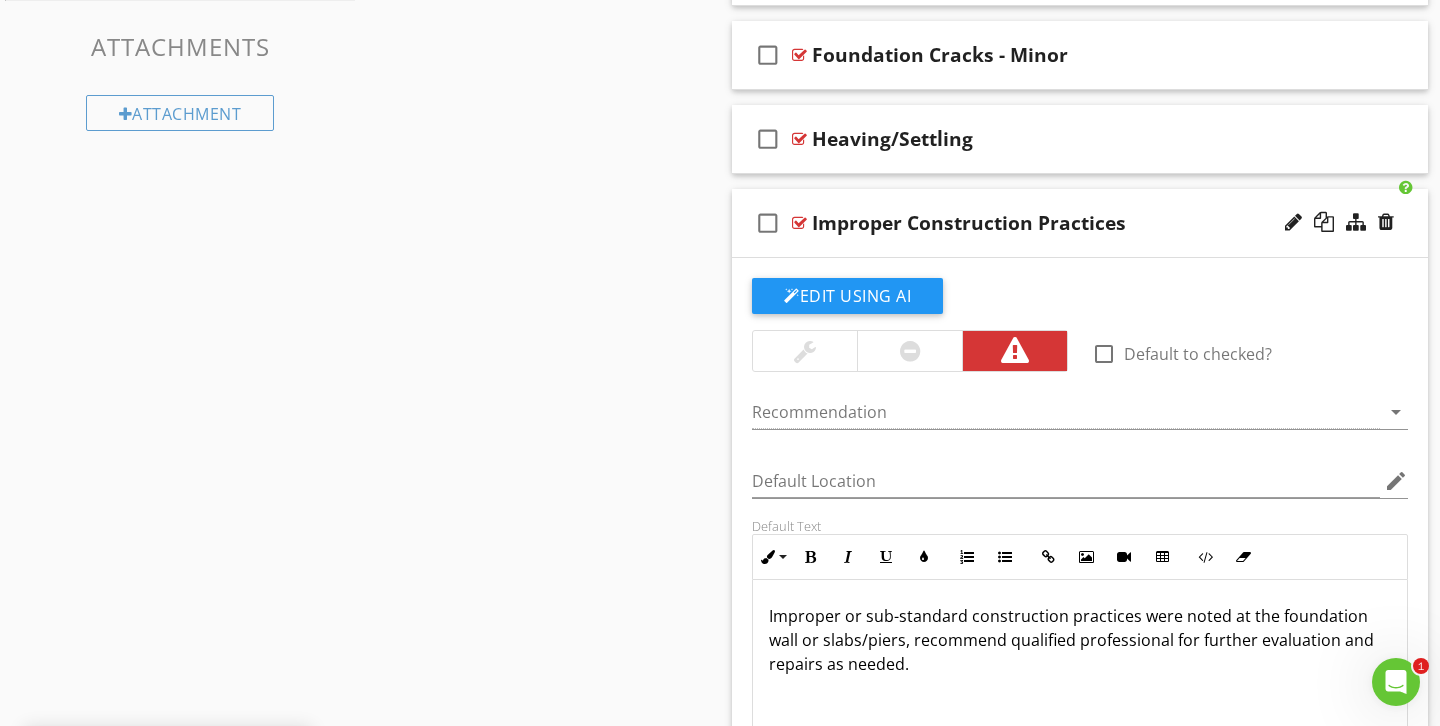 click at bounding box center (910, 351) 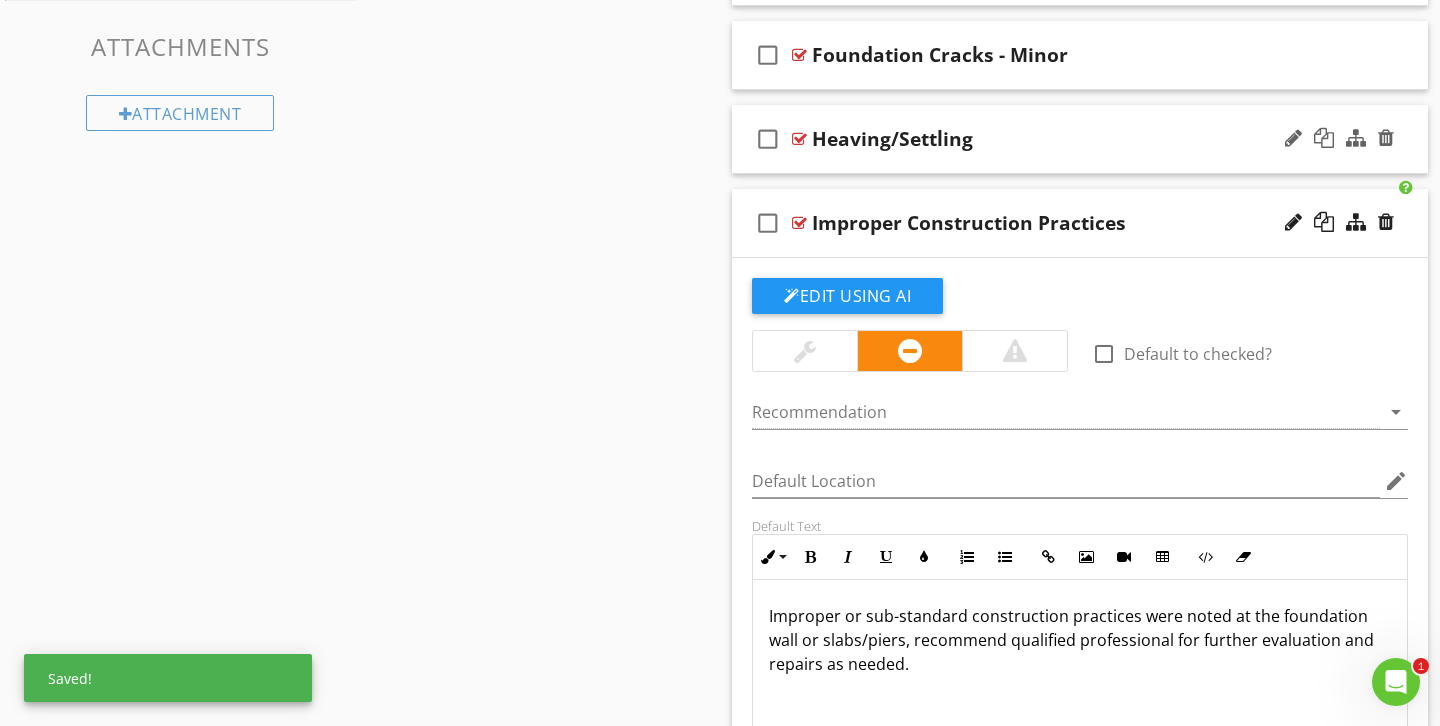 click on "Heaving/Settling" at bounding box center (1058, 139) 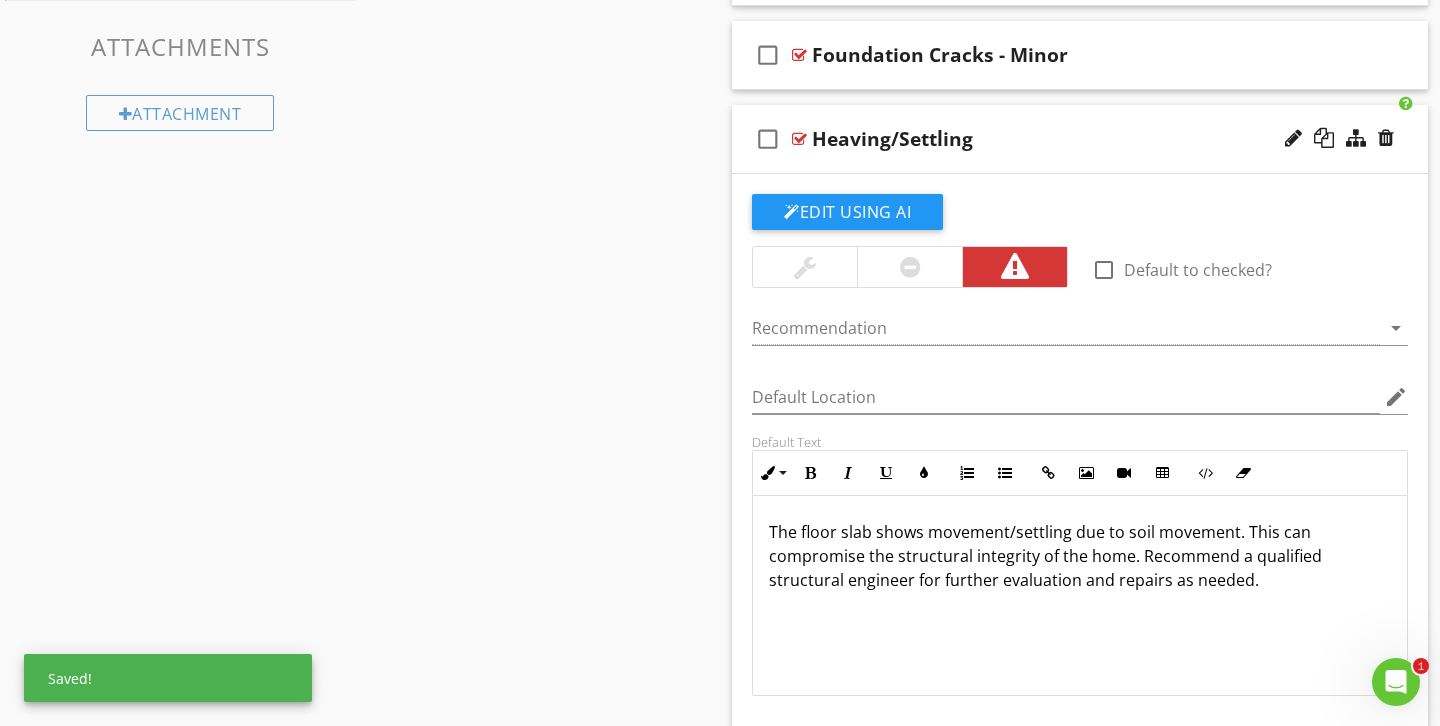 click at bounding box center [910, 267] 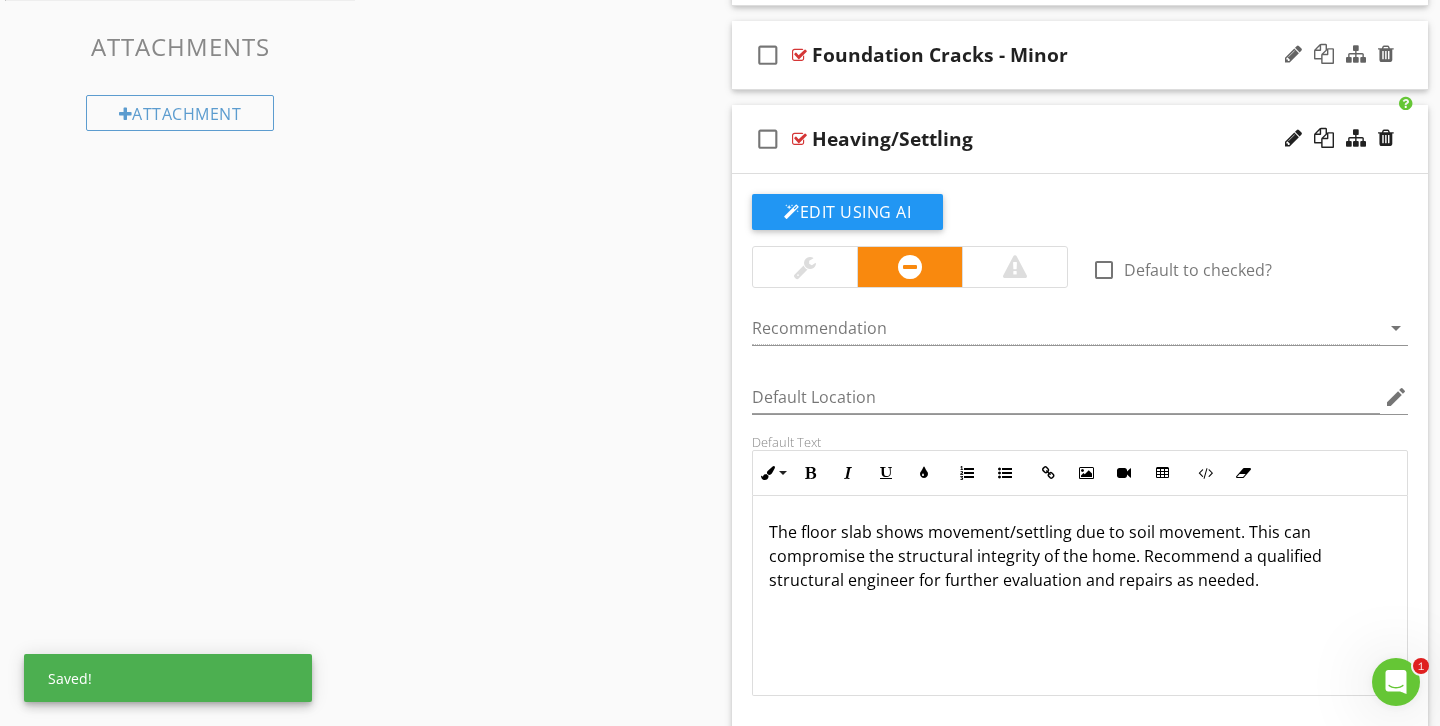 click on "Foundation Cracks - Minor" at bounding box center [1058, 55] 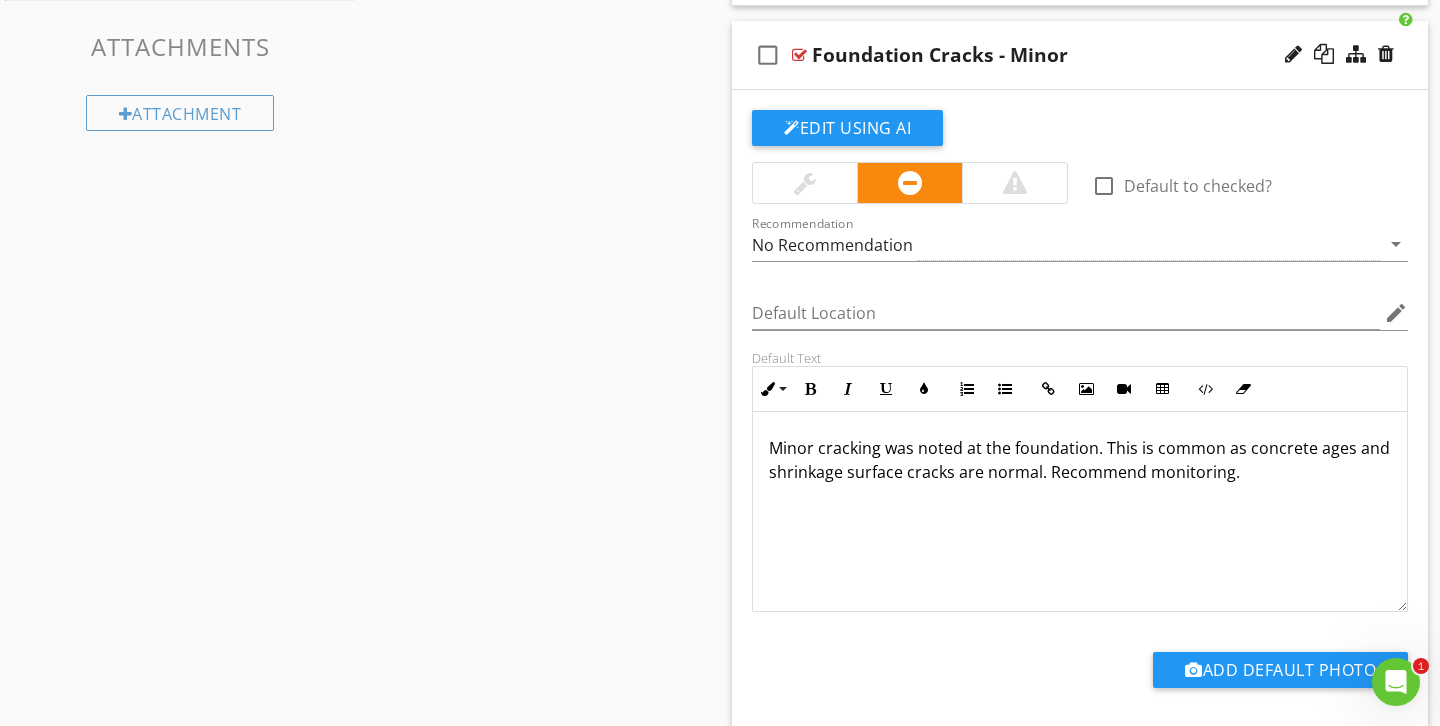 click on "Foundation Cracks - Minor" at bounding box center [940, 55] 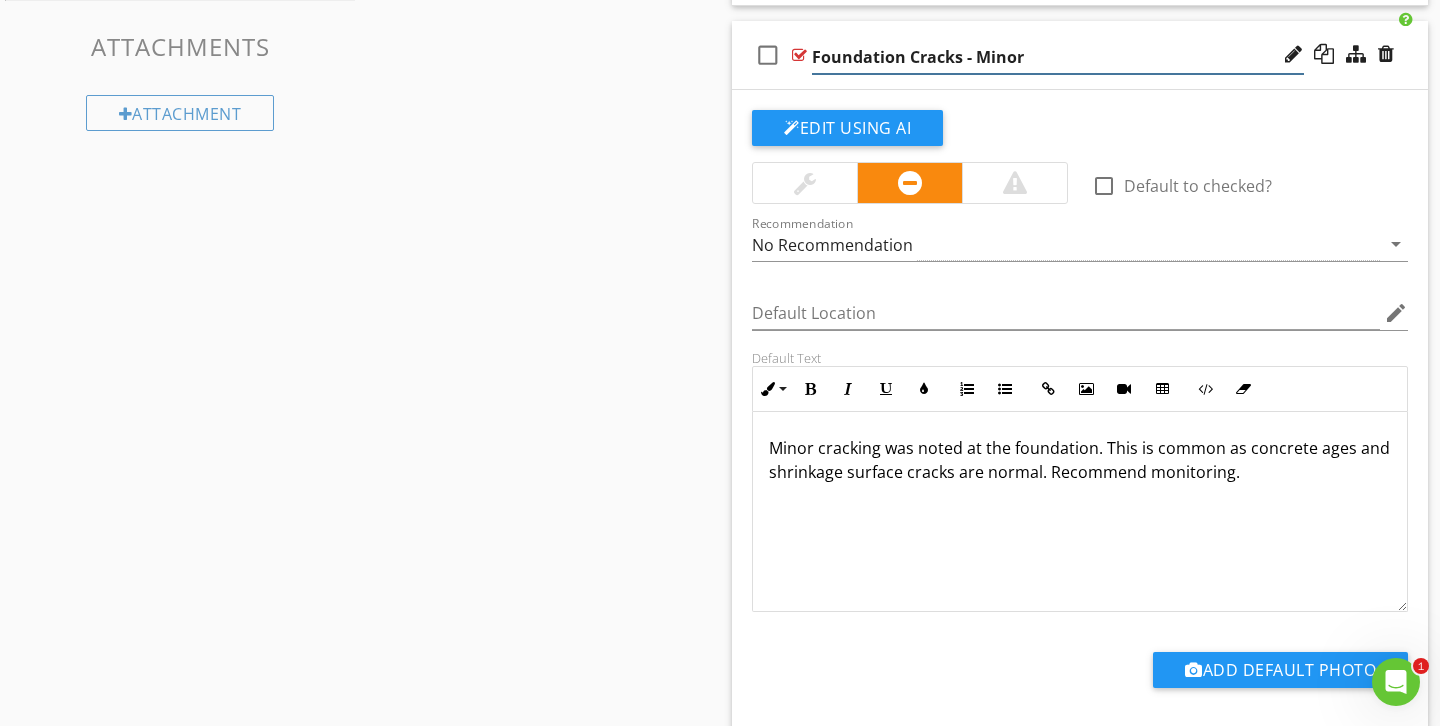 click on "Foundation Cracks - Minor" at bounding box center [1058, 57] 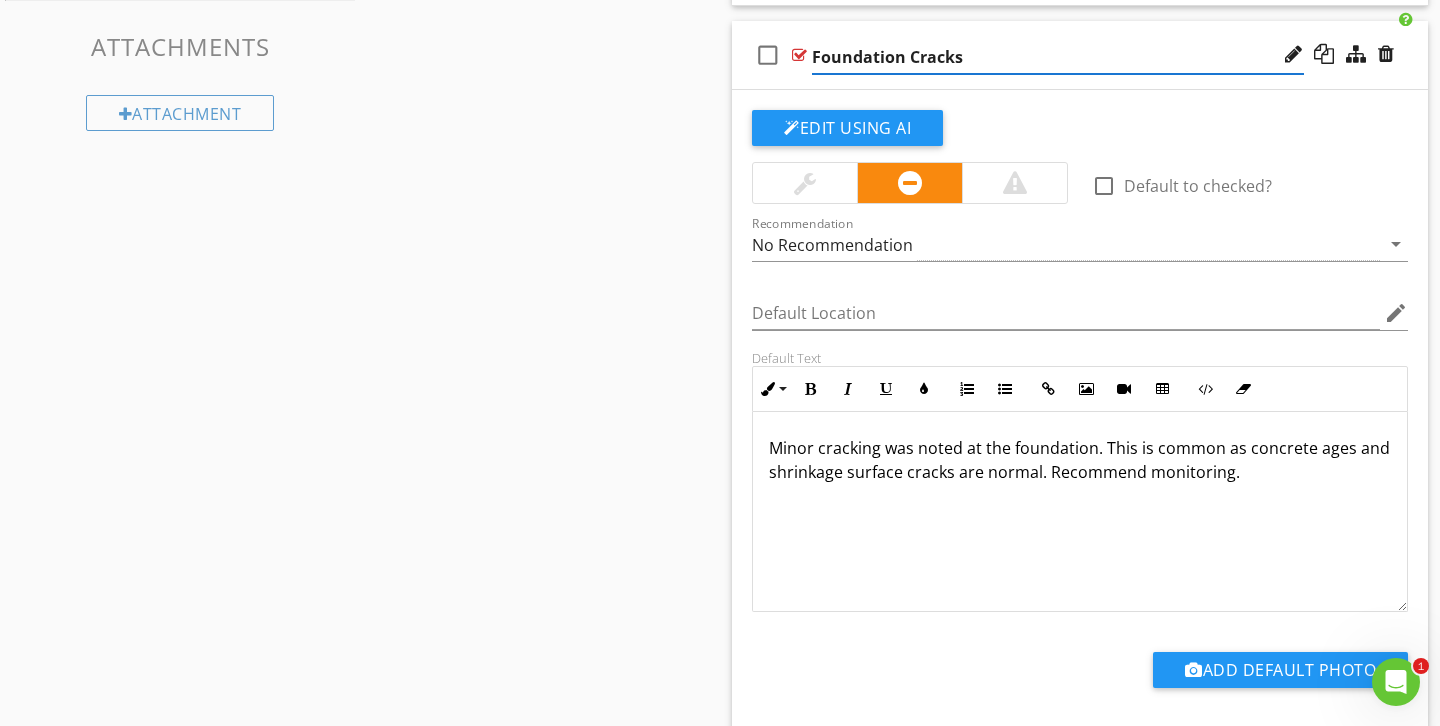type on "Foundation Cracks" 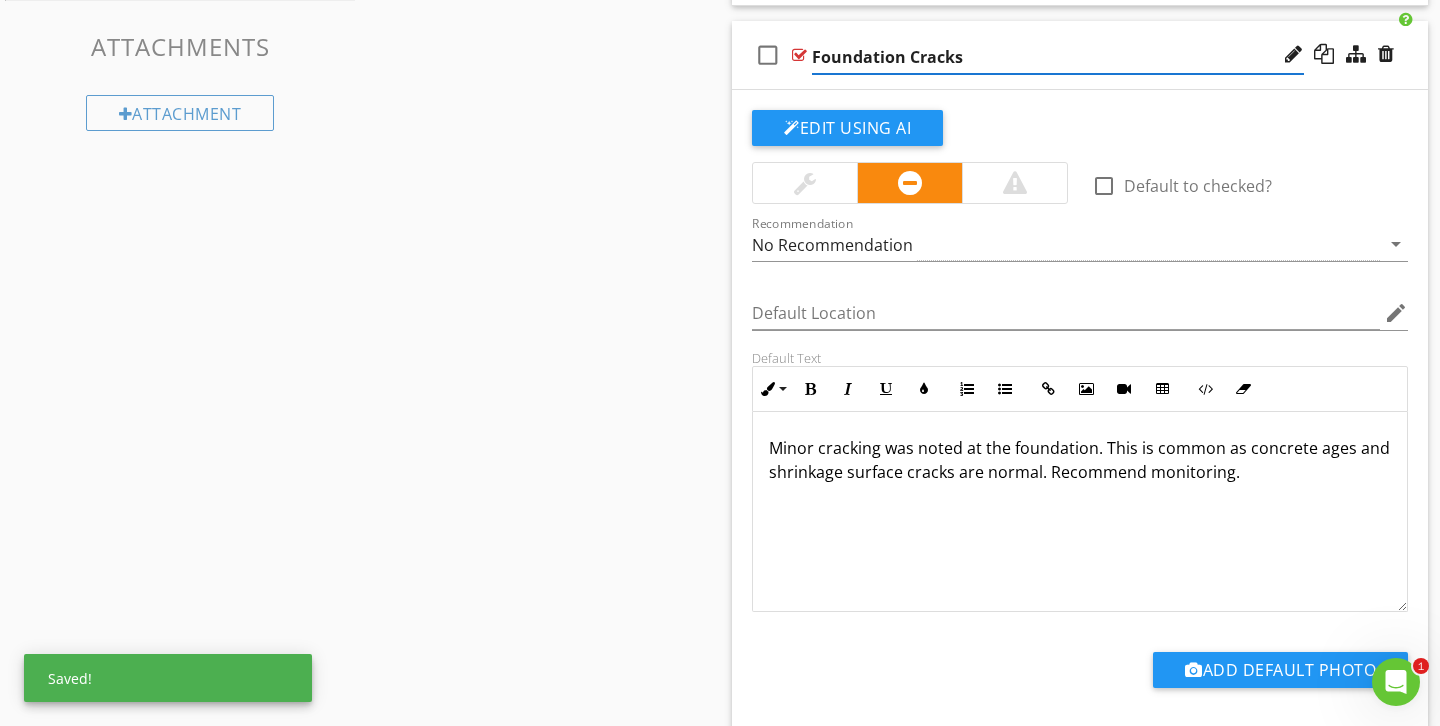 click at bounding box center [805, 183] 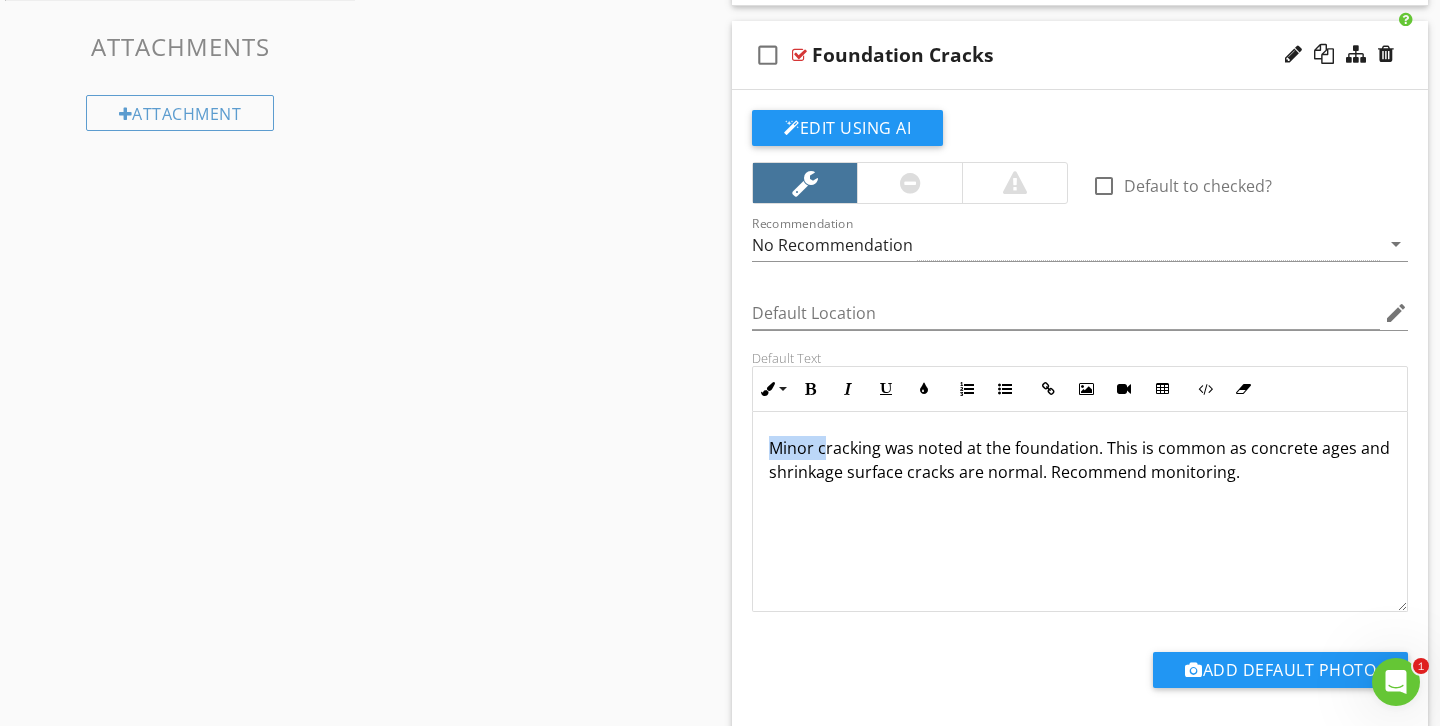 drag, startPoint x: 827, startPoint y: 454, endPoint x: 731, endPoint y: 458, distance: 96.0833 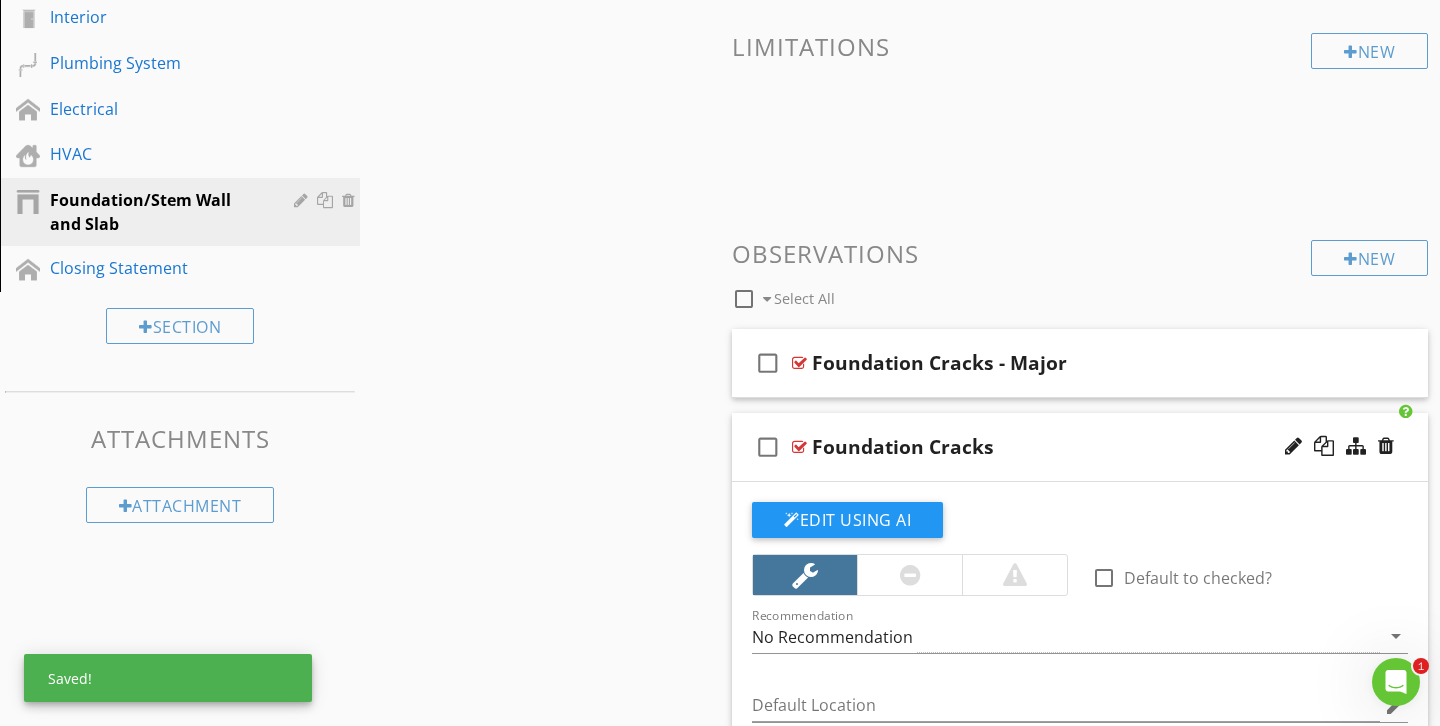 scroll, scrollTop: 442, scrollLeft: 0, axis: vertical 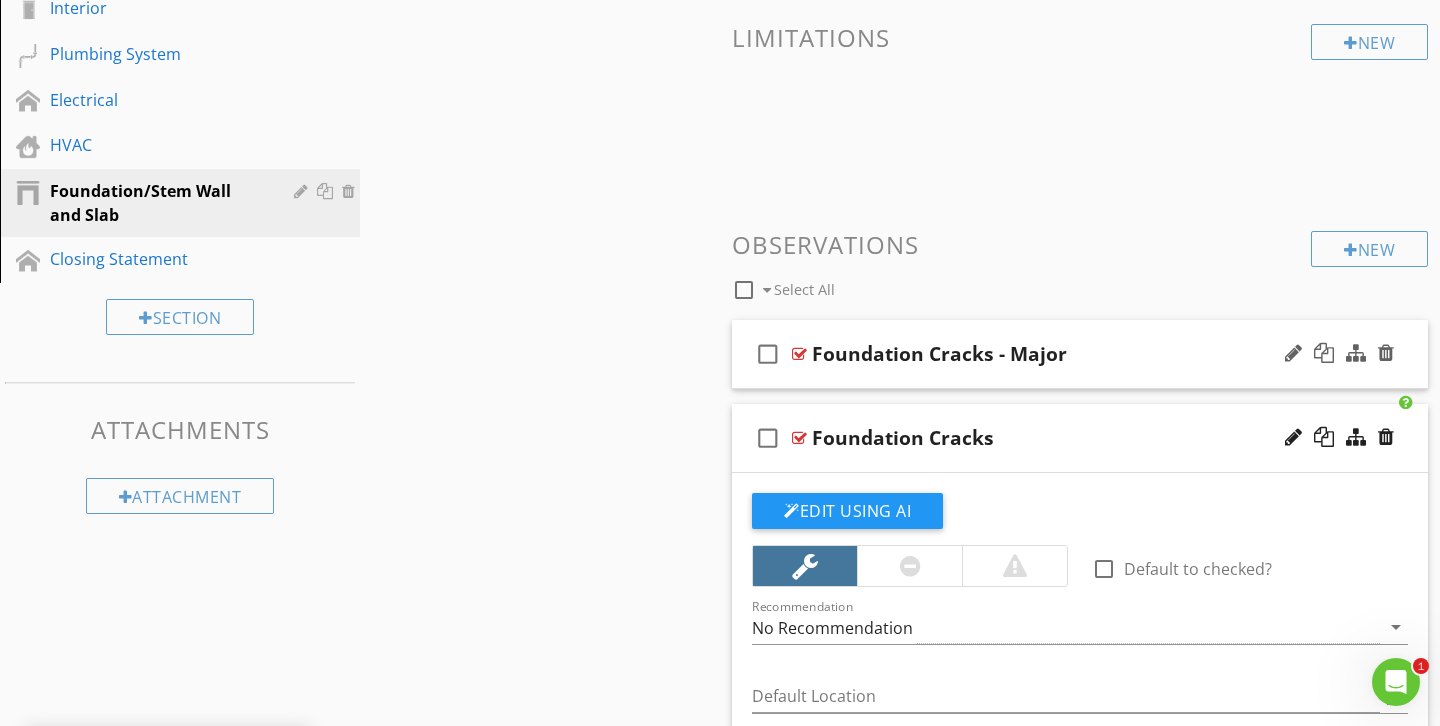 click on "check_box_outline_blank
Foundation Cracks - Major" at bounding box center [1080, 354] 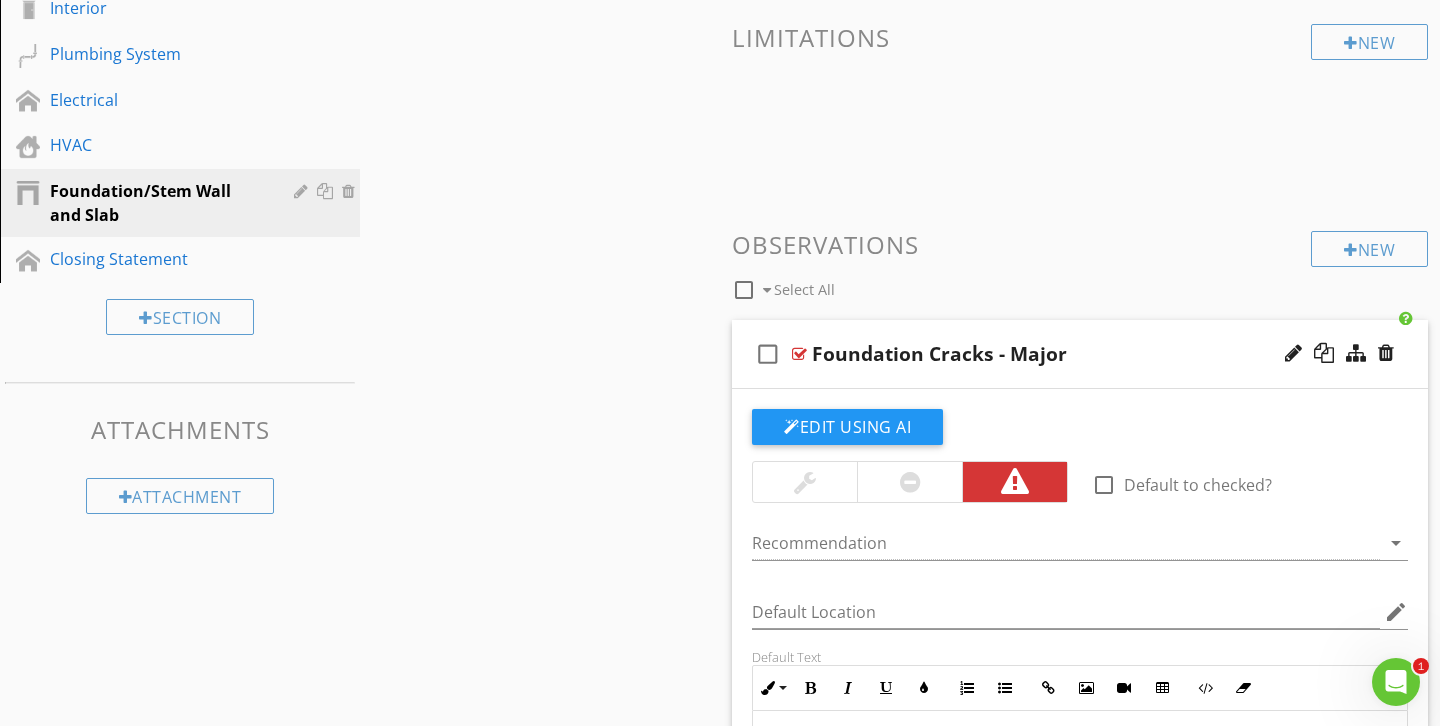 click on "Foundation Cracks - Major" at bounding box center (939, 354) 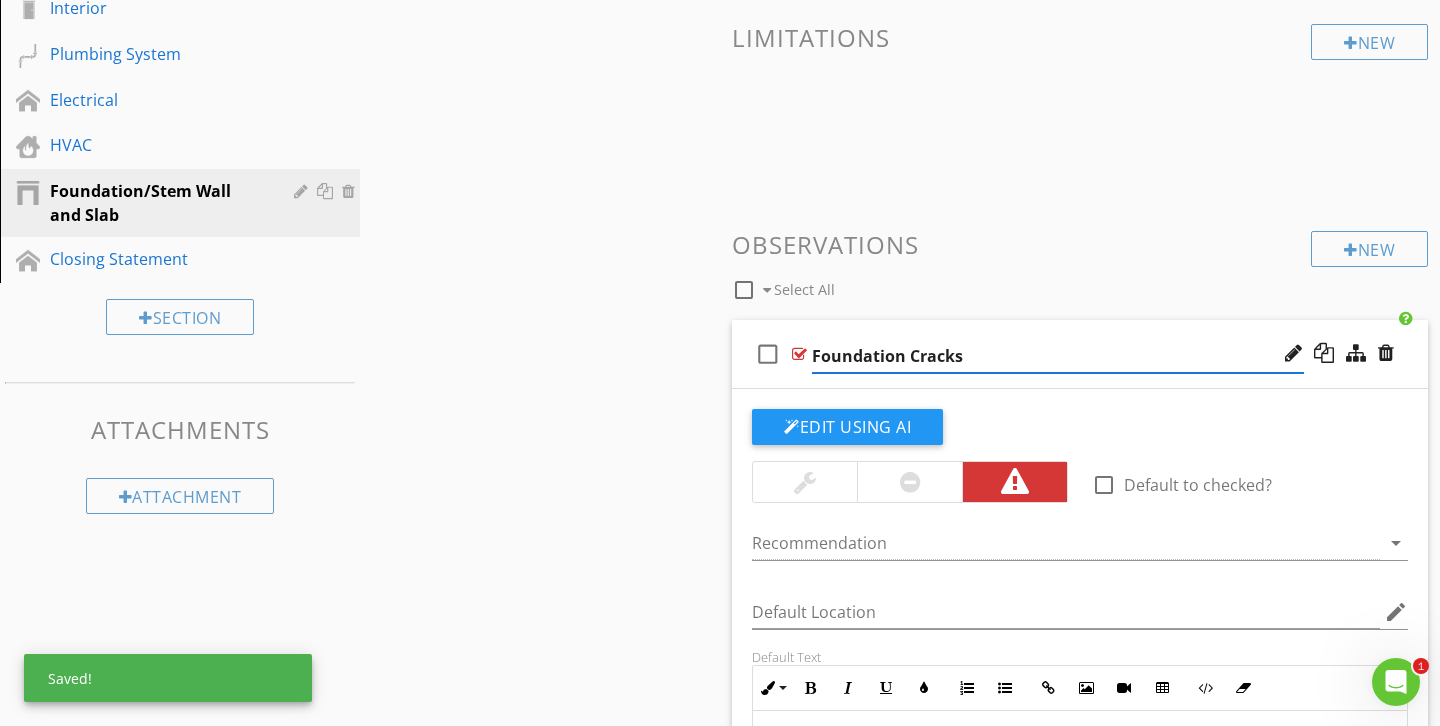 click on "Foundation Cracks" at bounding box center (1058, 356) 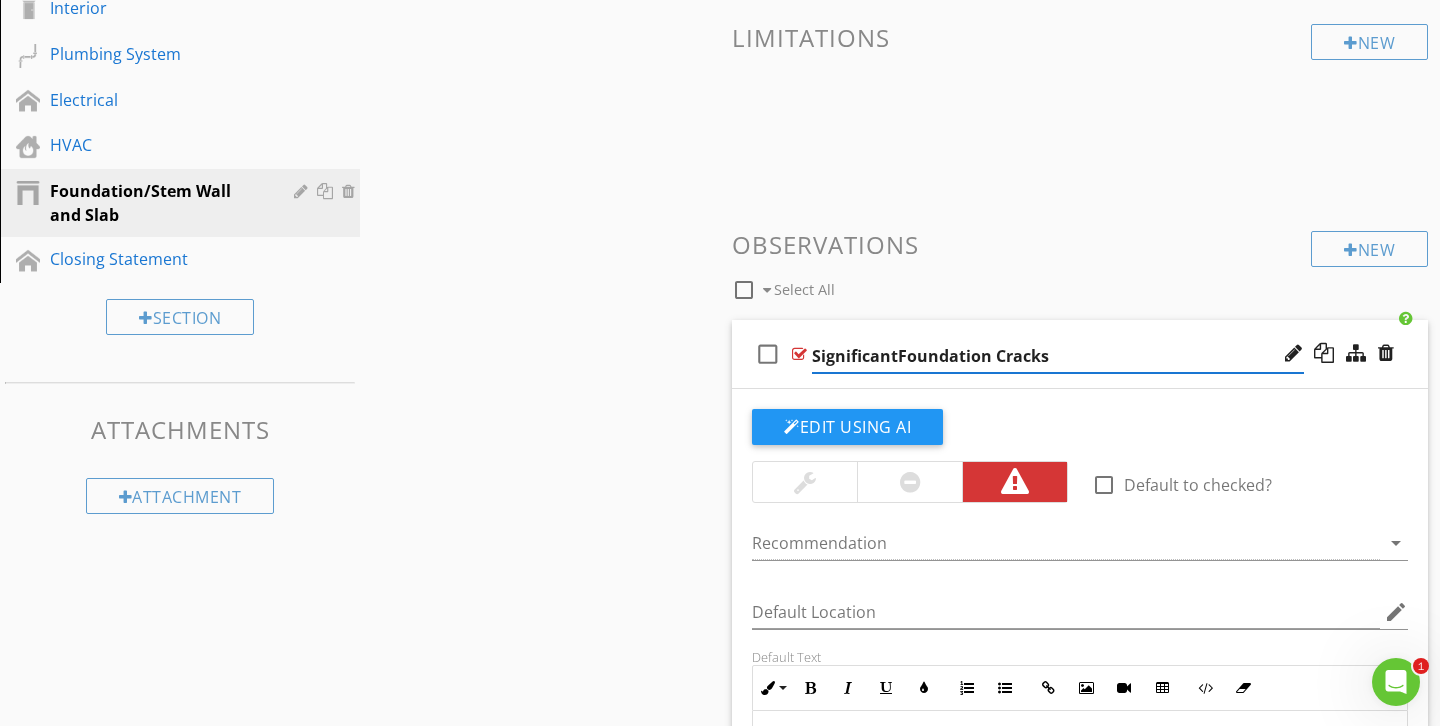 type on "Significant Foundation Cracks" 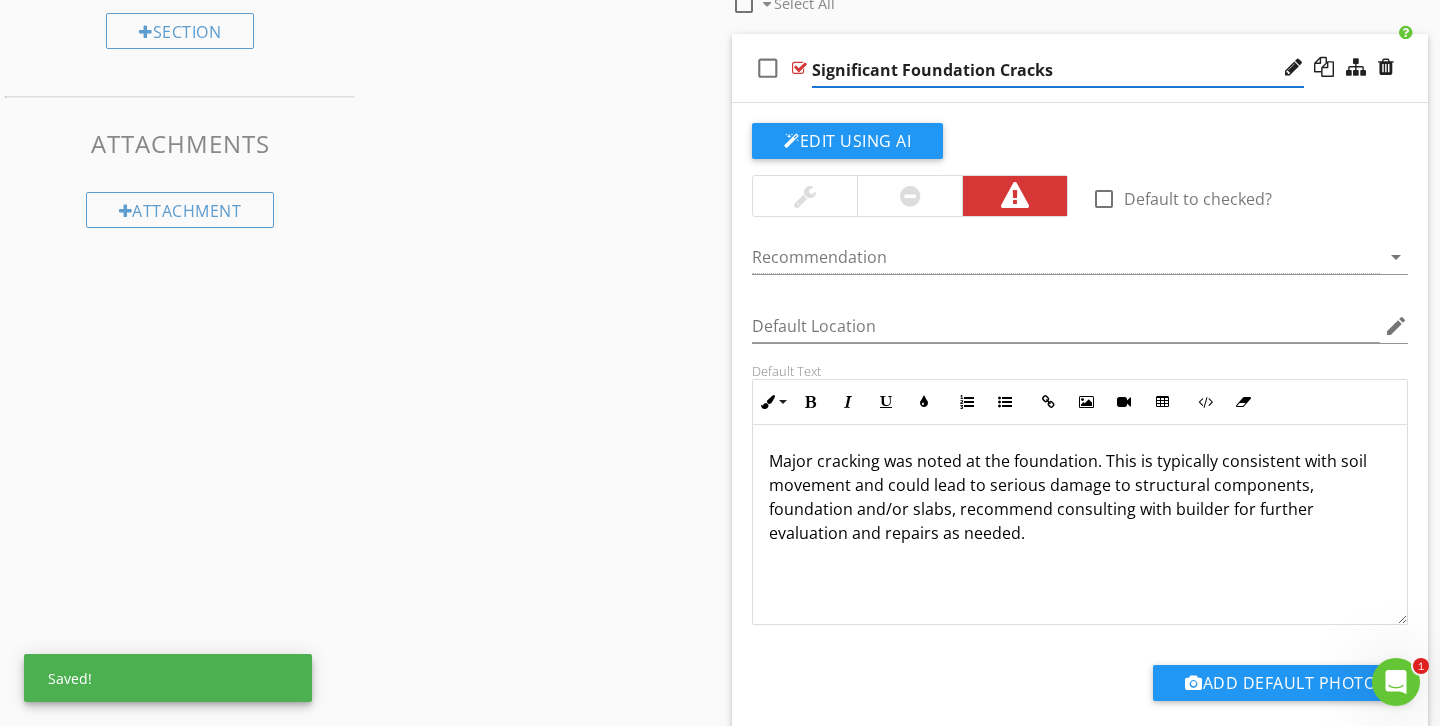 scroll, scrollTop: 735, scrollLeft: 0, axis: vertical 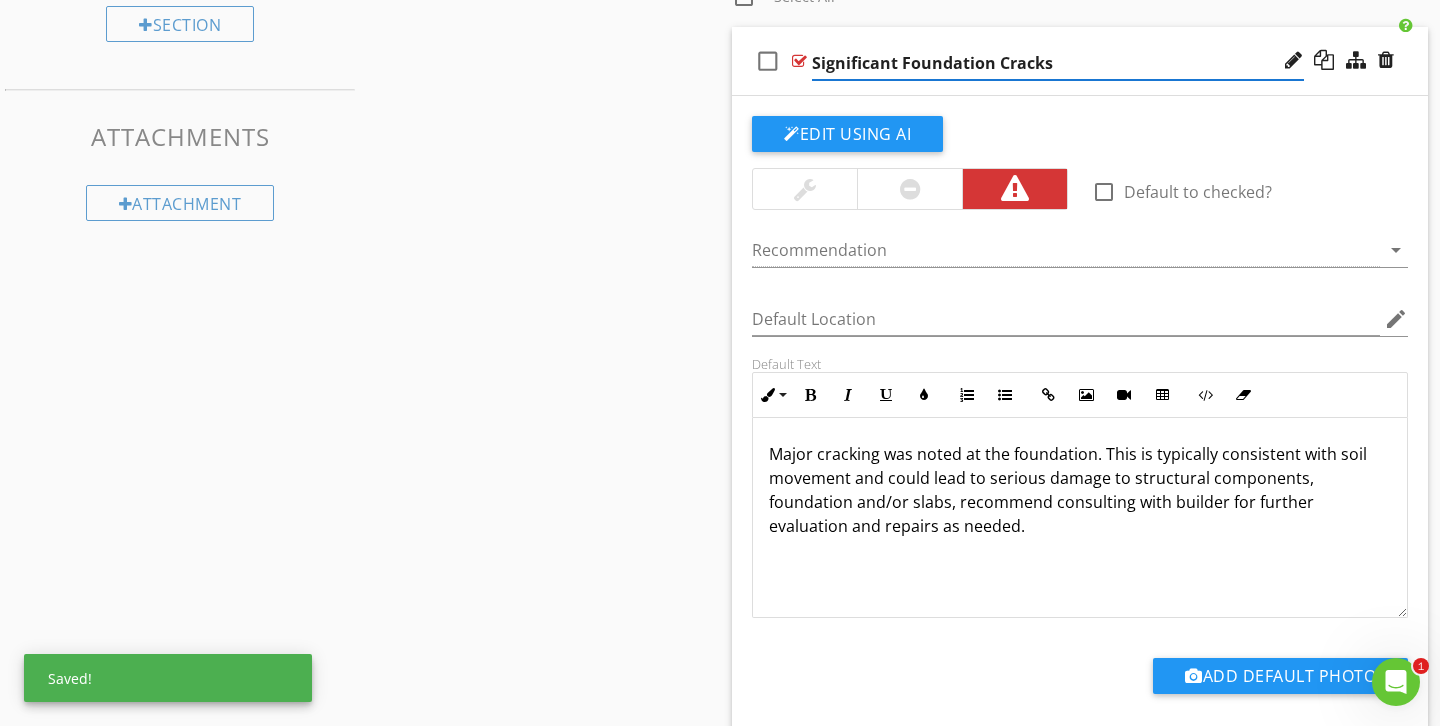 click at bounding box center (909, 189) 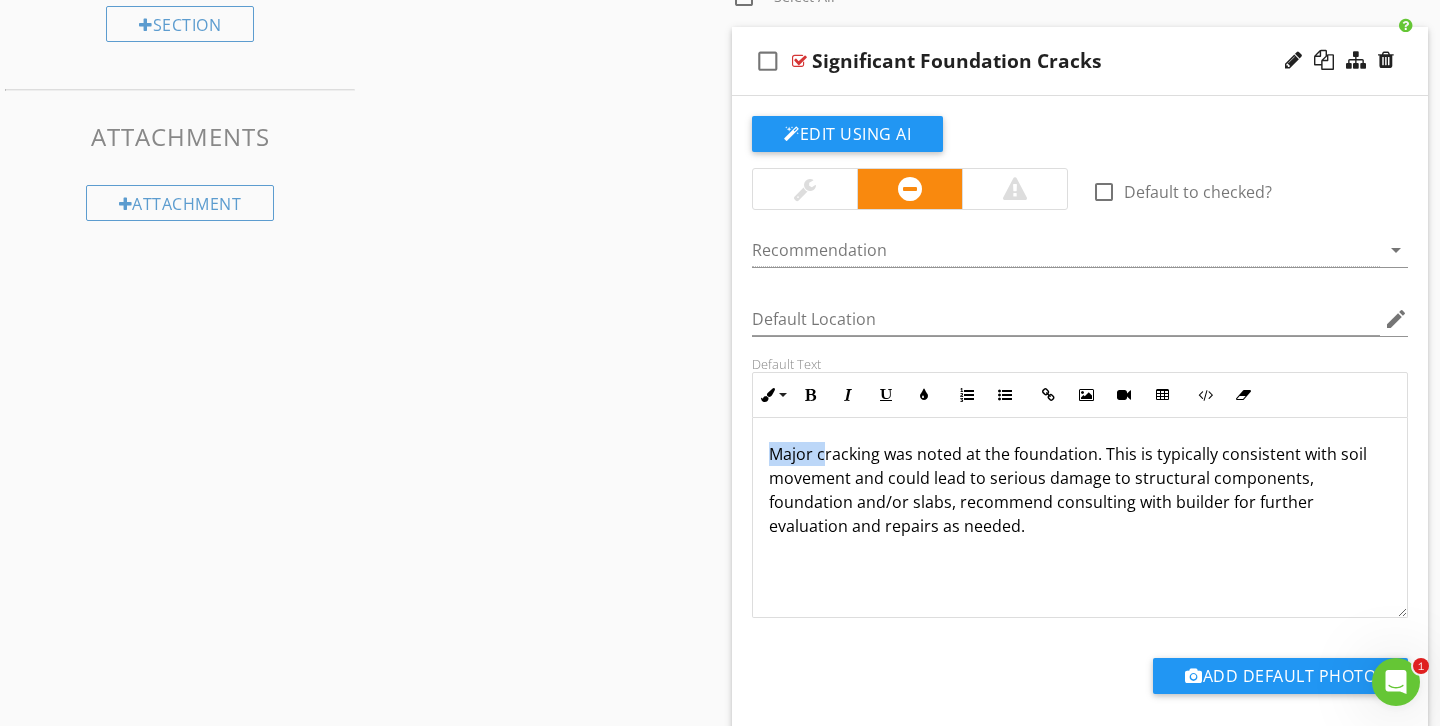 drag, startPoint x: 824, startPoint y: 456, endPoint x: 766, endPoint y: 456, distance: 58 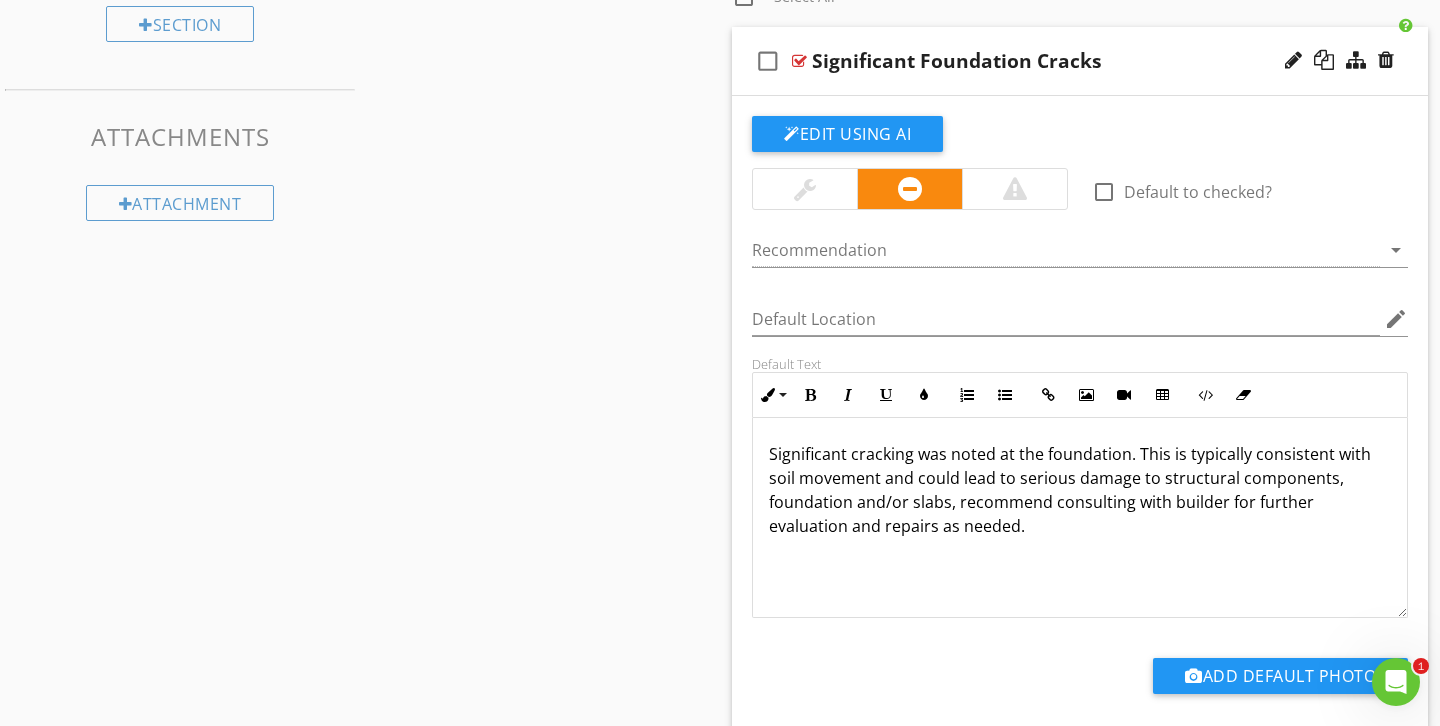 scroll, scrollTop: 1, scrollLeft: 0, axis: vertical 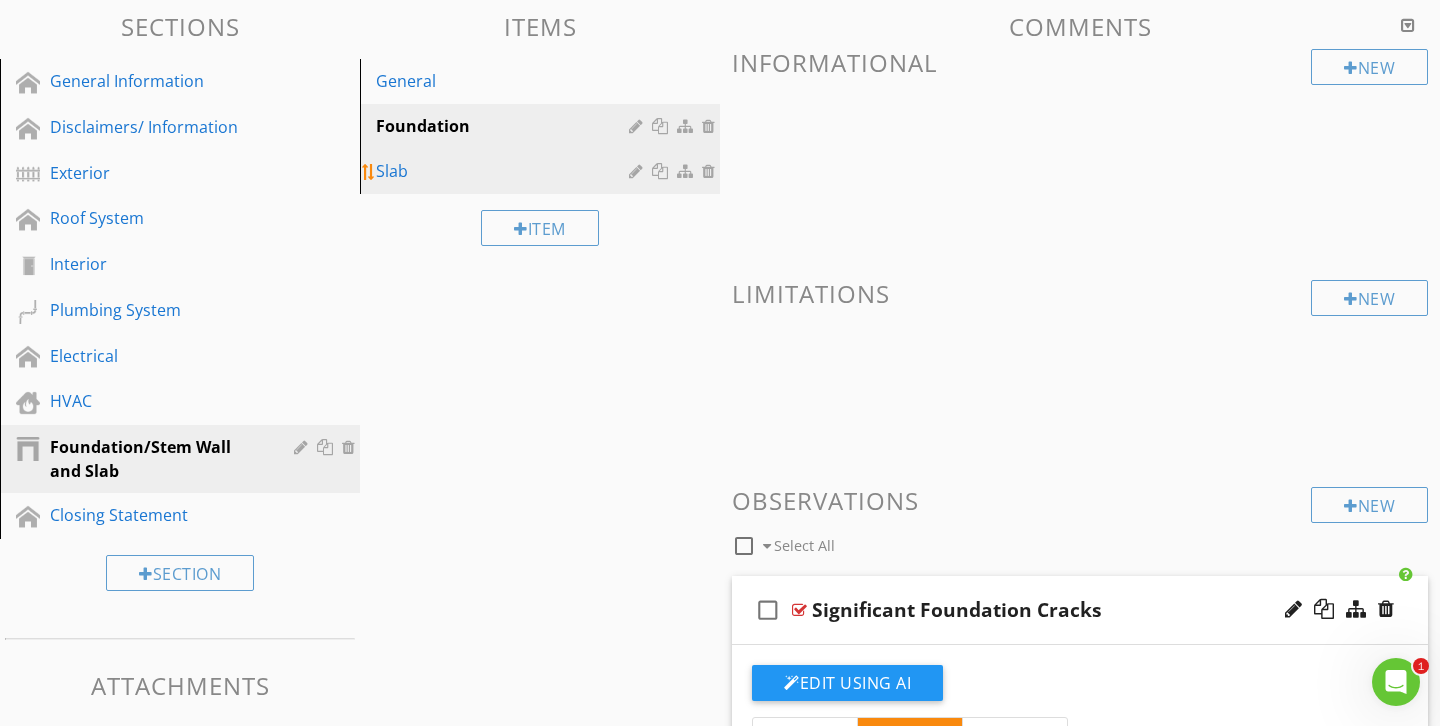 click on "Slab" at bounding box center (505, 171) 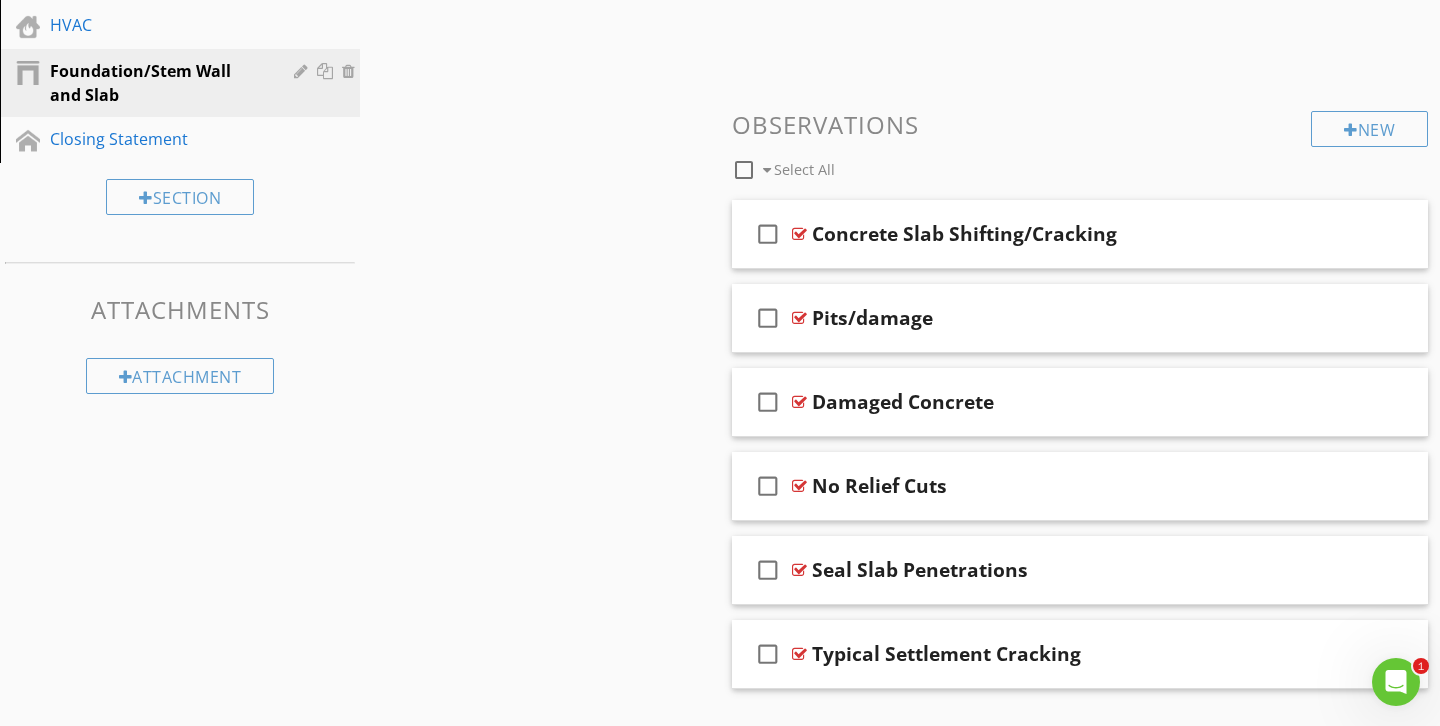 scroll, scrollTop: 609, scrollLeft: 0, axis: vertical 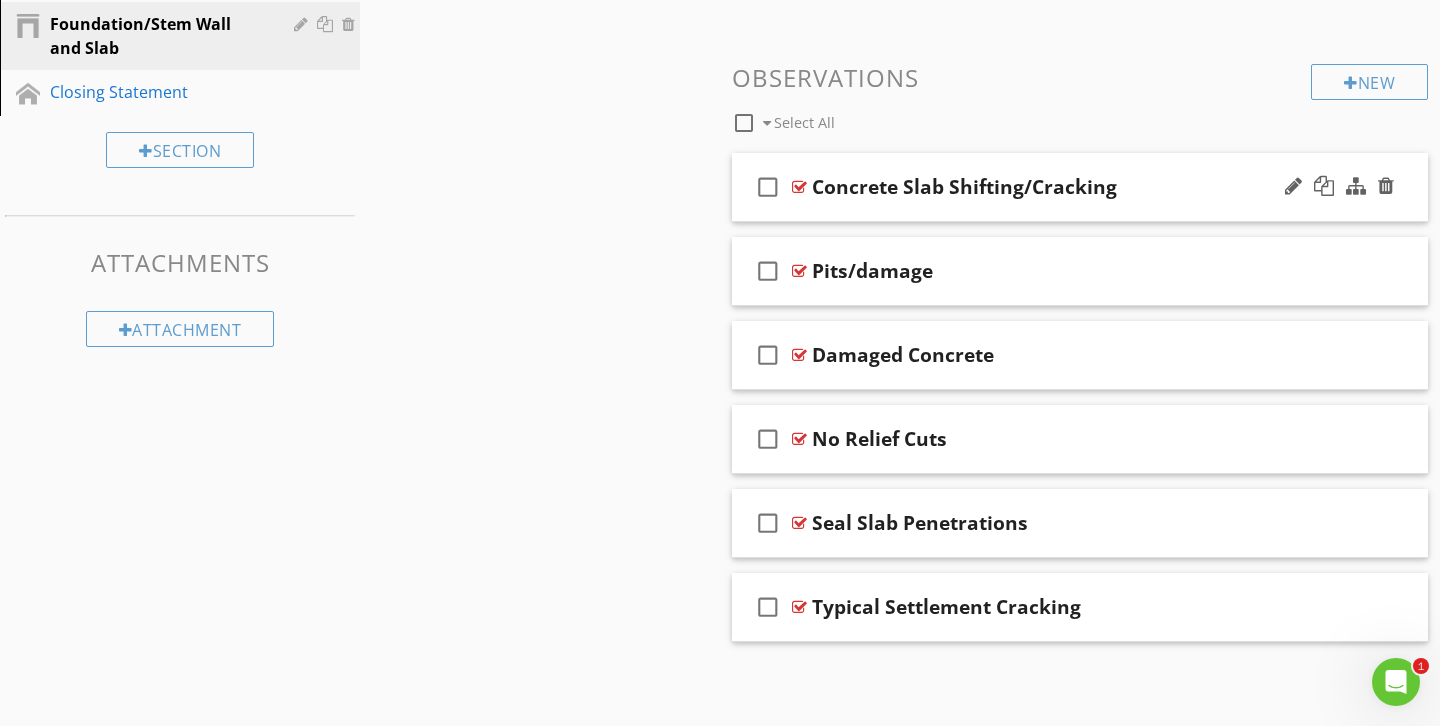 click on "check_box_outline_blank
Concrete Slab Shifting/Cracking" at bounding box center (1080, 187) 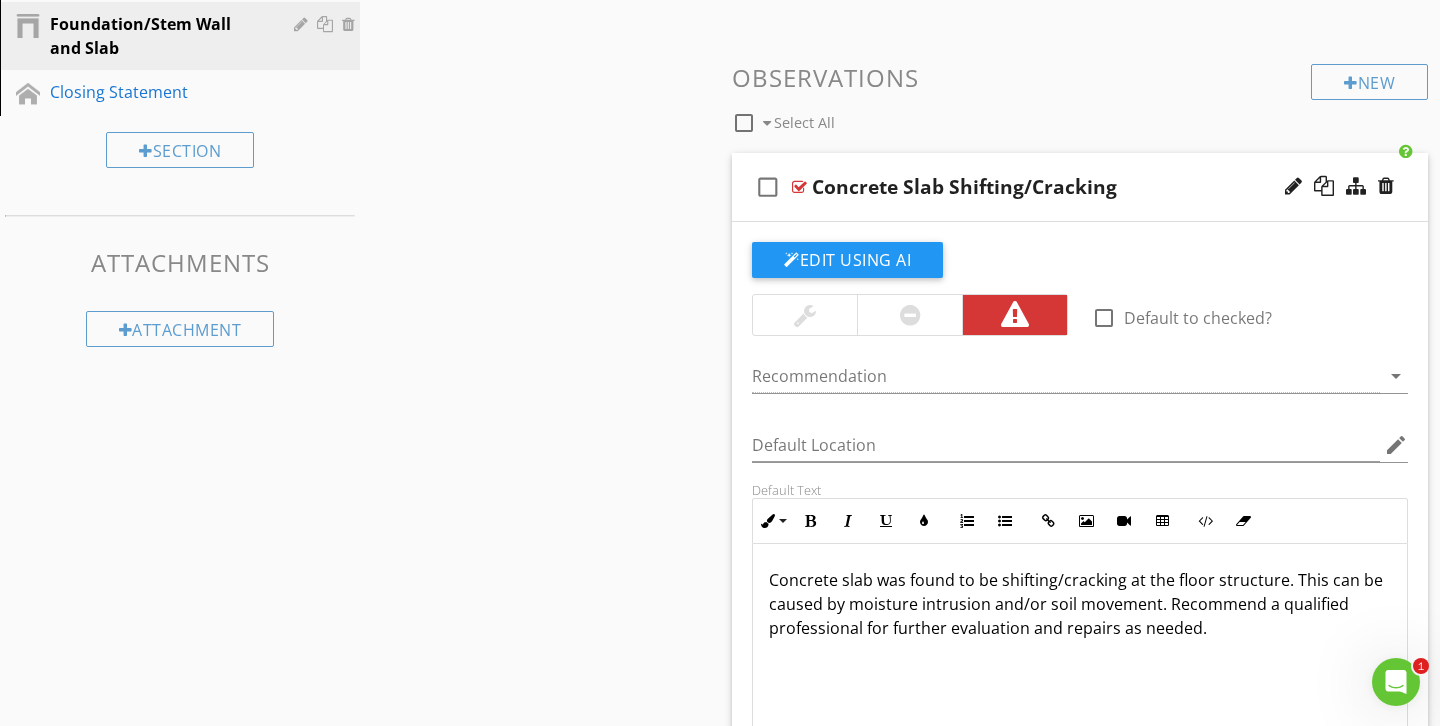 click at bounding box center [909, 315] 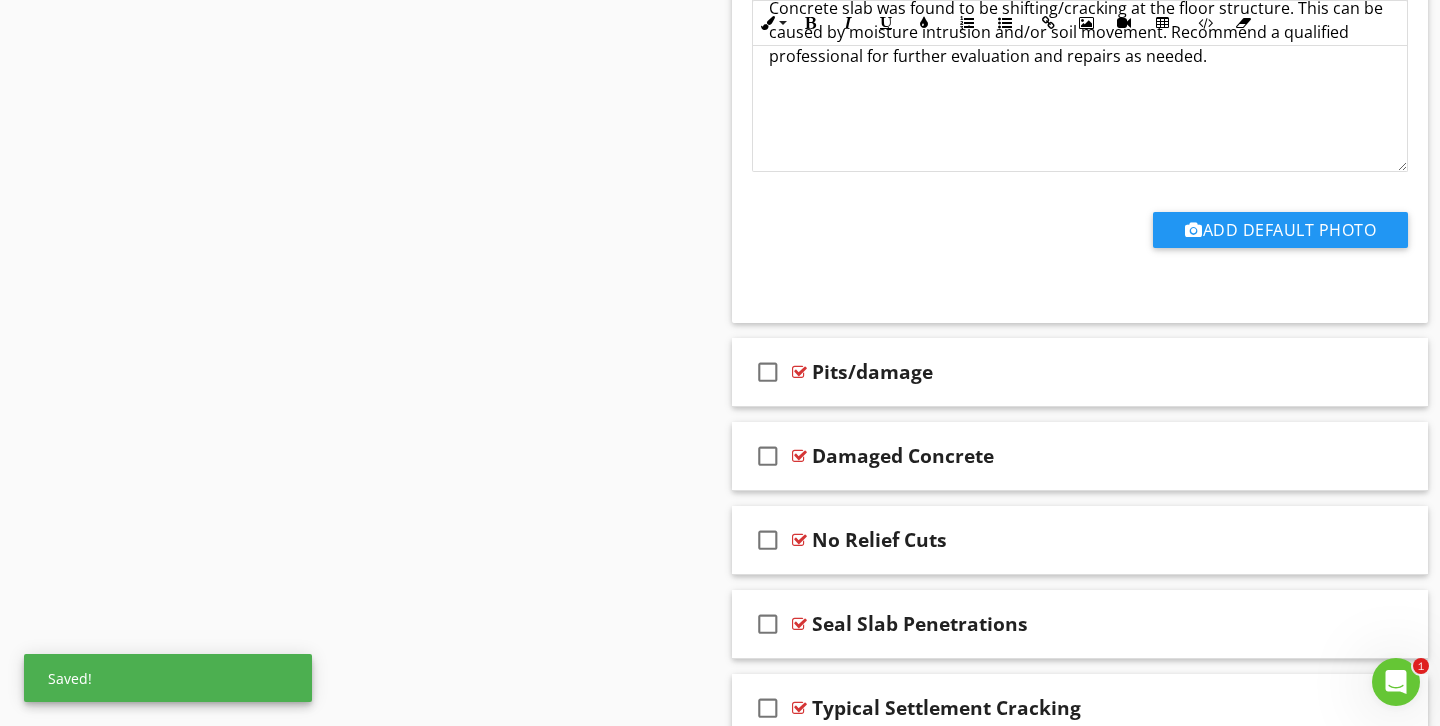 scroll, scrollTop: 1194, scrollLeft: 0, axis: vertical 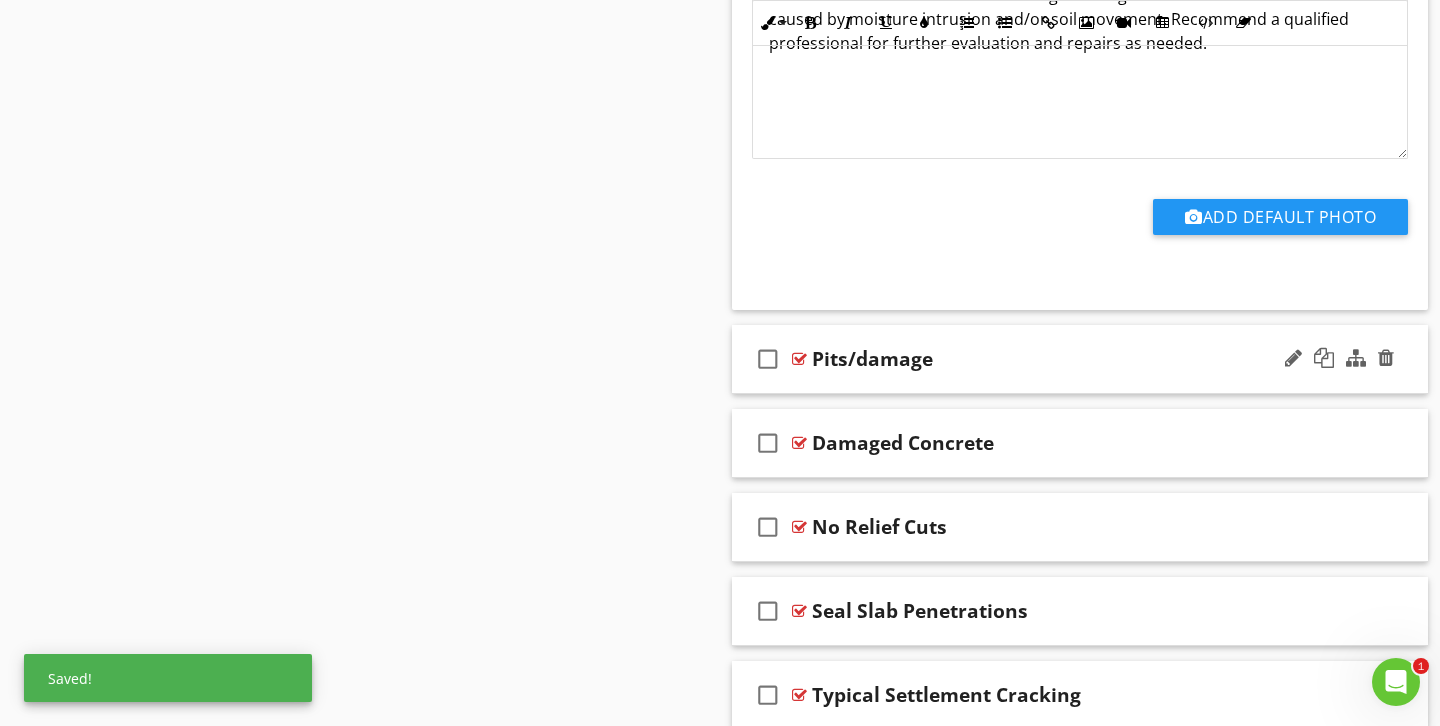 click on "Pits/damage" at bounding box center [1058, 359] 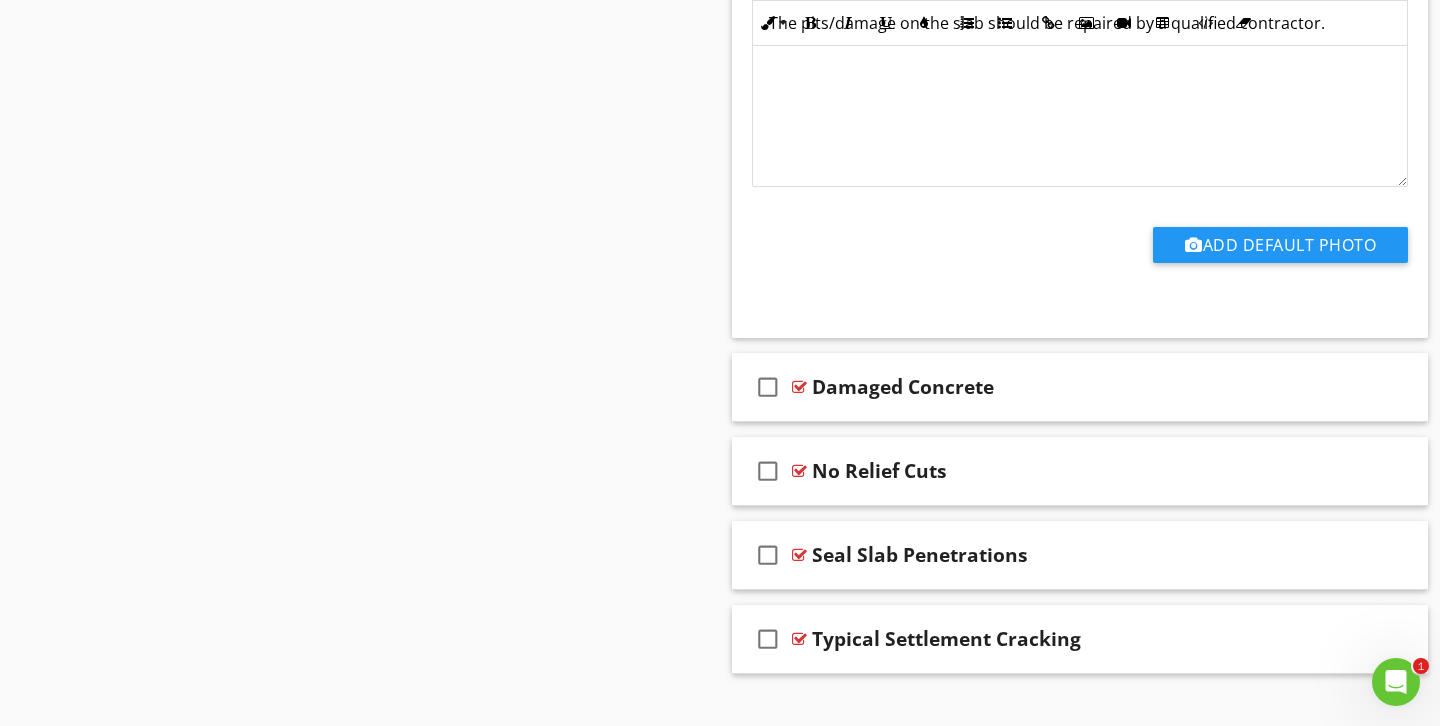 scroll, scrollTop: 1955, scrollLeft: 0, axis: vertical 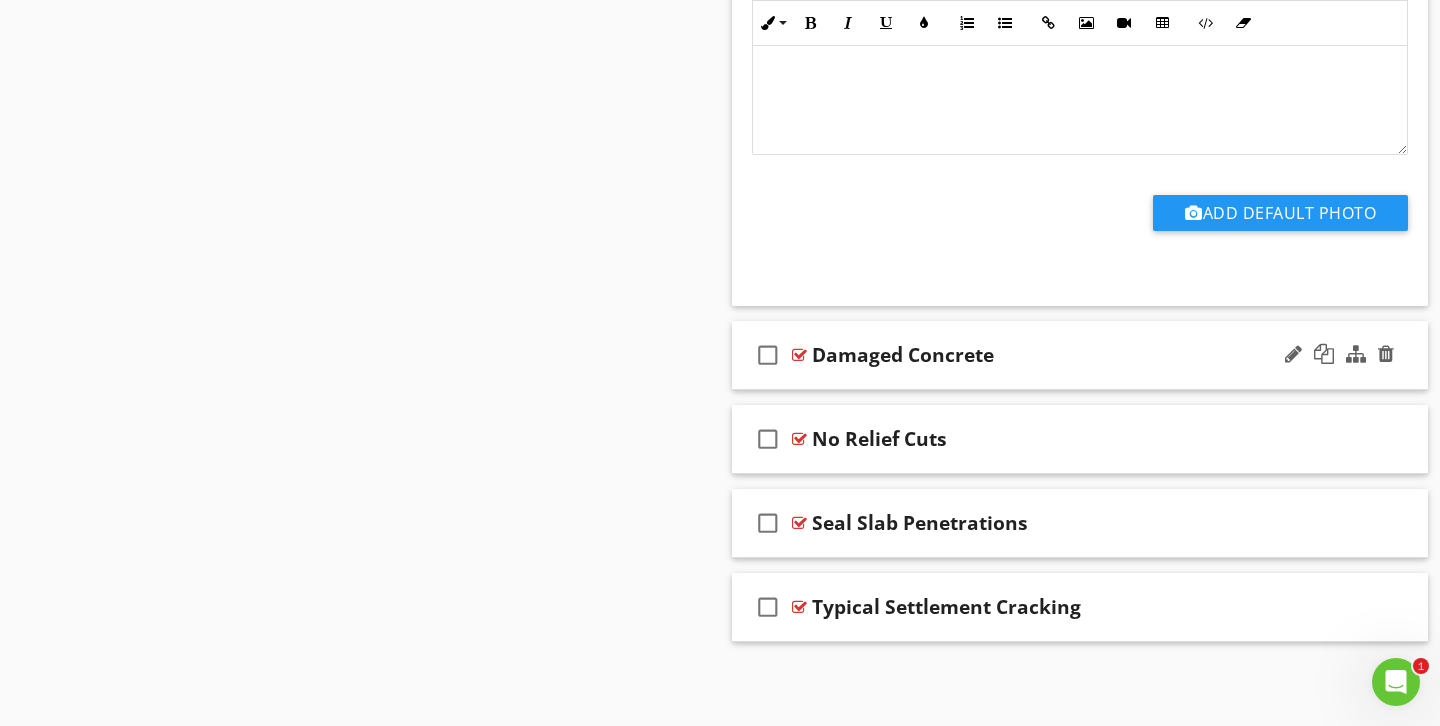 click on "check_box_outline_blank
Damaged Concrete" at bounding box center (1080, 355) 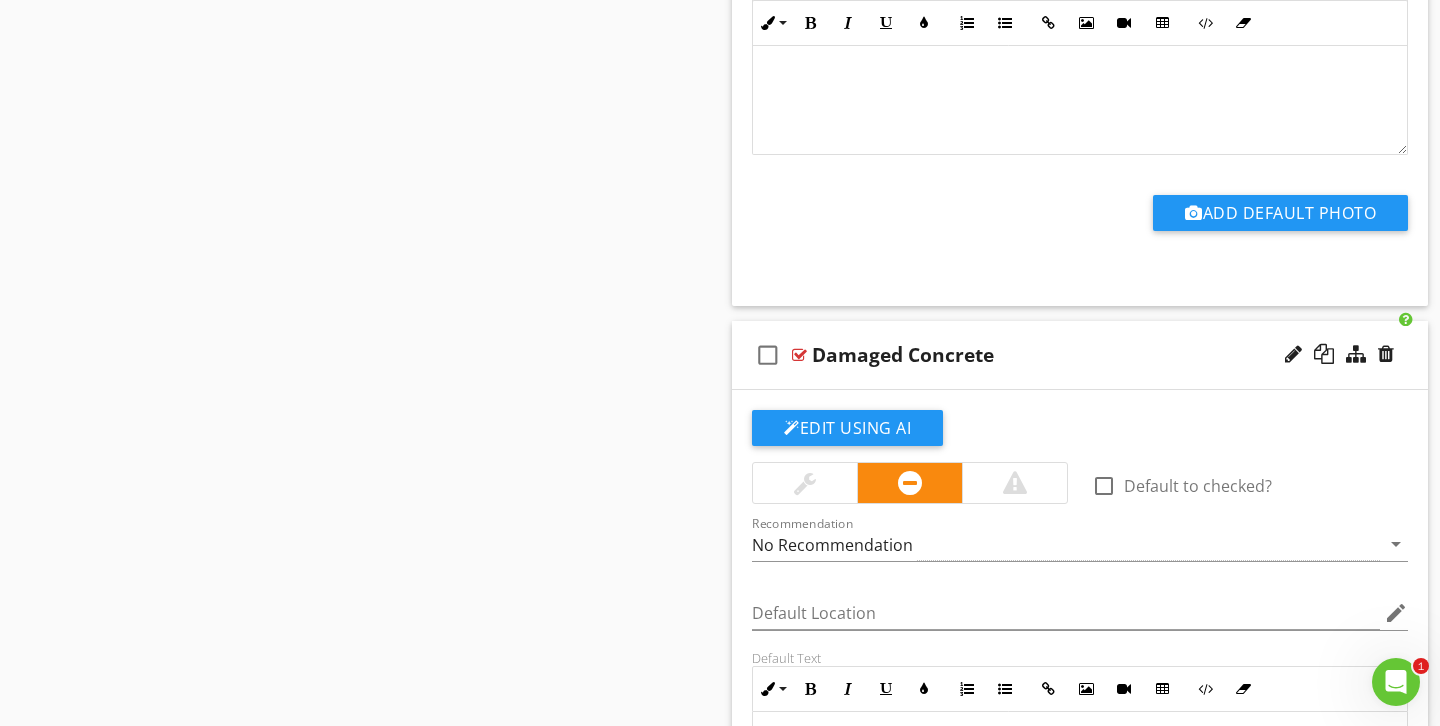 click at bounding box center (805, 483) 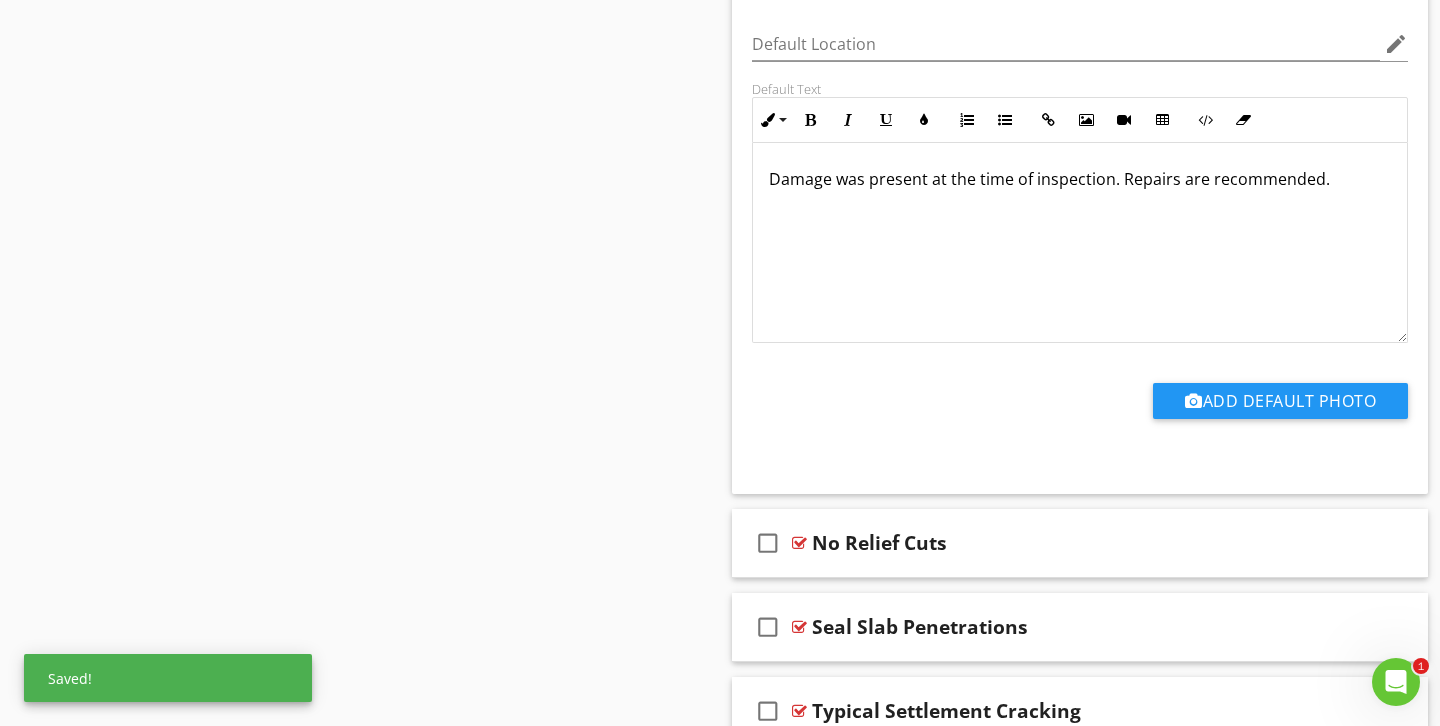 scroll, scrollTop: 2628, scrollLeft: 0, axis: vertical 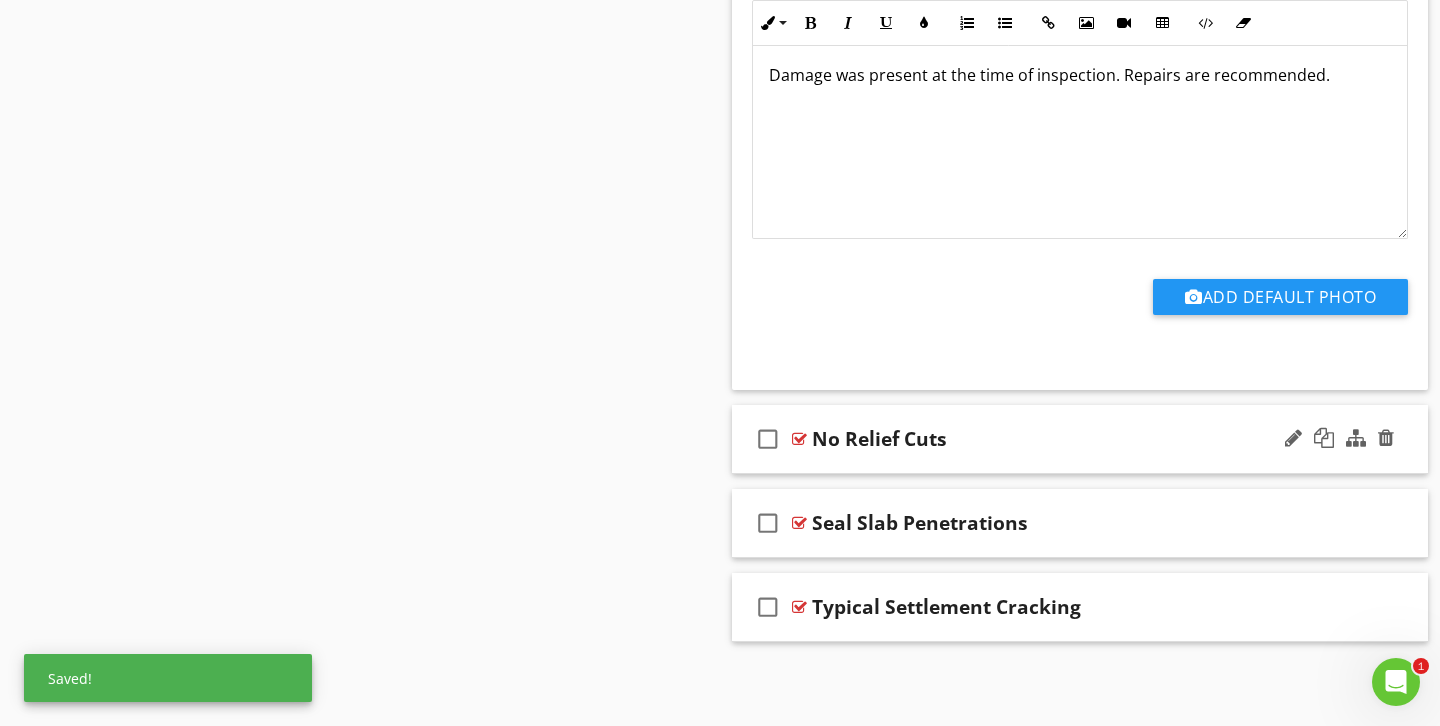 click on "check_box_outline_blank
No Relief Cuts" at bounding box center [1080, 439] 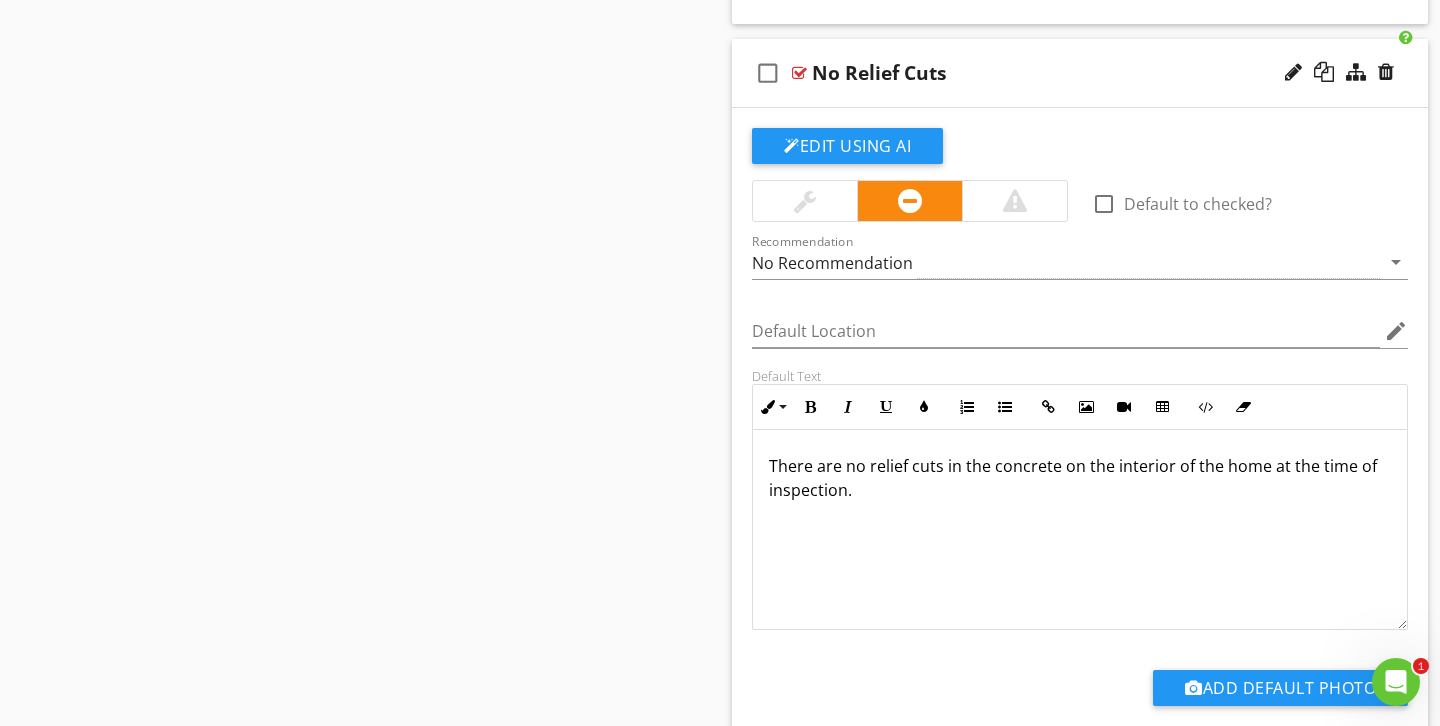 scroll, scrollTop: 3079, scrollLeft: 0, axis: vertical 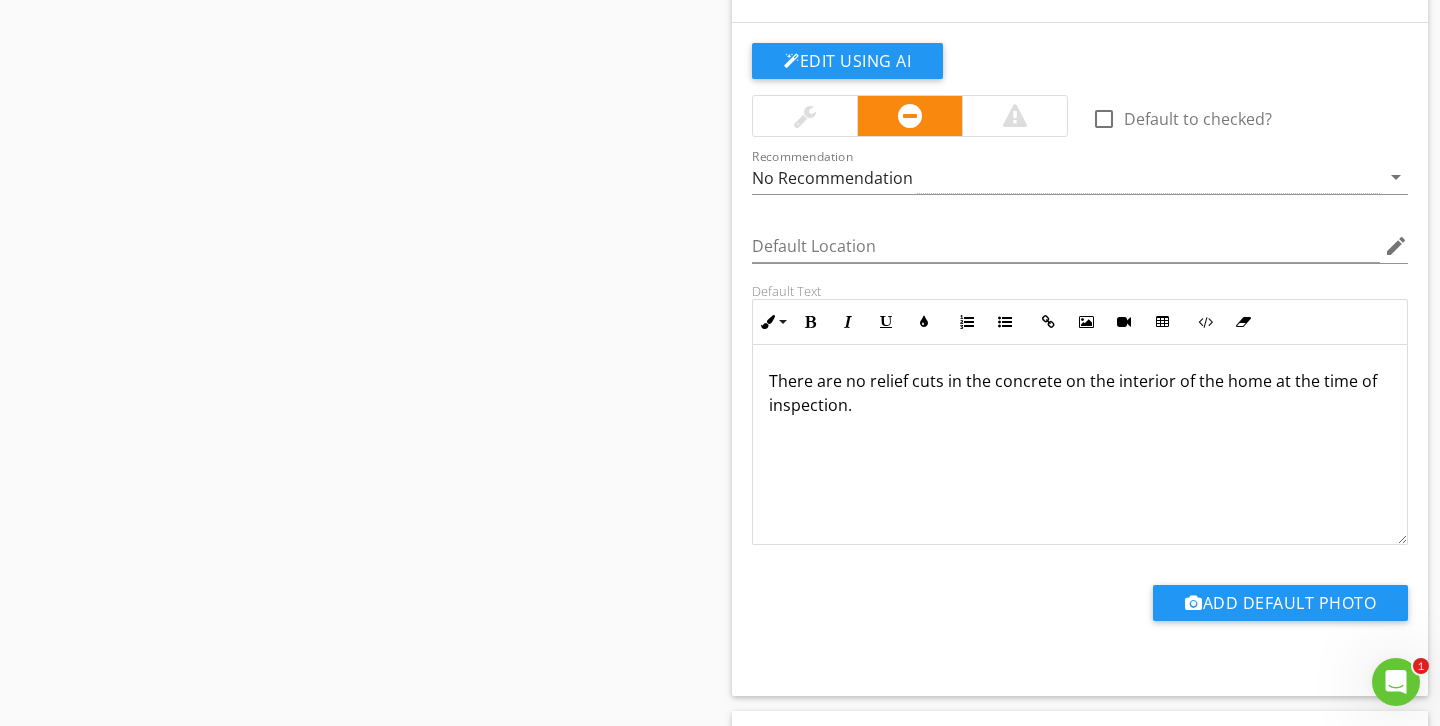 click at bounding box center [805, 116] 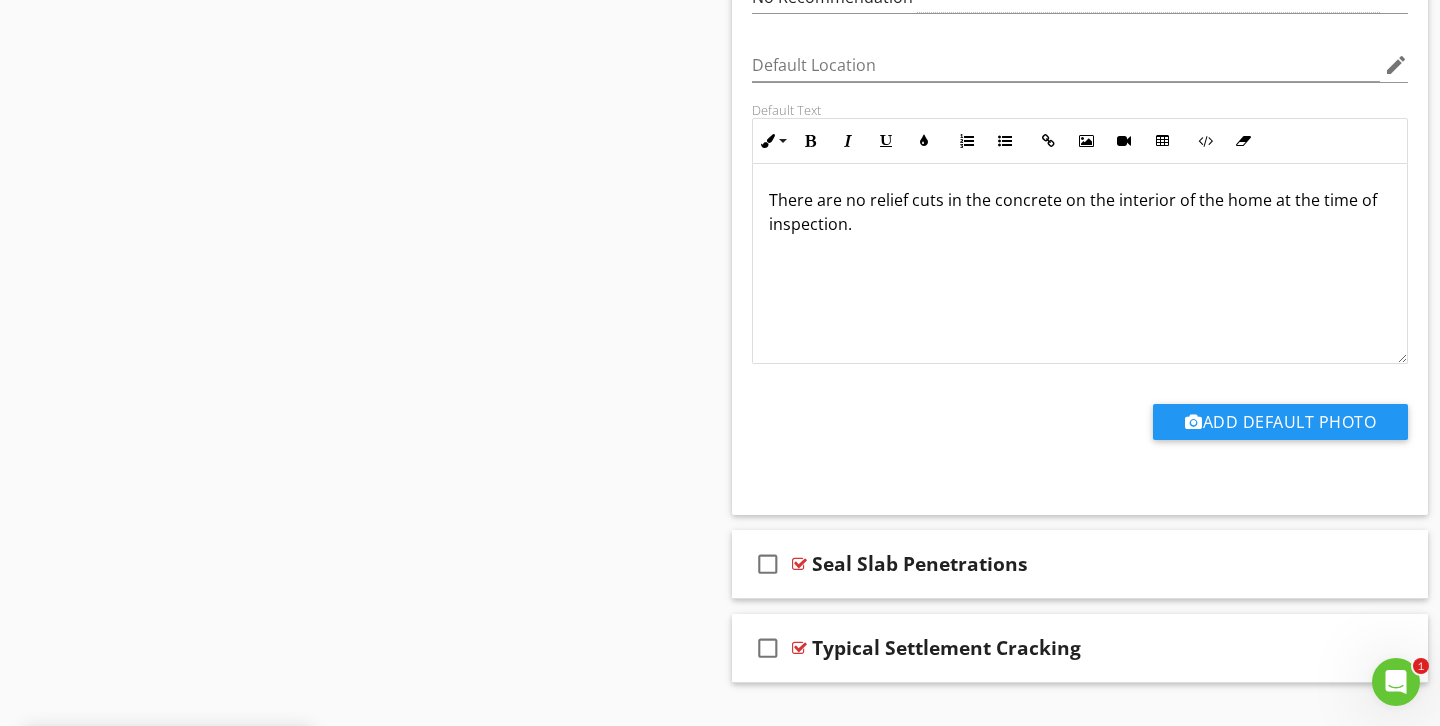 scroll, scrollTop: 3301, scrollLeft: 0, axis: vertical 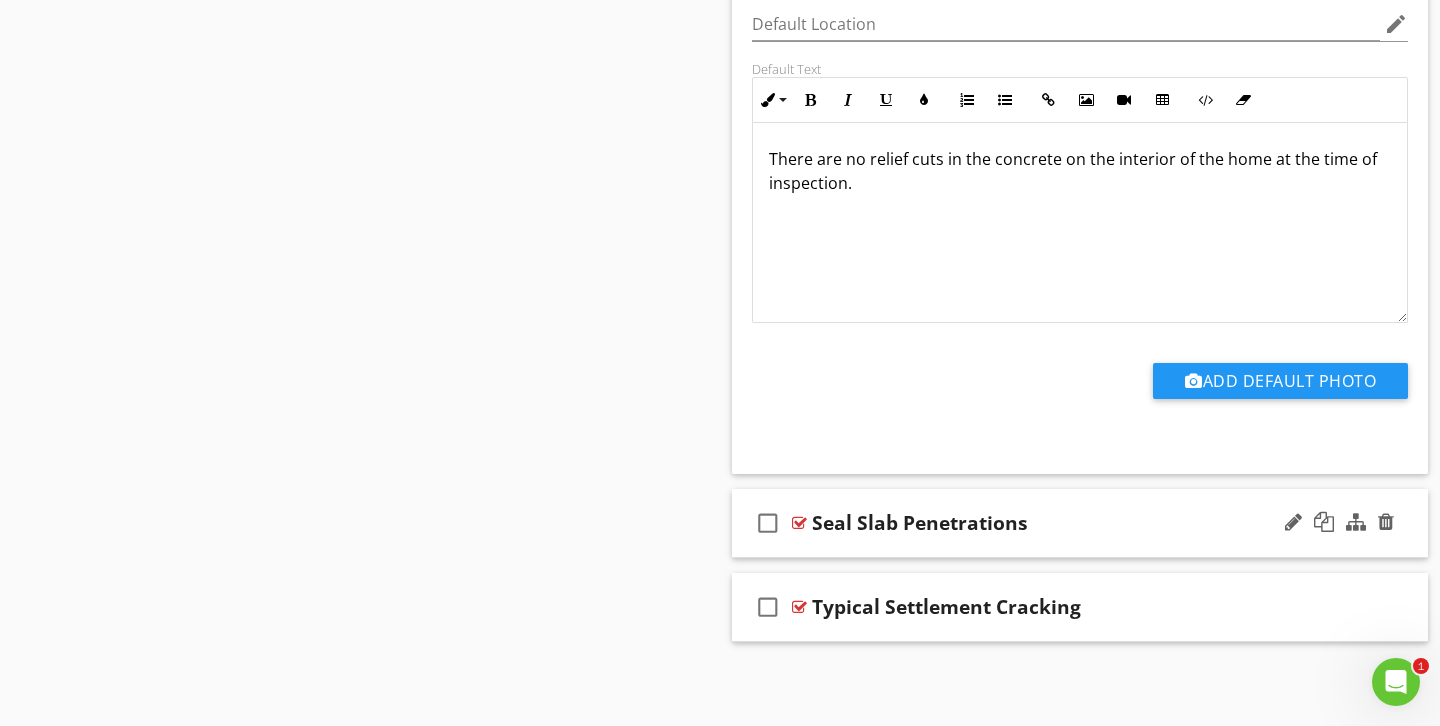 click on "Seal Slab Penetrations" at bounding box center [1058, 523] 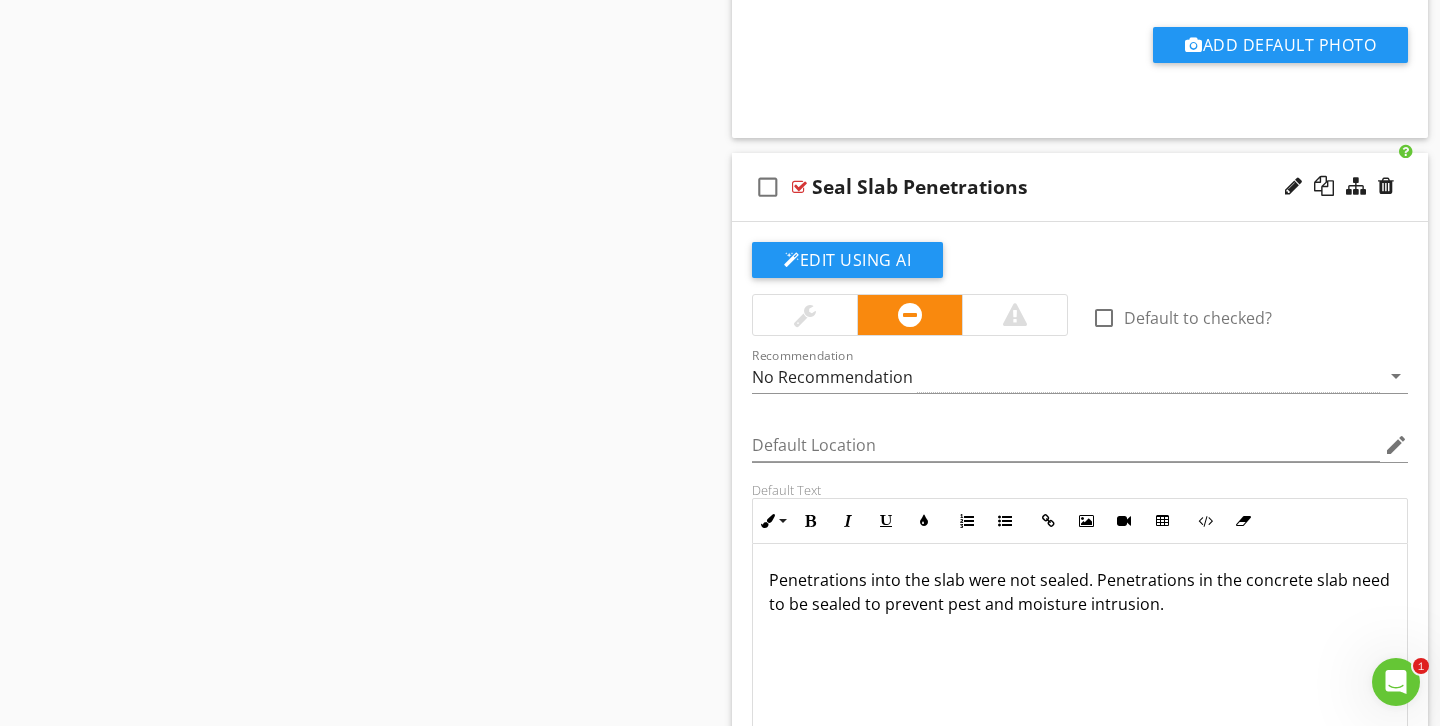 scroll, scrollTop: 3687, scrollLeft: 0, axis: vertical 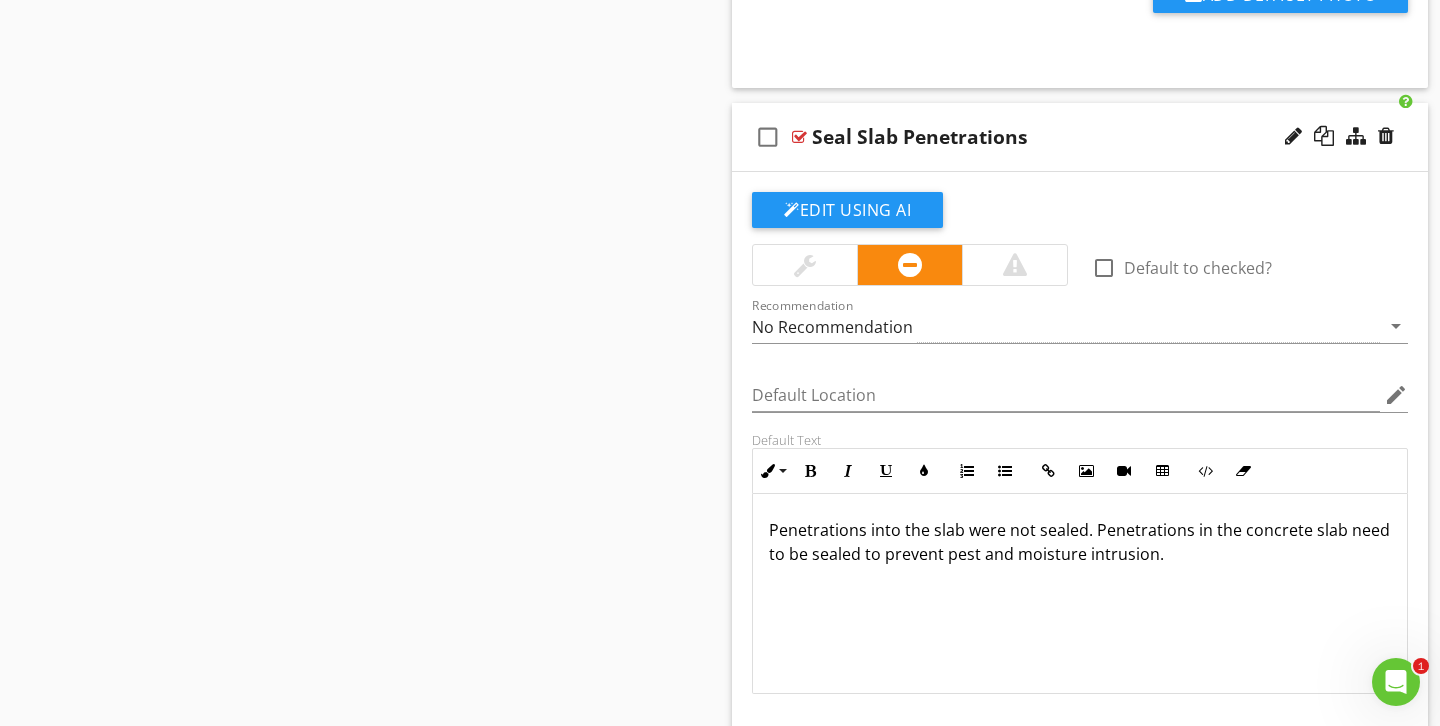 click on "check_box_outline_blank Default to checked?           Recommendation No Recommendation arrow_drop_down   Default Location edit       Default Text   Inline Style XLarge Large Normal Small Light Small/Light Bold Italic Underline Colors Ordered List Unordered List Insert Link Insert Image Insert Video Insert Table Code View Clear Formatting Penetrations into the slab were not sealed. Penetrations in the concrete slab need to be sealed to prevent pest and moisture intrusion.  Enter text here <p>Penetrations into the slab were not sealed. Penetrations in the concrete slab need to be sealed to prevent pest and moisture intrusion.&nbsp;</p>
Add Default Photo" at bounding box center (1080, 498) 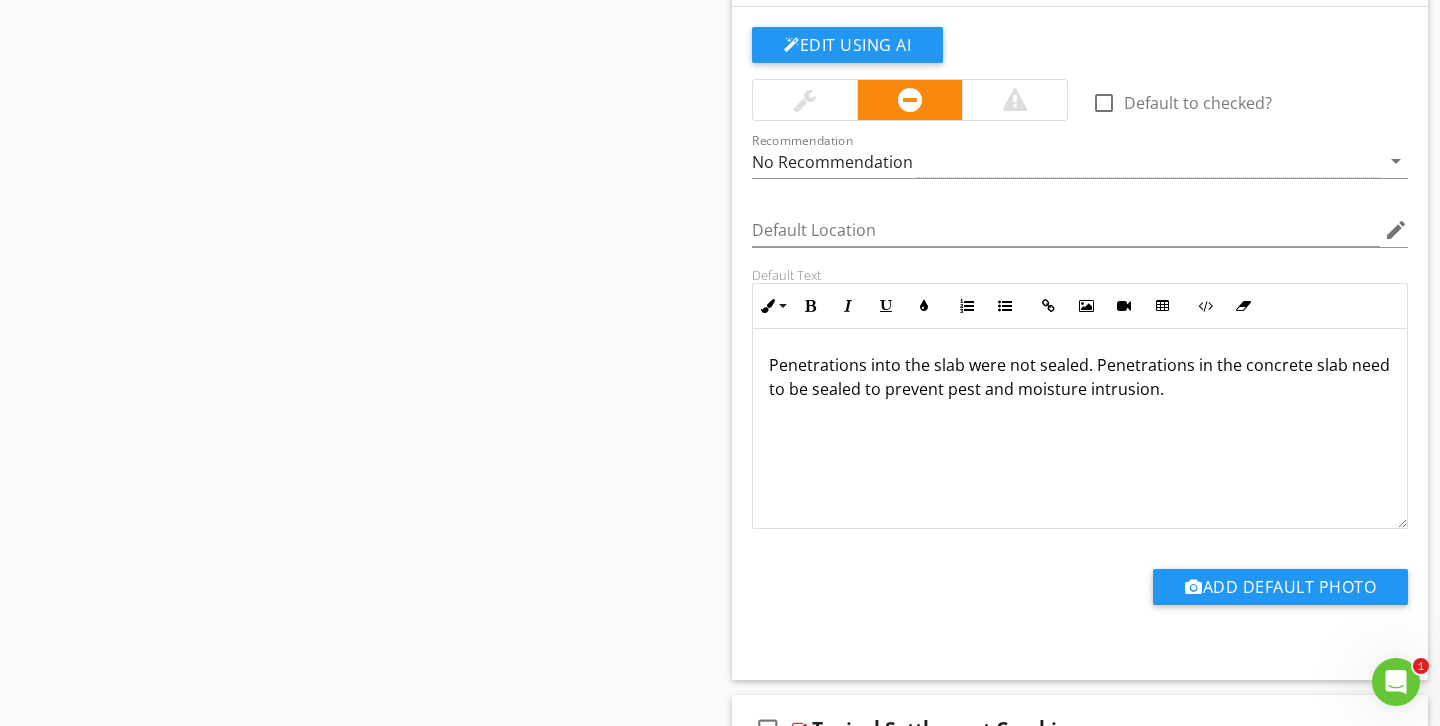 click at bounding box center (805, 100) 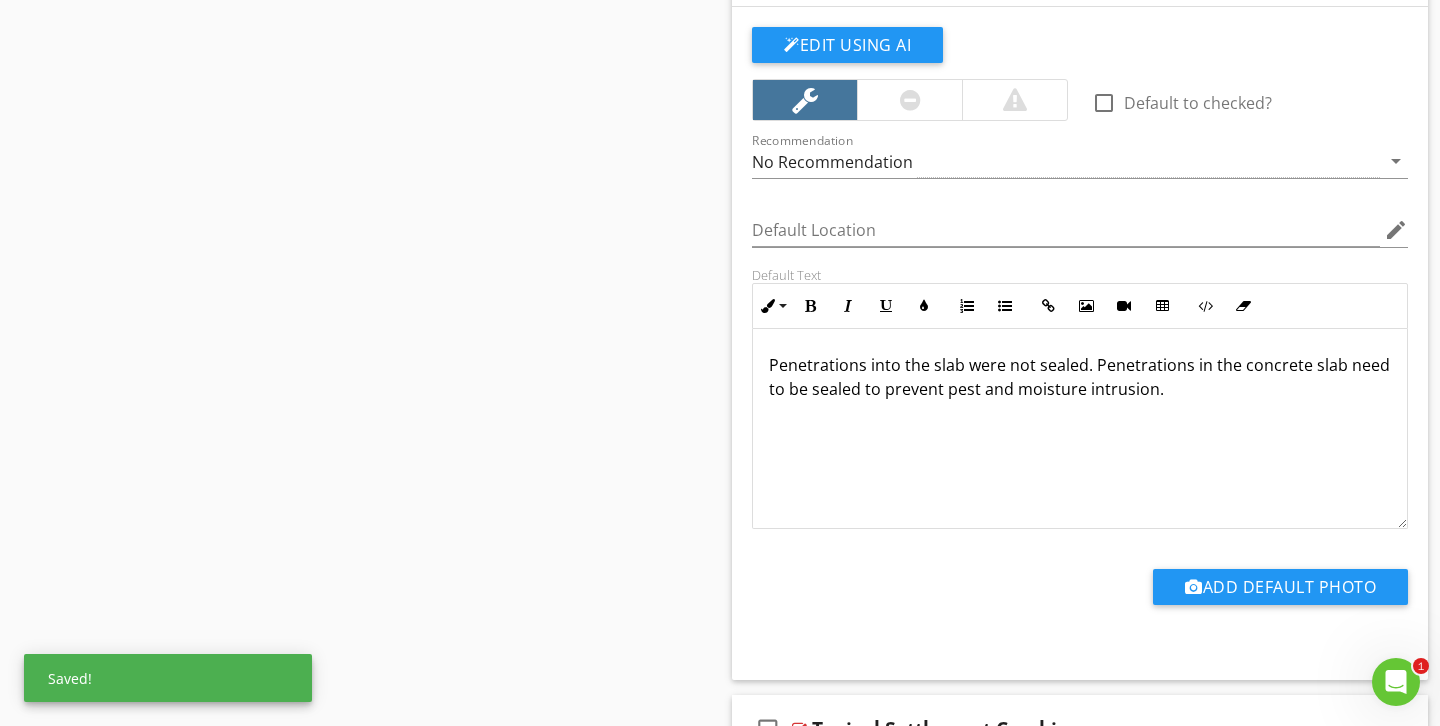 scroll, scrollTop: 3974, scrollLeft: 0, axis: vertical 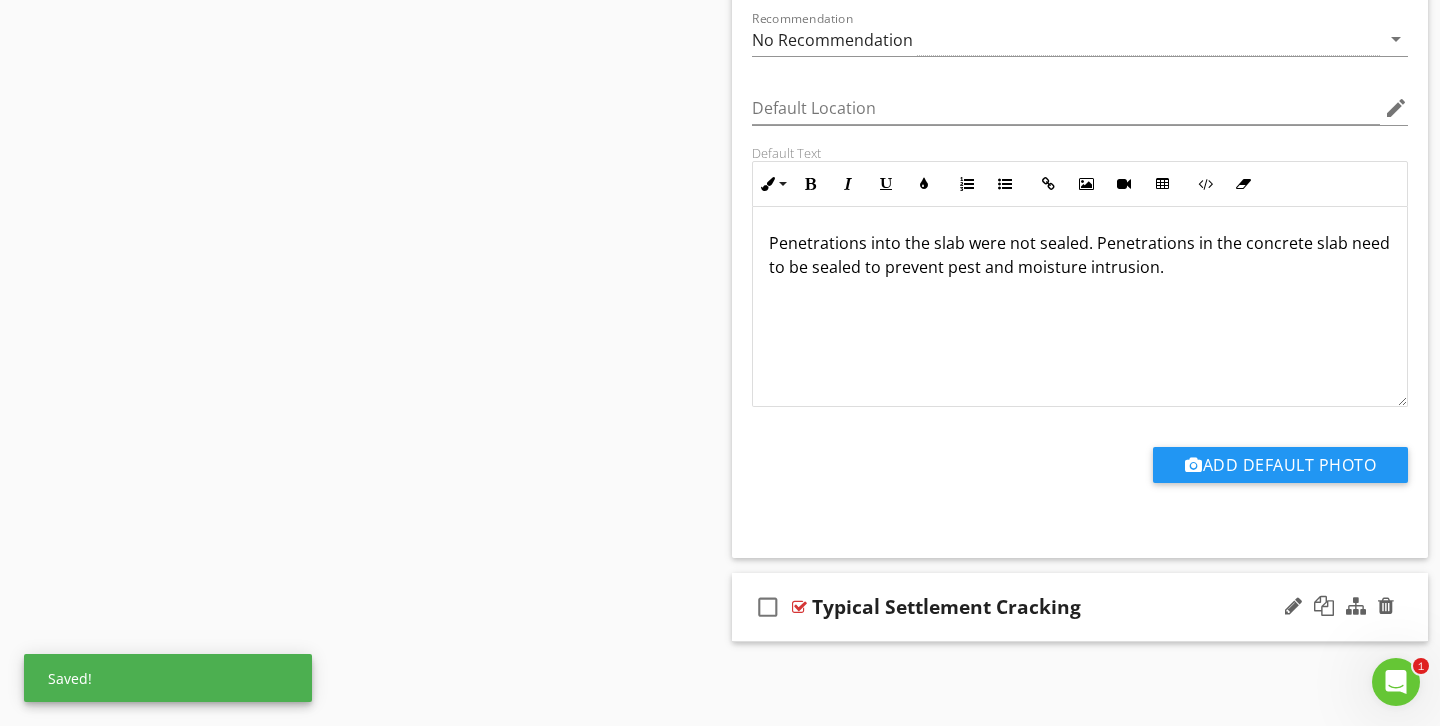 click on "Typical Settlement Cracking" at bounding box center (1058, 607) 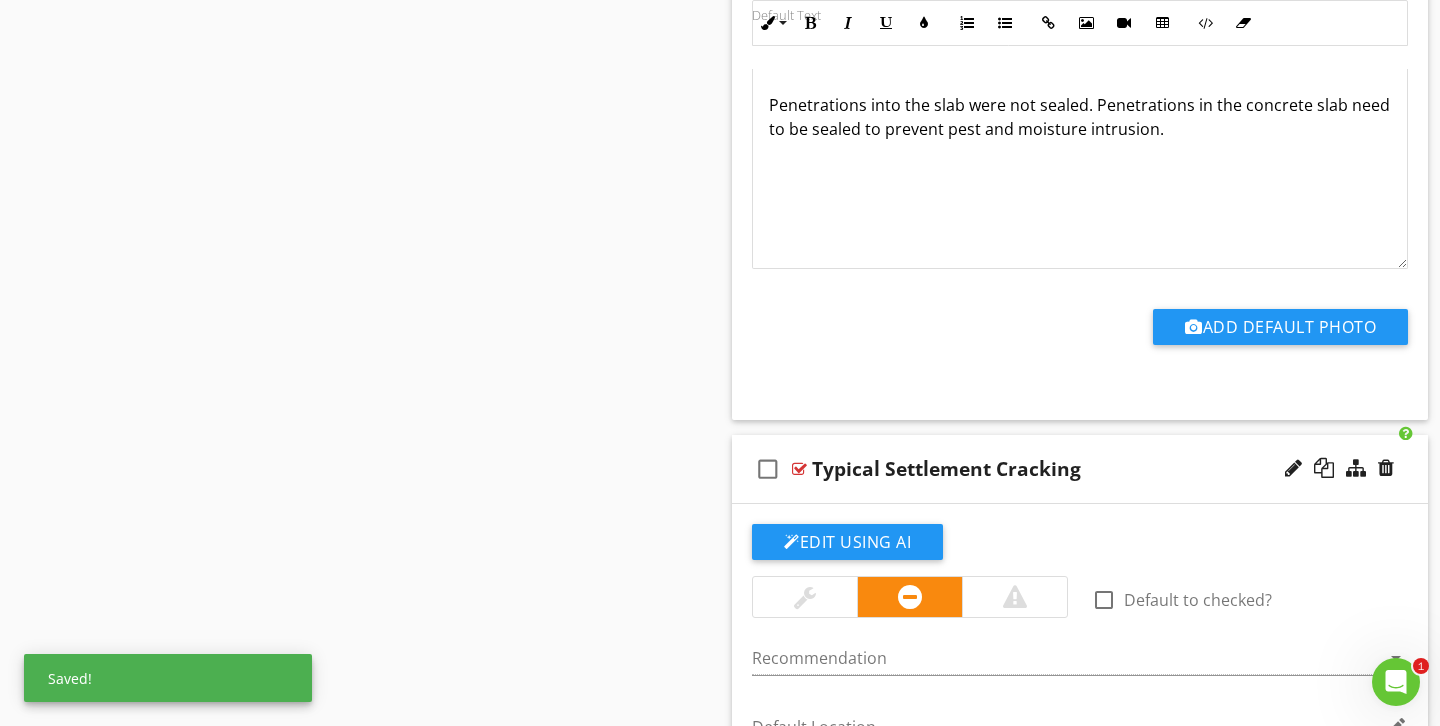 scroll, scrollTop: 4251, scrollLeft: 0, axis: vertical 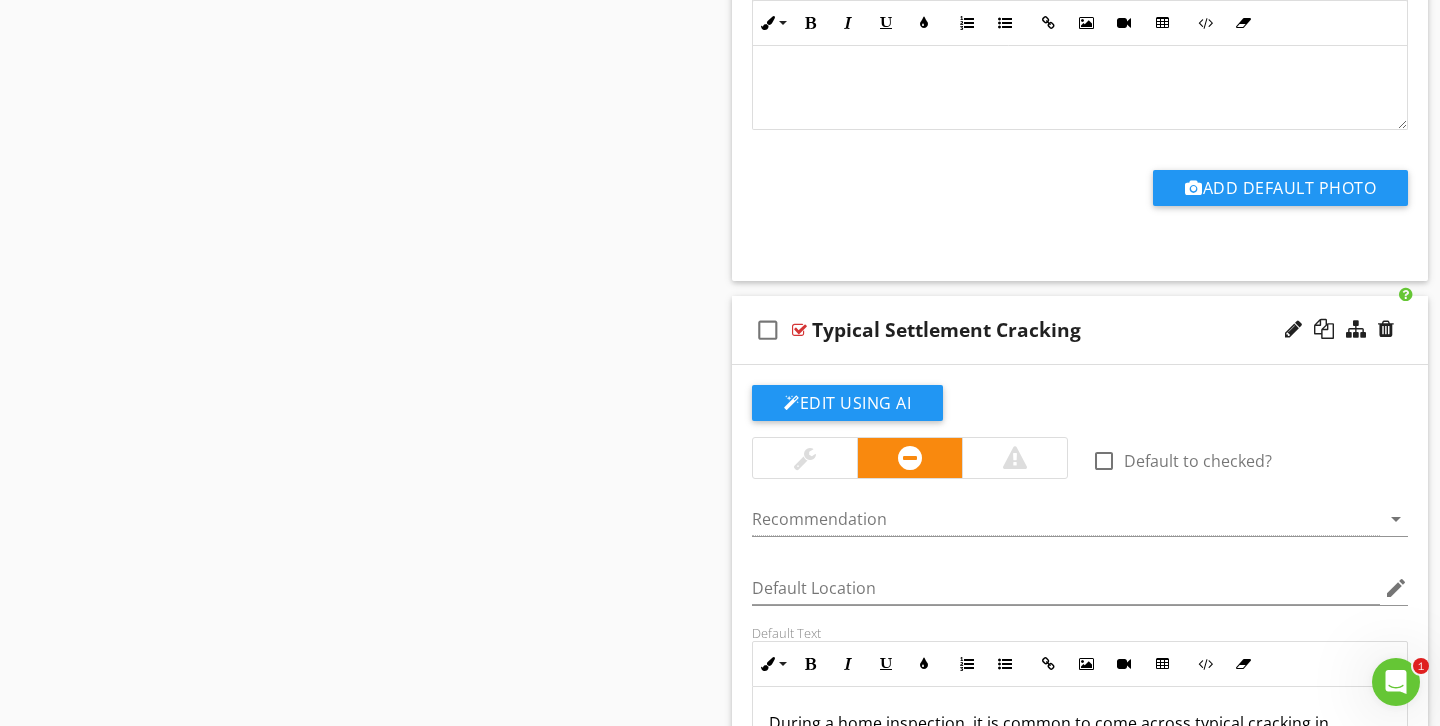 click at bounding box center [805, 458] 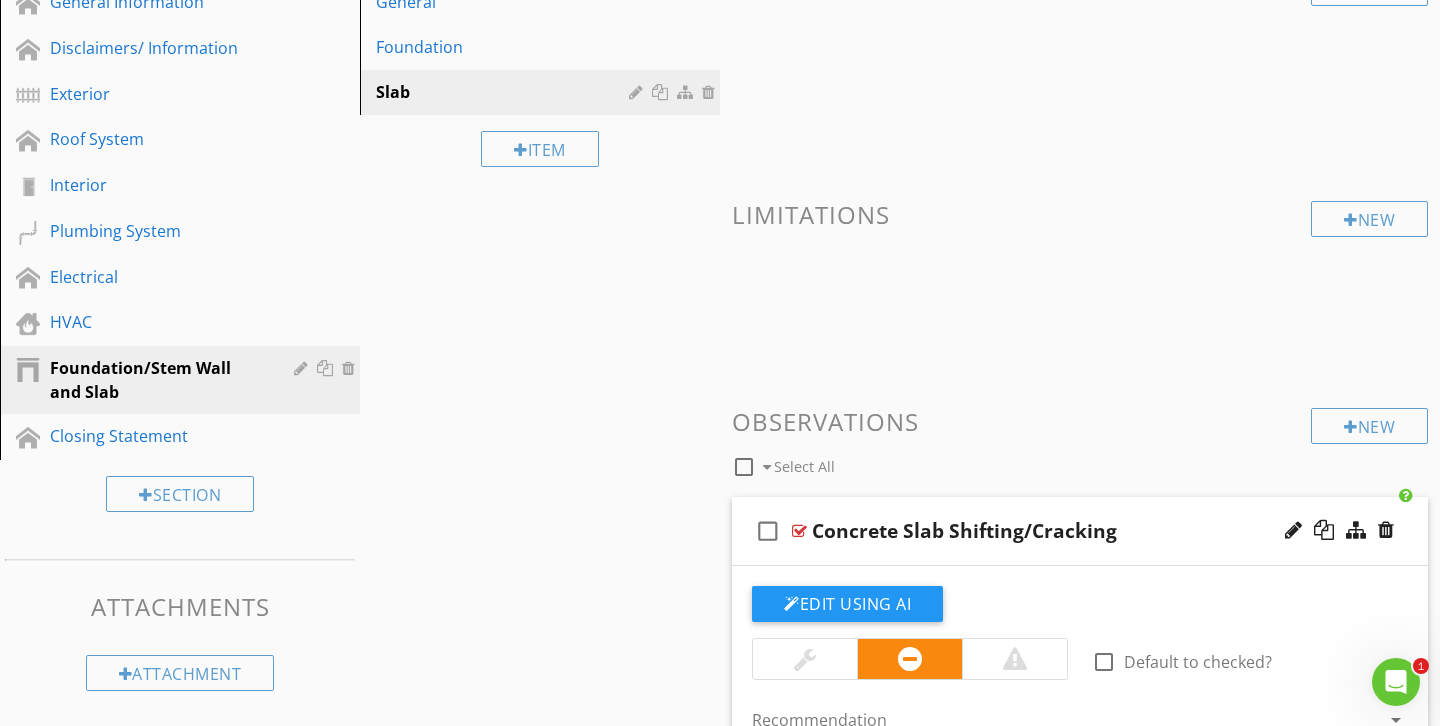 scroll, scrollTop: 287, scrollLeft: 0, axis: vertical 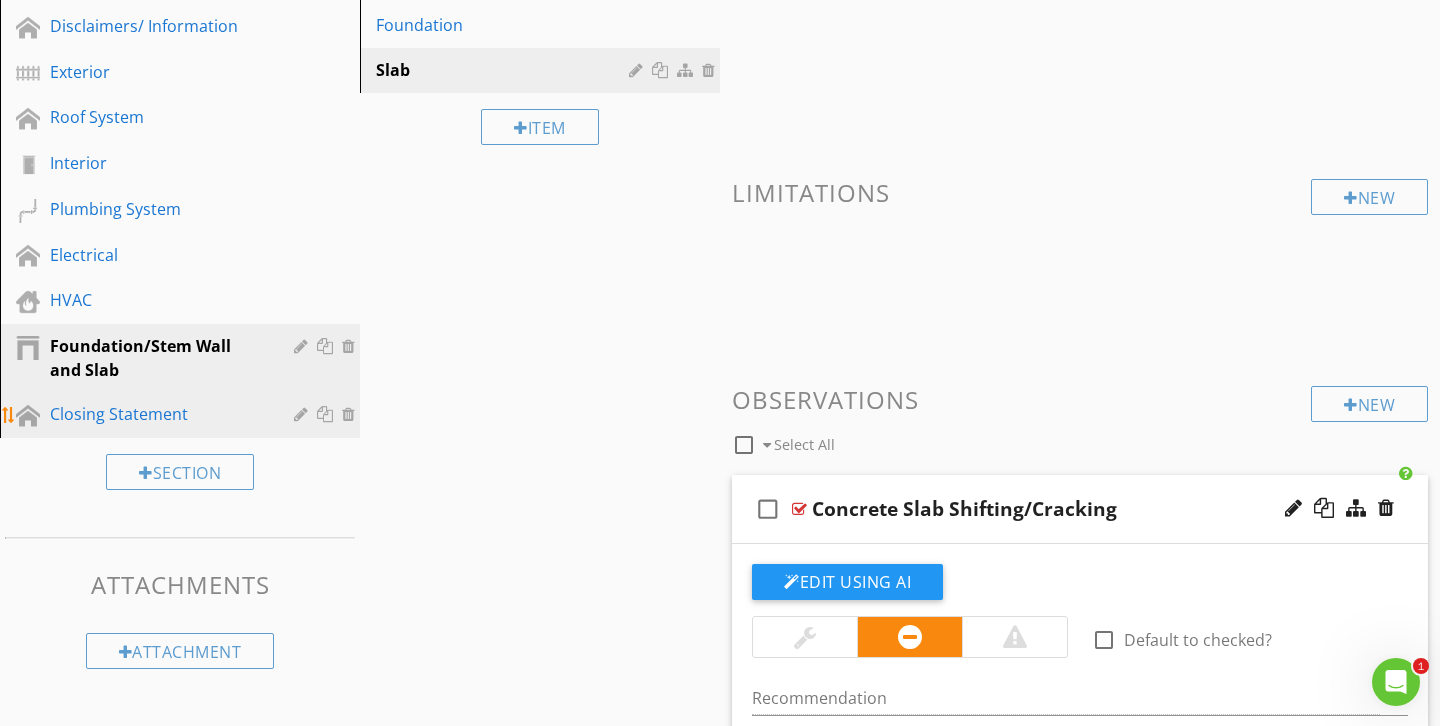 click on "Closing Statement" at bounding box center (157, 414) 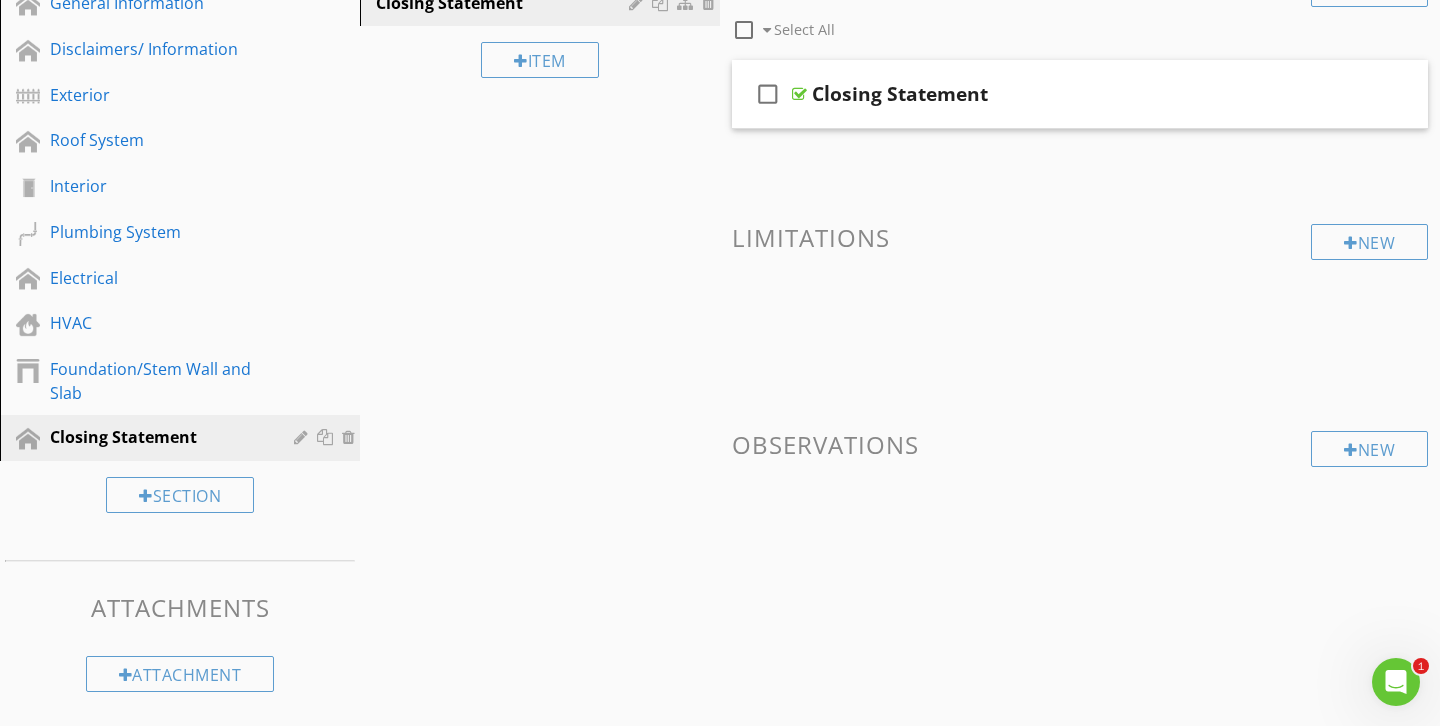 scroll, scrollTop: 0, scrollLeft: 0, axis: both 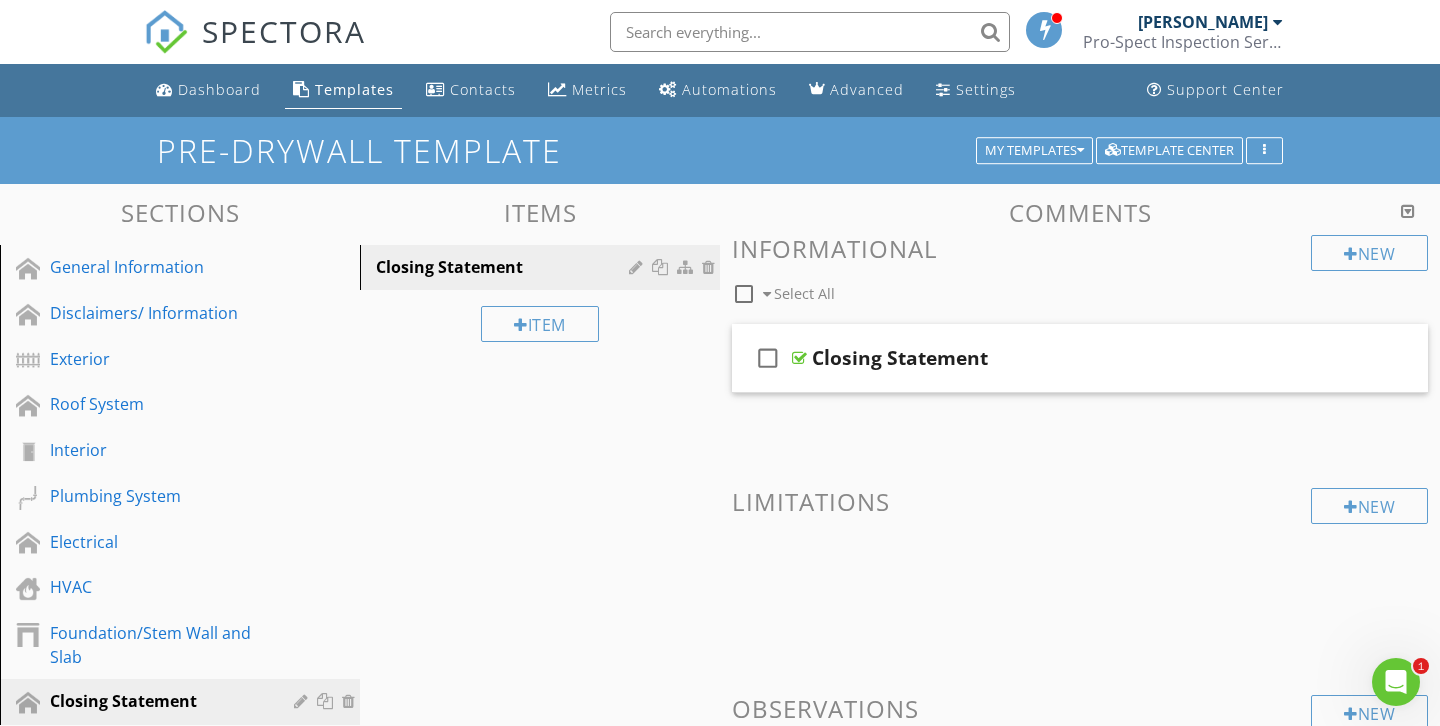 click at bounding box center [166, 32] 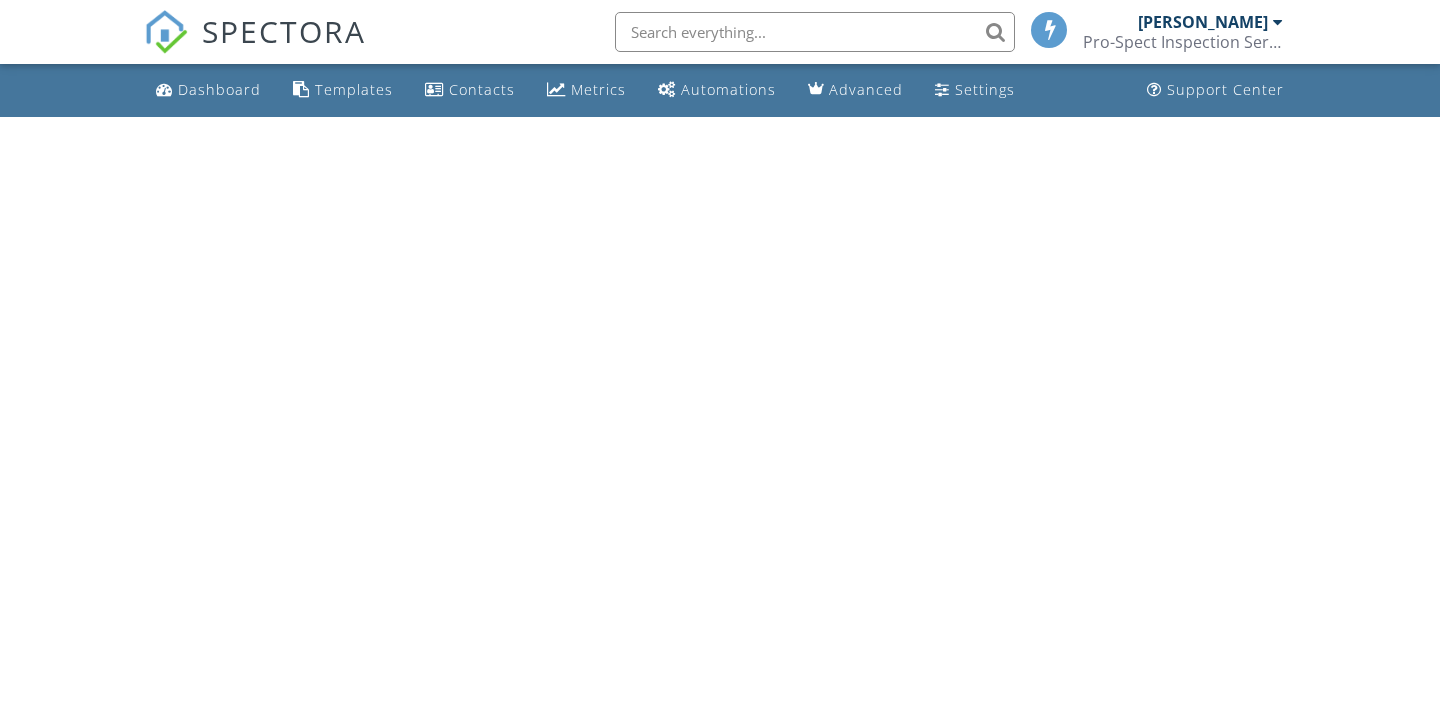scroll, scrollTop: 0, scrollLeft: 0, axis: both 